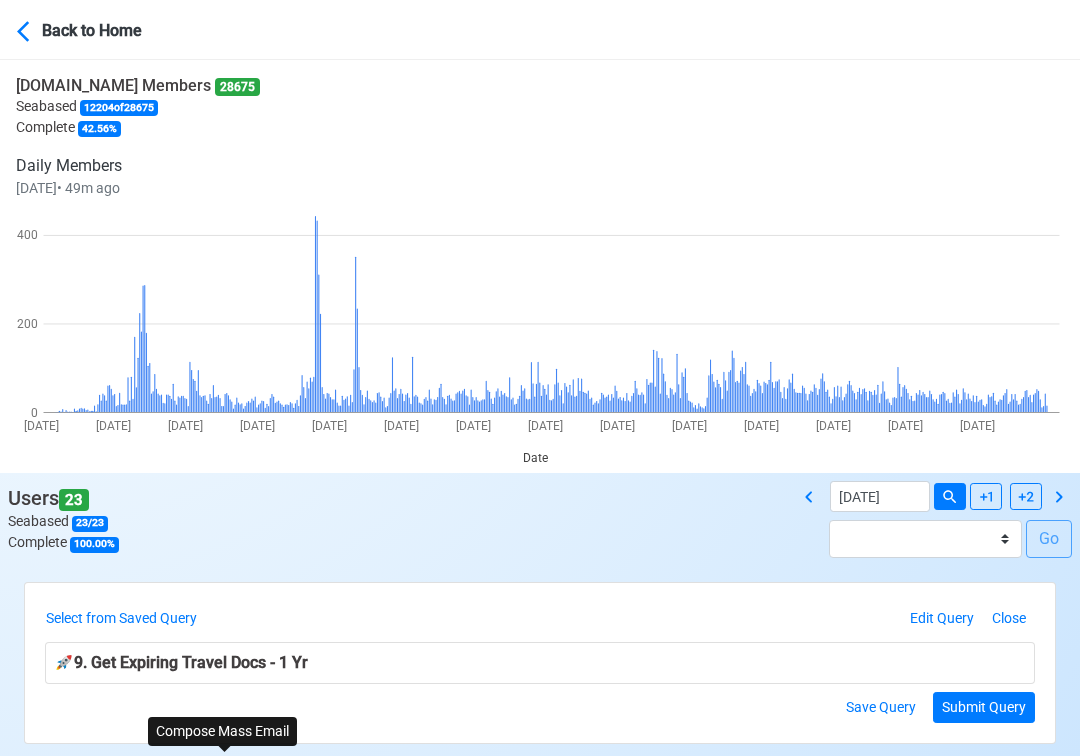 select on "50" 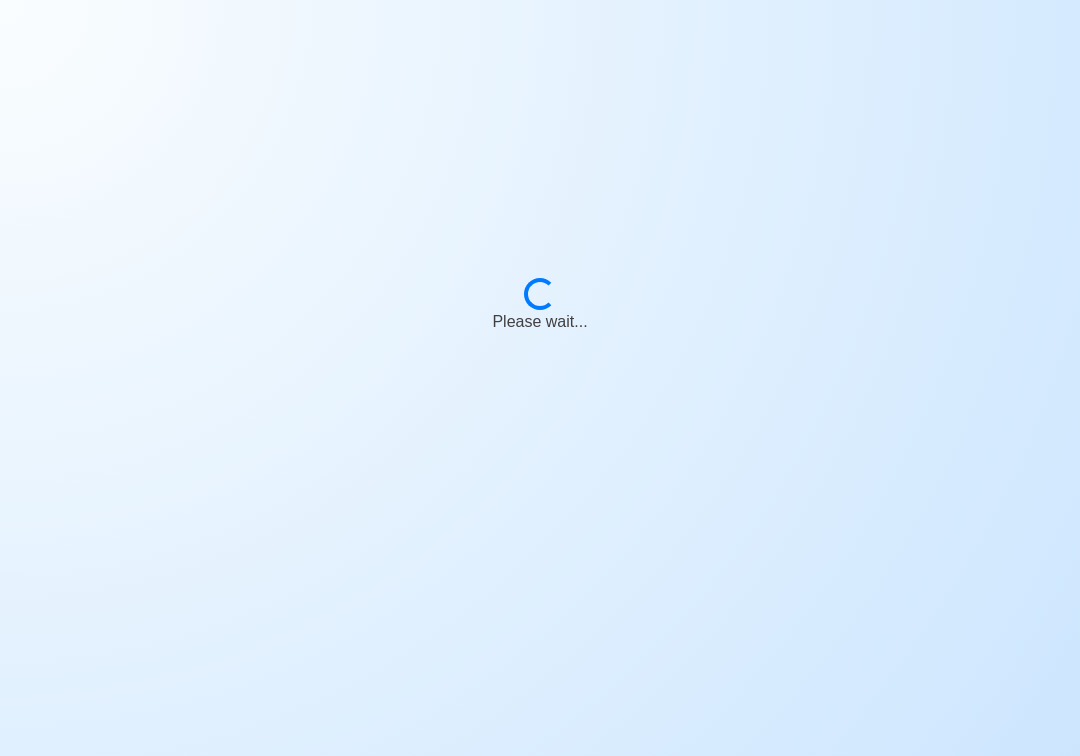 scroll, scrollTop: 0, scrollLeft: 0, axis: both 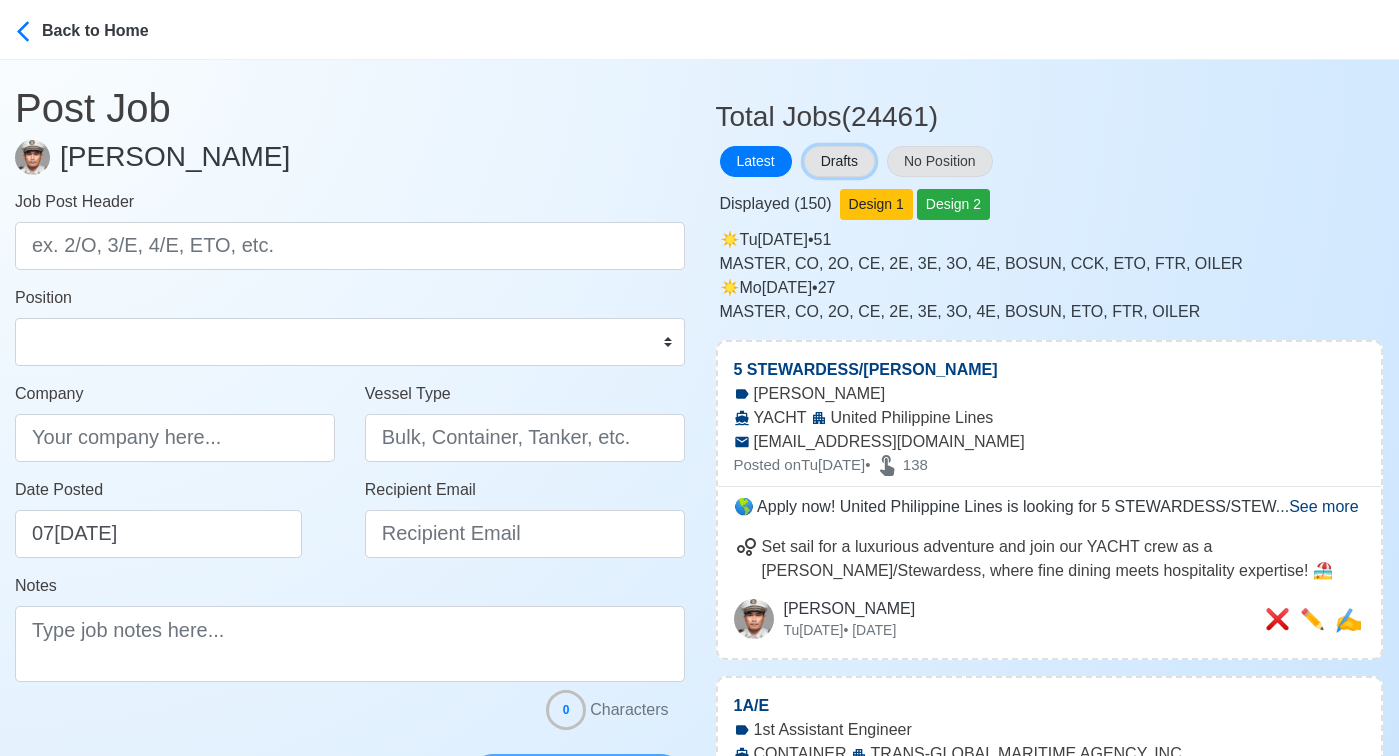 click on "Drafts" at bounding box center (839, 161) 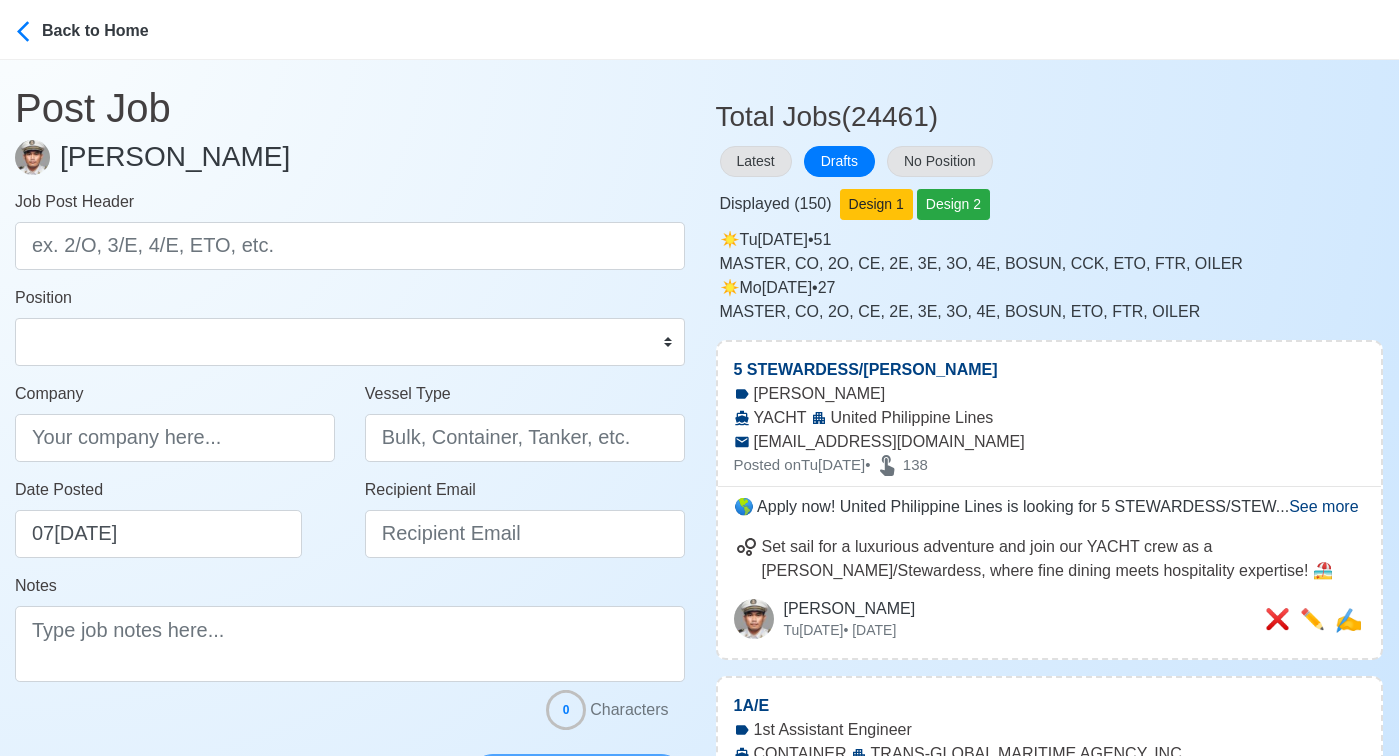 click on "Latest Drafts No Position" at bounding box center (1050, 161) 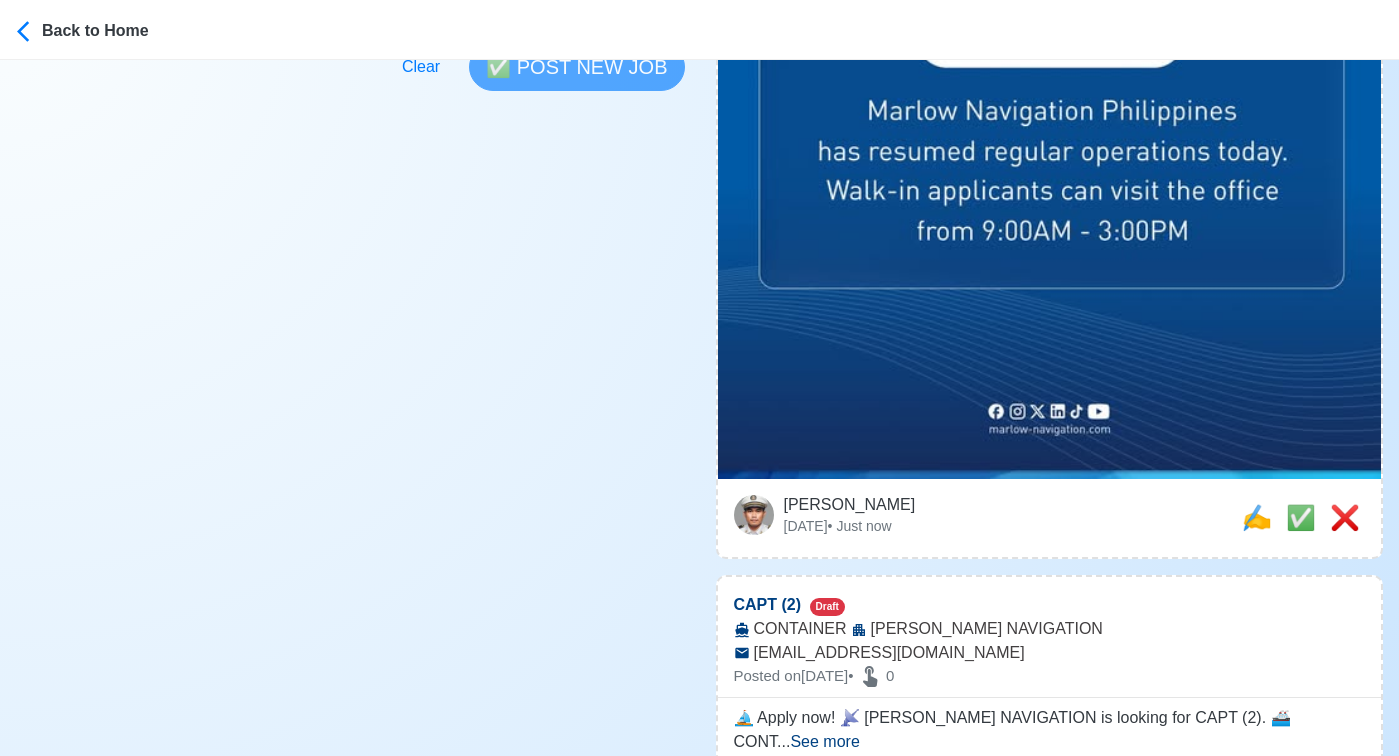 scroll, scrollTop: 736, scrollLeft: 0, axis: vertical 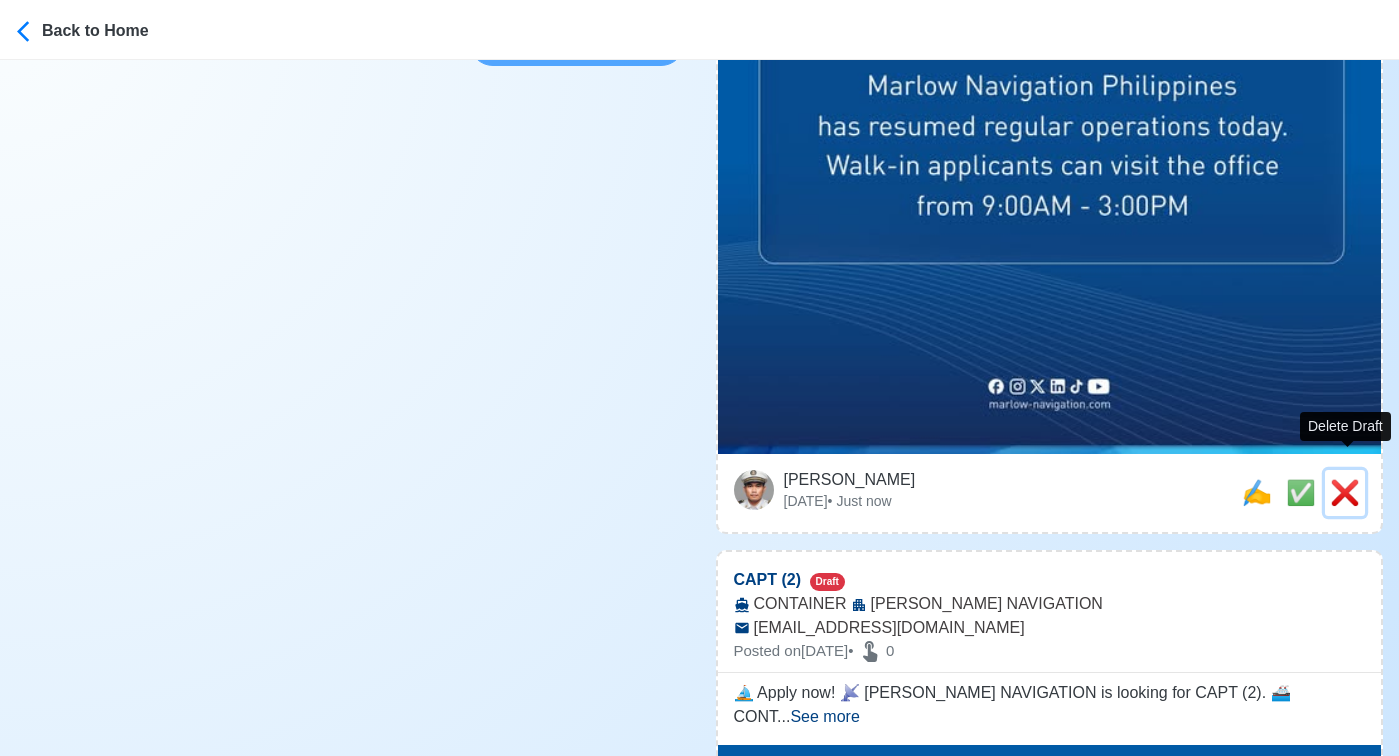 click on "❌" at bounding box center [1345, 492] 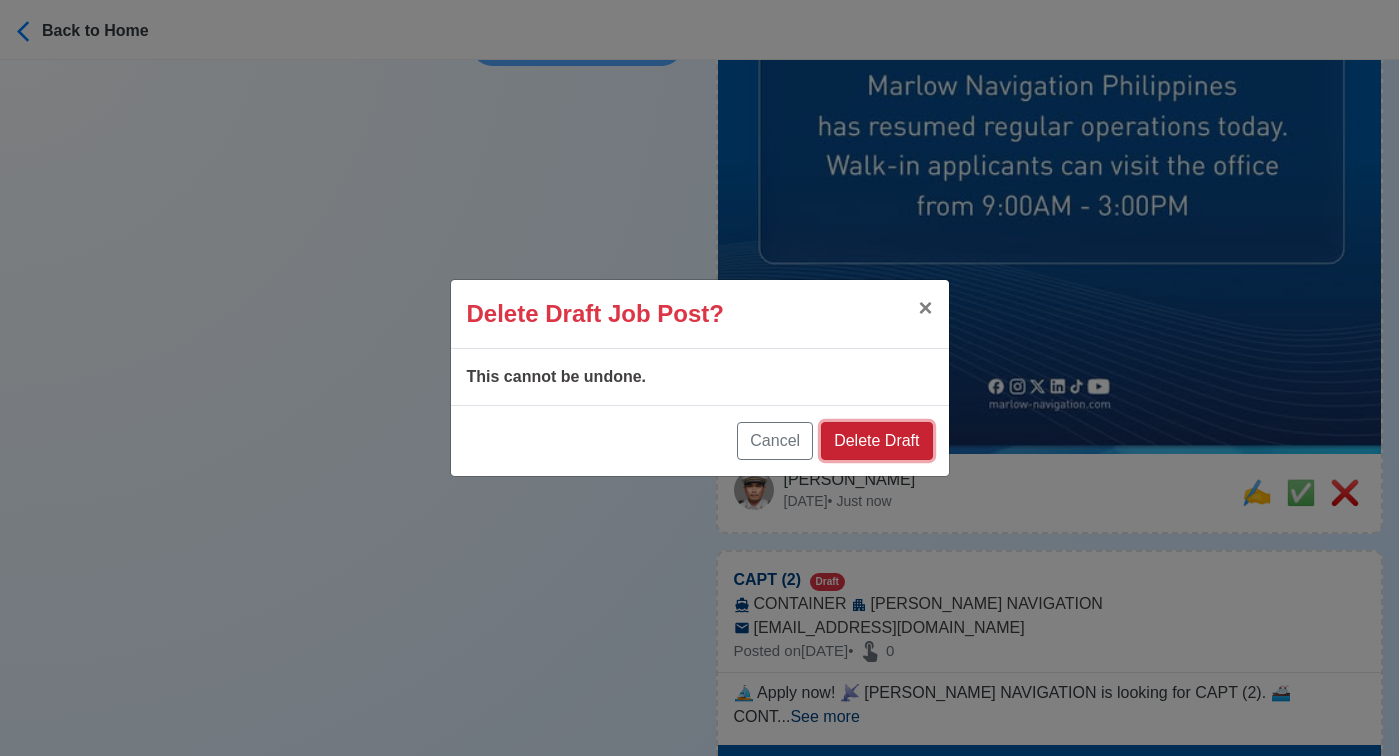 click on "Delete Draft" at bounding box center [876, 441] 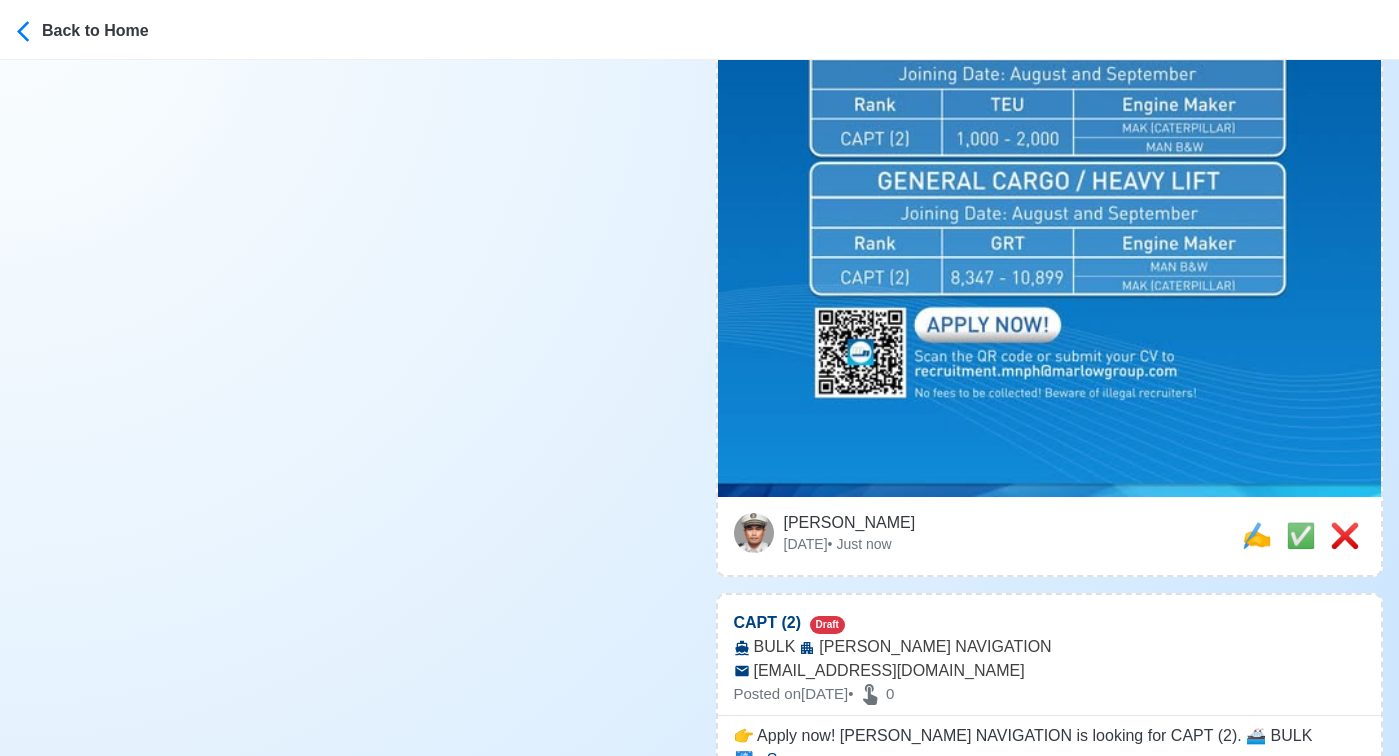 scroll, scrollTop: 1056, scrollLeft: 0, axis: vertical 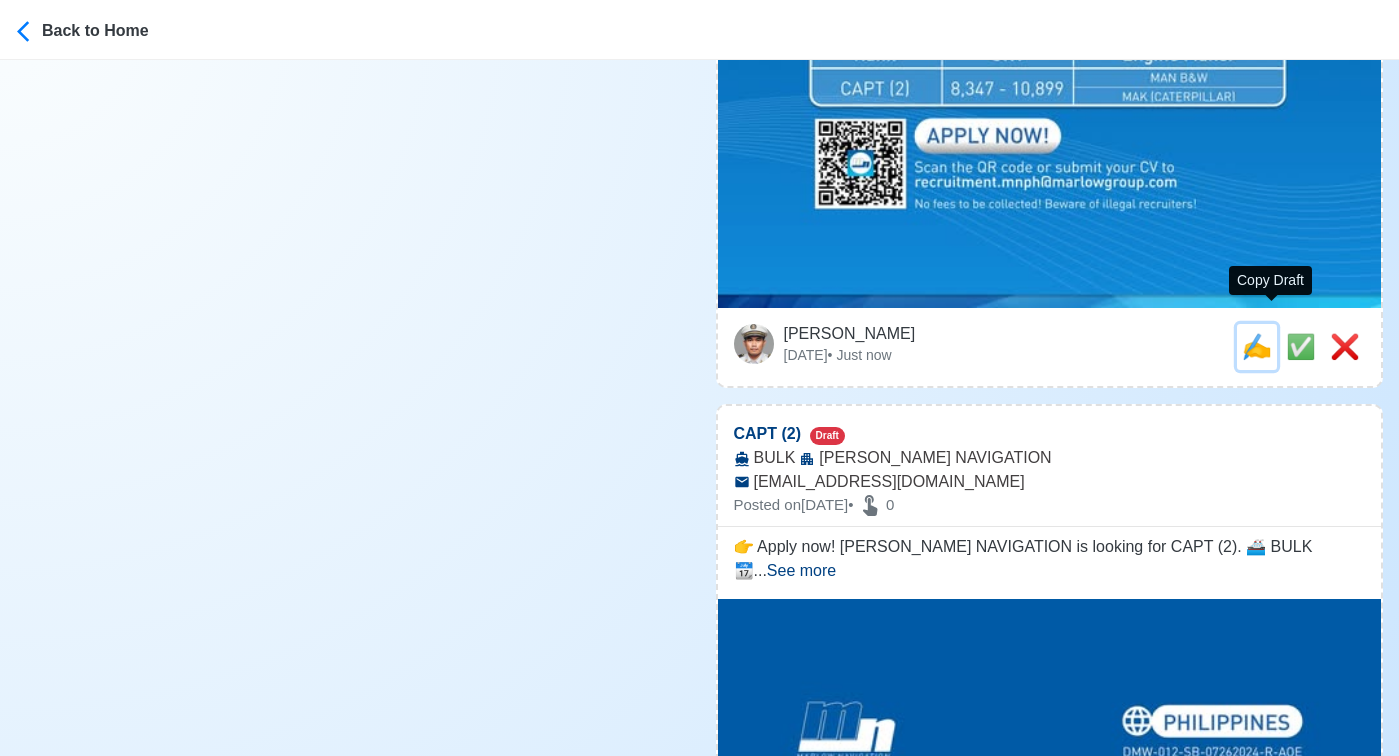 click on "✍️" at bounding box center [1257, 346] 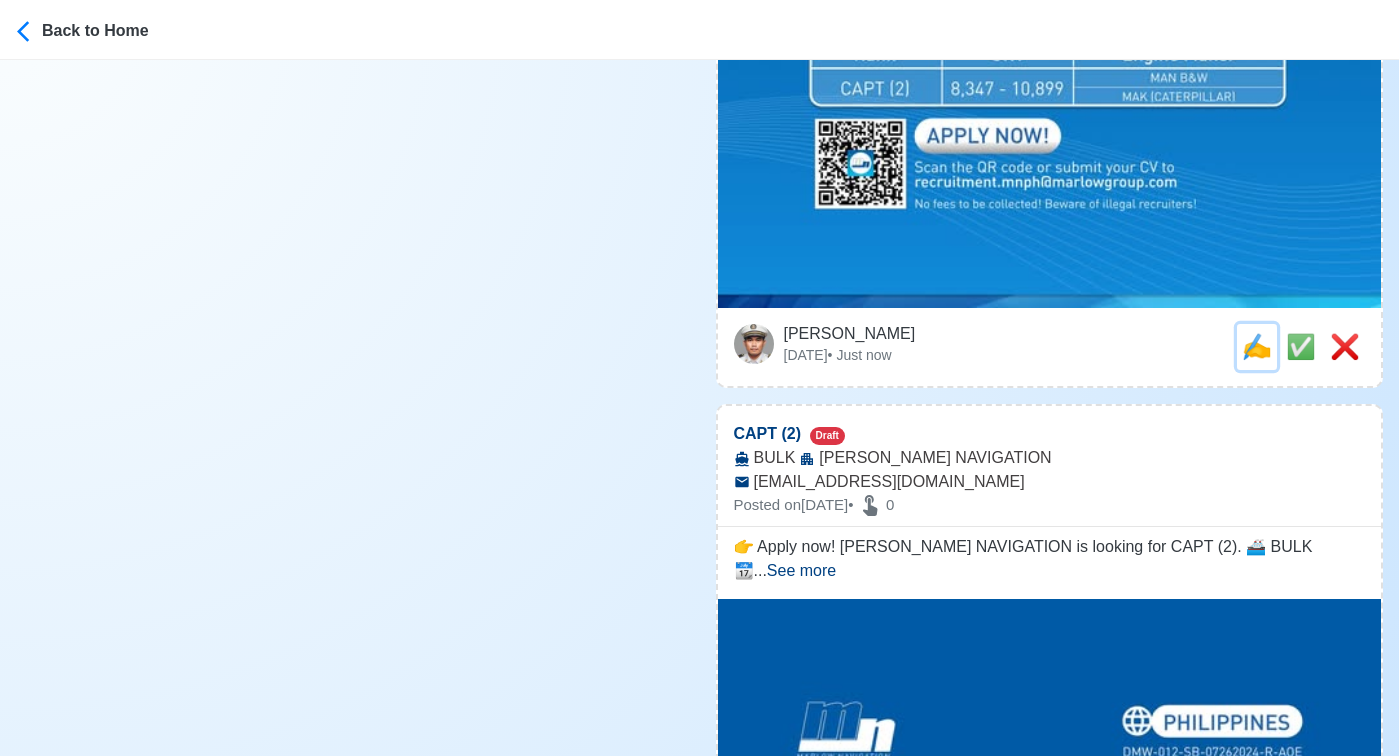scroll, scrollTop: 0, scrollLeft: 0, axis: both 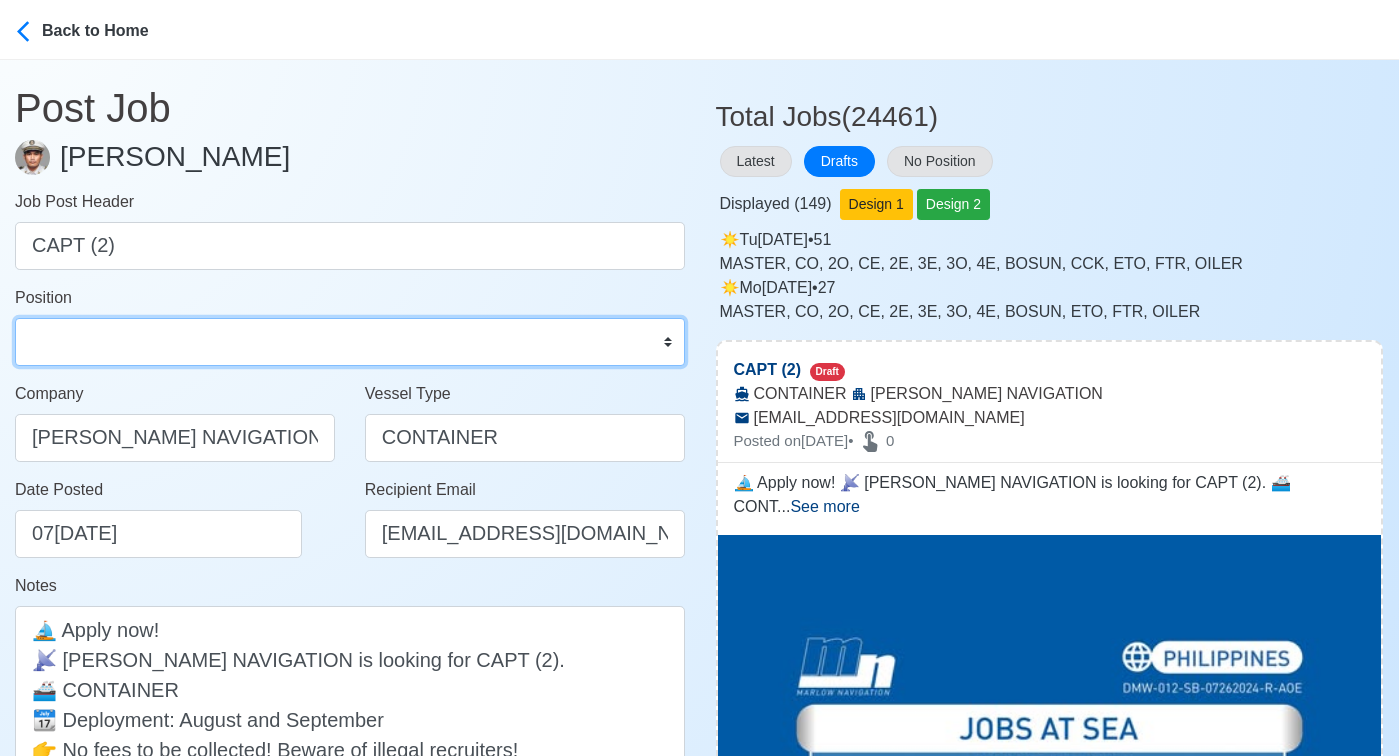 click on "Master Chief Officer 2nd Officer 3rd Officer Junior Officer Chief Engineer 2nd Engineer 3rd Engineer 4th Engineer Gas Engineer Junior Engineer 1st Assistant Engineer 2nd Assistant Engineer 3rd Assistant Engineer ETO/ETR Electrician Electrical Engineer Oiler Fitter Welder Chief Cook Chef Cook Messman Wiper Rigger Ordinary Seaman Able Seaman Motorman Pumpman Bosun Cadet Reefer Mechanic Operator Repairman Painter Steward Waiter Others" at bounding box center [350, 342] 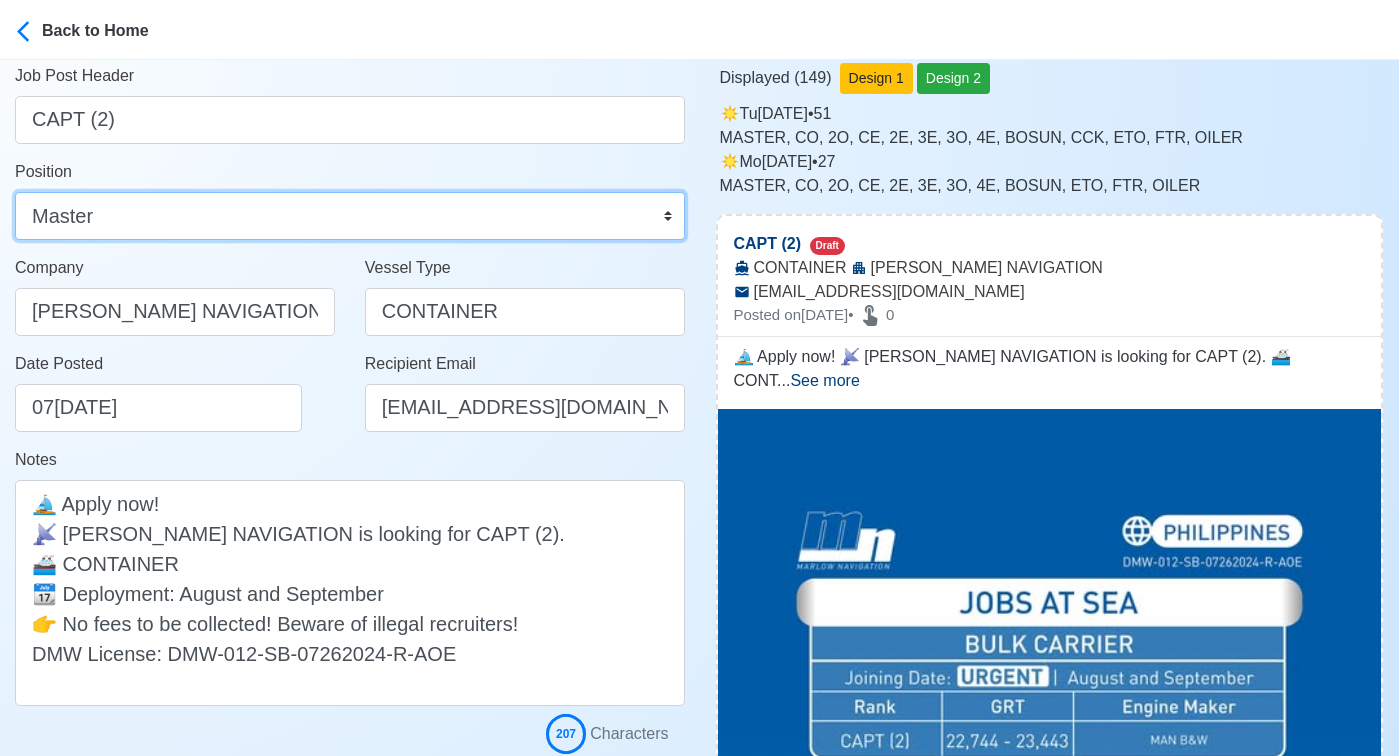scroll, scrollTop: 265, scrollLeft: 0, axis: vertical 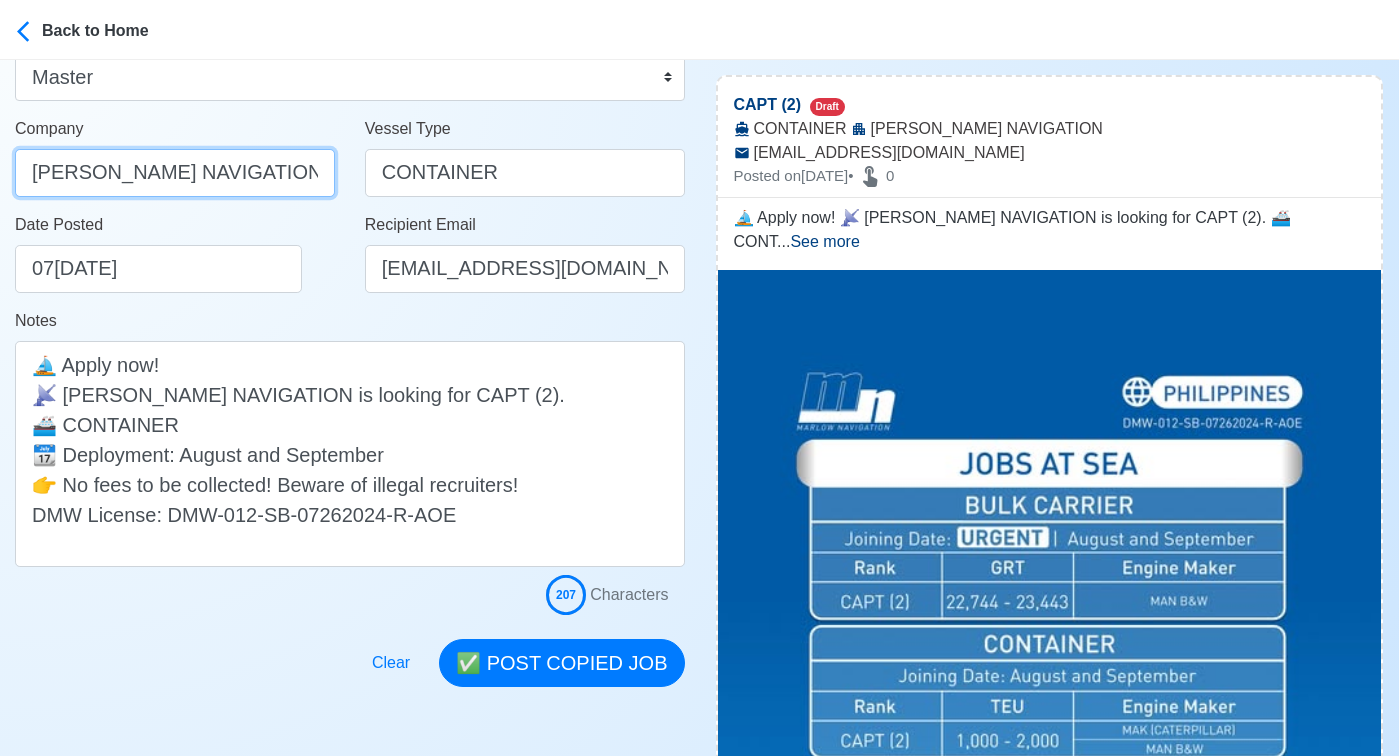 click on "MARLOW NAVIGATION" at bounding box center (175, 173) 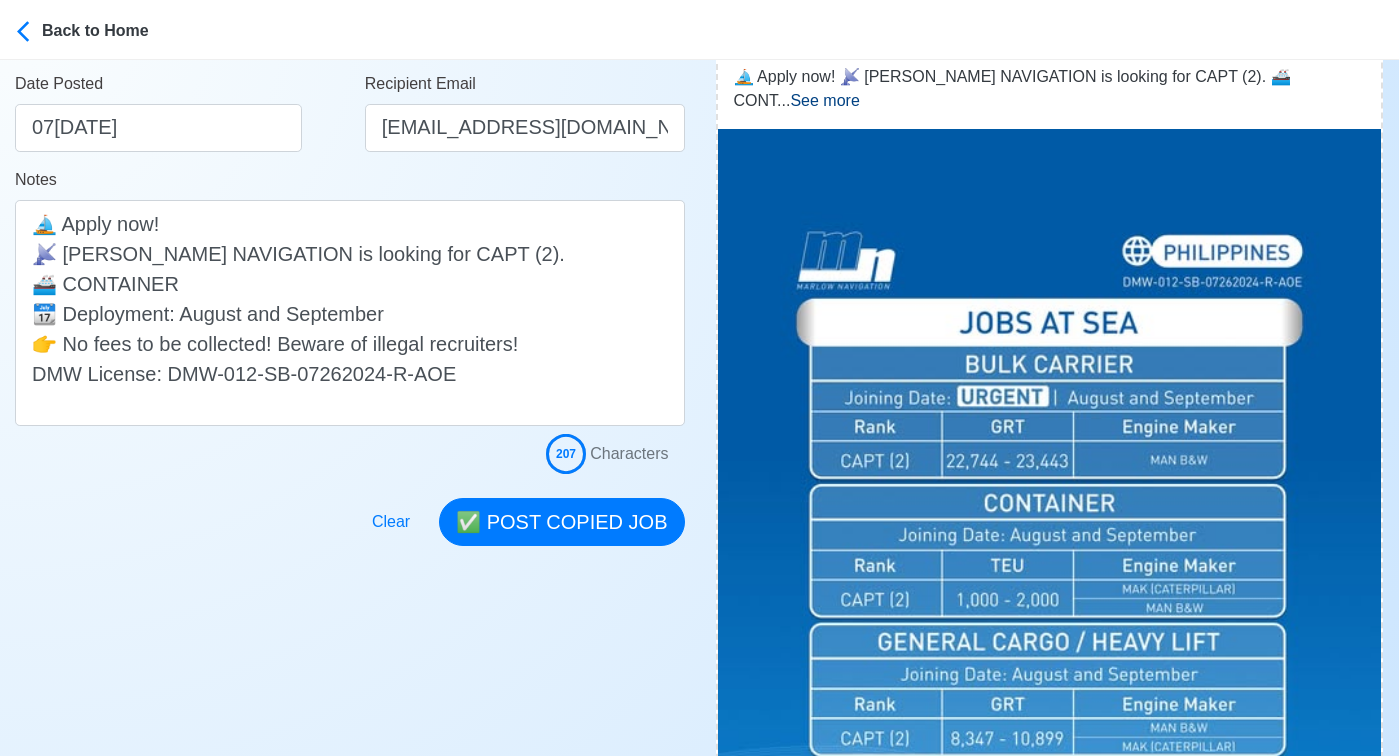 scroll, scrollTop: 559, scrollLeft: 0, axis: vertical 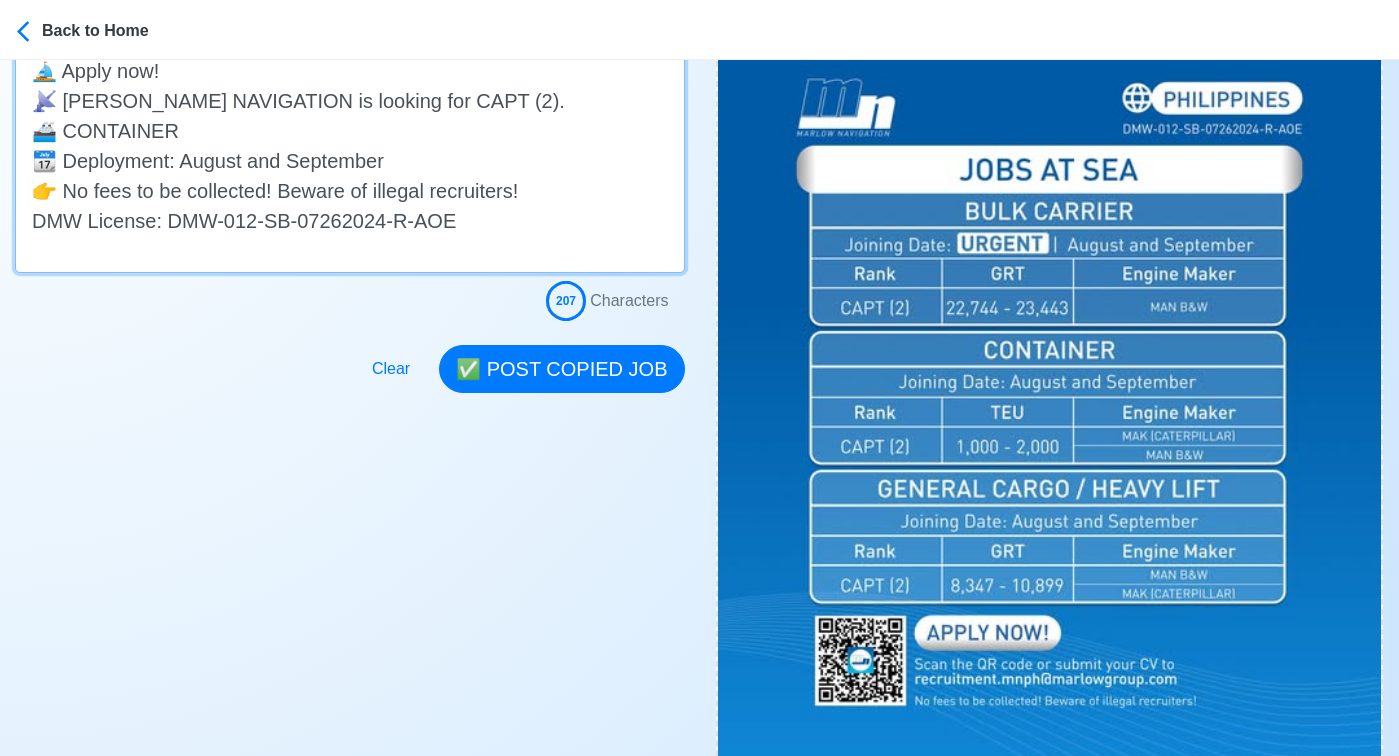 click on "⛵ Apply now!
📡 MARLOW NAVIGATION is looking for CAPT (2).
🚢 CONTAINER
📆 Deployment: August and September
👉 No fees to be collected! Beware of illegal recruiters!
DMW License: DMW-012-SB-07262024-R-AOE" at bounding box center (350, 160) 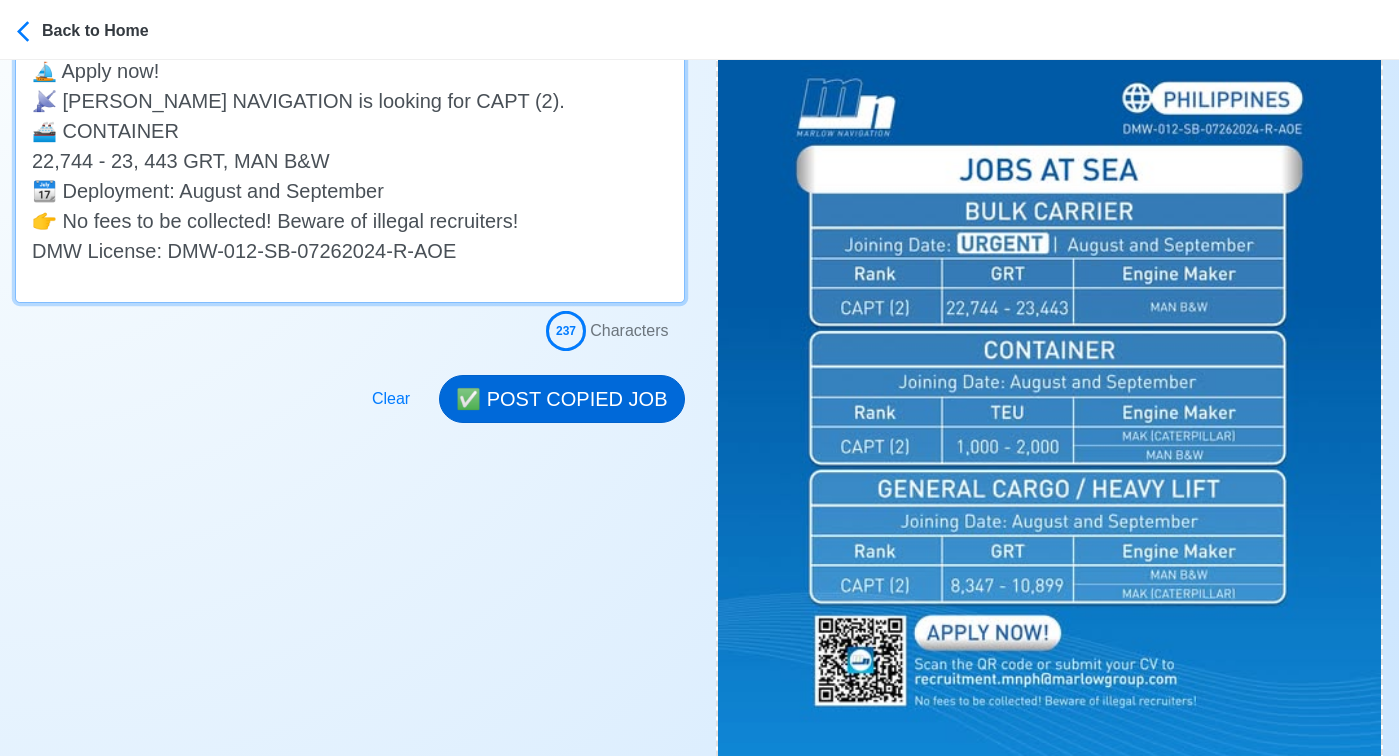 type on "⛵ Apply now!
📡 MARLOW NAVIGATION is looking for CAPT (2).
🚢 CONTAINER
22,744 - 23, 443 GRT, MAN B&W
📆 Deployment: August and September
👉 No fees to be collected! Beware of illegal recruiters!
DMW License: DMW-012-SB-07262024-R-AOE" 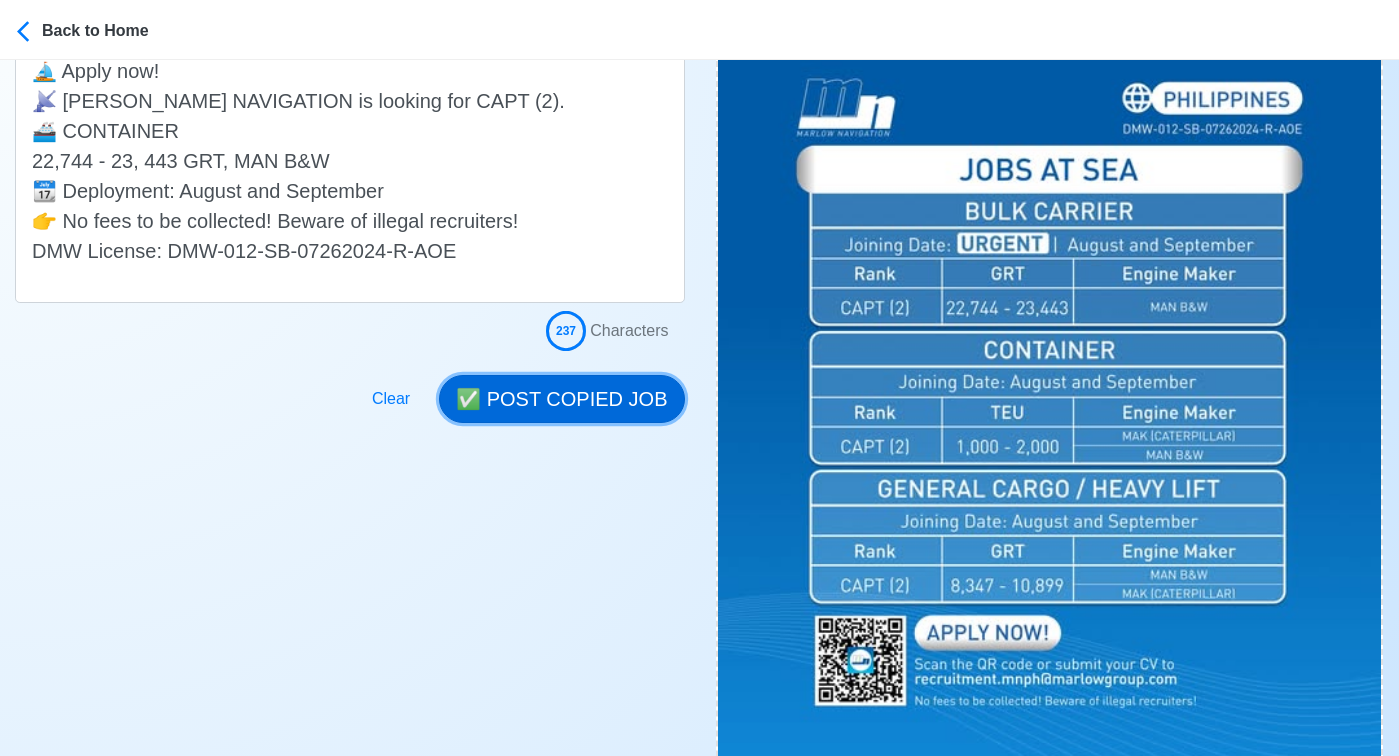 click on "✅ POST COPIED JOB" at bounding box center (561, 399) 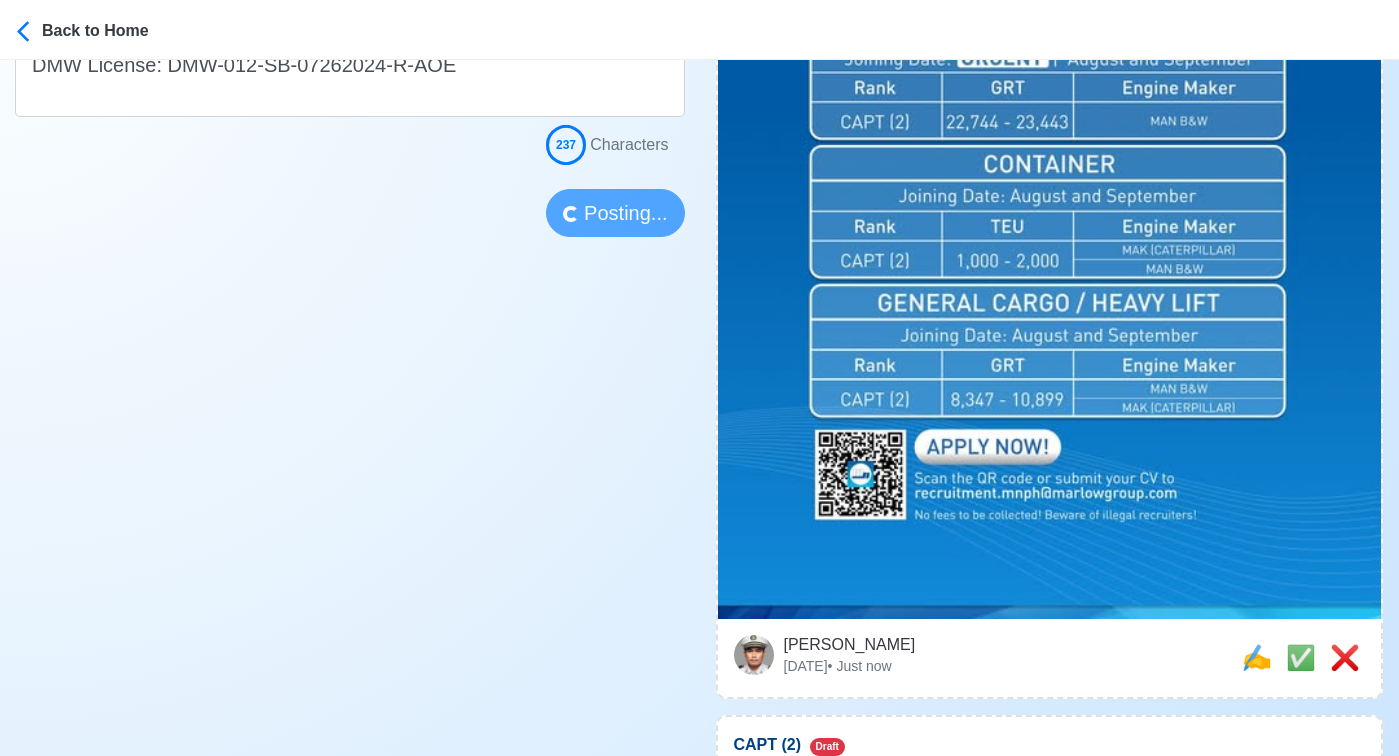 scroll, scrollTop: 753, scrollLeft: 0, axis: vertical 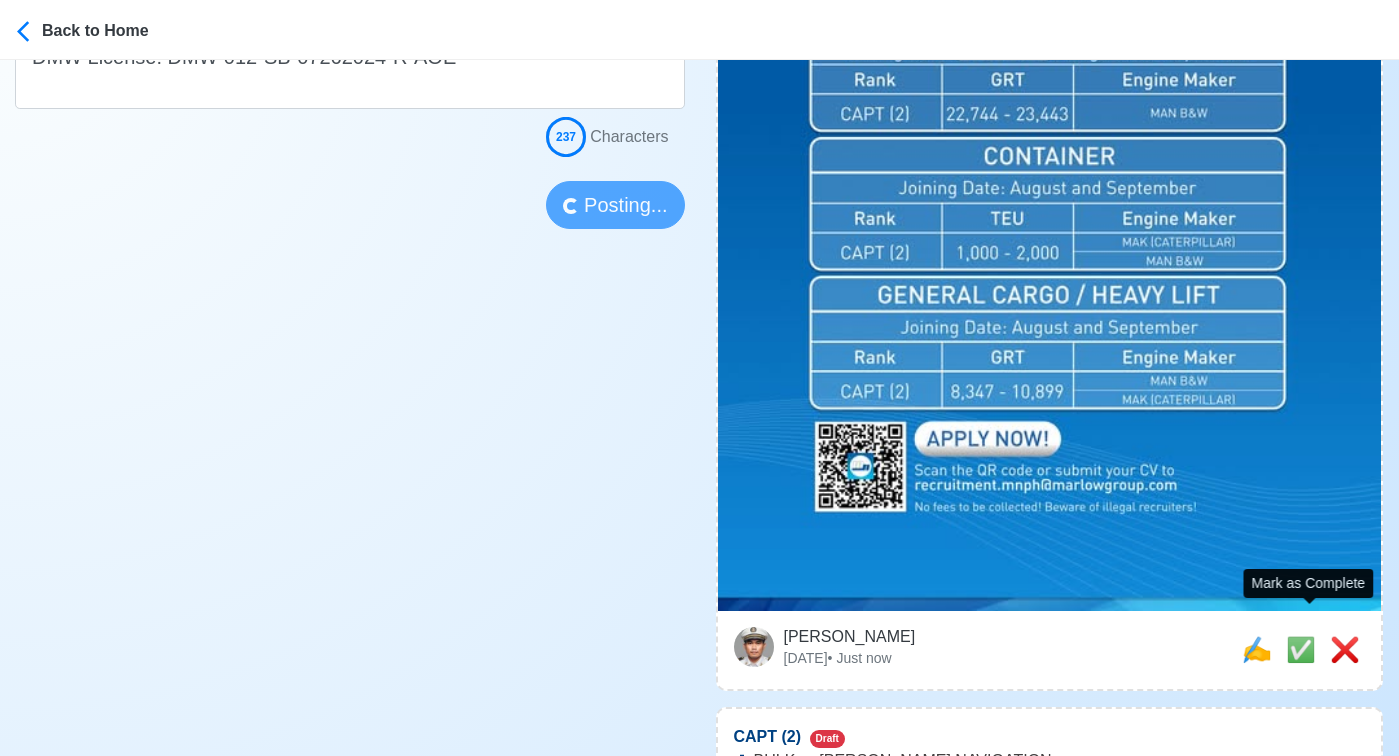 type 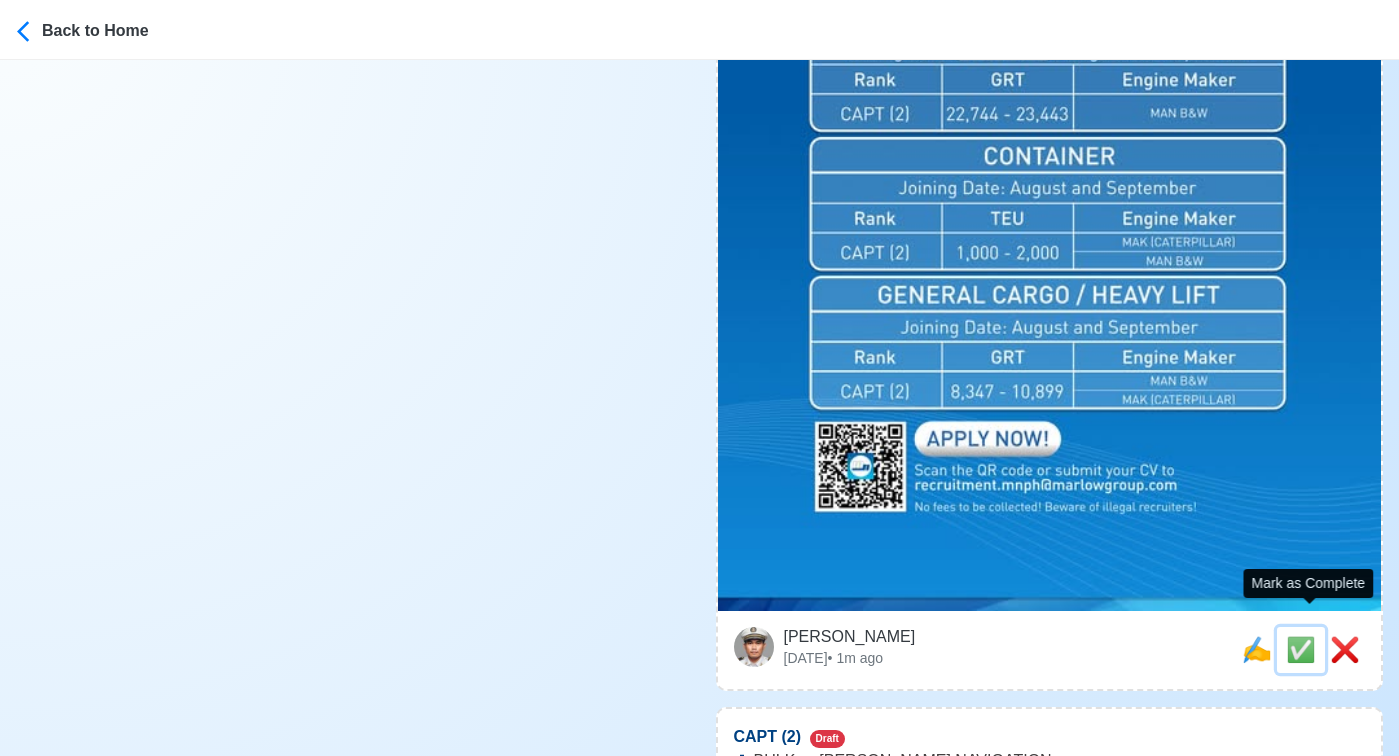 click on "✅" at bounding box center [1301, 649] 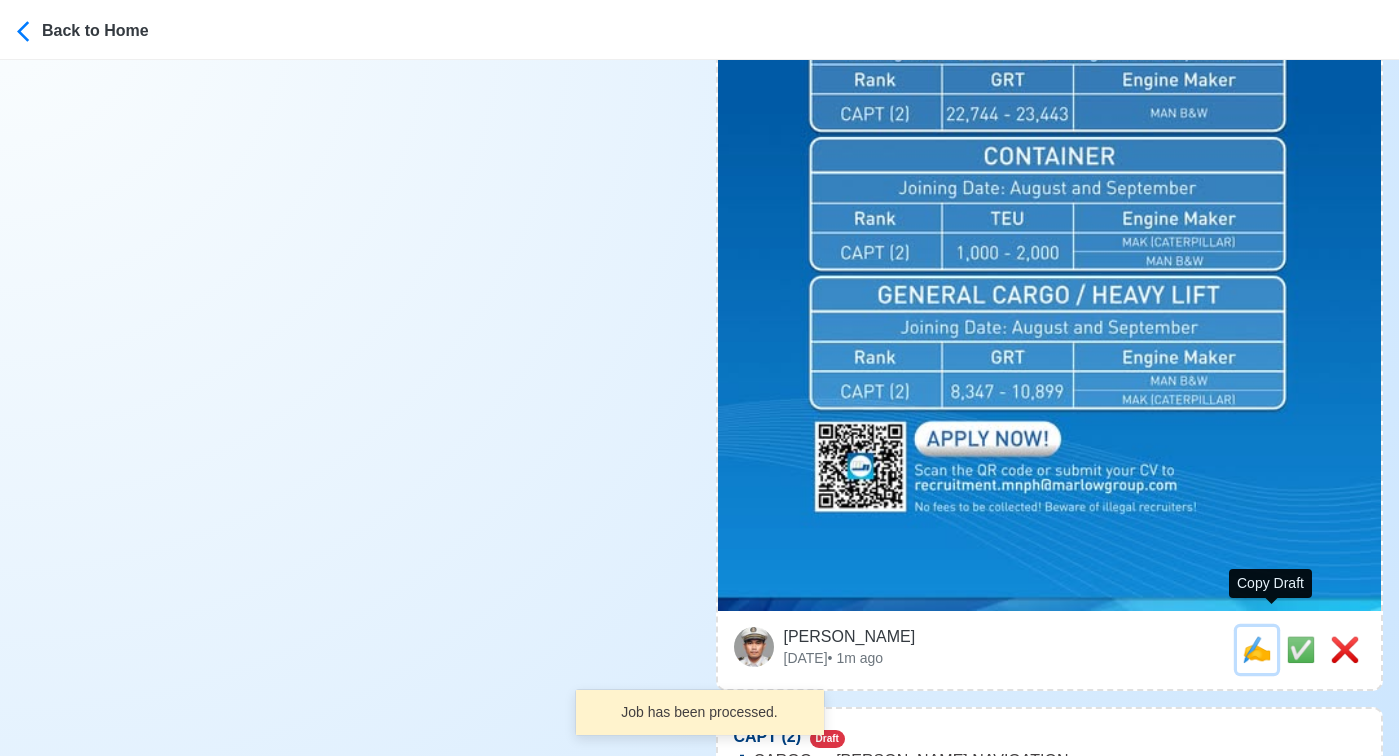 click on "✍️" at bounding box center [1257, 649] 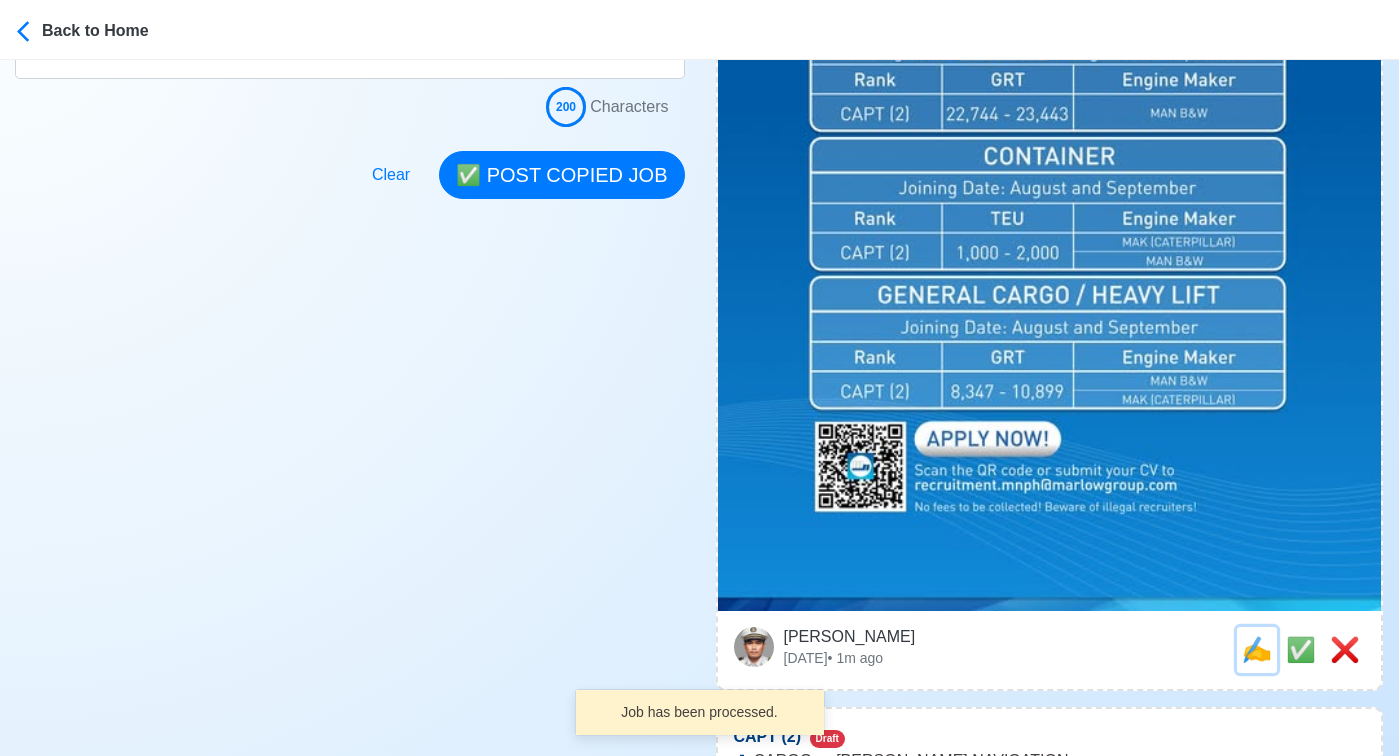 scroll, scrollTop: 0, scrollLeft: 0, axis: both 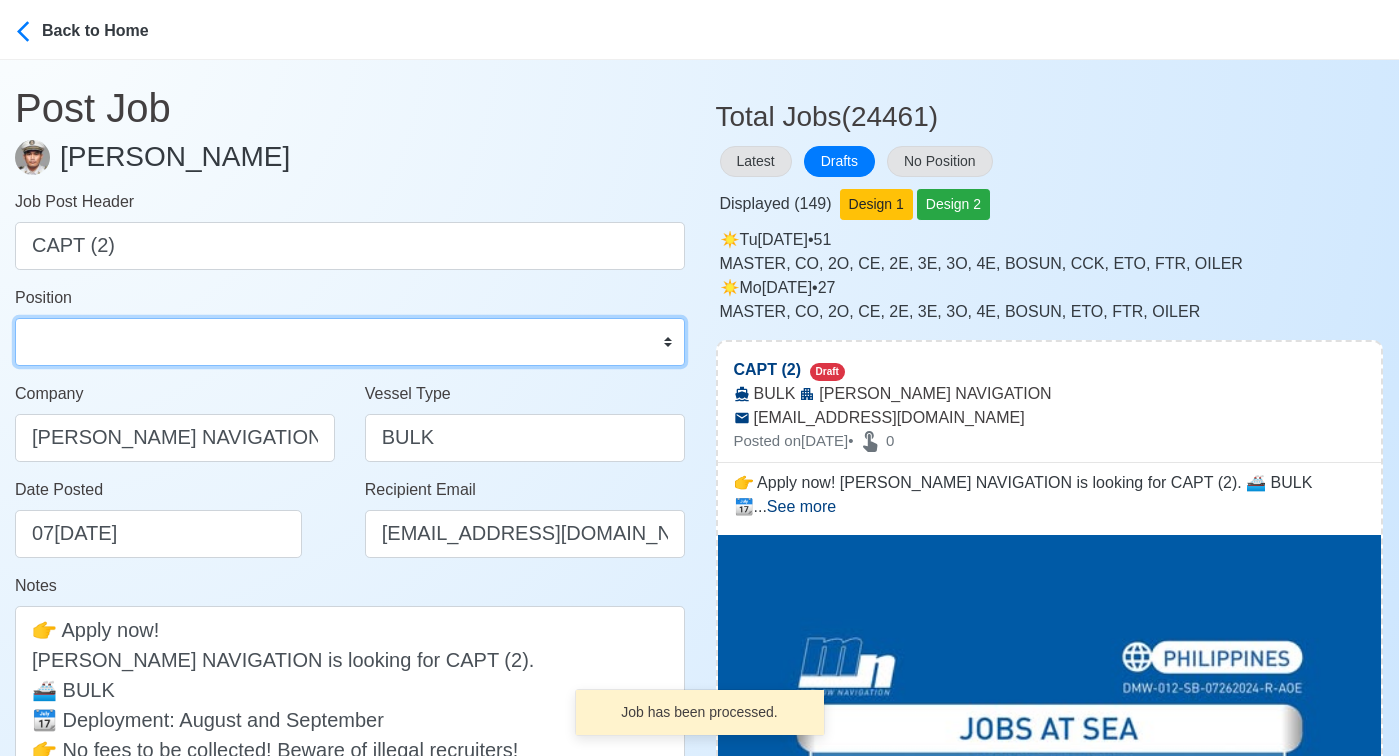 click on "Master Chief Officer 2nd Officer 3rd Officer Junior Officer Chief Engineer 2nd Engineer 3rd Engineer 4th Engineer Gas Engineer Junior Engineer 1st Assistant Engineer 2nd Assistant Engineer 3rd Assistant Engineer ETO/ETR Electrician Electrical Engineer Oiler Fitter Welder Chief Cook Chef Cook Messman Wiper Rigger Ordinary Seaman Able Seaman Motorman Pumpman Bosun Cadet Reefer Mechanic Operator Repairman Painter Steward Waiter Others" at bounding box center [350, 342] 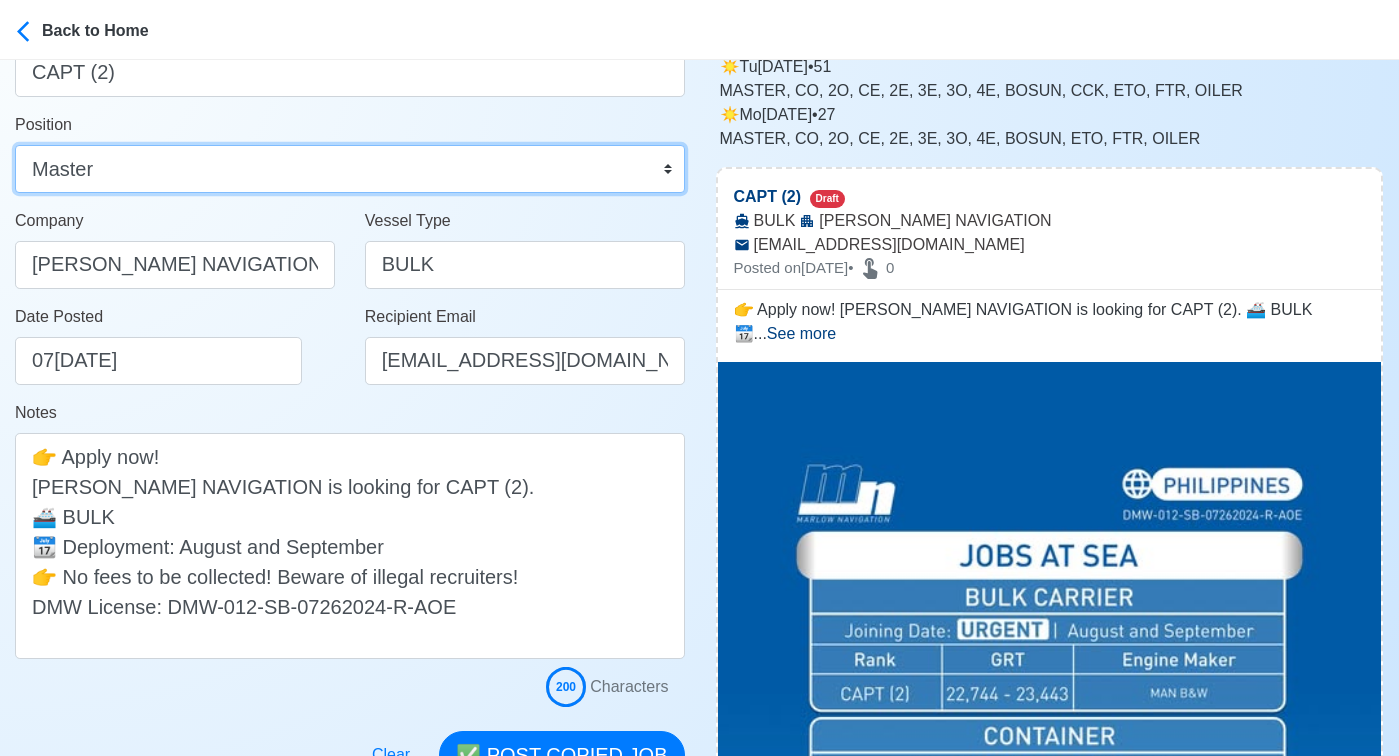 scroll, scrollTop: 270, scrollLeft: 0, axis: vertical 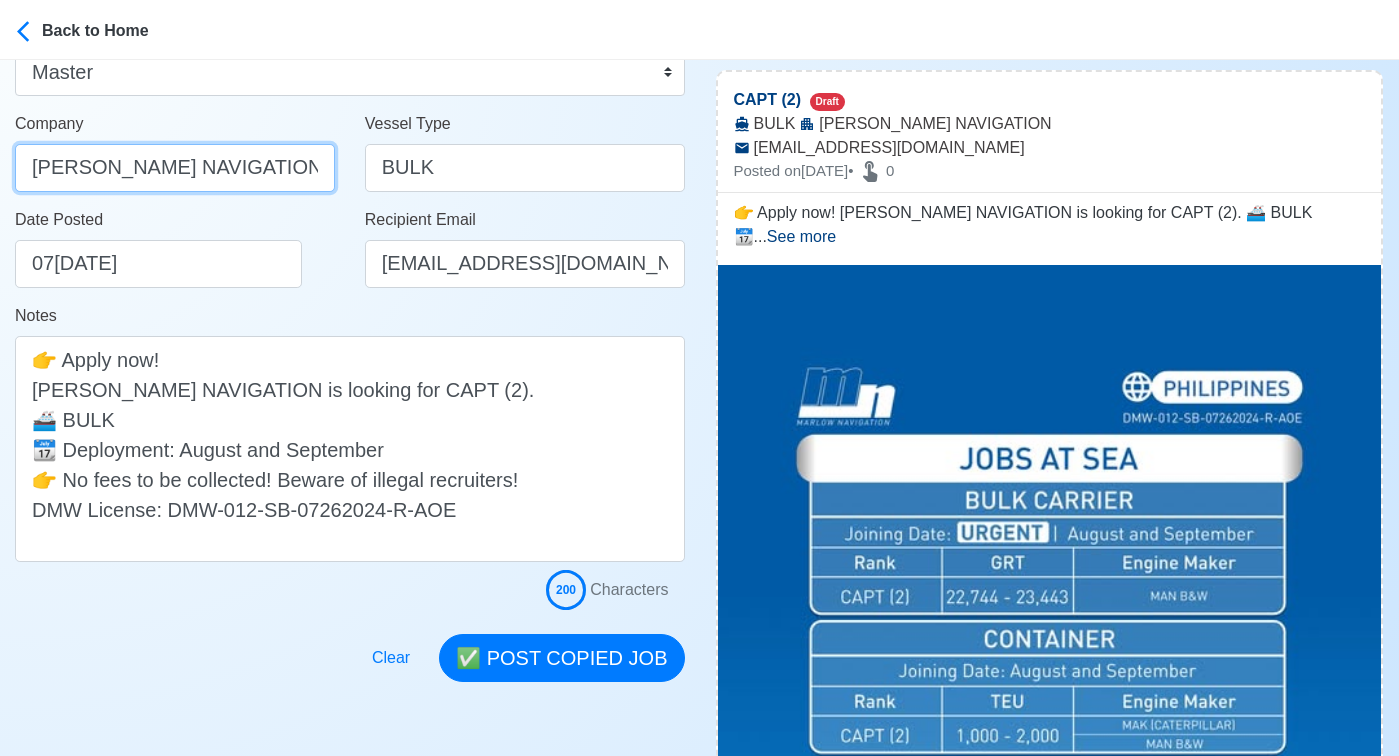 click on "MARLOW NAVIGATION" at bounding box center (175, 168) 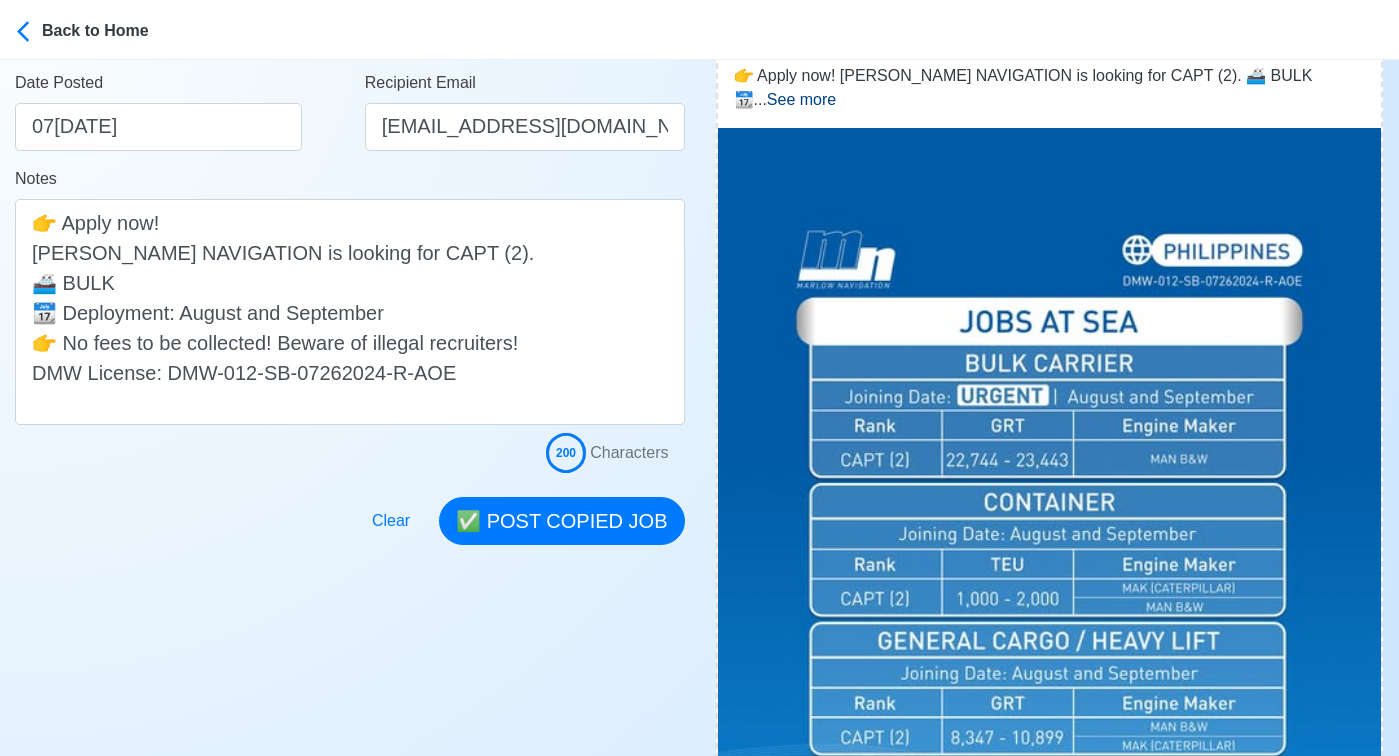 scroll, scrollTop: 527, scrollLeft: 0, axis: vertical 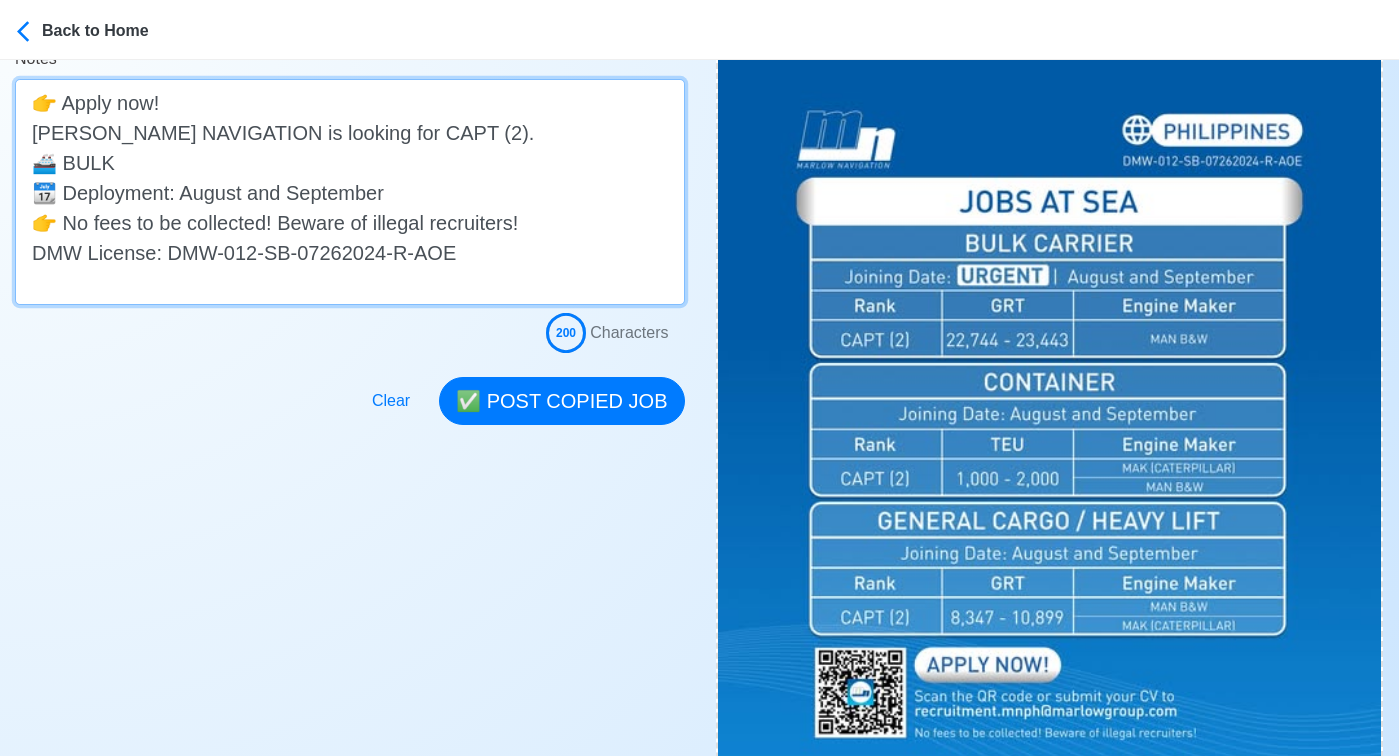 click on "👉 Apply now!
MARLOW NAVIGATION is looking for CAPT (2).
🚢 BULK
📆 Deployment: August and September
👉 No fees to be collected! Beware of illegal recruiters!
DMW License: DMW-012-SB-07262024-R-AOE" at bounding box center (350, 192) 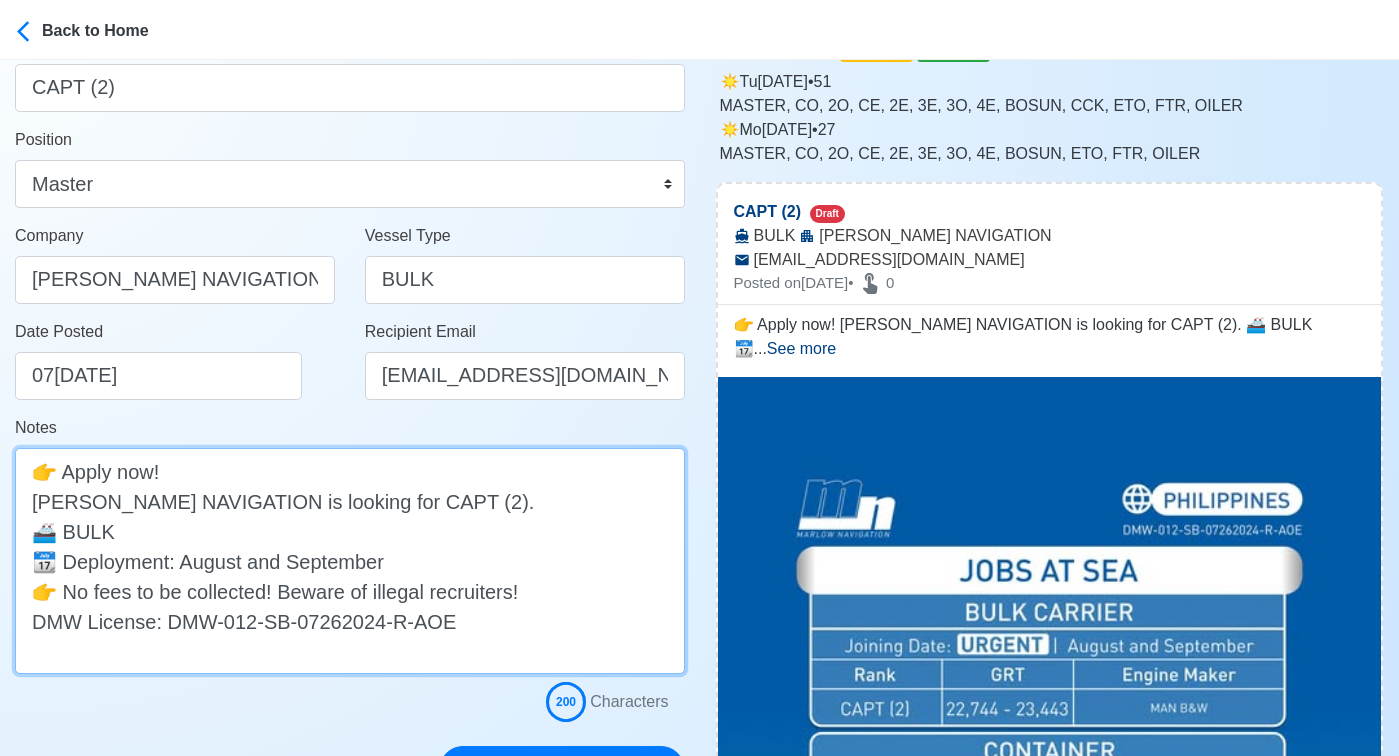 scroll, scrollTop: 0, scrollLeft: 0, axis: both 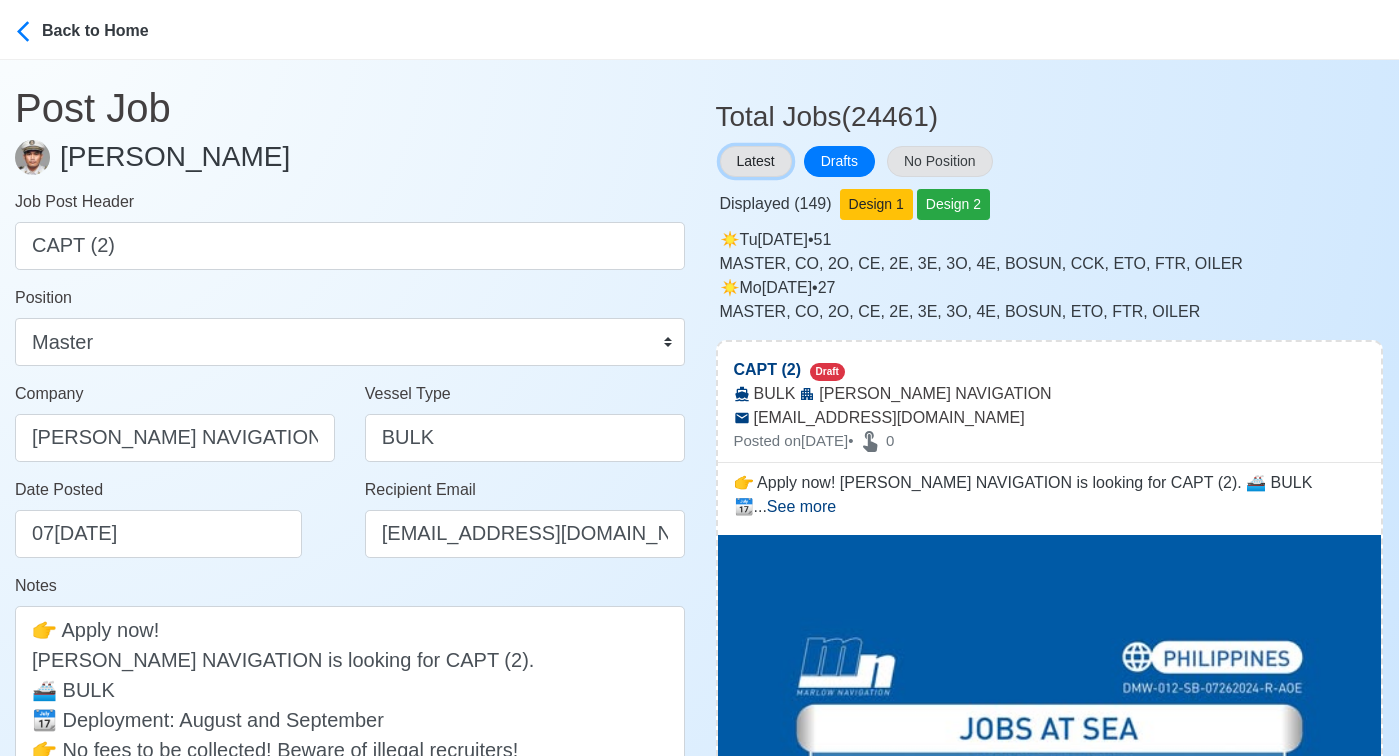 click on "Latest" at bounding box center [756, 161] 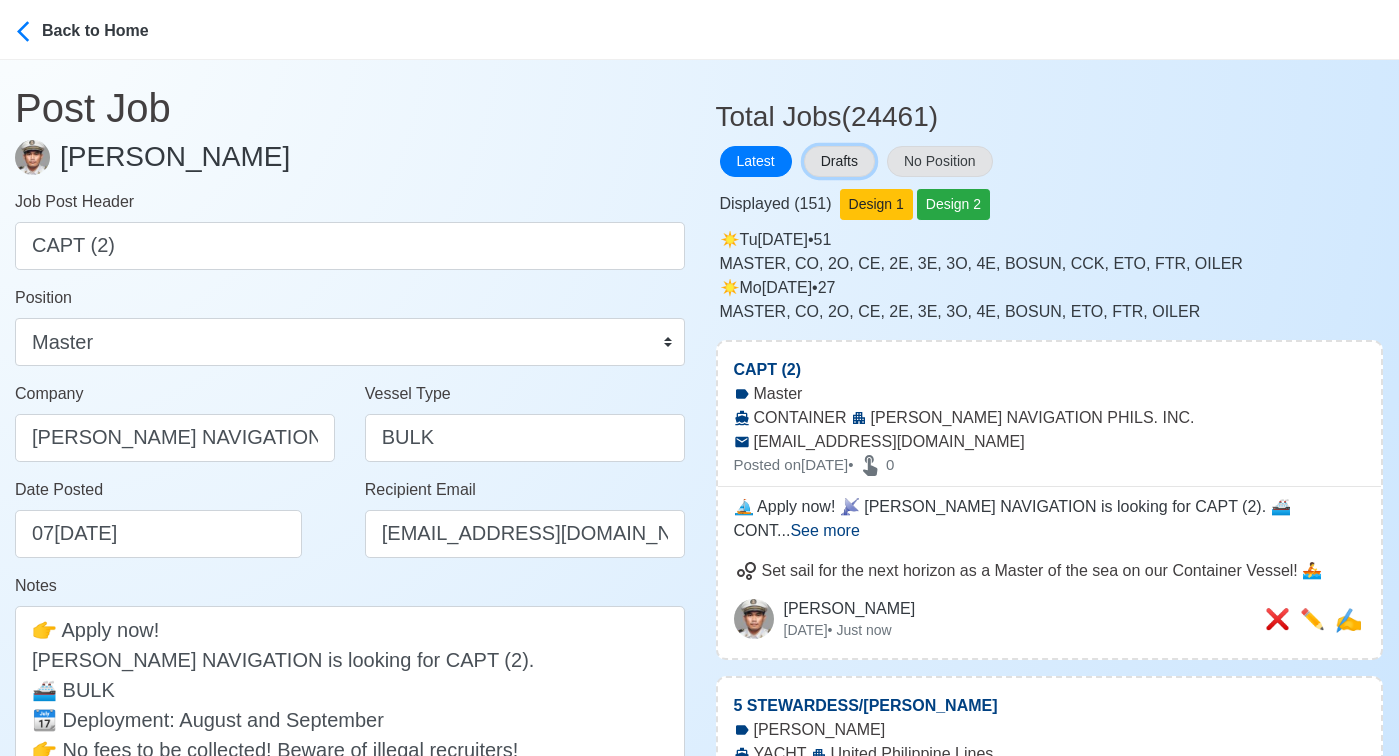 click on "Drafts" at bounding box center [839, 161] 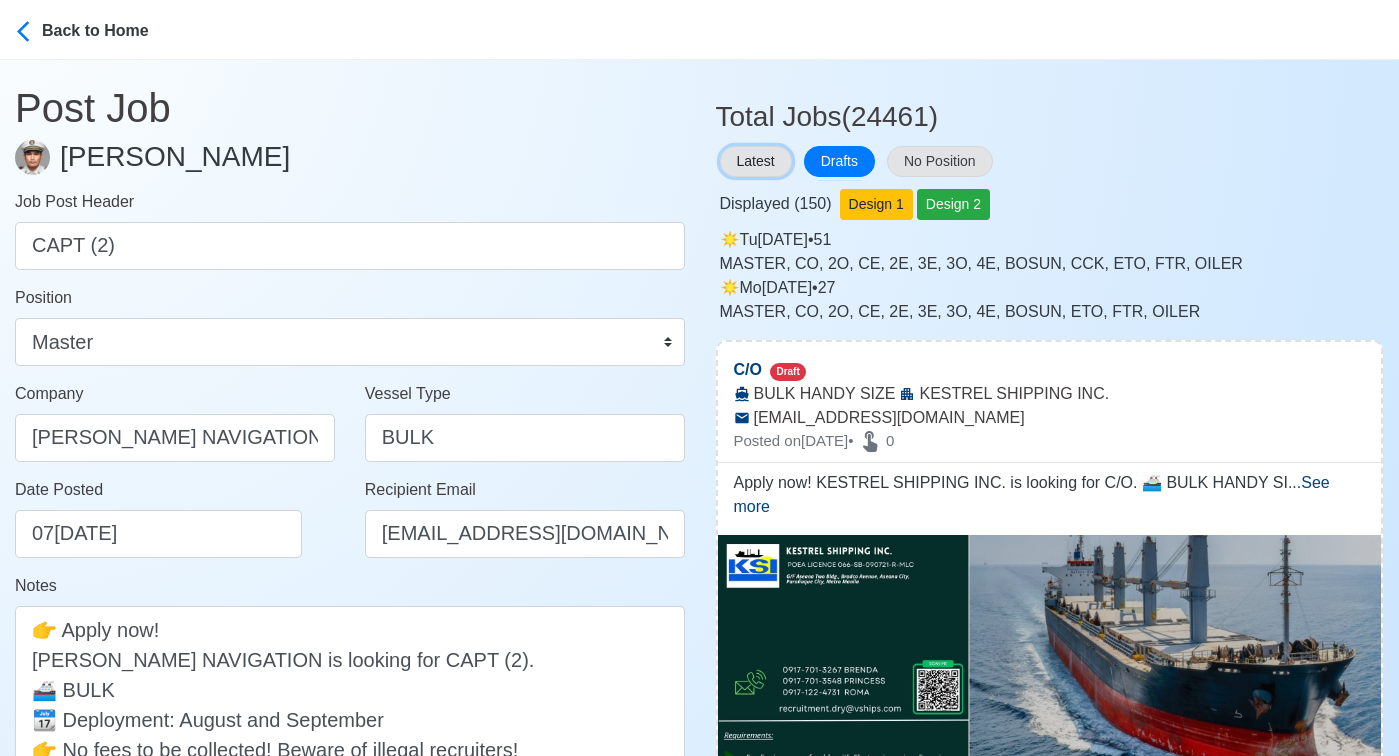 click on "Latest" at bounding box center (756, 161) 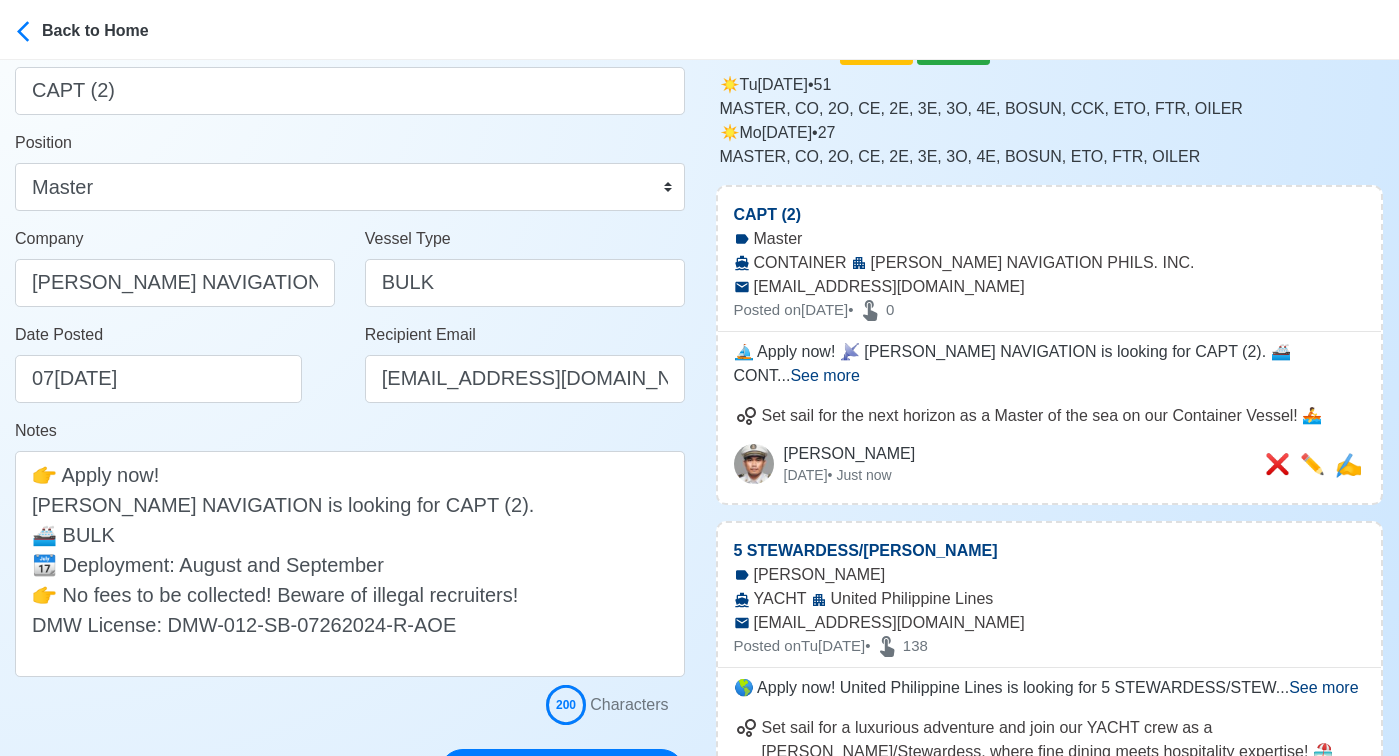 scroll, scrollTop: 215, scrollLeft: 0, axis: vertical 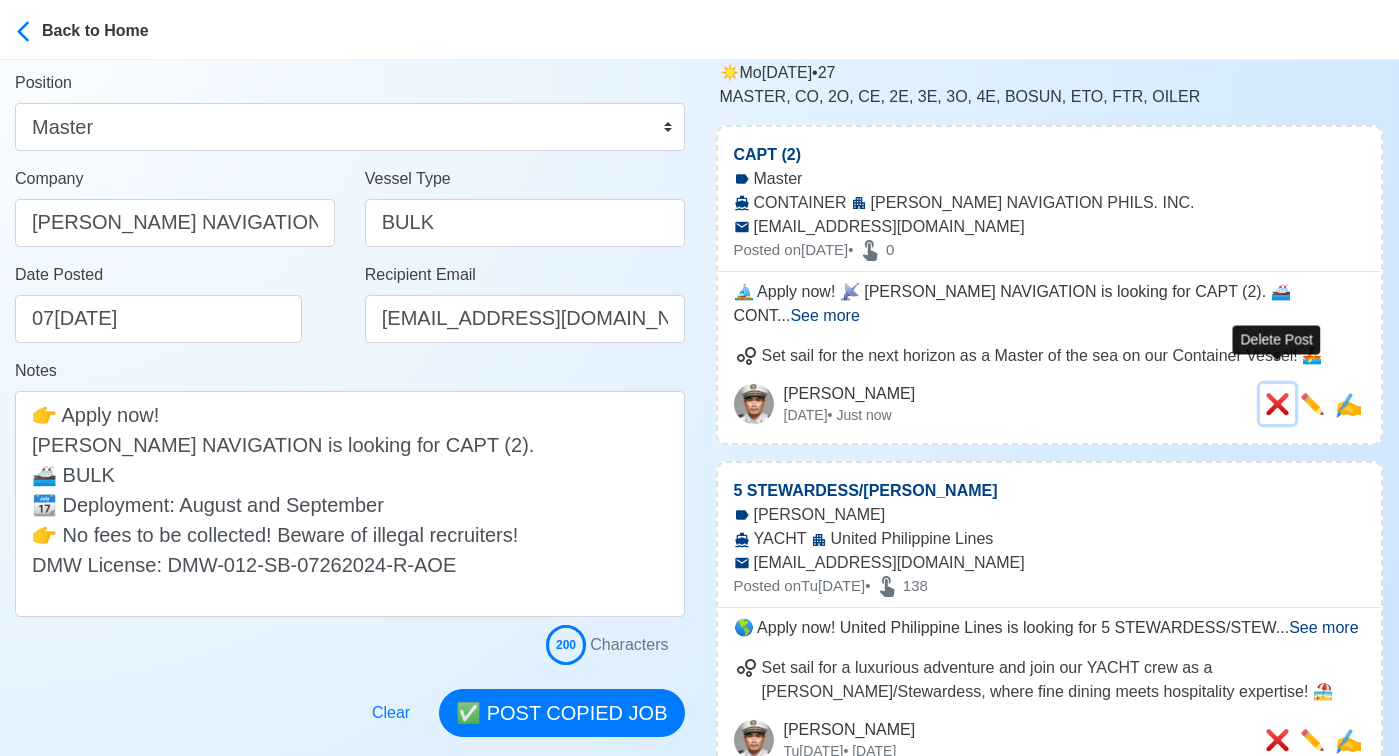 click on "❌" at bounding box center [1277, 404] 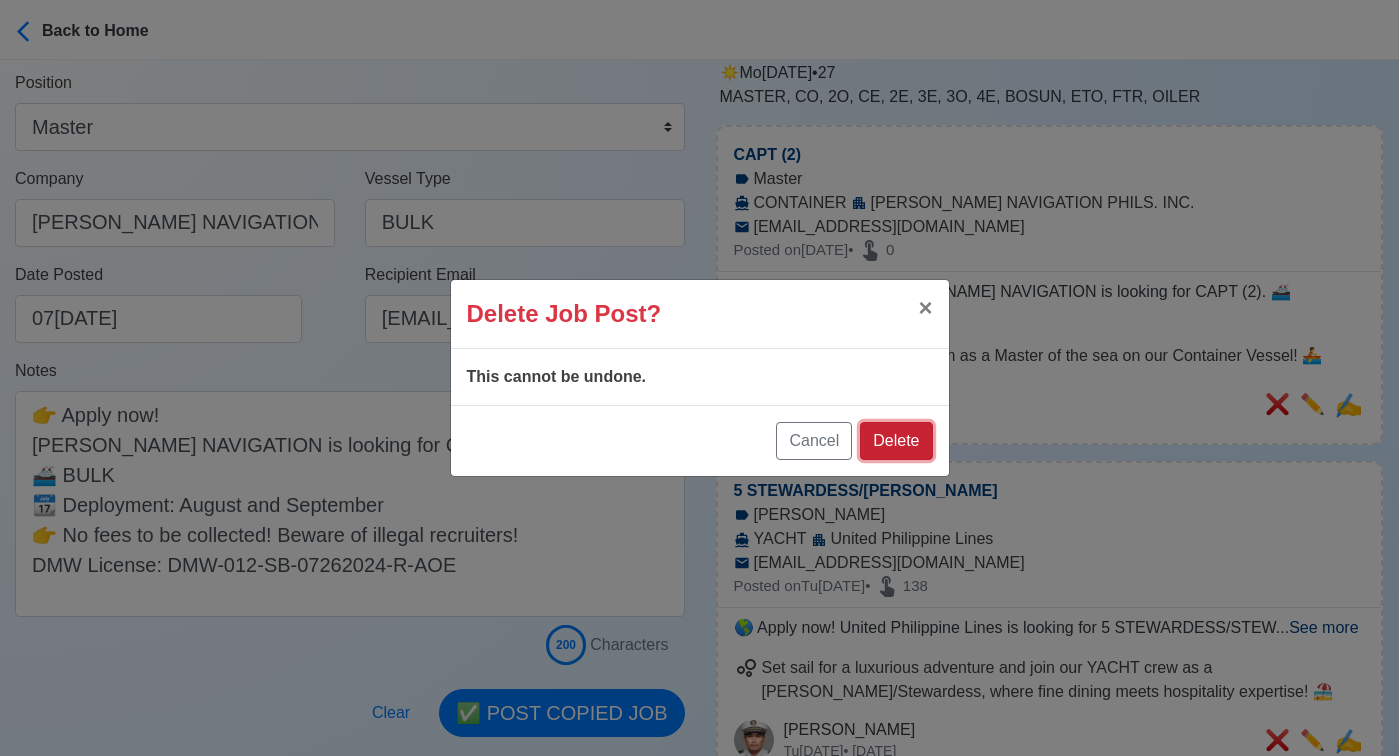 click on "Delete" at bounding box center (896, 441) 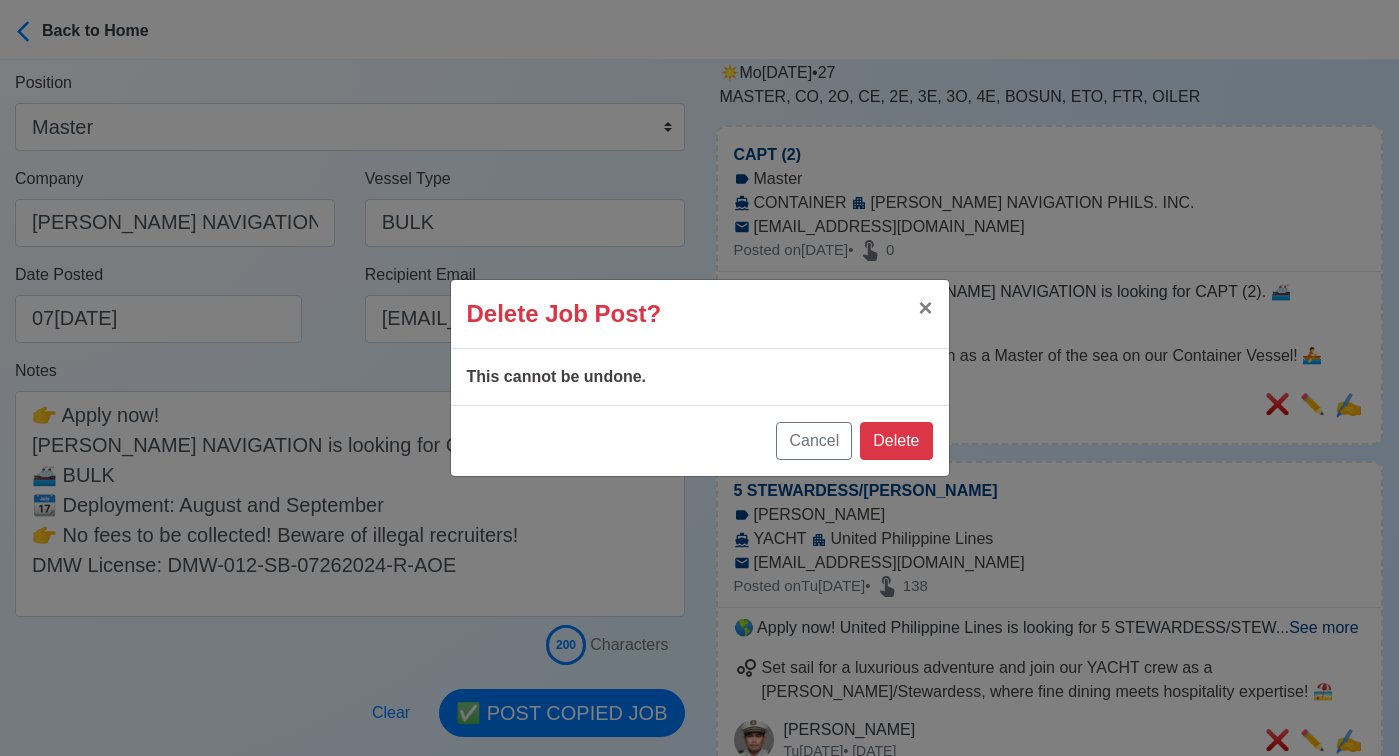 type 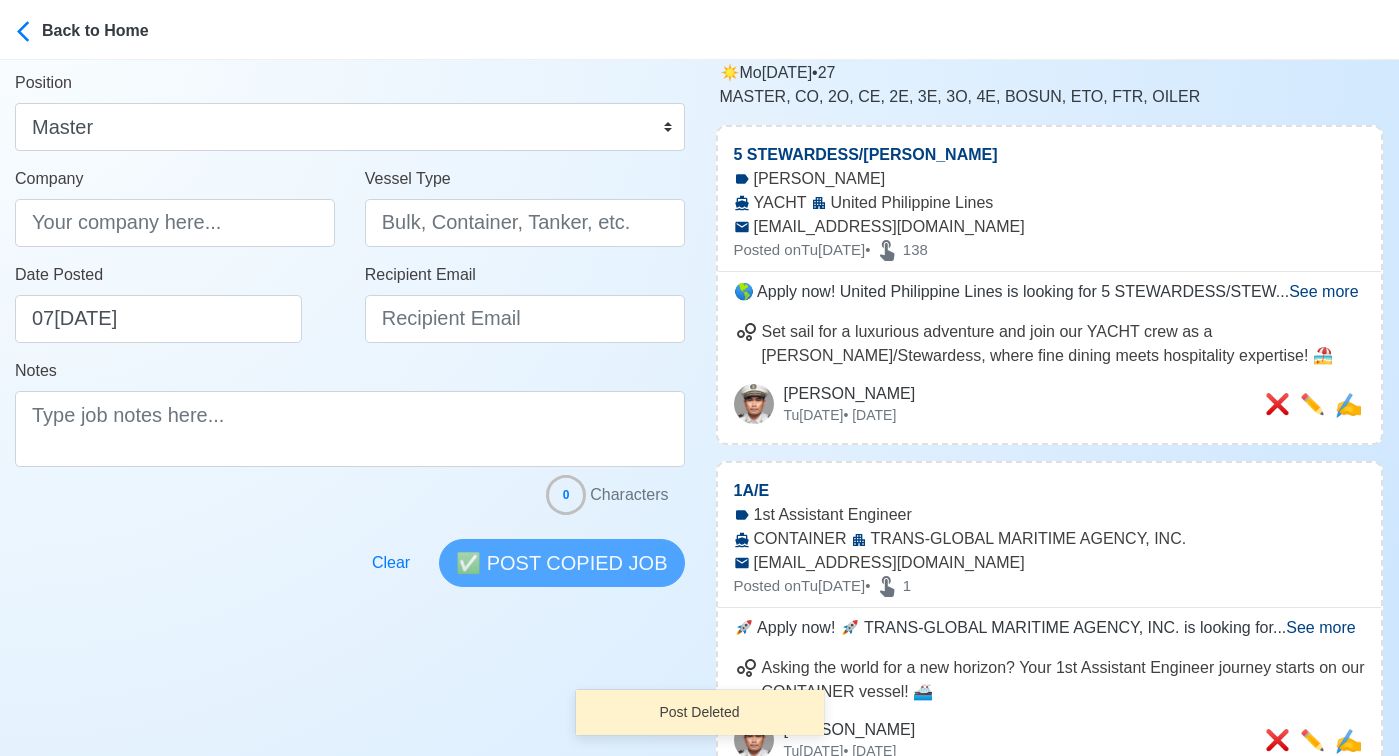 scroll, scrollTop: 0, scrollLeft: 0, axis: both 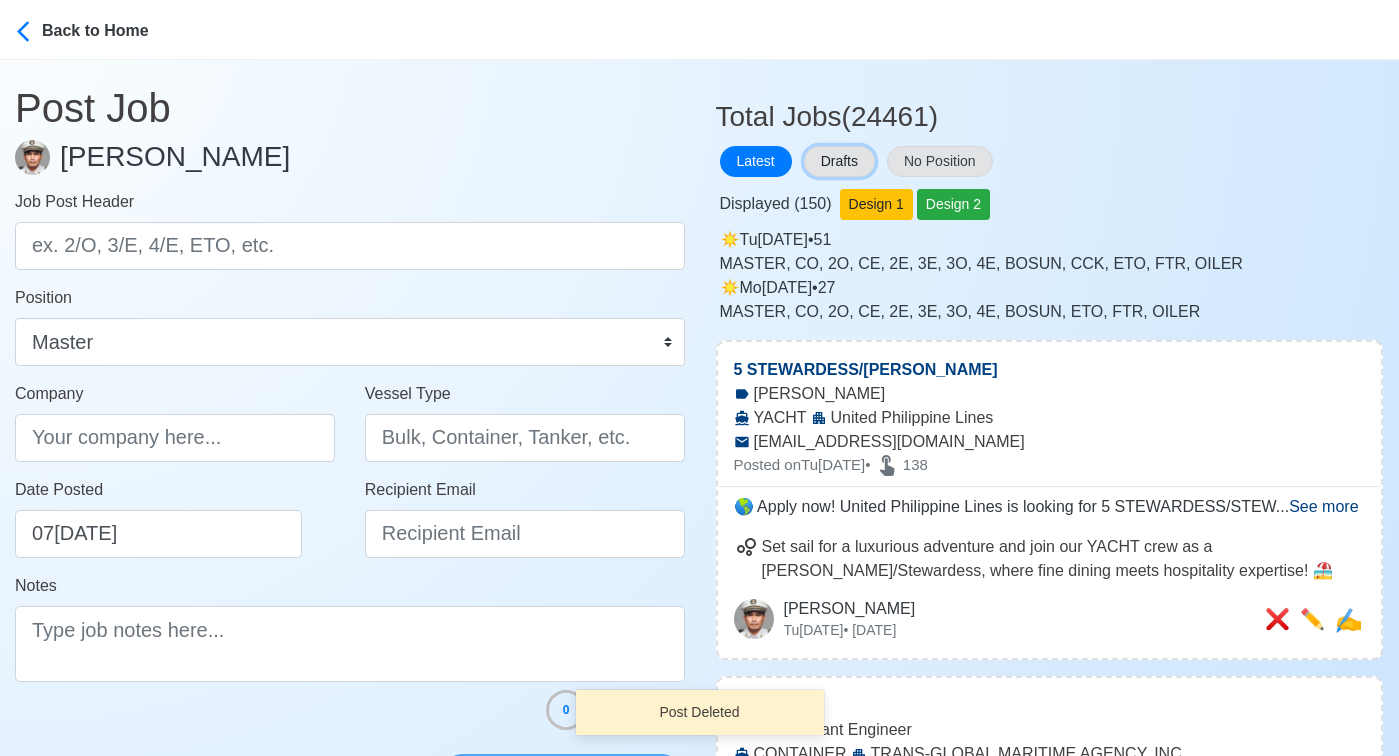 click on "Drafts" at bounding box center (839, 161) 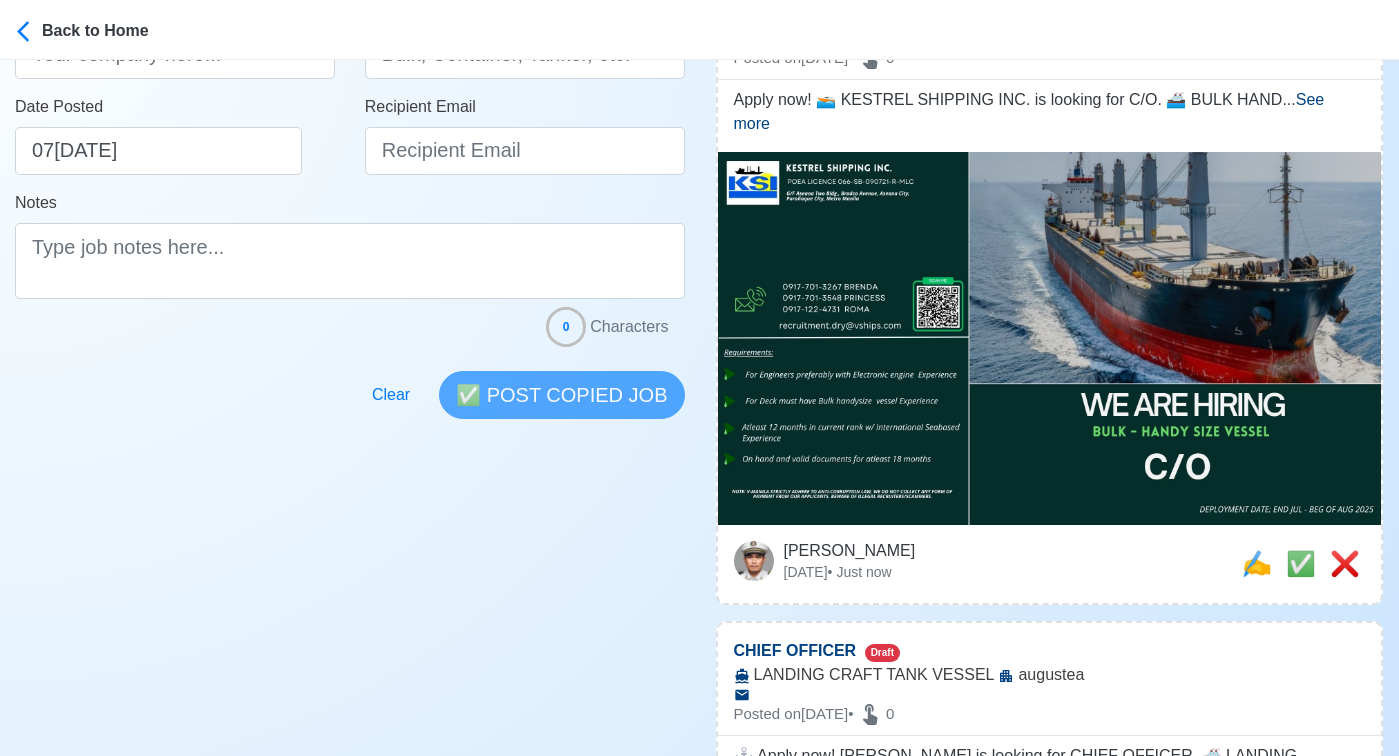scroll, scrollTop: 541, scrollLeft: 0, axis: vertical 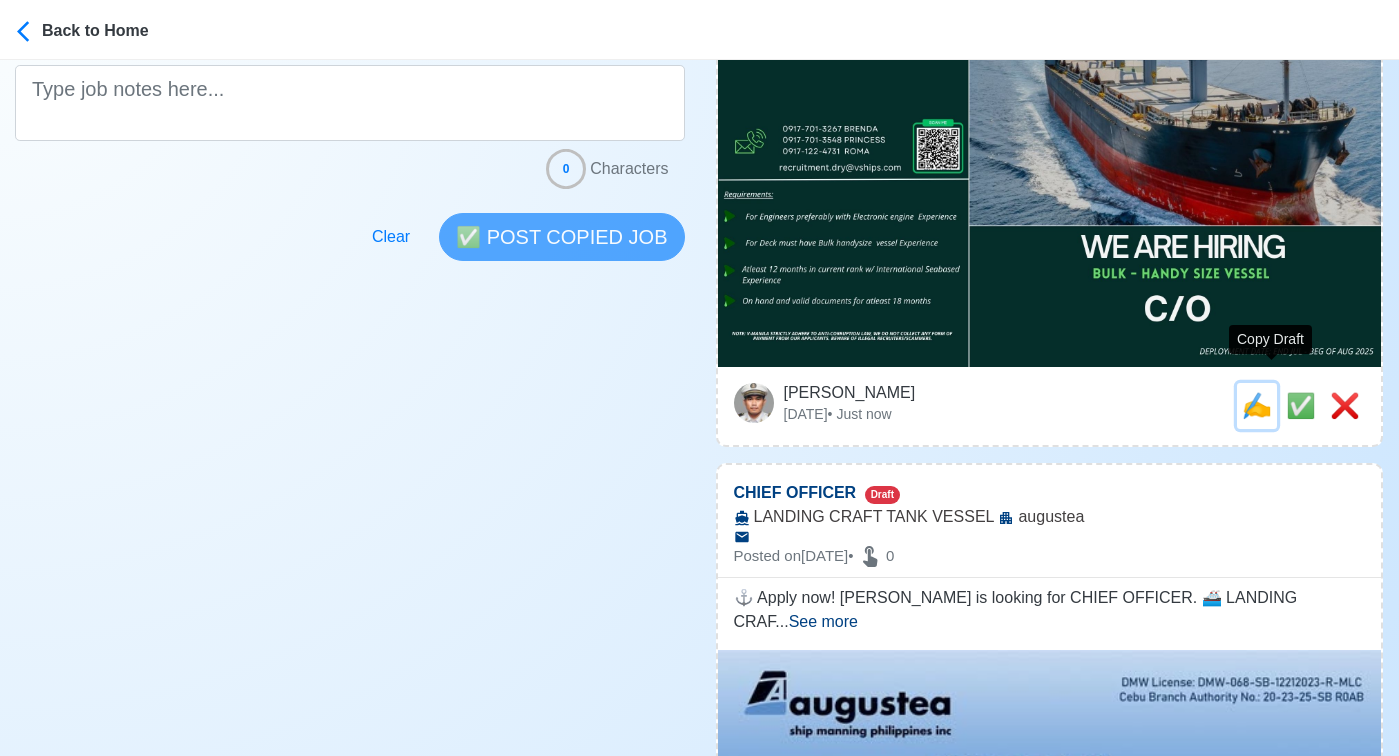 click on "✍️" at bounding box center [1257, 405] 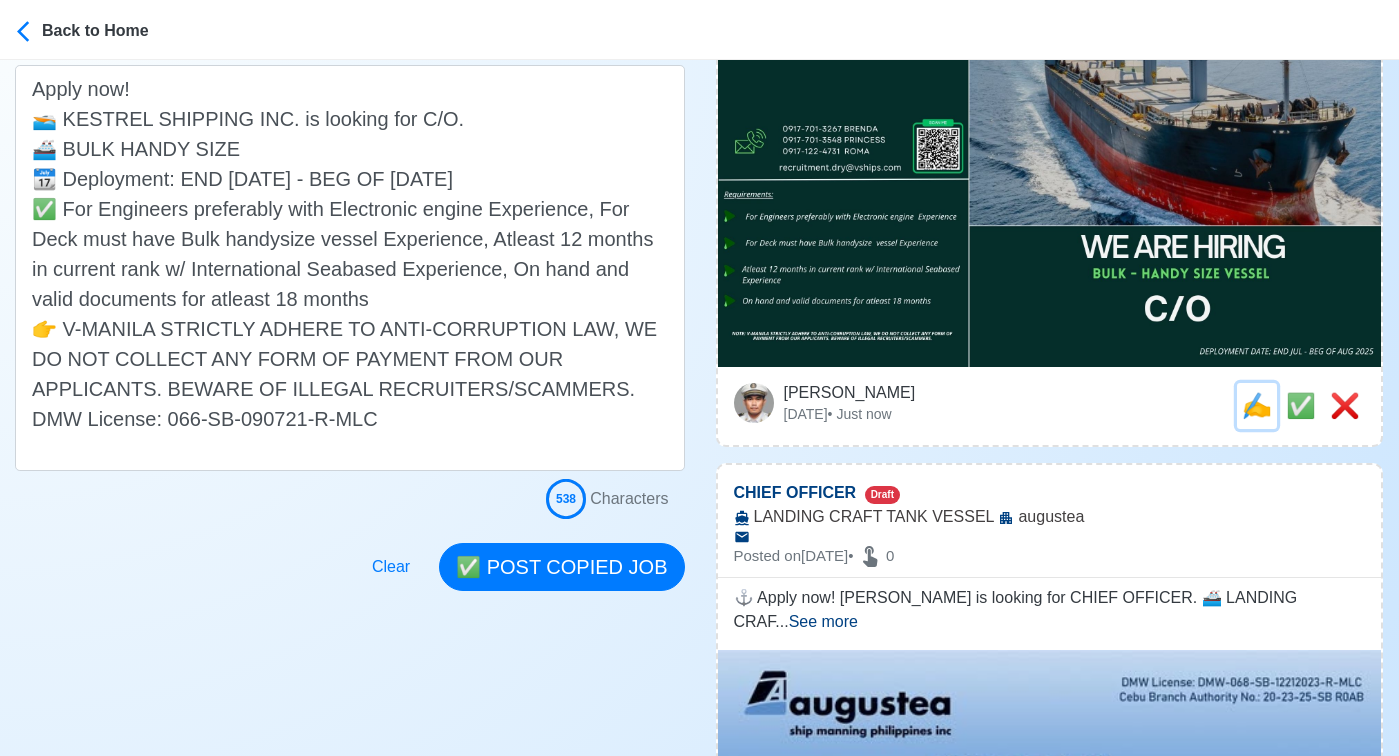 scroll, scrollTop: 0, scrollLeft: 0, axis: both 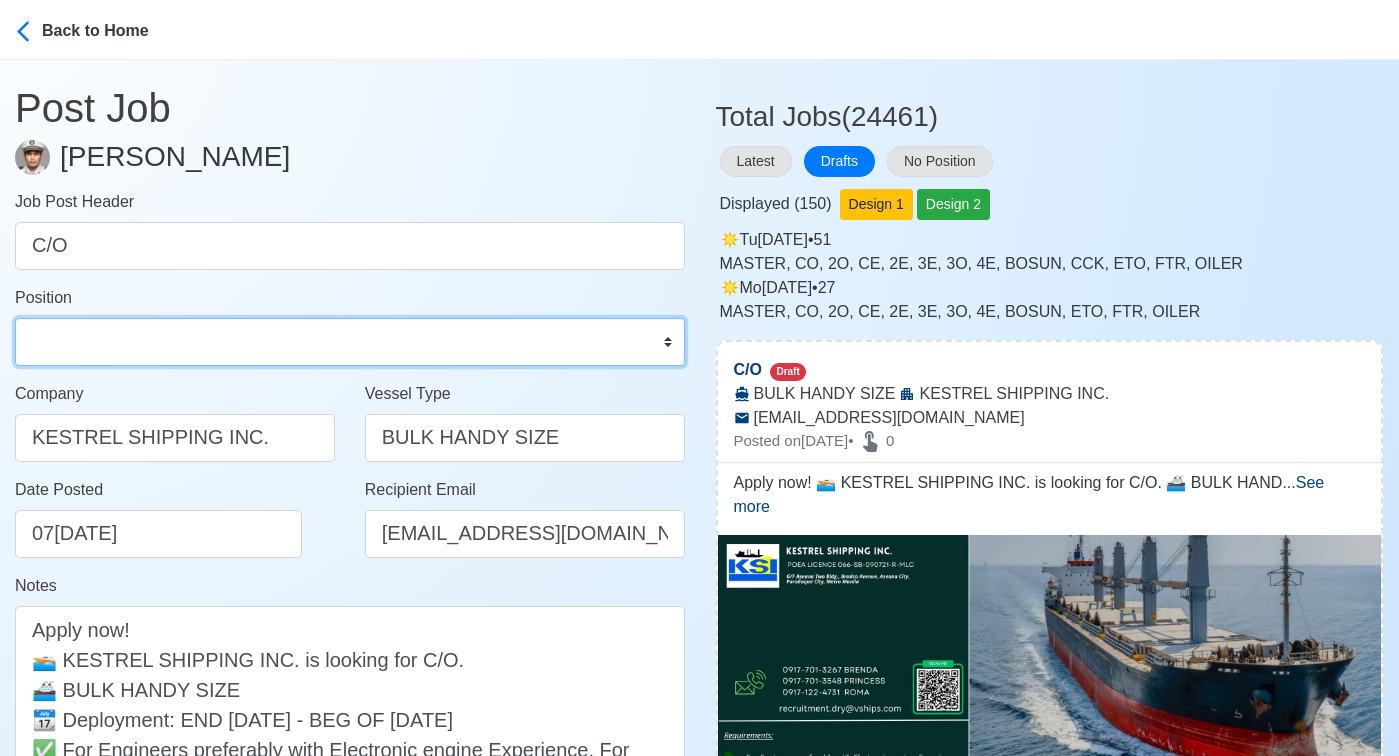 click on "Master Chief Officer 2nd Officer 3rd Officer Junior Officer Chief Engineer 2nd Engineer 3rd Engineer 4th Engineer Gas Engineer Junior Engineer 1st Assistant Engineer 2nd Assistant Engineer 3rd Assistant Engineer ETO/ETR Electrician Electrical Engineer Oiler Fitter Welder Chief Cook Chef Cook Messman Wiper Rigger Ordinary Seaman Able Seaman Motorman Pumpman Bosun Cadet Reefer Mechanic Operator Repairman Painter Steward Waiter Others" at bounding box center (350, 342) 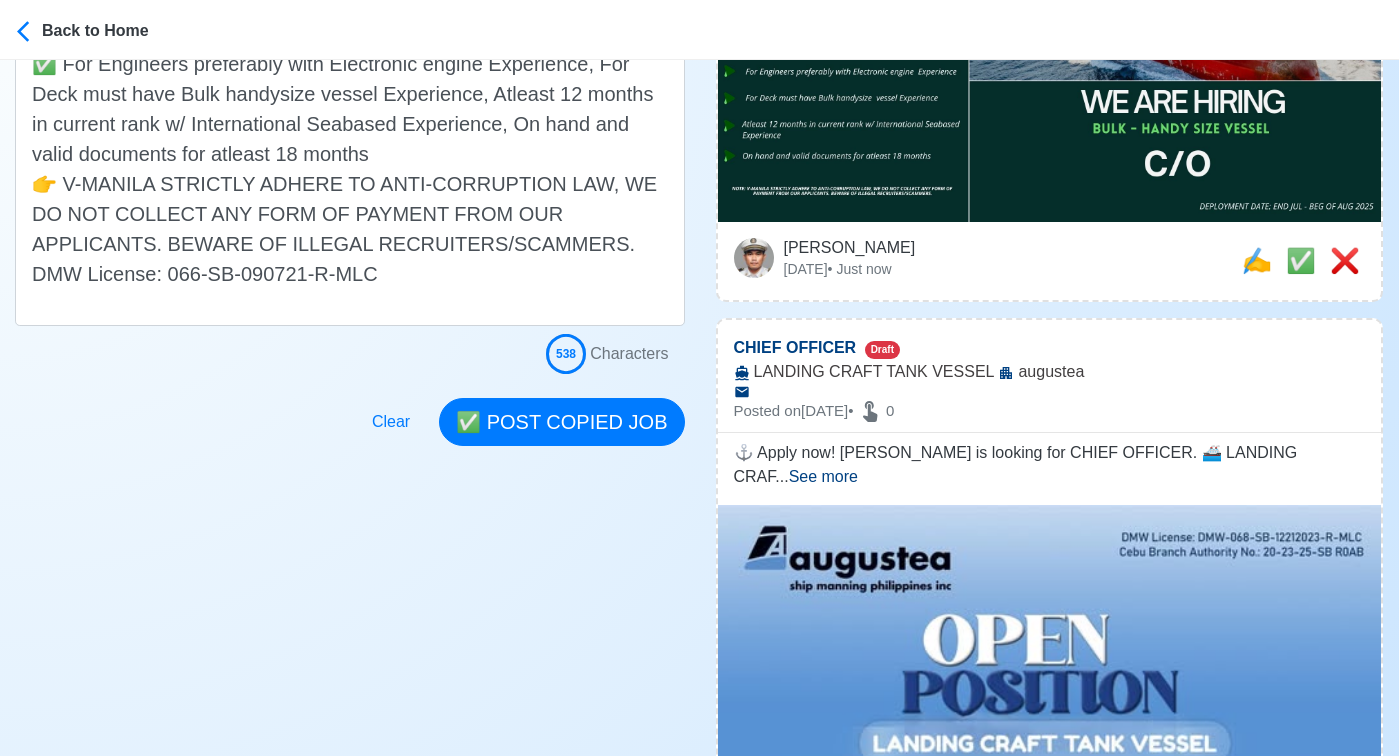 scroll, scrollTop: 699, scrollLeft: 0, axis: vertical 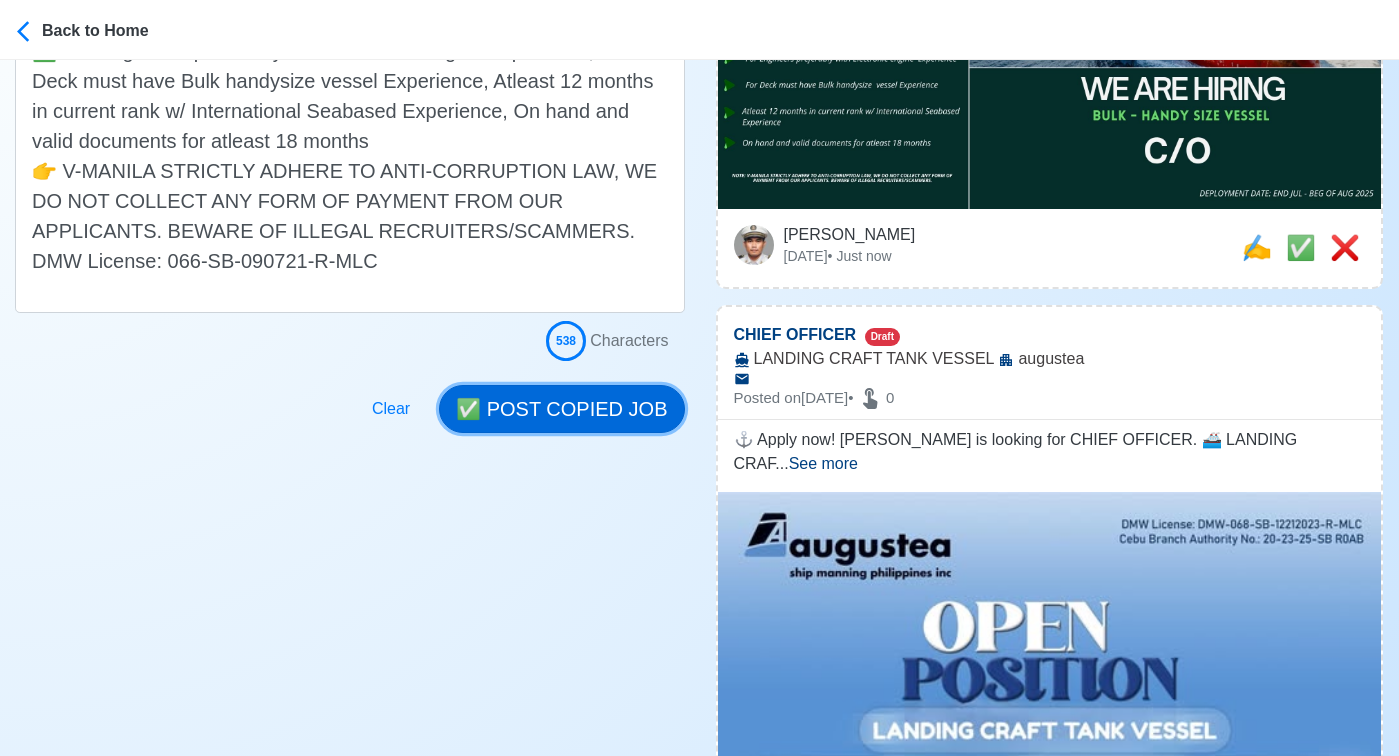 click on "✅ POST COPIED JOB" at bounding box center [561, 409] 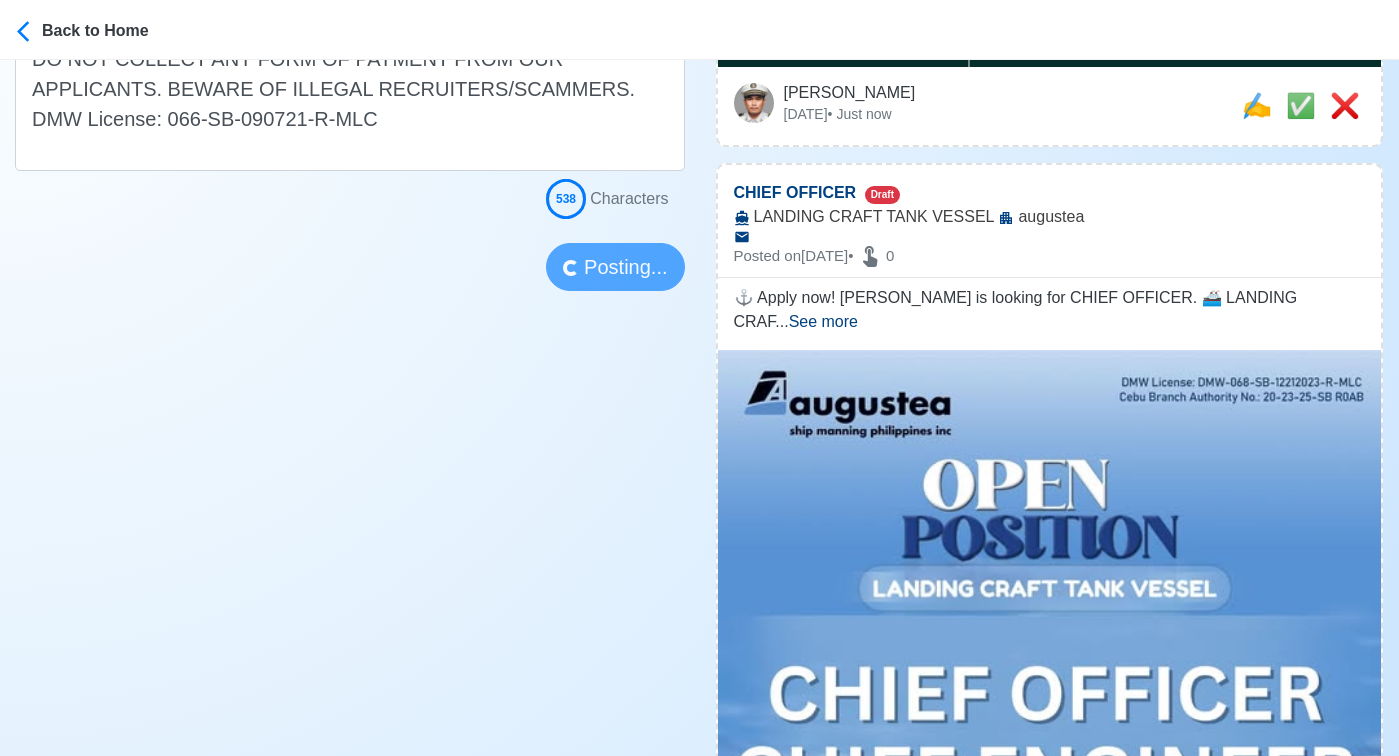 scroll, scrollTop: 655, scrollLeft: 0, axis: vertical 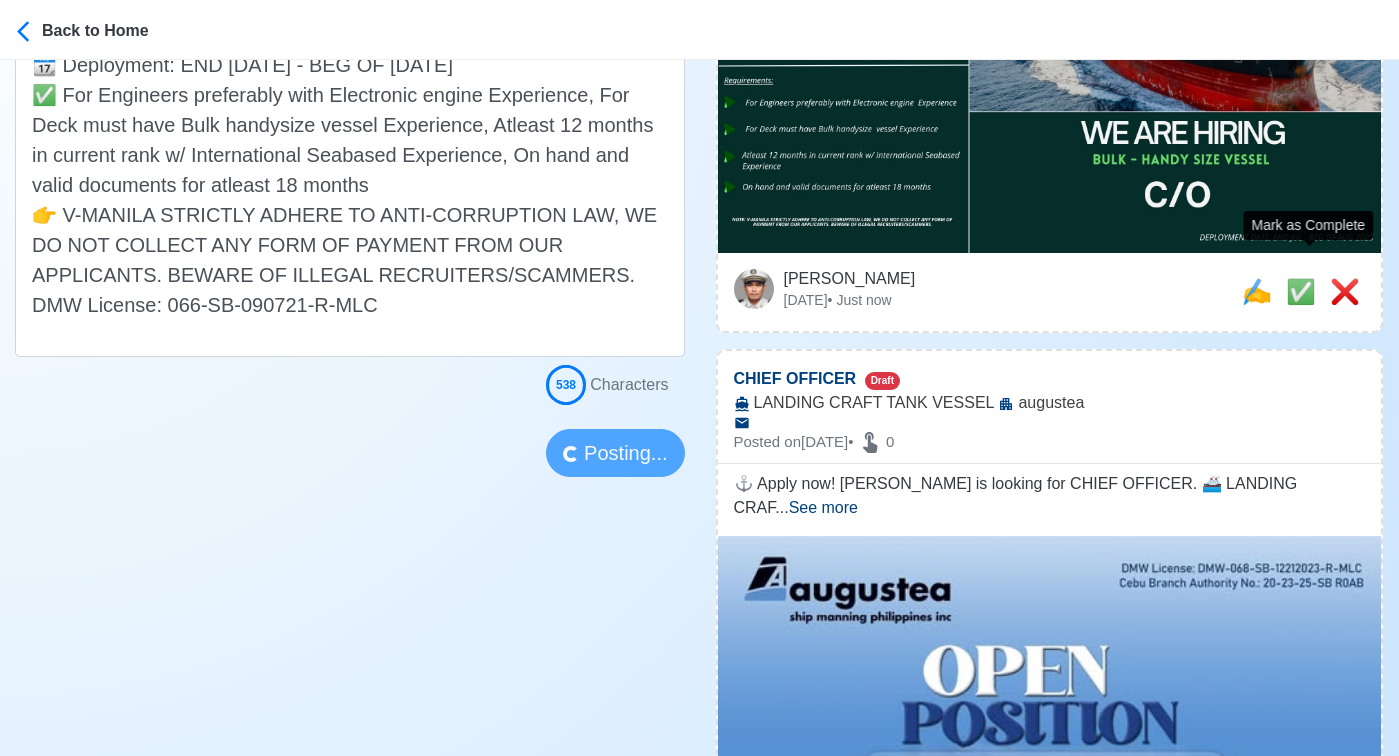 type 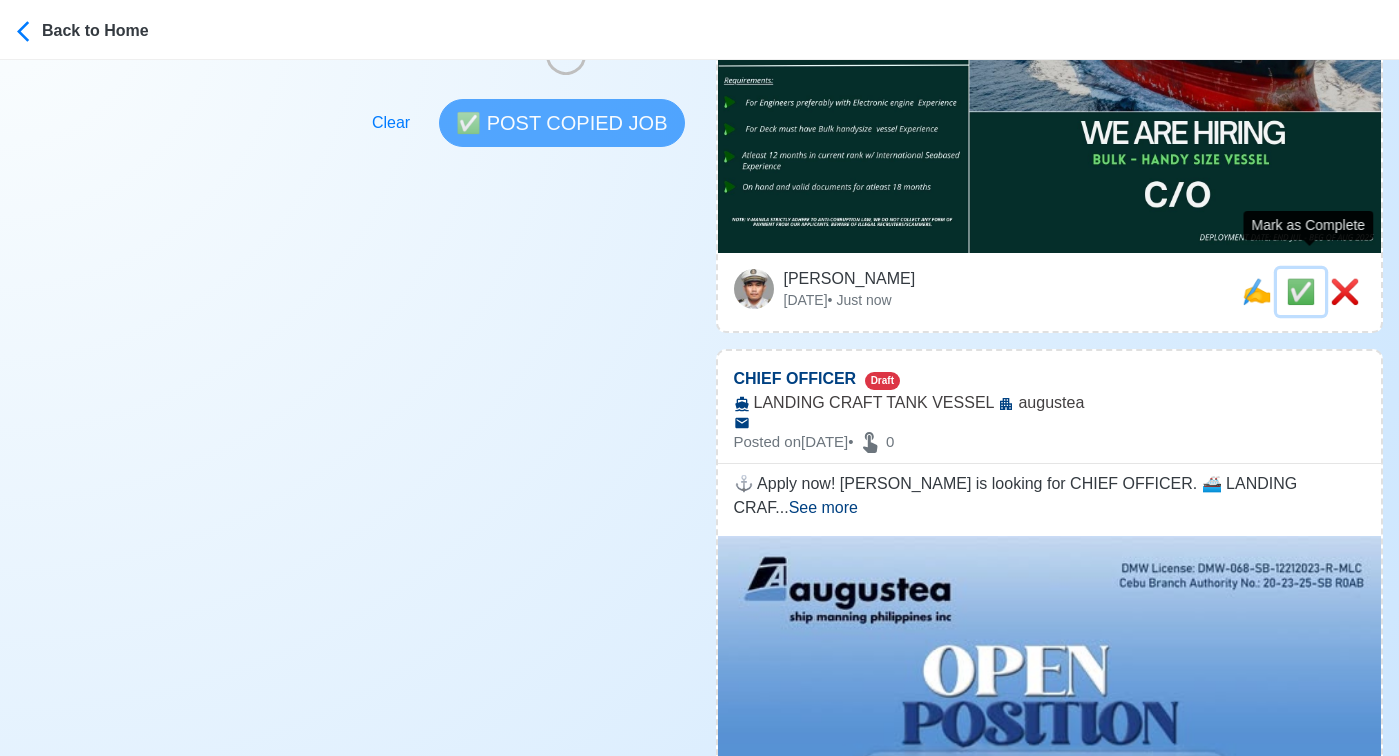click on "✅" at bounding box center (1301, 291) 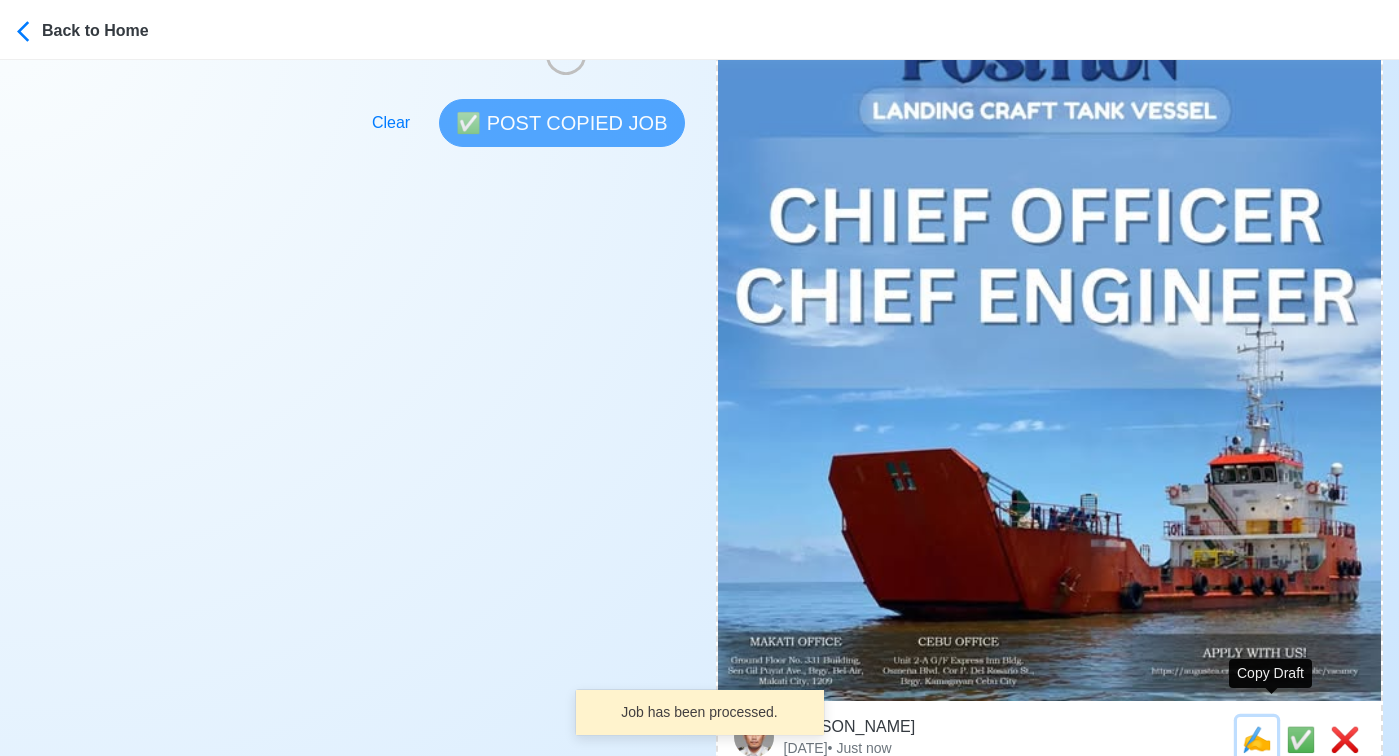 click on "✍️" at bounding box center (1257, 739) 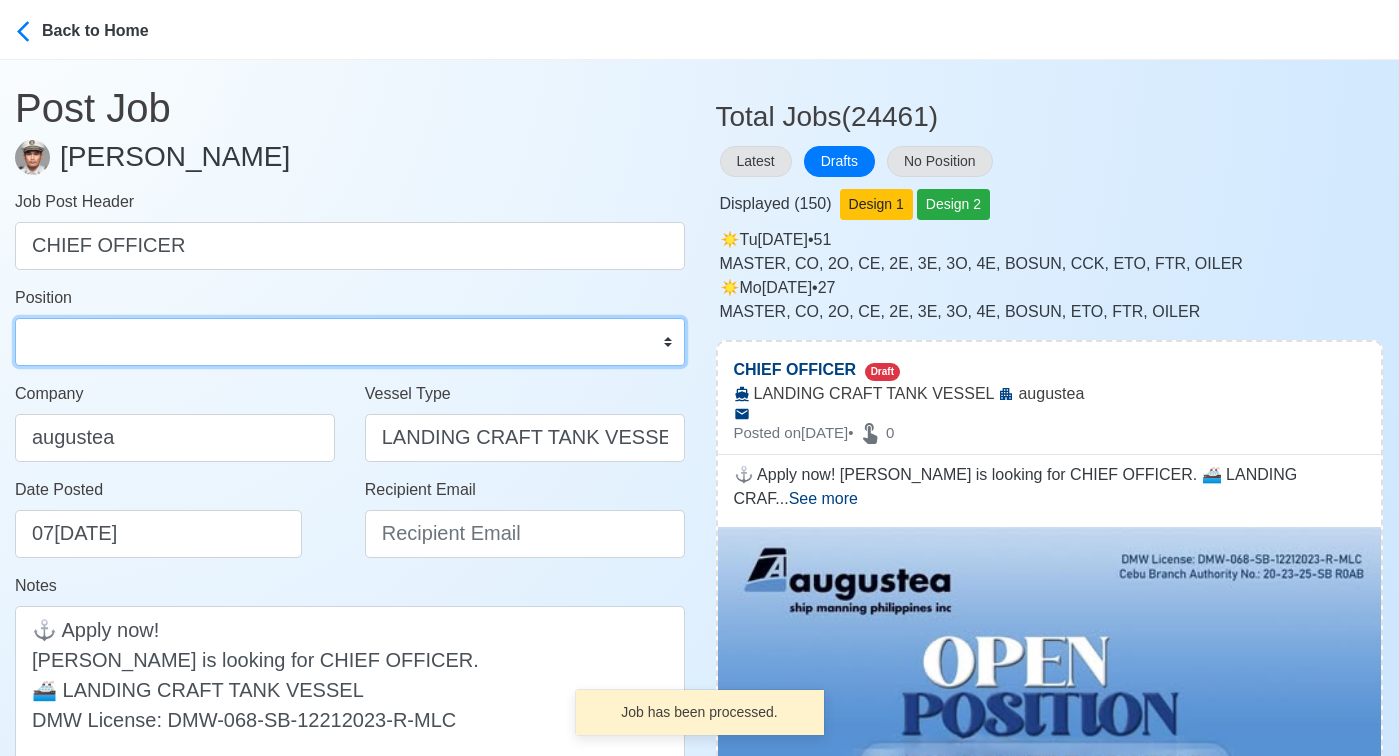 click on "Master Chief Officer 2nd Officer 3rd Officer Junior Officer Chief Engineer 2nd Engineer 3rd Engineer 4th Engineer Gas Engineer Junior Engineer 1st Assistant Engineer 2nd Assistant Engineer 3rd Assistant Engineer ETO/ETR Electrician Electrical Engineer Oiler Fitter Welder Chief Cook Chef Cook Messman Wiper Rigger Ordinary Seaman Able Seaman Motorman Pumpman Bosun Cadet Reefer Mechanic Operator Repairman Painter Steward Waiter Others" at bounding box center [350, 342] 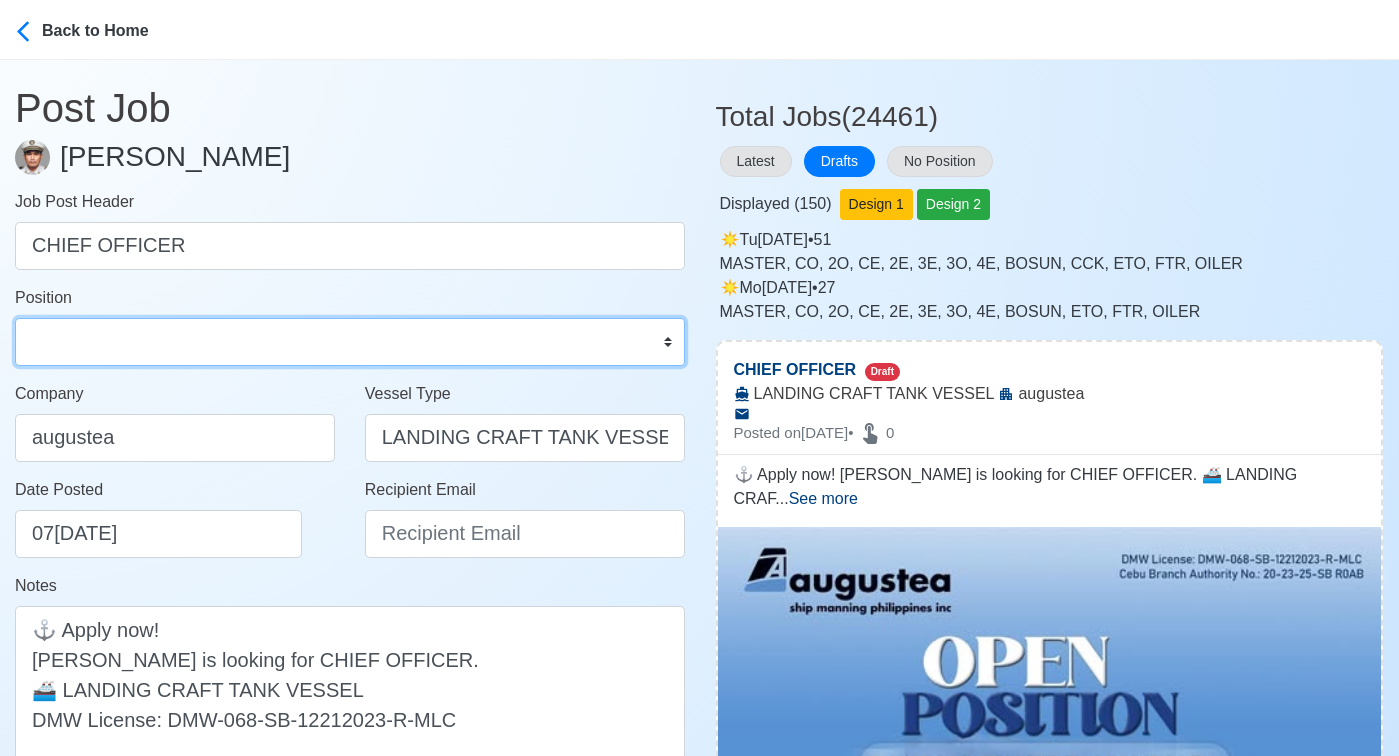 select on "Chief Officer" 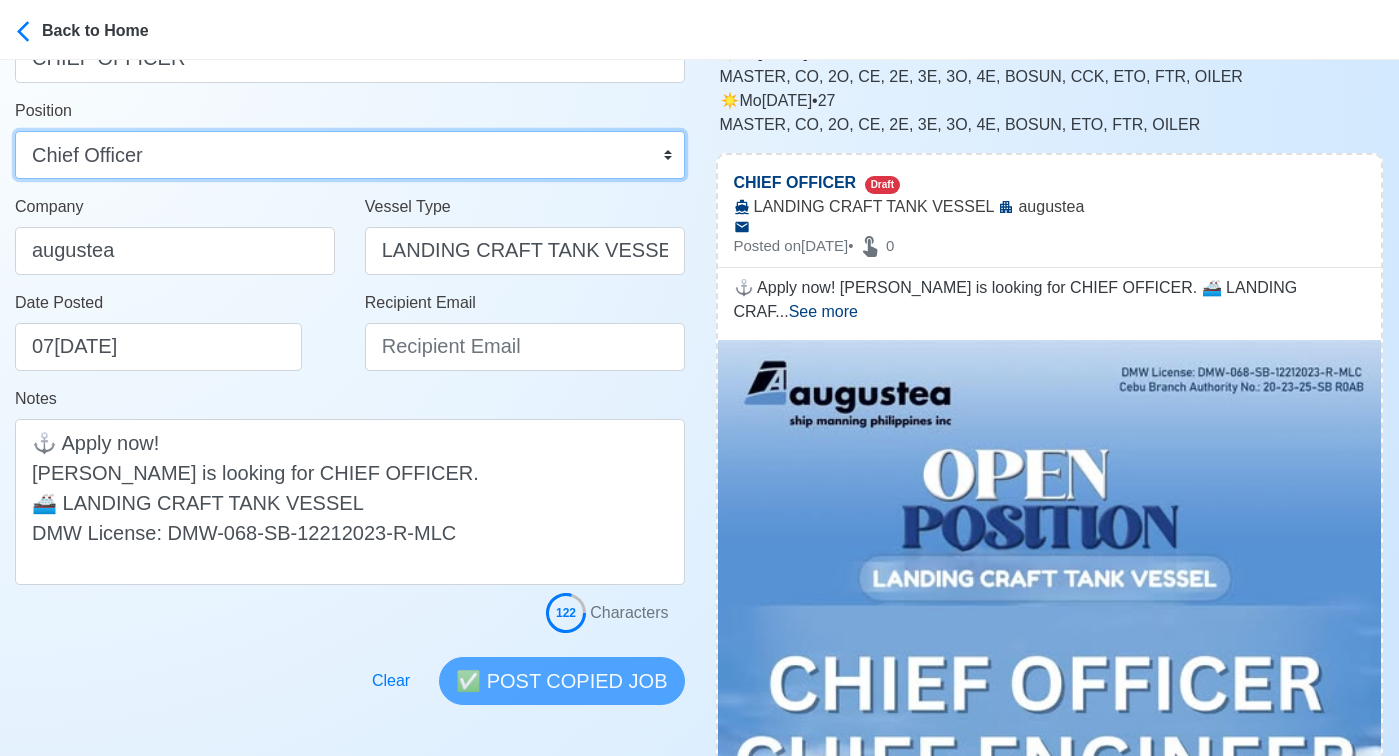 scroll, scrollTop: 212, scrollLeft: 0, axis: vertical 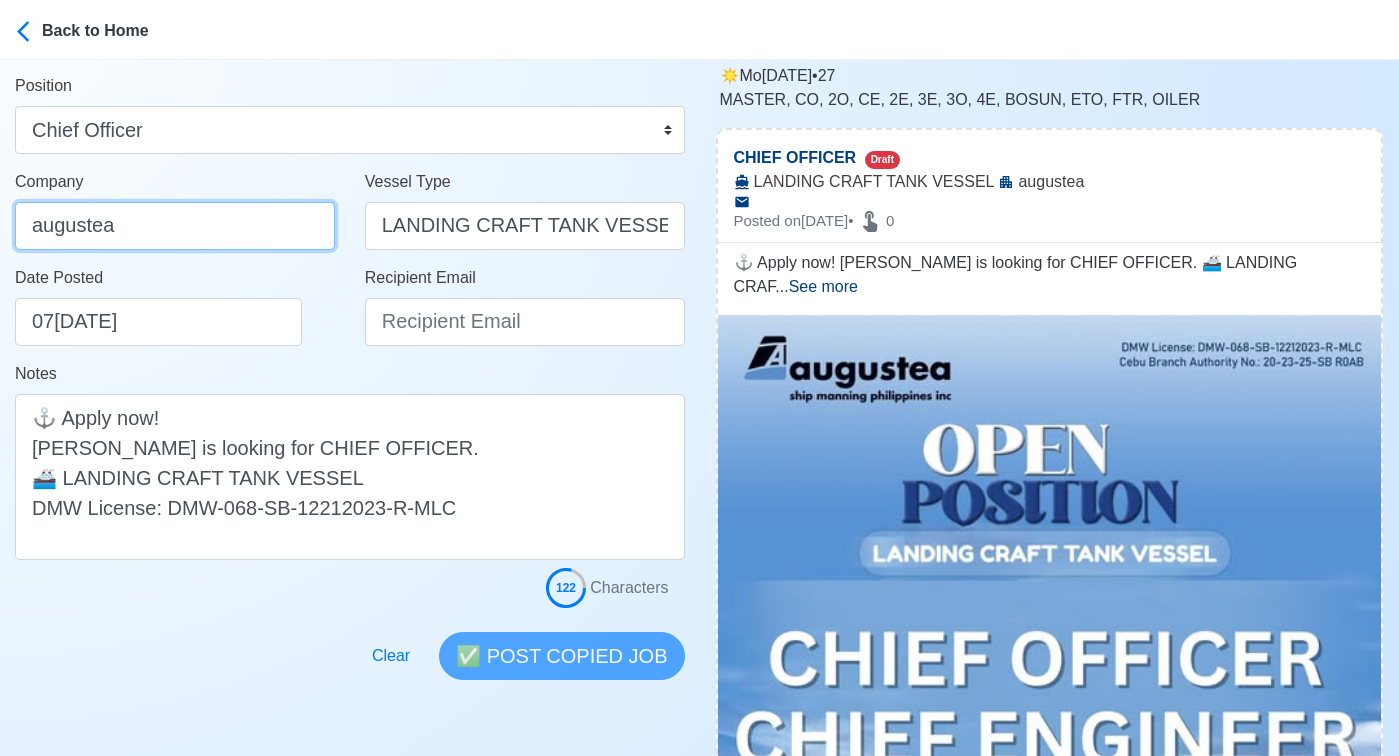 click on "augustea" at bounding box center [175, 226] 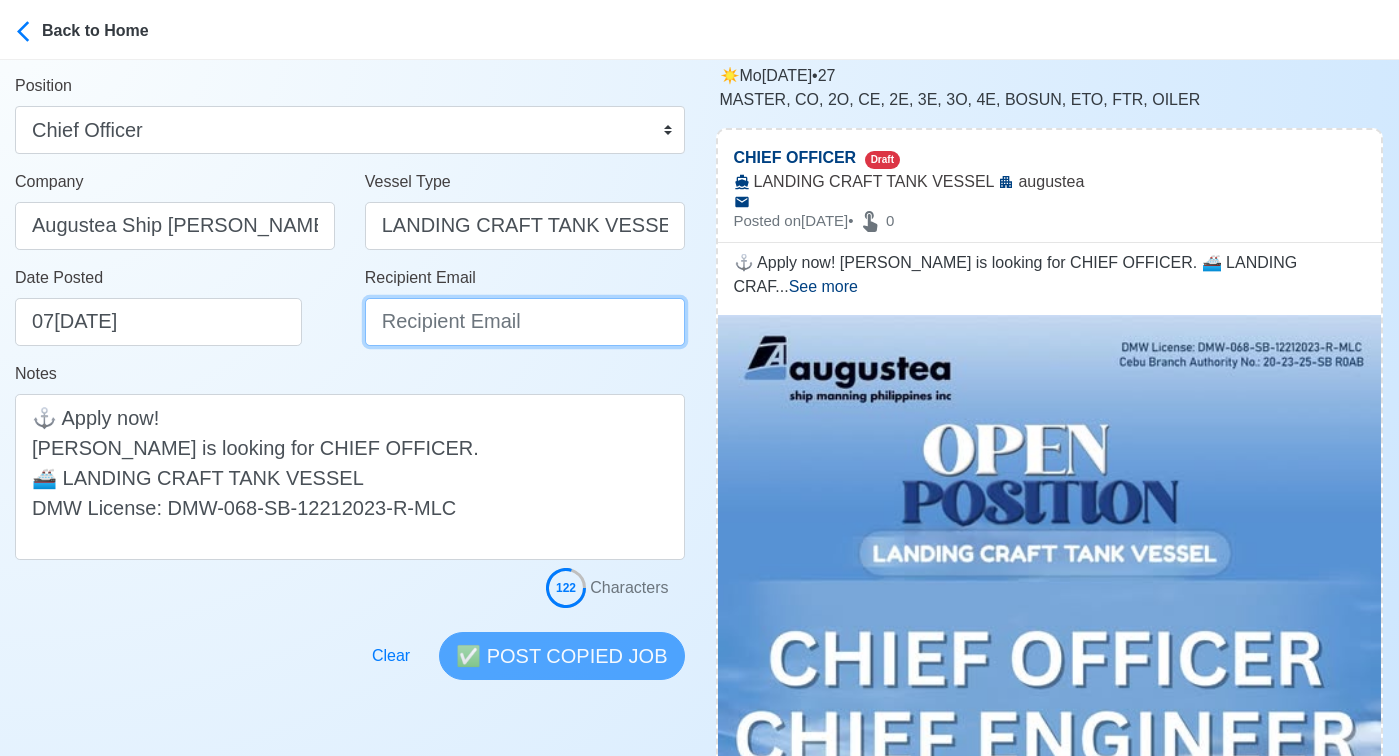click on "Recipient Email" at bounding box center [525, 322] 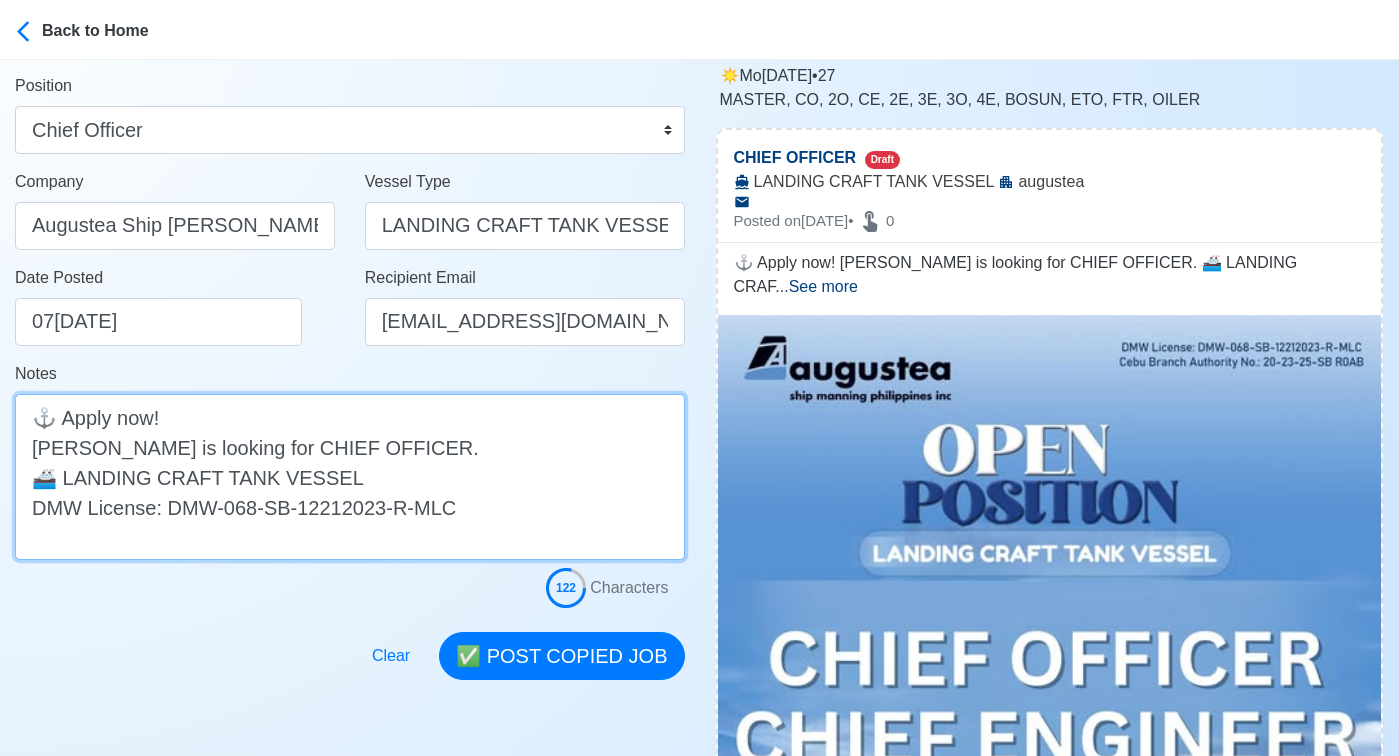 click on "⚓ Apply now!
augustea is looking for CHIEF OFFICER.
🚢 LANDING CRAFT TANK VESSEL
DMW License: DMW-068-SB-12212023-R-MLC" at bounding box center [350, 477] 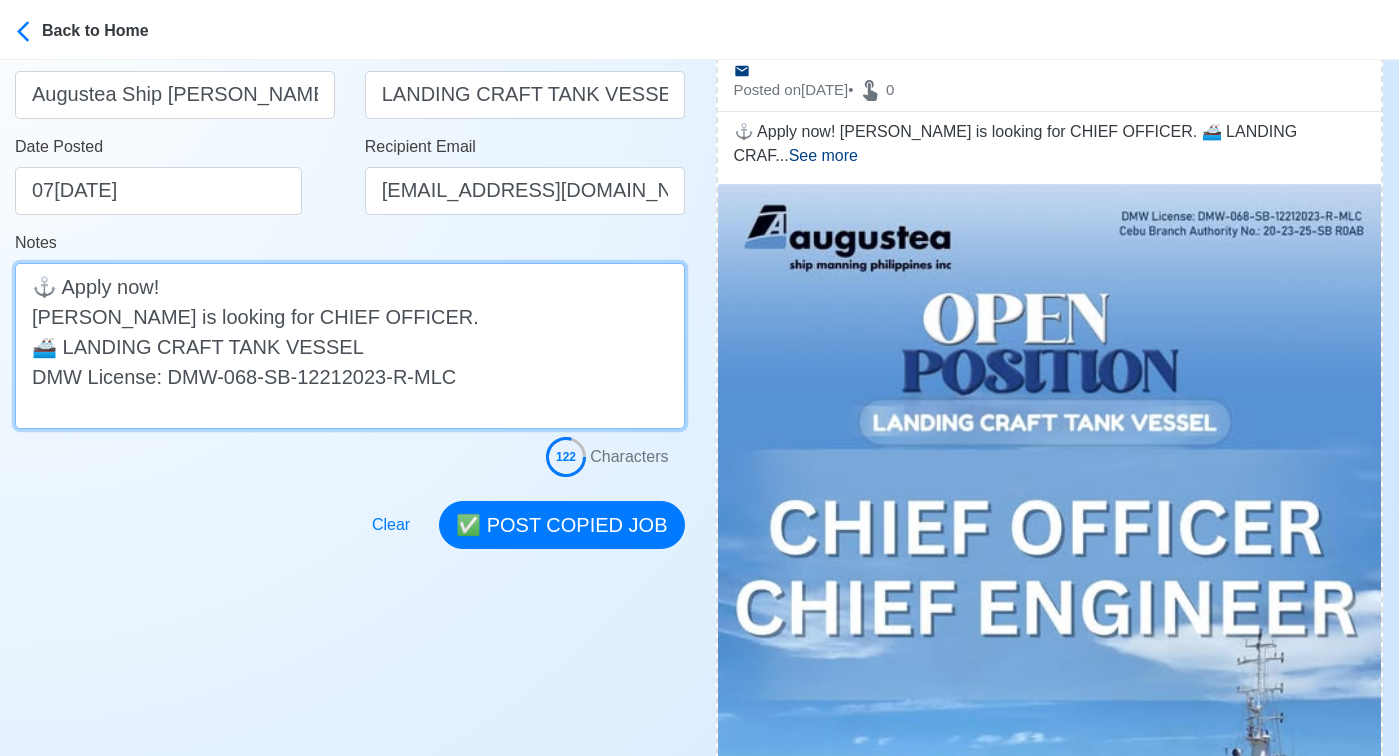 scroll, scrollTop: 416, scrollLeft: 0, axis: vertical 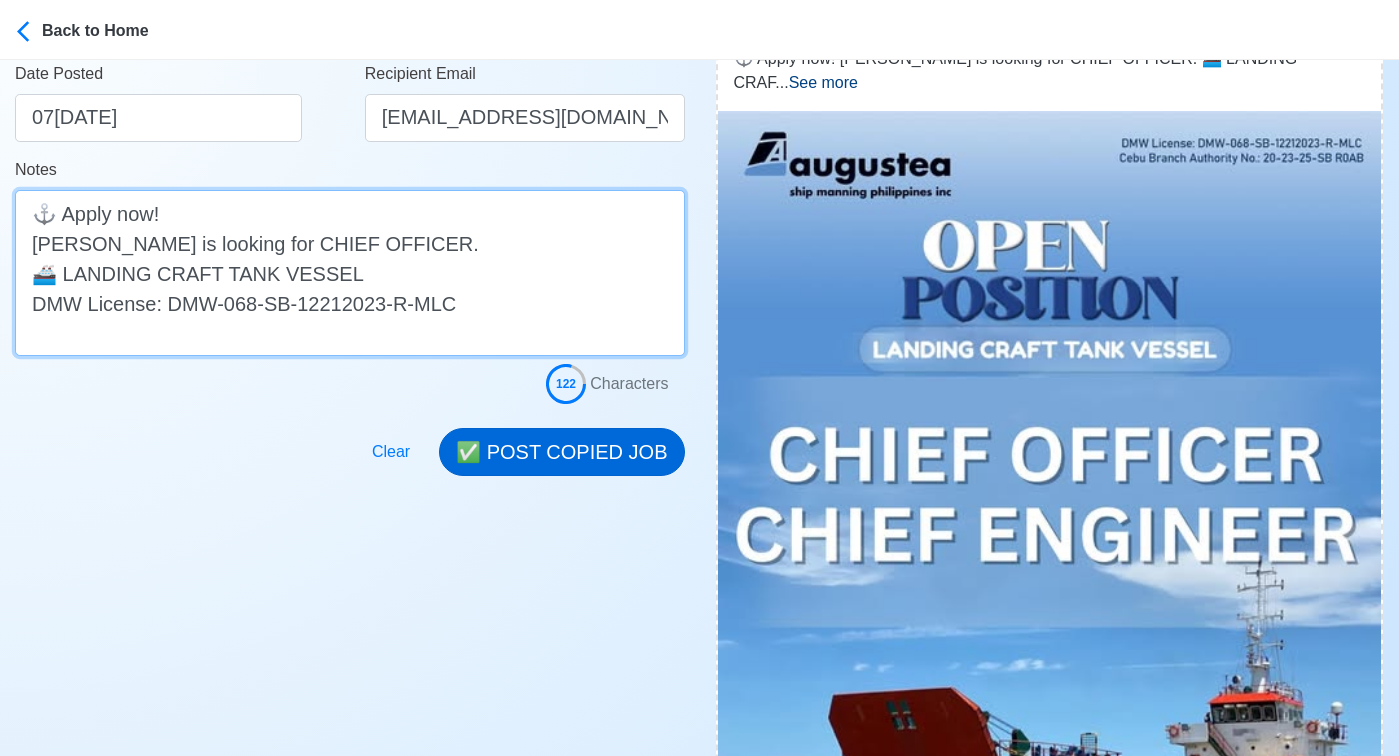 type on "⚓ Apply now!
Augustea is looking for CHIEF OFFICER.
🚢 LANDING CRAFT TANK VESSEL
DMW License: DMW-068-SB-12212023-R-MLC" 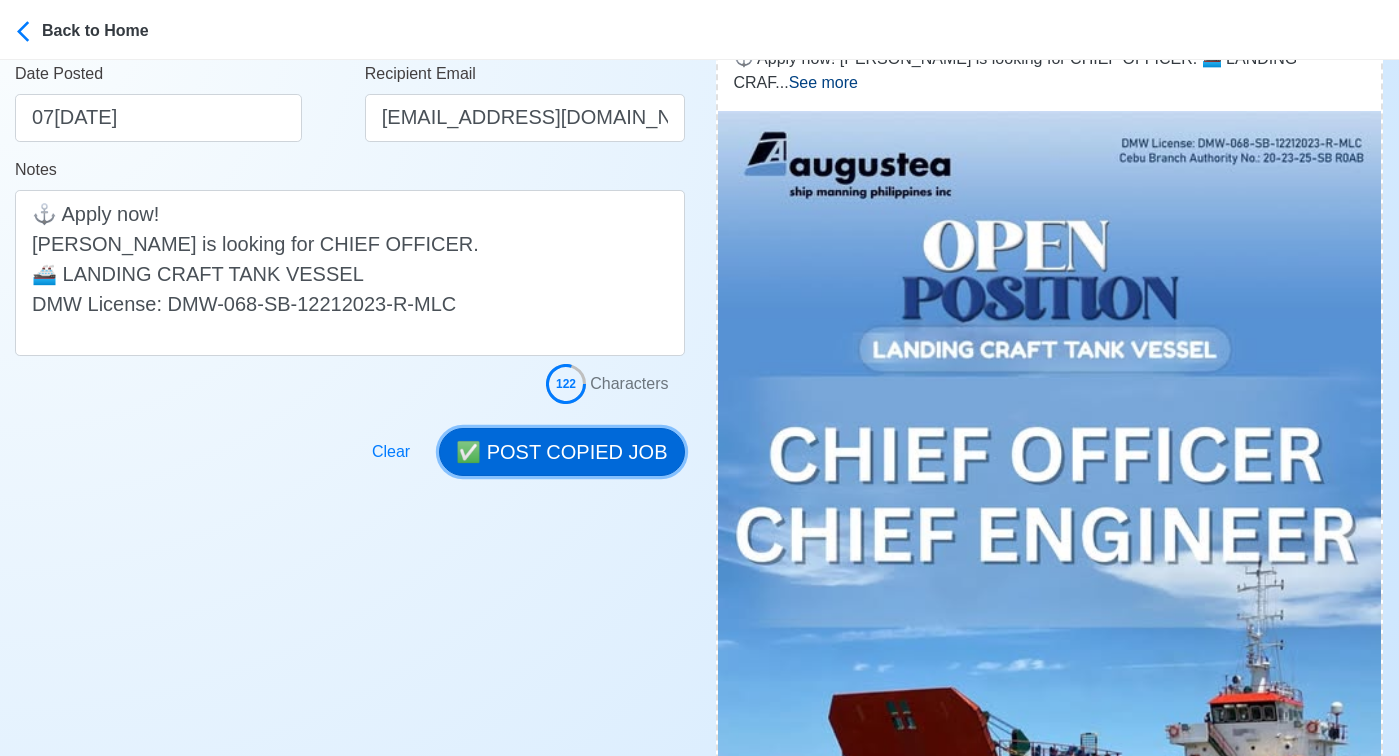 click on "✅ POST COPIED JOB" at bounding box center (561, 452) 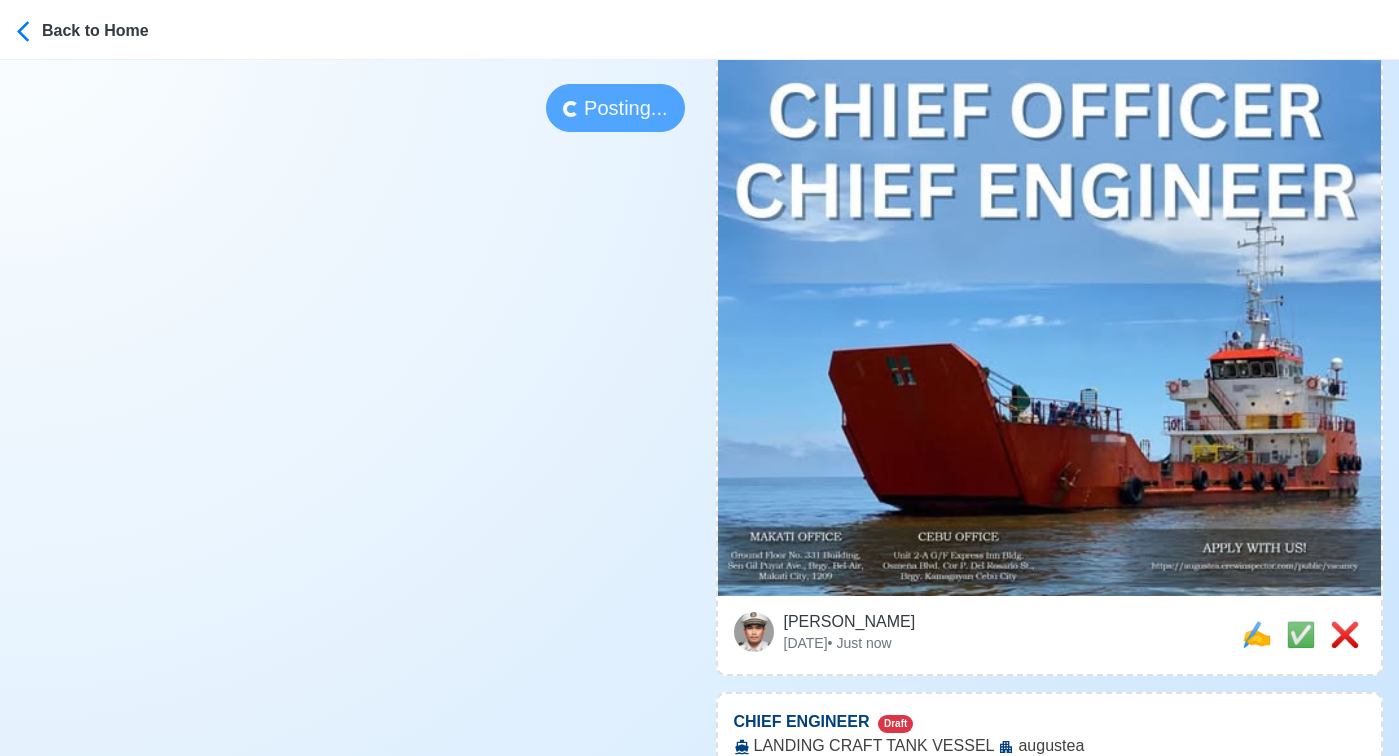 scroll, scrollTop: 772, scrollLeft: 0, axis: vertical 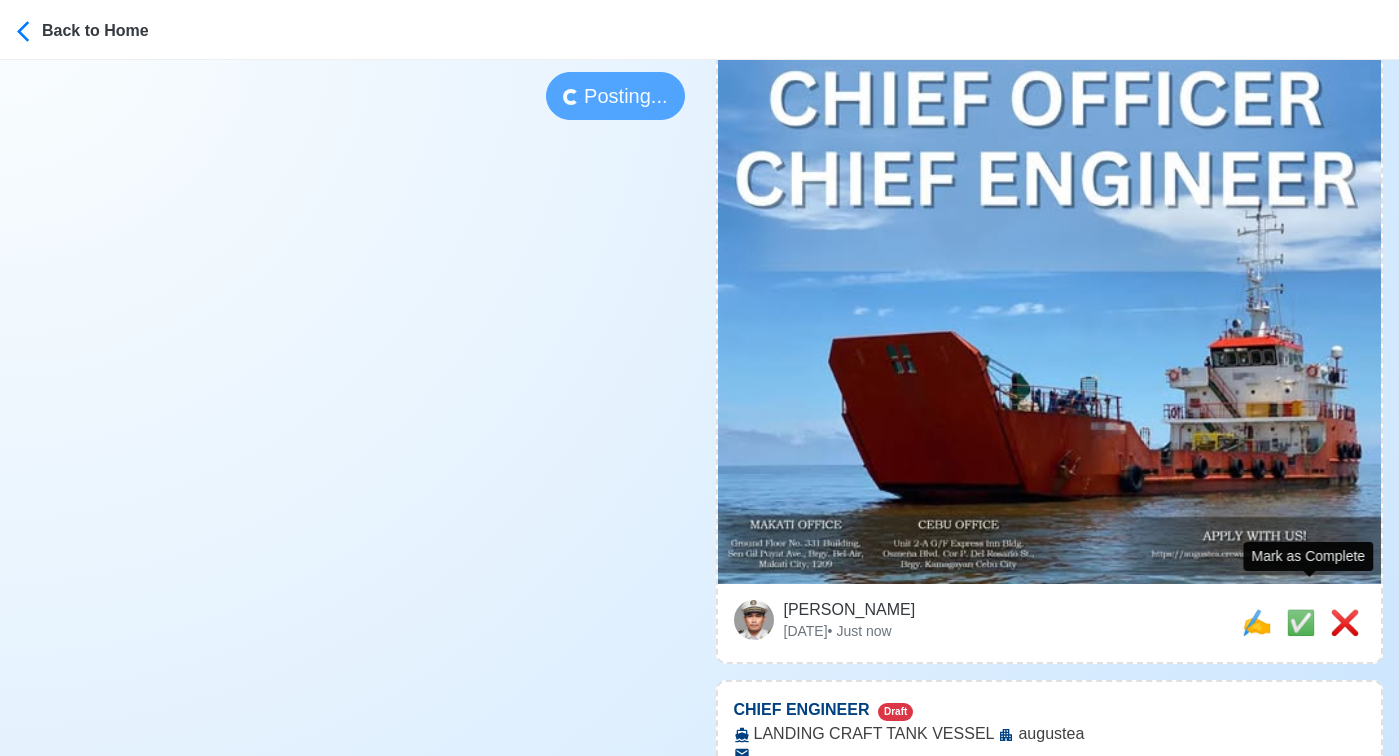 type 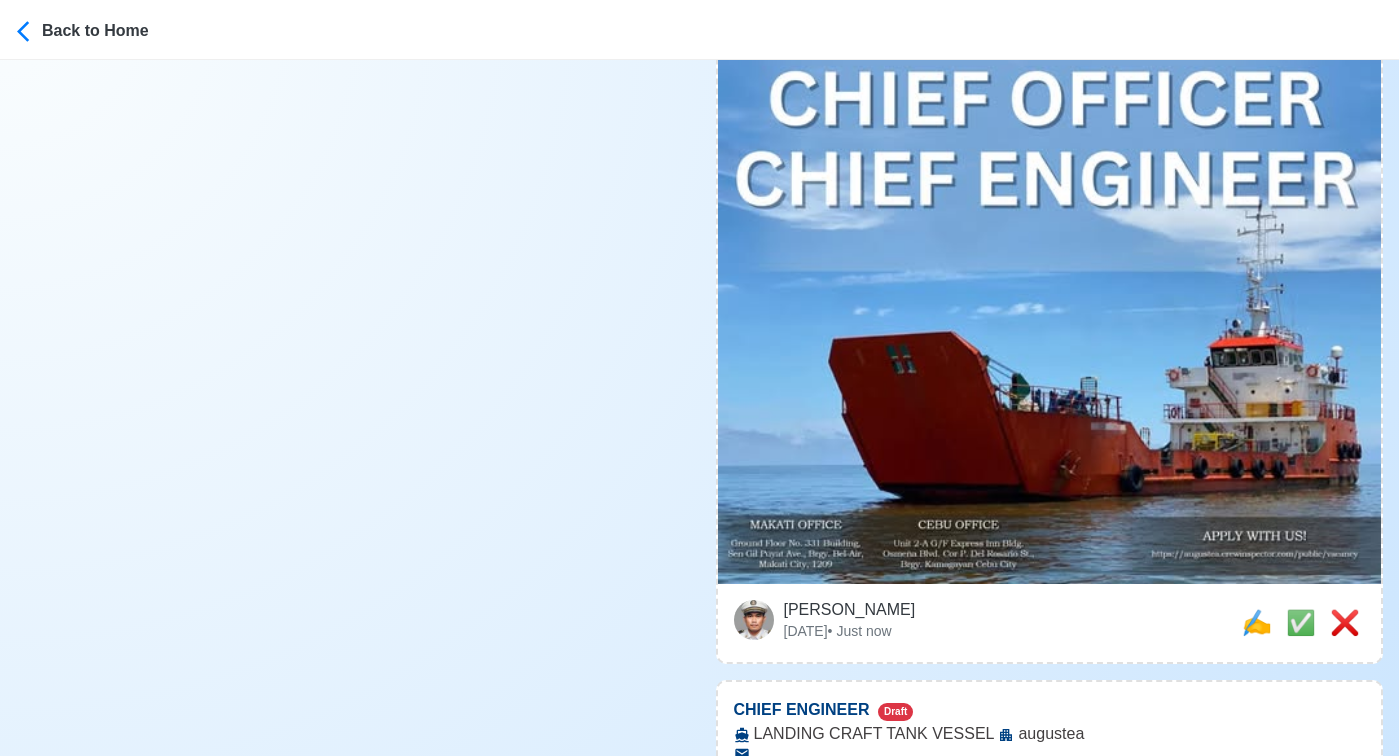 scroll, scrollTop: 682, scrollLeft: 0, axis: vertical 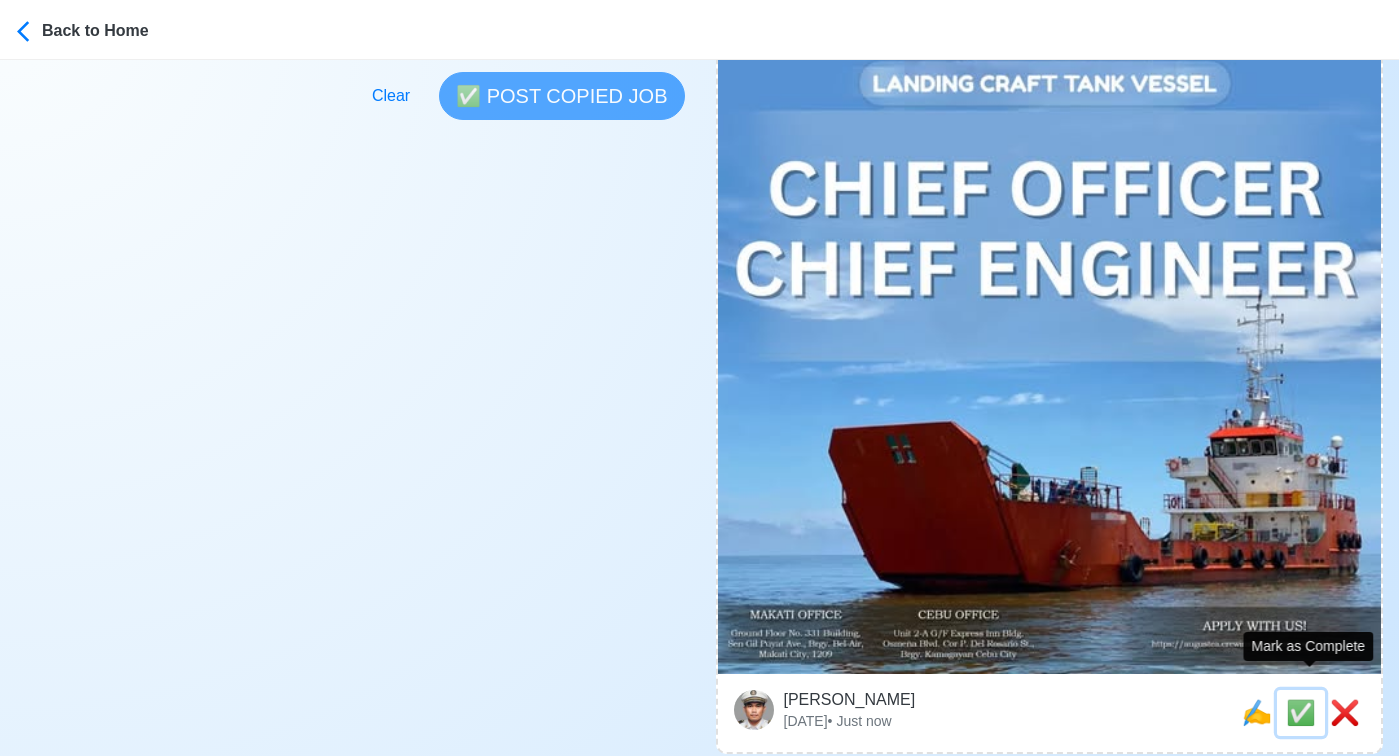 click on "✅" at bounding box center [1301, 712] 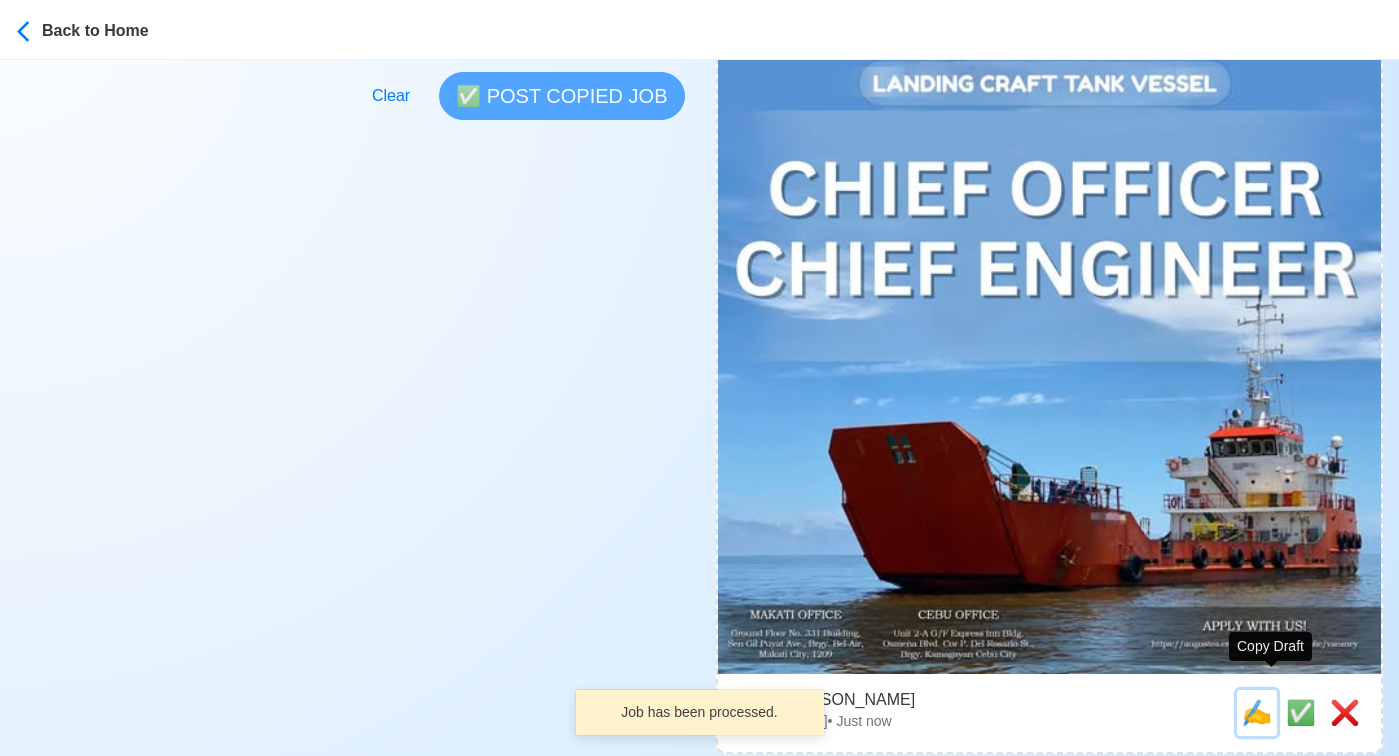 click on "✍️" at bounding box center (1257, 712) 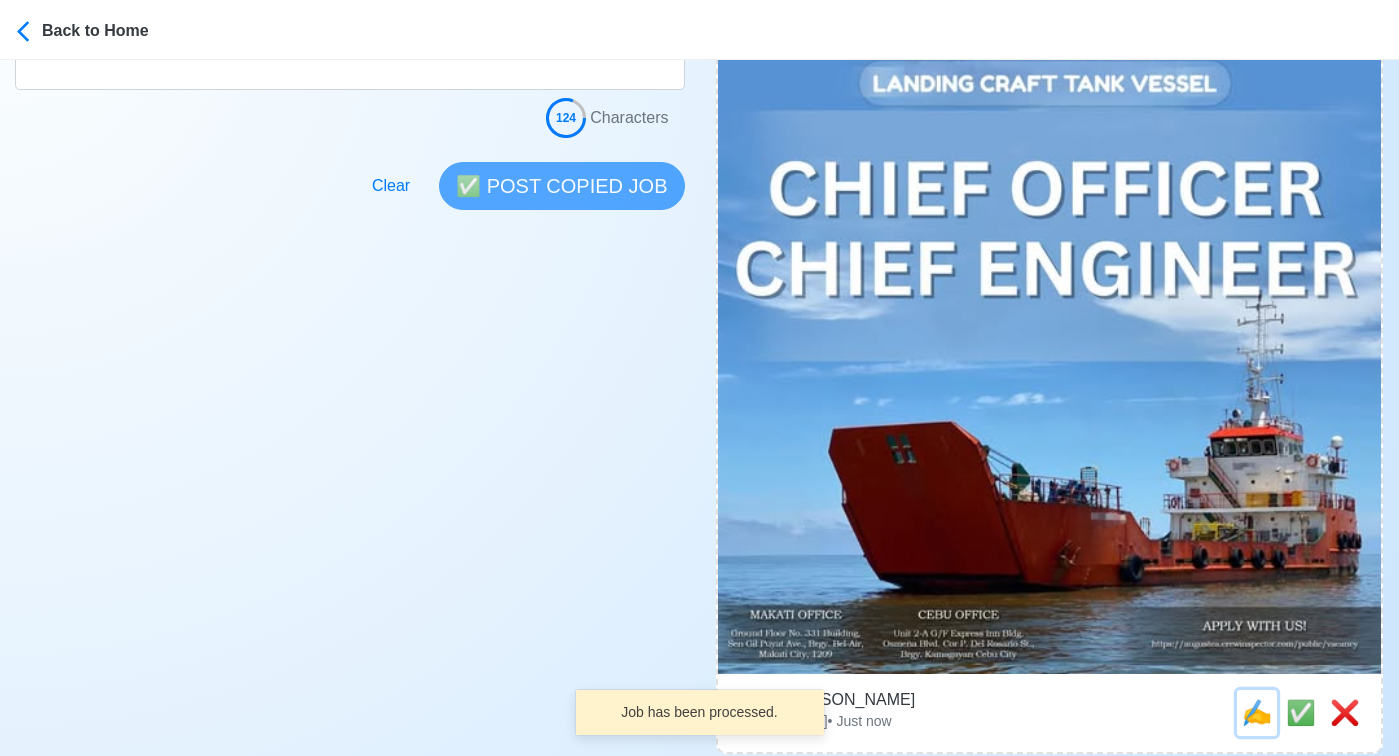 scroll, scrollTop: 0, scrollLeft: 0, axis: both 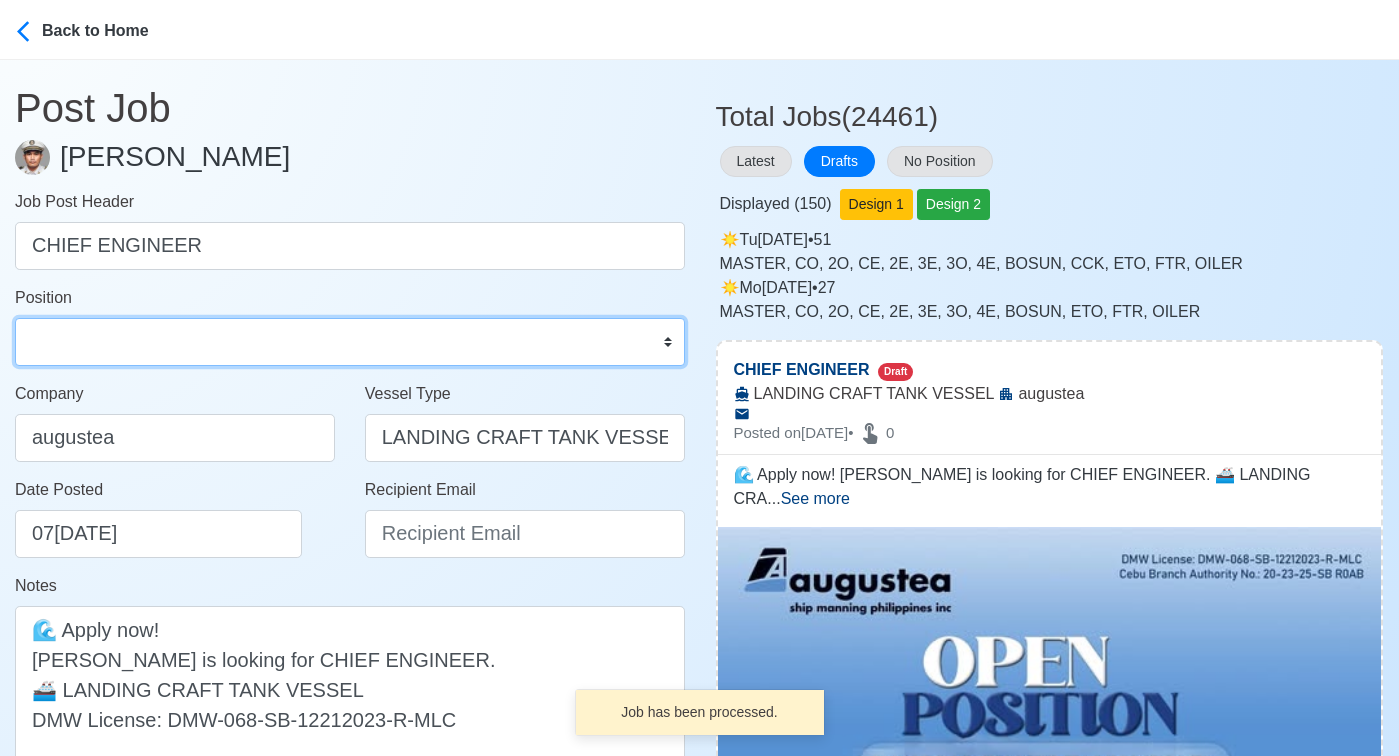 click on "Master Chief Officer 2nd Officer 3rd Officer Junior Officer Chief Engineer 2nd Engineer 3rd Engineer 4th Engineer Gas Engineer Junior Engineer 1st Assistant Engineer 2nd Assistant Engineer 3rd Assistant Engineer ETO/ETR Electrician Electrical Engineer Oiler Fitter Welder Chief Cook Chef Cook Messman Wiper Rigger Ordinary Seaman Able Seaman Motorman Pumpman Bosun Cadet Reefer Mechanic Operator Repairman Painter Steward Waiter Others" at bounding box center (350, 342) 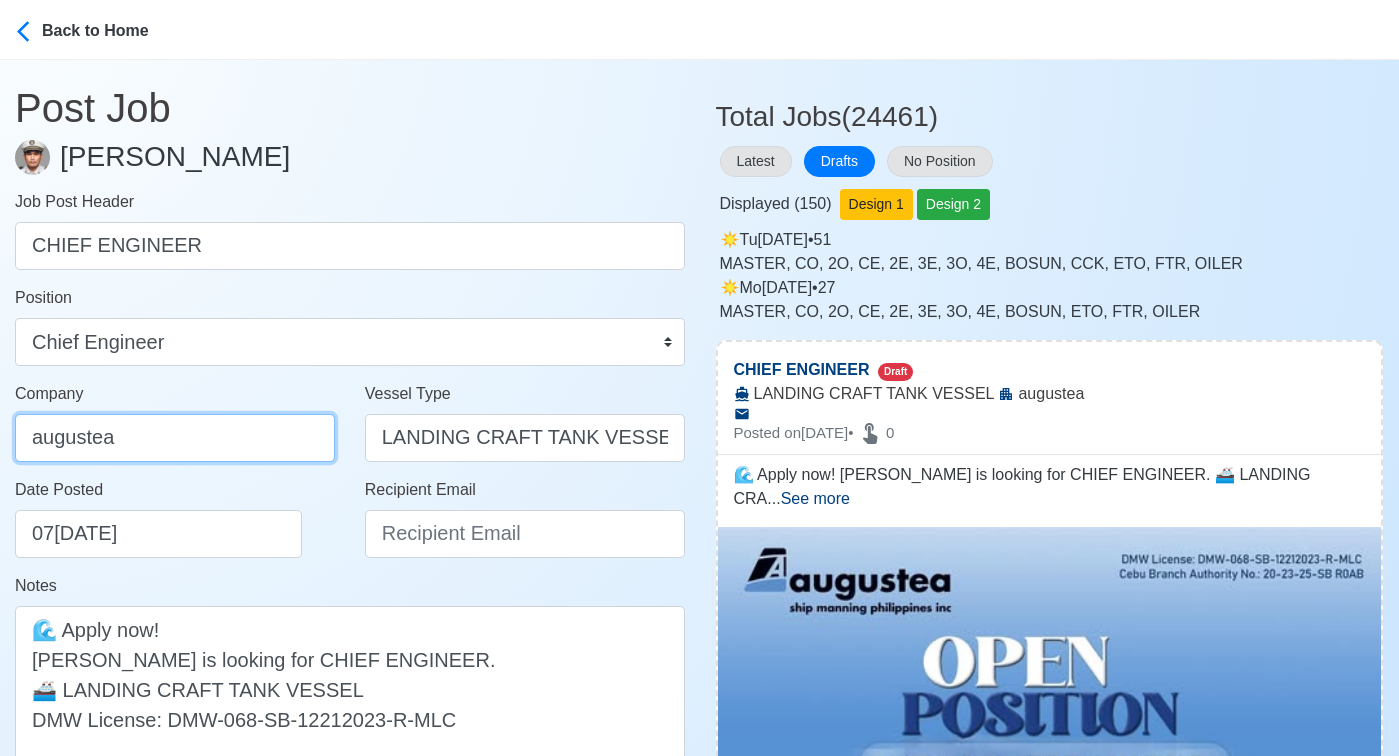 click on "augustea" at bounding box center (175, 438) 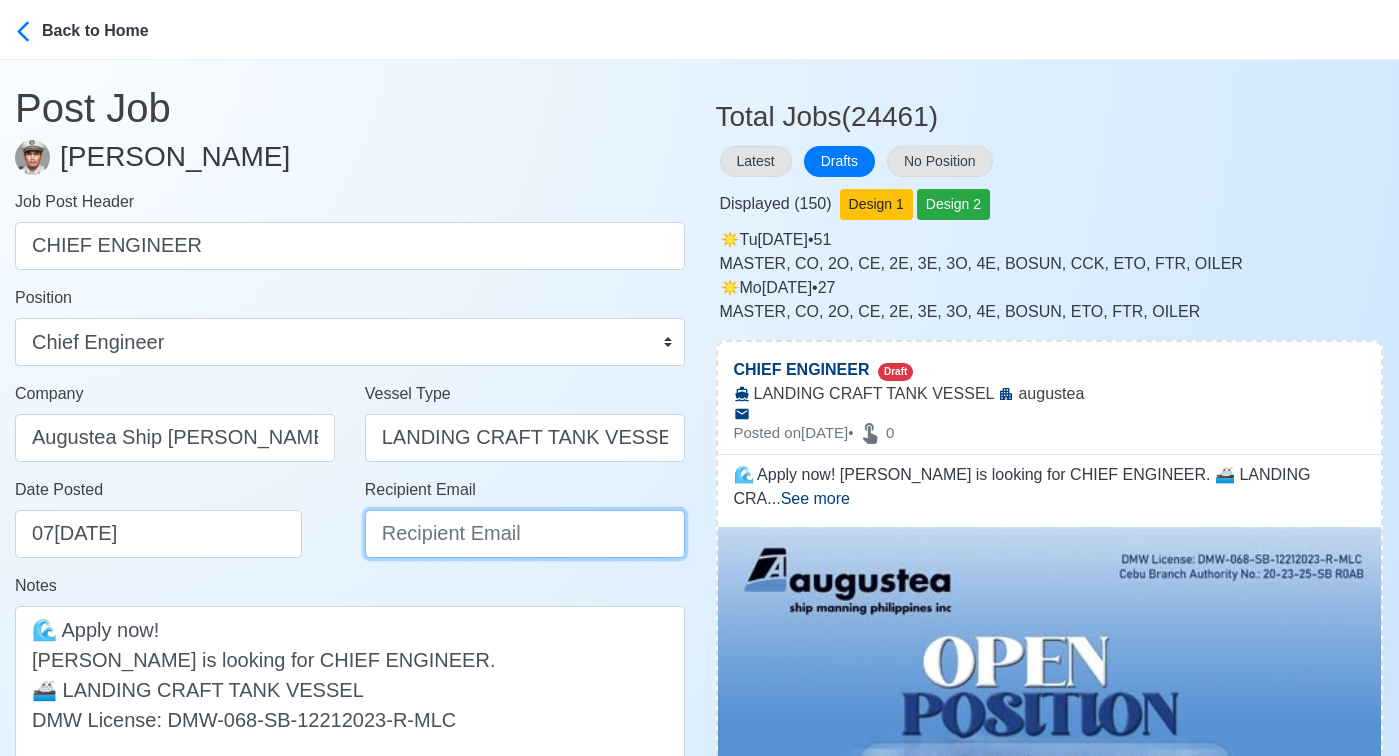 click on "Recipient Email" at bounding box center (525, 534) 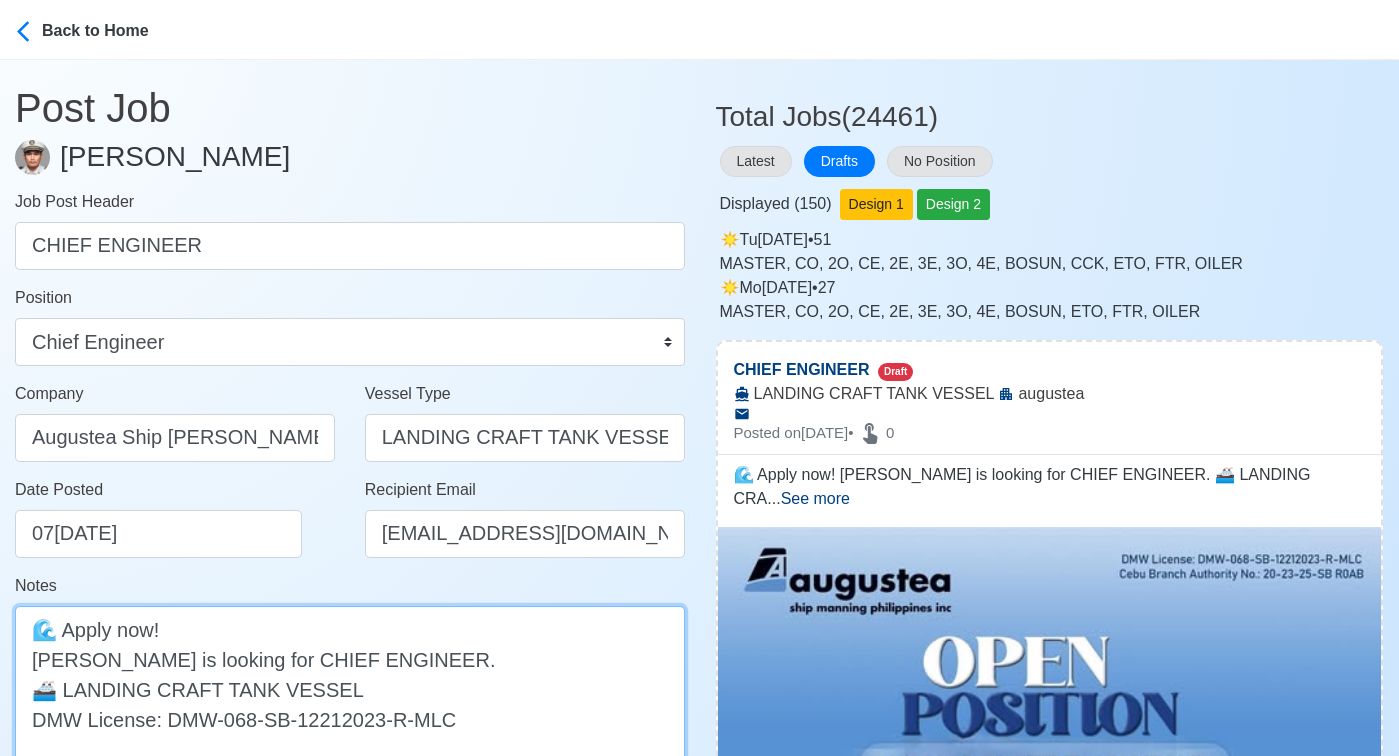 click on "🌊 Apply now!
augustea is looking for CHIEF ENGINEER.
🚢 LANDING CRAFT TANK VESSEL
DMW License: DMW-068-SB-12212023-R-MLC" at bounding box center (350, 689) 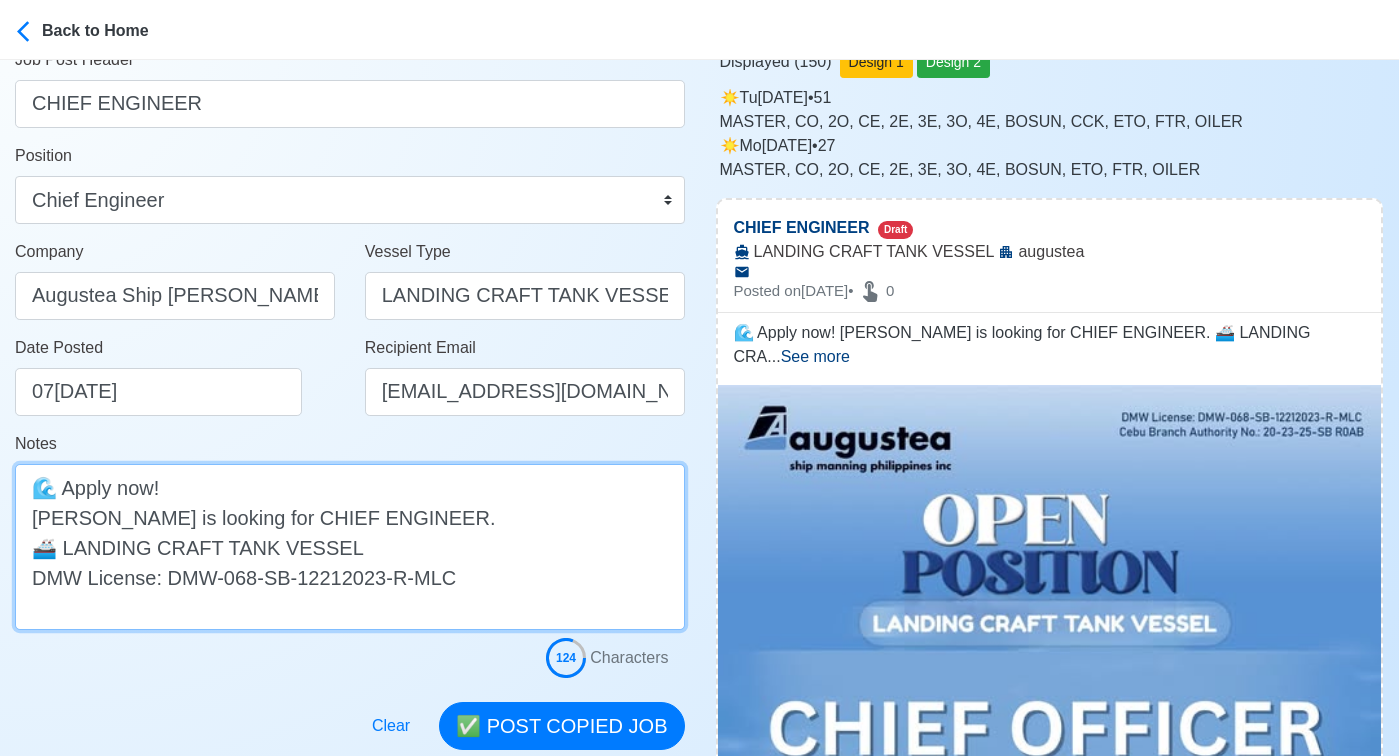 scroll, scrollTop: 228, scrollLeft: 0, axis: vertical 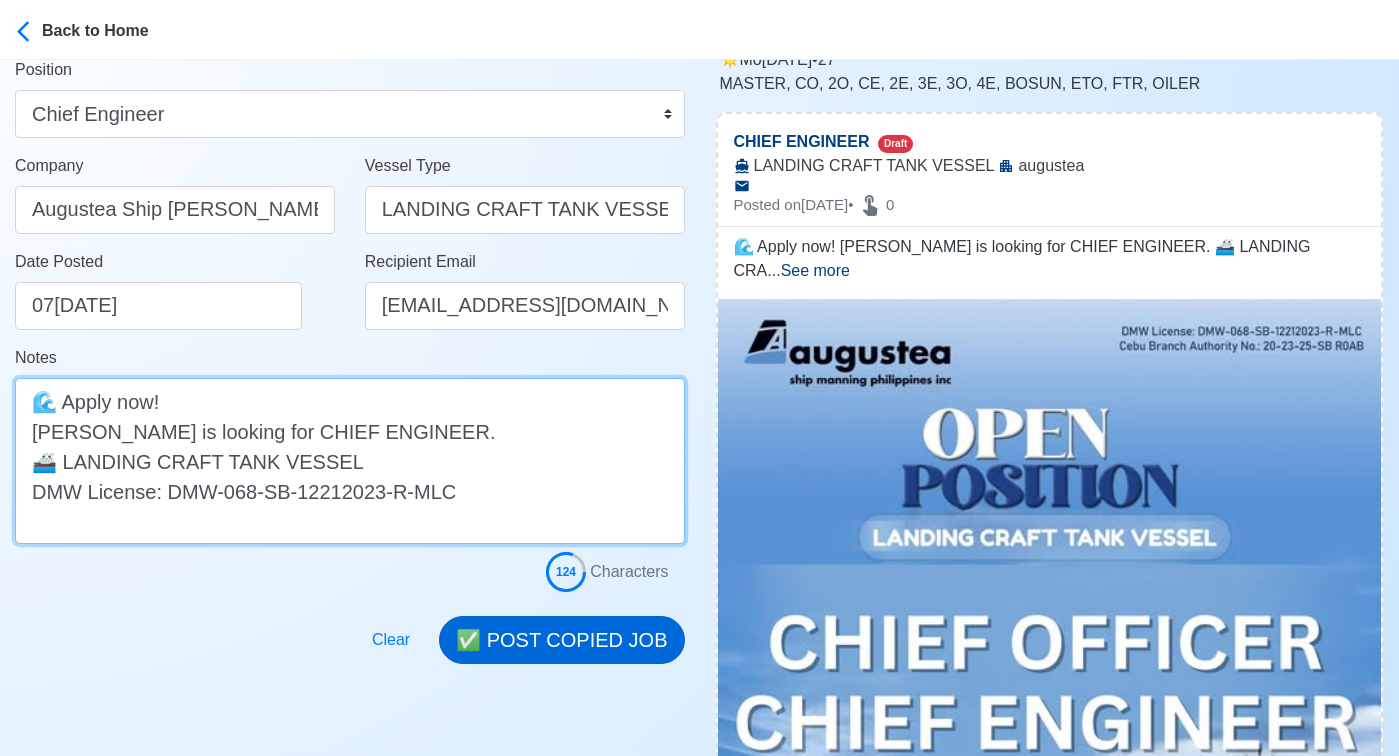 type on "🌊 Apply now!
Augustea is looking for CHIEF ENGINEER.
🚢 LANDING CRAFT TANK VESSEL
DMW License: DMW-068-SB-12212023-R-MLC" 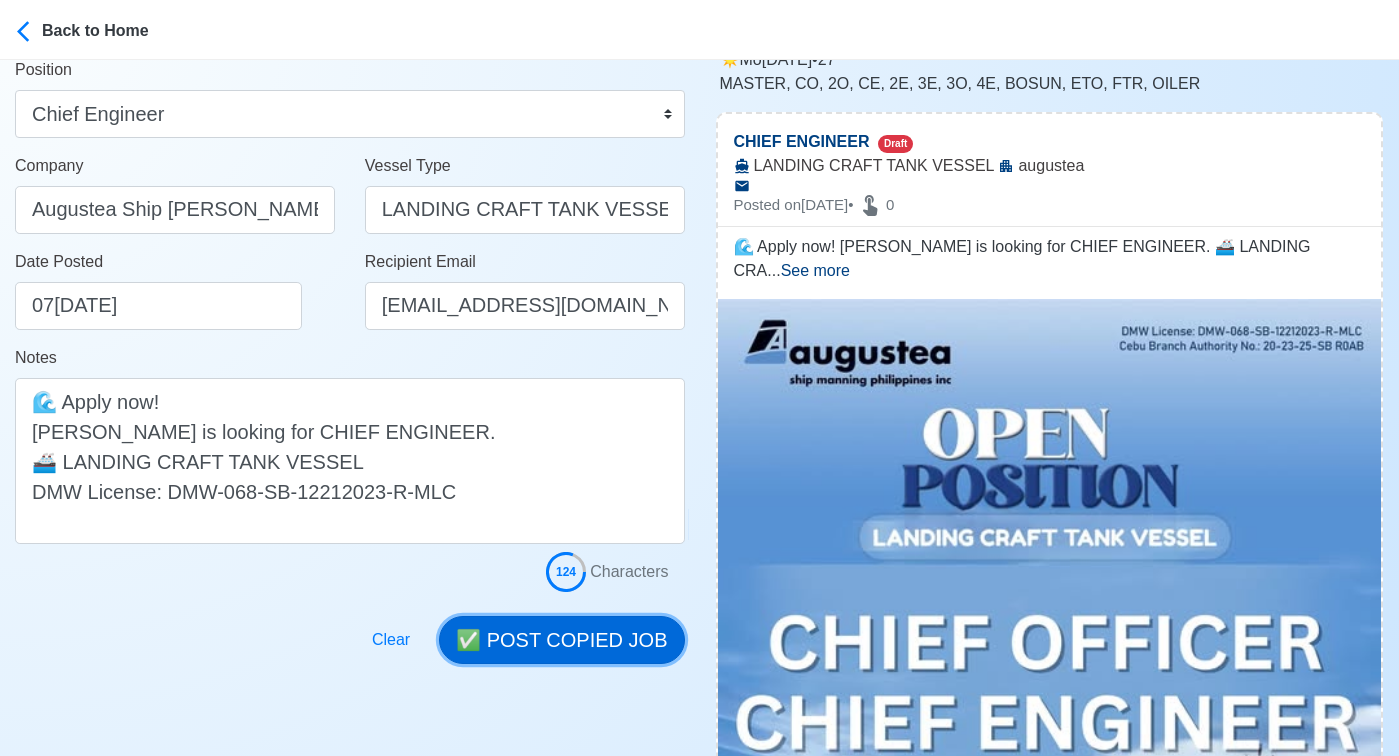 click on "✅ POST COPIED JOB" at bounding box center [561, 640] 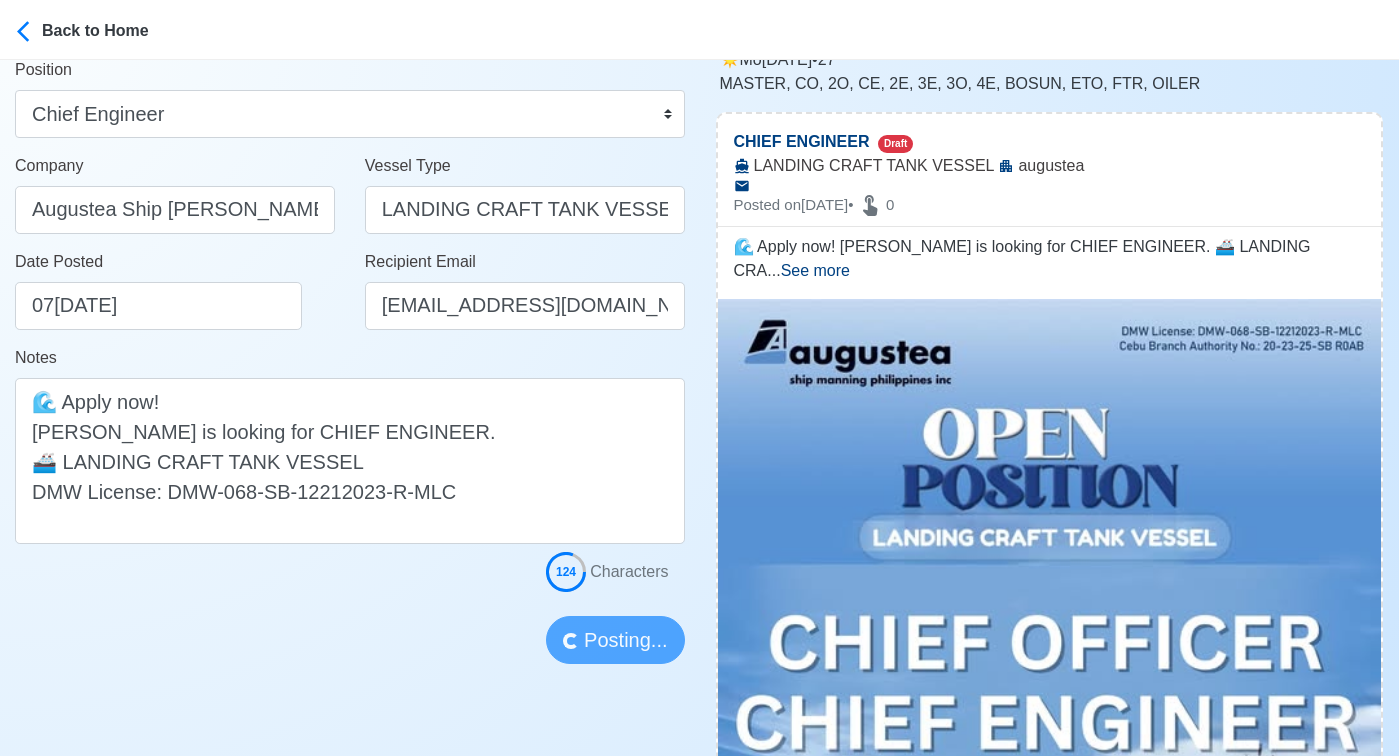 type 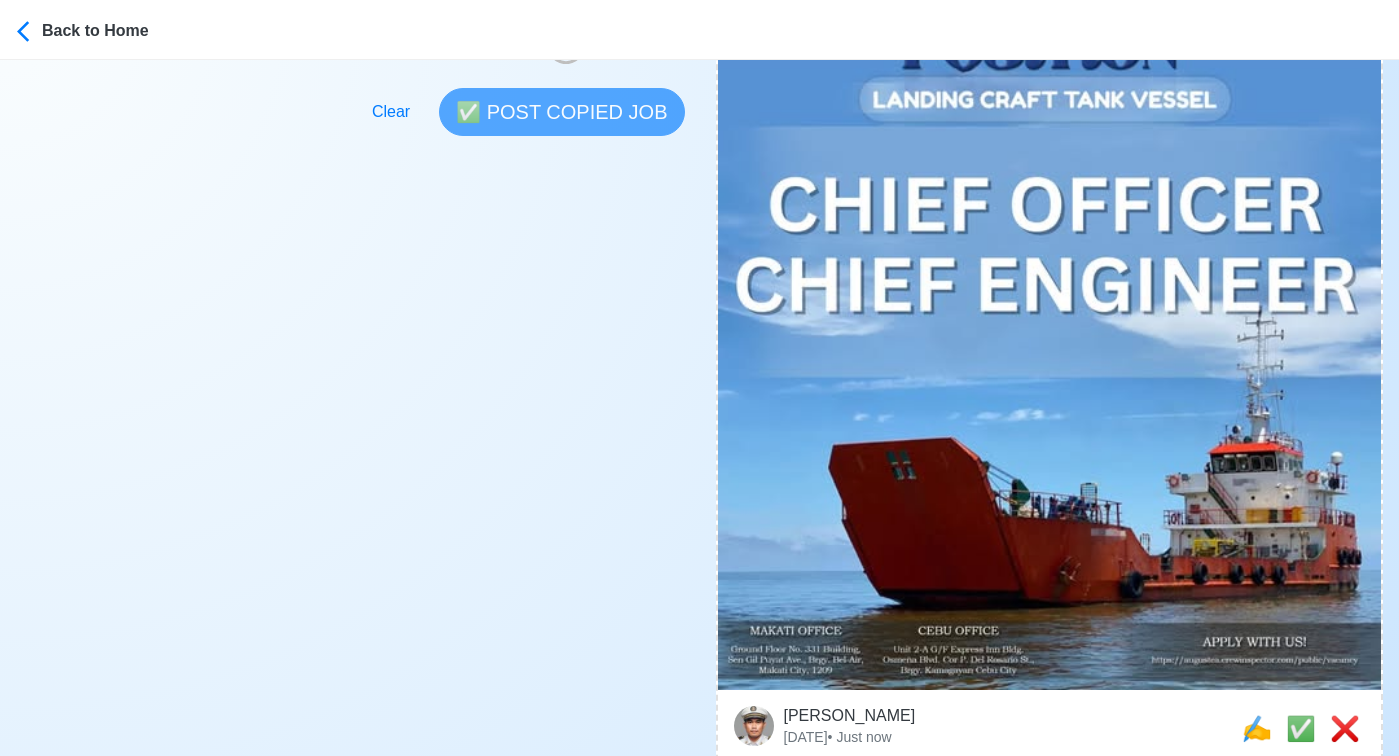 scroll, scrollTop: 667, scrollLeft: 0, axis: vertical 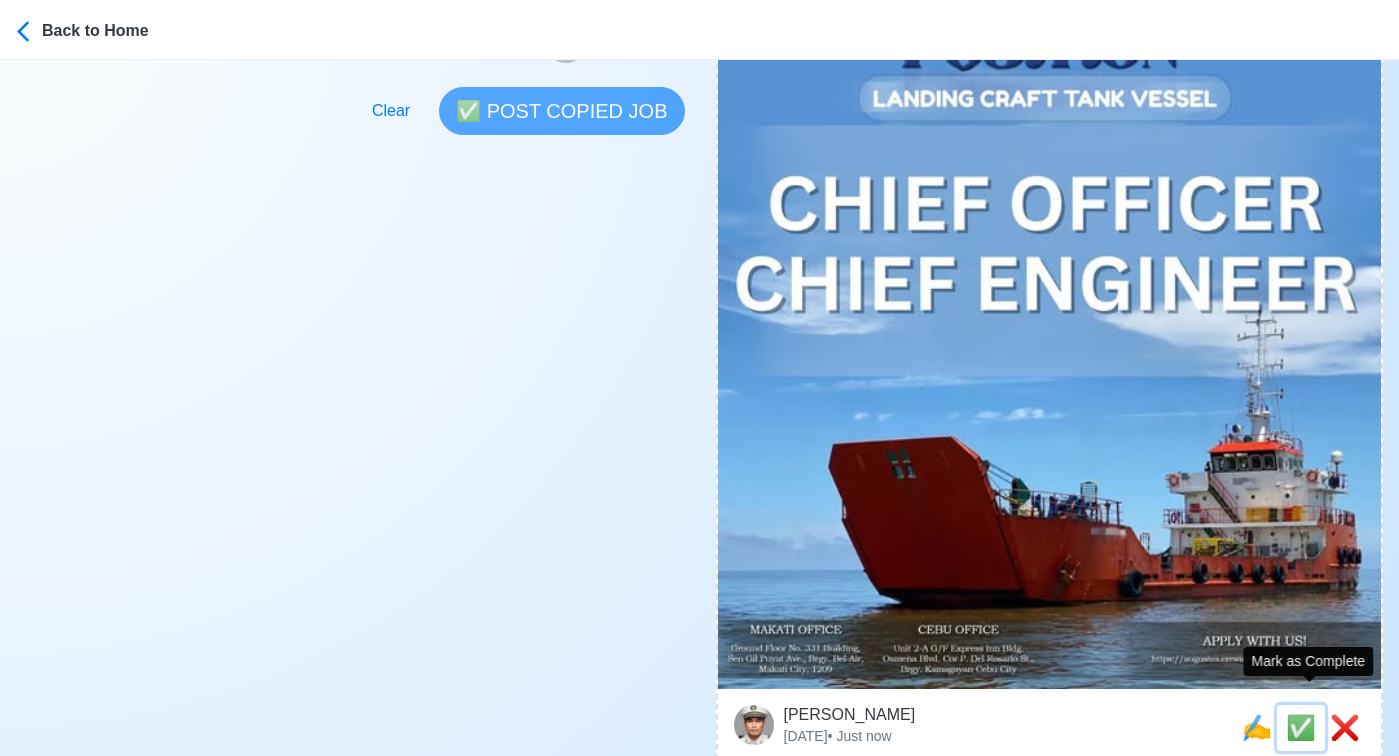 click on "✅" at bounding box center (1301, 727) 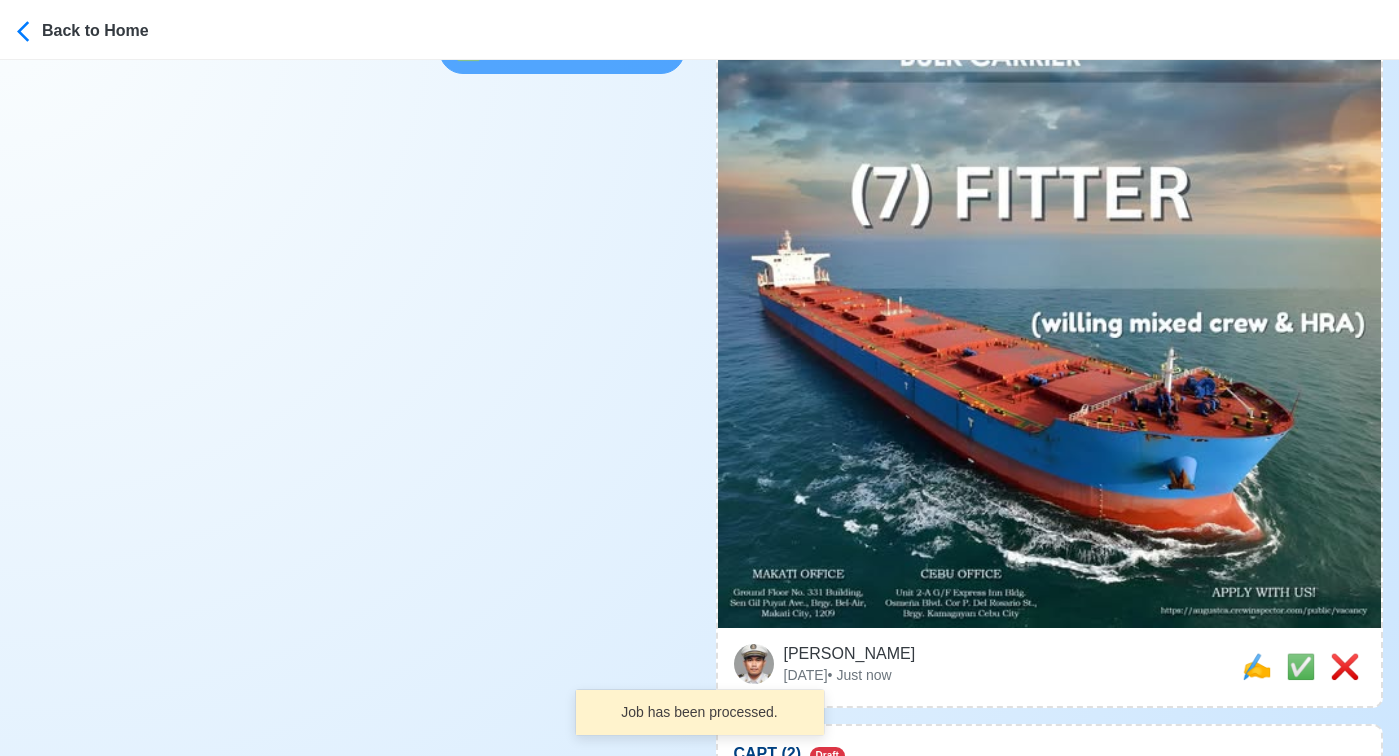 scroll, scrollTop: 742, scrollLeft: 0, axis: vertical 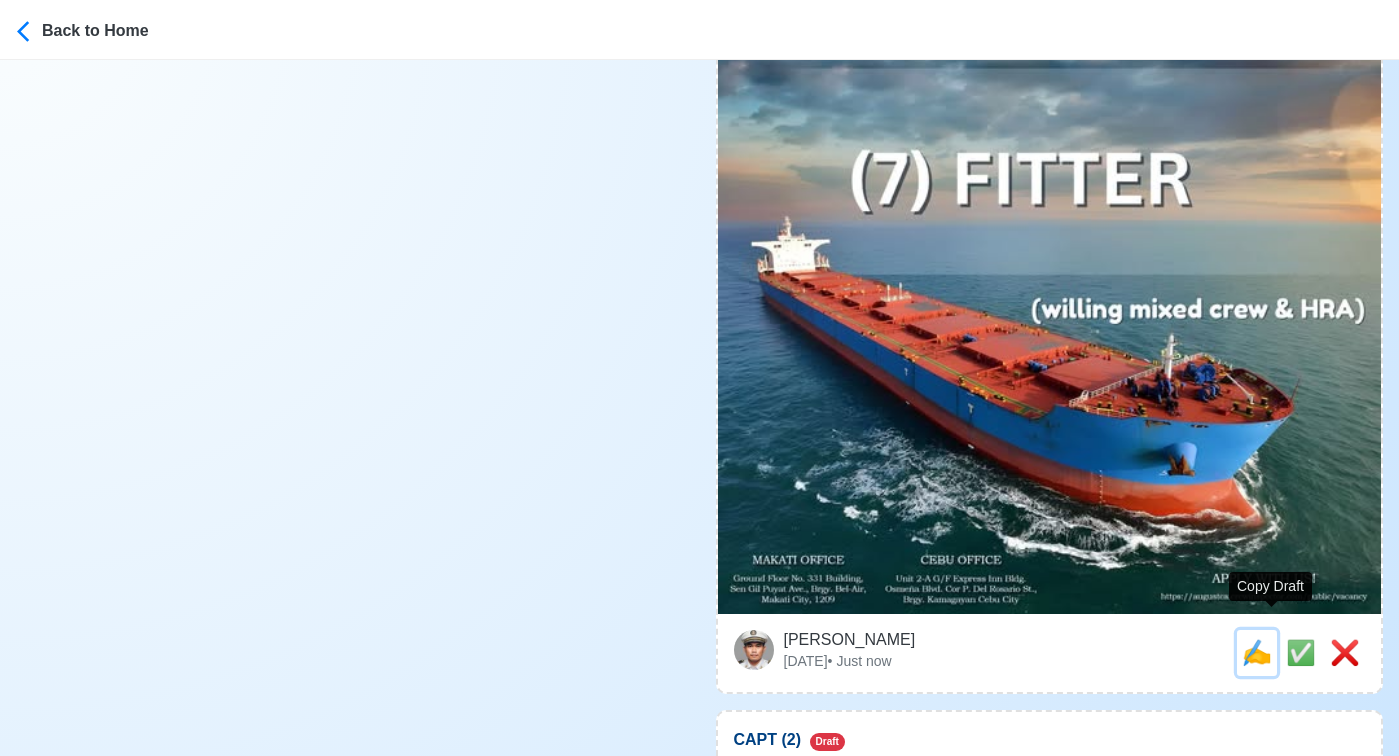 click on "✍️" at bounding box center [1257, 652] 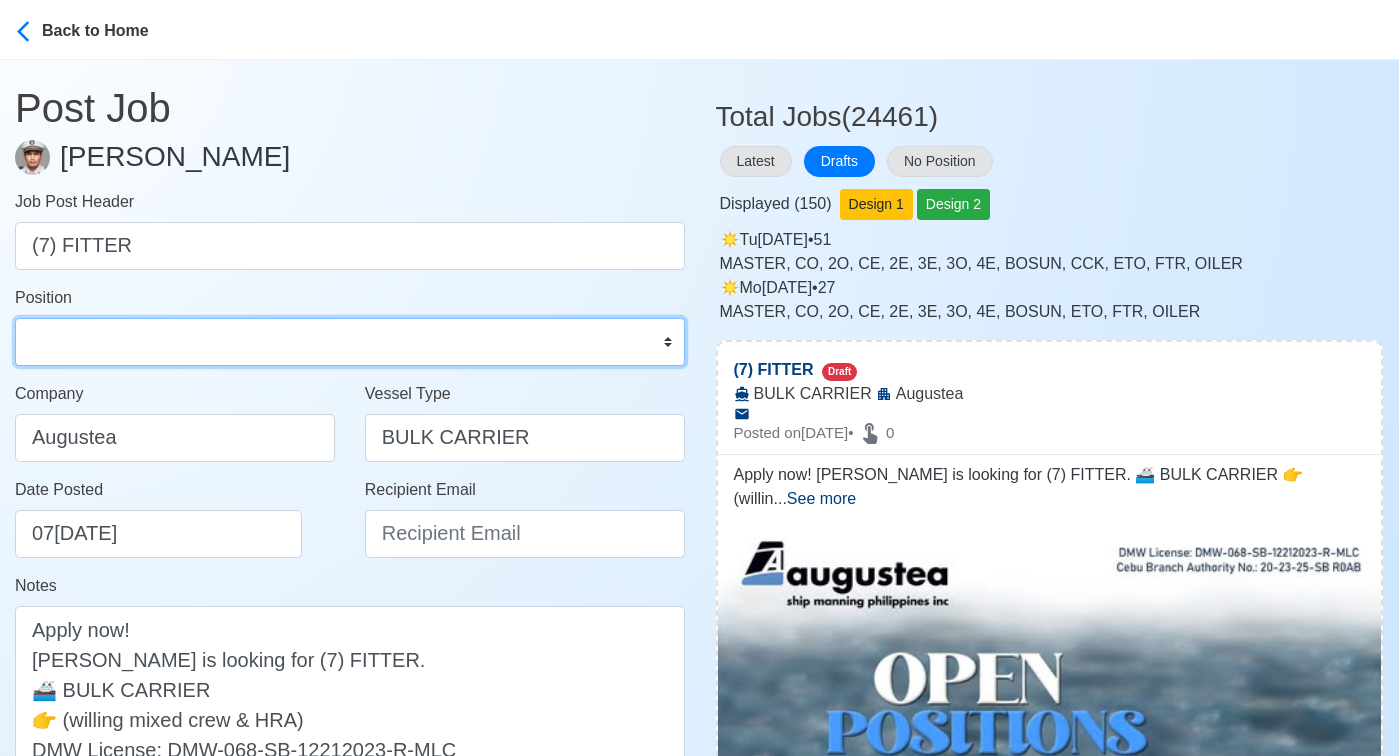 click on "Master Chief Officer 2nd Officer 3rd Officer Junior Officer Chief Engineer 2nd Engineer 3rd Engineer 4th Engineer Gas Engineer Junior Engineer 1st Assistant Engineer 2nd Assistant Engineer 3rd Assistant Engineer ETO/ETR Electrician Electrical Engineer Oiler Fitter Welder Chief Cook Chef Cook Messman Wiper Rigger Ordinary Seaman Able Seaman Motorman Pumpman Bosun Cadet Reefer Mechanic Operator Repairman Painter Steward Waiter Others" at bounding box center [350, 342] 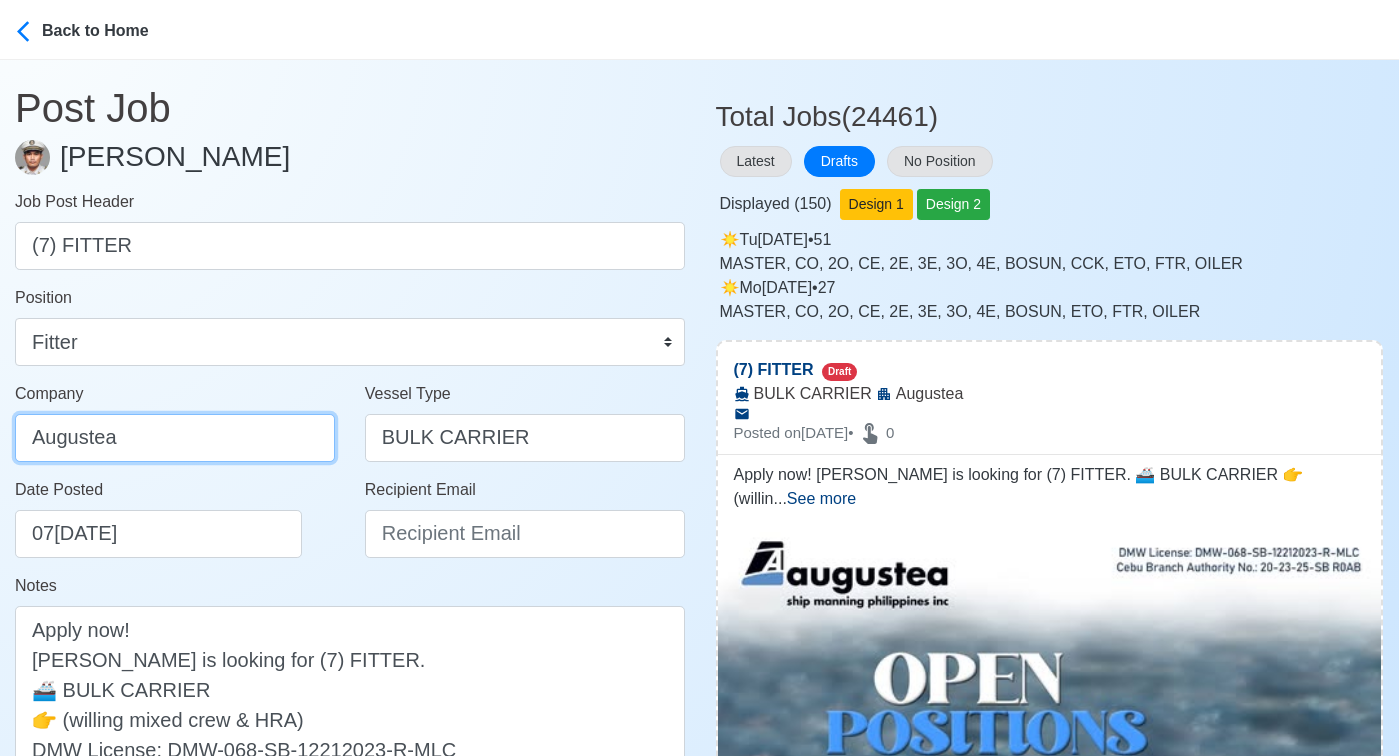 click on "Augustea" at bounding box center [175, 438] 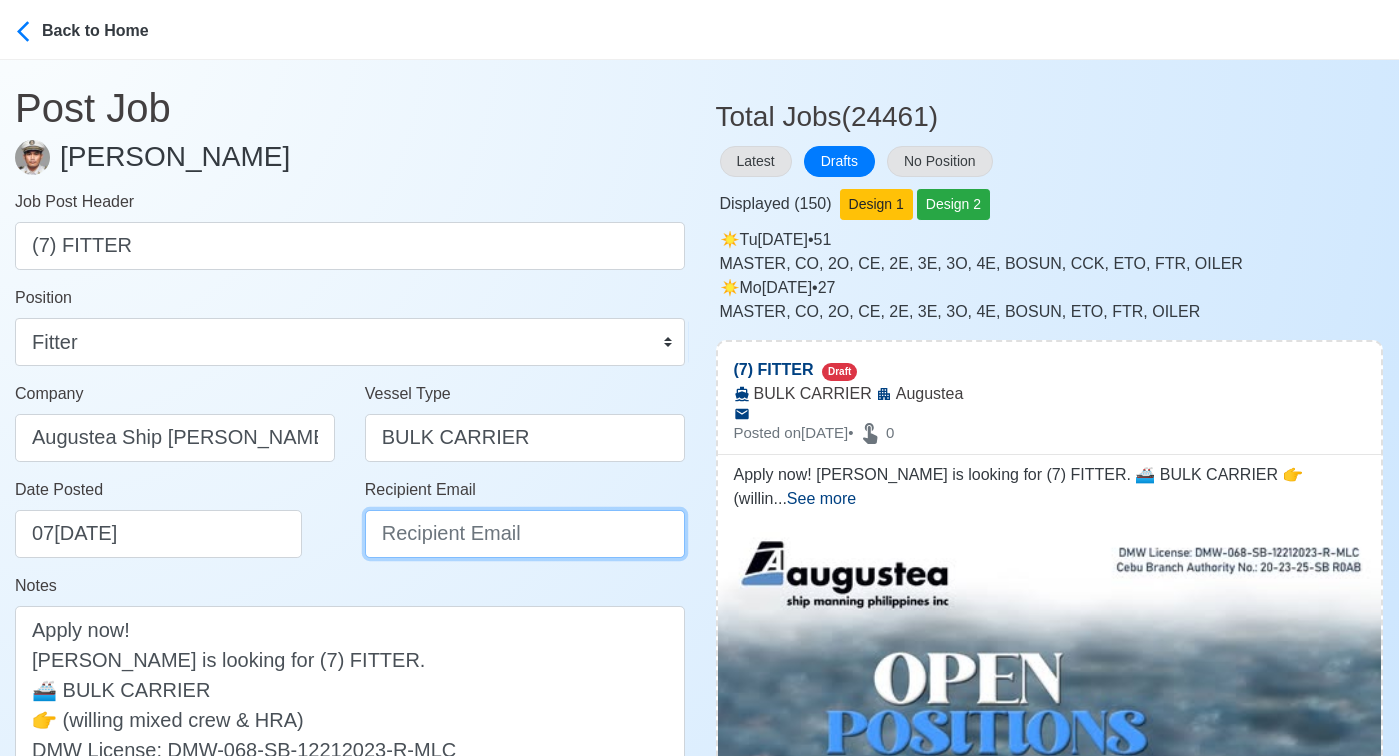 click on "Recipient Email" at bounding box center (525, 534) 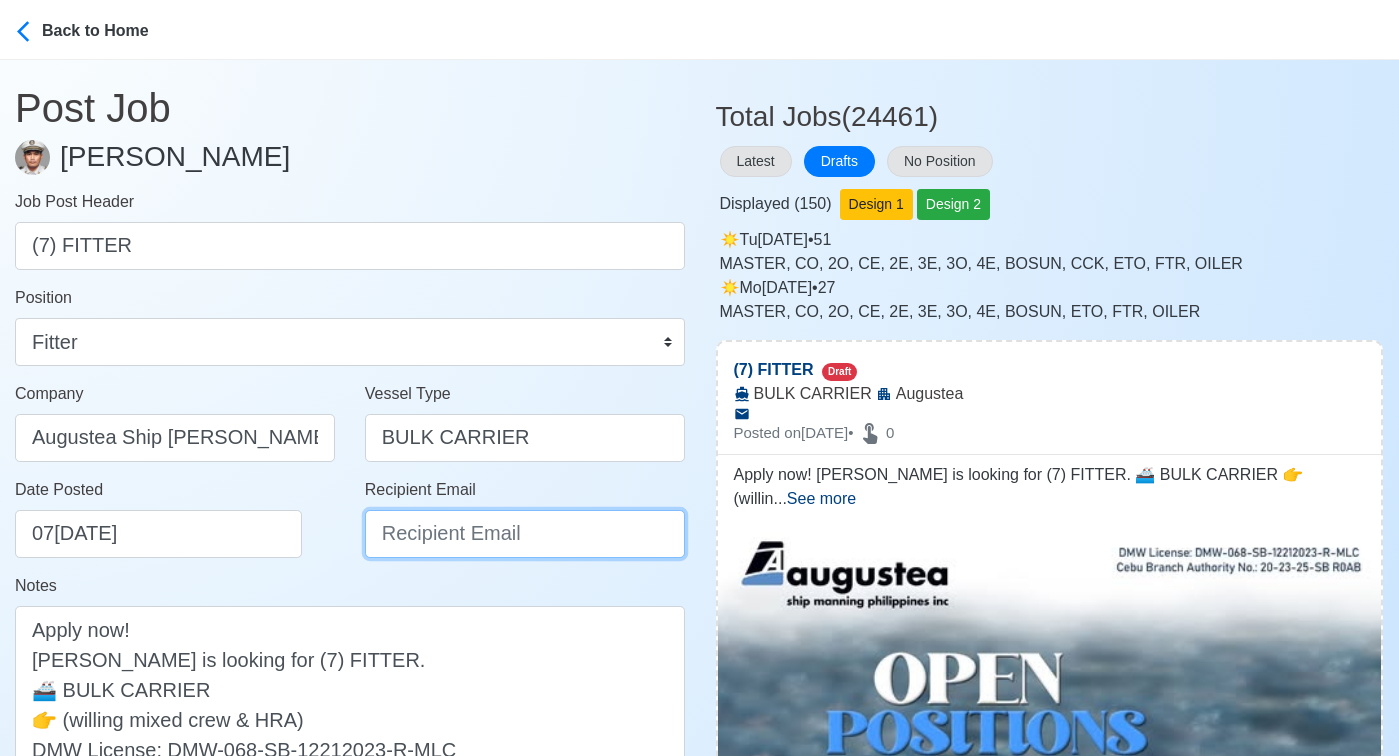 type on "recruitment@aspi.ph" 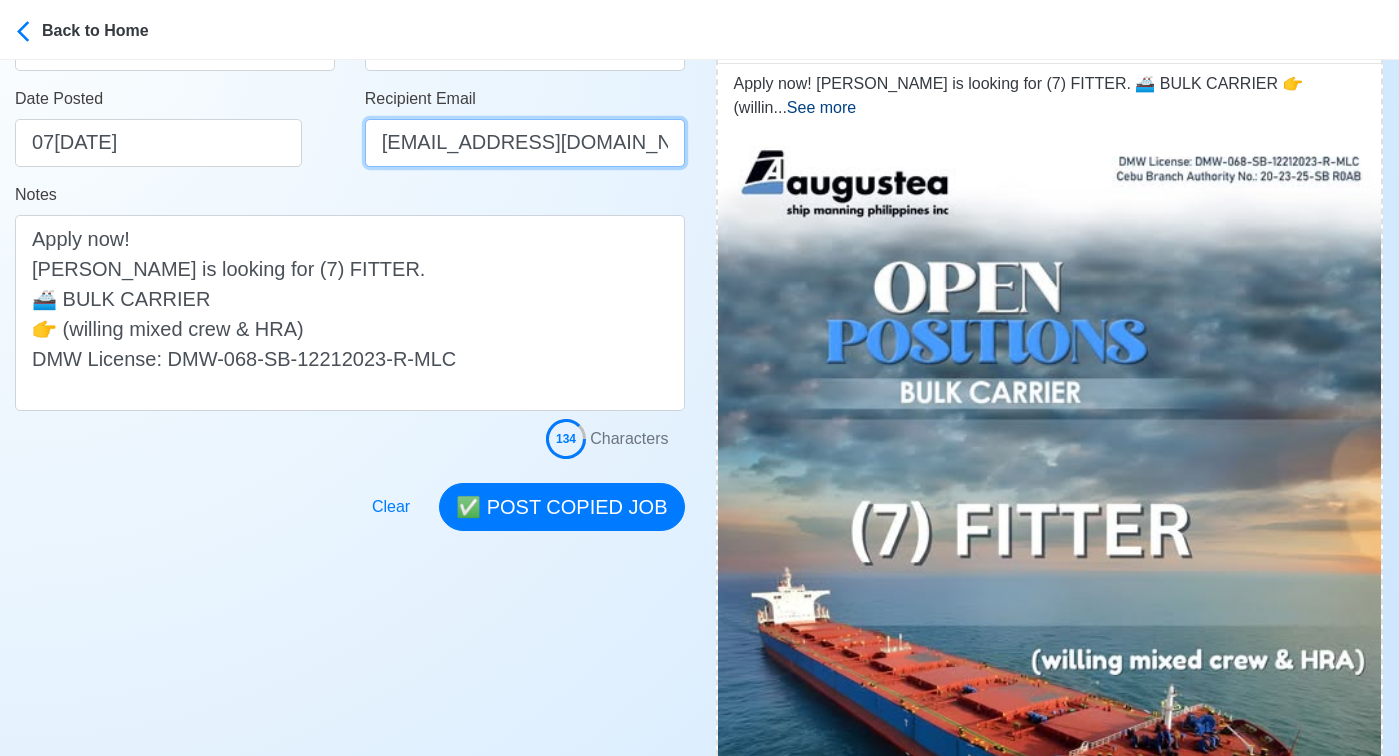 scroll, scrollTop: 408, scrollLeft: 0, axis: vertical 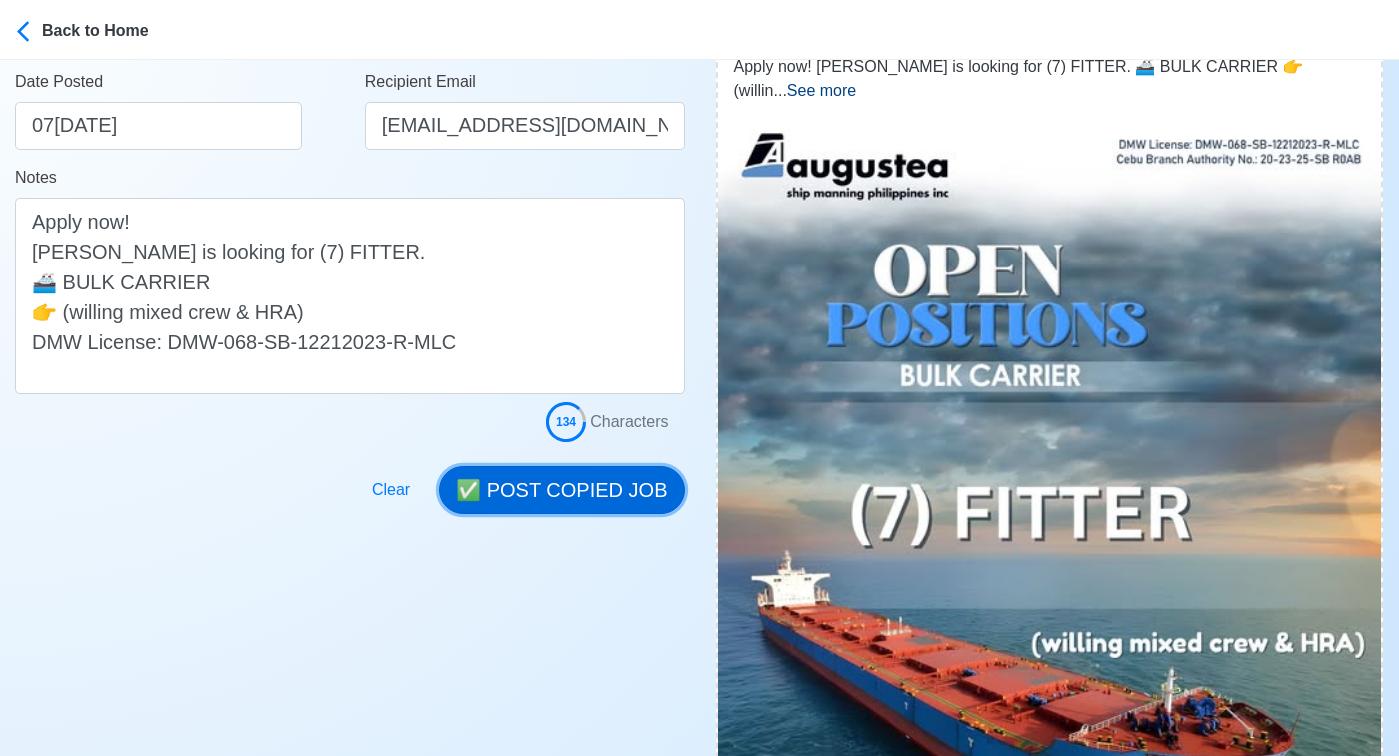 click on "✅ POST COPIED JOB" at bounding box center [561, 490] 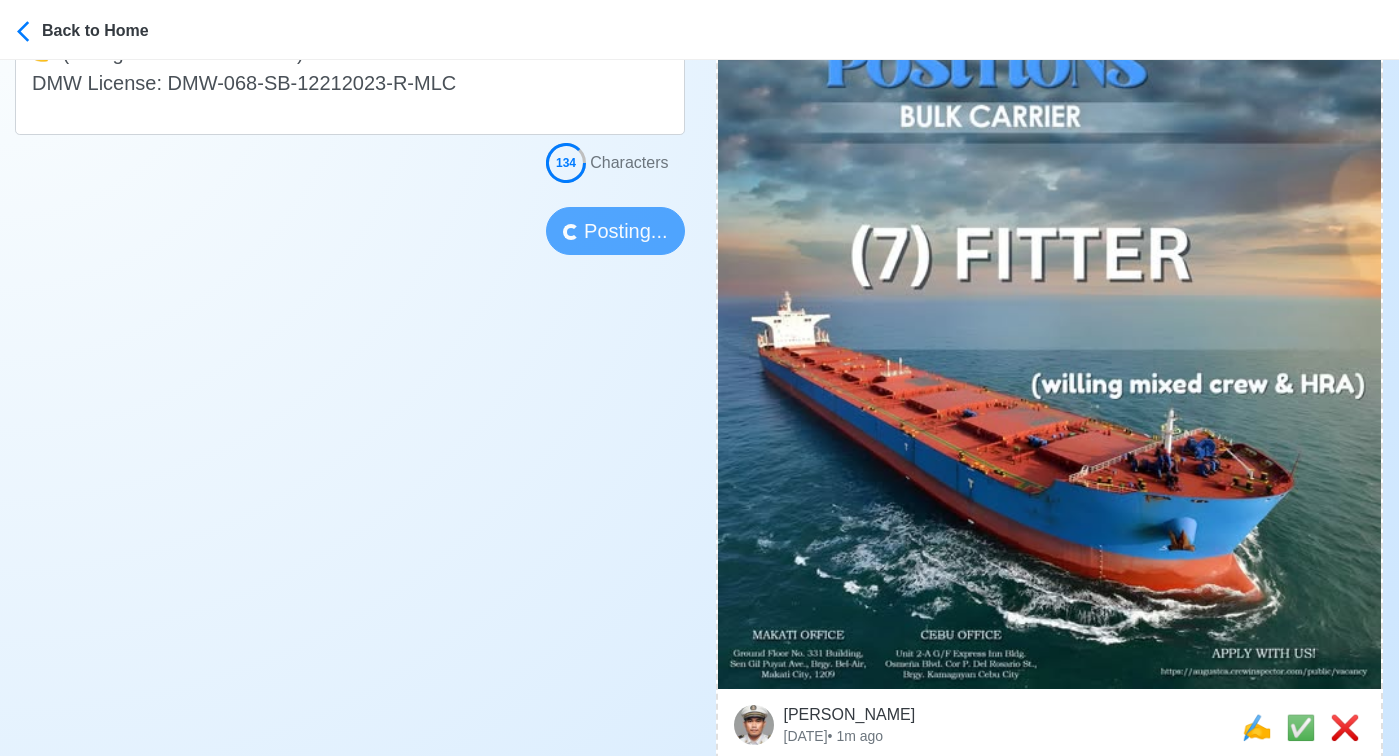 scroll, scrollTop: 669, scrollLeft: 0, axis: vertical 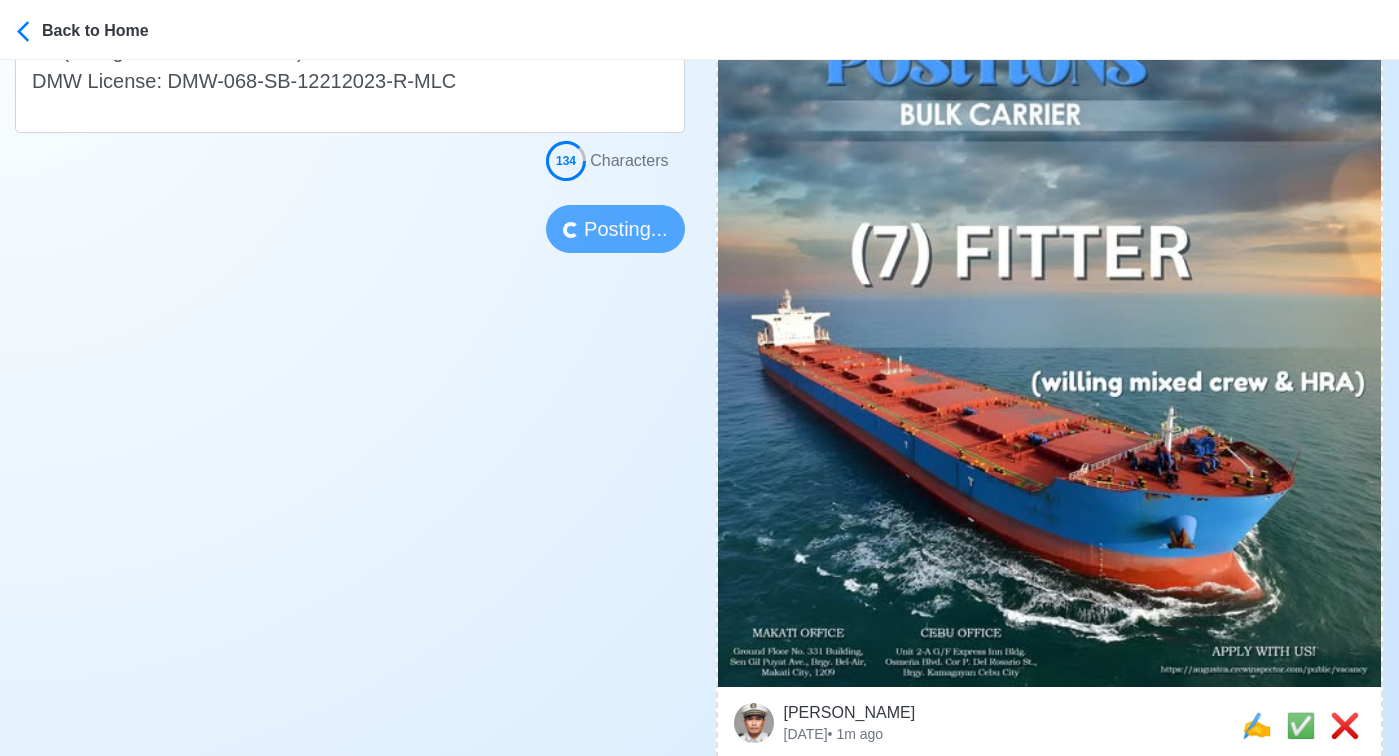 type 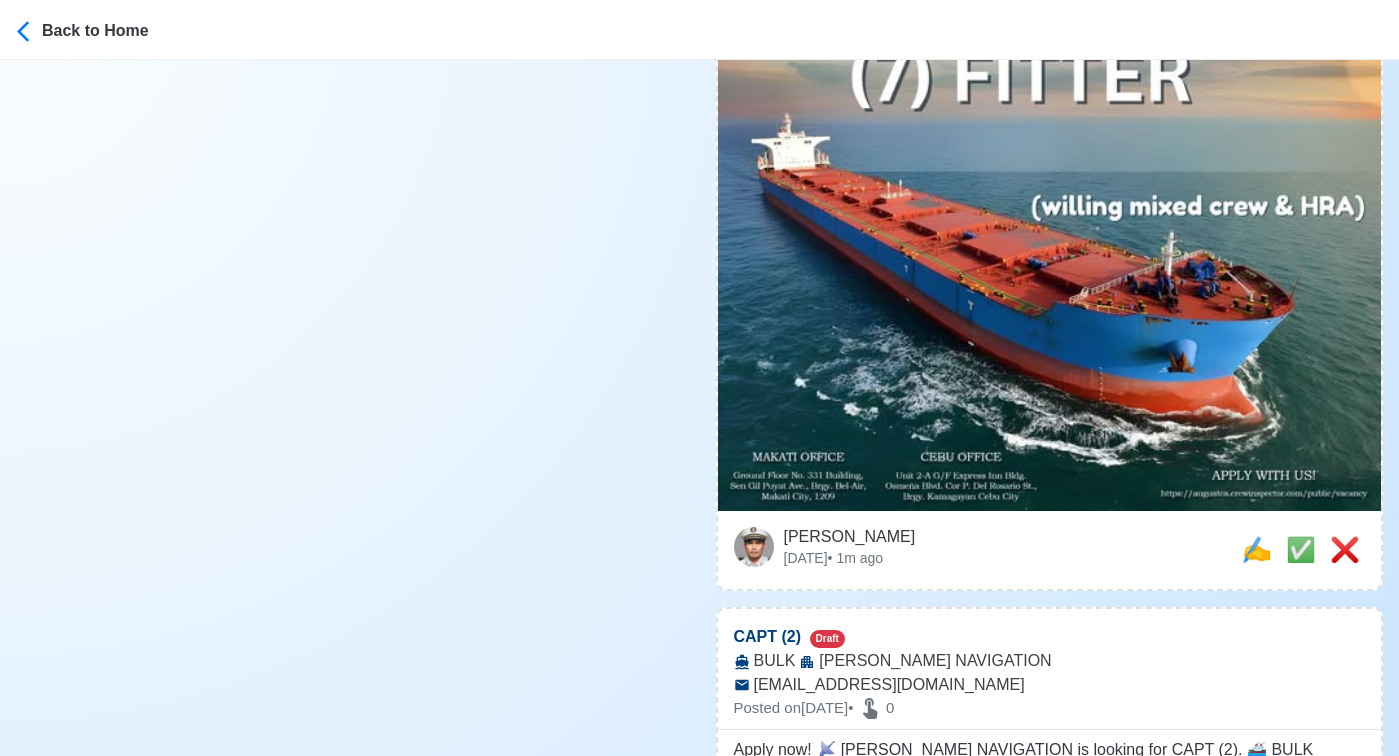 scroll, scrollTop: 893, scrollLeft: 0, axis: vertical 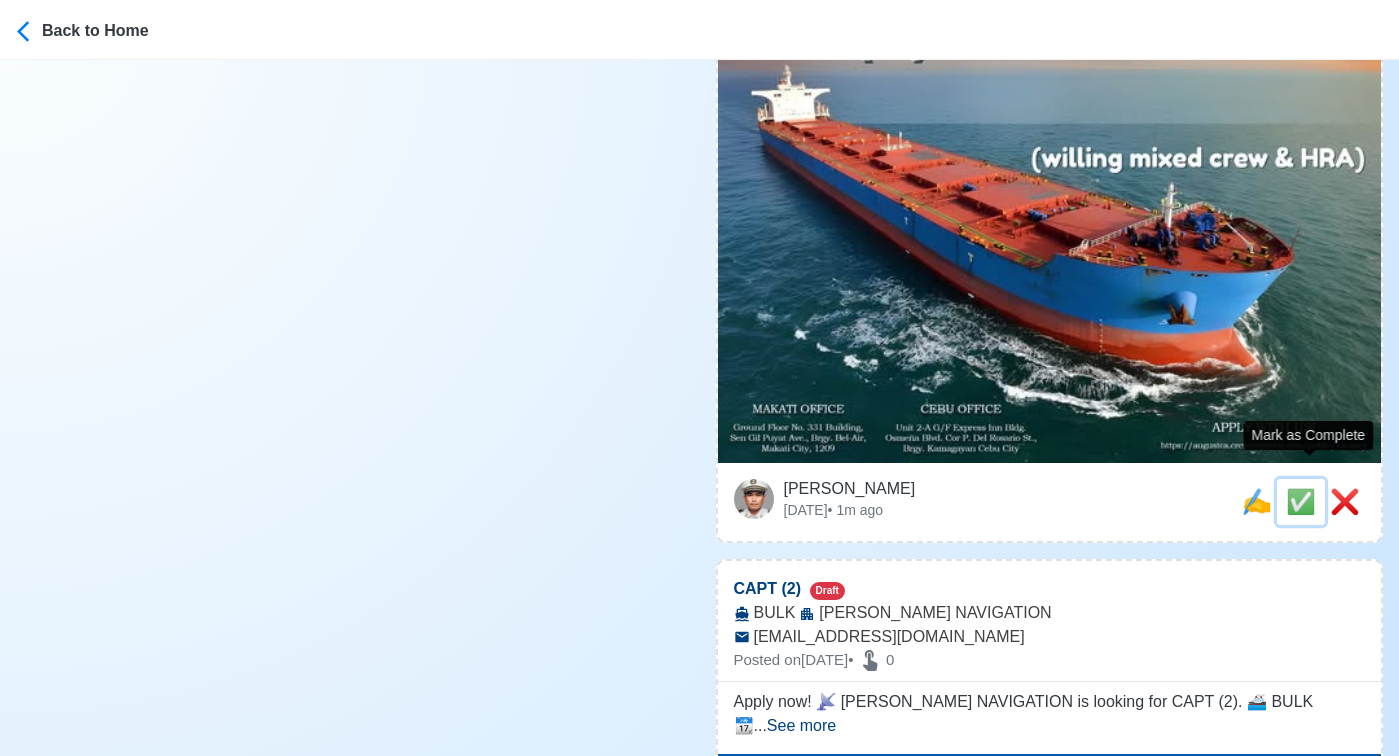 click on "✅" at bounding box center (1301, 501) 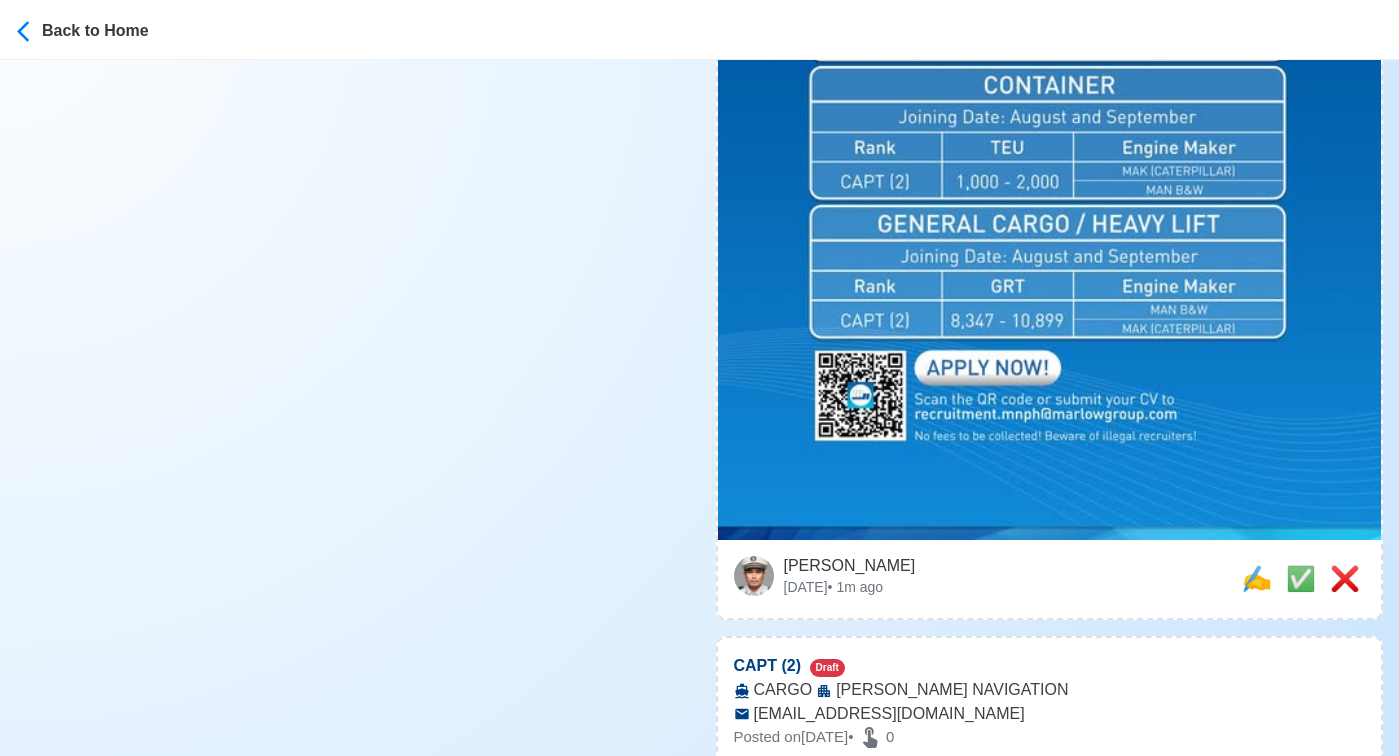 scroll, scrollTop: 832, scrollLeft: 0, axis: vertical 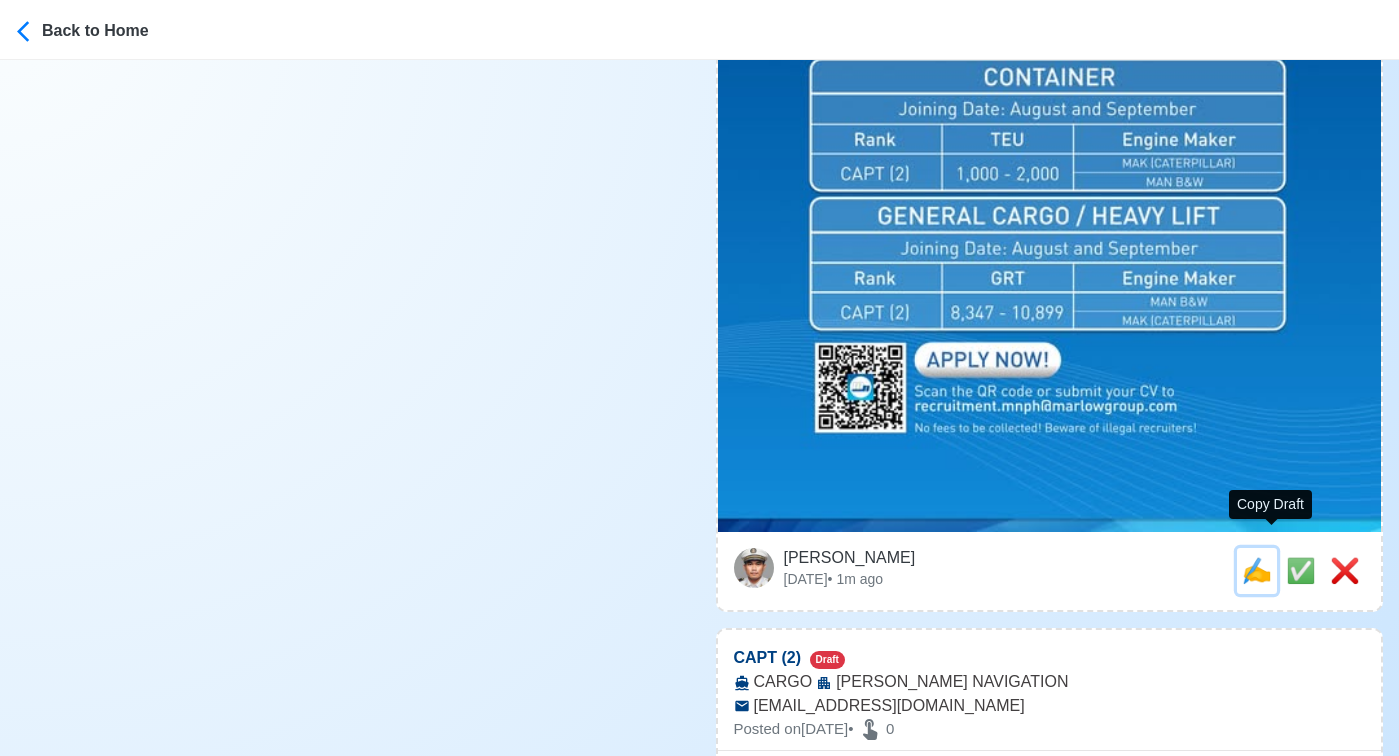 click on "✍️" at bounding box center (1257, 570) 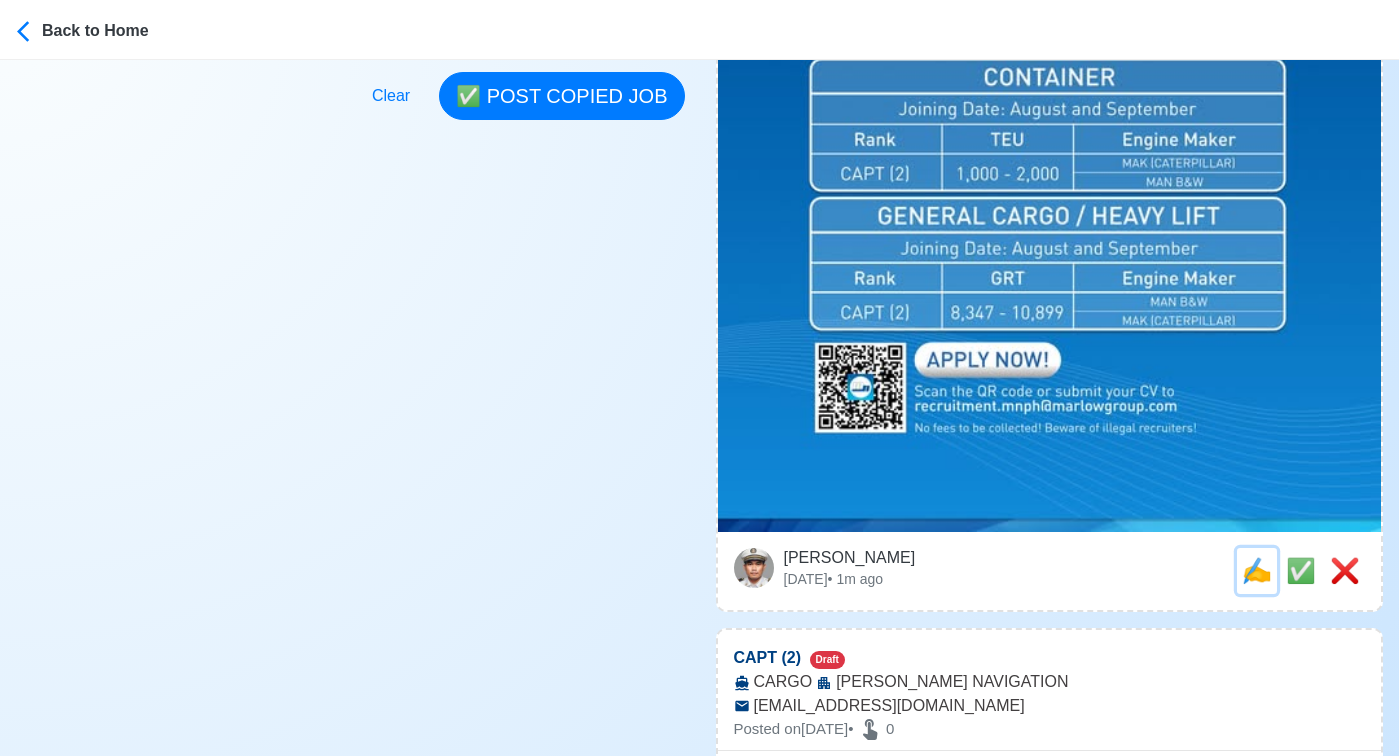 scroll, scrollTop: 0, scrollLeft: 0, axis: both 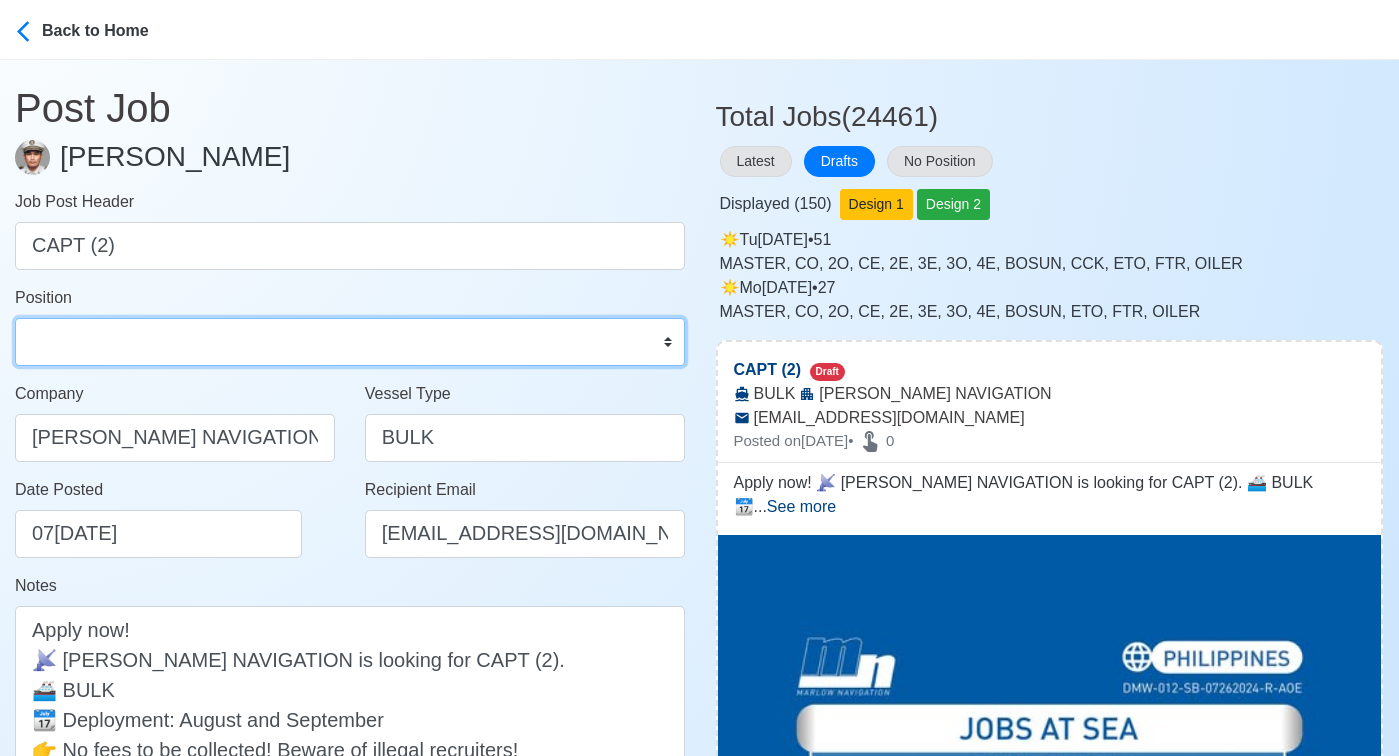 click on "Master Chief Officer 2nd Officer 3rd Officer Junior Officer Chief Engineer 2nd Engineer 3rd Engineer 4th Engineer Gas Engineer Junior Engineer 1st Assistant Engineer 2nd Assistant Engineer 3rd Assistant Engineer ETO/ETR Electrician Electrical Engineer Oiler Fitter Welder Chief Cook Chef Cook Messman Wiper Rigger Ordinary Seaman Able Seaman Motorman Pumpman Bosun Cadet Reefer Mechanic Operator Repairman Painter Steward Waiter Others" at bounding box center (350, 342) 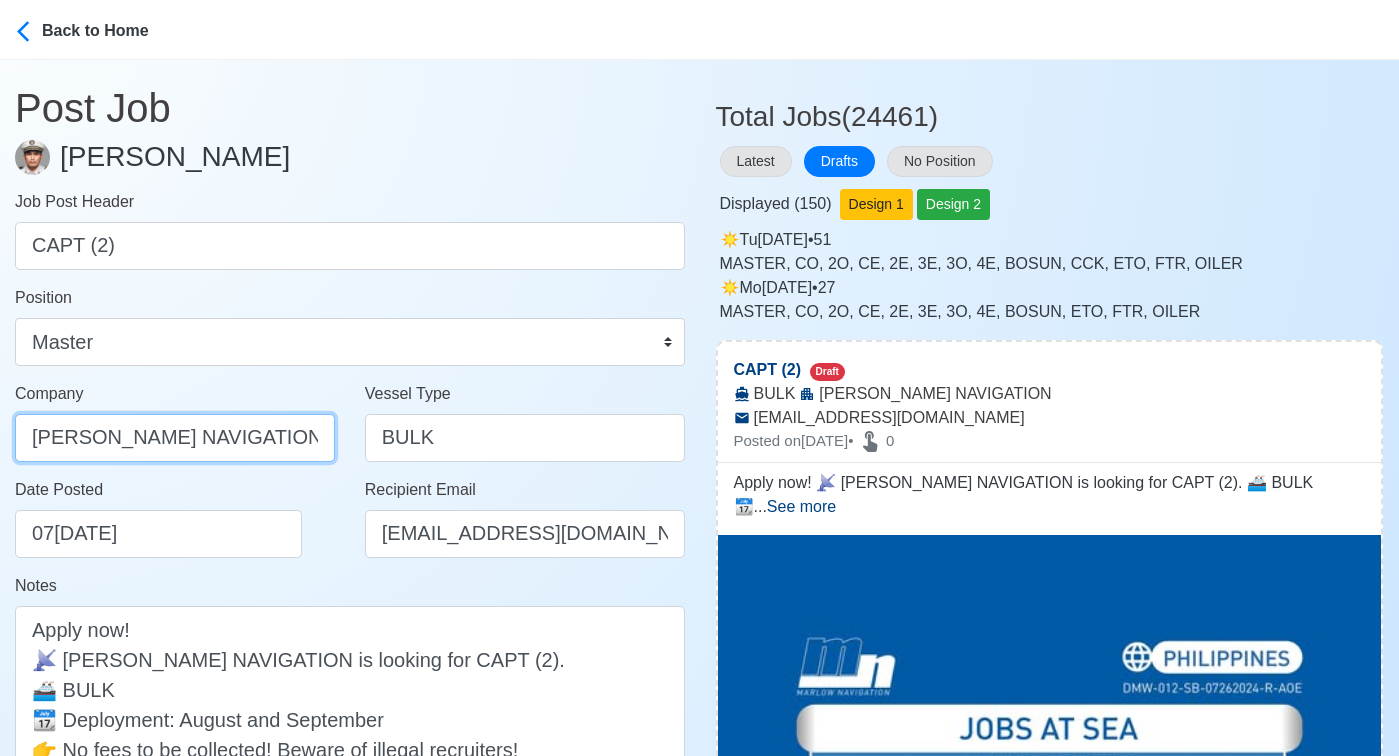 click on "MARLOW NAVIGATION" at bounding box center (175, 438) 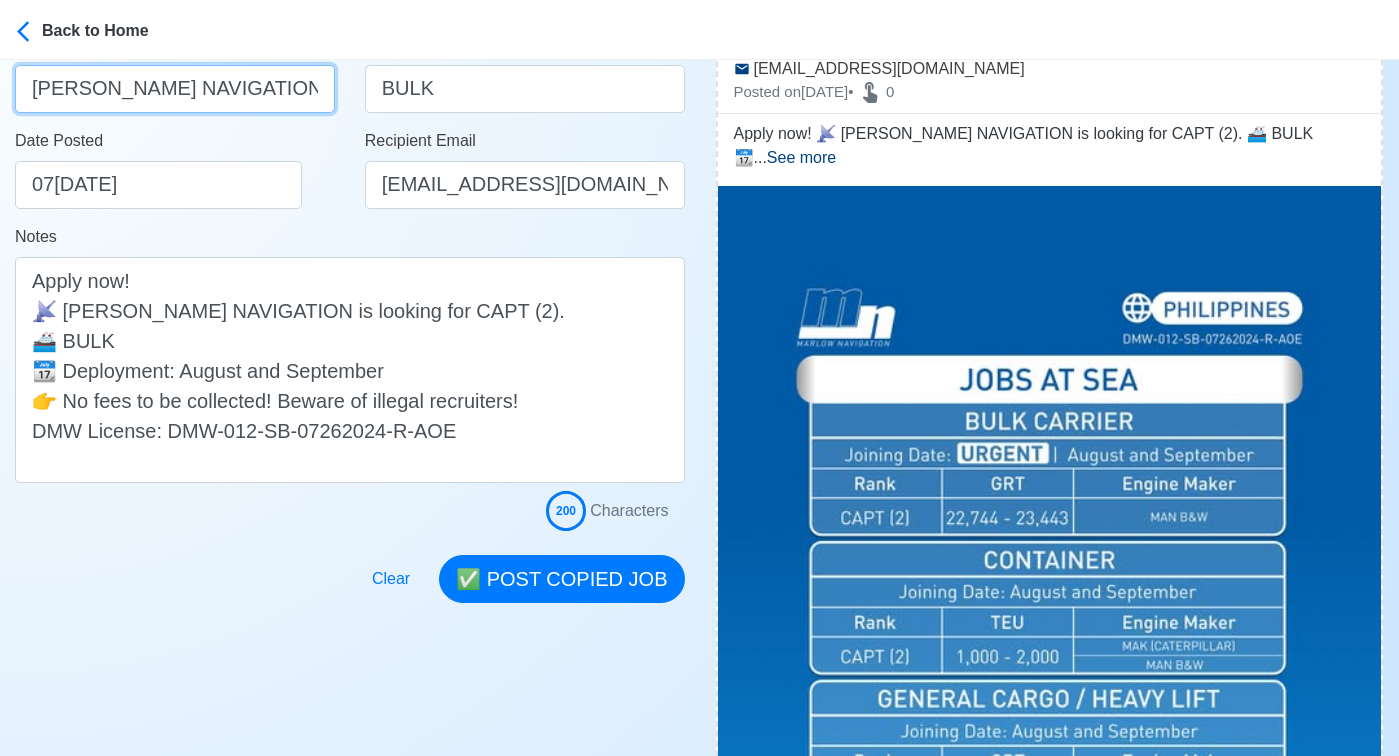 scroll, scrollTop: 382, scrollLeft: 0, axis: vertical 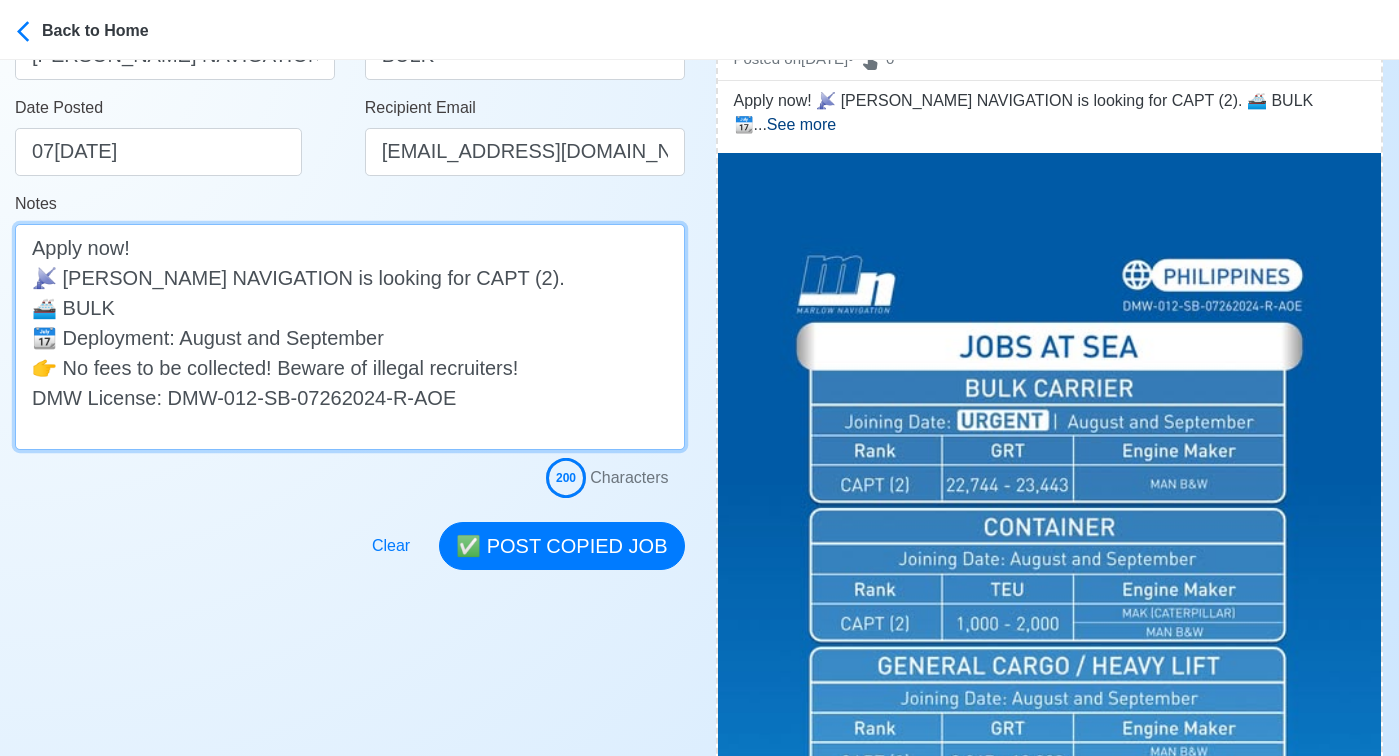 click on "Apply now!
📡 MARLOW NAVIGATION is looking for CAPT (2).
🚢 BULK
📆 Deployment: August and September
👉 No fees to be collected! Beware of illegal recruiters!
DMW License: DMW-012-SB-07262024-R-AOE" at bounding box center [350, 337] 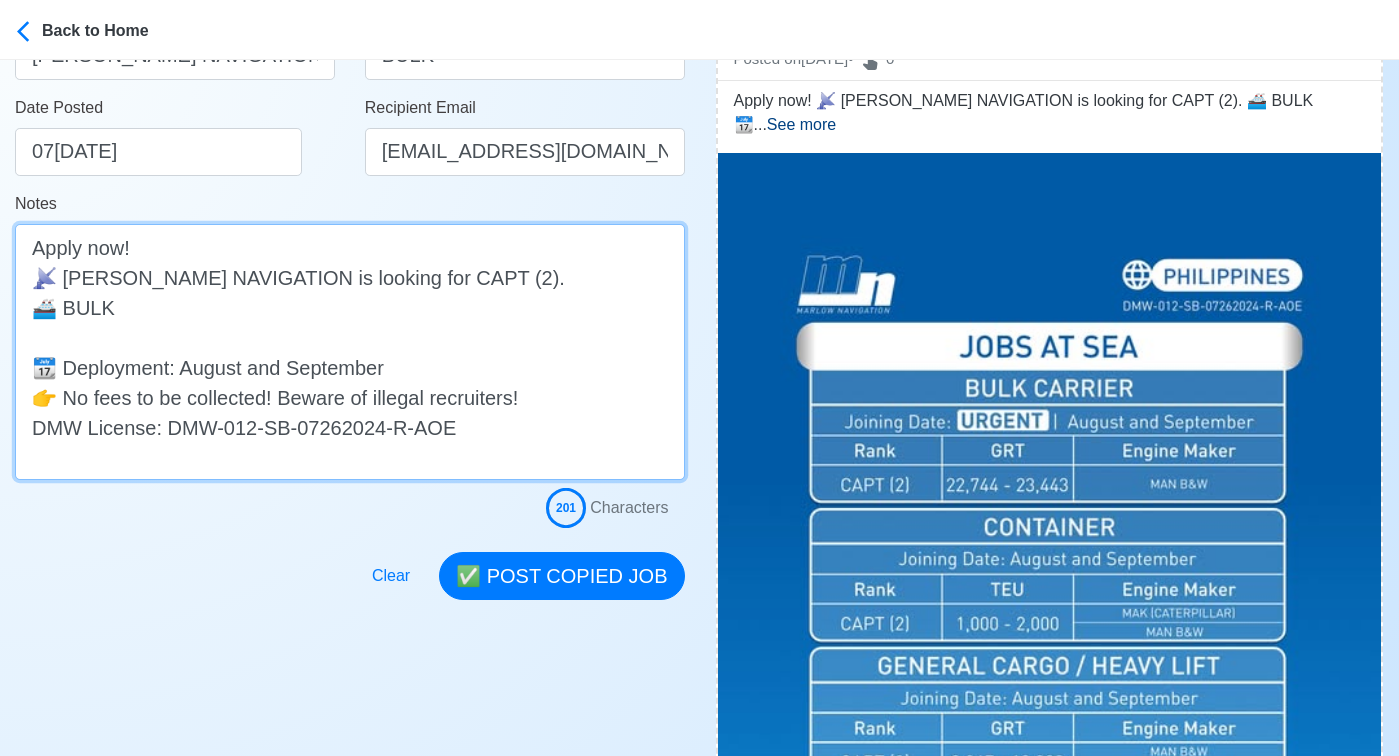 paste on "2" 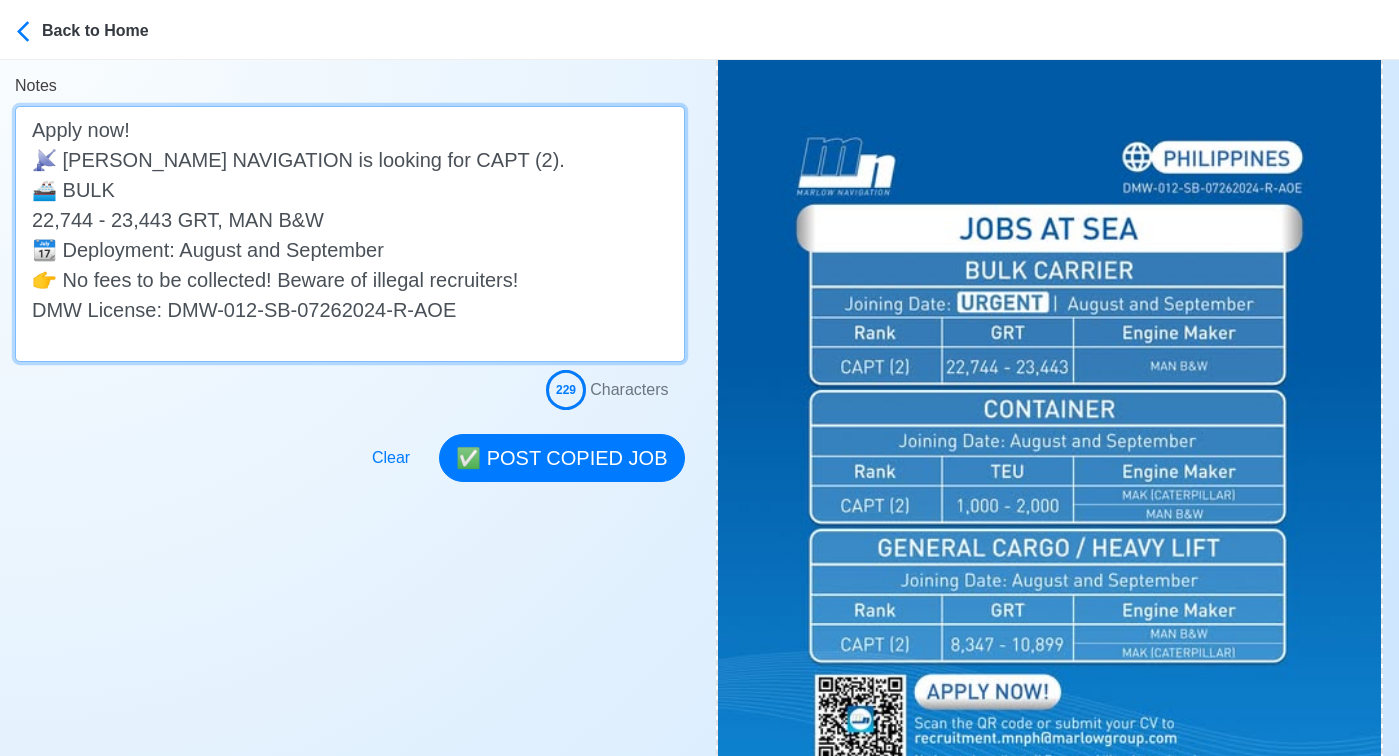 scroll, scrollTop: 545, scrollLeft: 0, axis: vertical 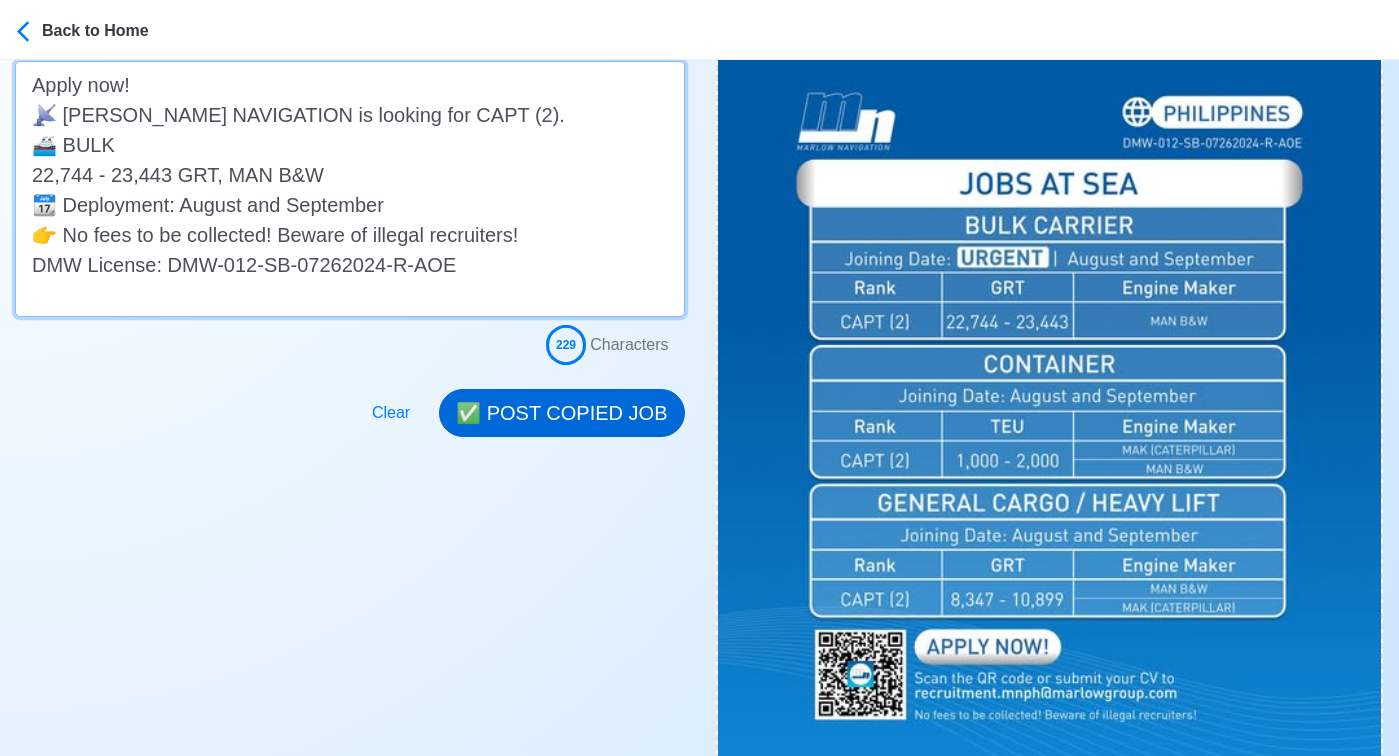 type on "Apply now!
📡 MARLOW NAVIGATION is looking for CAPT (2).
🚢 BULK
22,744 - 23,443 GRT, MAN B&W
📆 Deployment: August and September
👉 No fees to be collected! Beware of illegal recruiters!
DMW License: DMW-012-SB-07262024-R-AOE" 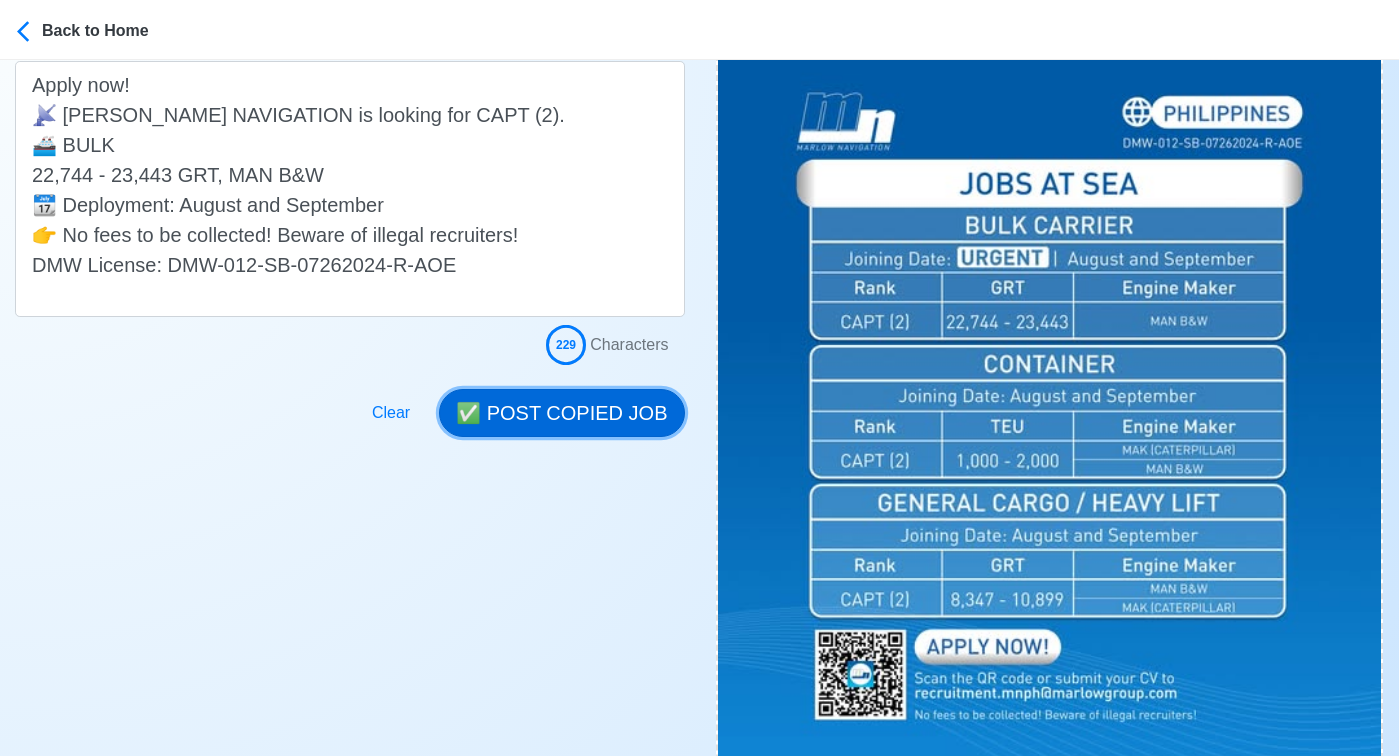 click on "✅ POST COPIED JOB" at bounding box center (561, 413) 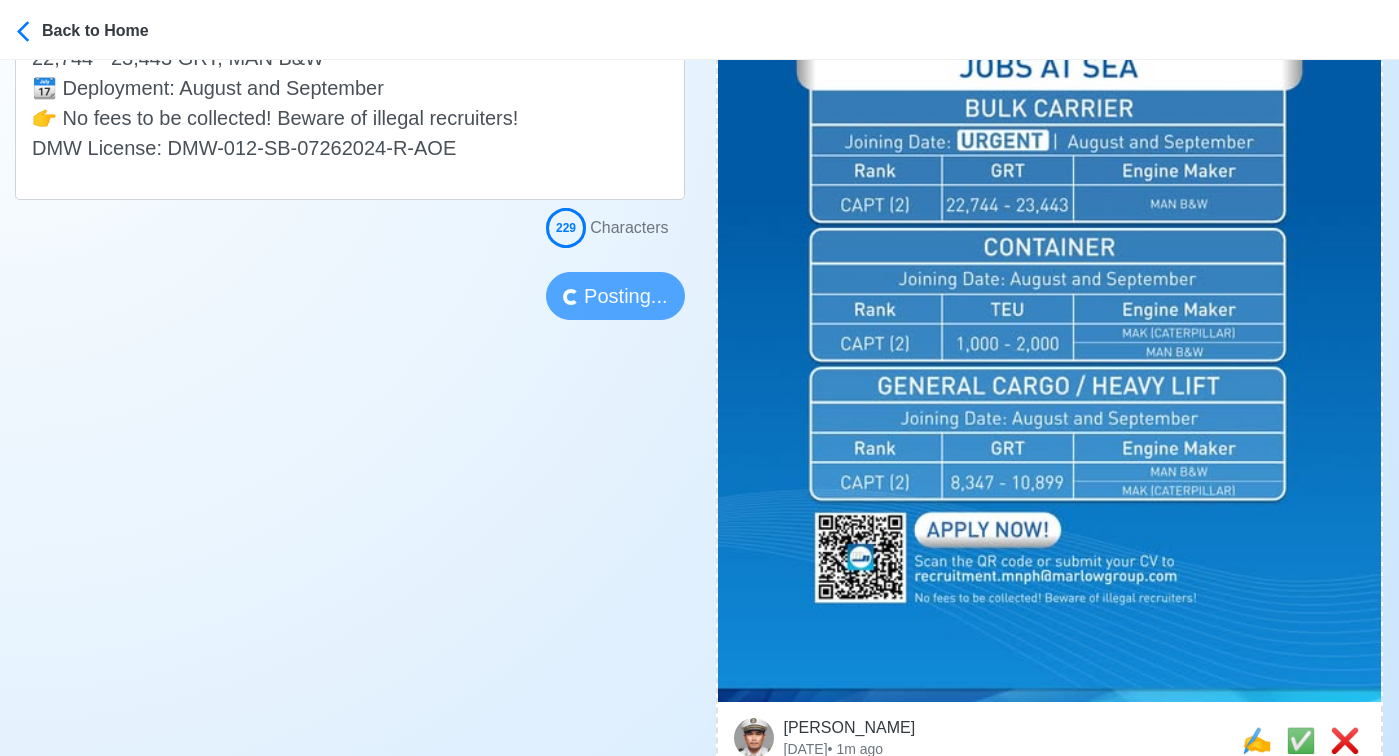 scroll, scrollTop: 664, scrollLeft: 0, axis: vertical 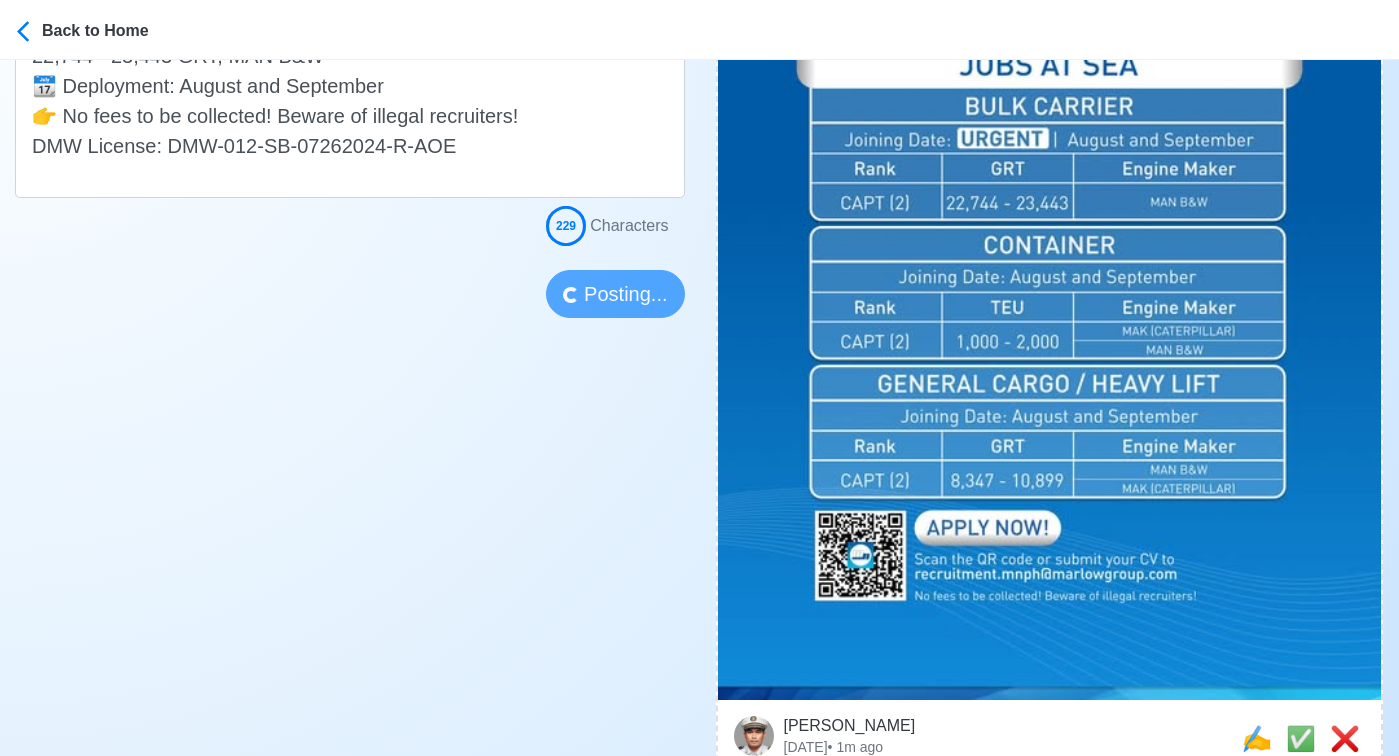 type 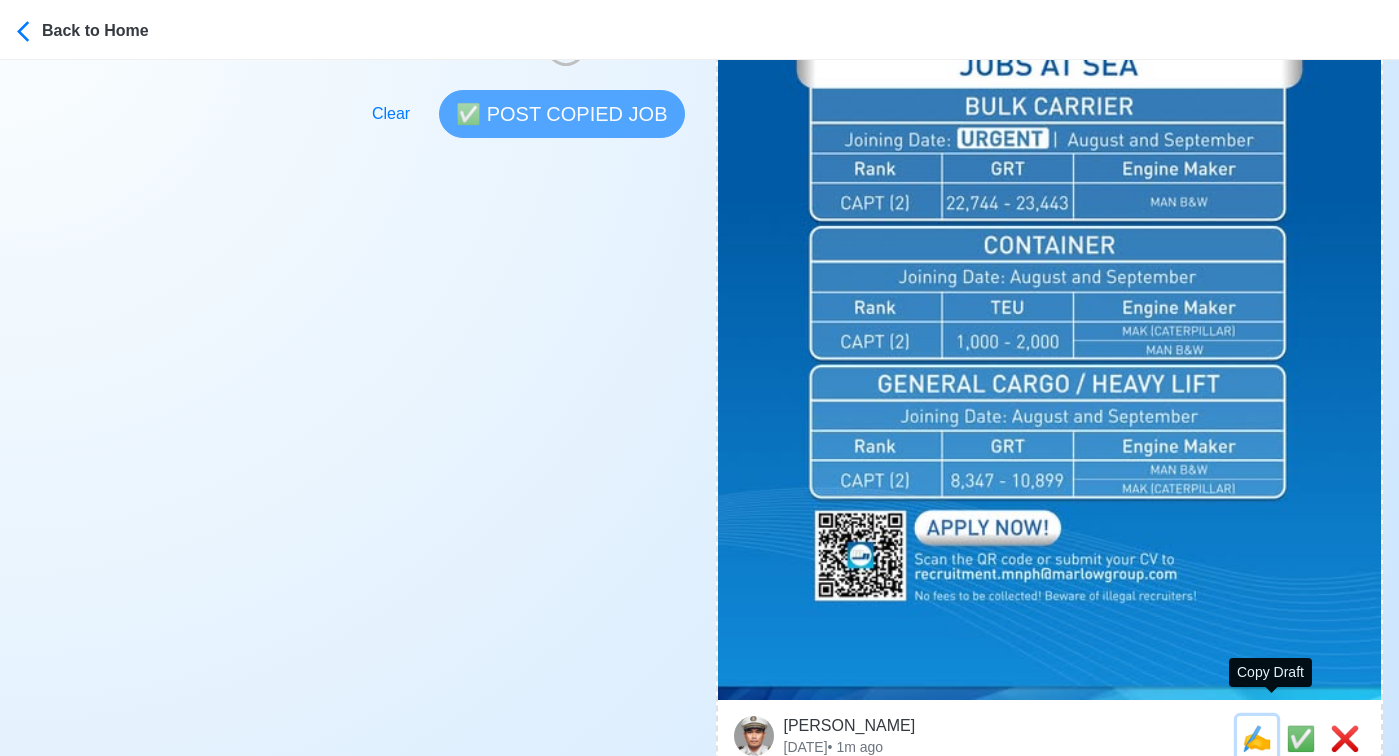 click on "✍️" at bounding box center [1257, 738] 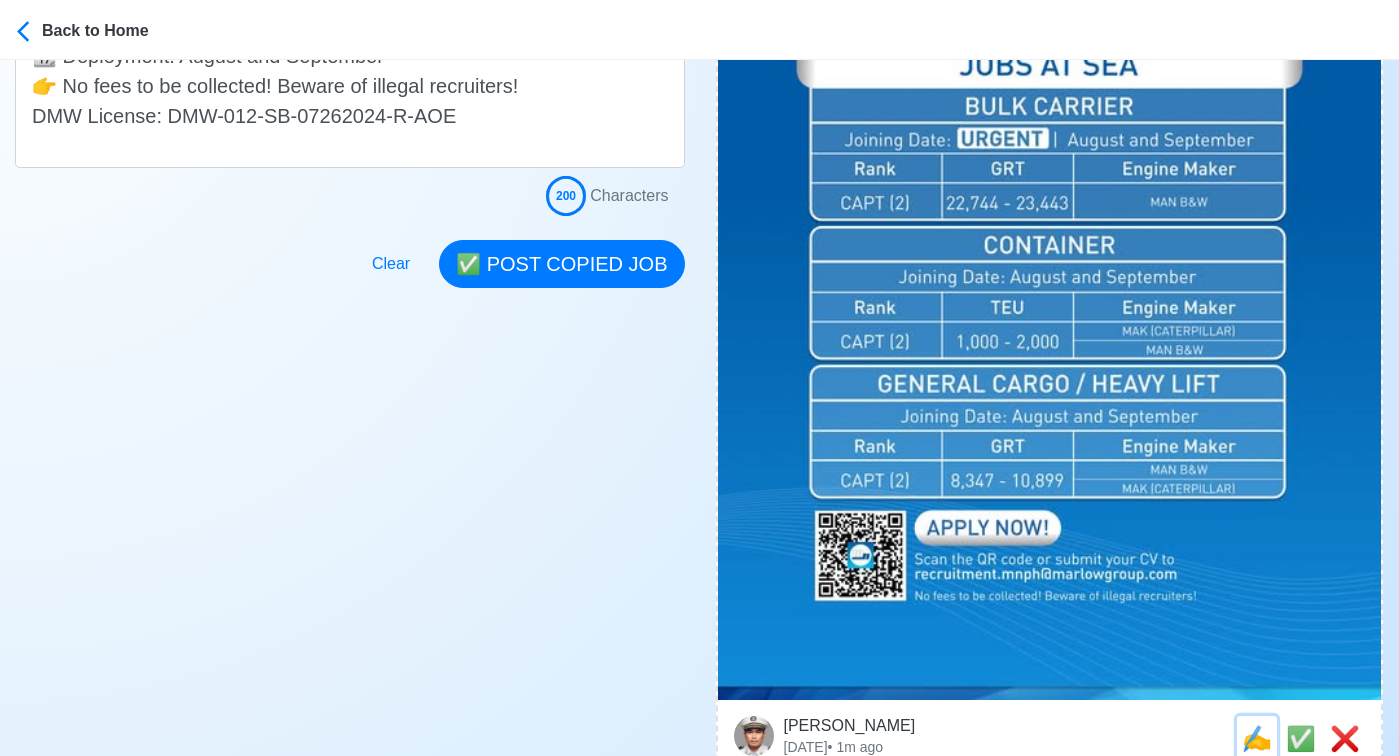 scroll, scrollTop: 0, scrollLeft: 0, axis: both 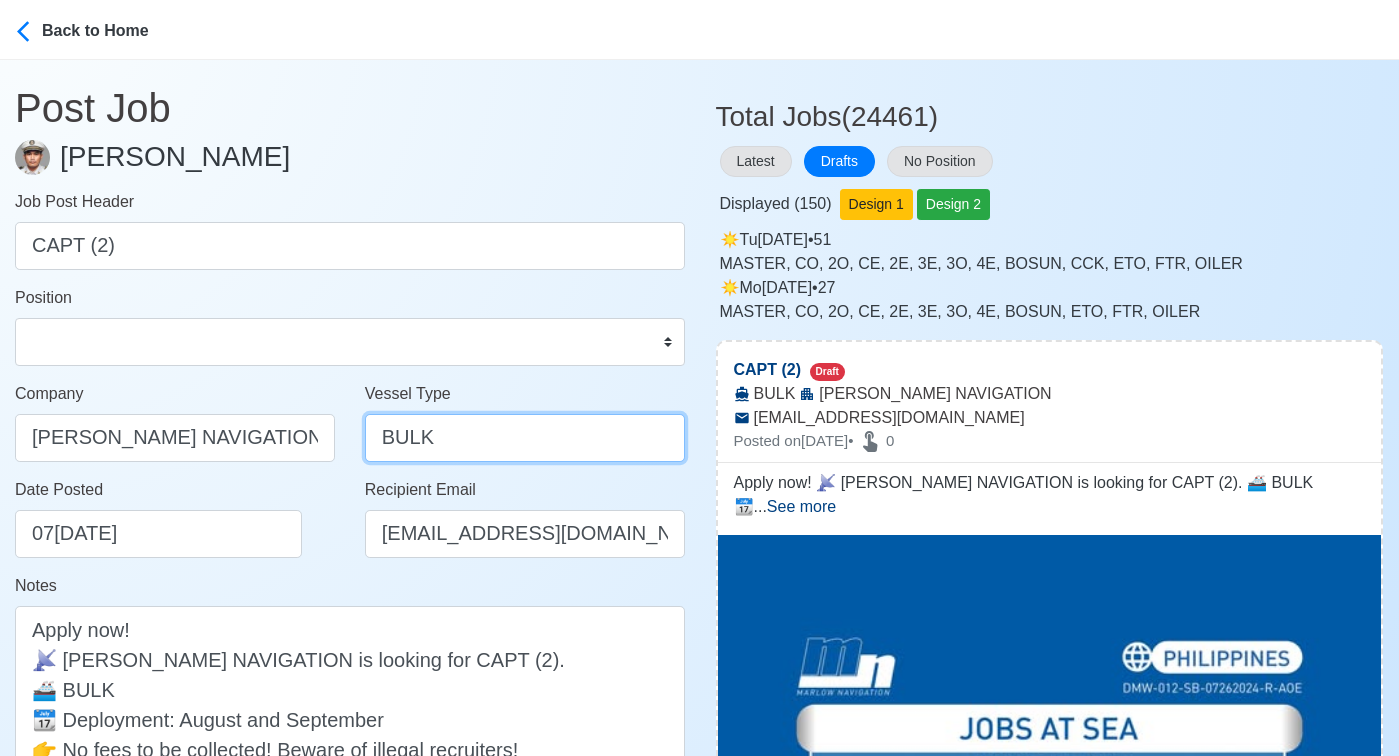 click on "BULK" at bounding box center (525, 438) 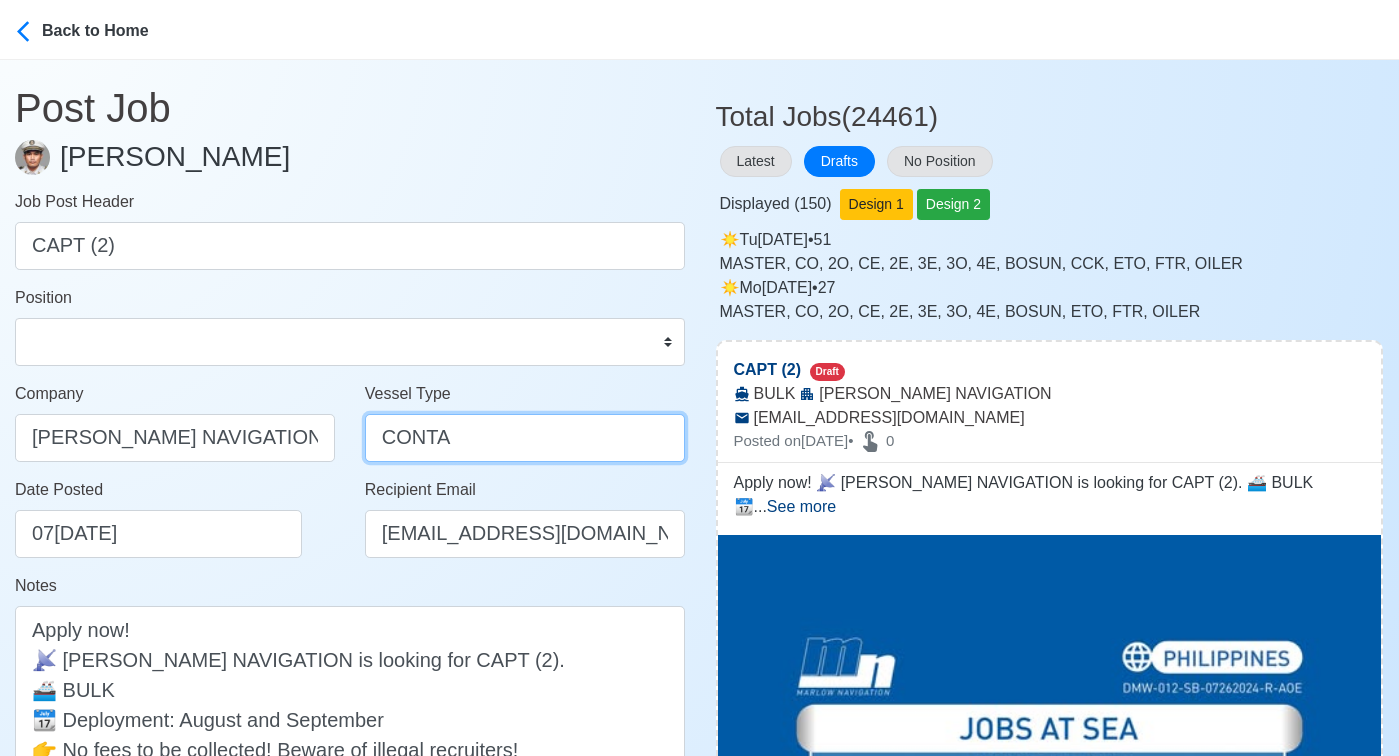 type on "CONTAINER" 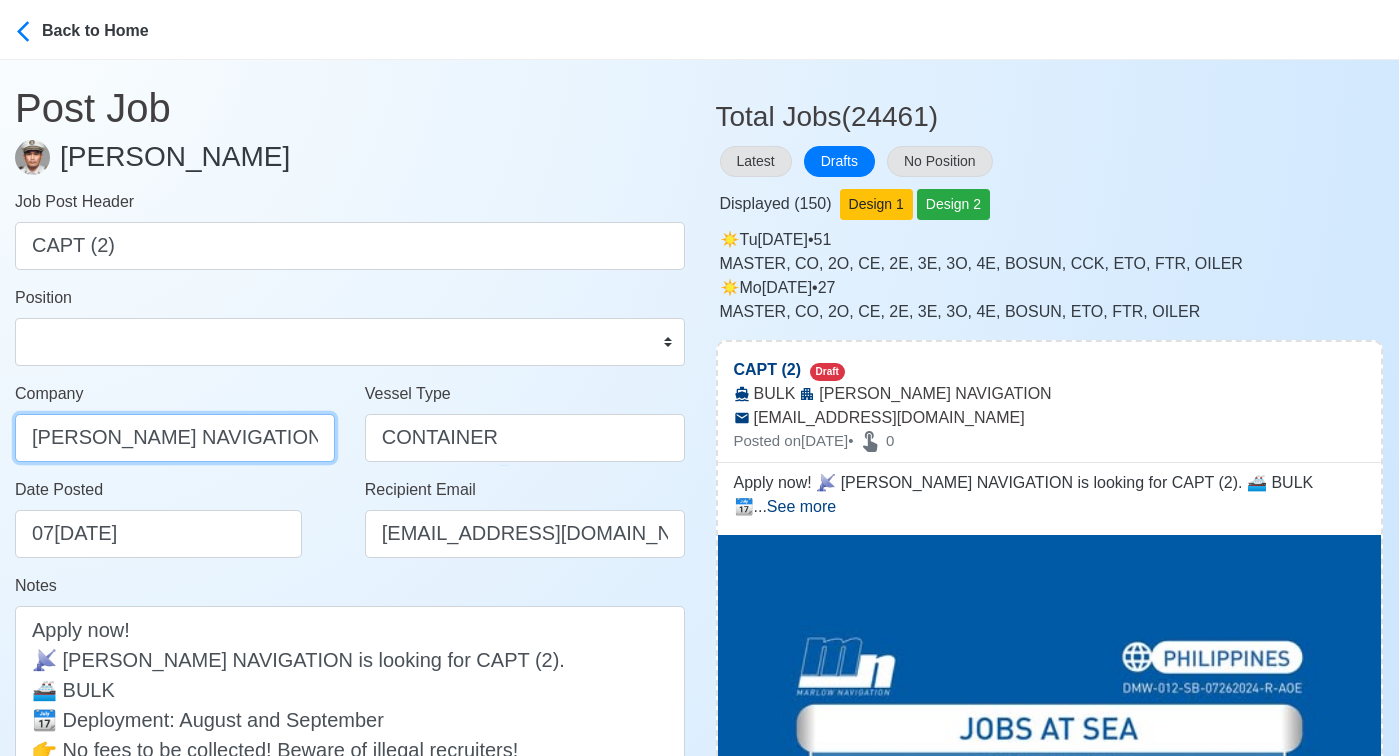 click on "MARLOW NAVIGATION" at bounding box center [175, 438] 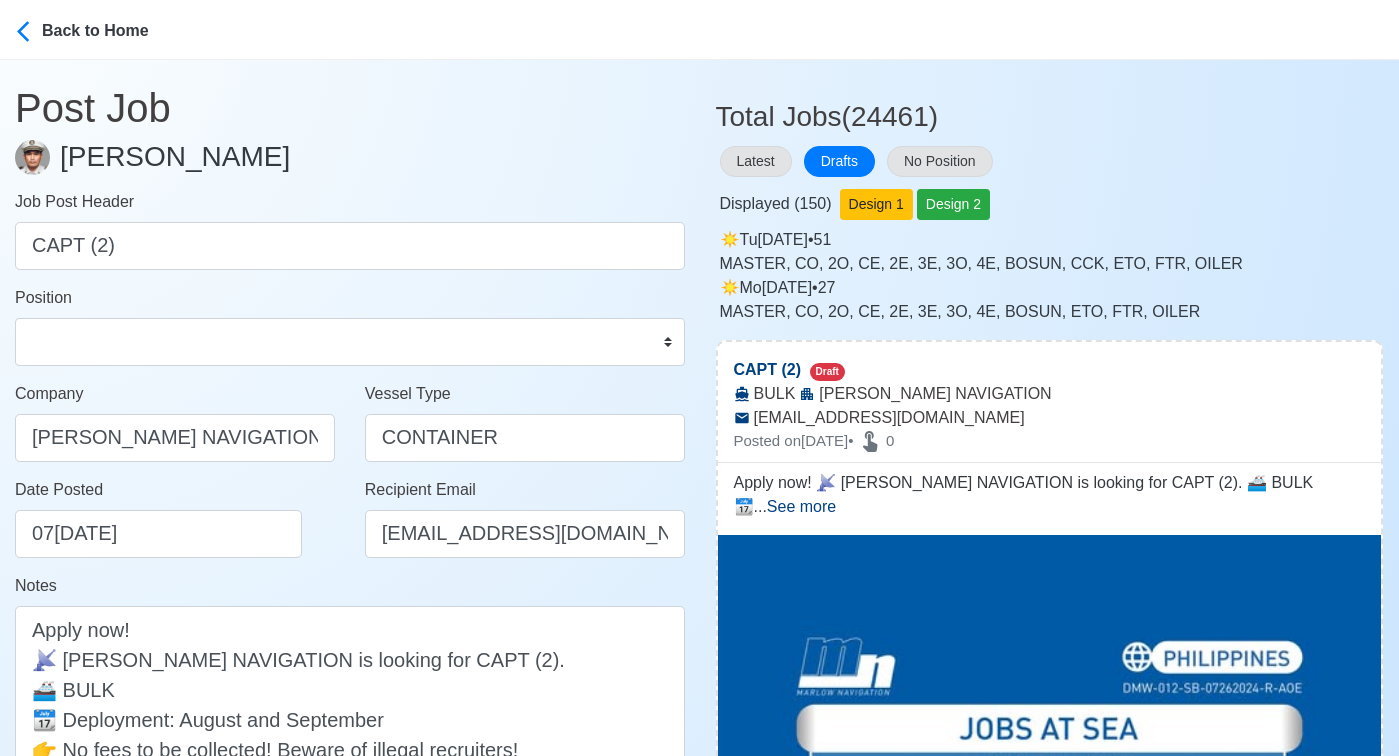 click on "Job Post Header CAPT (2) Position Master Chief Officer 2nd Officer 3rd Officer Junior Officer Chief Engineer 2nd Engineer 3rd Engineer 4th Engineer Gas Engineer Junior Engineer 1st Assistant Engineer 2nd Assistant Engineer 3rd Assistant Engineer ETO/ETR Electrician Electrical Engineer Oiler Fitter Welder Chief Cook Chef Cook Messman Wiper Rigger Ordinary Seaman Able Seaman Motorman Pumpman Bosun Cadet Reefer Mechanic Operator Repairman Painter Steward Waiter Others Company MARLOW NAVIGATION PHILS. INC. Vessel Type CONTAINER Date Posted       07/23/2025 Recipient Email recruitment.mnph@marlowgroup.com Notes Apply now!
📡 MARLOW NAVIGATION is looking for CAPT (2).
🚢 BULK
📆 Deployment: August and September
👉 No fees to be collected! Beware of illegal recruiters!
DMW License: DMW-012-SB-07262024-R-AOE
200 Characters Clear ✅ POST COPIED JOB" at bounding box center (350, 535) 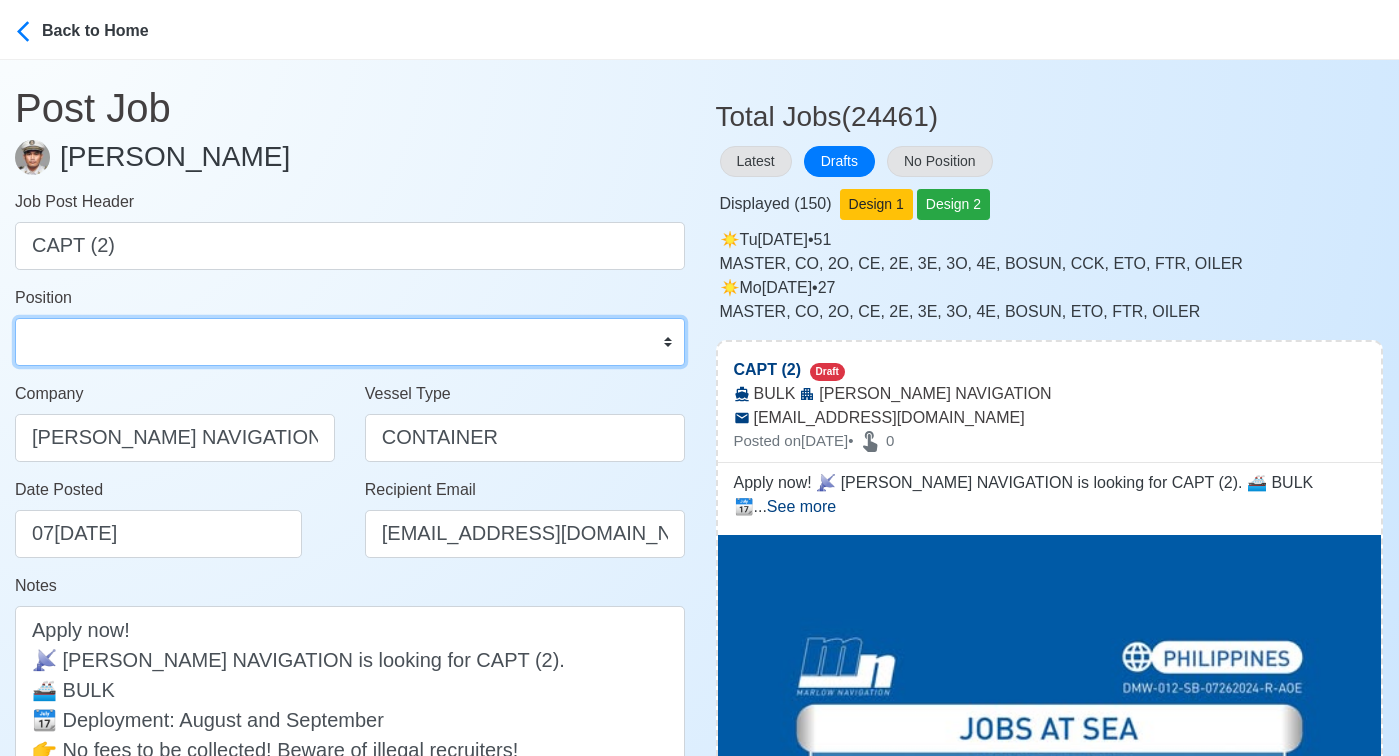 click on "Master Chief Officer 2nd Officer 3rd Officer Junior Officer Chief Engineer 2nd Engineer 3rd Engineer 4th Engineer Gas Engineer Junior Engineer 1st Assistant Engineer 2nd Assistant Engineer 3rd Assistant Engineer ETO/ETR Electrician Electrical Engineer Oiler Fitter Welder Chief Cook Chef Cook Messman Wiper Rigger Ordinary Seaman Able Seaman Motorman Pumpman Bosun Cadet Reefer Mechanic Operator Repairman Painter Steward Waiter Others" at bounding box center [350, 342] 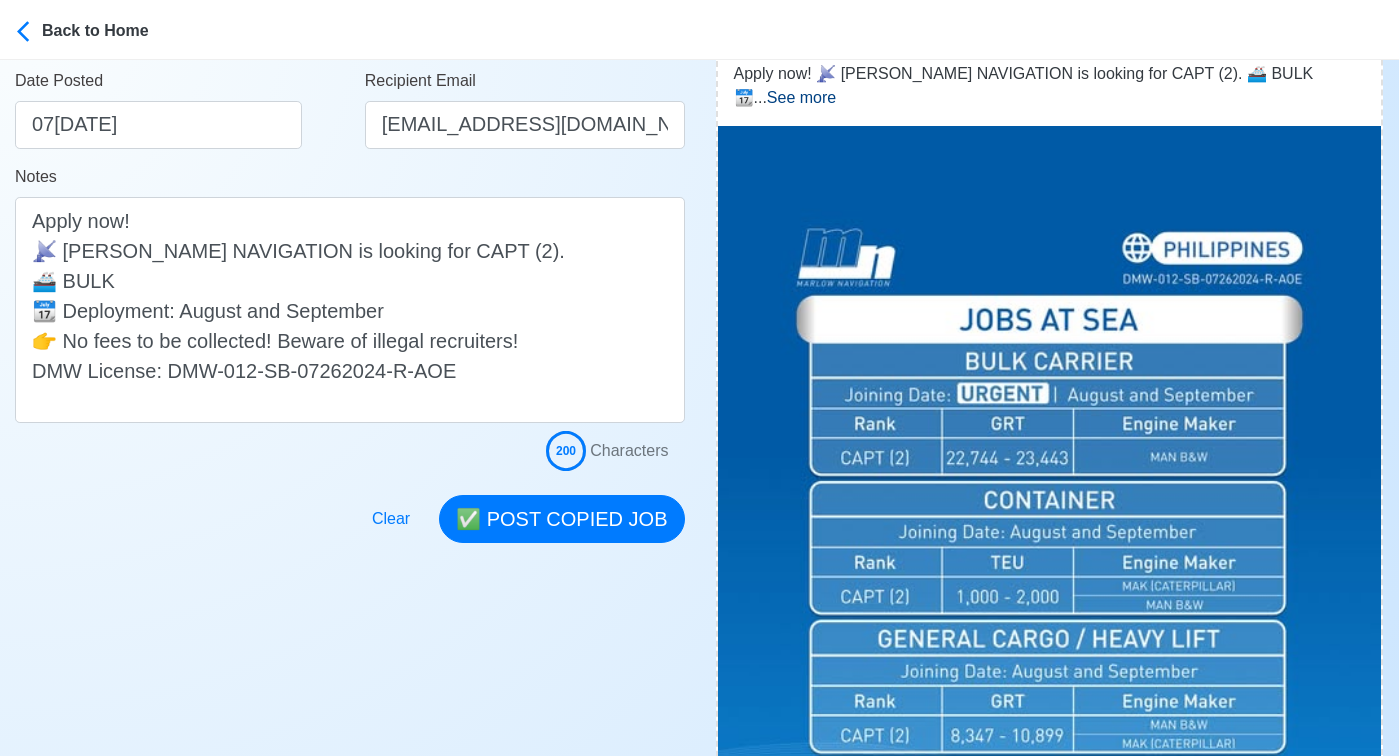 scroll, scrollTop: 436, scrollLeft: 0, axis: vertical 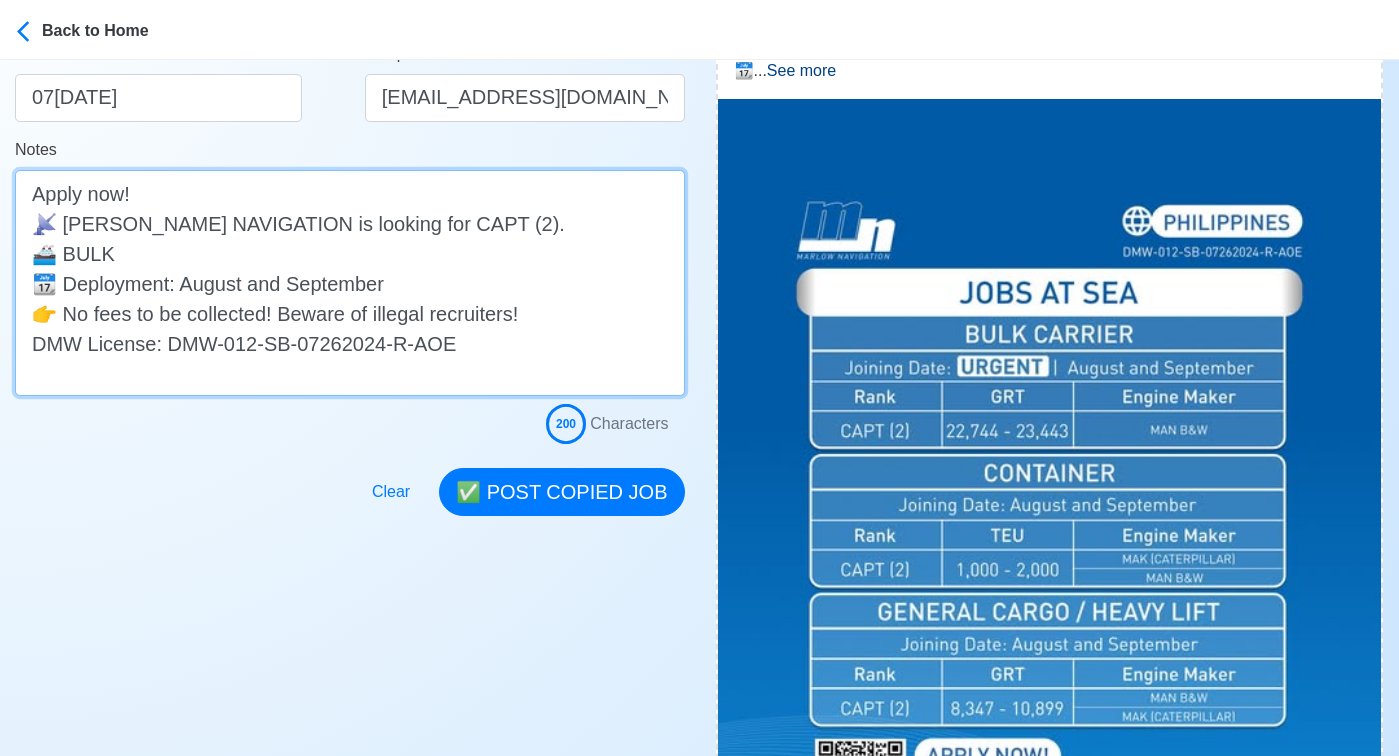 click on "Apply now!
📡 MARLOW NAVIGATION is looking for CAPT (2).
🚢 BULK
📆 Deployment: August and September
👉 No fees to be collected! Beware of illegal recruiters!
DMW License: DMW-012-SB-07262024-R-AOE" at bounding box center [350, 283] 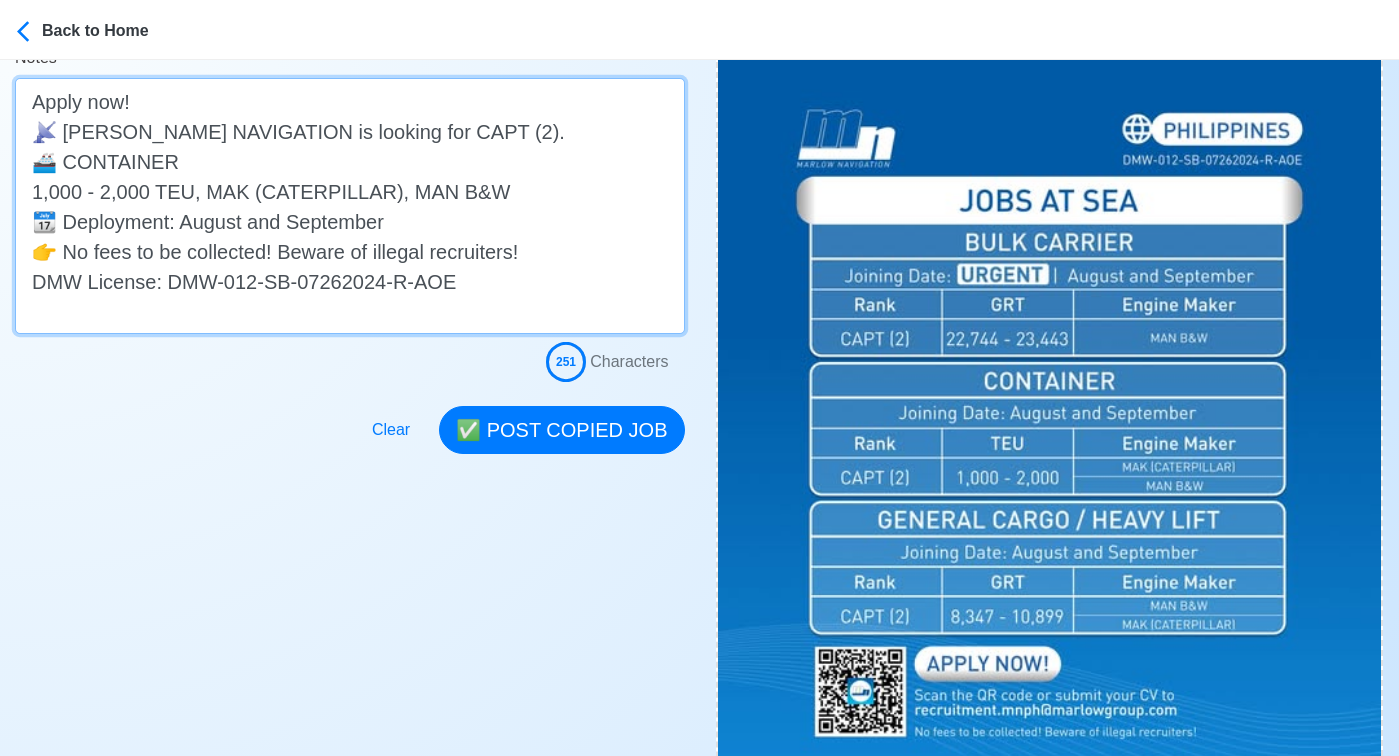 scroll, scrollTop: 592, scrollLeft: 0, axis: vertical 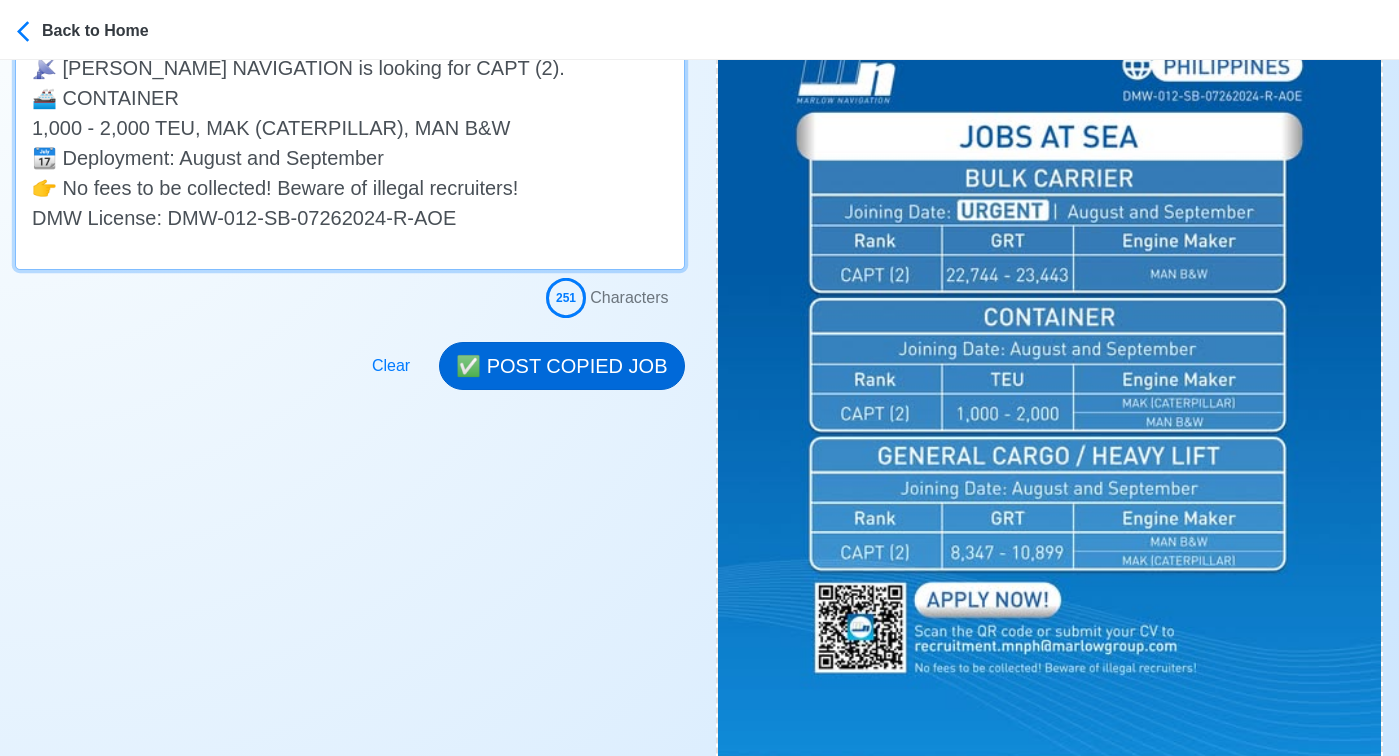 type on "Apply now!
📡 MARLOW NAVIGATION is looking for CAPT (2).
🚢 CONTAINER
1,000 - 2,000 TEU, MAK (CATERPILLAR), MAN B&W
📆 Deployment: August and September
👉 No fees to be collected! Beware of illegal recruiters!
DMW License: DMW-012-SB-07262024-R-AOE" 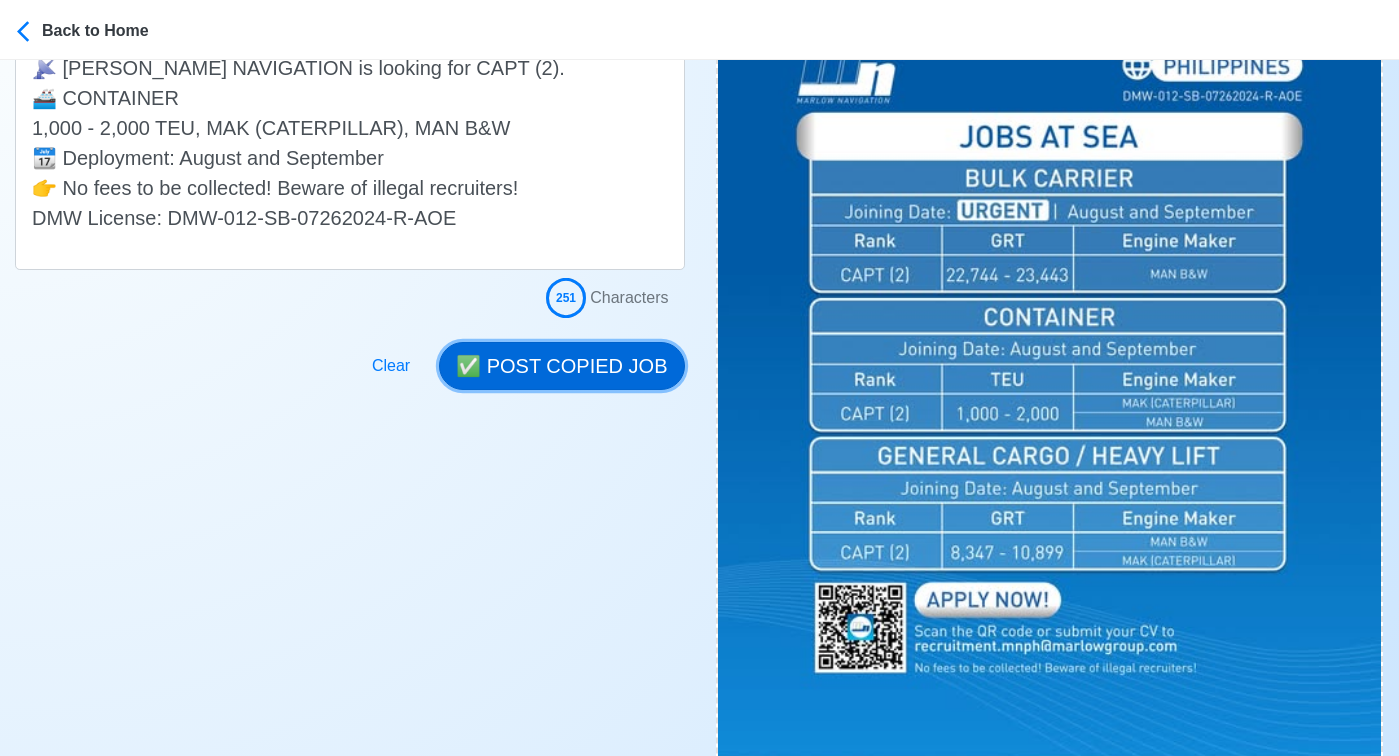 click on "✅ POST COPIED JOB" at bounding box center [561, 366] 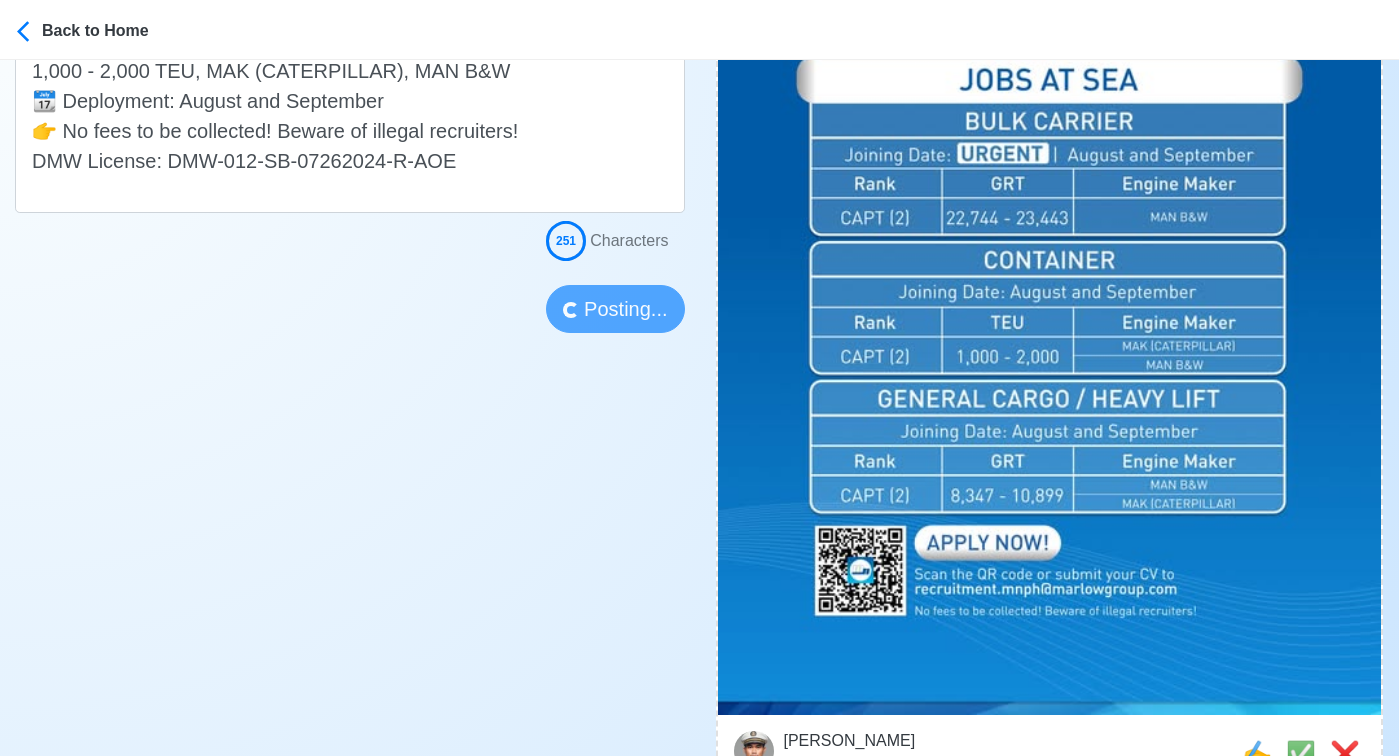 scroll, scrollTop: 659, scrollLeft: 0, axis: vertical 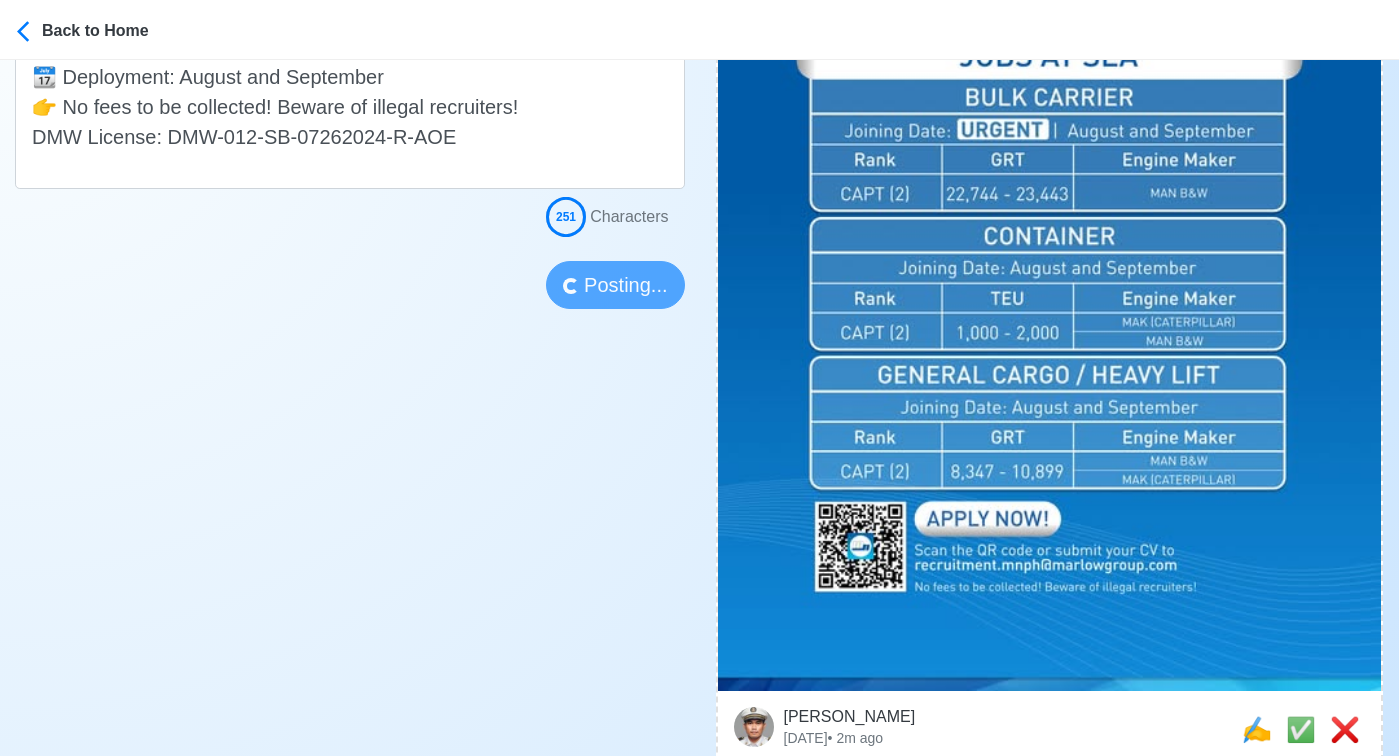 type 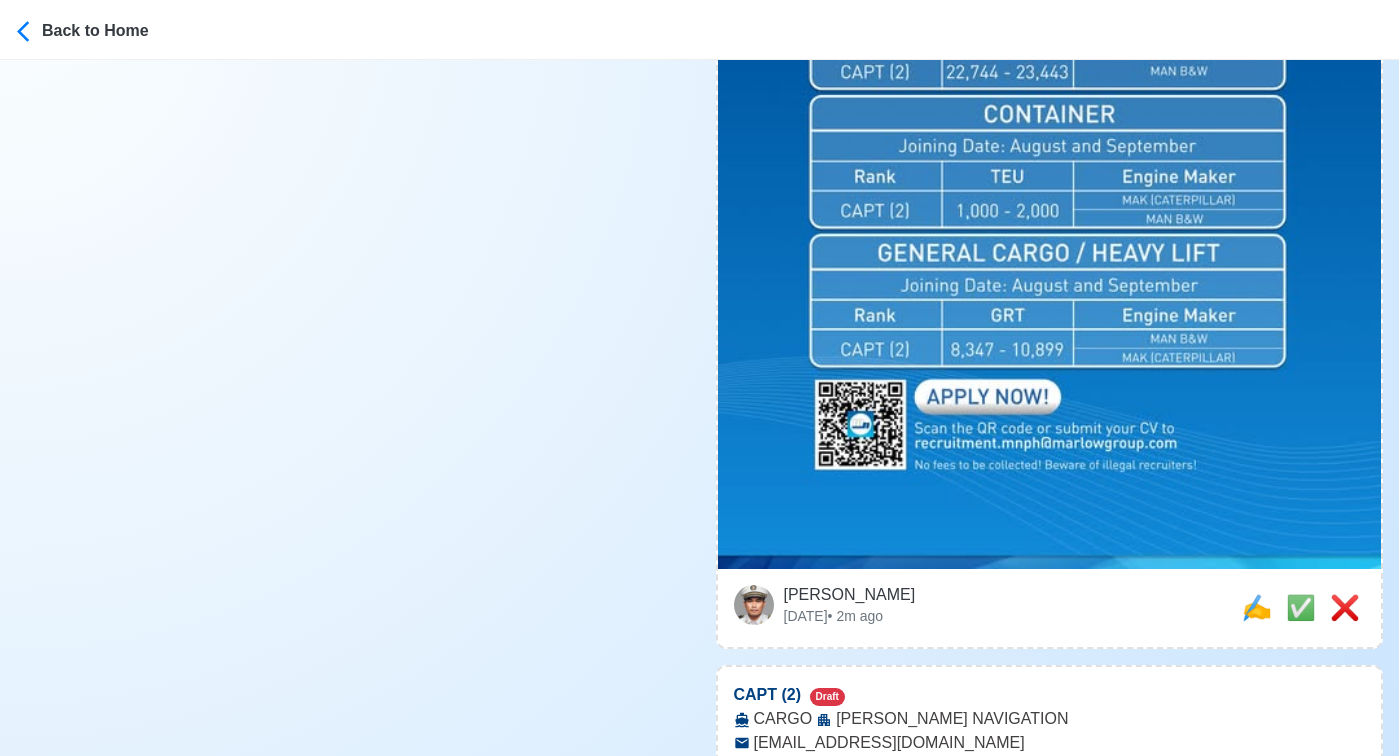 scroll, scrollTop: 824, scrollLeft: 0, axis: vertical 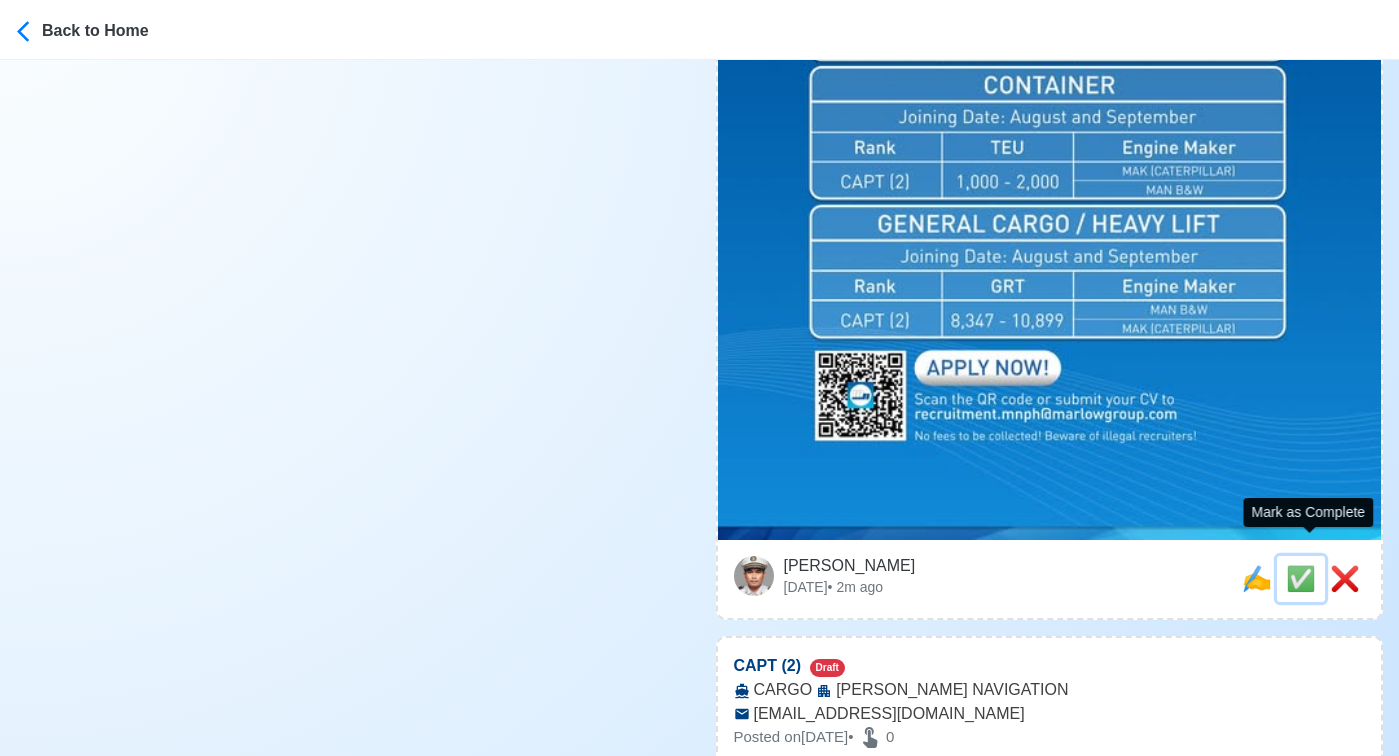 click on "✅" at bounding box center (1301, 578) 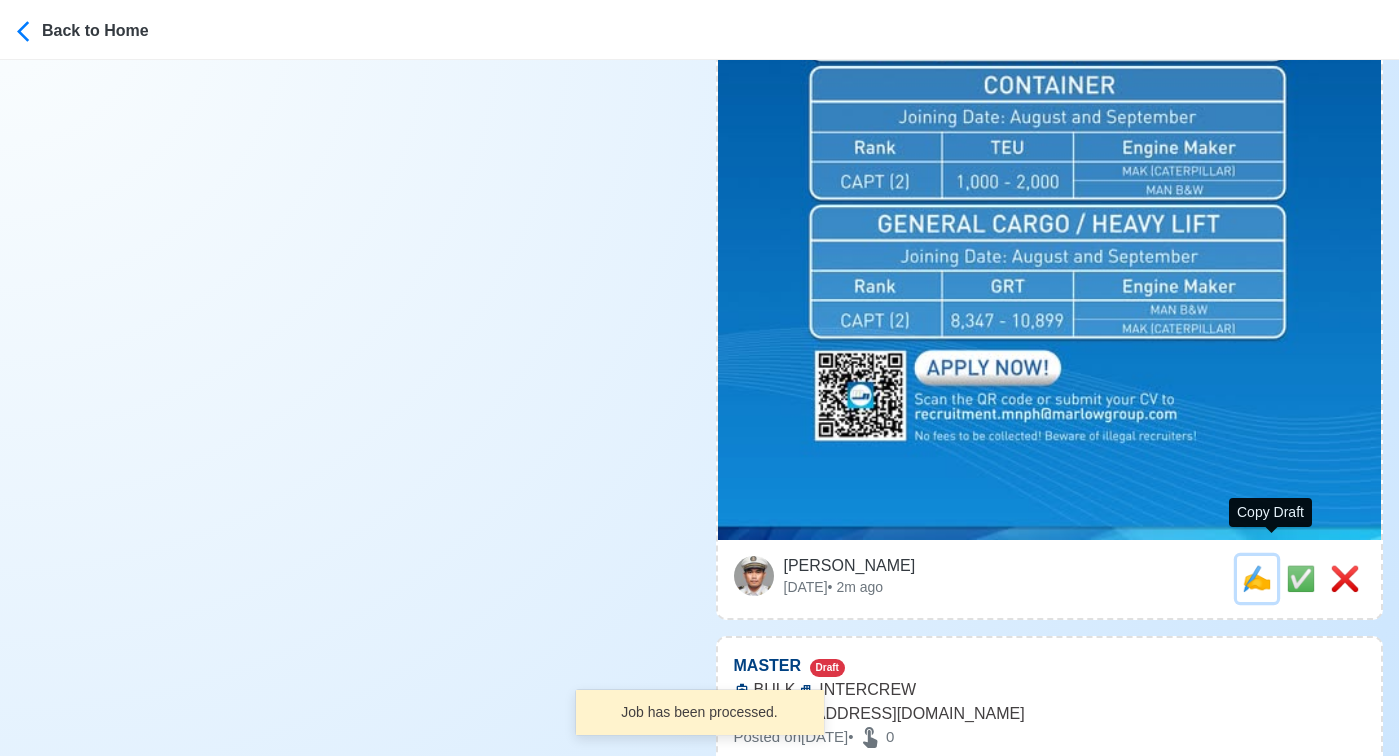 click on "✍️" at bounding box center [1257, 578] 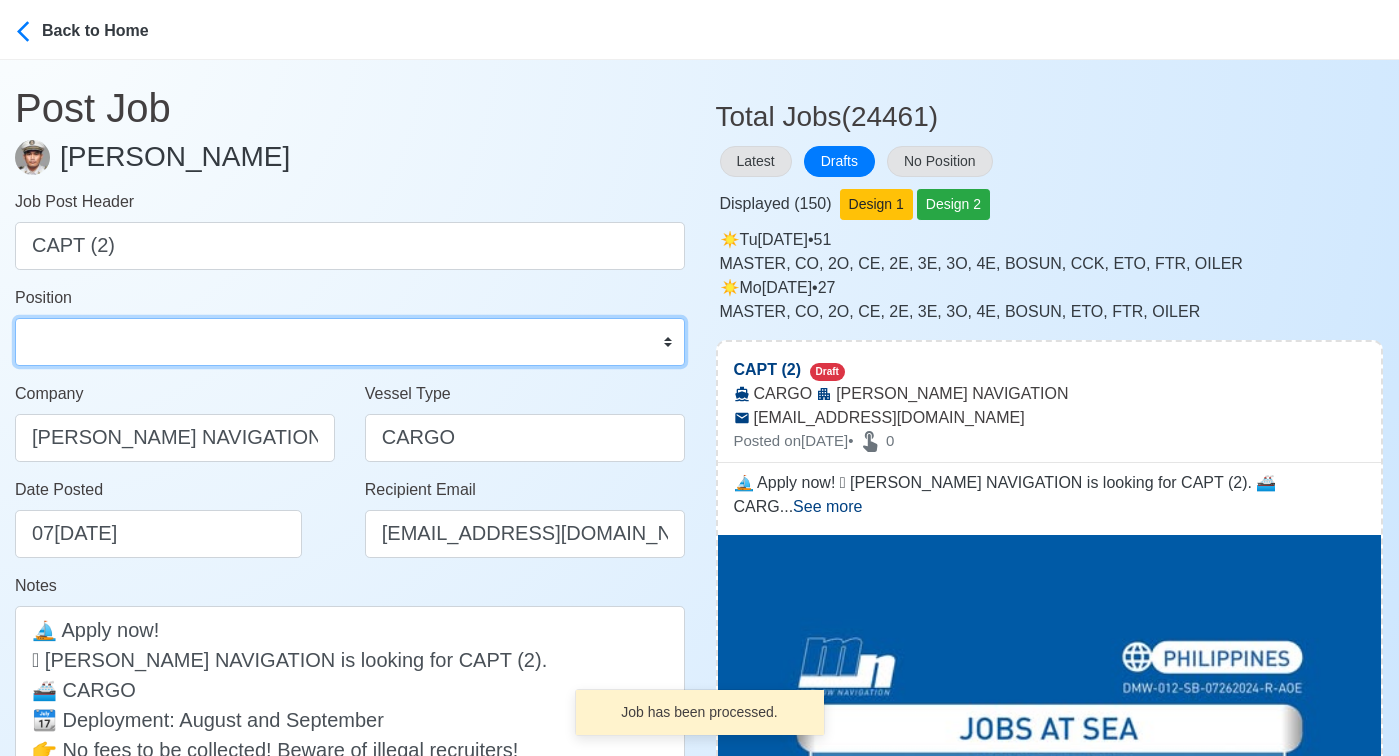 click on "Master Chief Officer 2nd Officer 3rd Officer Junior Officer Chief Engineer 2nd Engineer 3rd Engineer 4th Engineer Gas Engineer Junior Engineer 1st Assistant Engineer 2nd Assistant Engineer 3rd Assistant Engineer ETO/ETR Electrician Electrical Engineer Oiler Fitter Welder Chief Cook Chef Cook Messman Wiper Rigger Ordinary Seaman Able Seaman Motorman Pumpman Bosun Cadet Reefer Mechanic Operator Repairman Painter Steward Waiter Others" at bounding box center (350, 342) 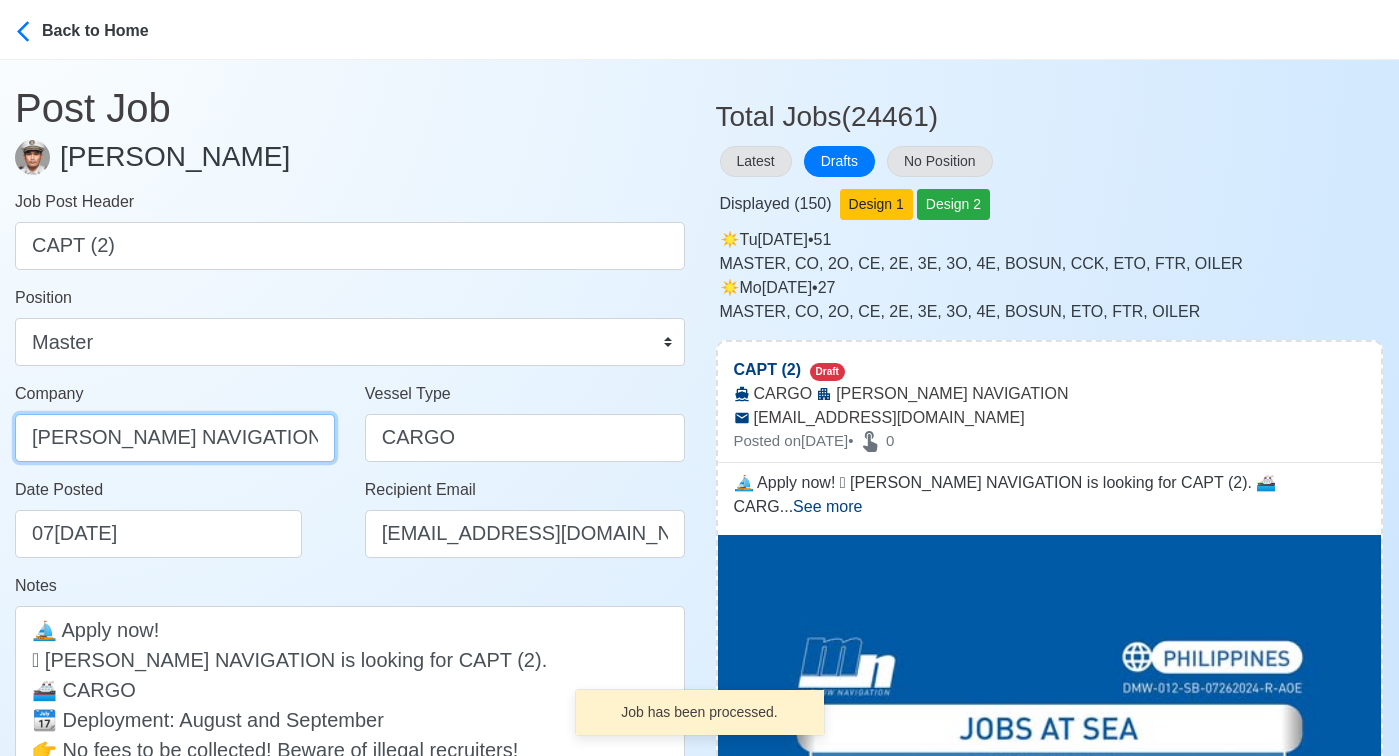 click on "MARLOW NAVIGATION" at bounding box center [175, 438] 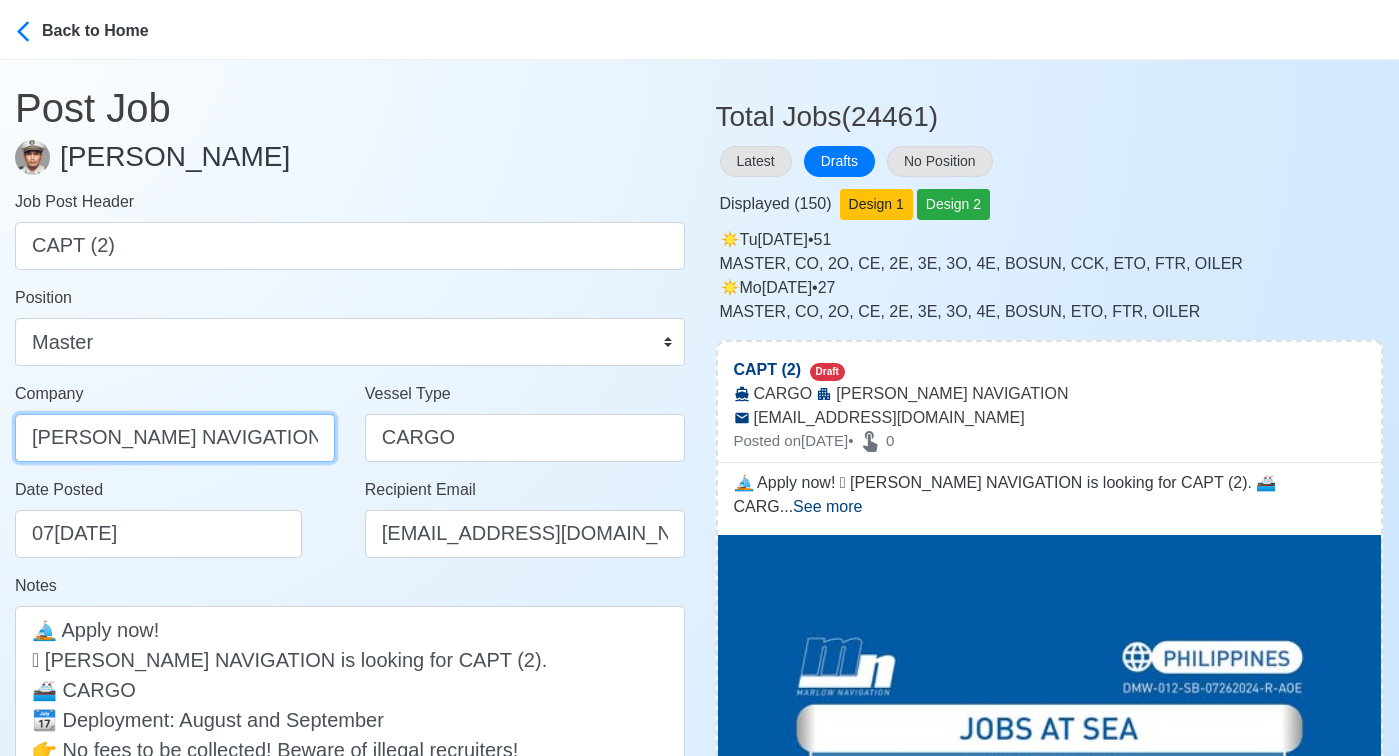 type on "MARLOW NAVIGATION PHILS. INC." 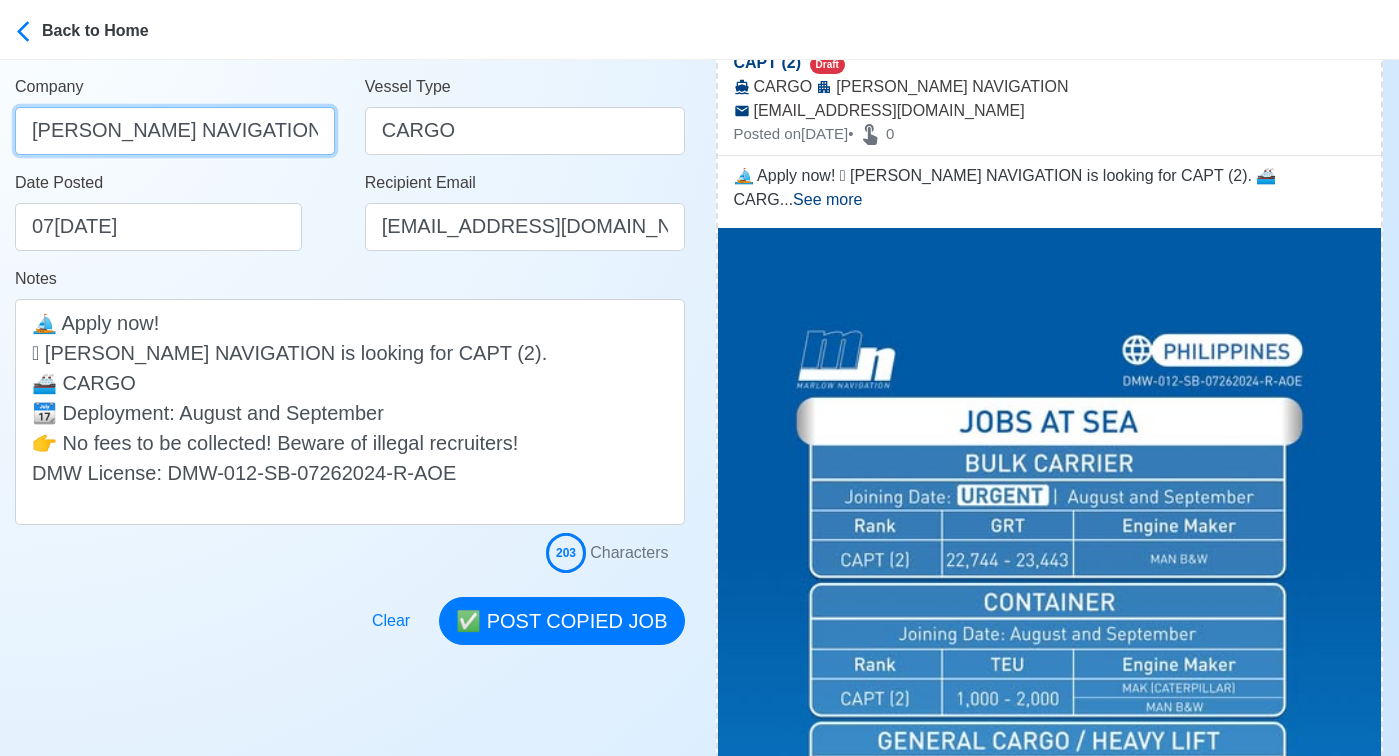 scroll, scrollTop: 286, scrollLeft: 0, axis: vertical 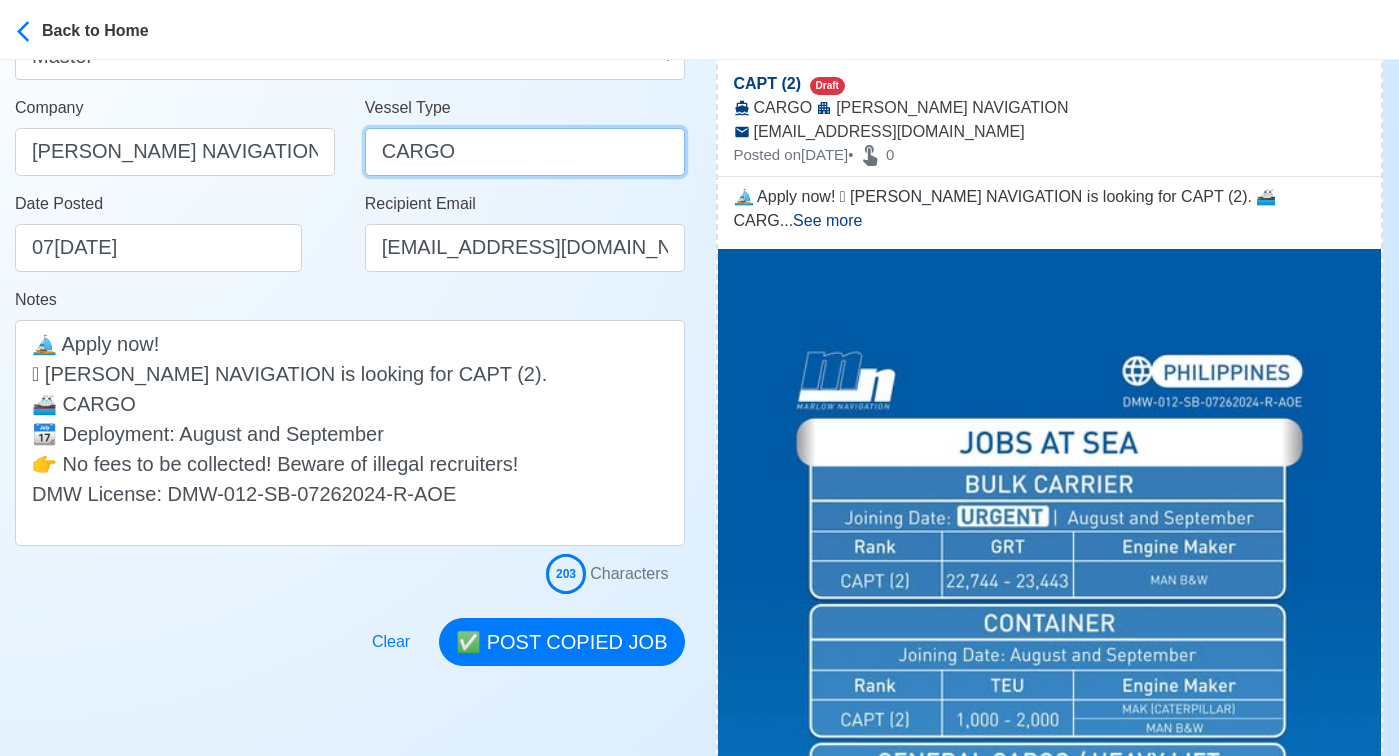 click on "CARGO" at bounding box center (525, 152) 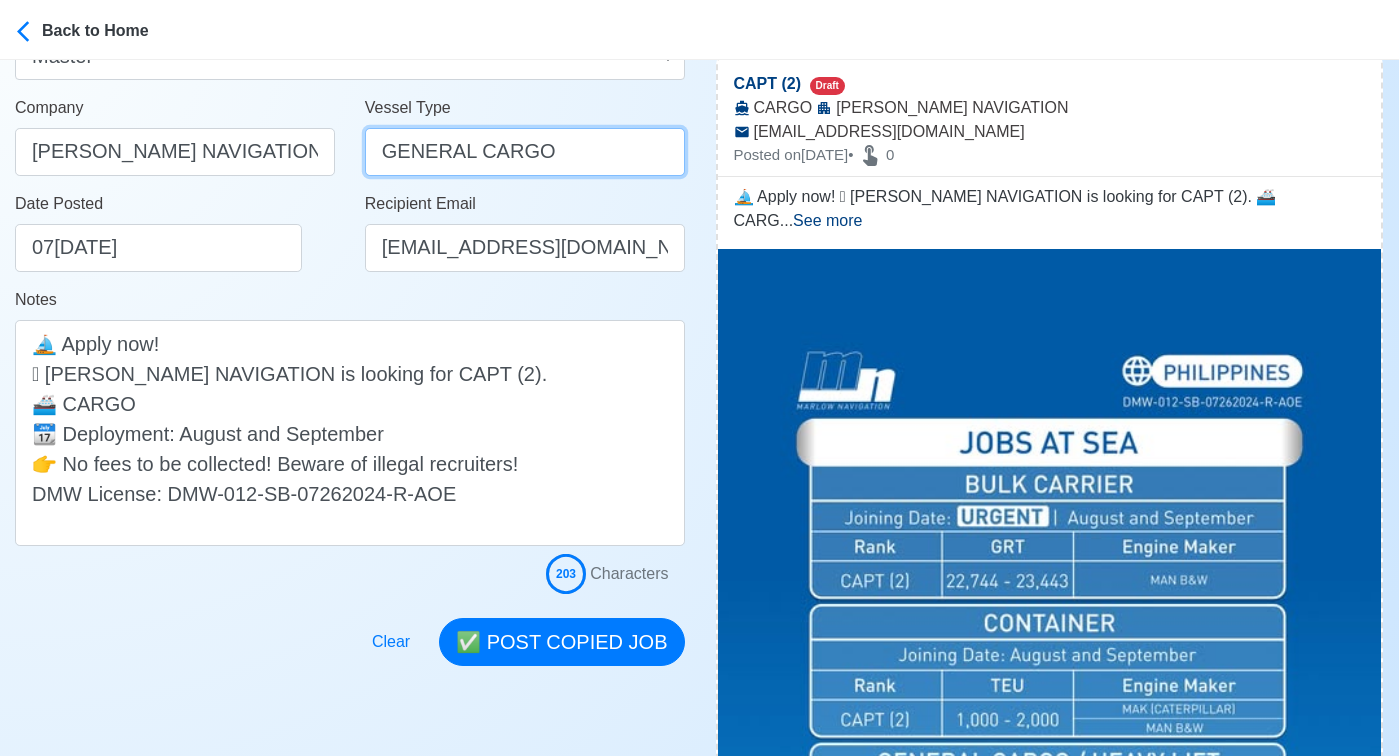 type on "GENERAL CARGO" 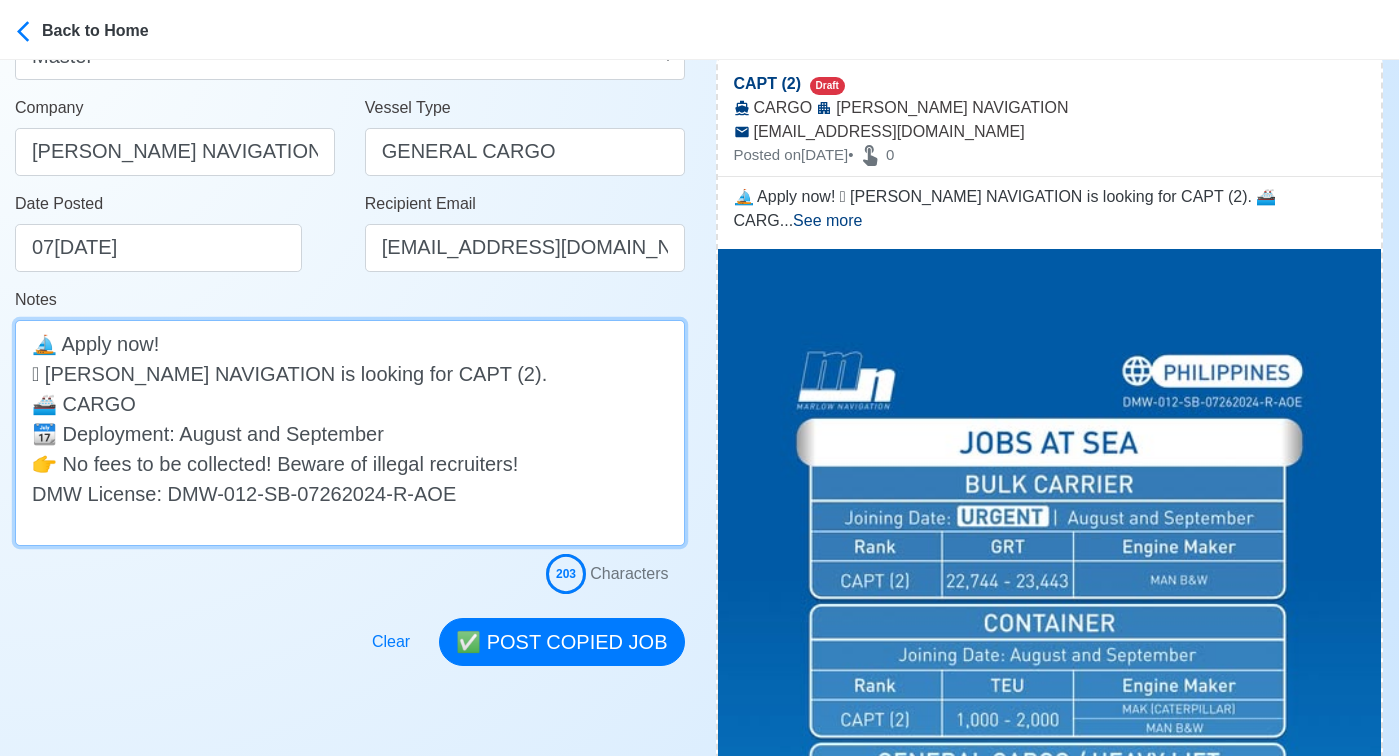click on "⛵ Apply now!
🛟 MARLOW NAVIGATION is looking for CAPT (2).
🚢 CARGO
📆 Deployment: August and September
👉 No fees to be collected! Beware of illegal recruiters!
DMW License: DMW-012-SB-07262024-R-AOE" at bounding box center [350, 433] 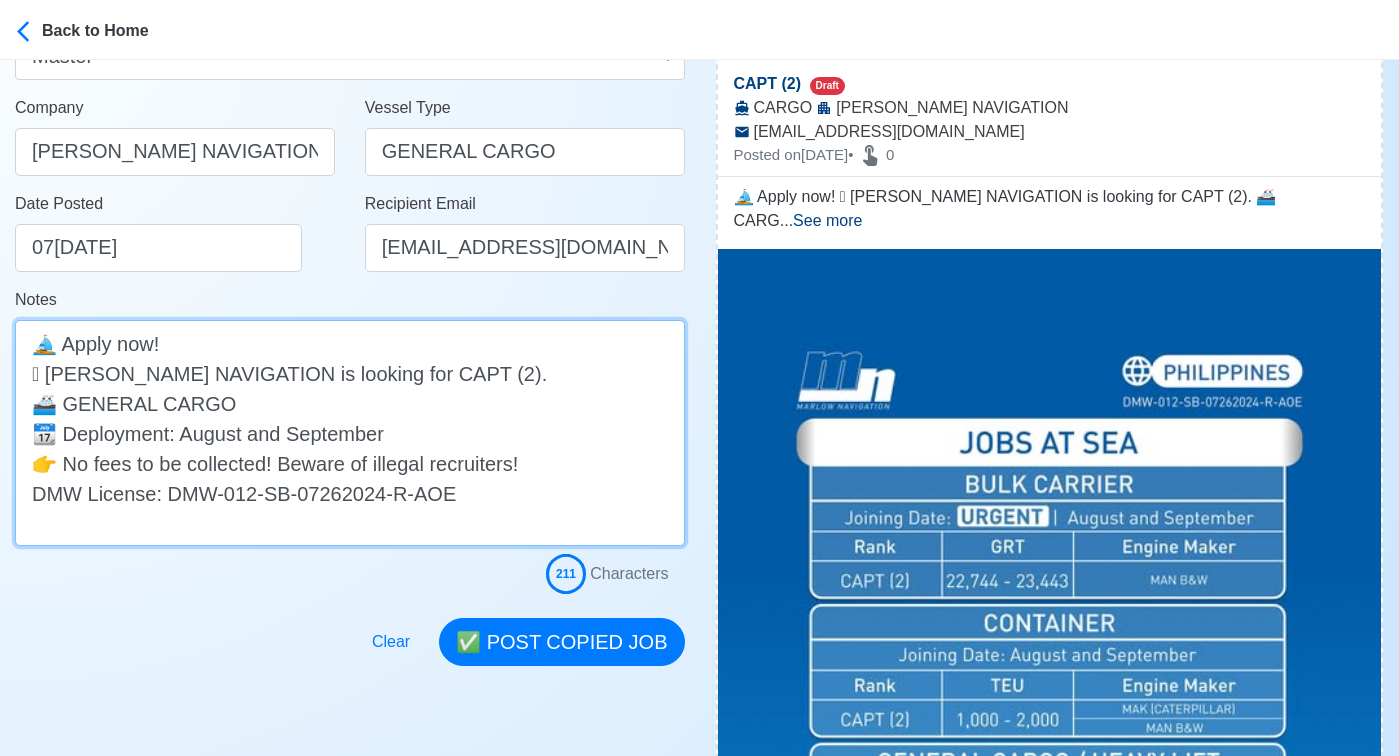 click on "⛵ Apply now!
🛟 MARLOW NAVIGATION is looking for CAPT (2).
🚢 GENERAL CARGO
📆 Deployment: August and September
👉 No fees to be collected! Beware of illegal recruiters!
DMW License: DMW-012-SB-07262024-R-AOE" at bounding box center (350, 433) 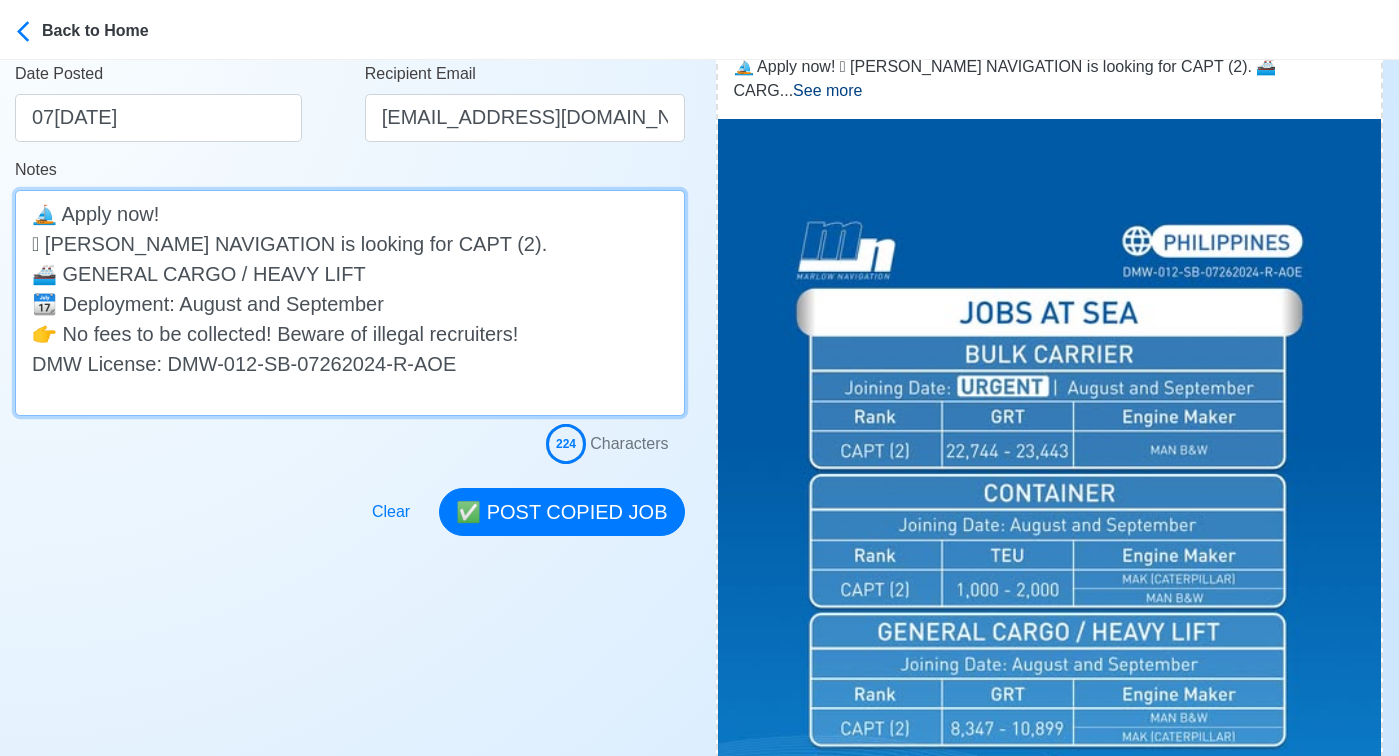 scroll, scrollTop: 425, scrollLeft: 0, axis: vertical 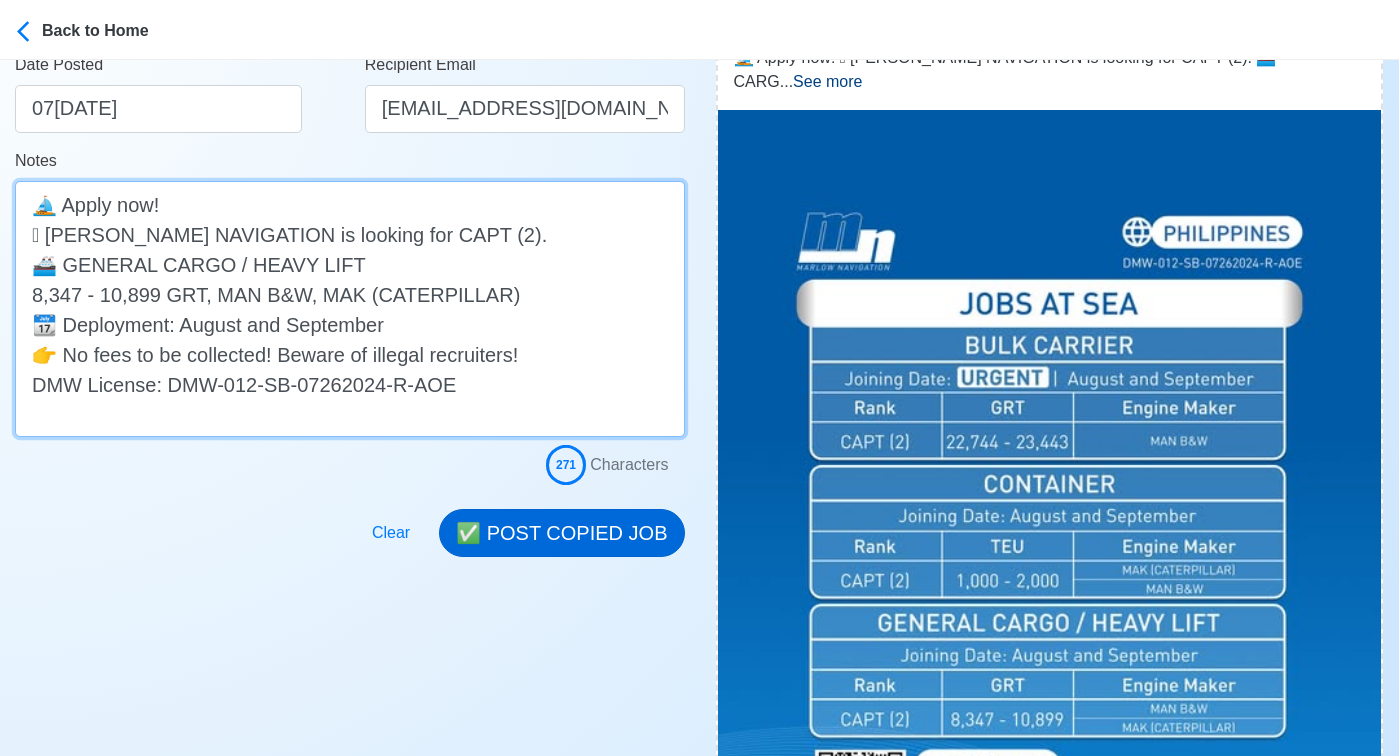 type on "⛵ Apply now!
🛟 MARLOW NAVIGATION is looking for CAPT (2).
🚢 GENERAL CARGO / HEAVY LIFT
8,347 - 10,899 GRT, MAN B&W, MAK (CATERPILLAR)
📆 Deployment: August and September
👉 No fees to be collected! Beware of illegal recruiters!
DMW License: DMW-012-SB-07262024-R-AOE" 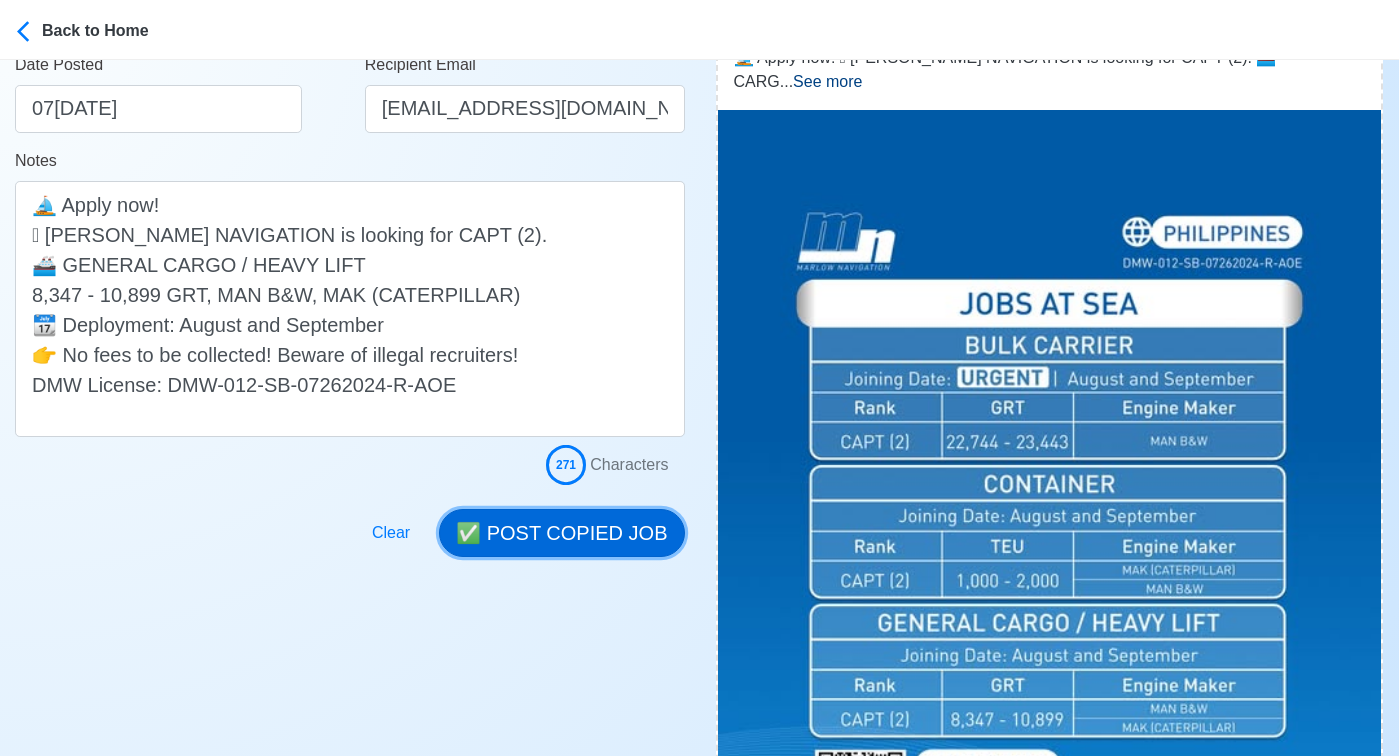 click on "✅ POST COPIED JOB" at bounding box center [561, 533] 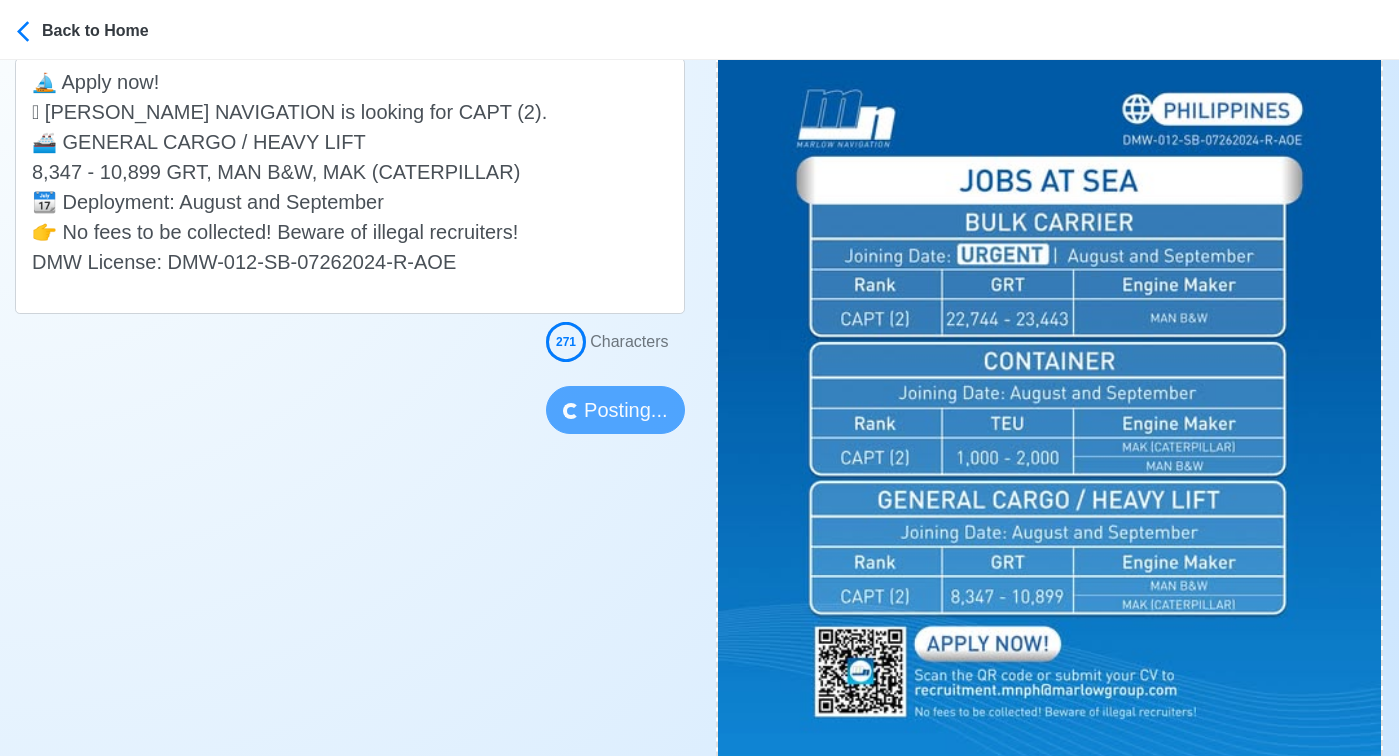 scroll, scrollTop: 553, scrollLeft: 0, axis: vertical 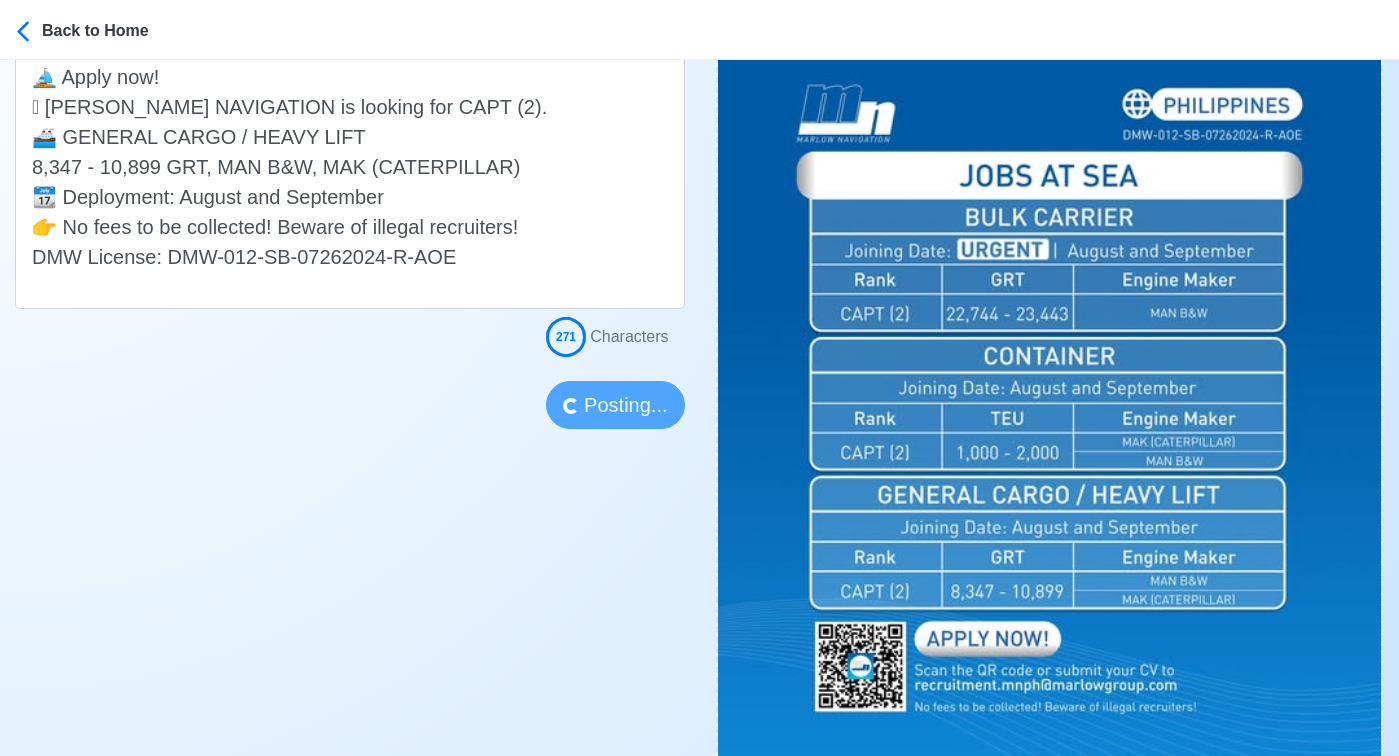 type 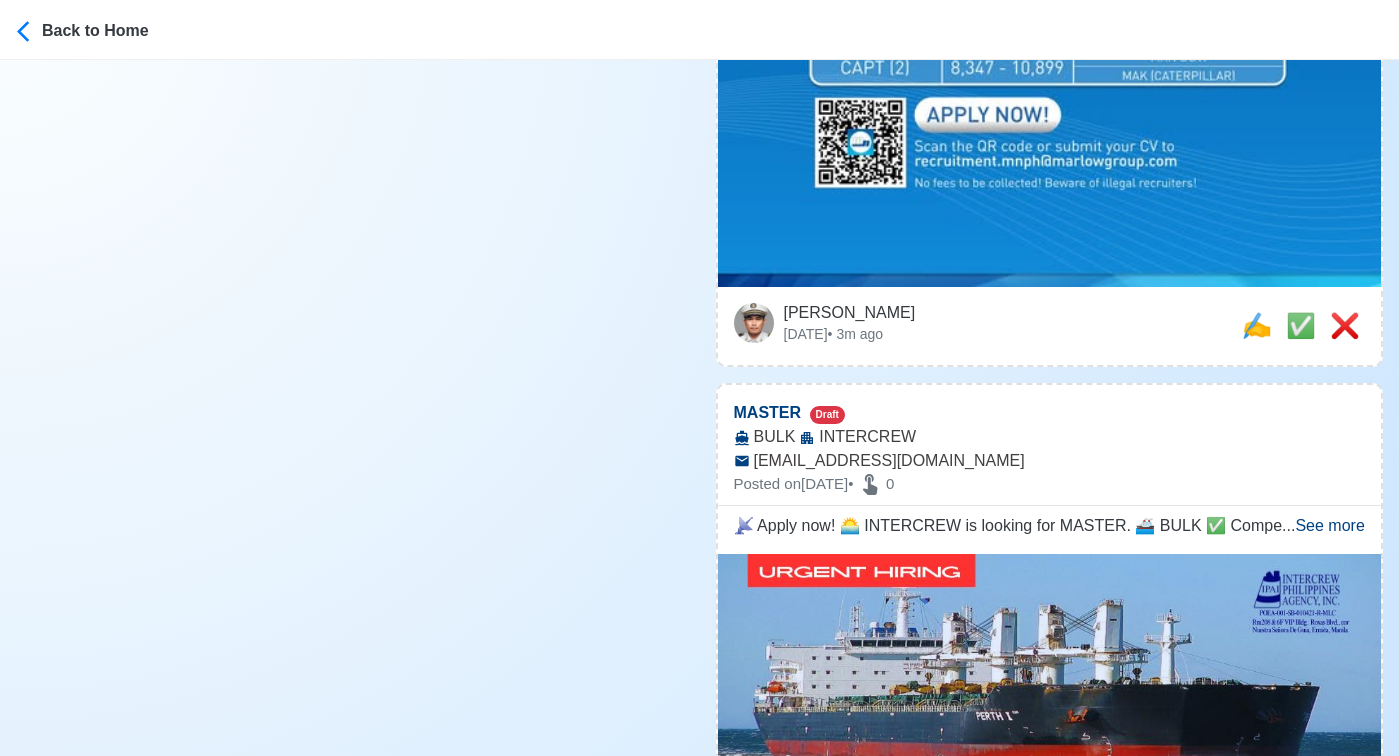 scroll, scrollTop: 1119, scrollLeft: 0, axis: vertical 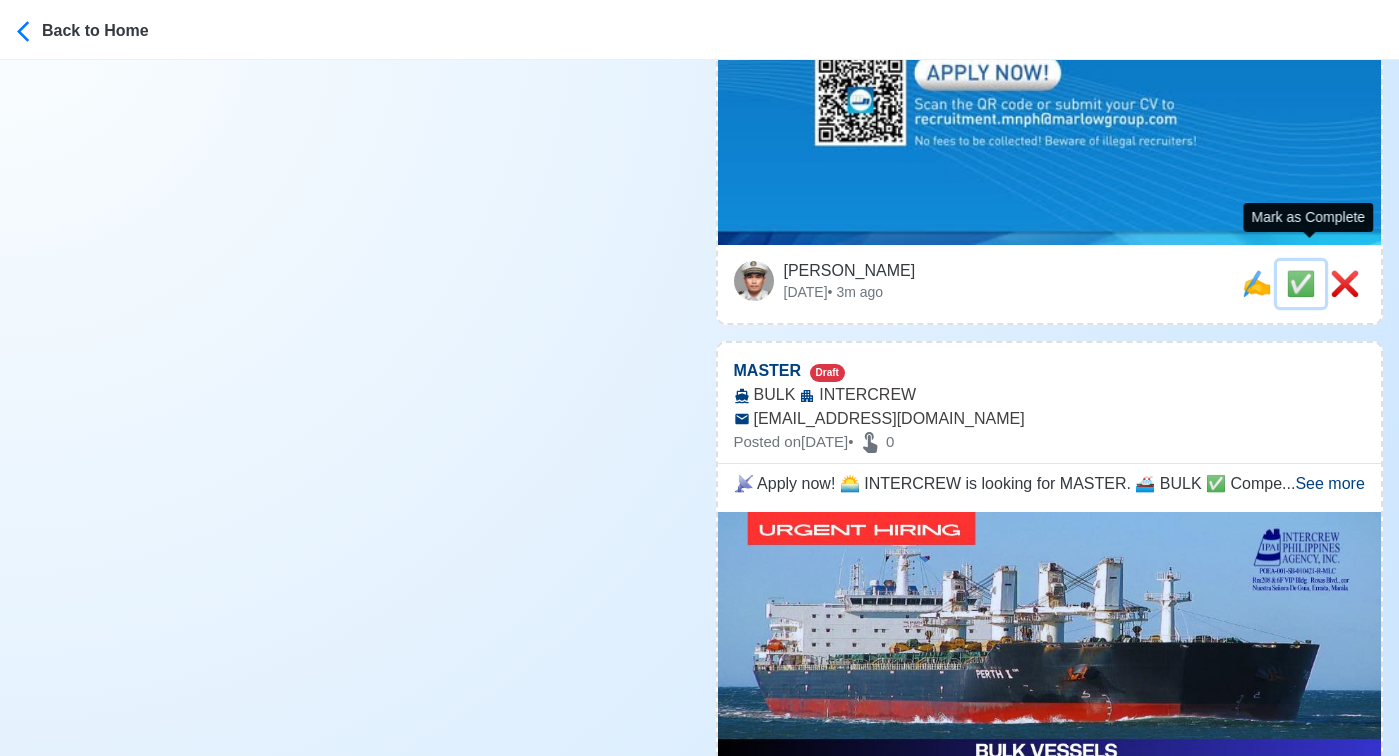 click on "✅" at bounding box center (1301, 283) 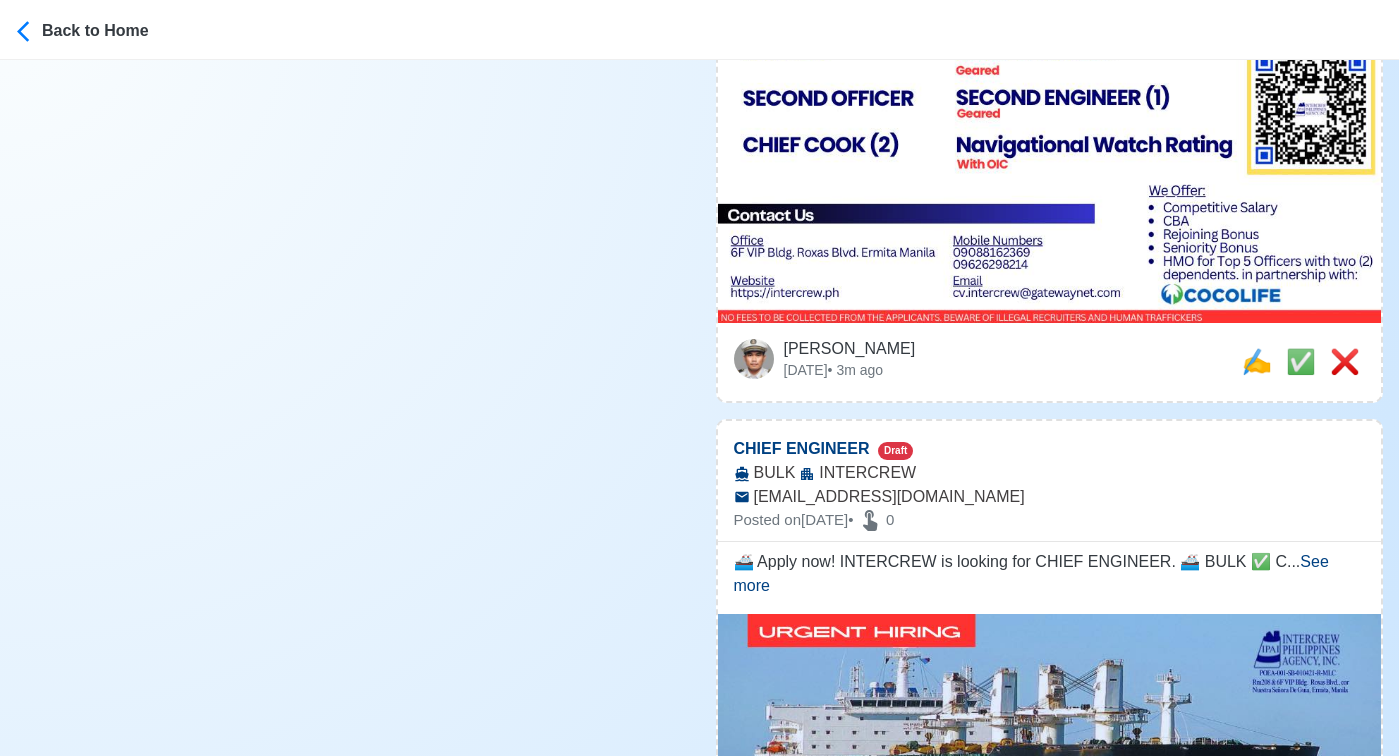 scroll, scrollTop: 780, scrollLeft: 0, axis: vertical 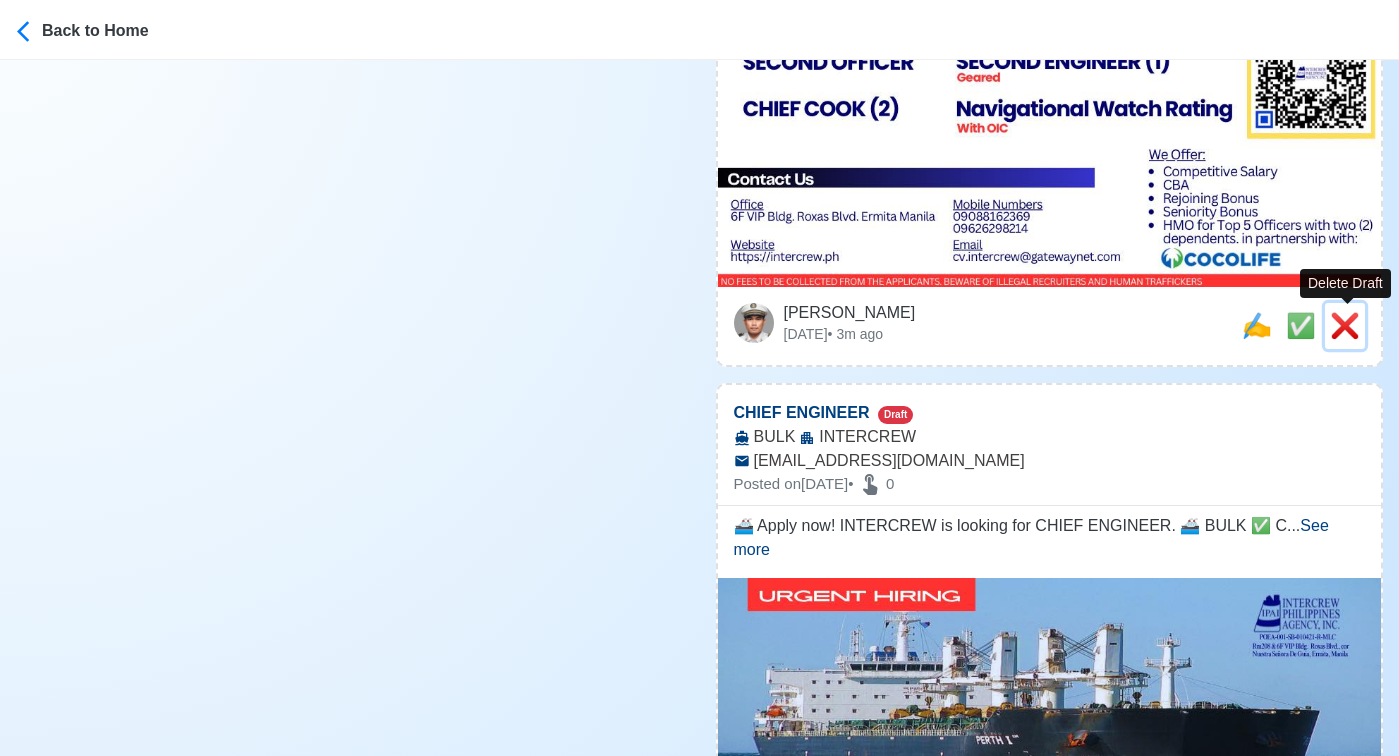 click on "❌" at bounding box center [1345, 325] 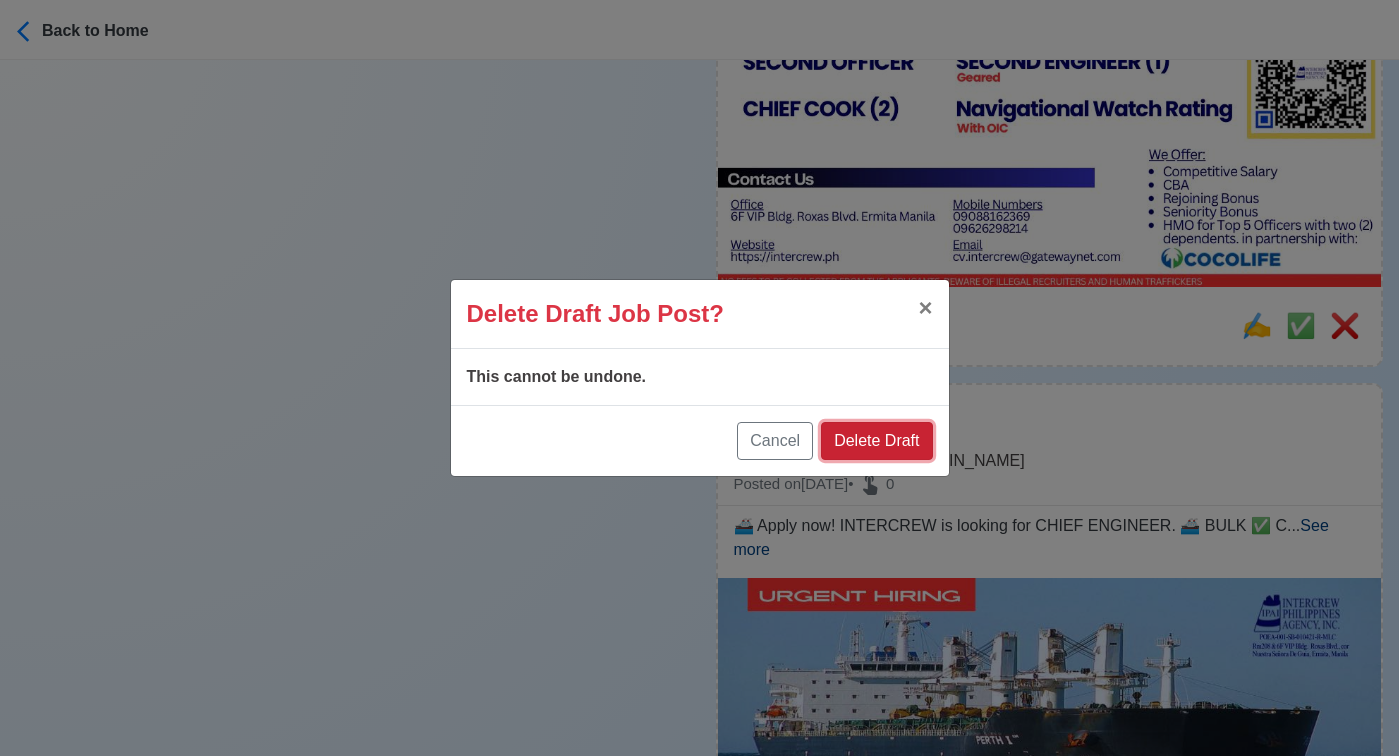 click on "Delete Draft" at bounding box center [876, 441] 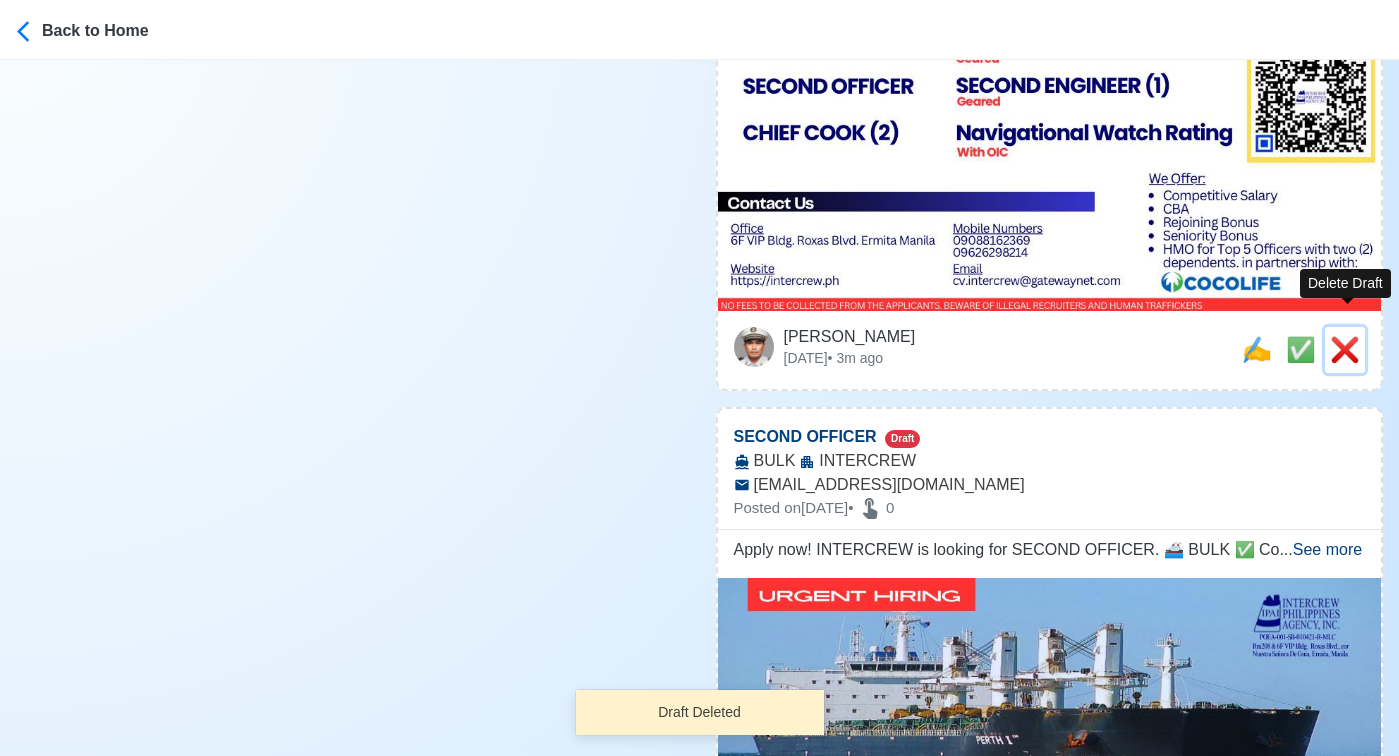 click on "❌" at bounding box center (1345, 349) 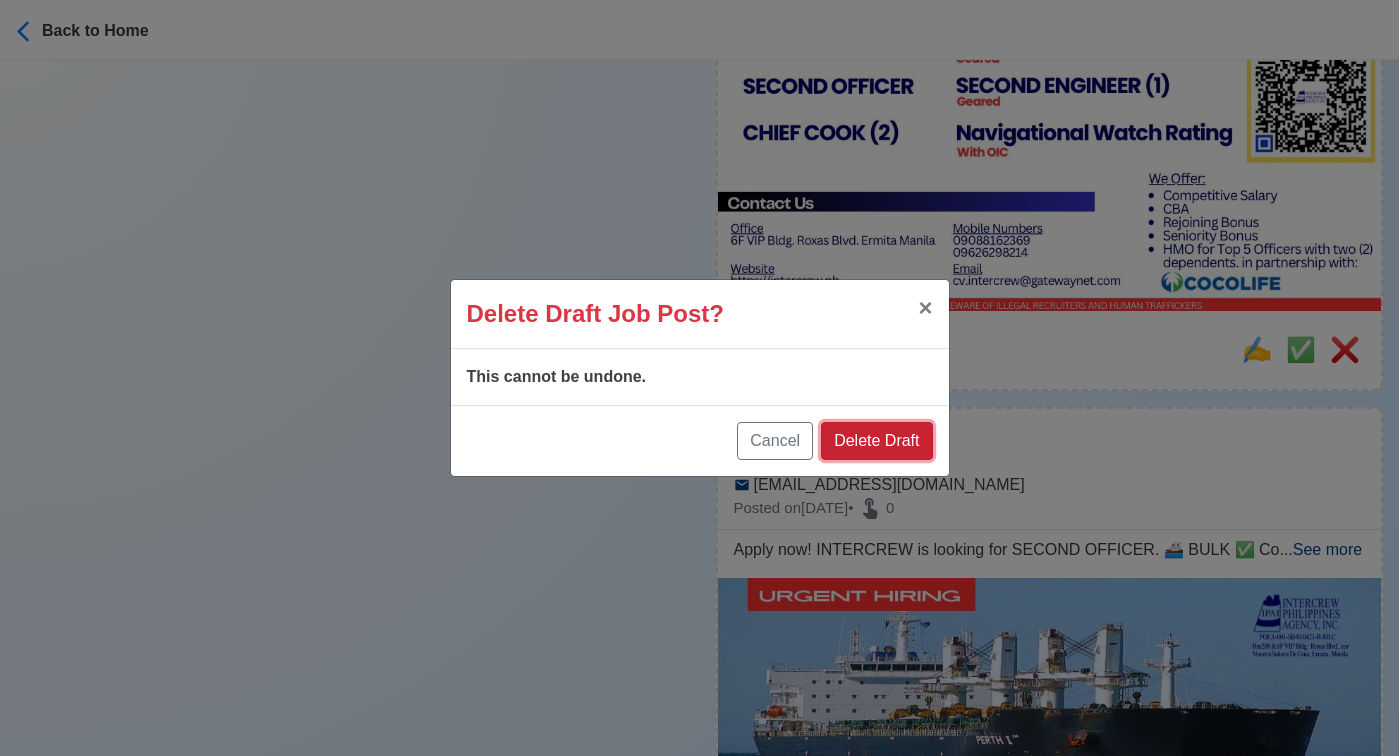 click on "Delete Draft" at bounding box center (876, 441) 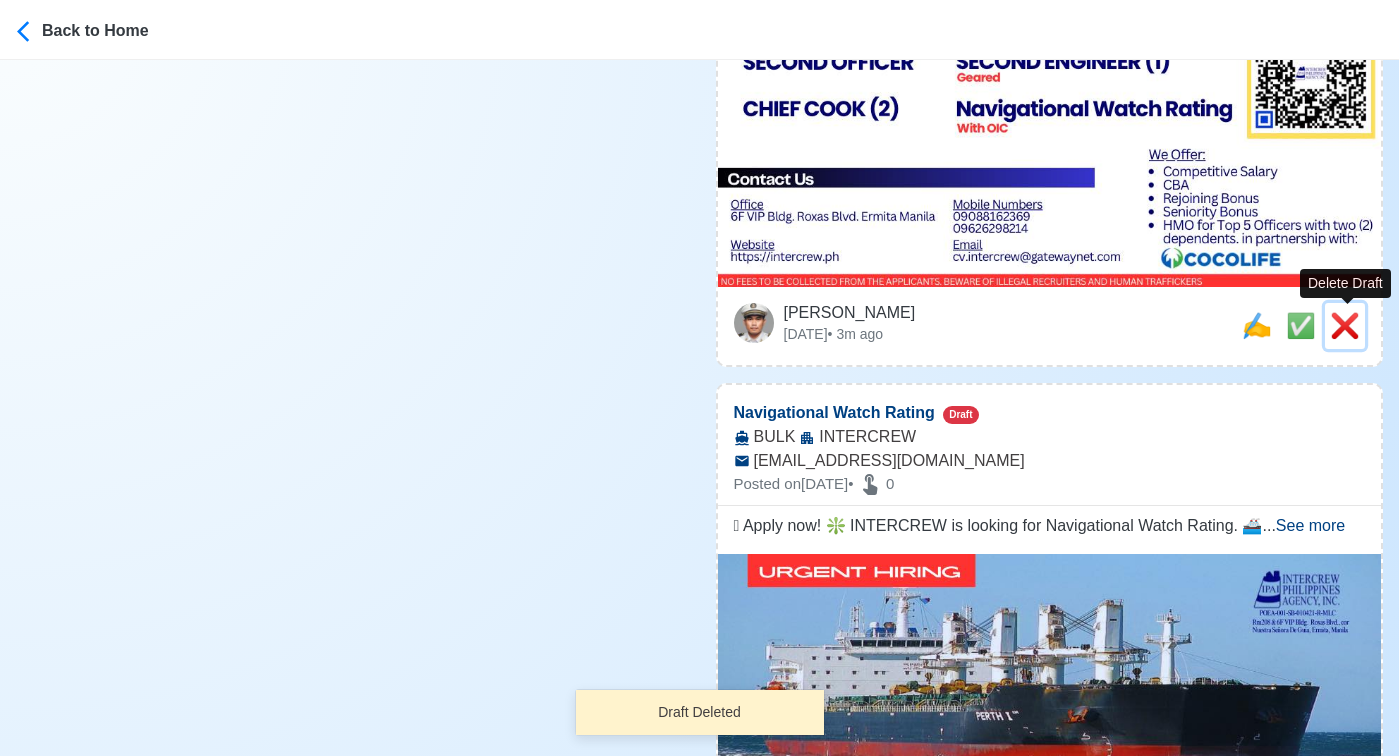 click on "❌" at bounding box center (1345, 325) 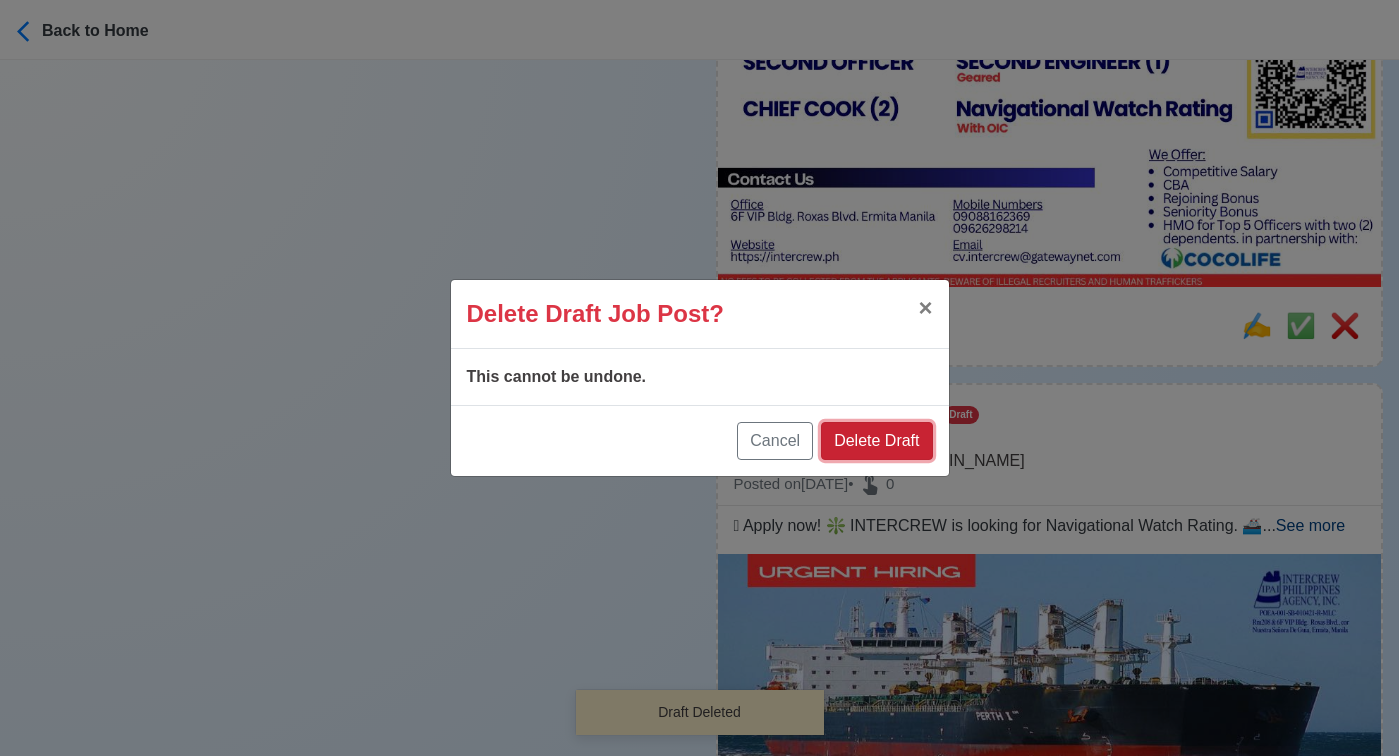 click on "Delete Draft" at bounding box center [876, 441] 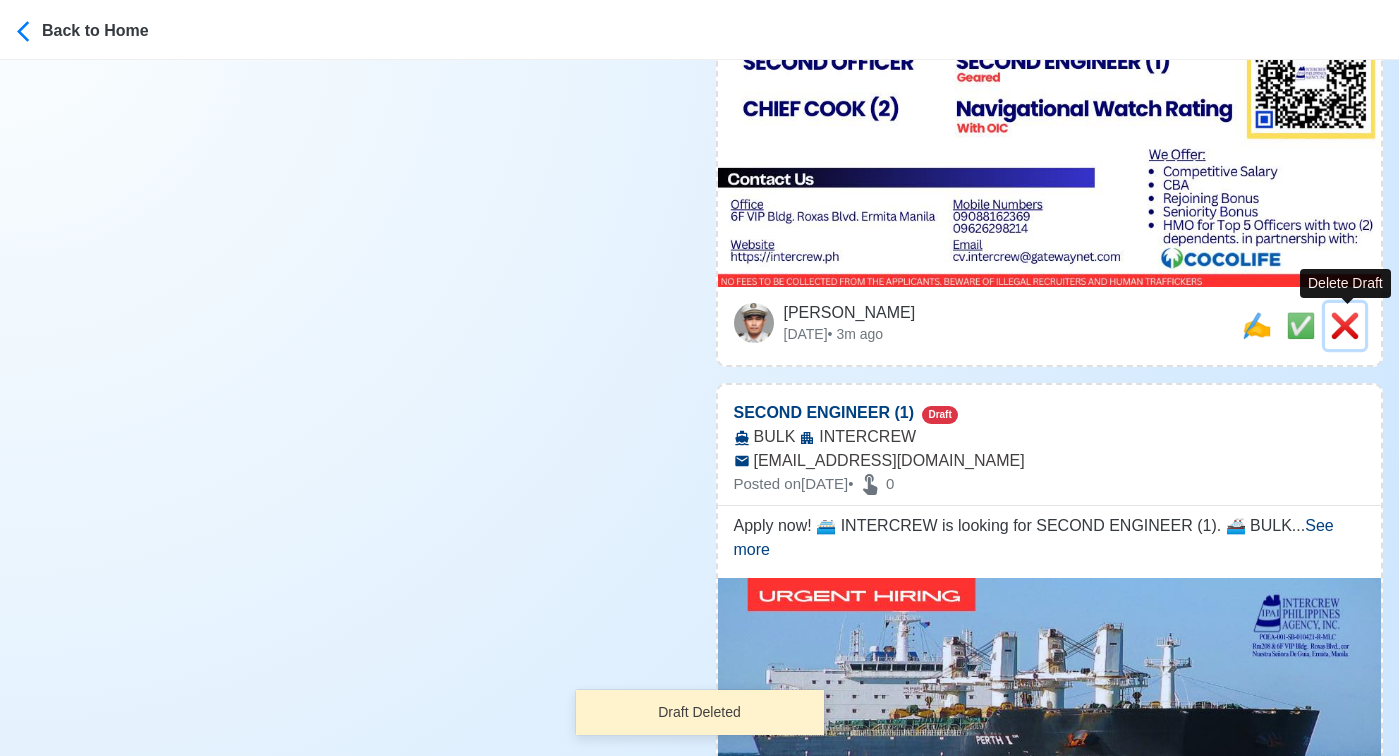 click on "❌" at bounding box center [1345, 325] 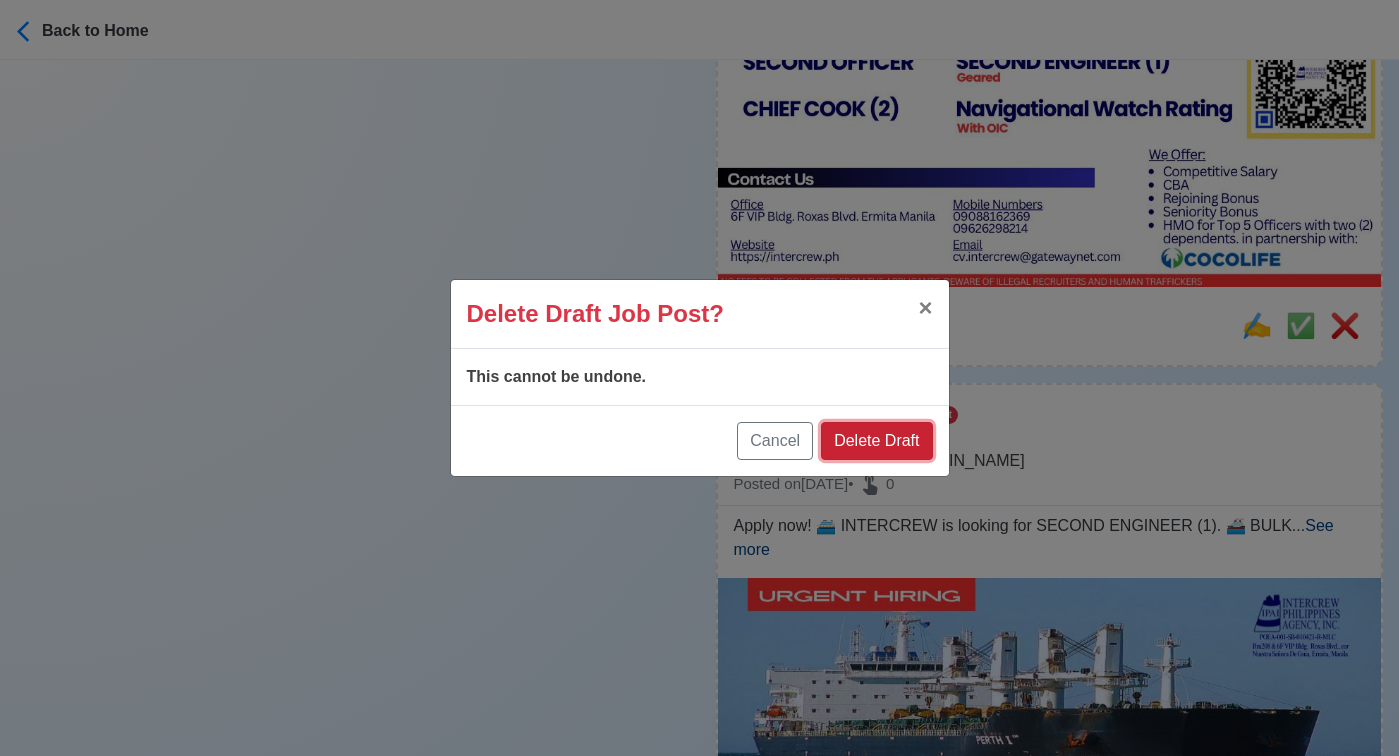 click on "Delete Draft" at bounding box center [876, 441] 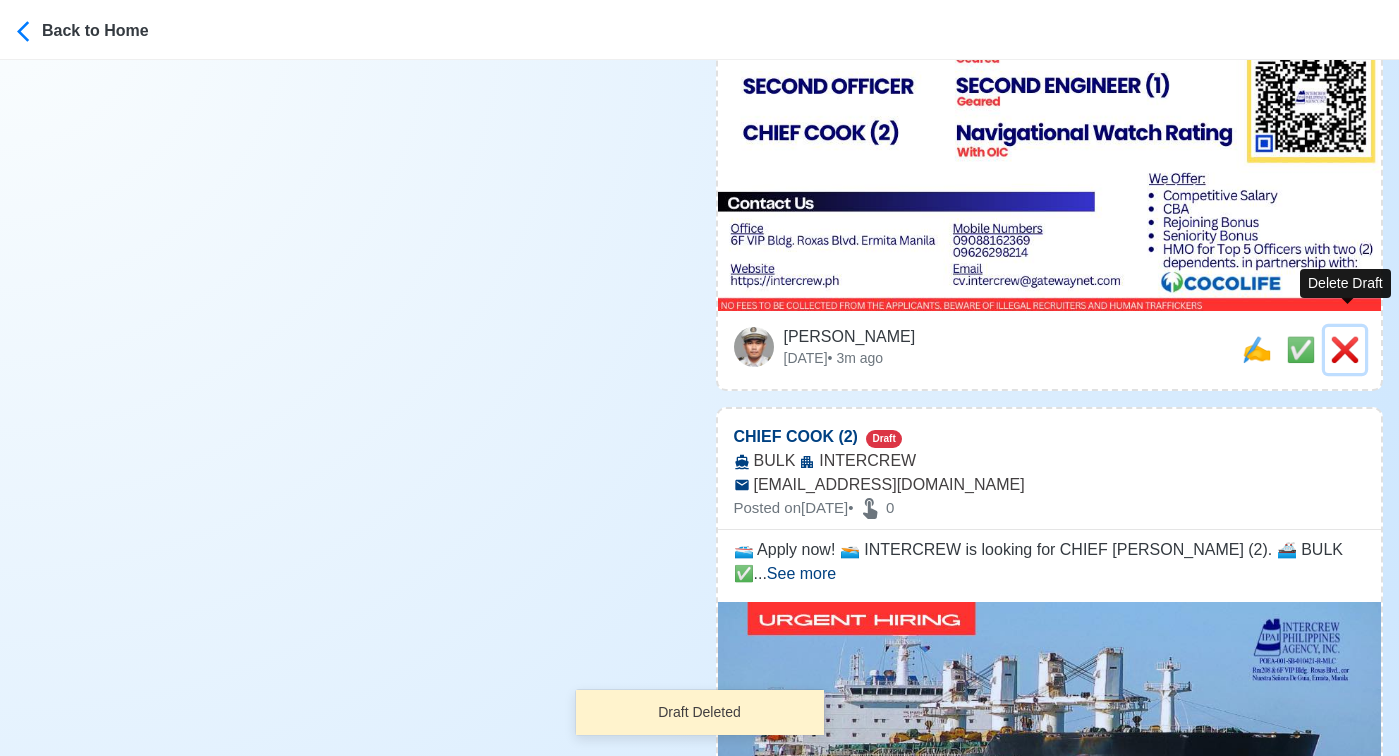click on "❌" at bounding box center (1345, 349) 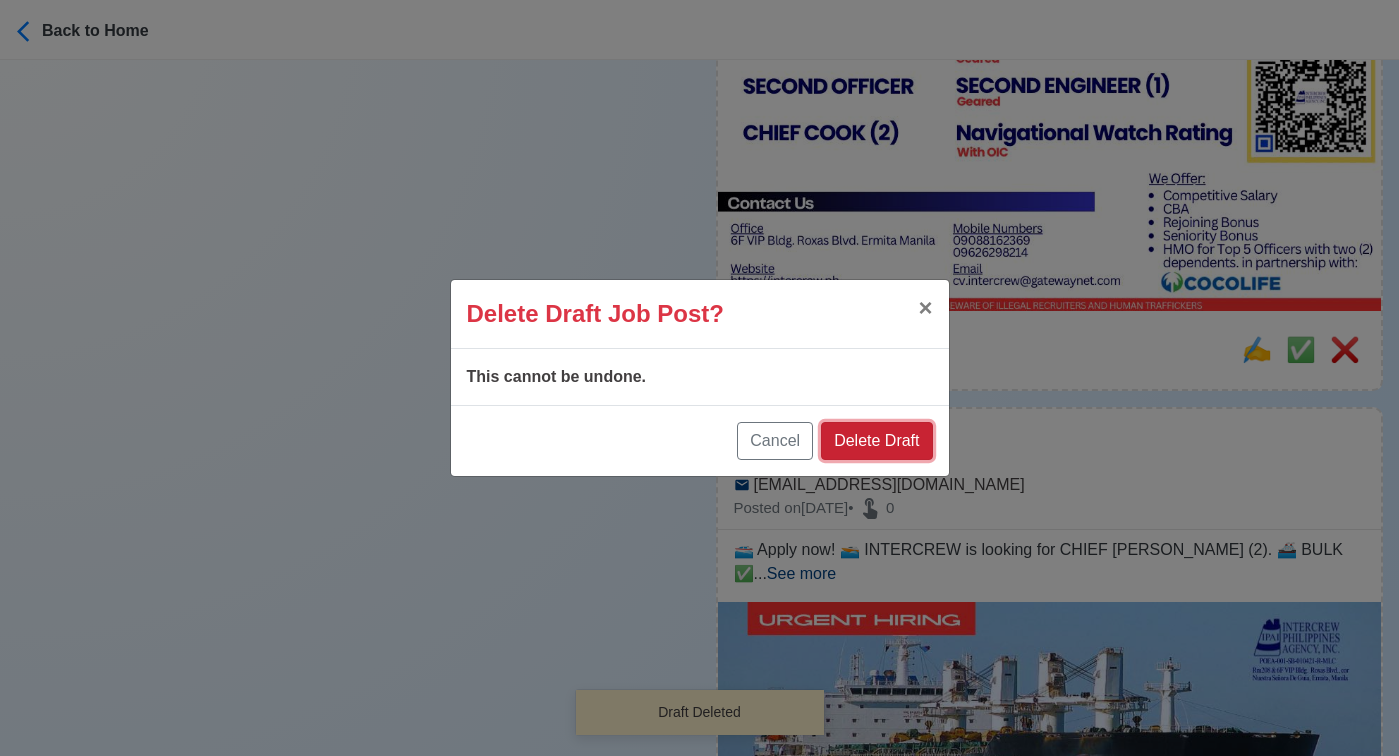 click on "Delete Draft" at bounding box center [876, 441] 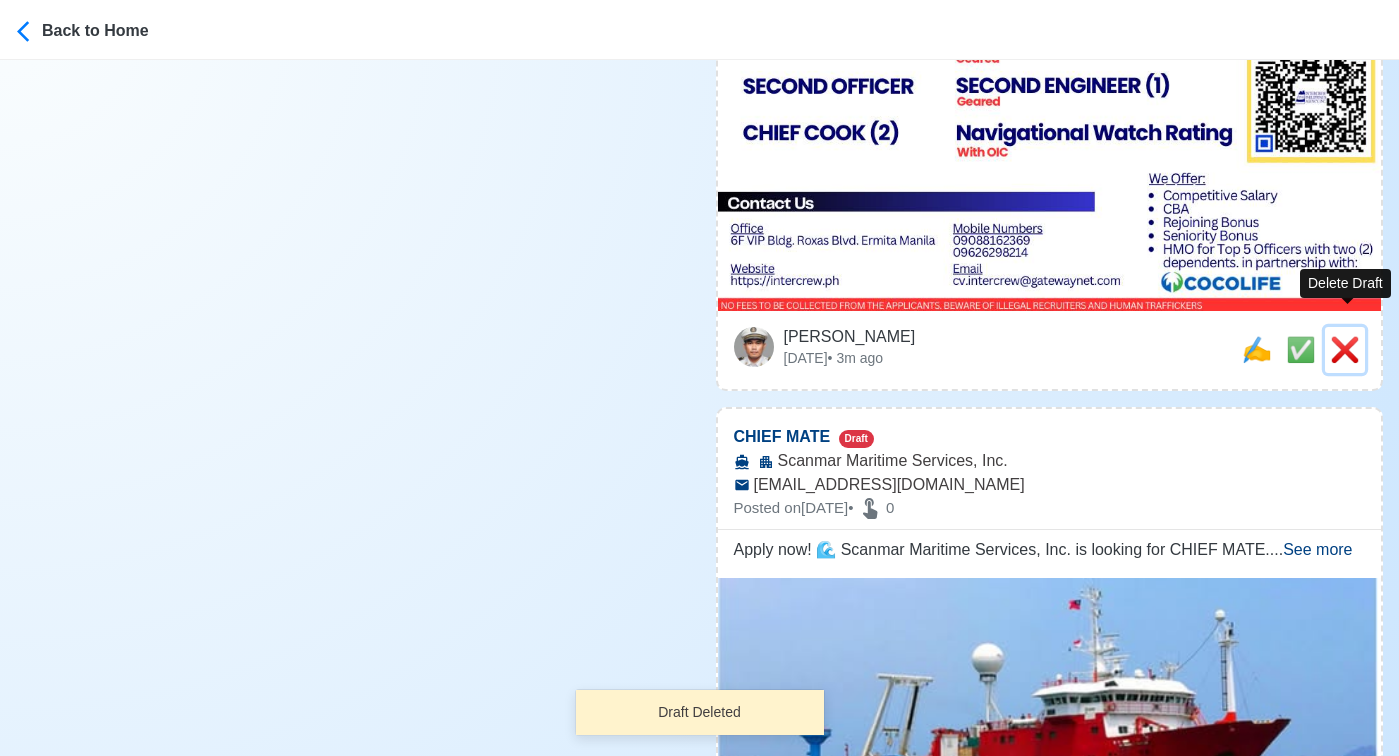 click on "❌" at bounding box center [1345, 349] 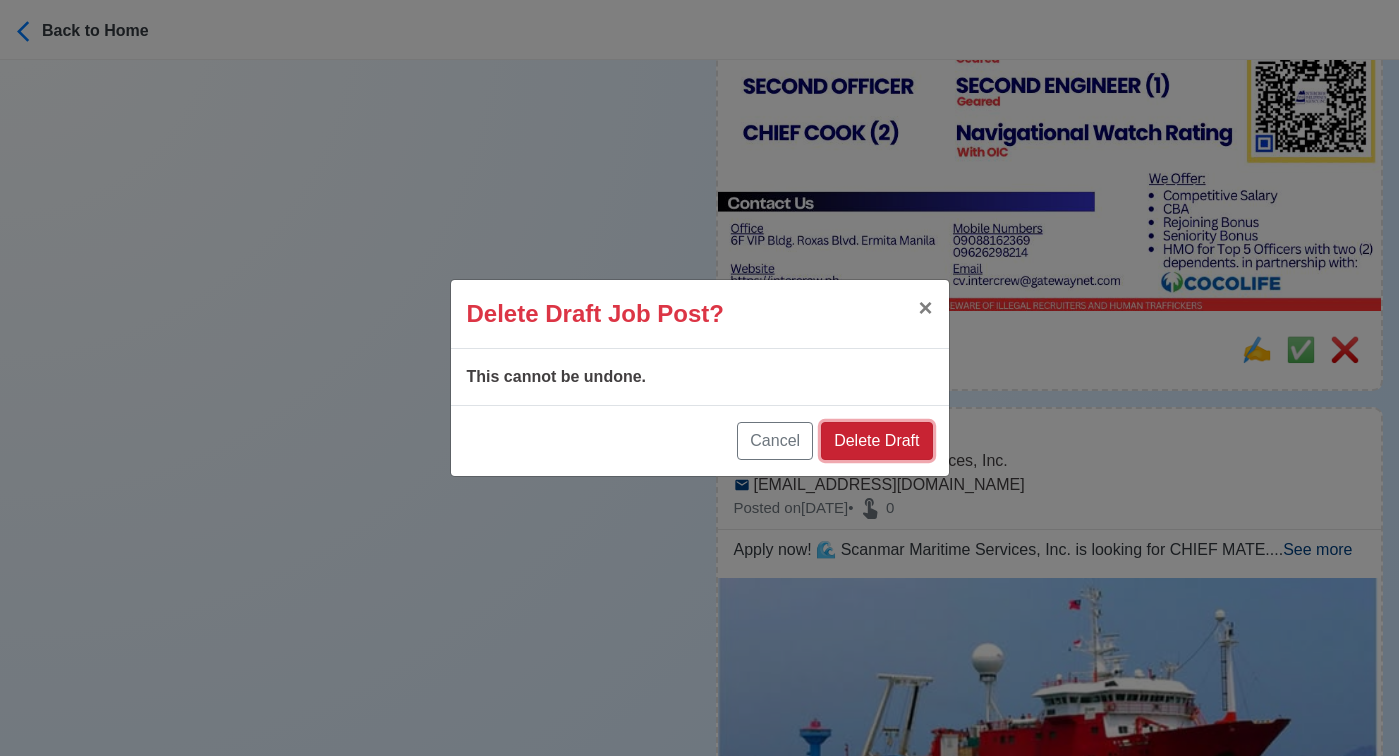 click on "Delete Draft" at bounding box center [876, 441] 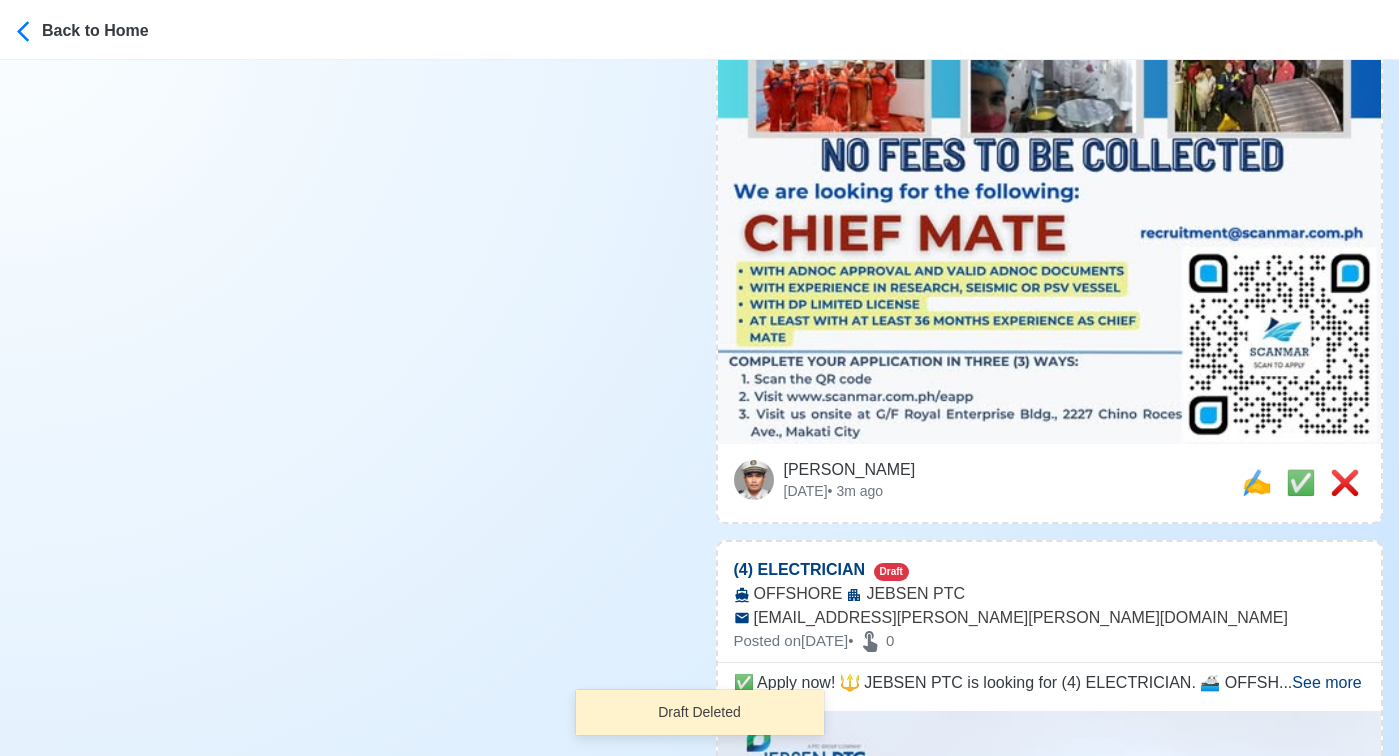 scroll, scrollTop: 1047, scrollLeft: 0, axis: vertical 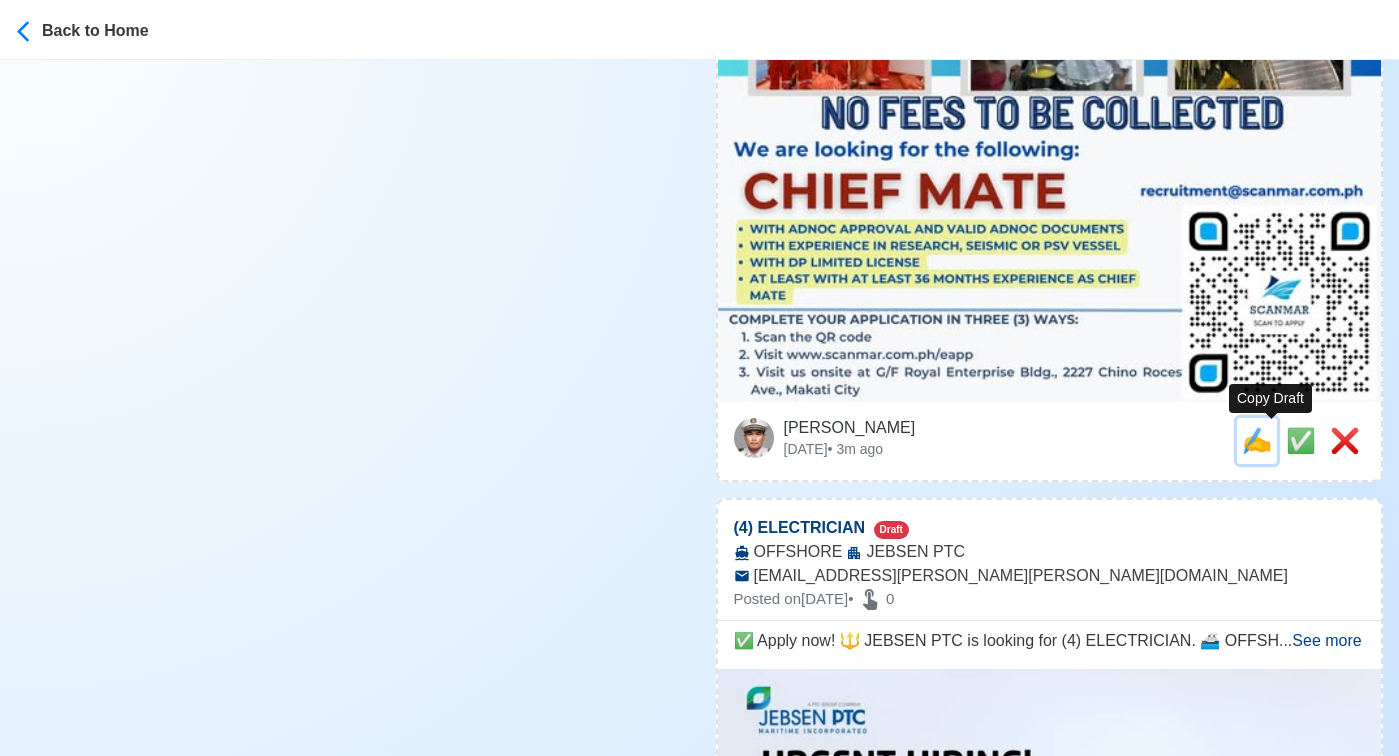 click on "✍️" at bounding box center (1257, 440) 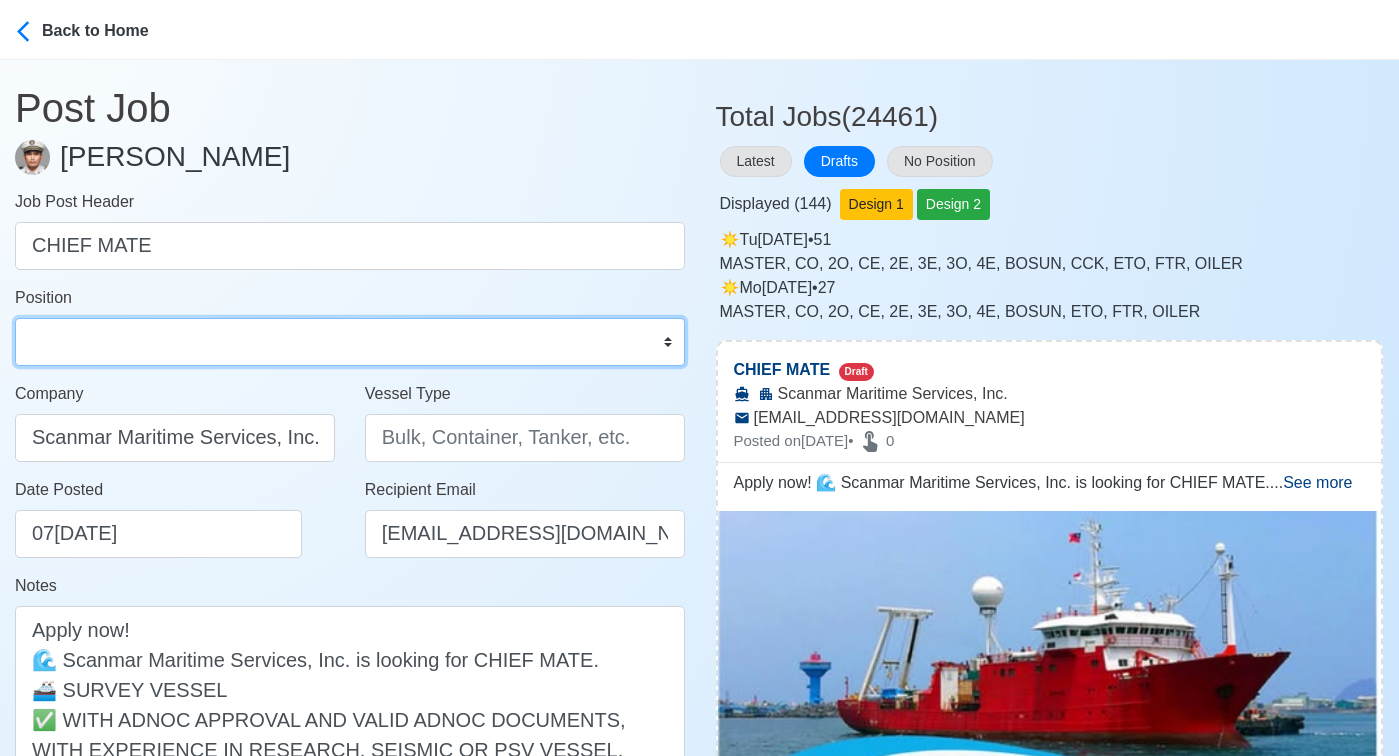 click on "Master Chief Officer 2nd Officer 3rd Officer Junior Officer Chief Engineer 2nd Engineer 3rd Engineer 4th Engineer Gas Engineer Junior Engineer 1st Assistant Engineer 2nd Assistant Engineer 3rd Assistant Engineer ETO/ETR Electrician Electrical Engineer Oiler Fitter Welder Chief Cook Chef Cook Messman Wiper Rigger Ordinary Seaman Able Seaman Motorman Pumpman Bosun Cadet Reefer Mechanic Operator Repairman Painter Steward Waiter Others" at bounding box center (350, 342) 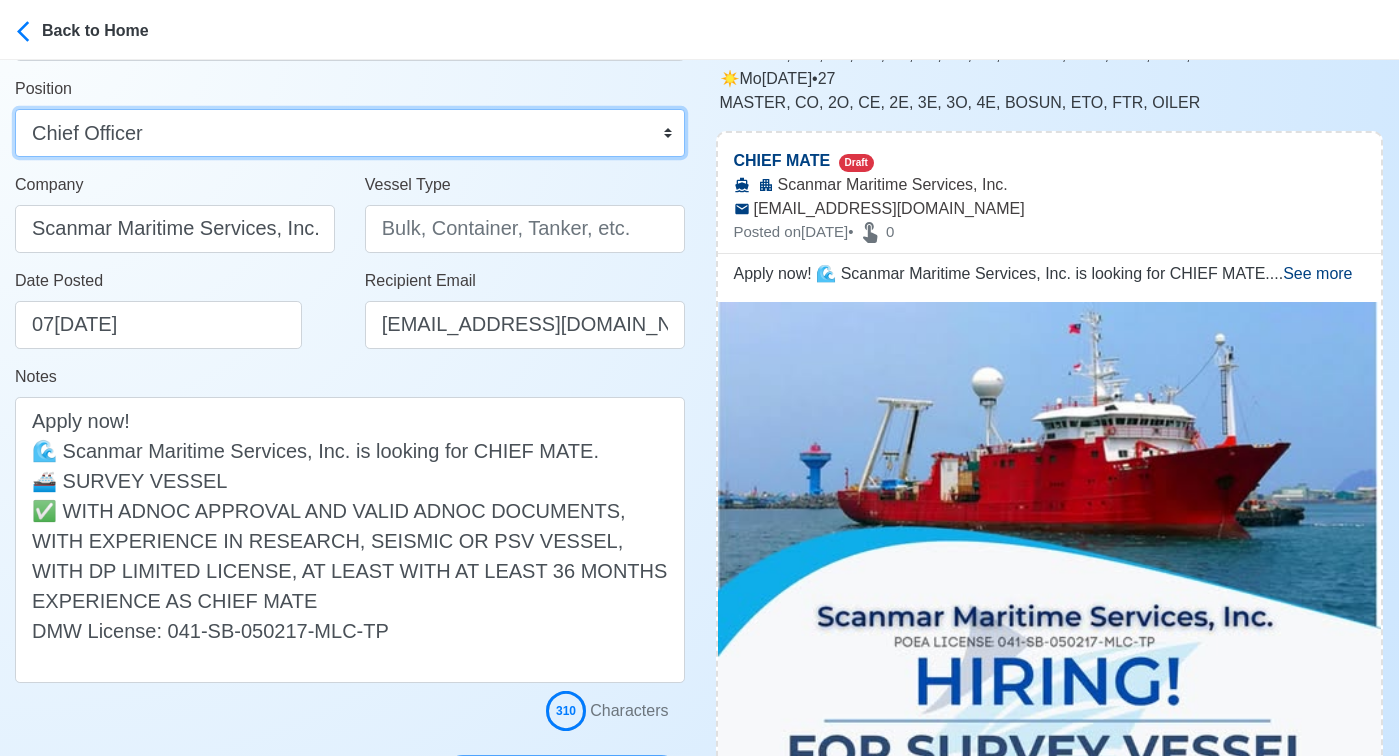 scroll, scrollTop: 290, scrollLeft: 0, axis: vertical 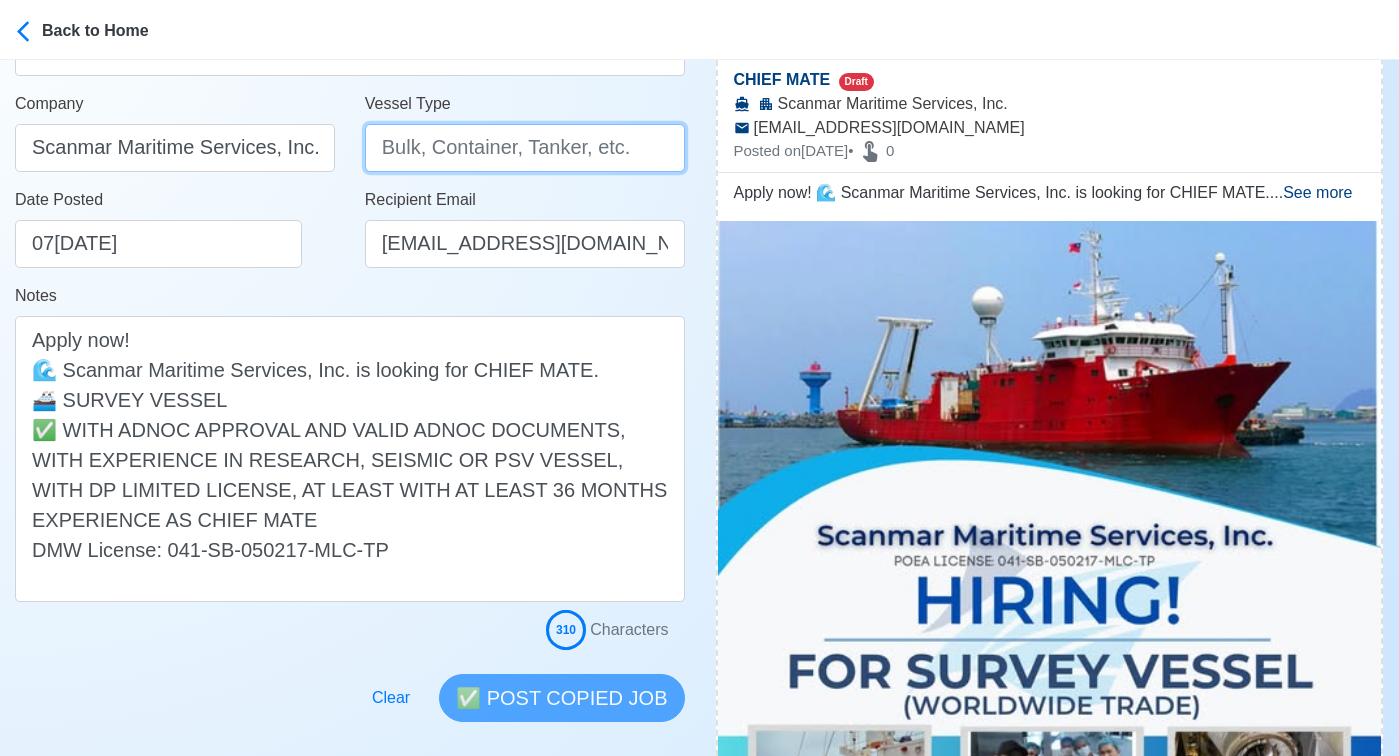 click on "Vessel Type" at bounding box center [525, 148] 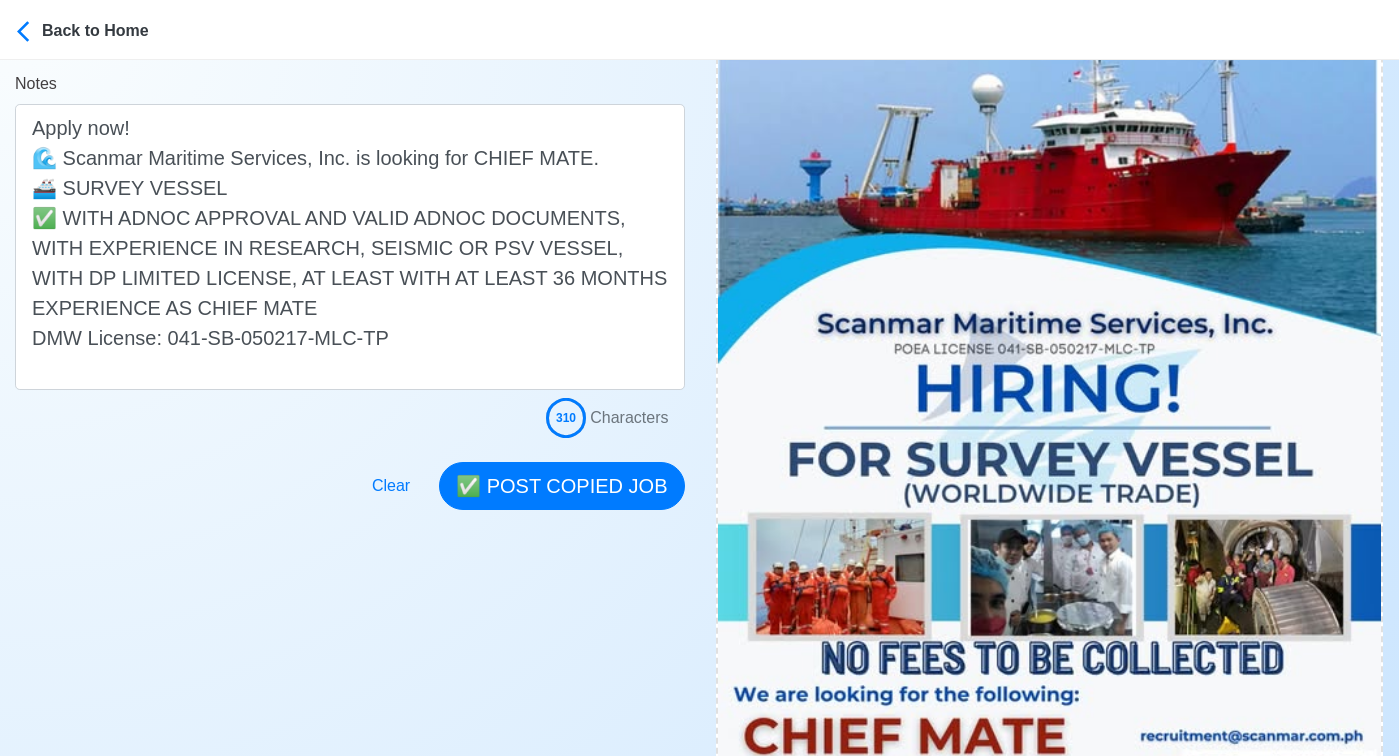 scroll, scrollTop: 512, scrollLeft: 0, axis: vertical 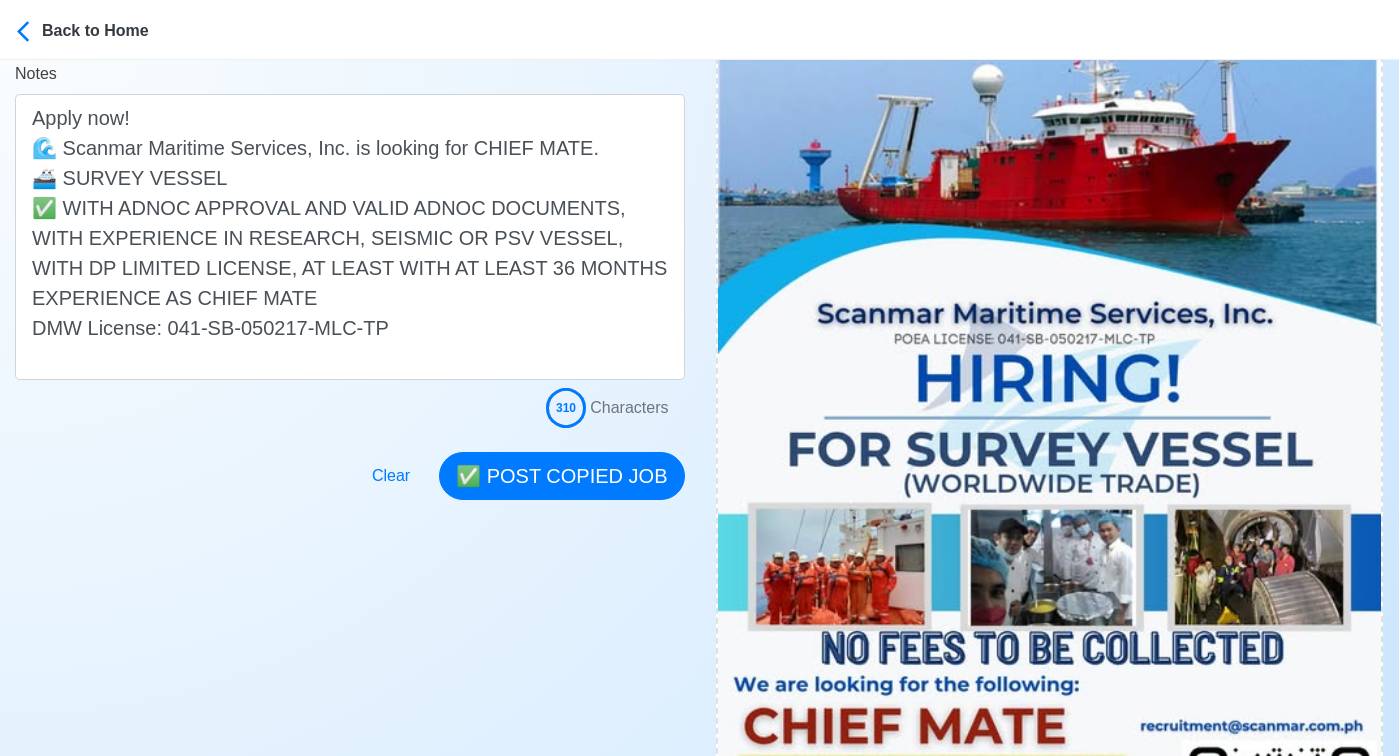type on "SURVEY VESSEL" 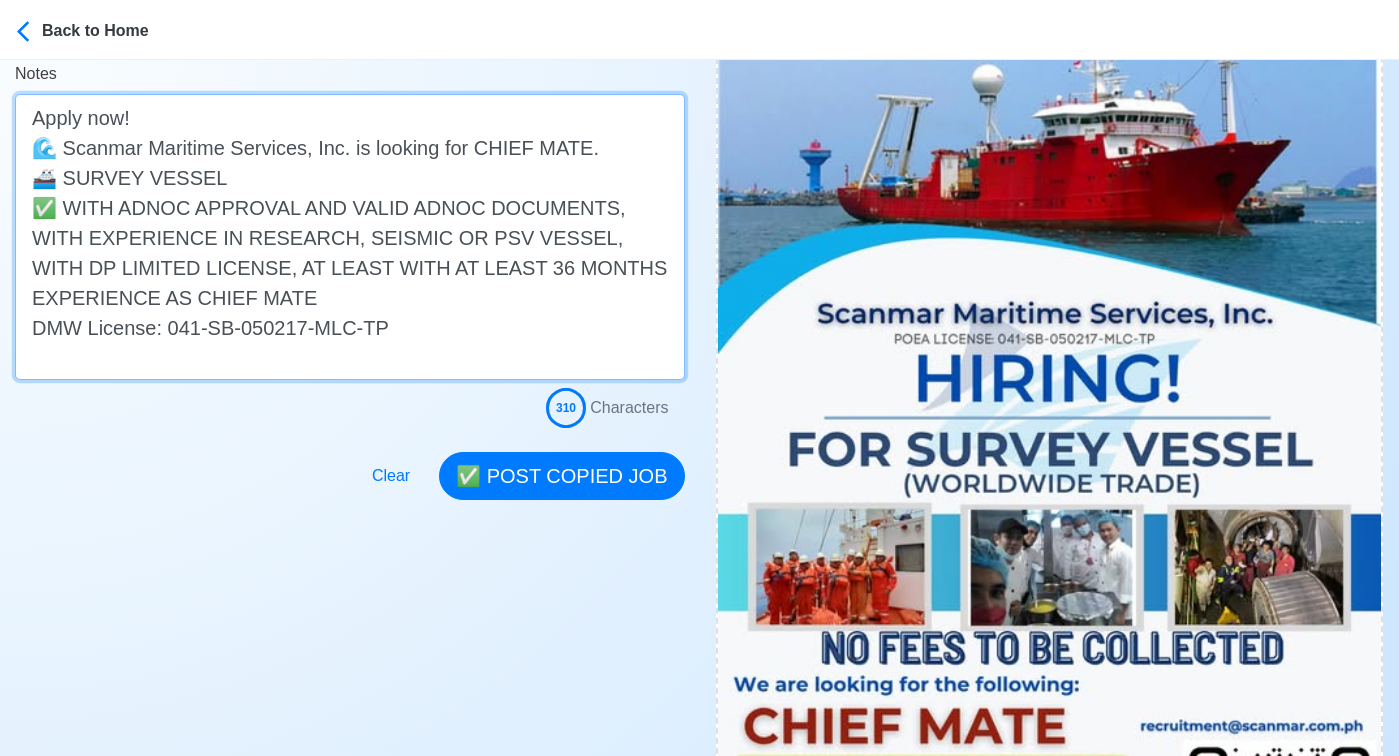 click on "Apply now!
🌊 Scanmar Maritime Services, Inc. is looking for CHIEF MATE.
🚢 SURVEY VESSEL
✅ WITH ADNOC APPROVAL AND VALID ADNOC DOCUMENTS, WITH EXPERIENCE IN RESEARCH, SEISMIC OR PSV VESSEL, WITH DP LIMITED LICENSE, AT LEAST WITH AT LEAST 36 MONTHS EXPERIENCE AS CHIEF MATE
DMW License: 041-SB-050217-MLC-TP" at bounding box center (350, 237) 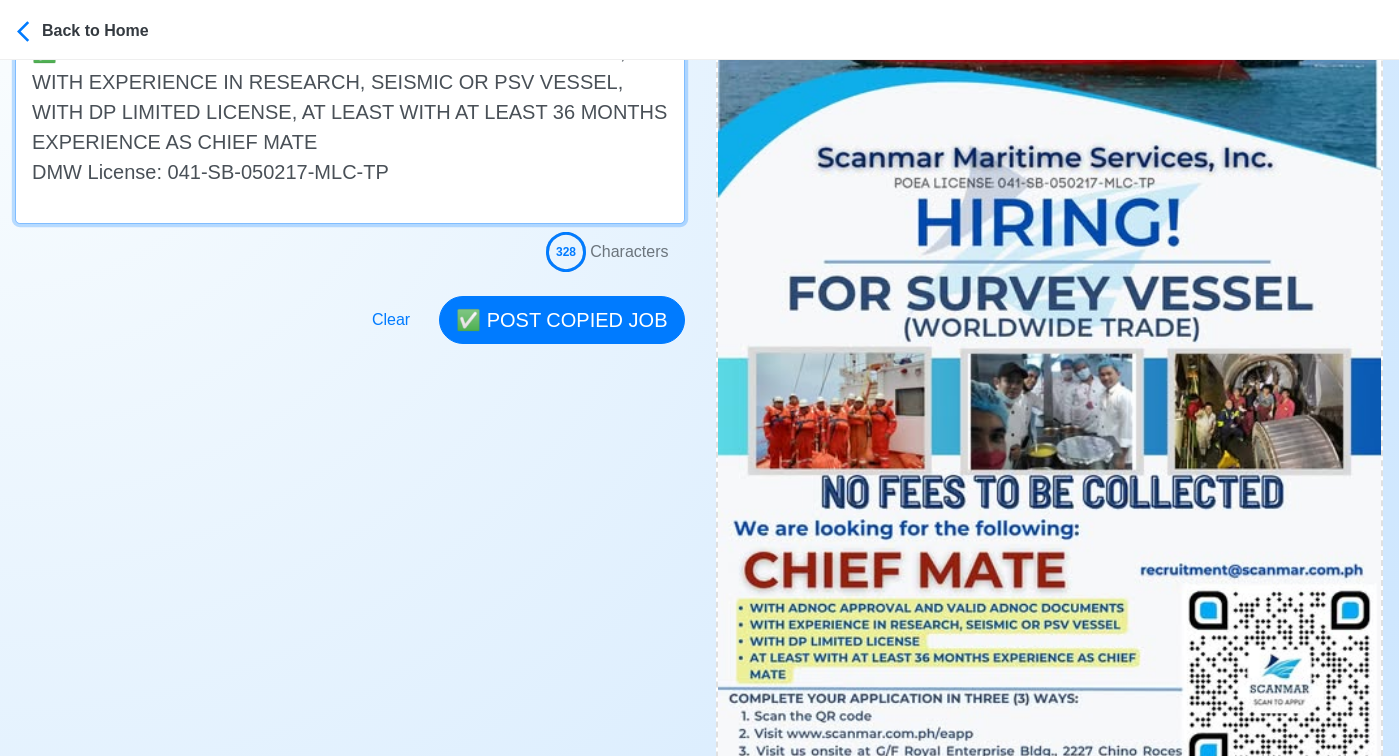 scroll, scrollTop: 665, scrollLeft: 0, axis: vertical 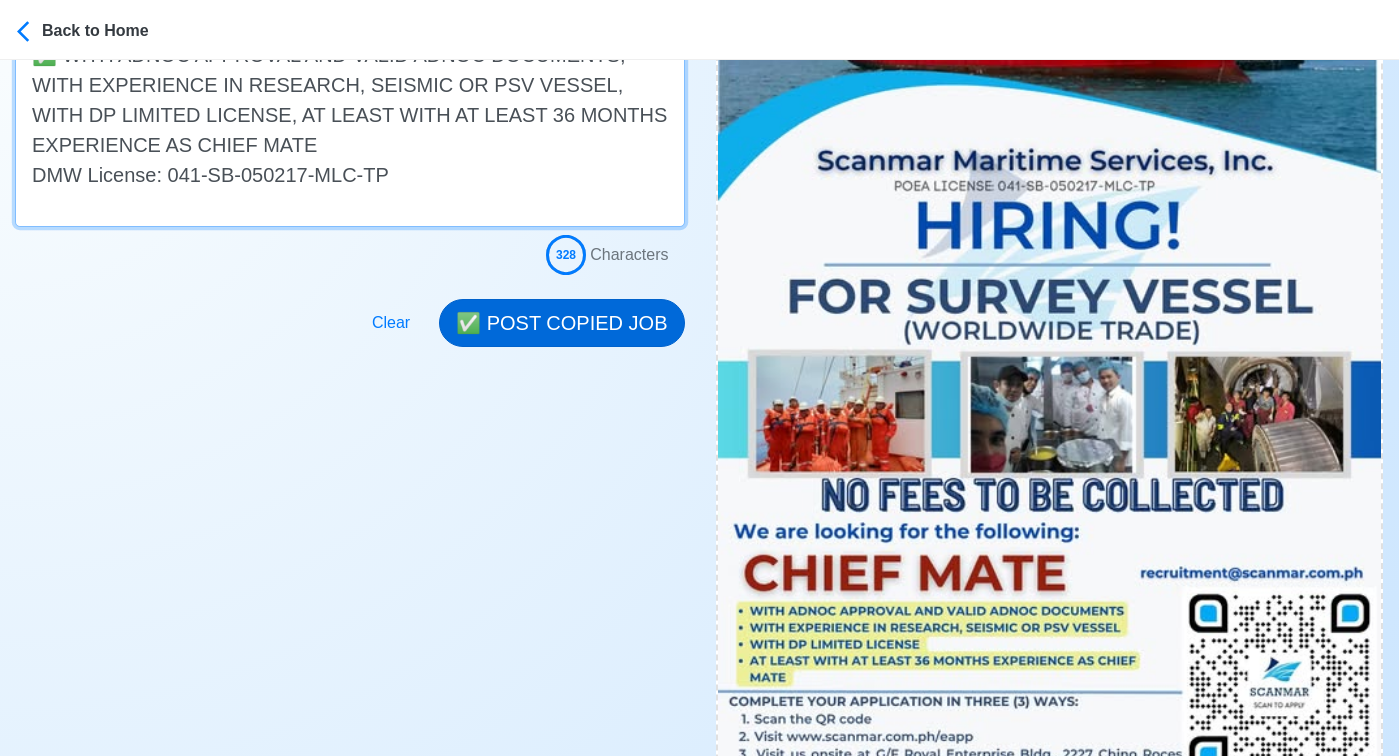 type on "Apply now!
🌊 Scanmar Maritime Services, Inc. is looking for CHIEF MATE.
🚢 SURVEY VESSEL (WORLDWIDE TRADE)
✅ WITH ADNOC APPROVAL AND VALID ADNOC DOCUMENTS, WITH EXPERIENCE IN RESEARCH, SEISMIC OR PSV VESSEL, WITH DP LIMITED LICENSE, AT LEAST WITH AT LEAST 36 MONTHS EXPERIENCE AS CHIEF MATE
DMW License: 041-SB-050217-MLC-TP" 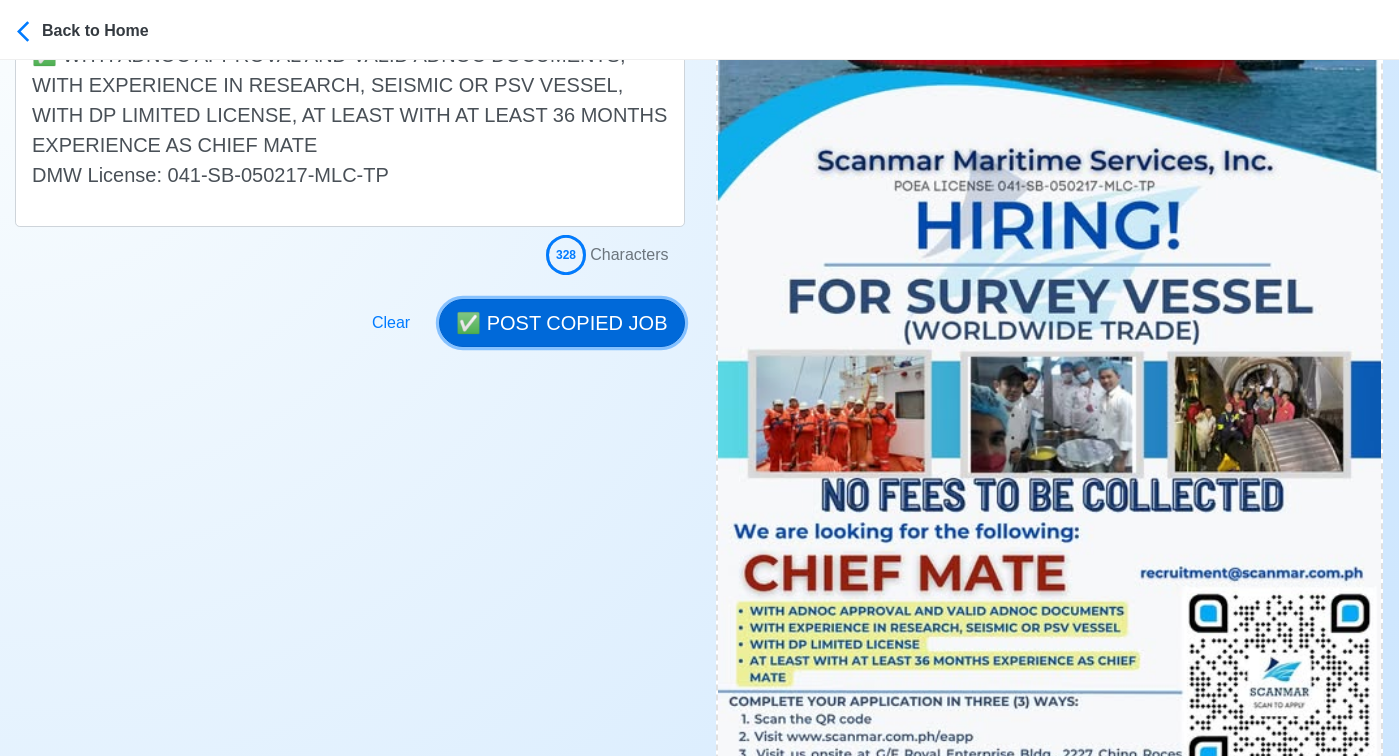 click on "✅ POST COPIED JOB" at bounding box center [561, 323] 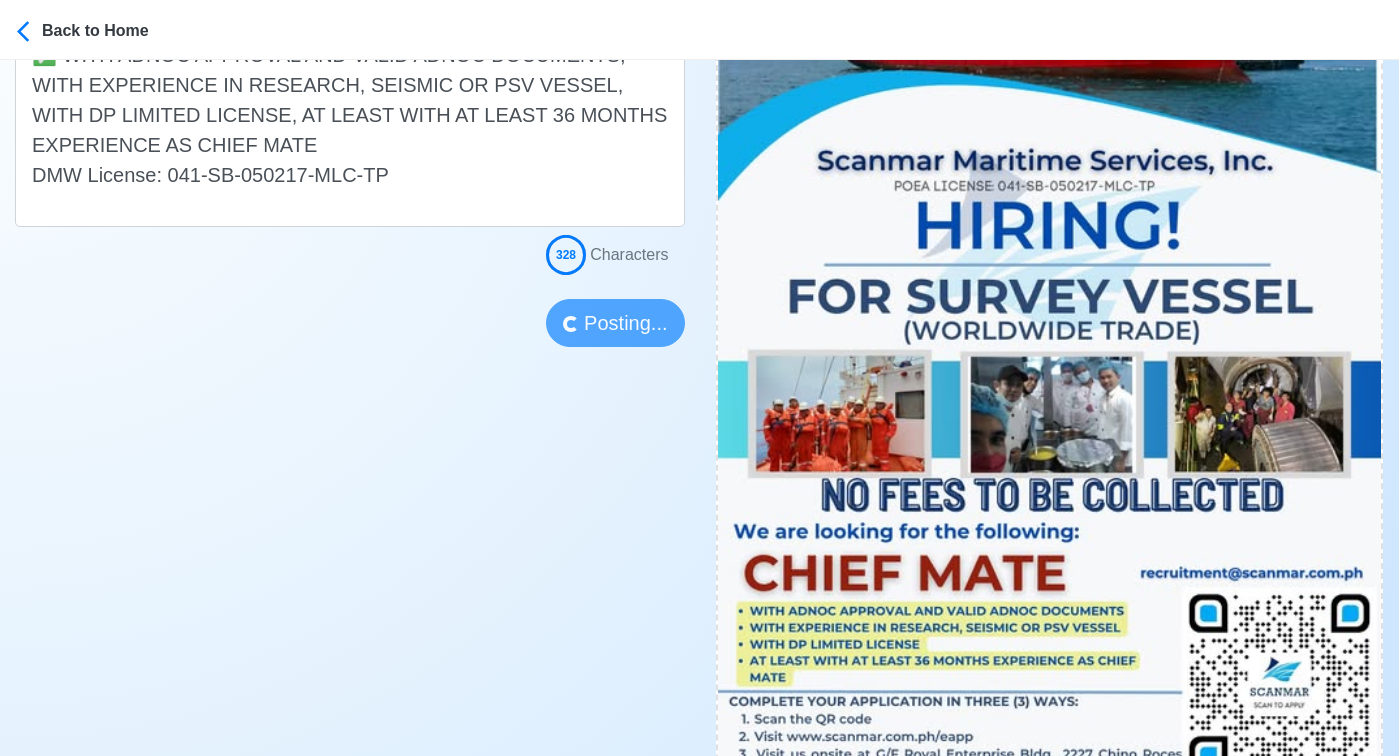 type 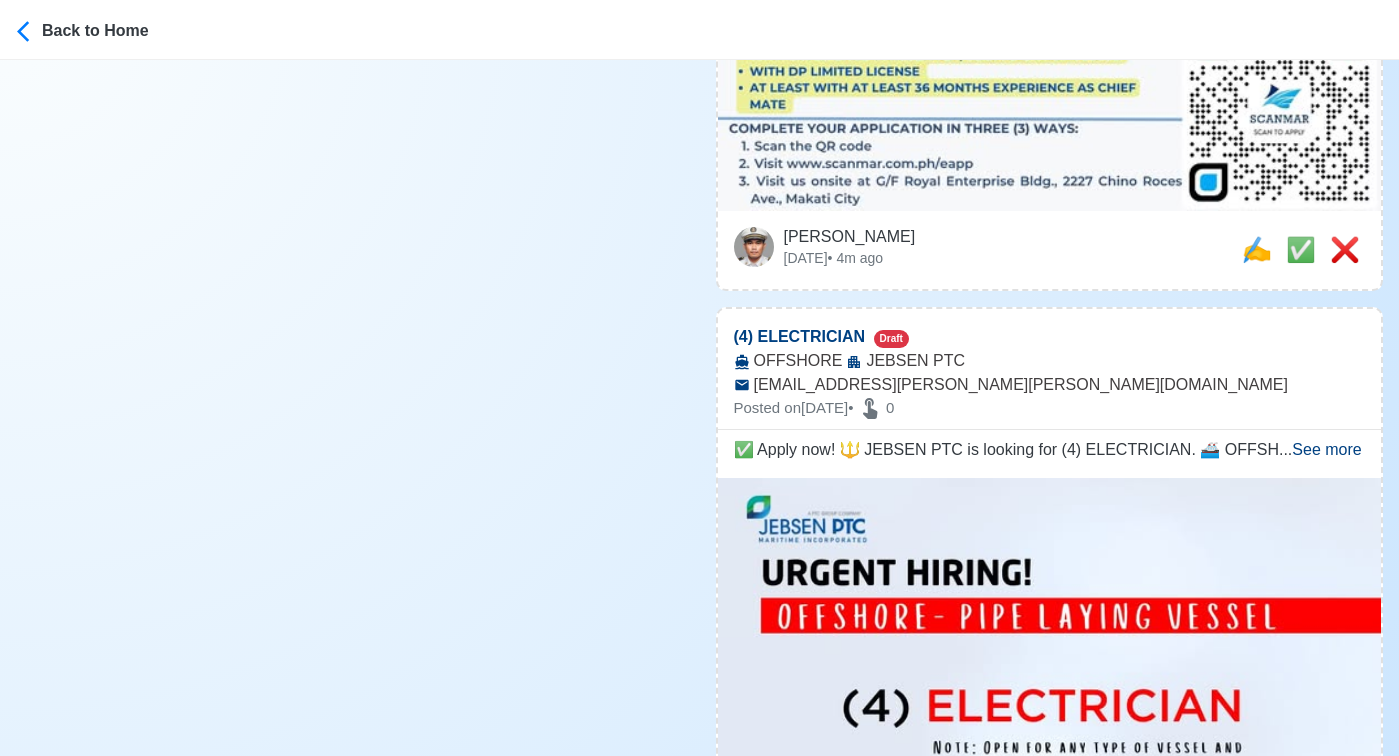scroll, scrollTop: 1288, scrollLeft: 0, axis: vertical 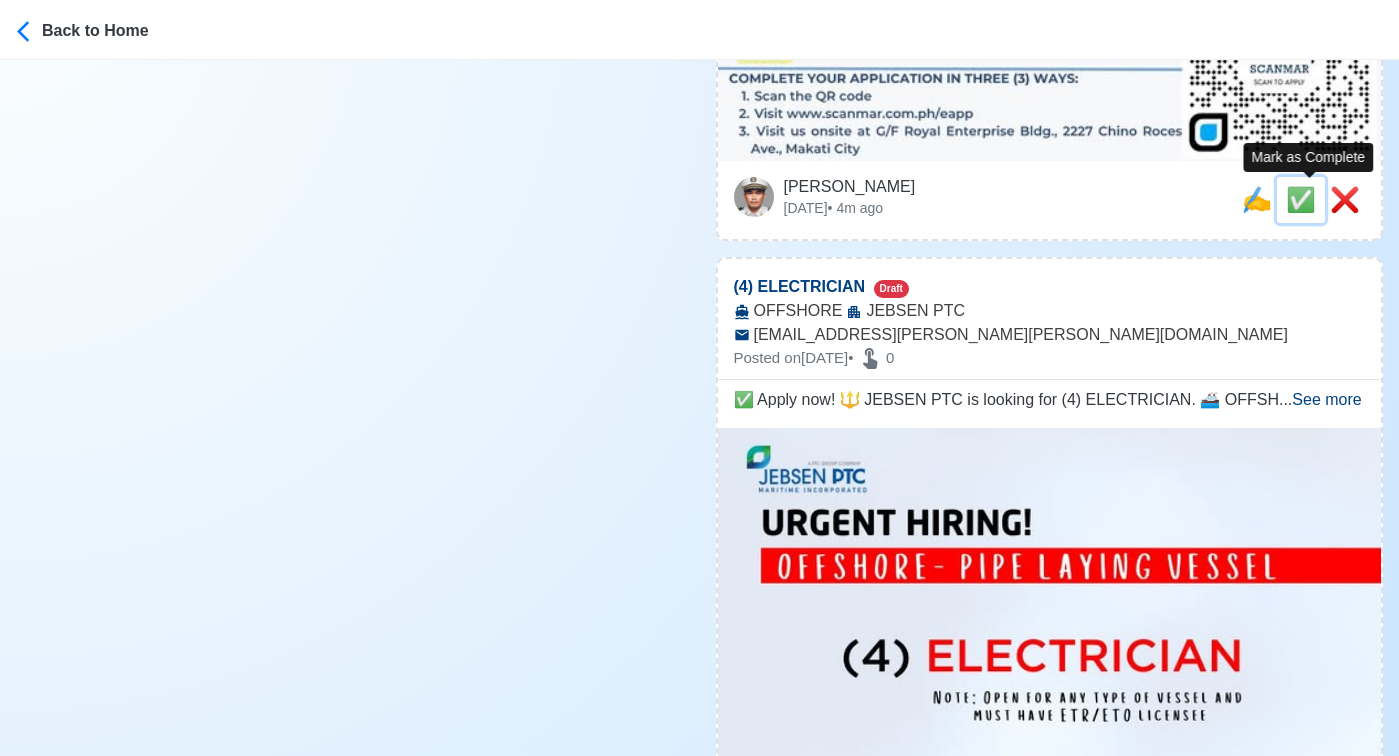 click on "✅" at bounding box center (1301, 199) 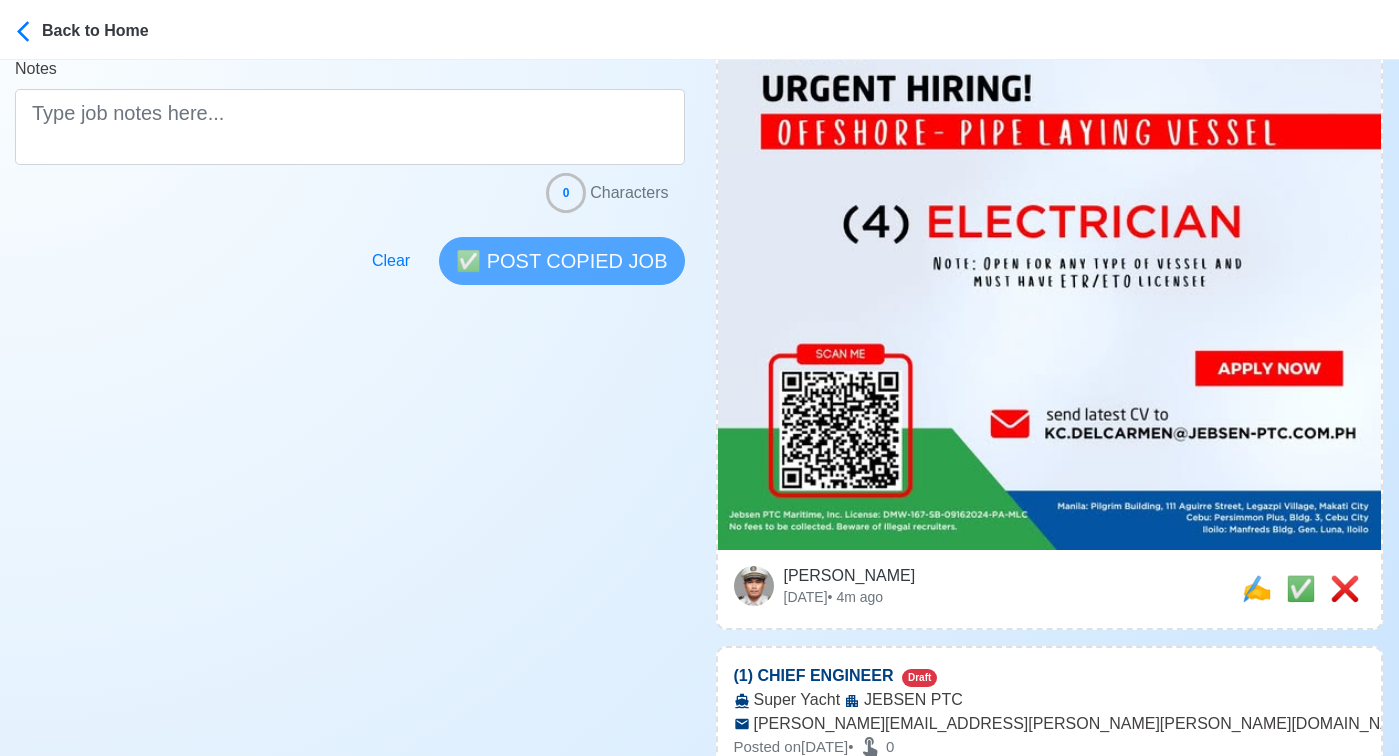 scroll, scrollTop: 532, scrollLeft: 0, axis: vertical 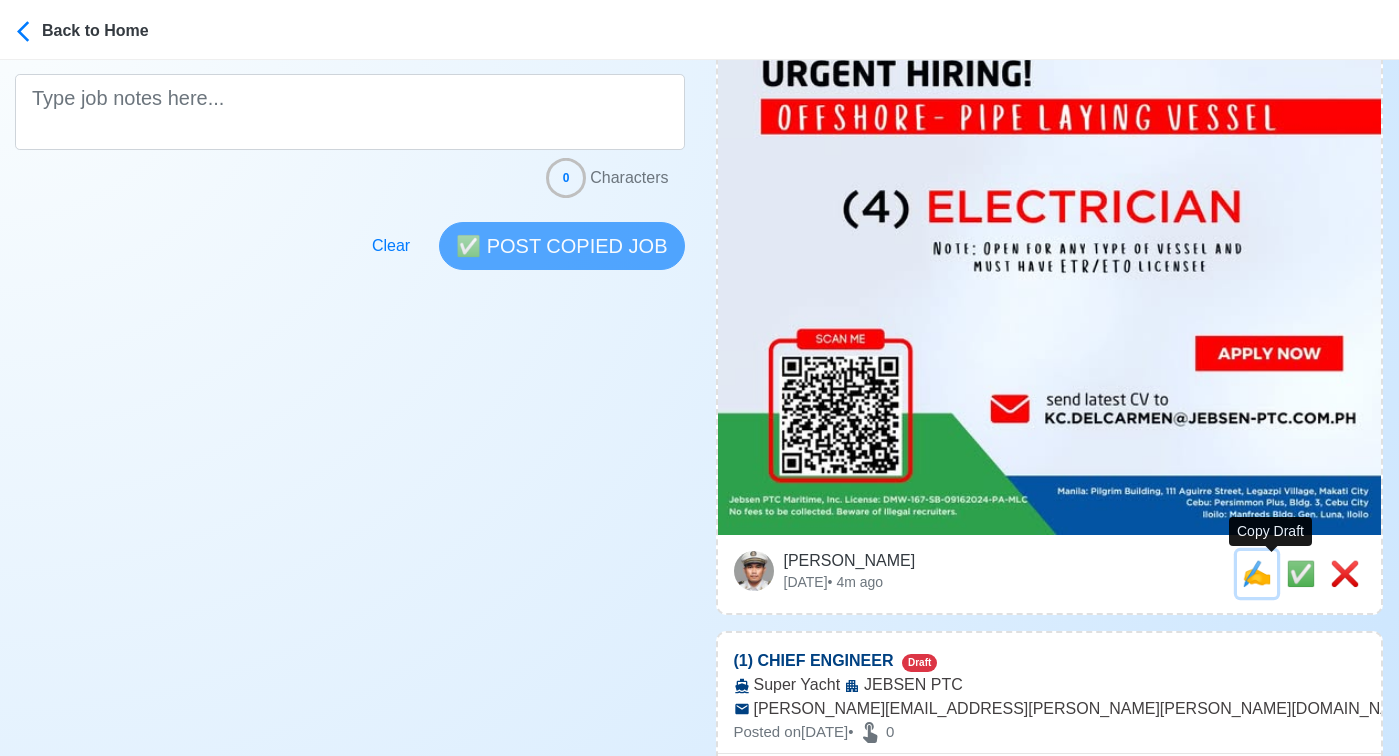 click on "✍️" at bounding box center (1257, 573) 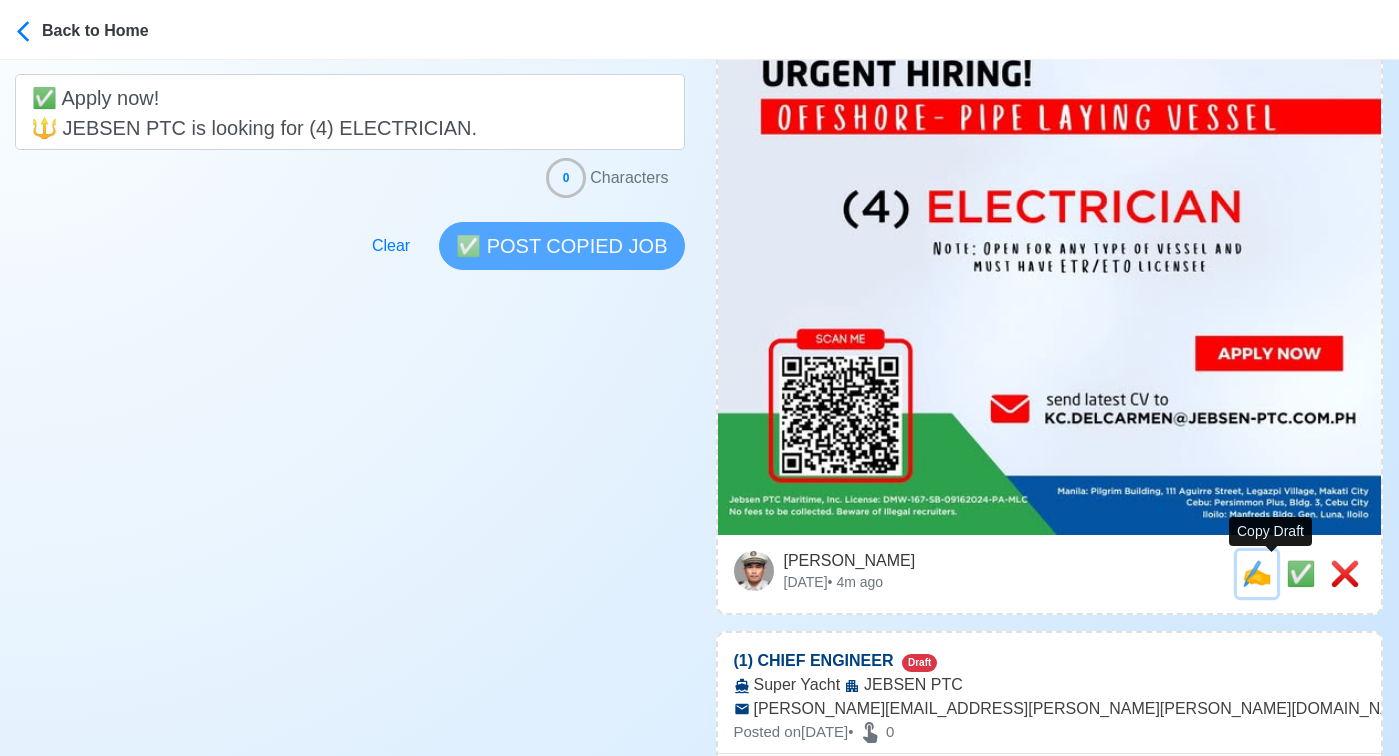scroll, scrollTop: 0, scrollLeft: 0, axis: both 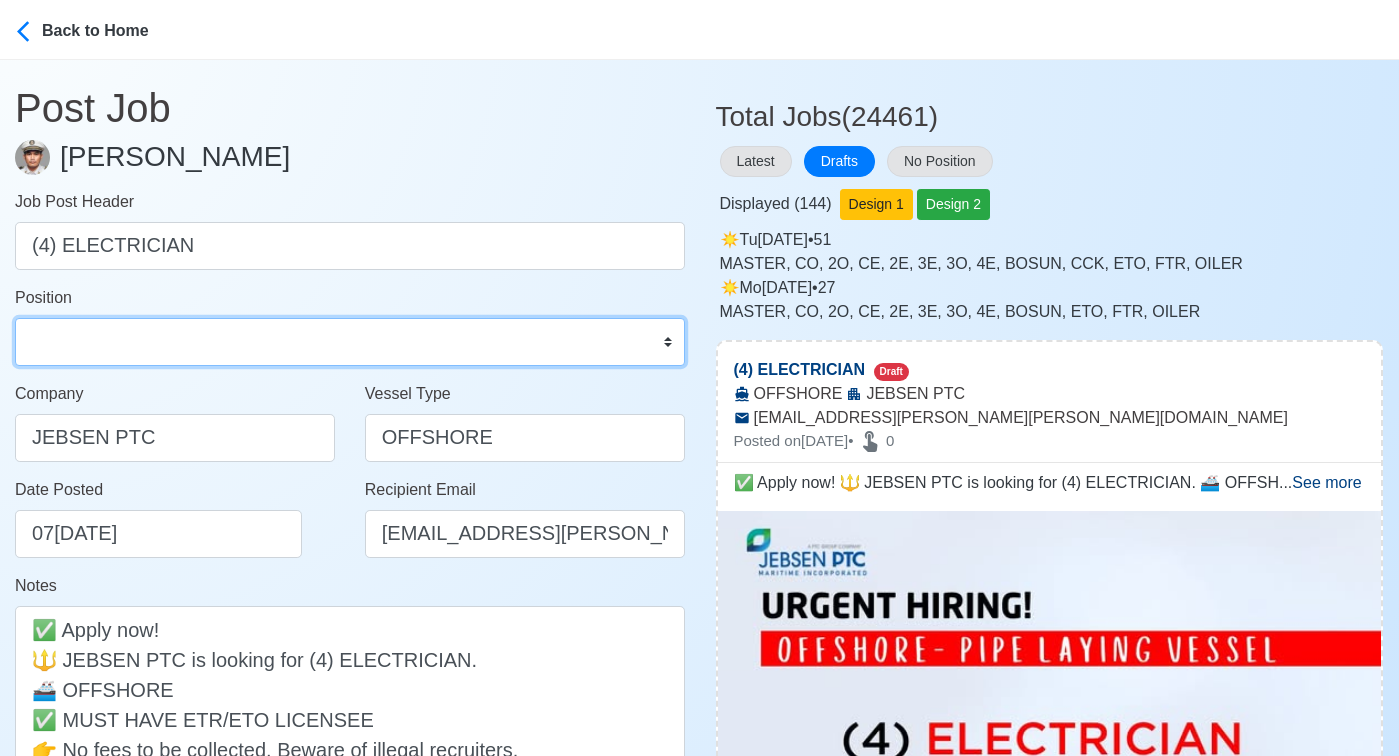click on "Master Chief Officer 2nd Officer 3rd Officer Junior Officer Chief Engineer 2nd Engineer 3rd Engineer 4th Engineer Gas Engineer Junior Engineer 1st Assistant Engineer 2nd Assistant Engineer 3rd Assistant Engineer ETO/ETR Electrician Electrical Engineer Oiler Fitter Welder Chief Cook Chef Cook Messman Wiper Rigger Ordinary Seaman Able Seaman Motorman Pumpman Bosun Cadet Reefer Mechanic Operator Repairman Painter Steward Waiter Others" at bounding box center (350, 342) 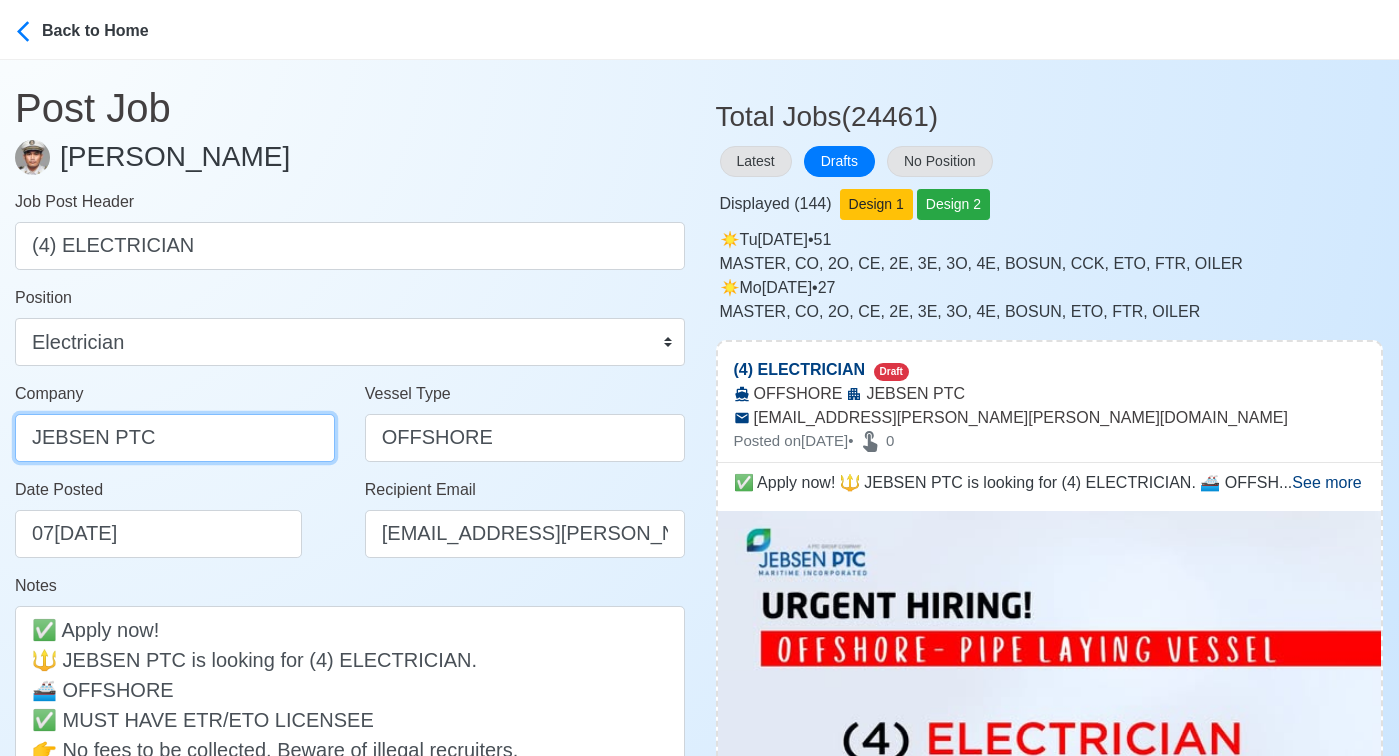 click on "JEBSEN PTC" at bounding box center [175, 438] 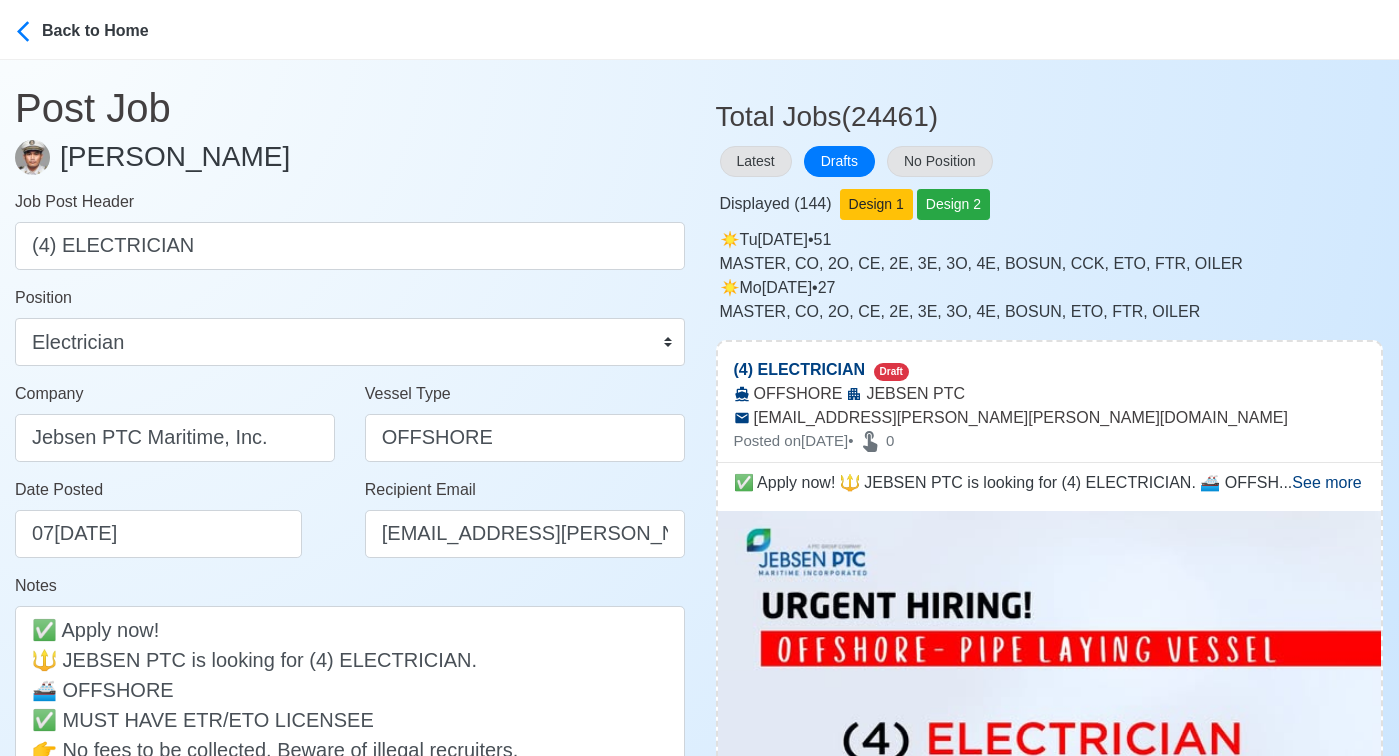 click on "Notes ✅ Apply now!
🔱 JEBSEN PTC is looking for (4) ELECTRICIAN.
🚢 OFFSHORE
✅ MUST HAVE ETR/ETO LICENSEE
👉 No fees to be collected. Beware of illegal recruiters.
DMW License: DMW-167-SB-09162024-PA-MLC" at bounding box center [350, 703] 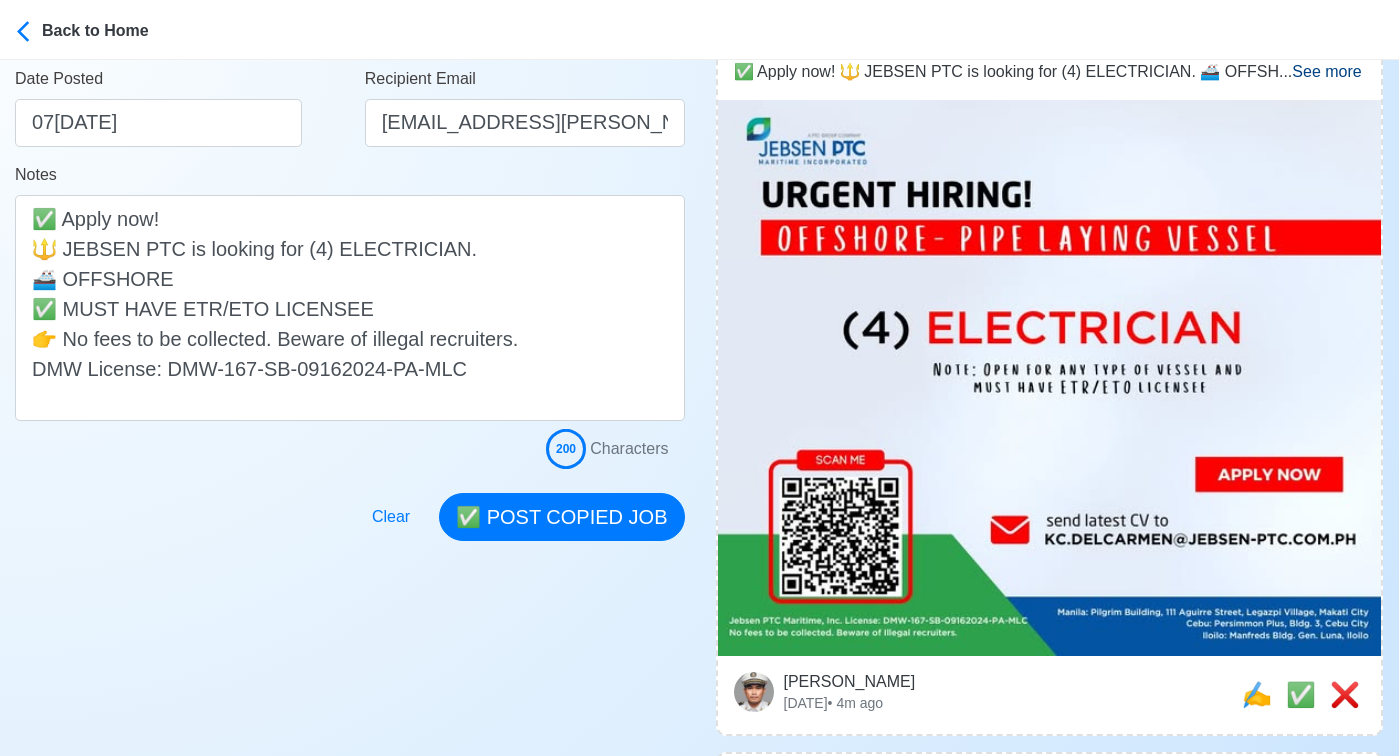 scroll, scrollTop: 438, scrollLeft: 0, axis: vertical 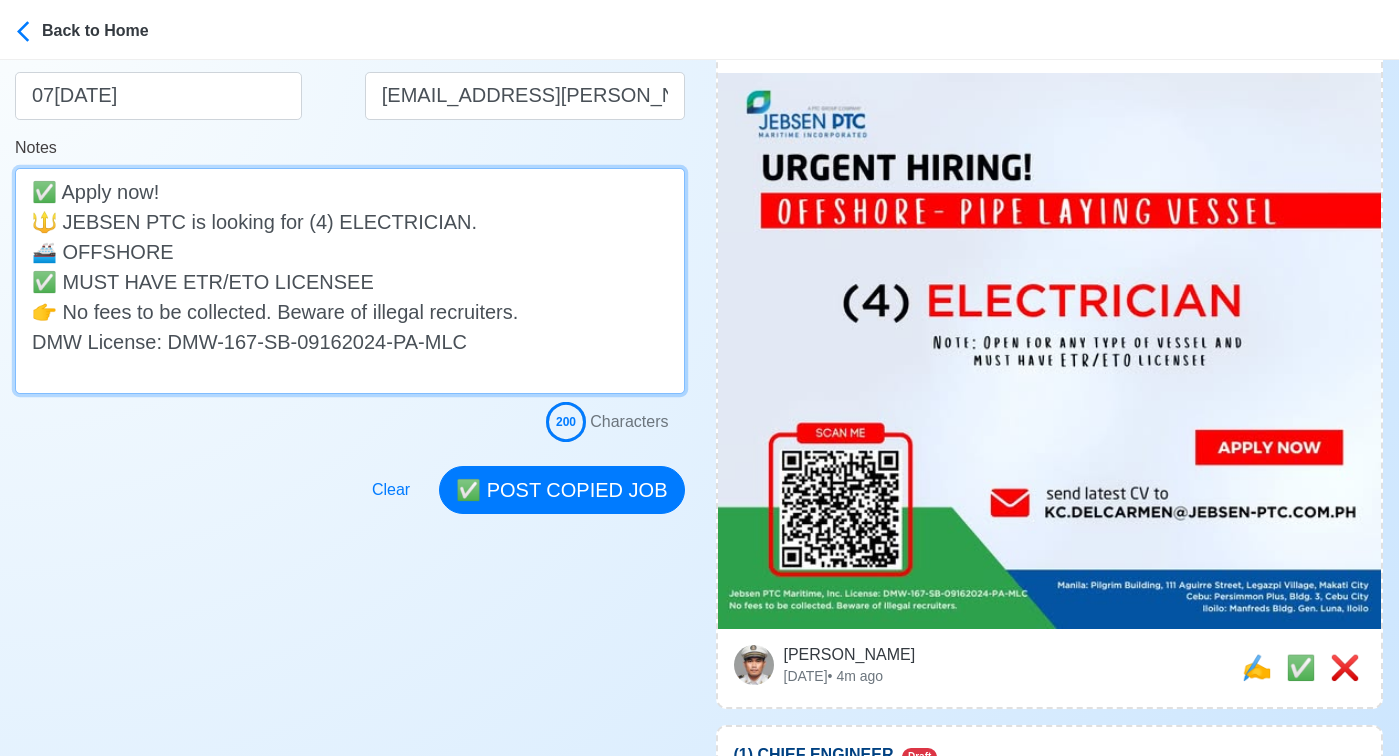 click on "✅ Apply now!
🔱 JEBSEN PTC is looking for (4) ELECTRICIAN.
🚢 OFFSHORE
✅ MUST HAVE ETR/ETO LICENSEE
👉 No fees to be collected. Beware of illegal recruiters.
DMW License: DMW-167-SB-09162024-PA-MLC" at bounding box center [350, 281] 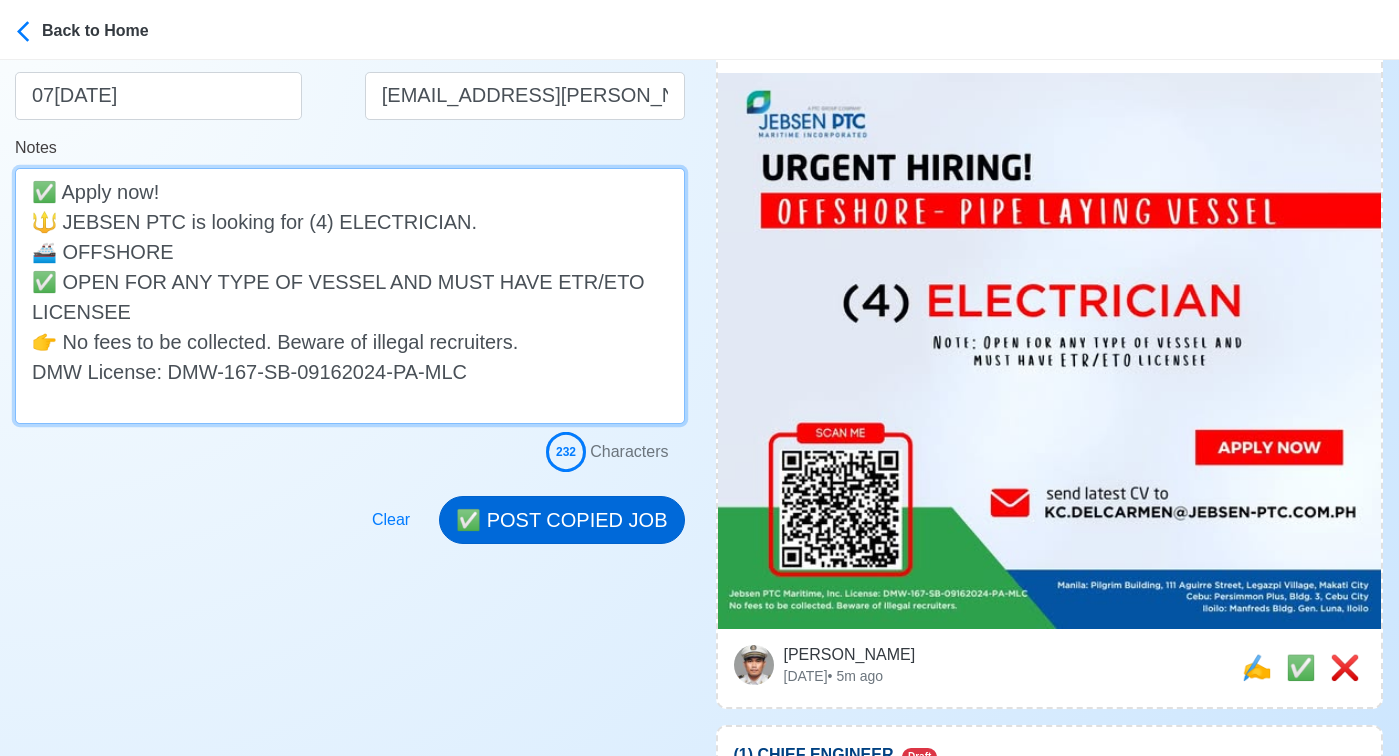 type on "✅ Apply now!
🔱 JEBSEN PTC is looking for (4) ELECTRICIAN.
🚢 OFFSHORE
✅ OPEN FOR ANY TYPE OF VESSEL AND MUST HAVE ETR/ETO LICENSEE
👉 No fees to be collected. Beware of illegal recruiters.
DMW License: DMW-167-SB-09162024-PA-MLC" 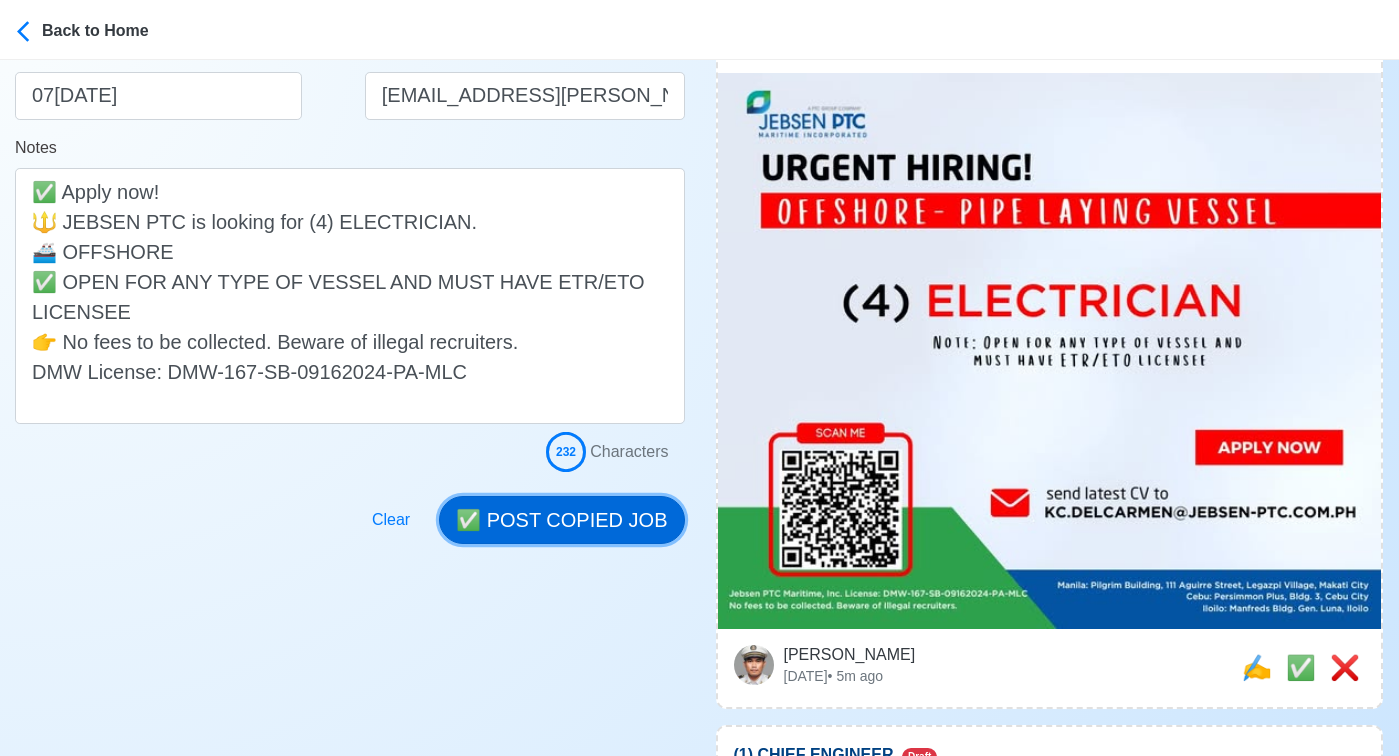 click on "✅ POST COPIED JOB" at bounding box center [561, 520] 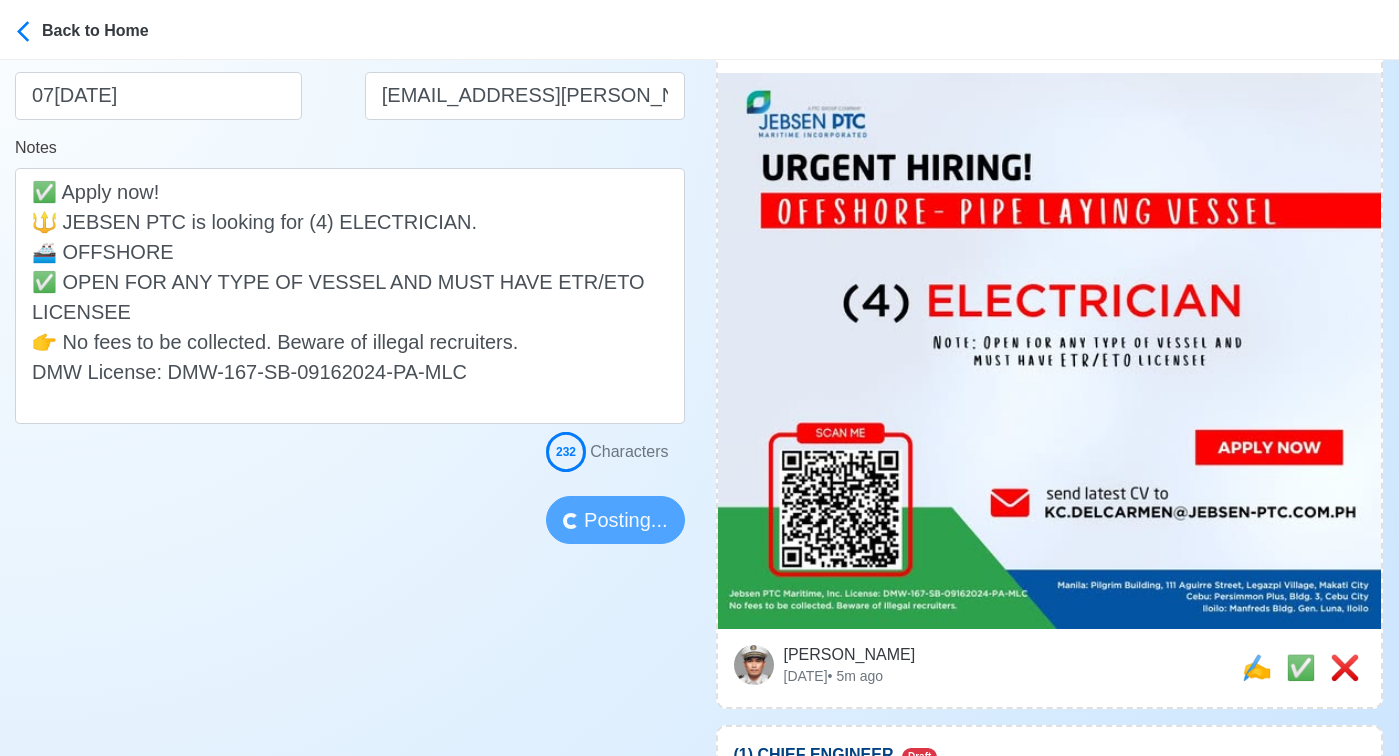 type 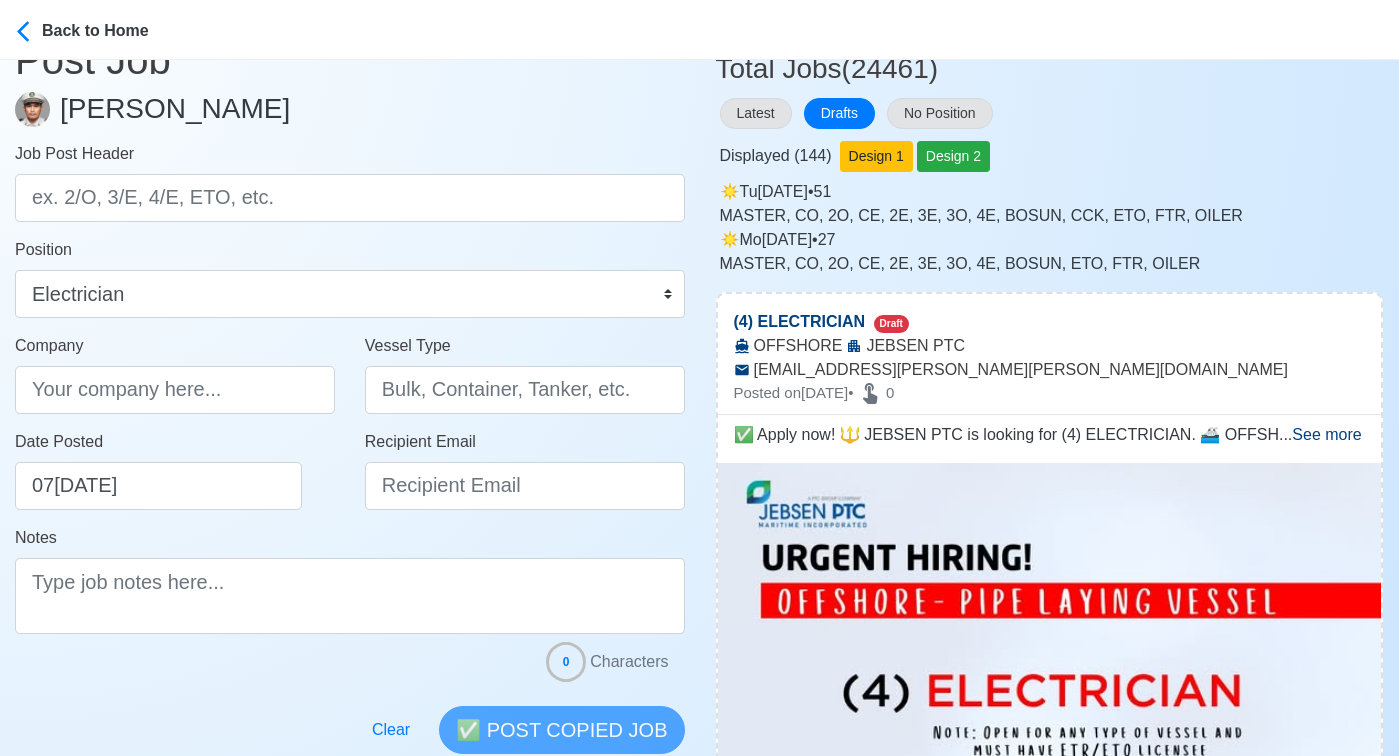 scroll, scrollTop: 0, scrollLeft: 0, axis: both 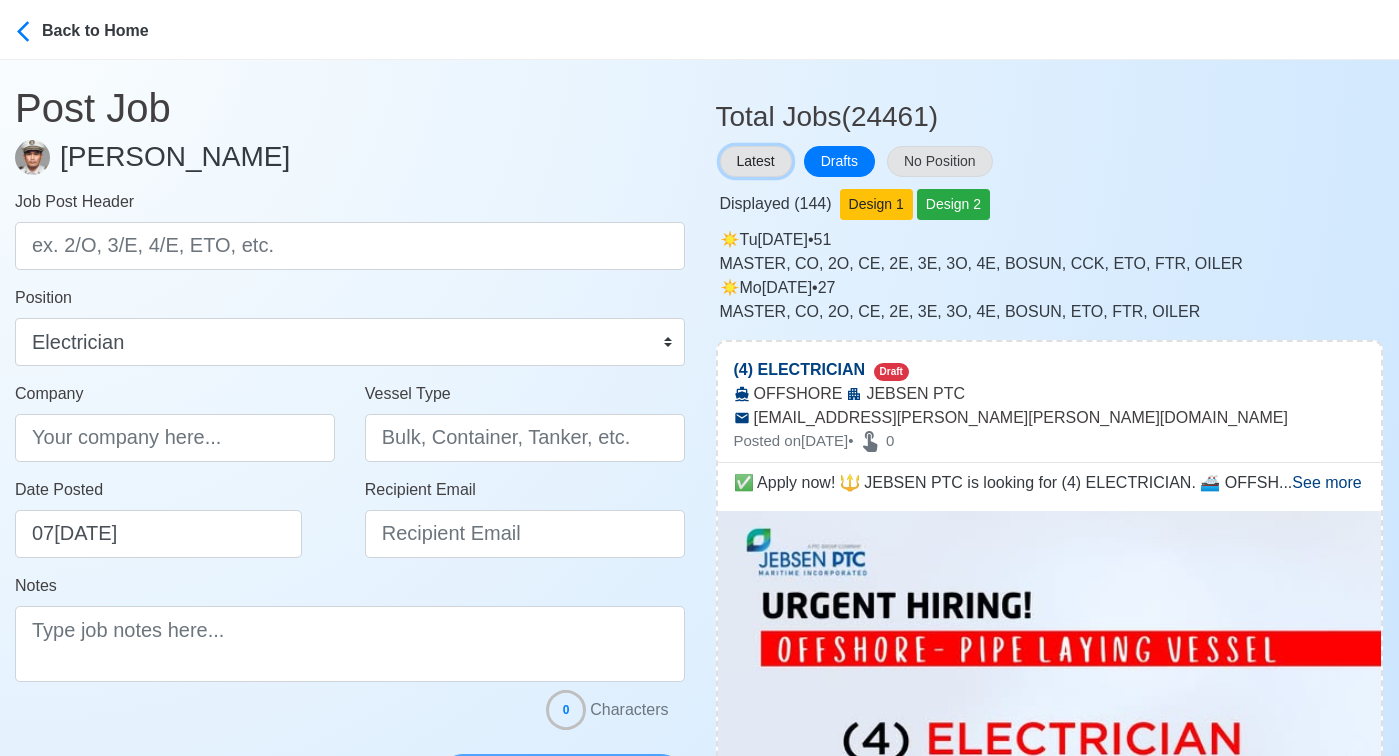 click on "Latest" at bounding box center [756, 161] 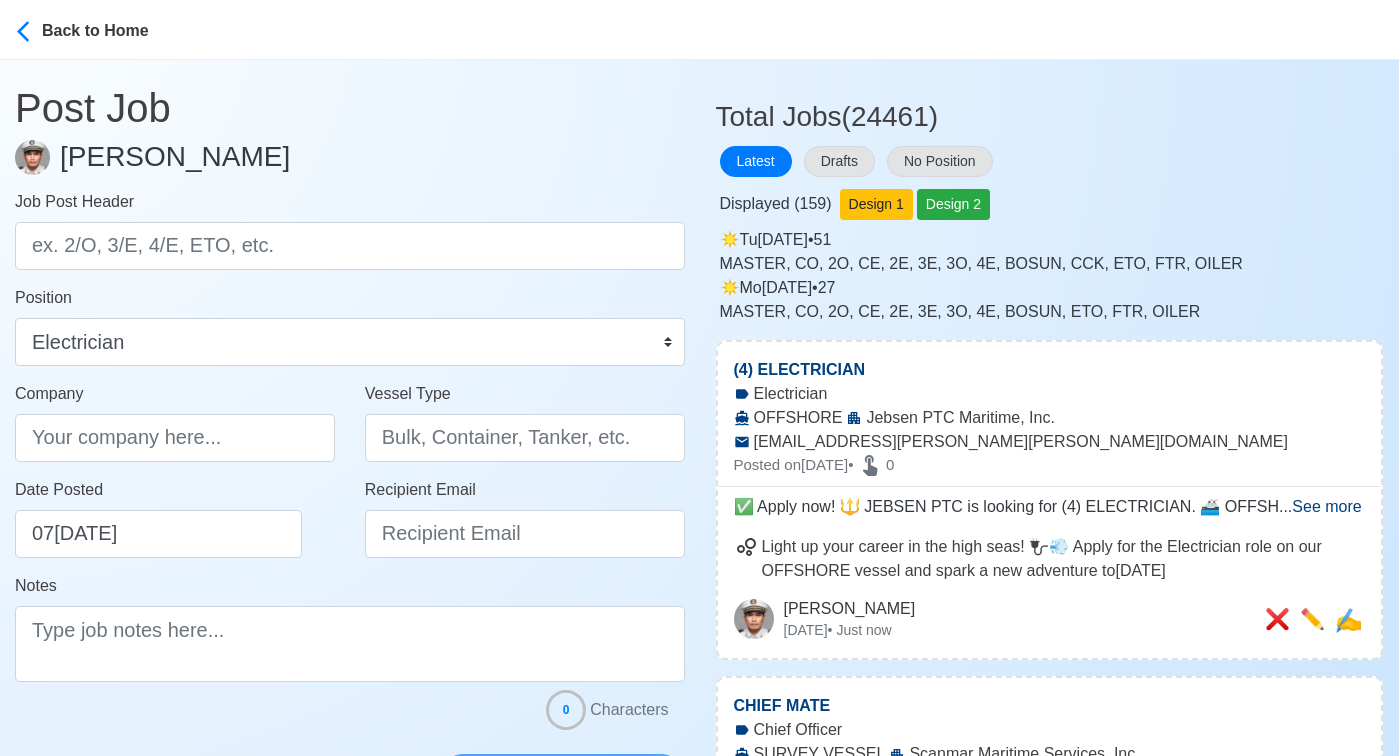 click on "See more" at bounding box center (1326, 506) 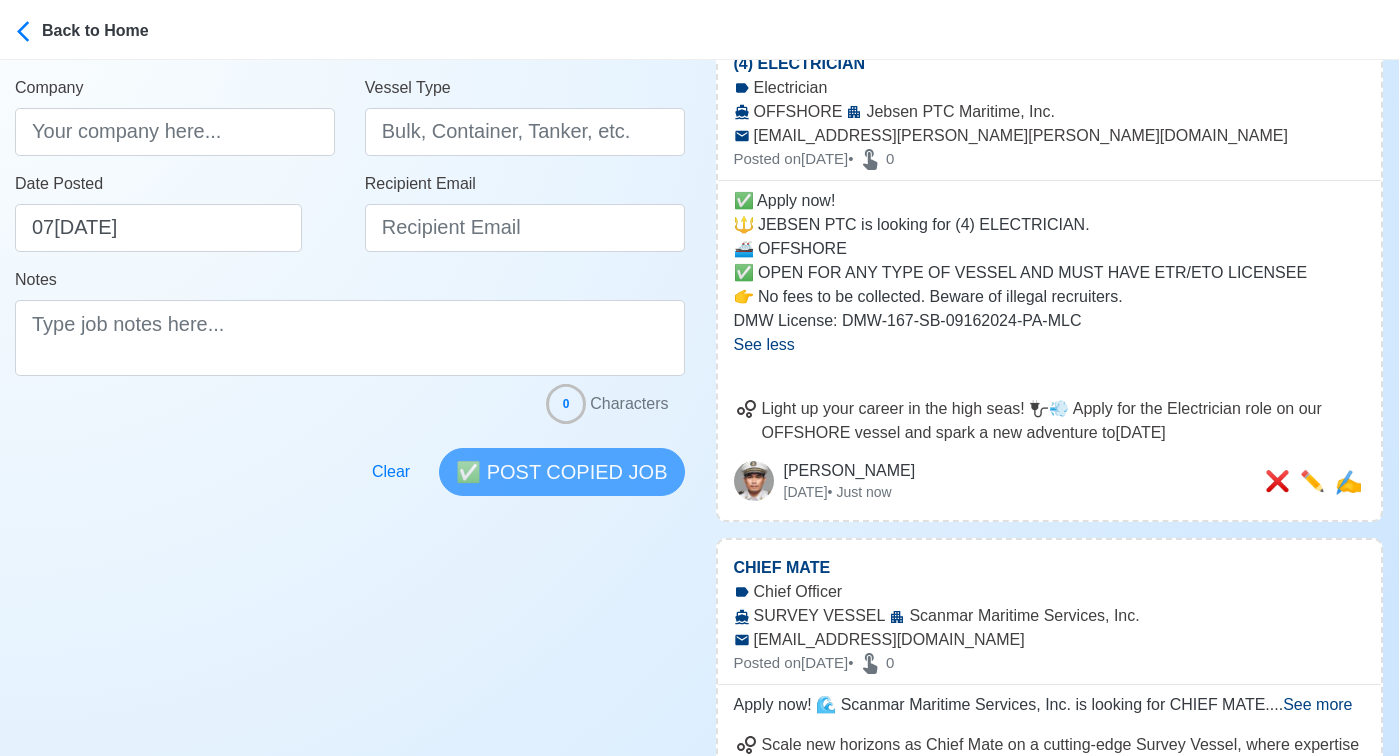 scroll, scrollTop: 341, scrollLeft: 0, axis: vertical 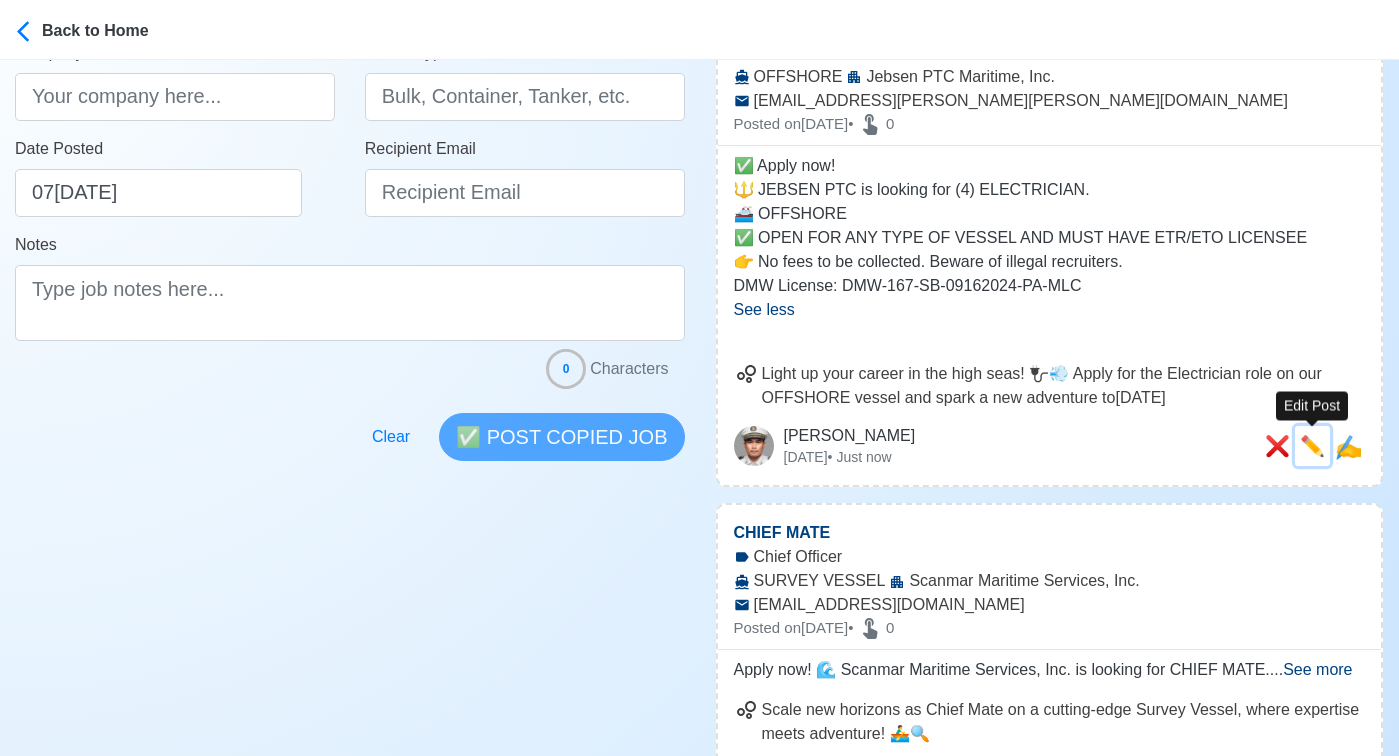 click on "✏️" at bounding box center [1312, 446] 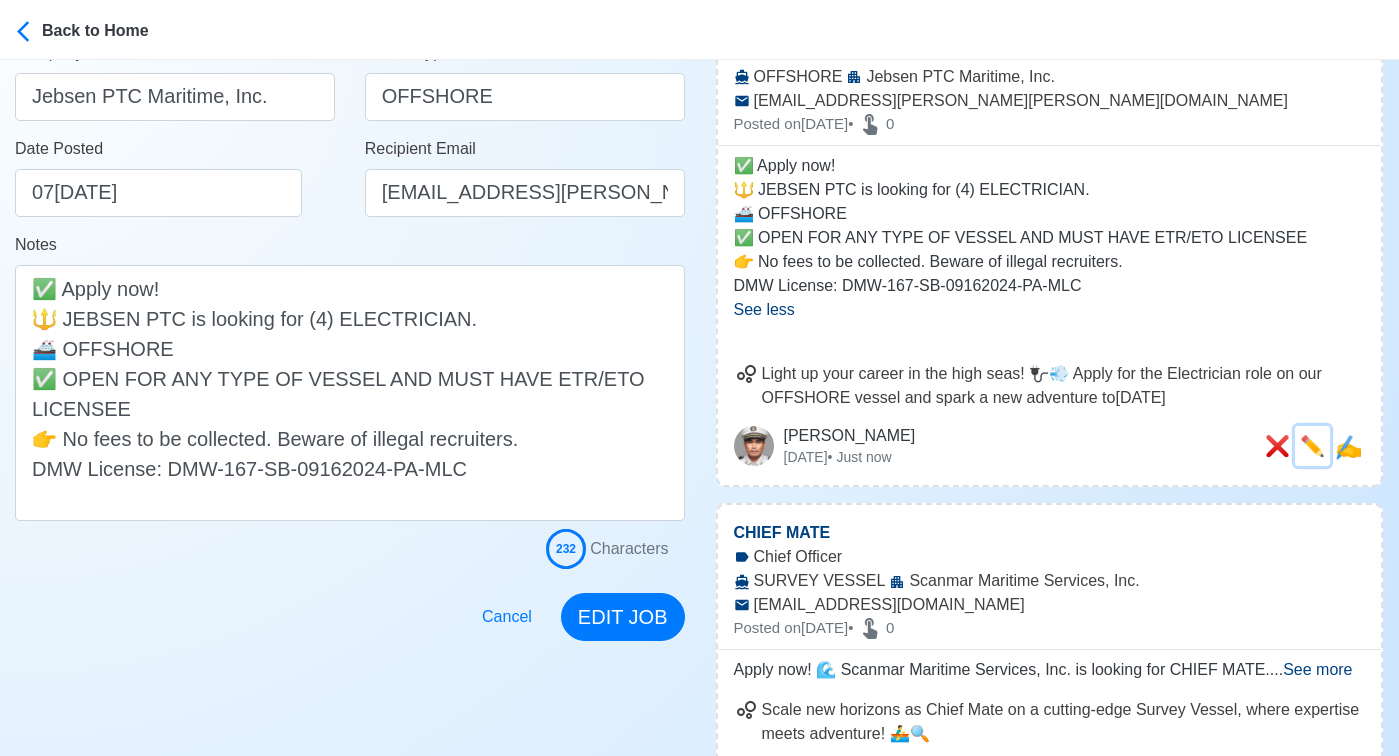 scroll, scrollTop: 0, scrollLeft: 0, axis: both 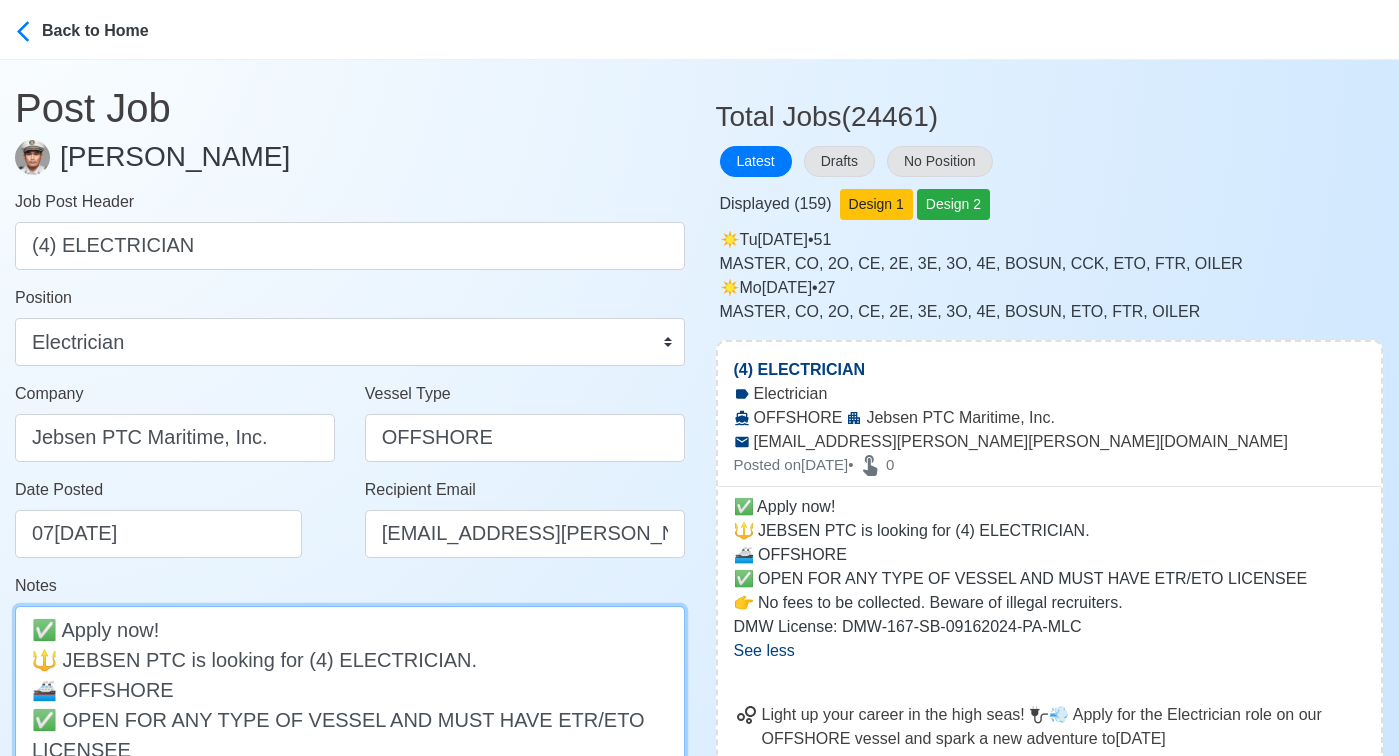 click on "✅ Apply now!
🔱 JEBSEN PTC is looking for (4) ELECTRICIAN.
🚢 OFFSHORE
✅ OPEN FOR ANY TYPE OF VESSEL AND MUST HAVE ETR/ETO LICENSEE
👉 No fees to be collected. Beware of illegal recruiters.
DMW License: DMW-167-SB-09162024-PA-MLC" at bounding box center [350, 734] 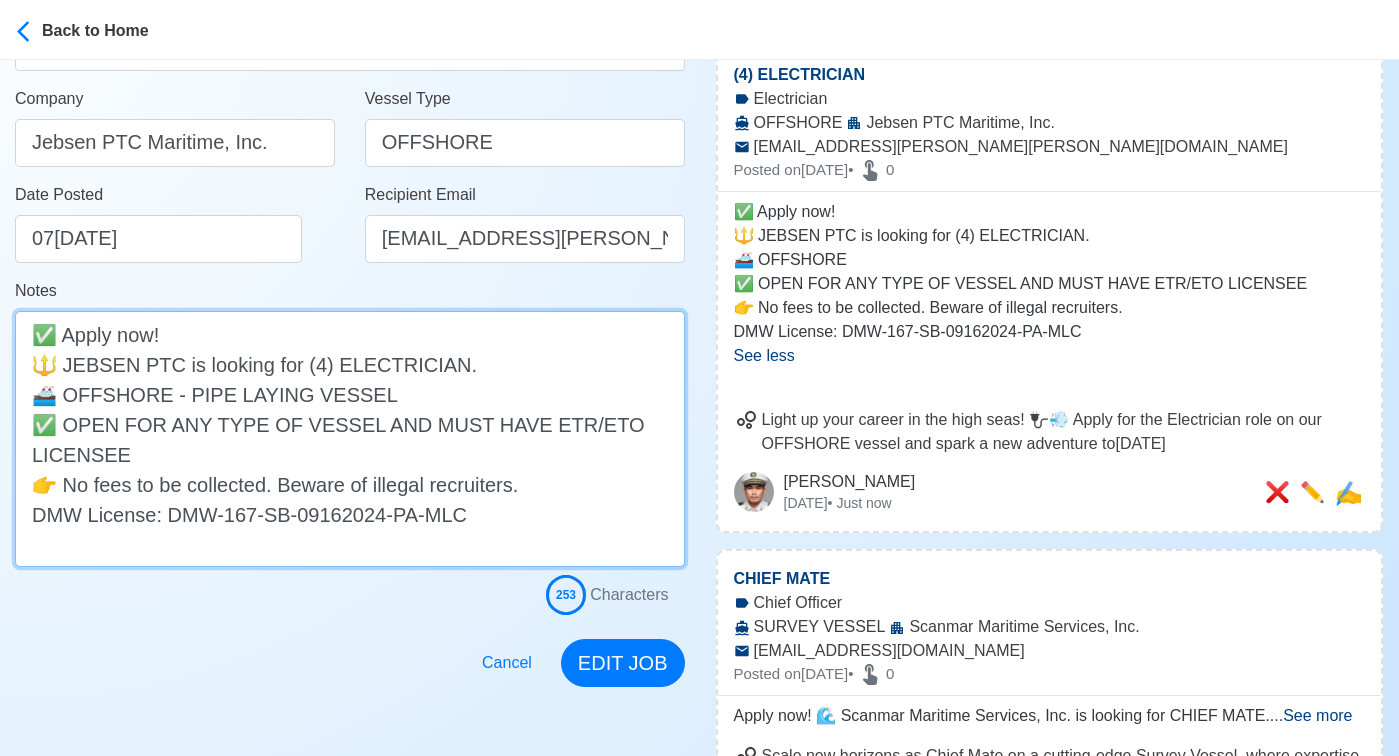 scroll, scrollTop: 308, scrollLeft: 0, axis: vertical 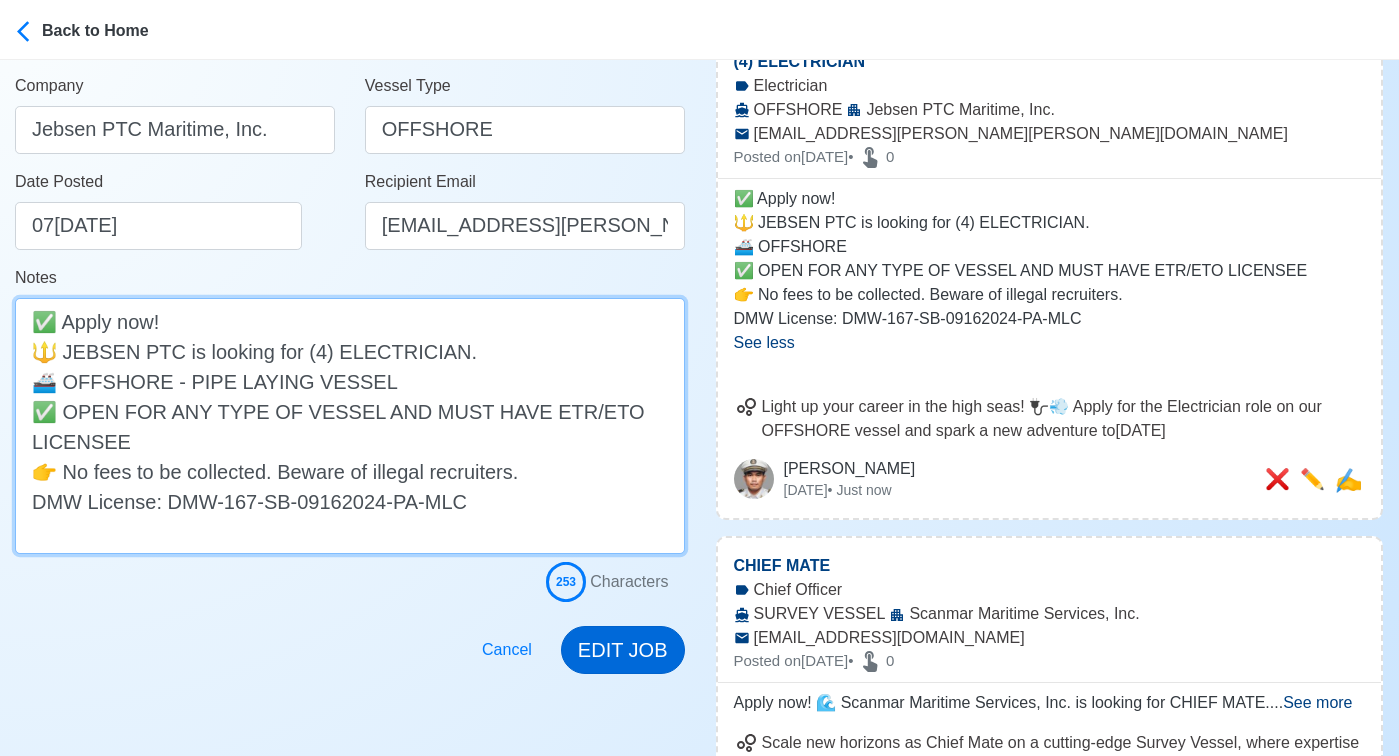 type on "✅ Apply now!
🔱 JEBSEN PTC is looking for (4) ELECTRICIAN.
🚢 OFFSHORE - PIPE LAYING VESSEL
✅ OPEN FOR ANY TYPE OF VESSEL AND MUST HAVE ETR/ETO LICENSEE
👉 No fees to be collected. Beware of illegal recruiters.
DMW License: DMW-167-SB-09162024-PA-MLC" 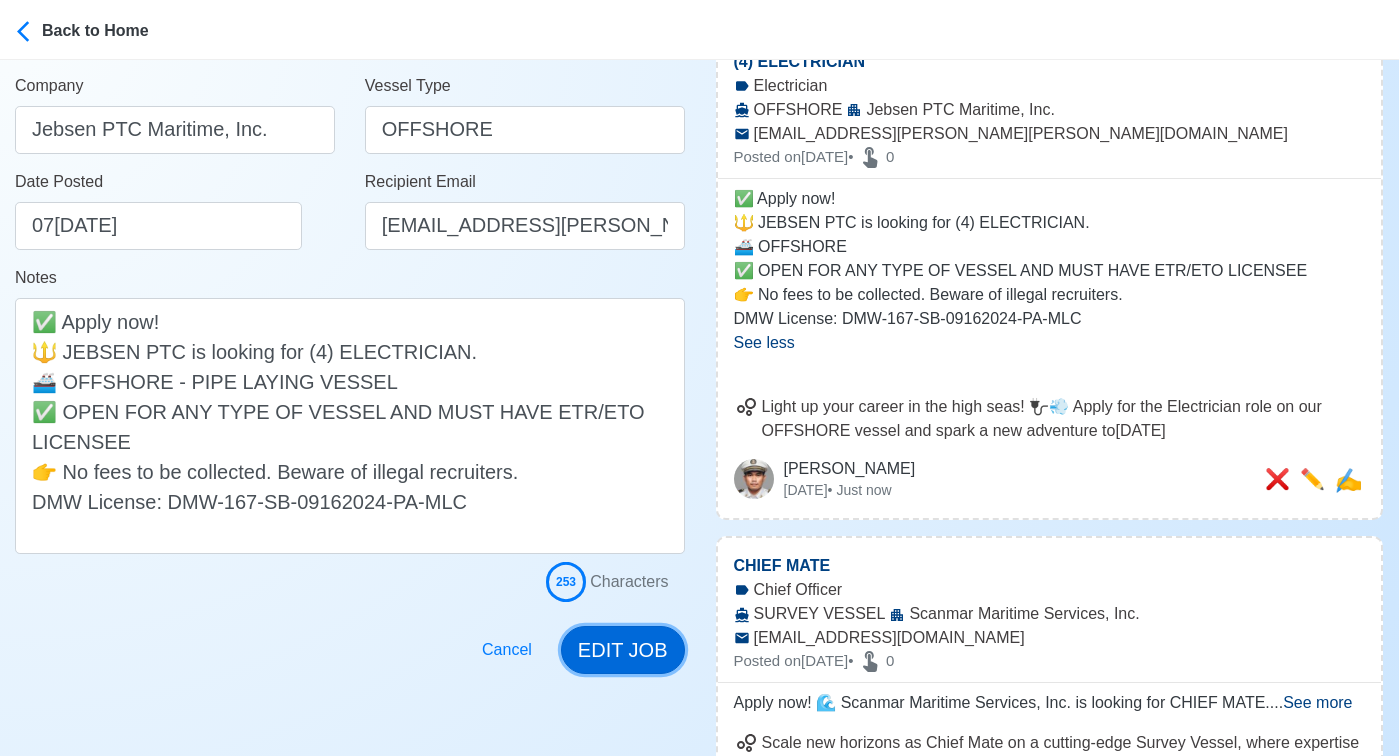 click on "EDIT JOB" at bounding box center [623, 650] 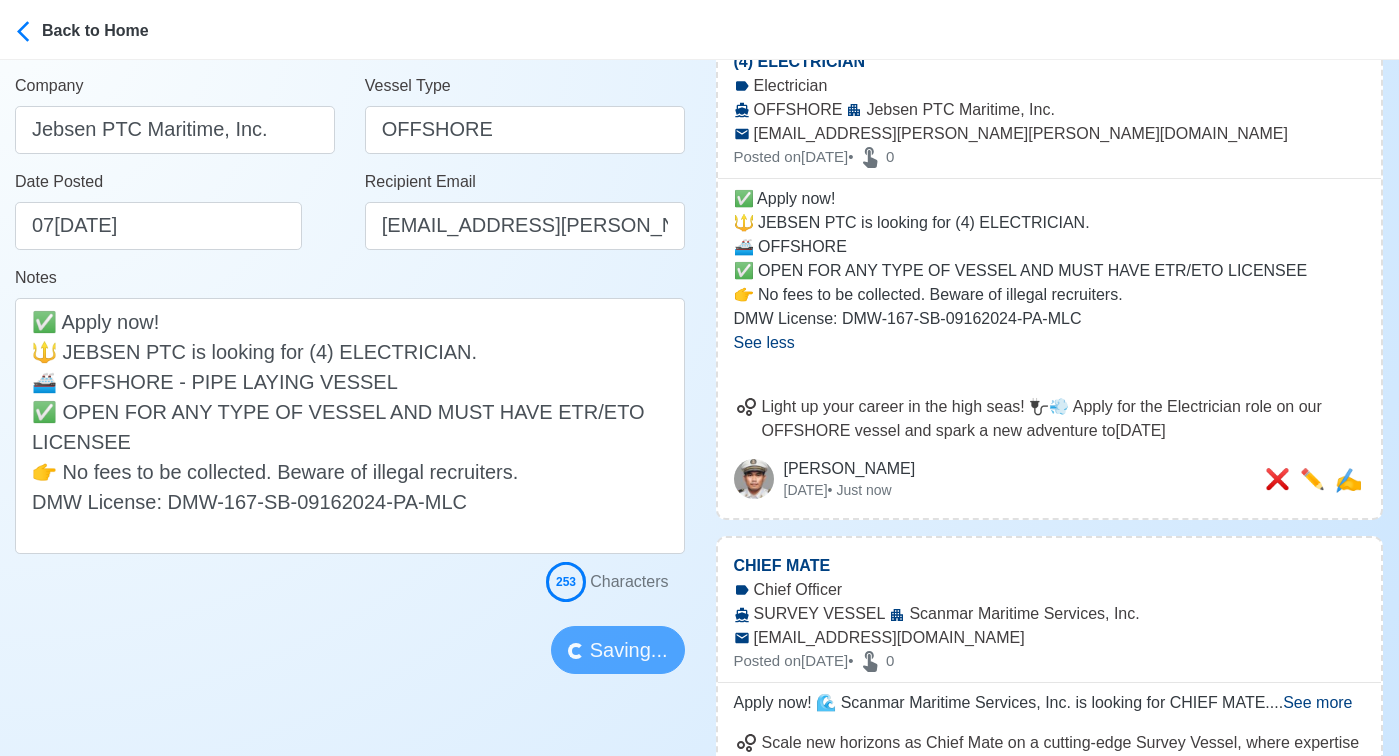 type 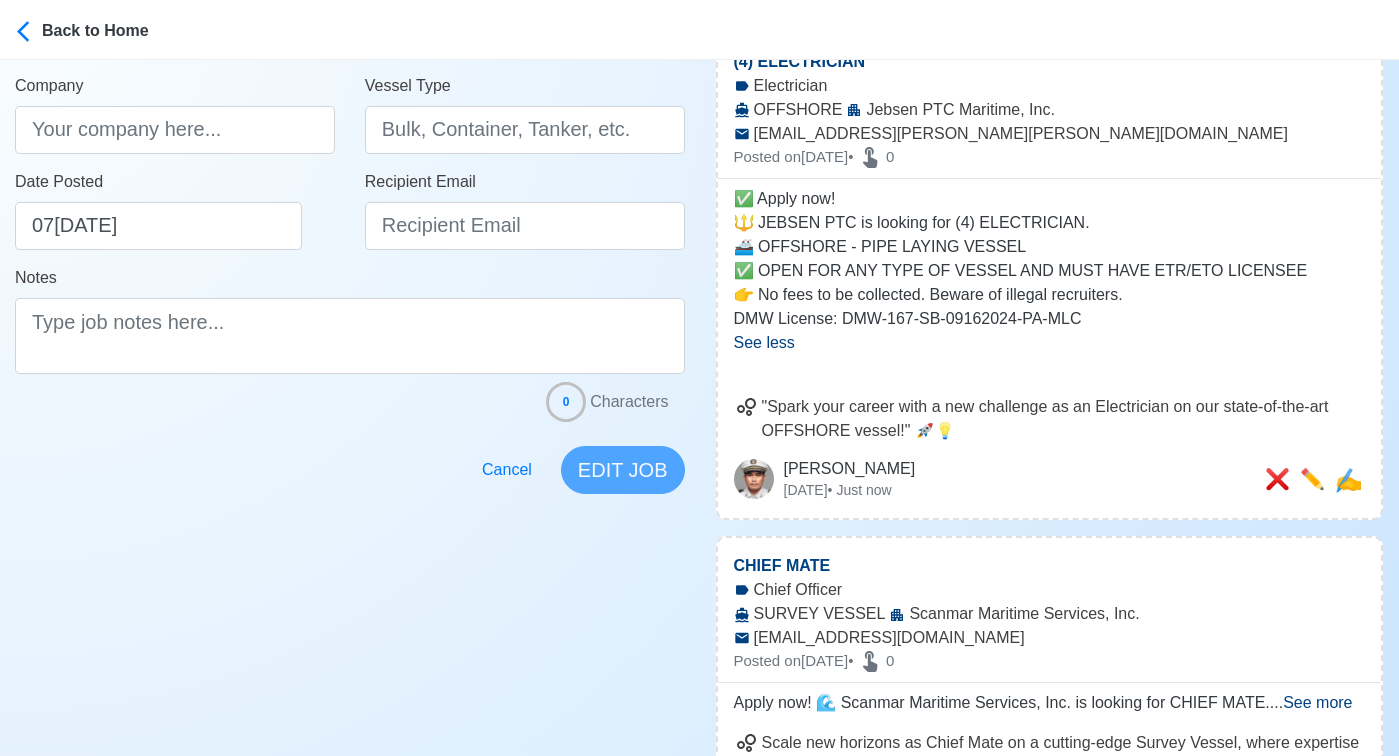 scroll, scrollTop: 0, scrollLeft: 0, axis: both 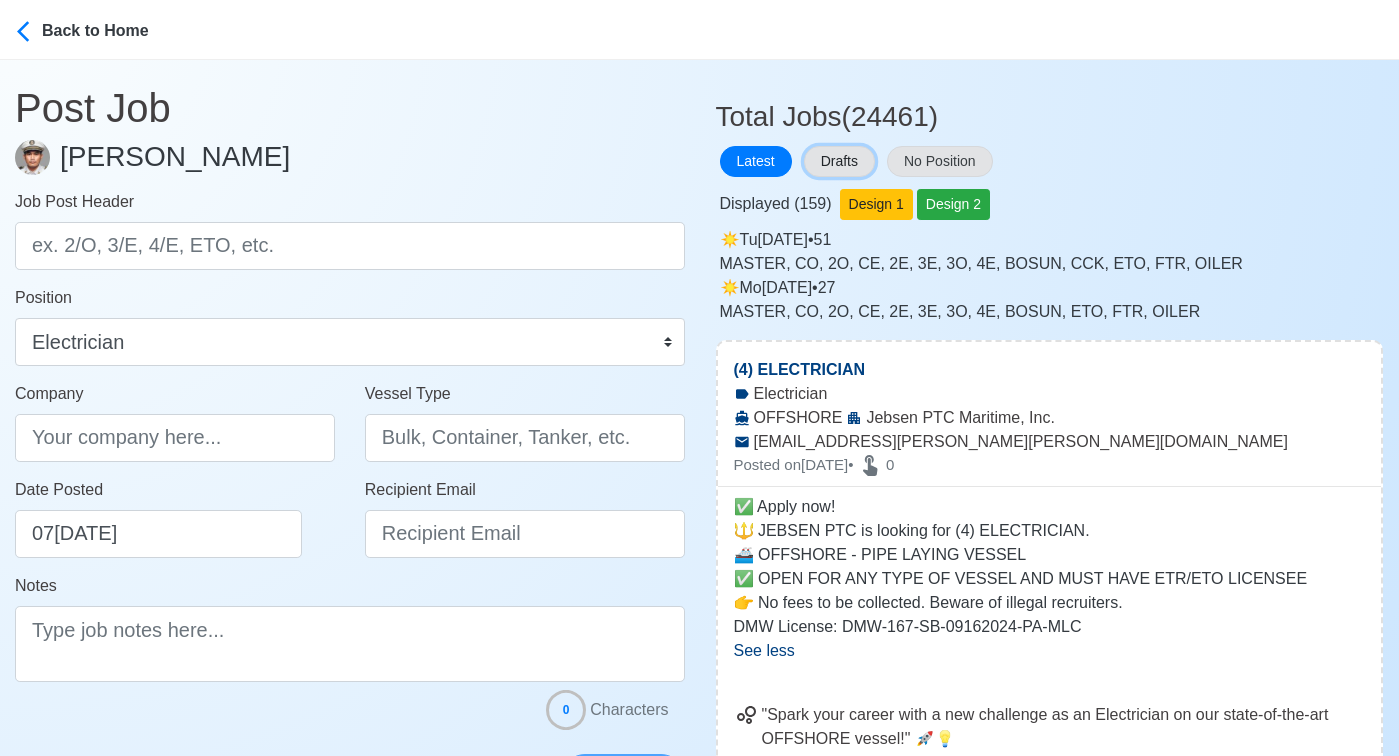 click on "Drafts" at bounding box center [839, 161] 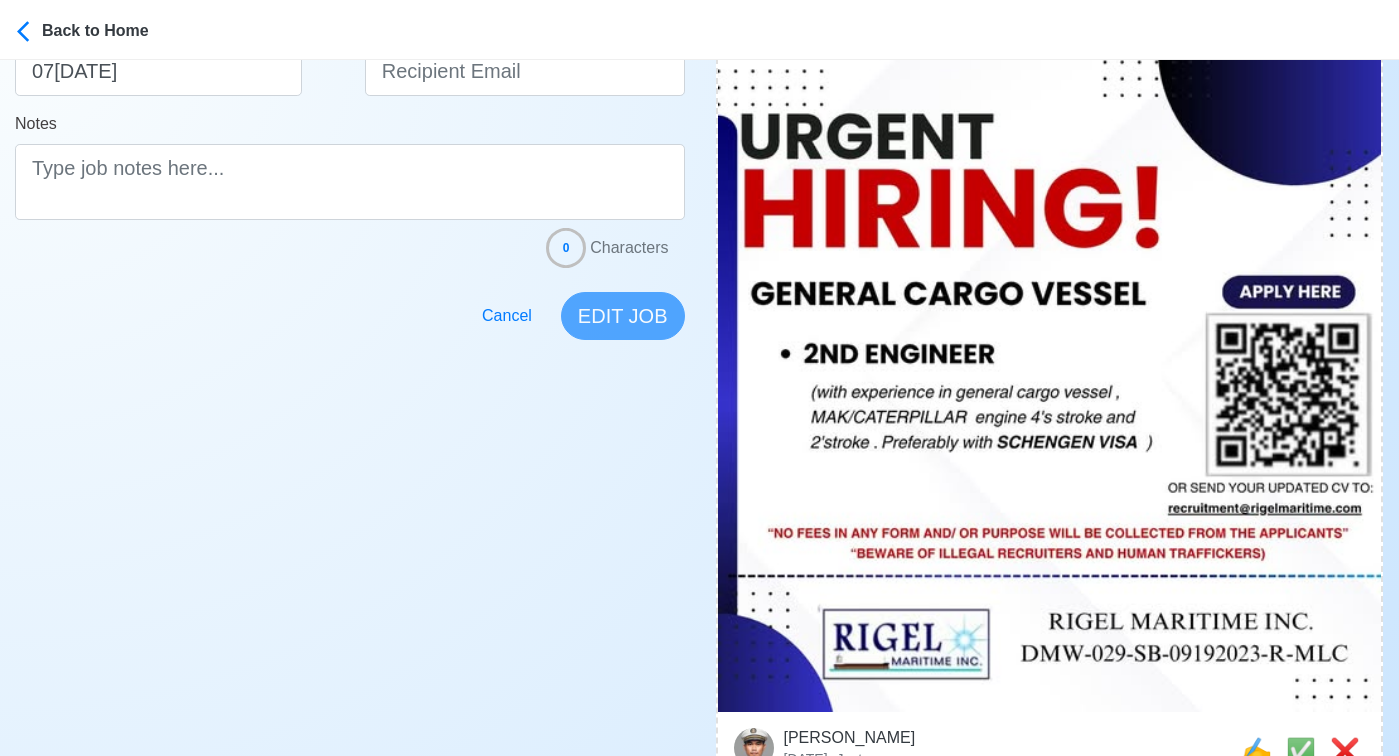 scroll, scrollTop: 518, scrollLeft: 0, axis: vertical 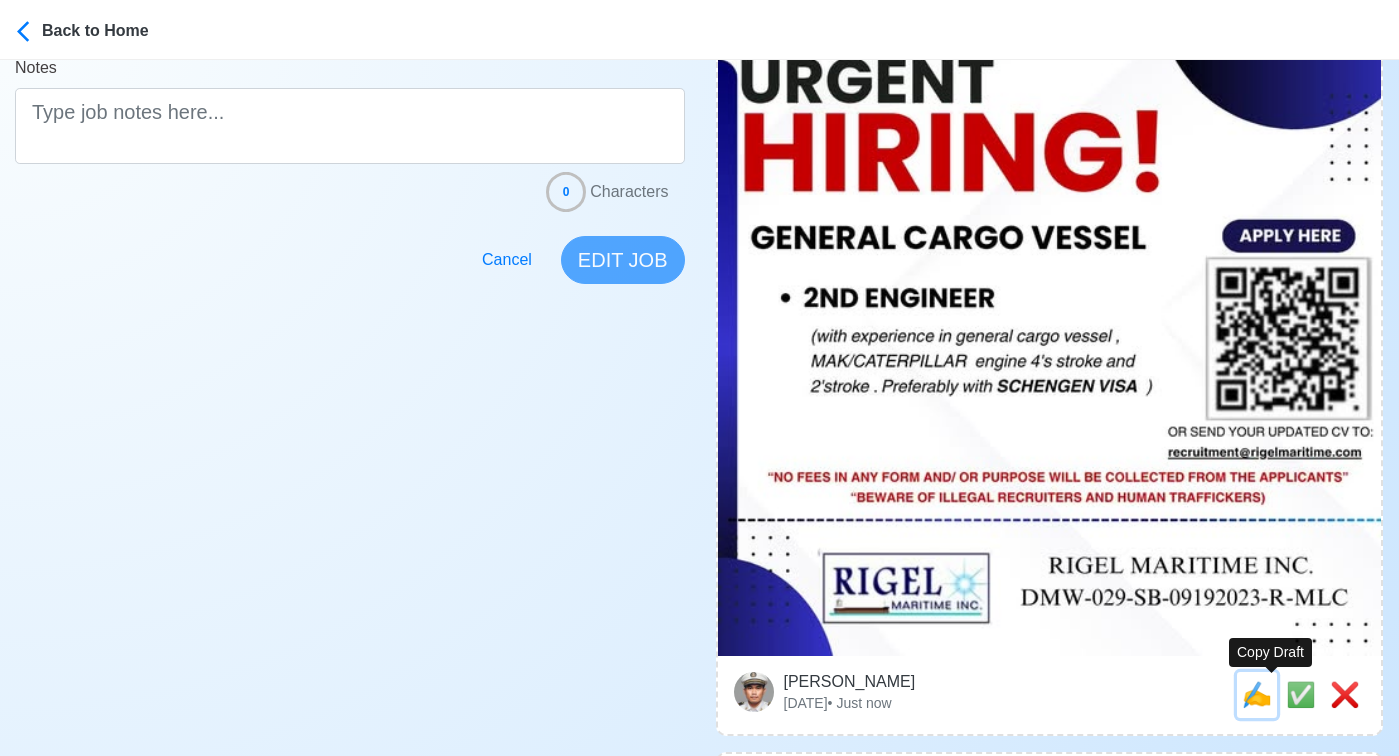 click on "✍️" at bounding box center (1257, 694) 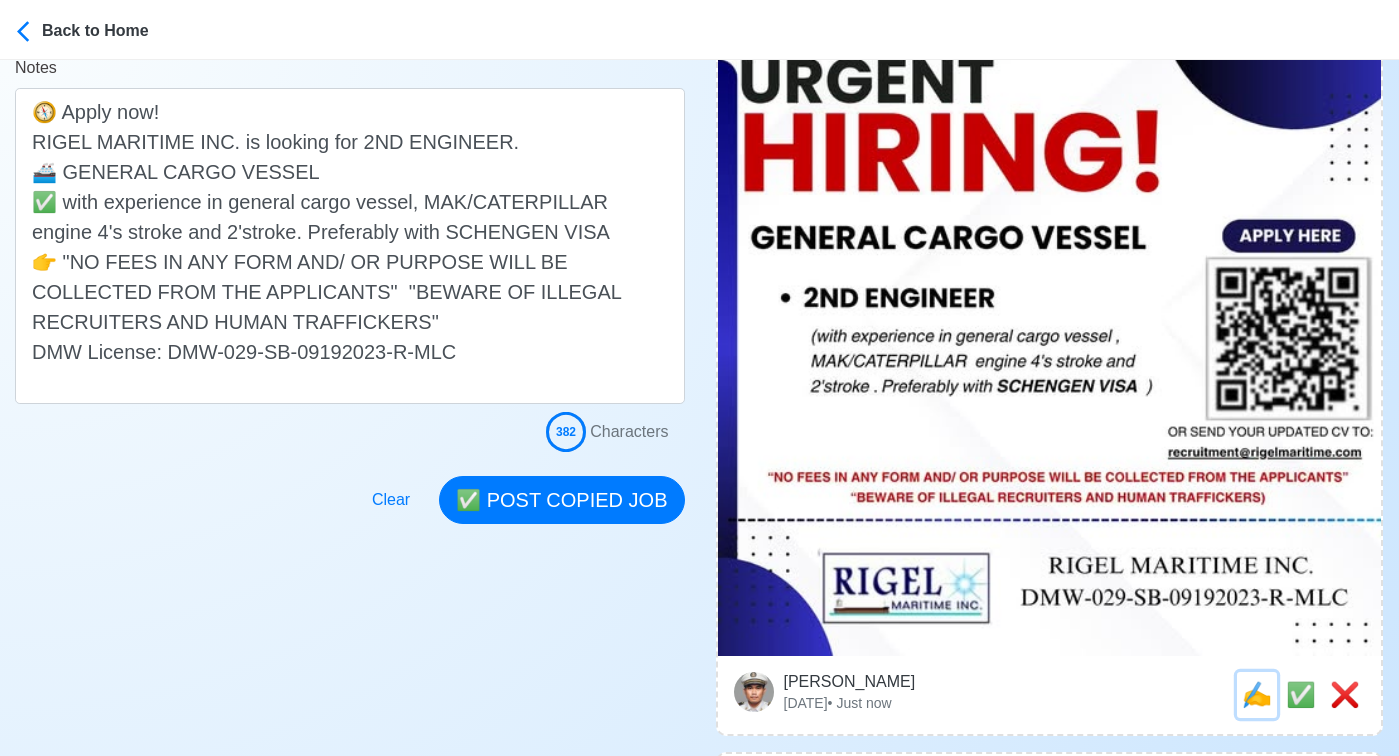 scroll, scrollTop: 0, scrollLeft: 0, axis: both 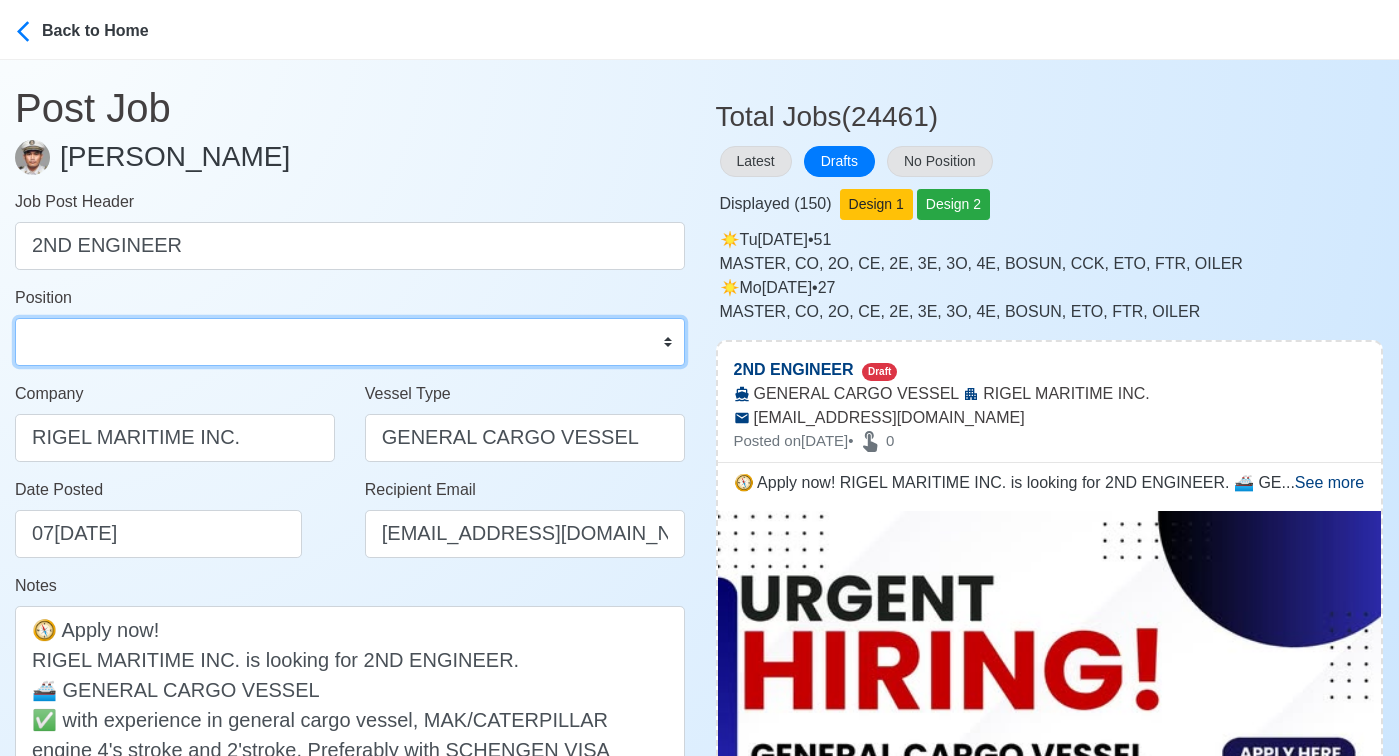 click on "Master Chief Officer 2nd Officer 3rd Officer Junior Officer Chief Engineer 2nd Engineer 3rd Engineer 4th Engineer Gas Engineer Junior Engineer 1st Assistant Engineer 2nd Assistant Engineer 3rd Assistant Engineer ETO/ETR Electrician Electrical Engineer Oiler Fitter Welder Chief Cook Chef Cook Messman Wiper Rigger Ordinary Seaman Able Seaman Motorman Pumpman Bosun Cadet Reefer Mechanic Operator Repairman Painter Steward Waiter Others" at bounding box center [350, 342] 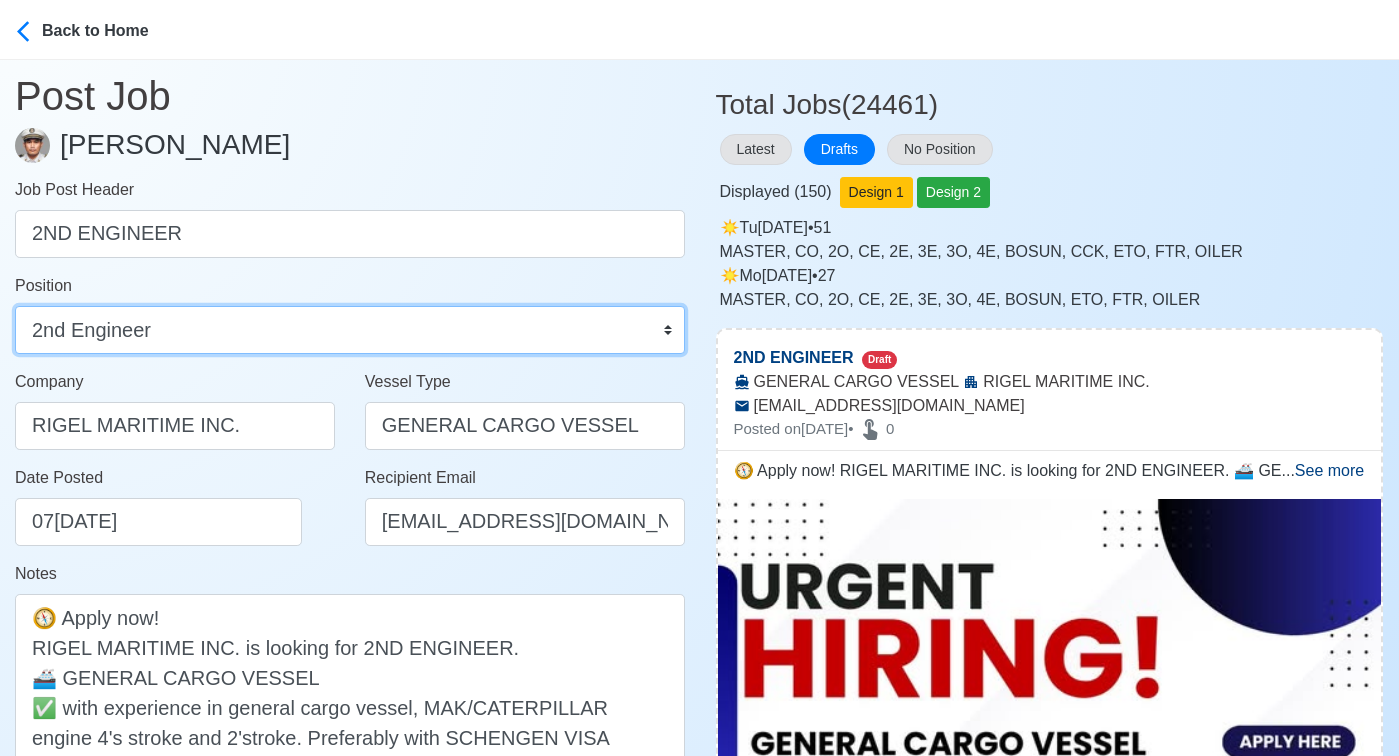 scroll, scrollTop: 14, scrollLeft: 0, axis: vertical 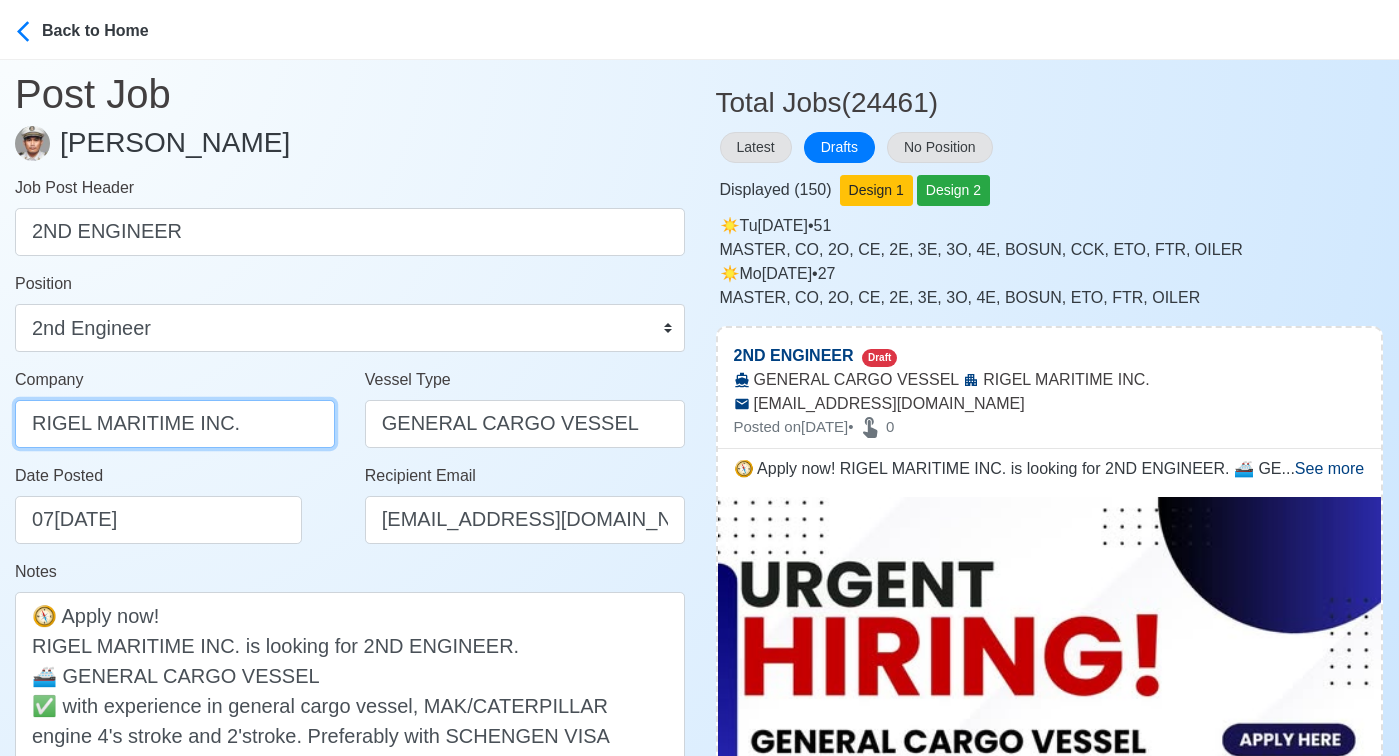 click on "RIGEL MARITIME INC." at bounding box center [175, 424] 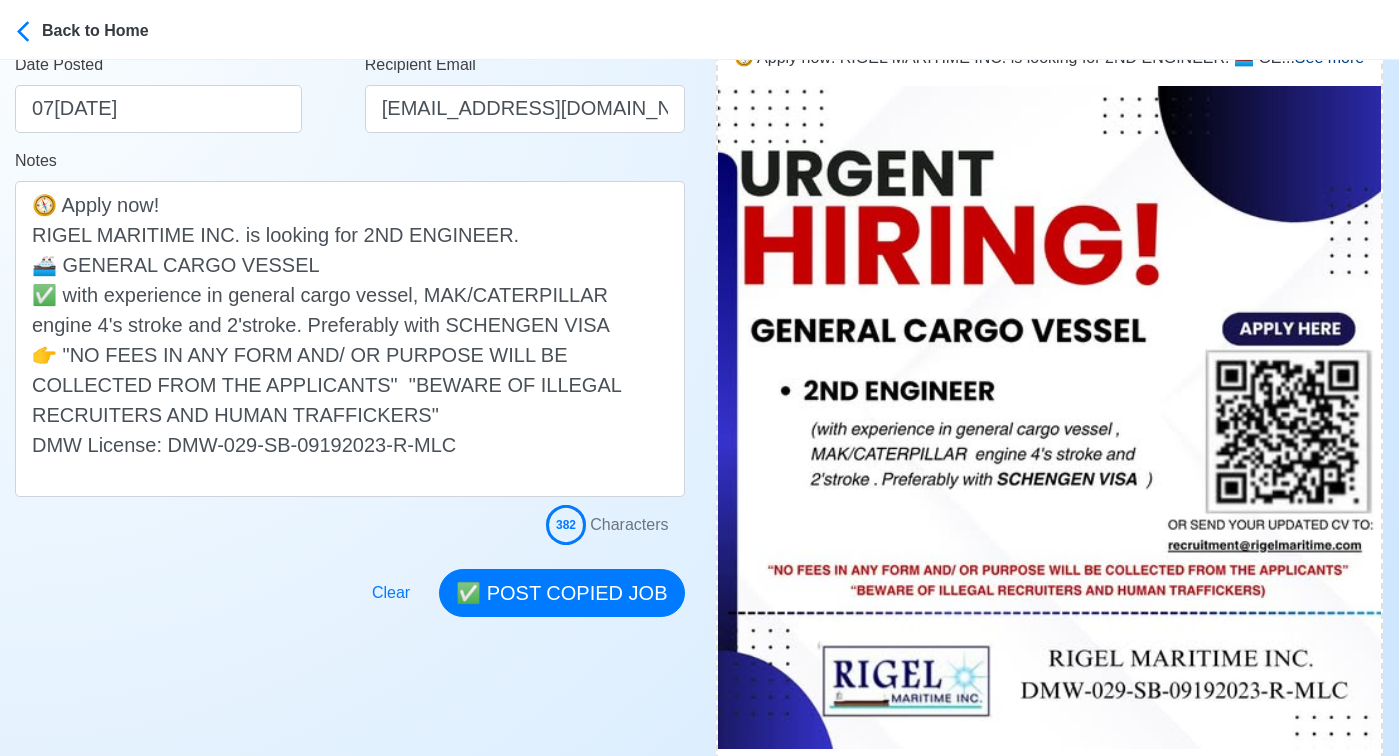 scroll, scrollTop: 445, scrollLeft: 0, axis: vertical 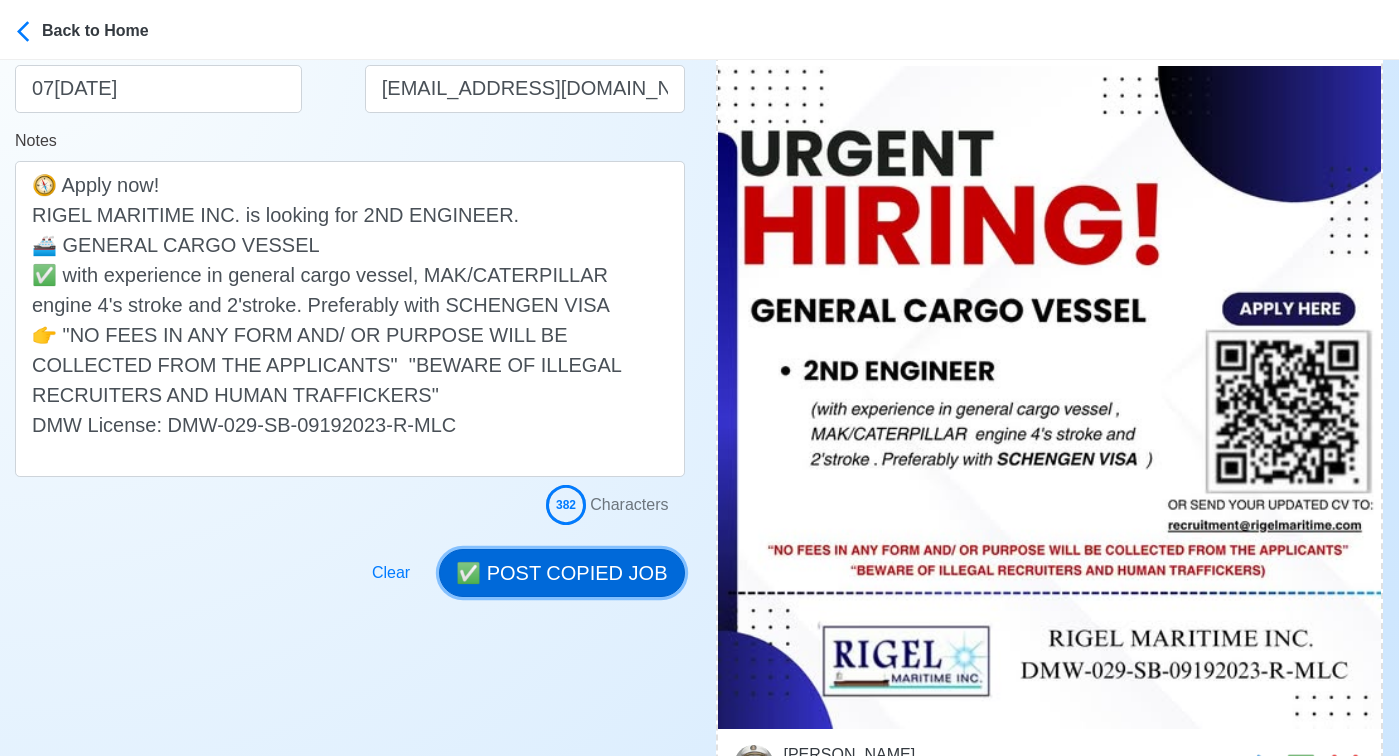 click on "✅ POST COPIED JOB" at bounding box center (561, 573) 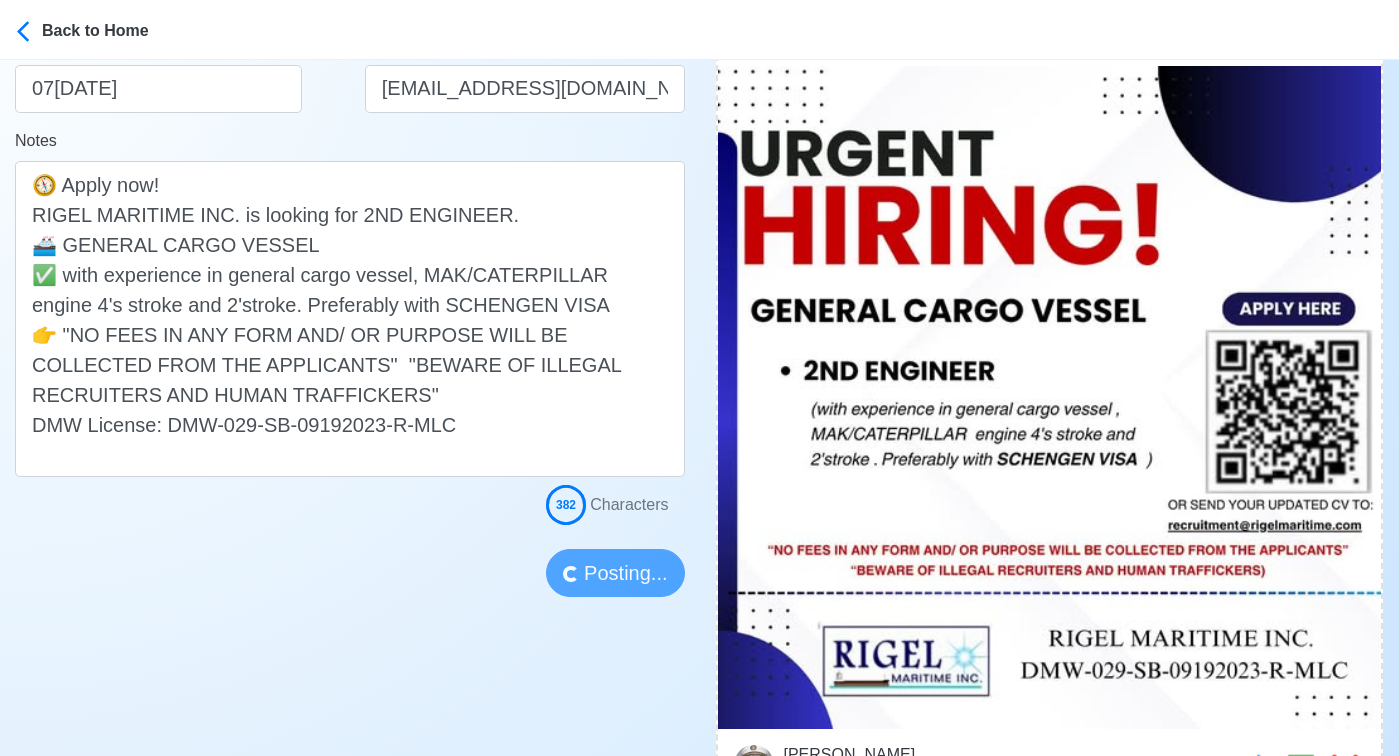 type 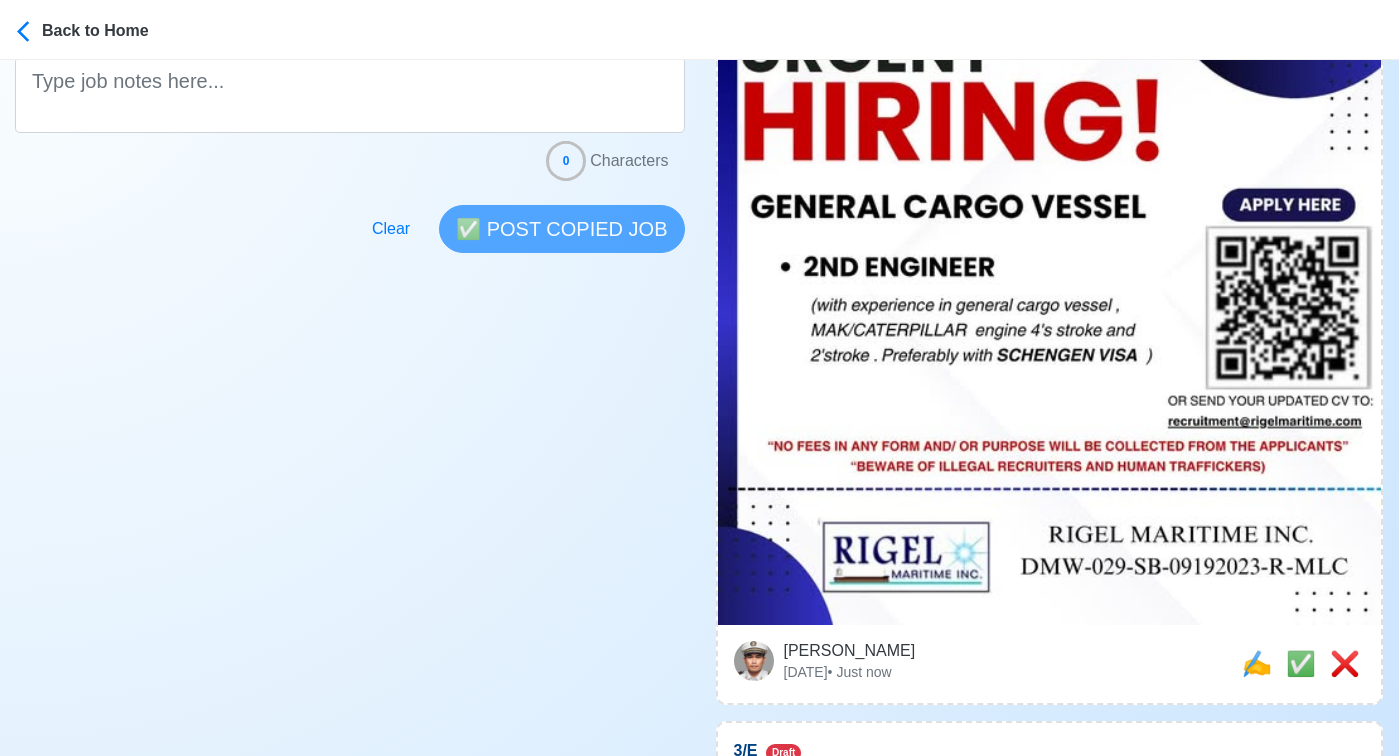 scroll, scrollTop: 556, scrollLeft: 0, axis: vertical 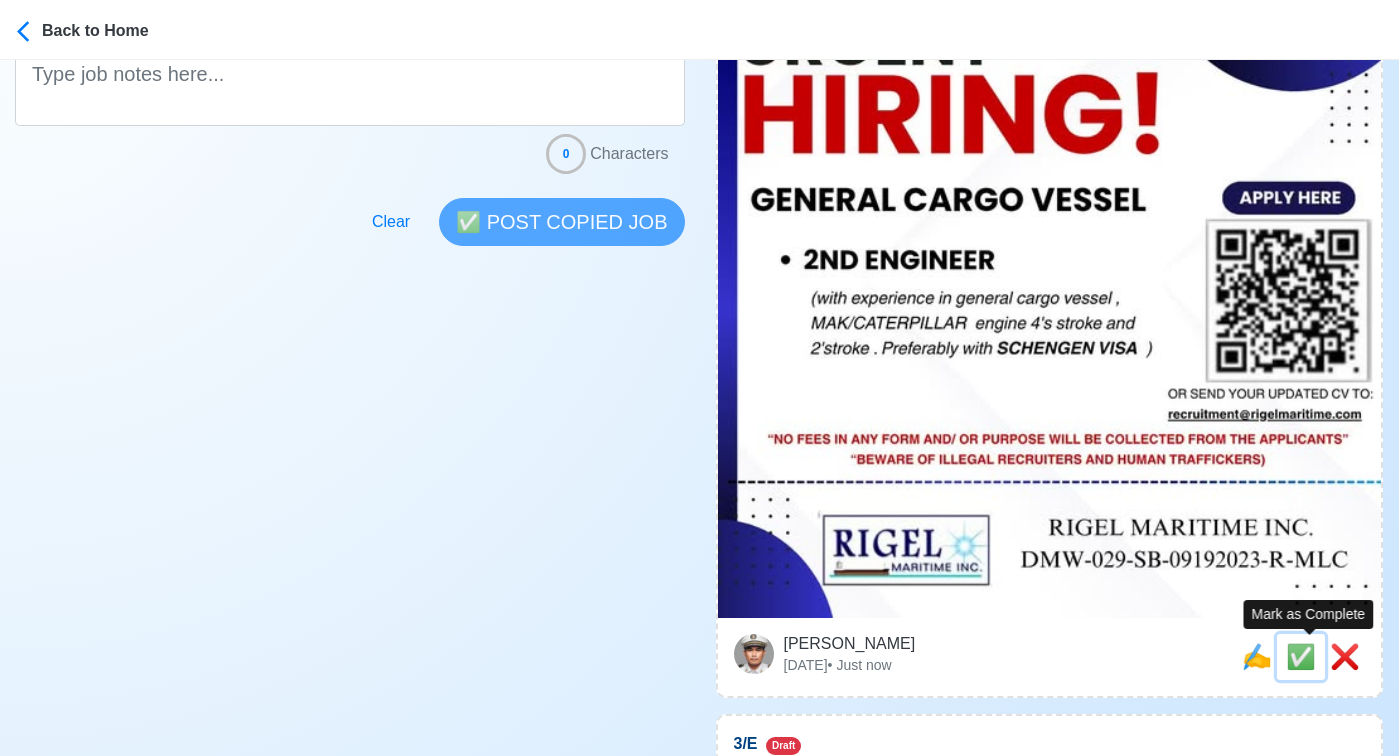 click on "✅" at bounding box center [1301, 656] 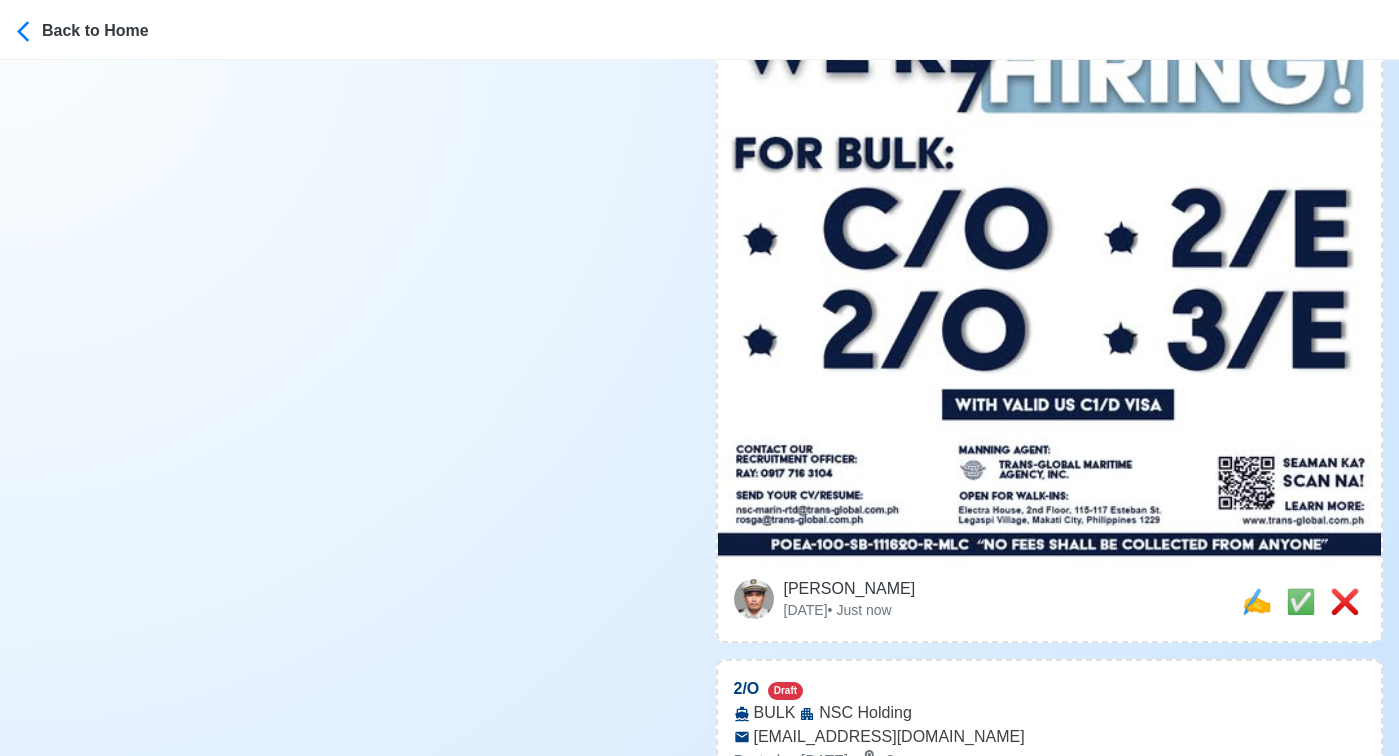 scroll, scrollTop: 781, scrollLeft: 0, axis: vertical 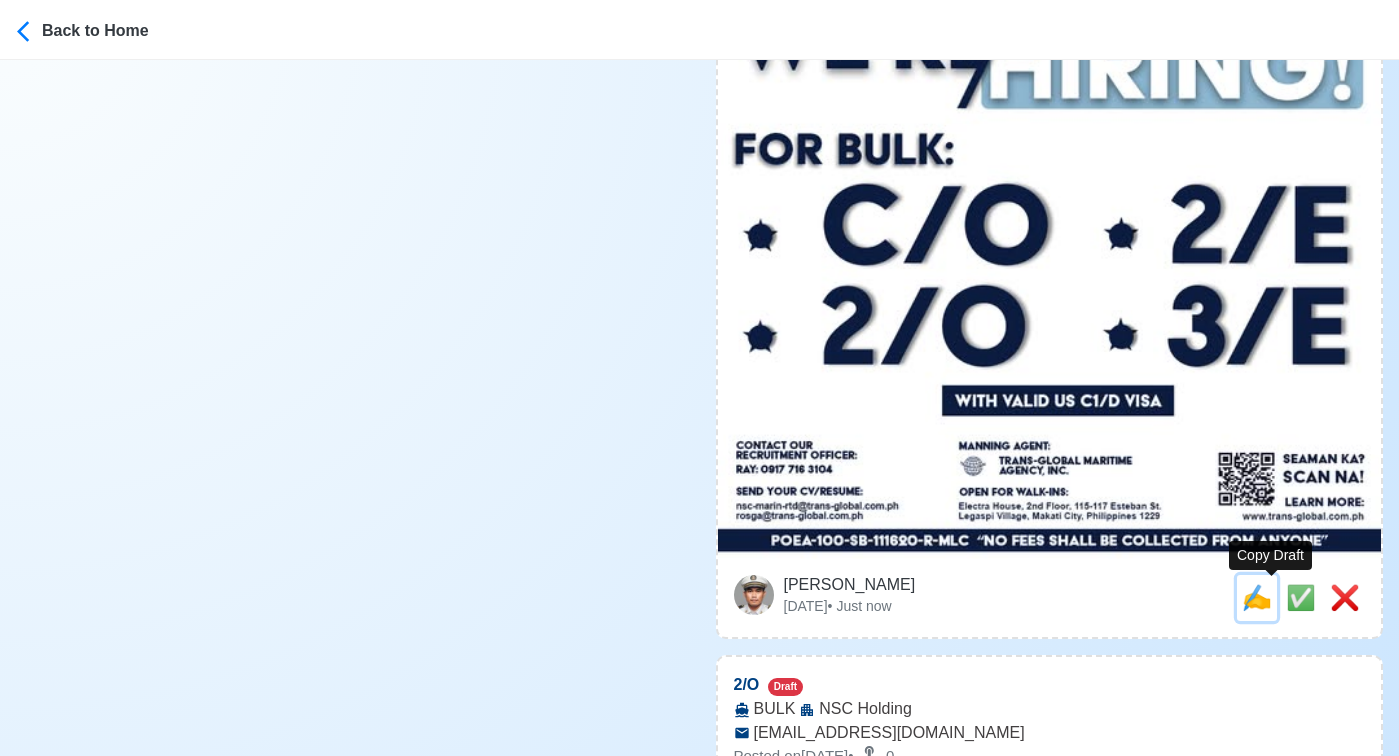 click on "✍️" at bounding box center (1257, 597) 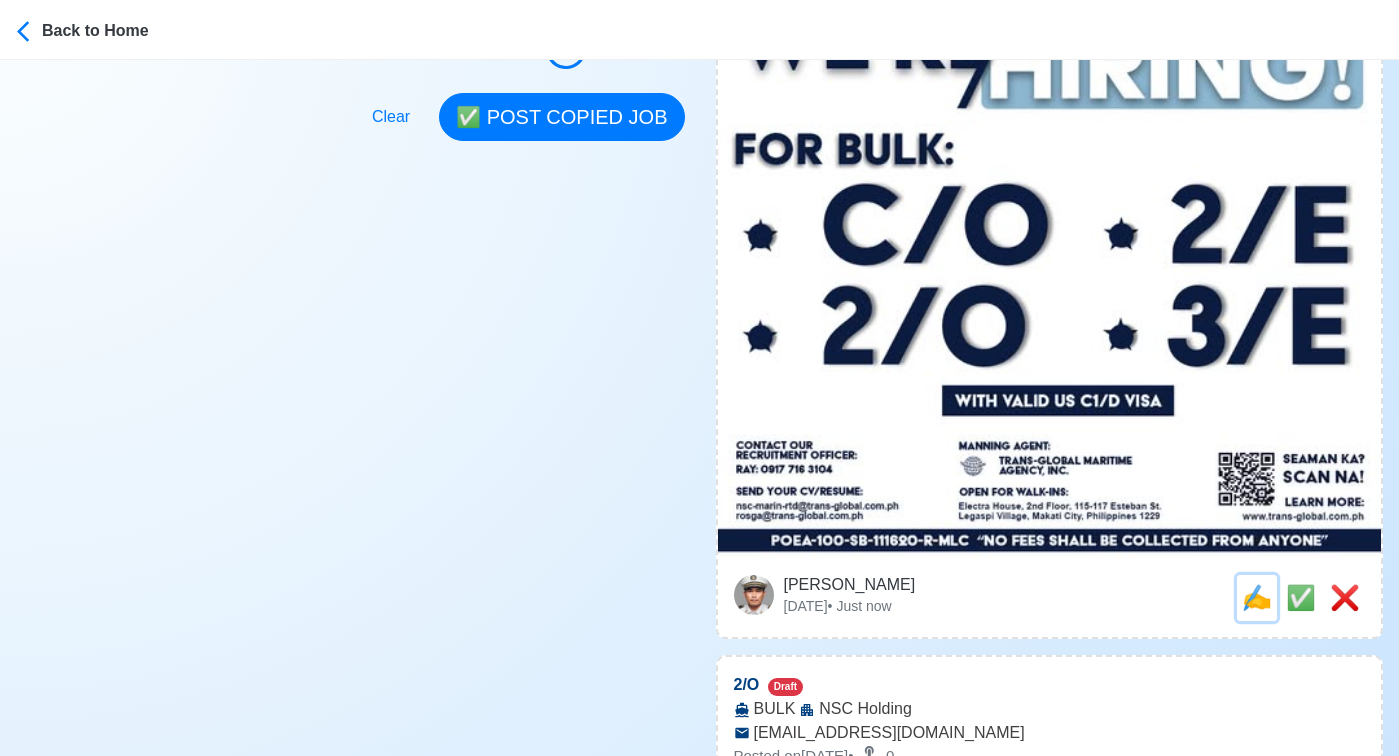 scroll, scrollTop: 0, scrollLeft: 0, axis: both 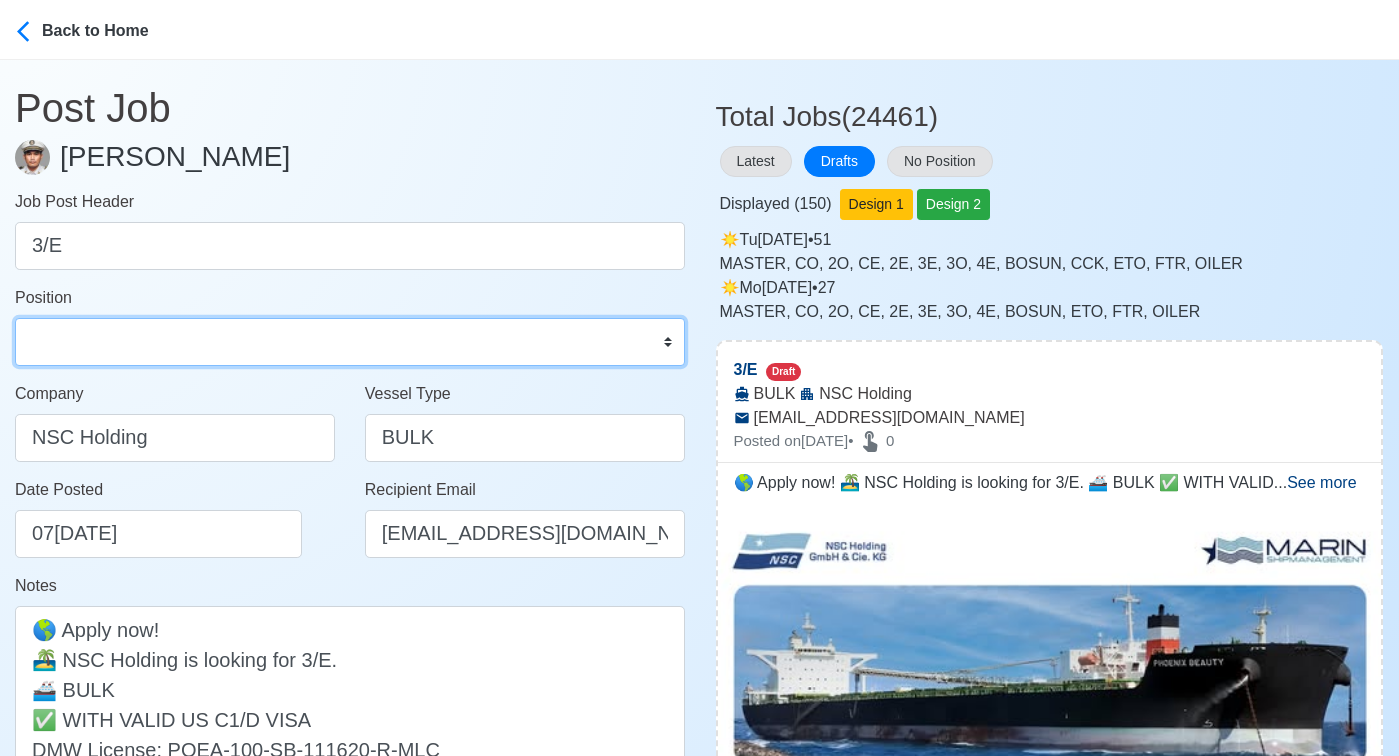 click on "Master Chief Officer 2nd Officer 3rd Officer Junior Officer Chief Engineer 2nd Engineer 3rd Engineer 4th Engineer Gas Engineer Junior Engineer 1st Assistant Engineer 2nd Assistant Engineer 3rd Assistant Engineer ETO/ETR Electrician Electrical Engineer Oiler Fitter Welder Chief Cook Chef Cook Messman Wiper Rigger Ordinary Seaman Able Seaman Motorman Pumpman Bosun Cadet Reefer Mechanic Operator Repairman Painter Steward Waiter Others" at bounding box center (350, 342) 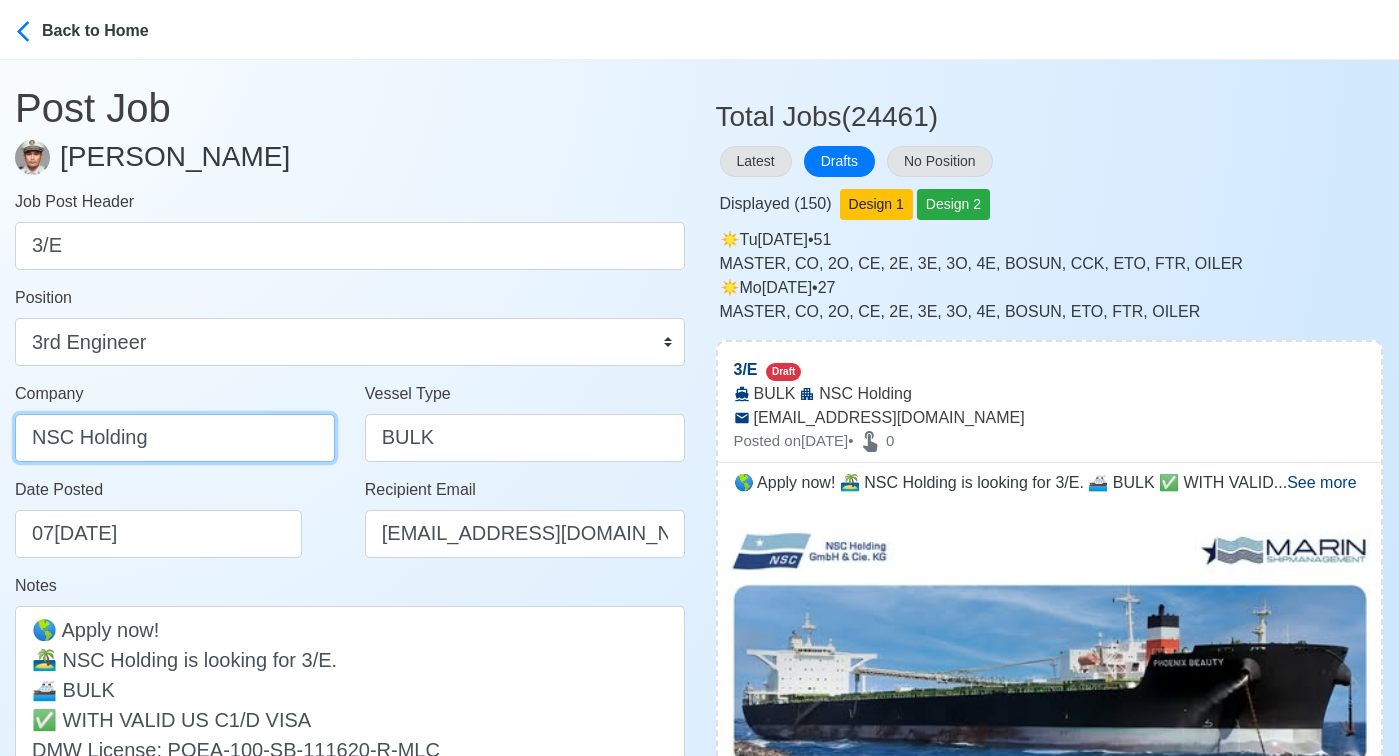 click on "NSC Holding" at bounding box center [175, 438] 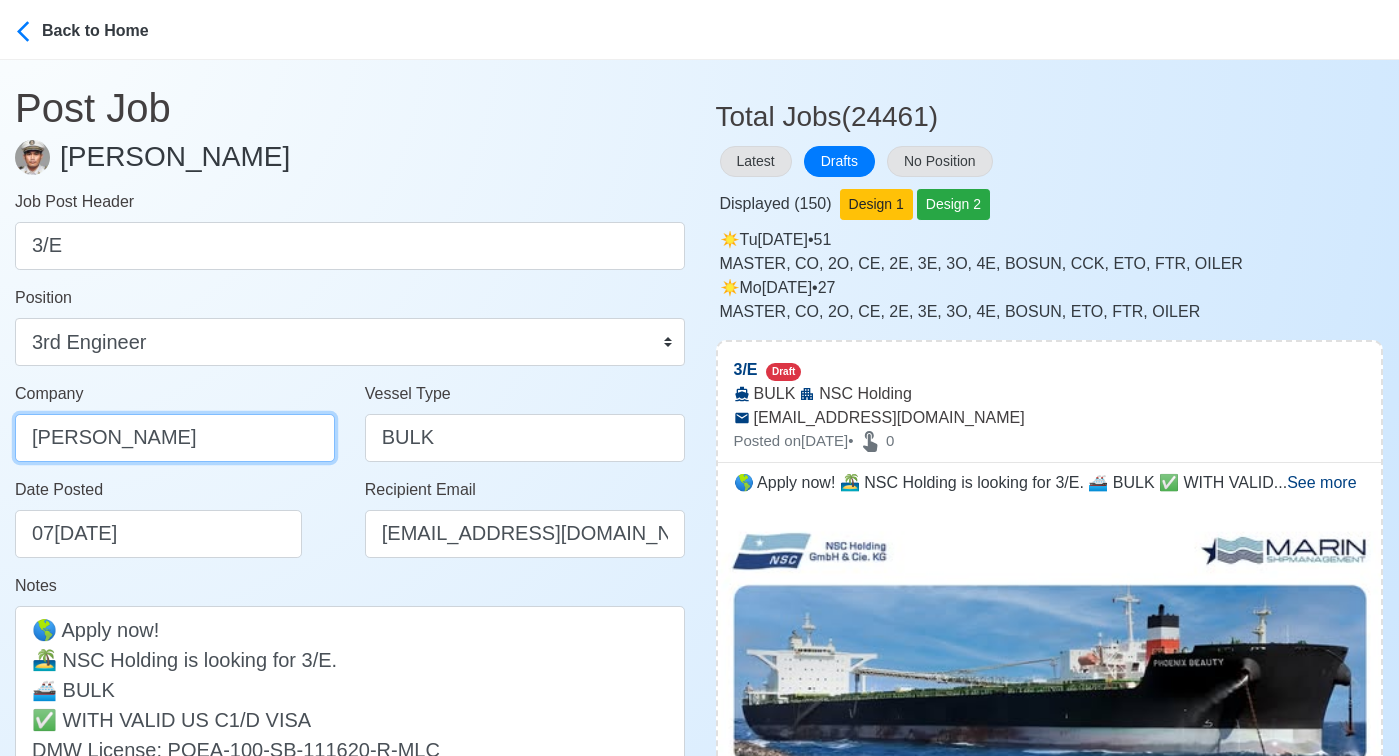 type on "TRANS-GLOBAL MARITIME AGENCY, INC." 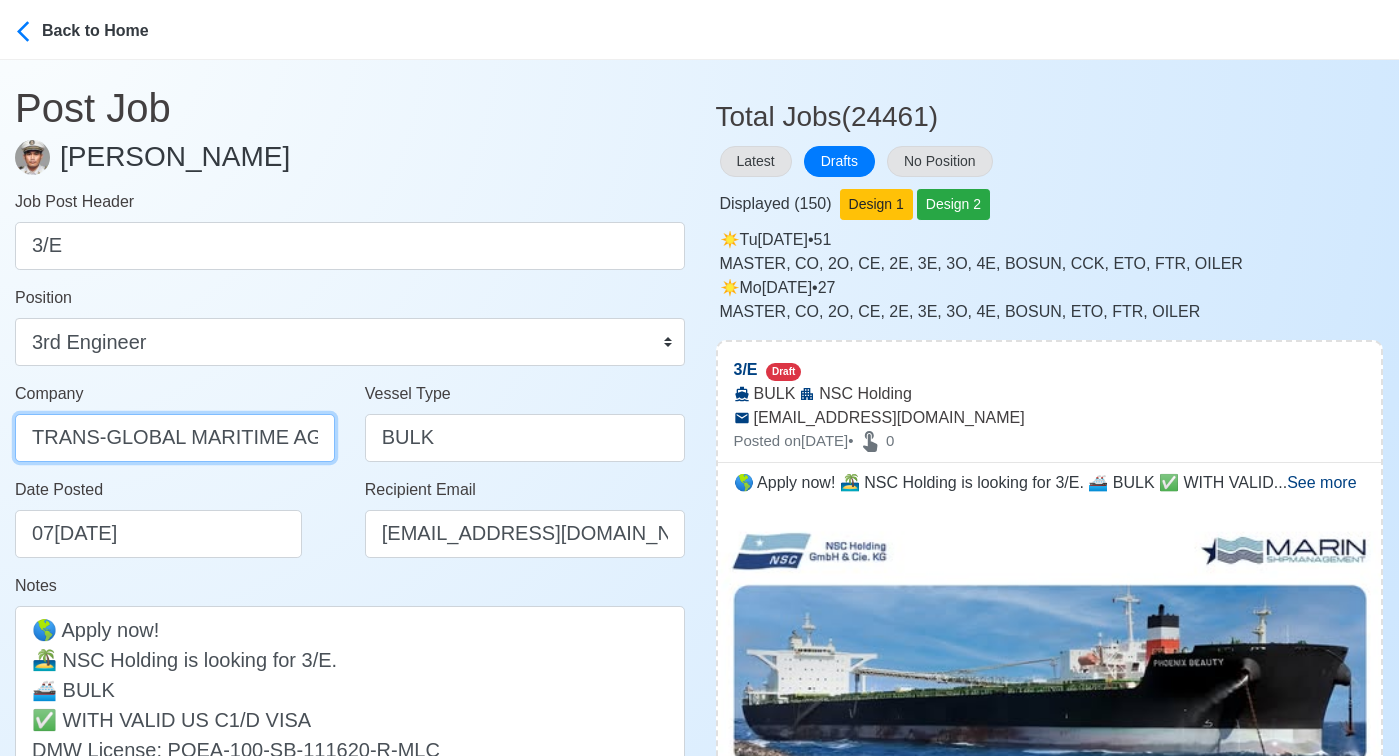 drag, startPoint x: 278, startPoint y: 436, endPoint x: 25, endPoint y: 438, distance: 253.0079 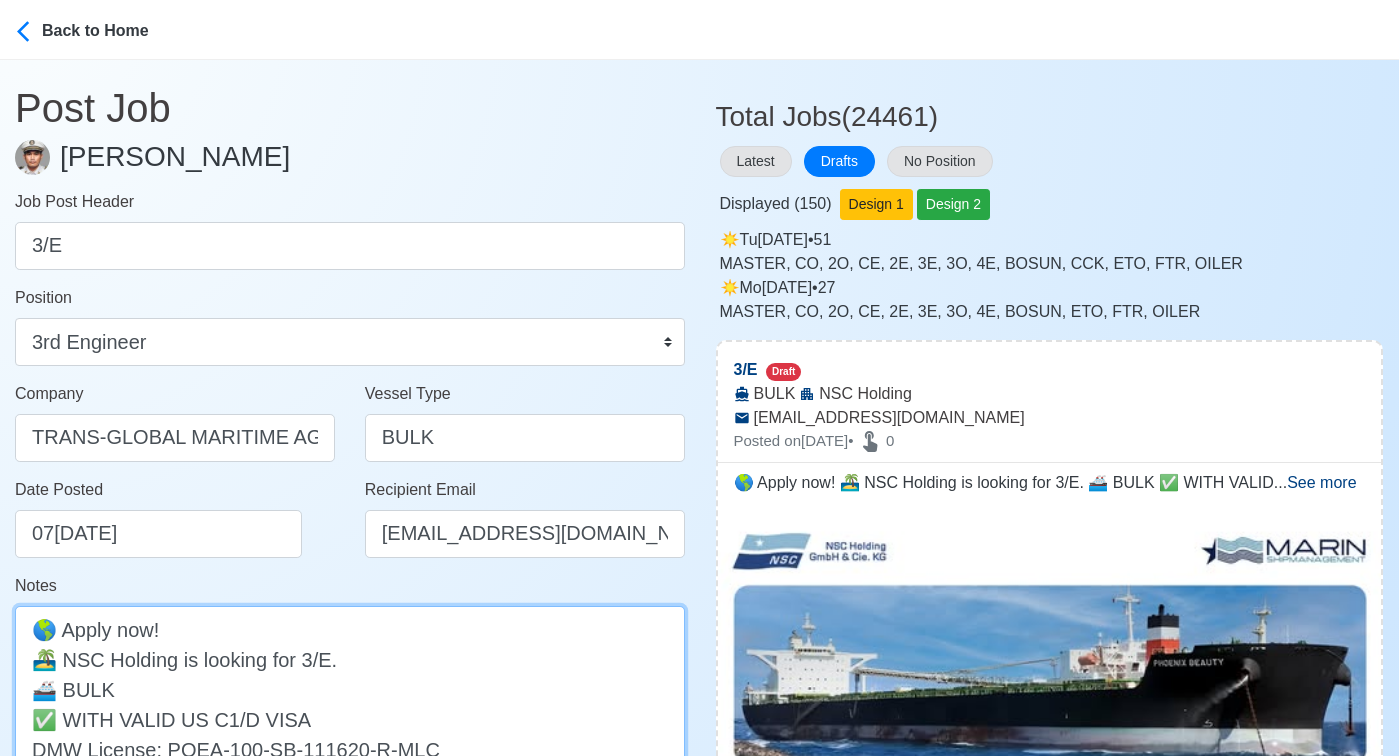 click on "🌎 Apply now!
🏝️ NSC Holding is looking for 3/E.
🚢 BULK
✅ WITH VALID US C1/D VISA
DMW License: POEA-100-SB-111620-R-MLC" at bounding box center [350, 704] 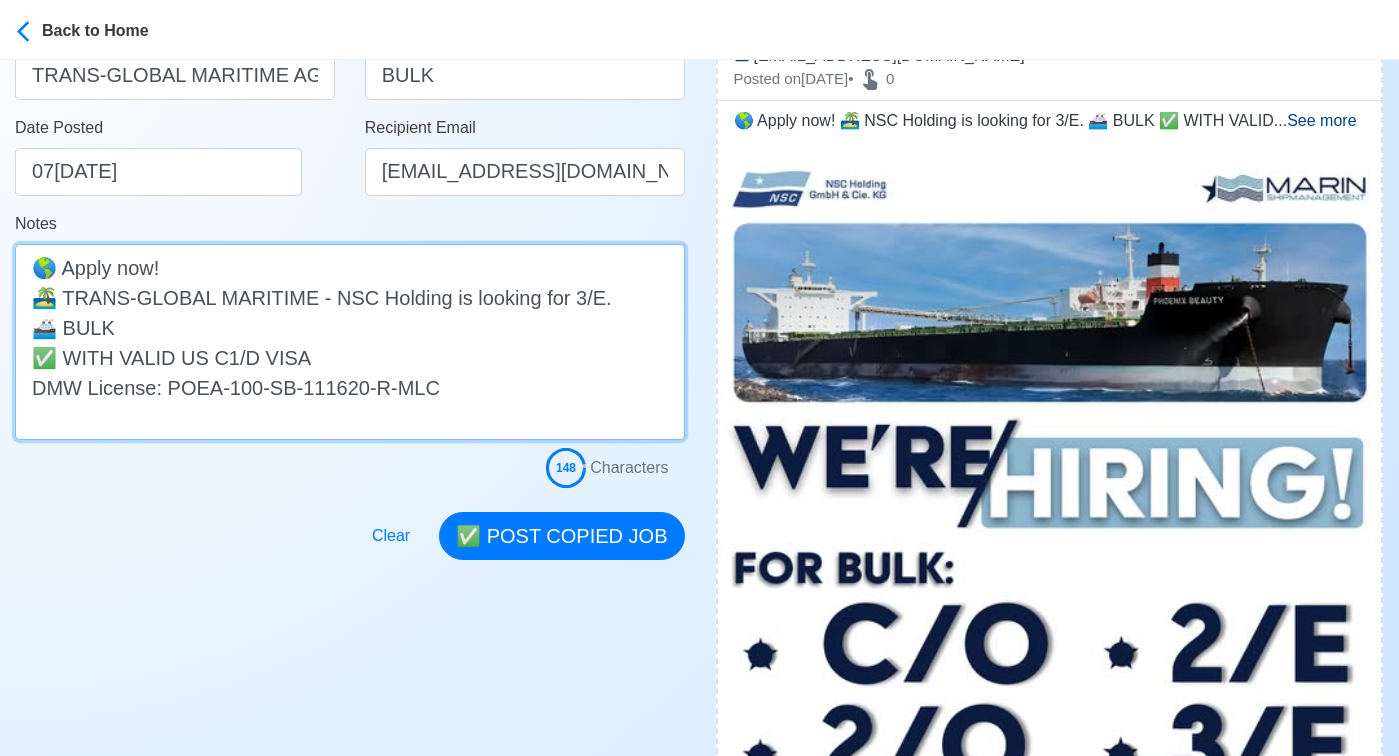 scroll, scrollTop: 363, scrollLeft: 0, axis: vertical 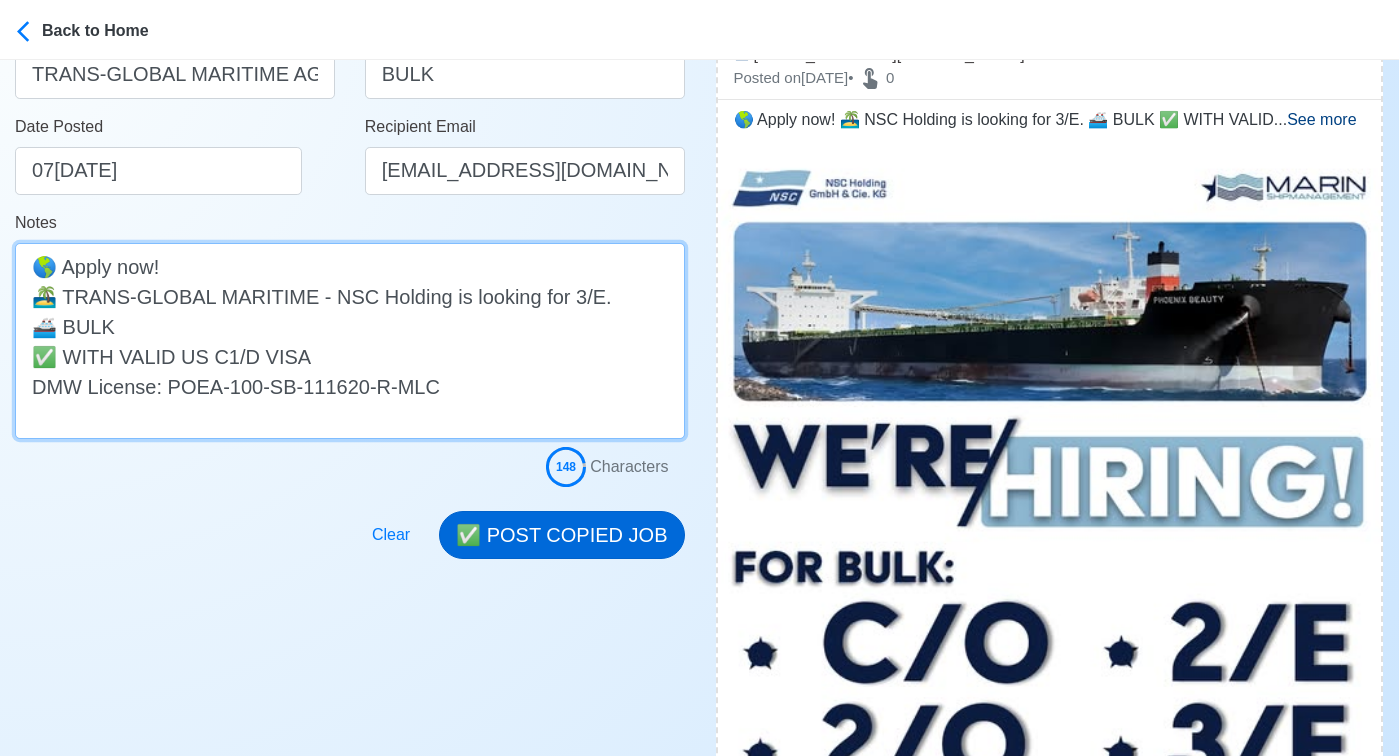 type on "🌎 Apply now!
🏝️ TRANS-GLOBAL MARITIME - NSC Holding is looking for 3/E.
🚢 BULK
✅ WITH VALID US C1/D VISA
DMW License: POEA-100-SB-111620-R-MLC" 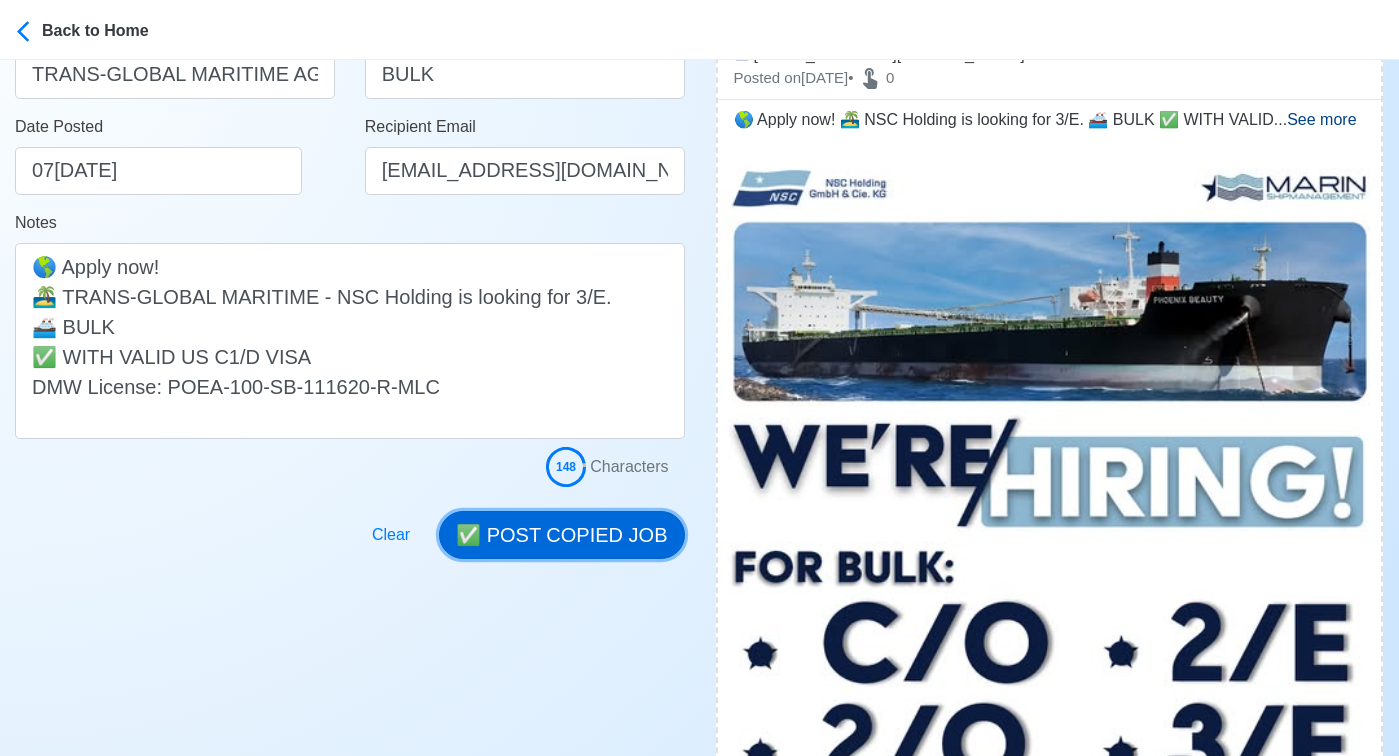 click on "✅ POST COPIED JOB" at bounding box center [561, 535] 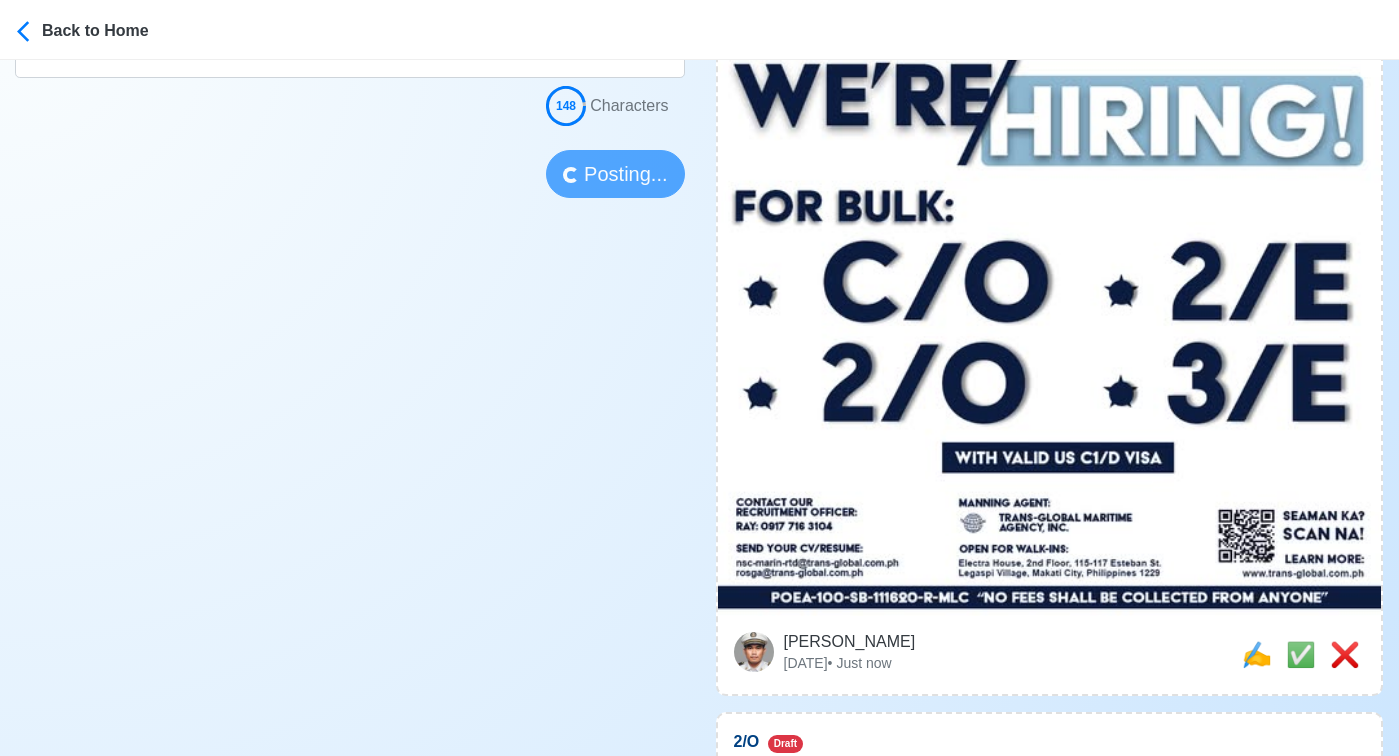 scroll, scrollTop: 725, scrollLeft: 0, axis: vertical 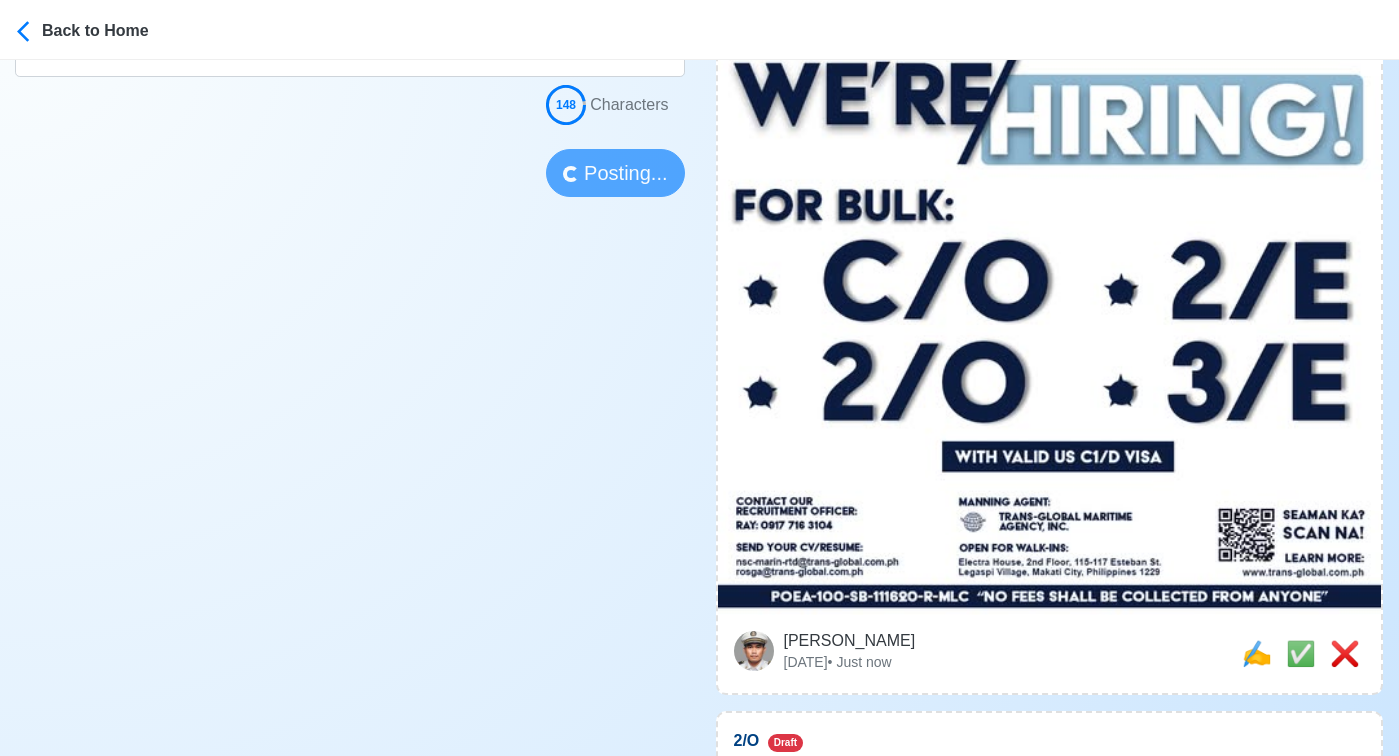 type 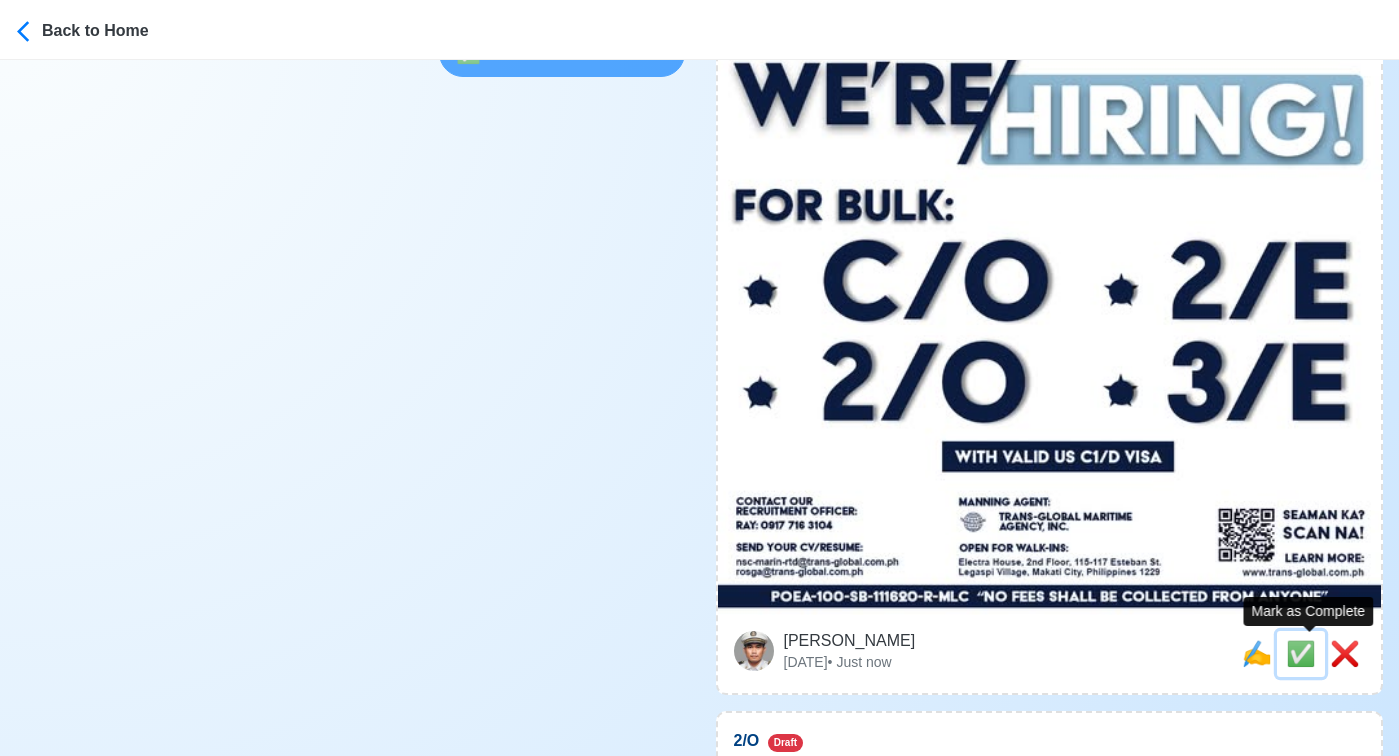 click on "✅" at bounding box center (1301, 653) 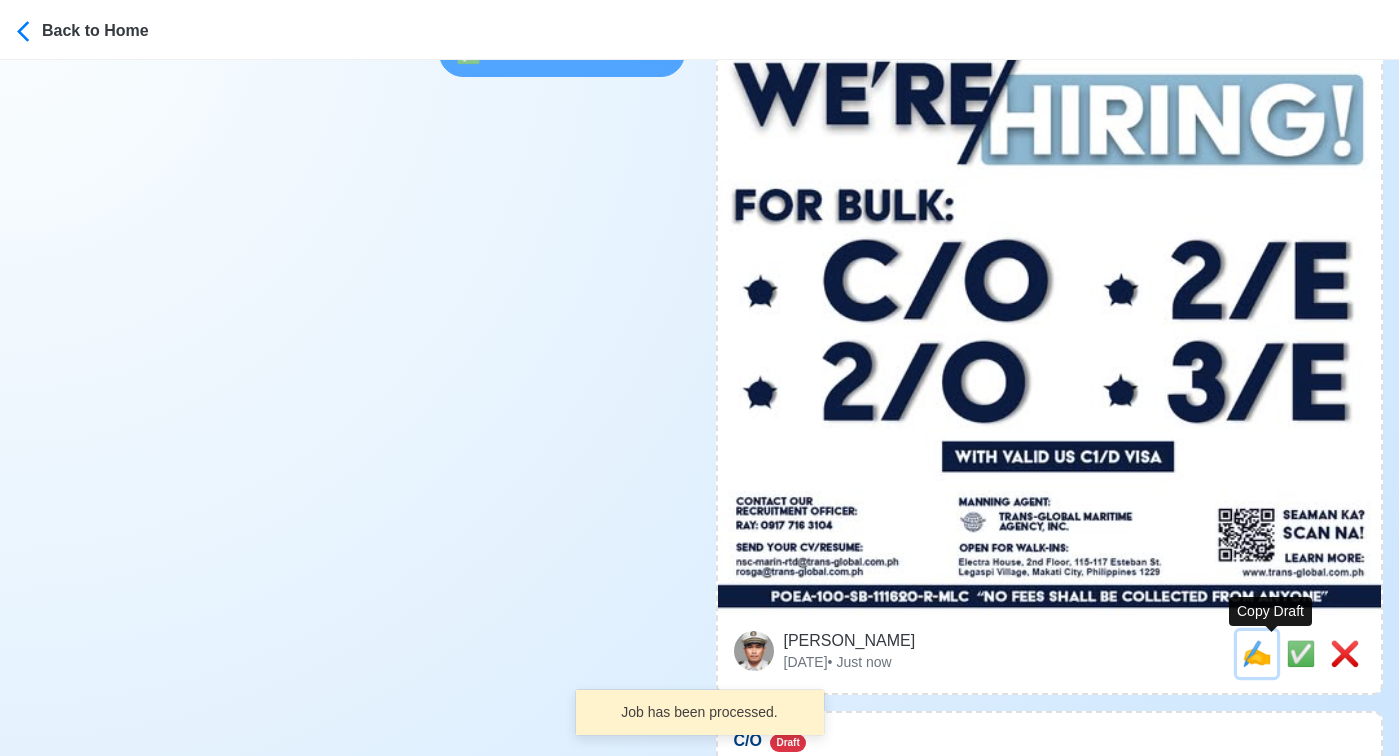 click on "✍️" at bounding box center [1257, 653] 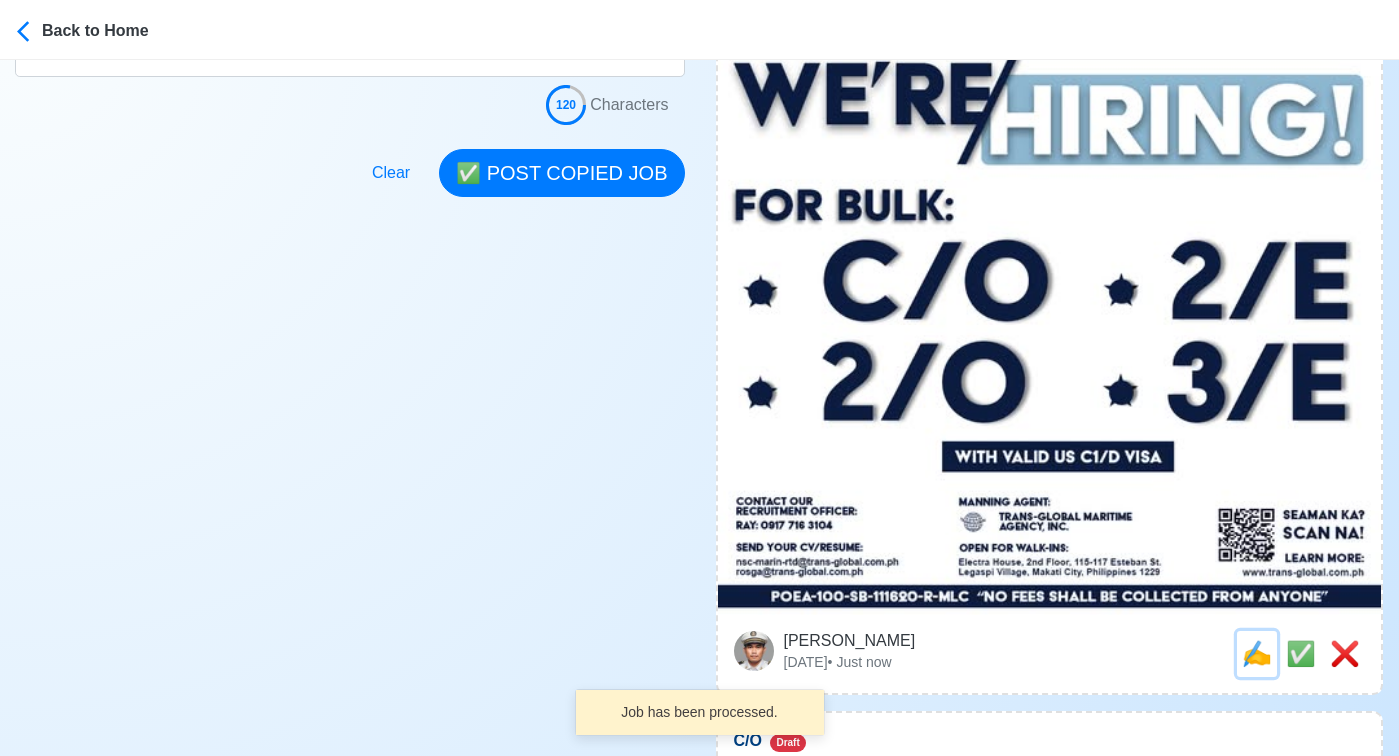 scroll, scrollTop: 0, scrollLeft: 0, axis: both 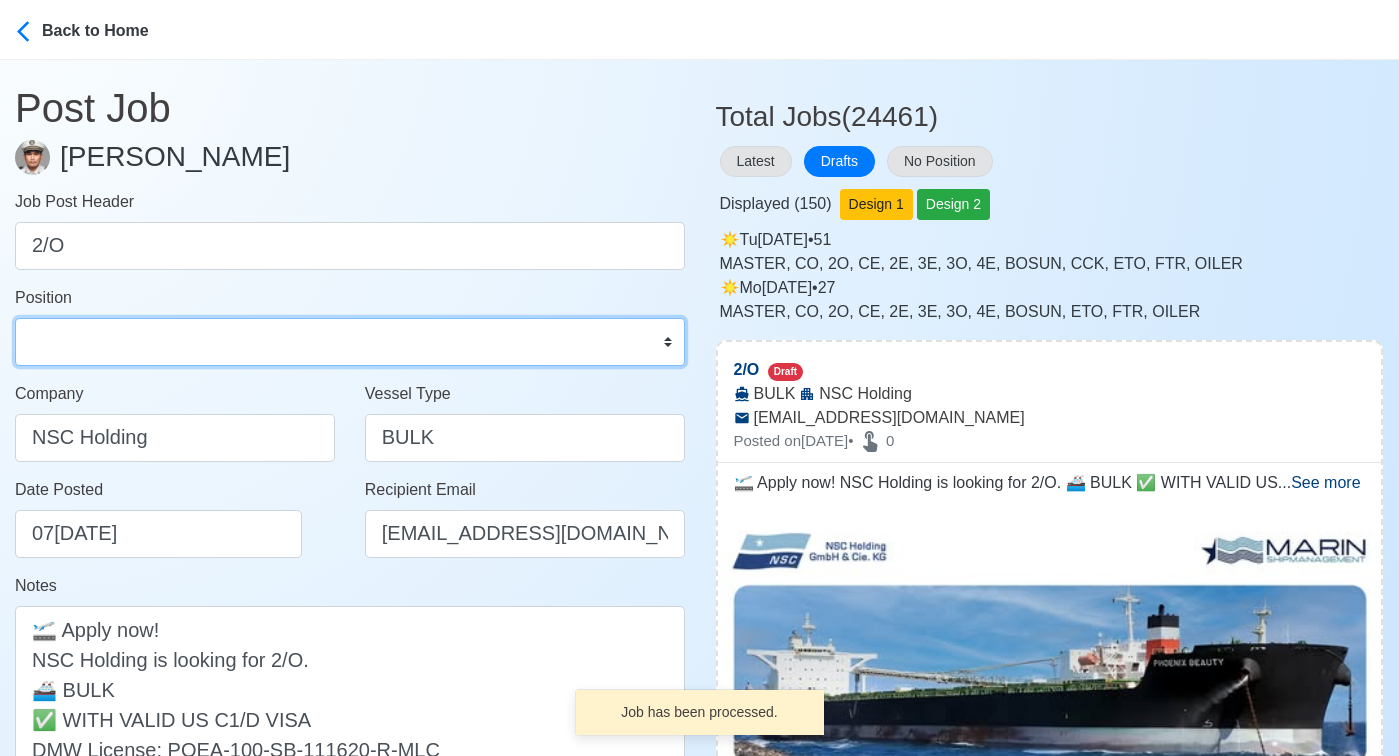 click on "Master Chief Officer 2nd Officer 3rd Officer Junior Officer Chief Engineer 2nd Engineer 3rd Engineer 4th Engineer Gas Engineer Junior Engineer 1st Assistant Engineer 2nd Assistant Engineer 3rd Assistant Engineer ETO/ETR Electrician Electrical Engineer Oiler Fitter Welder Chief Cook Chef Cook Messman Wiper Rigger Ordinary Seaman Able Seaman Motorman Pumpman Bosun Cadet Reefer Mechanic Operator Repairman Painter Steward Waiter Others" at bounding box center [350, 342] 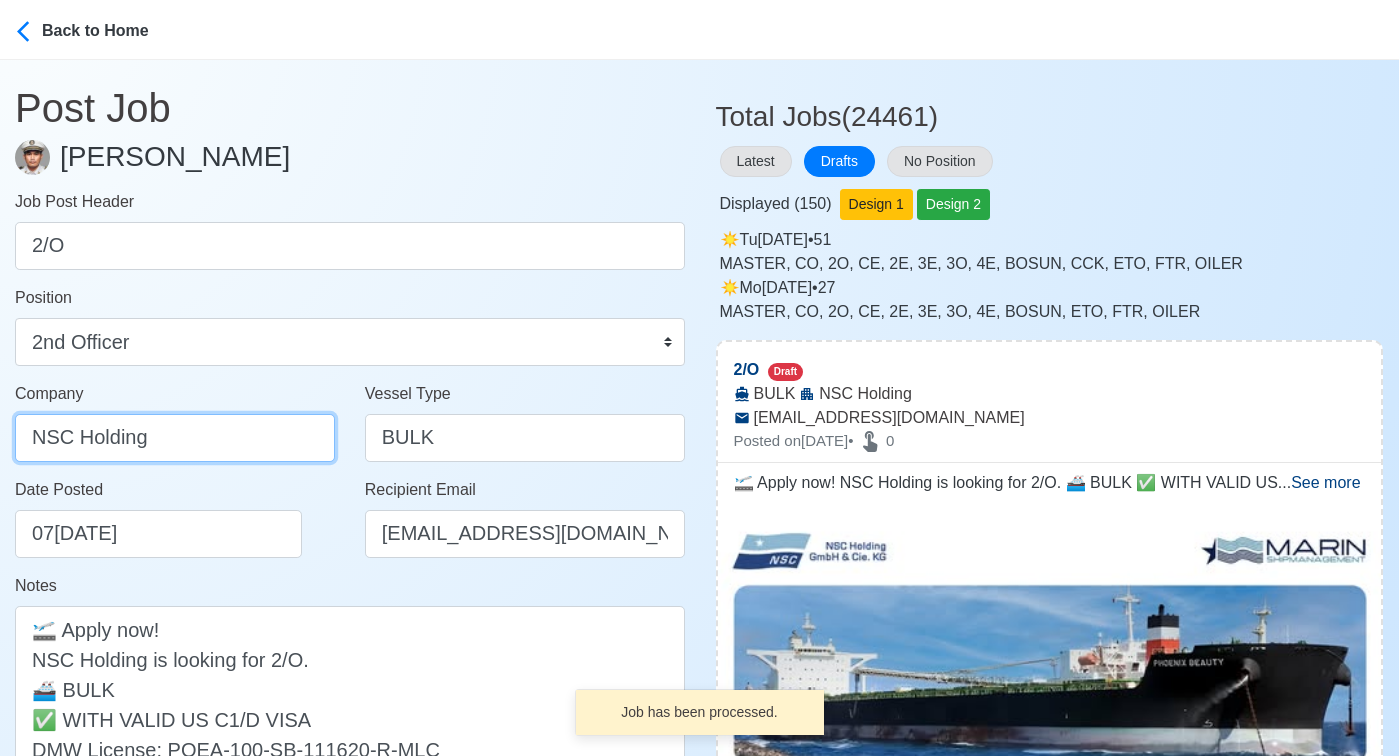 click on "NSC Holding" at bounding box center [175, 438] 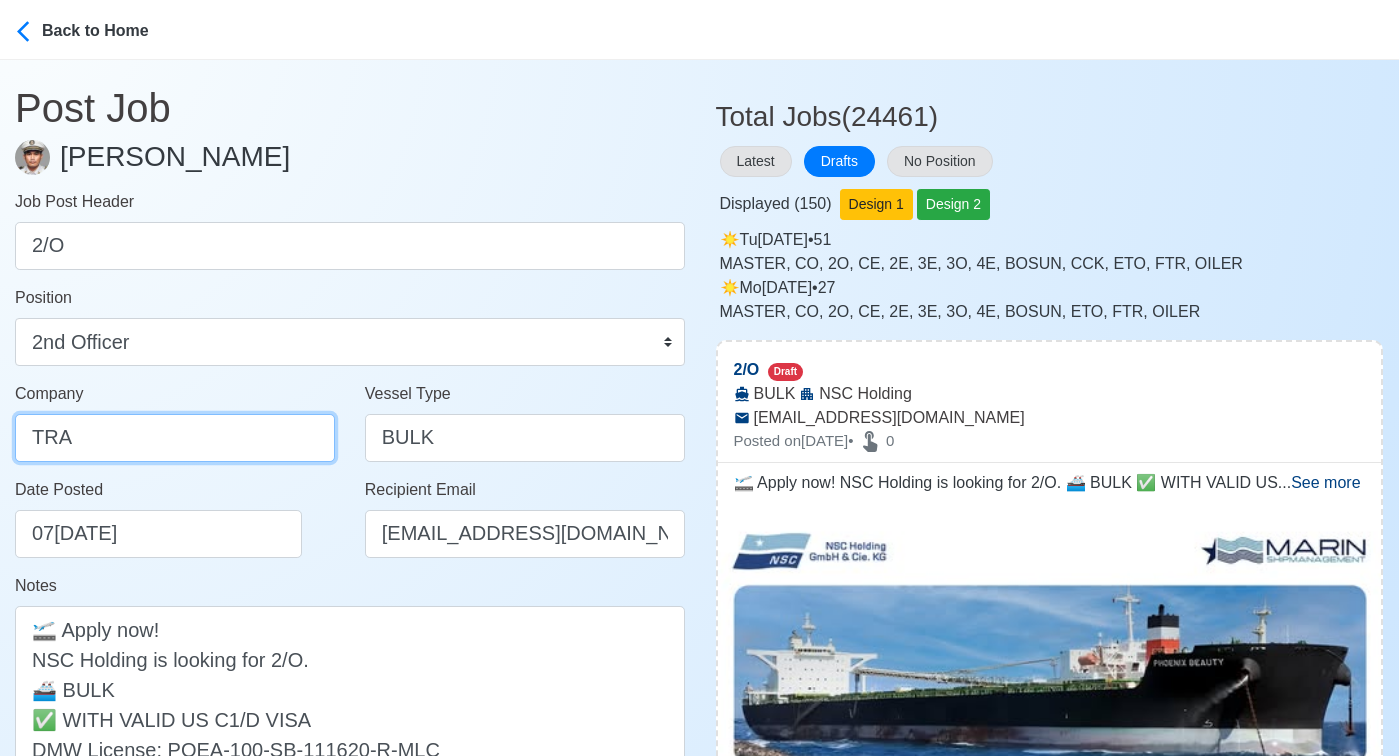 type on "TRANS-GLOBAL MARITIME AGENCY, INC." 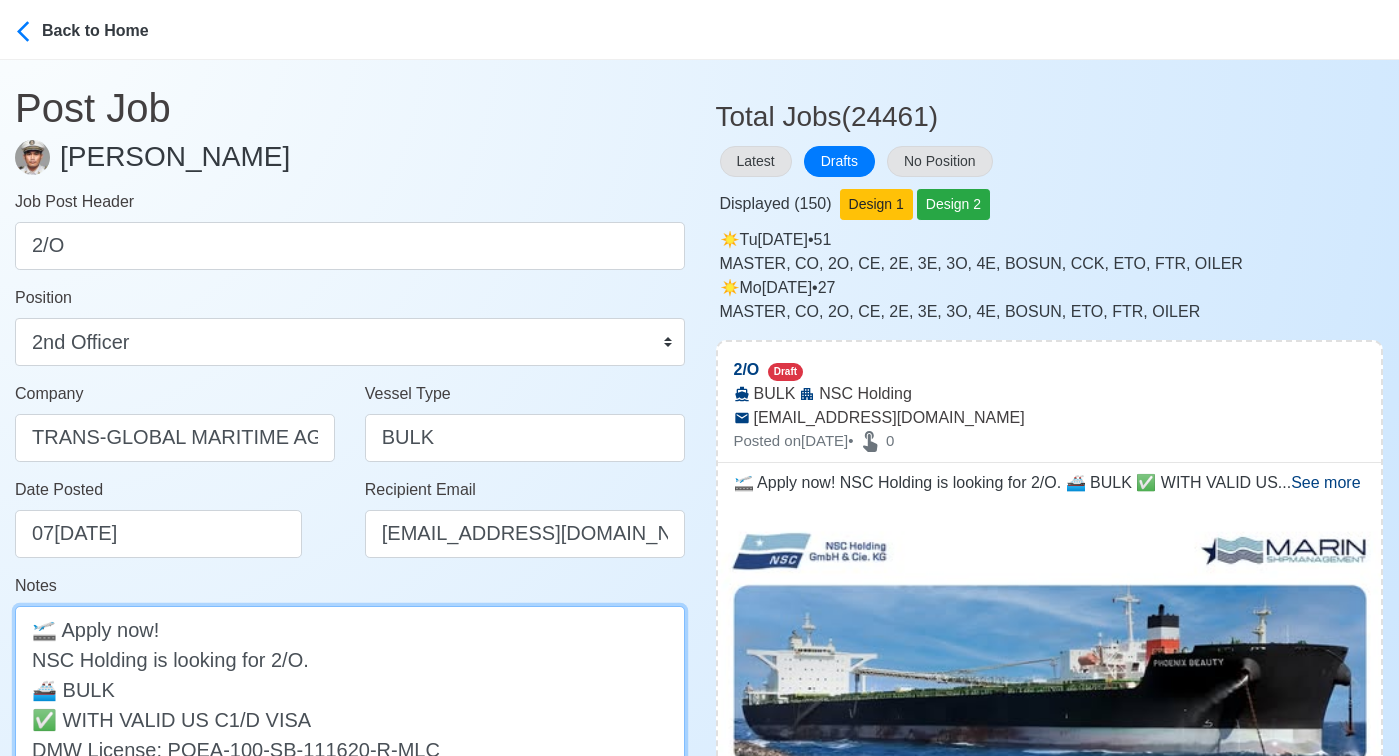 click on "🛫 Apply now!
NSC Holding is looking for 2/O.
🚢 BULK
✅ WITH VALID US C1/D VISA
DMW License: POEA-100-SB-111620-R-MLC" at bounding box center [350, 704] 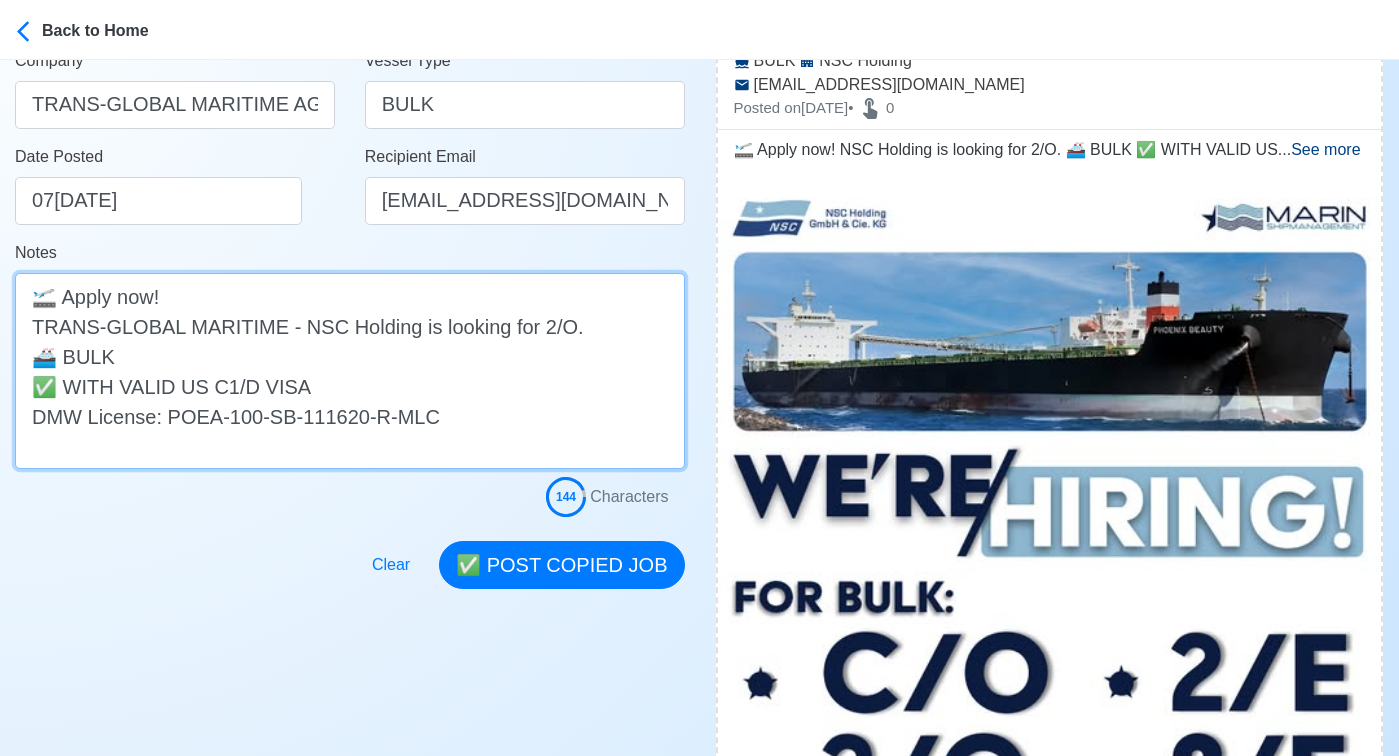 scroll, scrollTop: 346, scrollLeft: 0, axis: vertical 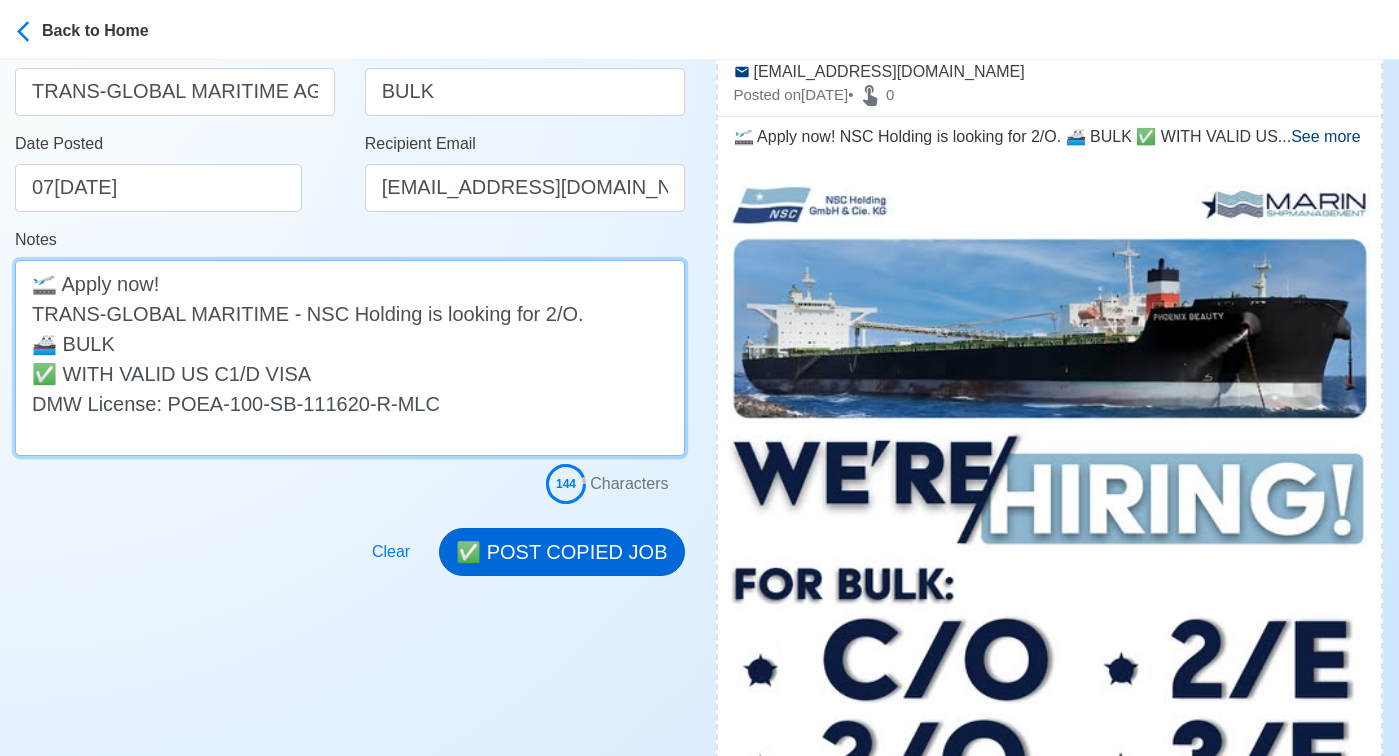 type on "🛫 Apply now!
TRANS-GLOBAL MARITIME - NSC Holding is looking for 2/O.
🚢 BULK
✅ WITH VALID US C1/D VISA
DMW License: POEA-100-SB-111620-R-MLC" 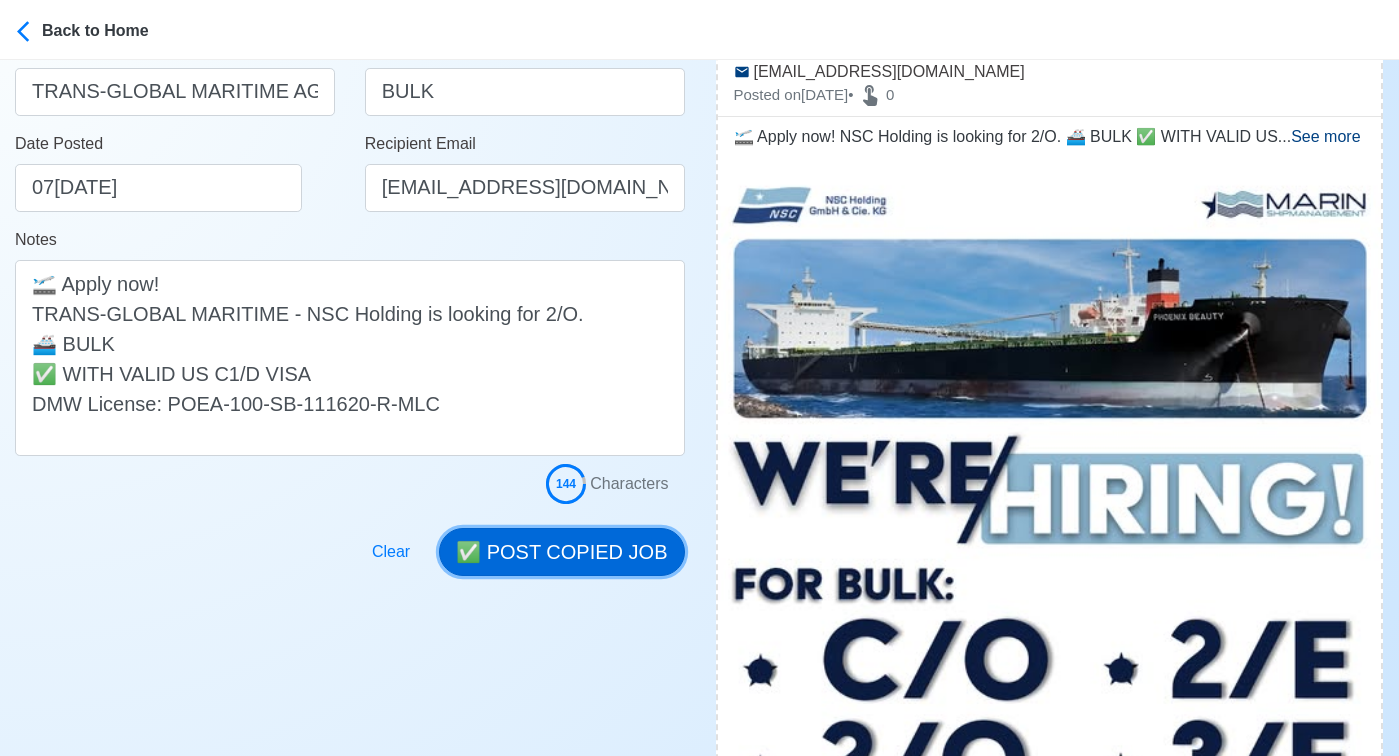 click on "✅ POST COPIED JOB" at bounding box center [561, 552] 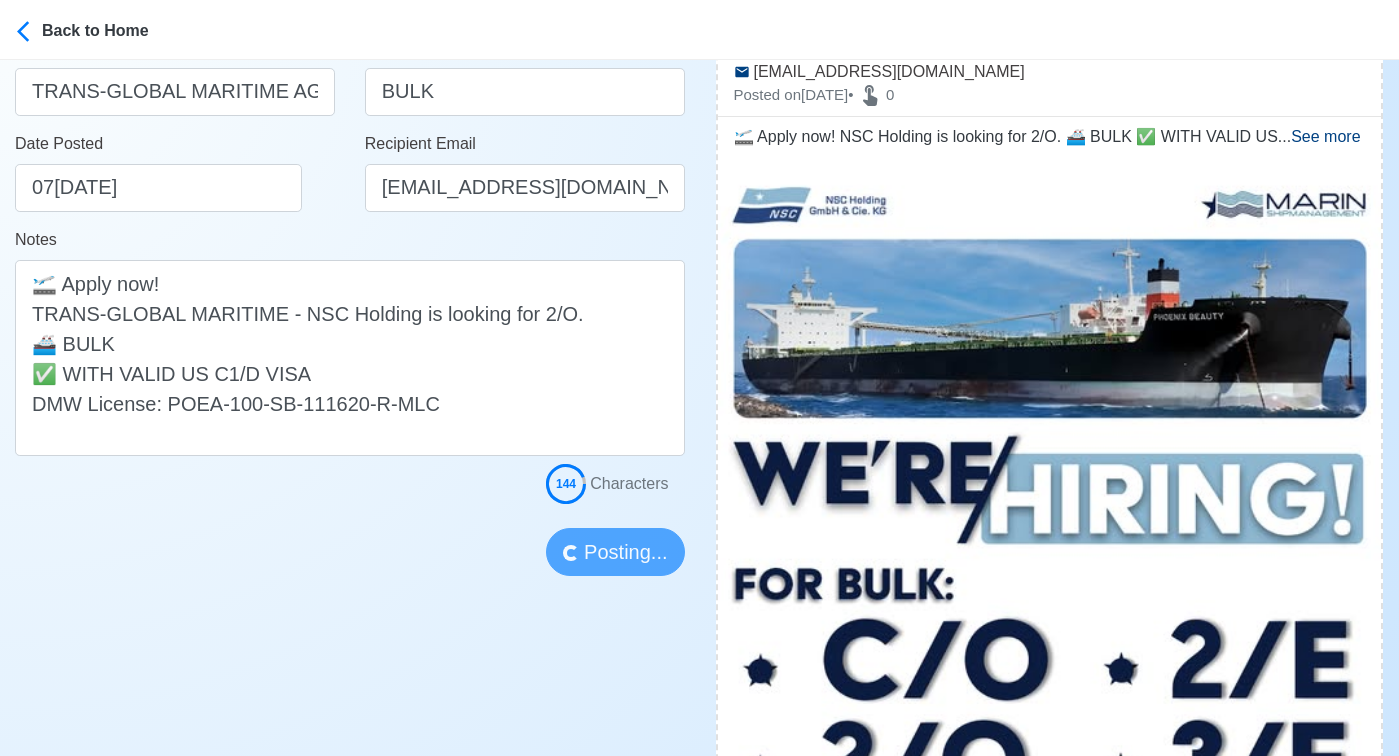type 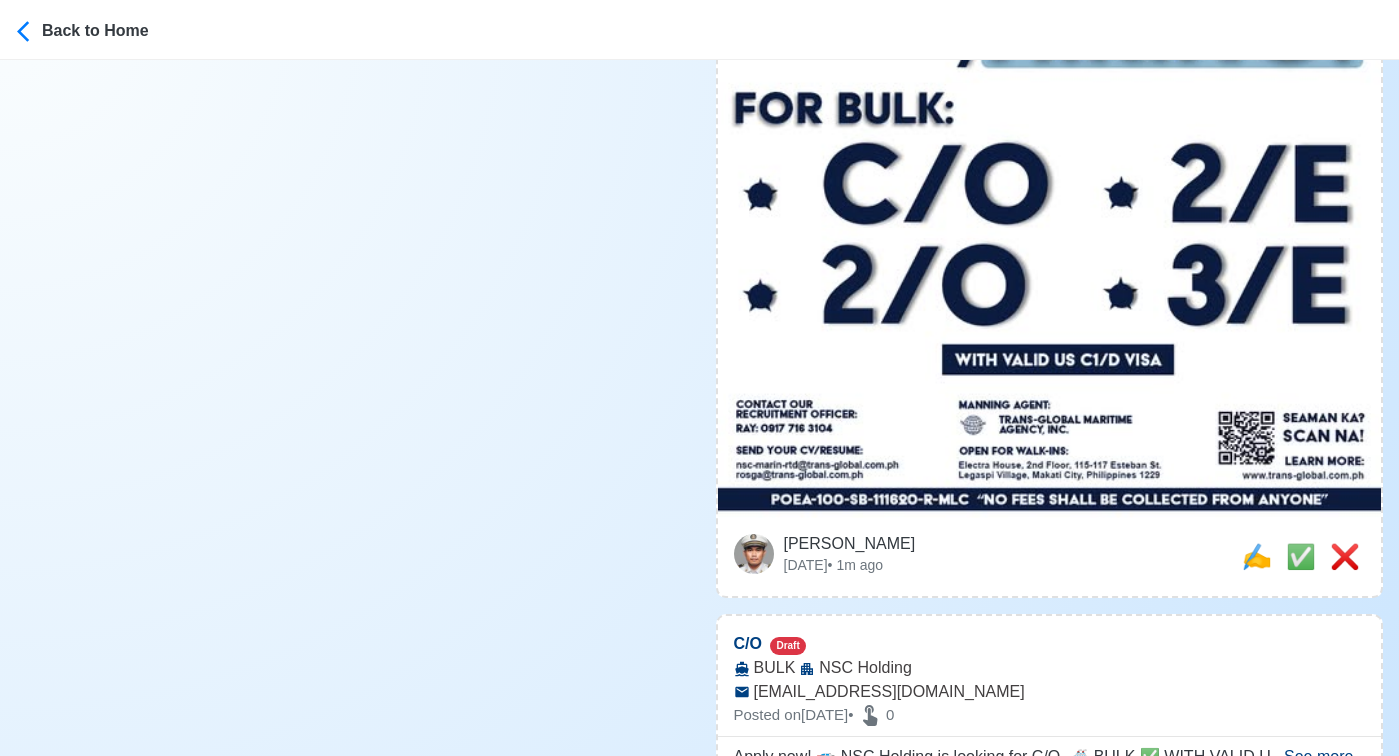 scroll, scrollTop: 849, scrollLeft: 0, axis: vertical 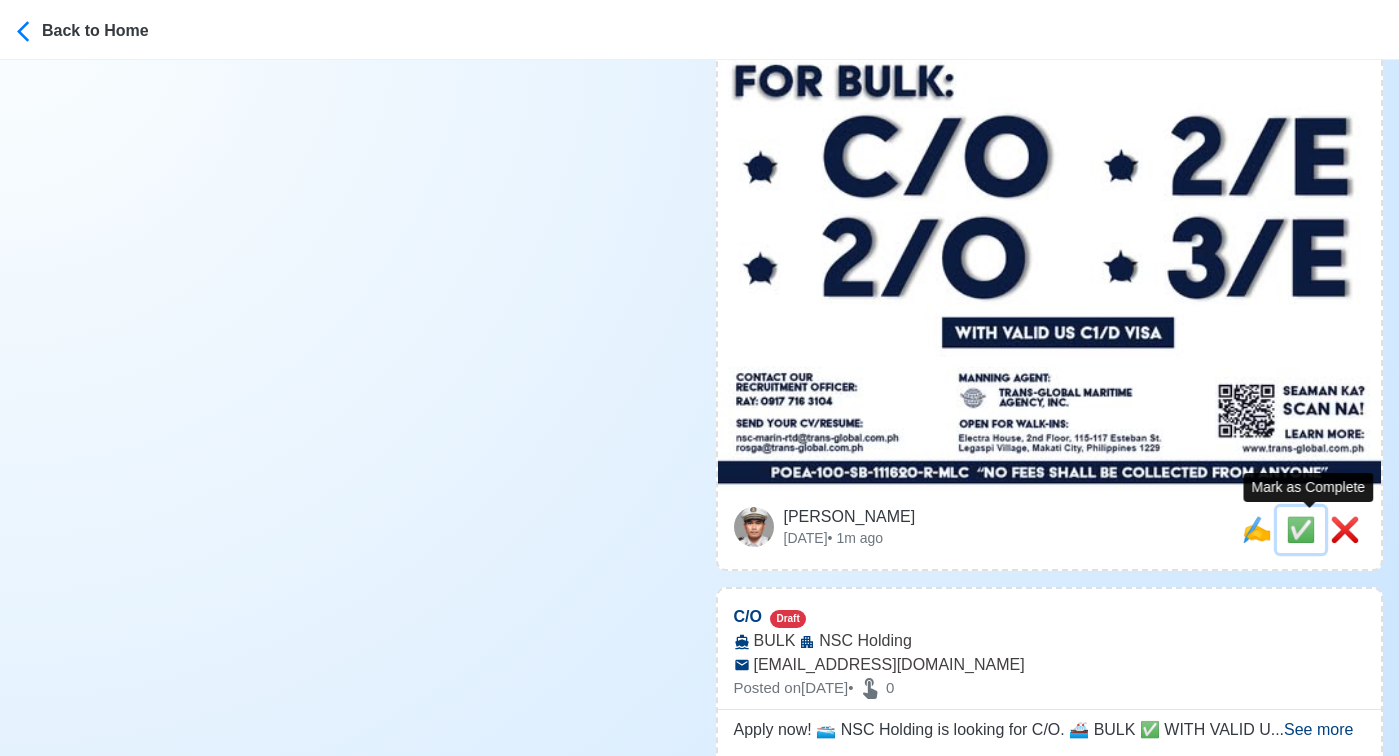 click on "✅" at bounding box center [1301, 529] 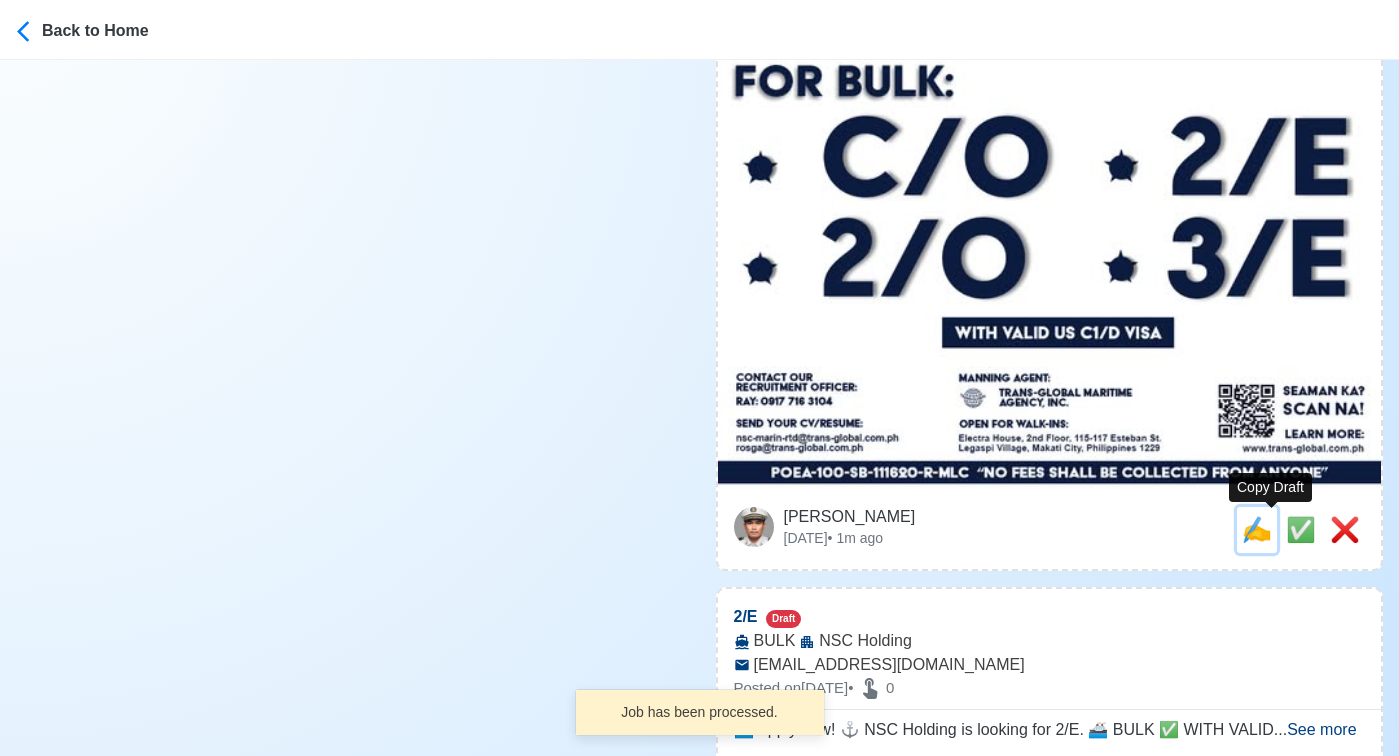 click on "✍️" at bounding box center (1257, 529) 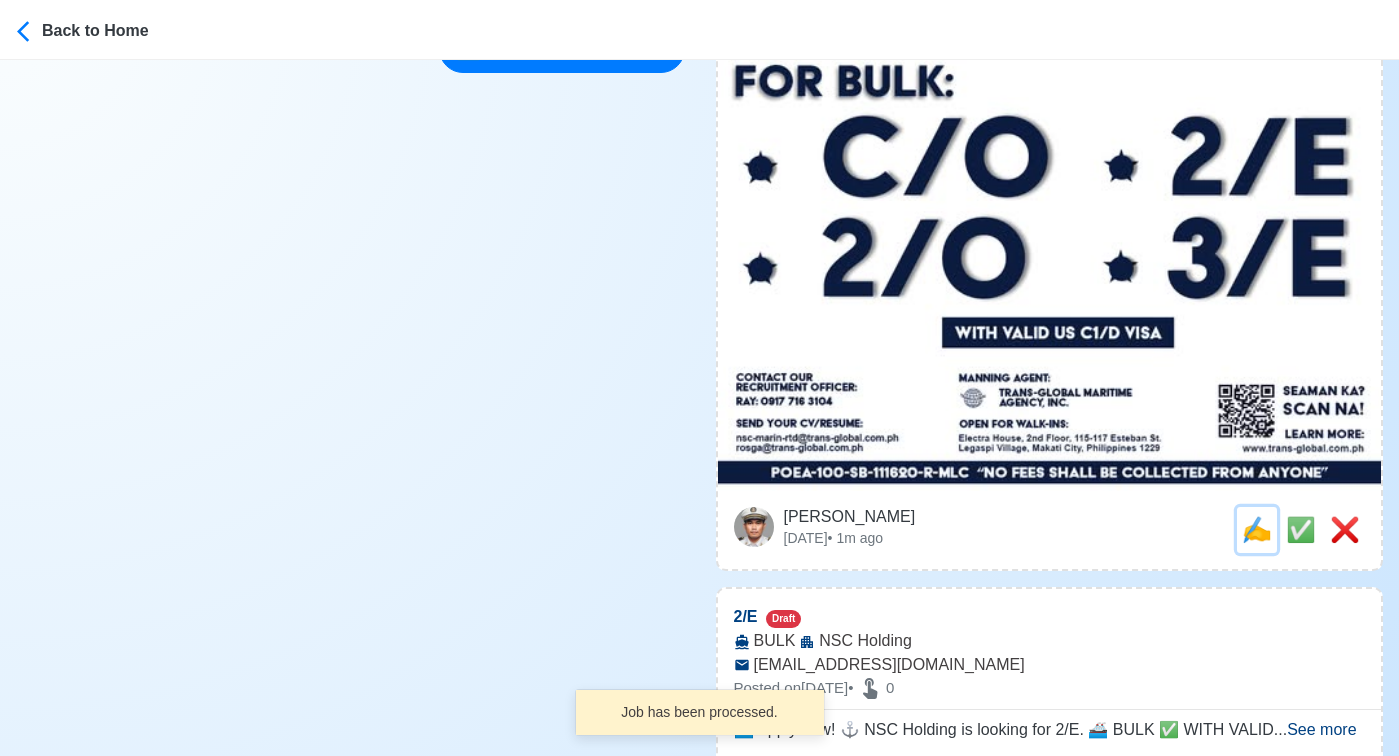 scroll, scrollTop: 0, scrollLeft: 0, axis: both 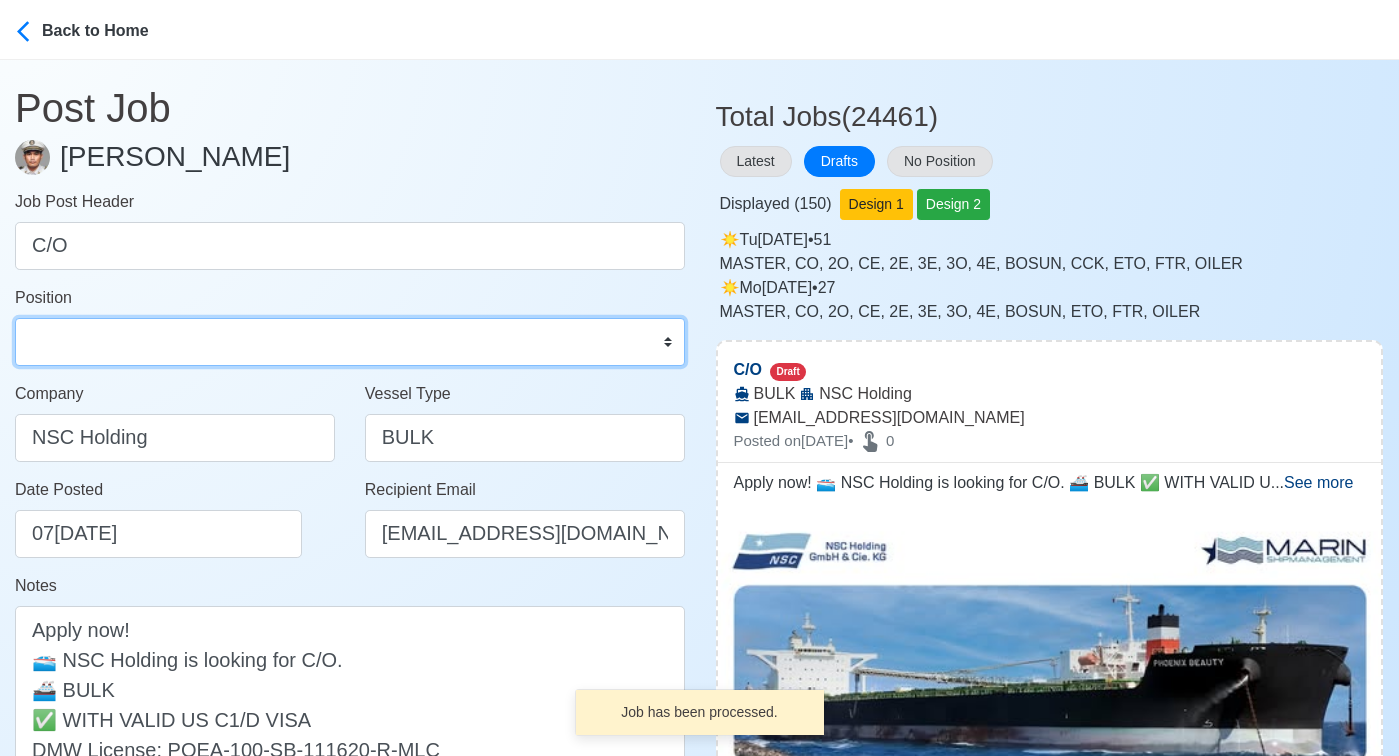 click on "Master Chief Officer 2nd Officer 3rd Officer Junior Officer Chief Engineer 2nd Engineer 3rd Engineer 4th Engineer Gas Engineer Junior Engineer 1st Assistant Engineer 2nd Assistant Engineer 3rd Assistant Engineer ETO/ETR Electrician Electrical Engineer Oiler Fitter Welder Chief Cook Chef Cook Messman Wiper Rigger Ordinary Seaman Able Seaman Motorman Pumpman Bosun Cadet Reefer Mechanic Operator Repairman Painter Steward Waiter Others" at bounding box center [350, 342] 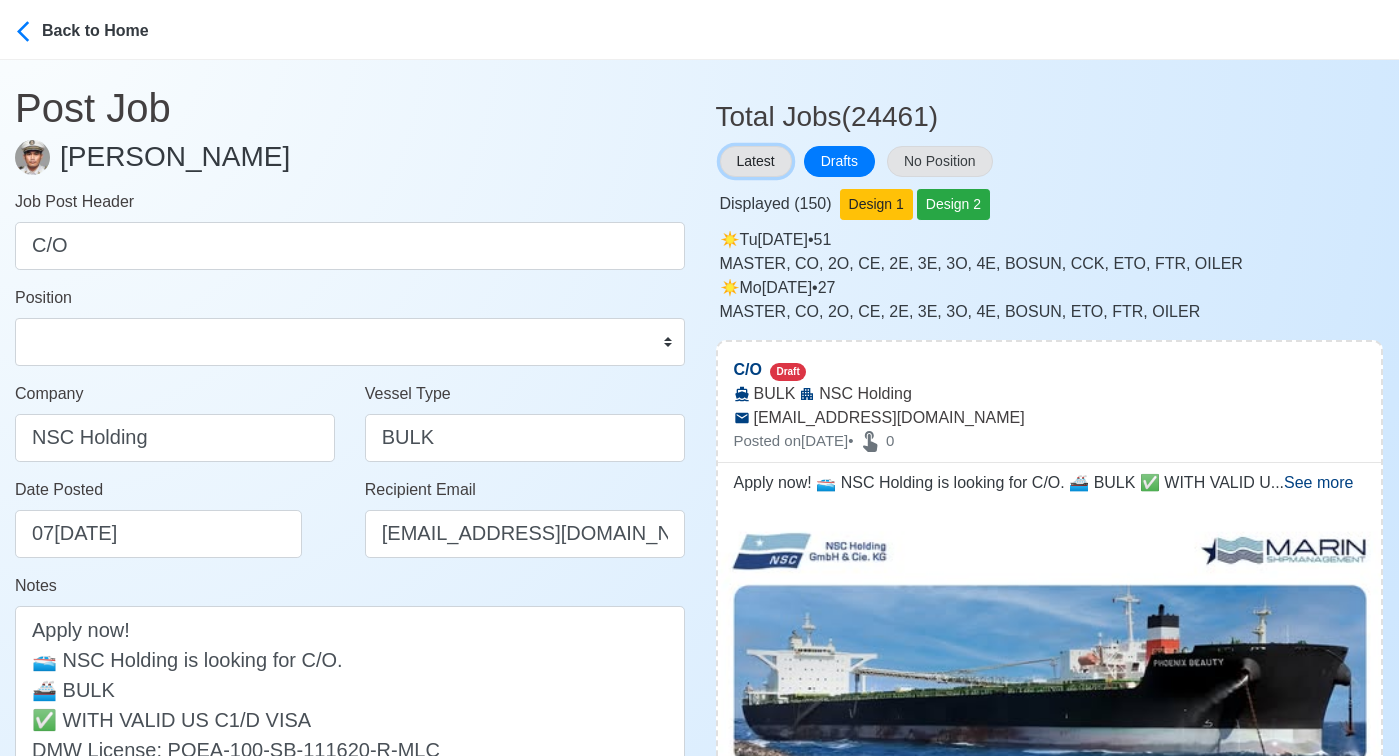 click on "Latest" at bounding box center (756, 161) 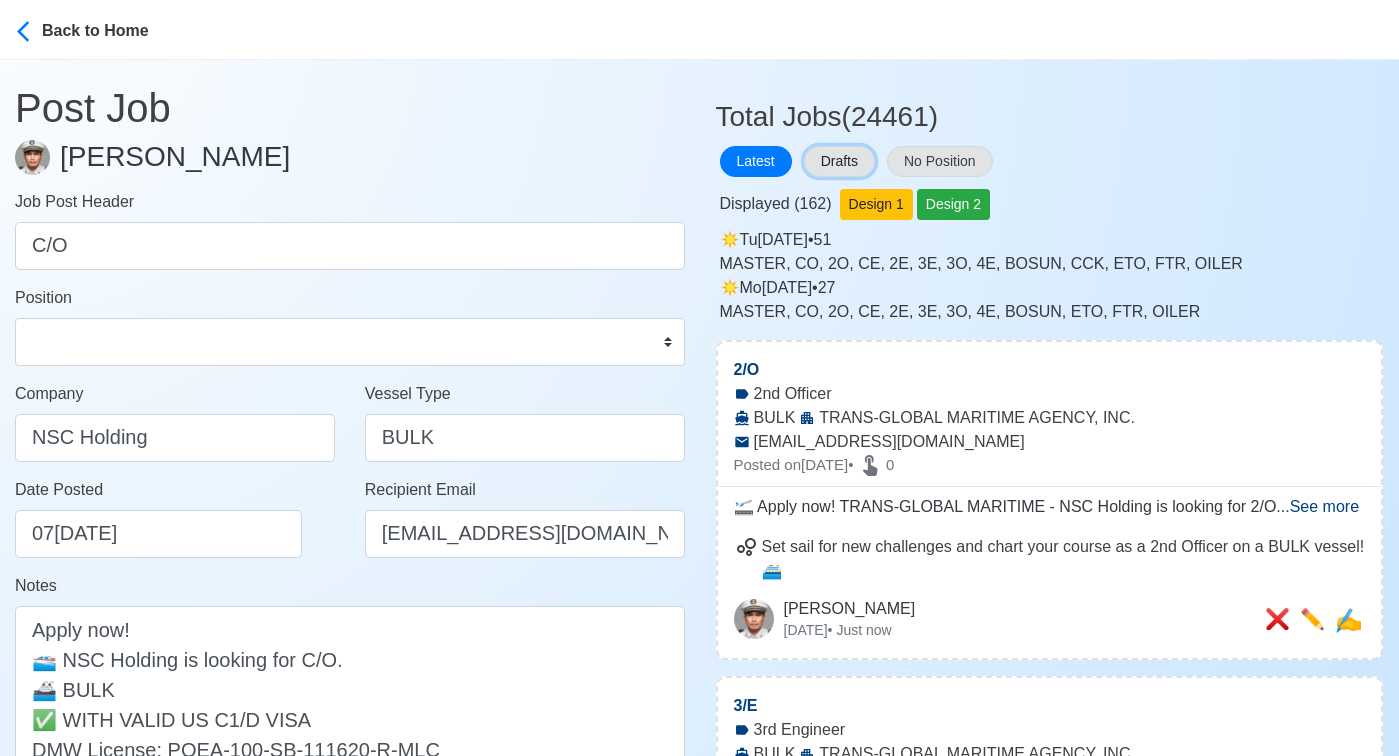 click on "Drafts" at bounding box center (839, 161) 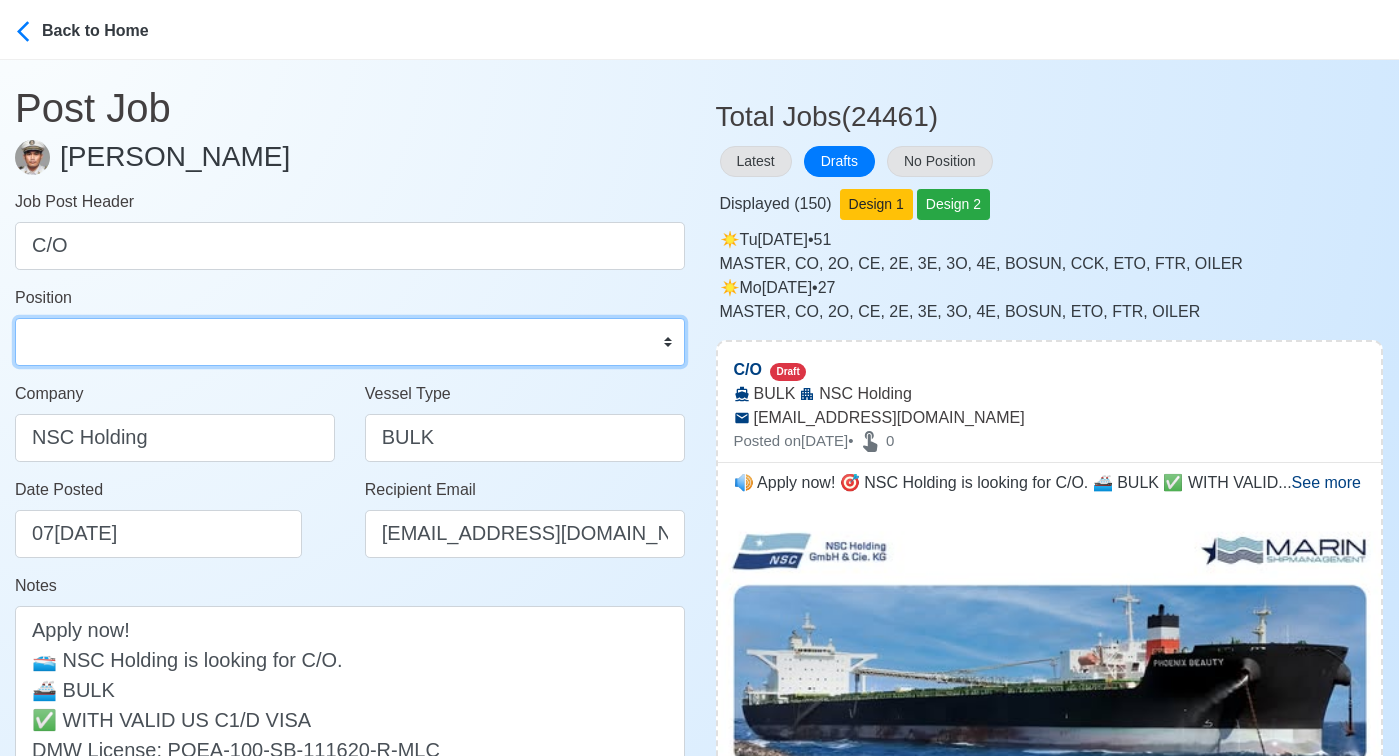click on "Master Chief Officer 2nd Officer 3rd Officer Junior Officer Chief Engineer 2nd Engineer 3rd Engineer 4th Engineer Gas Engineer Junior Engineer 1st Assistant Engineer 2nd Assistant Engineer 3rd Assistant Engineer ETO/ETR Electrician Electrical Engineer Oiler Fitter Welder Chief Cook Chef Cook Messman Wiper Rigger Ordinary Seaman Able Seaman Motorman Pumpman Bosun Cadet Reefer Mechanic Operator Repairman Painter Steward Waiter Others" at bounding box center (350, 342) 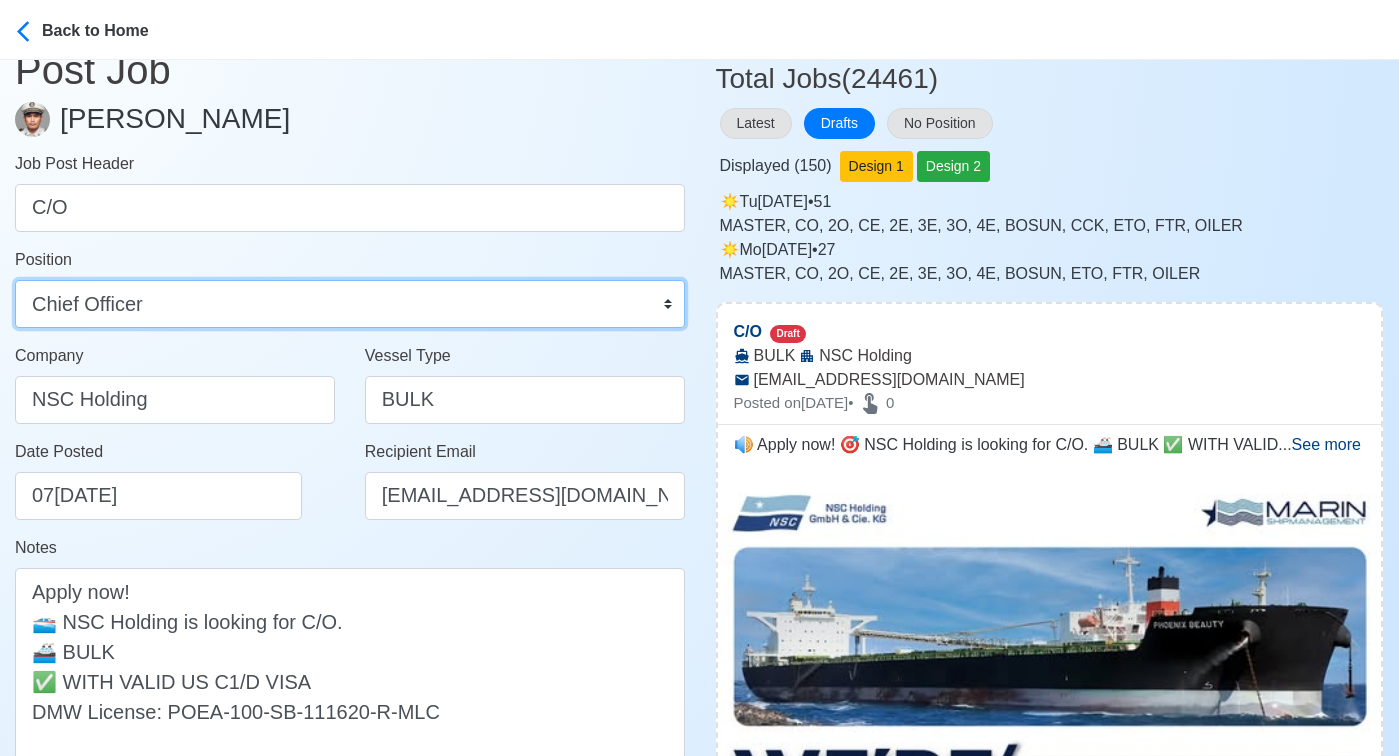 scroll, scrollTop: 47, scrollLeft: 0, axis: vertical 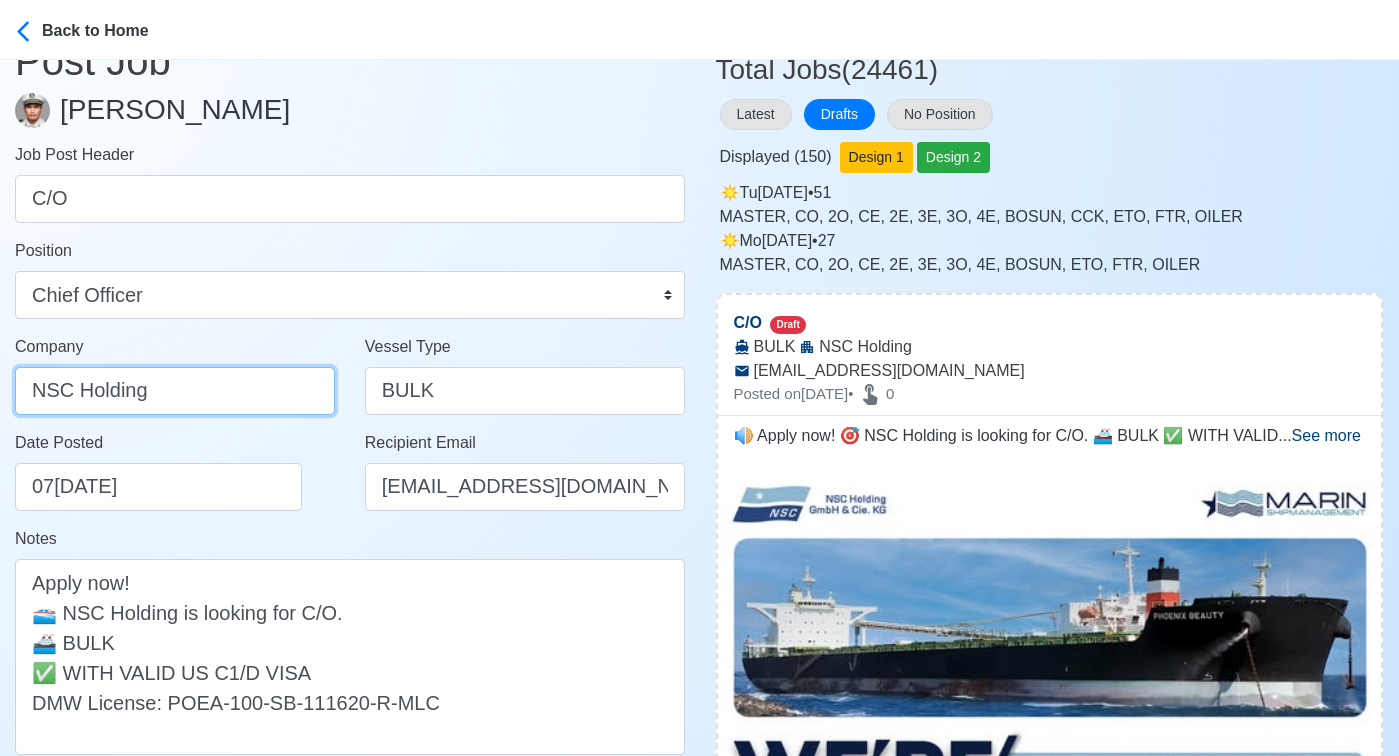 click on "NSC Holding" at bounding box center (175, 391) 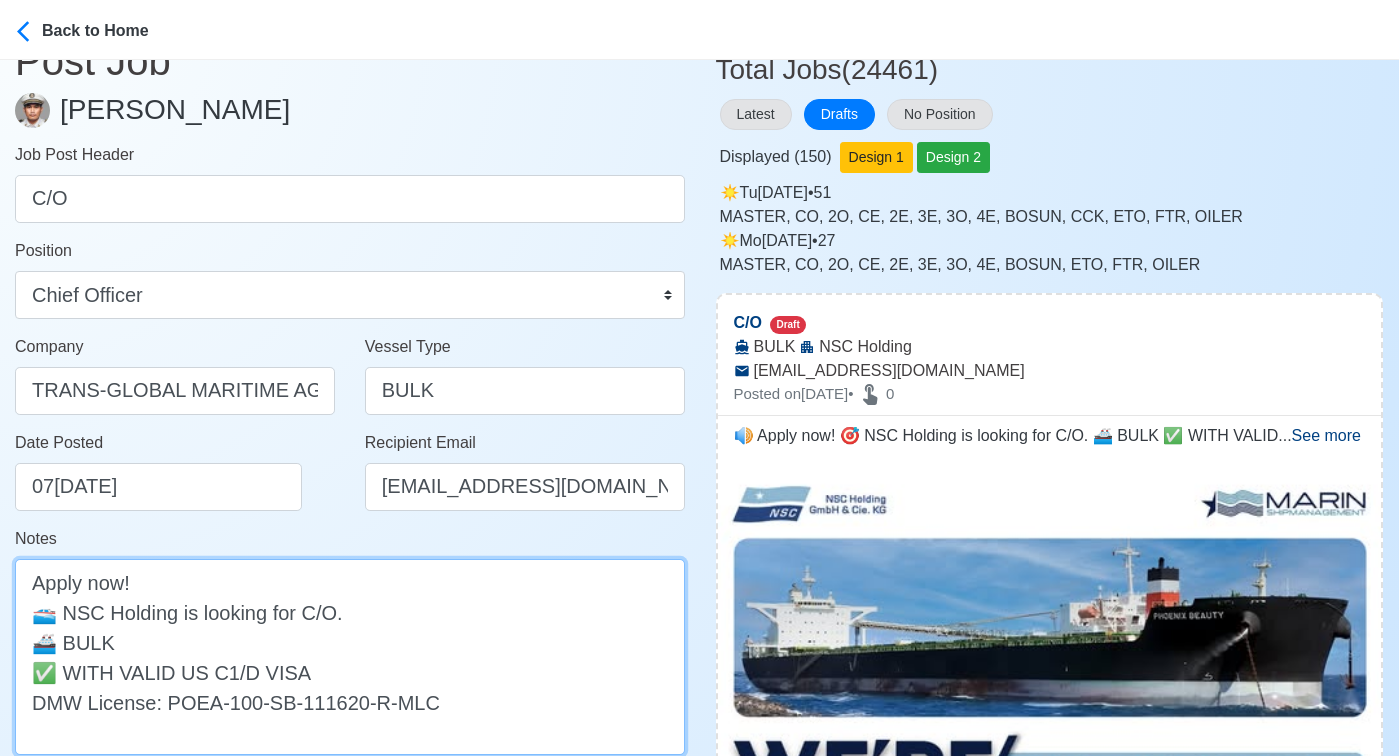 click on "Apply now!
🛥️ NSC Holding is looking for C/O.
🚢 BULK
✅ WITH VALID US C1/D VISA
DMW License: POEA-100-SB-111620-R-MLC" at bounding box center (350, 657) 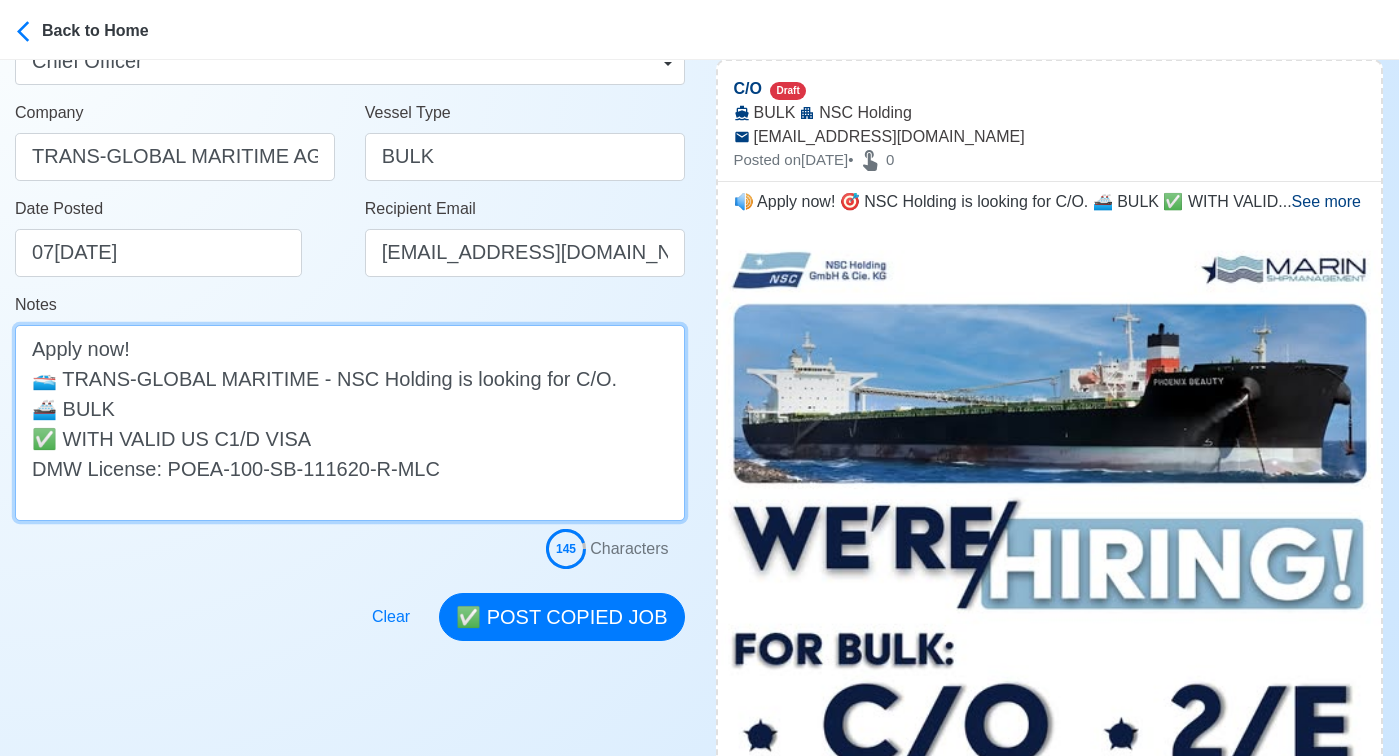 scroll, scrollTop: 367, scrollLeft: 0, axis: vertical 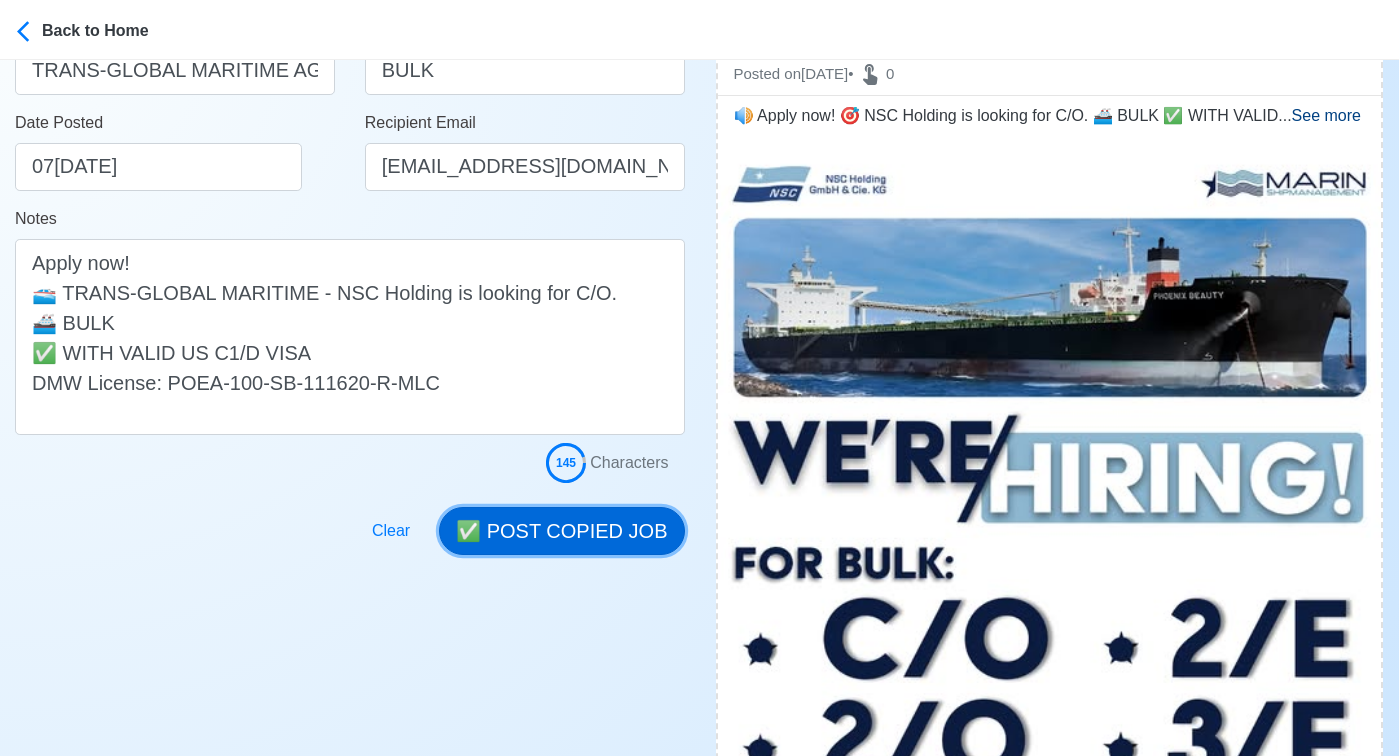 click on "✅ POST COPIED JOB" at bounding box center (561, 531) 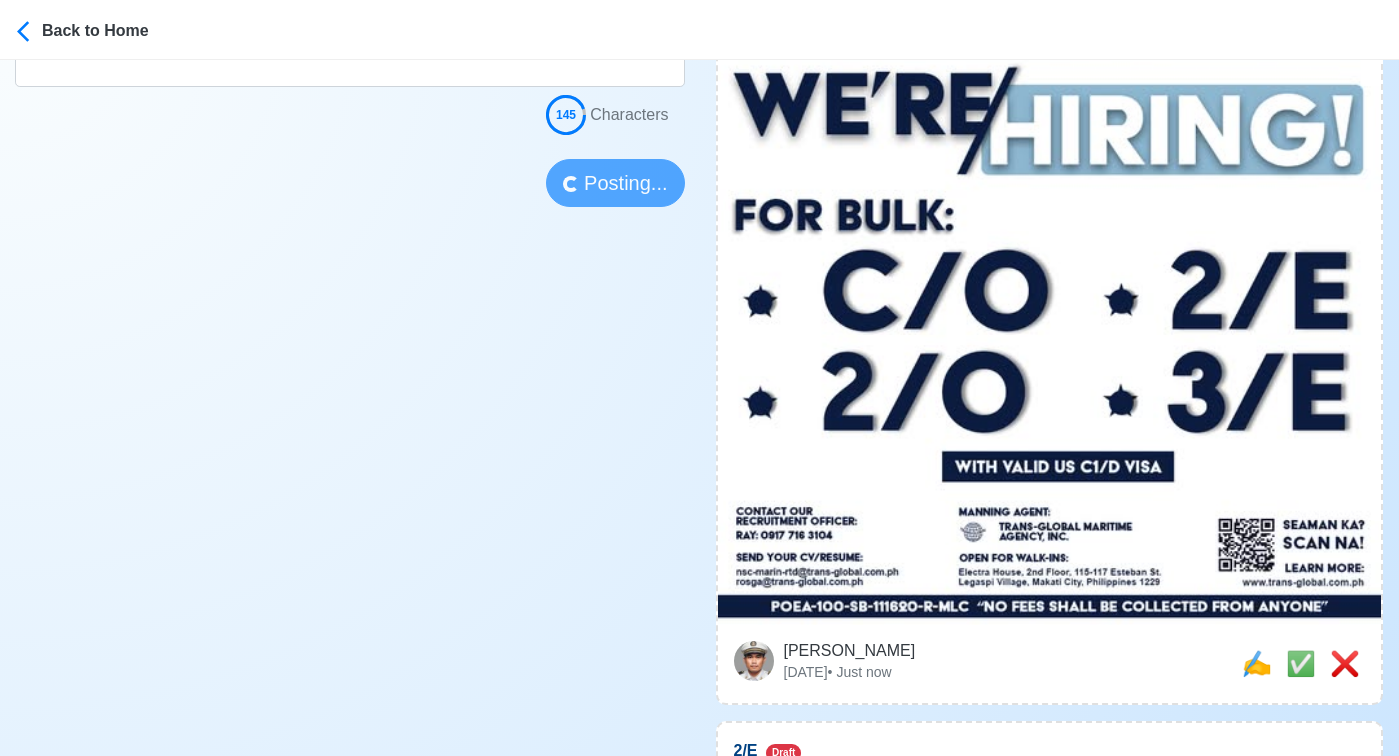 scroll, scrollTop: 717, scrollLeft: 0, axis: vertical 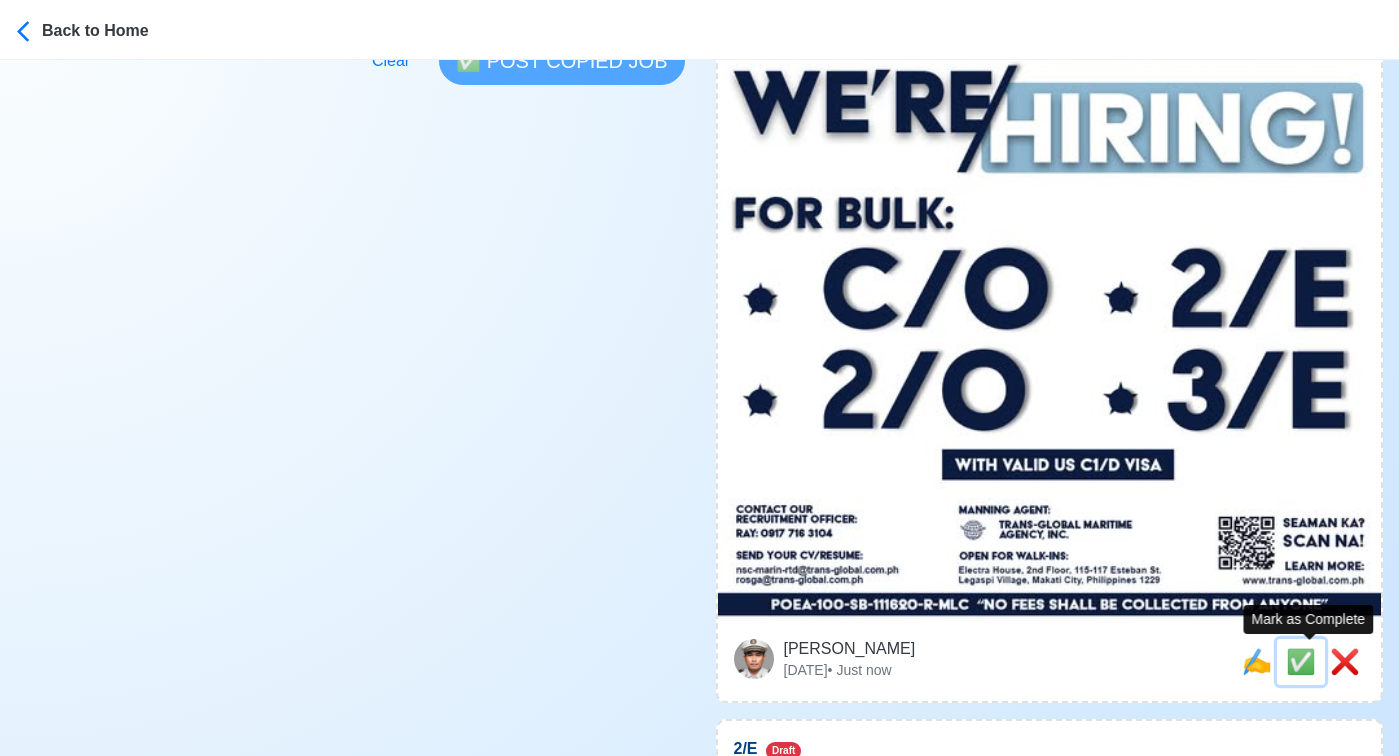 click on "✅" at bounding box center (1301, 661) 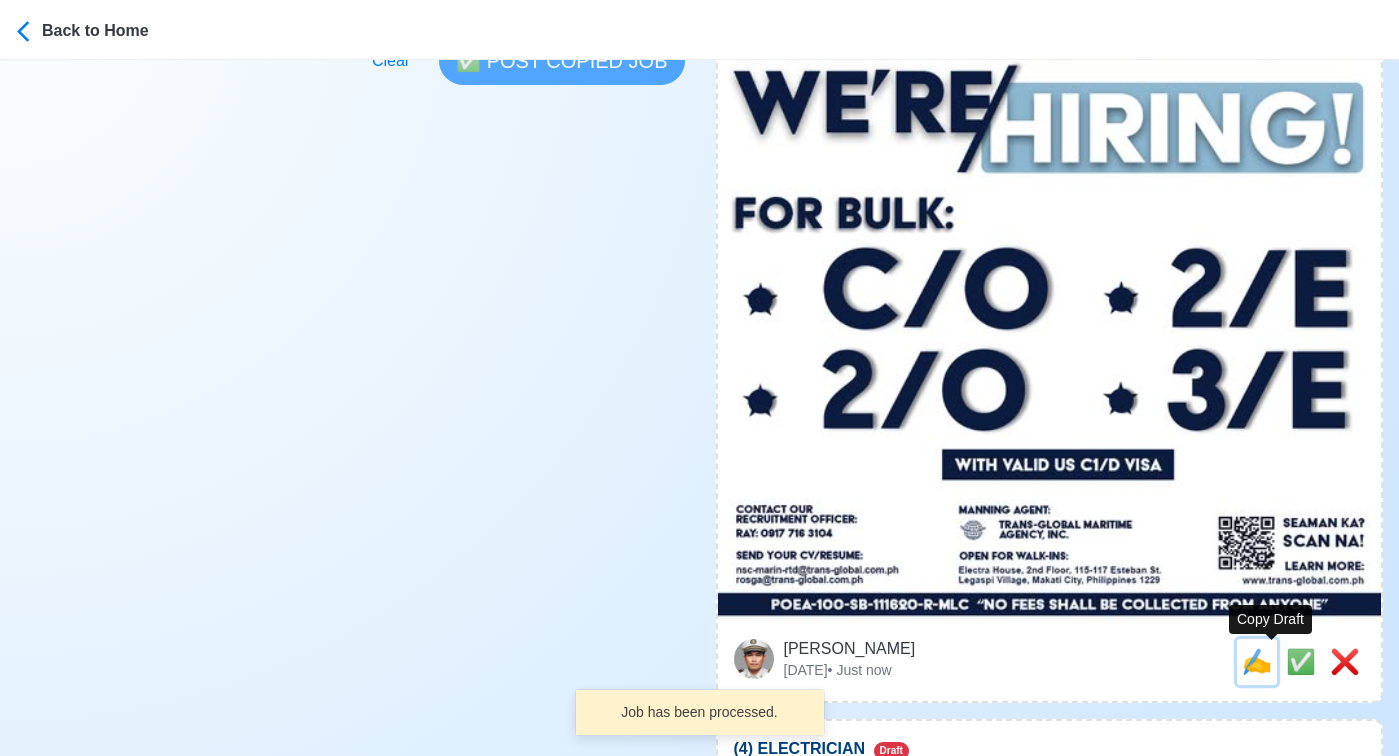 click on "✍️" at bounding box center [1257, 661] 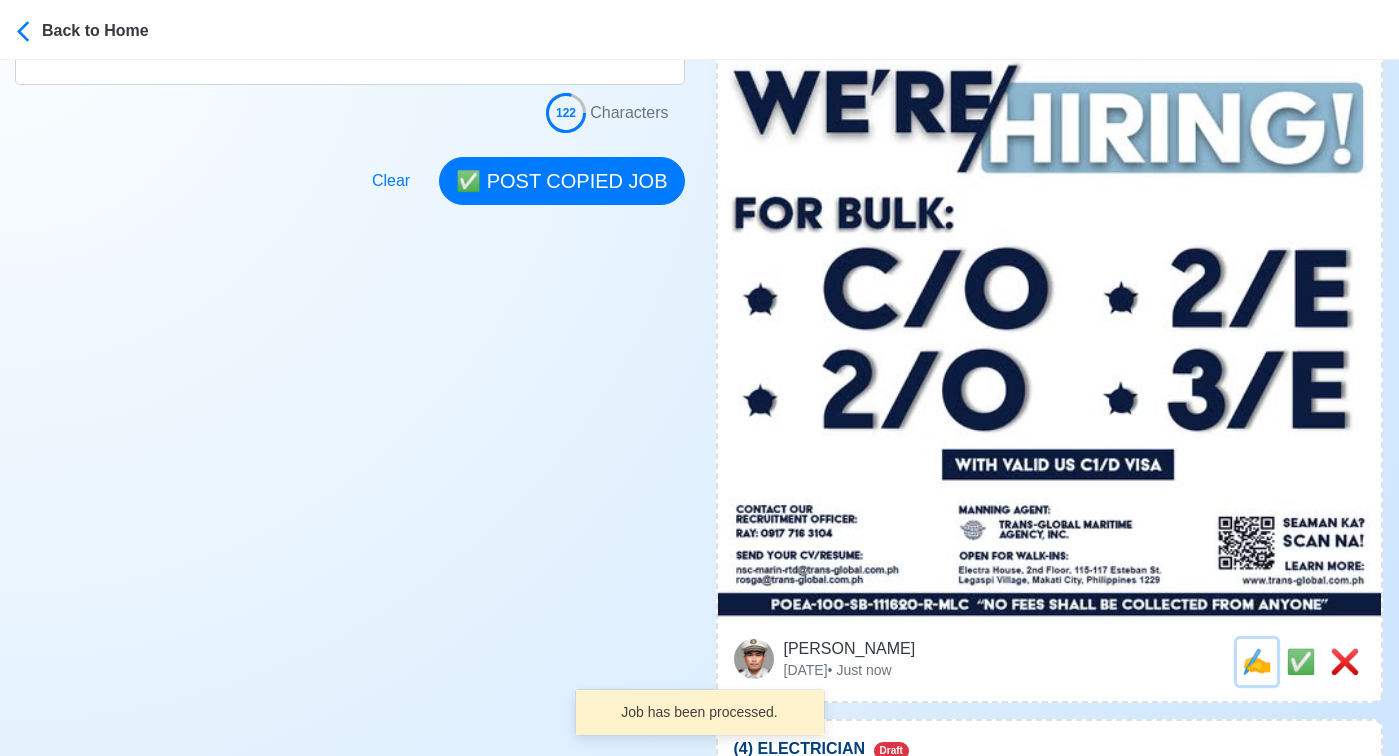 scroll, scrollTop: 0, scrollLeft: 0, axis: both 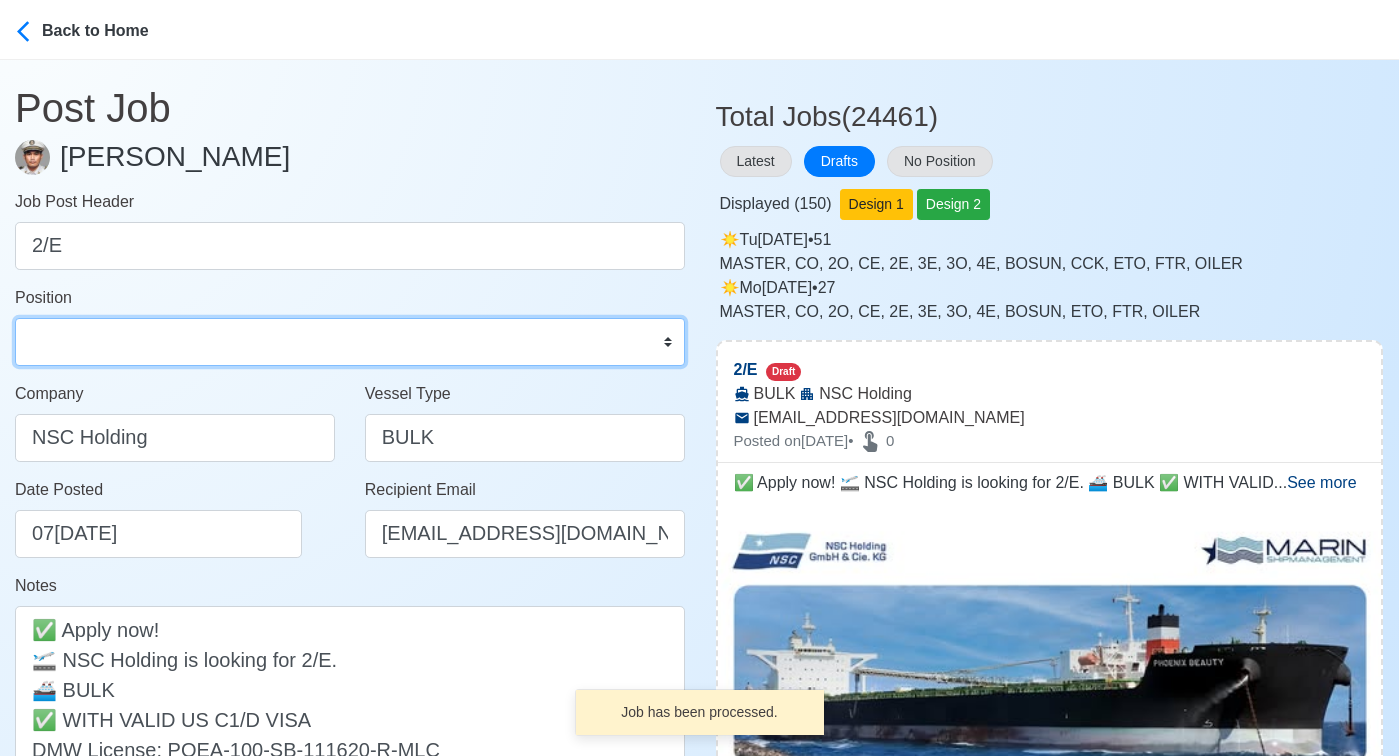 click on "Master Chief Officer 2nd Officer 3rd Officer Junior Officer Chief Engineer 2nd Engineer 3rd Engineer 4th Engineer Gas Engineer Junior Engineer 1st Assistant Engineer 2nd Assistant Engineer 3rd Assistant Engineer ETO/ETR Electrician Electrical Engineer Oiler Fitter Welder Chief Cook Chef Cook Messman Wiper Rigger Ordinary Seaman Able Seaman Motorman Pumpman Bosun Cadet Reefer Mechanic Operator Repairman Painter Steward Waiter Others" at bounding box center (350, 342) 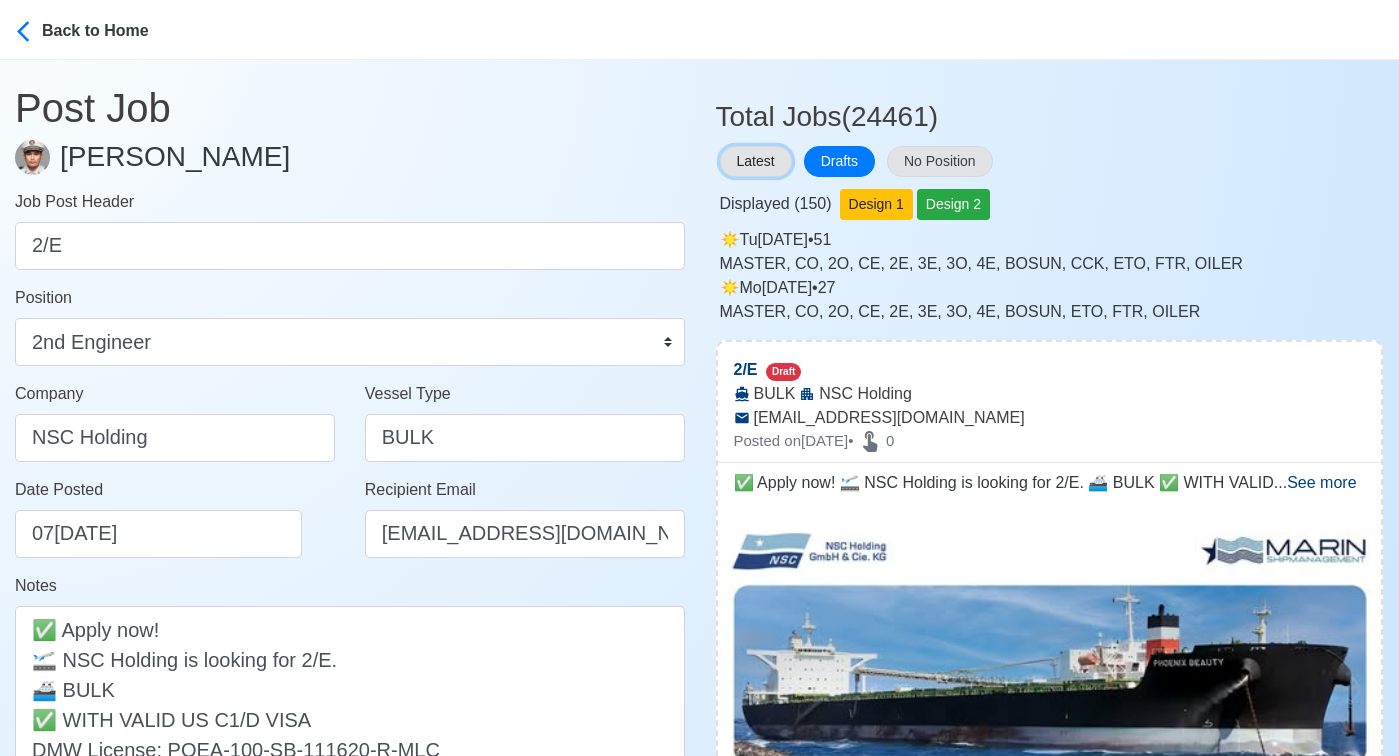 click on "Latest" at bounding box center [756, 161] 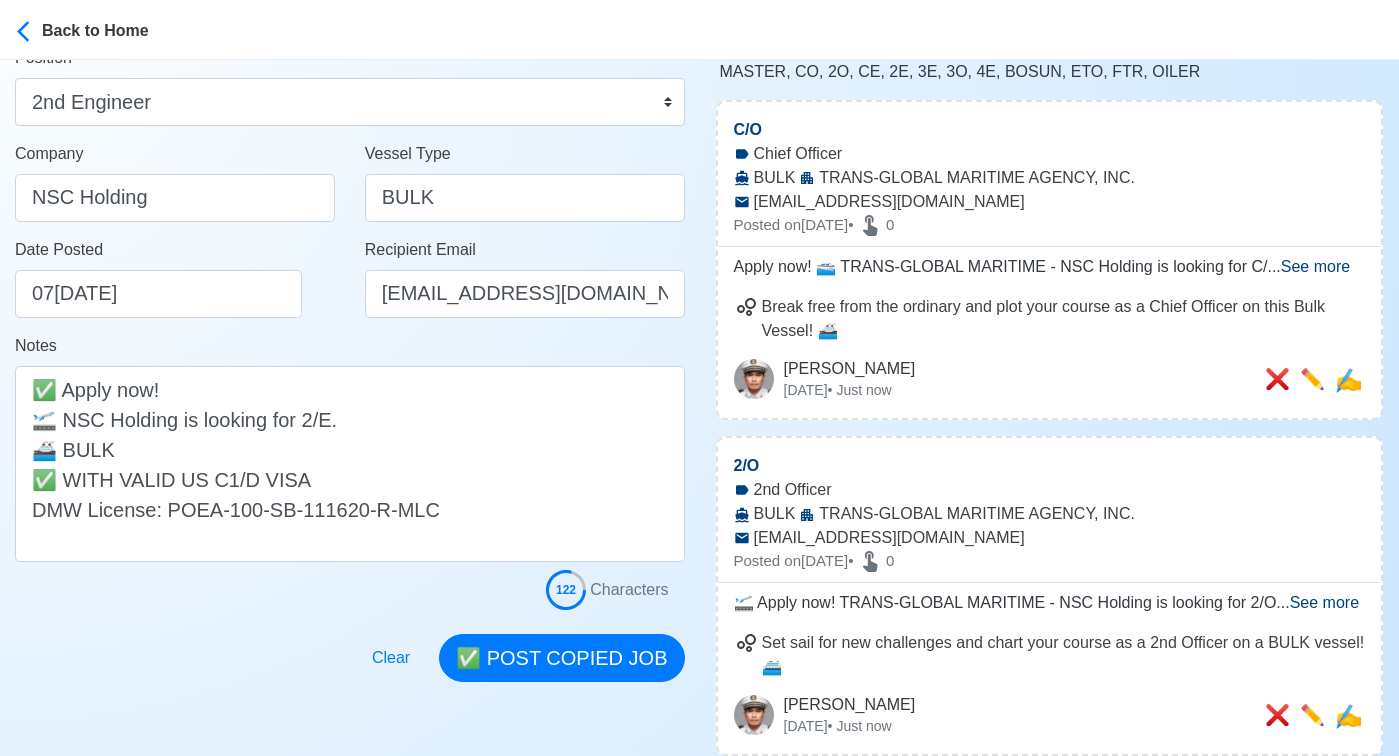 scroll, scrollTop: 0, scrollLeft: 0, axis: both 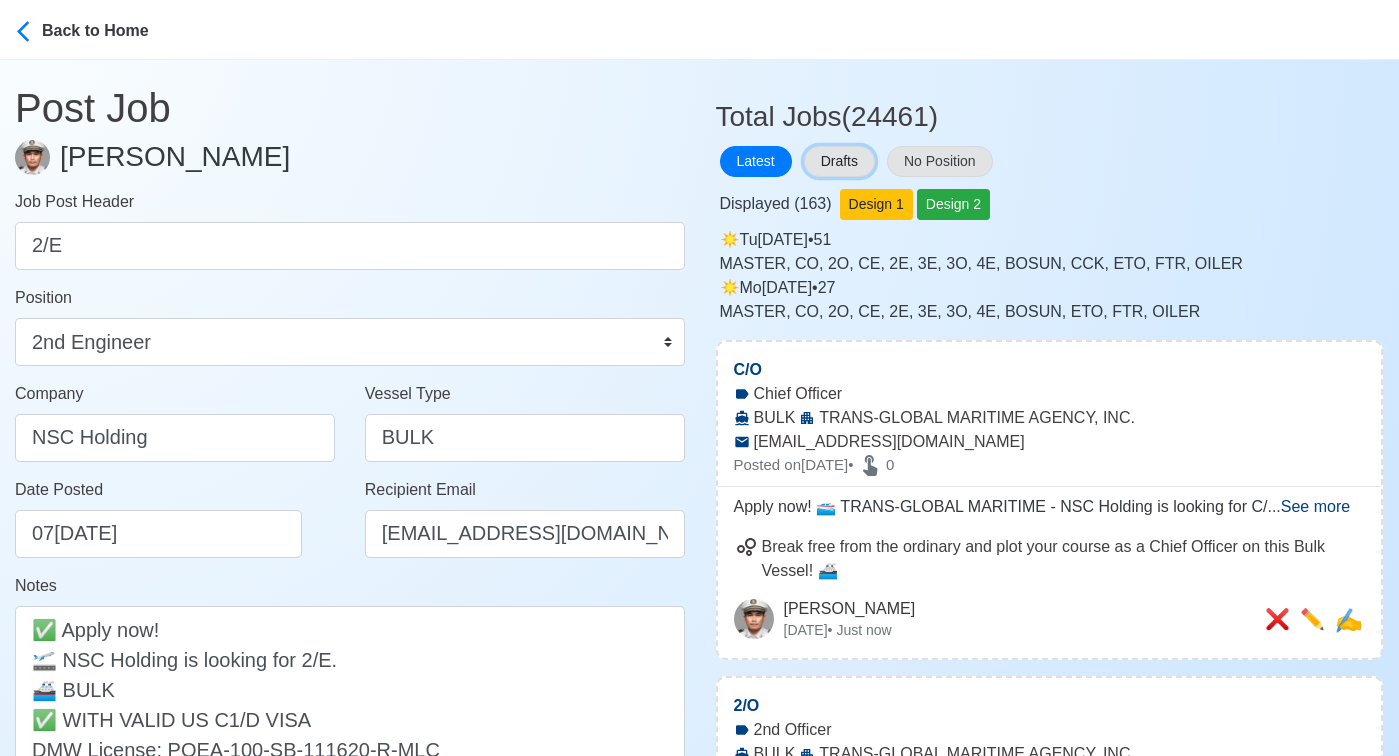 click on "Drafts" at bounding box center [839, 161] 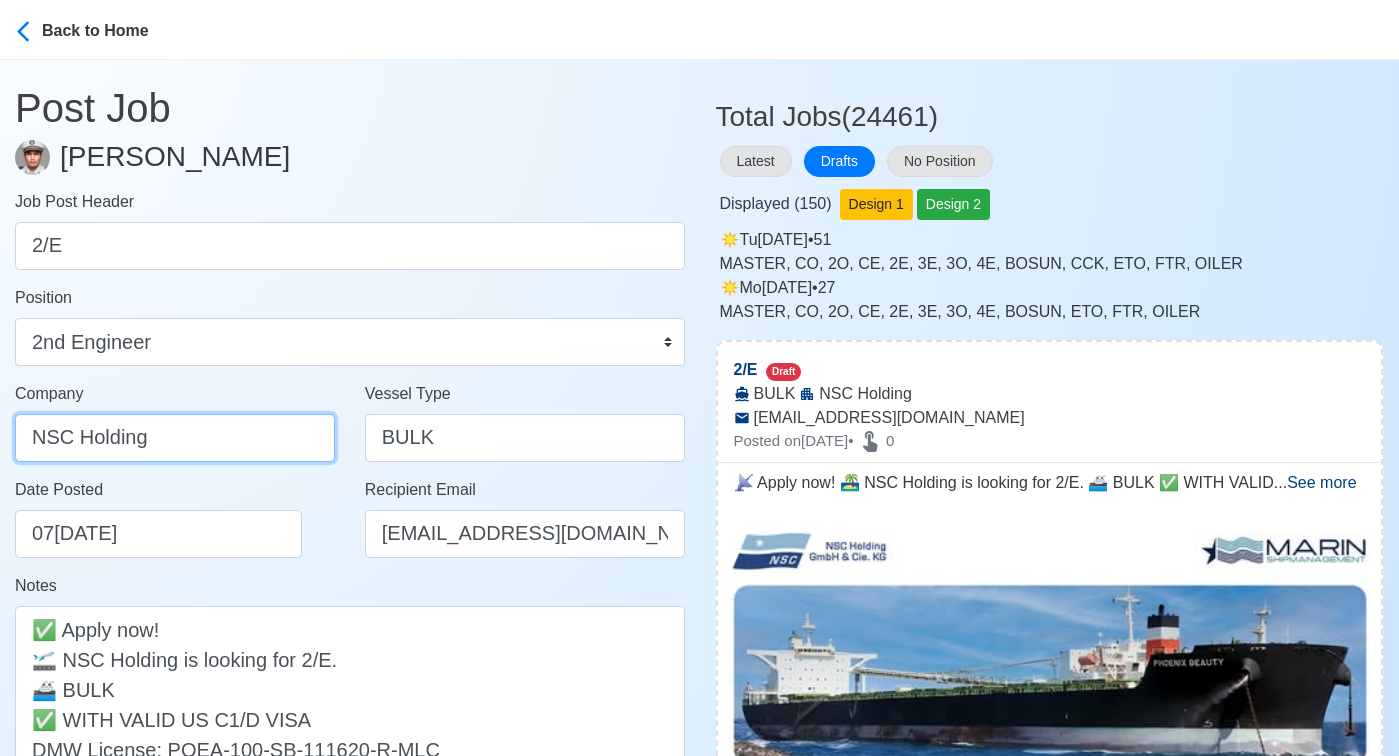 click on "NSC Holding" at bounding box center (175, 438) 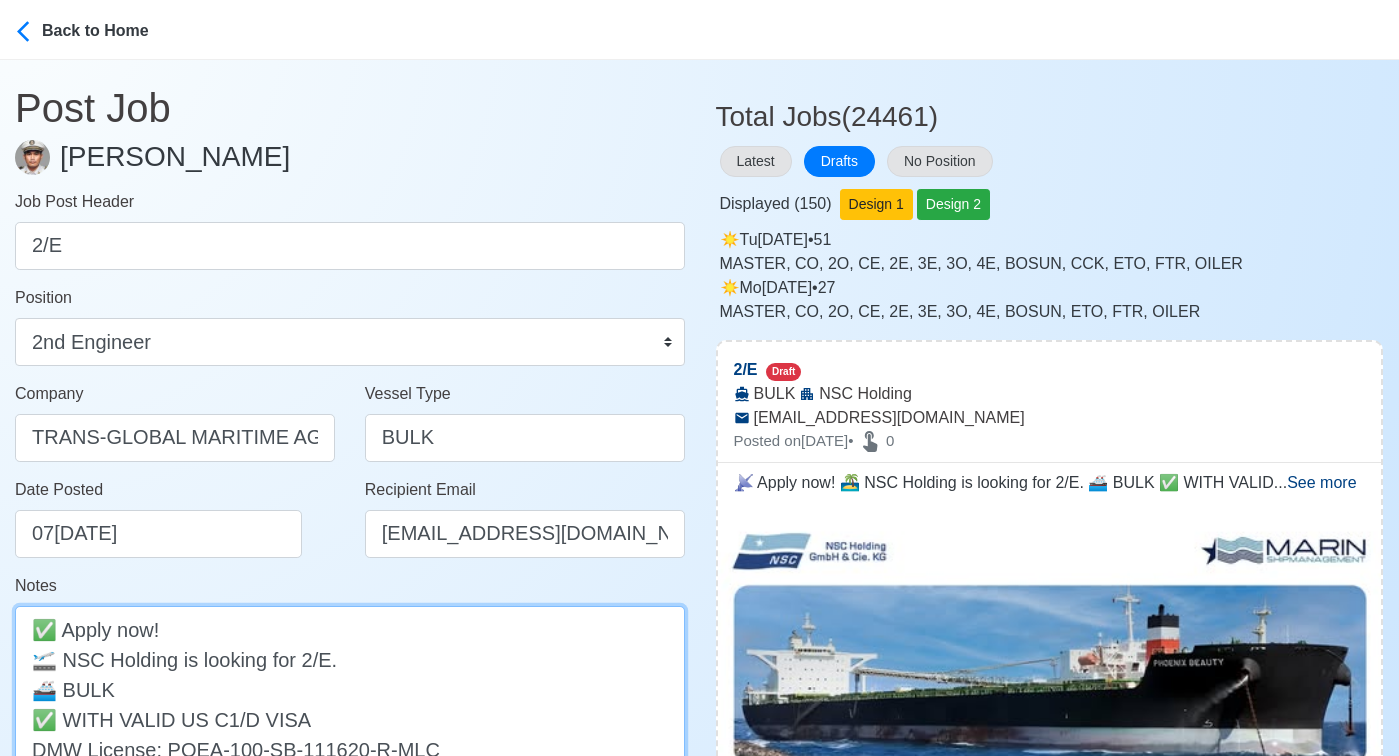 click on "✅ Apply now!
🛫 NSC Holding is looking for 2/E.
🚢 BULK
✅ WITH VALID US C1/D VISA
DMW License: POEA-100-SB-111620-R-MLC" at bounding box center (350, 704) 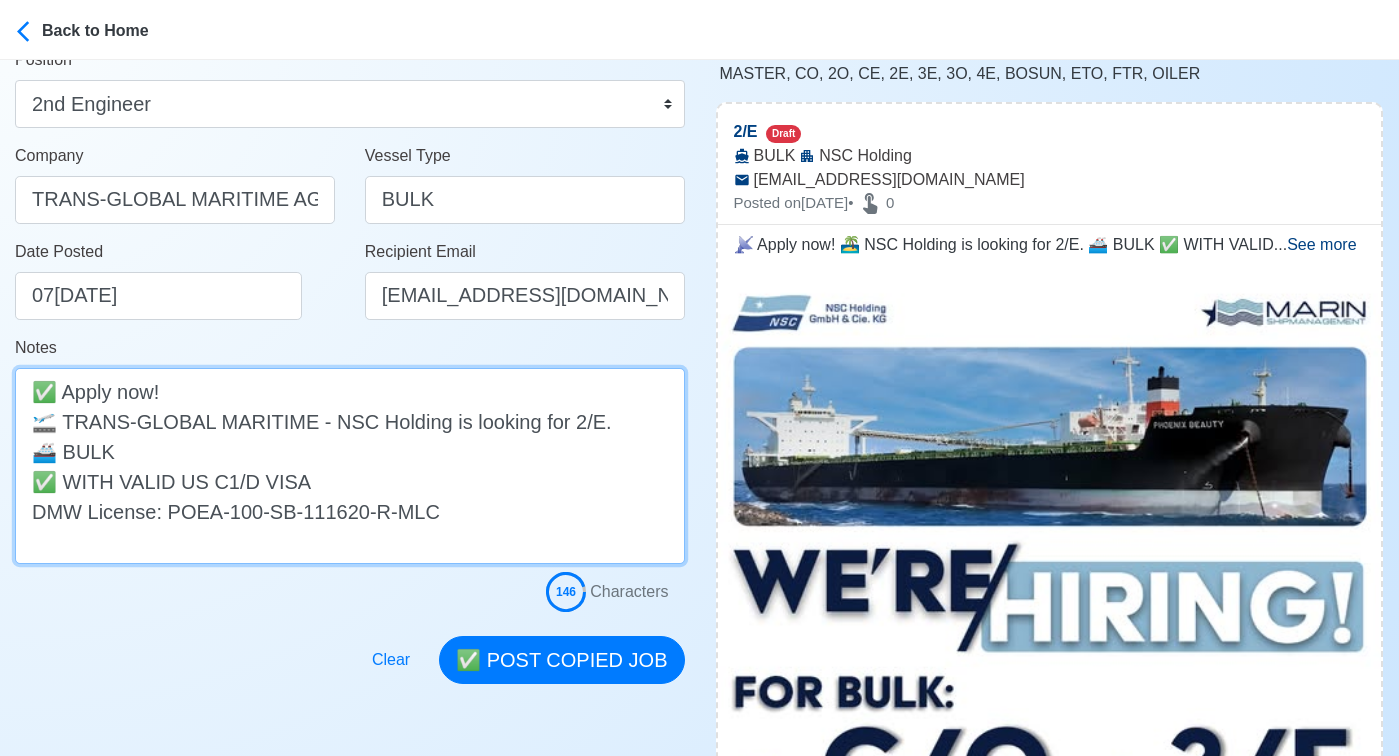 scroll, scrollTop: 303, scrollLeft: 0, axis: vertical 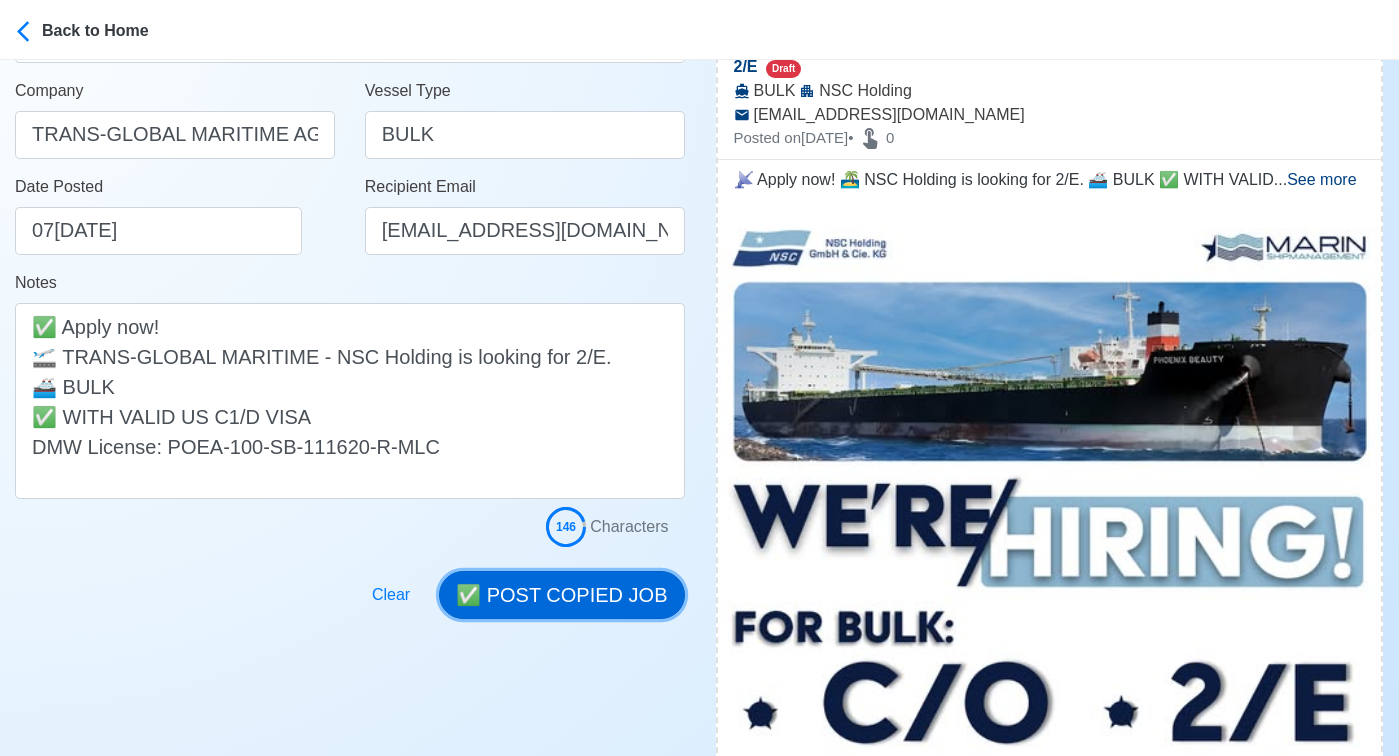 click on "✅ POST COPIED JOB" at bounding box center (561, 595) 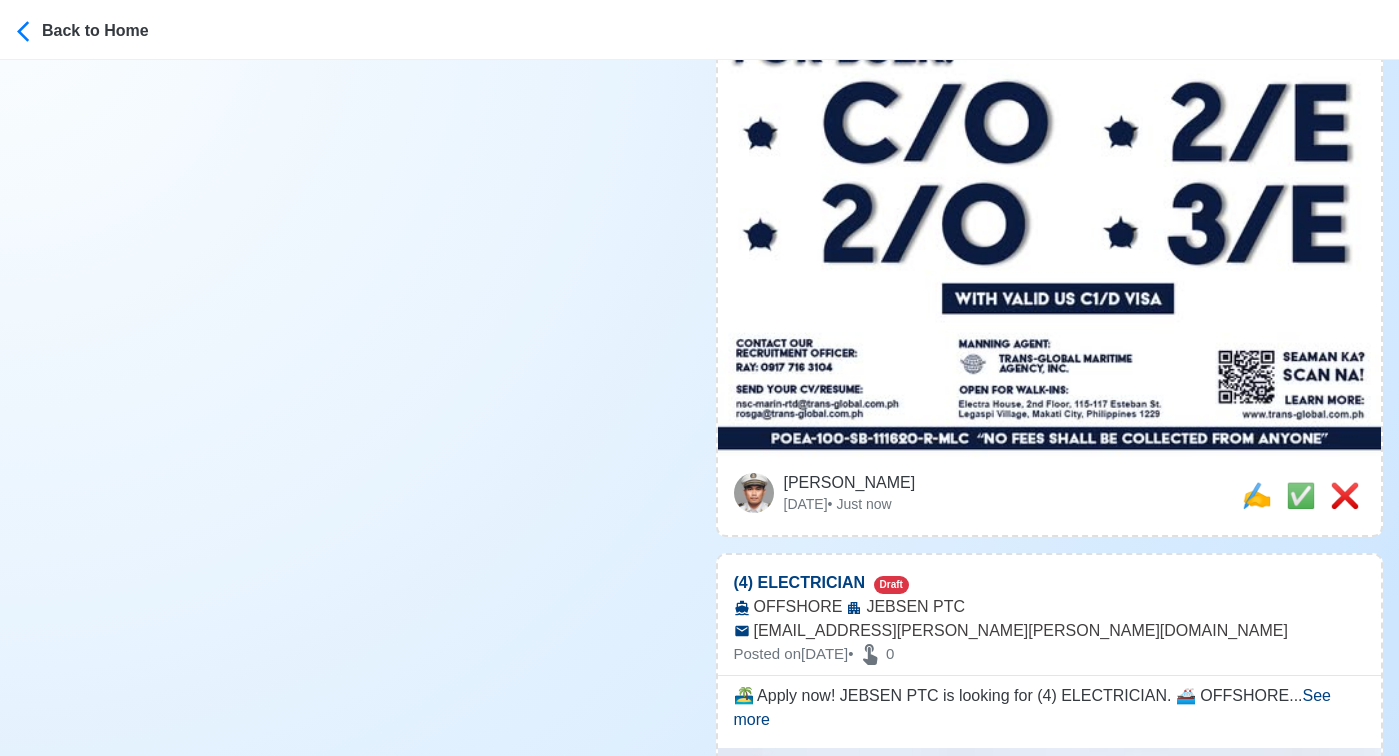 scroll, scrollTop: 985, scrollLeft: 0, axis: vertical 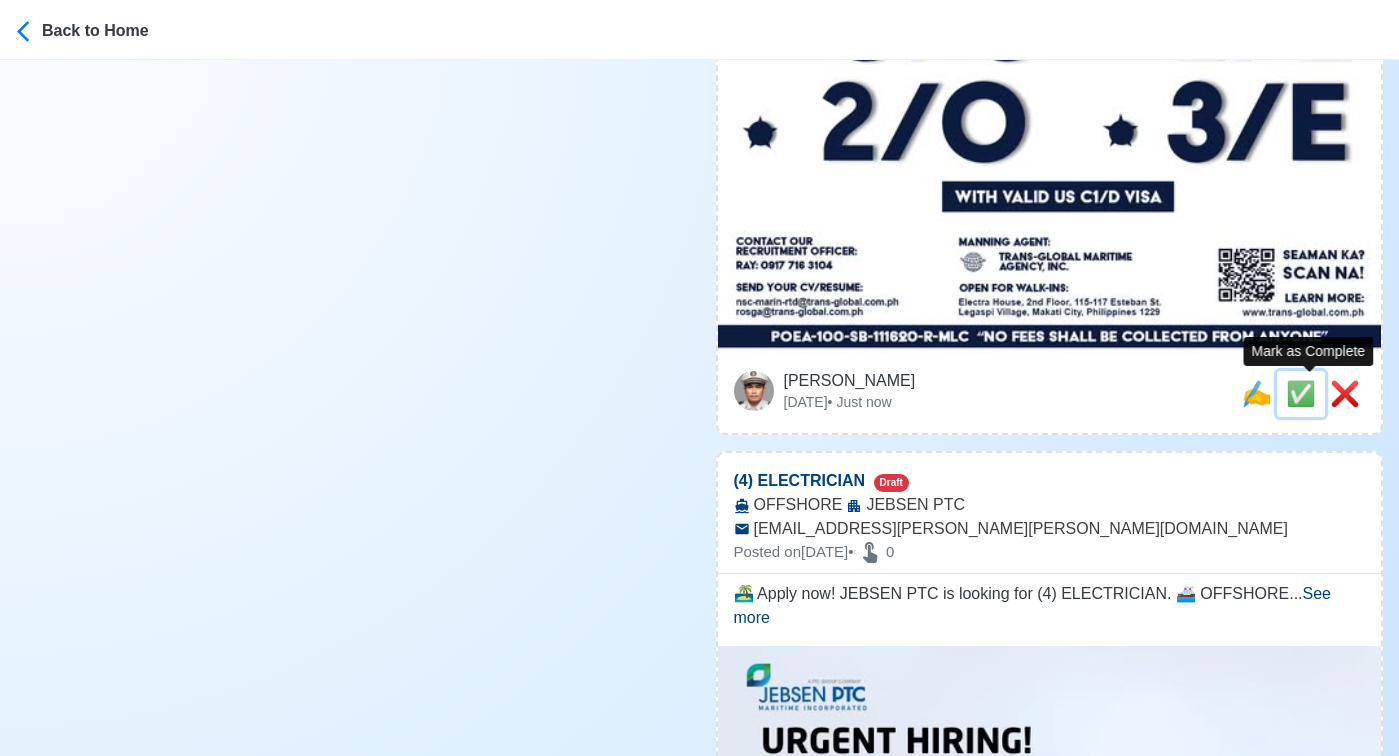 click on "✅" at bounding box center (1301, 393) 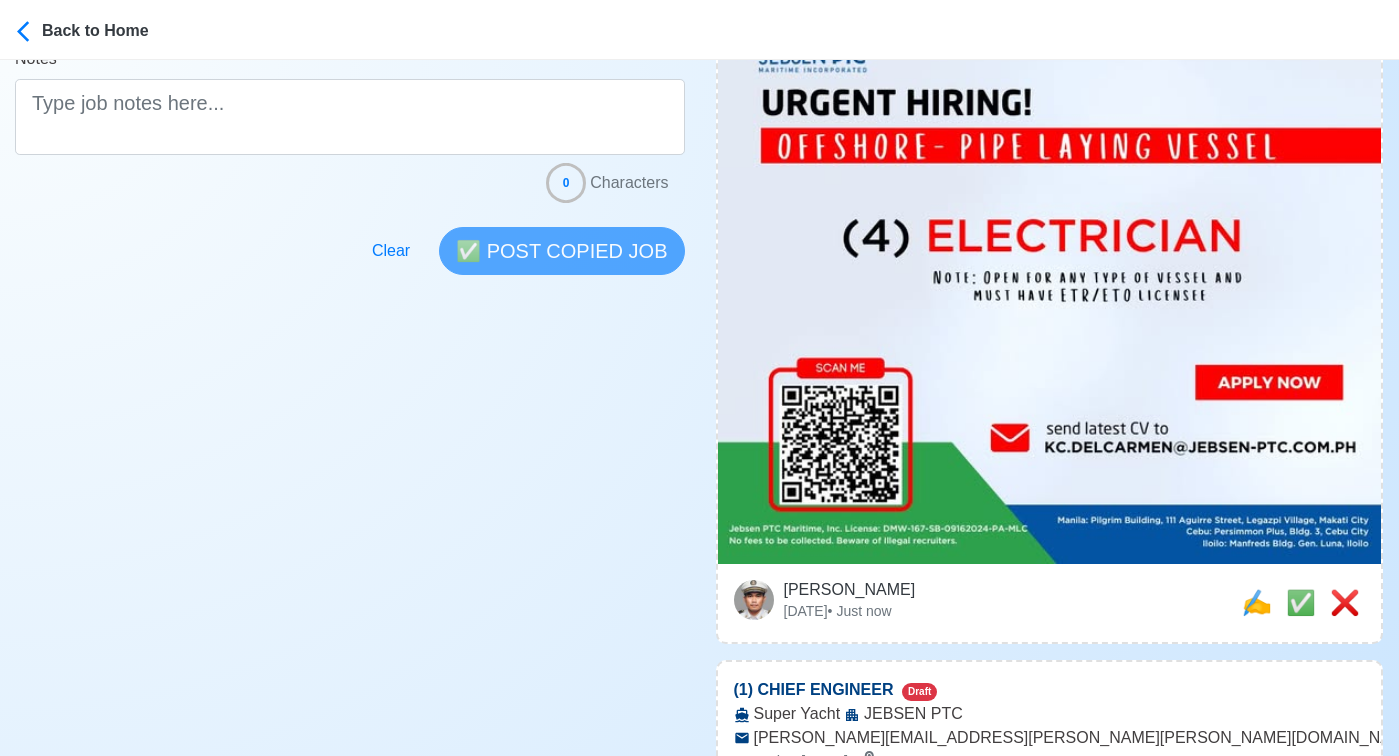 scroll, scrollTop: 671, scrollLeft: 0, axis: vertical 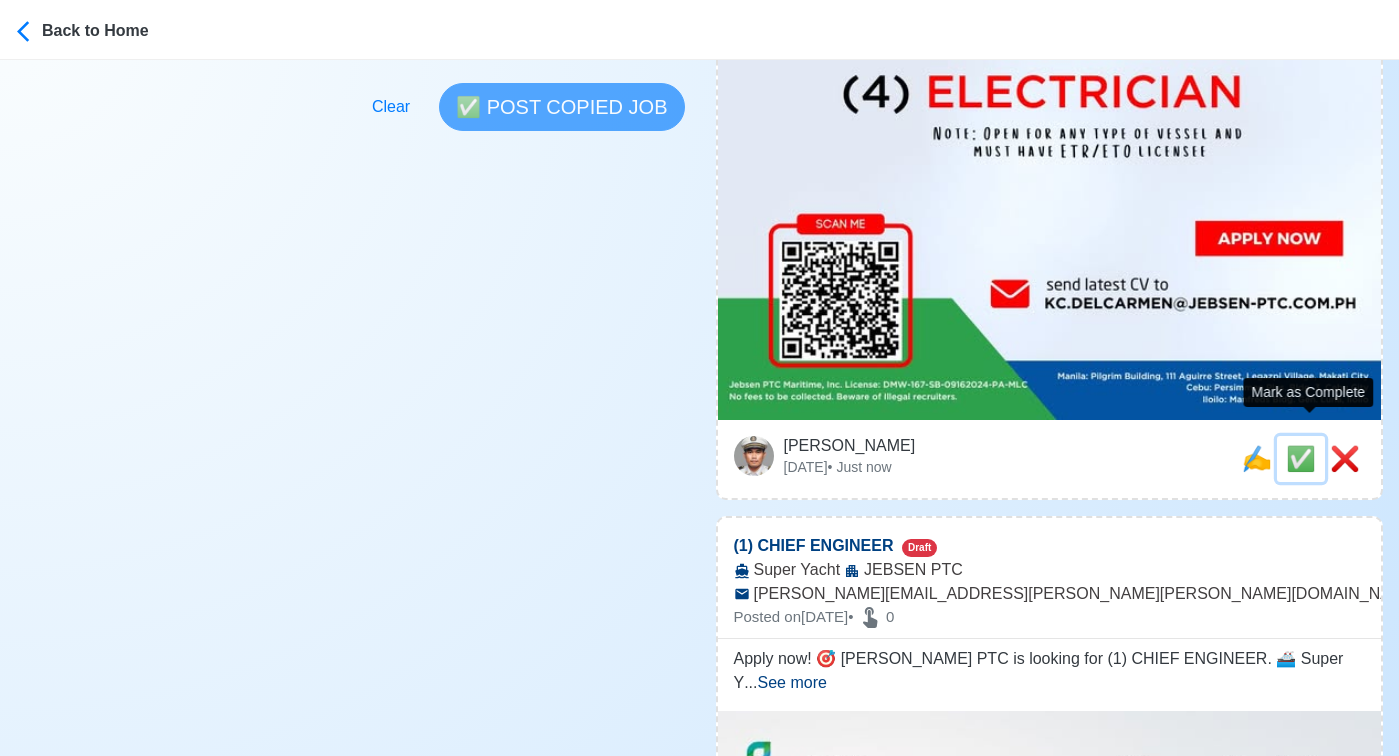 click on "✅" at bounding box center [1301, 458] 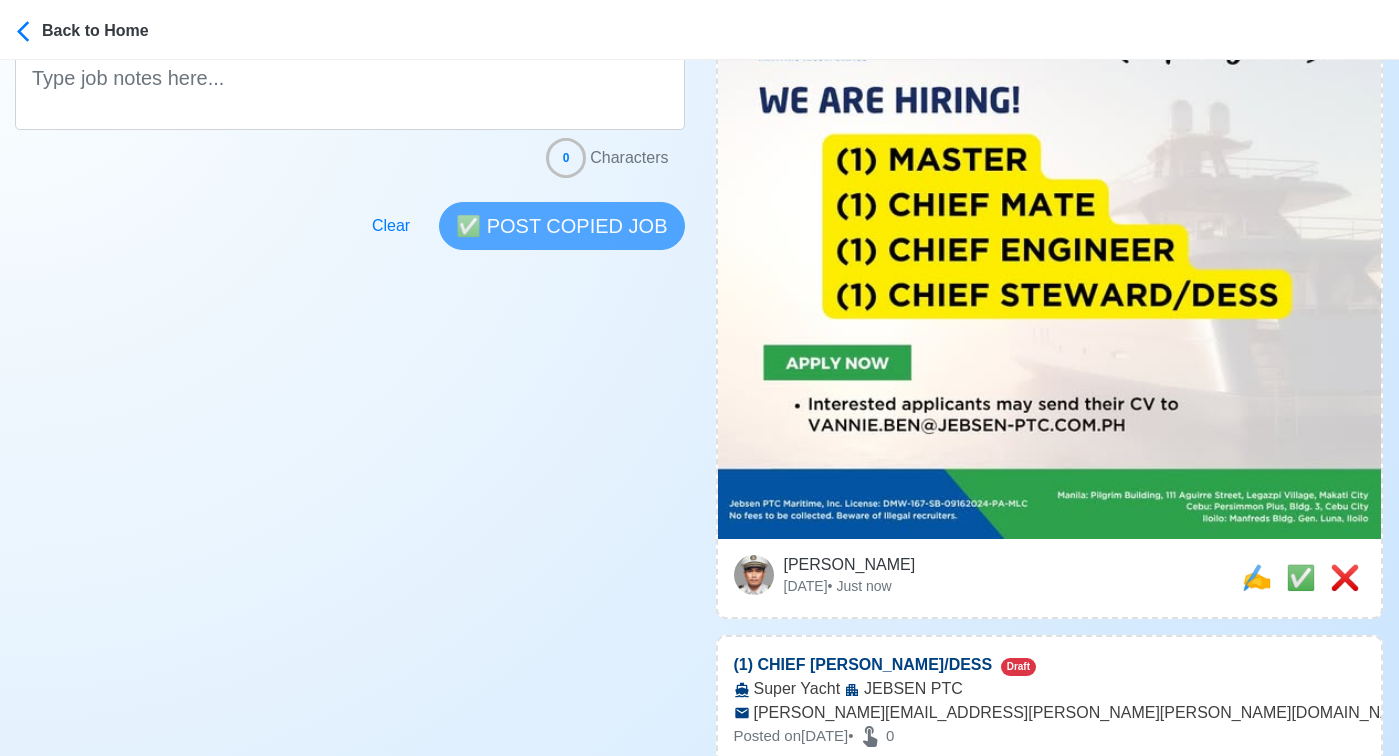 scroll, scrollTop: 557, scrollLeft: 0, axis: vertical 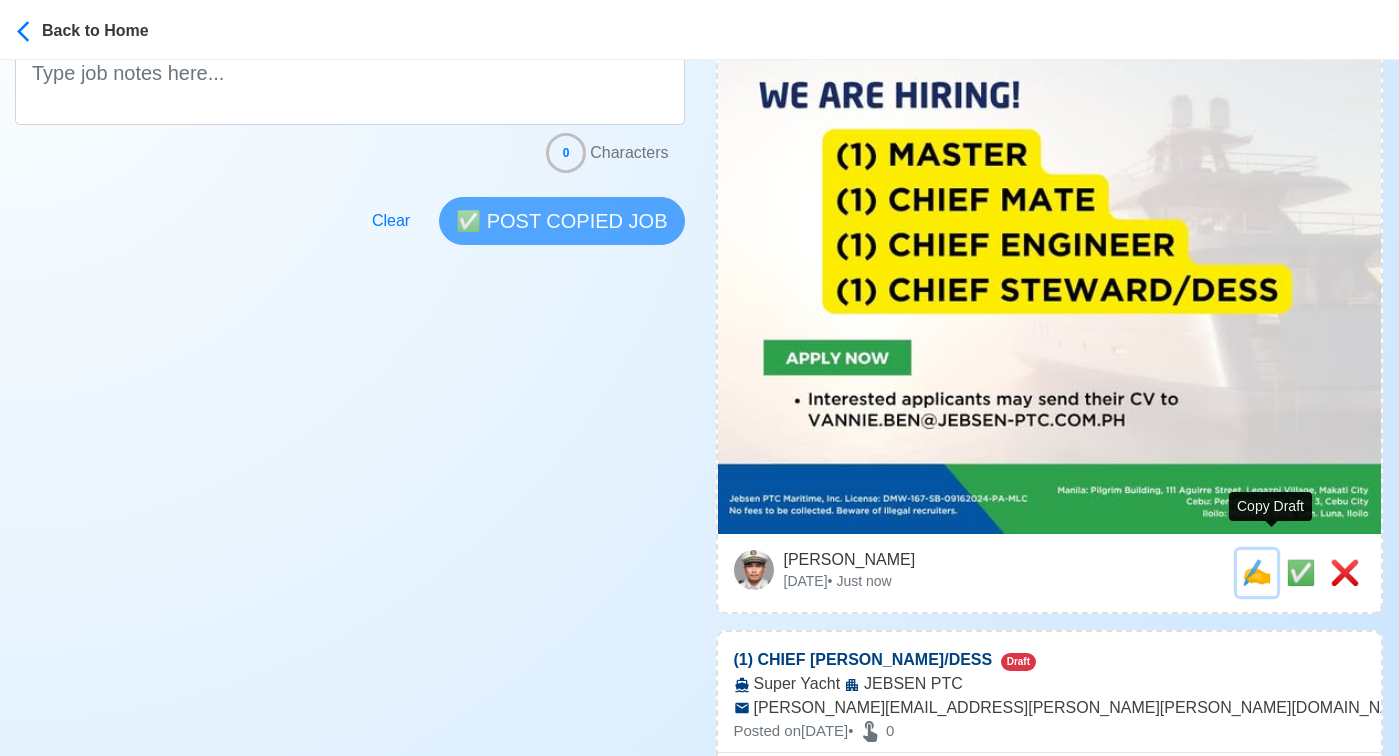 click on "✍️" at bounding box center [1257, 572] 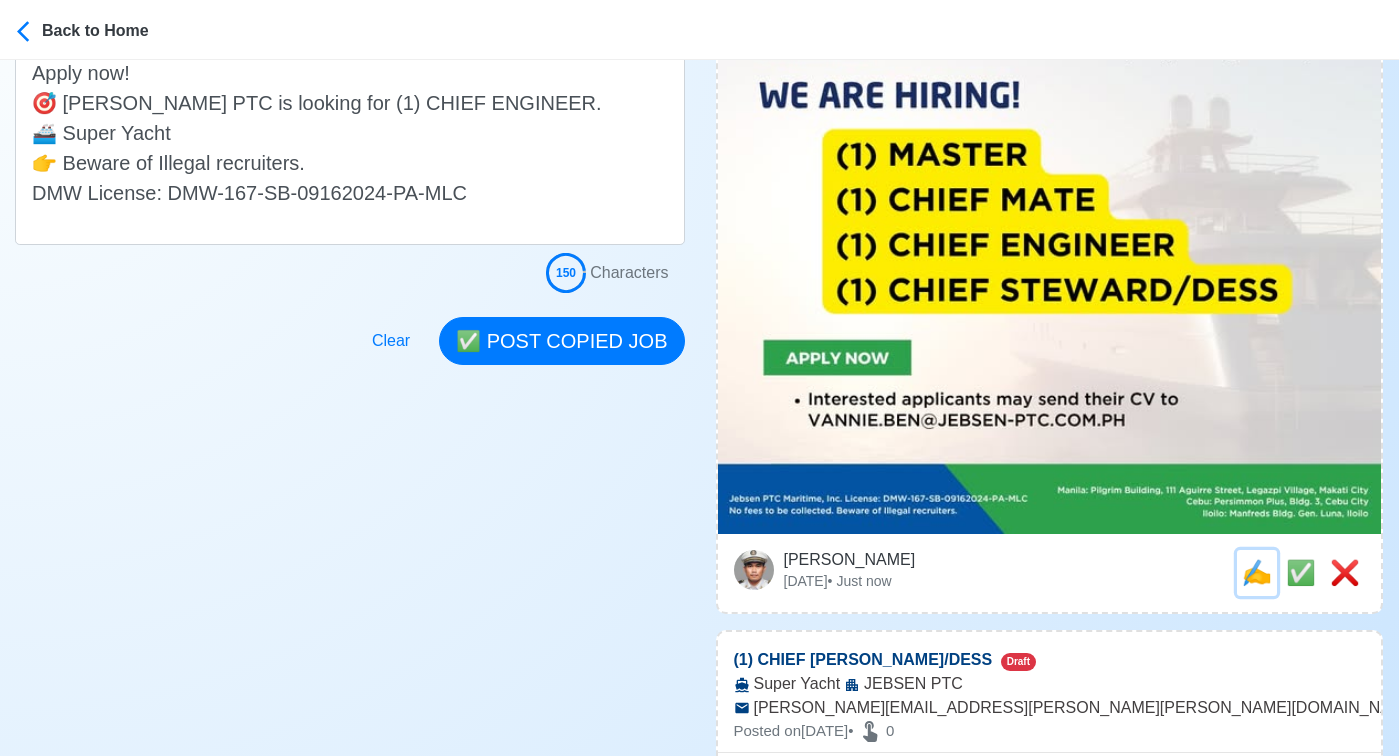 scroll, scrollTop: 0, scrollLeft: 0, axis: both 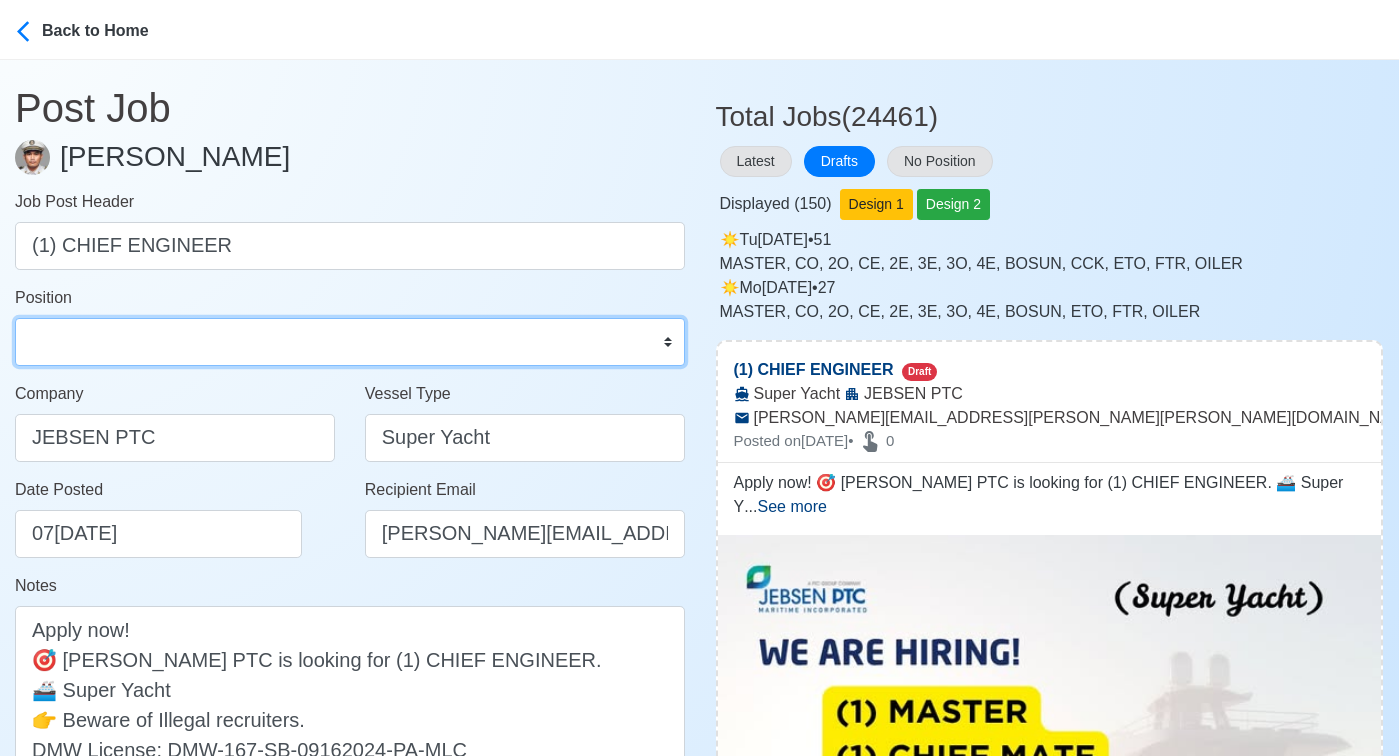 click on "Master Chief Officer 2nd Officer 3rd Officer Junior Officer Chief Engineer 2nd Engineer 3rd Engineer 4th Engineer Gas Engineer Junior Engineer 1st Assistant Engineer 2nd Assistant Engineer 3rd Assistant Engineer ETO/ETR Electrician Electrical Engineer Oiler Fitter Welder Chief Cook Chef Cook Messman Wiper Rigger Ordinary Seaman Able Seaman Motorman Pumpman Bosun Cadet Reefer Mechanic Operator Repairman Painter Steward Waiter Others" at bounding box center [350, 342] 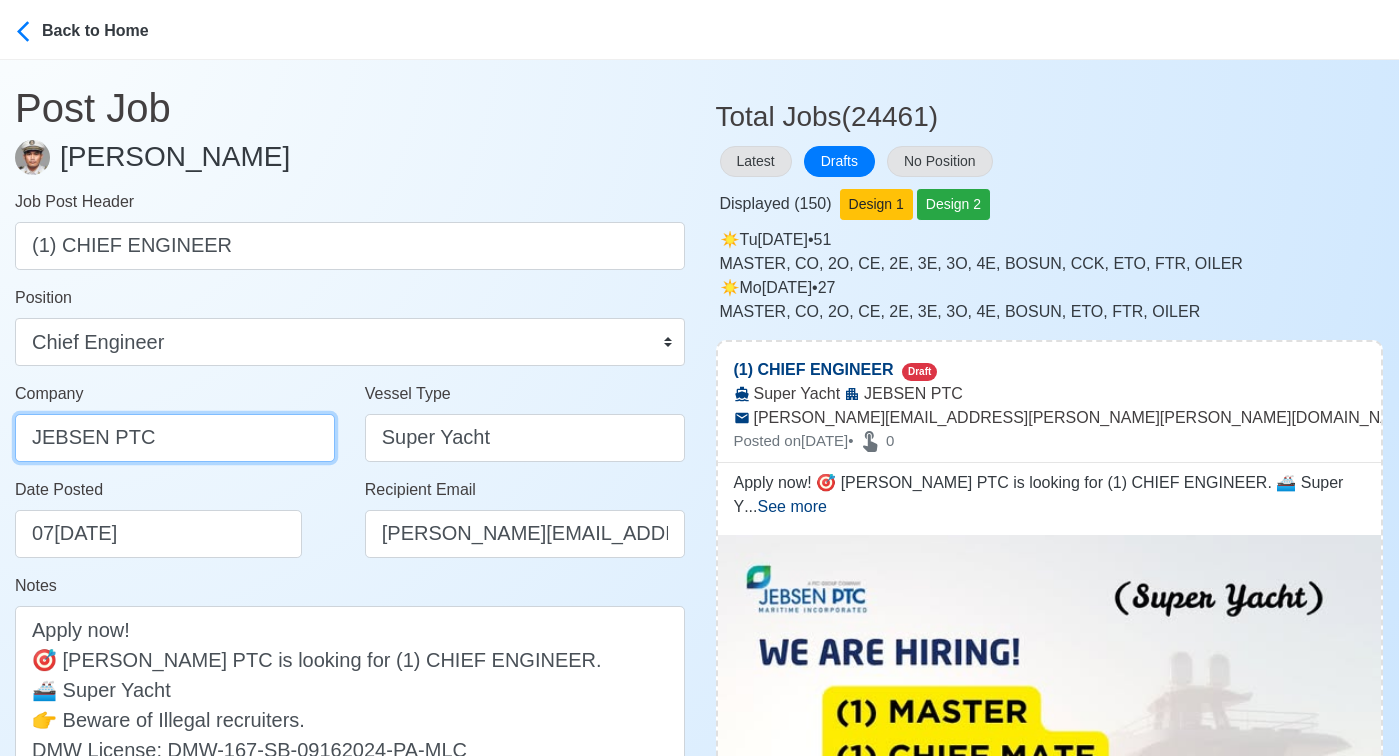 click on "JEBSEN PTC" at bounding box center [175, 438] 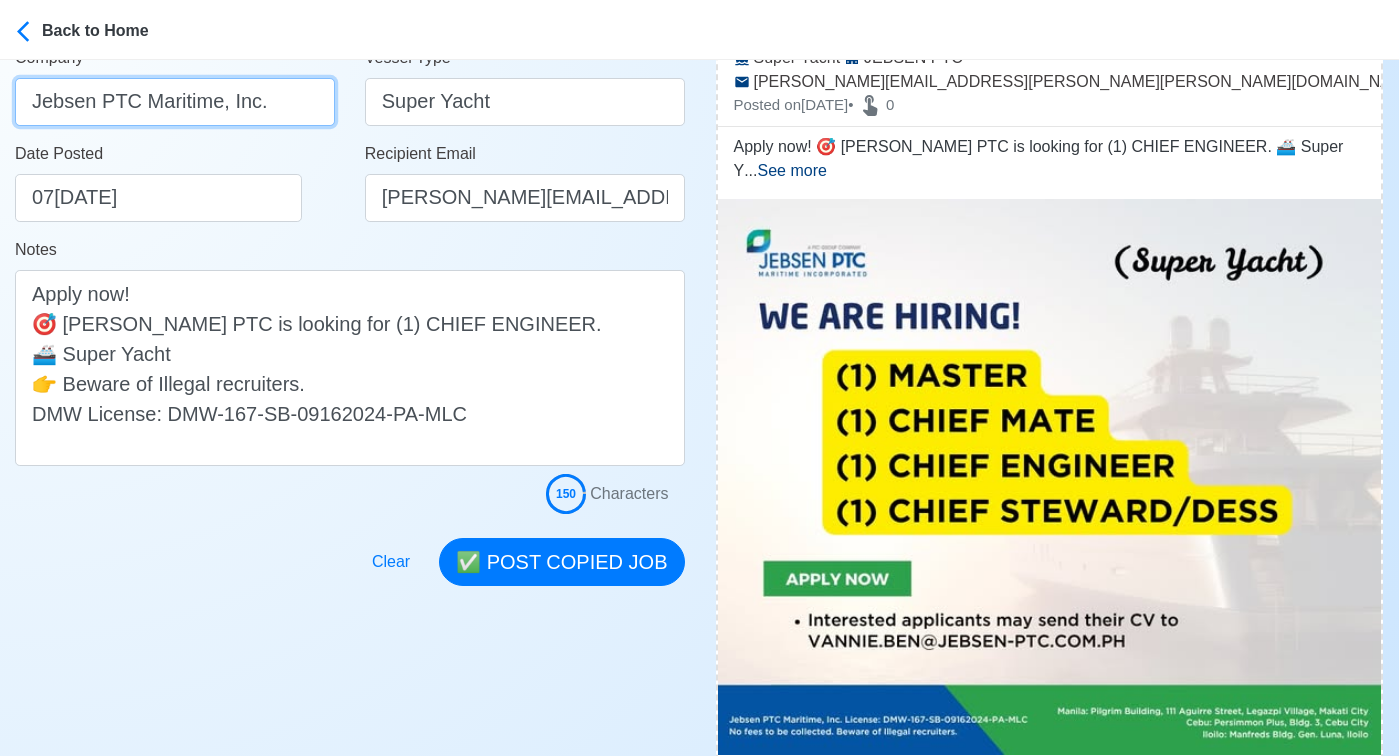 scroll, scrollTop: 361, scrollLeft: 0, axis: vertical 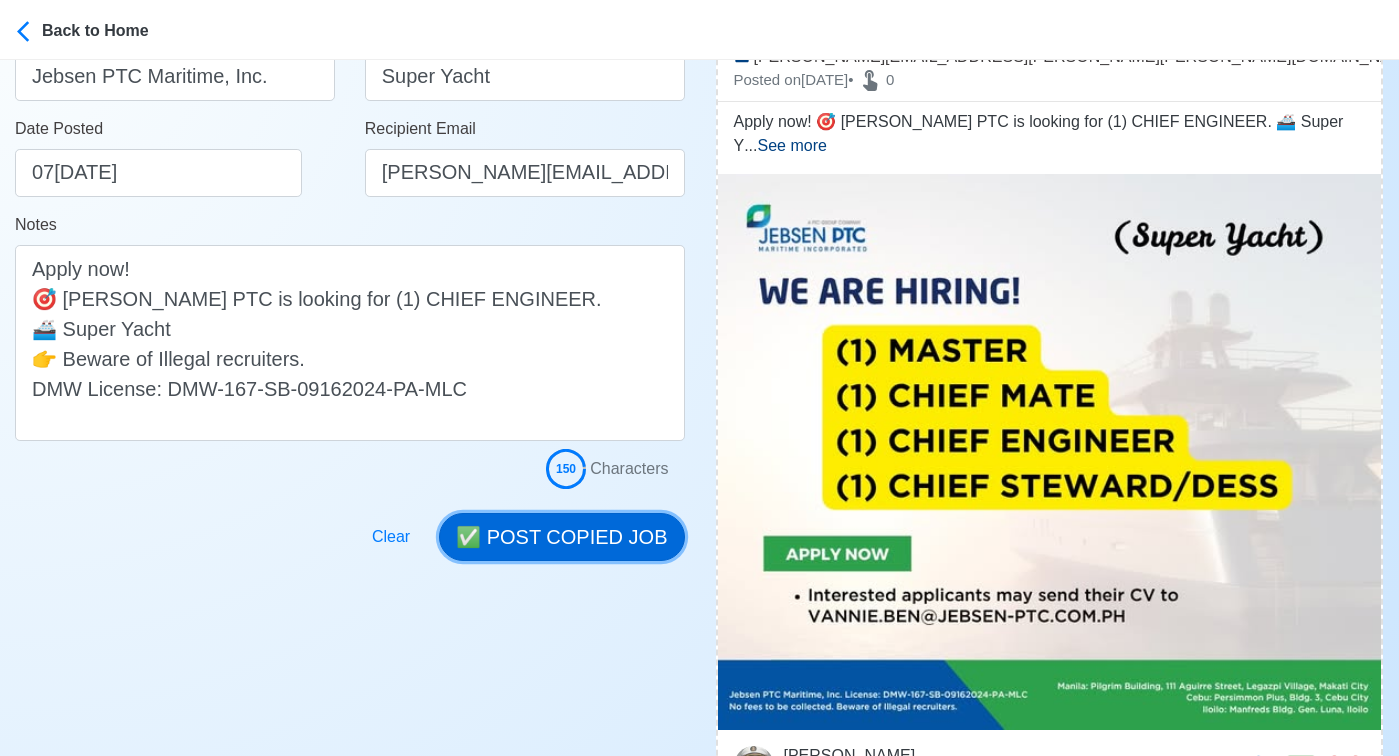 click on "✅ POST COPIED JOB" at bounding box center (561, 537) 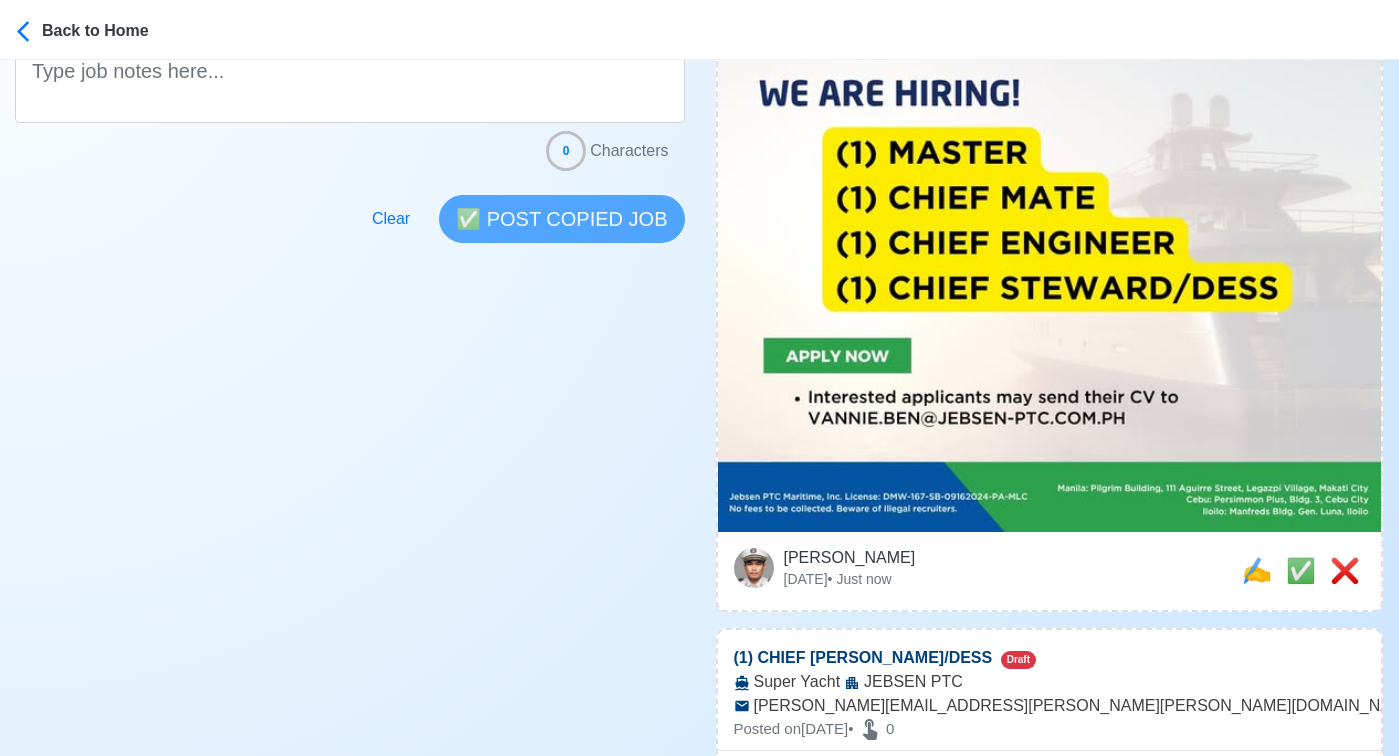 scroll, scrollTop: 588, scrollLeft: 0, axis: vertical 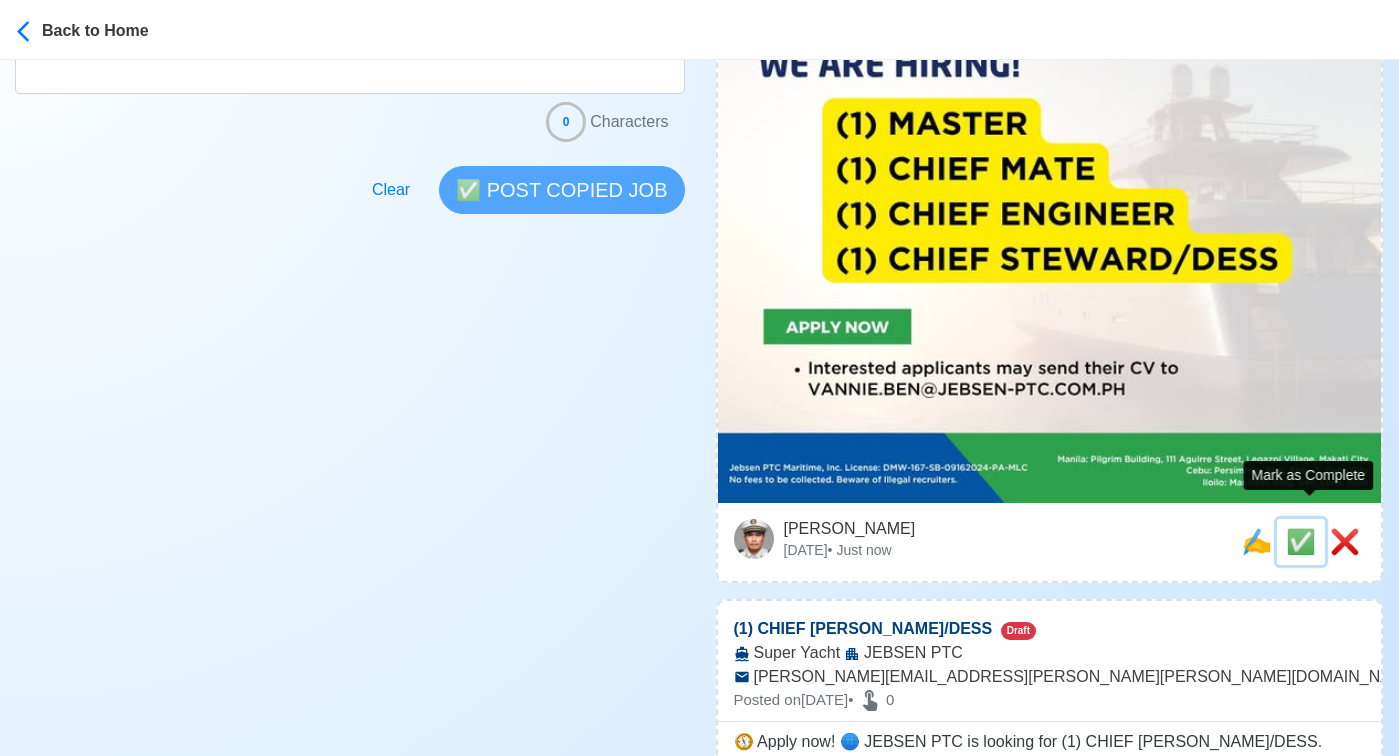 click on "✅" at bounding box center [1301, 541] 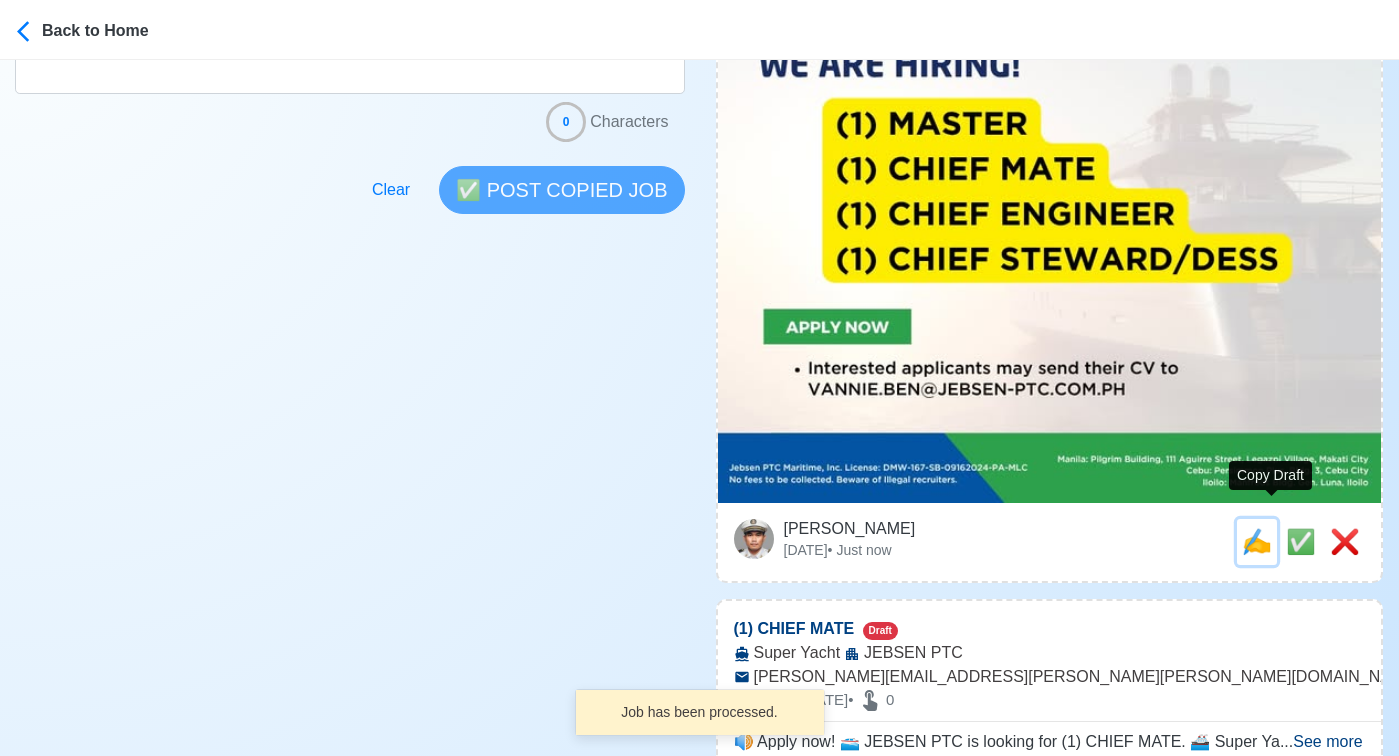 click on "✍️" at bounding box center (1257, 541) 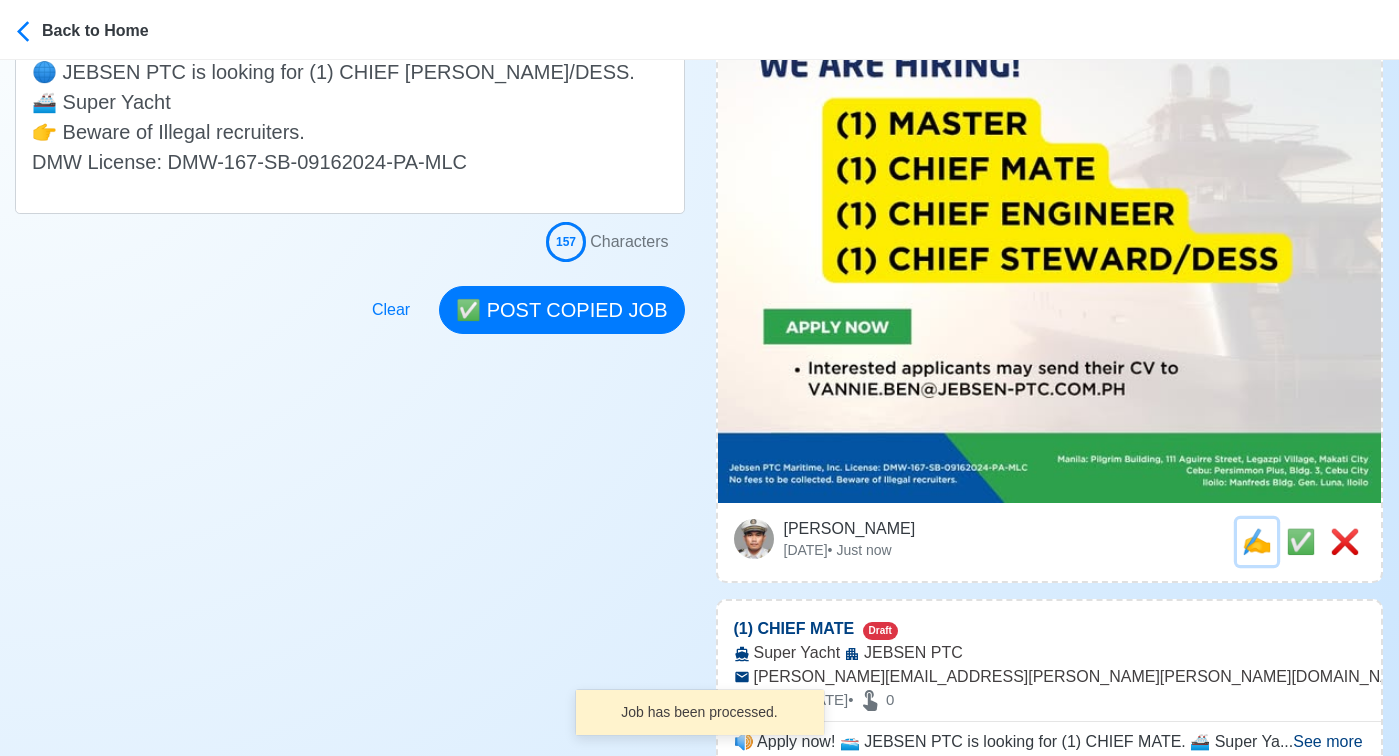 scroll, scrollTop: 0, scrollLeft: 0, axis: both 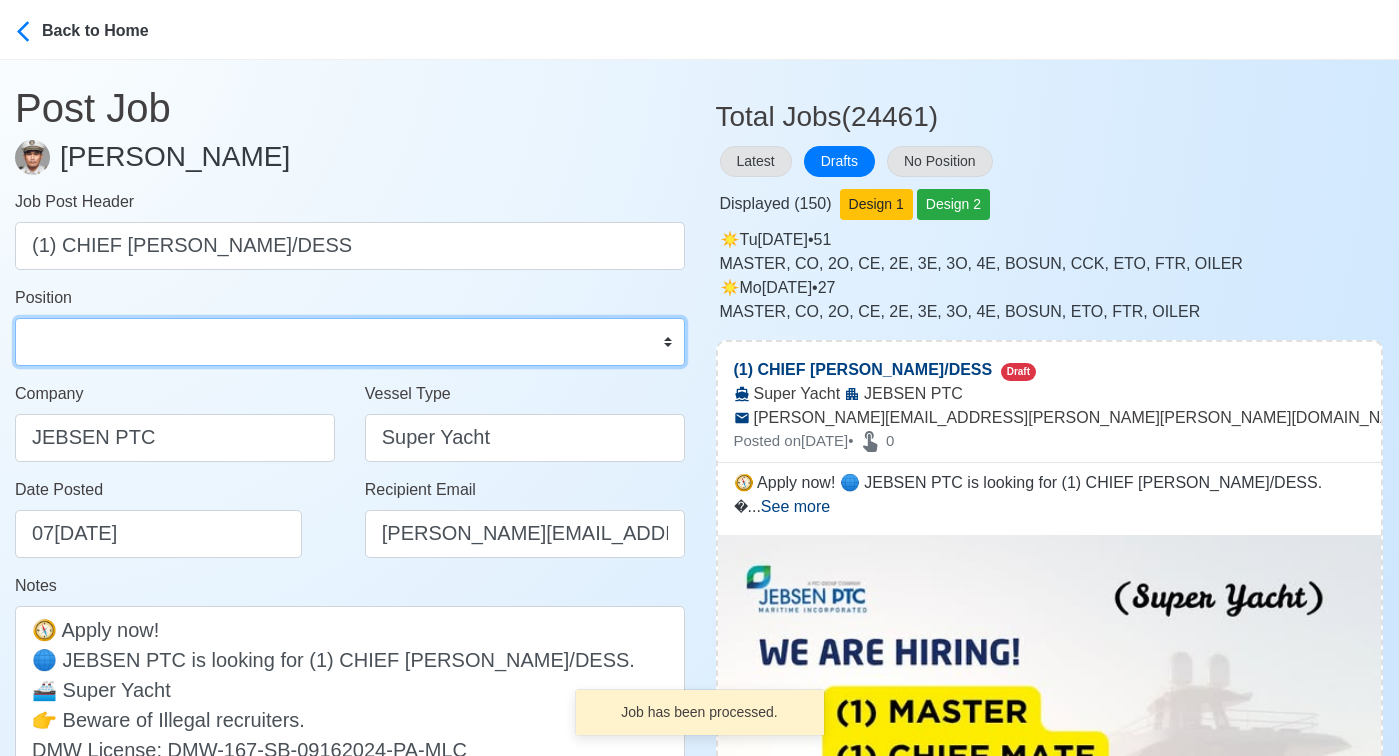click on "Master Chief Officer 2nd Officer 3rd Officer Junior Officer Chief Engineer 2nd Engineer 3rd Engineer 4th Engineer Gas Engineer Junior Engineer 1st Assistant Engineer 2nd Assistant Engineer 3rd Assistant Engineer ETO/ETR Electrician Electrical Engineer Oiler Fitter Welder Chief Cook Chef Cook Messman Wiper Rigger Ordinary Seaman Able Seaman Motorman Pumpman Bosun Cadet Reefer Mechanic Operator Repairman Painter Steward Waiter Others" at bounding box center (350, 342) 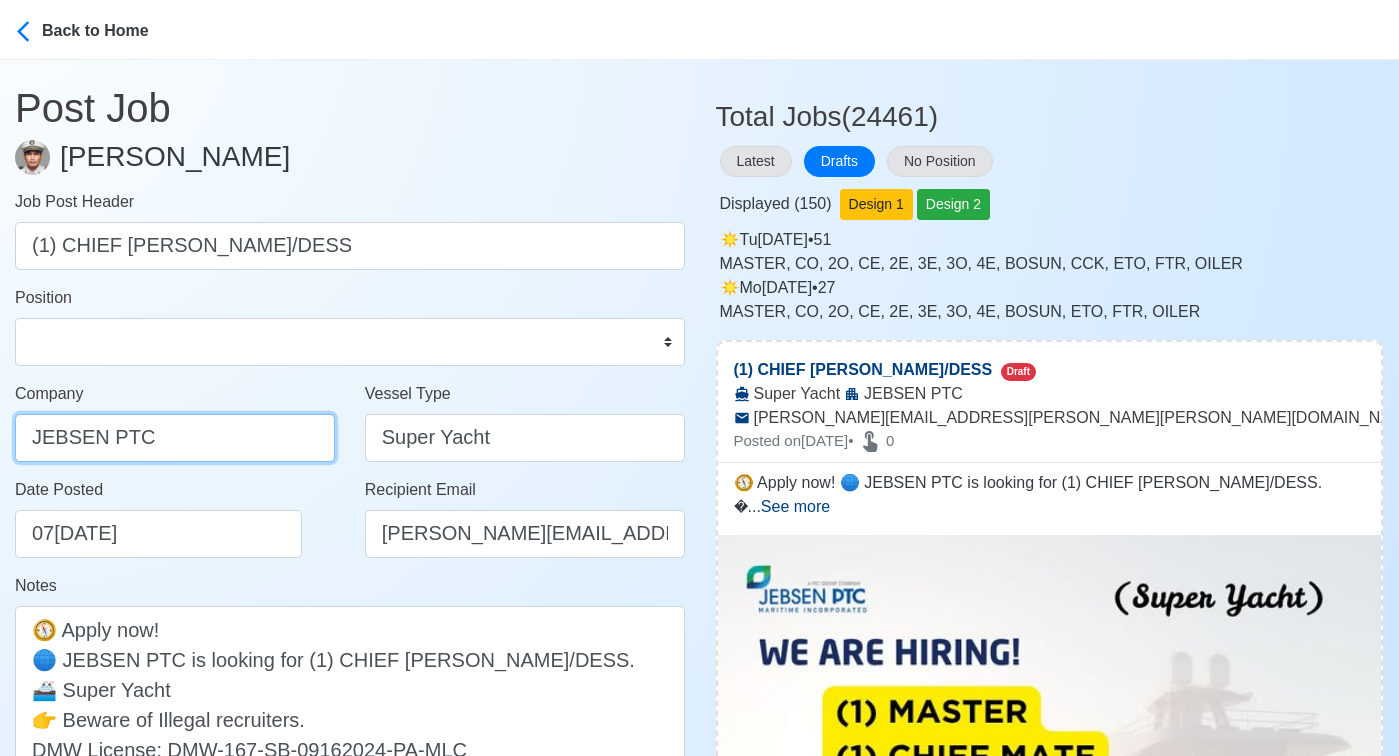 click on "JEBSEN PTC" at bounding box center (175, 438) 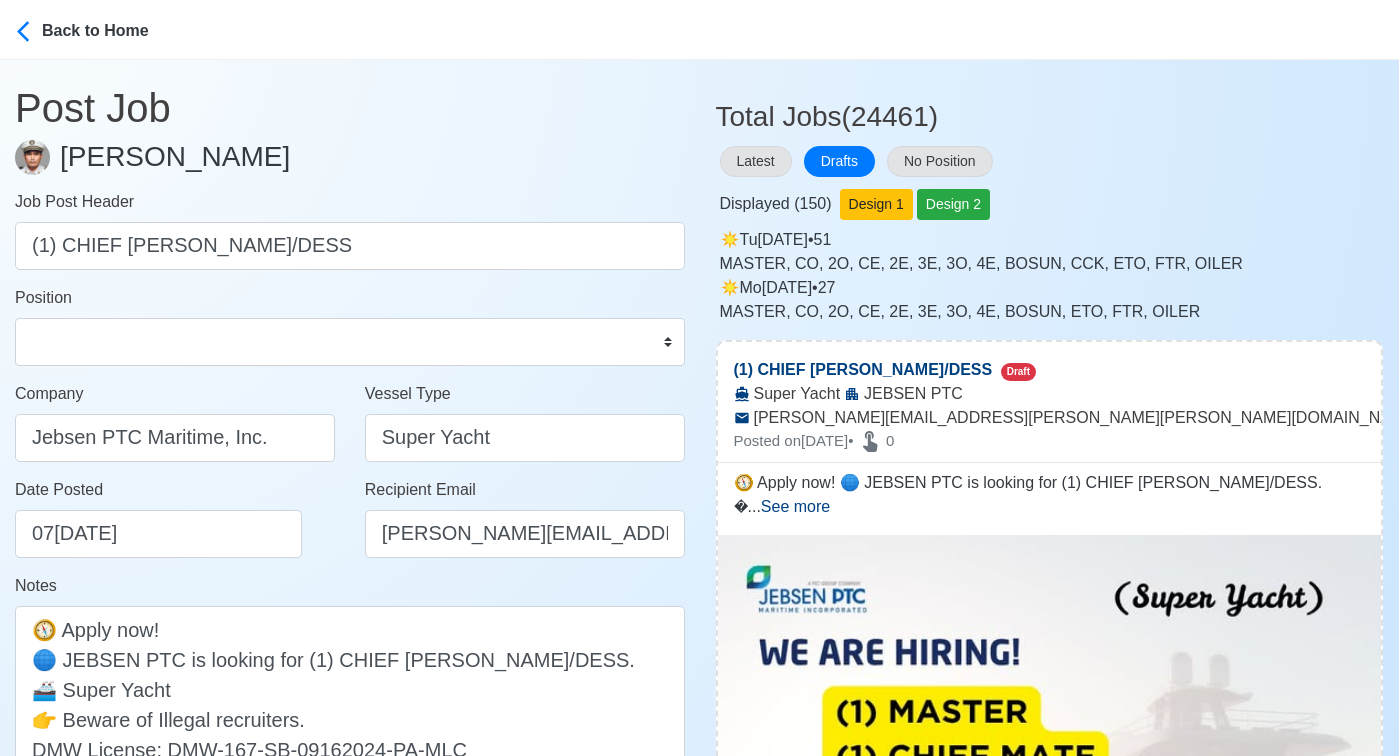 click on "Date Posted       07/23/2025" at bounding box center (180, 518) 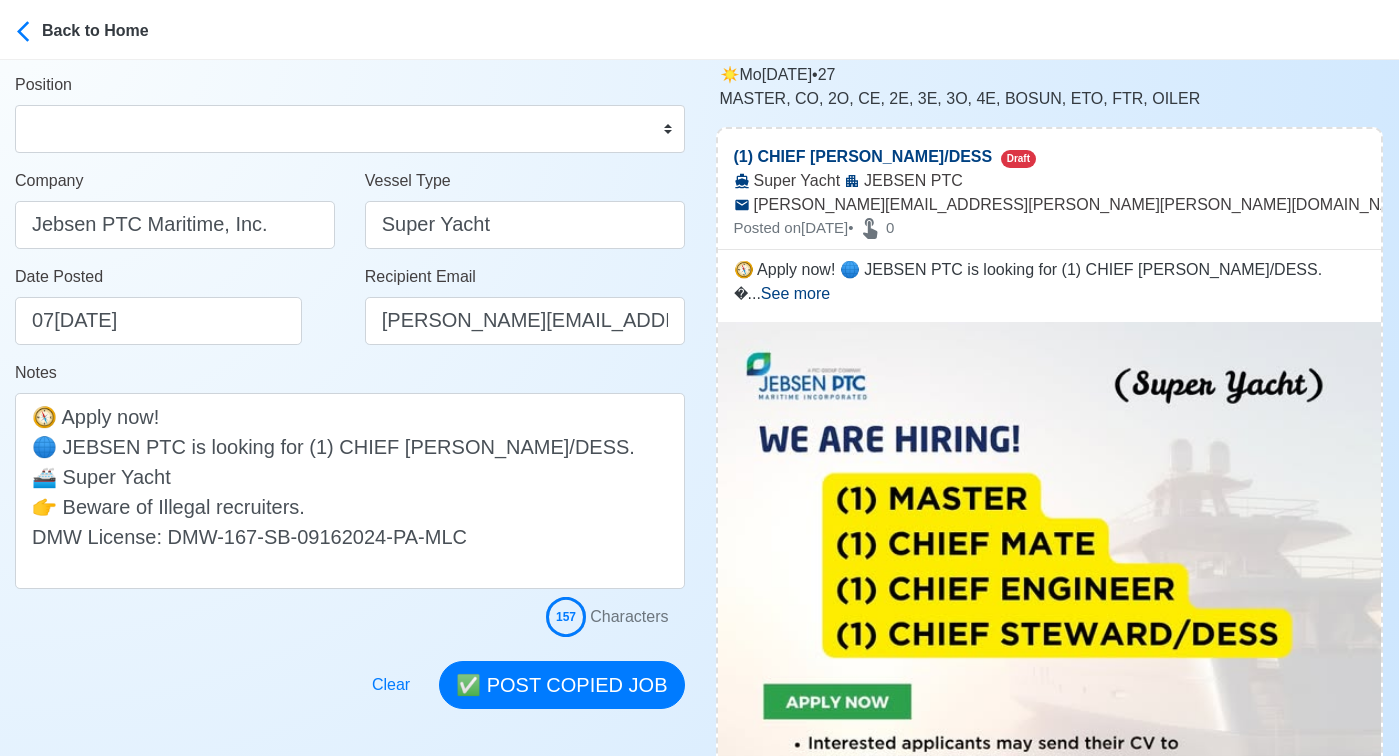 scroll, scrollTop: 248, scrollLeft: 0, axis: vertical 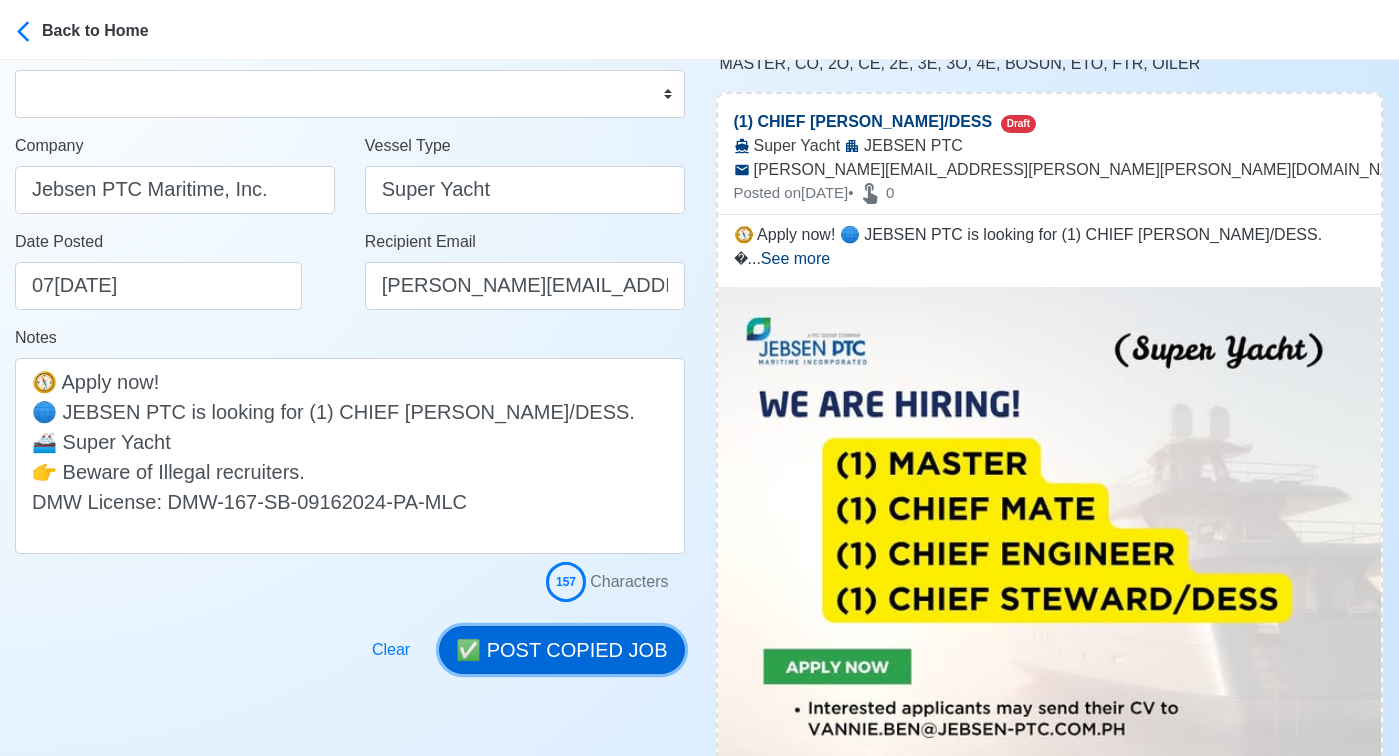 click on "✅ POST COPIED JOB" at bounding box center (561, 650) 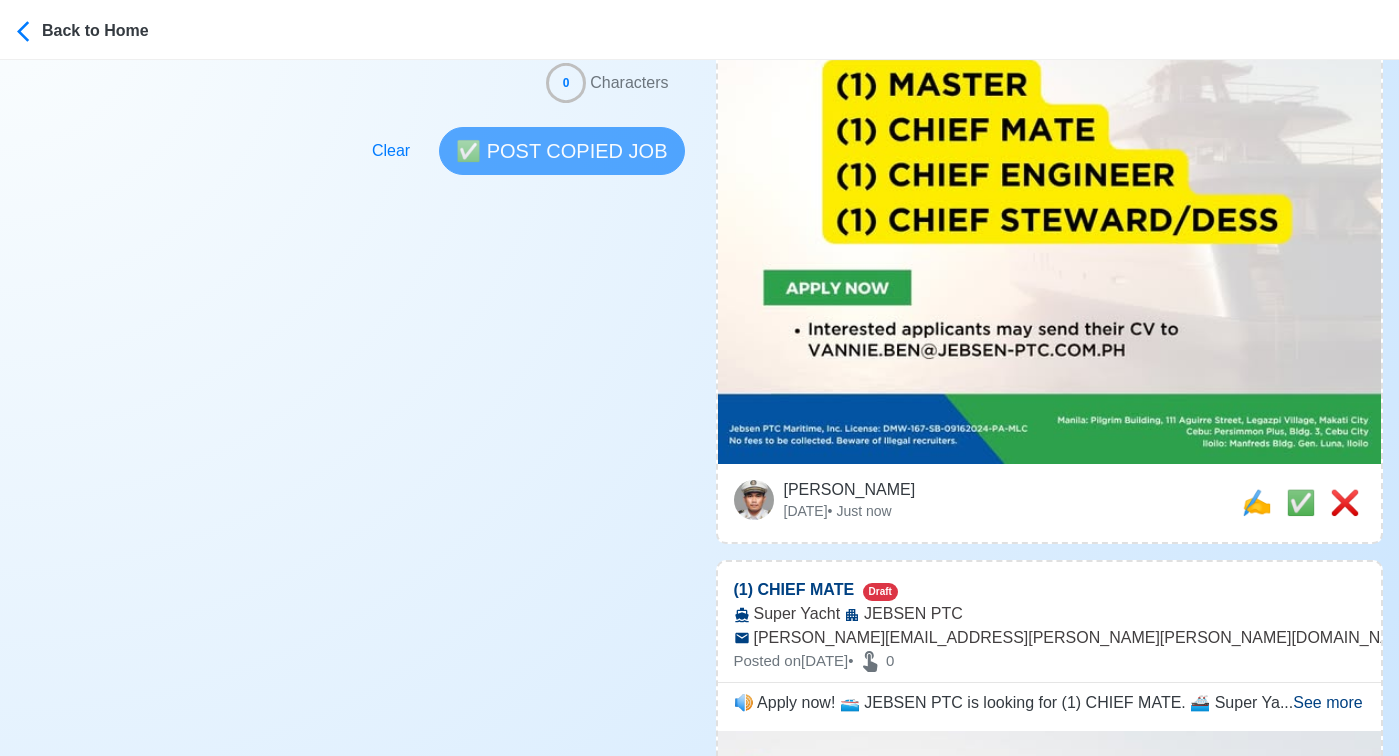 scroll, scrollTop: 773, scrollLeft: 0, axis: vertical 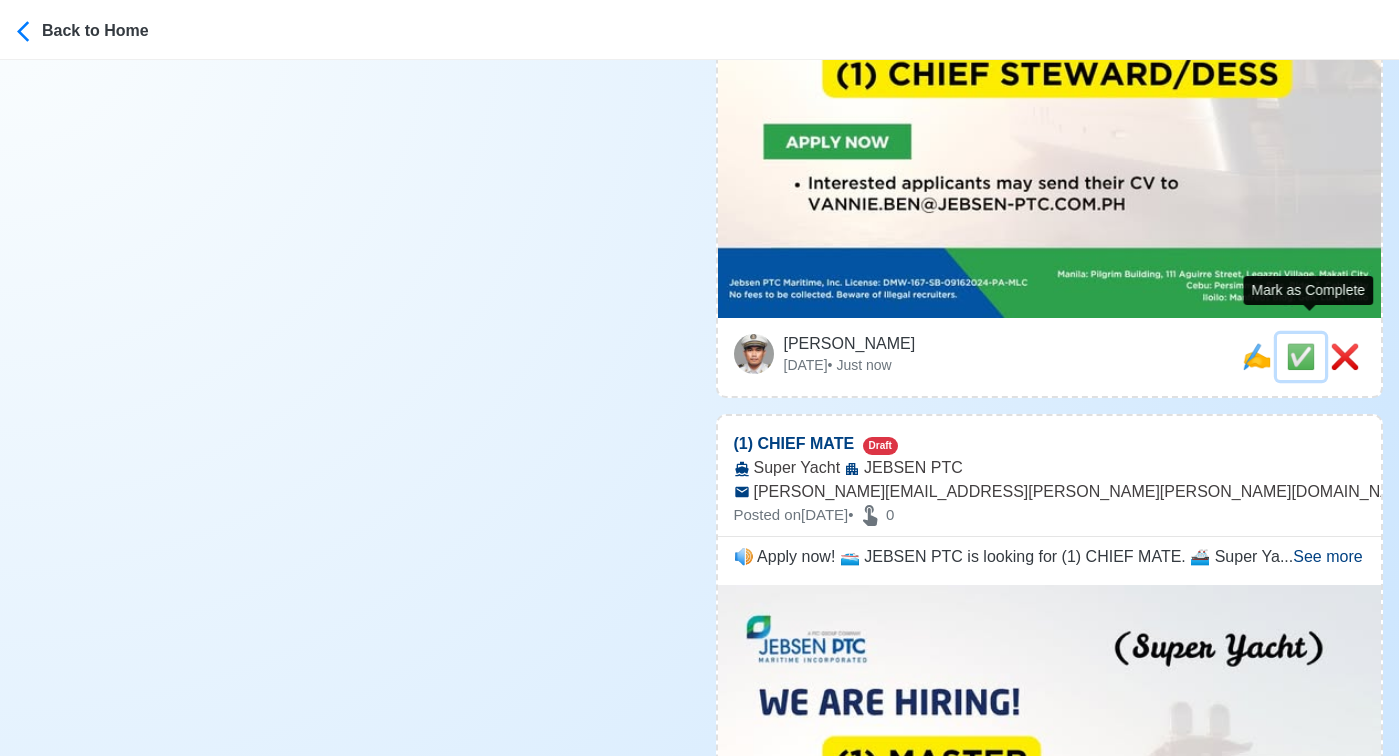 click on "✅" at bounding box center [1301, 356] 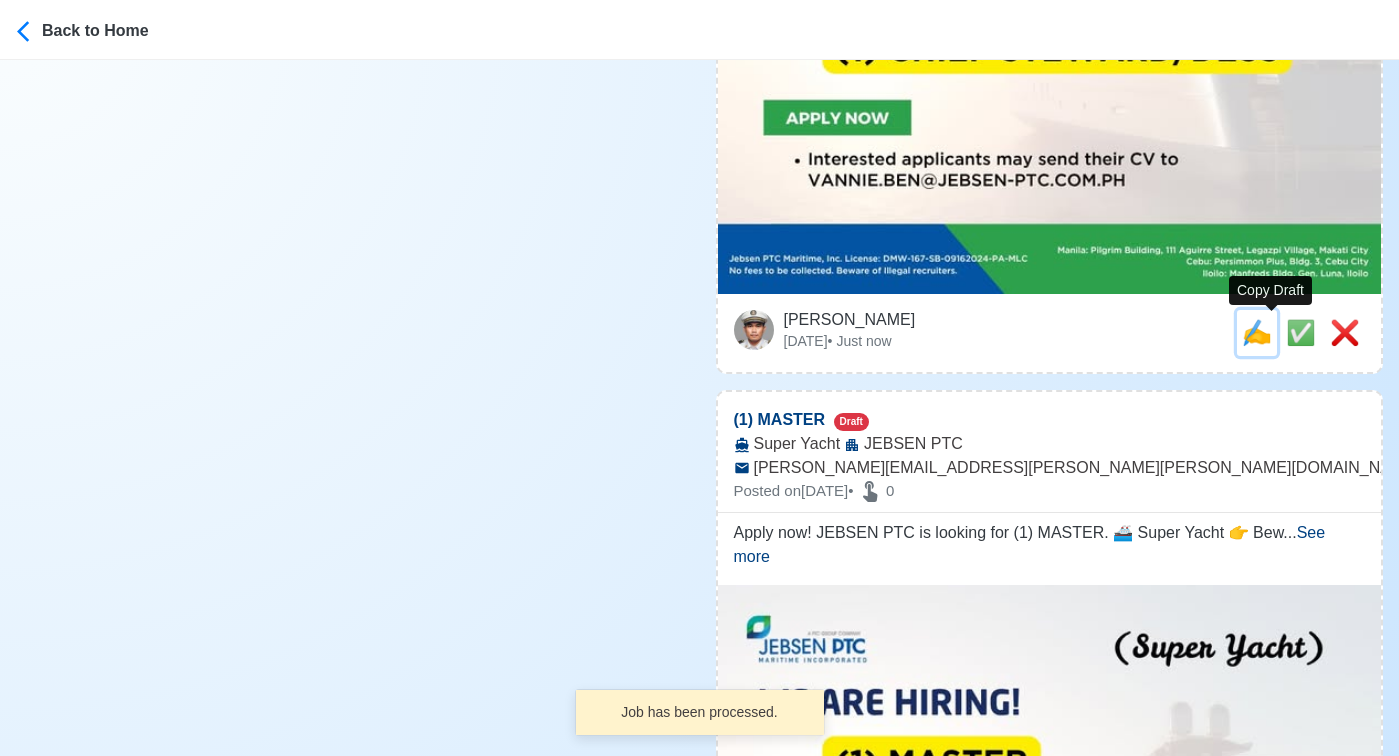 click on "✍️" at bounding box center [1257, 332] 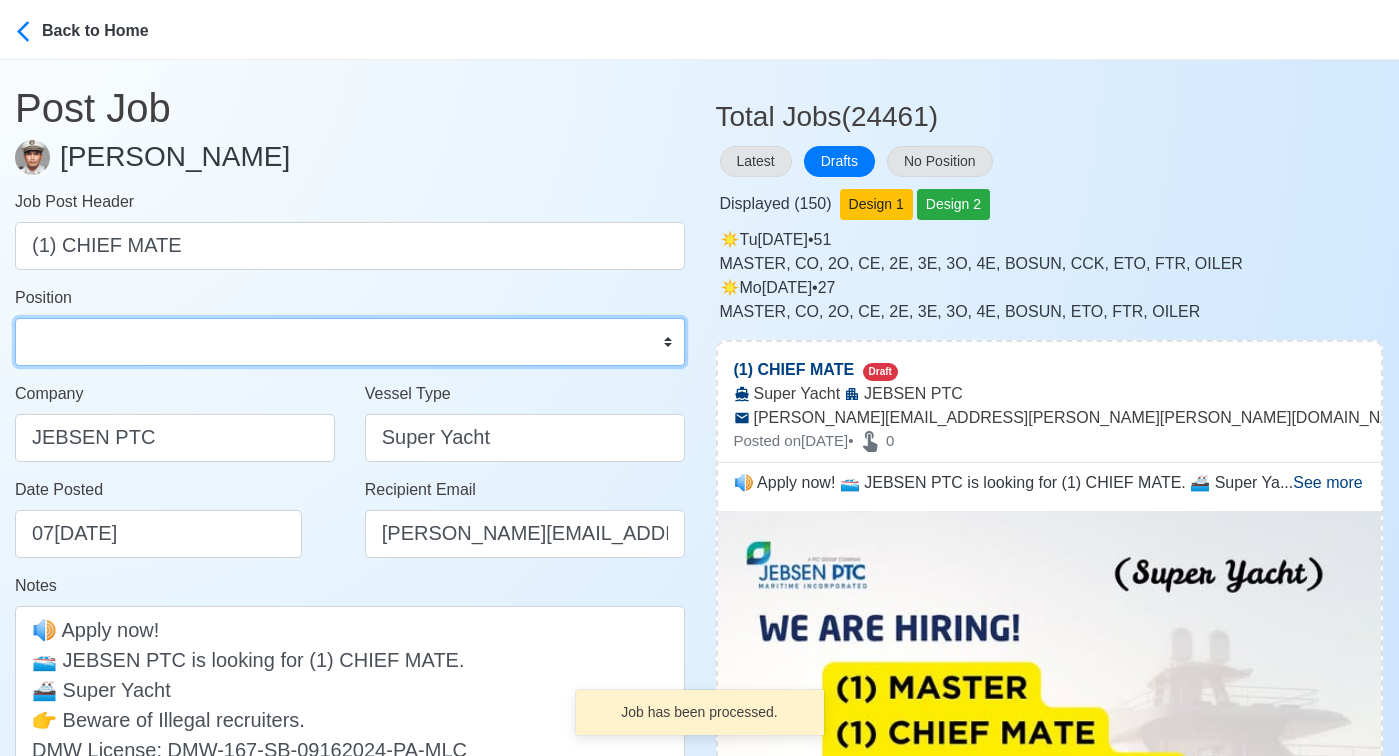 click on "Master Chief Officer 2nd Officer 3rd Officer Junior Officer Chief Engineer 2nd Engineer 3rd Engineer 4th Engineer Gas Engineer Junior Engineer 1st Assistant Engineer 2nd Assistant Engineer 3rd Assistant Engineer ETO/ETR Electrician Electrical Engineer Oiler Fitter Welder Chief Cook Chef Cook Messman Wiper Rigger Ordinary Seaman Able Seaman Motorman Pumpman Bosun Cadet Reefer Mechanic Operator Repairman Painter Steward Waiter Others" at bounding box center [350, 342] 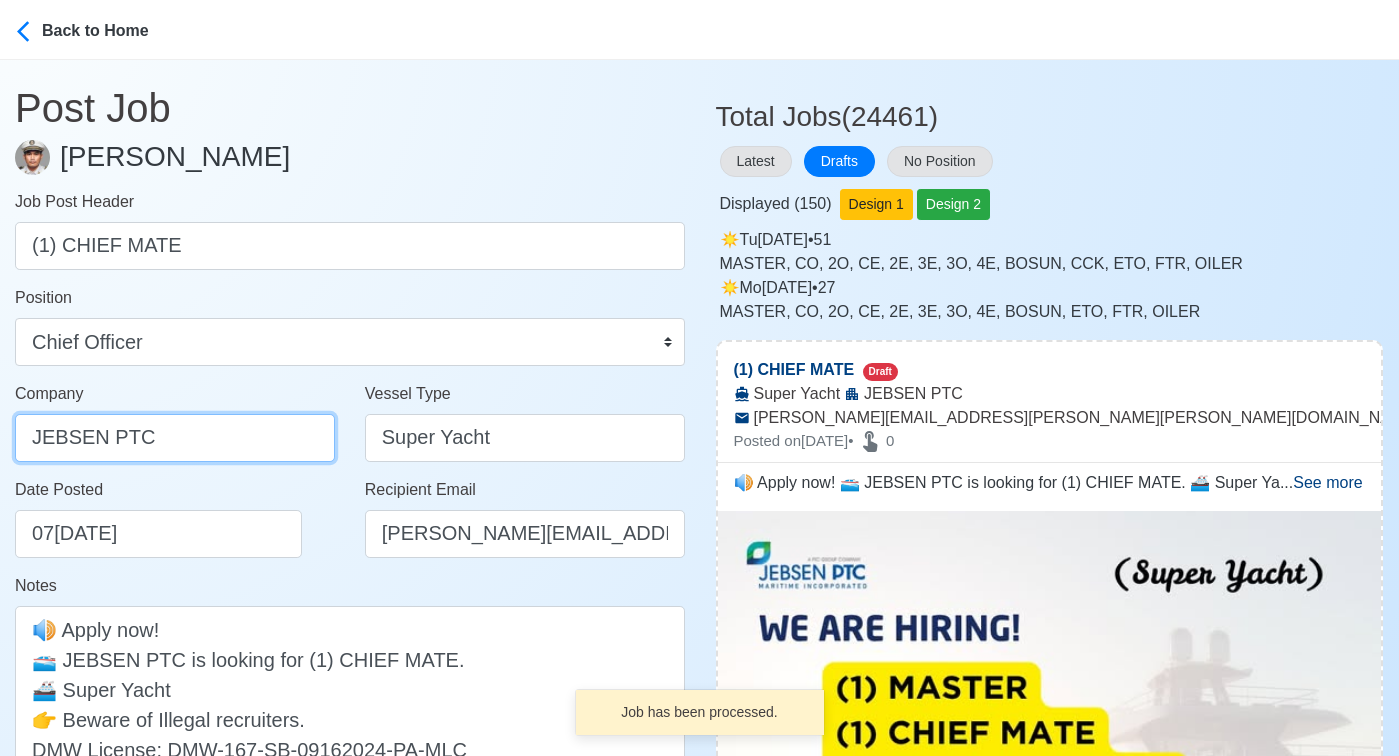 click on "JEBSEN PTC" at bounding box center (175, 438) 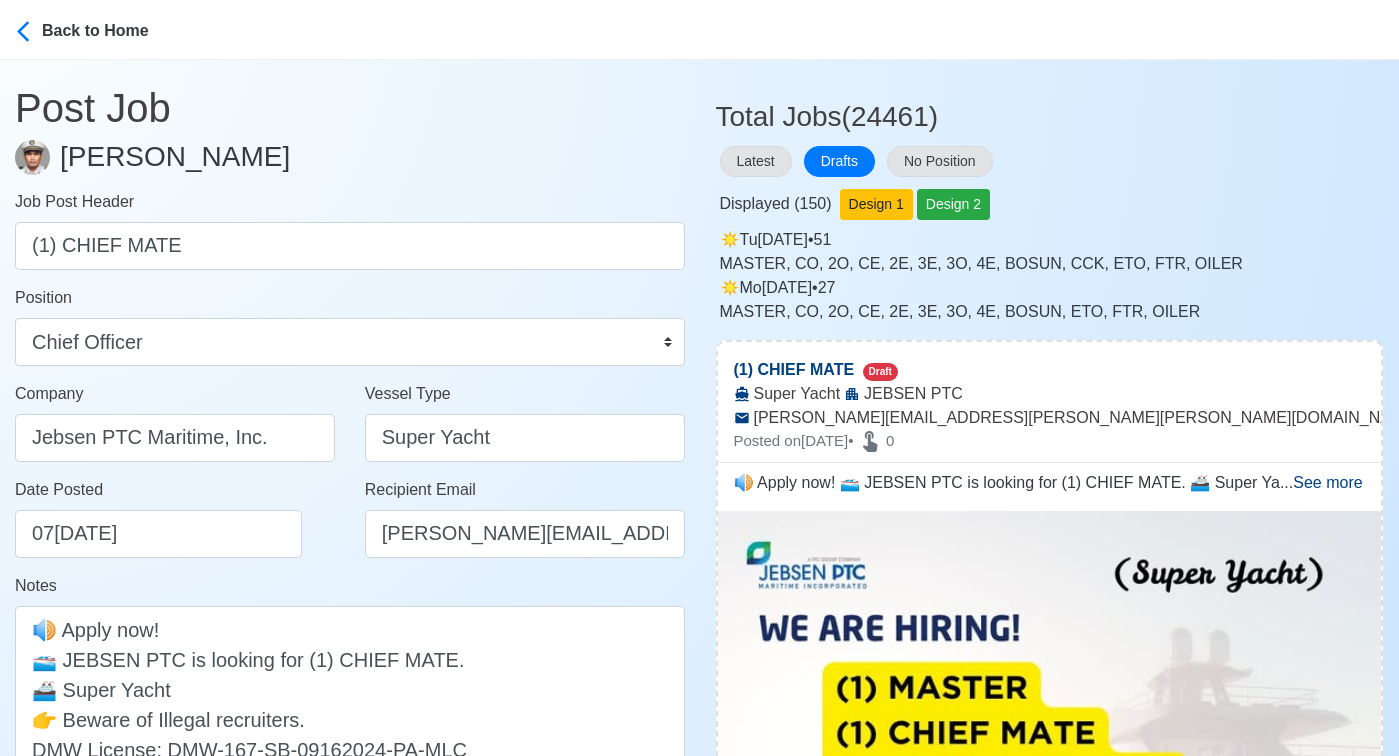 click on "Date Posted       07/23/2025" at bounding box center (180, 518) 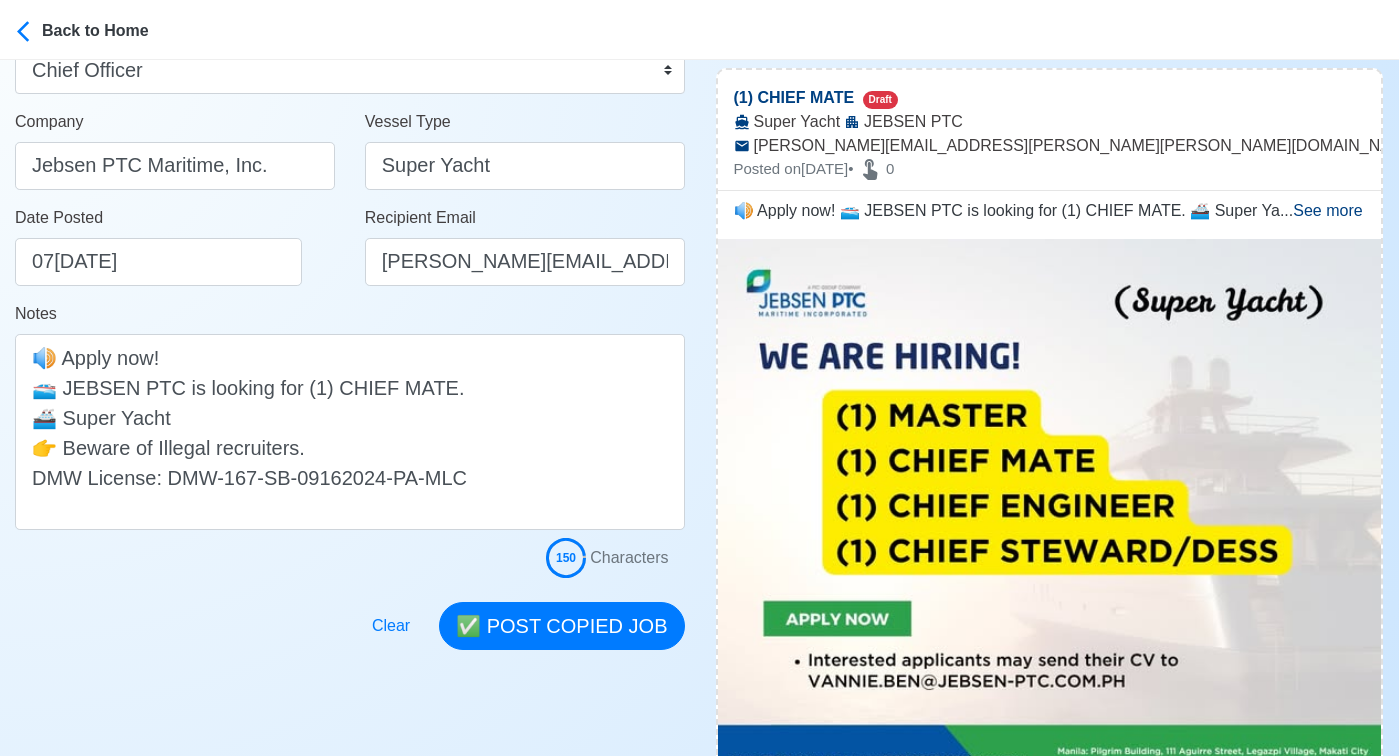 scroll, scrollTop: 477, scrollLeft: 0, axis: vertical 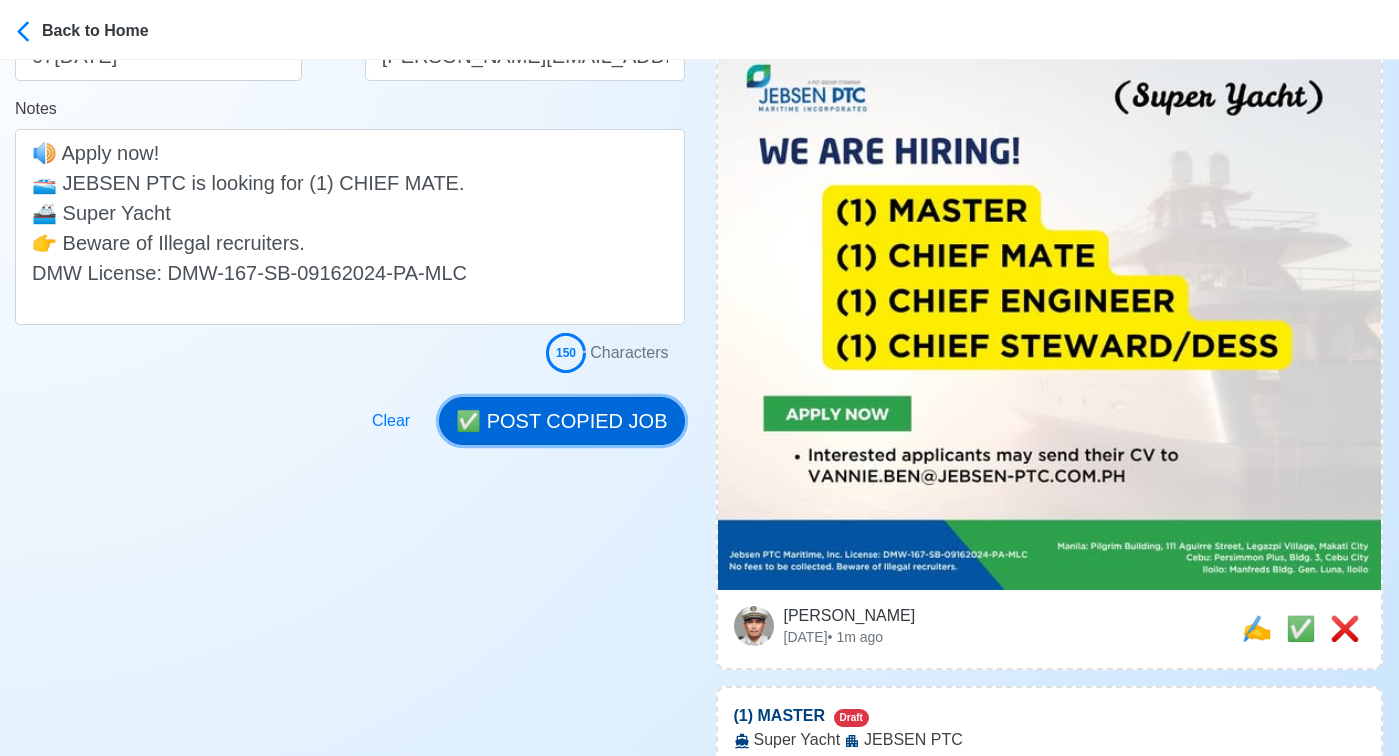 click on "✅ POST COPIED JOB" at bounding box center [561, 421] 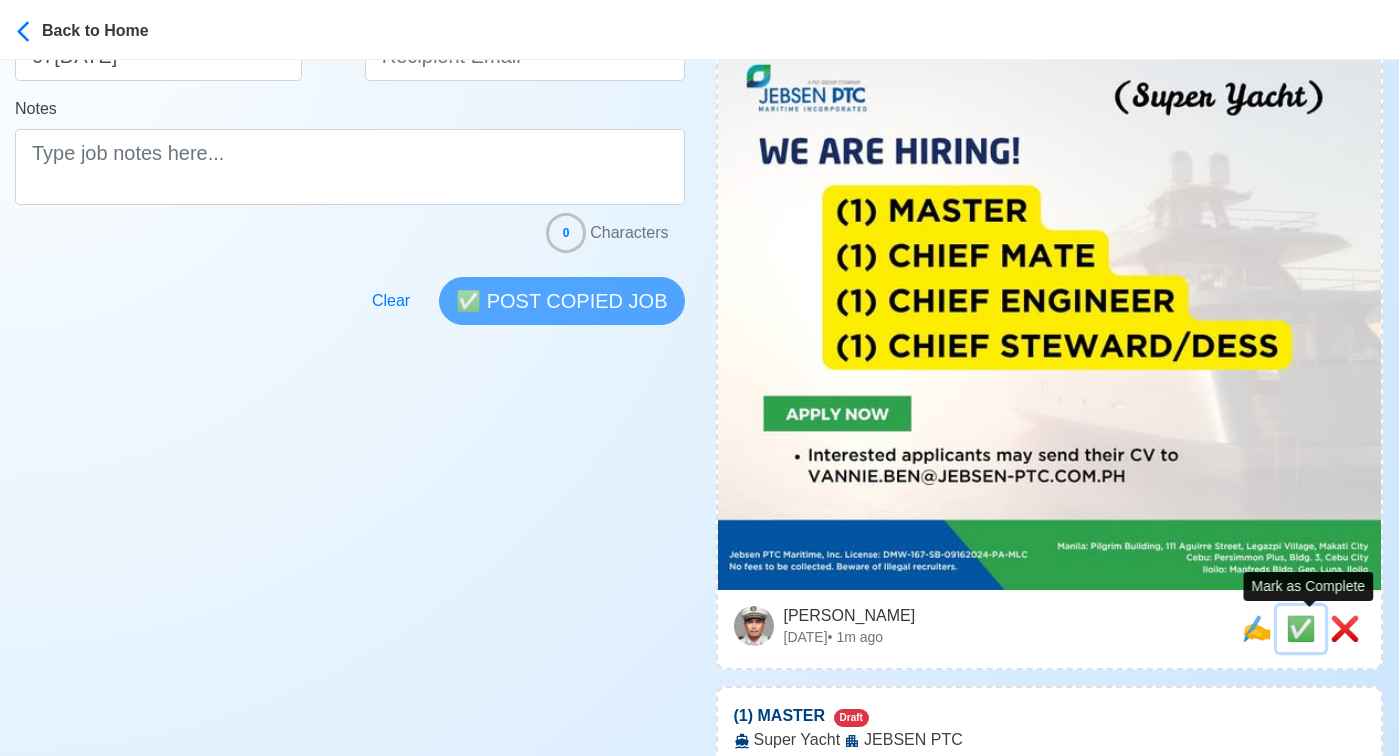 click on "✅" at bounding box center (1301, 628) 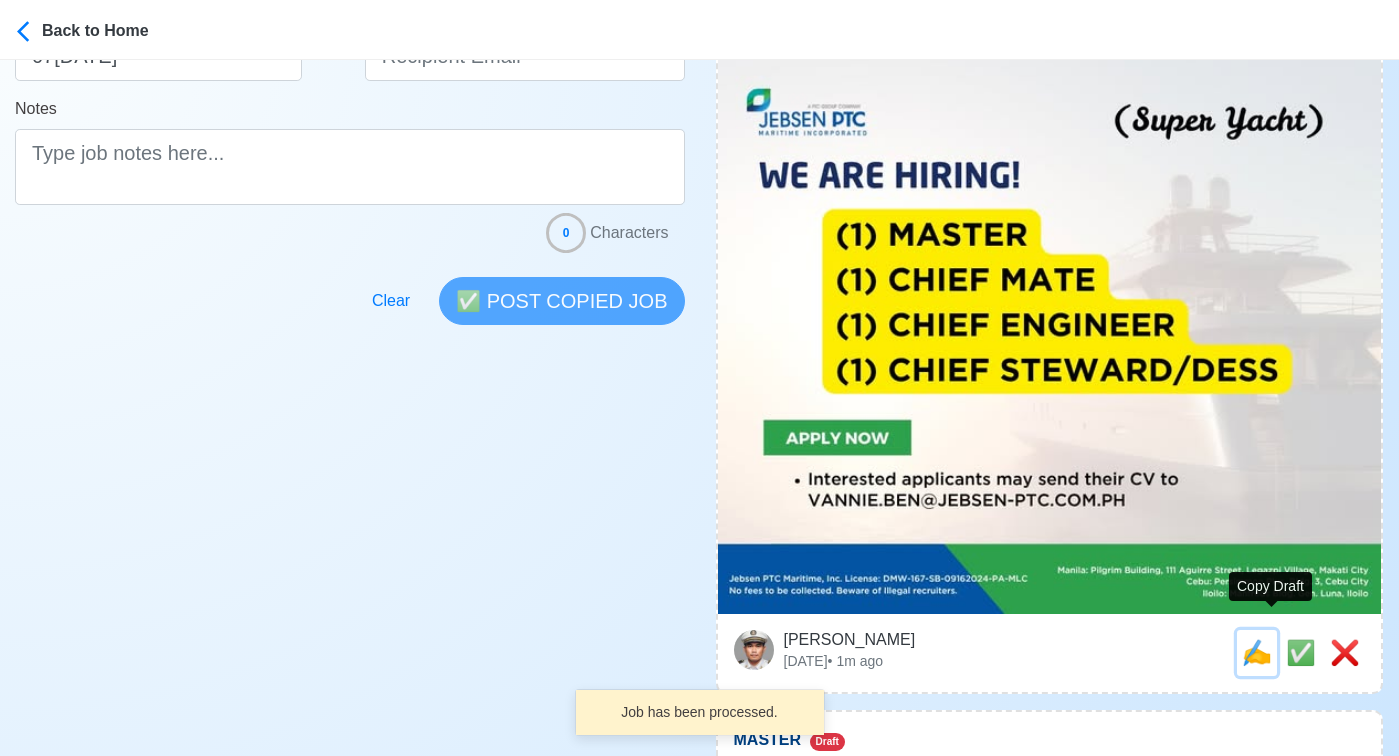 click on "✍️" at bounding box center [1257, 652] 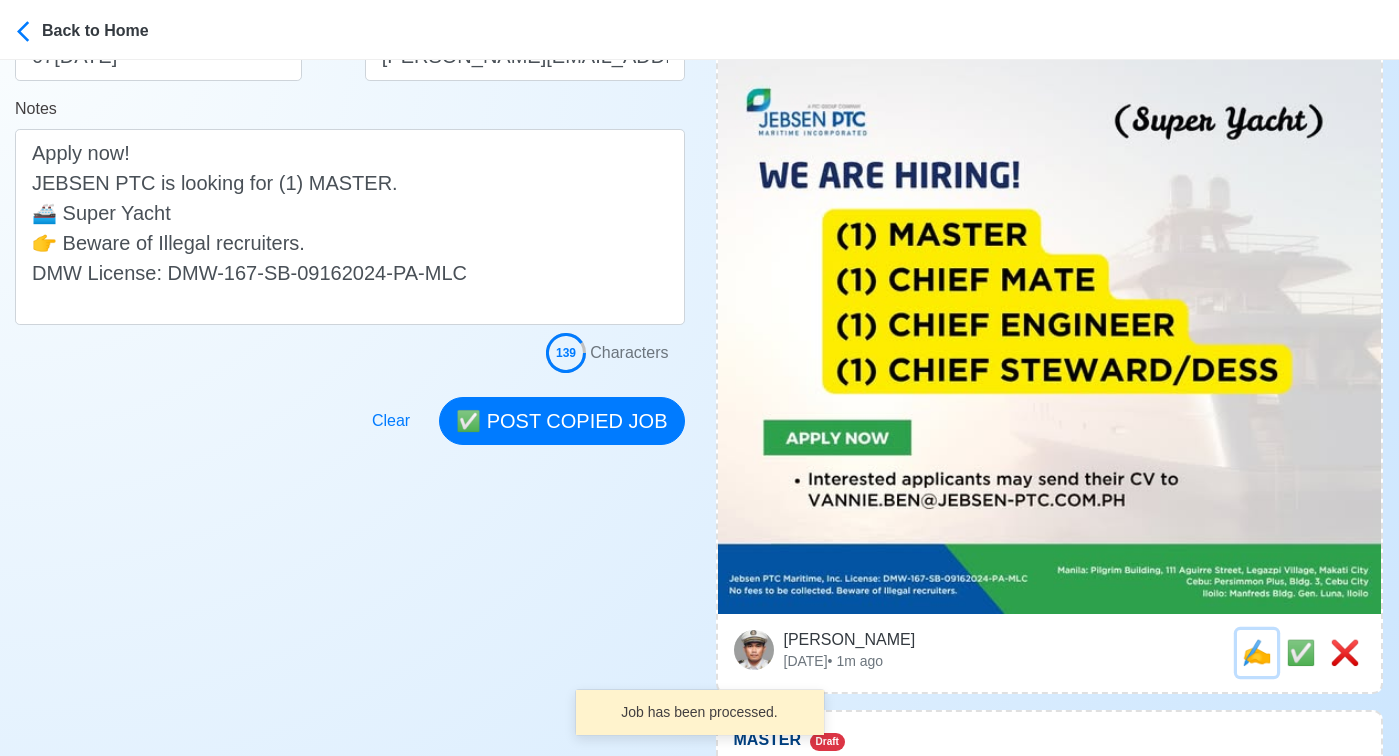 scroll, scrollTop: 0, scrollLeft: 0, axis: both 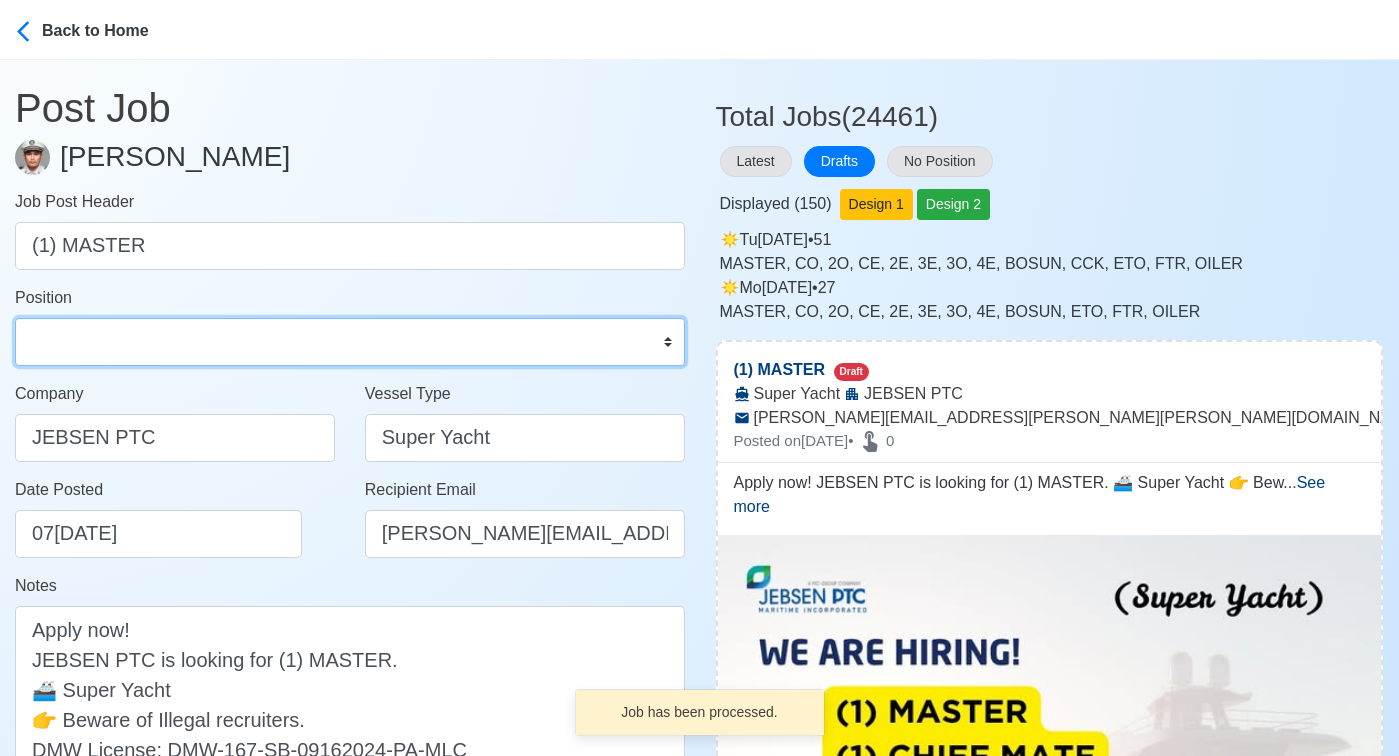 click on "Master Chief Officer 2nd Officer 3rd Officer Junior Officer Chief Engineer 2nd Engineer 3rd Engineer 4th Engineer Gas Engineer Junior Engineer 1st Assistant Engineer 2nd Assistant Engineer 3rd Assistant Engineer ETO/ETR Electrician Electrical Engineer Oiler Fitter Welder Chief Cook Chef Cook Messman Wiper Rigger Ordinary Seaman Able Seaman Motorman Pumpman Bosun Cadet Reefer Mechanic Operator Repairman Painter Steward Waiter Others" at bounding box center [350, 342] 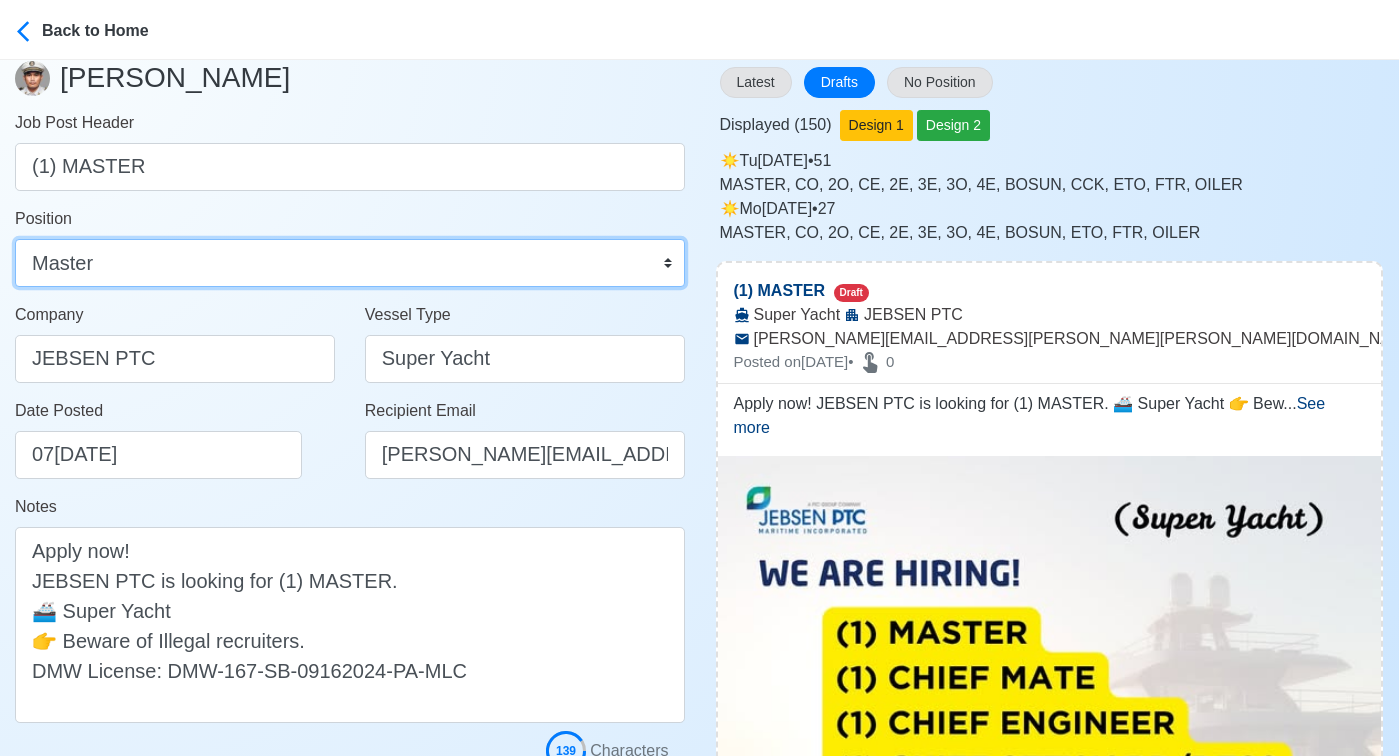 scroll, scrollTop: 103, scrollLeft: 0, axis: vertical 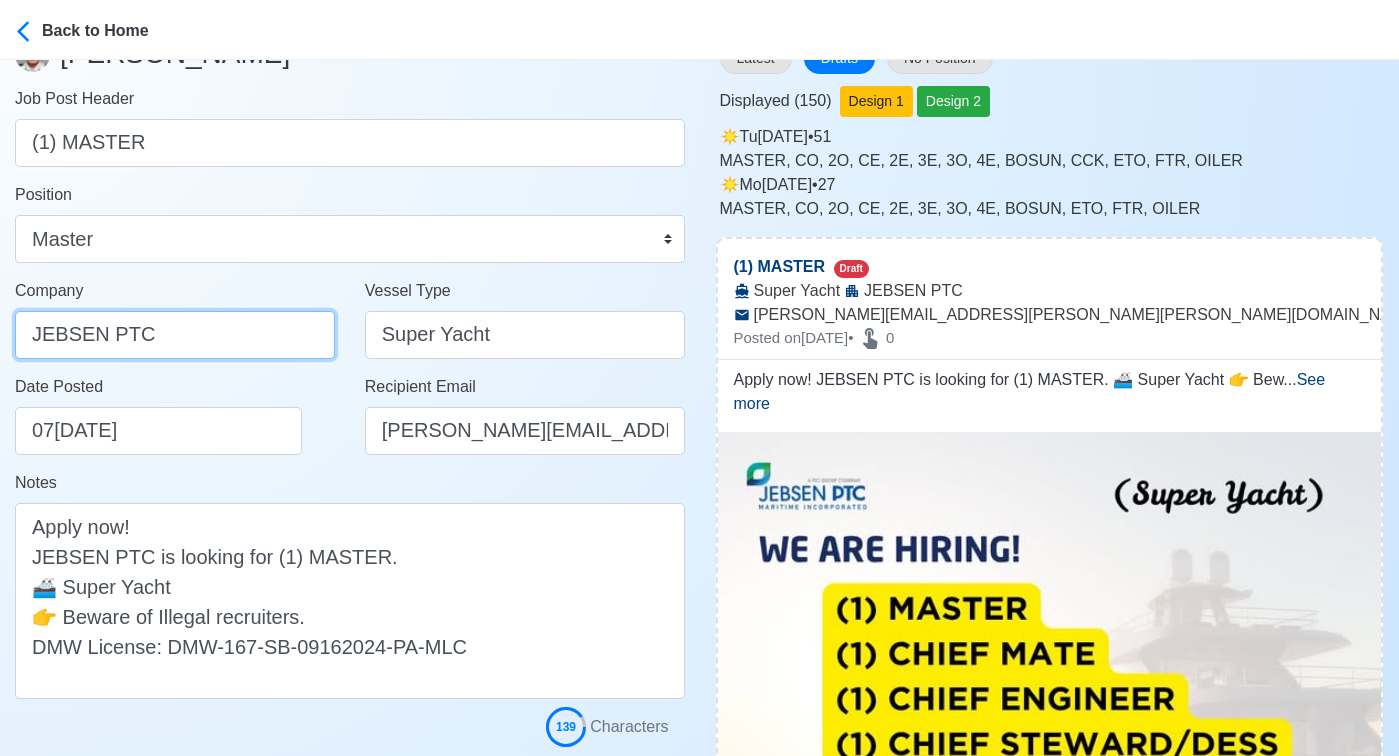 click on "JEBSEN PTC" at bounding box center [175, 335] 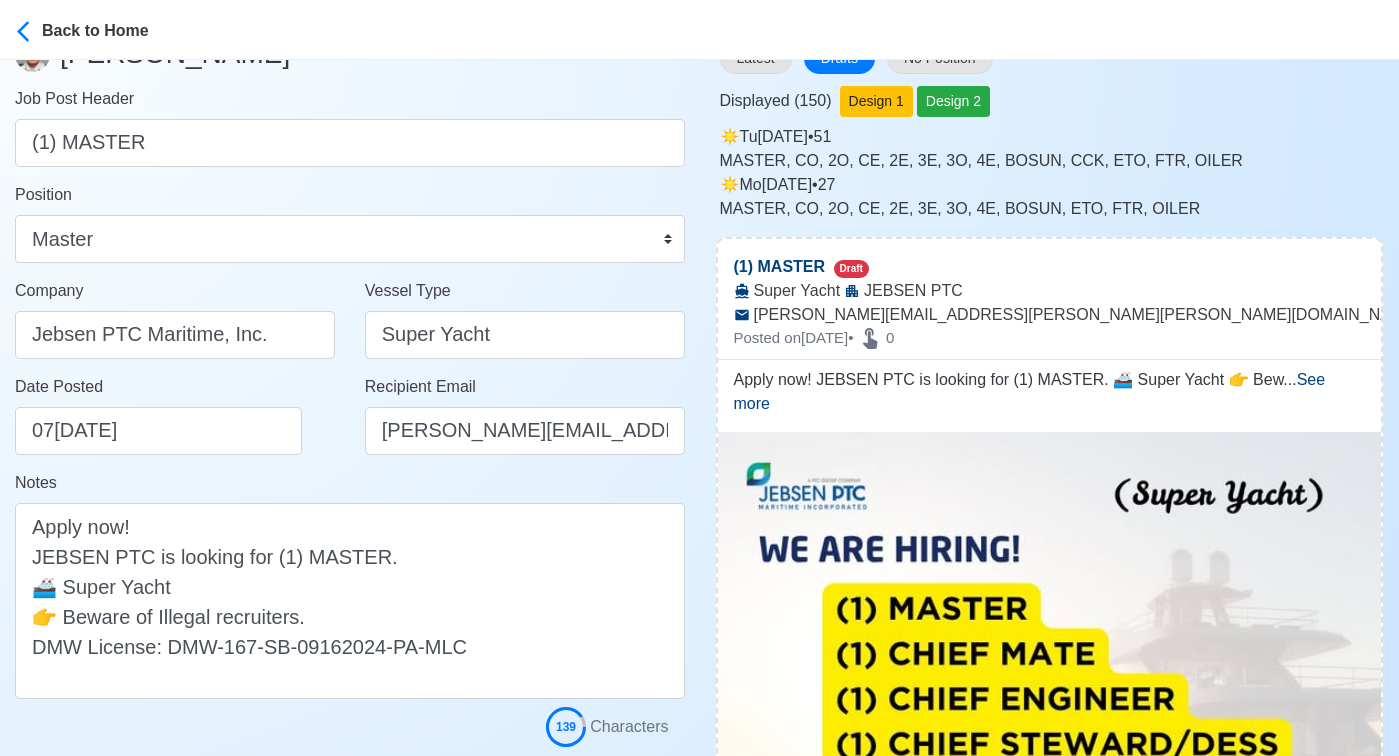 click on "Notes Apply now!
JEBSEN PTC is looking for (1) MASTER.
🚢 Super Yacht
👉 Beware of Illegal recruiters.
DMW License: DMW-167-SB-09162024-PA-MLC" at bounding box center [350, 585] 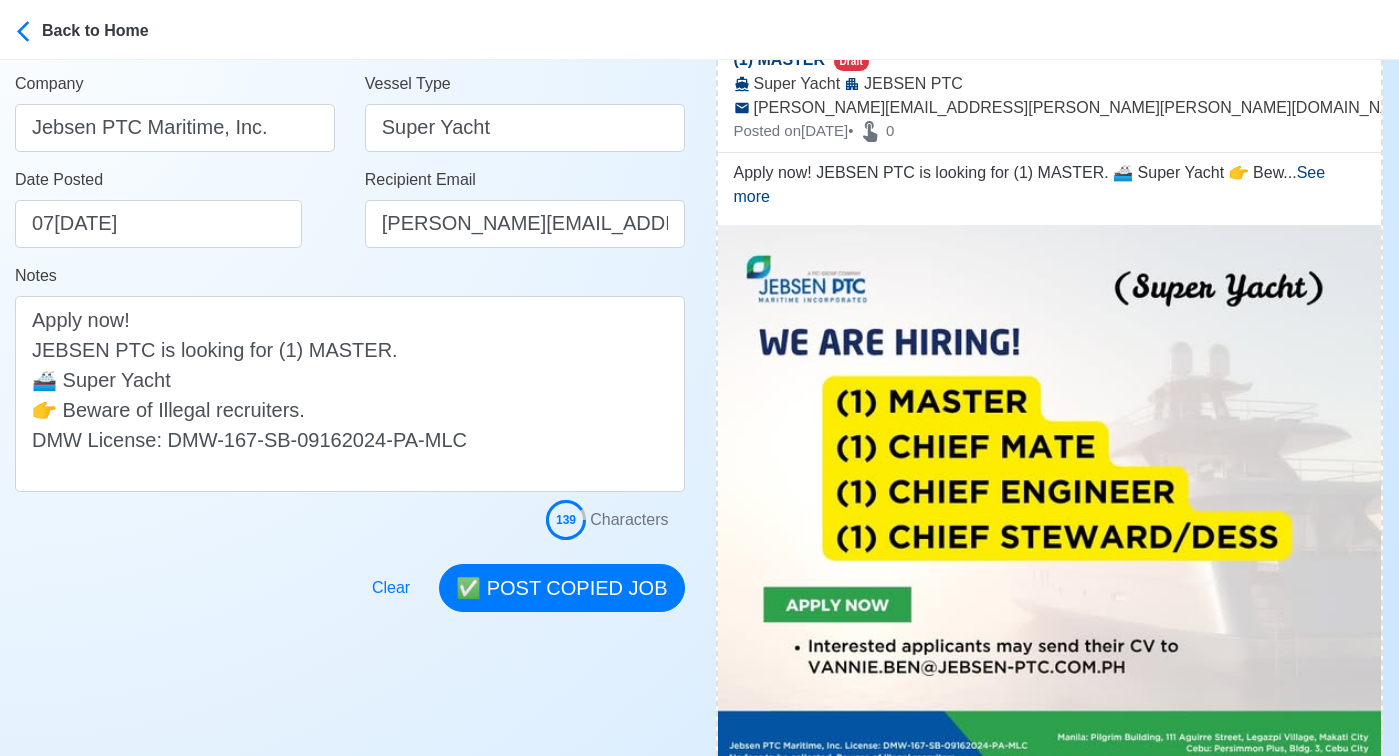scroll, scrollTop: 454, scrollLeft: 0, axis: vertical 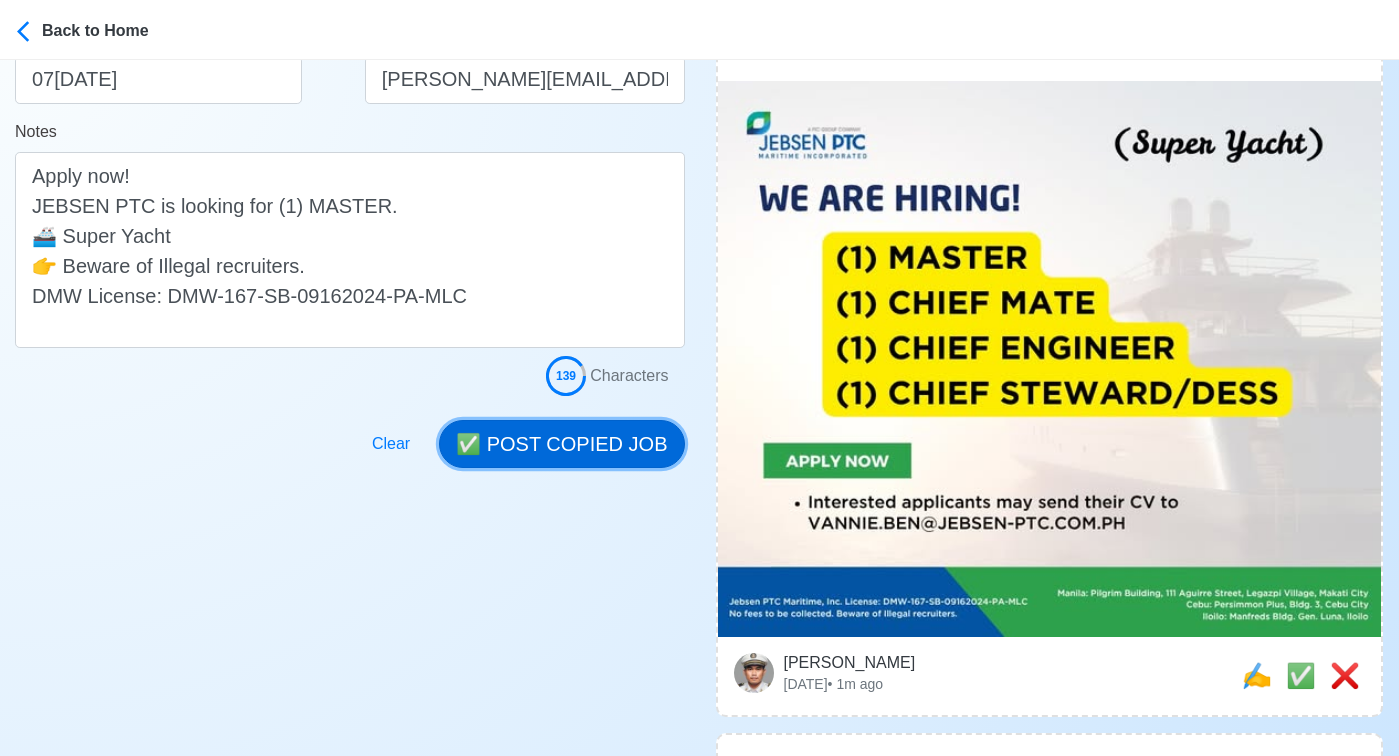 click on "✅ POST COPIED JOB" at bounding box center [561, 444] 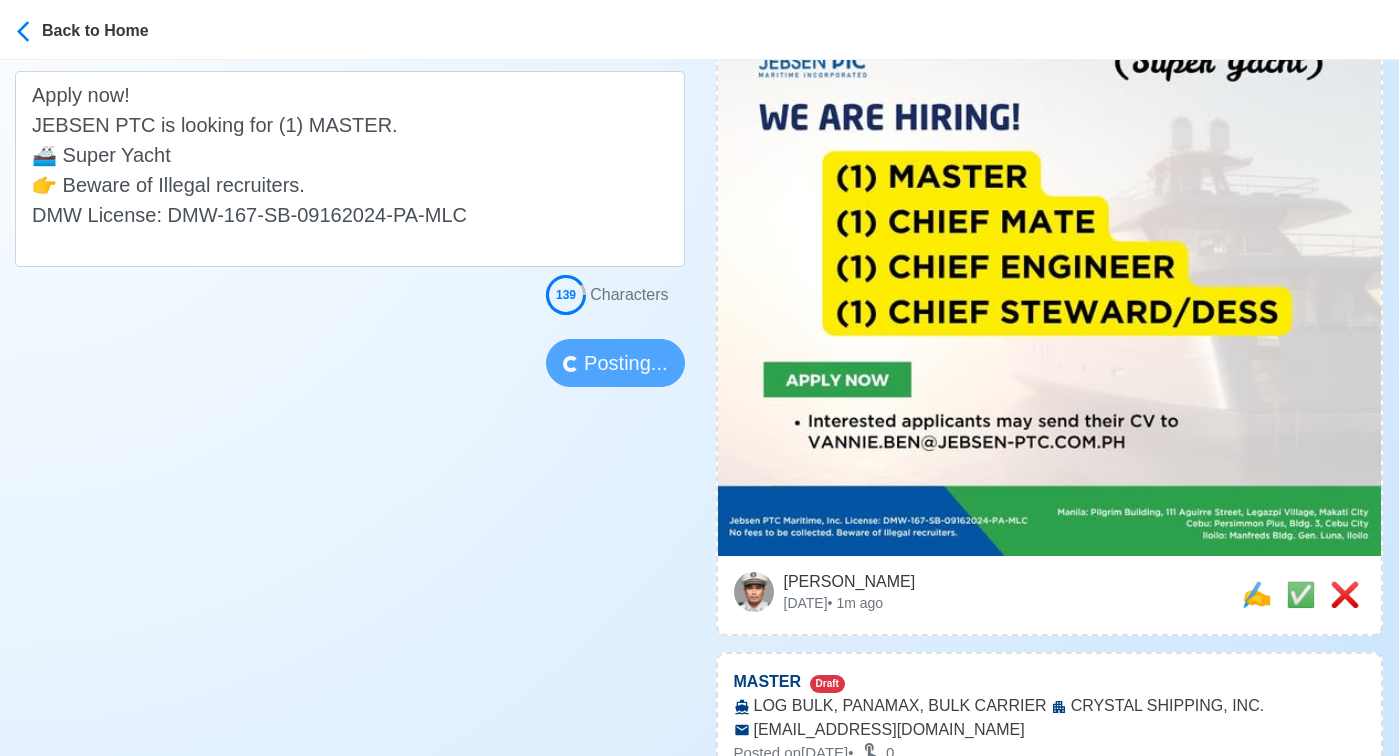scroll, scrollTop: 539, scrollLeft: 0, axis: vertical 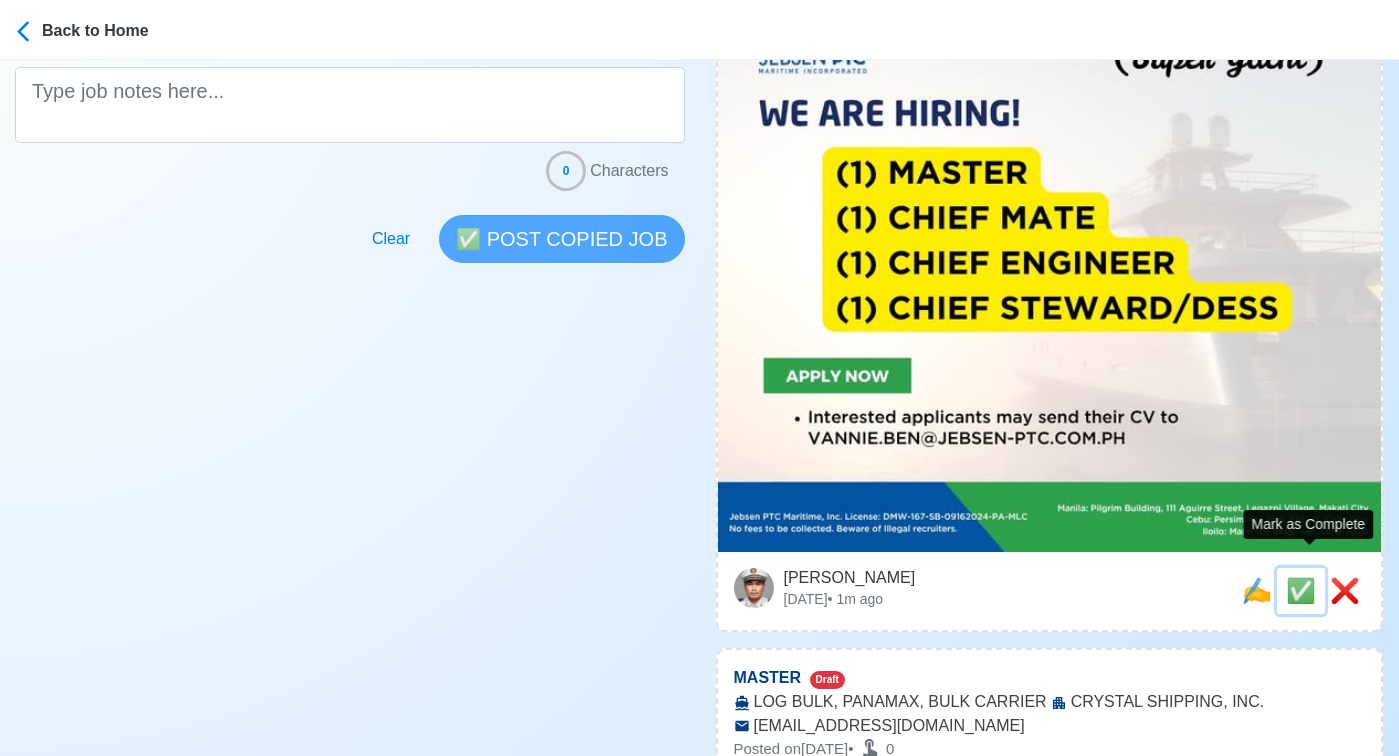 click on "✅" at bounding box center (1301, 590) 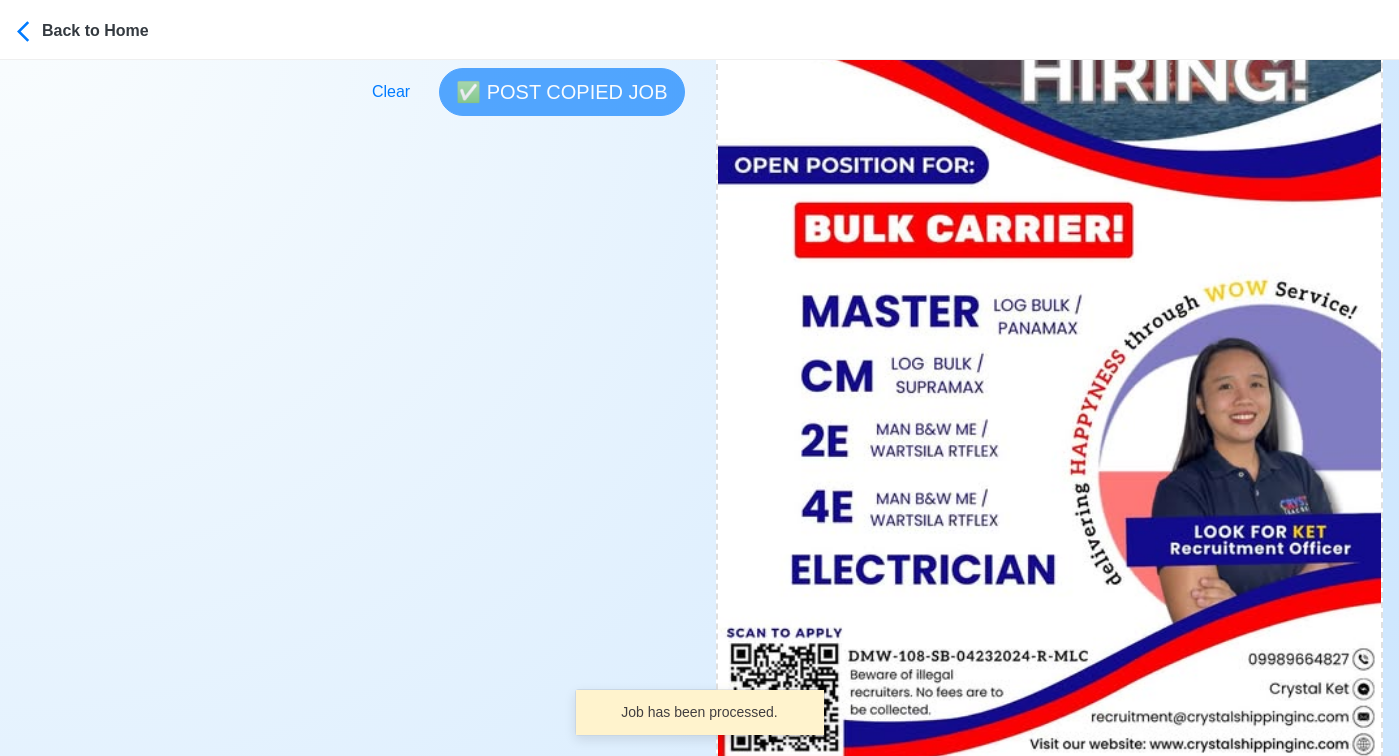 scroll, scrollTop: 761, scrollLeft: 0, axis: vertical 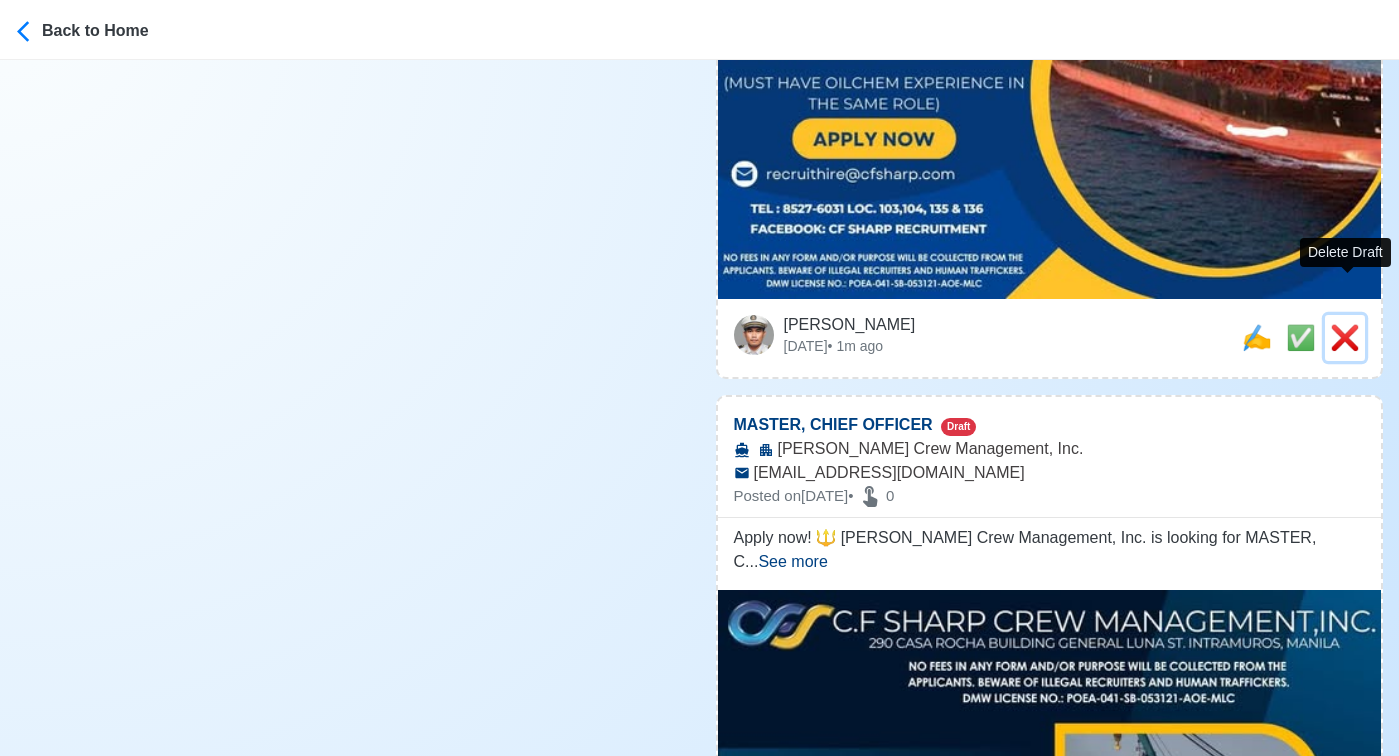 click on "❌" at bounding box center (1345, 337) 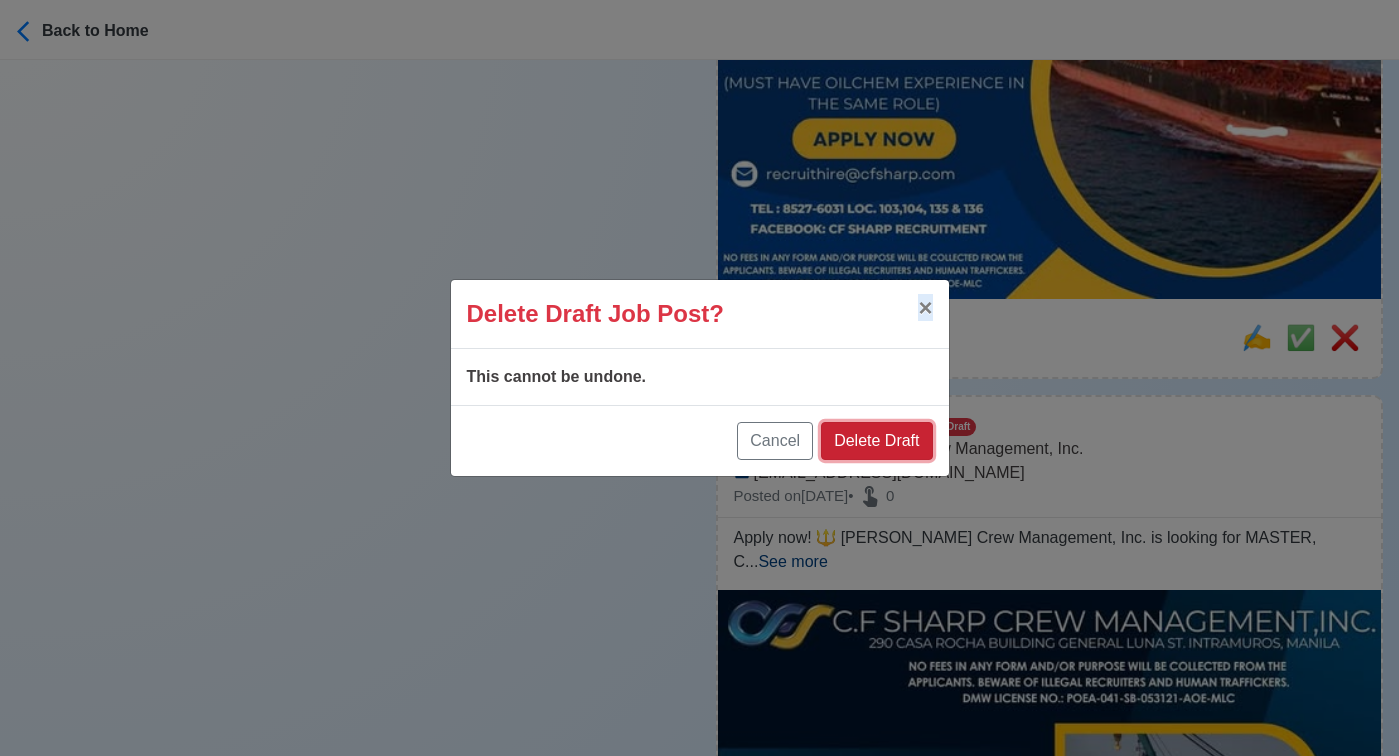 click on "Delete Draft" at bounding box center [876, 441] 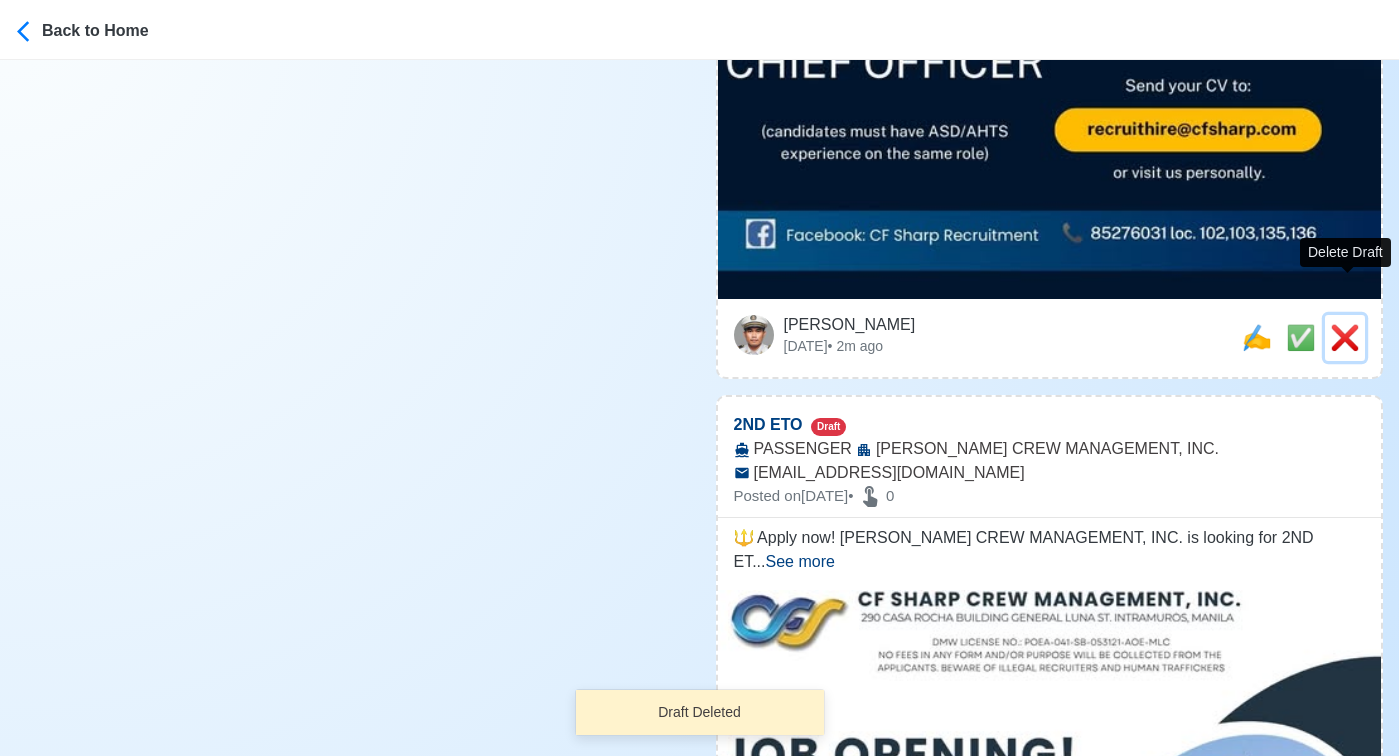 click on "❌" at bounding box center (1345, 337) 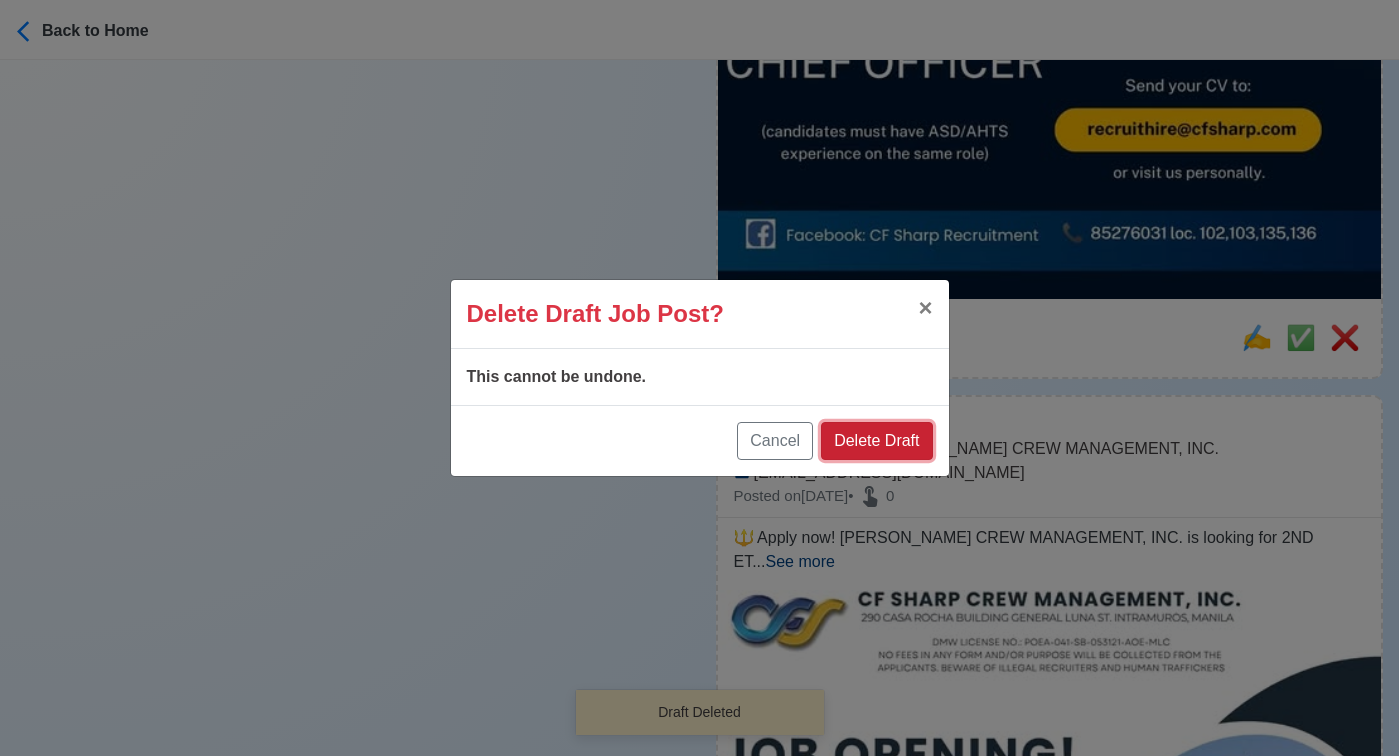 click on "Delete Draft" at bounding box center [876, 441] 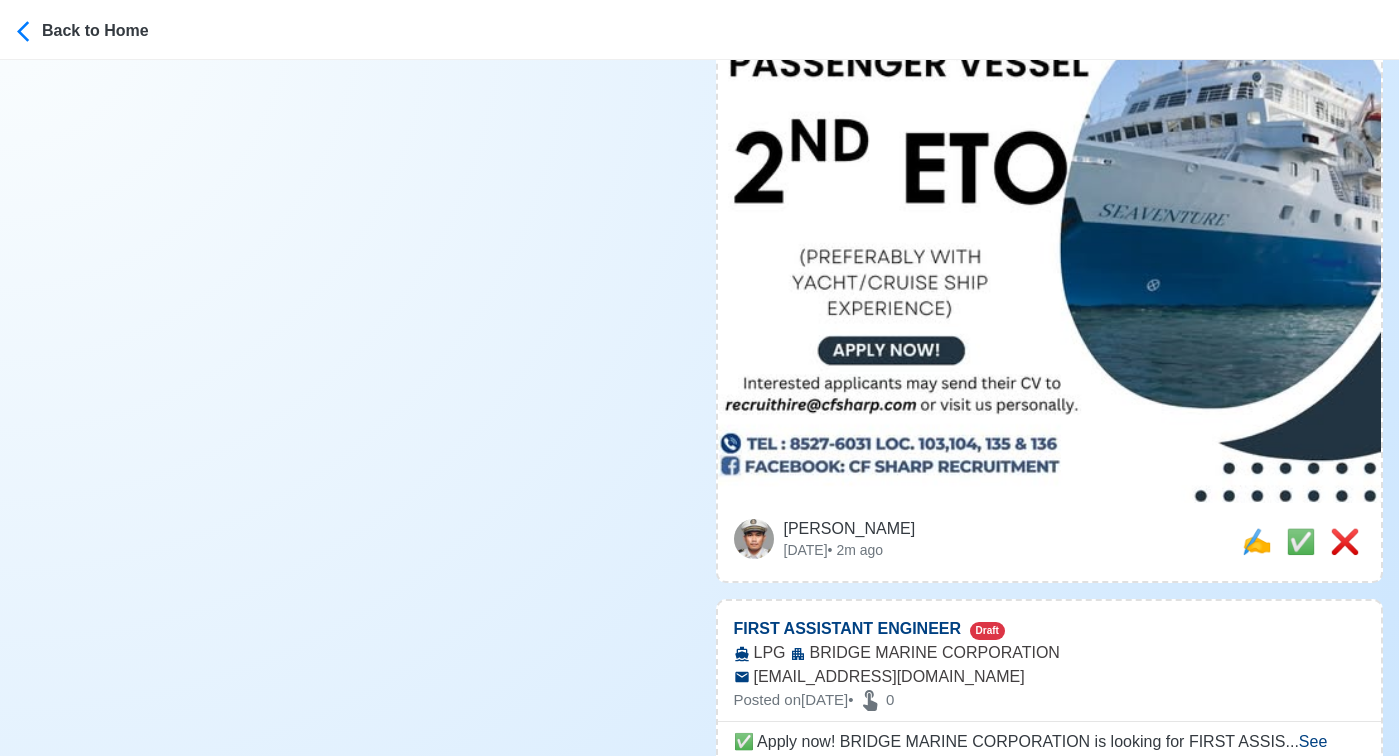 scroll, scrollTop: 6764, scrollLeft: 0, axis: vertical 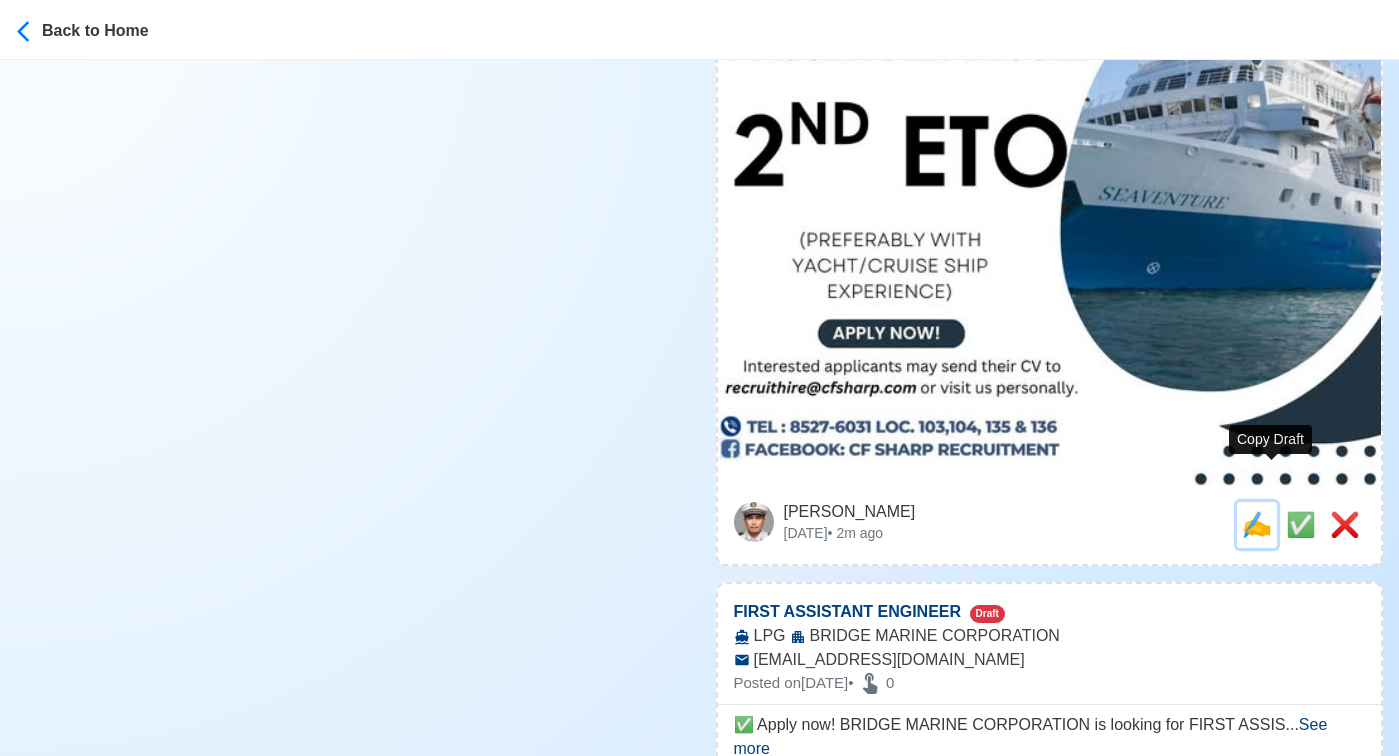 click on "✍️" at bounding box center (1257, 524) 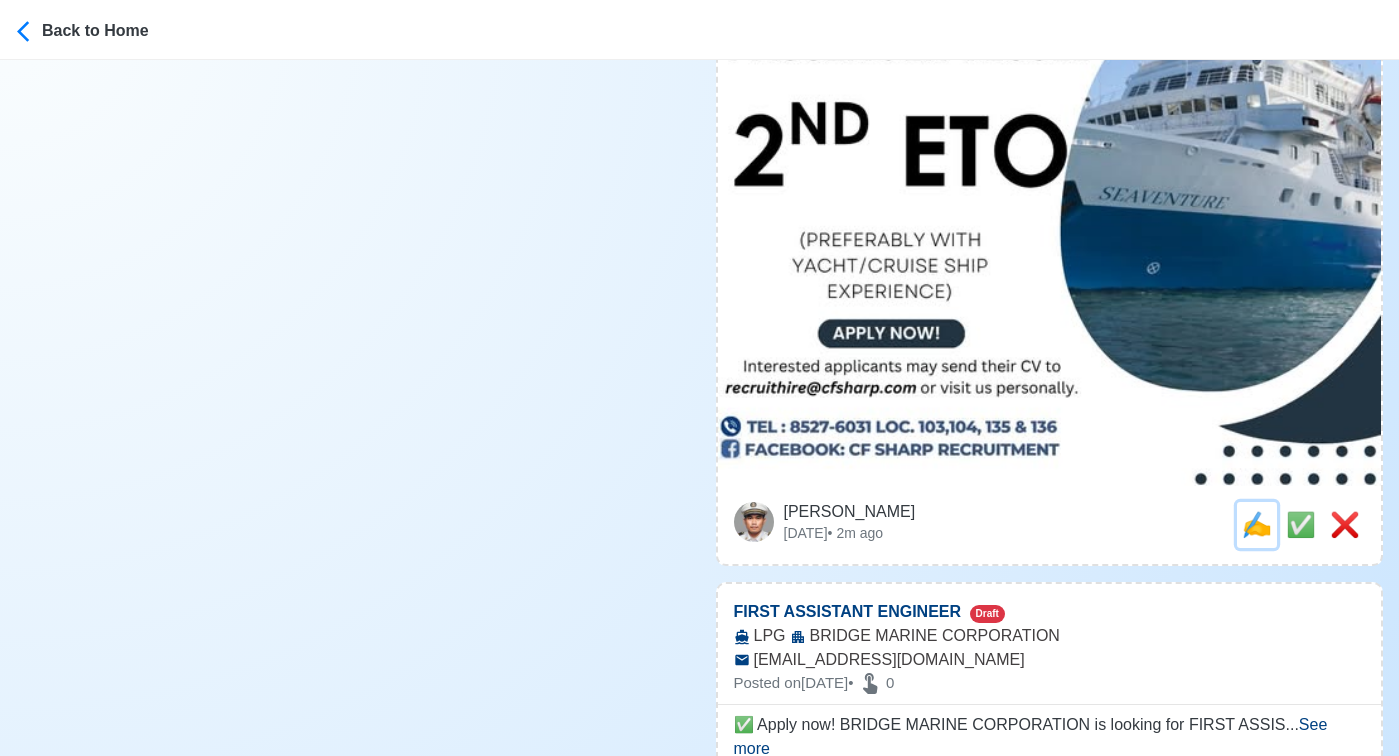 scroll, scrollTop: 0, scrollLeft: 0, axis: both 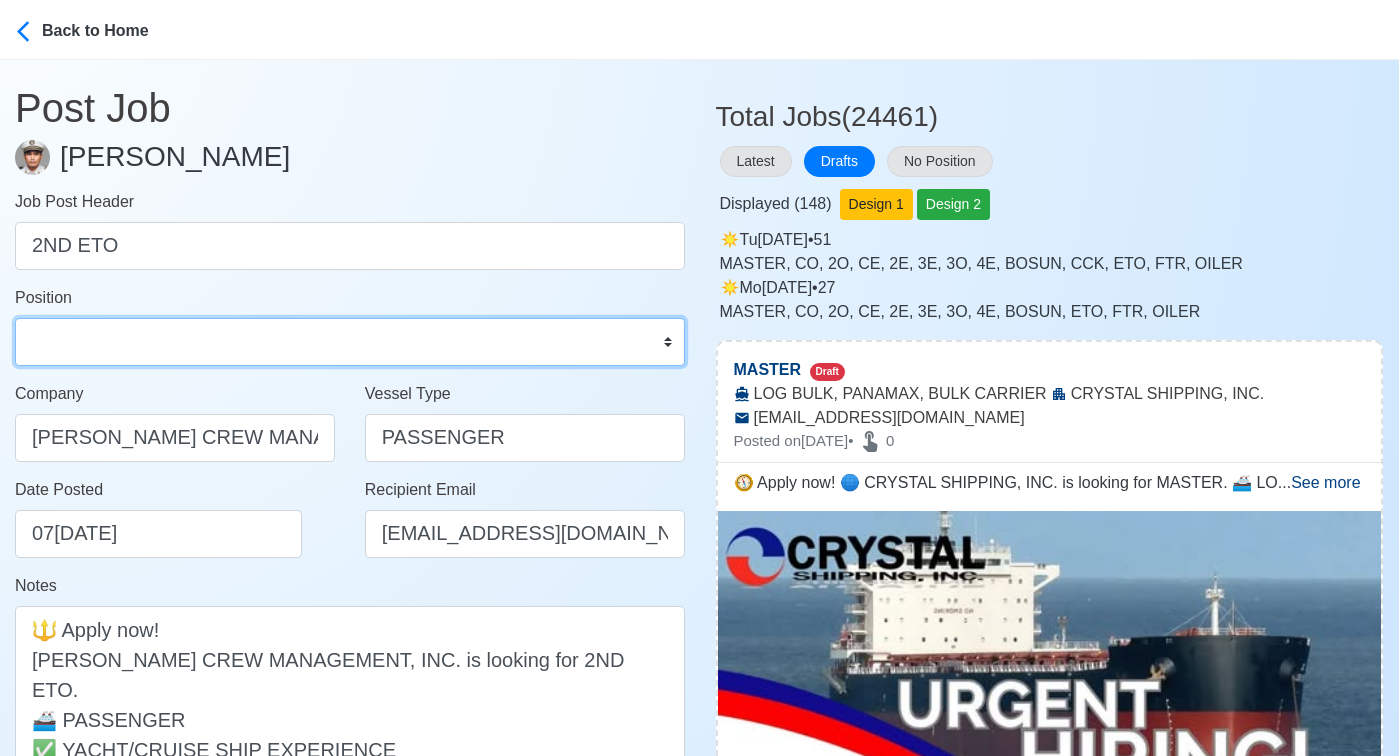 click on "Master Chief Officer 2nd Officer 3rd Officer Junior Officer Chief Engineer 2nd Engineer 3rd Engineer 4th Engineer Gas Engineer Junior Engineer 1st Assistant Engineer 2nd Assistant Engineer 3rd Assistant Engineer ETO/ETR Electrician Electrical Engineer Oiler Fitter Welder Chief Cook Chef Cook Messman Wiper Rigger Ordinary Seaman Able Seaman Motorman Pumpman Bosun Cadet Reefer Mechanic Operator Repairman Painter Steward Waiter Others" at bounding box center (350, 342) 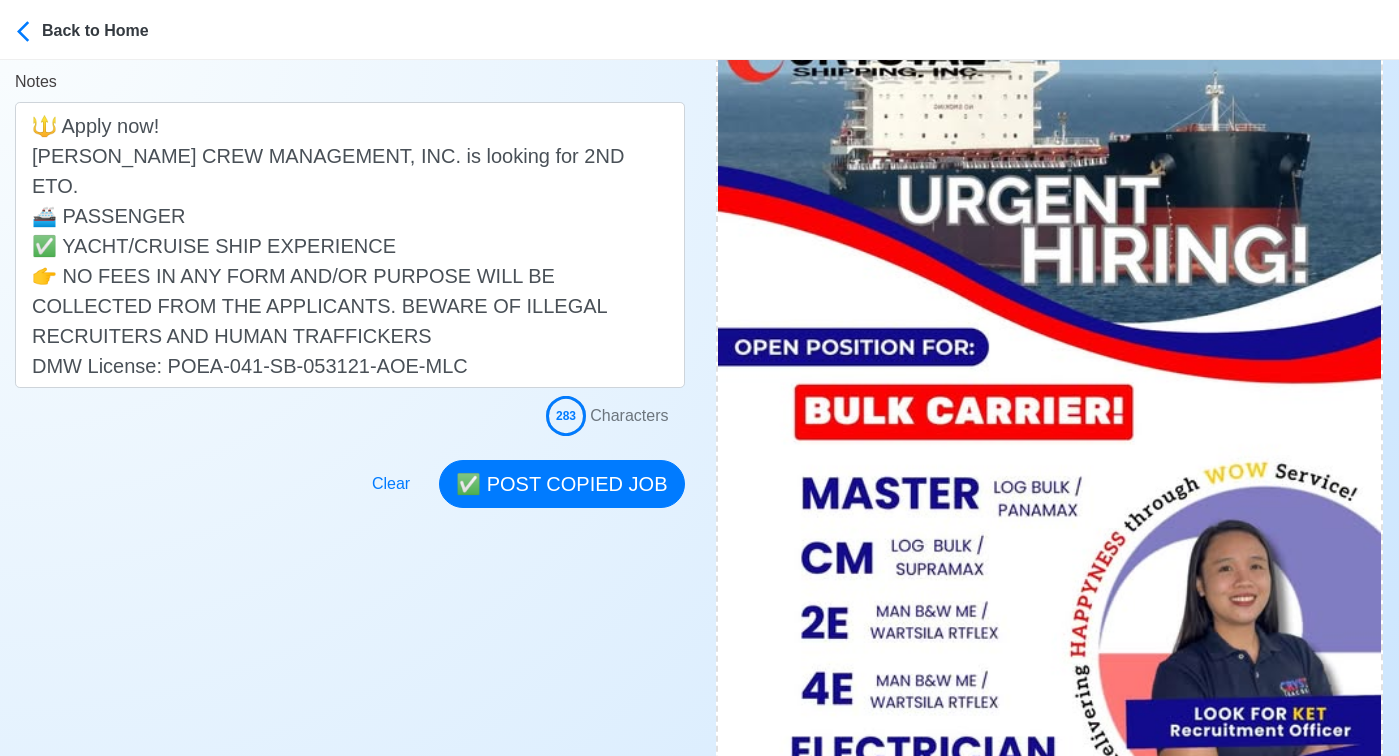 scroll, scrollTop: 529, scrollLeft: 0, axis: vertical 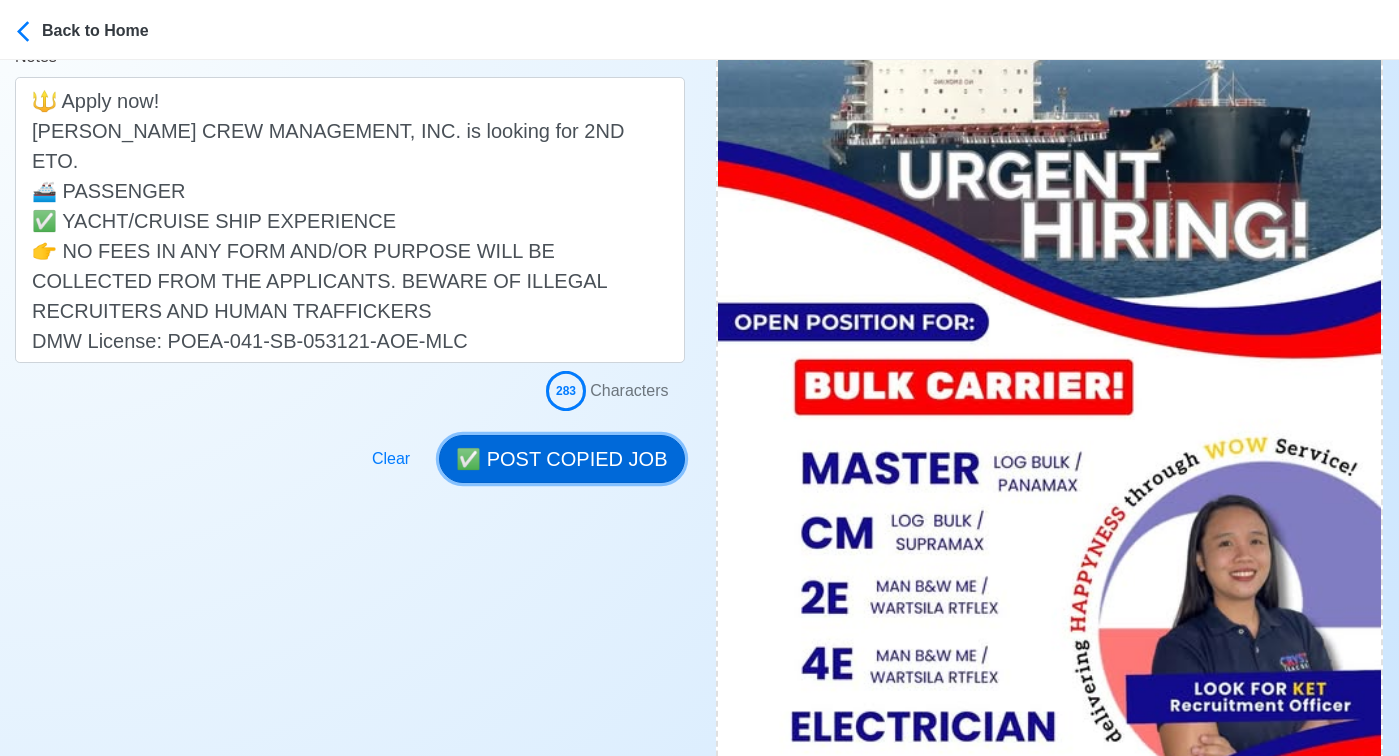 click on "✅ POST COPIED JOB" at bounding box center [561, 459] 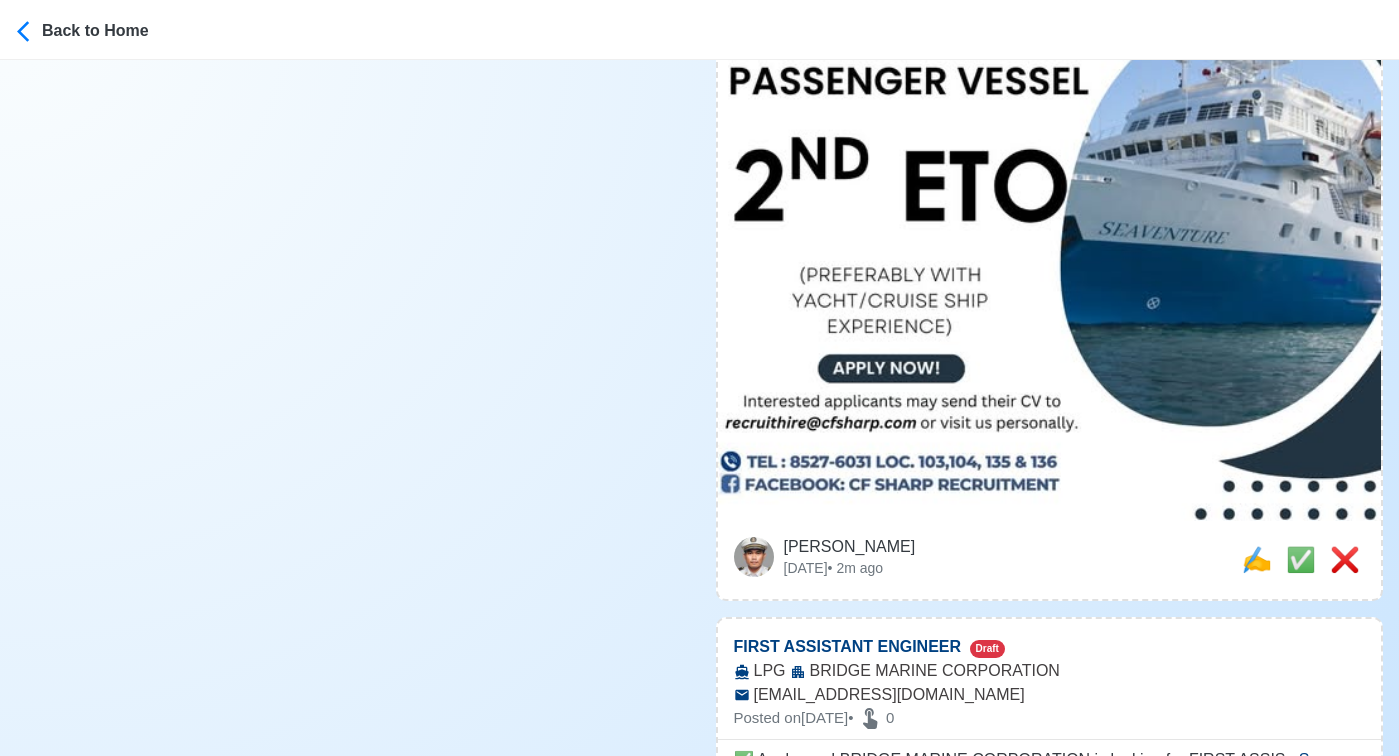scroll, scrollTop: 6728, scrollLeft: 0, axis: vertical 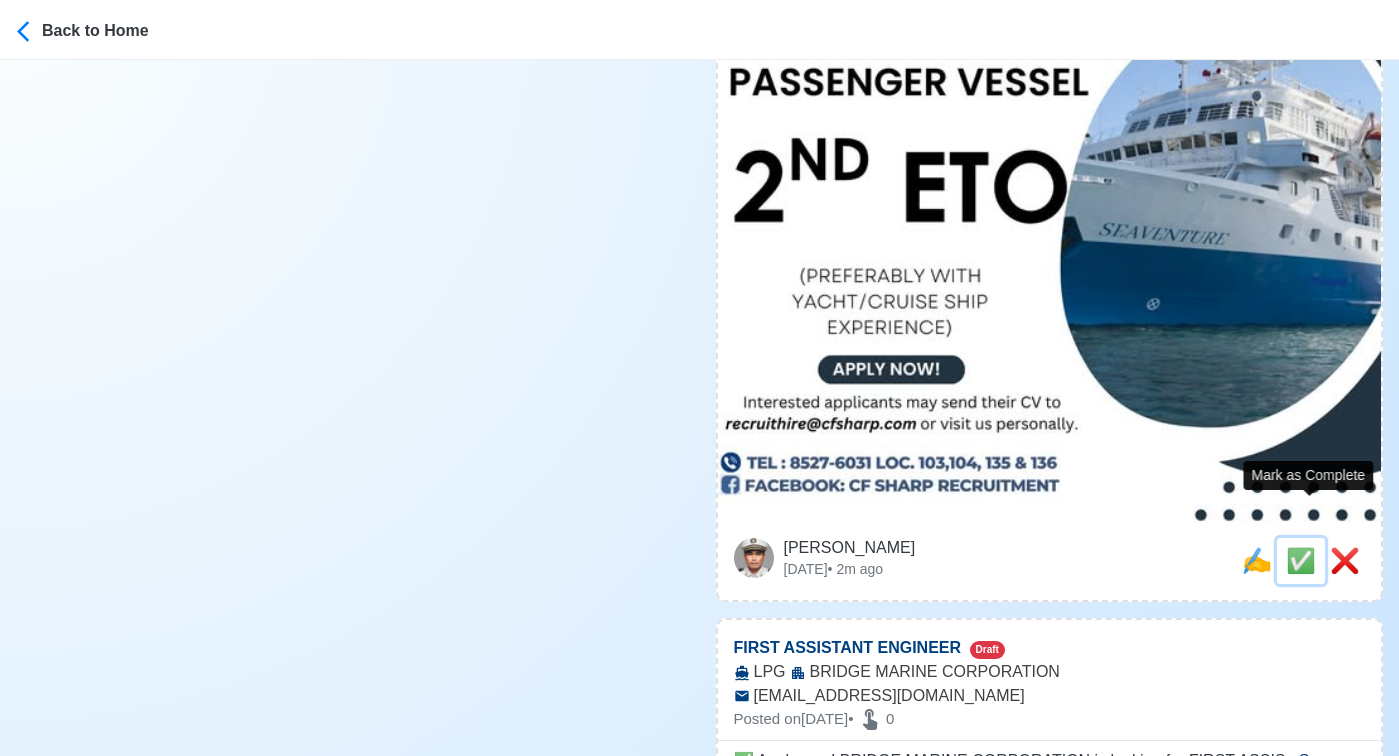 click on "✅" at bounding box center [1301, 560] 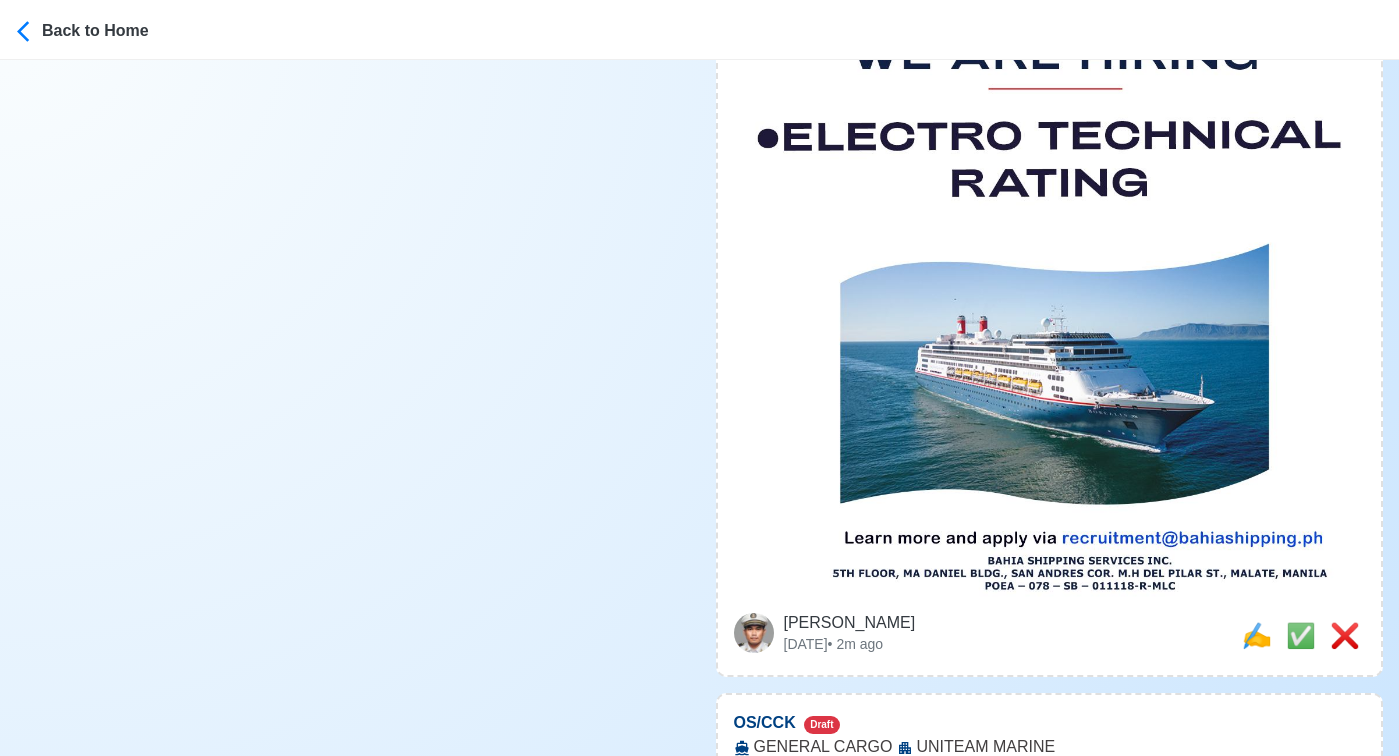 scroll, scrollTop: 9573, scrollLeft: 0, axis: vertical 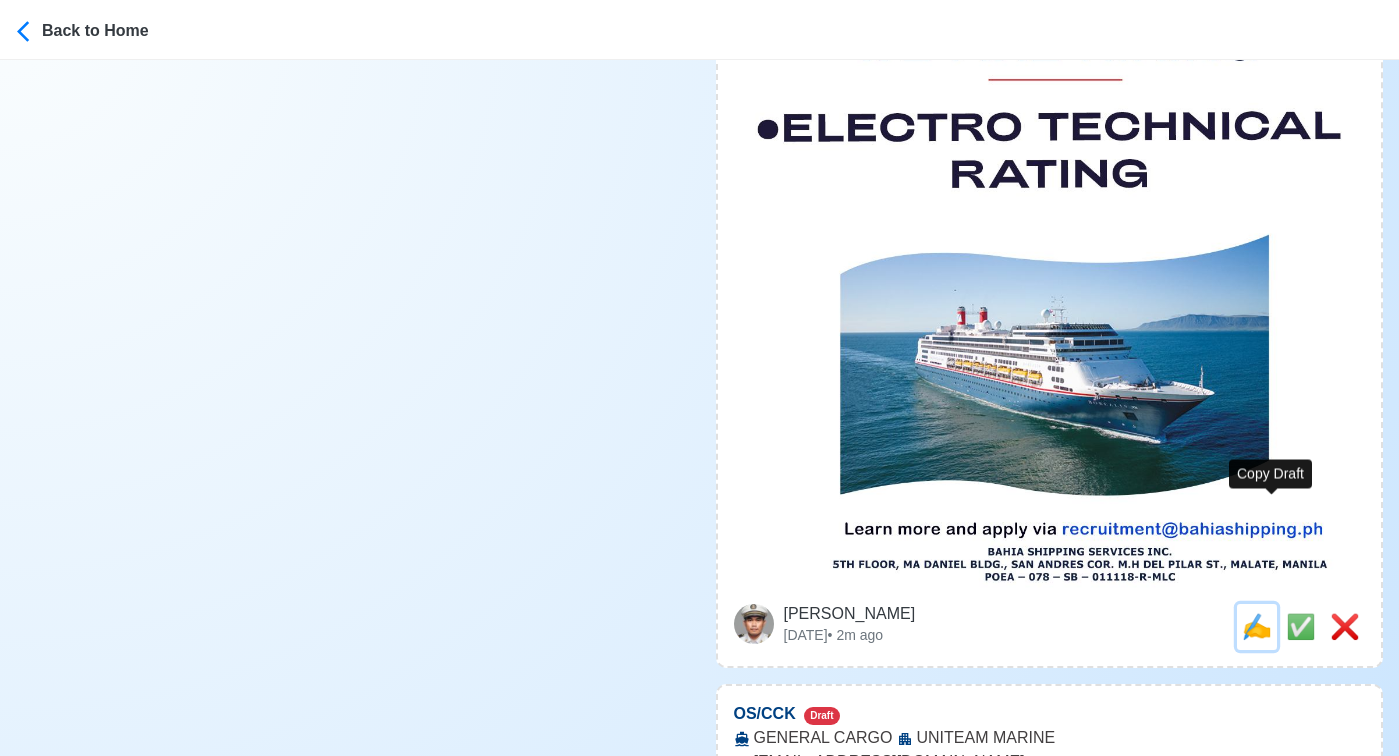 click on "✍️" at bounding box center [1257, 626] 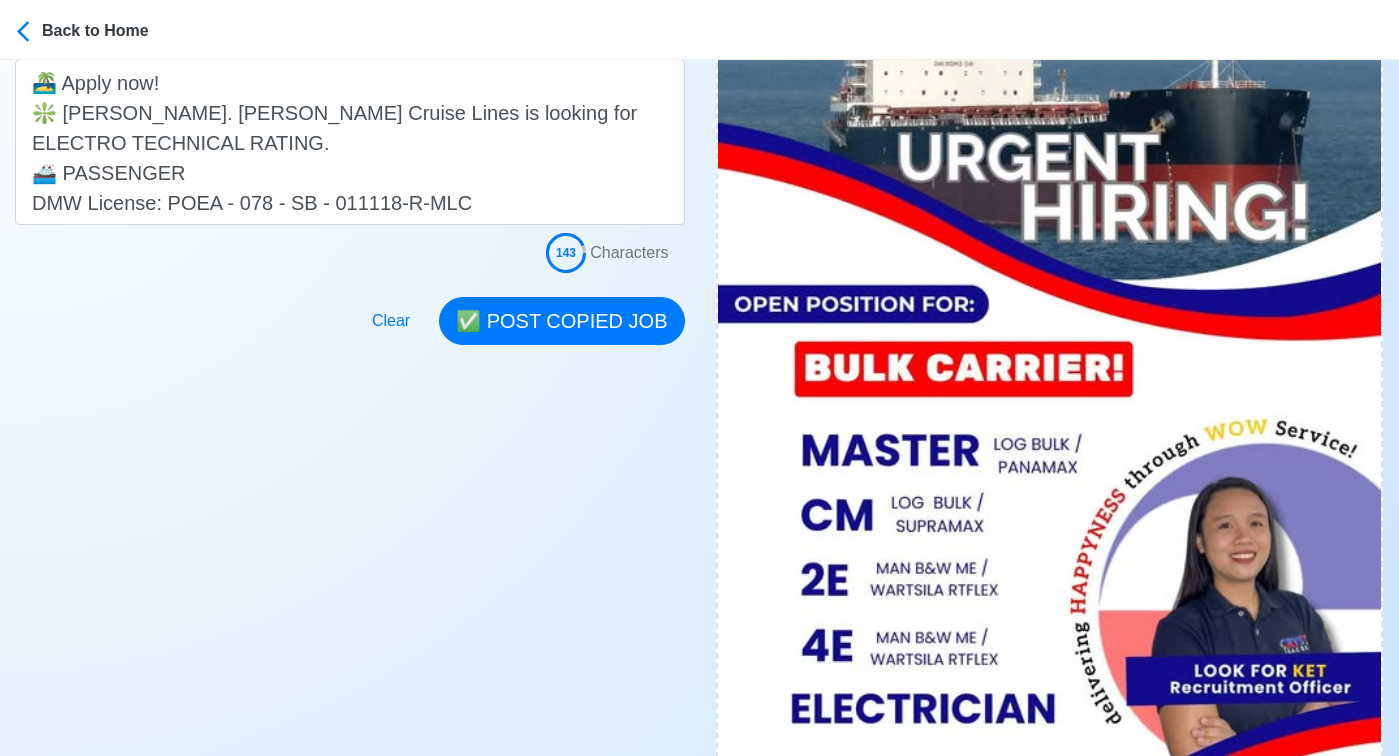 scroll, scrollTop: 0, scrollLeft: 0, axis: both 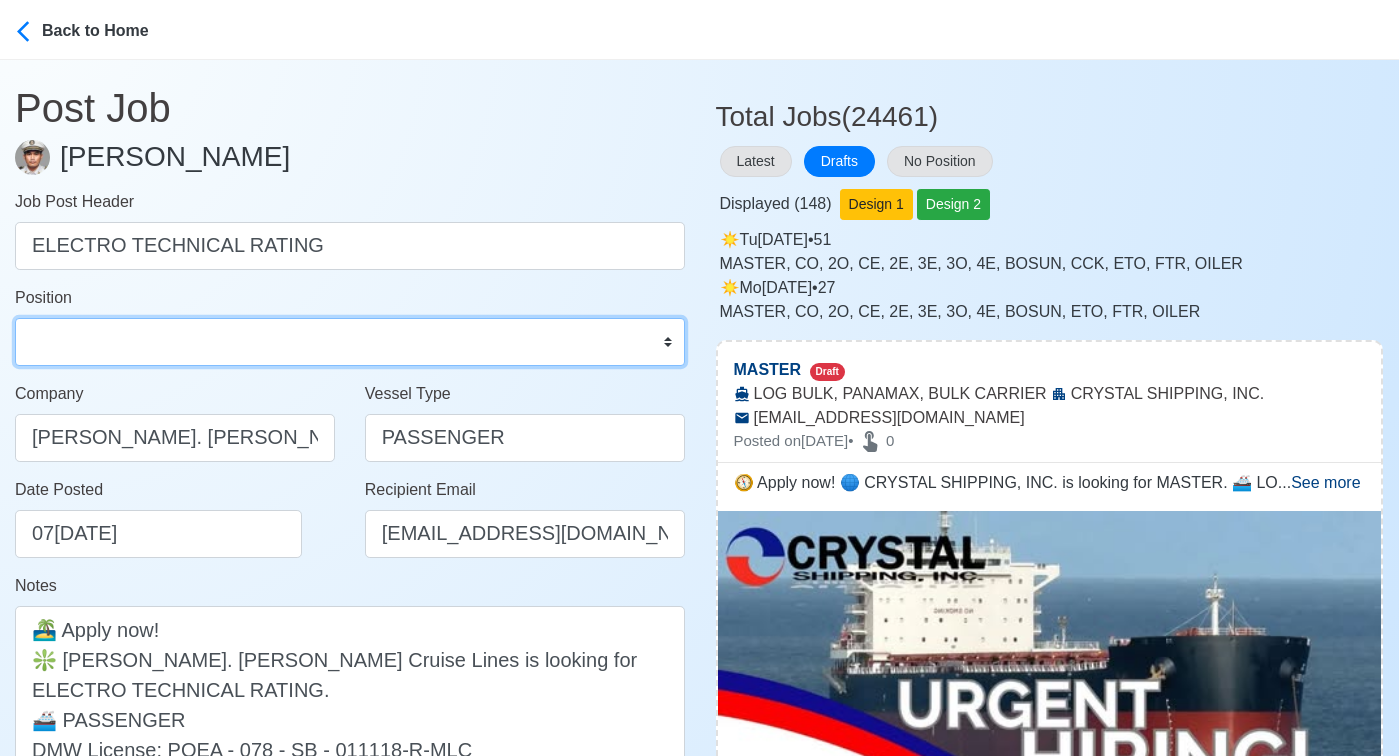 click on "Master Chief Officer 2nd Officer 3rd Officer Junior Officer Chief Engineer 2nd Engineer 3rd Engineer 4th Engineer Gas Engineer Junior Engineer 1st Assistant Engineer 2nd Assistant Engineer 3rd Assistant Engineer ETO/ETR Electrician Electrical Engineer Oiler Fitter Welder Chief Cook Chef Cook Messman Wiper Rigger Ordinary Seaman Able Seaman Motorman Pumpman Bosun Cadet Reefer Mechanic Operator Repairman Painter Steward Waiter Others" at bounding box center [350, 342] 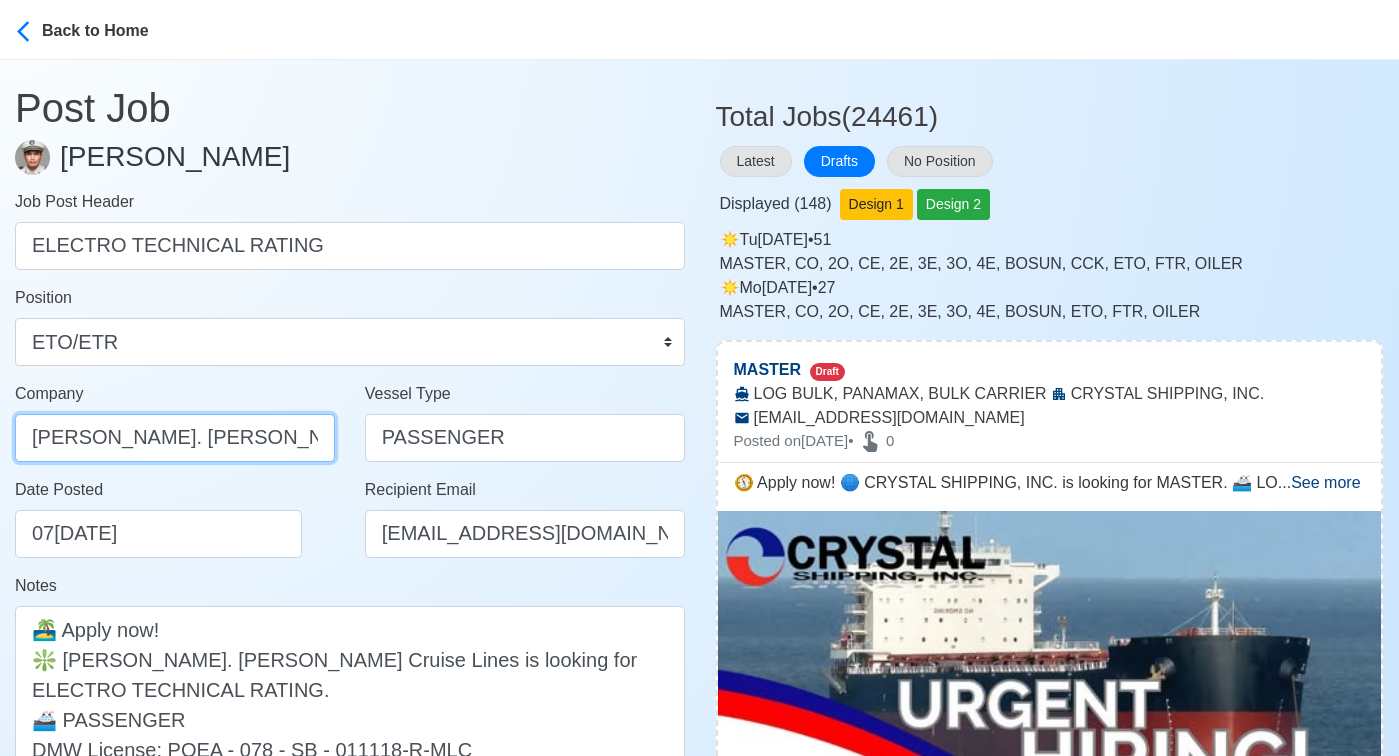click on "Fred. Olsen Cruise Lines" at bounding box center (175, 438) 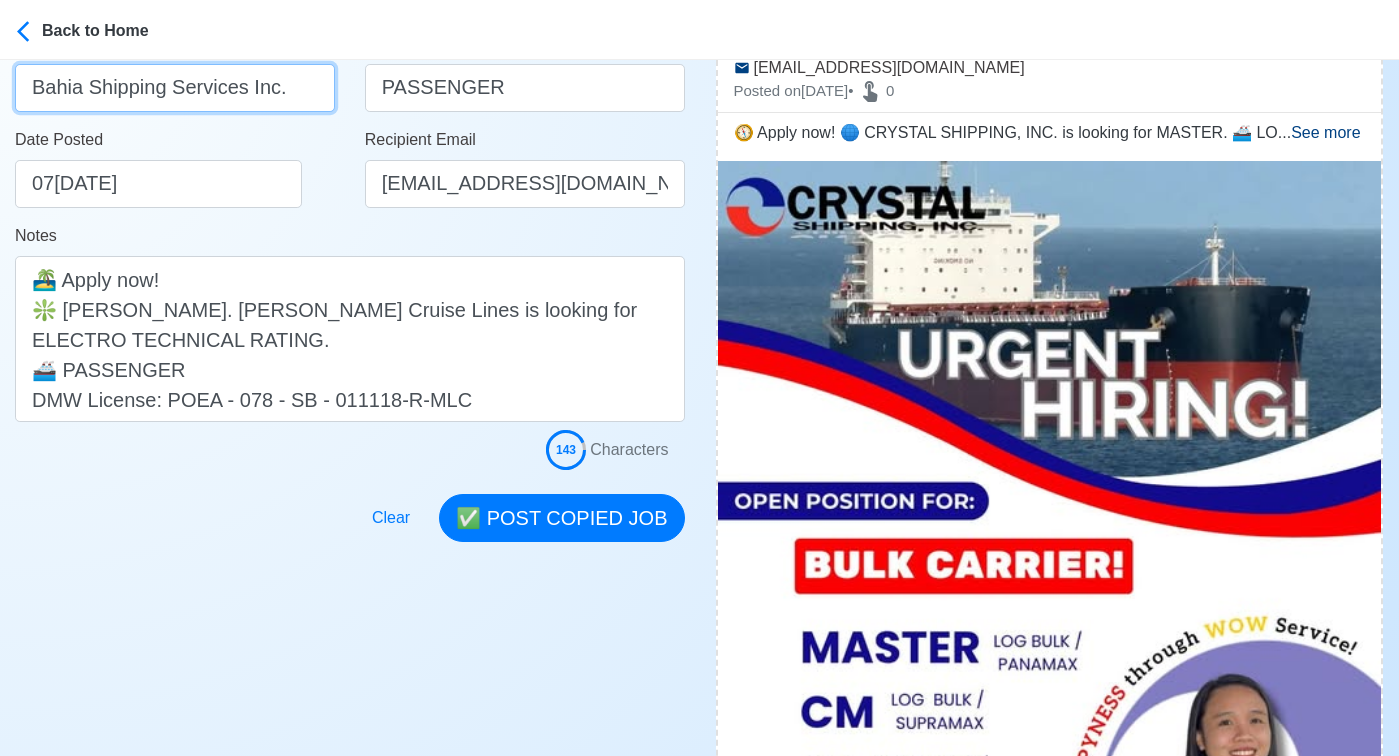 scroll, scrollTop: 360, scrollLeft: 0, axis: vertical 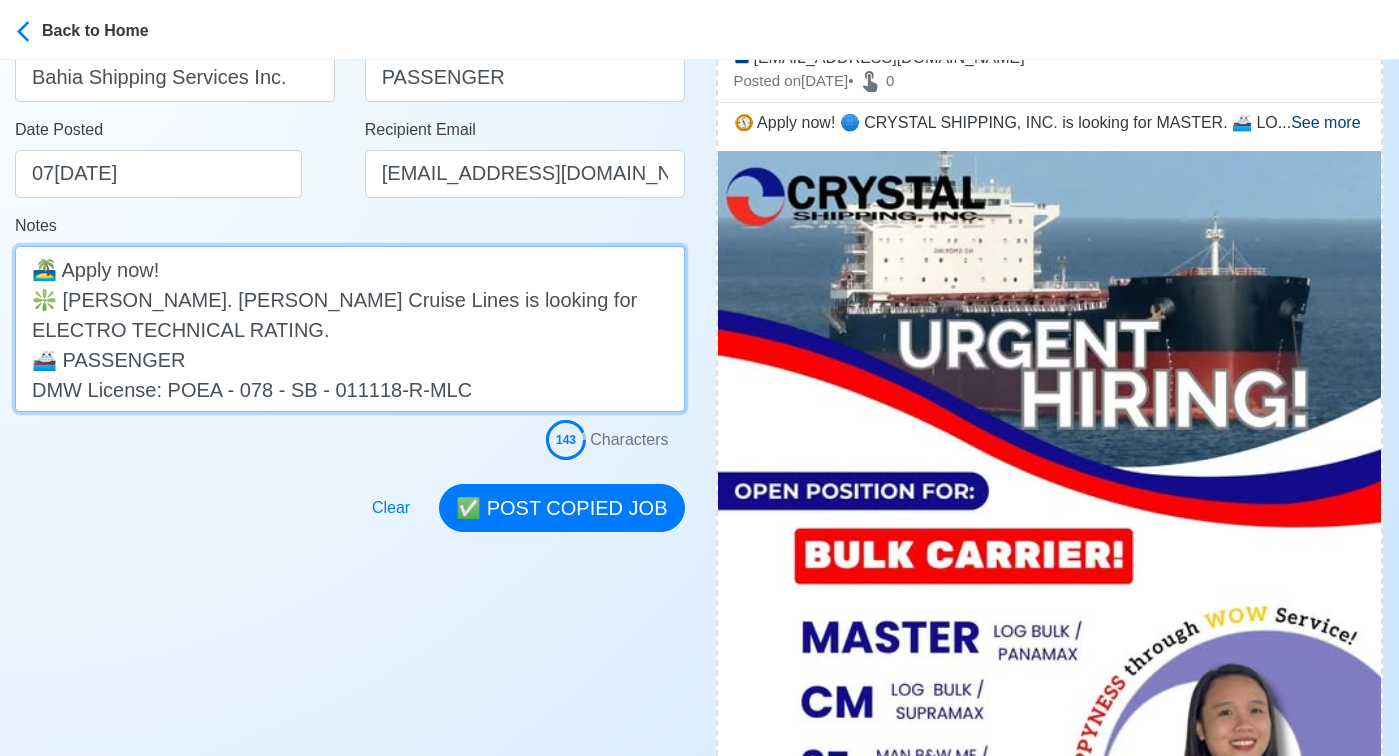 drag, startPoint x: 60, startPoint y: 300, endPoint x: 267, endPoint y: 305, distance: 207.06038 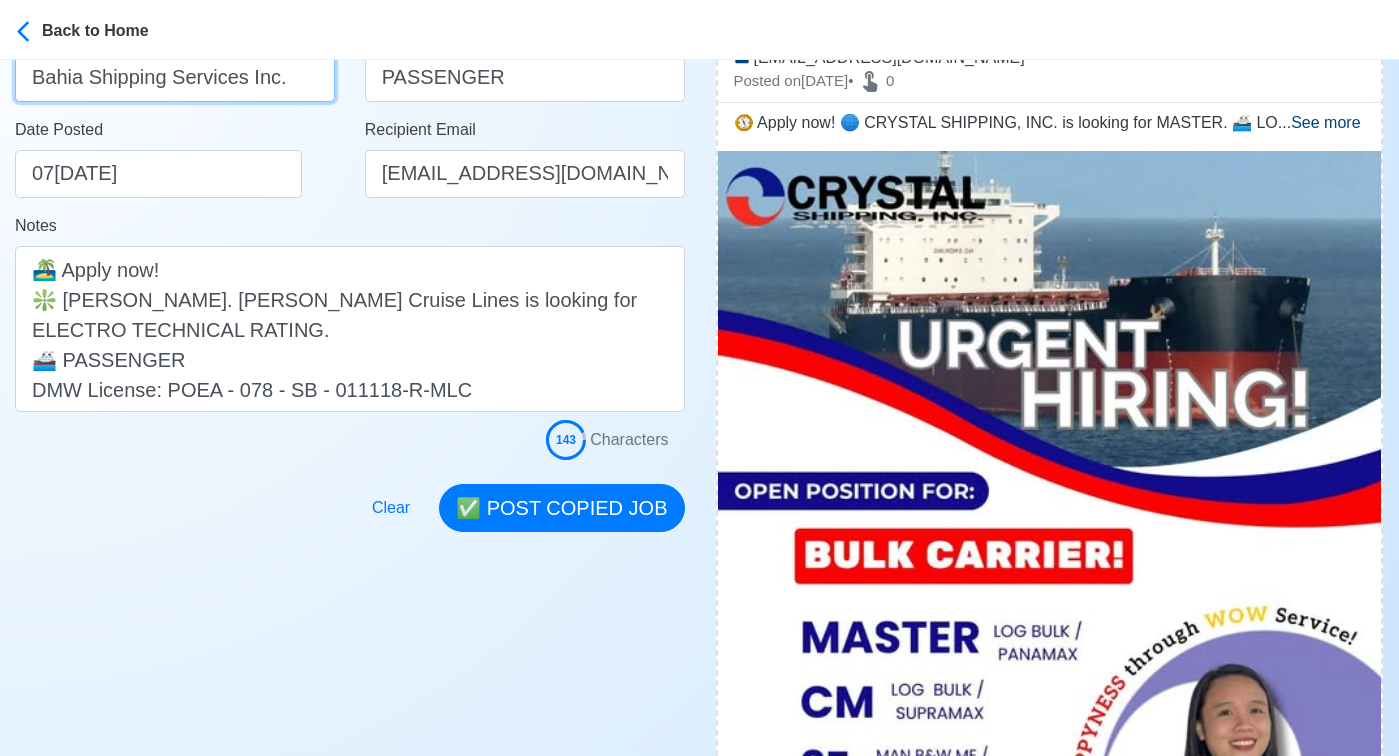click on "Bahia Shipping Services Inc." at bounding box center [175, 78] 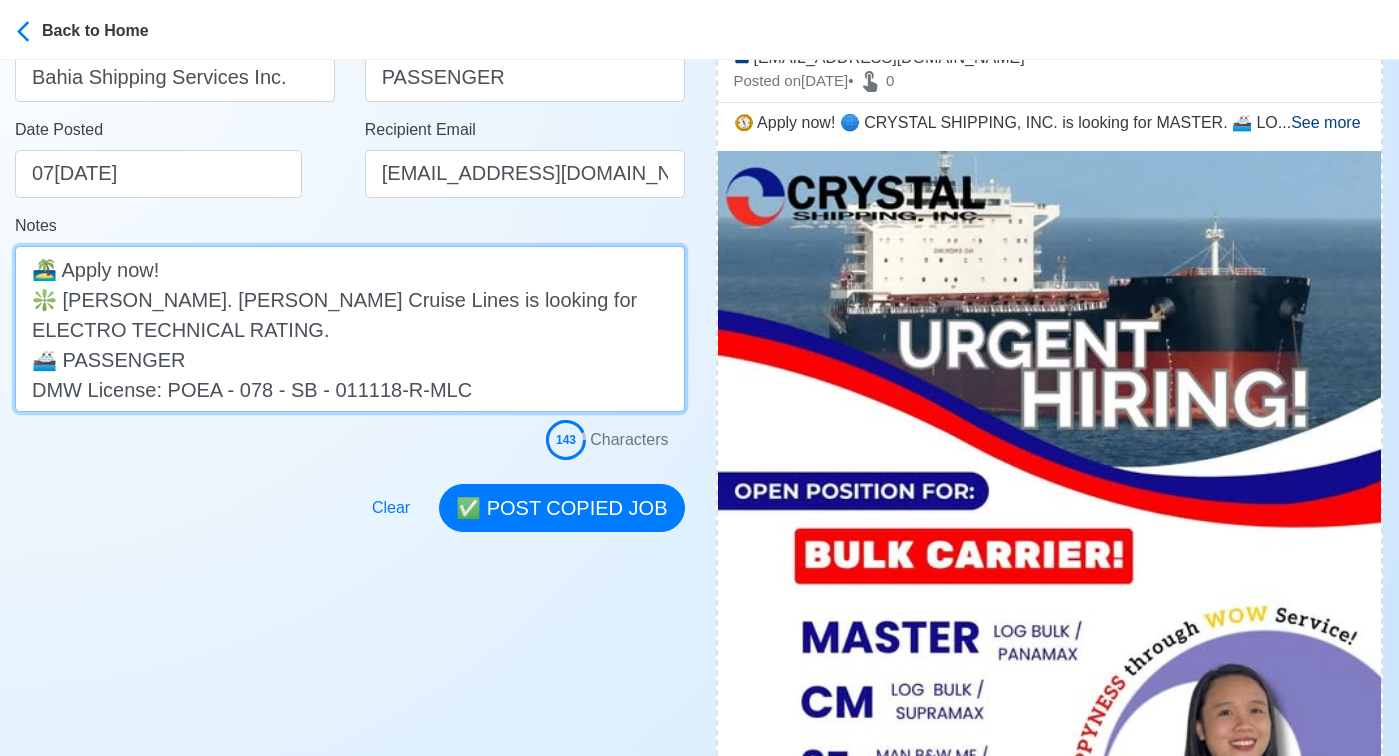 drag, startPoint x: 59, startPoint y: 300, endPoint x: 266, endPoint y: 303, distance: 207.02174 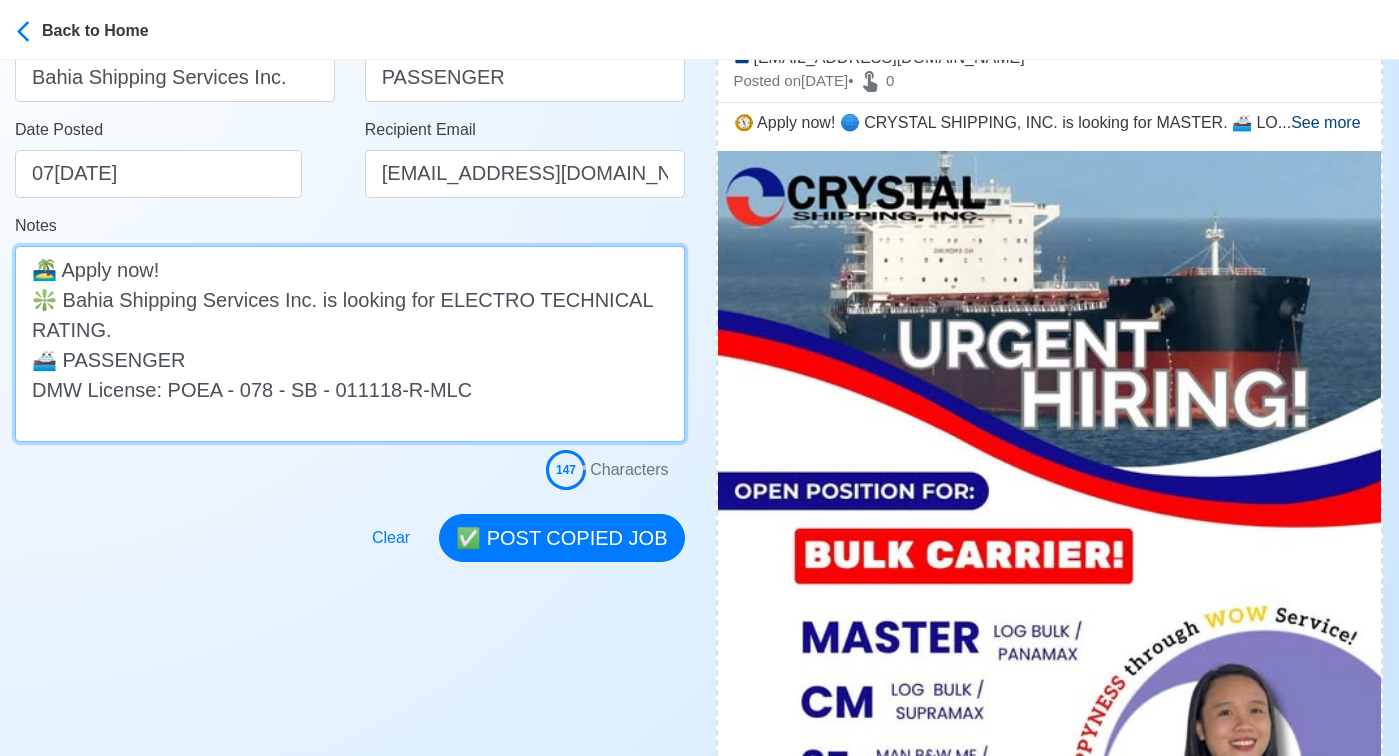click on "🏝️ Apply now!
❇️ Bahia Shipping Services Inc. is looking for ELECTRO TECHNICAL RATING.
🚢 PASSENGER
DMW License: POEA - 078 - SB - 011118-R-MLC" at bounding box center [350, 344] 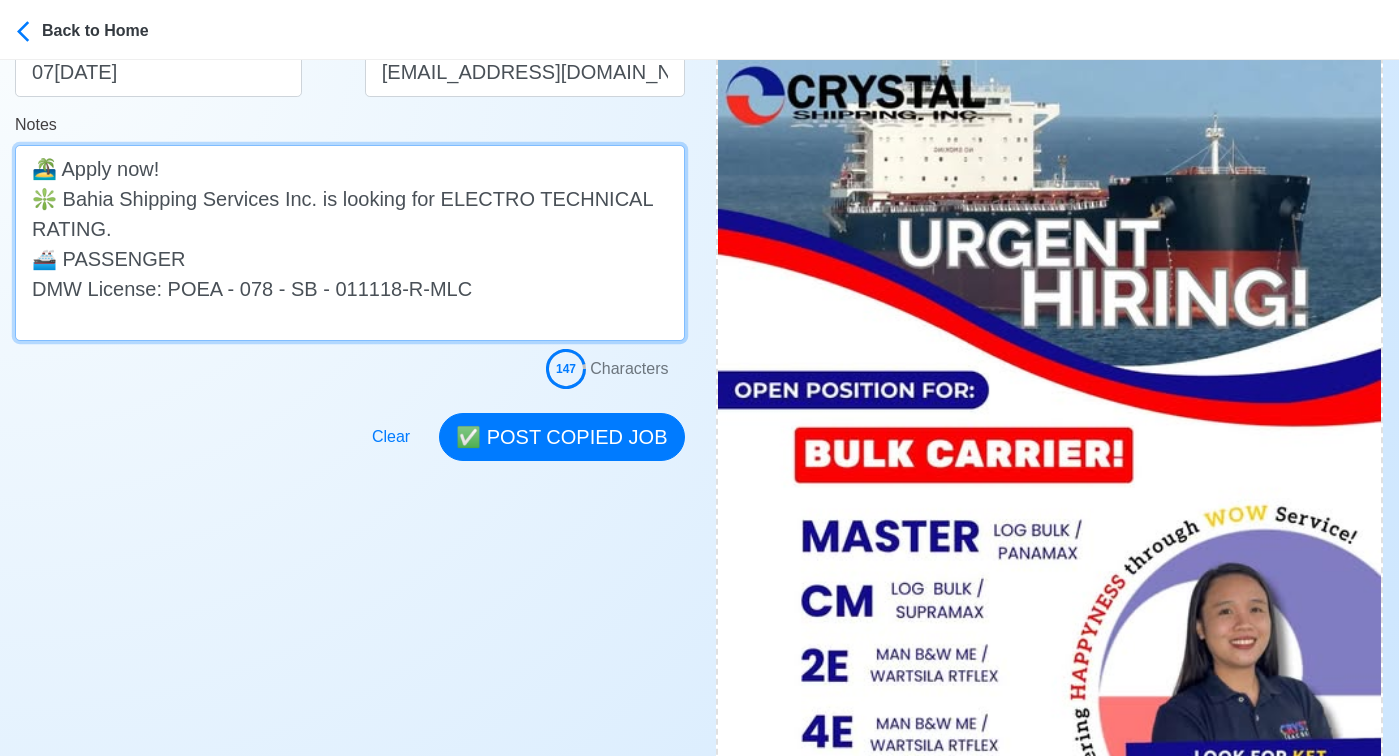 scroll, scrollTop: 509, scrollLeft: 0, axis: vertical 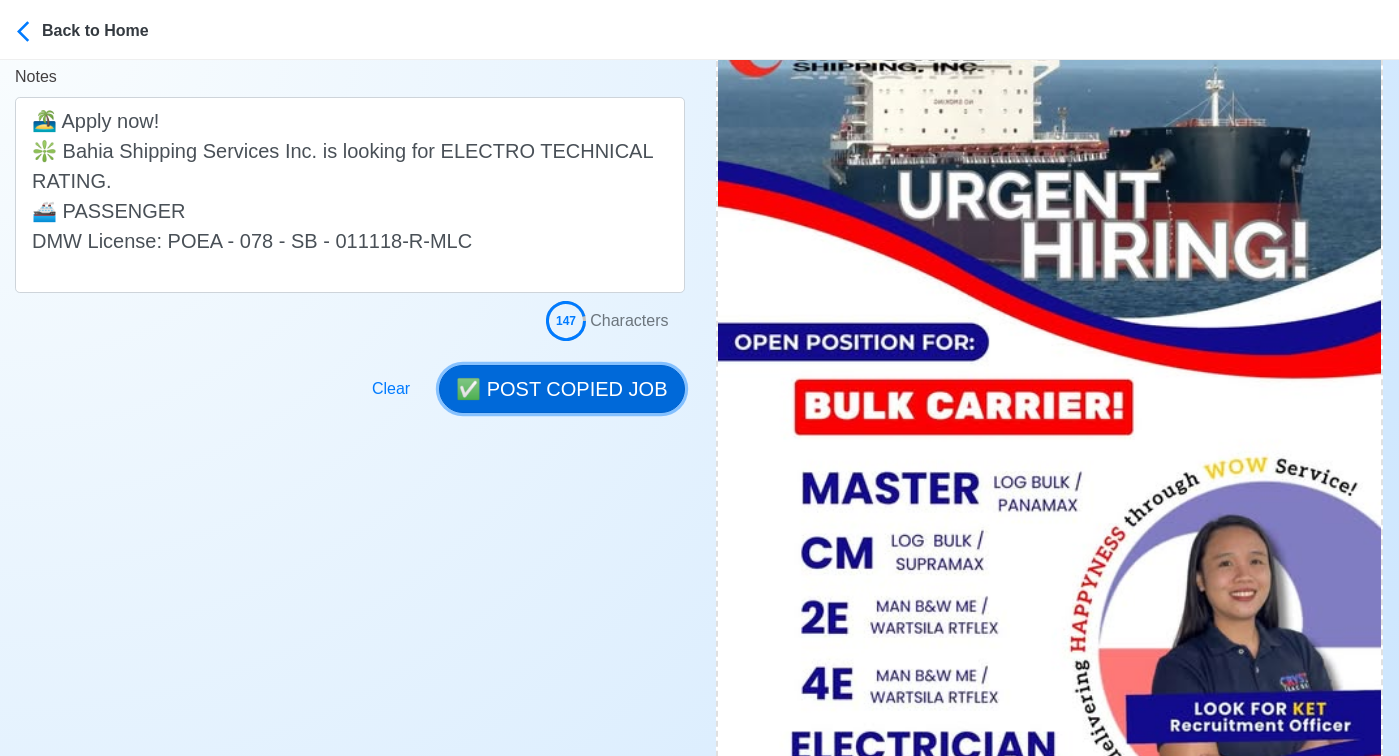 click on "✅ POST COPIED JOB" at bounding box center (561, 389) 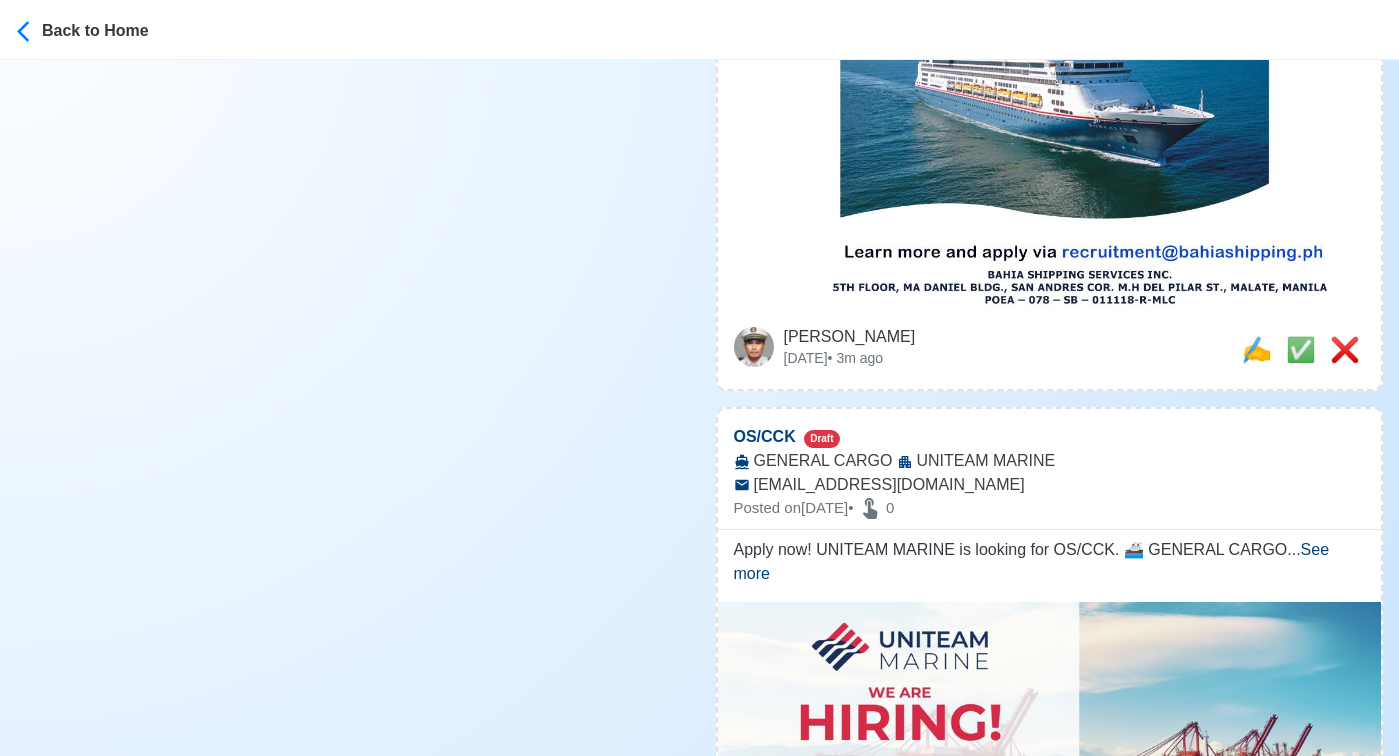 scroll, scrollTop: 9880, scrollLeft: 0, axis: vertical 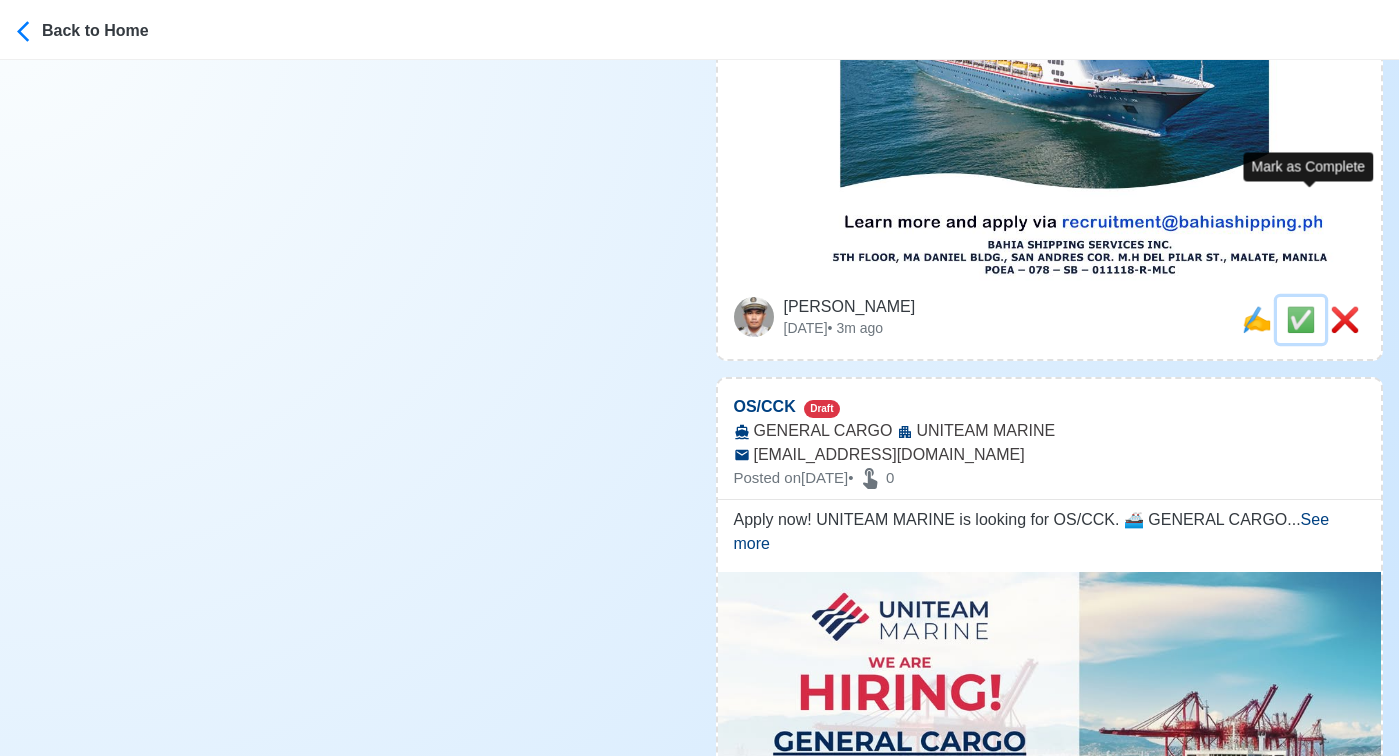 click on "✅" at bounding box center (1301, 319) 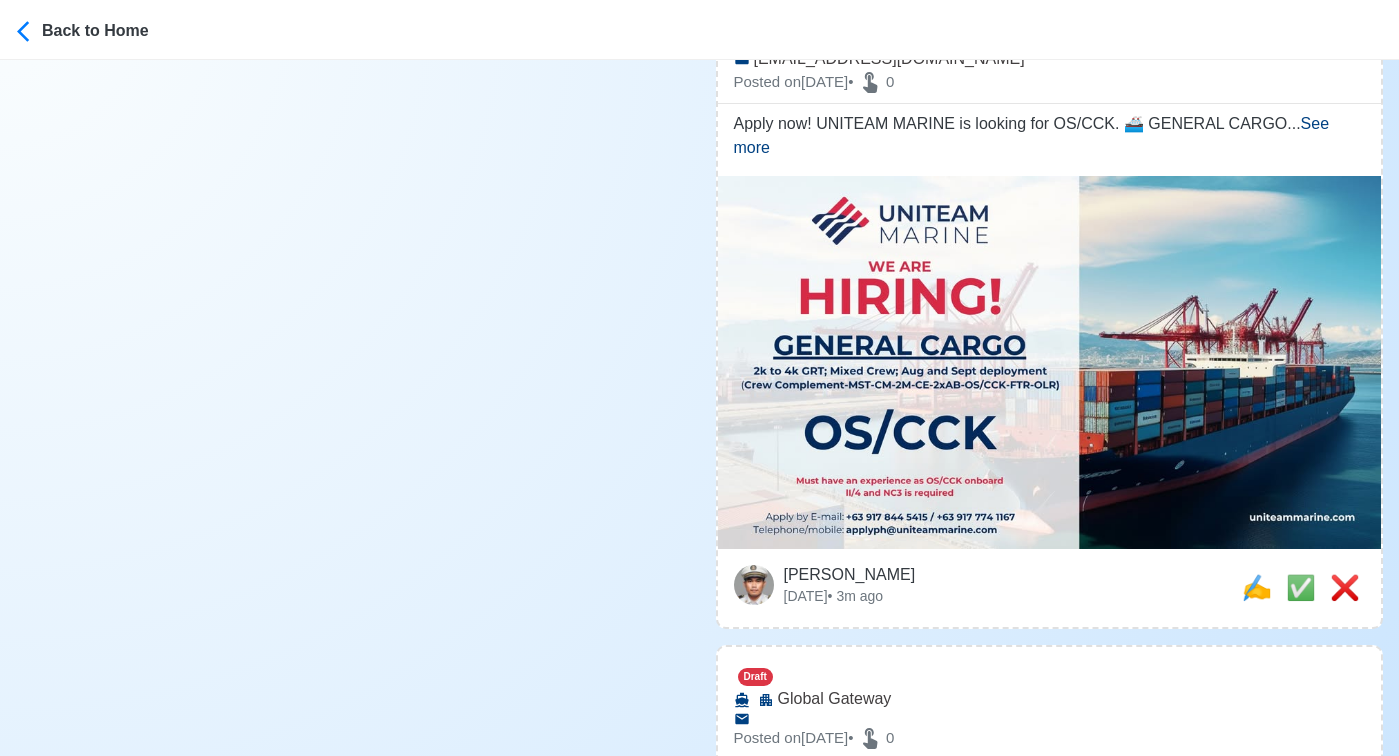 scroll, scrollTop: 9320, scrollLeft: 0, axis: vertical 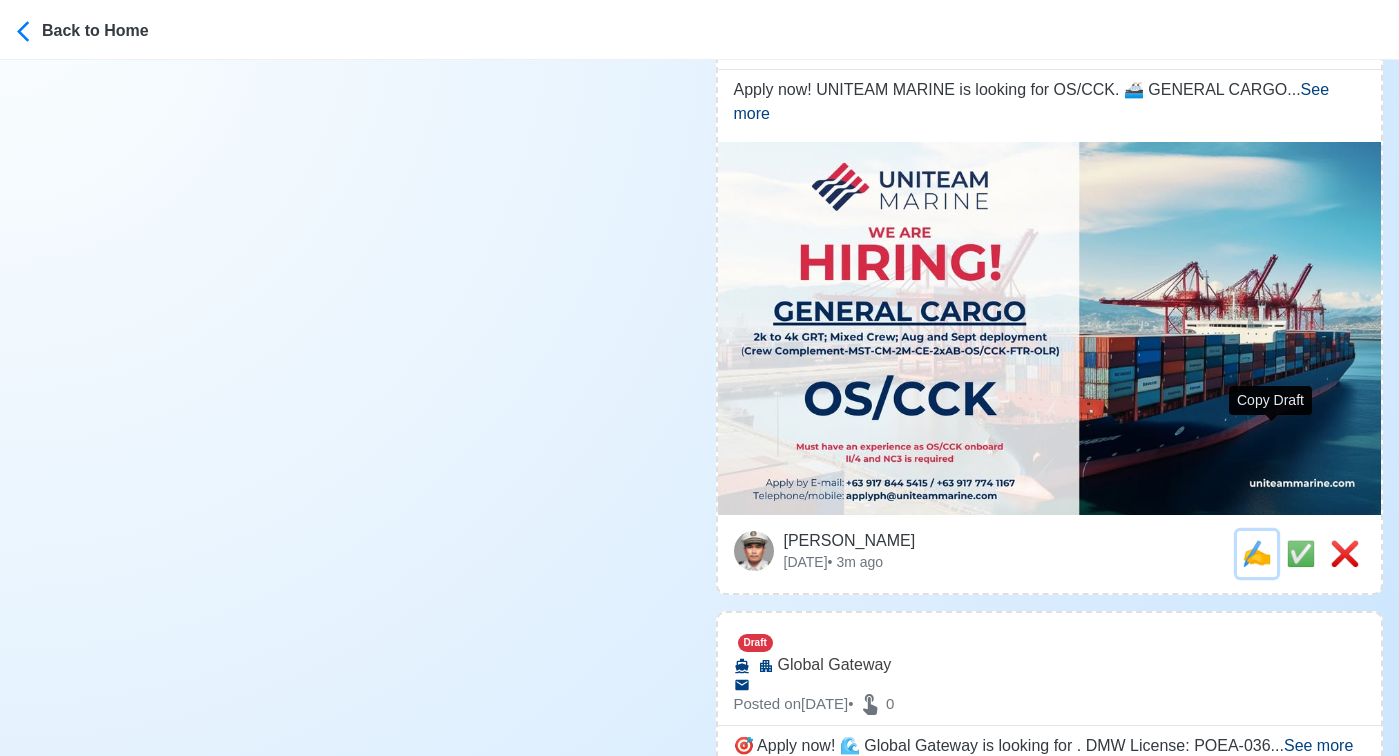 click on "✍️" at bounding box center (1257, 553) 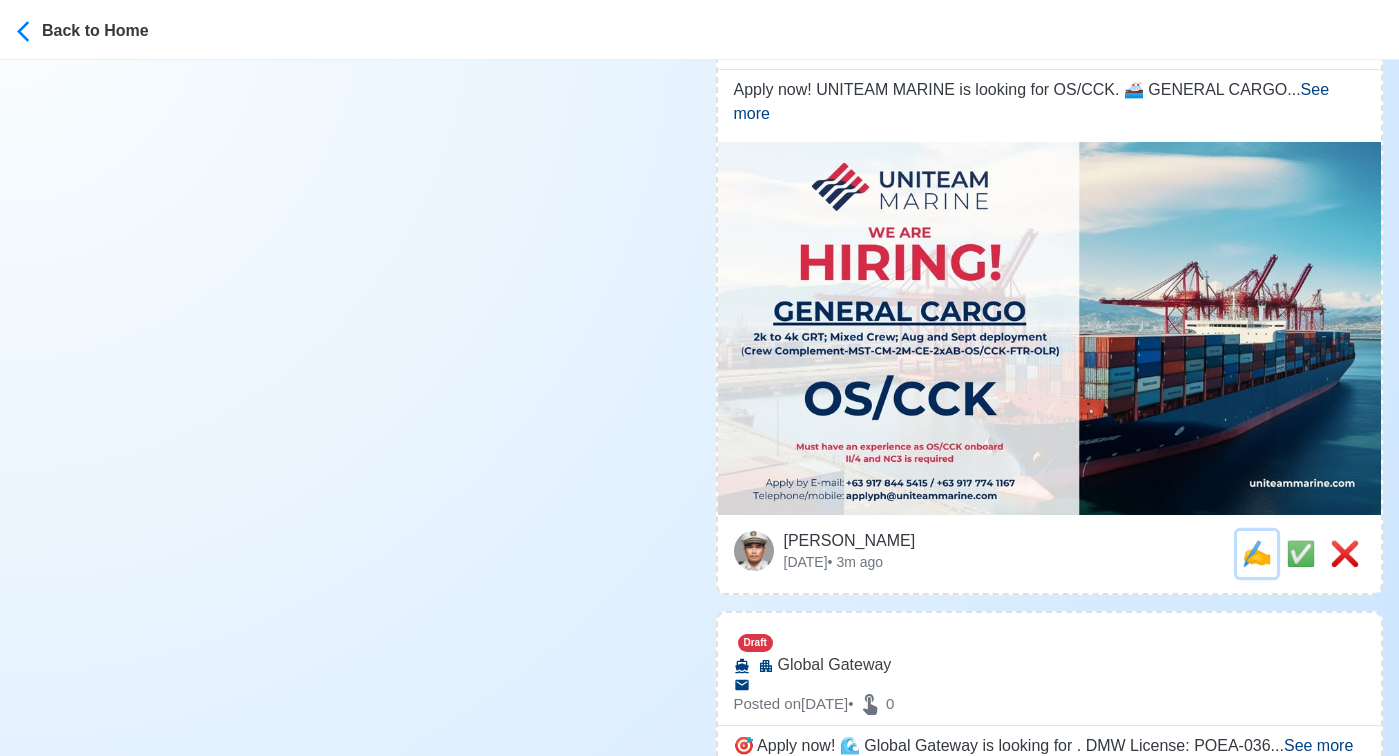 scroll, scrollTop: 0, scrollLeft: 0, axis: both 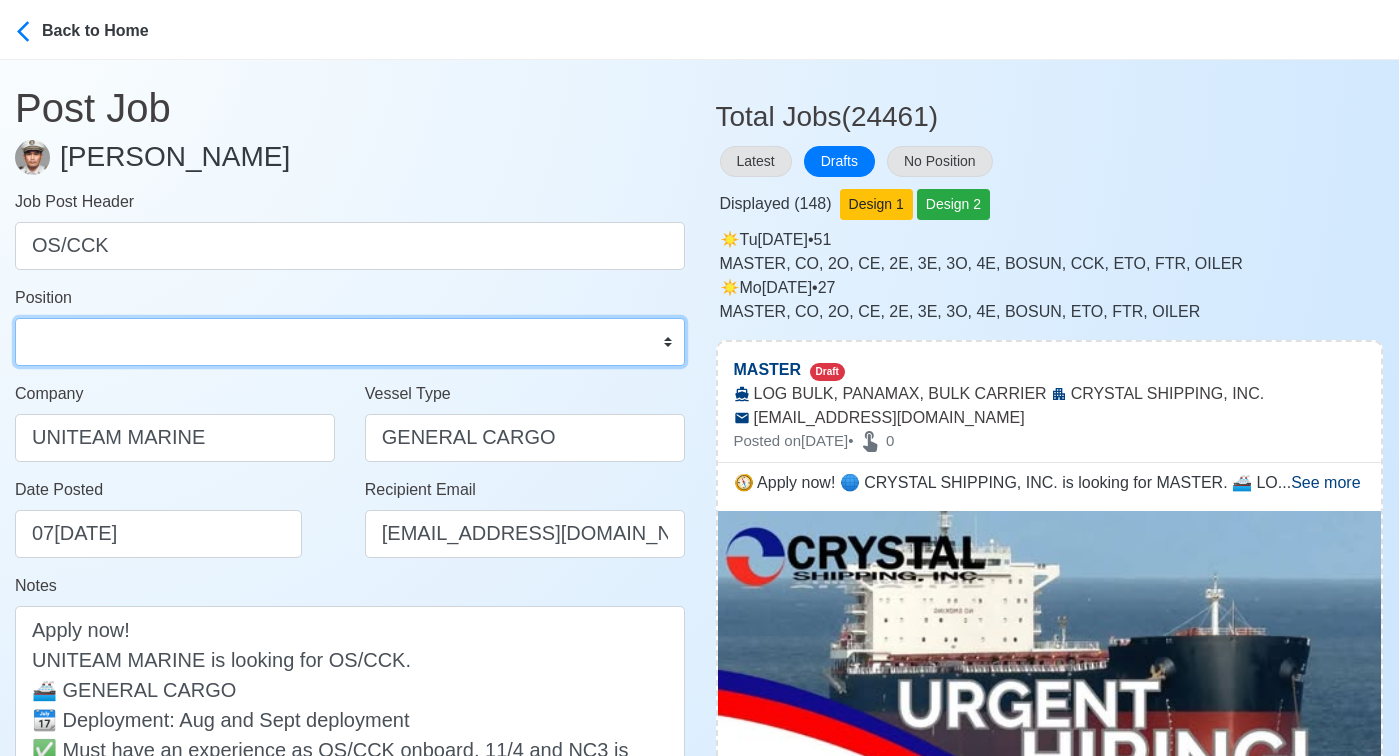 click on "Master Chief Officer 2nd Officer 3rd Officer Junior Officer Chief Engineer 2nd Engineer 3rd Engineer 4th Engineer Gas Engineer Junior Engineer 1st Assistant Engineer 2nd Assistant Engineer 3rd Assistant Engineer ETO/ETR Electrician Electrical Engineer Oiler Fitter Welder Chief Cook Chef Cook Messman Wiper Rigger Ordinary Seaman Able Seaman Motorman Pumpman Bosun Cadet Reefer Mechanic Operator Repairman Painter Steward Waiter Others" at bounding box center [350, 342] 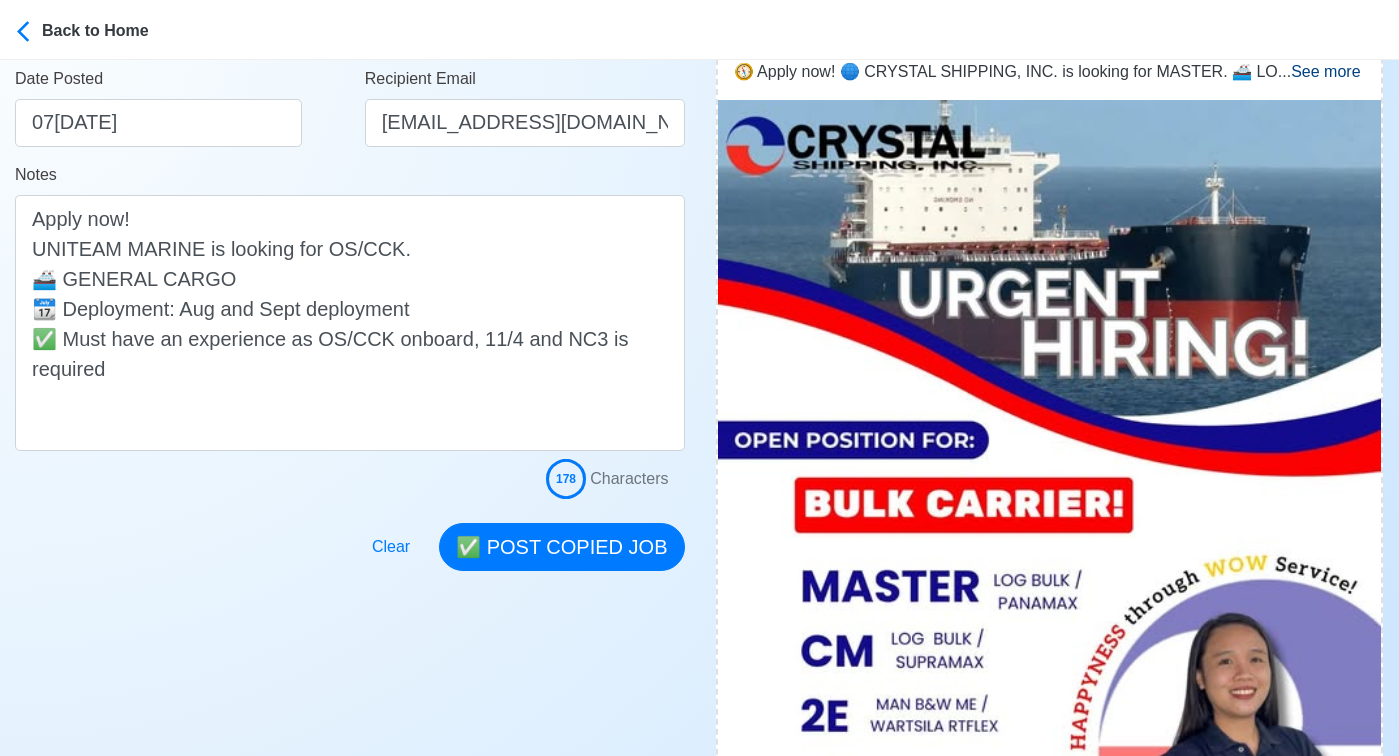 scroll, scrollTop: 412, scrollLeft: 0, axis: vertical 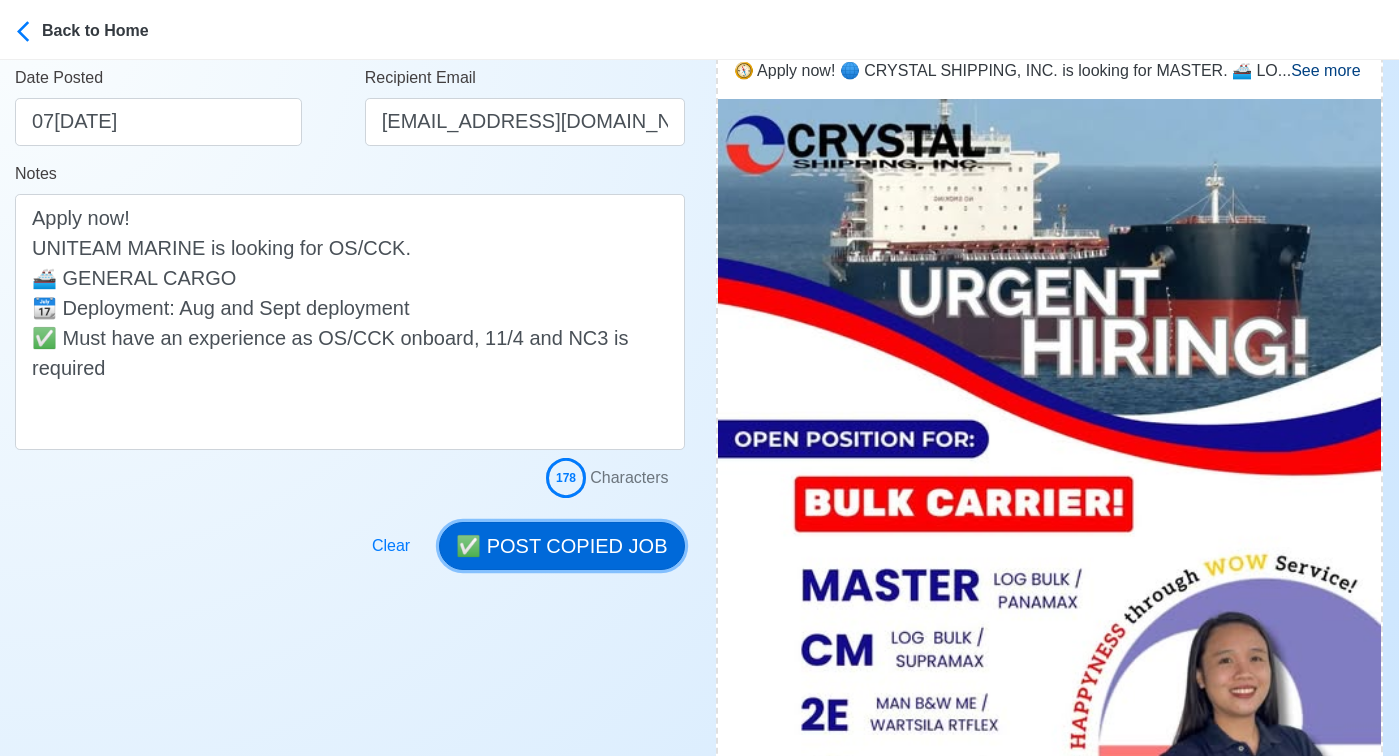 click on "✅ POST COPIED JOB" at bounding box center (561, 546) 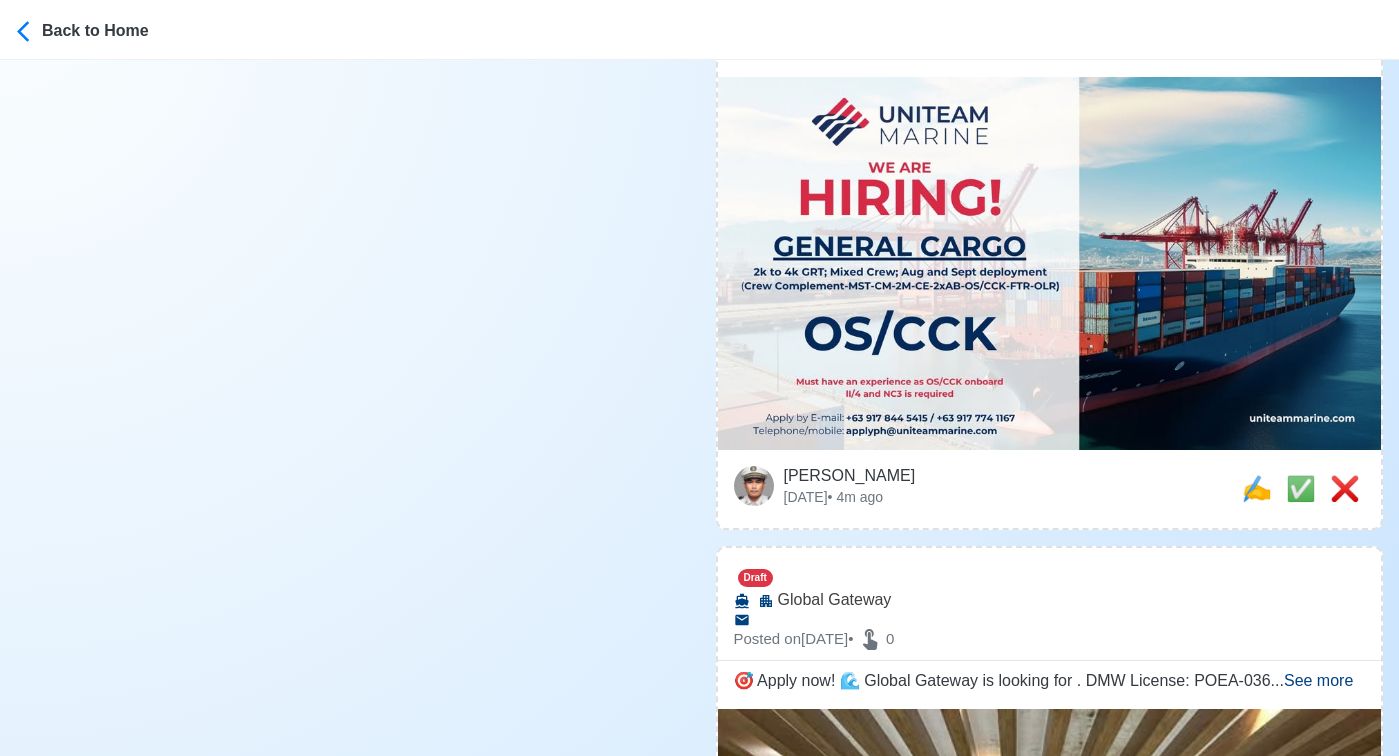 scroll, scrollTop: 9384, scrollLeft: 0, axis: vertical 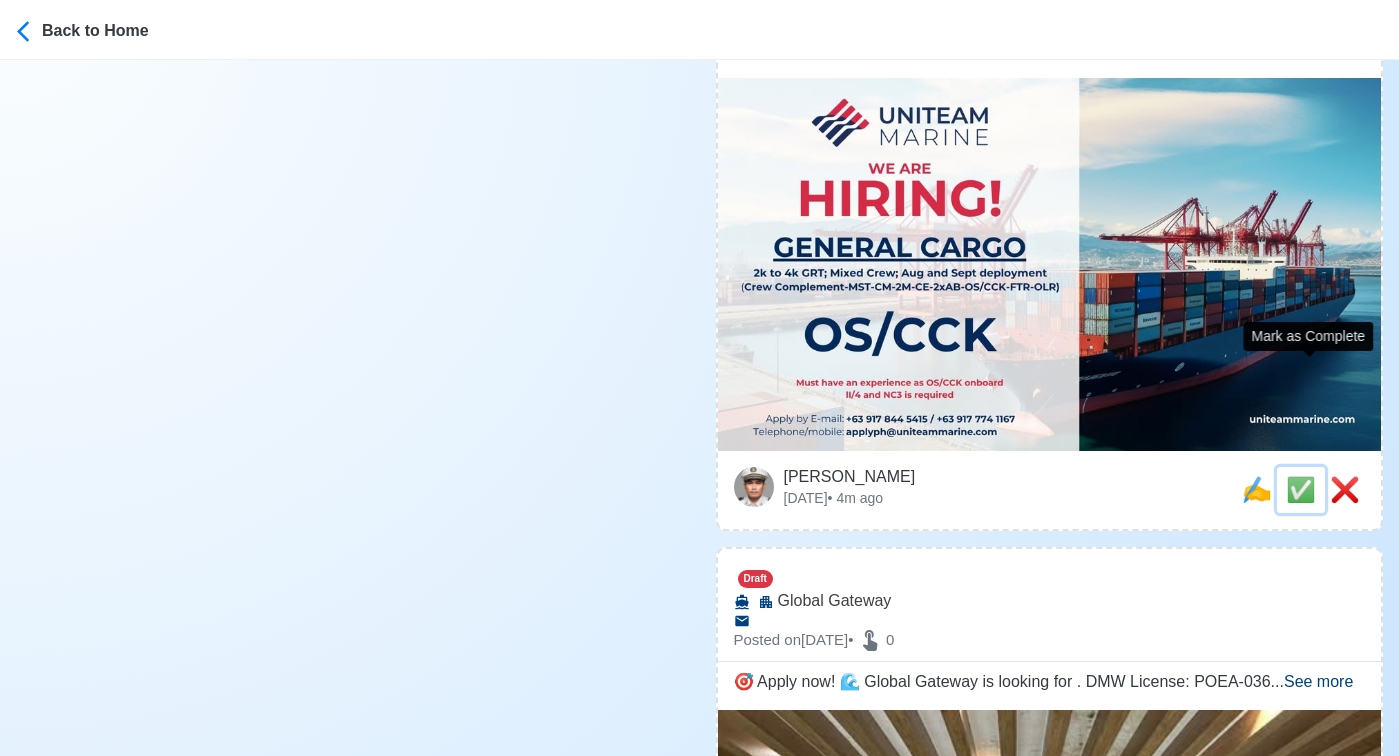 click on "✅" at bounding box center (1301, 489) 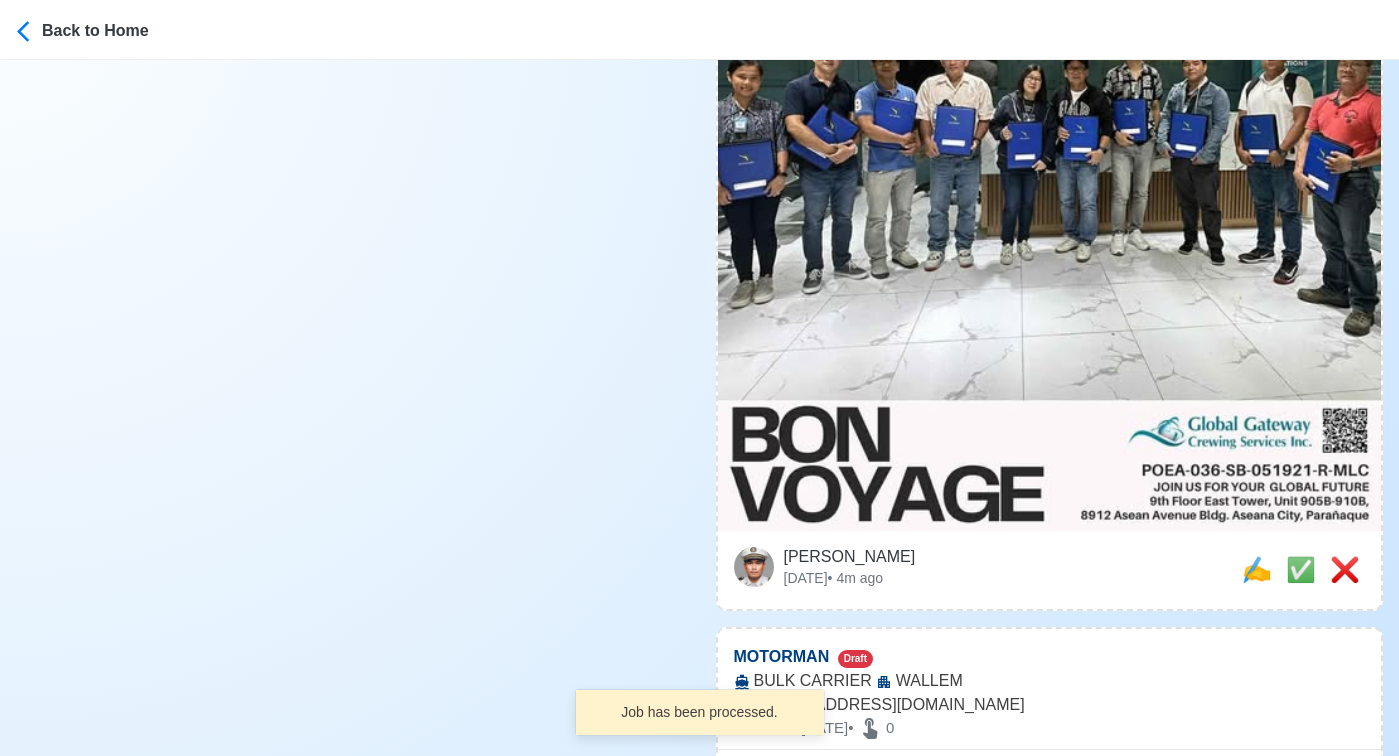 scroll, scrollTop: 9584, scrollLeft: 0, axis: vertical 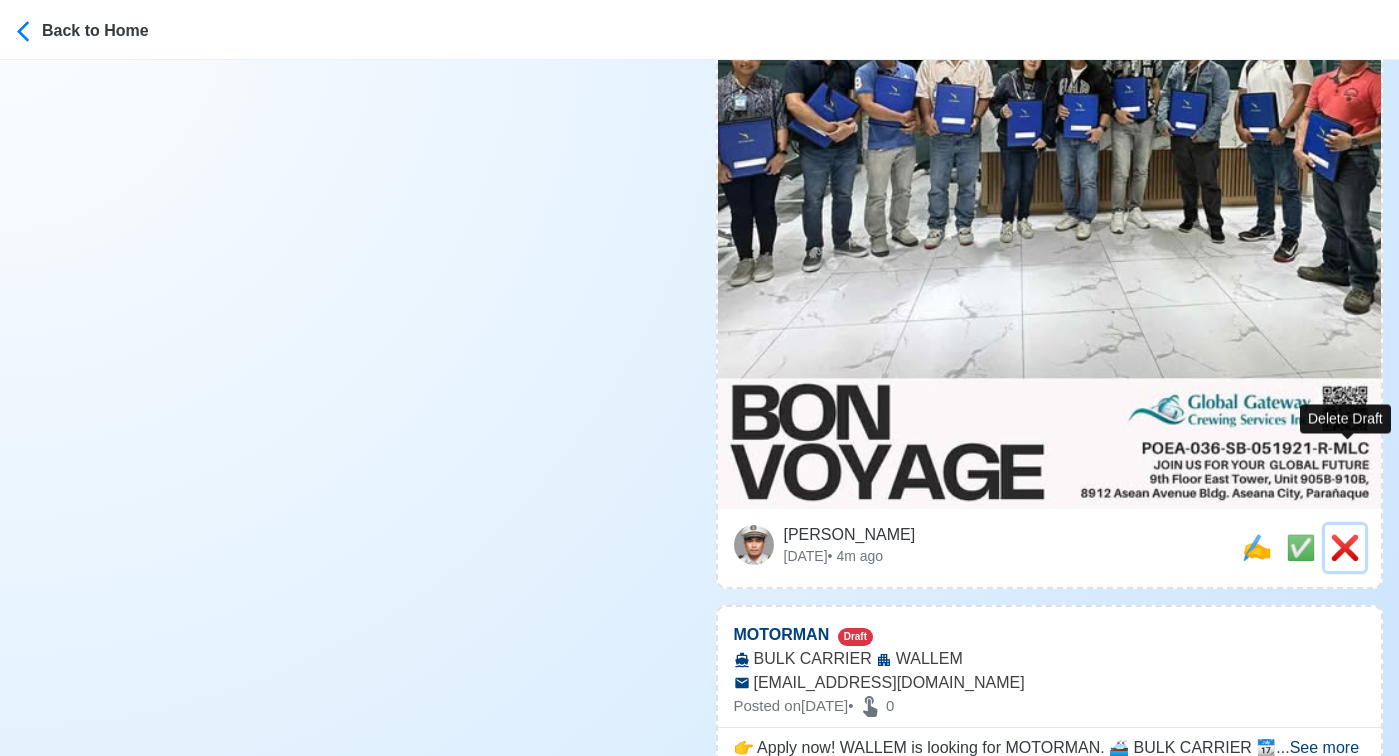click on "❌" at bounding box center (1345, 547) 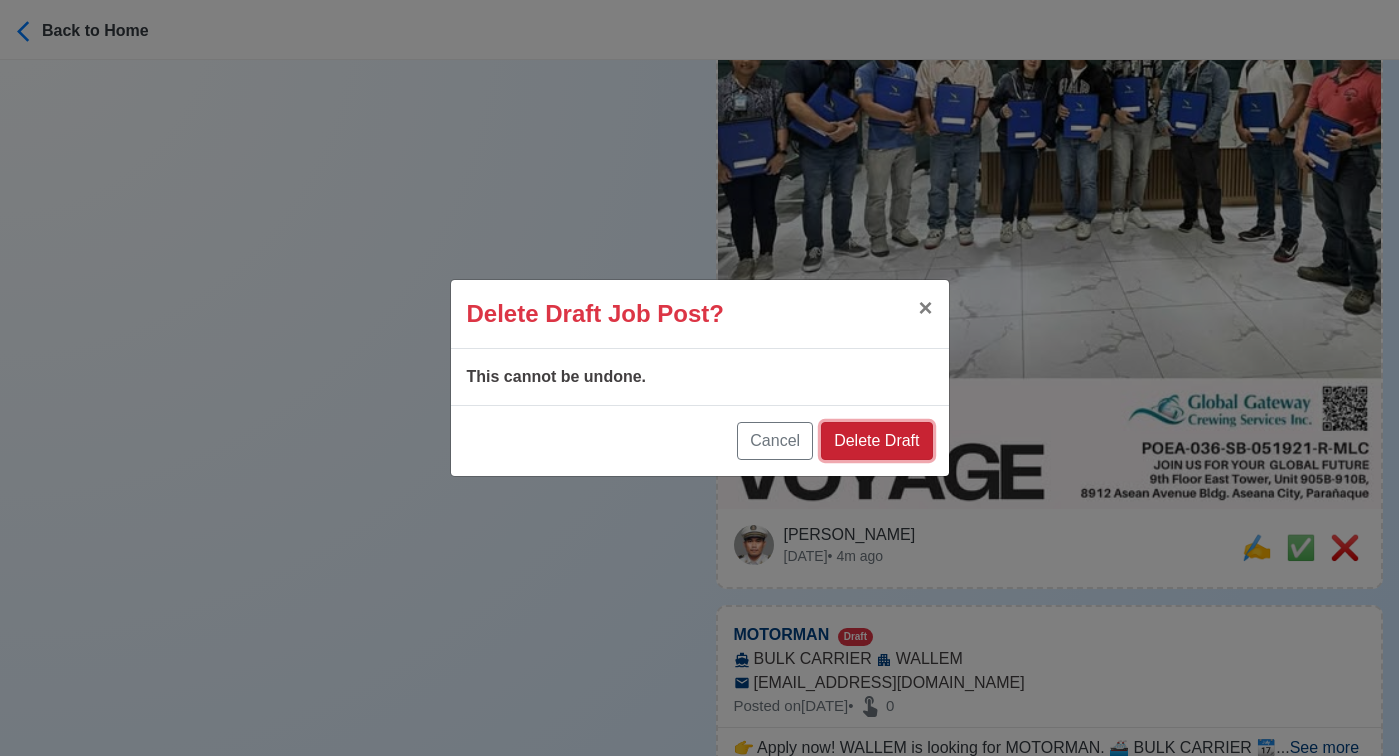 click on "Delete Draft" at bounding box center [876, 441] 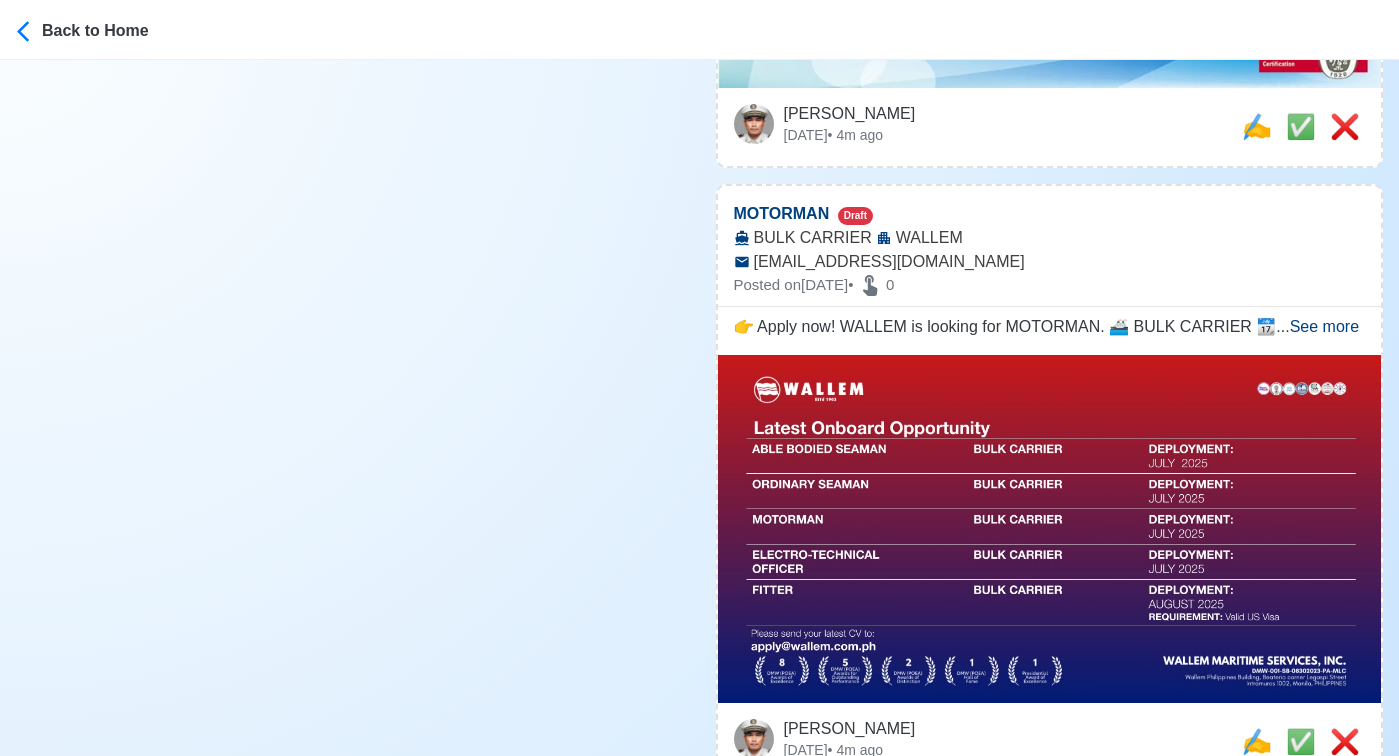 scroll, scrollTop: 9143, scrollLeft: 0, axis: vertical 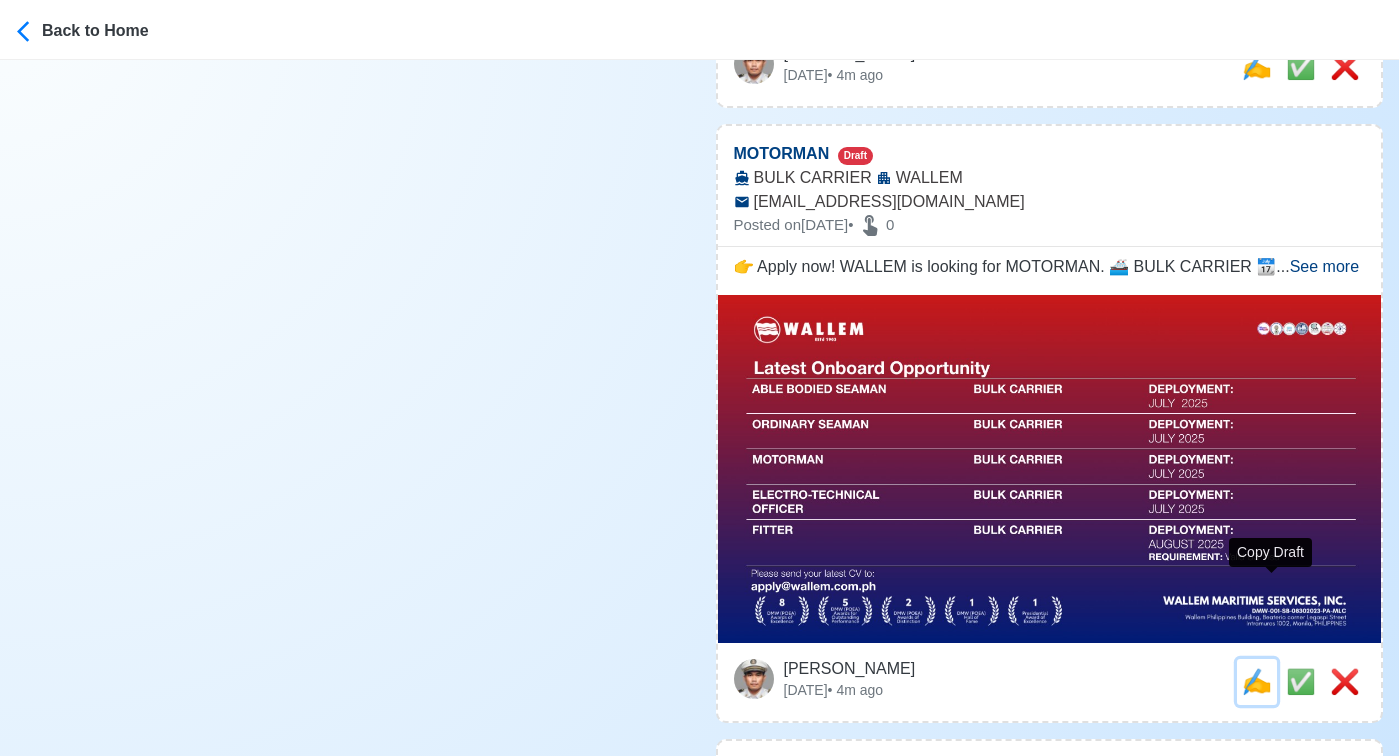 click on "✍️" at bounding box center (1257, 681) 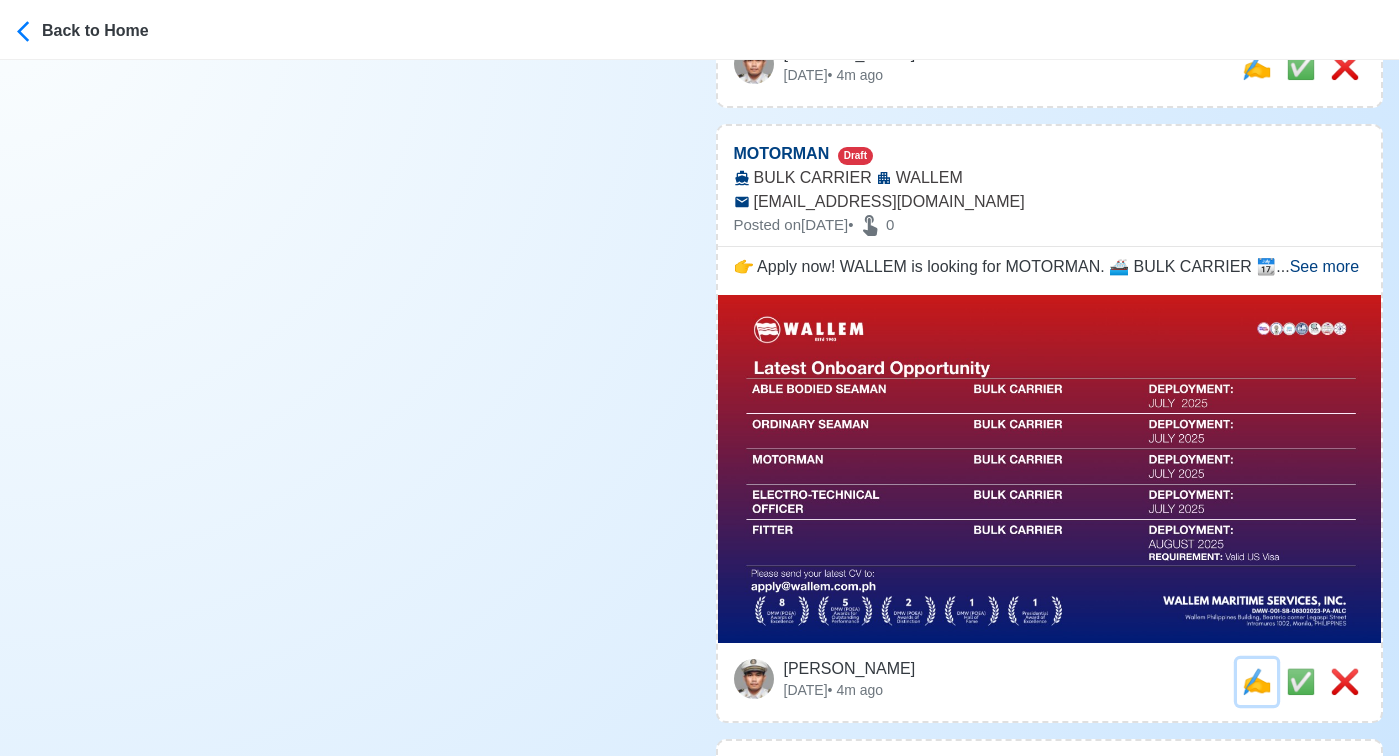 scroll, scrollTop: 0, scrollLeft: 0, axis: both 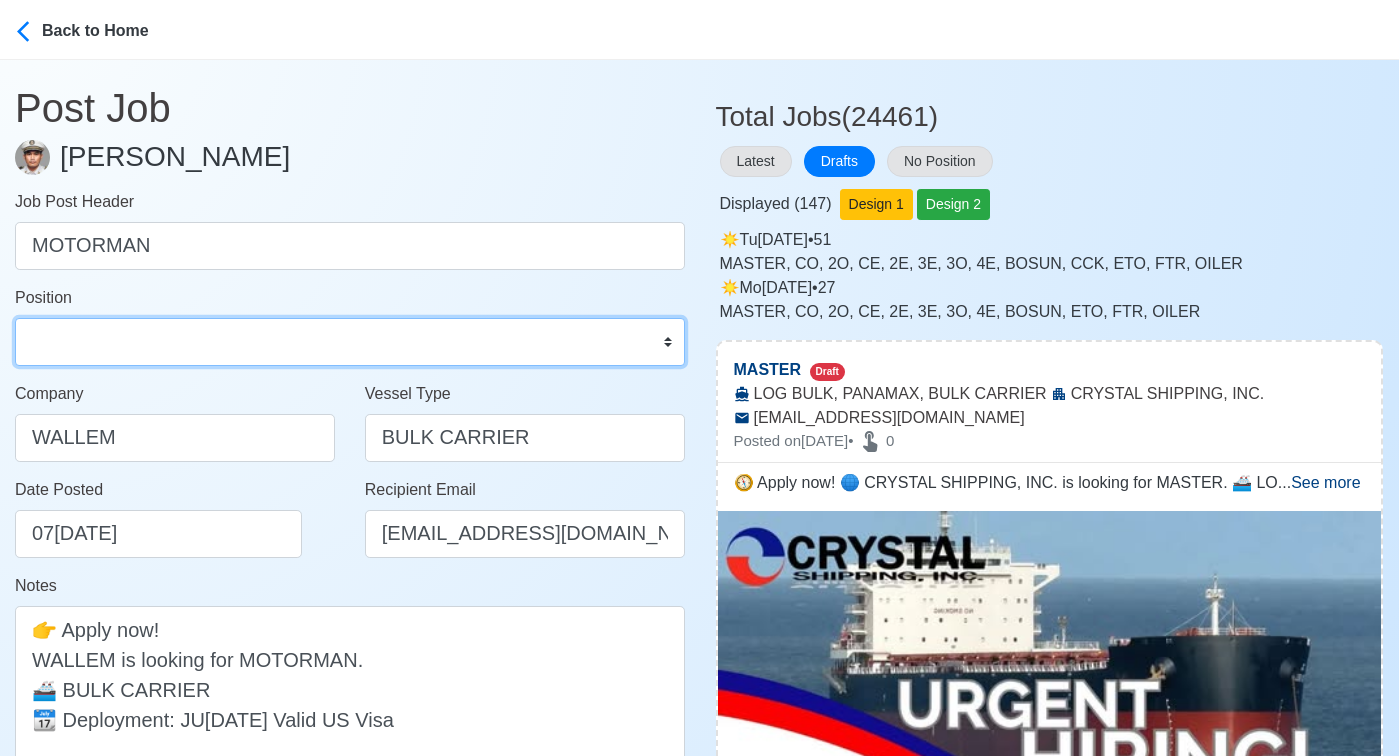click on "Master Chief Officer 2nd Officer 3rd Officer Junior Officer Chief Engineer 2nd Engineer 3rd Engineer 4th Engineer Gas Engineer Junior Engineer 1st Assistant Engineer 2nd Assistant Engineer 3rd Assistant Engineer ETO/ETR Electrician Electrical Engineer Oiler Fitter Welder Chief Cook Chef Cook Messman Wiper Rigger Ordinary Seaman Able Seaman Motorman Pumpman Bosun Cadet Reefer Mechanic Operator Repairman Painter Steward Waiter Others" at bounding box center (350, 342) 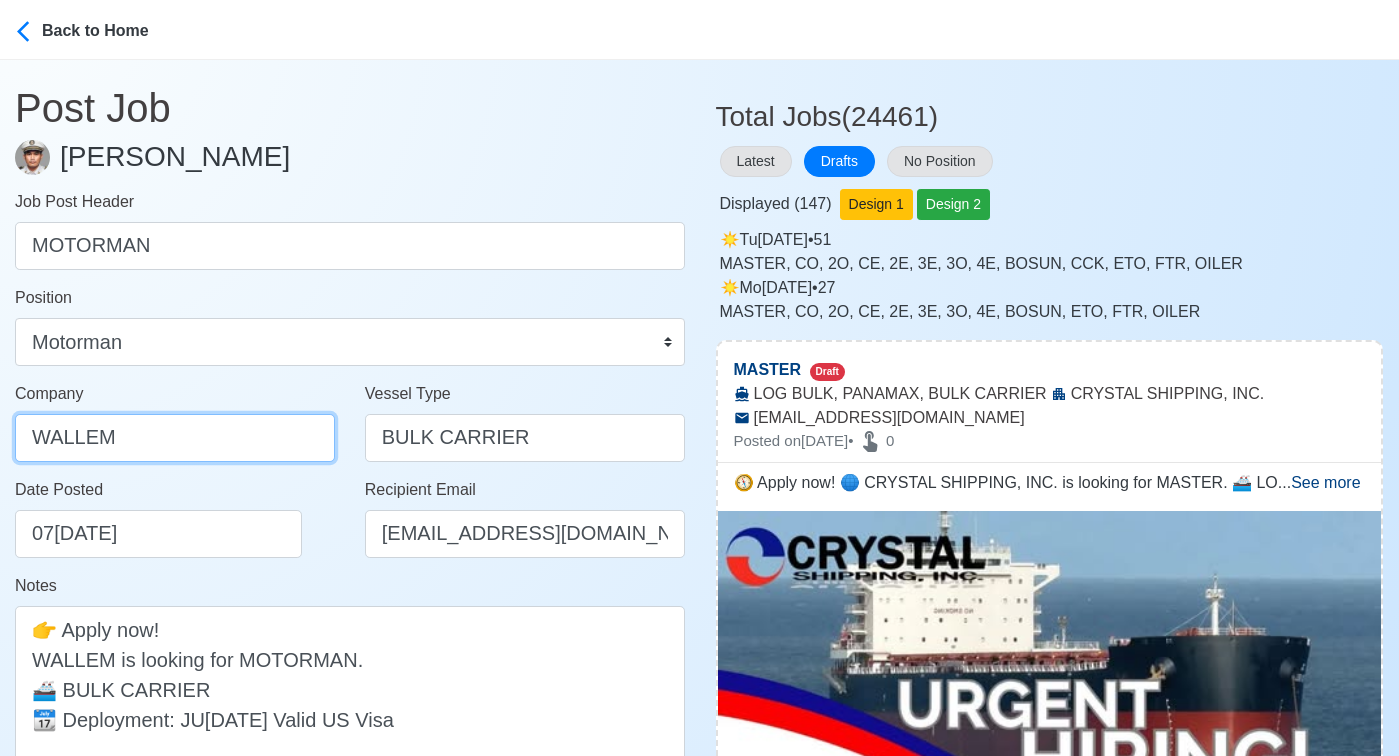 click on "WALLEM" at bounding box center (175, 438) 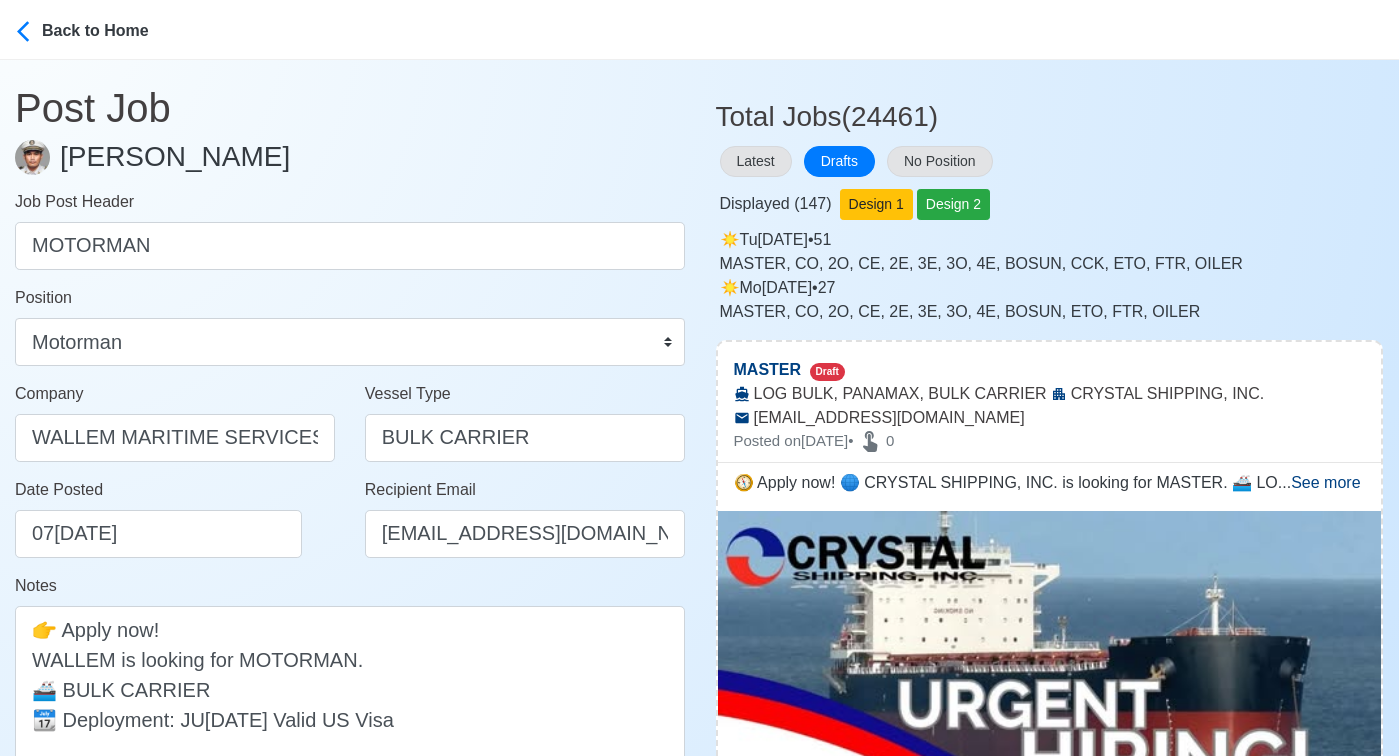 click on "Notes 👉 Apply now!
WALLEM is looking for MOTORMAN.
🚢 BULK CARRIER
📆 Deployment: JULY 2025
✅ Valid US Visa" at bounding box center [350, 703] 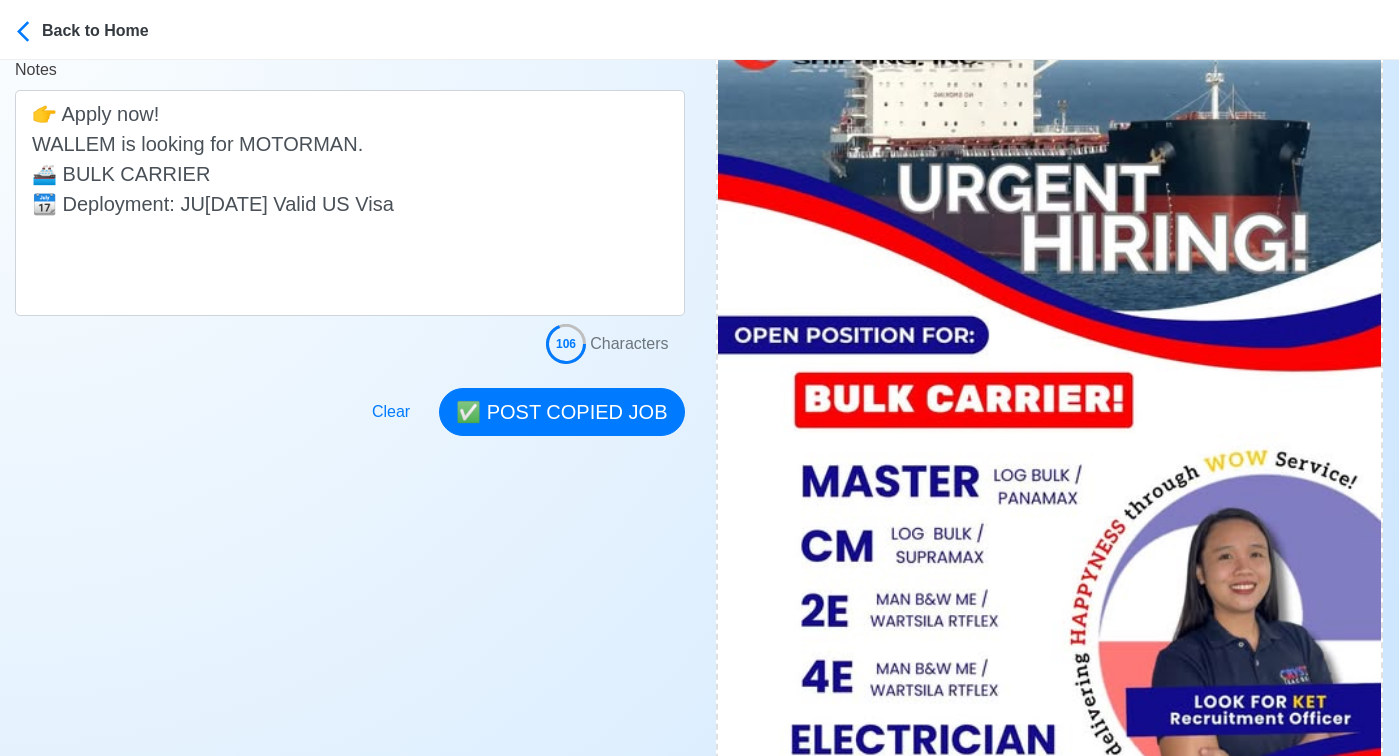 scroll, scrollTop: 519, scrollLeft: 0, axis: vertical 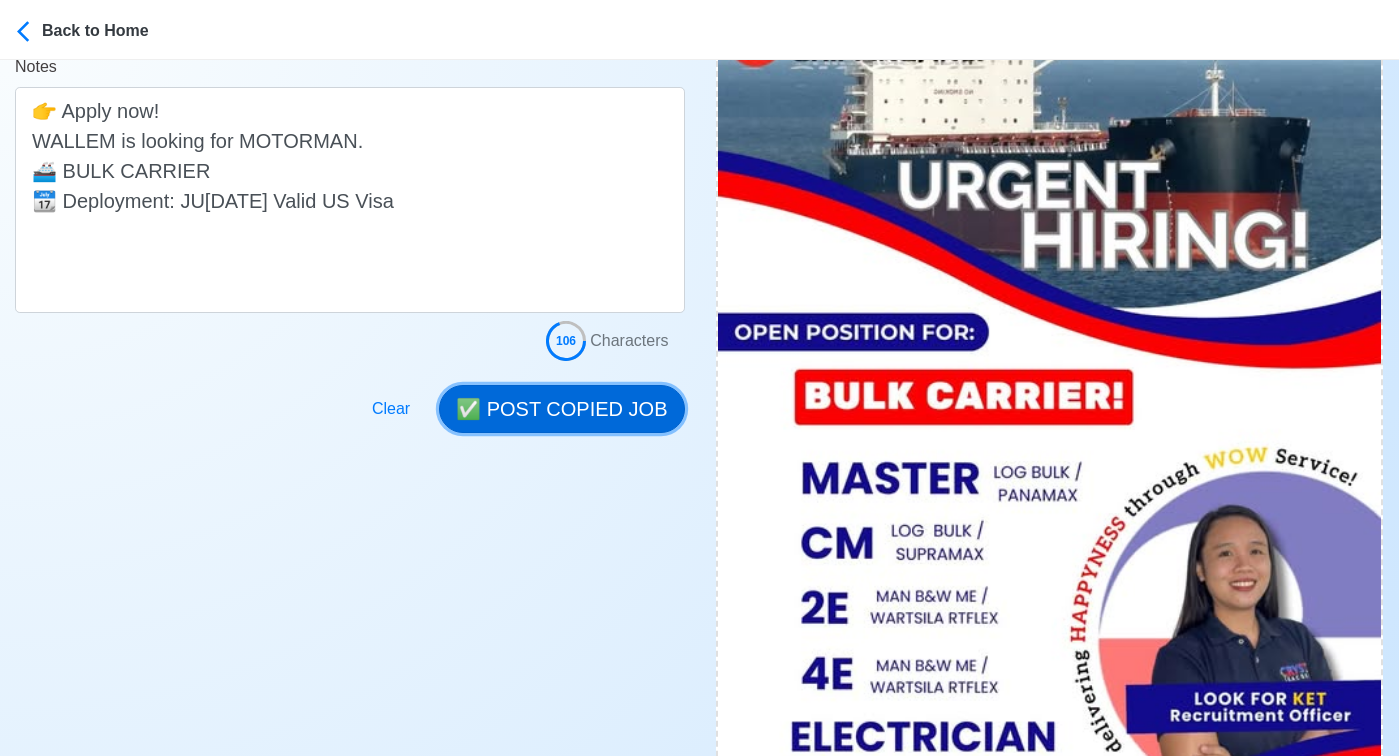 click on "✅ POST COPIED JOB" at bounding box center (561, 409) 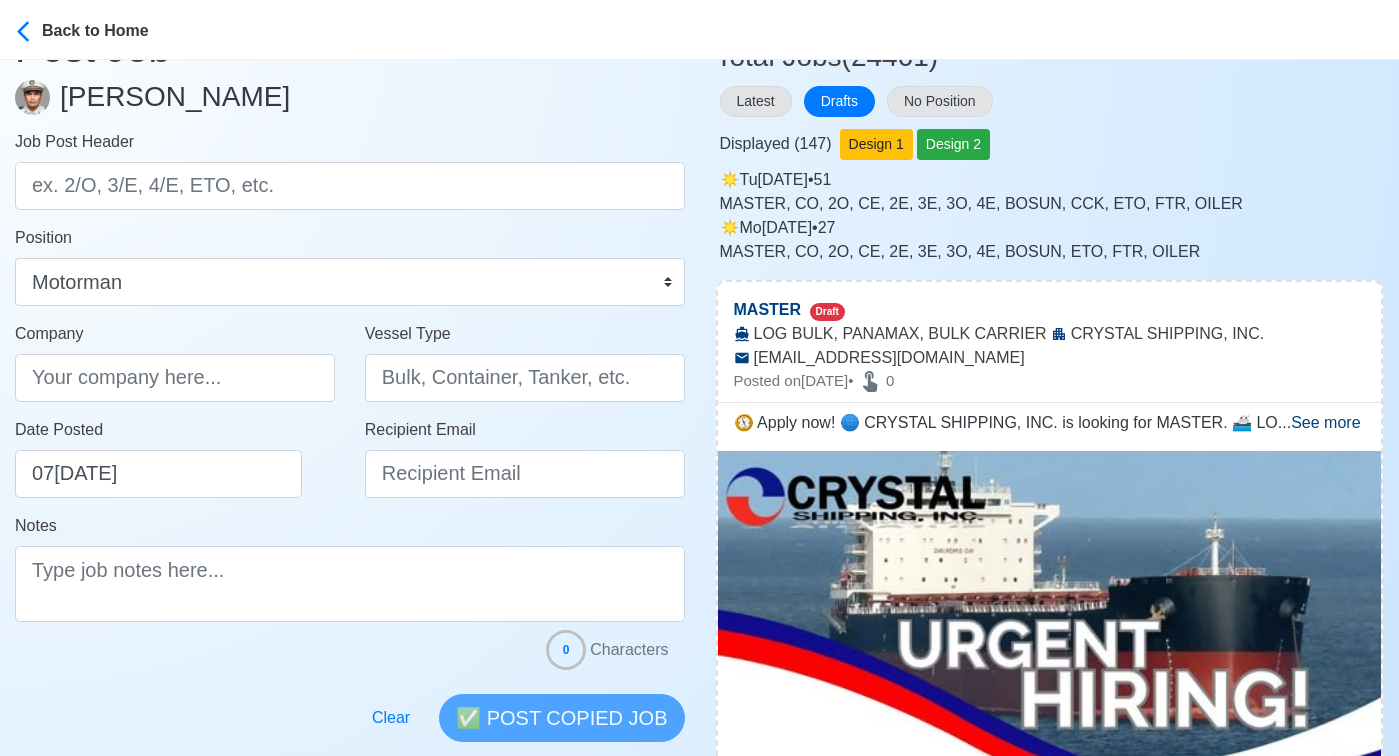 scroll, scrollTop: 0, scrollLeft: 0, axis: both 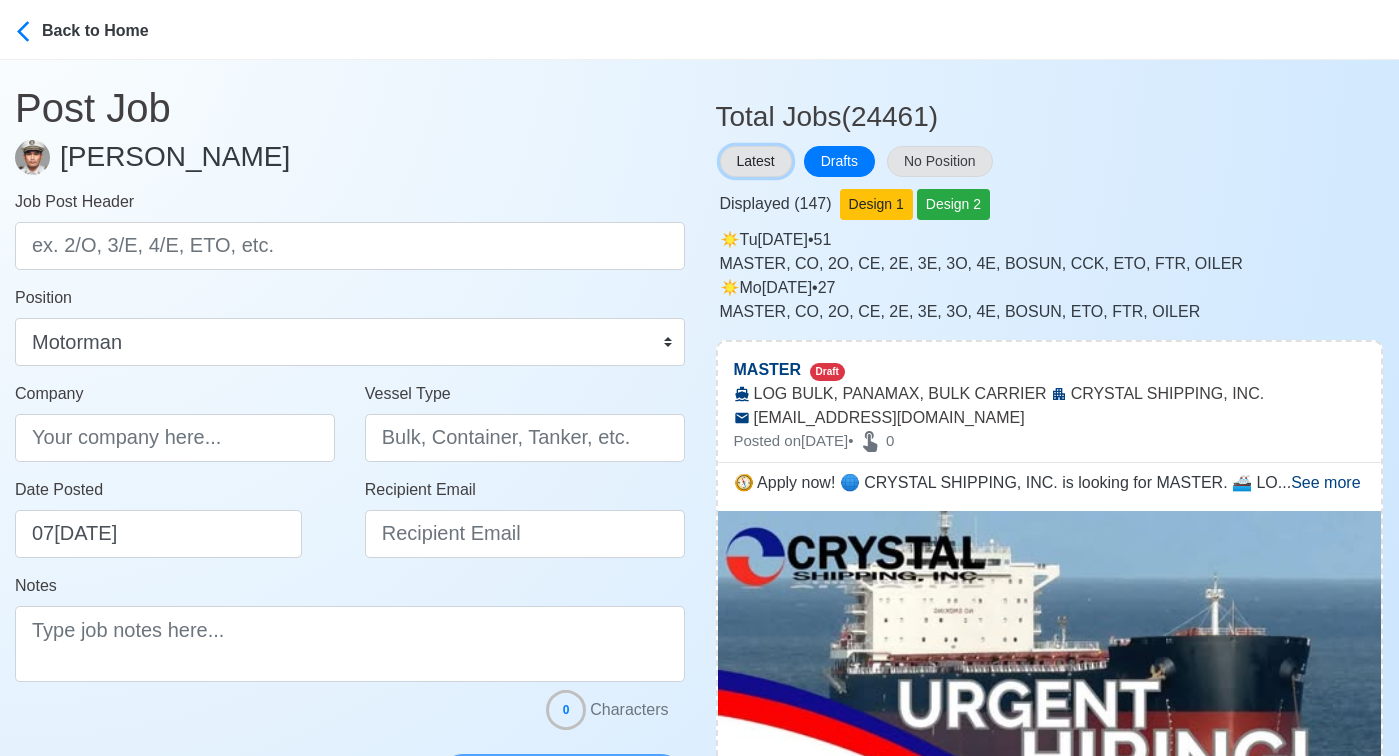 click on "Latest" at bounding box center (756, 161) 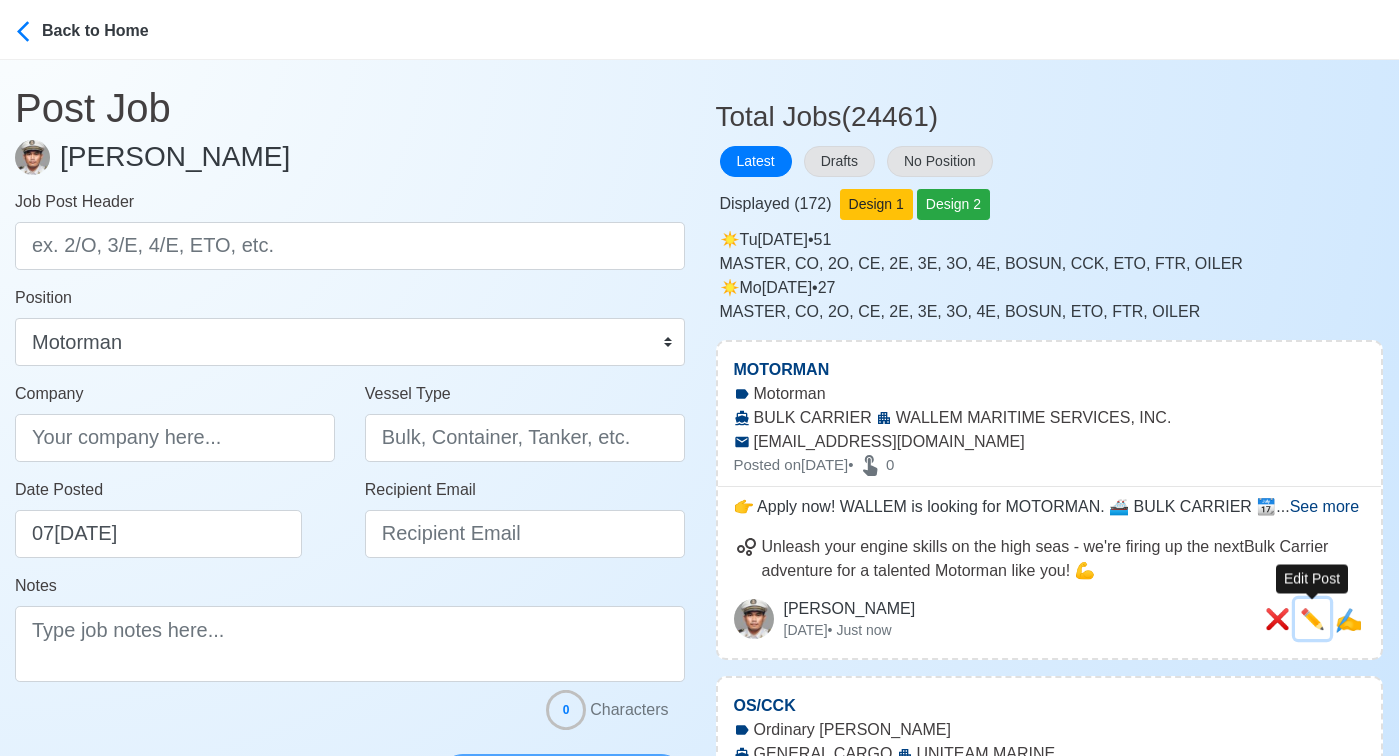 click on "✏️" at bounding box center [1312, 619] 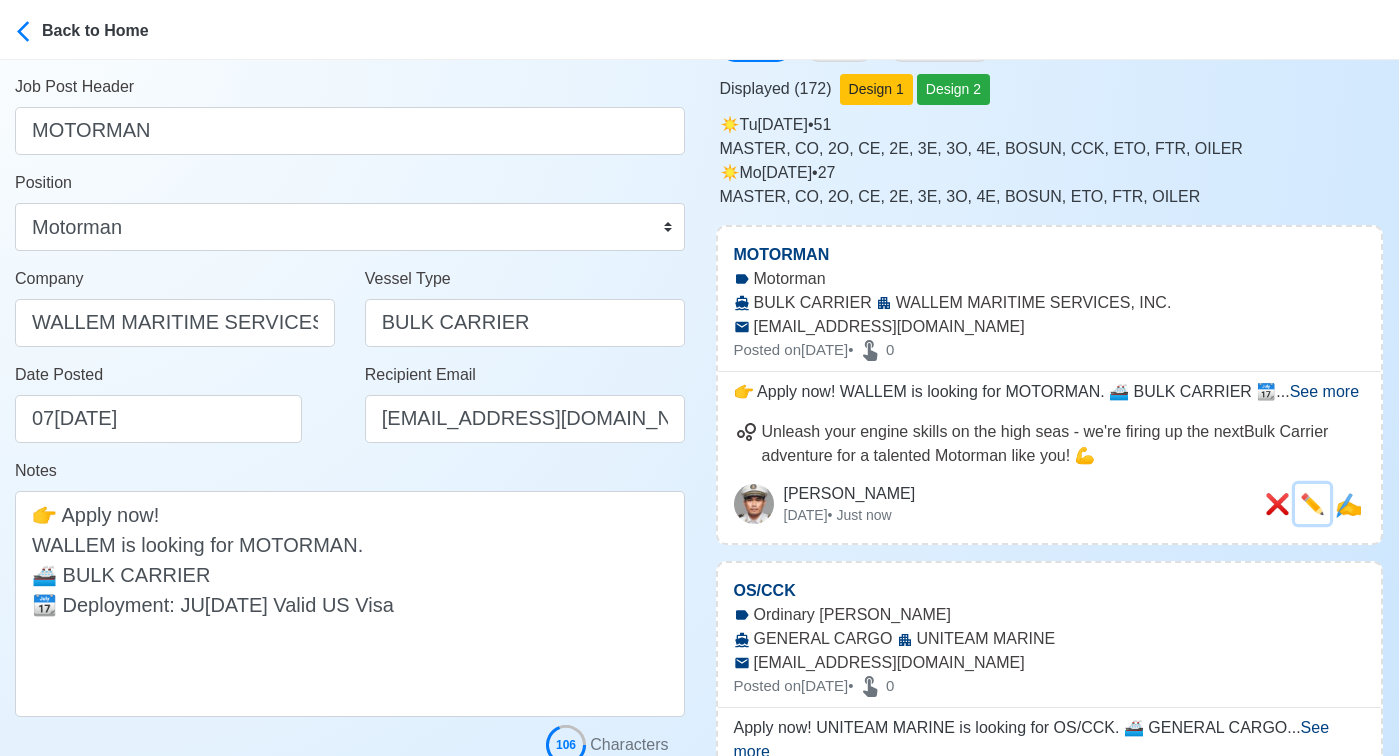scroll, scrollTop: 232, scrollLeft: 0, axis: vertical 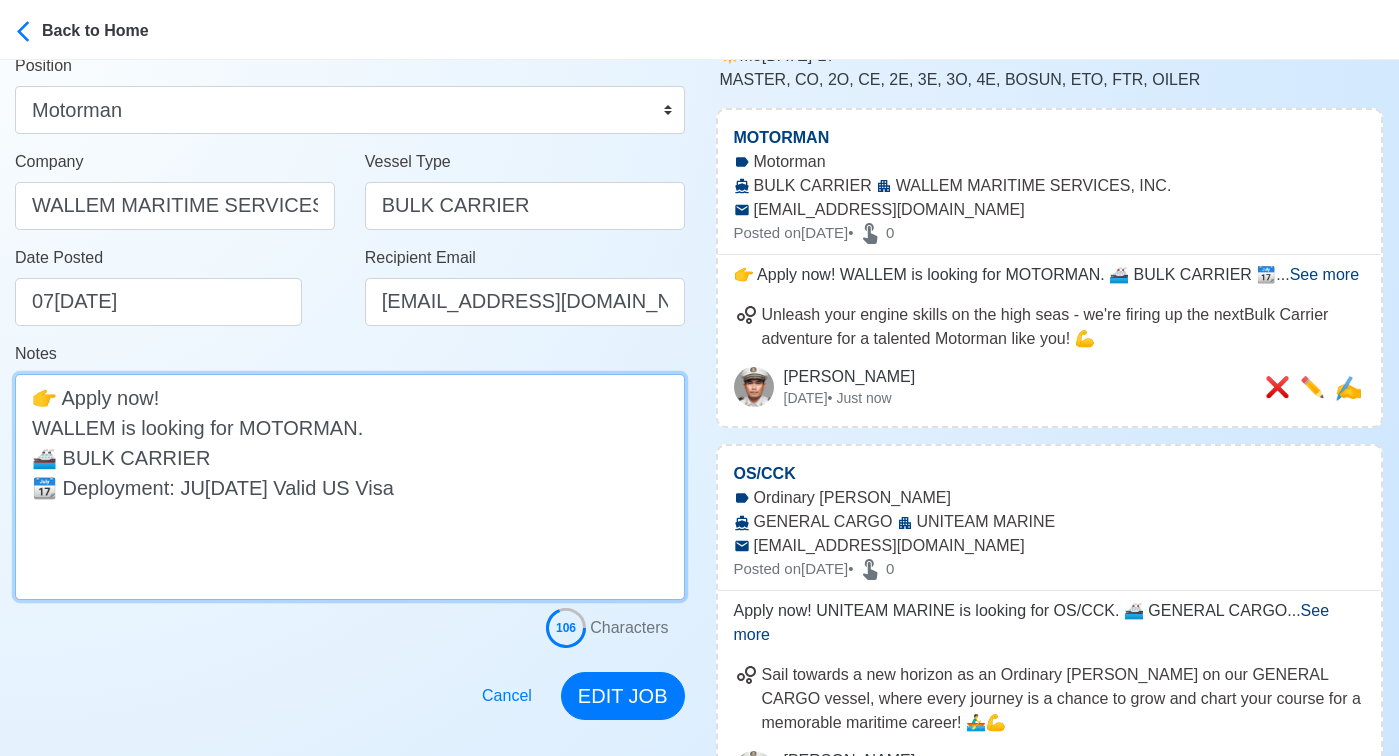 drag, startPoint x: 195, startPoint y: 521, endPoint x: 22, endPoint y: 523, distance: 173.01157 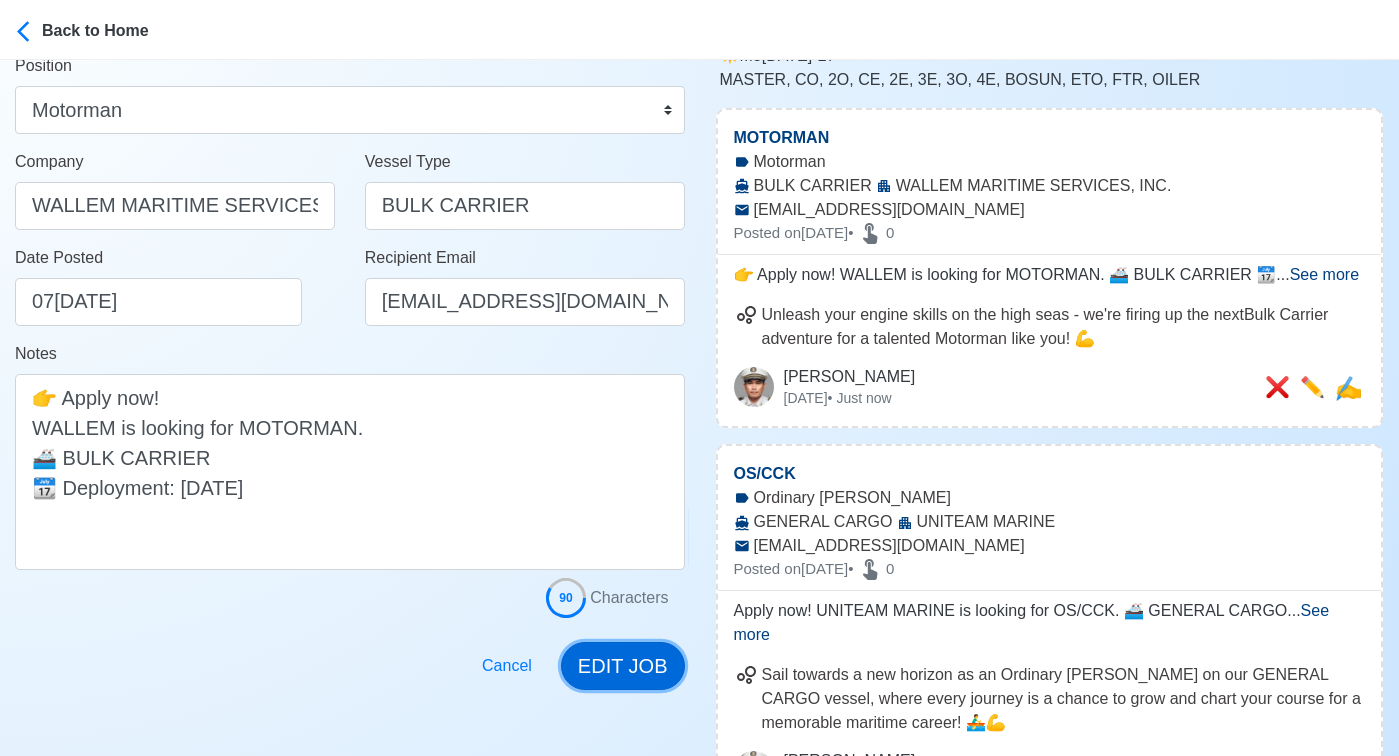 click on "EDIT JOB" at bounding box center (623, 666) 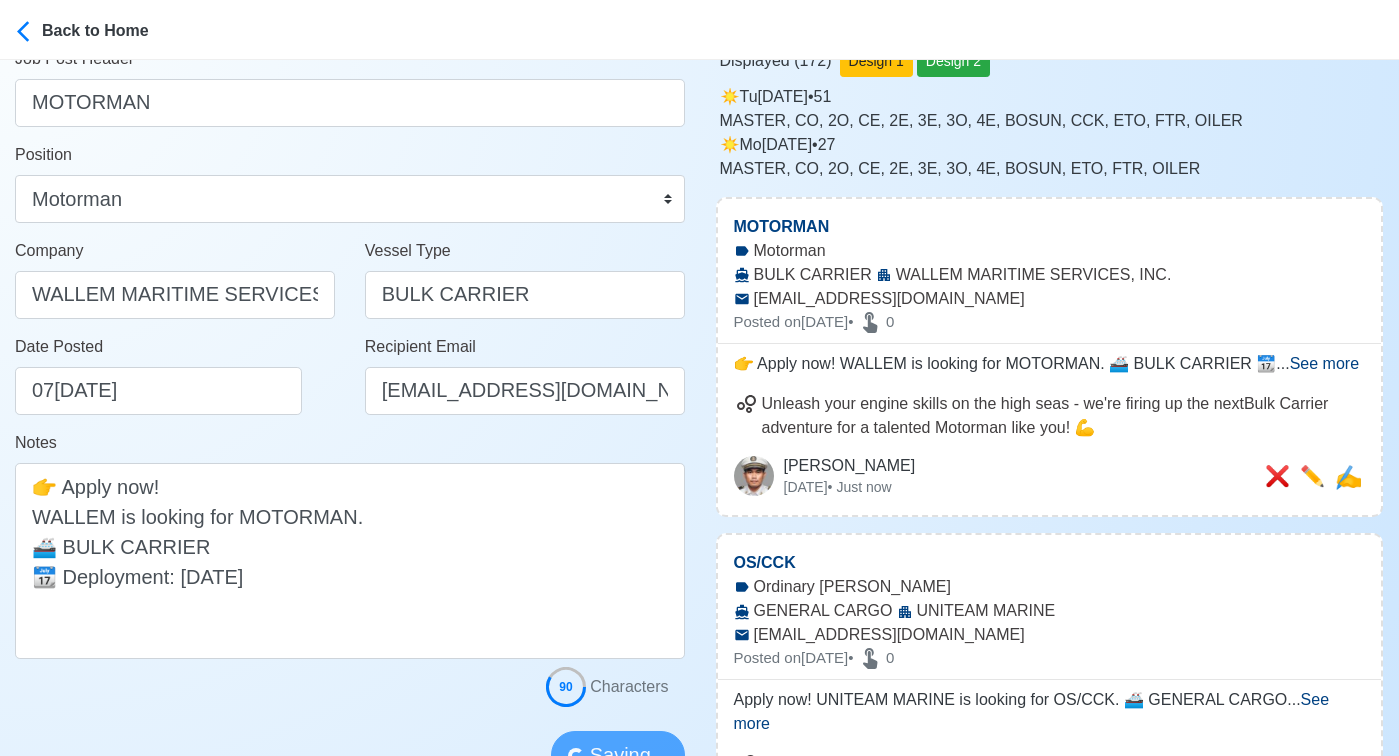 scroll, scrollTop: 0, scrollLeft: 0, axis: both 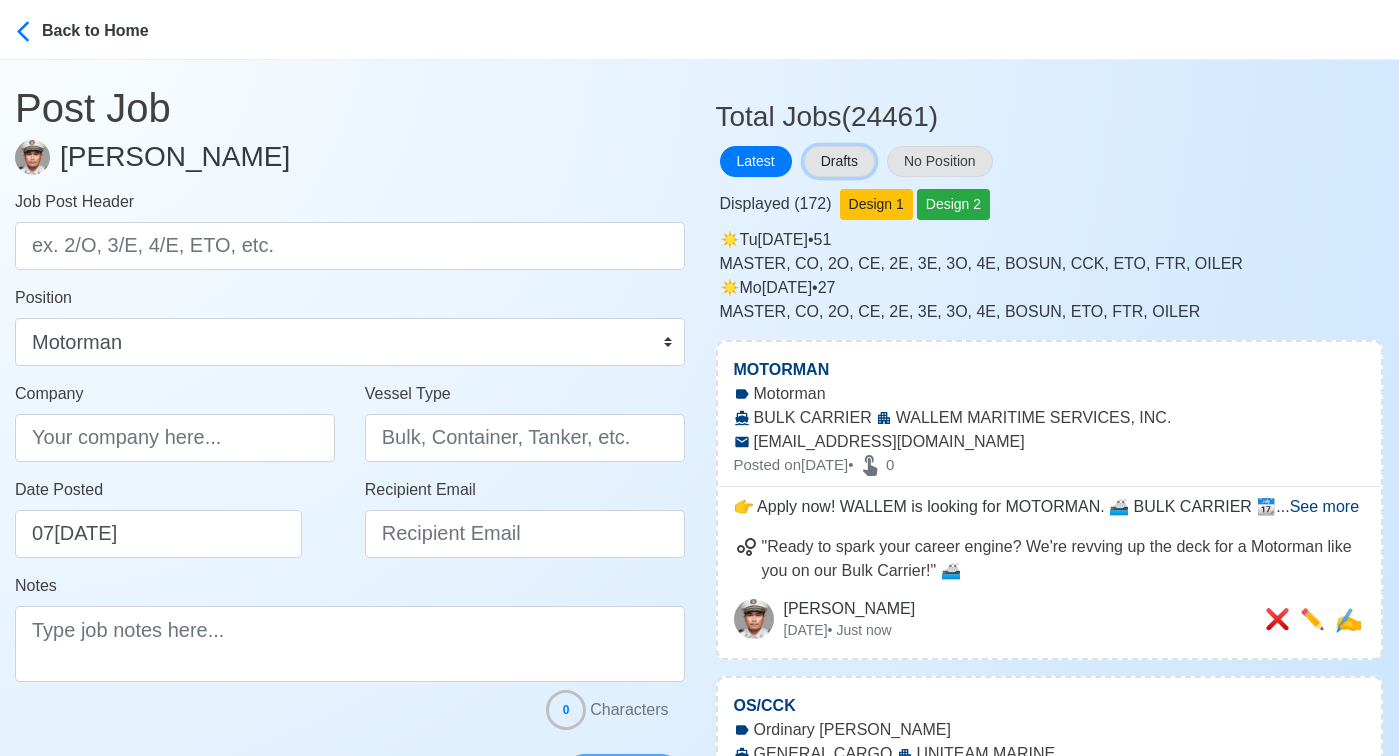 click on "Drafts" at bounding box center [839, 161] 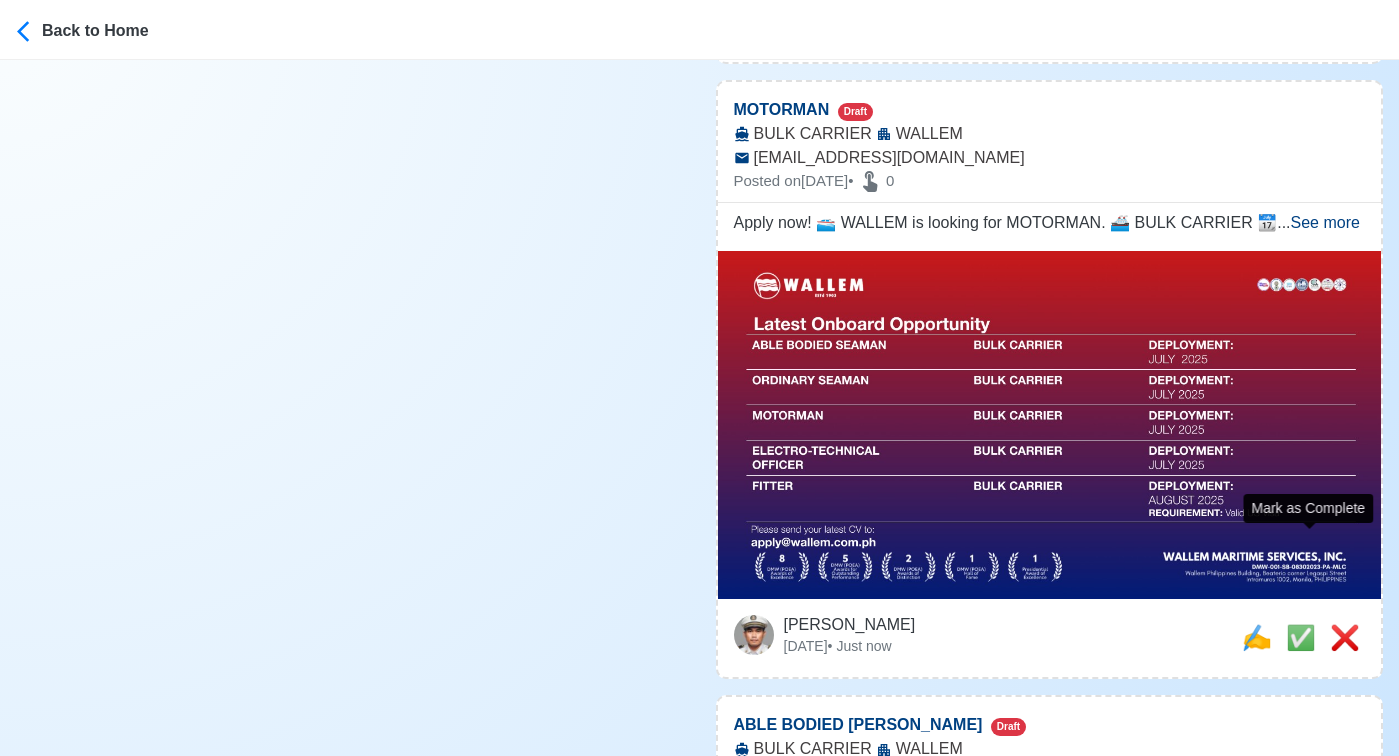 scroll, scrollTop: 9220, scrollLeft: 0, axis: vertical 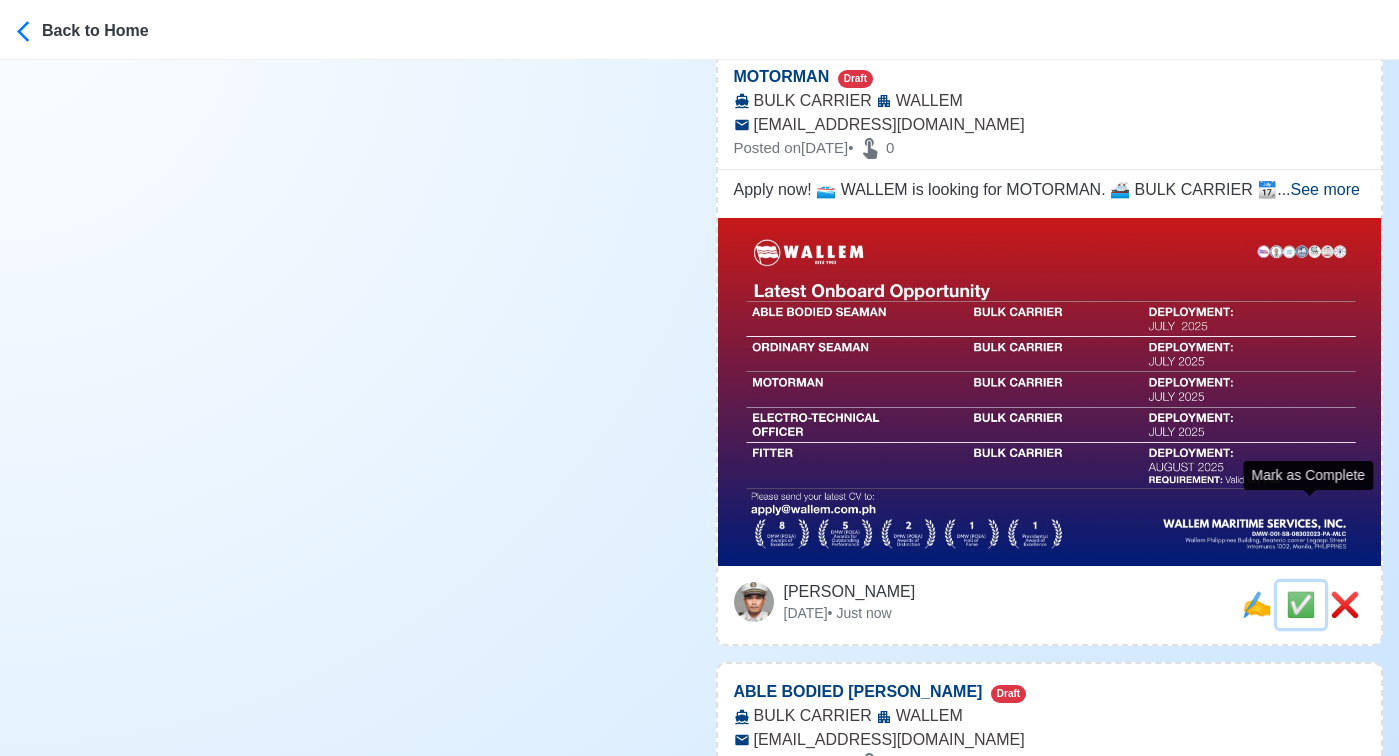 click on "✅" at bounding box center (1301, 604) 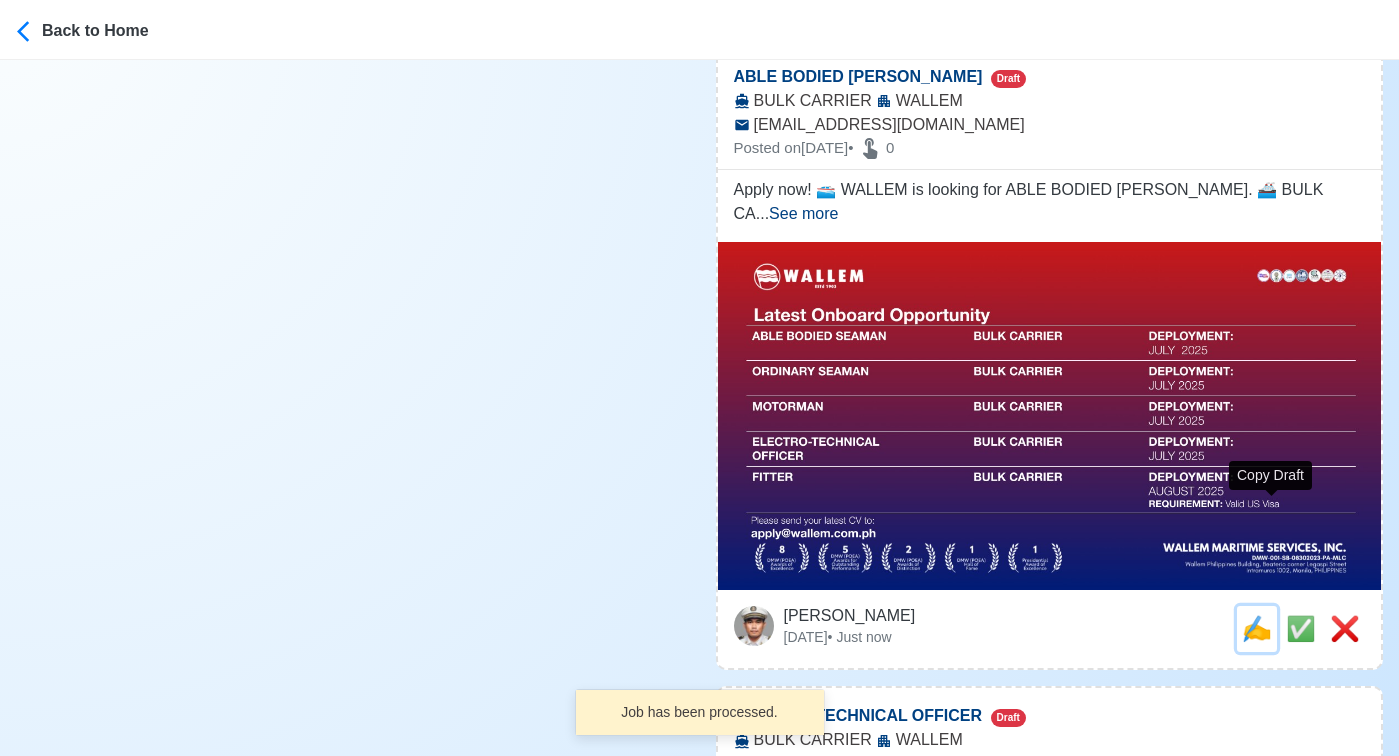 click on "✍️" at bounding box center [1257, 628] 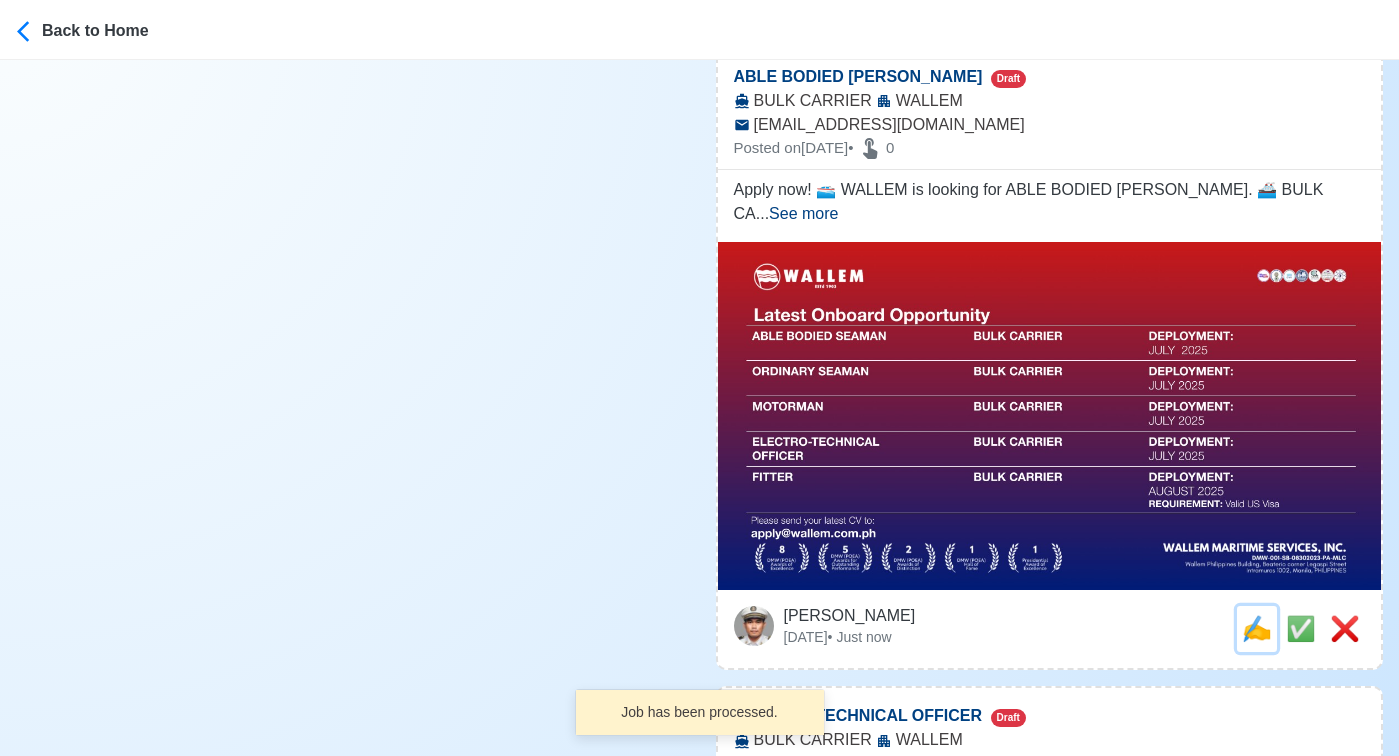 scroll, scrollTop: 0, scrollLeft: 0, axis: both 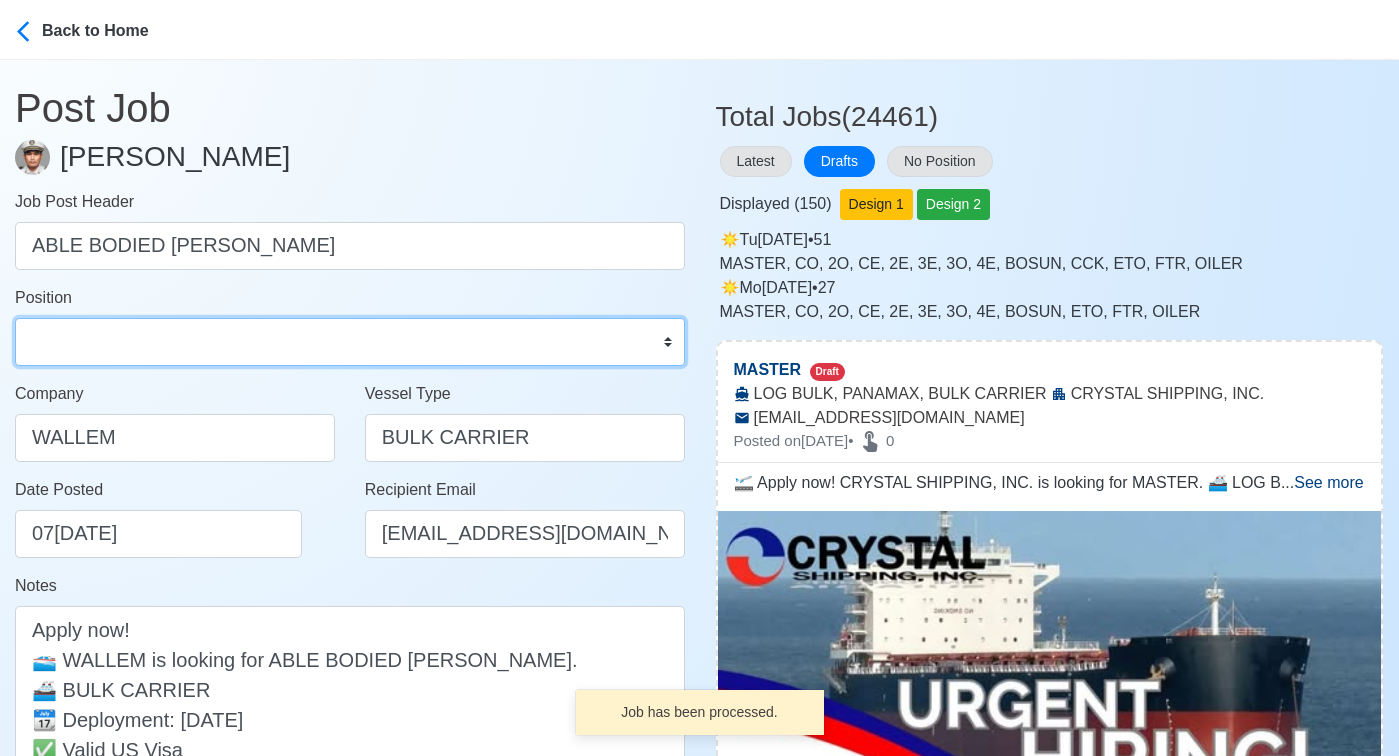 click on "Master Chief Officer 2nd Officer 3rd Officer Junior Officer Chief Engineer 2nd Engineer 3rd Engineer 4th Engineer Gas Engineer Junior Engineer 1st Assistant Engineer 2nd Assistant Engineer 3rd Assistant Engineer ETO/ETR Electrician Electrical Engineer Oiler Fitter Welder Chief Cook Chef Cook Messman Wiper Rigger Ordinary Seaman Able Seaman Motorman Pumpman Bosun Cadet Reefer Mechanic Operator Repairman Painter Steward Waiter Others" at bounding box center (350, 342) 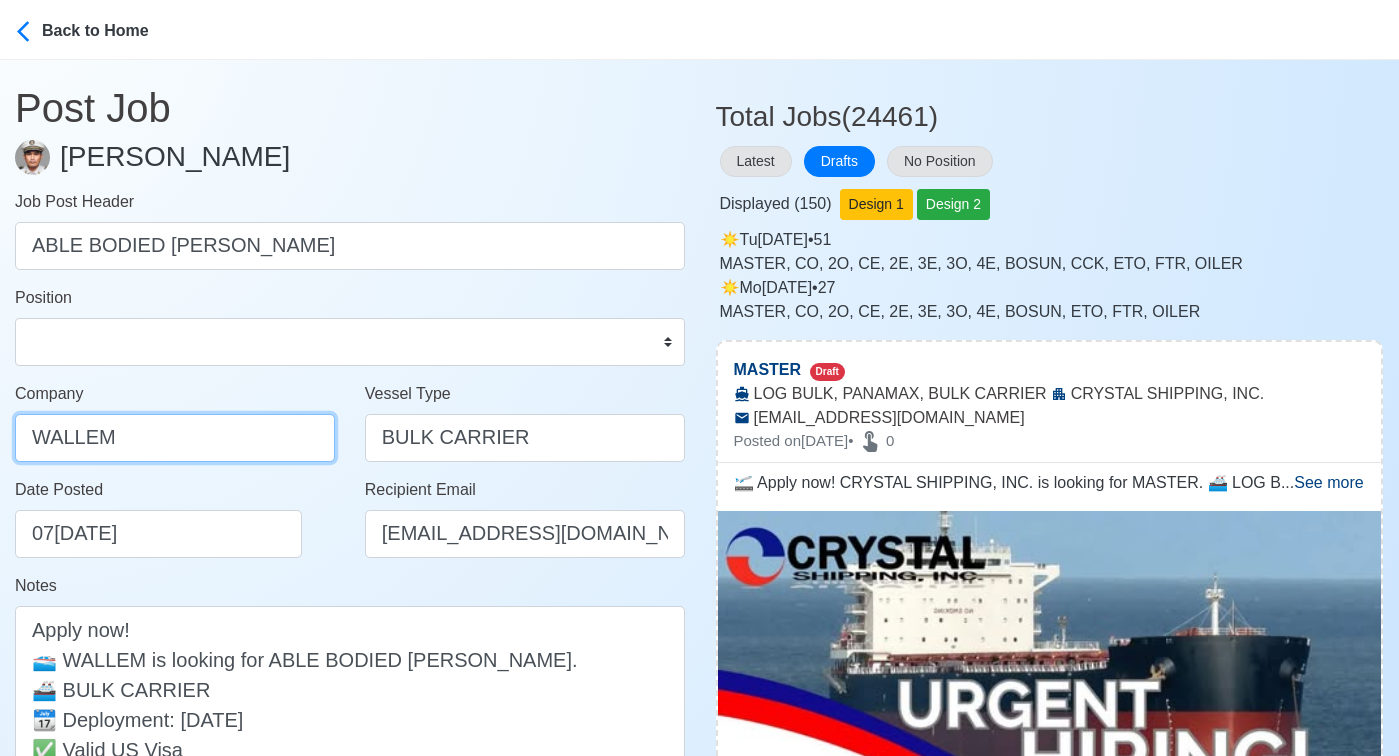 click on "WALLEM" at bounding box center (175, 438) 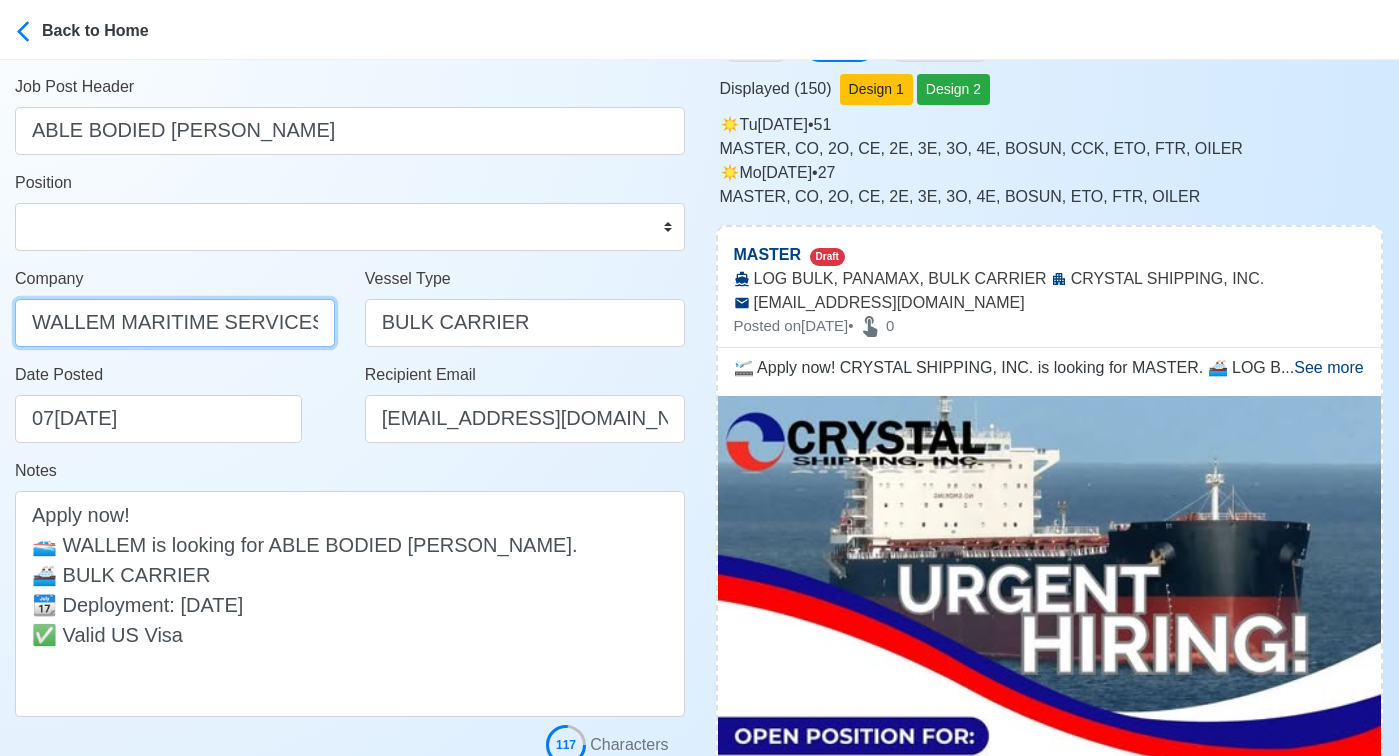 scroll, scrollTop: 123, scrollLeft: 0, axis: vertical 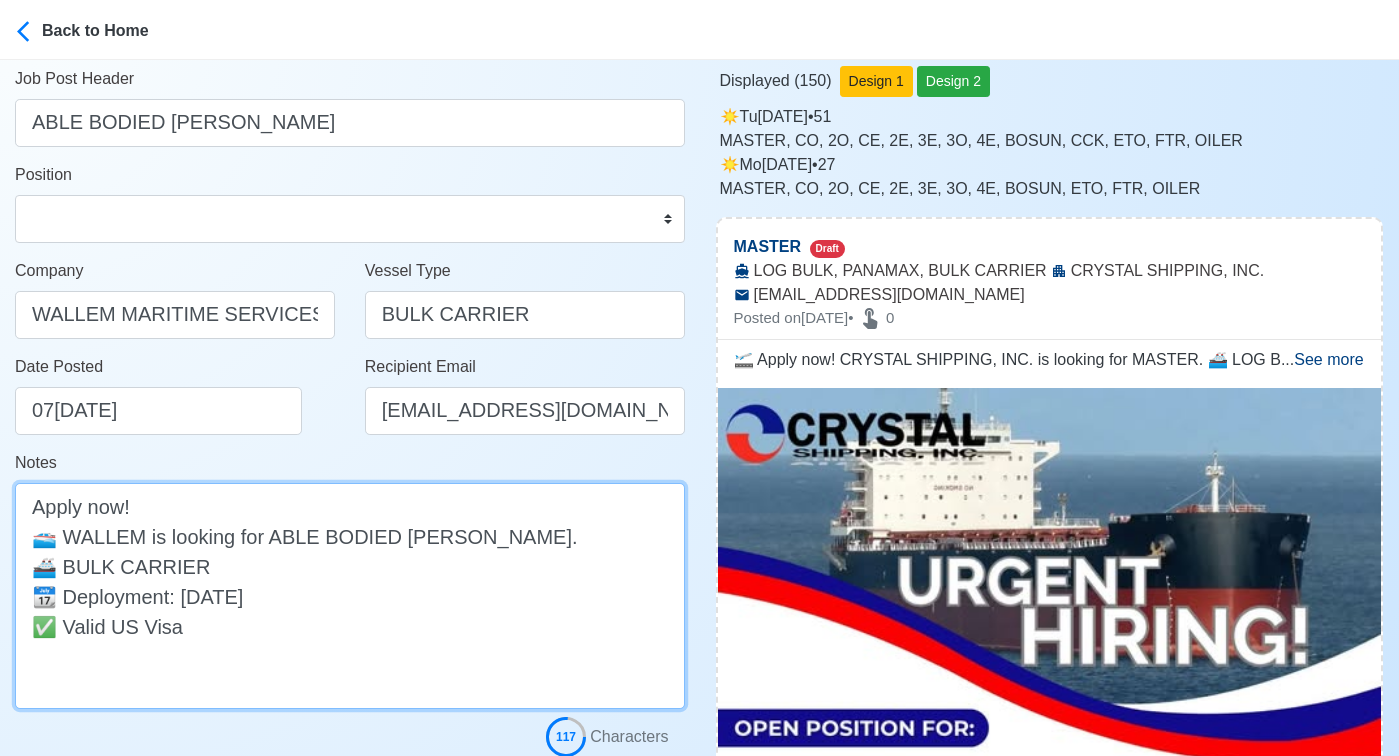 drag, startPoint x: 191, startPoint y: 632, endPoint x: 34, endPoint y: 631, distance: 157.00319 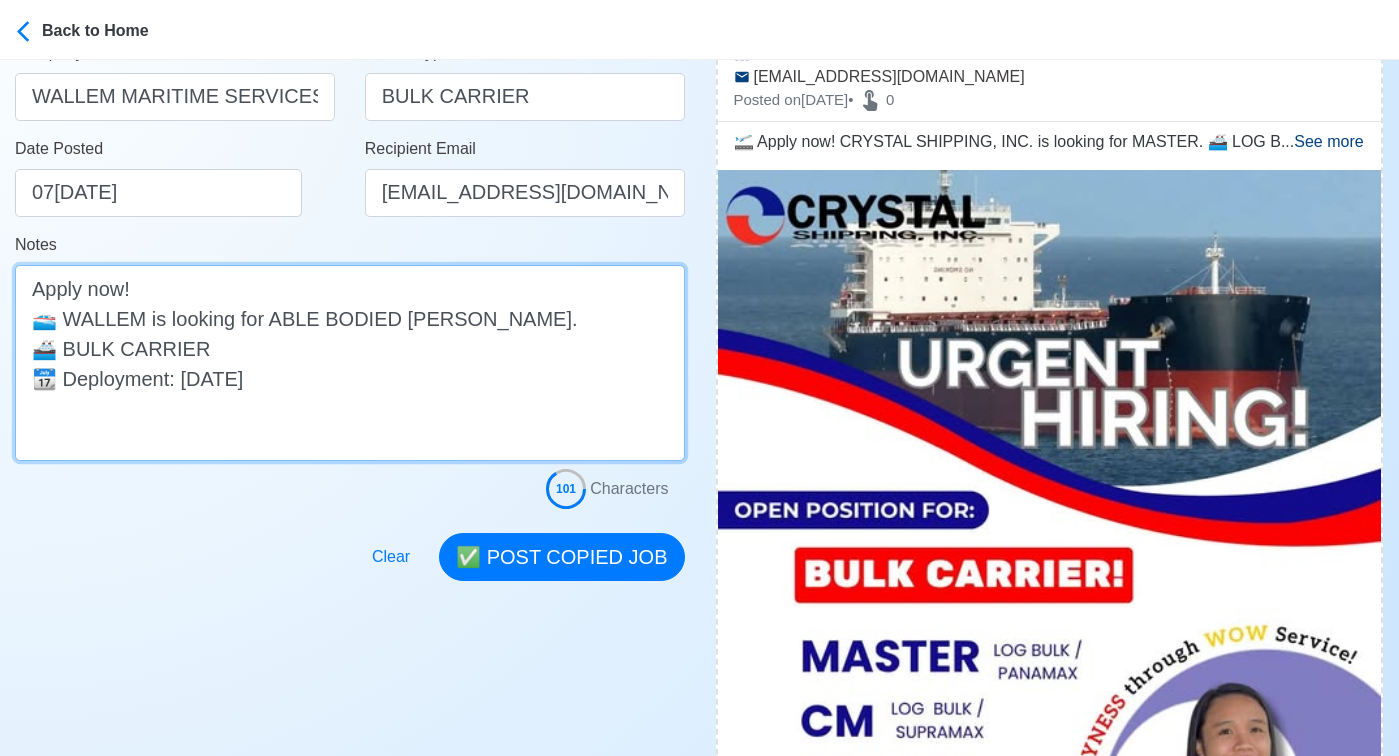 scroll, scrollTop: 419, scrollLeft: 0, axis: vertical 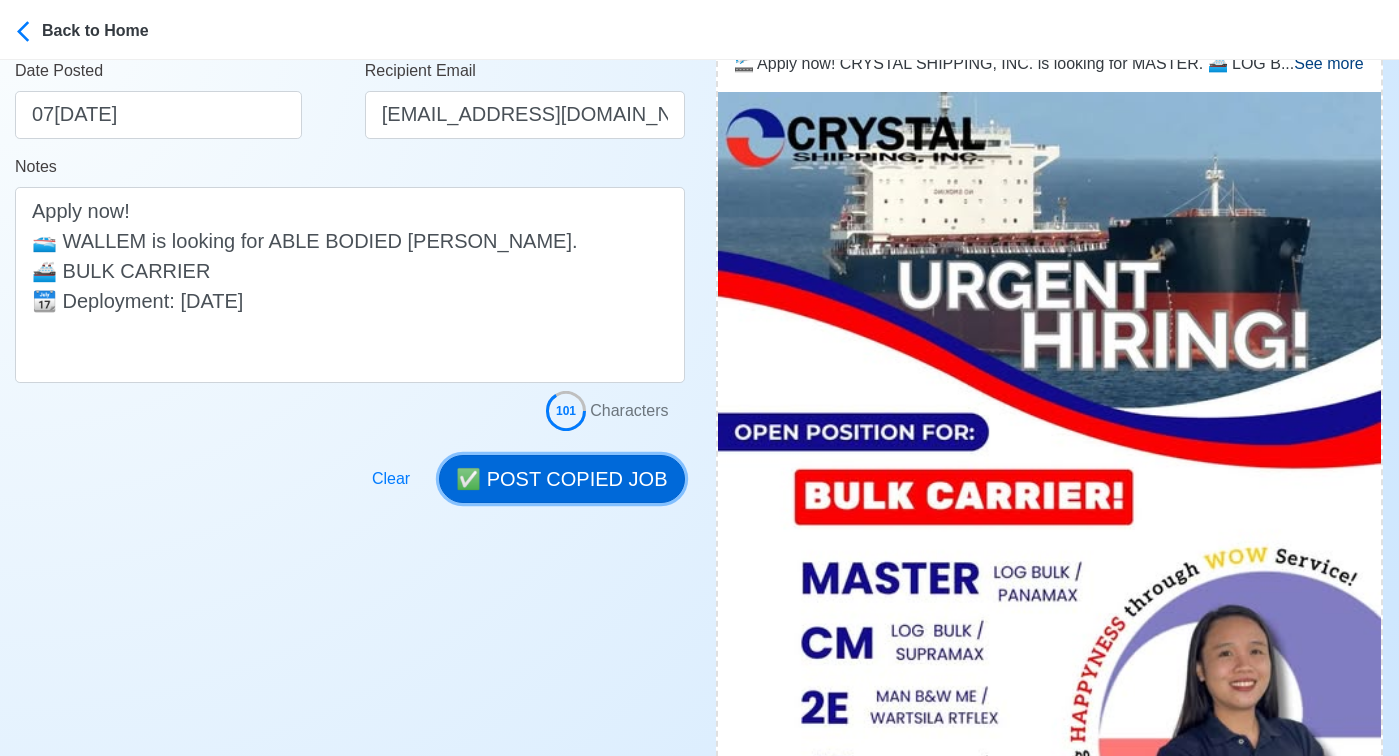 click on "✅ POST COPIED JOB" at bounding box center (561, 479) 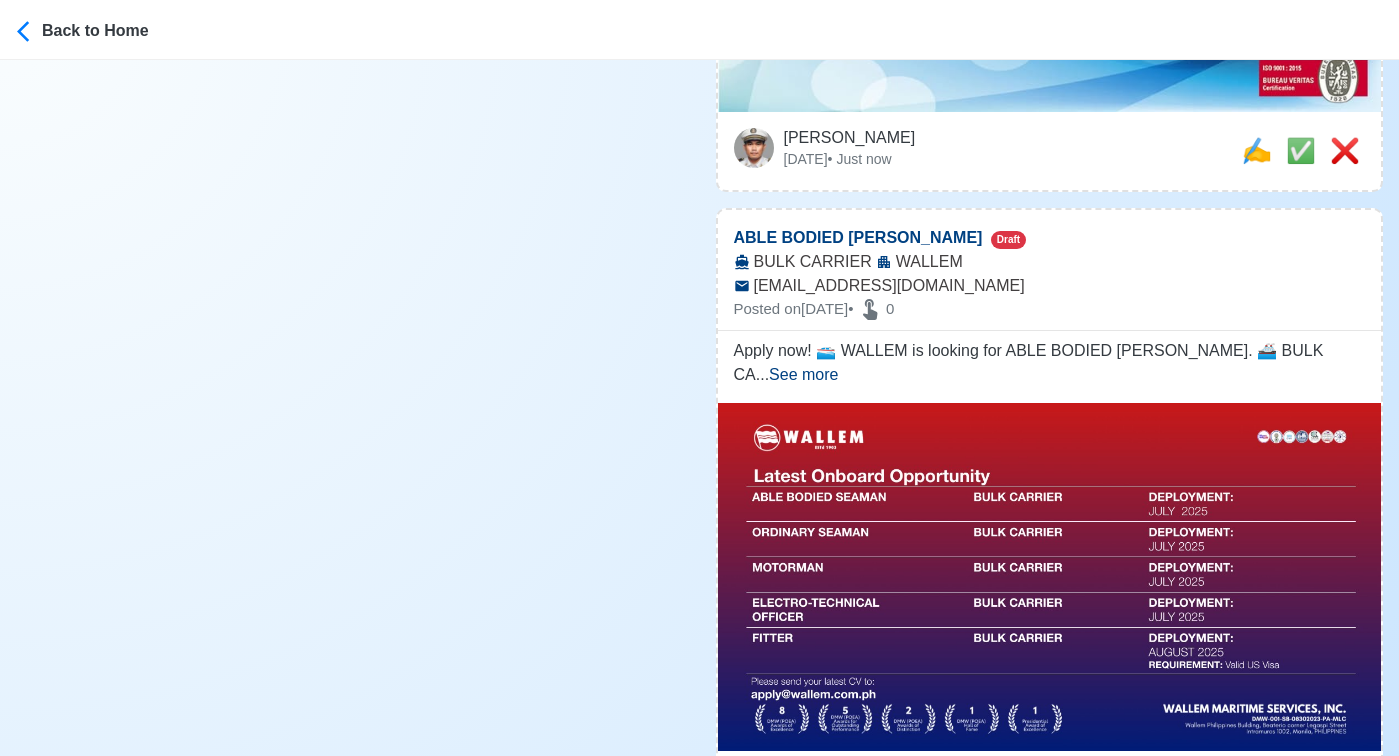 scroll, scrollTop: 9228, scrollLeft: 0, axis: vertical 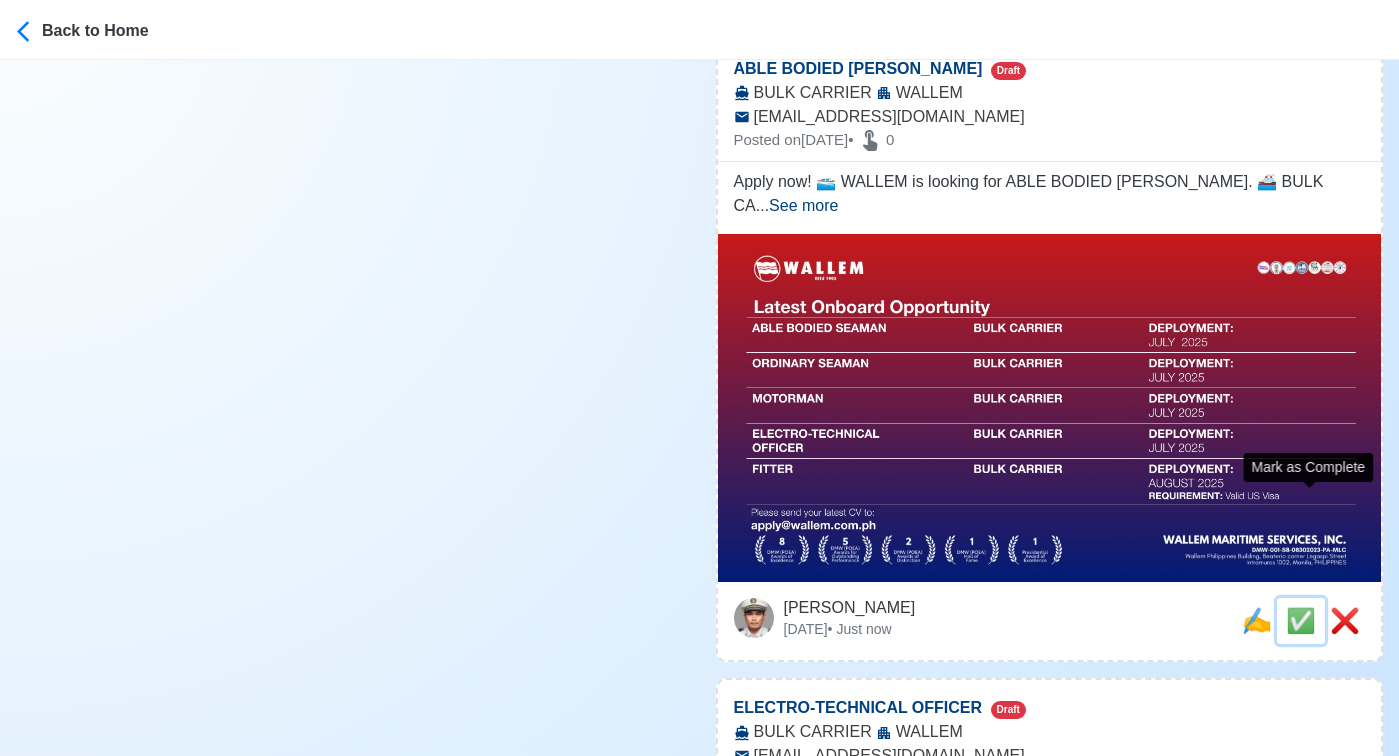 click on "✅" at bounding box center [1301, 620] 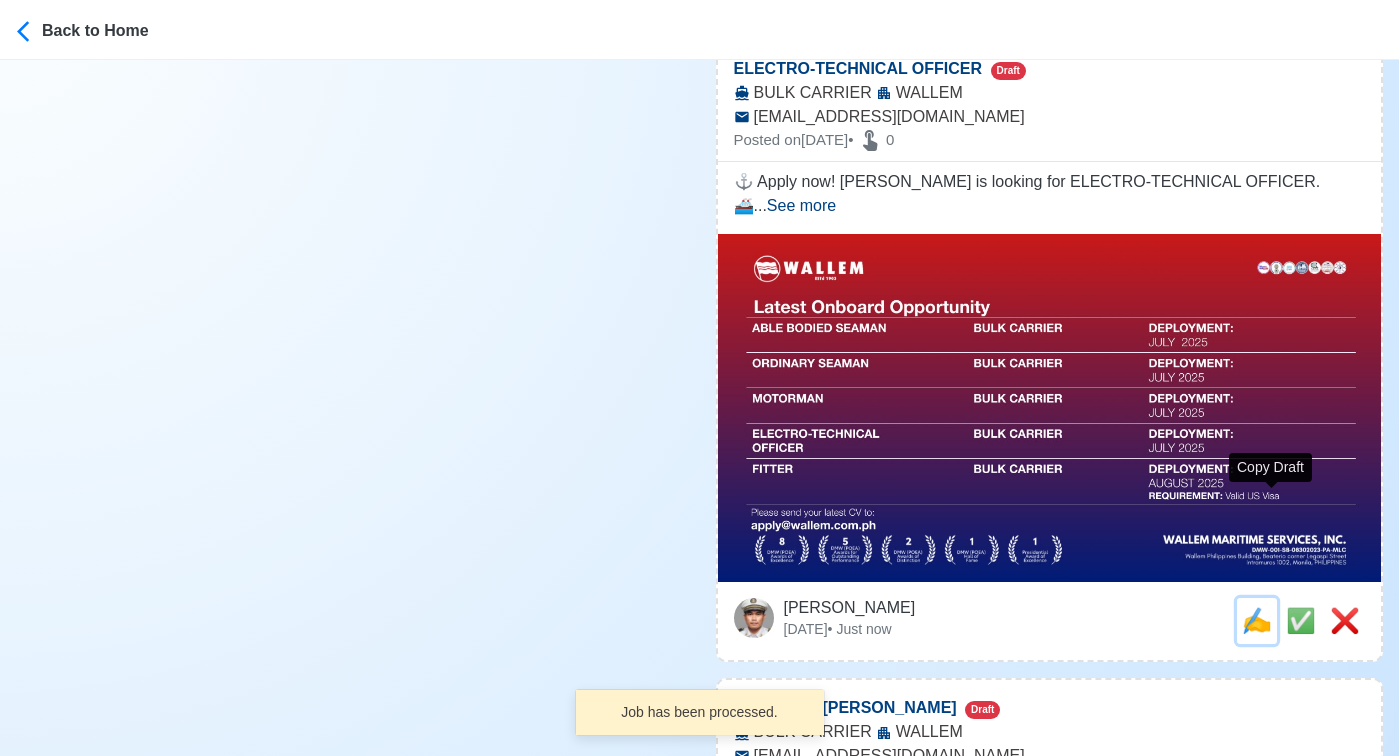 click on "✍️" at bounding box center [1257, 620] 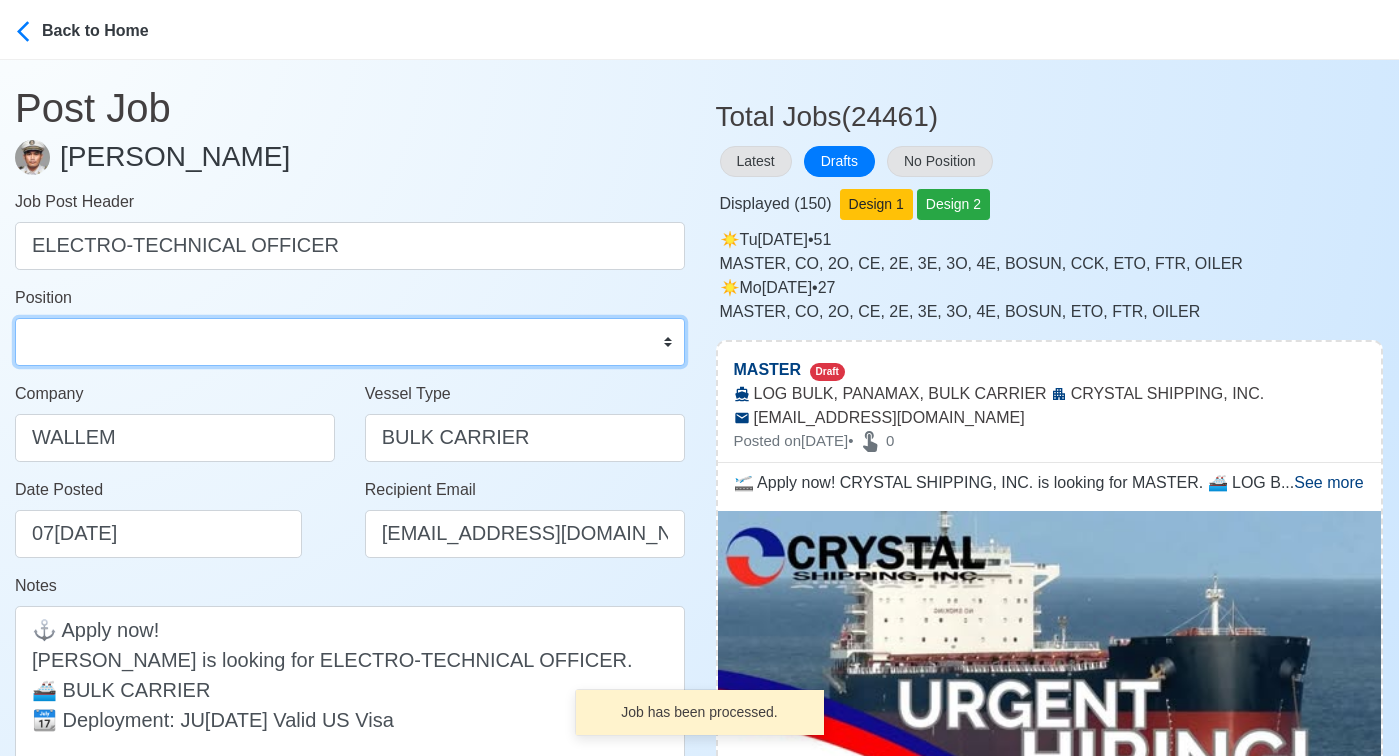 click on "Master Chief Officer 2nd Officer 3rd Officer Junior Officer Chief Engineer 2nd Engineer 3rd Engineer 4th Engineer Gas Engineer Junior Engineer 1st Assistant Engineer 2nd Assistant Engineer 3rd Assistant Engineer ETO/ETR Electrician Electrical Engineer Oiler Fitter Welder Chief Cook Chef Cook Messman Wiper Rigger Ordinary Seaman Able Seaman Motorman Pumpman Bosun Cadet Reefer Mechanic Operator Repairman Painter Steward Waiter Others" at bounding box center [350, 342] 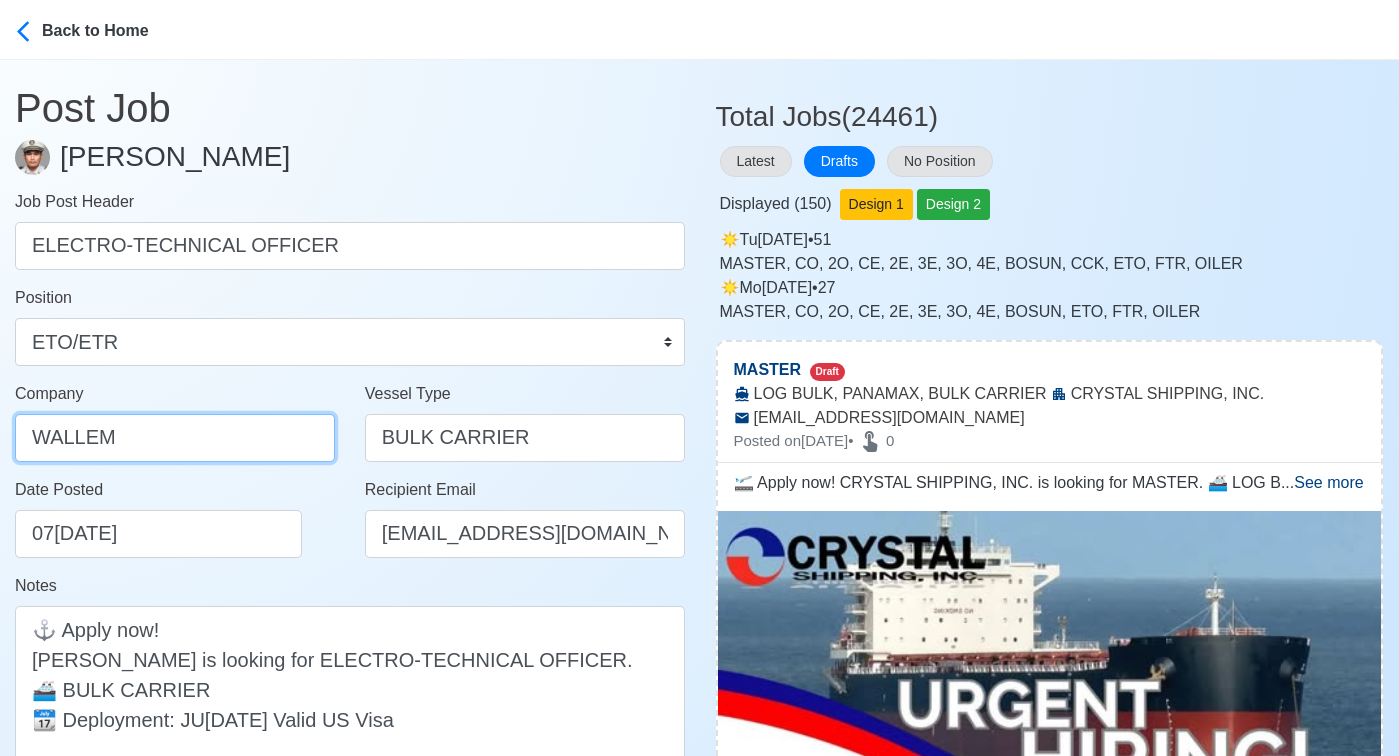 click on "WALLEM" at bounding box center [175, 438] 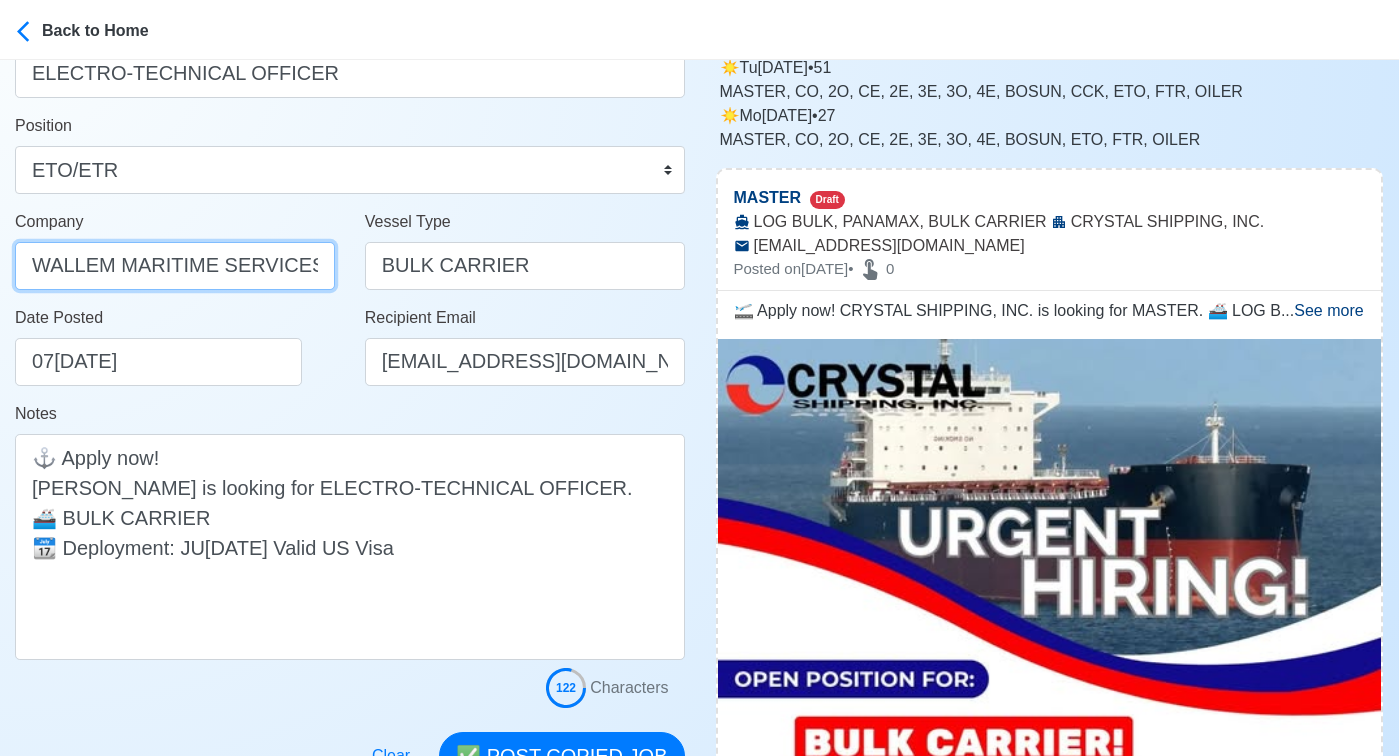 scroll, scrollTop: 202, scrollLeft: 0, axis: vertical 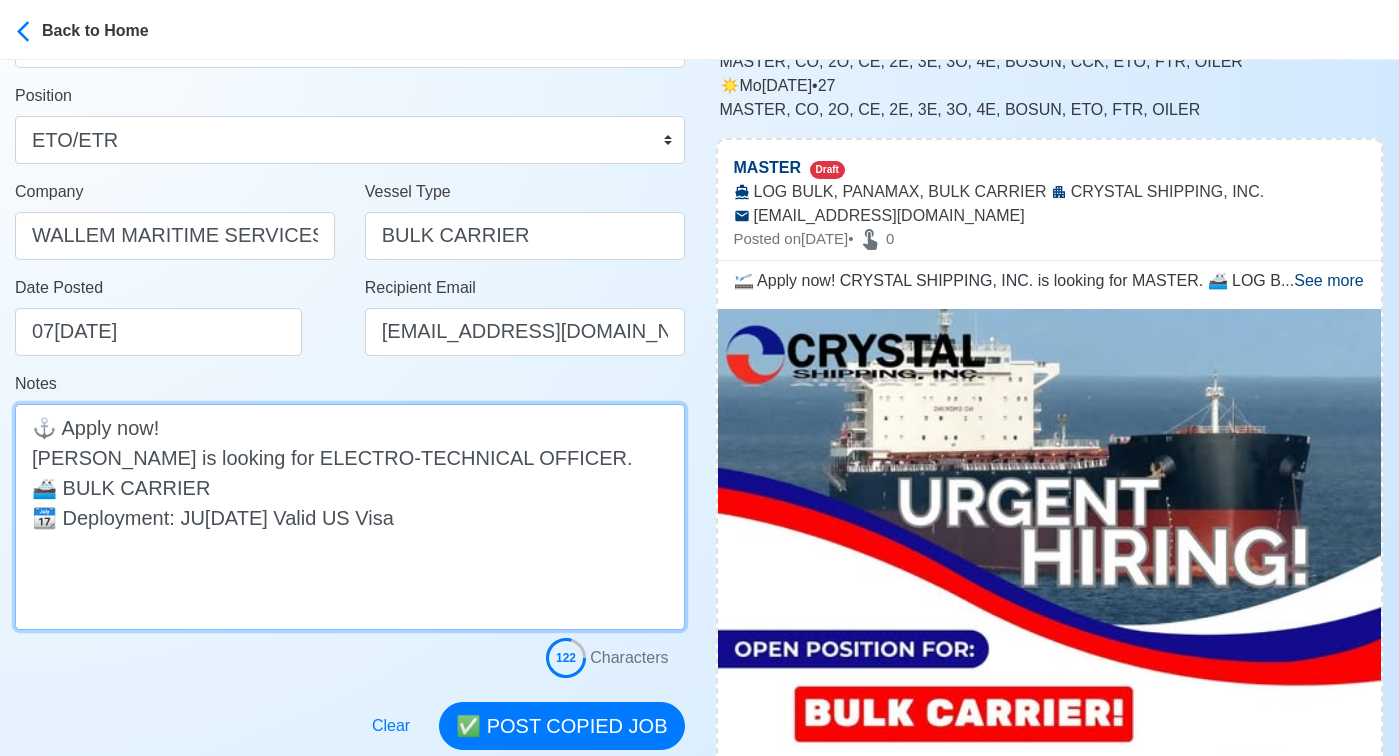 drag, startPoint x: 202, startPoint y: 541, endPoint x: -2, endPoint y: 530, distance: 204.29636 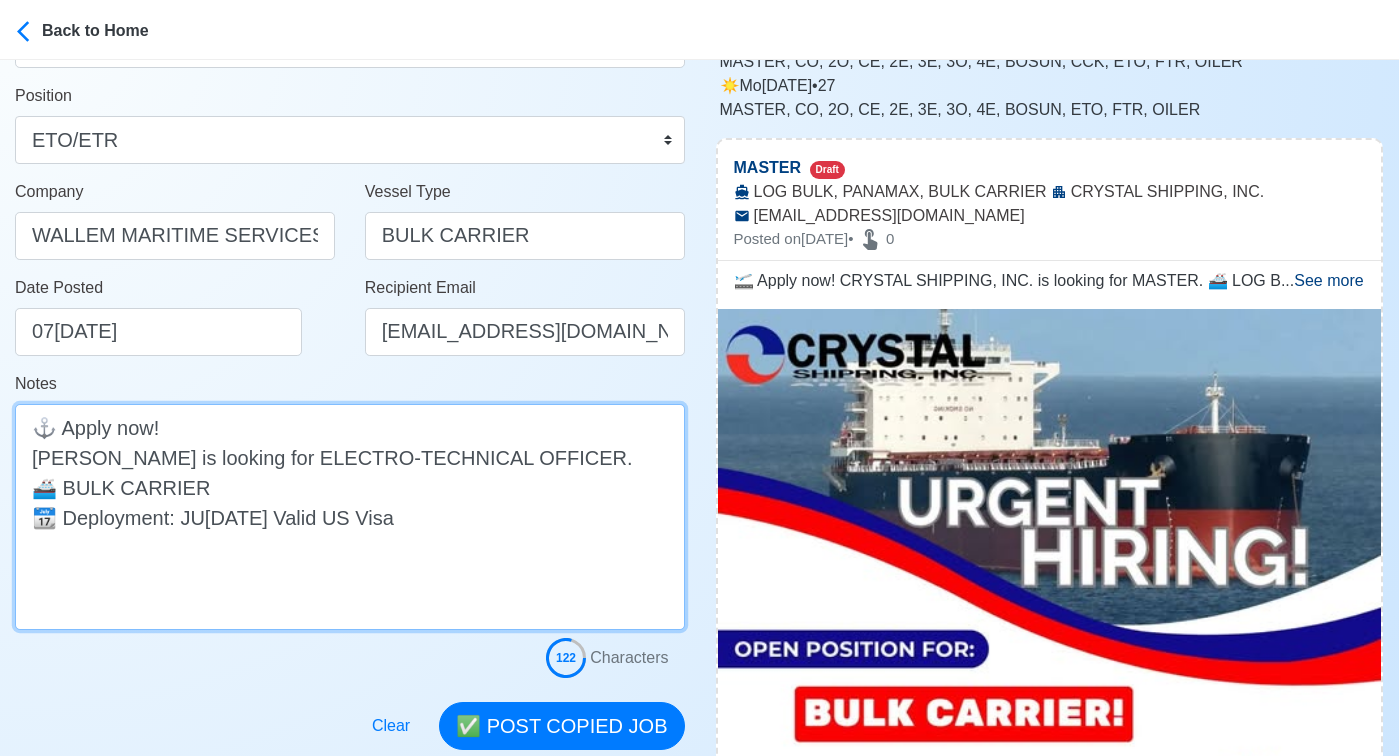 click on "⚓ Apply now!
WALLEM is looking for ELECTRO-TECHNICAL OFFICER.
🚢 BULK CARRIER
📆 Deployment: JULY 2025
✅ Valid US Visa" at bounding box center (350, 517) 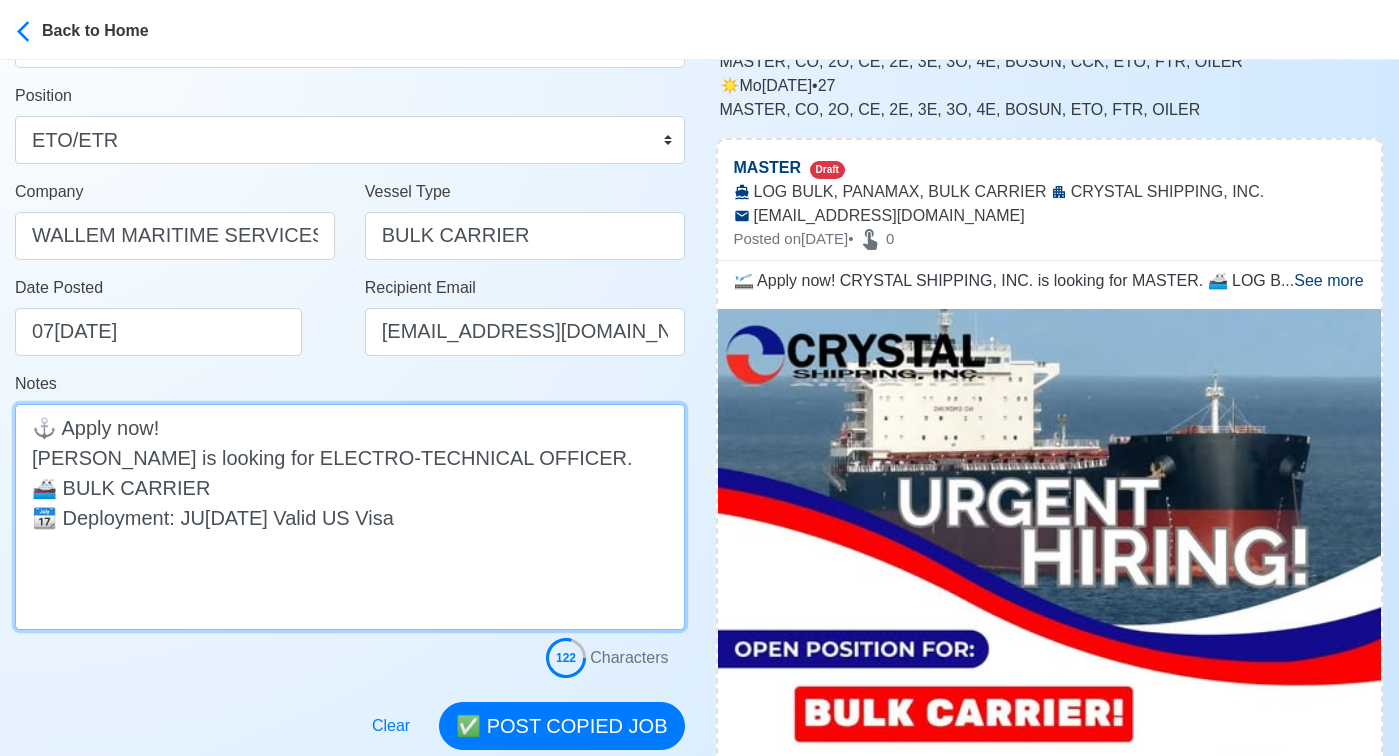 drag, startPoint x: 186, startPoint y: 554, endPoint x: 5, endPoint y: 549, distance: 181.06905 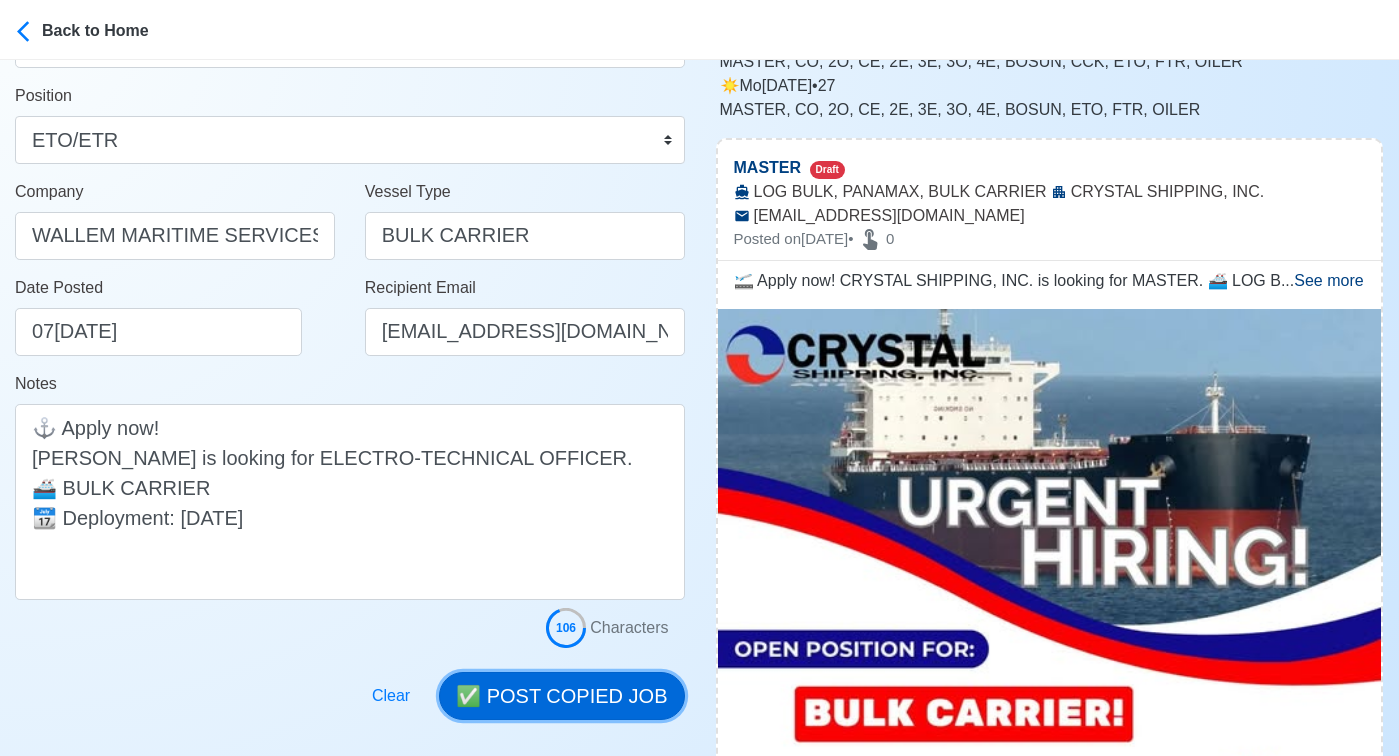 click on "✅ POST COPIED JOB" at bounding box center (561, 696) 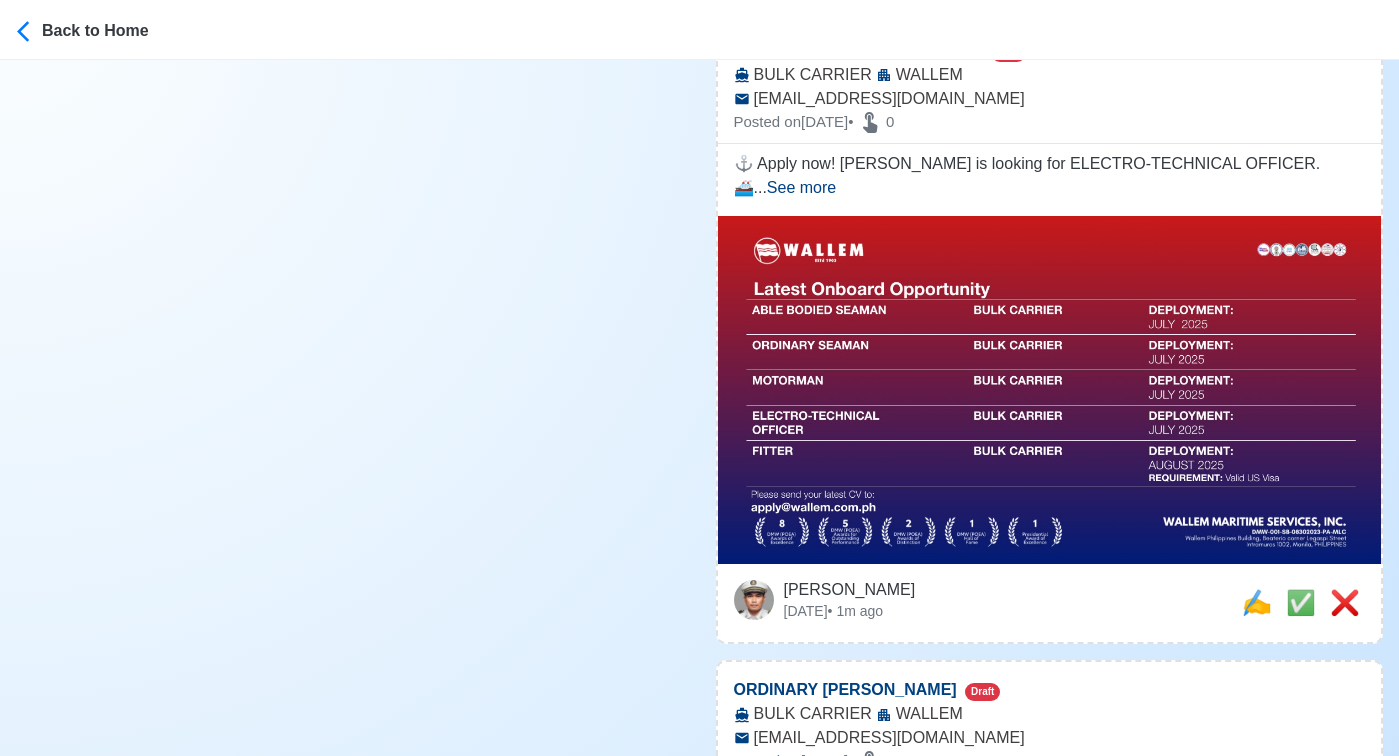 scroll, scrollTop: 9251, scrollLeft: 0, axis: vertical 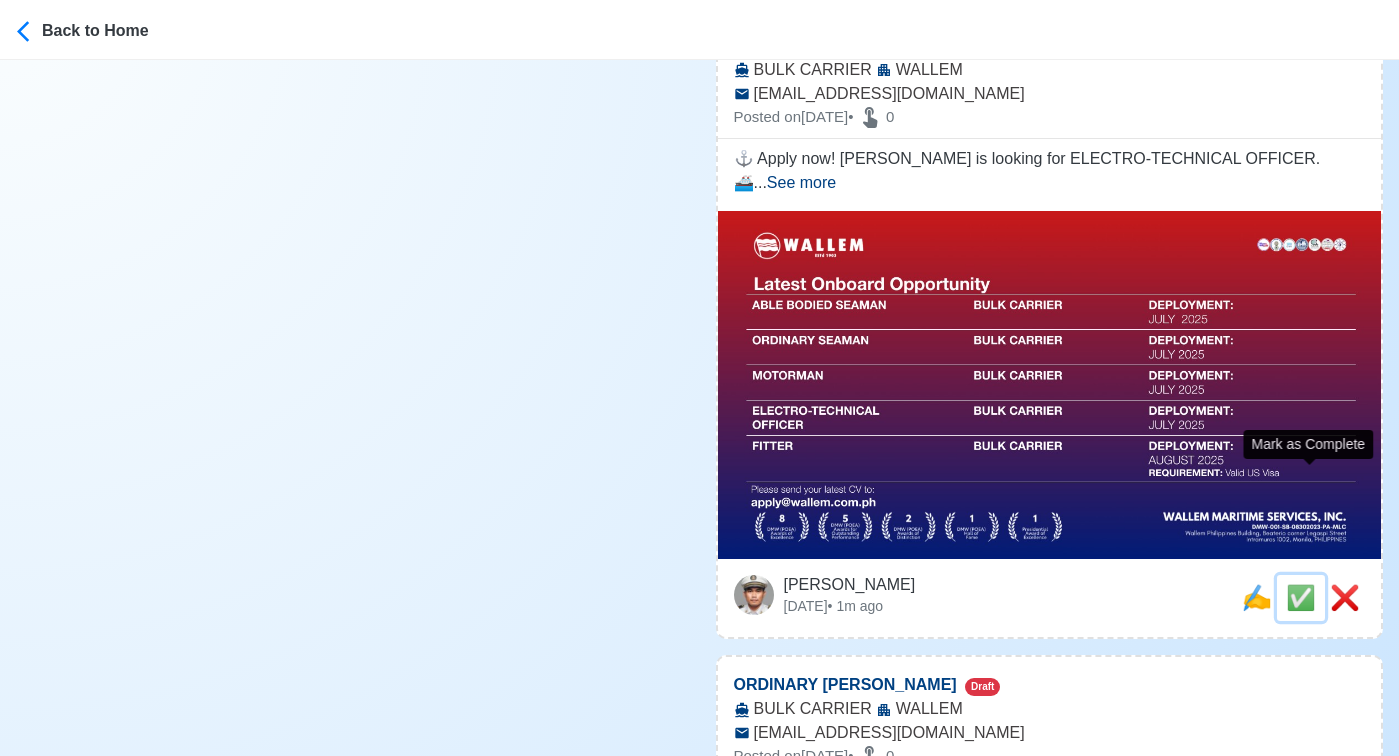 click on "✅" at bounding box center [1301, 597] 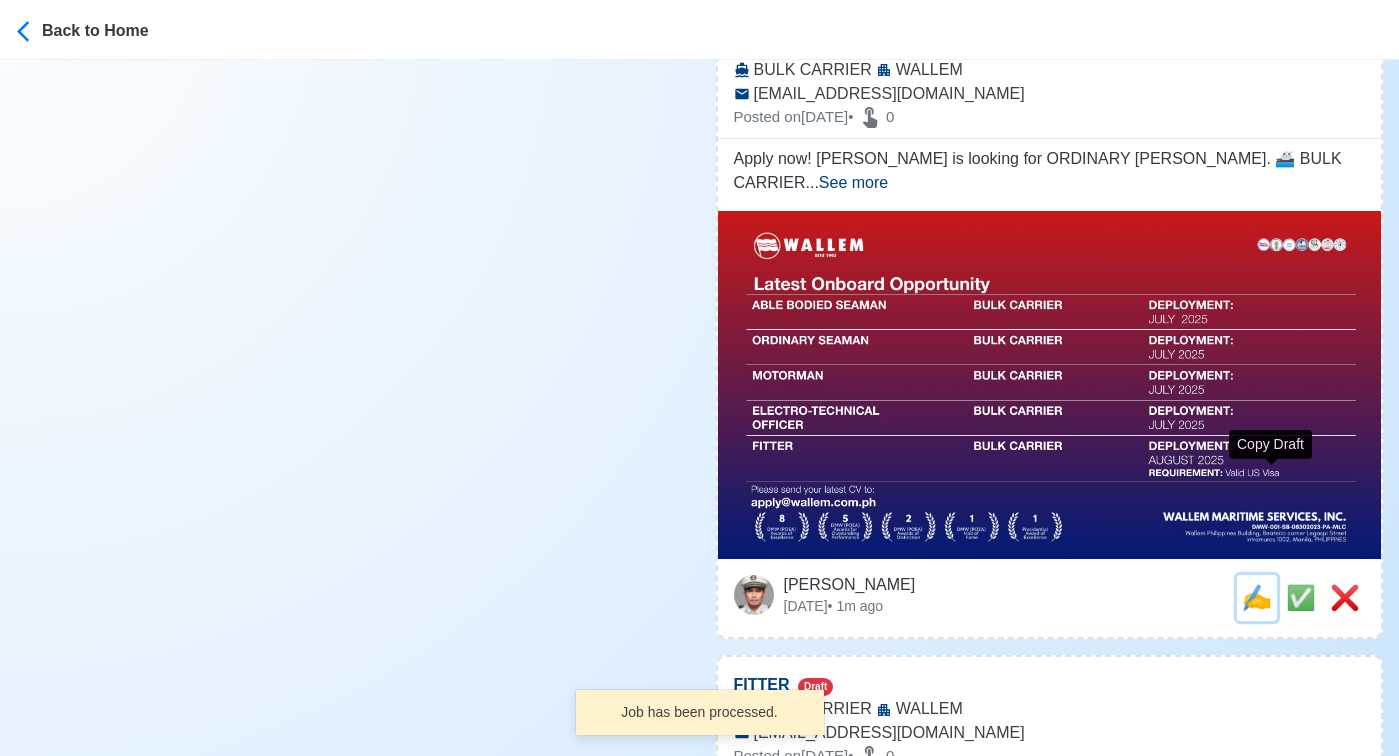 click on "✍️" at bounding box center [1257, 597] 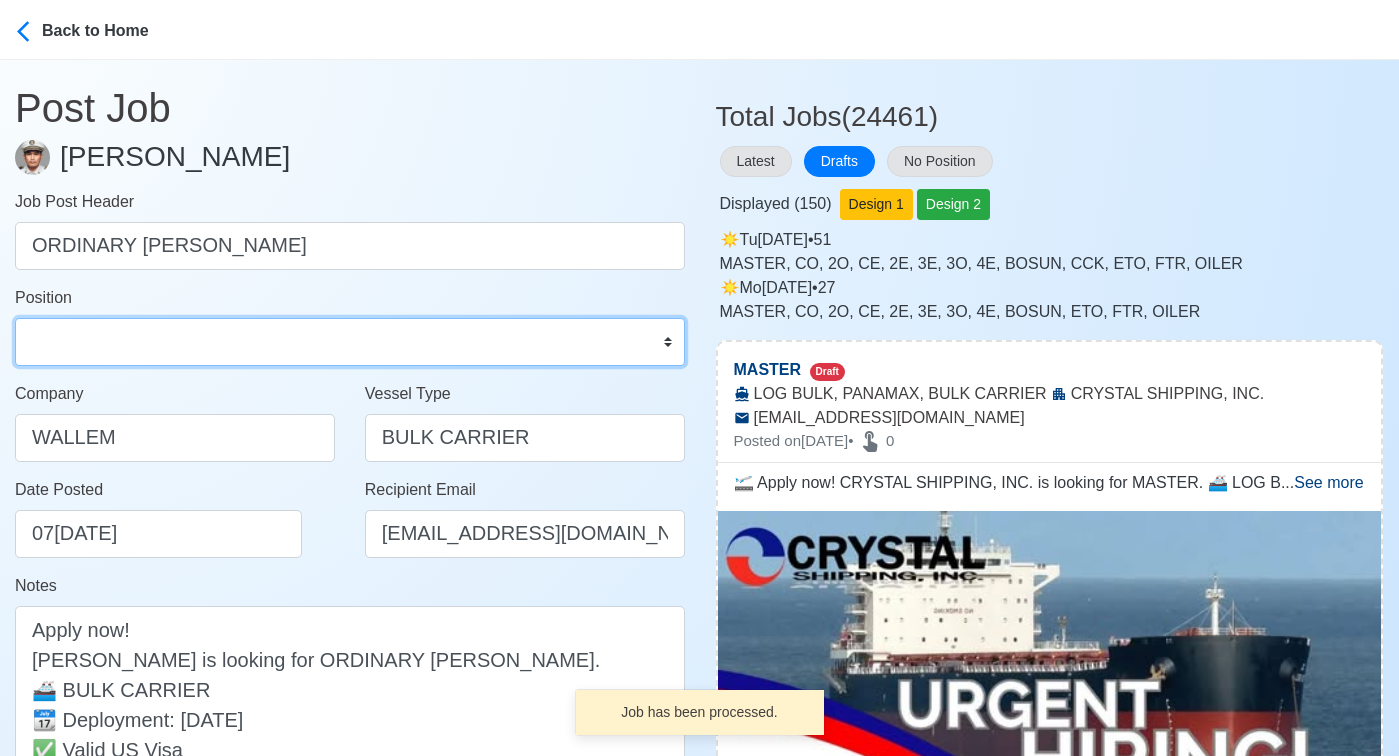 click on "Master Chief Officer 2nd Officer 3rd Officer Junior Officer Chief Engineer 2nd Engineer 3rd Engineer 4th Engineer Gas Engineer Junior Engineer 1st Assistant Engineer 2nd Assistant Engineer 3rd Assistant Engineer ETO/ETR Electrician Electrical Engineer Oiler Fitter Welder Chief Cook Chef Cook Messman Wiper Rigger Ordinary Seaman Able Seaman Motorman Pumpman Bosun Cadet Reefer Mechanic Operator Repairman Painter Steward Waiter Others" at bounding box center (350, 342) 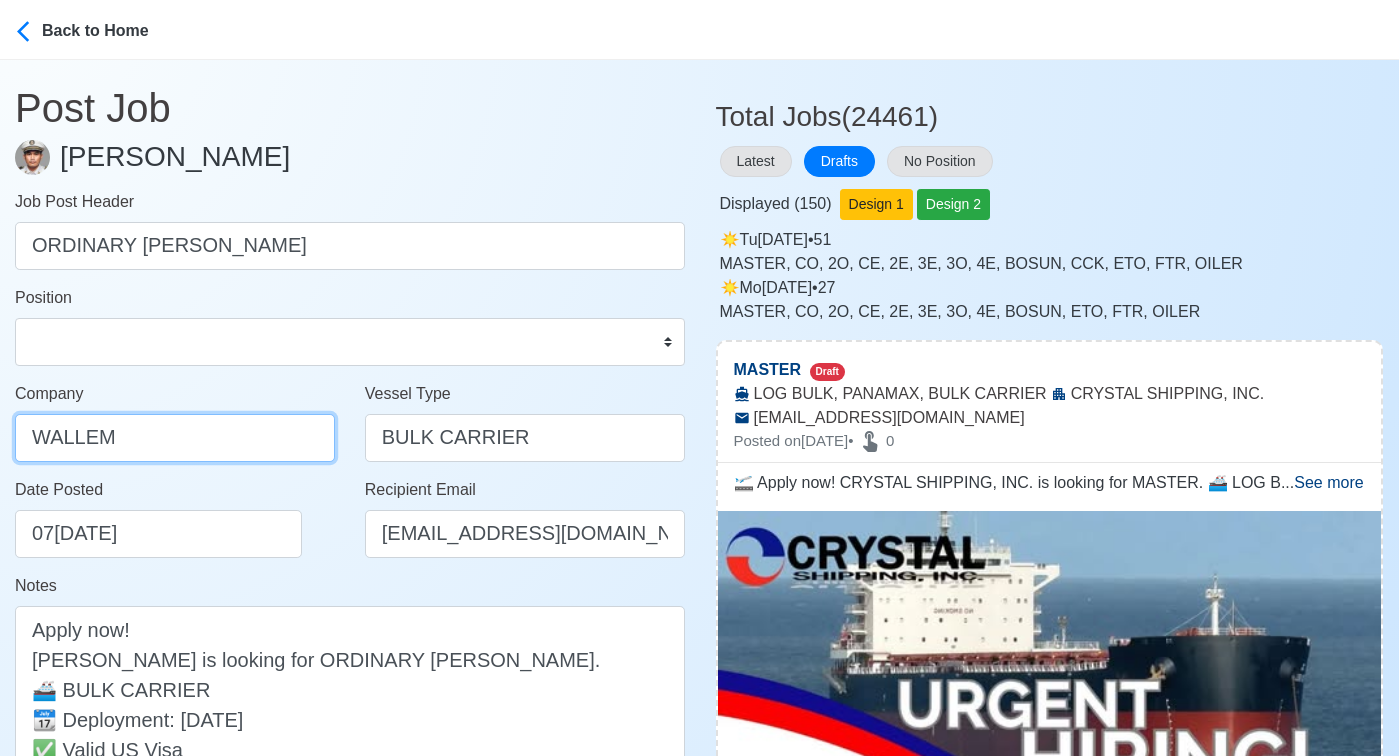click on "WALLEM" at bounding box center [175, 438] 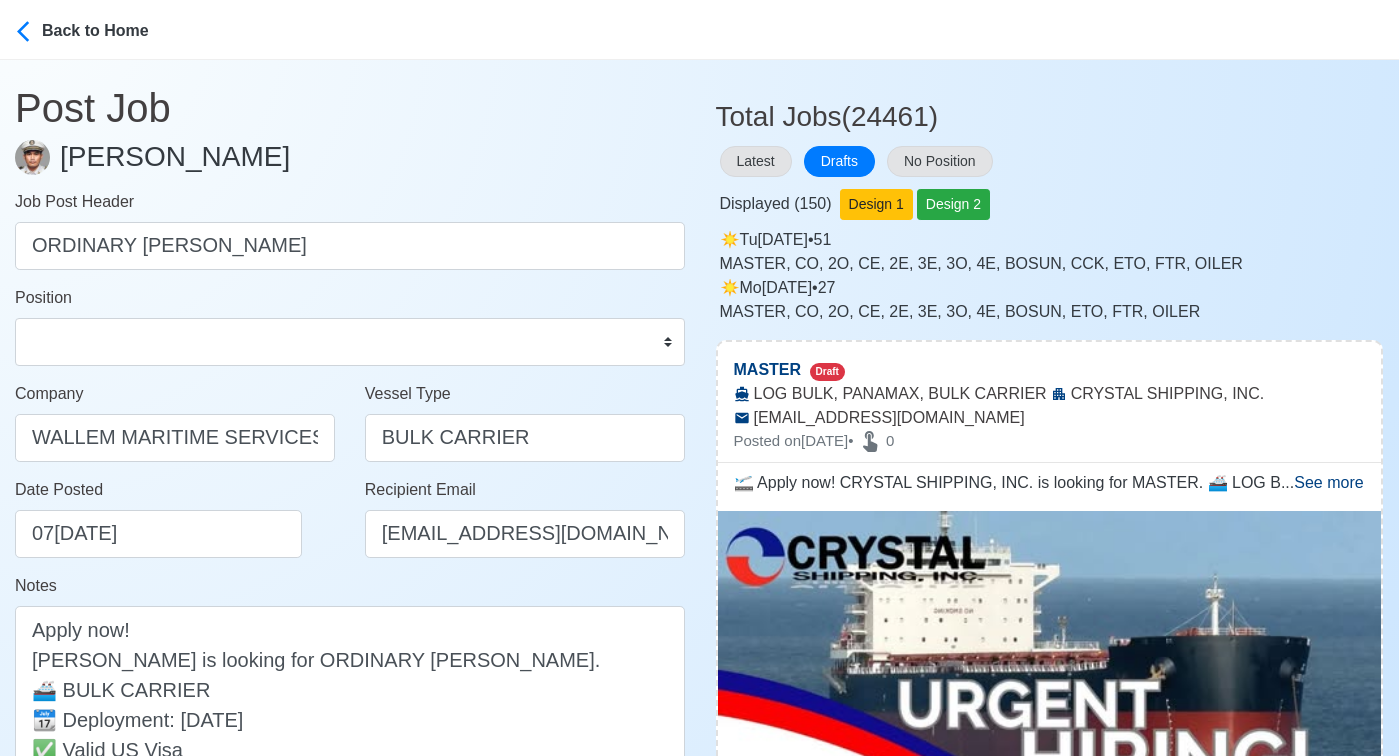 click on "Date Posted       07/23/2025" at bounding box center [175, 526] 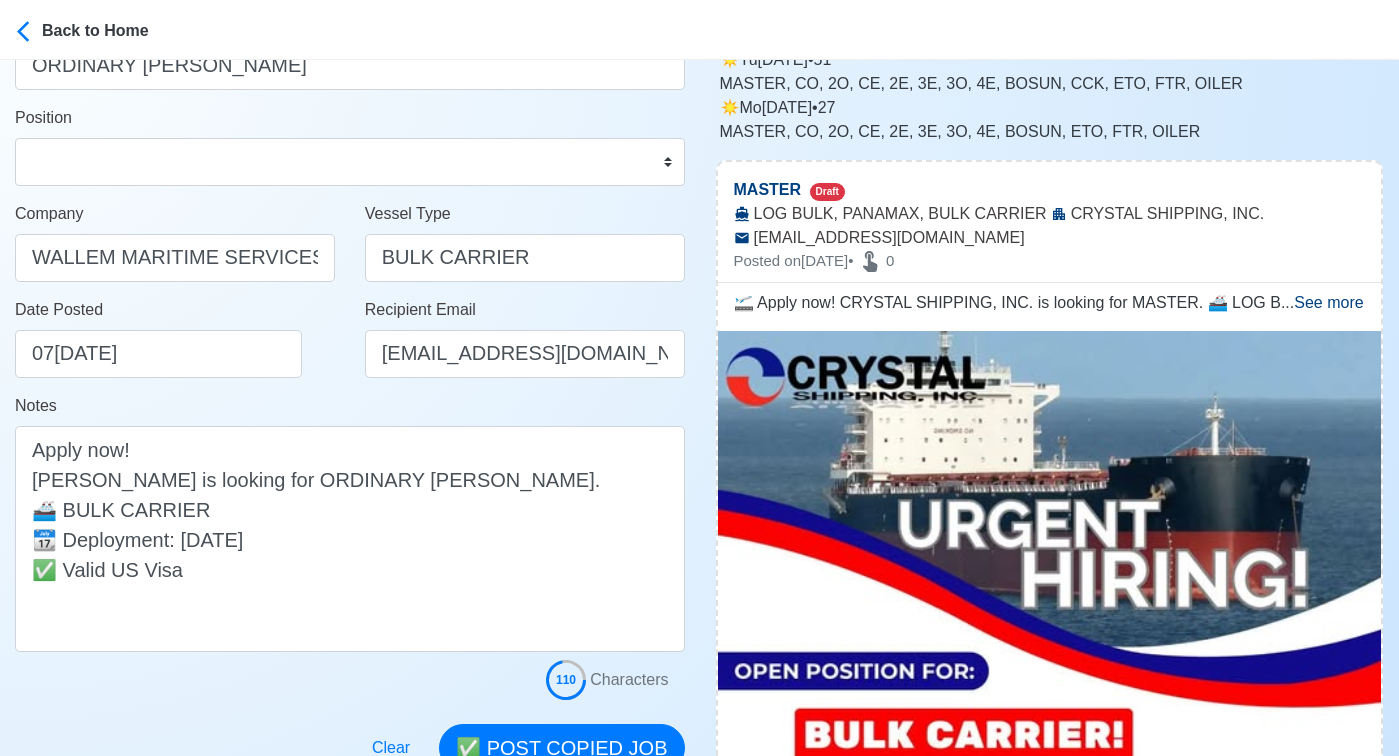 scroll, scrollTop: 237, scrollLeft: 0, axis: vertical 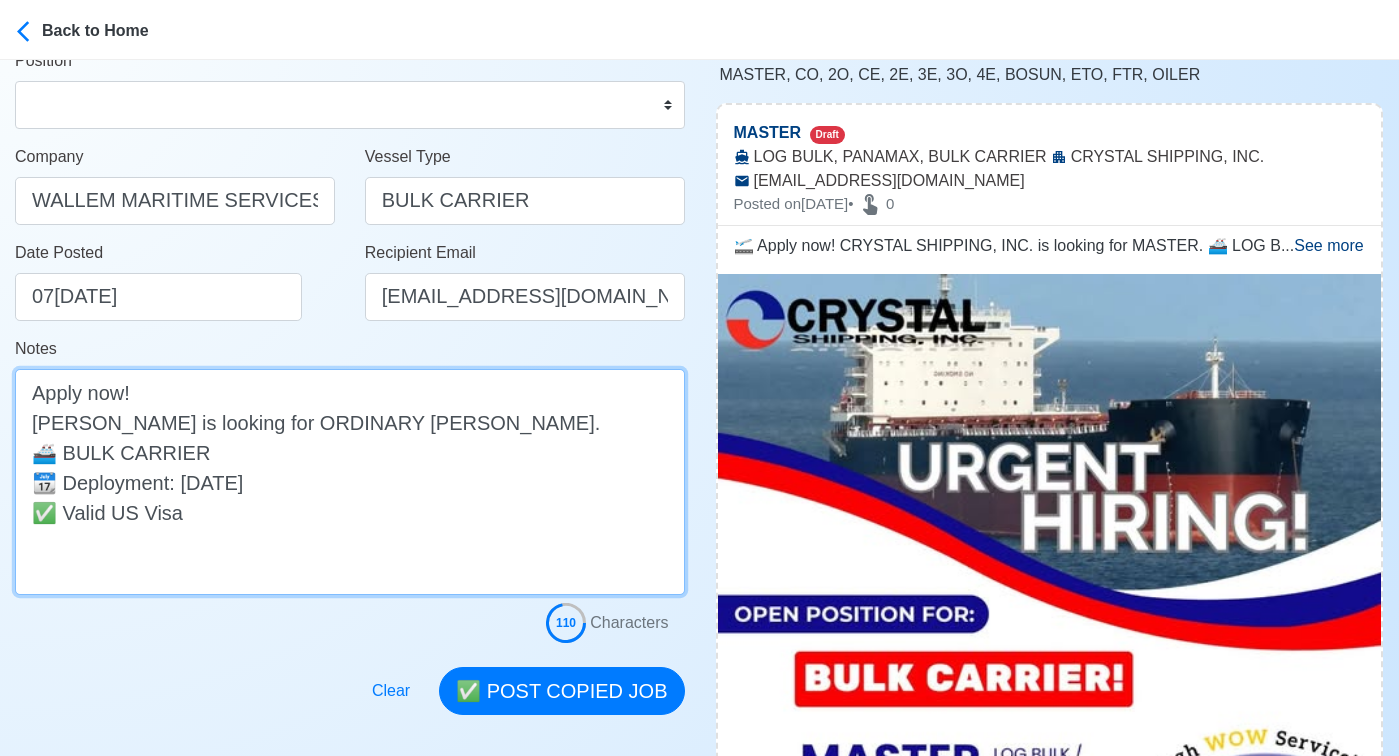 drag, startPoint x: 187, startPoint y: 511, endPoint x: 9, endPoint y: 517, distance: 178.10109 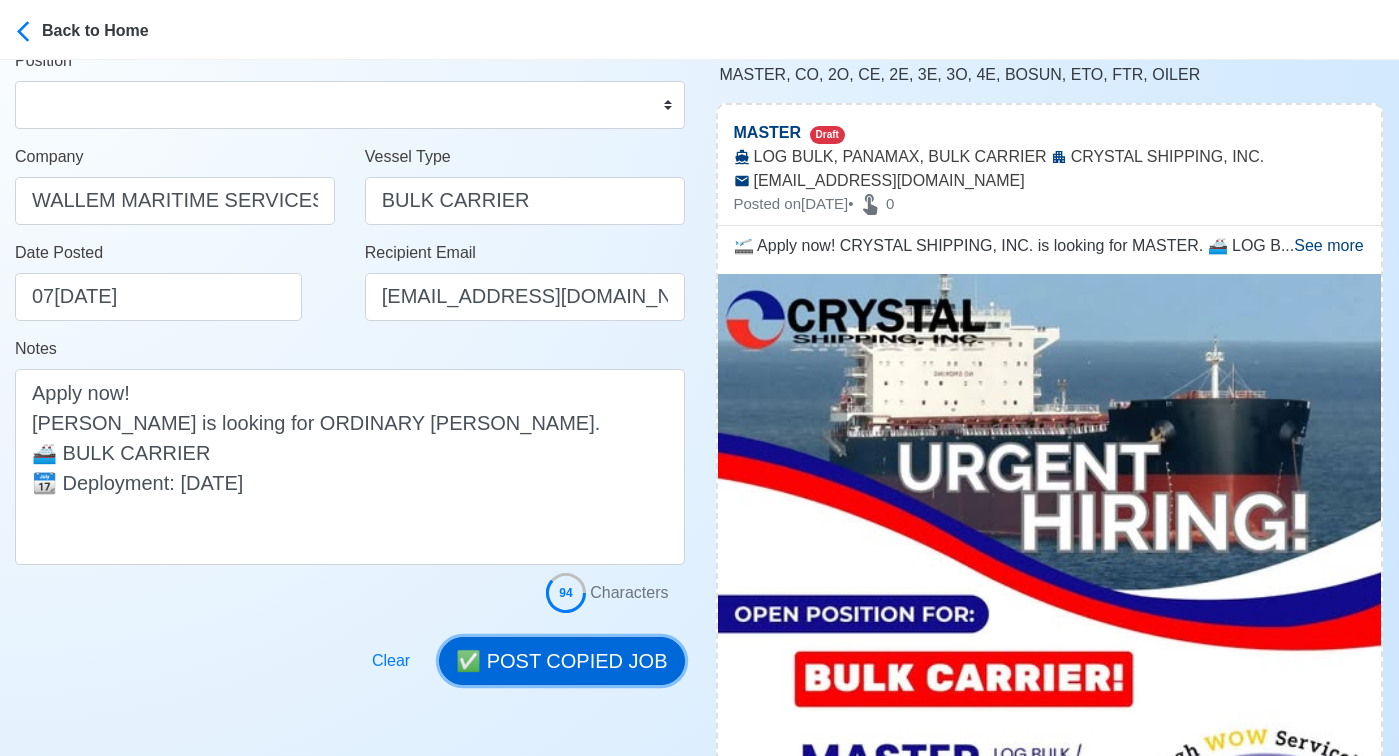 click on "✅ POST COPIED JOB" at bounding box center [561, 661] 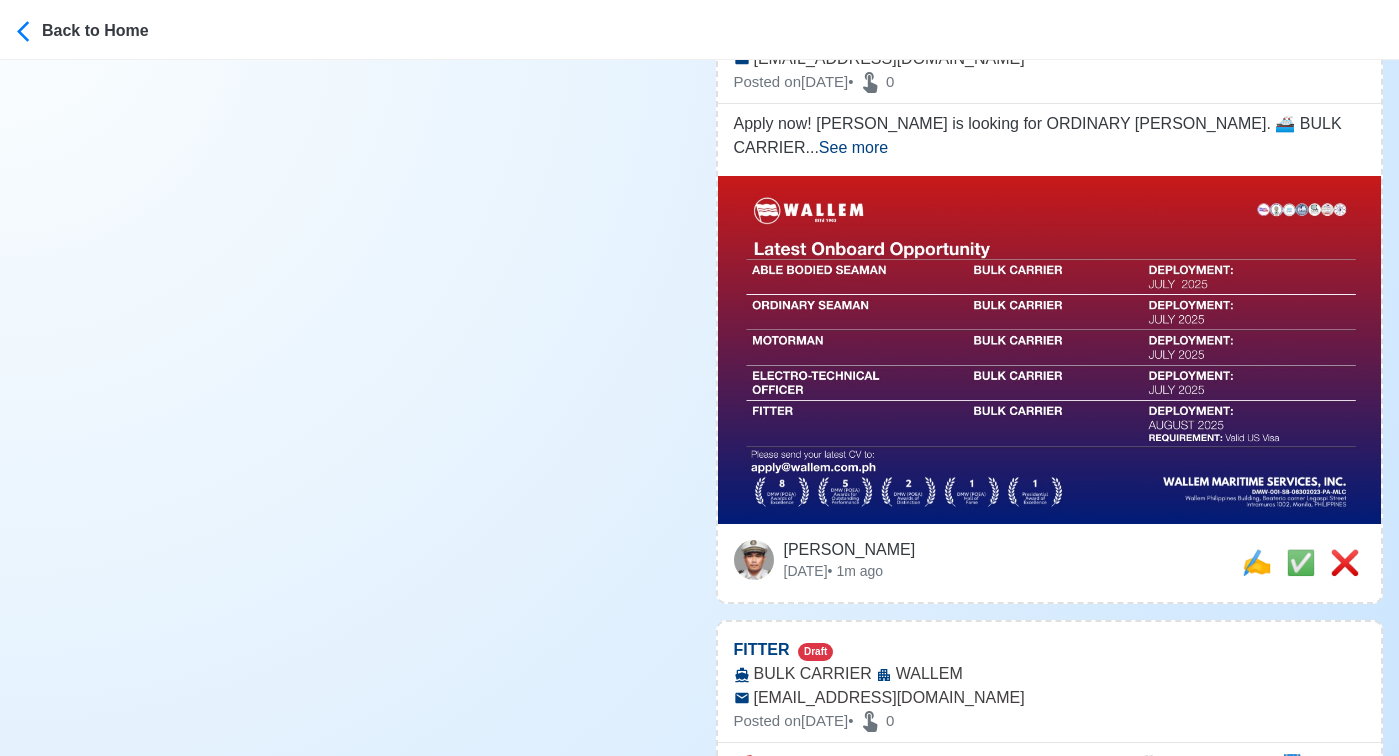 scroll, scrollTop: 9319, scrollLeft: 0, axis: vertical 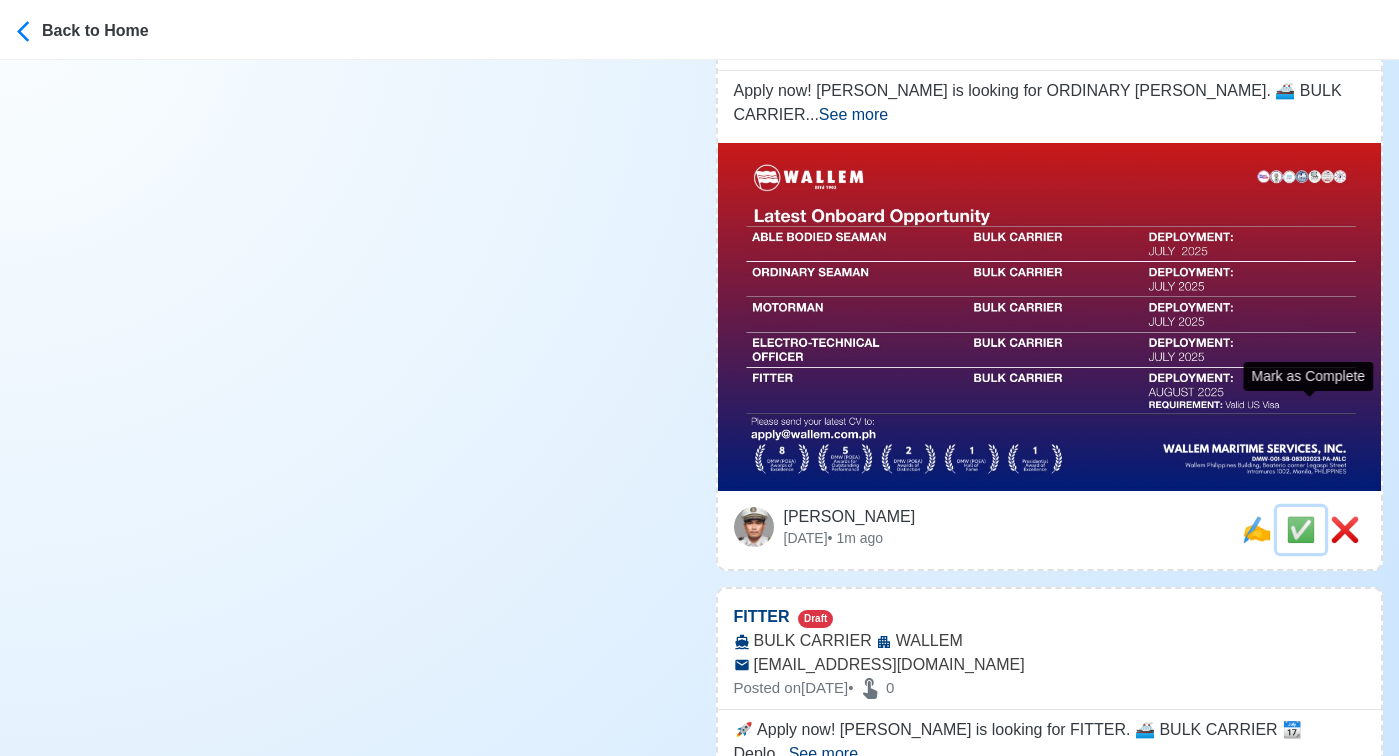 click on "✅" at bounding box center [1301, 529] 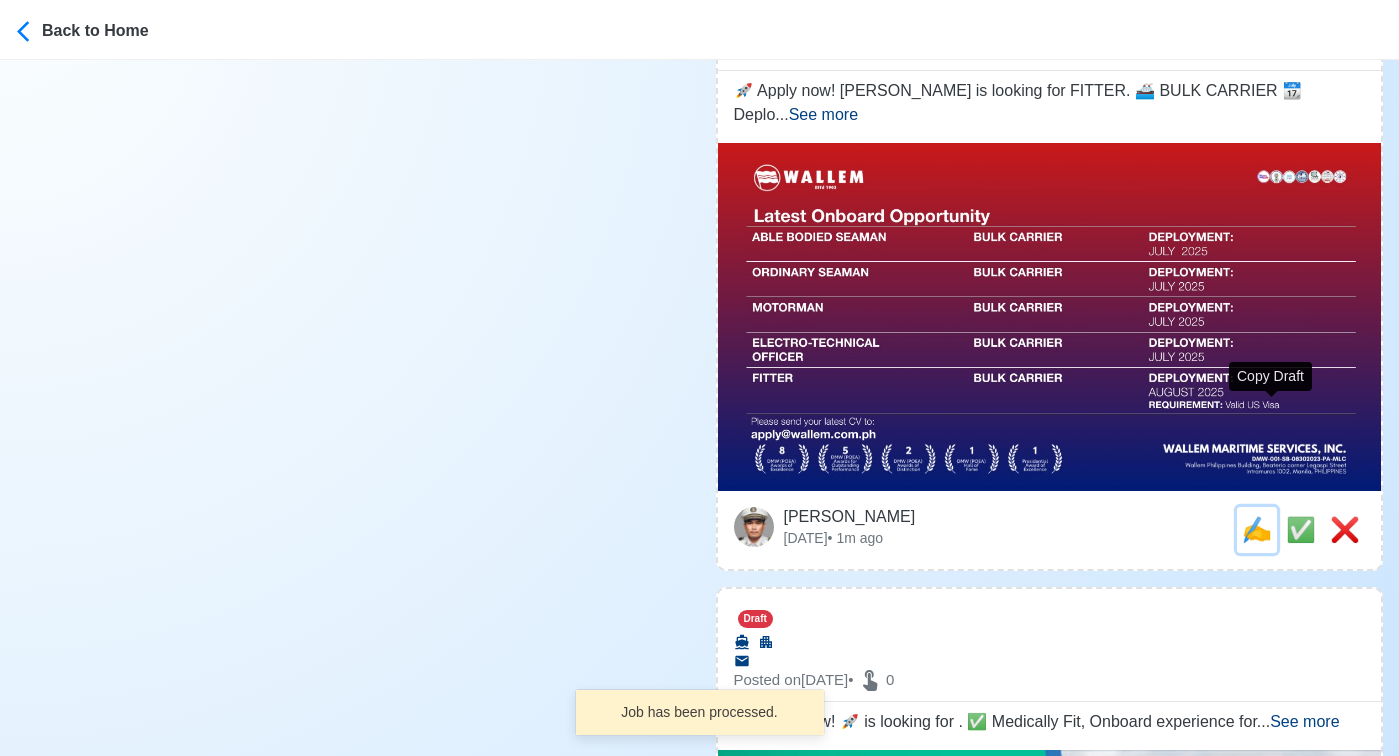 click on "✍️" at bounding box center (1257, 529) 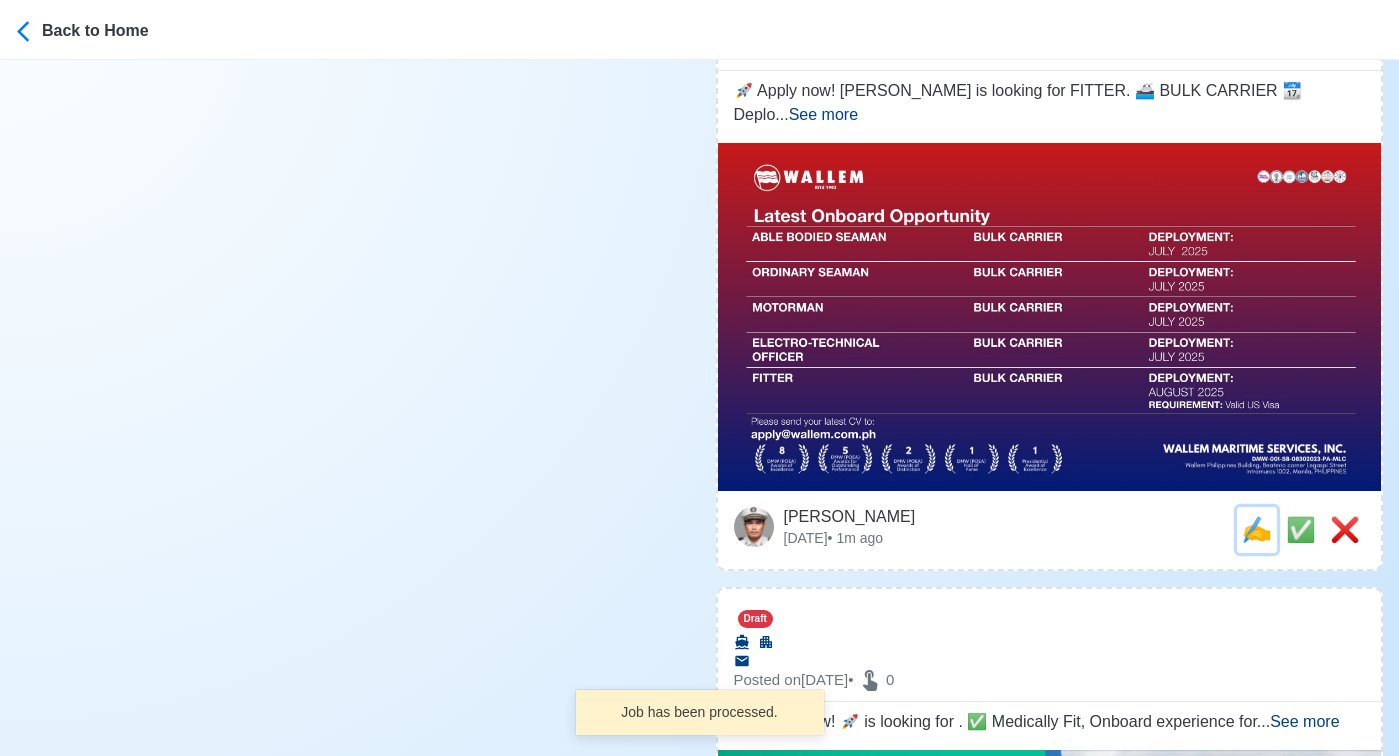 scroll, scrollTop: 0, scrollLeft: 0, axis: both 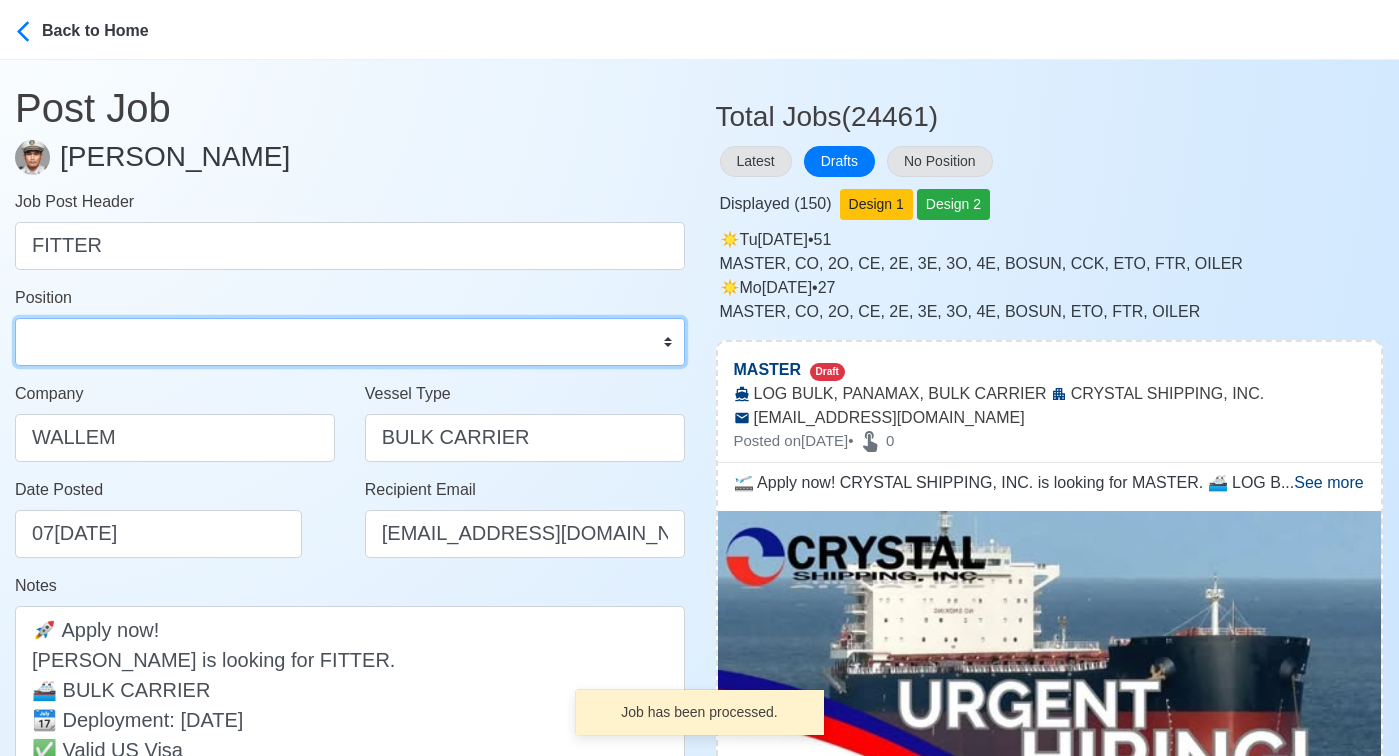 click on "Master Chief Officer 2nd Officer 3rd Officer Junior Officer Chief Engineer 2nd Engineer 3rd Engineer 4th Engineer Gas Engineer Junior Engineer 1st Assistant Engineer 2nd Assistant Engineer 3rd Assistant Engineer ETO/ETR Electrician Electrical Engineer Oiler Fitter Welder Chief Cook Chef Cook Messman Wiper Rigger Ordinary Seaman Able Seaman Motorman Pumpman Bosun Cadet Reefer Mechanic Operator Repairman Painter Steward Waiter Others" at bounding box center (350, 342) 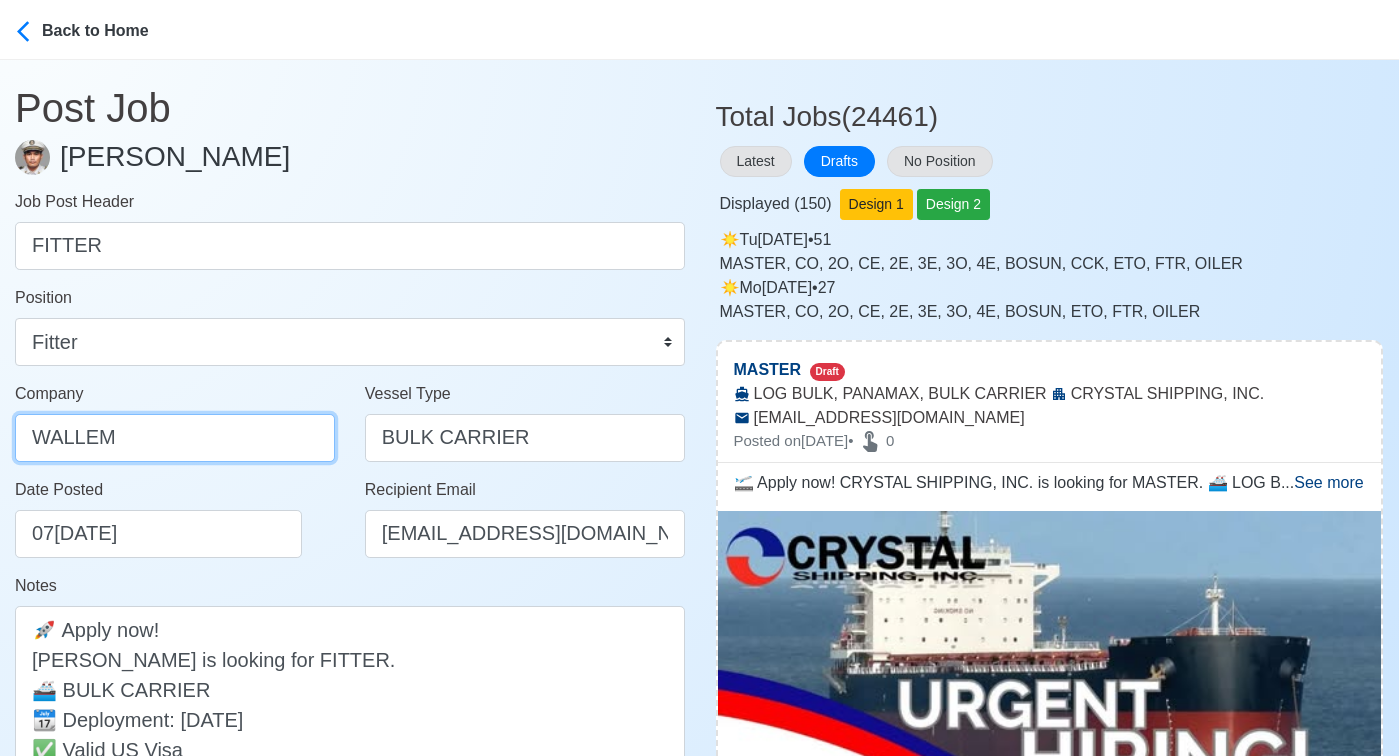 click on "WALLEM" at bounding box center [175, 438] 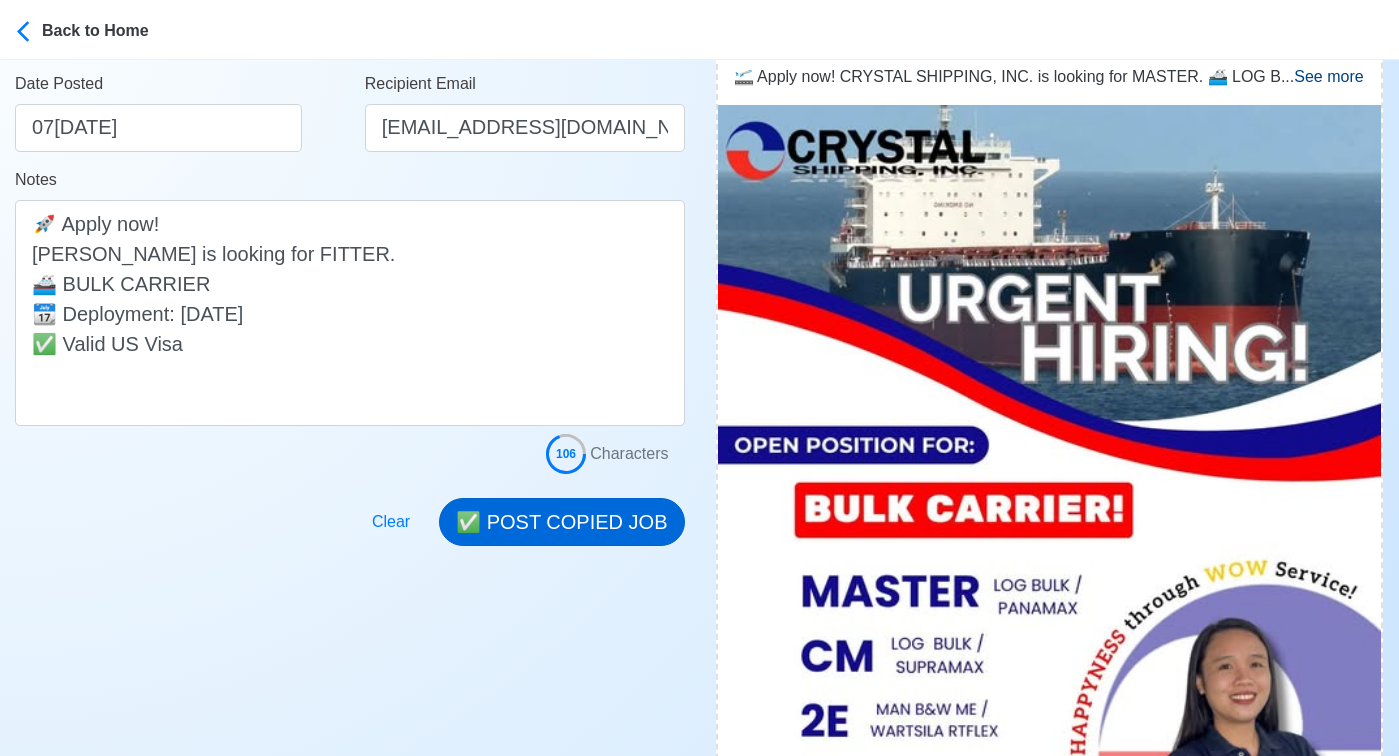 scroll, scrollTop: 441, scrollLeft: 0, axis: vertical 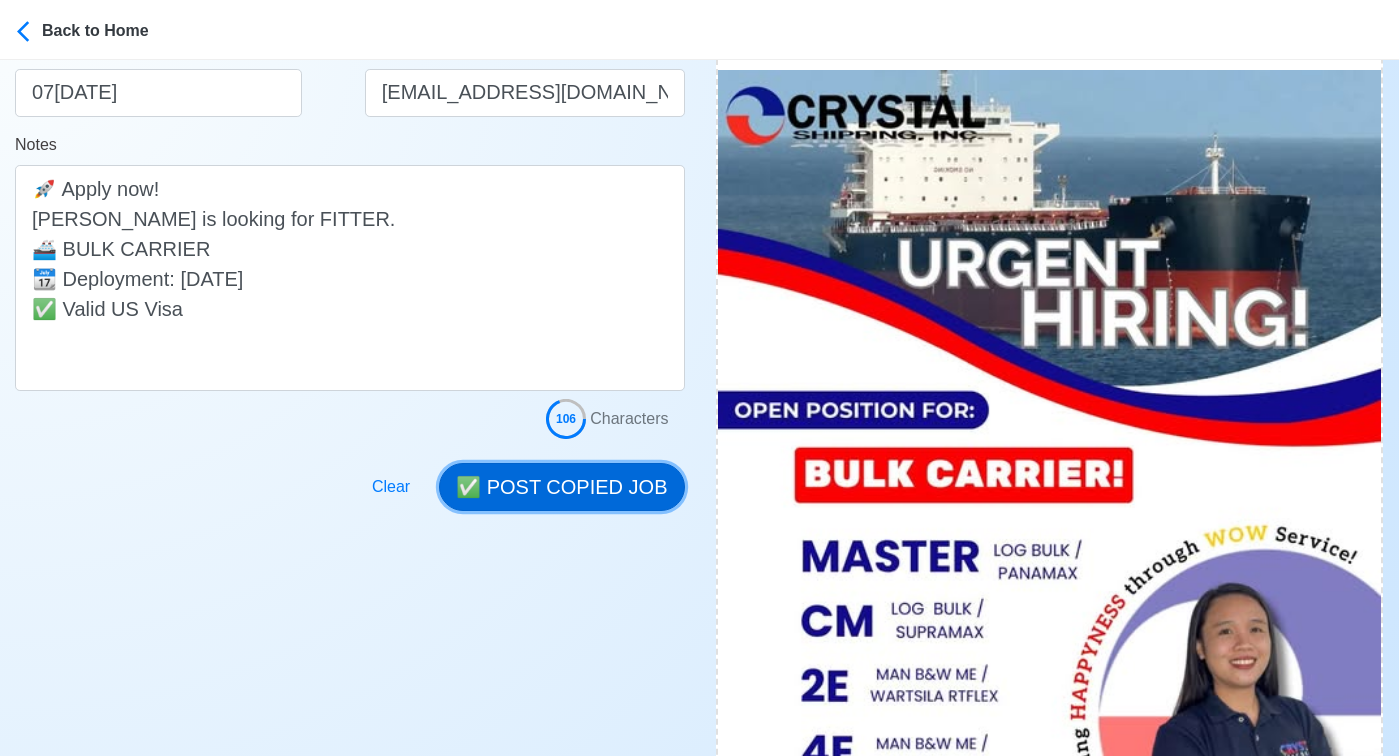 click on "✅ POST COPIED JOB" at bounding box center [561, 487] 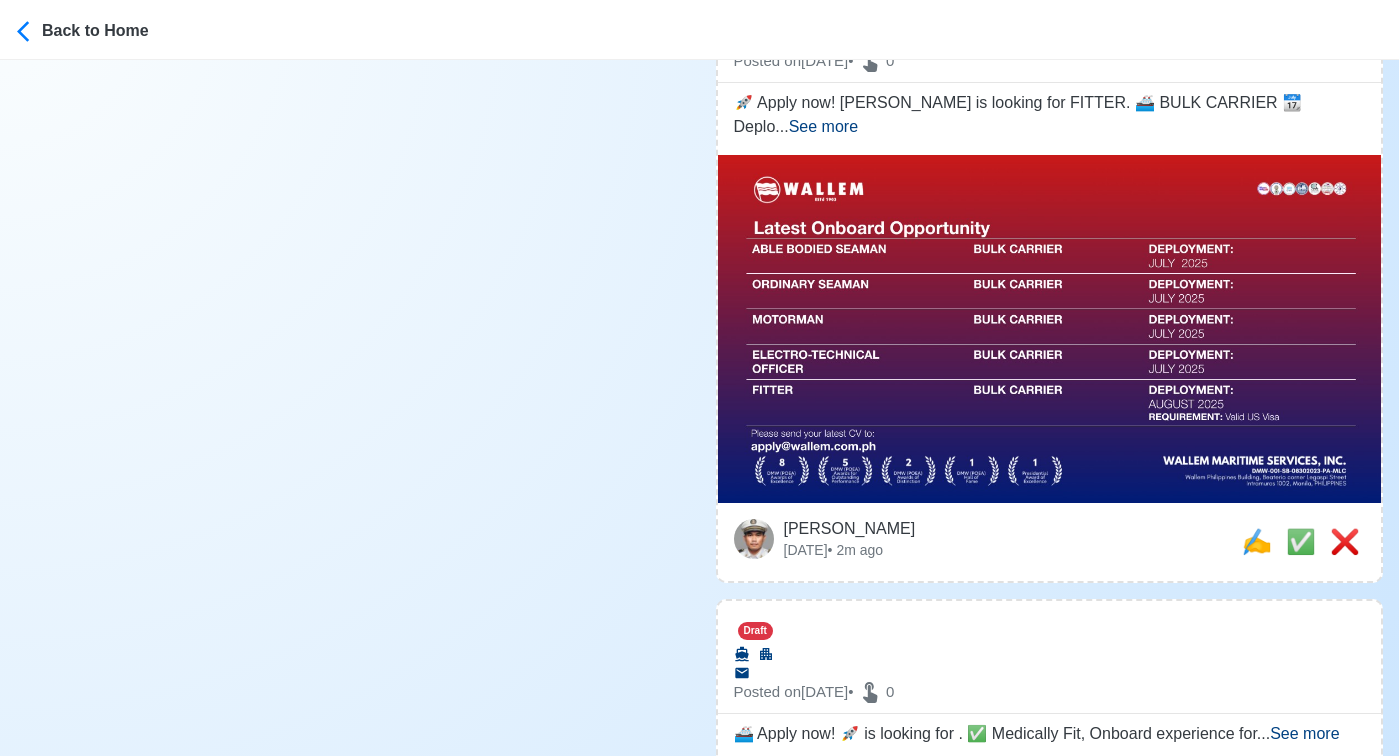 scroll, scrollTop: 9295, scrollLeft: 0, axis: vertical 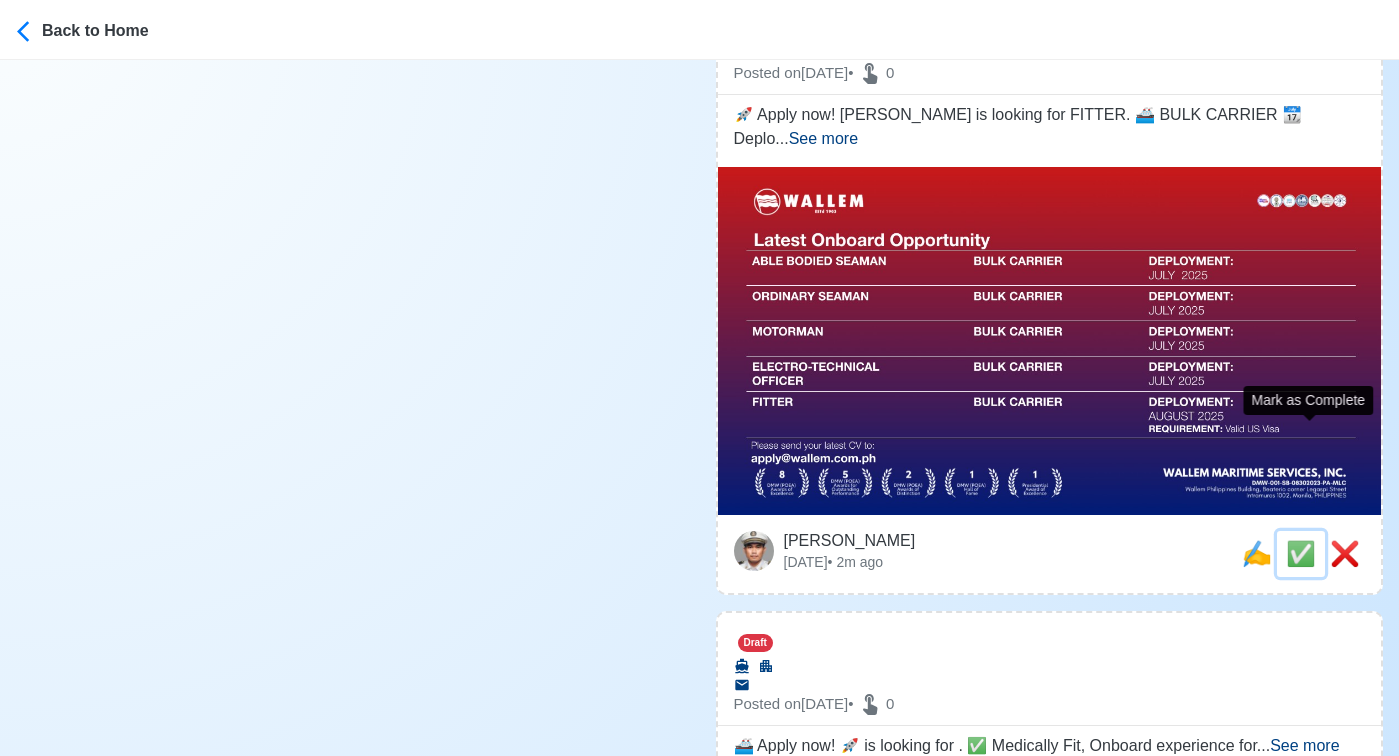 click on "✅" at bounding box center (1301, 553) 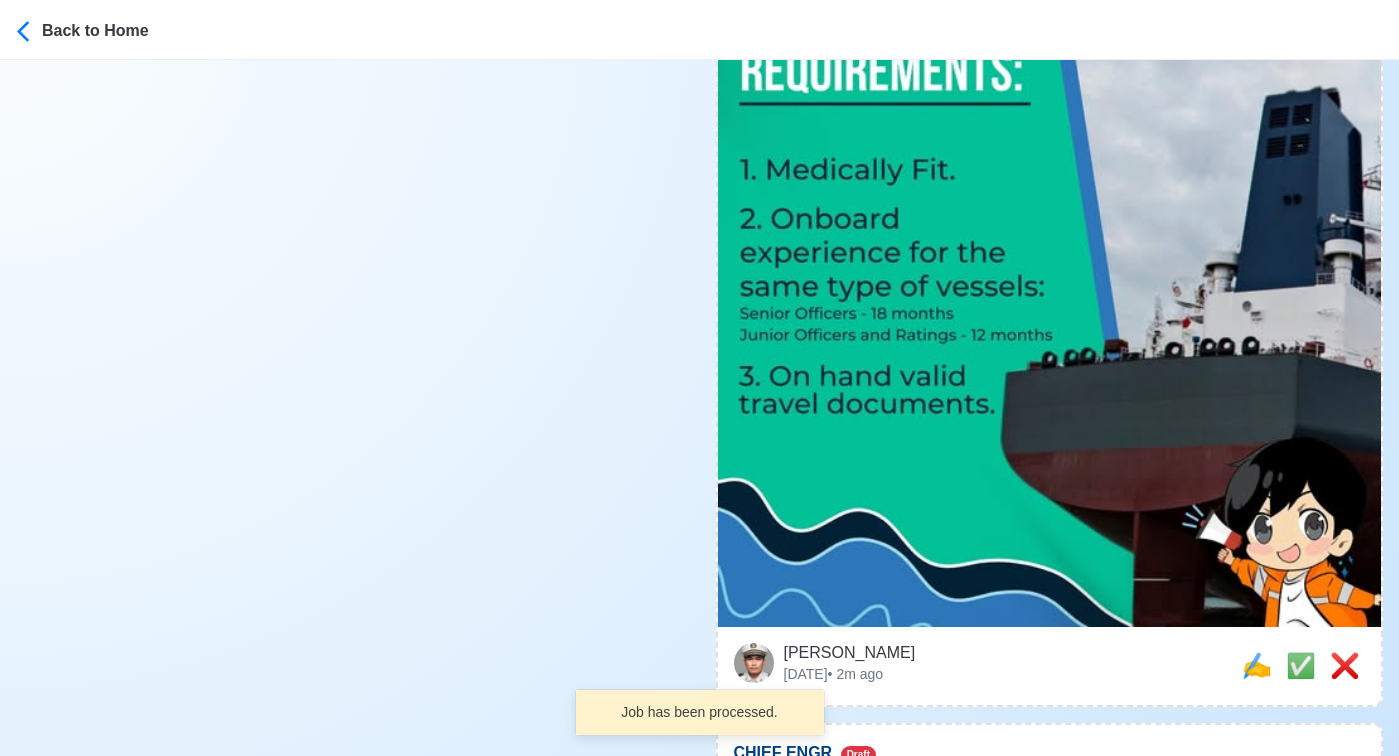 scroll, scrollTop: 9504, scrollLeft: 0, axis: vertical 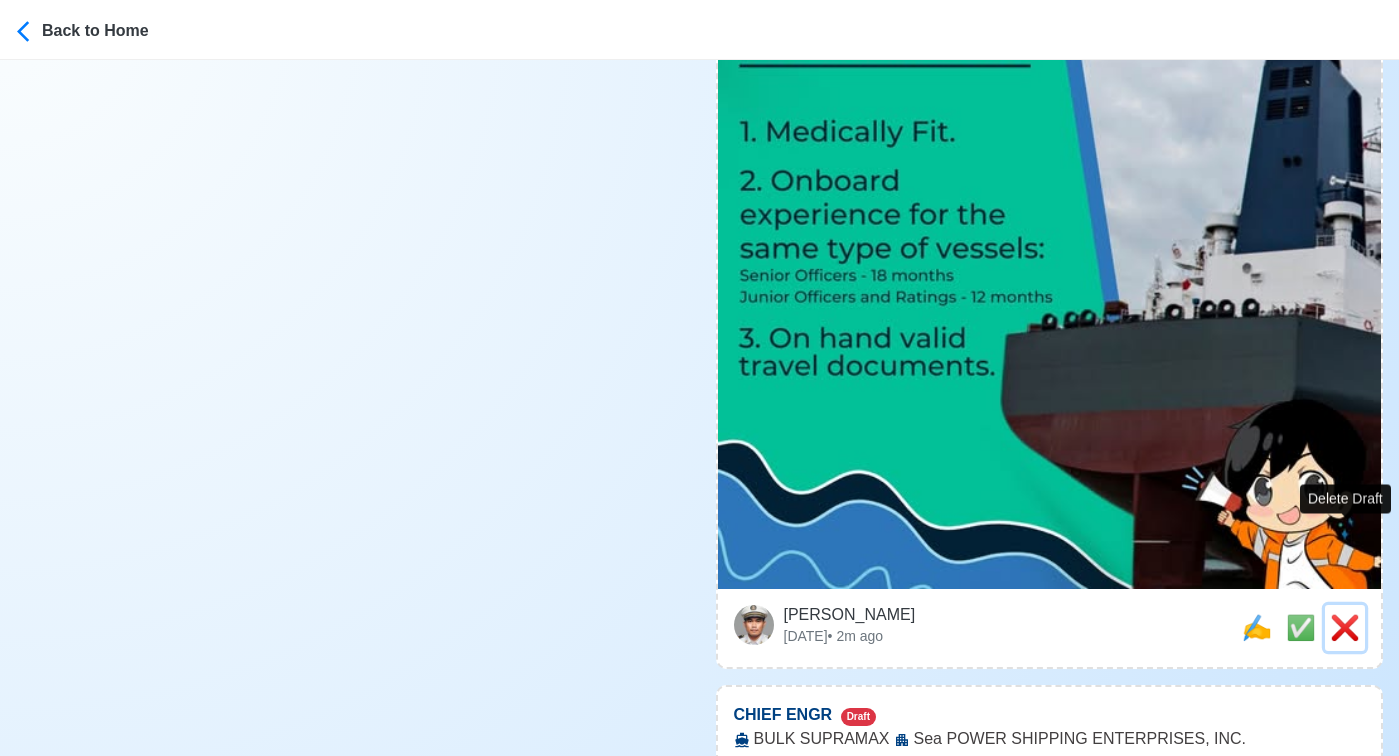 click on "❌" at bounding box center [1345, 627] 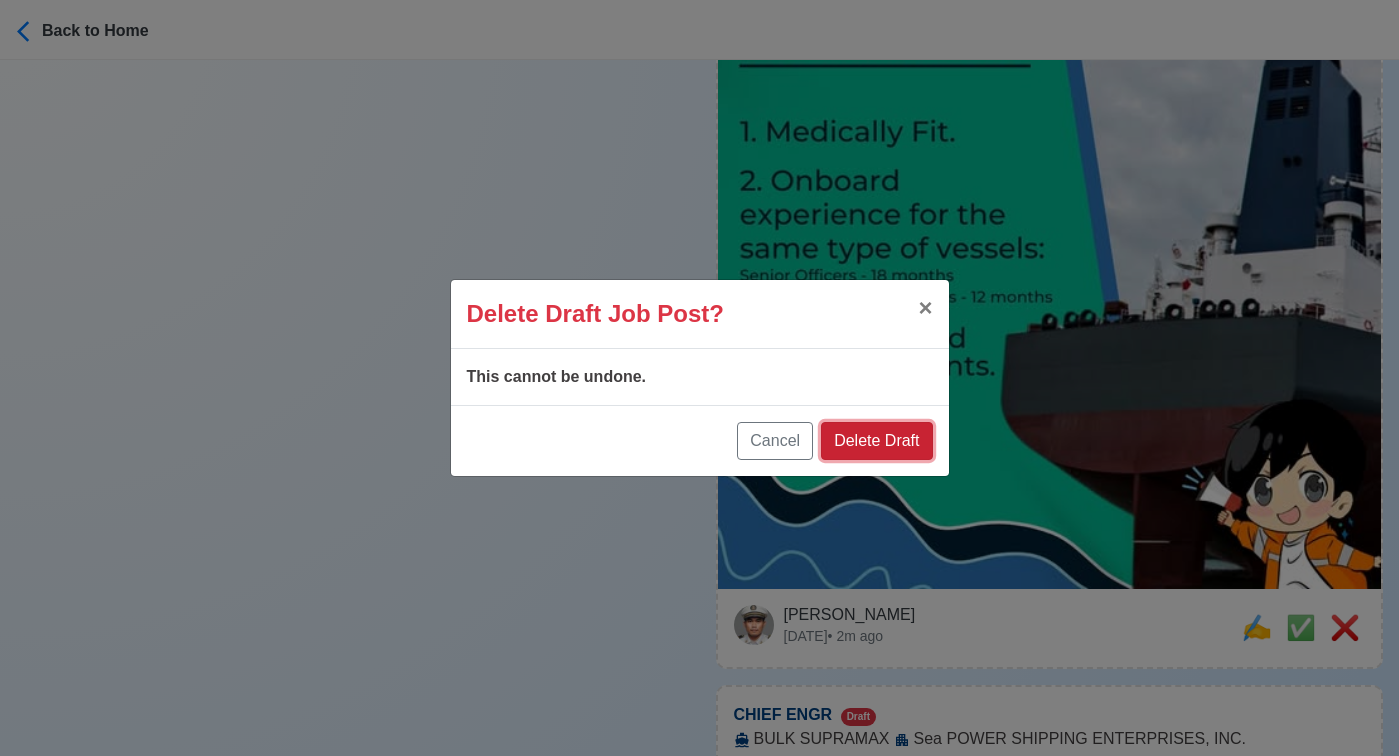 click on "Delete Draft" at bounding box center [876, 441] 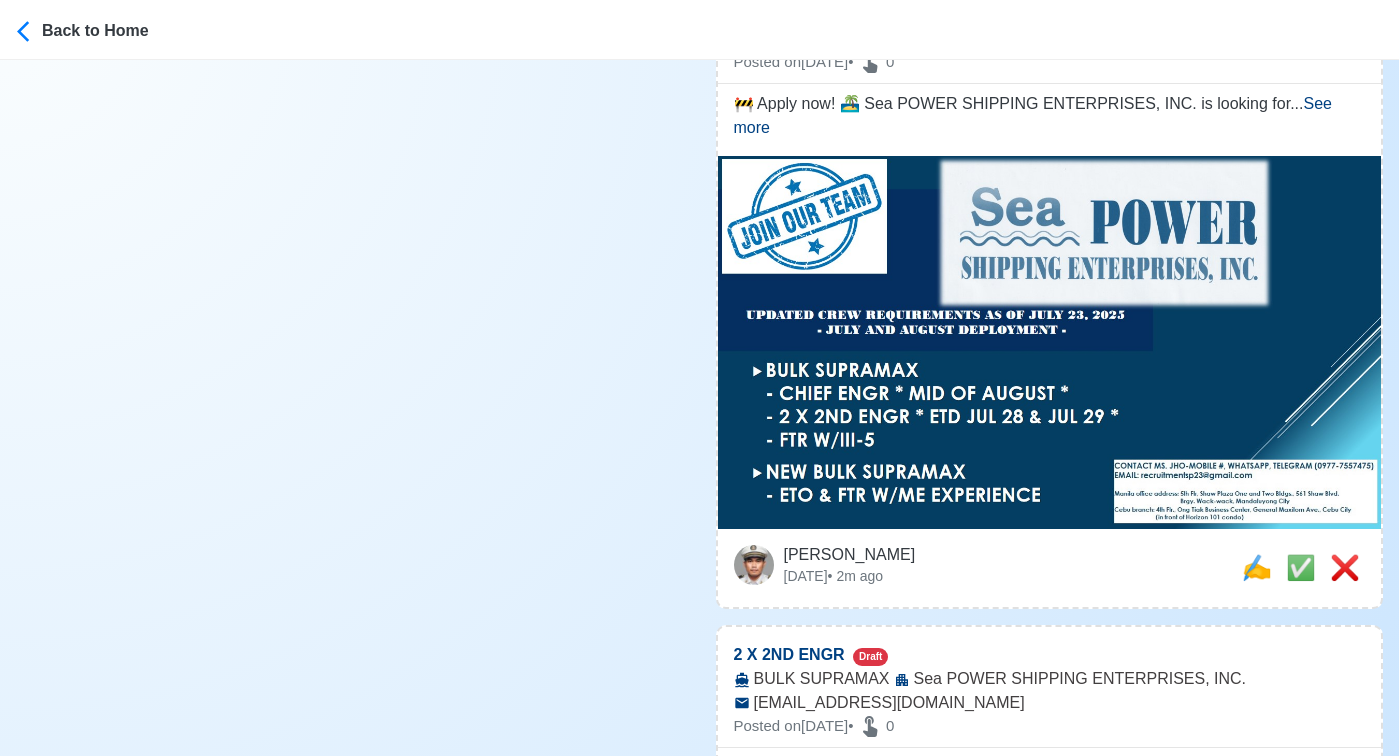 scroll, scrollTop: 9305, scrollLeft: 0, axis: vertical 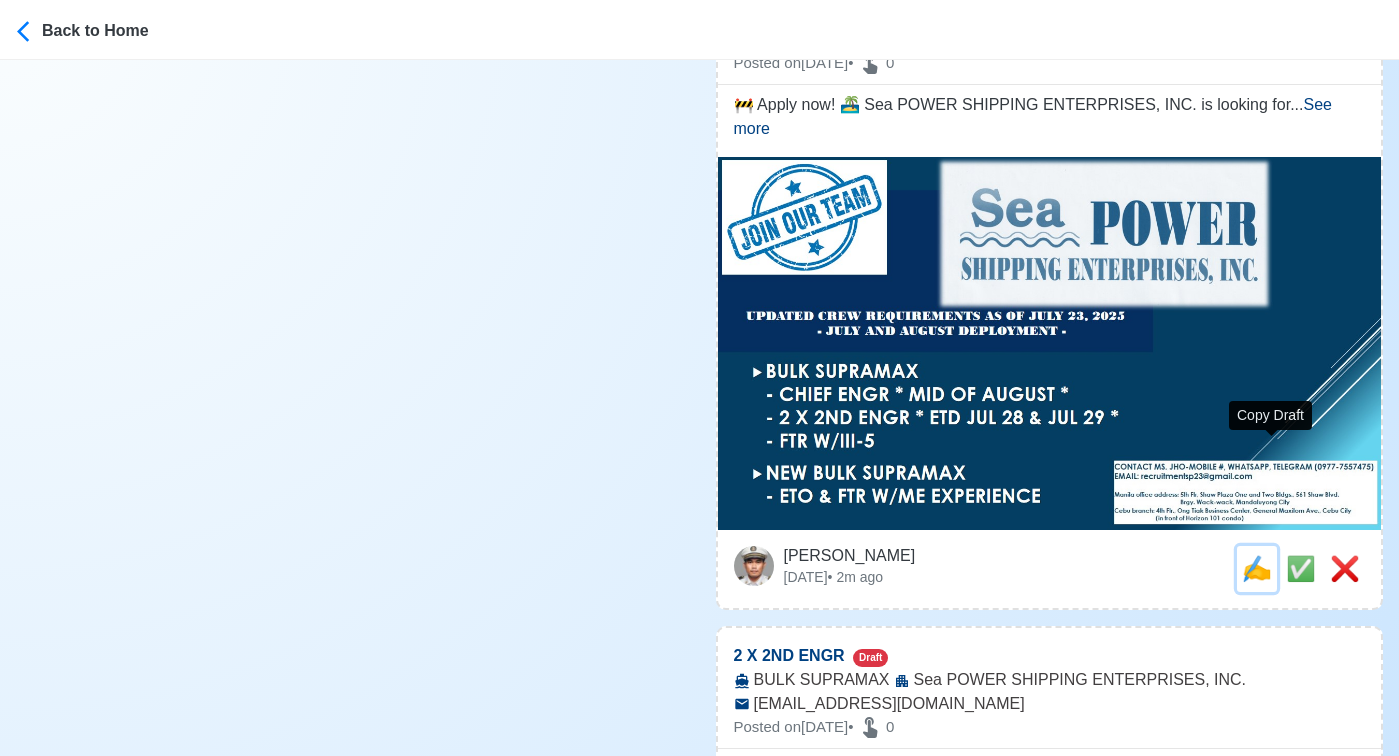 click on "✍️" at bounding box center (1257, 568) 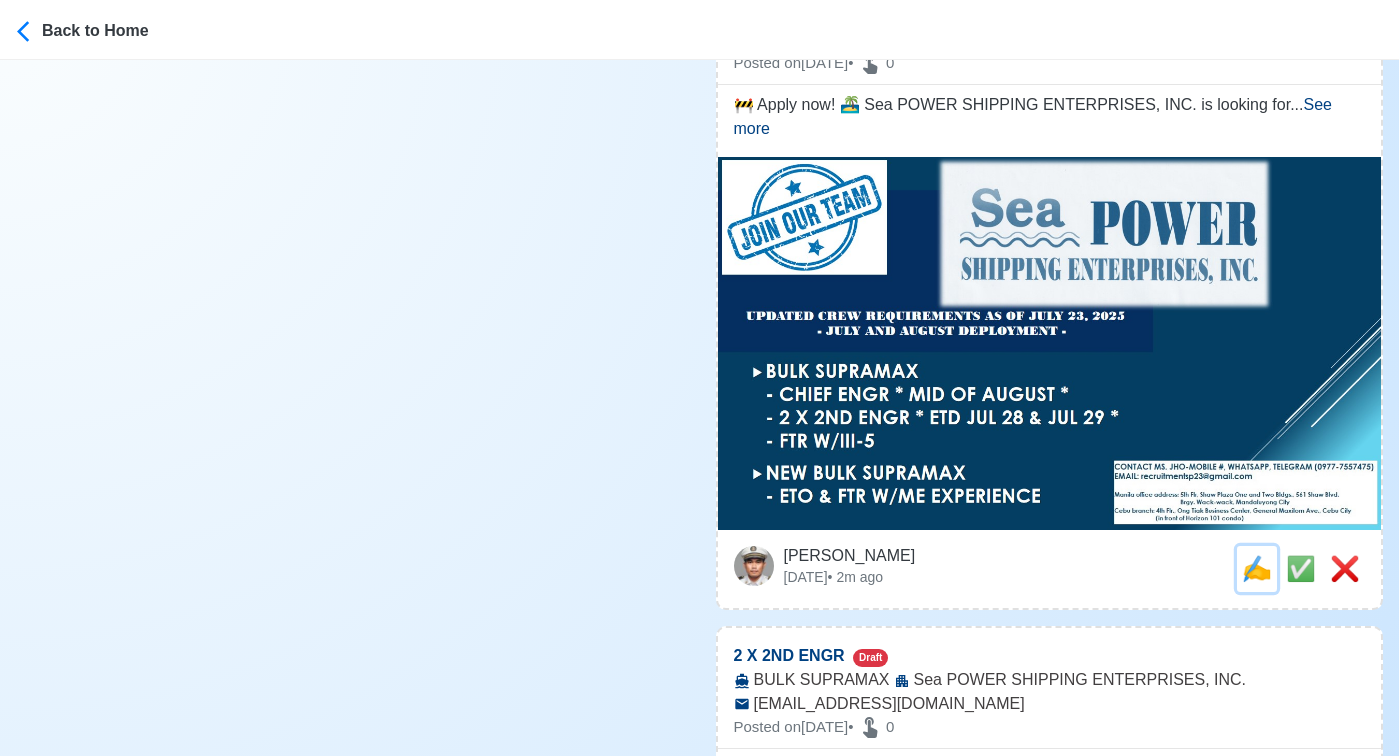 scroll, scrollTop: 0, scrollLeft: 0, axis: both 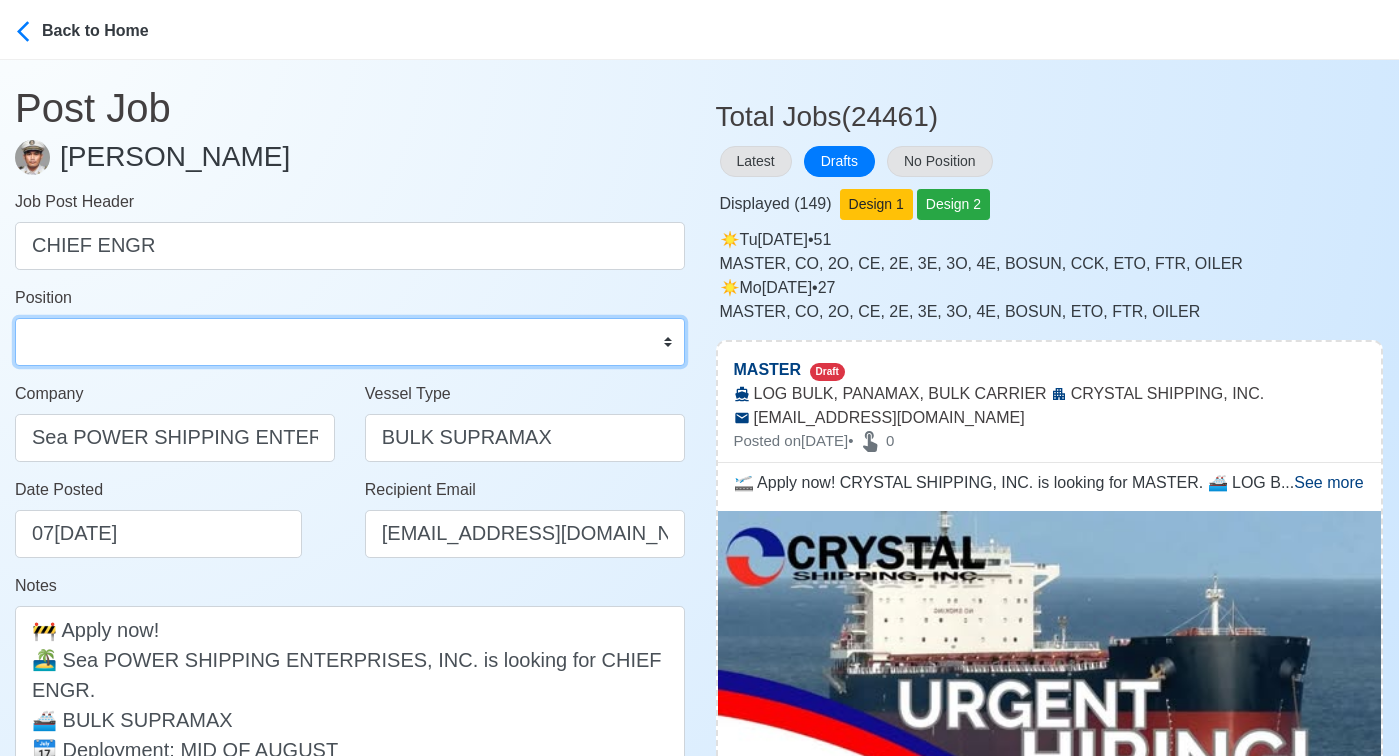 click on "Master Chief Officer 2nd Officer 3rd Officer Junior Officer Chief Engineer 2nd Engineer 3rd Engineer 4th Engineer Gas Engineer Junior Engineer 1st Assistant Engineer 2nd Assistant Engineer 3rd Assistant Engineer ETO/ETR Electrician Electrical Engineer Oiler Fitter Welder Chief Cook Chef Cook Messman Wiper Rigger Ordinary Seaman Able Seaman Motorman Pumpman Bosun Cadet Reefer Mechanic Operator Repairman Painter Steward Waiter Others" at bounding box center [350, 342] 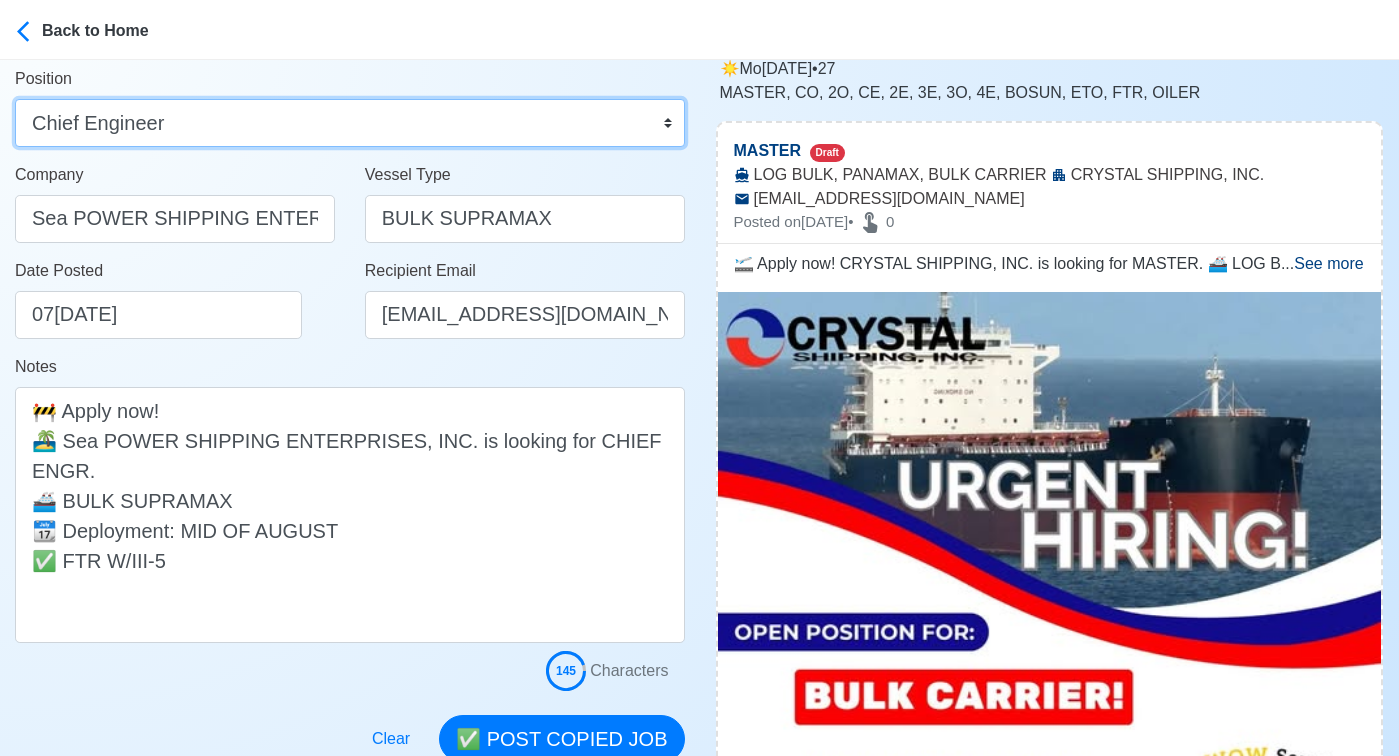 scroll, scrollTop: 274, scrollLeft: 0, axis: vertical 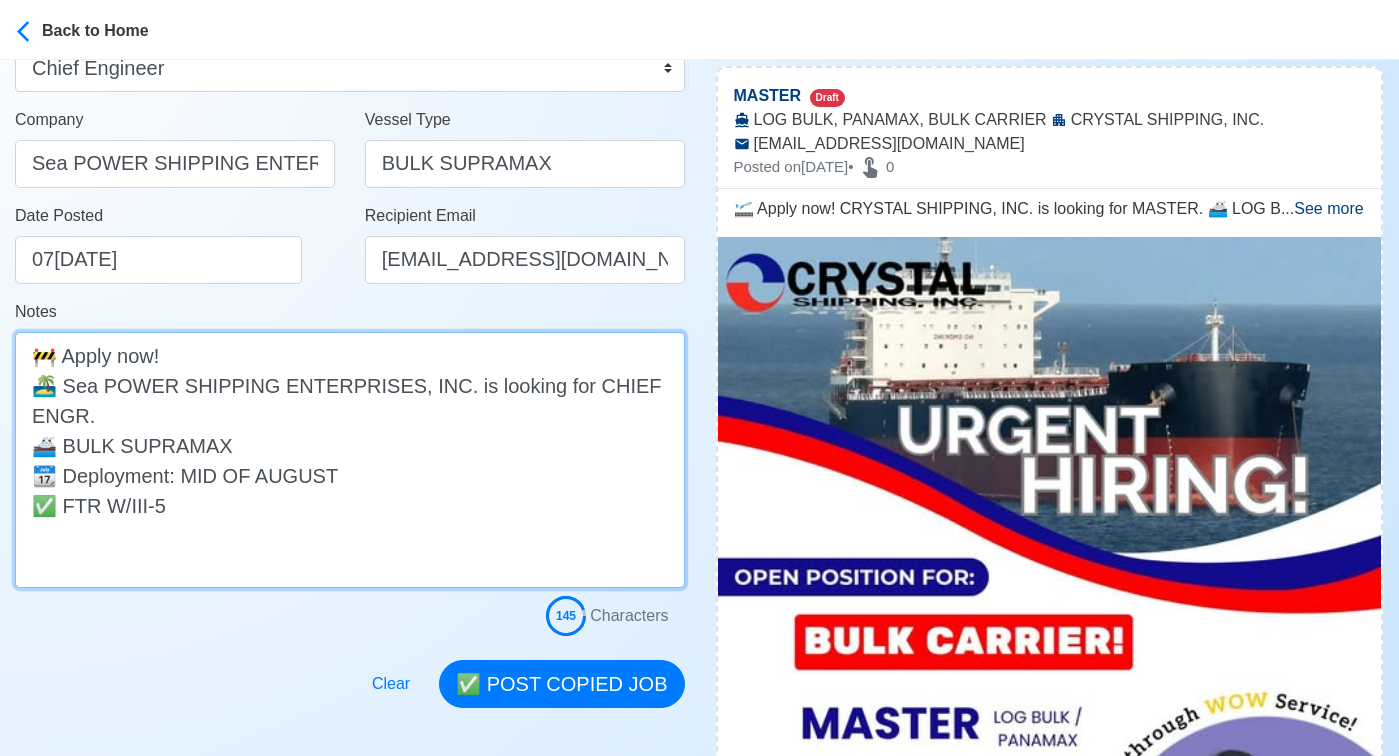 drag, startPoint x: 184, startPoint y: 503, endPoint x: -7, endPoint y: 494, distance: 191.21193 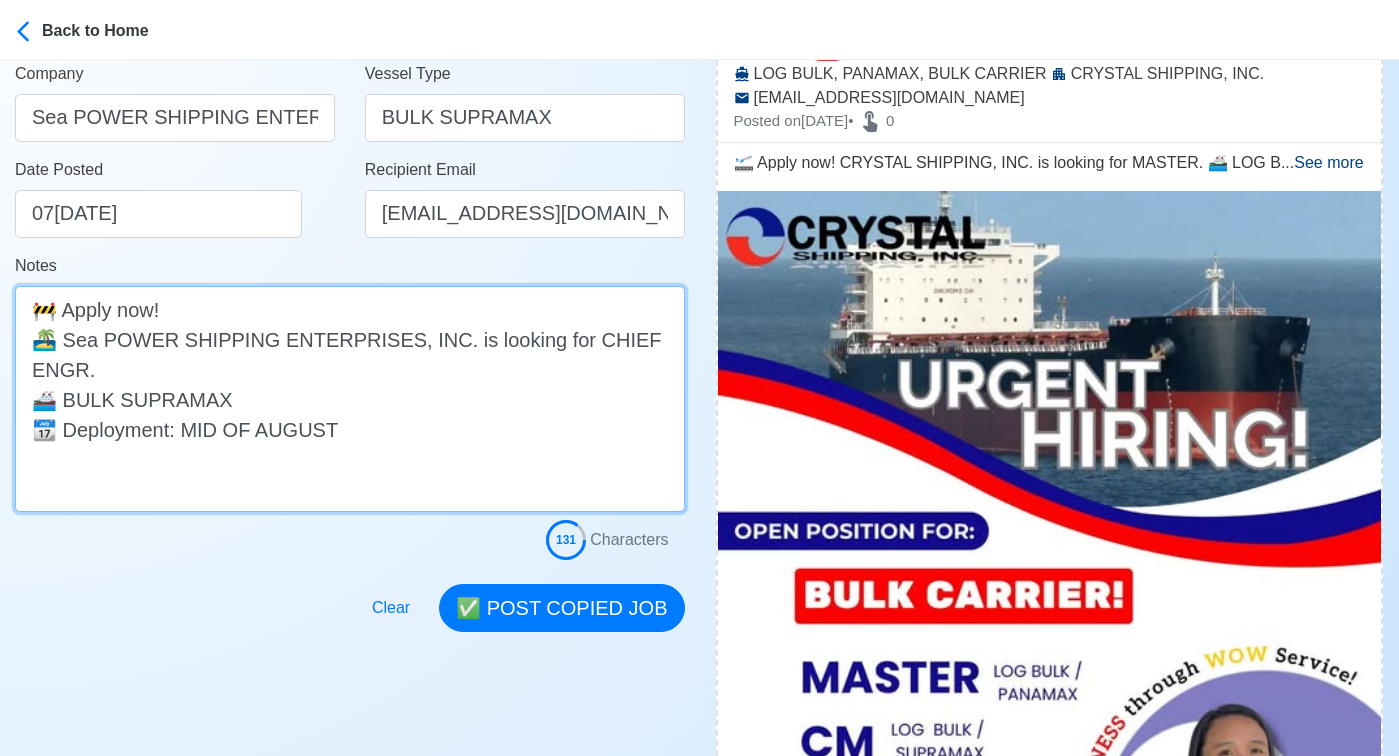 scroll, scrollTop: 562, scrollLeft: 0, axis: vertical 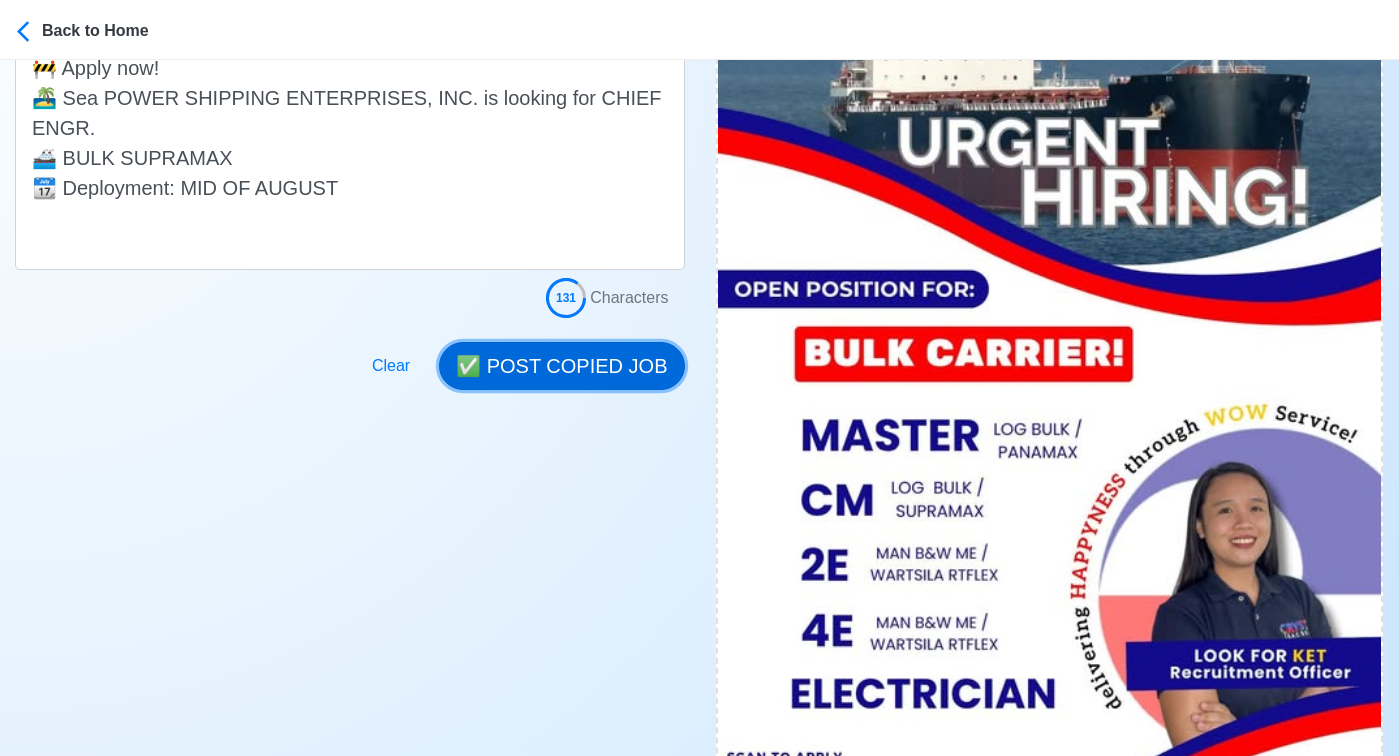 click on "✅ POST COPIED JOB" at bounding box center [561, 366] 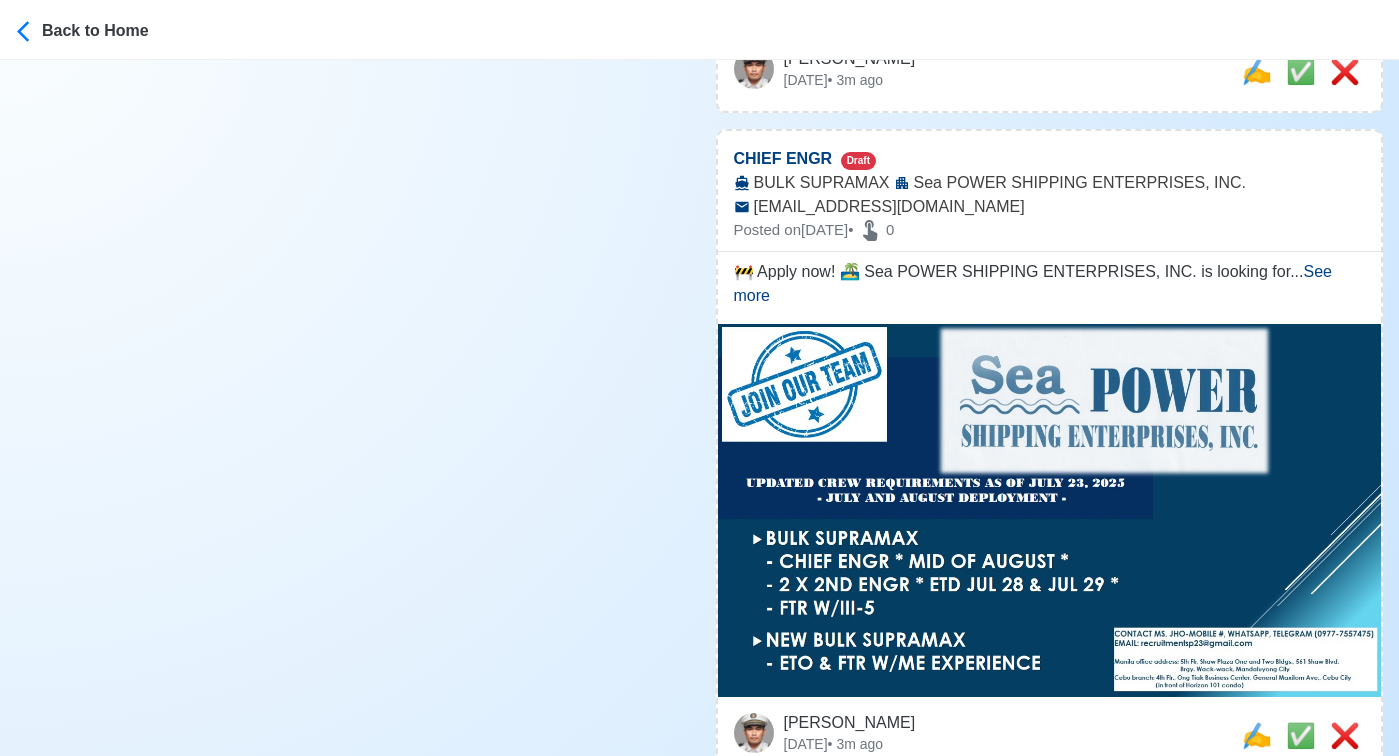 scroll, scrollTop: 9156, scrollLeft: 0, axis: vertical 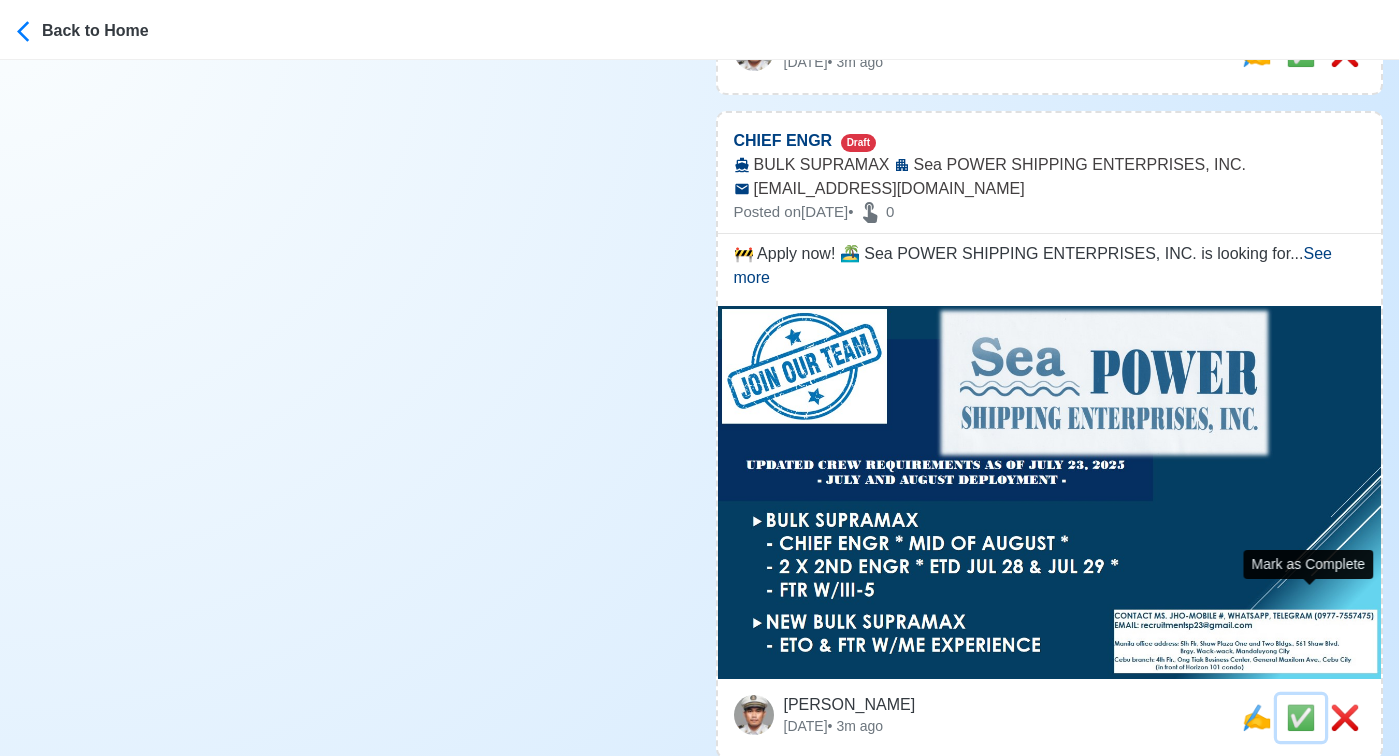 click on "✅" at bounding box center (1301, 717) 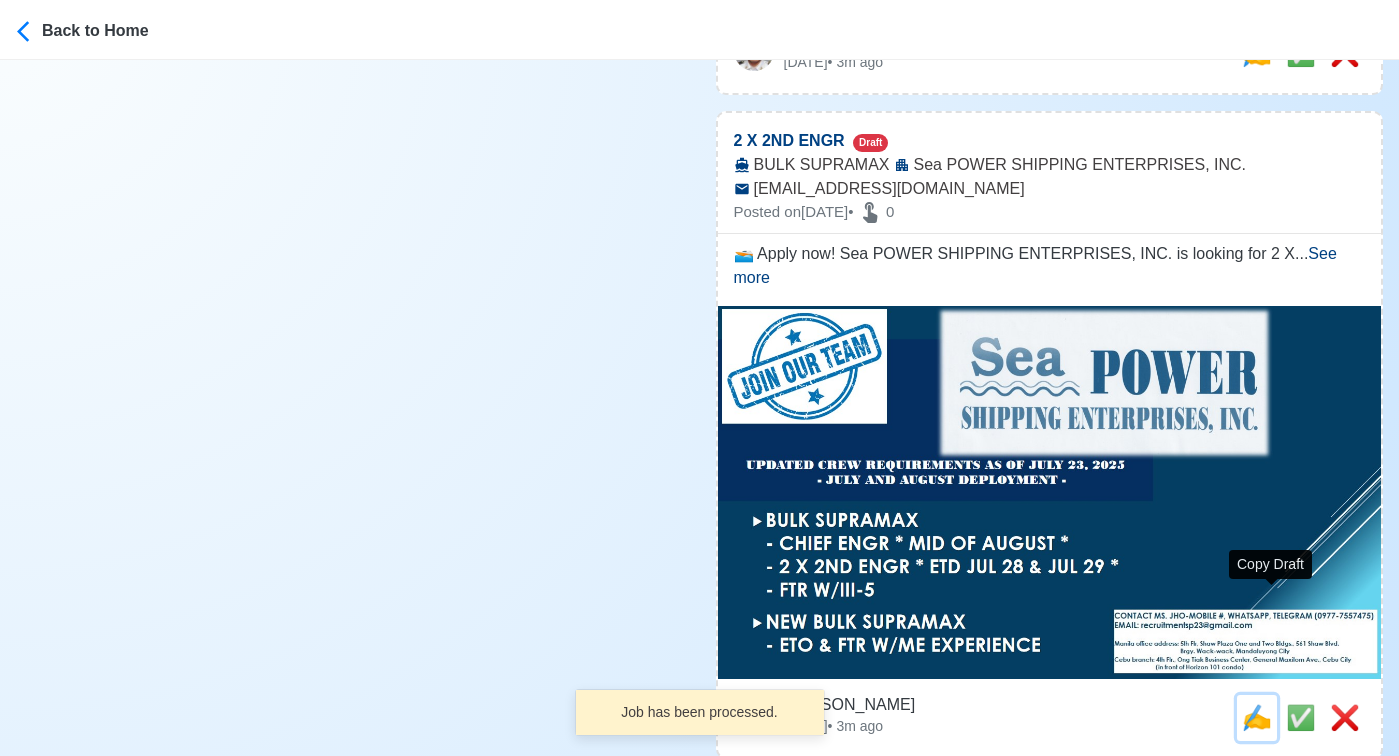 click on "✍️" at bounding box center [1257, 717] 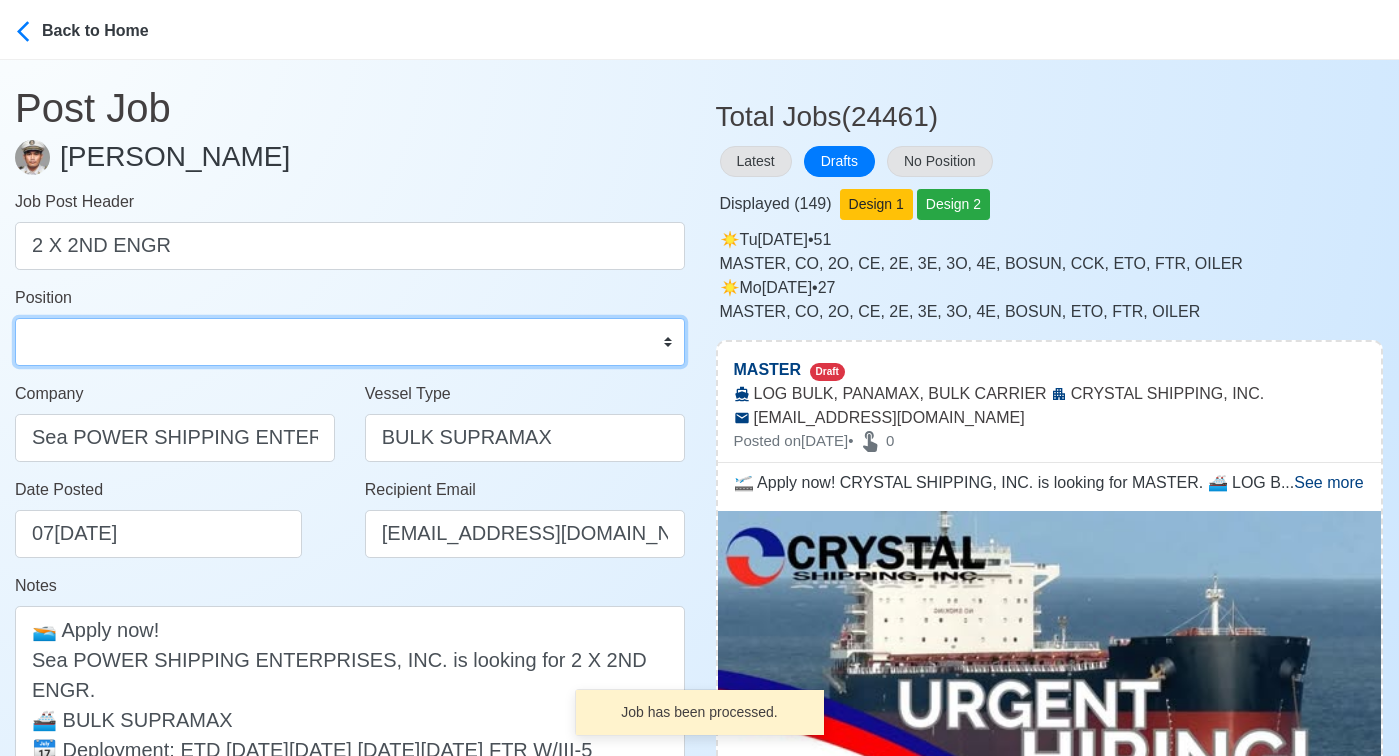 click on "Master Chief Officer 2nd Officer 3rd Officer Junior Officer Chief Engineer 2nd Engineer 3rd Engineer 4th Engineer Gas Engineer Junior Engineer 1st Assistant Engineer 2nd Assistant Engineer 3rd Assistant Engineer ETO/ETR Electrician Electrical Engineer Oiler Fitter Welder Chief Cook Chef Cook Messman Wiper Rigger Ordinary Seaman Able Seaman Motorman Pumpman Bosun Cadet Reefer Mechanic Operator Repairman Painter Steward Waiter Others" at bounding box center [350, 342] 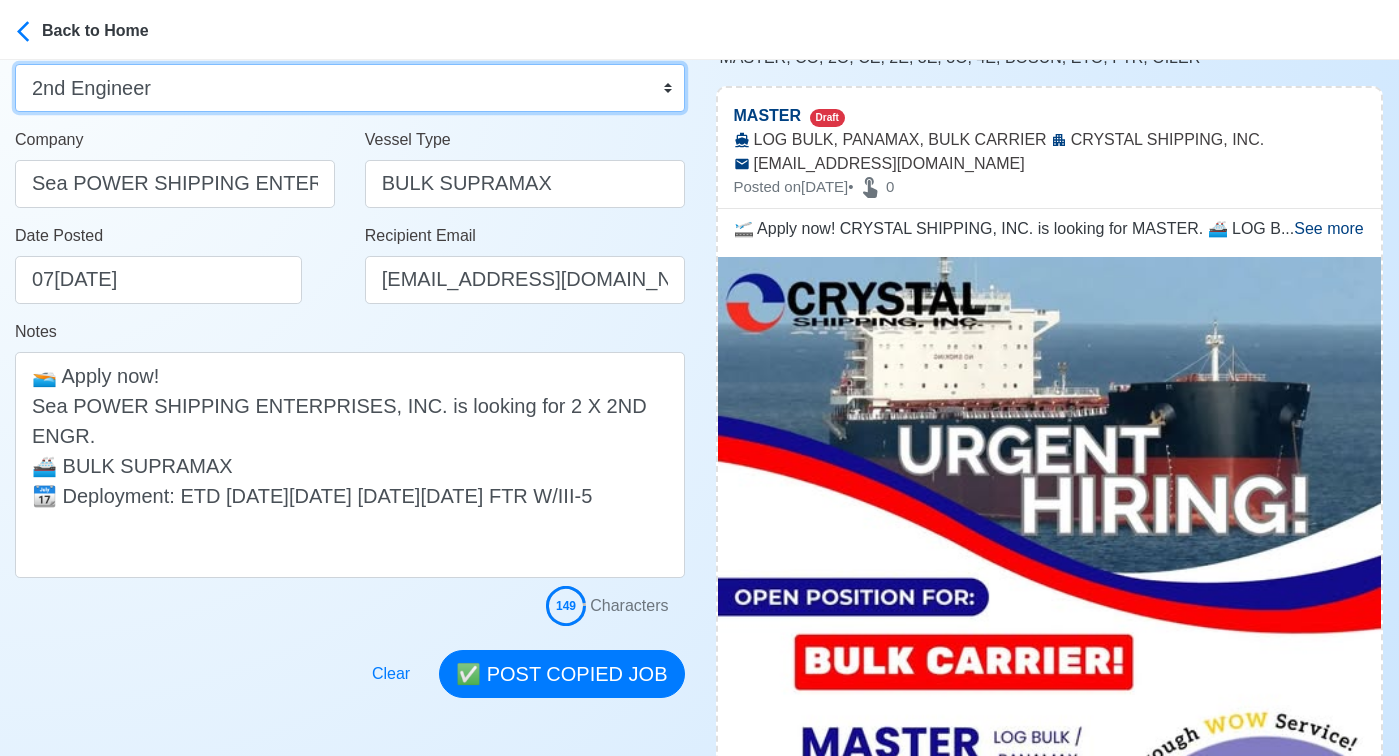 scroll, scrollTop: 291, scrollLeft: 0, axis: vertical 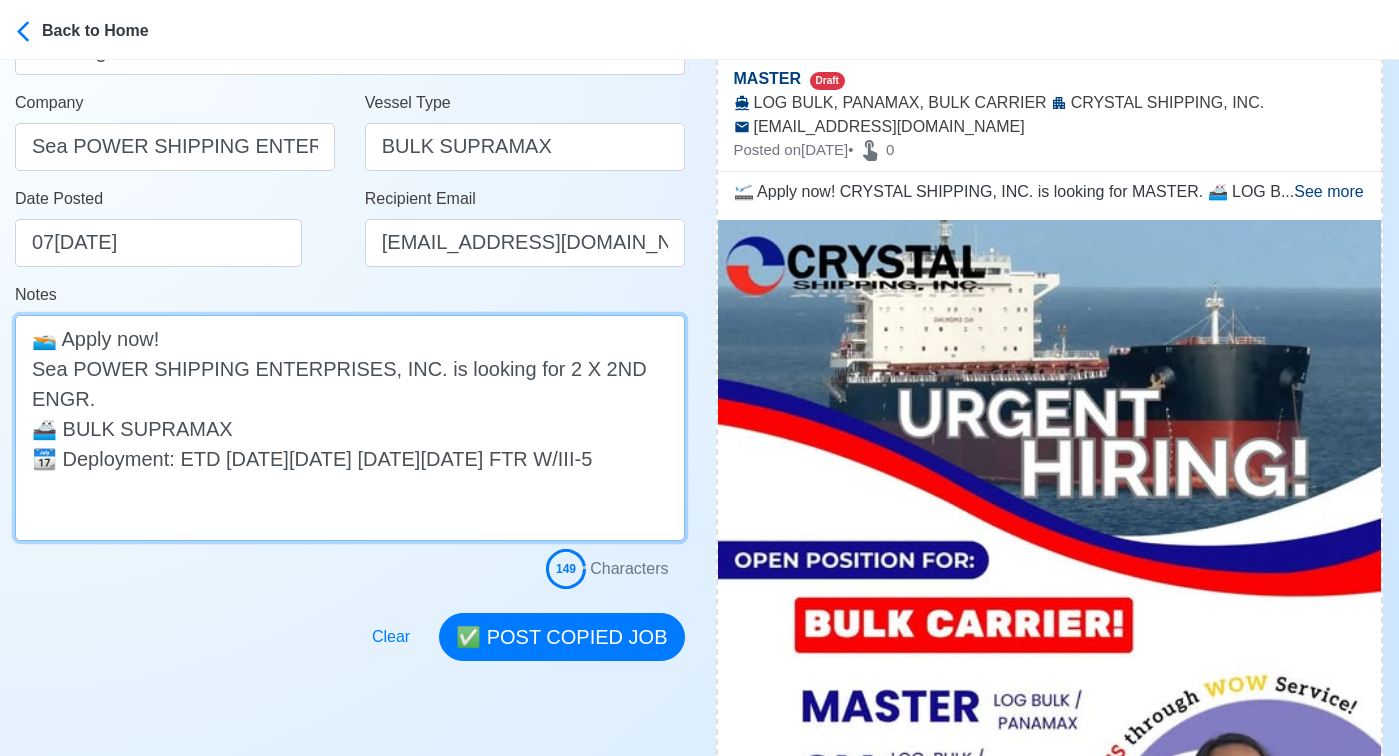 drag, startPoint x: 160, startPoint y: 462, endPoint x: 12, endPoint y: 457, distance: 148.08444 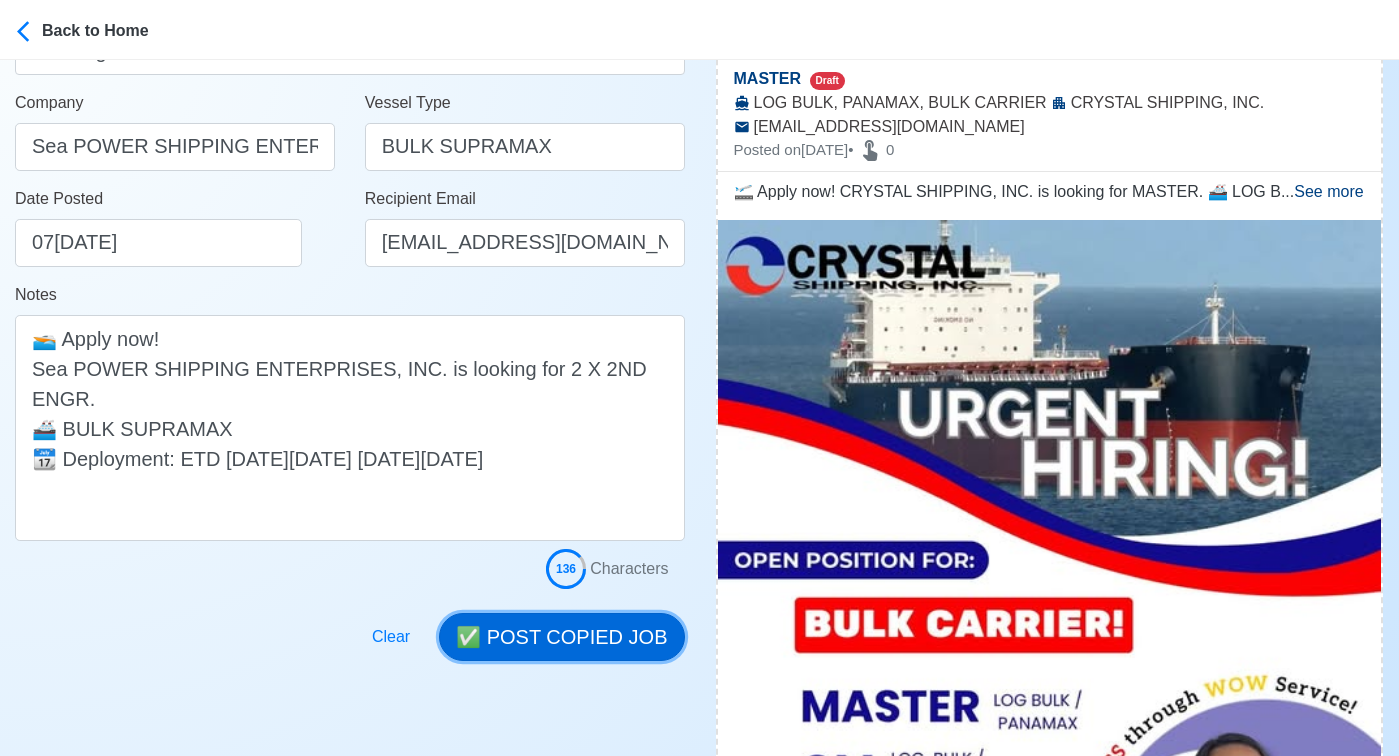 click on "✅ POST COPIED JOB" at bounding box center (561, 637) 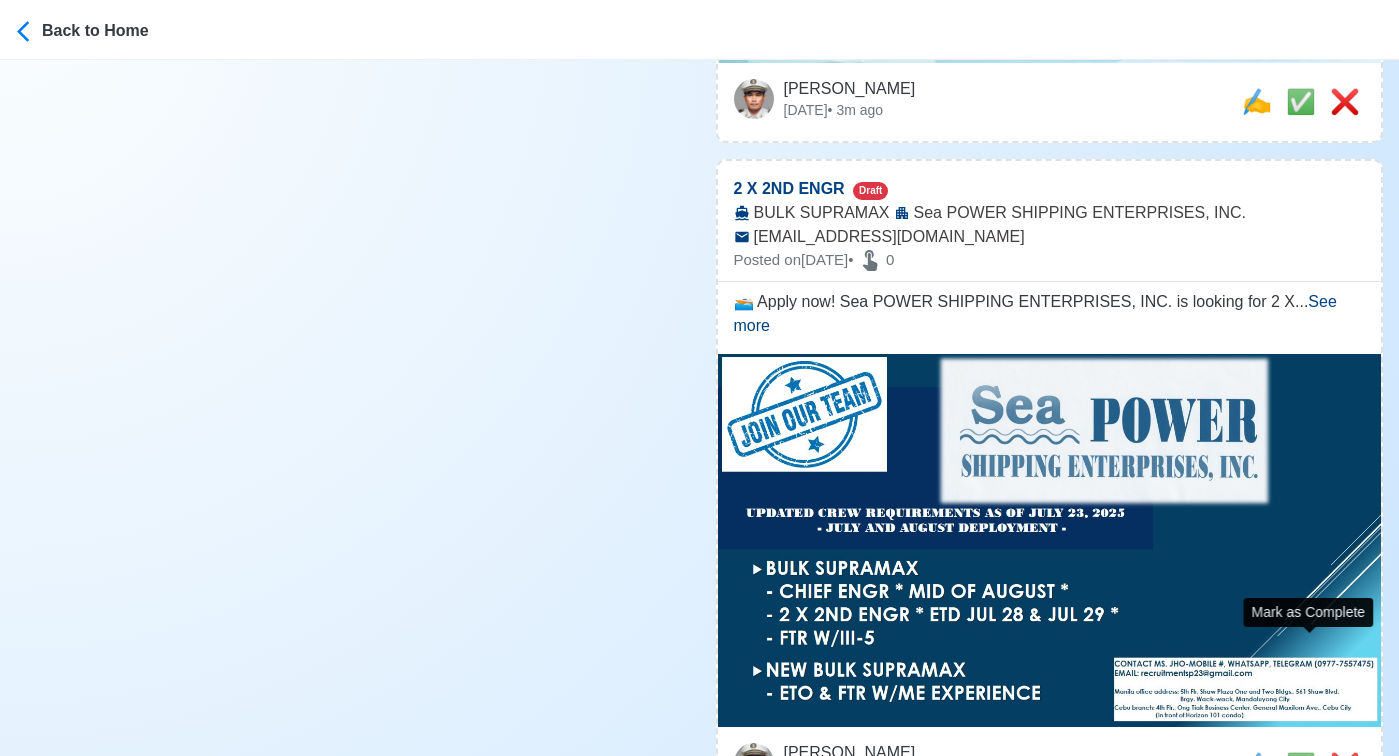 scroll, scrollTop: 9106, scrollLeft: 0, axis: vertical 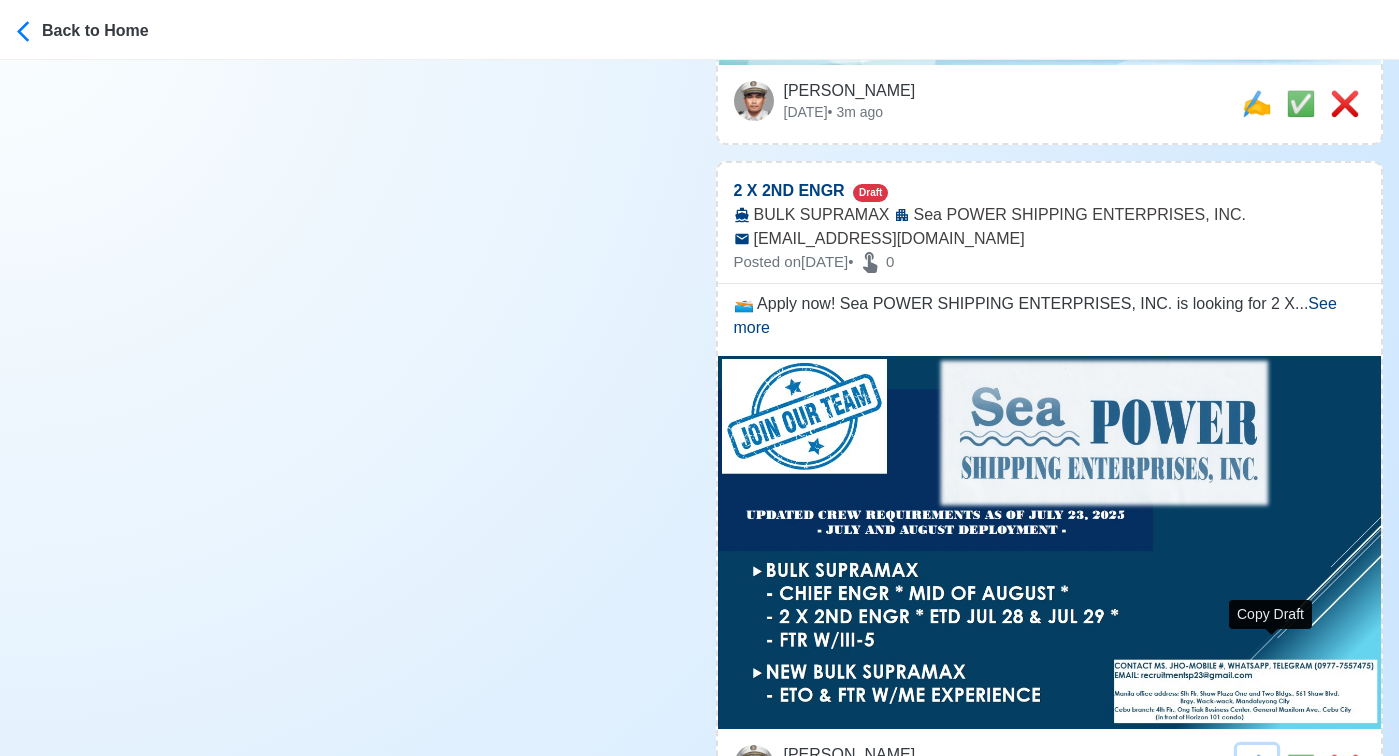 click on "✍️" at bounding box center [1257, 767] 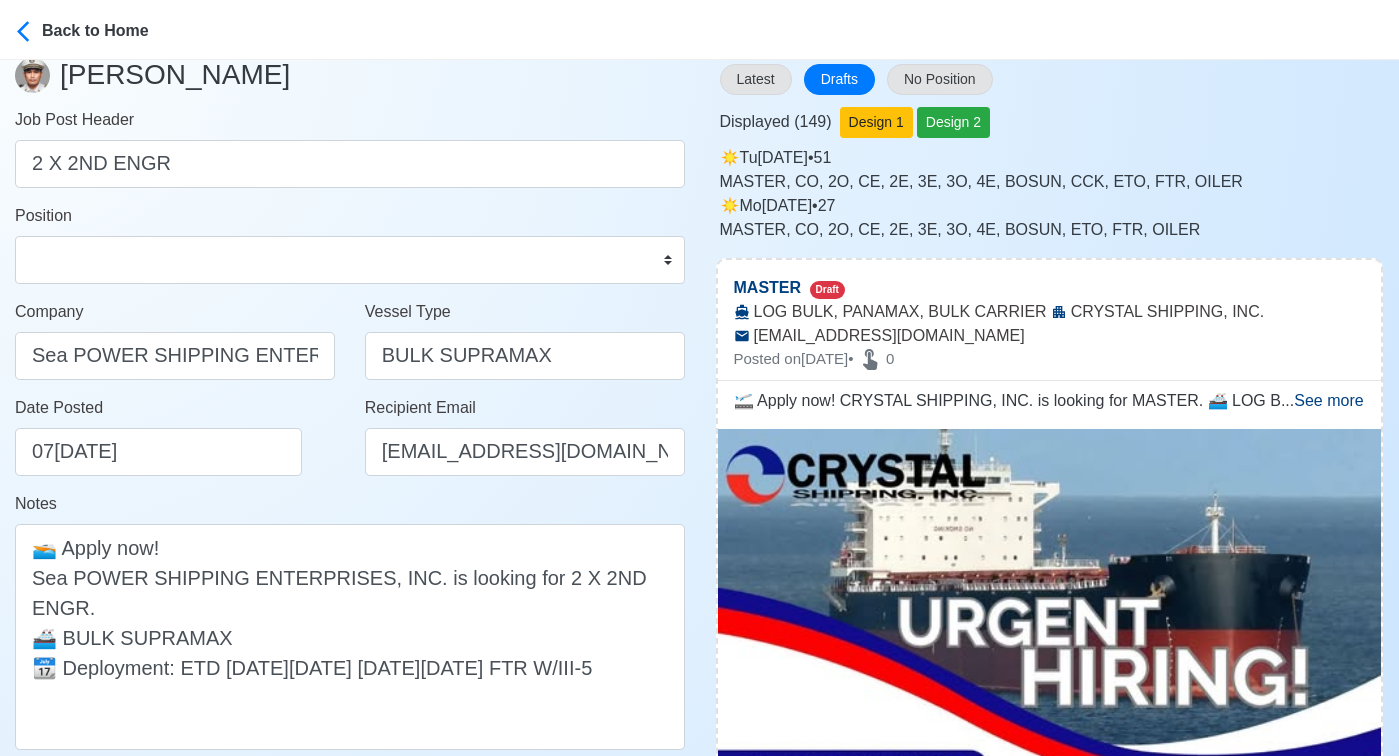 scroll, scrollTop: 97, scrollLeft: 0, axis: vertical 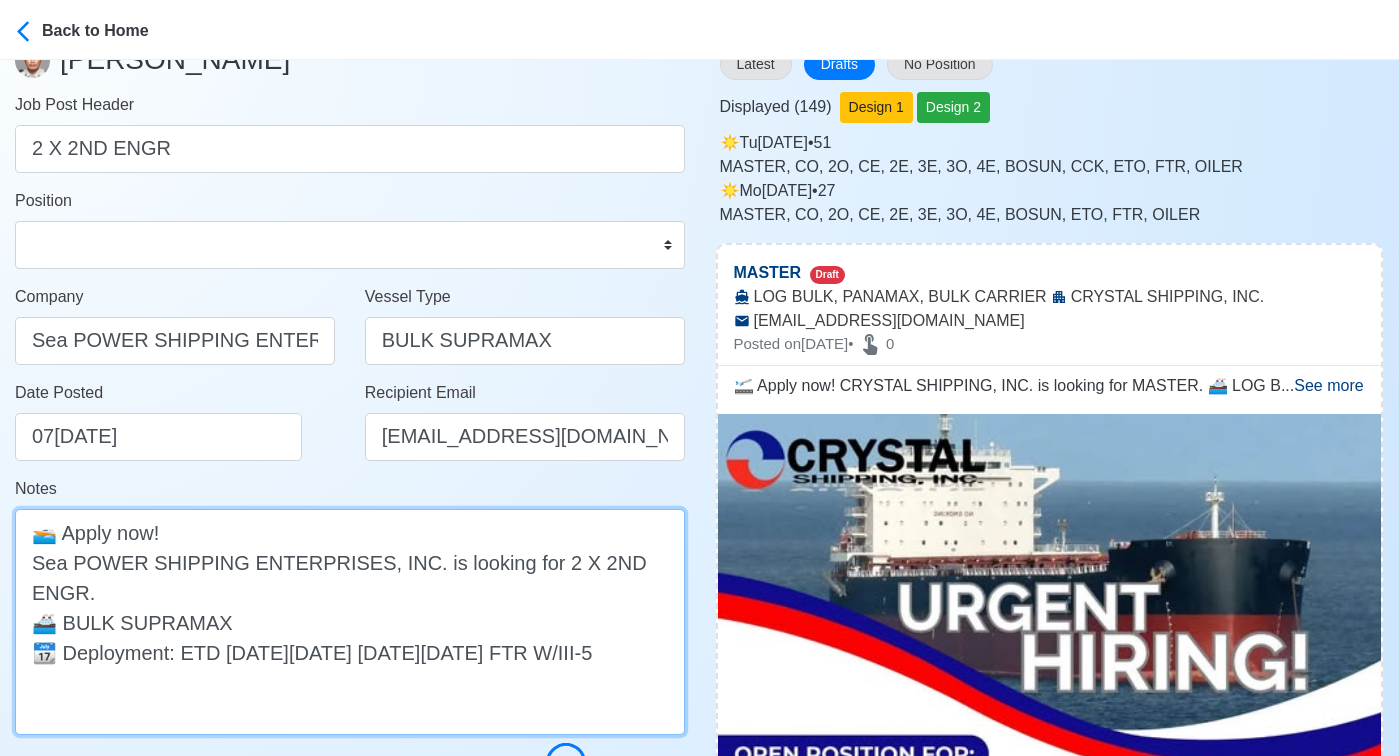drag, startPoint x: 155, startPoint y: 652, endPoint x: 57, endPoint y: 651, distance: 98.005104 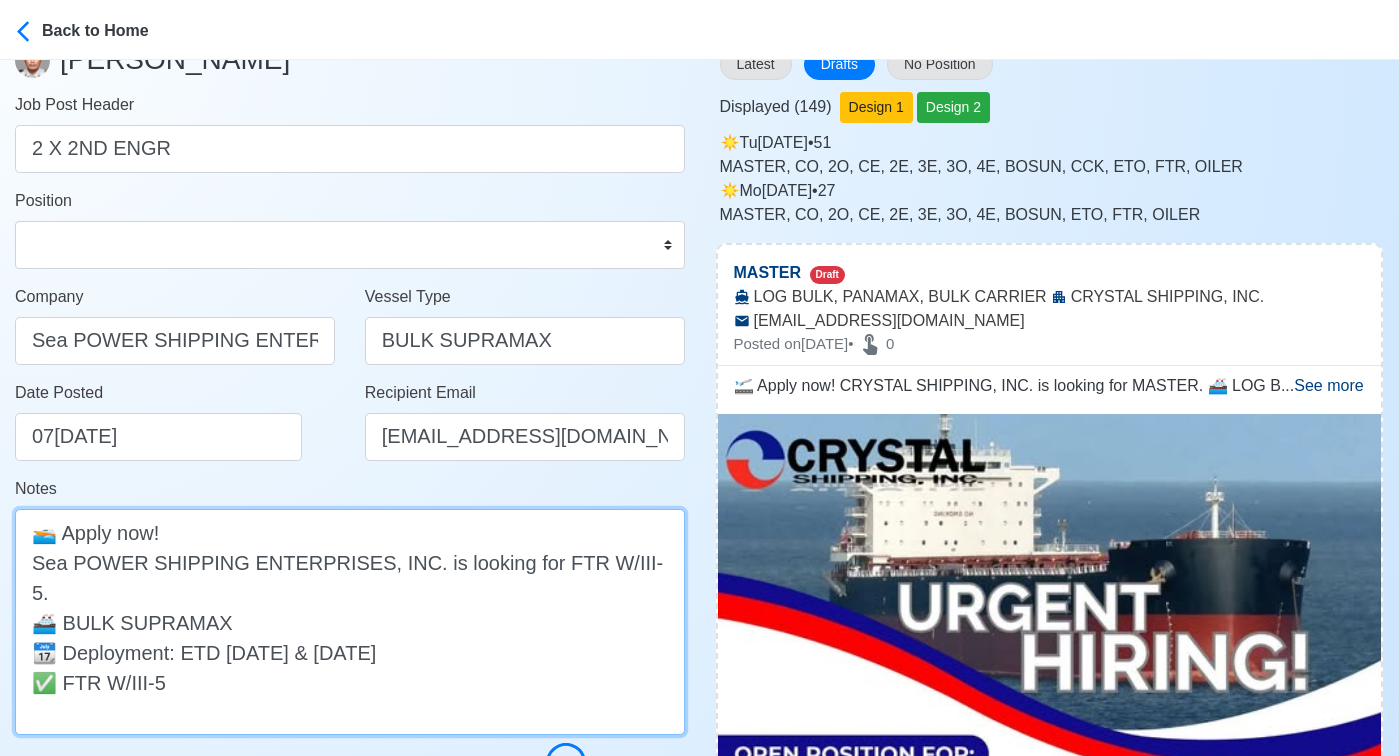 drag, startPoint x: 187, startPoint y: 651, endPoint x: 18, endPoint y: 641, distance: 169.2956 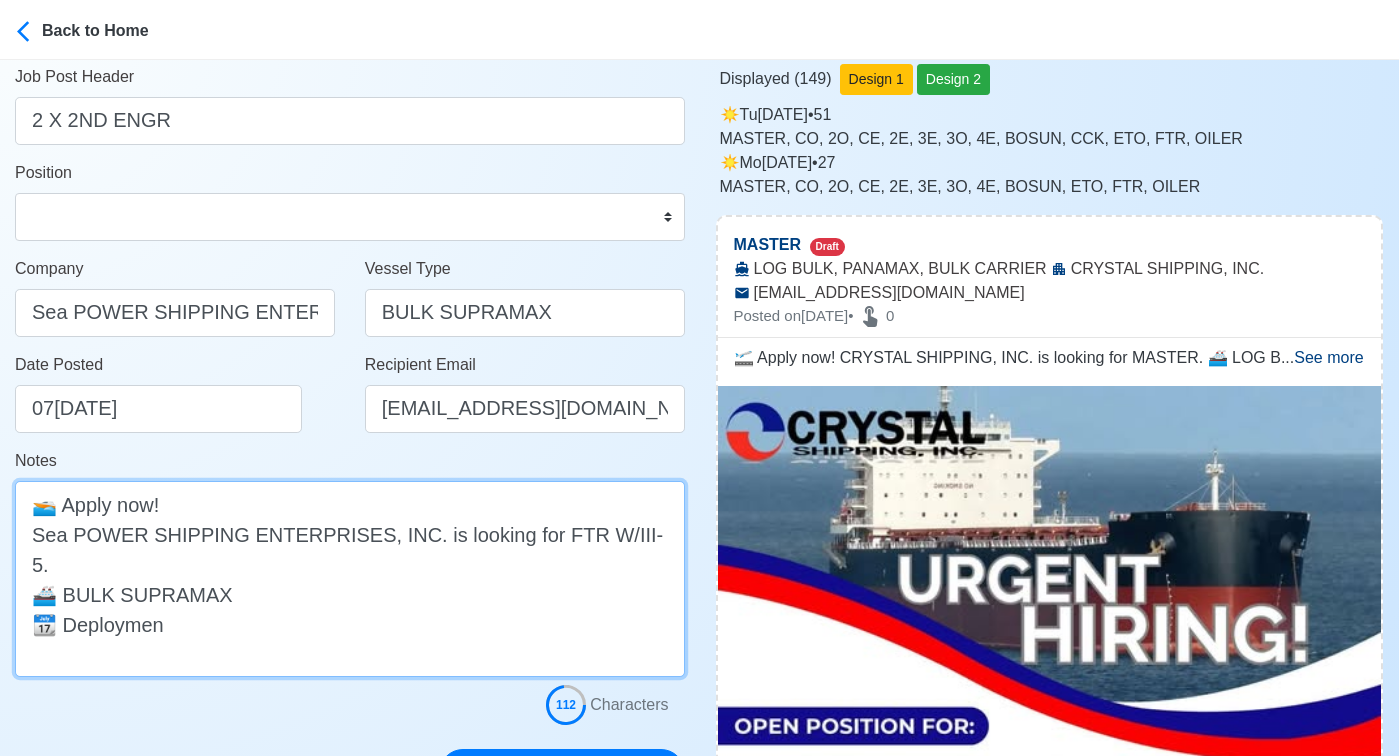 scroll, scrollTop: 126, scrollLeft: 0, axis: vertical 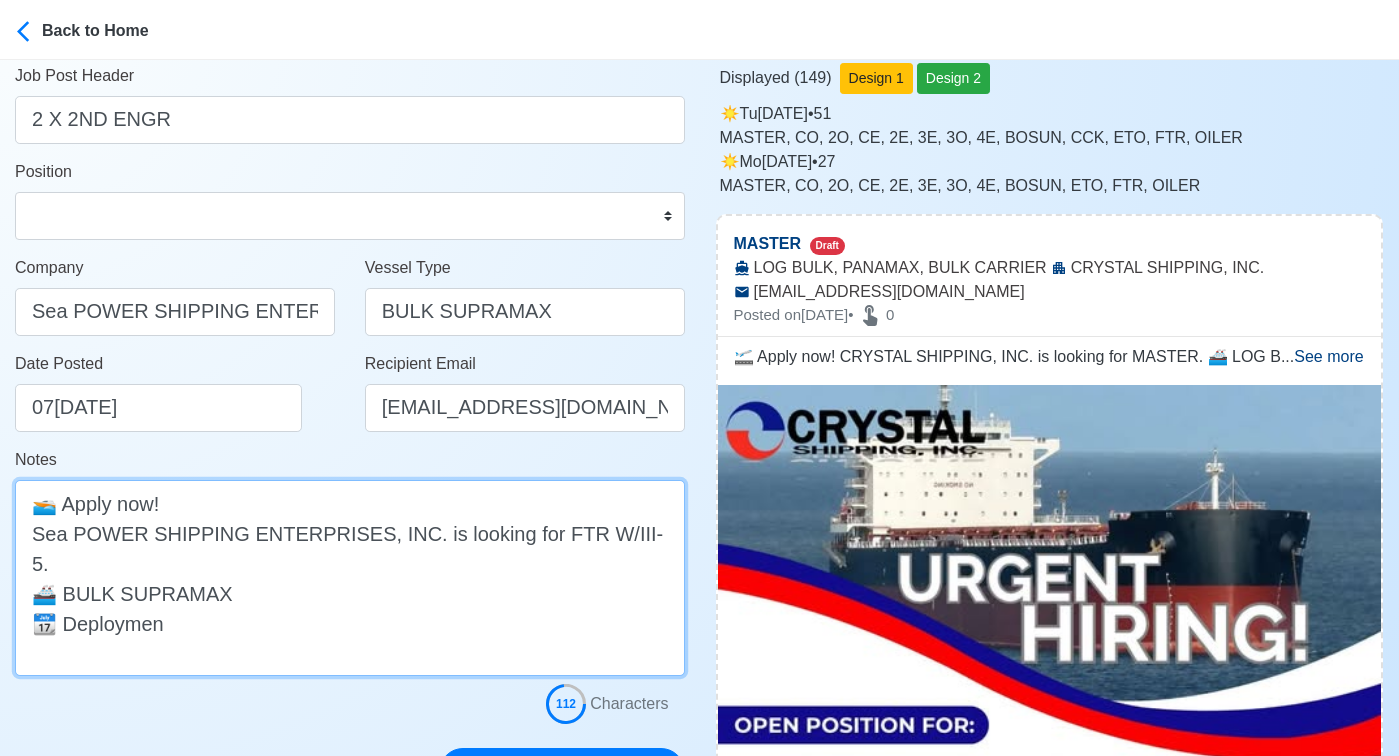 drag, startPoint x: 169, startPoint y: 592, endPoint x: 23, endPoint y: 589, distance: 146.03082 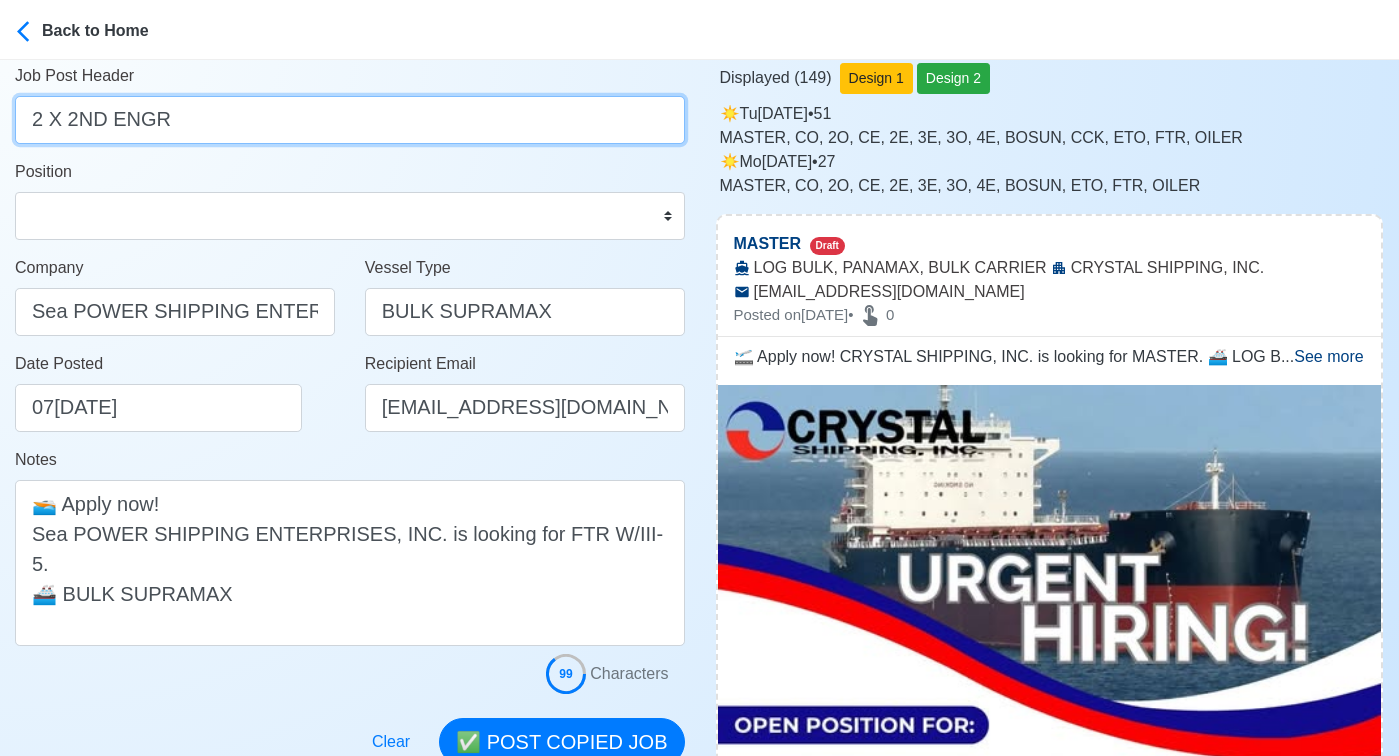 click on "2 X 2ND ENGR" at bounding box center (350, 120) 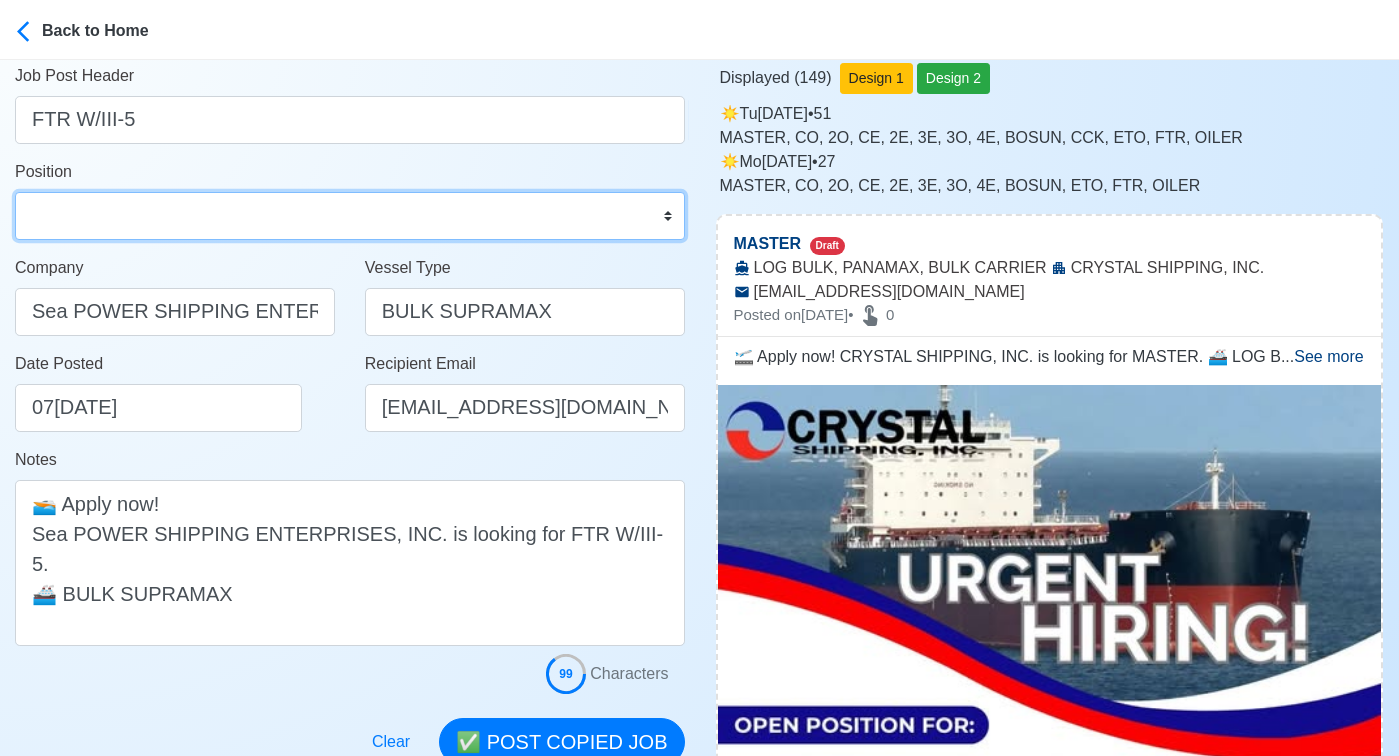click on "Master Chief Officer 2nd Officer 3rd Officer Junior Officer Chief Engineer 2nd Engineer 3rd Engineer 4th Engineer Gas Engineer Junior Engineer 1st Assistant Engineer 2nd Assistant Engineer 3rd Assistant Engineer ETO/ETR Electrician Electrical Engineer Oiler Fitter Welder Chief Cook Chef Cook Messman Wiper Rigger Ordinary Seaman Able Seaman Motorman Pumpman Bosun Cadet Reefer Mechanic Operator Repairman Painter Steward Waiter Others" at bounding box center (350, 216) 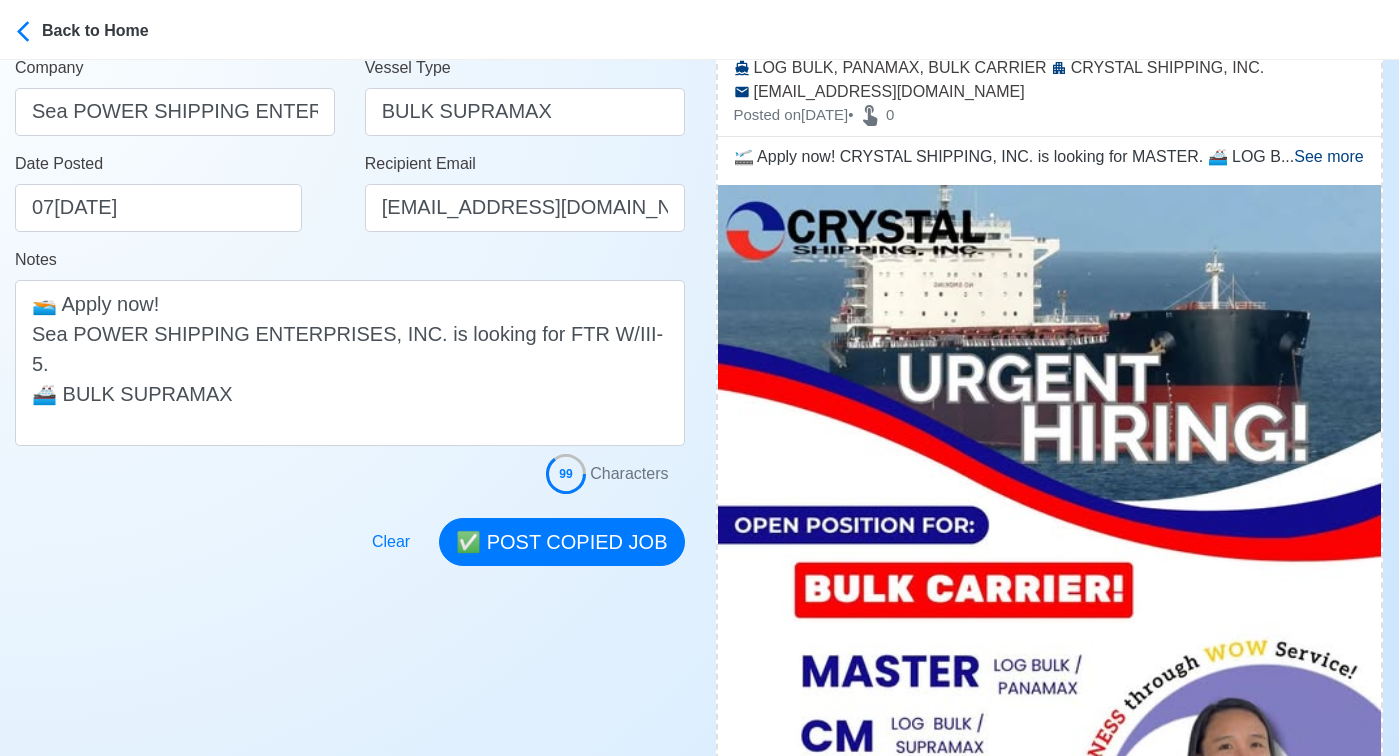 scroll, scrollTop: 358, scrollLeft: 0, axis: vertical 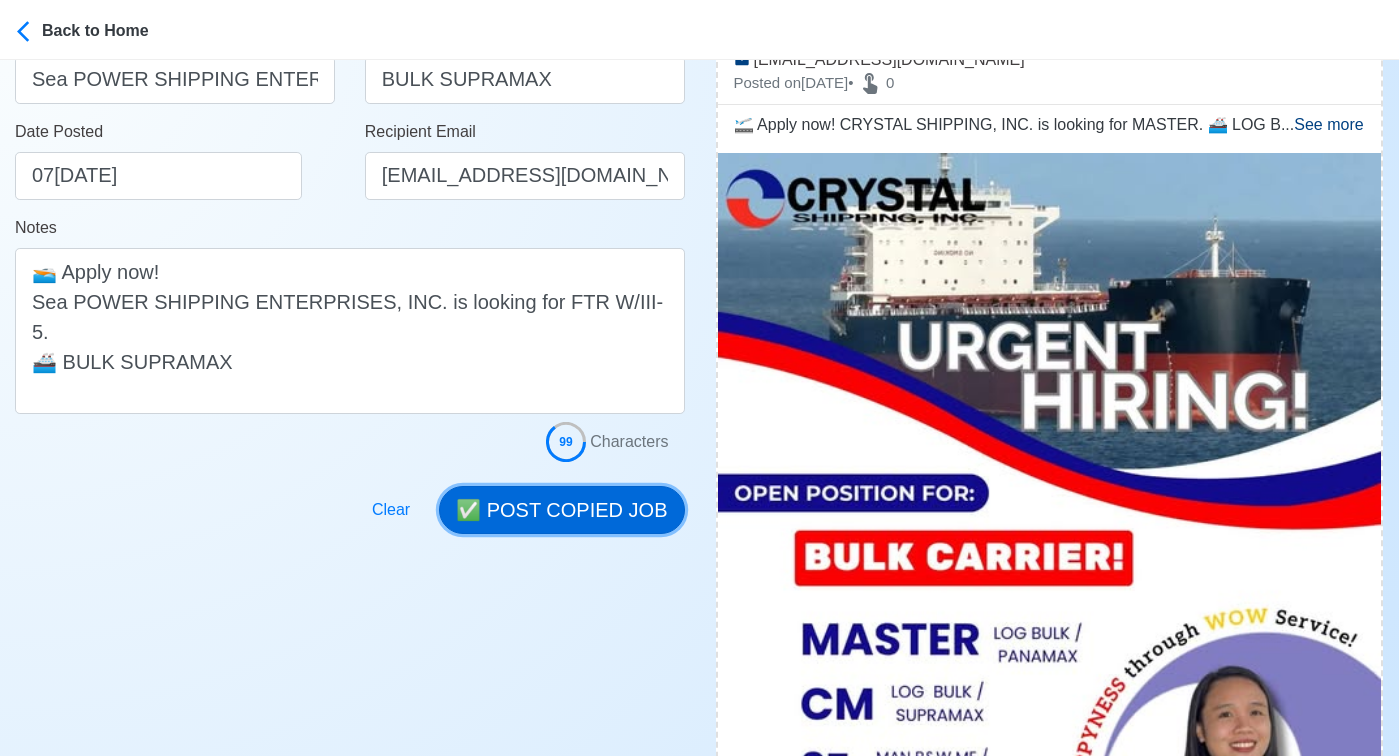 click on "✅ POST COPIED JOB" at bounding box center (561, 510) 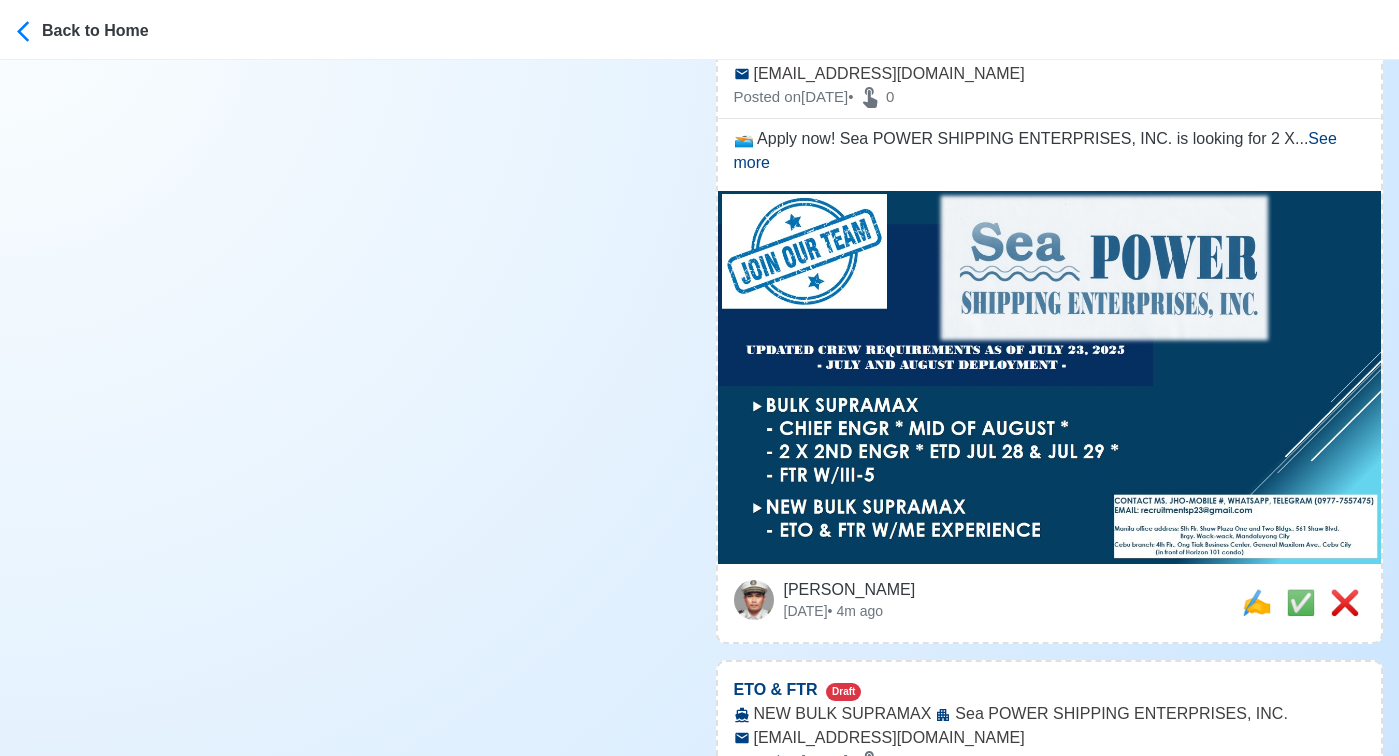 scroll, scrollTop: 9272, scrollLeft: 0, axis: vertical 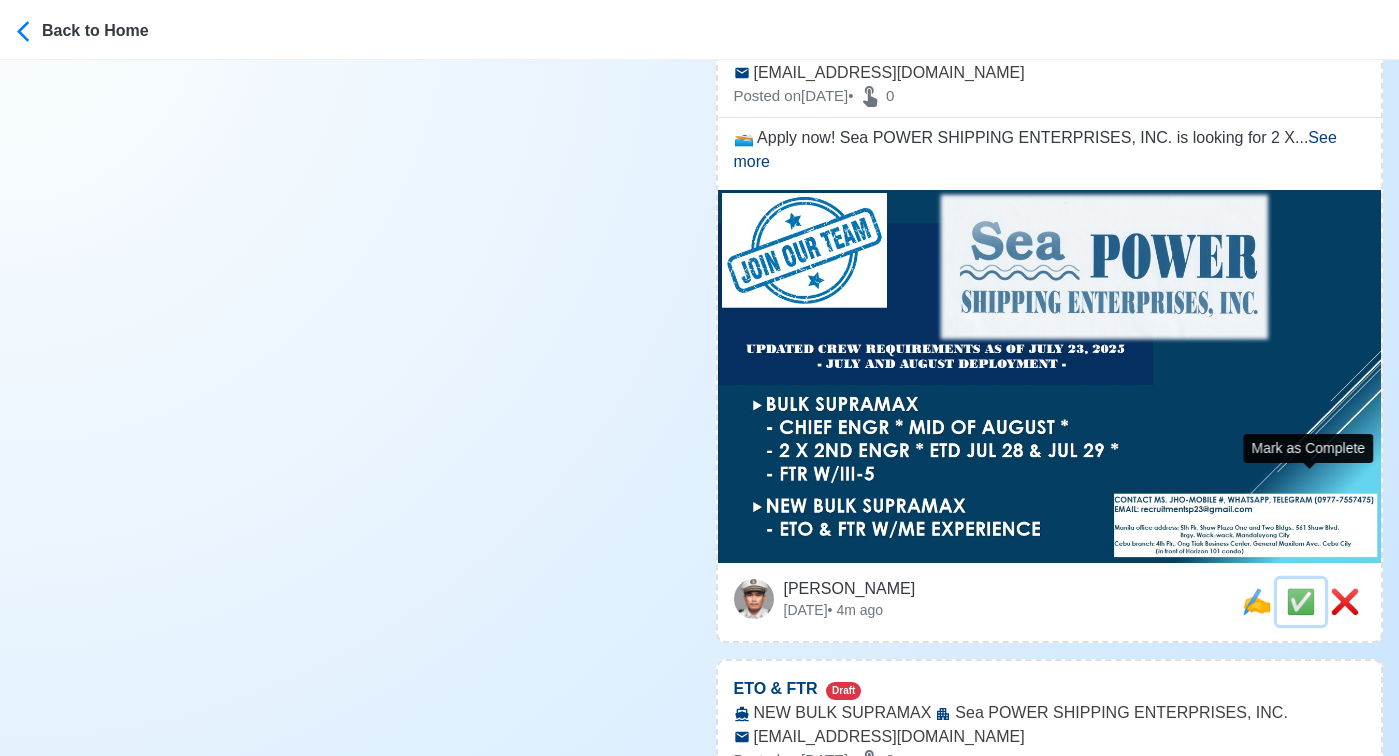 click on "✅" at bounding box center (1301, 601) 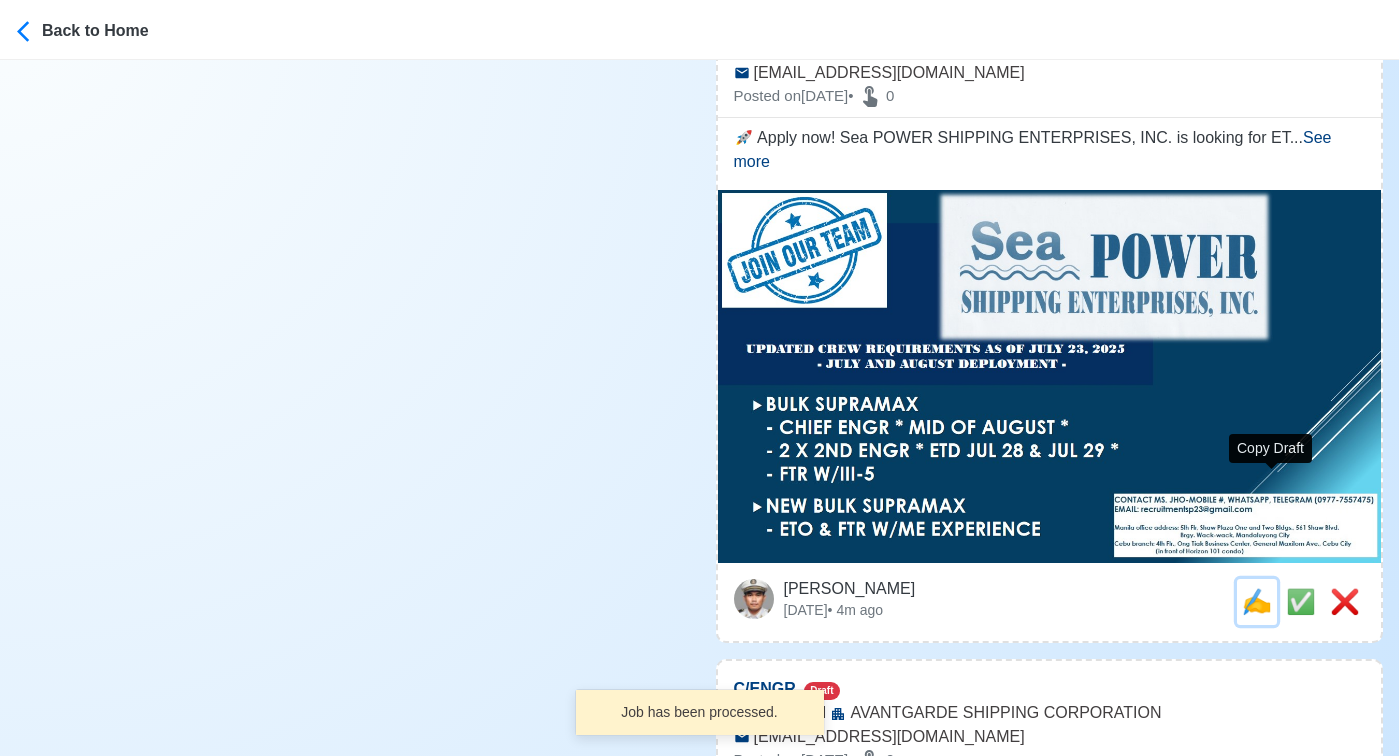 click on "✍️" at bounding box center [1257, 601] 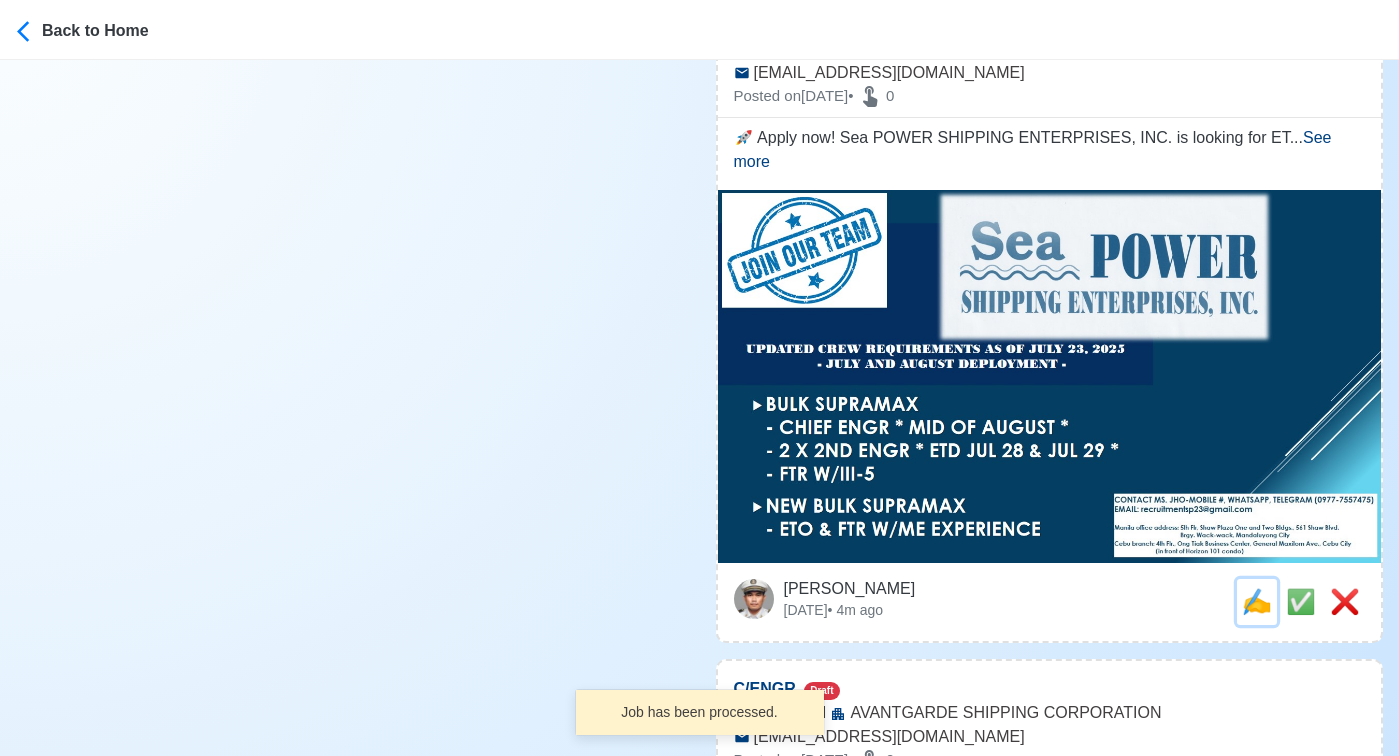 scroll, scrollTop: 0, scrollLeft: 0, axis: both 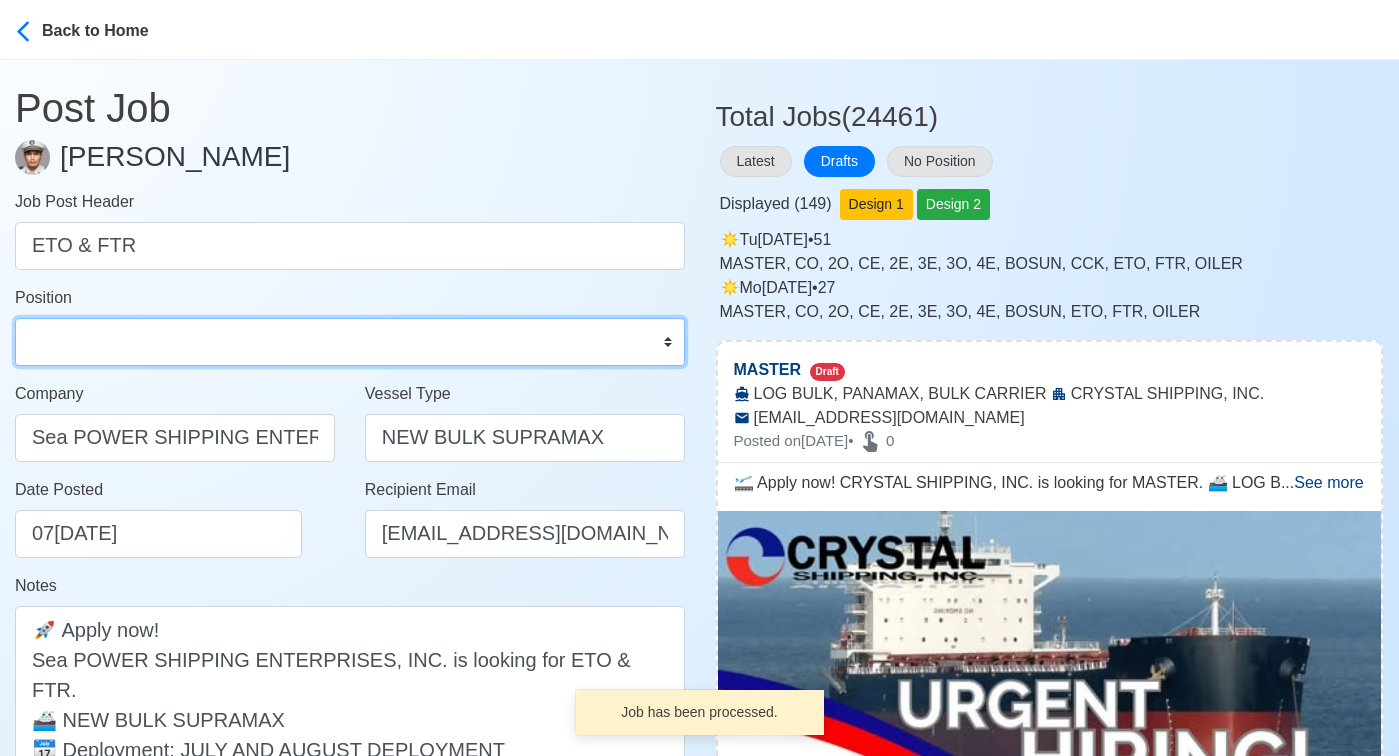 click on "Master Chief Officer 2nd Officer 3rd Officer Junior Officer Chief Engineer 2nd Engineer 3rd Engineer 4th Engineer Gas Engineer Junior Engineer 1st Assistant Engineer 2nd Assistant Engineer 3rd Assistant Engineer ETO/ETR Electrician Electrical Engineer Oiler Fitter Welder Chief Cook Chef Cook Messman Wiper Rigger Ordinary Seaman Able Seaman Motorman Pumpman Bosun Cadet Reefer Mechanic Operator Repairman Painter Steward Waiter Others" at bounding box center [350, 342] 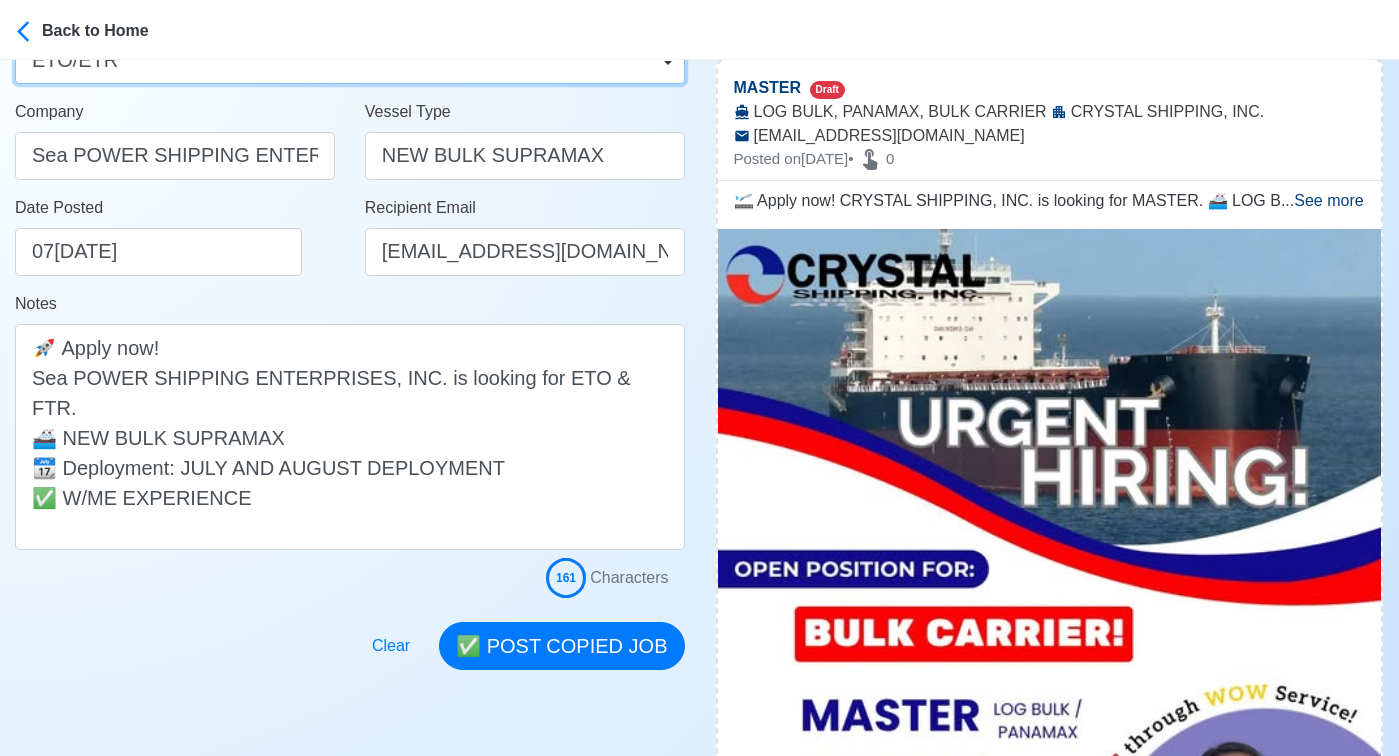 scroll, scrollTop: 290, scrollLeft: 0, axis: vertical 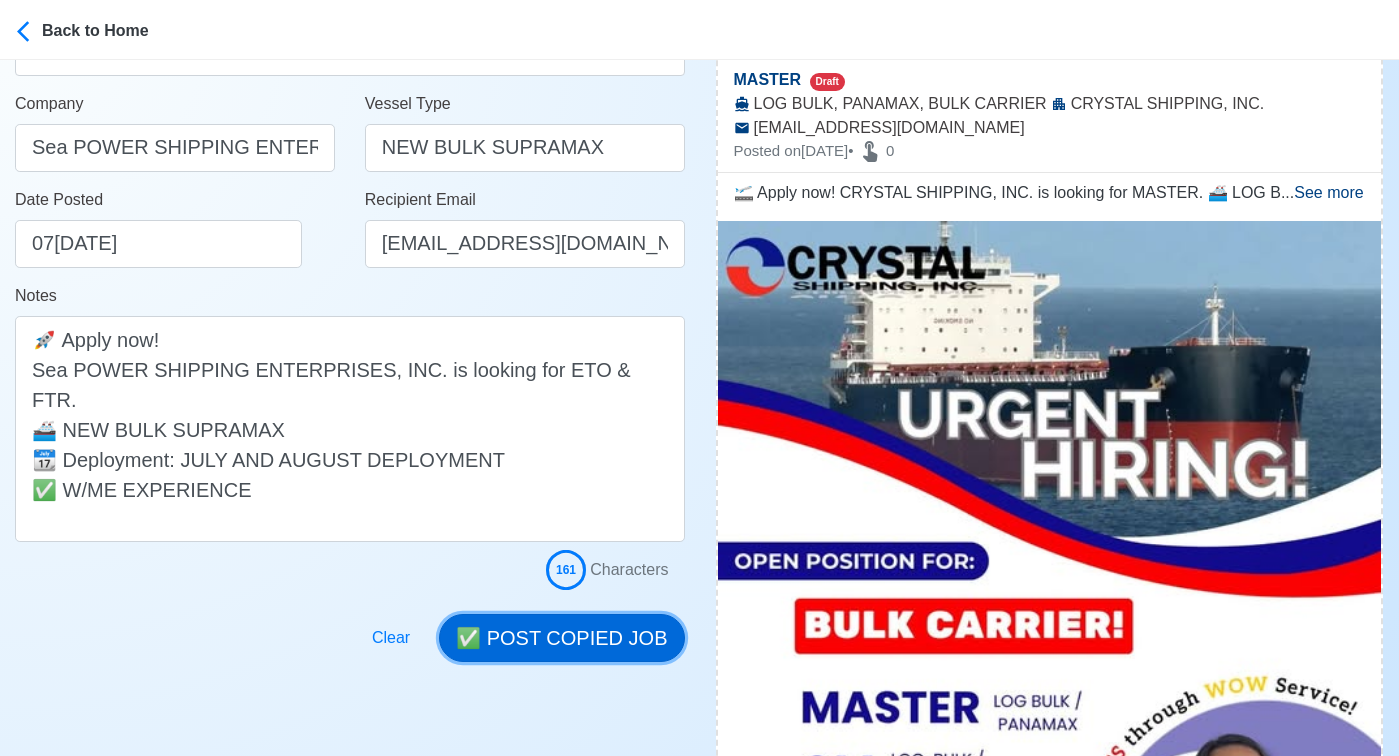 click on "✅ POST COPIED JOB" at bounding box center (561, 638) 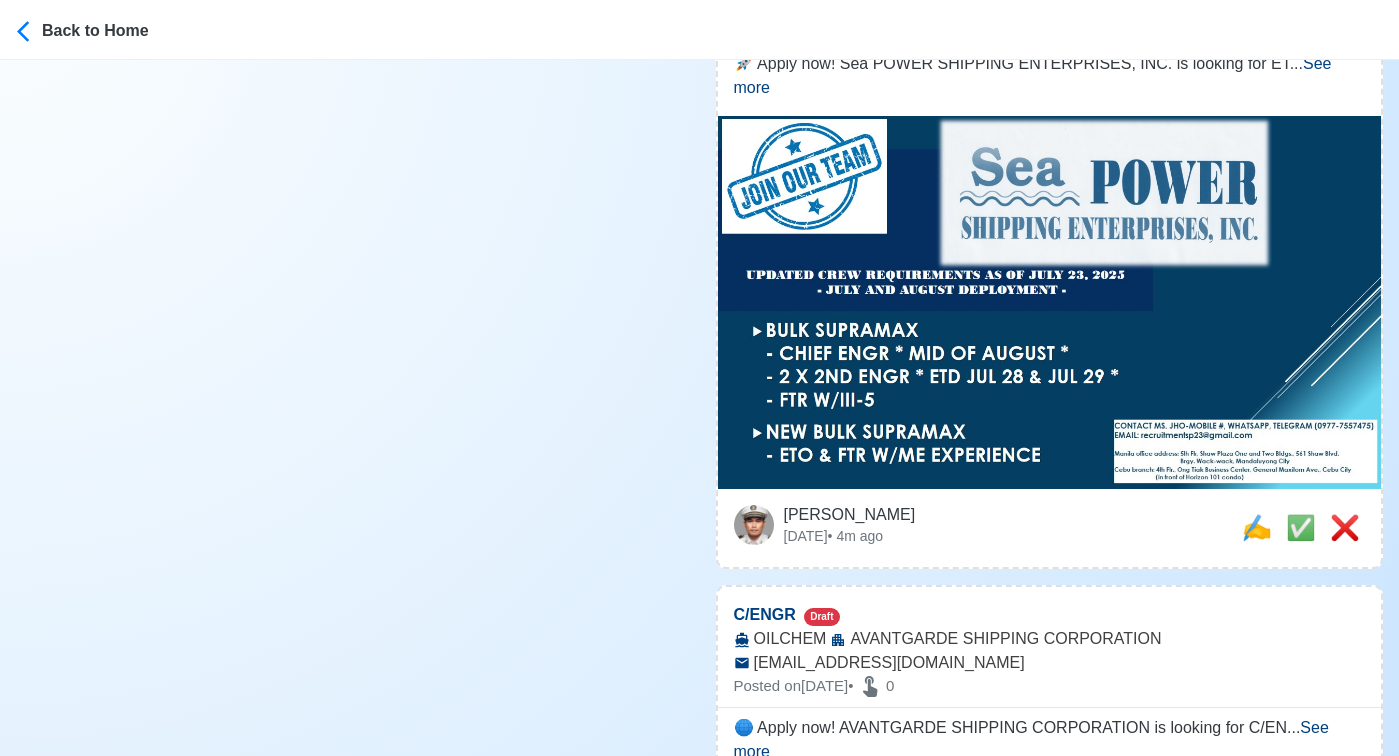 scroll, scrollTop: 9356, scrollLeft: 0, axis: vertical 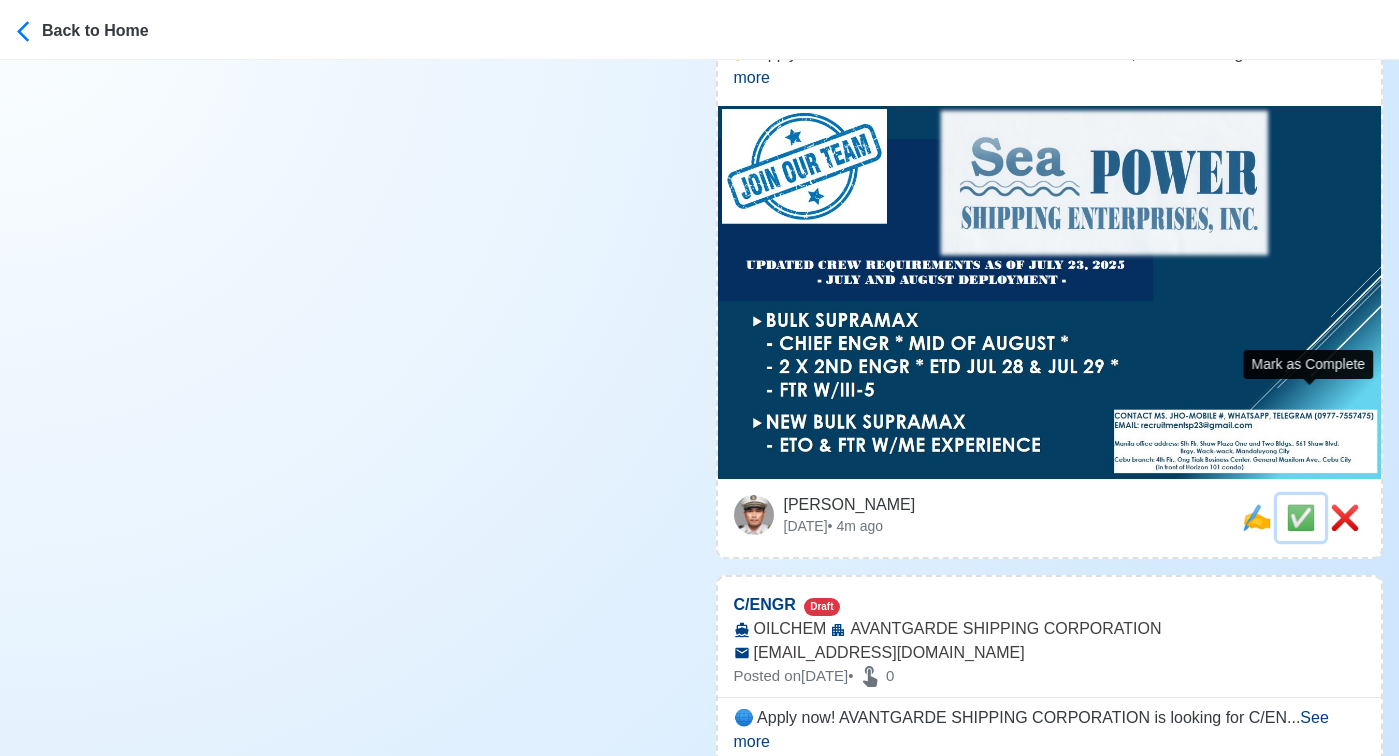 click on "✅" at bounding box center (1301, 517) 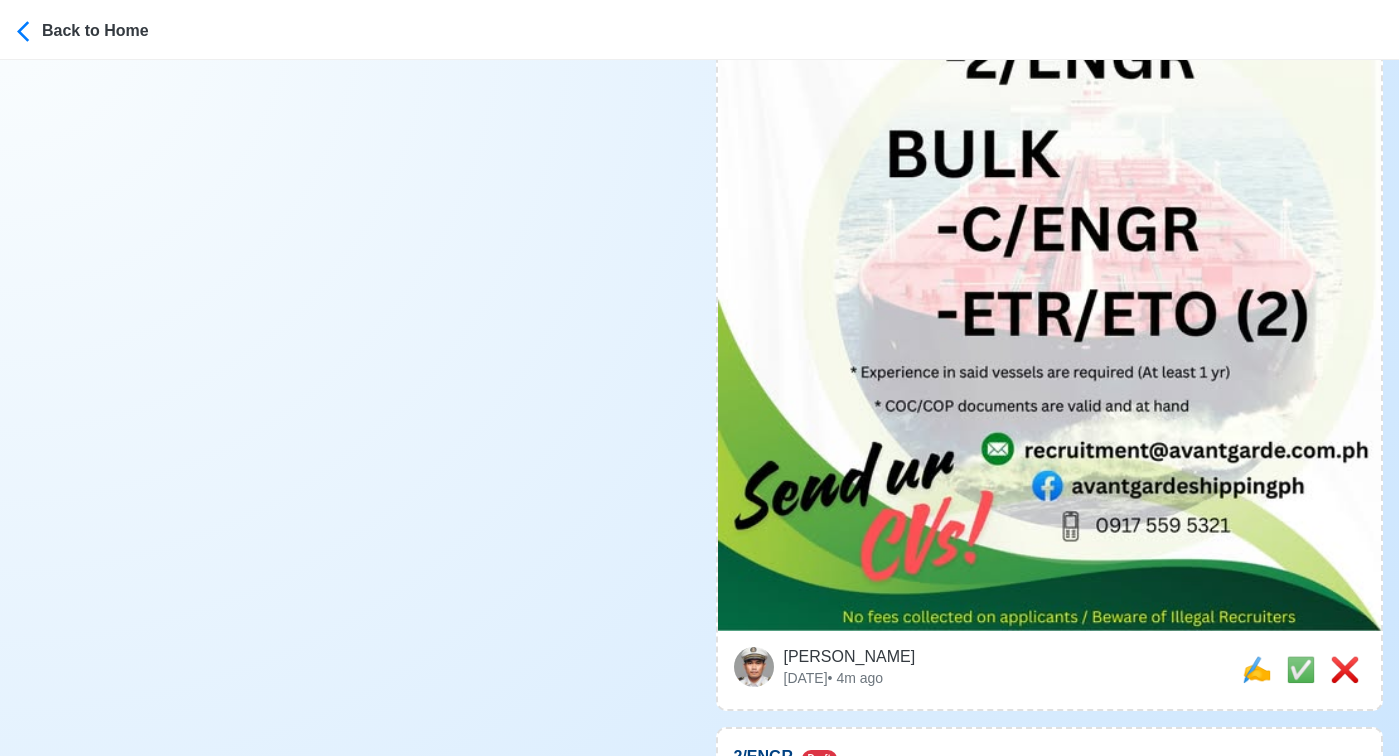 scroll, scrollTop: 10066, scrollLeft: 0, axis: vertical 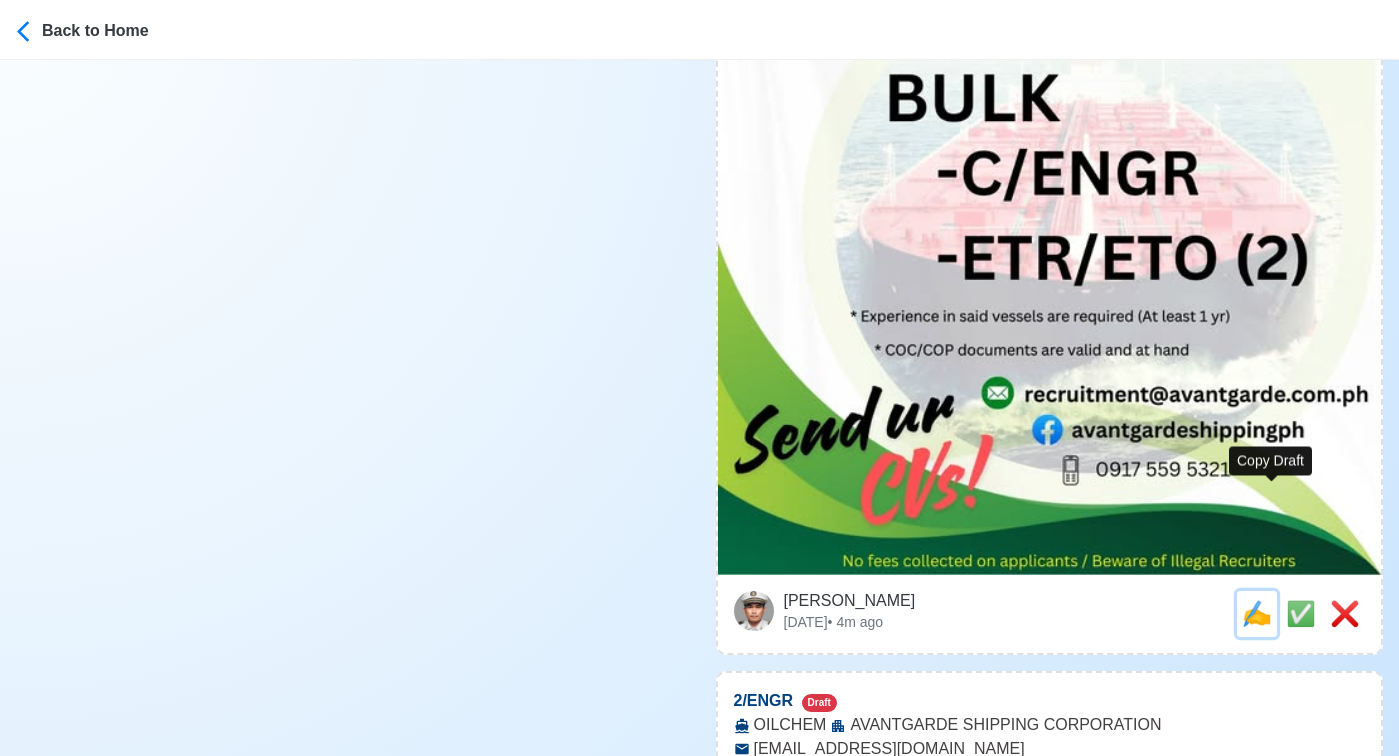 click on "✍️" at bounding box center [1257, 613] 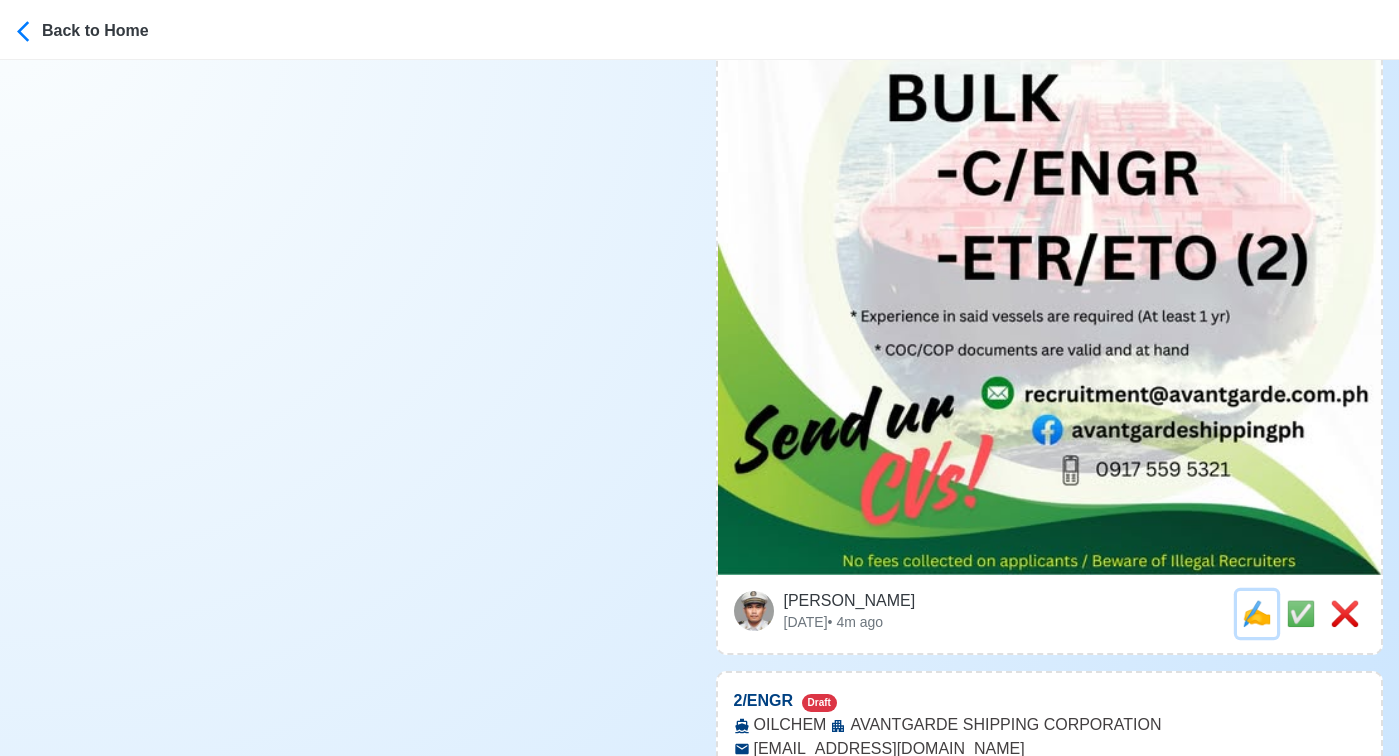 scroll, scrollTop: 0, scrollLeft: 0, axis: both 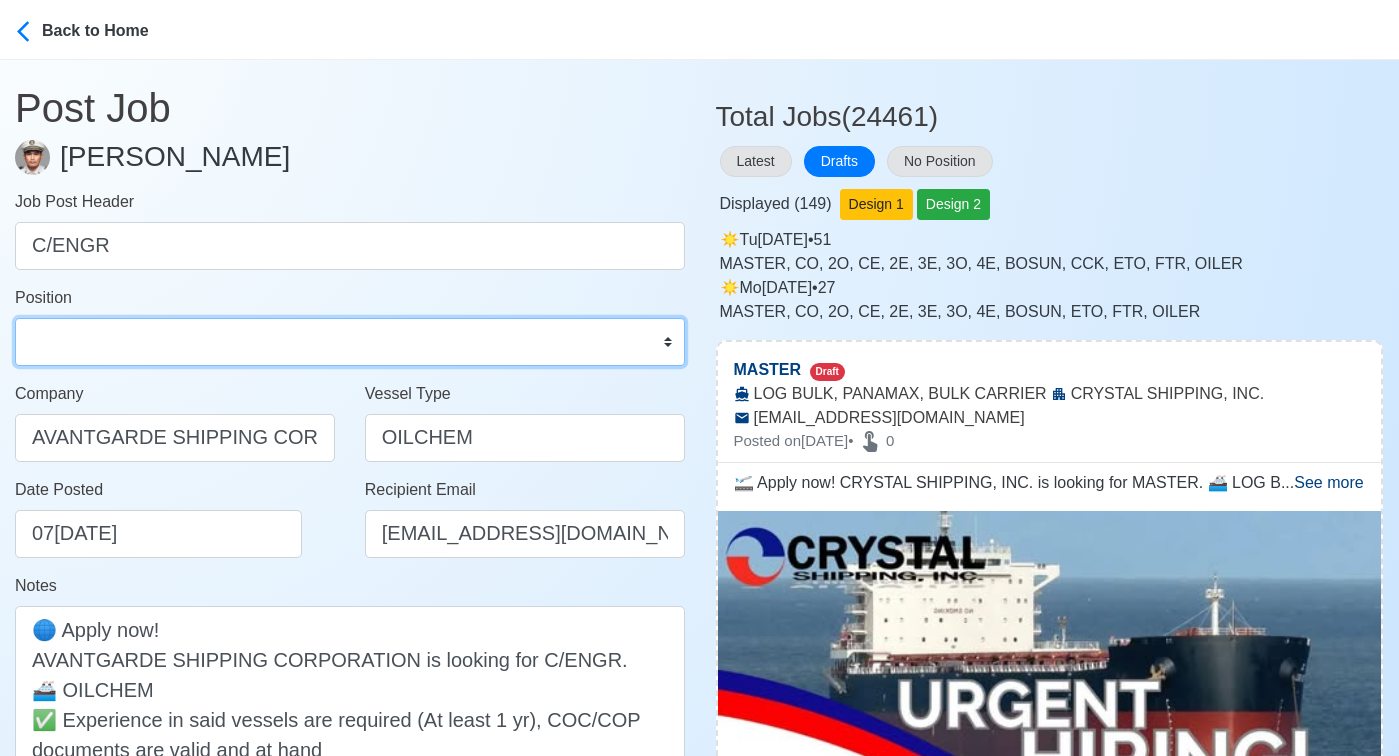 click on "Master Chief Officer 2nd Officer 3rd Officer Junior Officer Chief Engineer 2nd Engineer 3rd Engineer 4th Engineer Gas Engineer Junior Engineer 1st Assistant Engineer 2nd Assistant Engineer 3rd Assistant Engineer ETO/ETR Electrician Electrical Engineer Oiler Fitter Welder Chief Cook Chef Cook Messman Wiper Rigger Ordinary Seaman Able Seaman Motorman Pumpman Bosun Cadet Reefer Mechanic Operator Repairman Painter Steward Waiter Others" at bounding box center [350, 342] 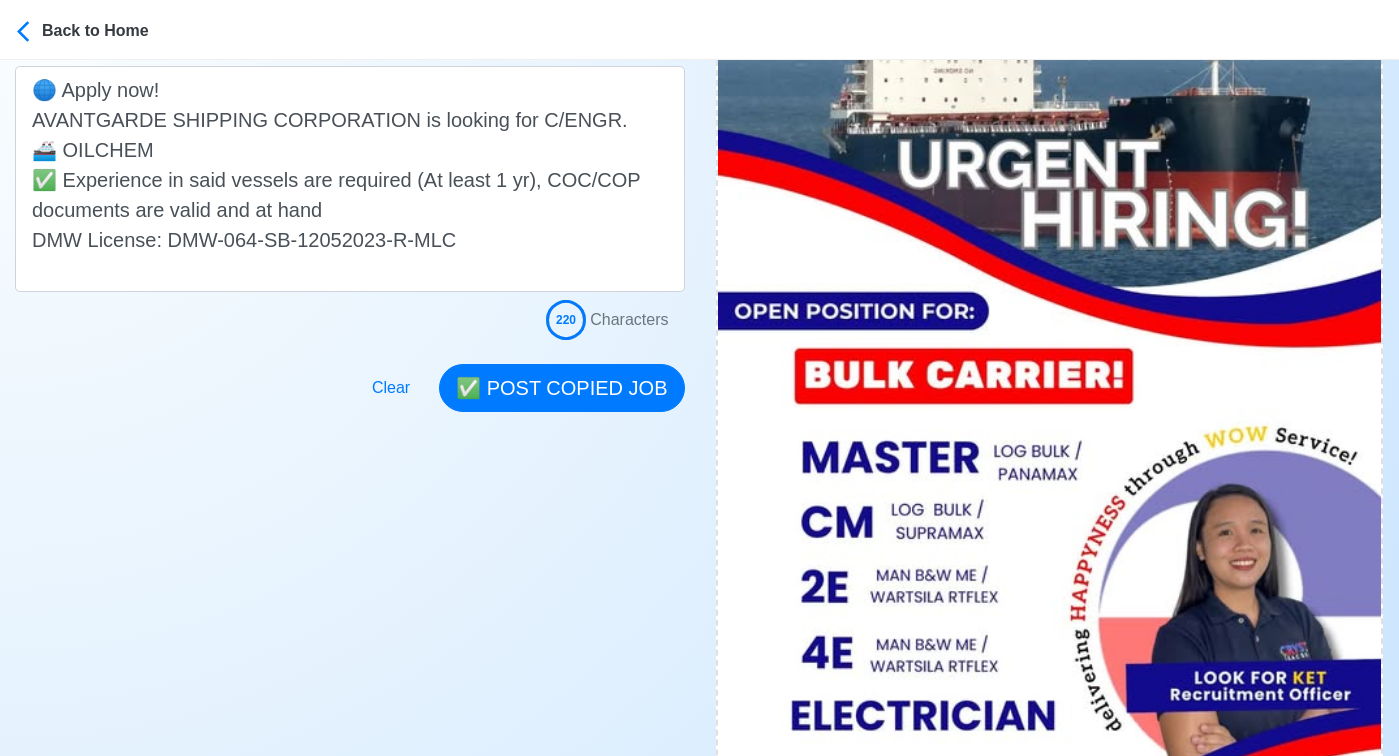 scroll, scrollTop: 503, scrollLeft: 0, axis: vertical 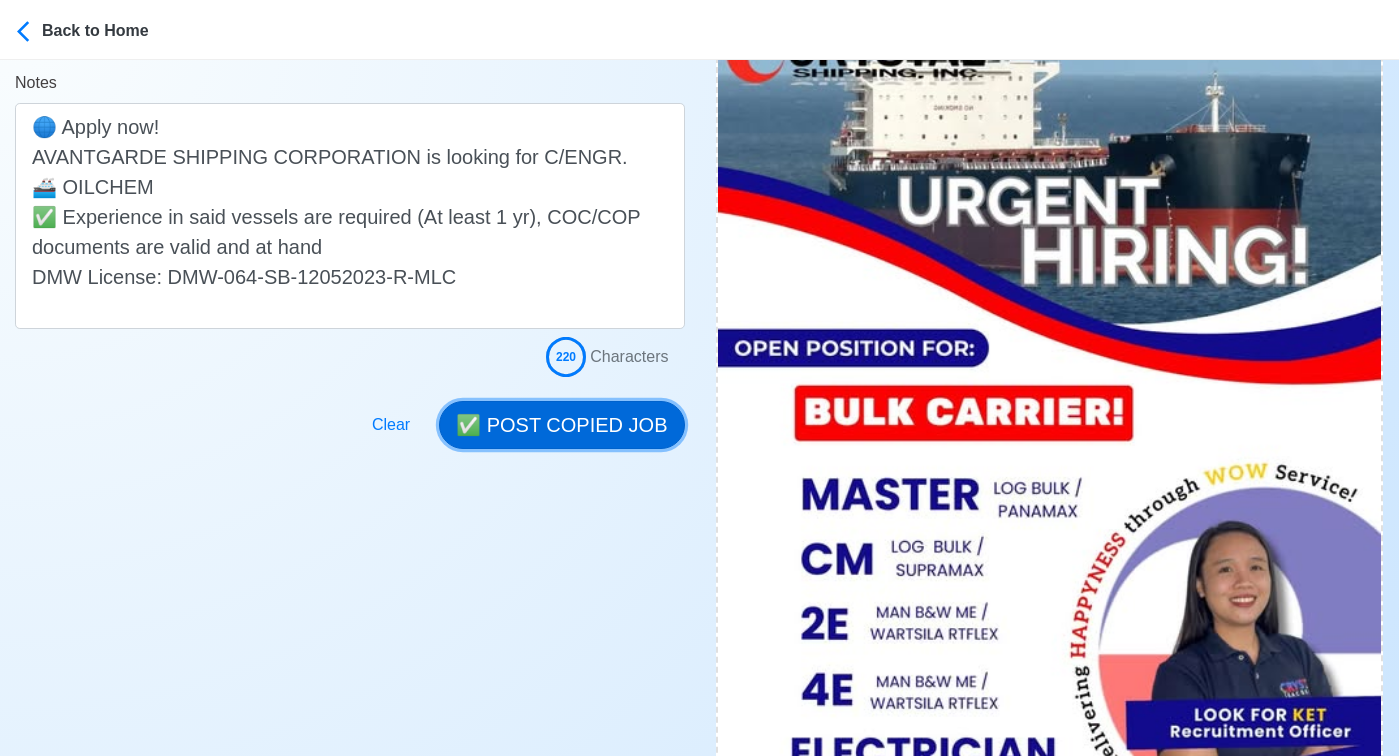 click on "✅ POST COPIED JOB" at bounding box center (561, 425) 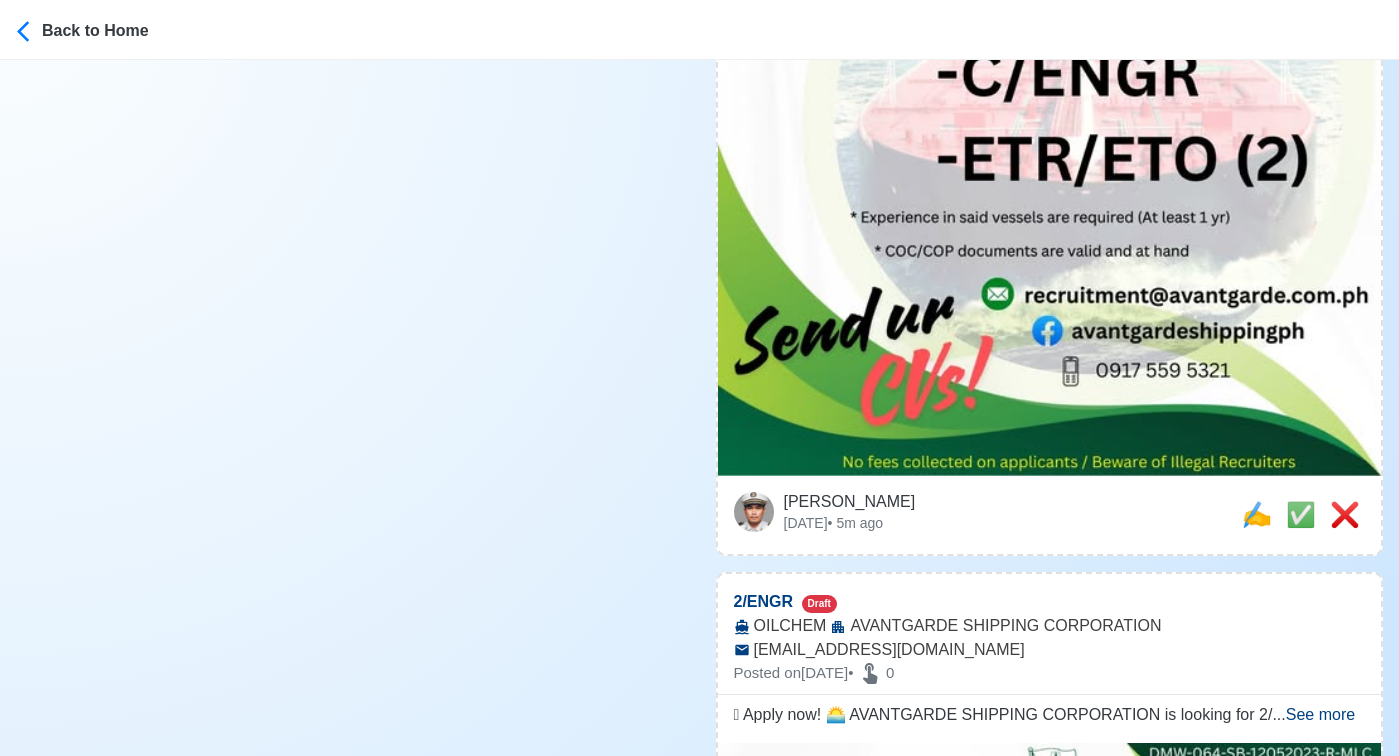 scroll, scrollTop: 10221, scrollLeft: 0, axis: vertical 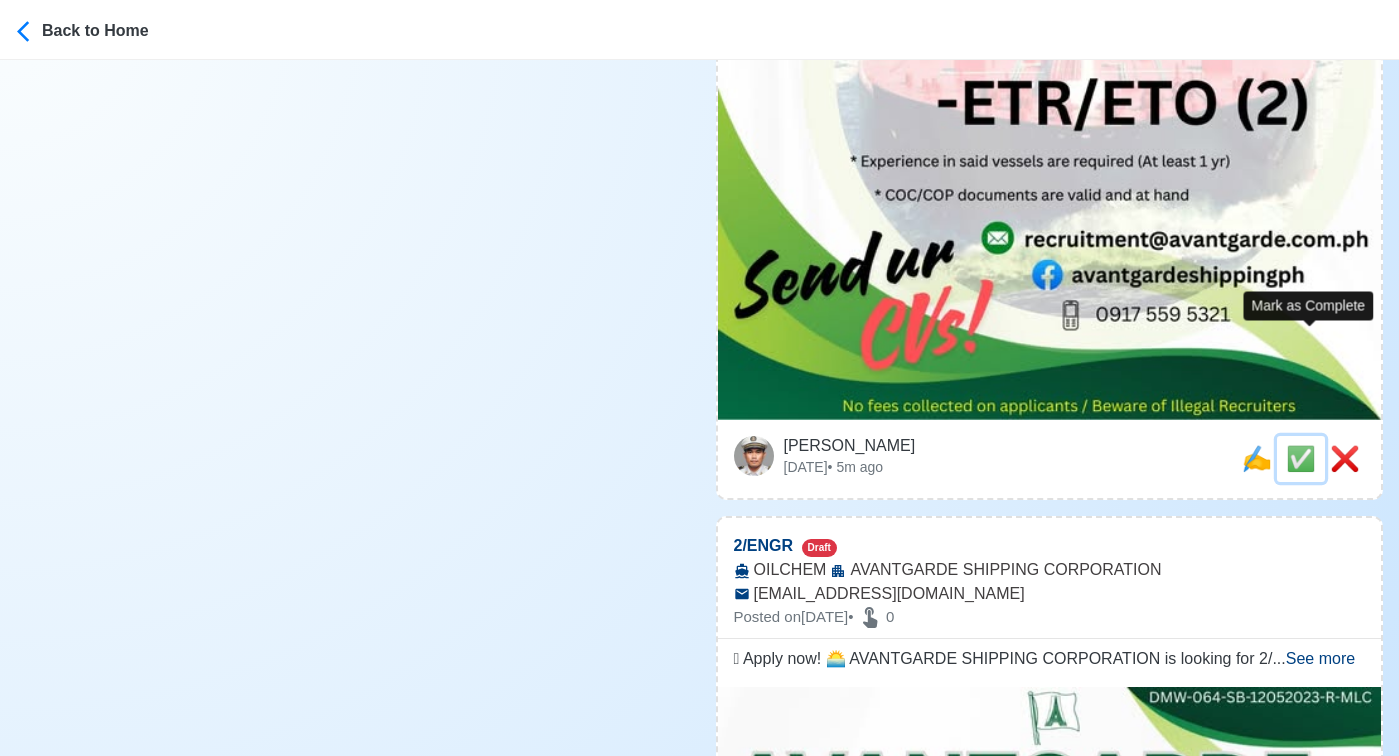 click on "✅" at bounding box center (1301, 458) 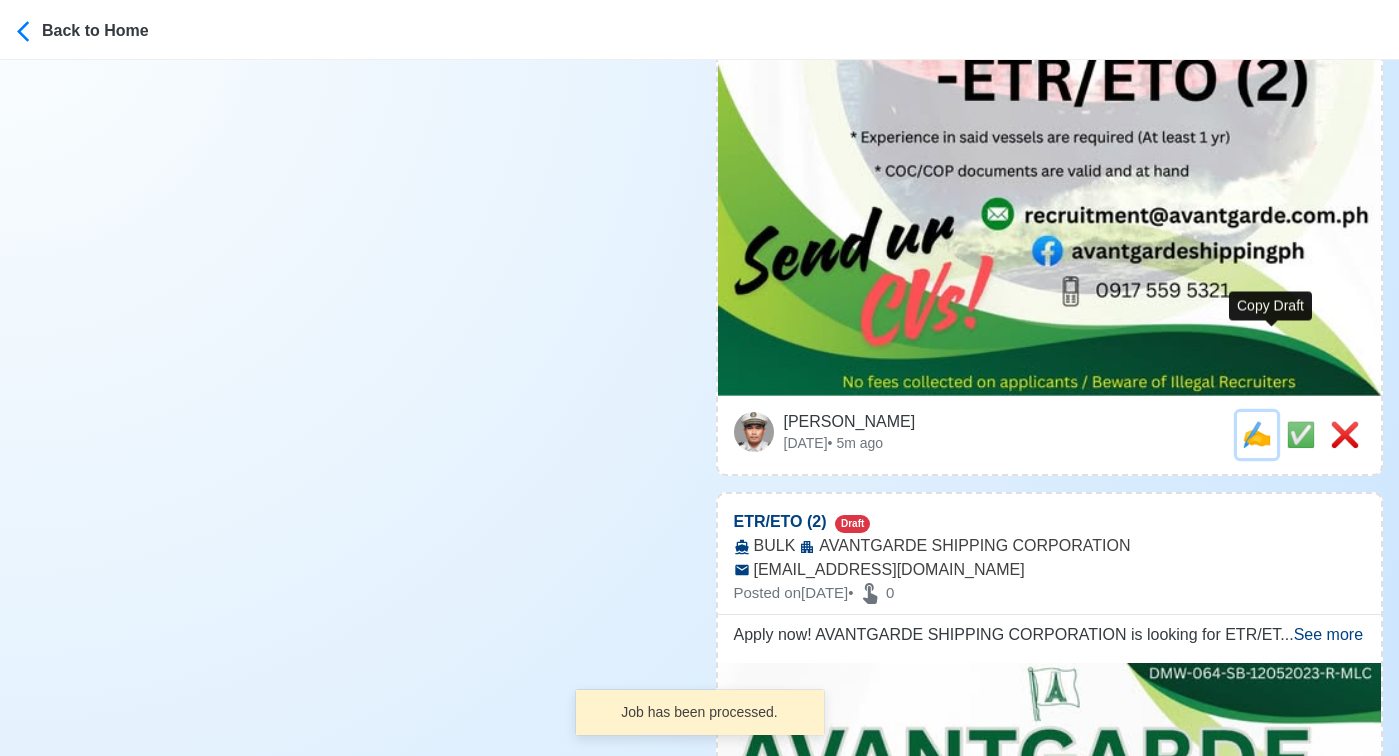 click on "✍️" at bounding box center [1257, 434] 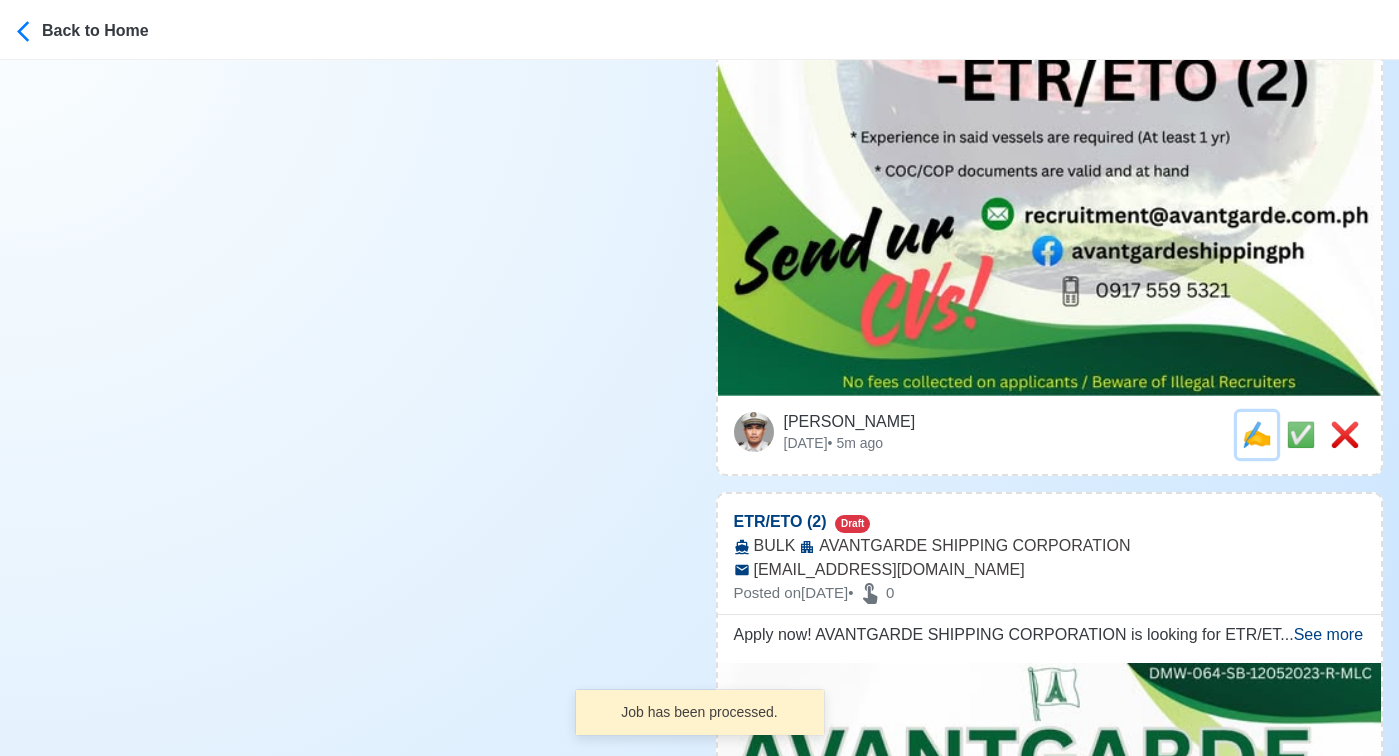 scroll, scrollTop: 0, scrollLeft: 0, axis: both 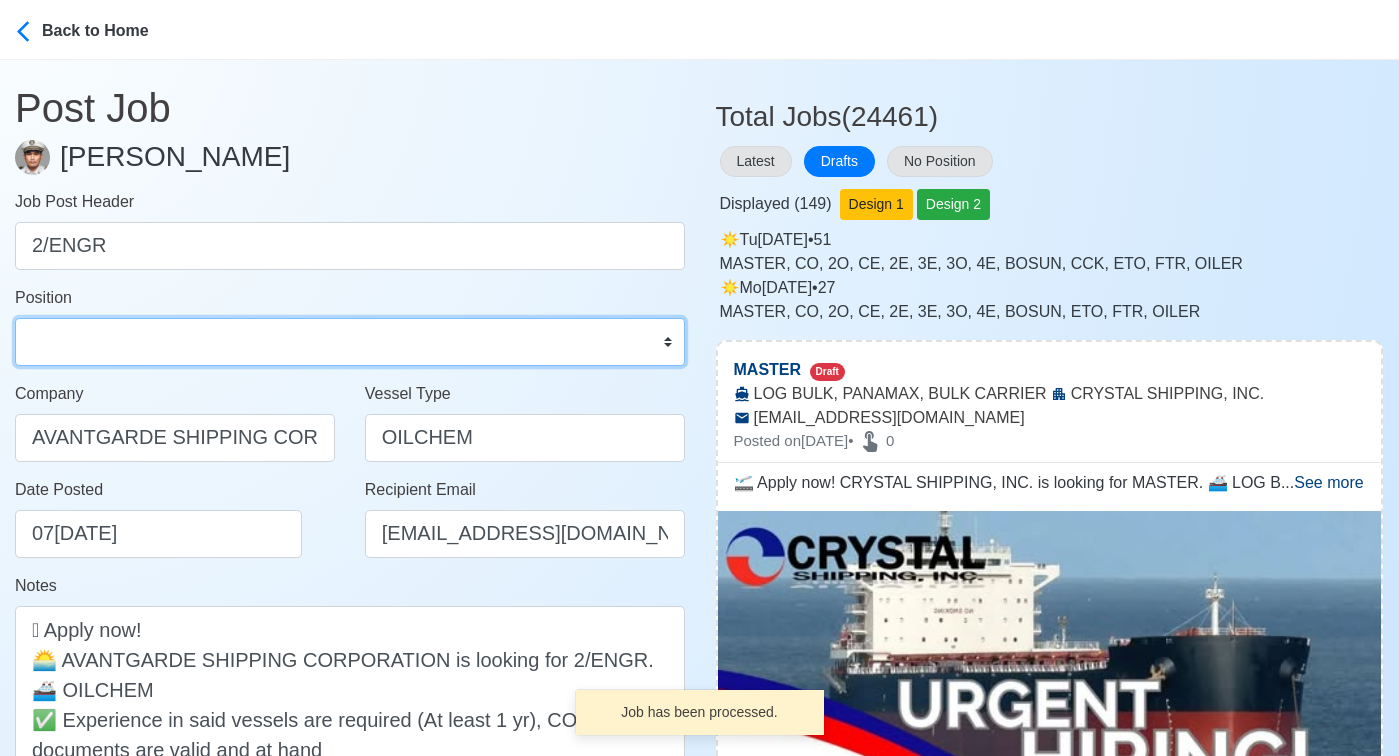 click on "Master Chief Officer 2nd Officer 3rd Officer Junior Officer Chief Engineer 2nd Engineer 3rd Engineer 4th Engineer Gas Engineer Junior Engineer 1st Assistant Engineer 2nd Assistant Engineer 3rd Assistant Engineer ETO/ETR Electrician Electrical Engineer Oiler Fitter Welder Chief Cook Chef Cook Messman Wiper Rigger Ordinary Seaman Able Seaman Motorman Pumpman Bosun Cadet Reefer Mechanic Operator Repairman Painter Steward Waiter Others" at bounding box center (350, 342) 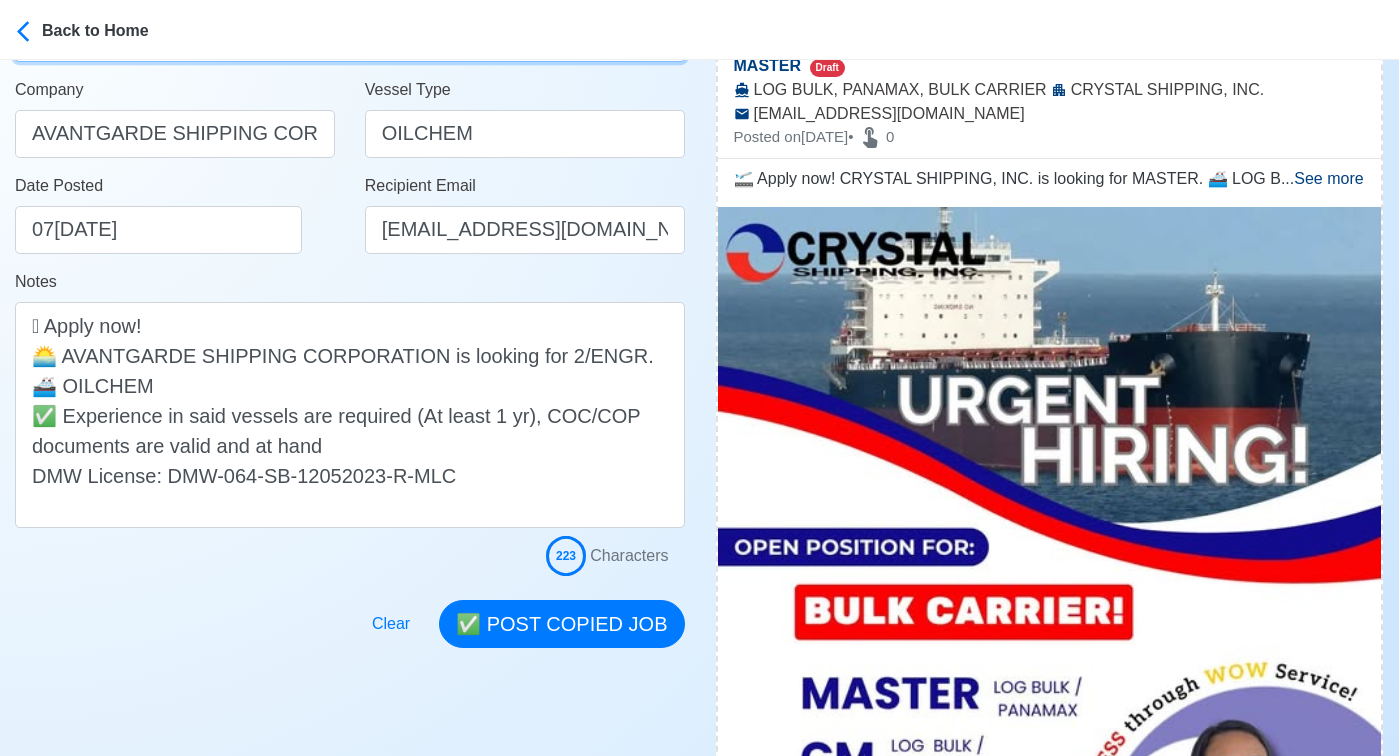 scroll, scrollTop: 332, scrollLeft: 0, axis: vertical 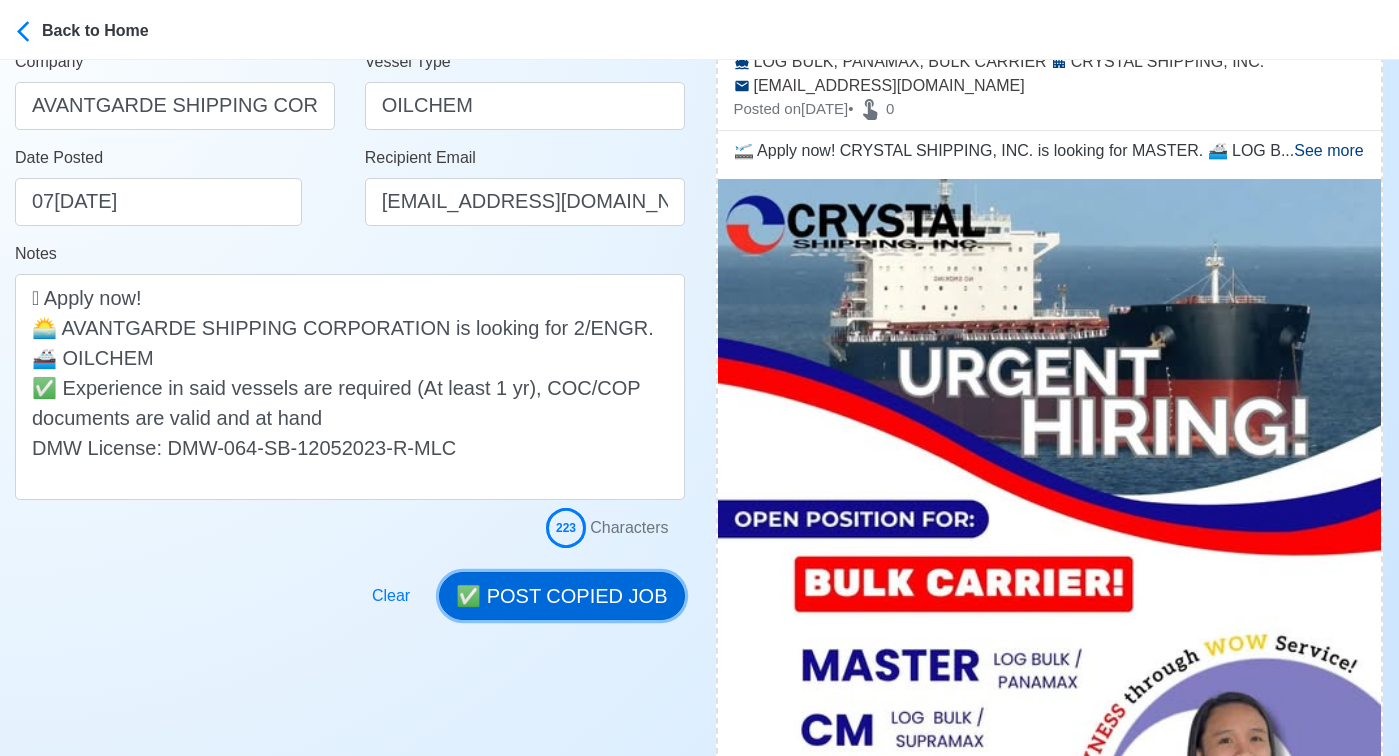 click on "✅ POST COPIED JOB" at bounding box center (561, 596) 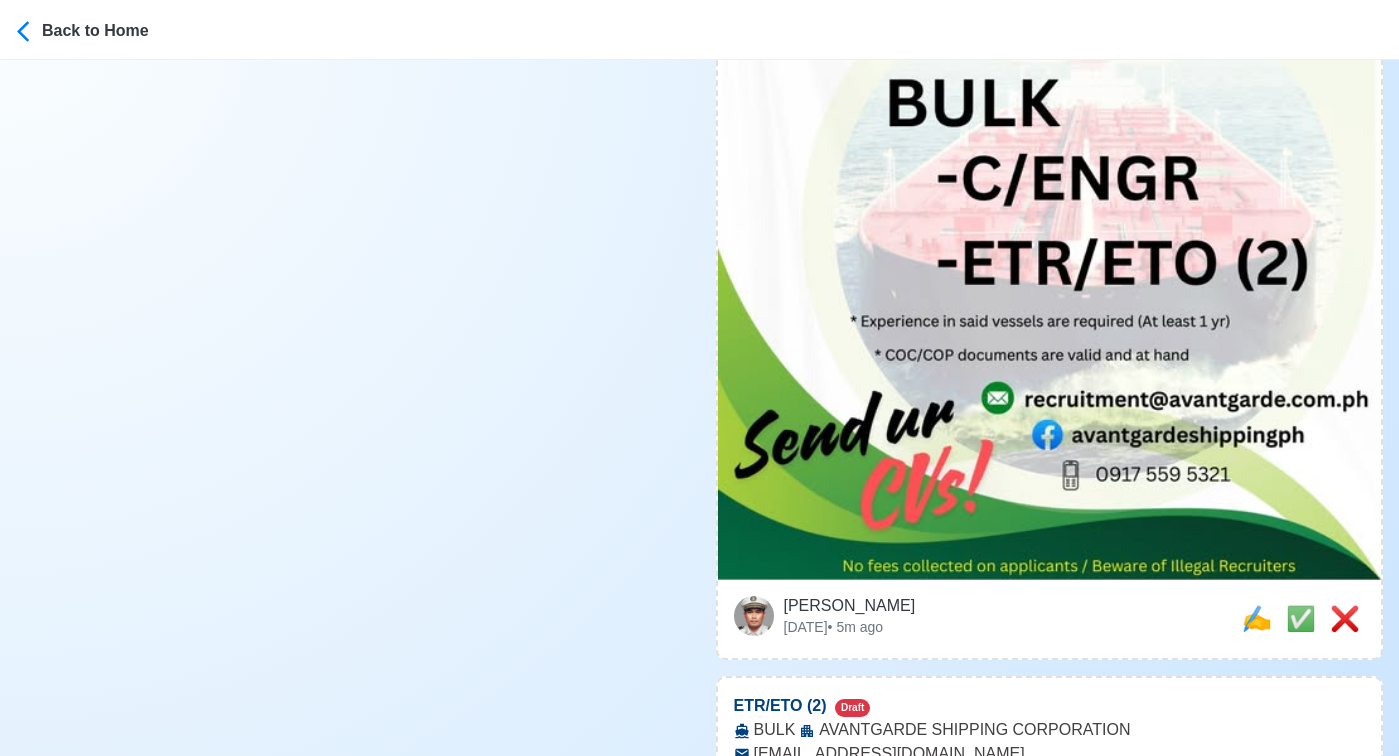 scroll, scrollTop: 10045, scrollLeft: 0, axis: vertical 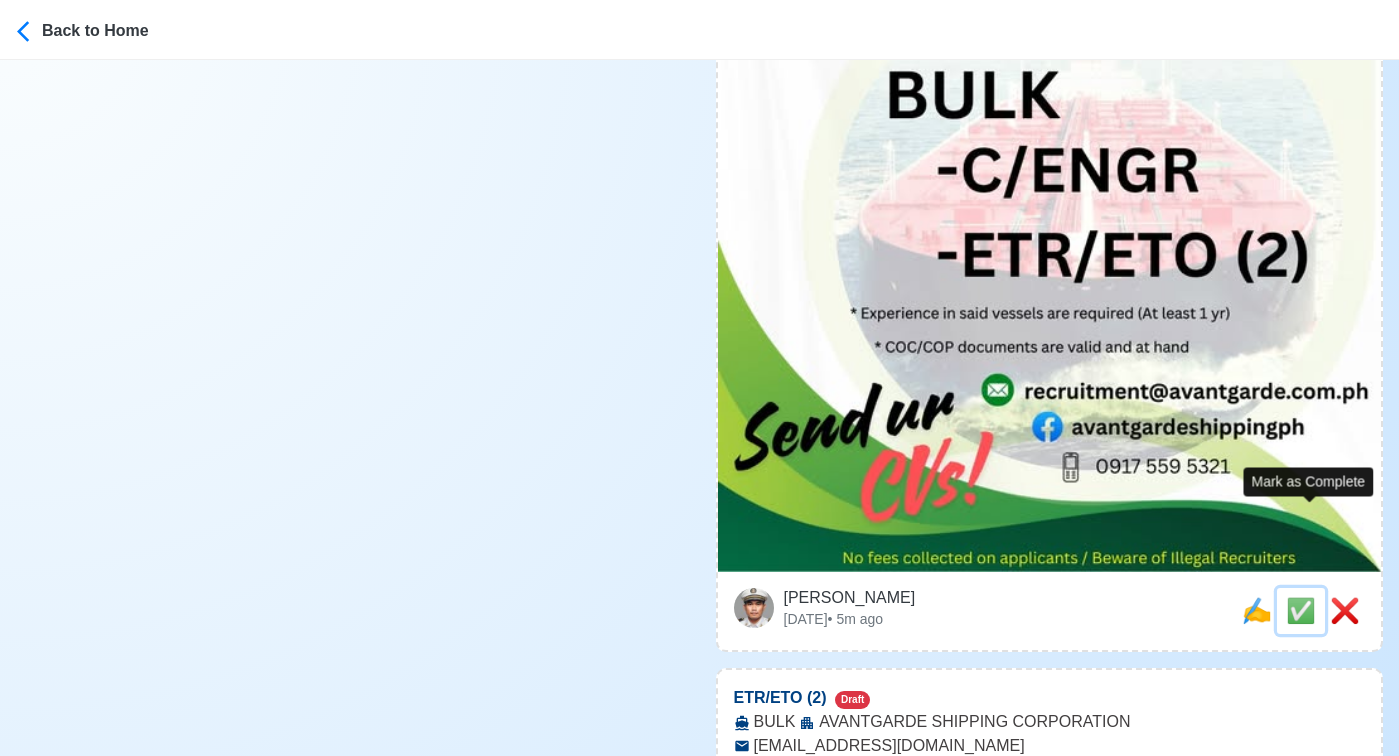 click on "✅" at bounding box center (1301, 610) 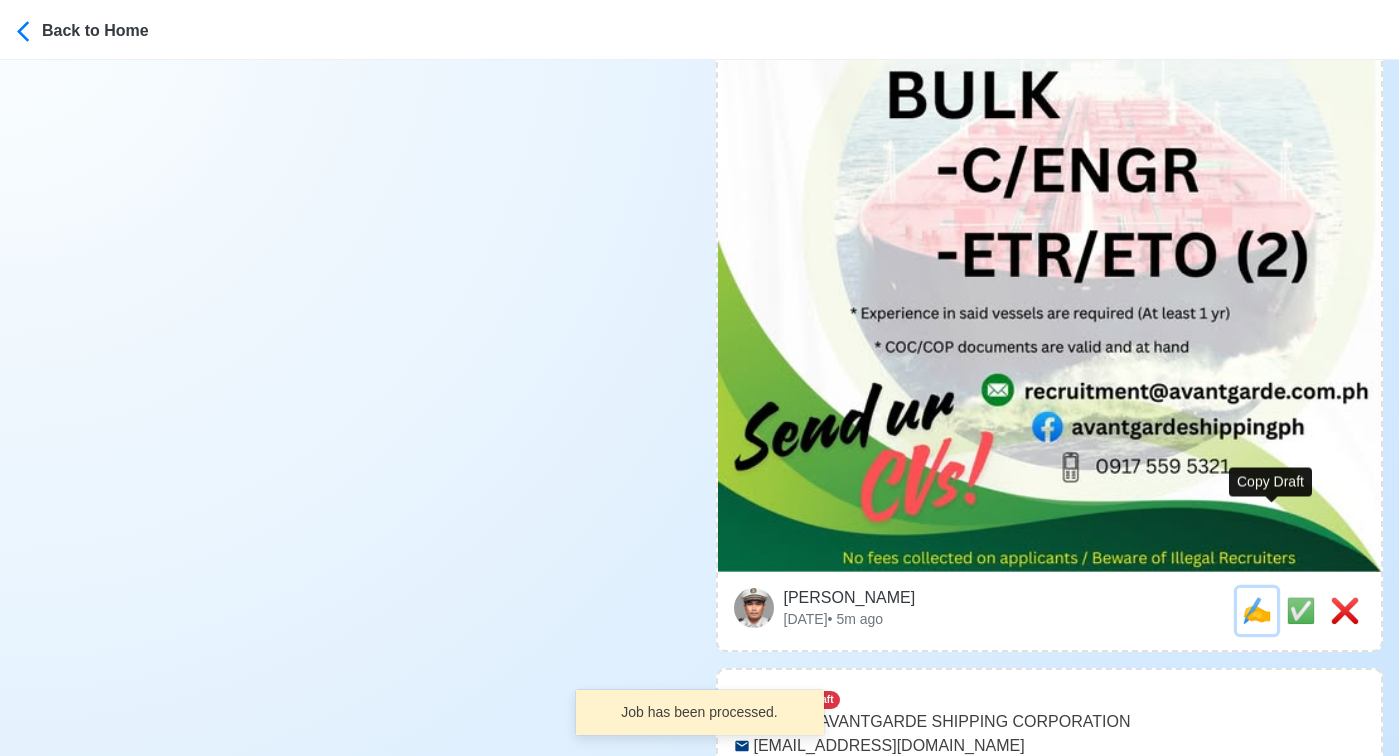 click on "✍️" at bounding box center (1257, 610) 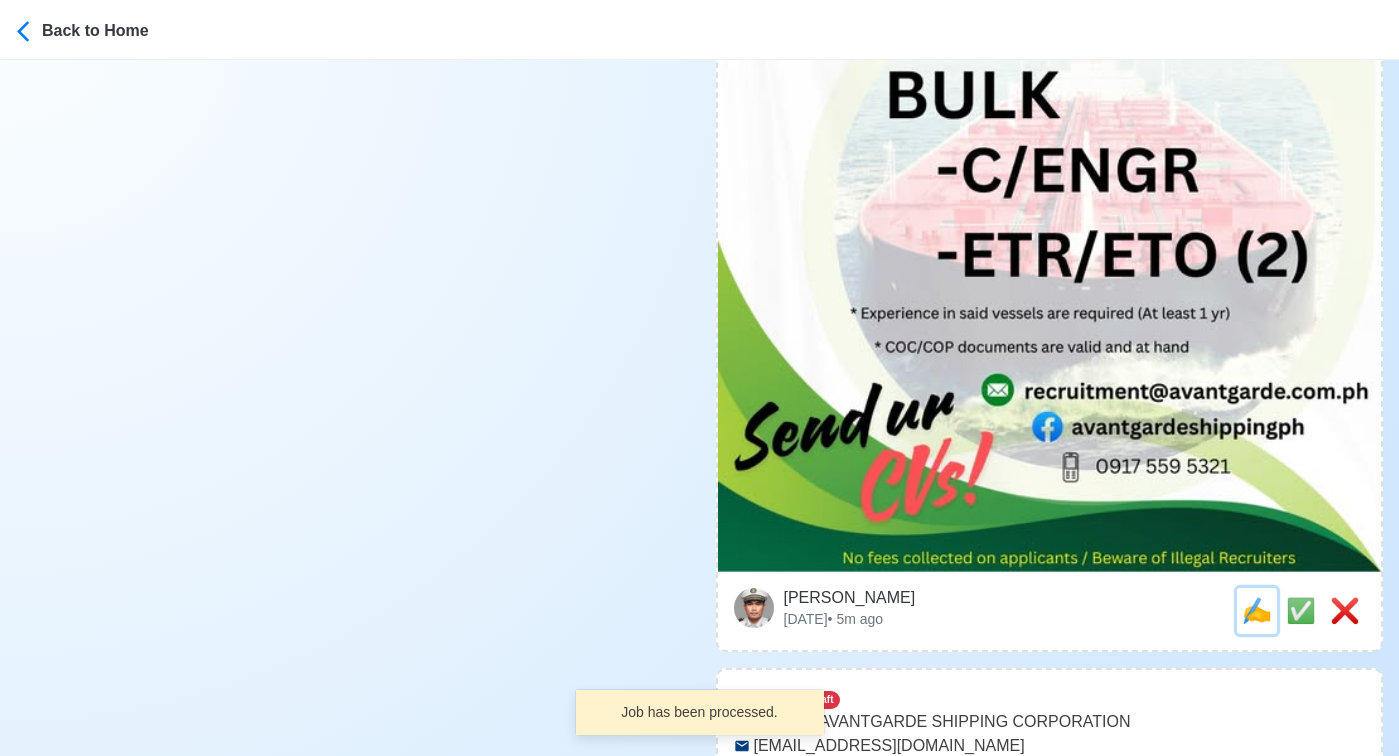 scroll, scrollTop: 0, scrollLeft: 0, axis: both 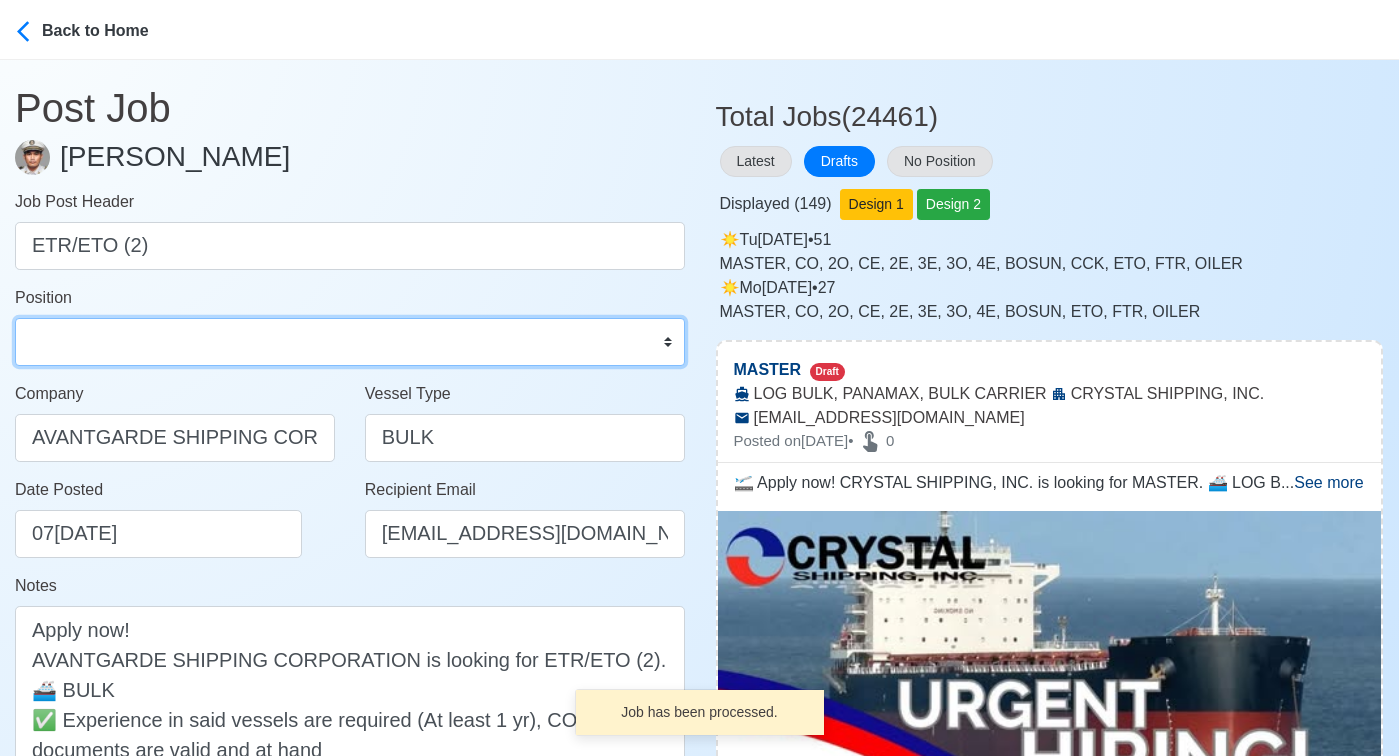 click on "Master Chief Officer 2nd Officer 3rd Officer Junior Officer Chief Engineer 2nd Engineer 3rd Engineer 4th Engineer Gas Engineer Junior Engineer 1st Assistant Engineer 2nd Assistant Engineer 3rd Assistant Engineer ETO/ETR Electrician Electrical Engineer Oiler Fitter Welder Chief Cook Chef Cook Messman Wiper Rigger Ordinary Seaman Able Seaman Motorman Pumpman Bosun Cadet Reefer Mechanic Operator Repairman Painter Steward Waiter Others" at bounding box center (350, 342) 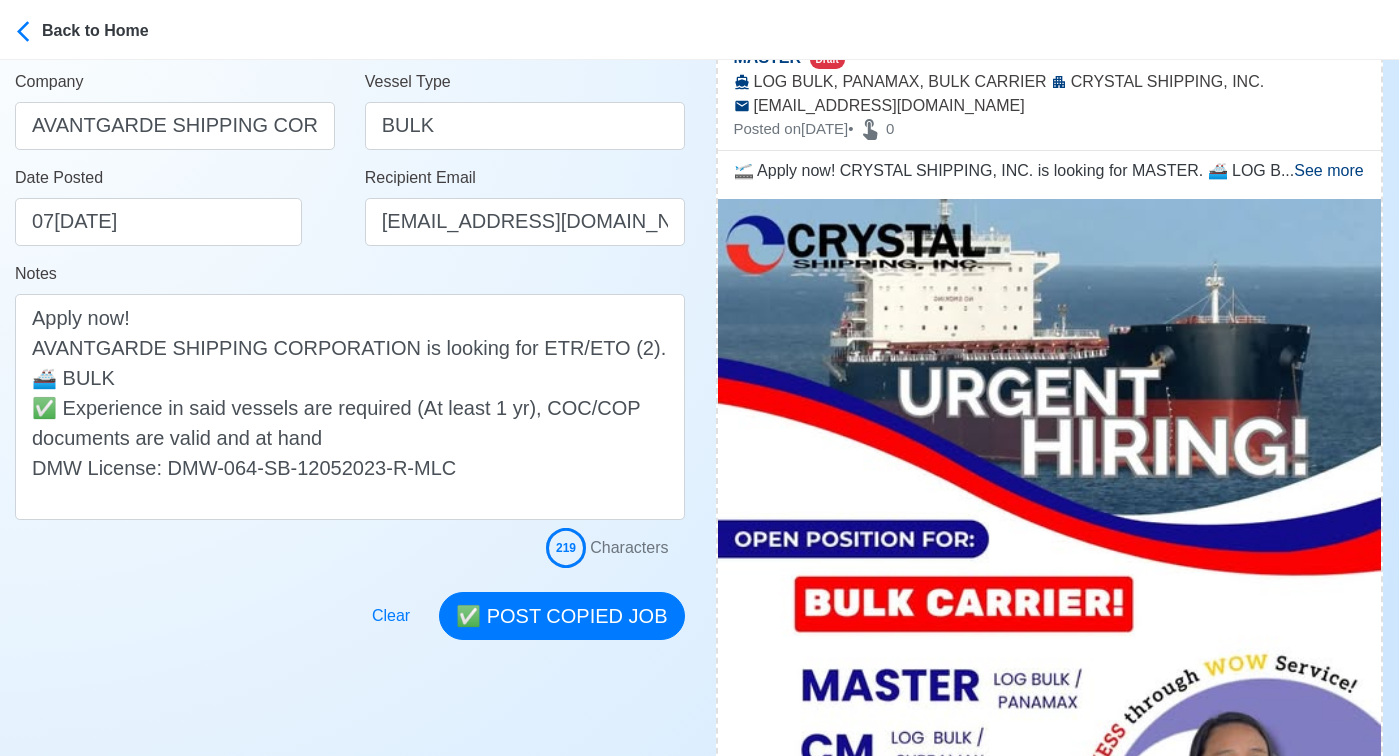 scroll, scrollTop: 351, scrollLeft: 0, axis: vertical 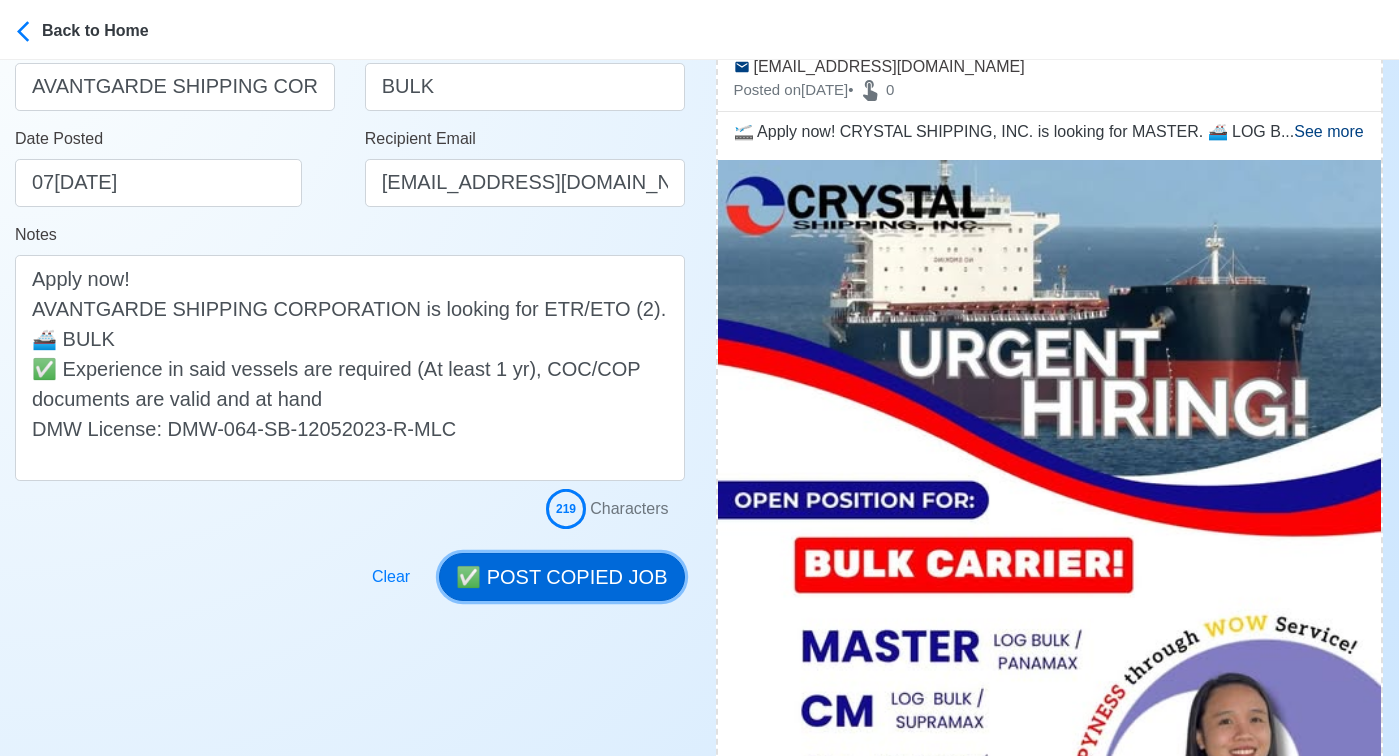 click on "✅ POST COPIED JOB" at bounding box center (561, 577) 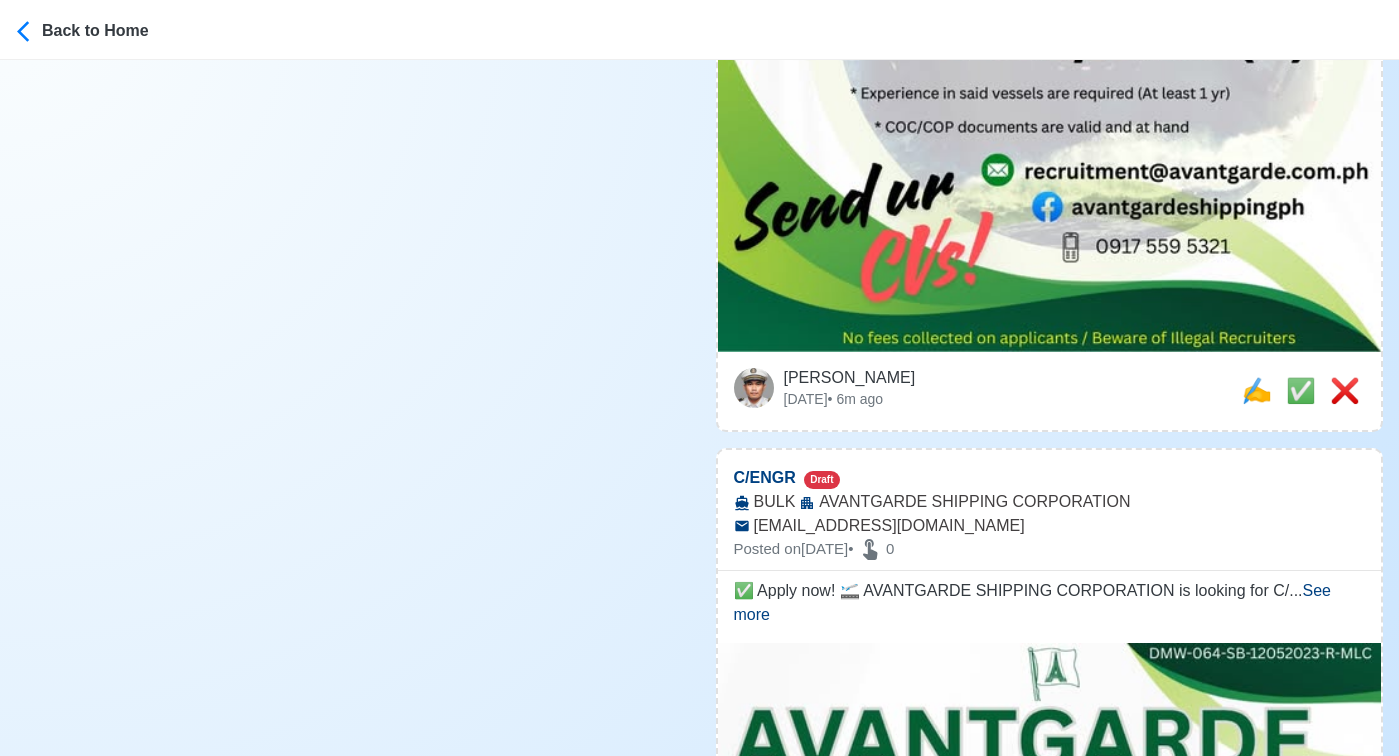 scroll, scrollTop: 10276, scrollLeft: 0, axis: vertical 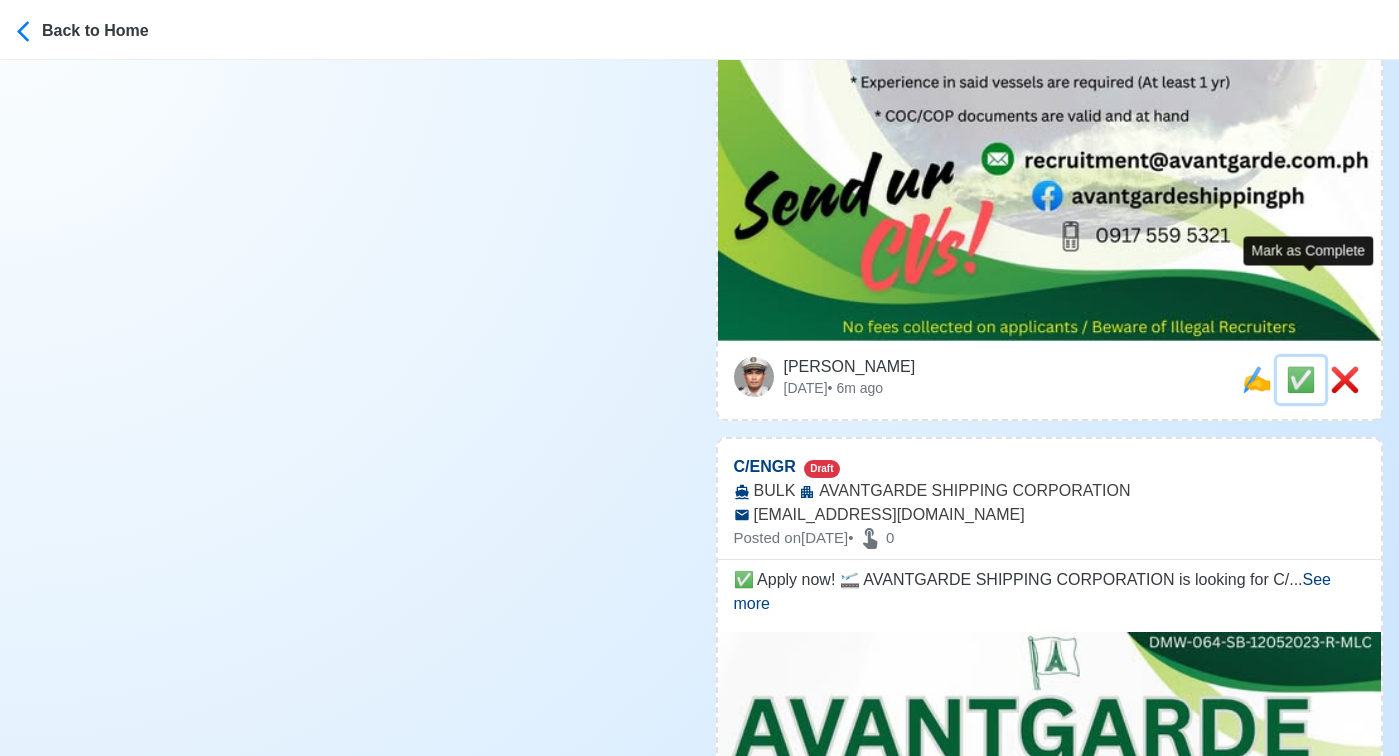 click on "✅" at bounding box center (1301, 379) 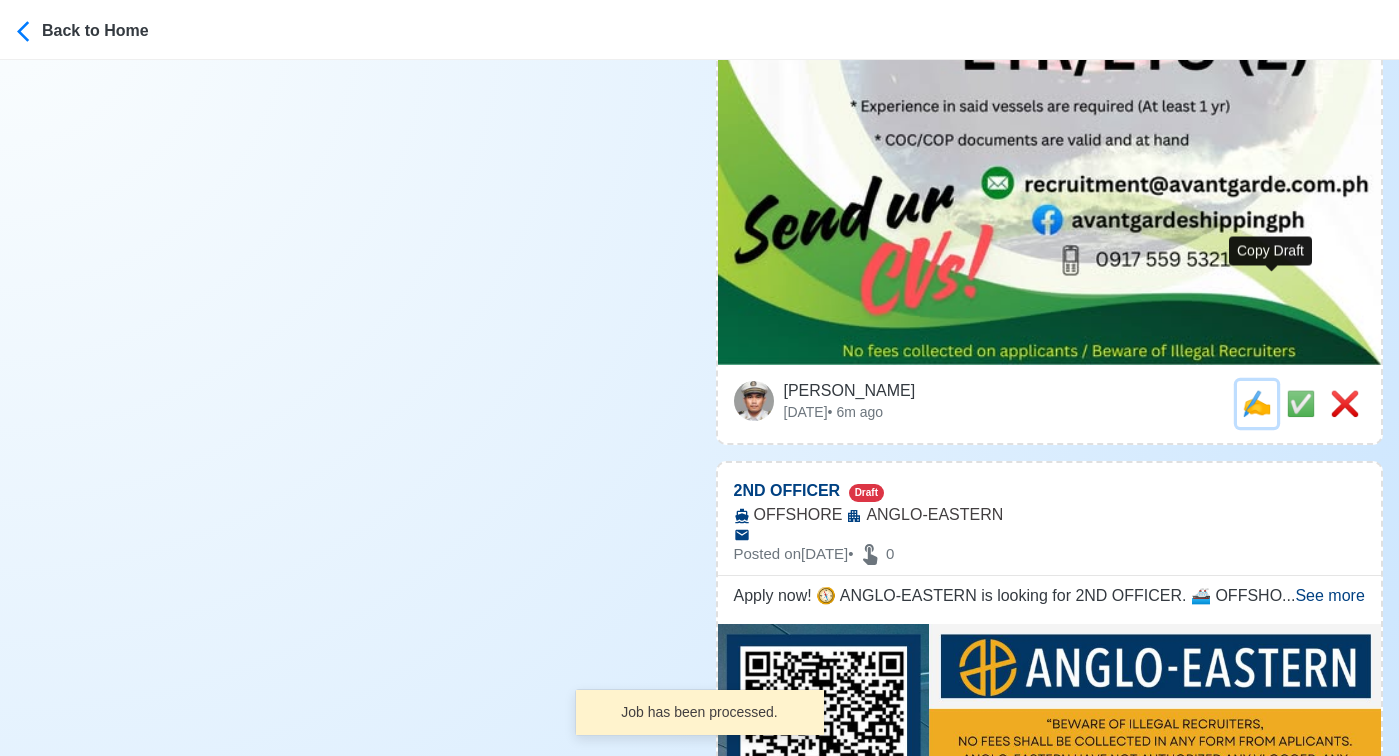 click on "✍️" at bounding box center (1257, 403) 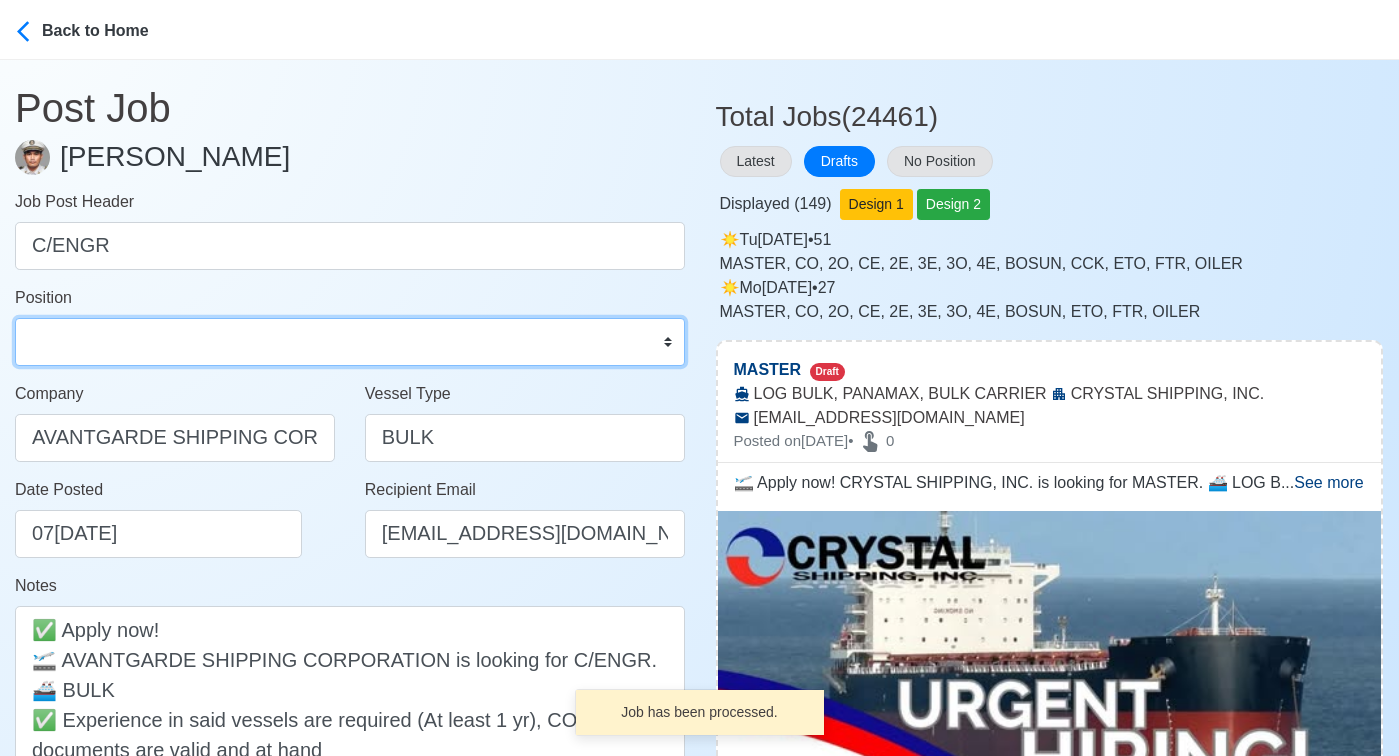 click on "Master Chief Officer 2nd Officer 3rd Officer Junior Officer Chief Engineer 2nd Engineer 3rd Engineer 4th Engineer Gas Engineer Junior Engineer 1st Assistant Engineer 2nd Assistant Engineer 3rd Assistant Engineer ETO/ETR Electrician Electrical Engineer Oiler Fitter Welder Chief Cook Chef Cook Messman Wiper Rigger Ordinary Seaman Able Seaman Motorman Pumpman Bosun Cadet Reefer Mechanic Operator Repairman Painter Steward Waiter Others" at bounding box center (350, 342) 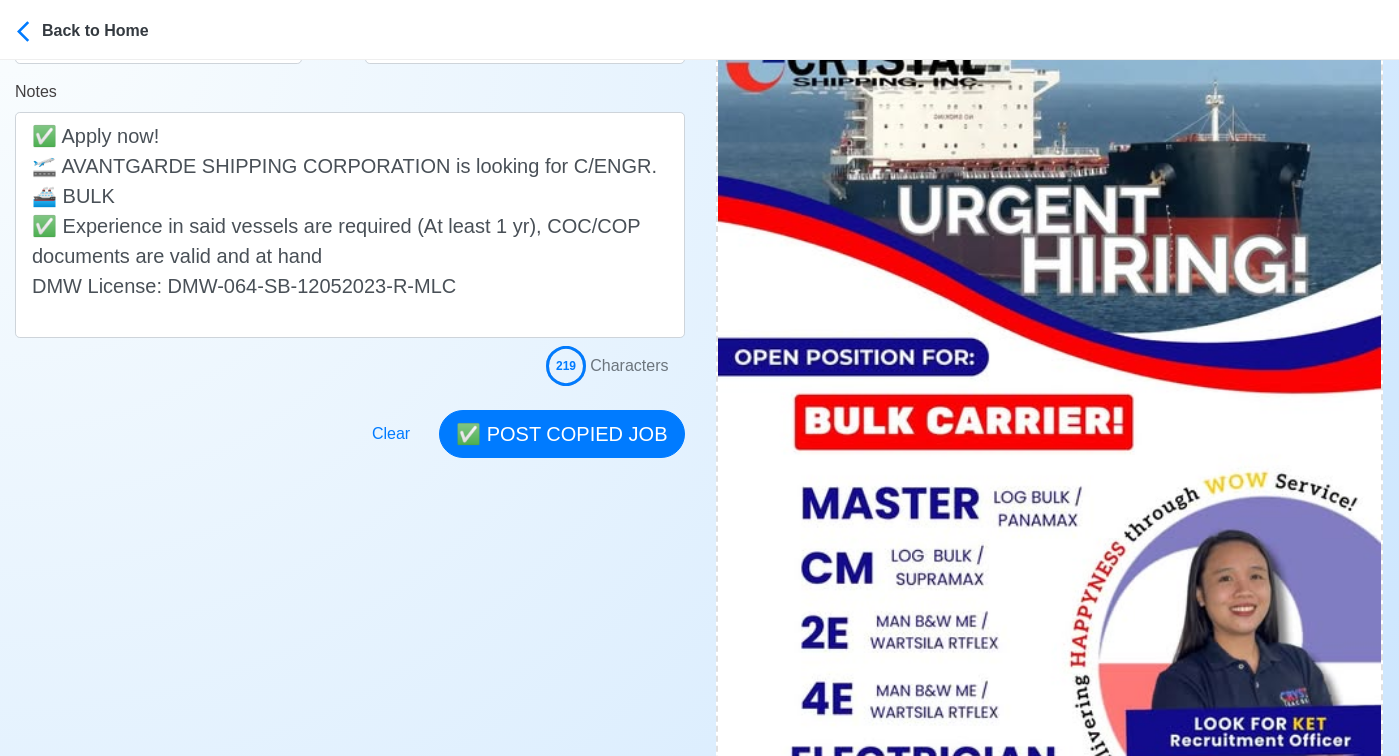 scroll, scrollTop: 508, scrollLeft: 0, axis: vertical 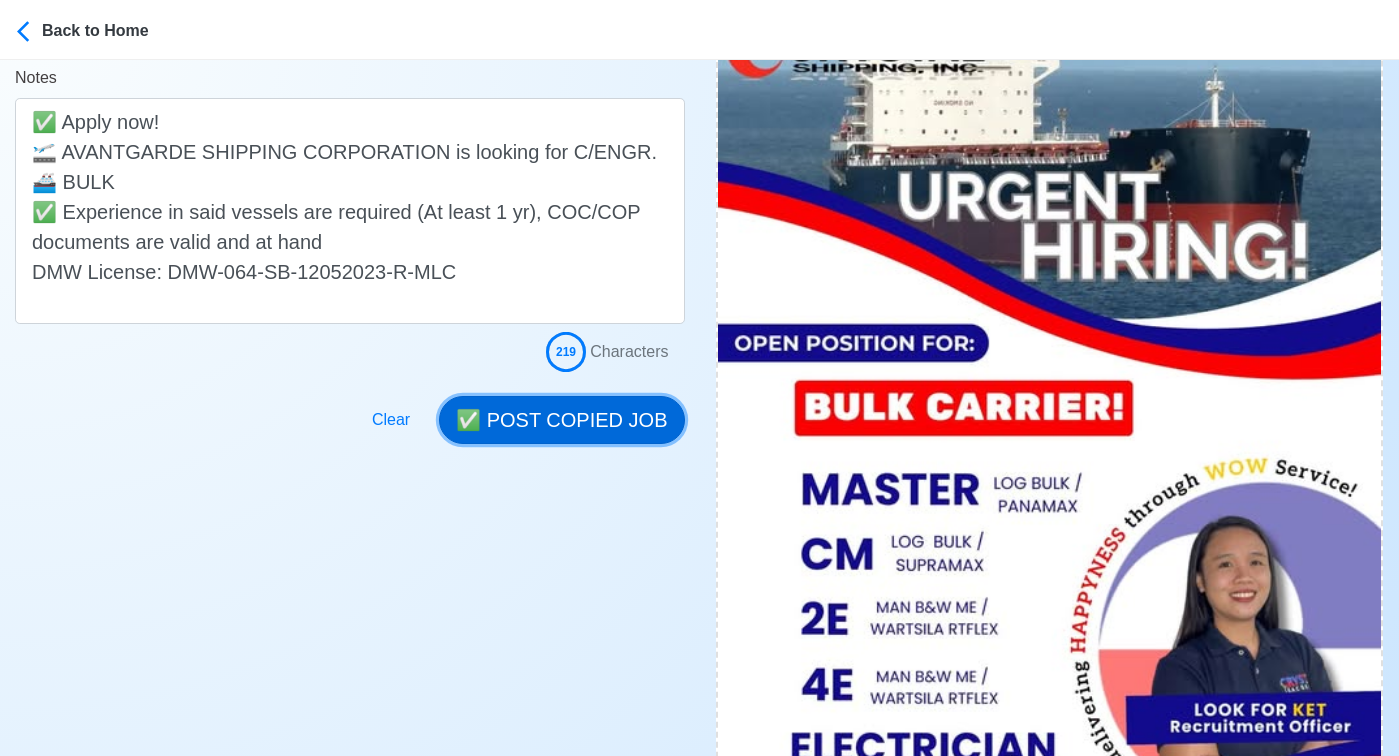 click on "✅ POST COPIED JOB" at bounding box center [561, 420] 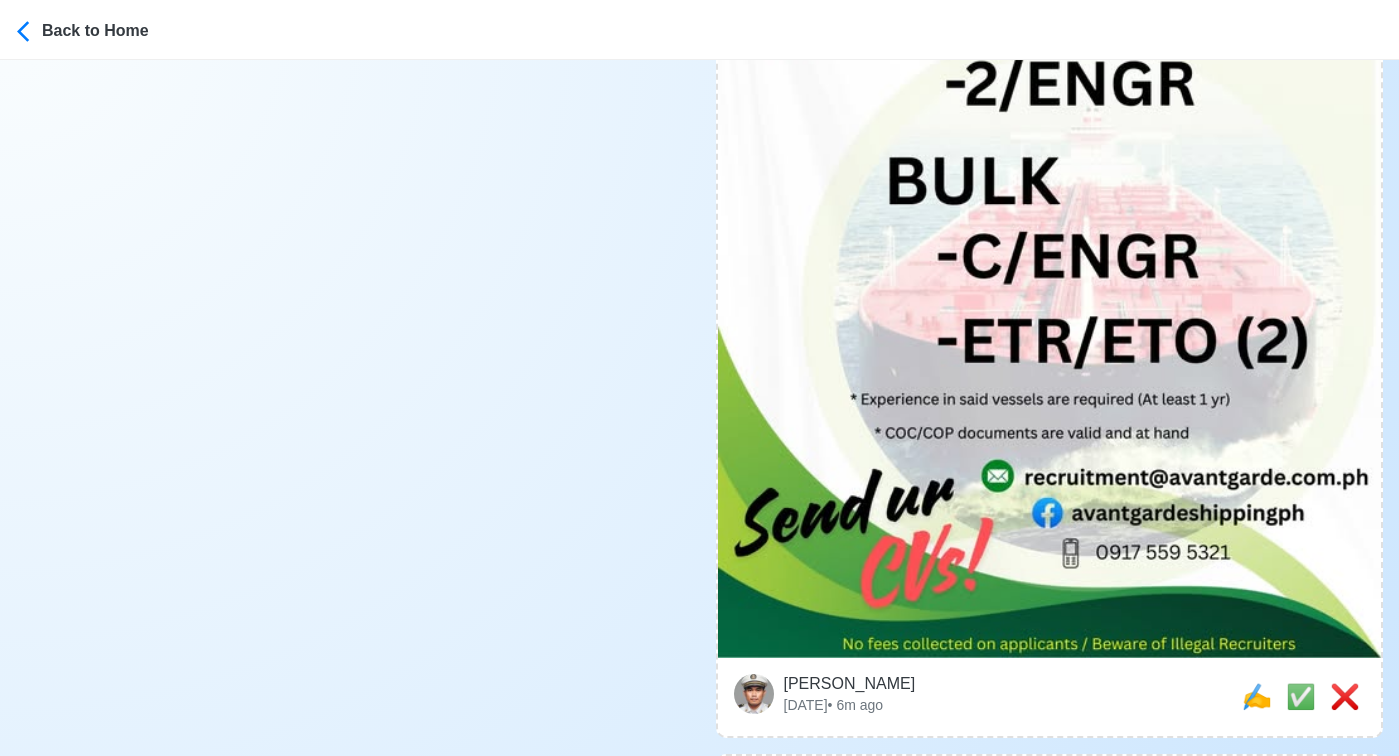 scroll, scrollTop: 10260, scrollLeft: 0, axis: vertical 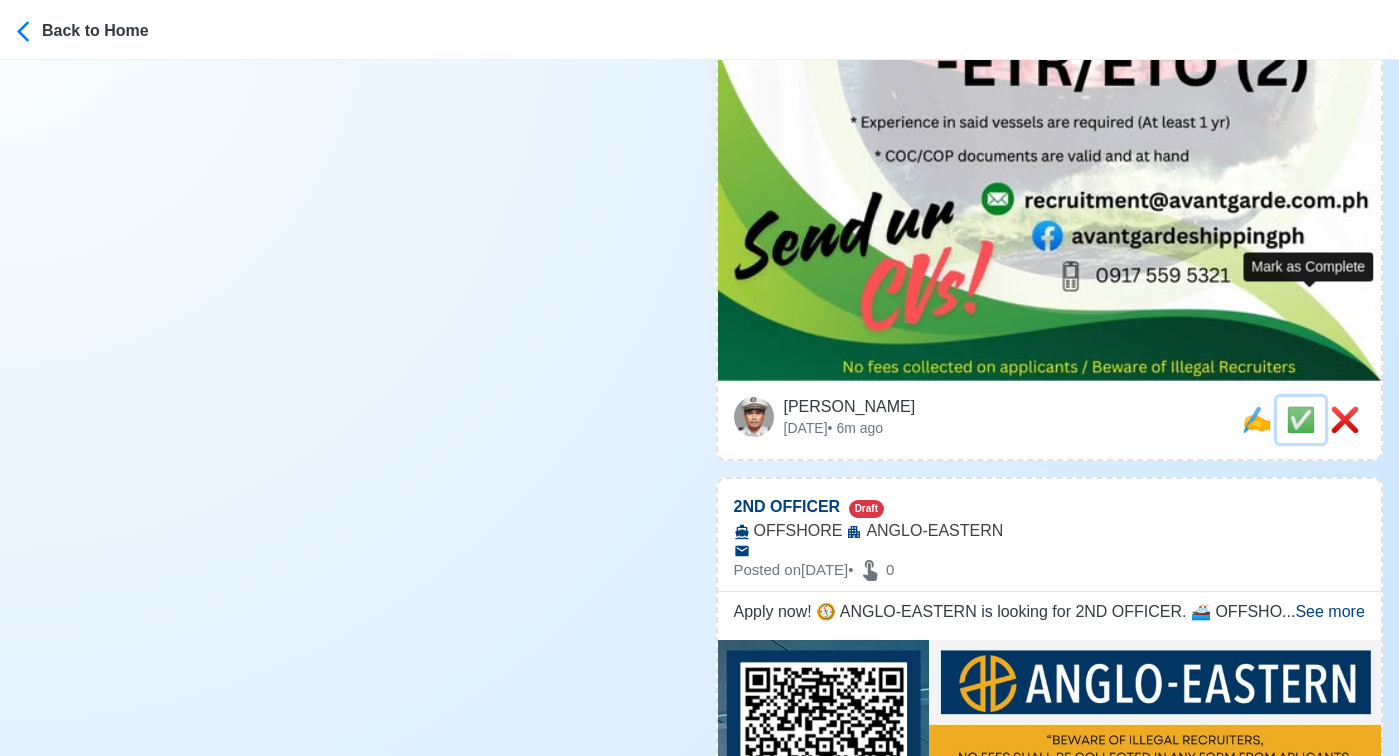 click on "✅" at bounding box center [1301, 419] 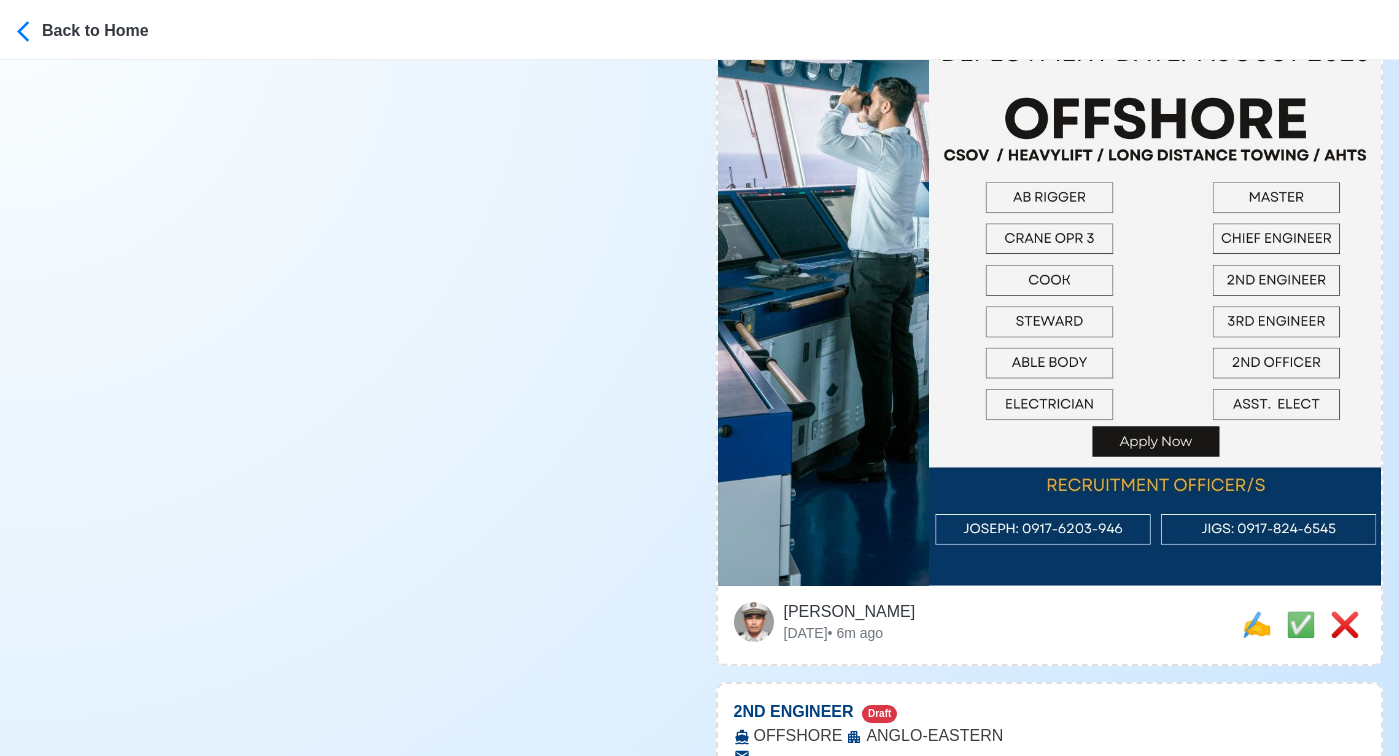 scroll, scrollTop: 9674, scrollLeft: 0, axis: vertical 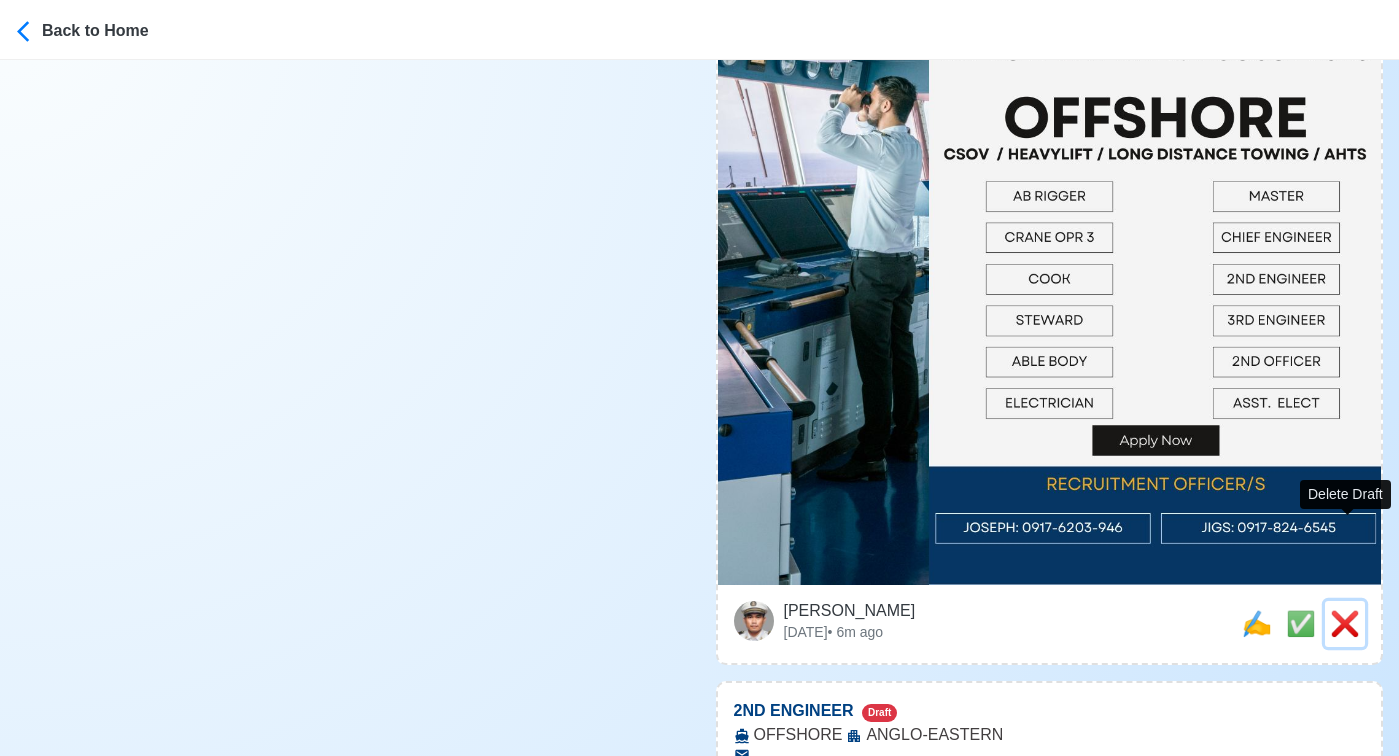 click on "❌" at bounding box center [1345, 623] 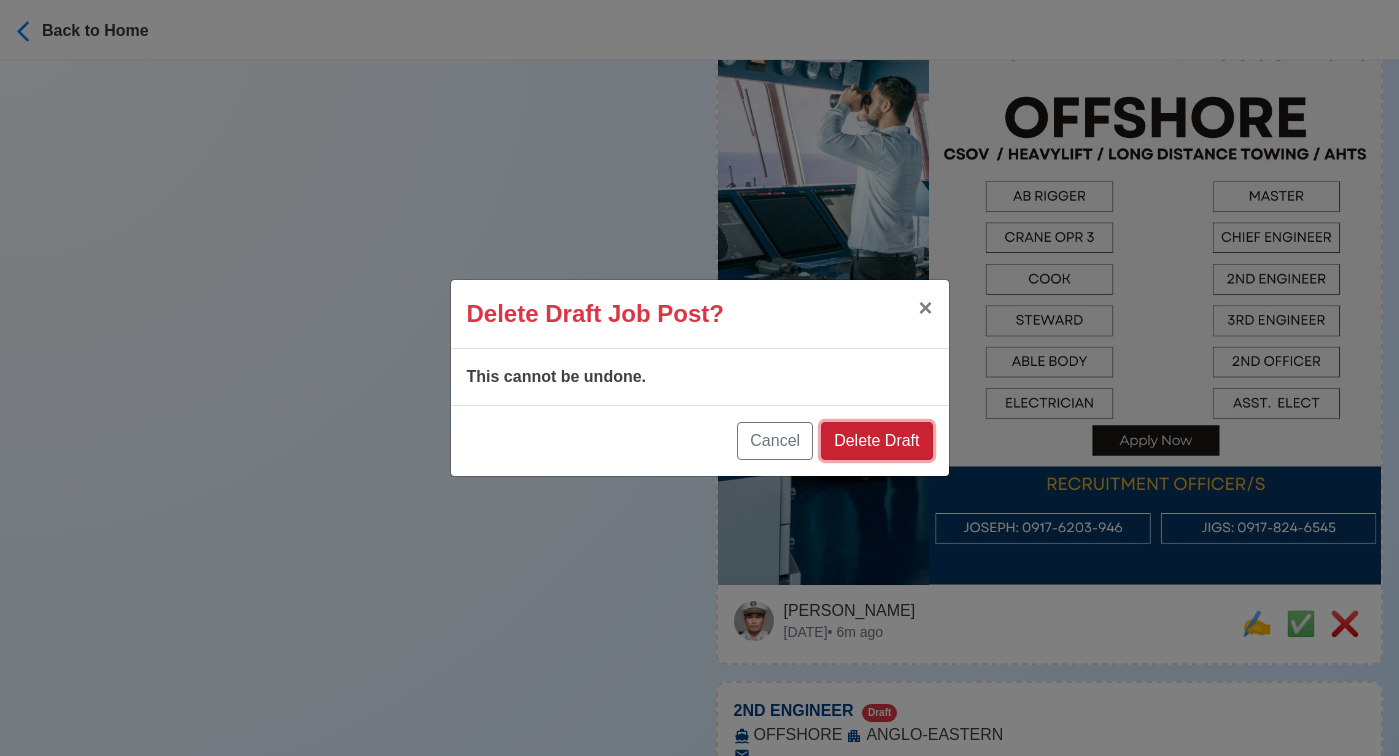 click on "Delete Draft" at bounding box center [876, 441] 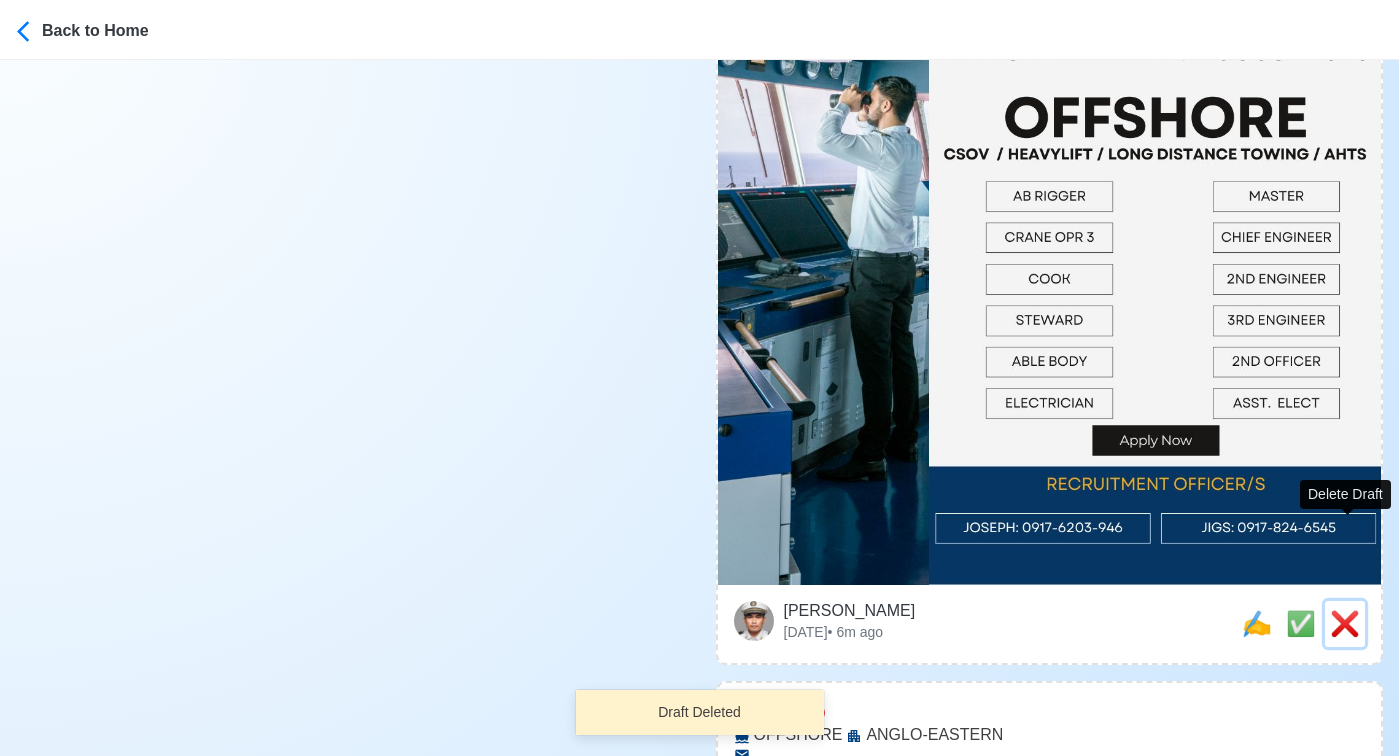 click on "❌" at bounding box center (1345, 623) 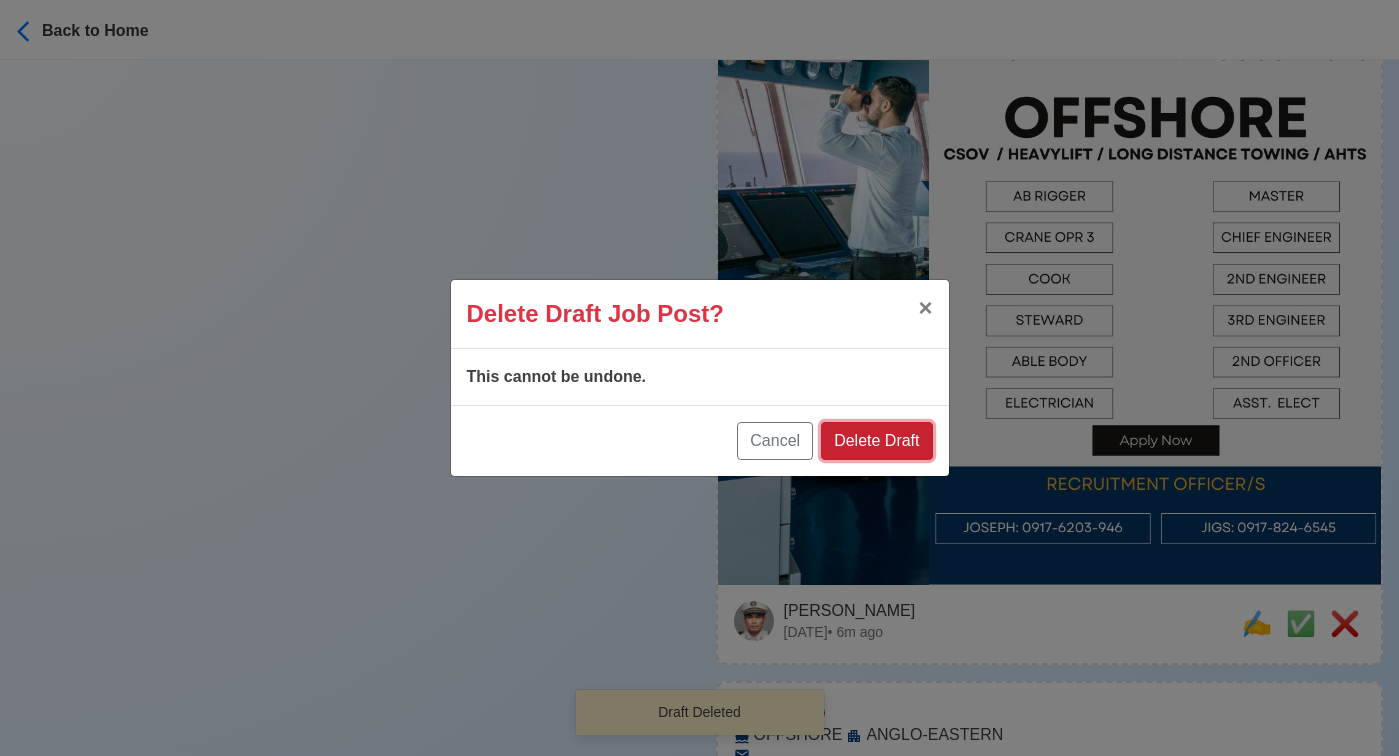 click on "Delete Draft" at bounding box center [876, 441] 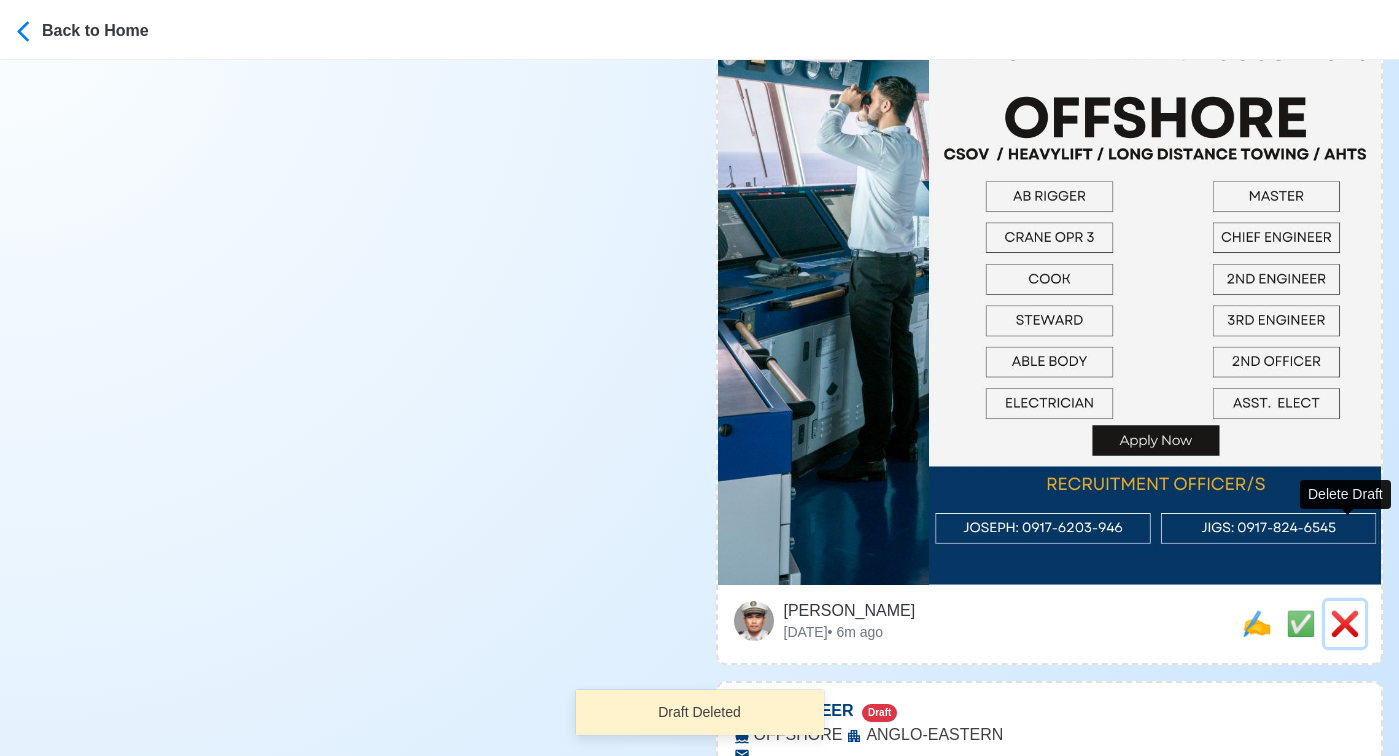 click on "❌" at bounding box center (1345, 623) 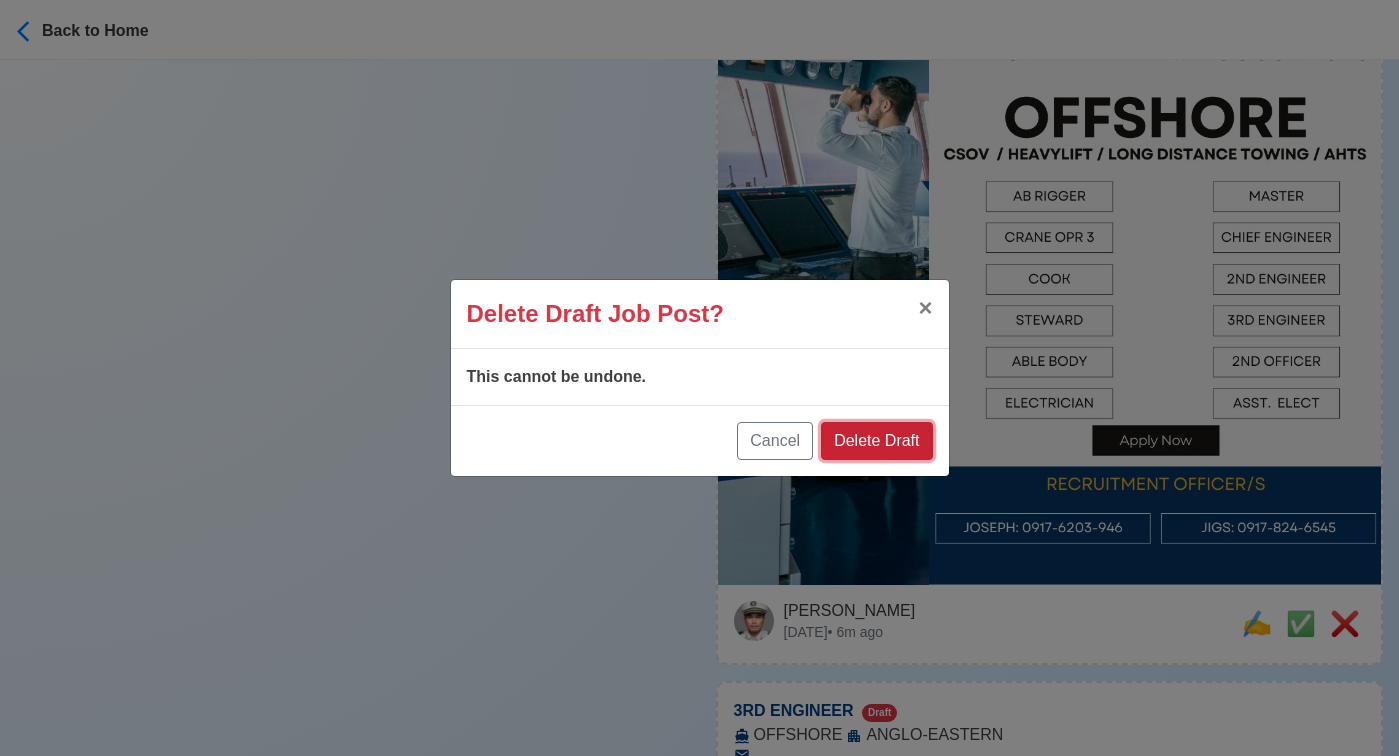 click on "Delete Draft" at bounding box center [876, 441] 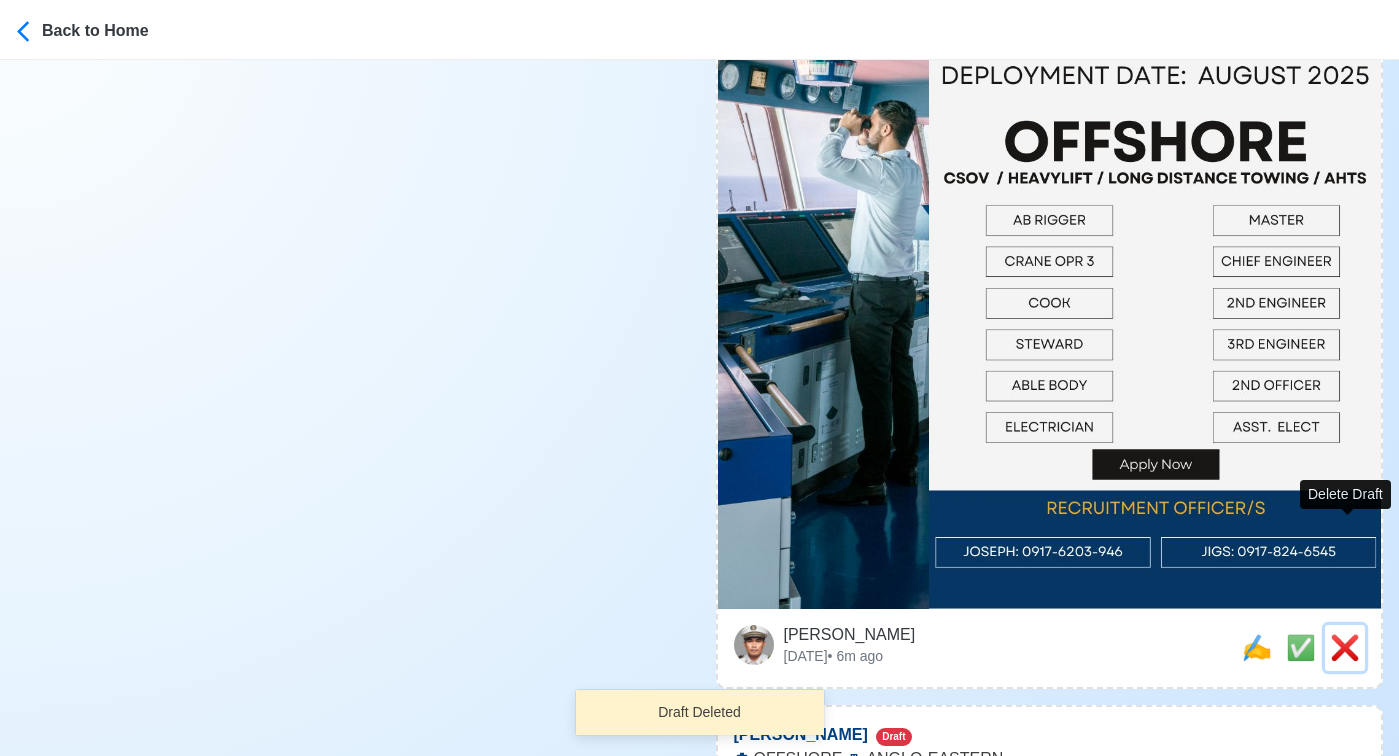 click on "❌" at bounding box center [1345, 647] 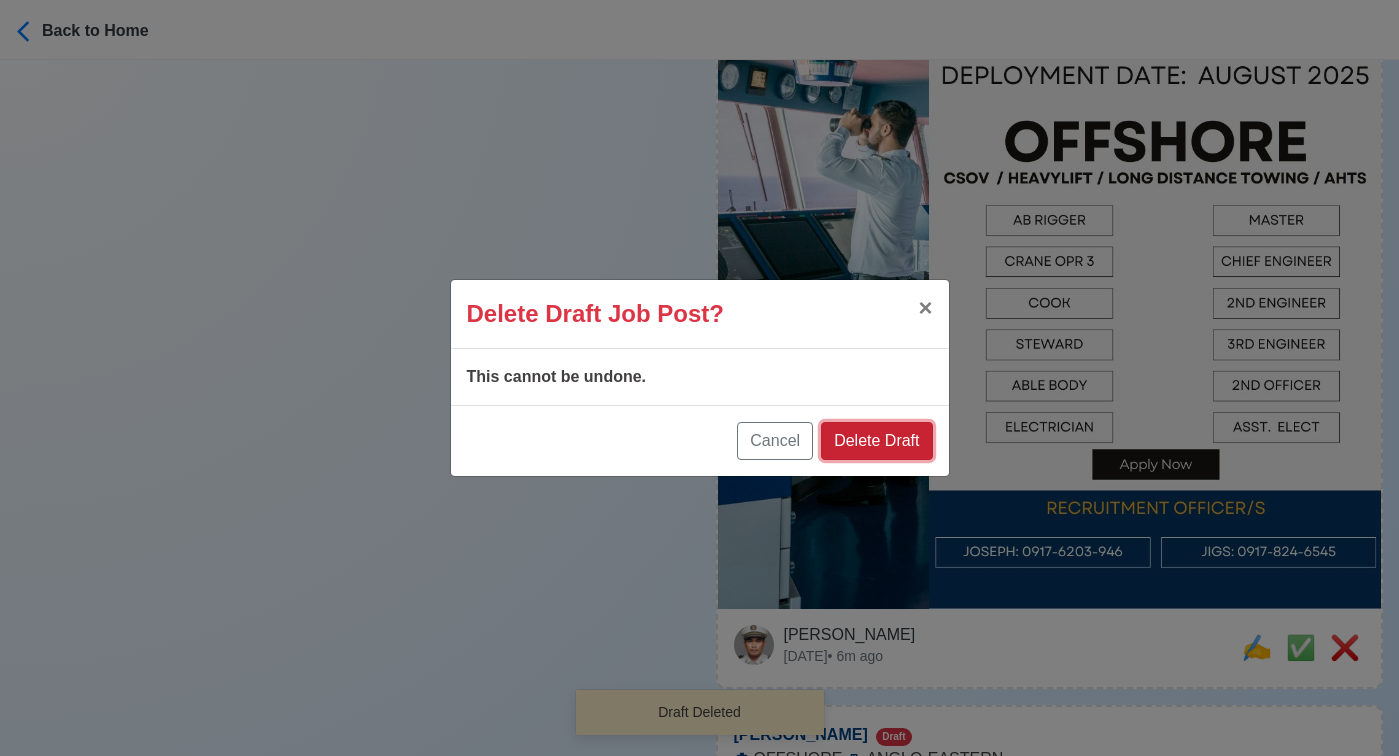 click on "Delete Draft" at bounding box center [876, 441] 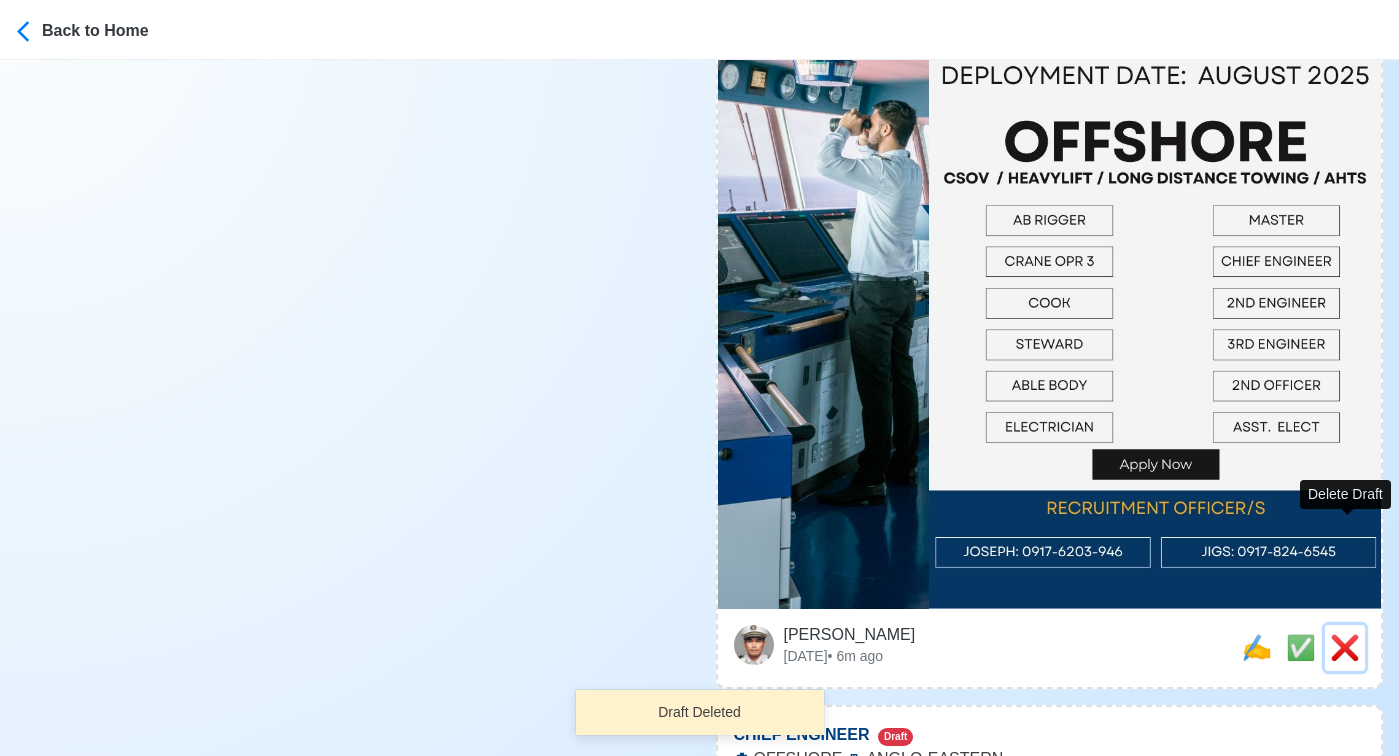 click on "❌" at bounding box center [1345, 647] 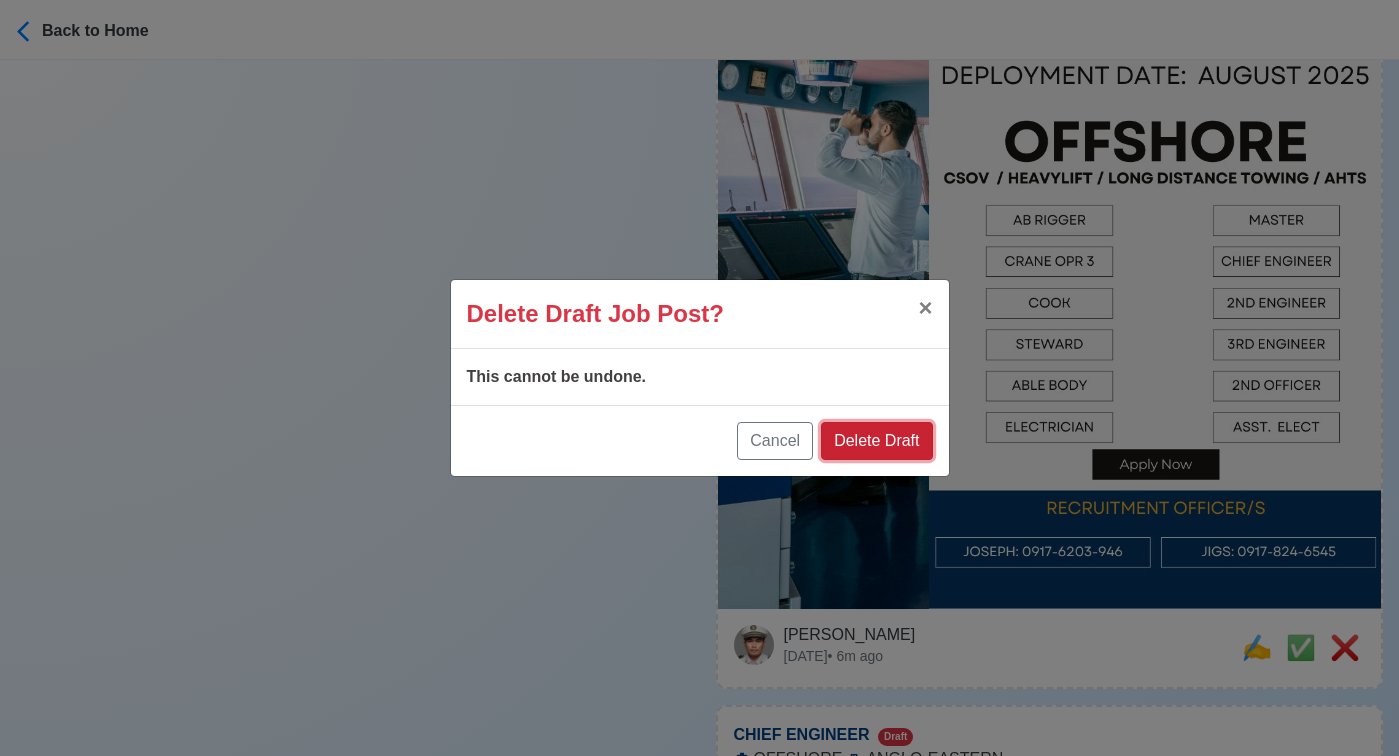 click on "Delete Draft" at bounding box center (876, 441) 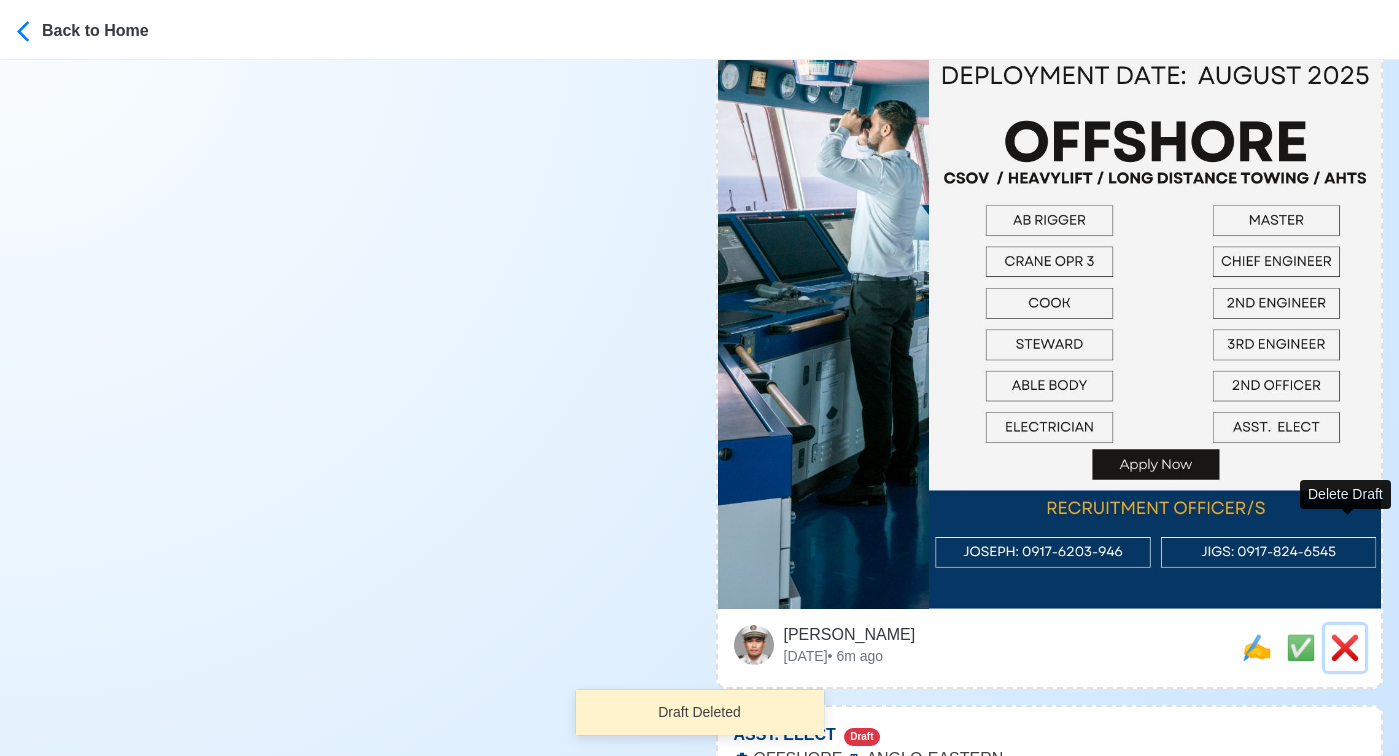 click on "❌" at bounding box center (1345, 647) 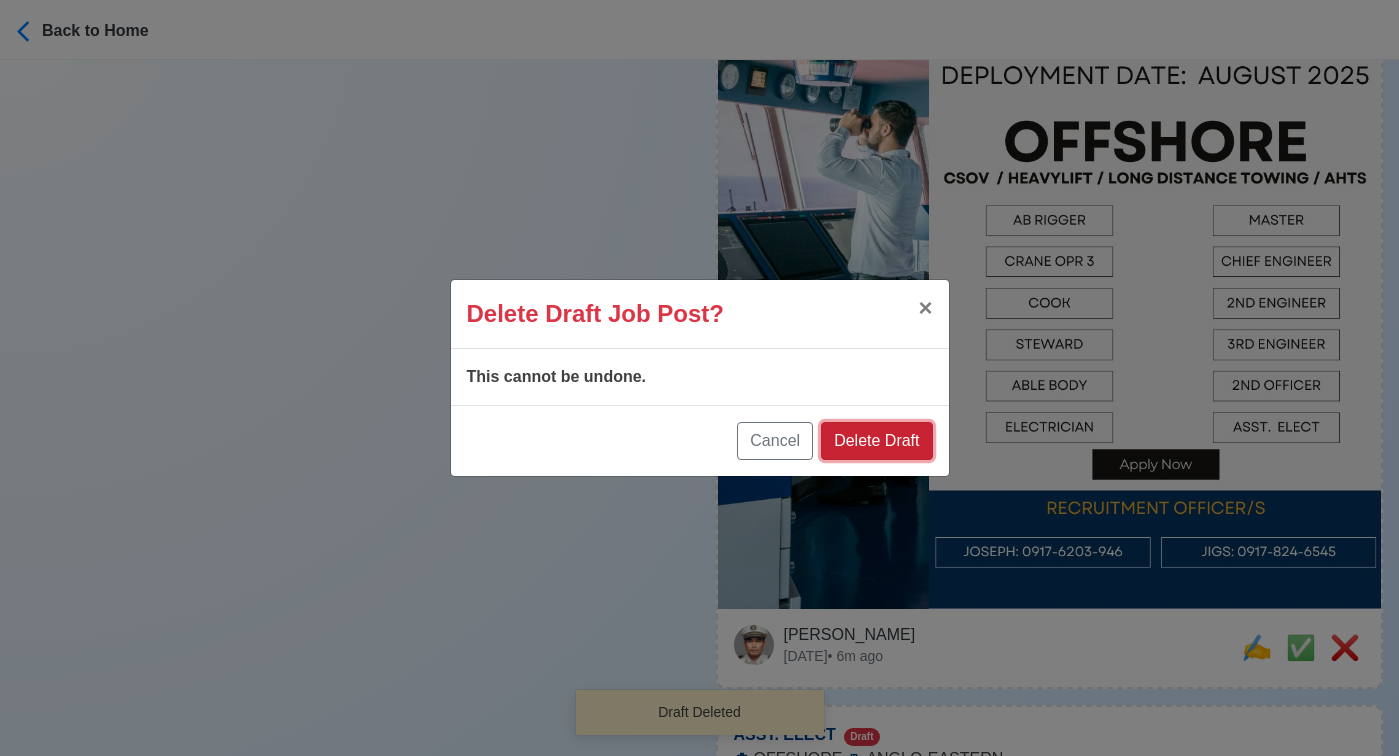click on "Delete Draft" at bounding box center [876, 441] 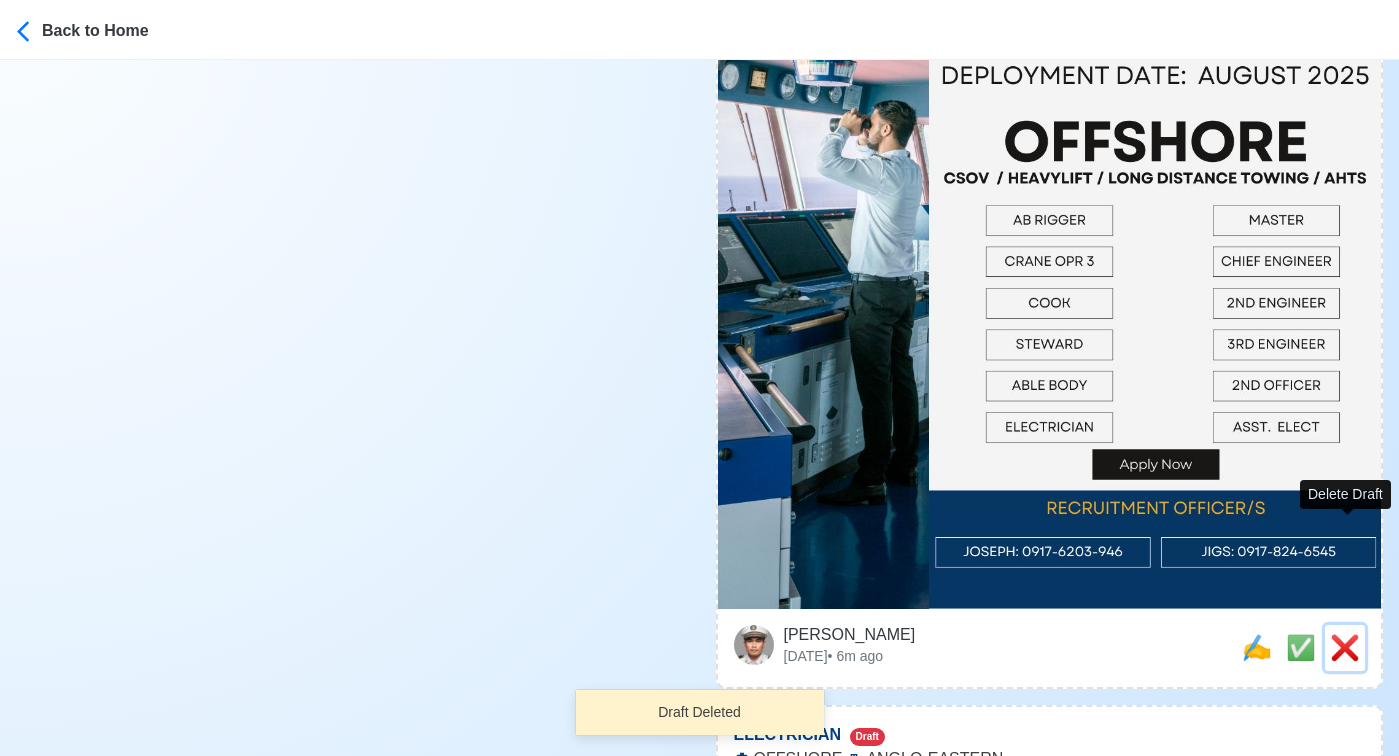 click on "❌" at bounding box center [1345, 647] 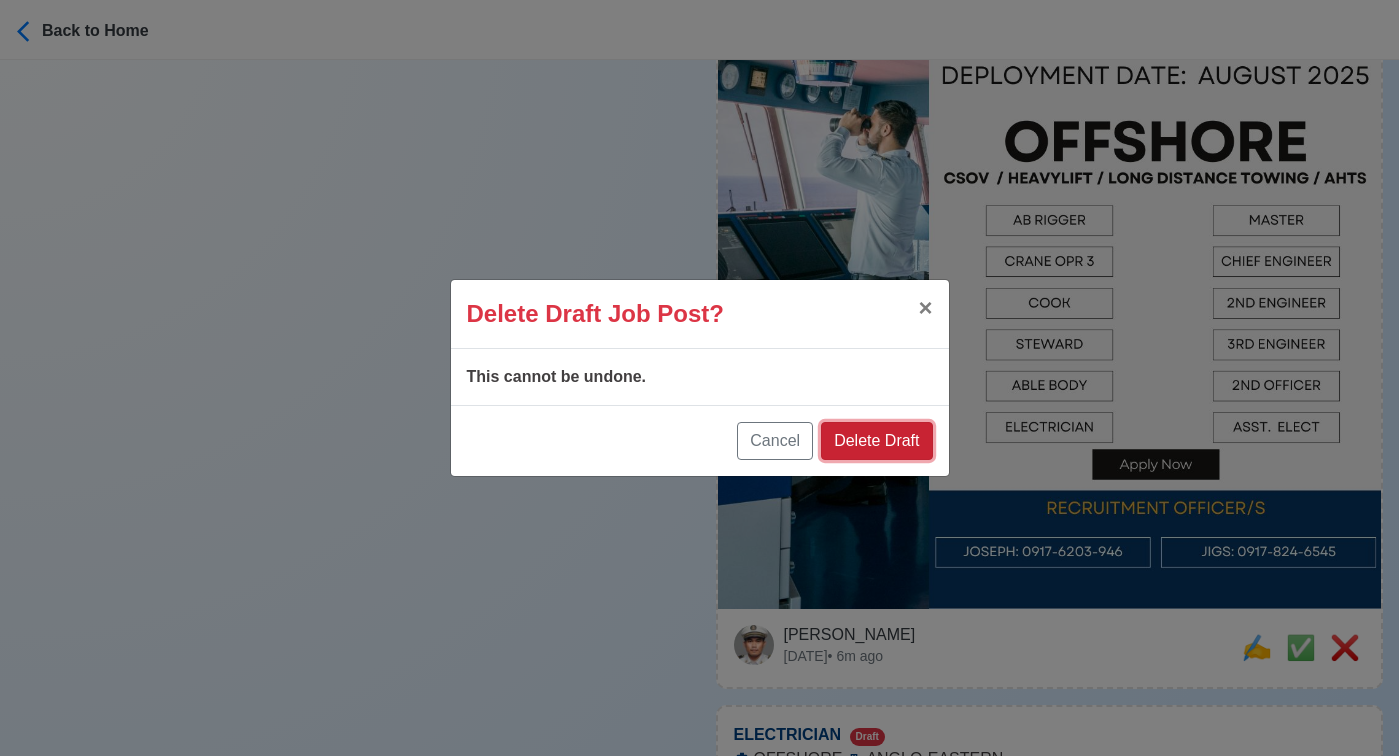 click on "Delete Draft" at bounding box center (876, 441) 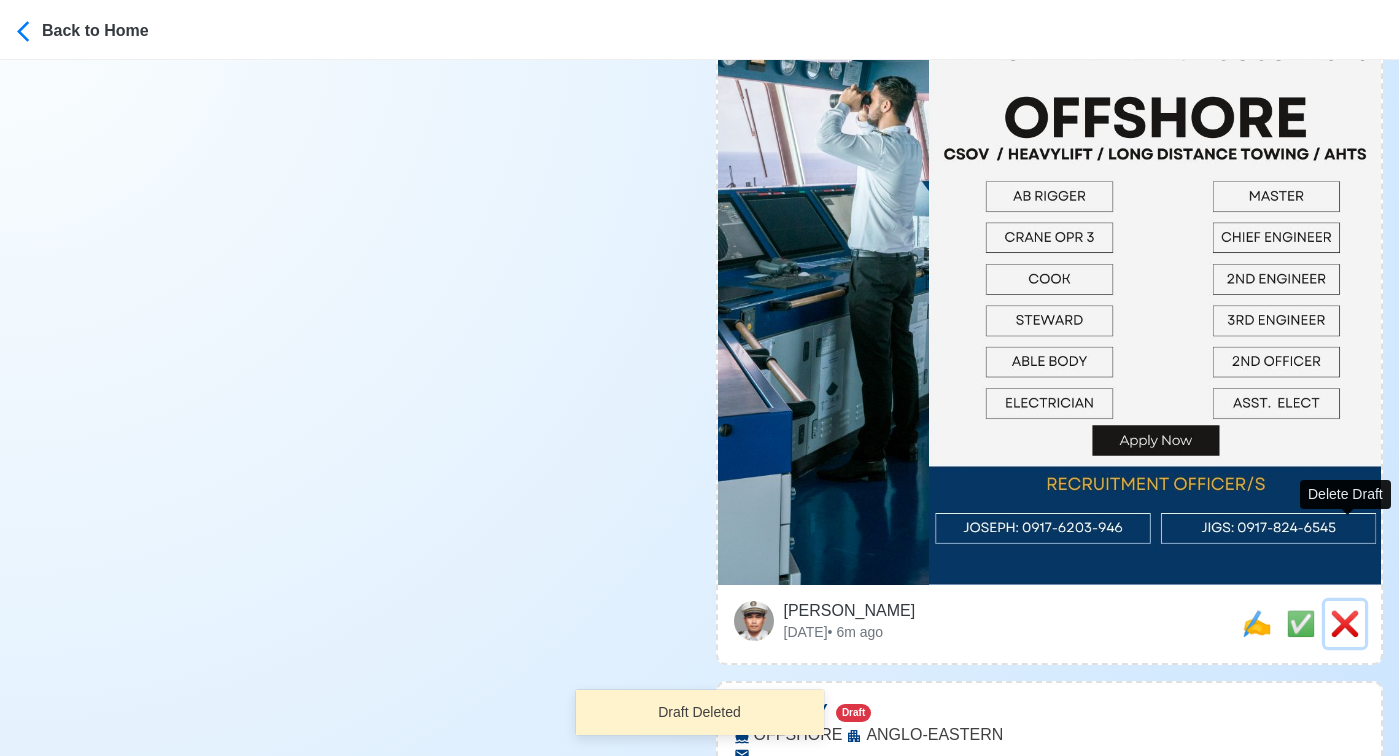 click on "❌" at bounding box center [1345, 624] 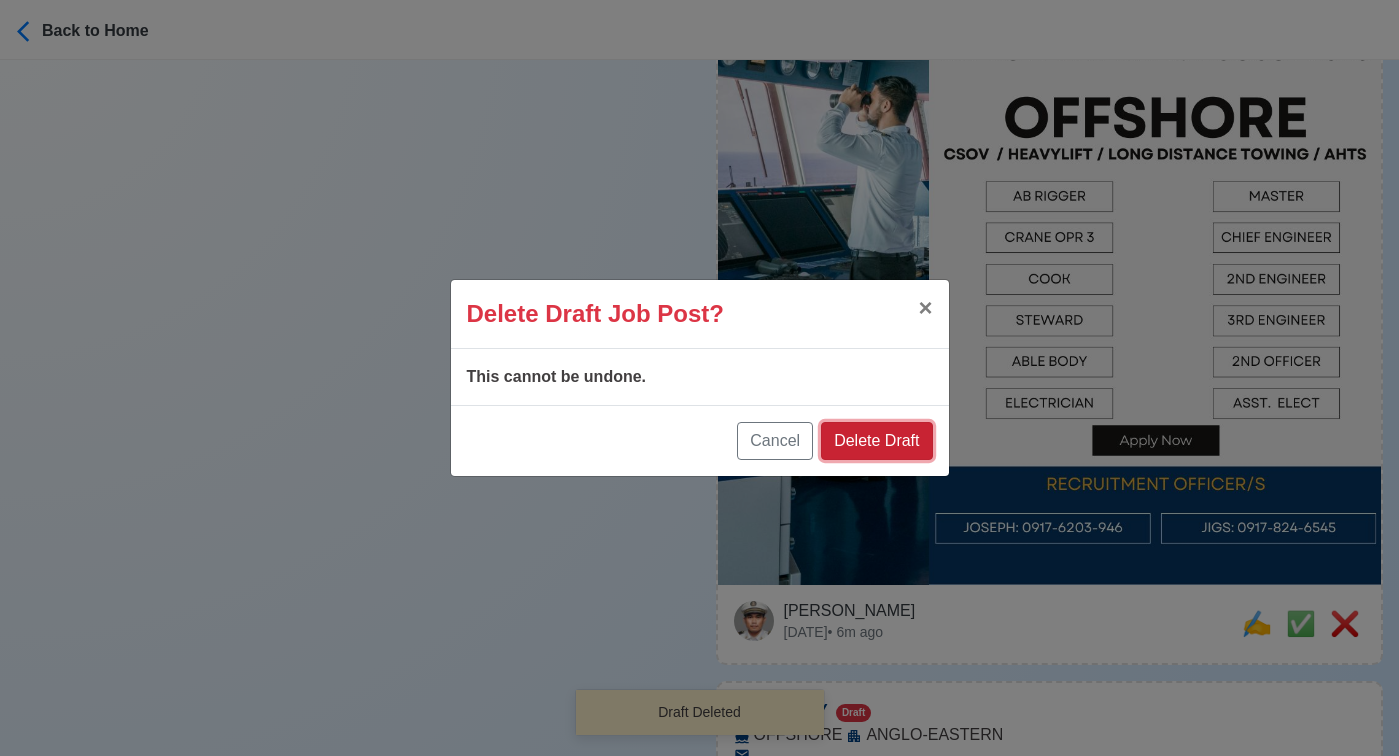 click on "Delete Draft" at bounding box center [876, 441] 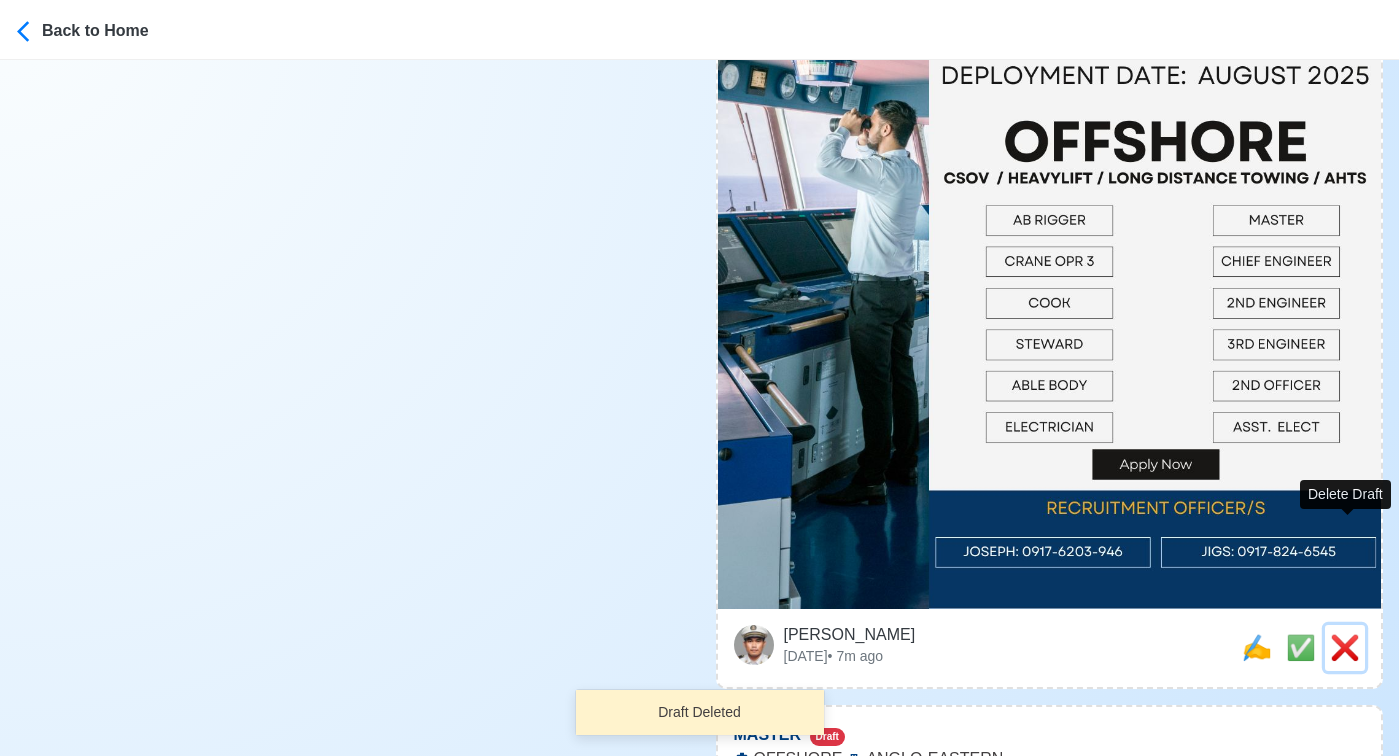 click on "❌" at bounding box center [1345, 647] 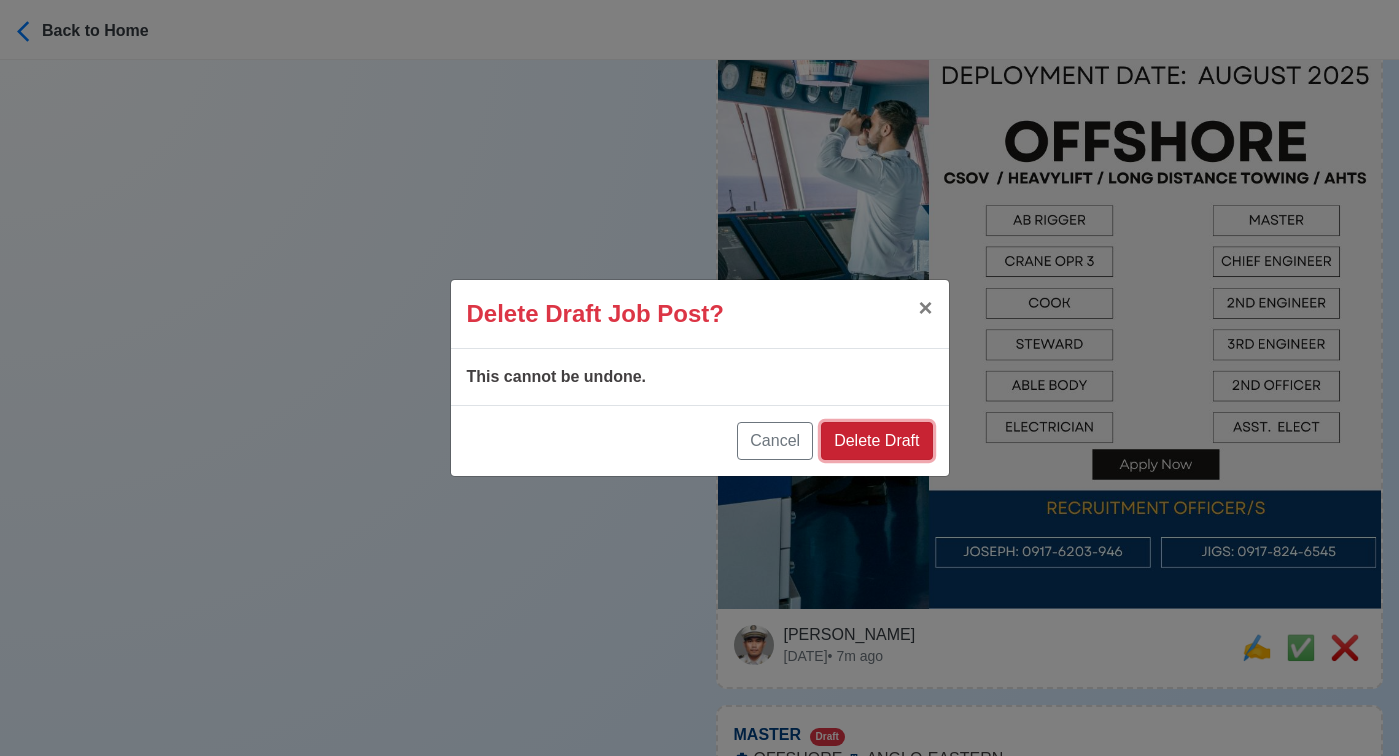 click on "Delete Draft" at bounding box center (876, 441) 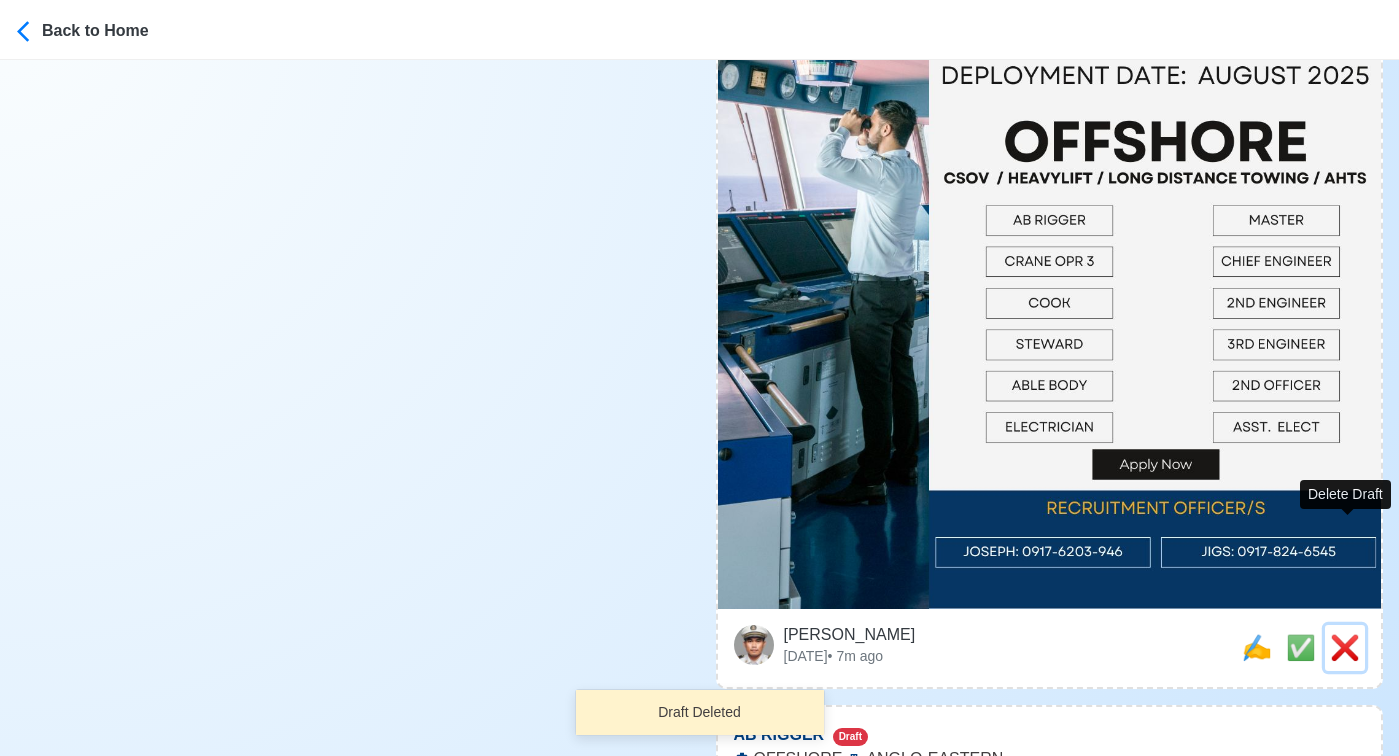 click on "❌" at bounding box center (1345, 647) 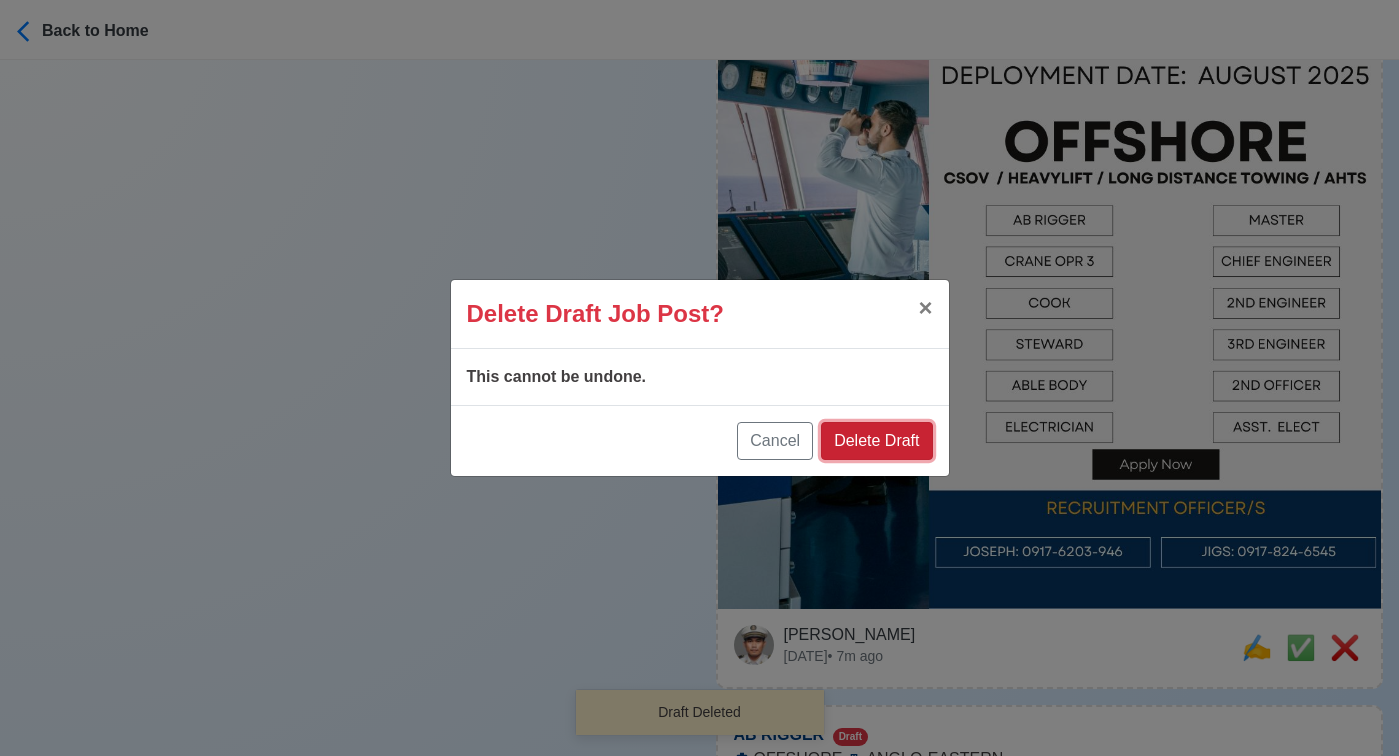 click on "Delete Draft" at bounding box center [876, 441] 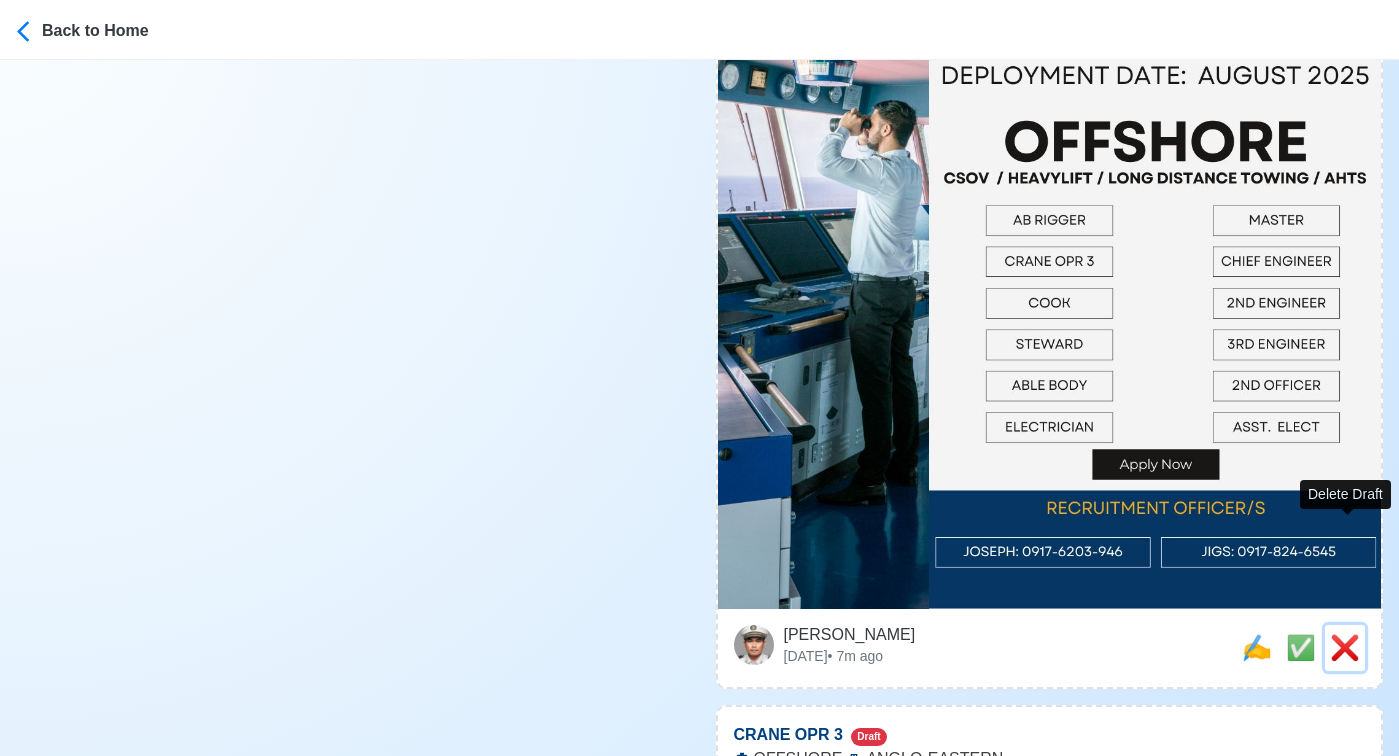 click on "❌" at bounding box center (1345, 647) 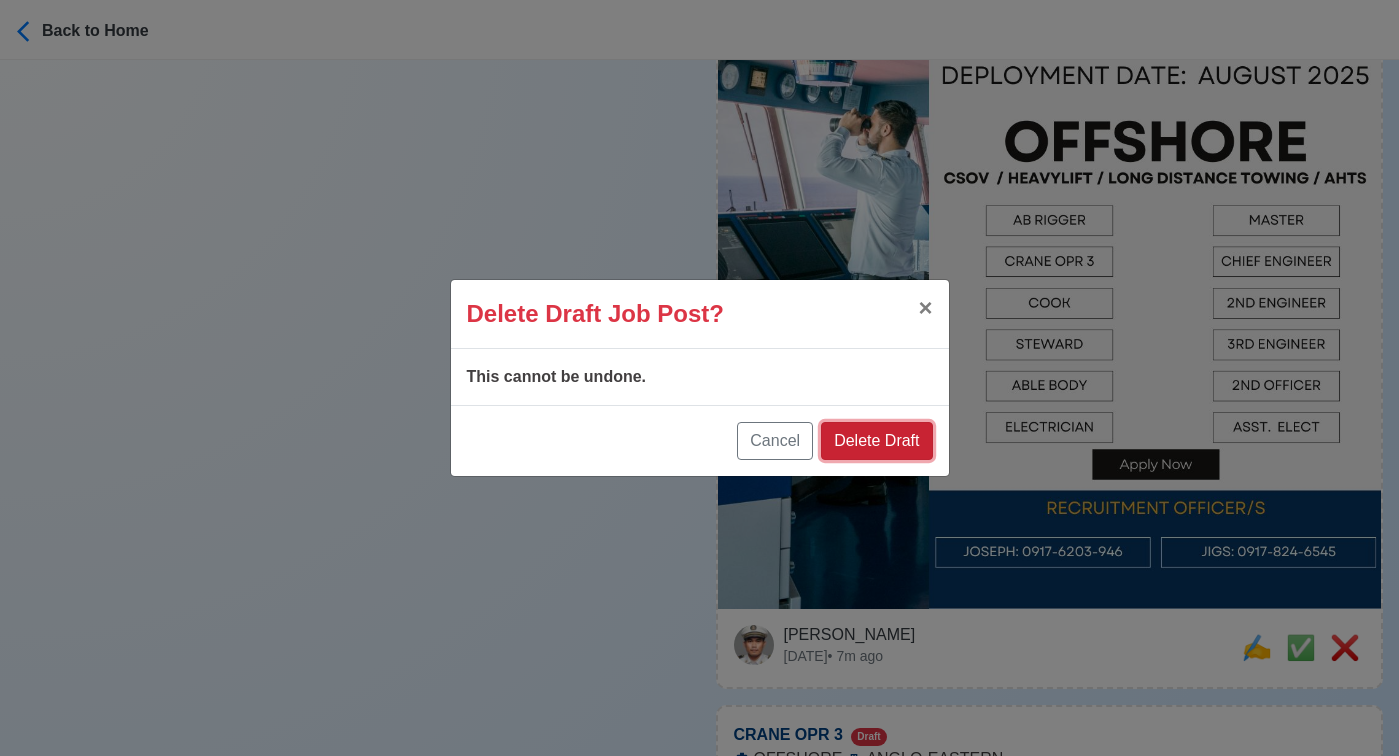 click on "Delete Draft" at bounding box center (876, 441) 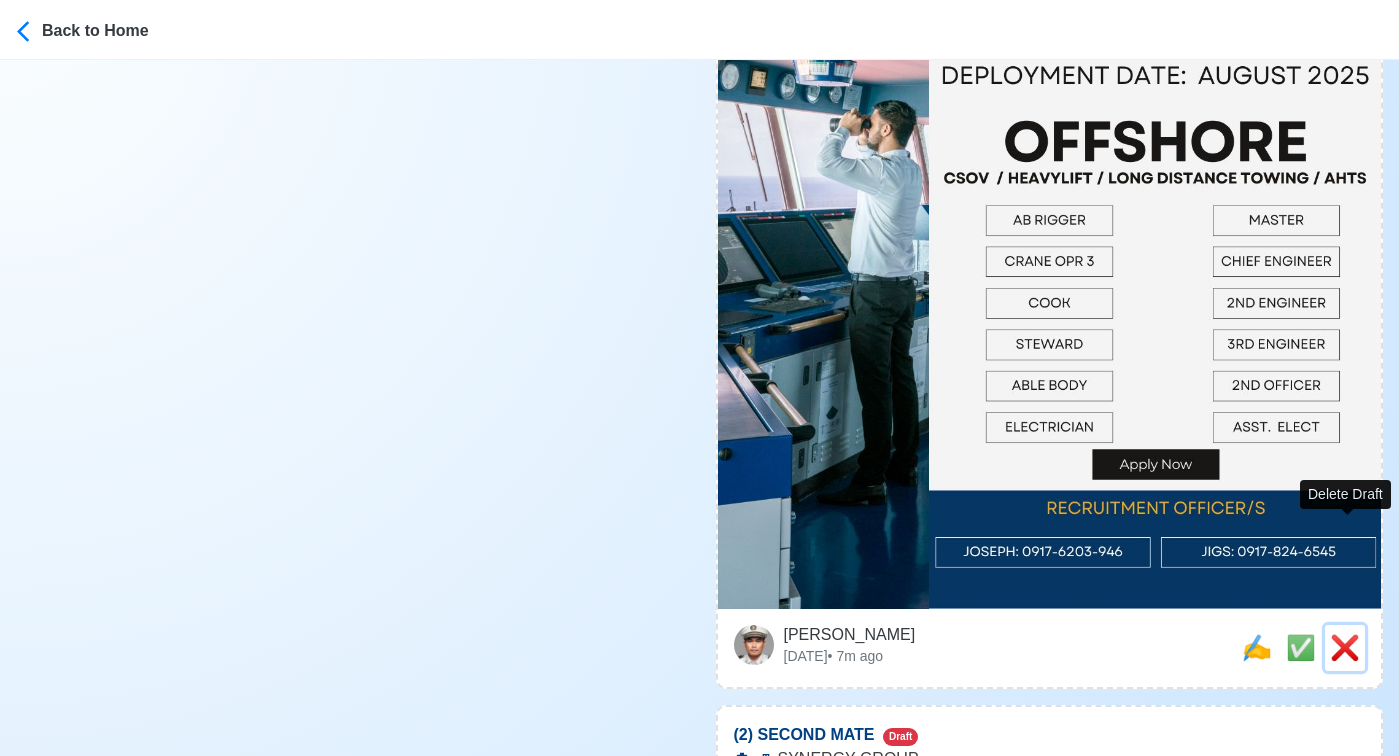 click on "❌" at bounding box center (1345, 647) 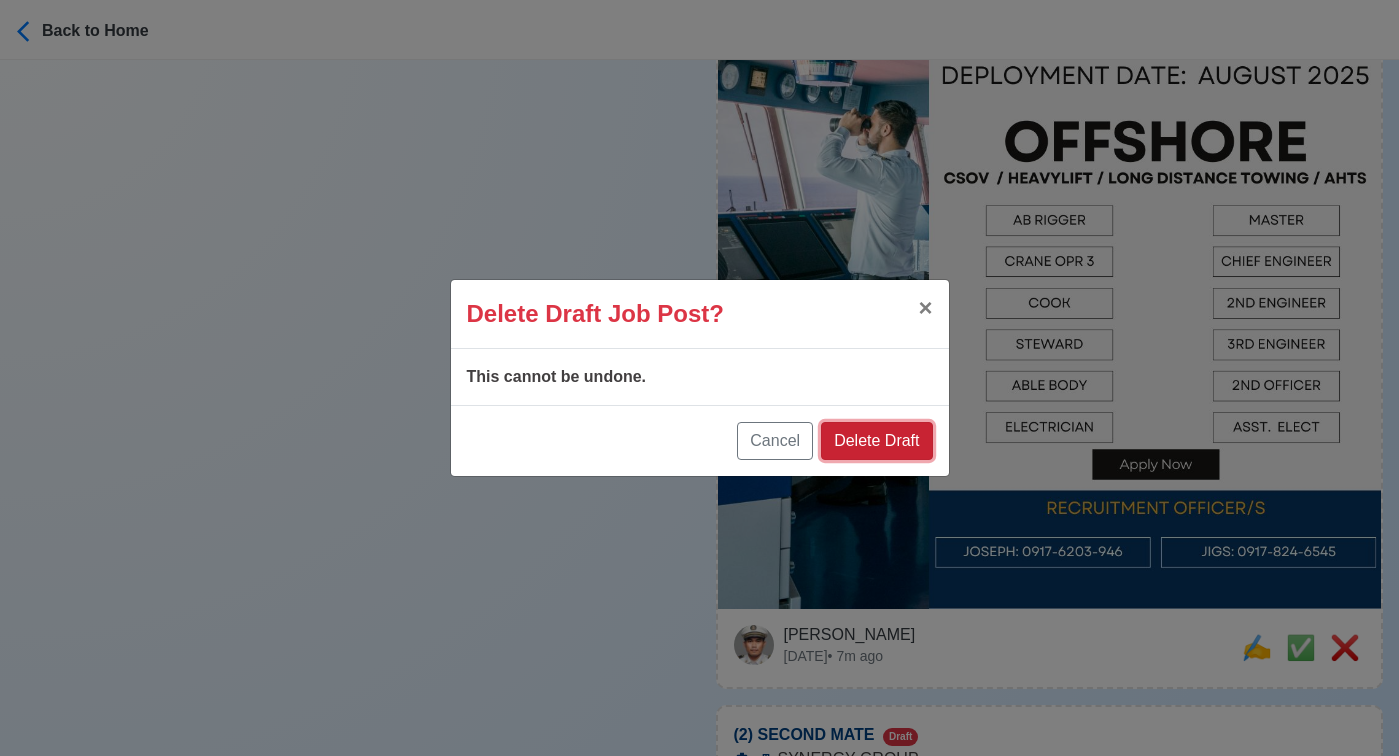 click on "Delete Draft" at bounding box center [876, 441] 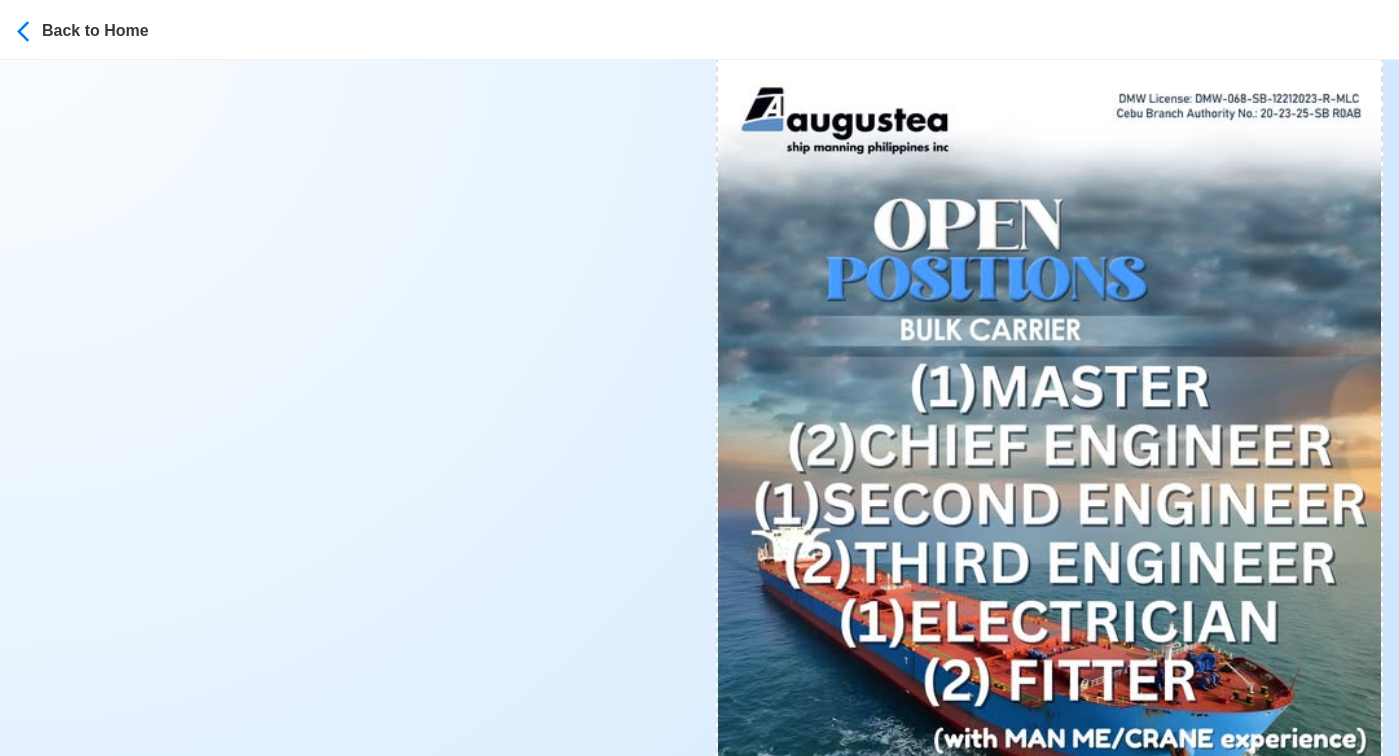 scroll, scrollTop: 23747, scrollLeft: 0, axis: vertical 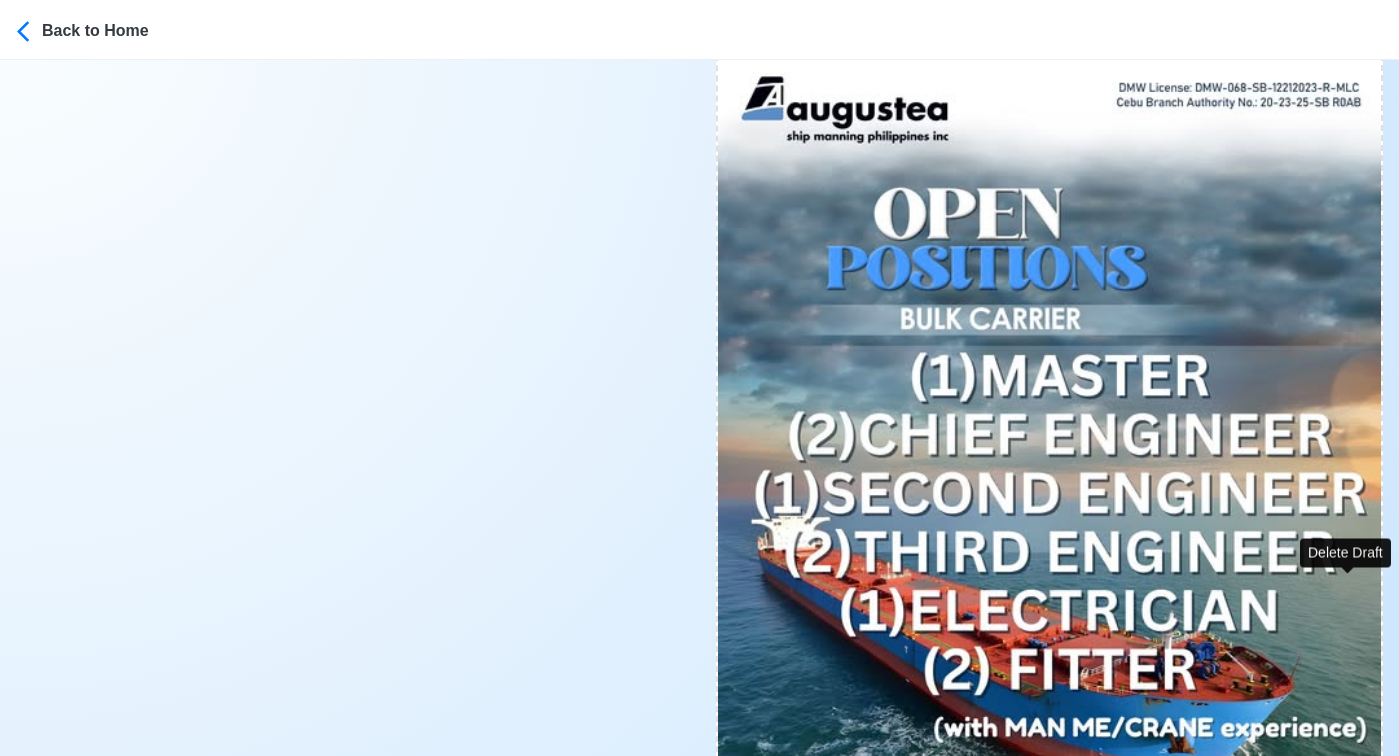 click on "❌" at bounding box center (1345, 930) 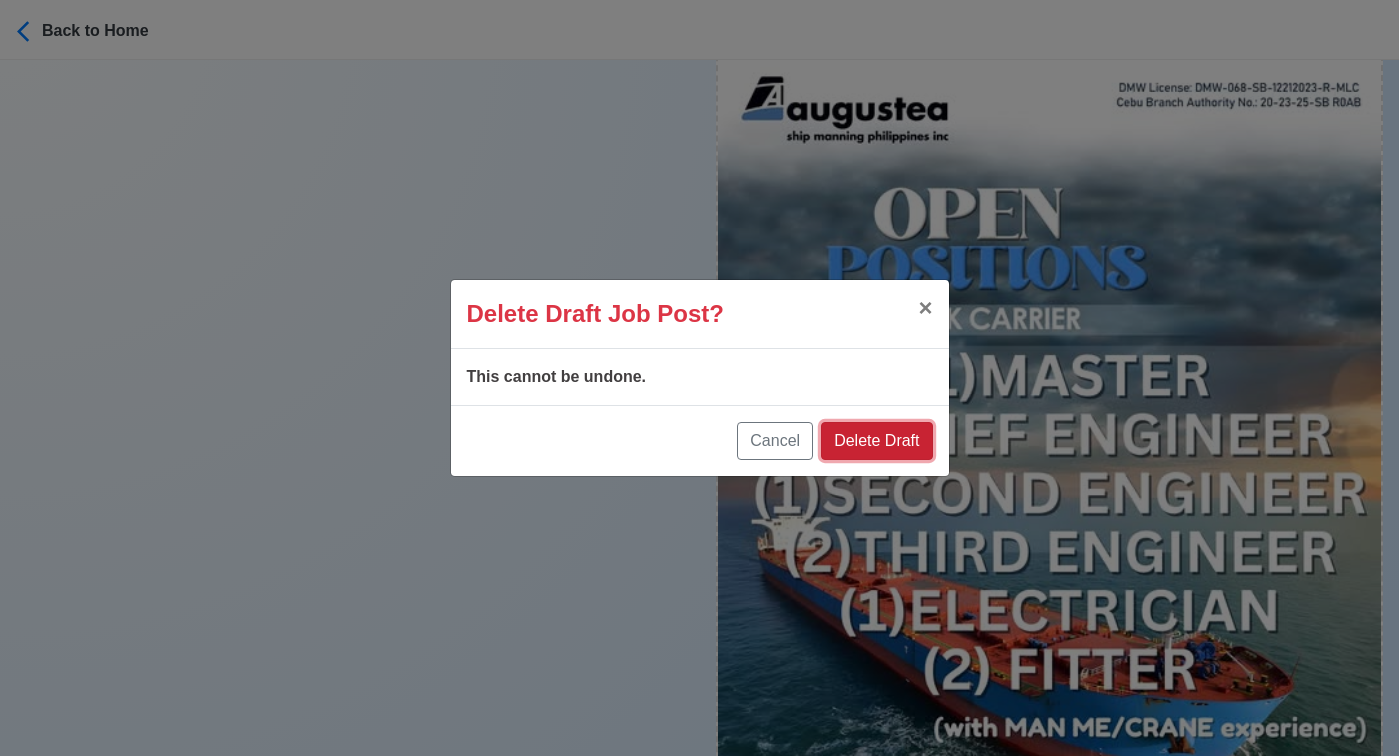 click on "Delete Draft" at bounding box center (876, 441) 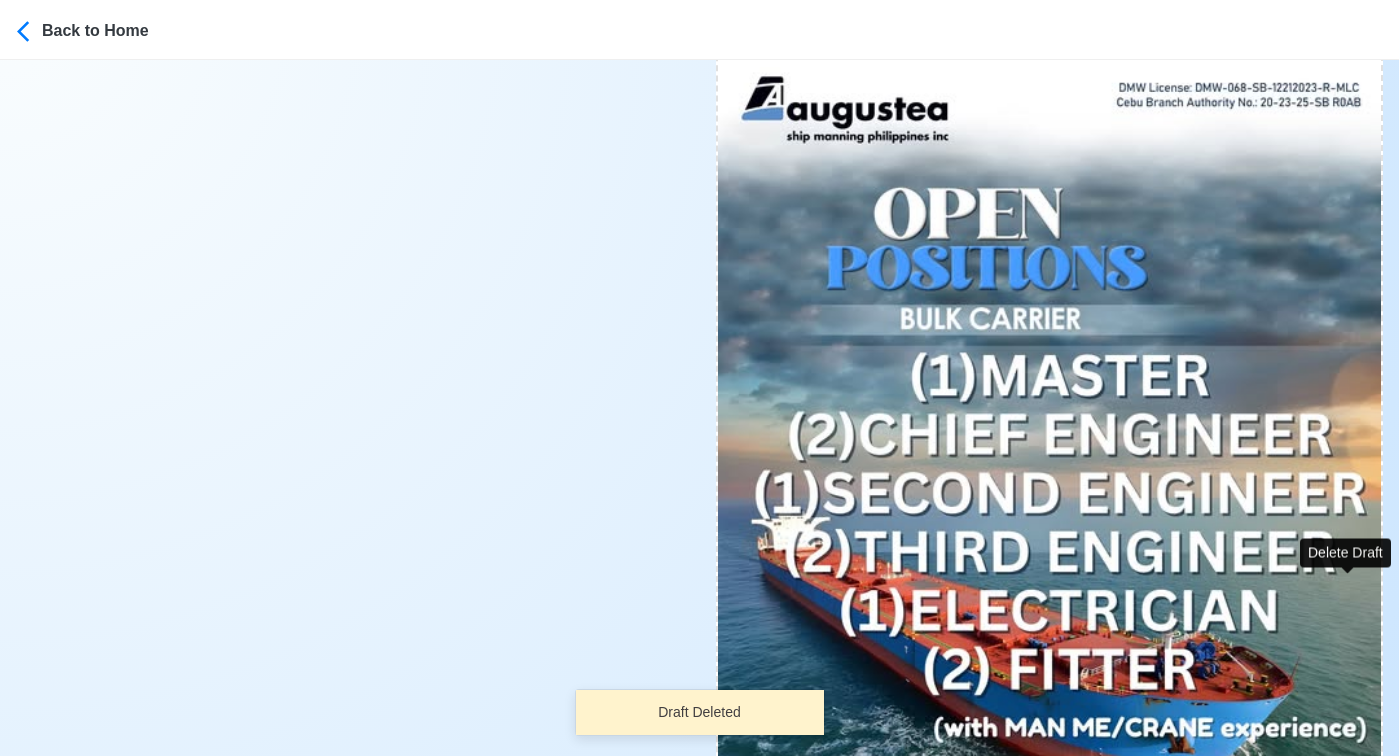 click on "❌" at bounding box center [1345, 930] 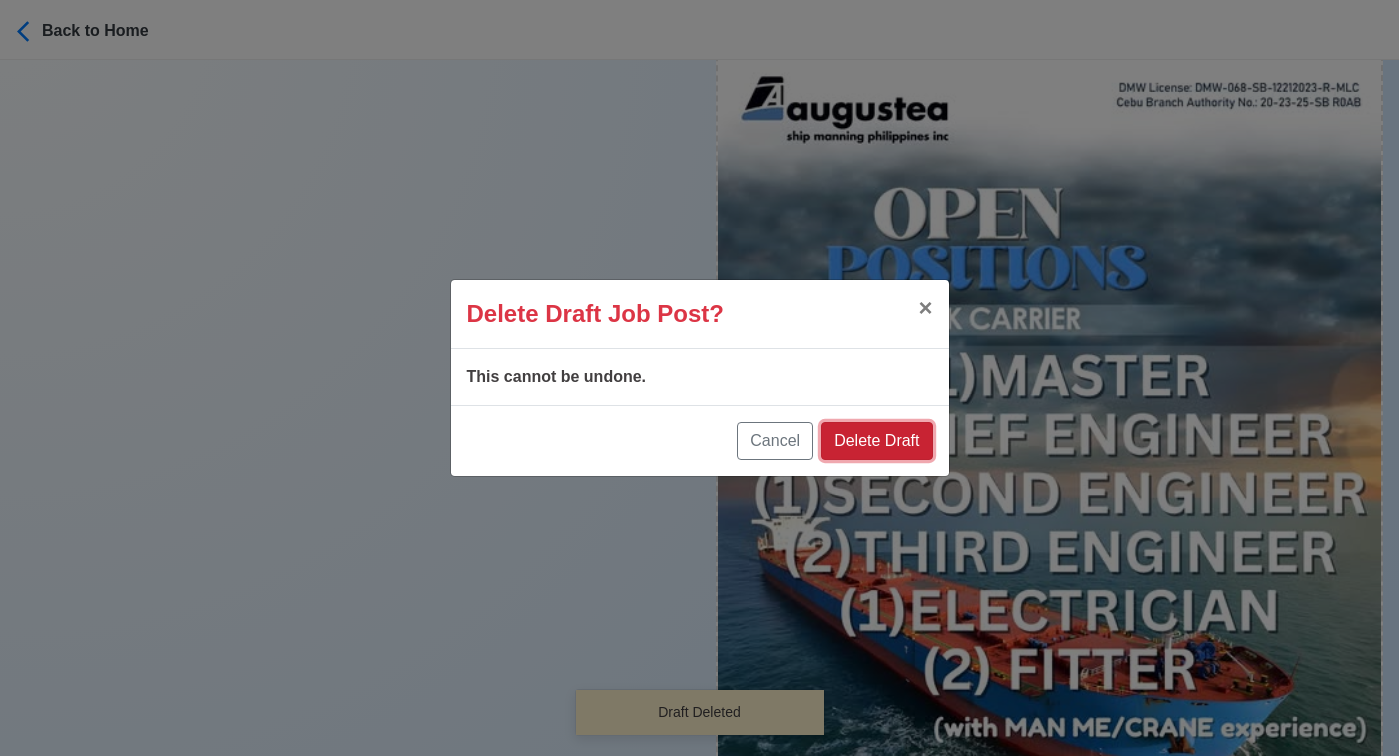 click on "Delete Draft" at bounding box center (876, 441) 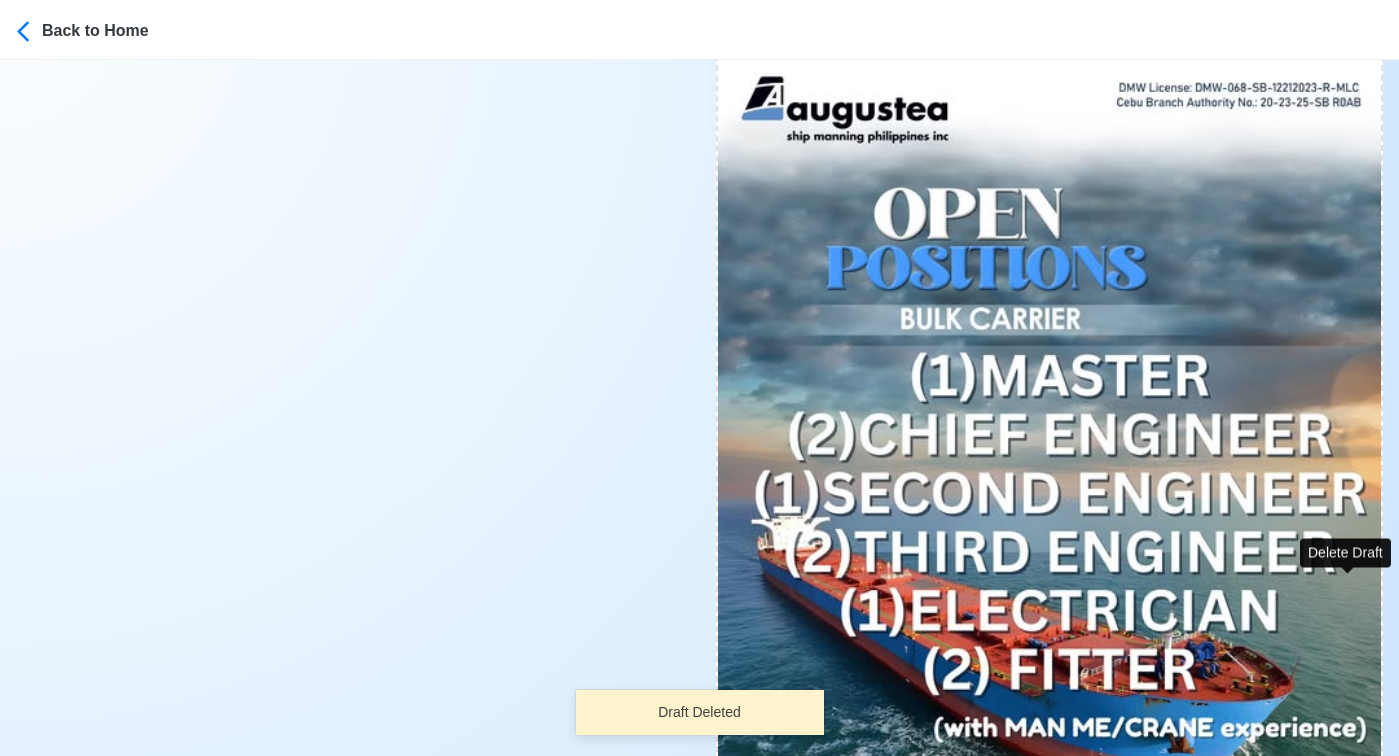 click on "❌" at bounding box center [1345, 930] 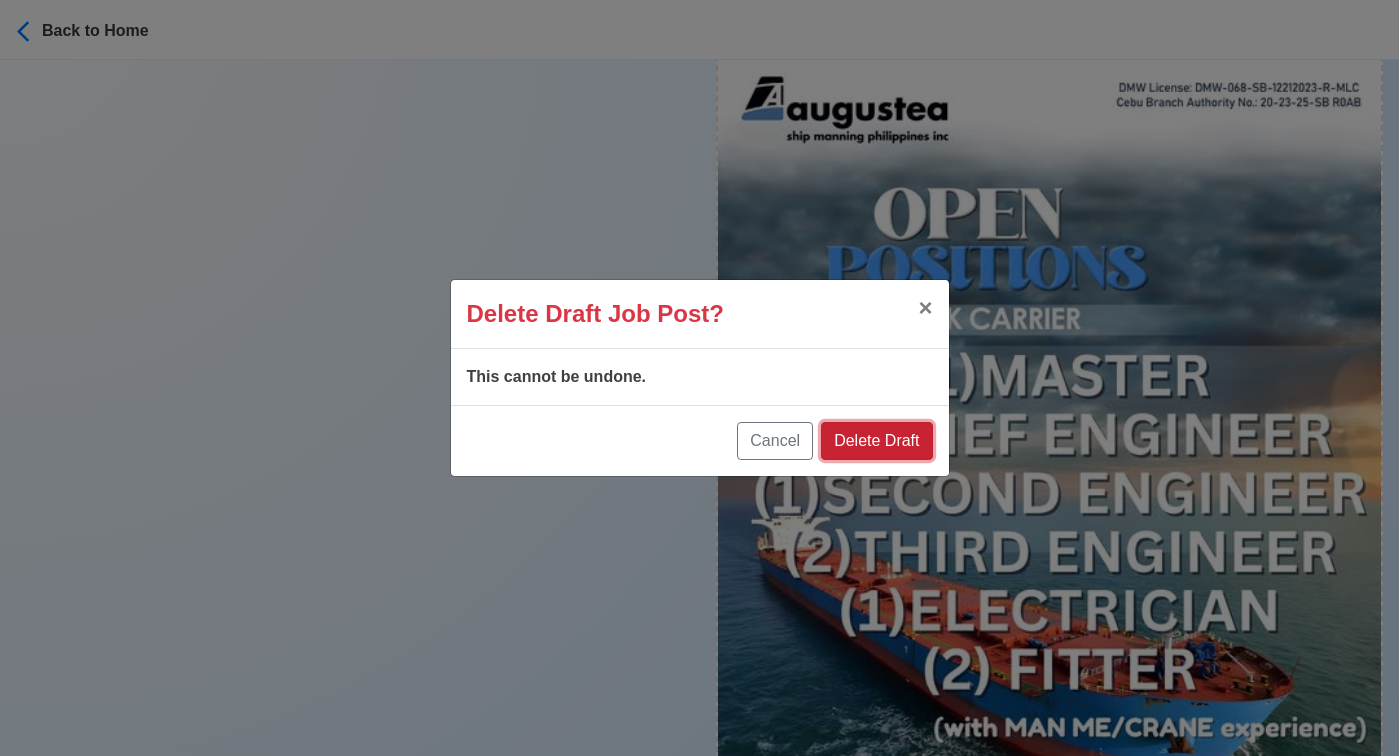 click on "Delete Draft" at bounding box center [876, 441] 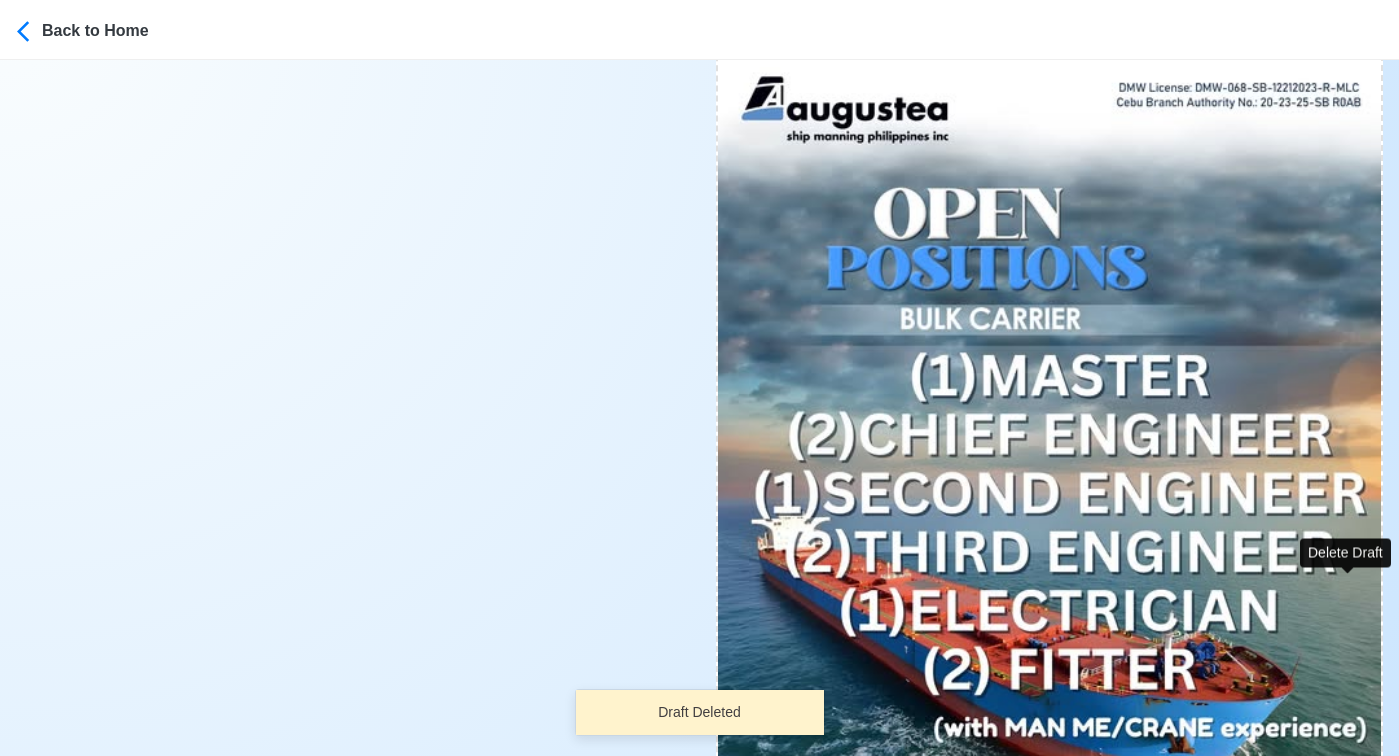 click on "❌" at bounding box center [1345, 930] 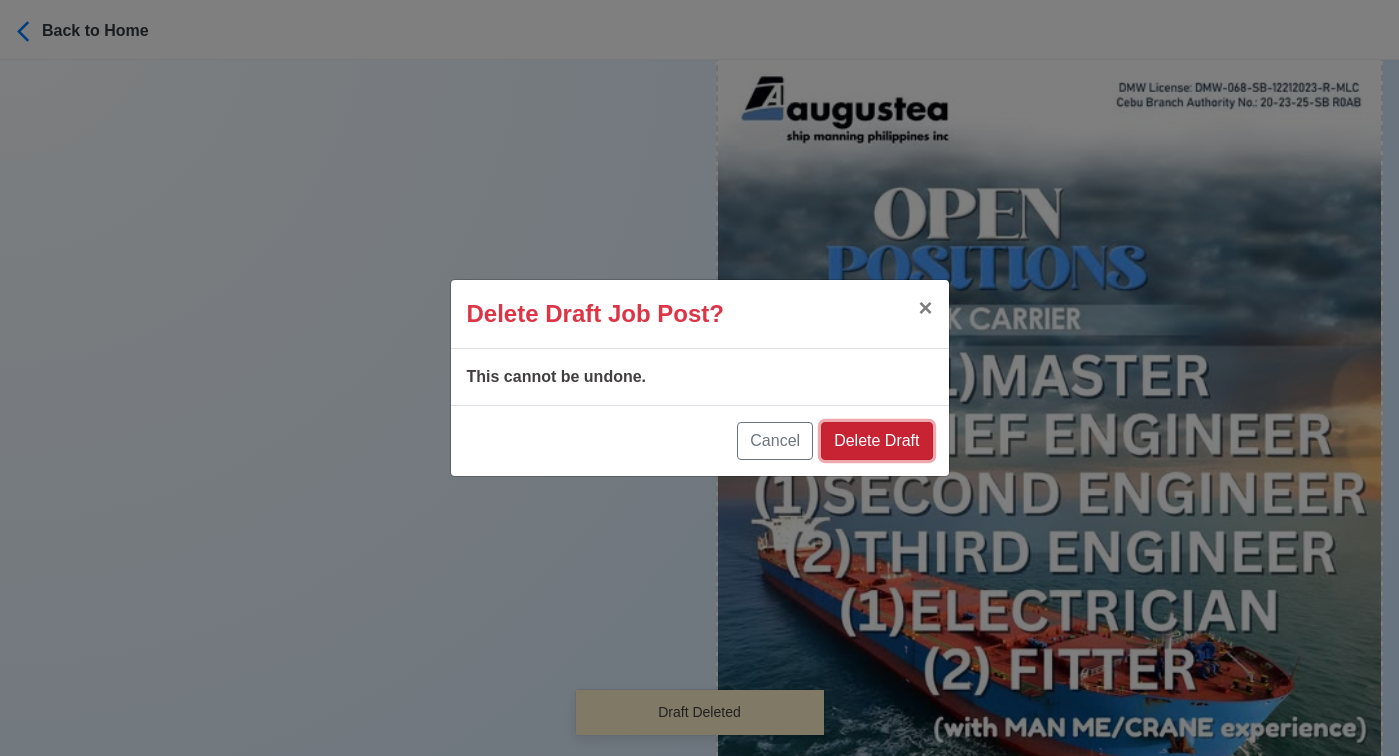 click on "Delete Draft" at bounding box center (876, 441) 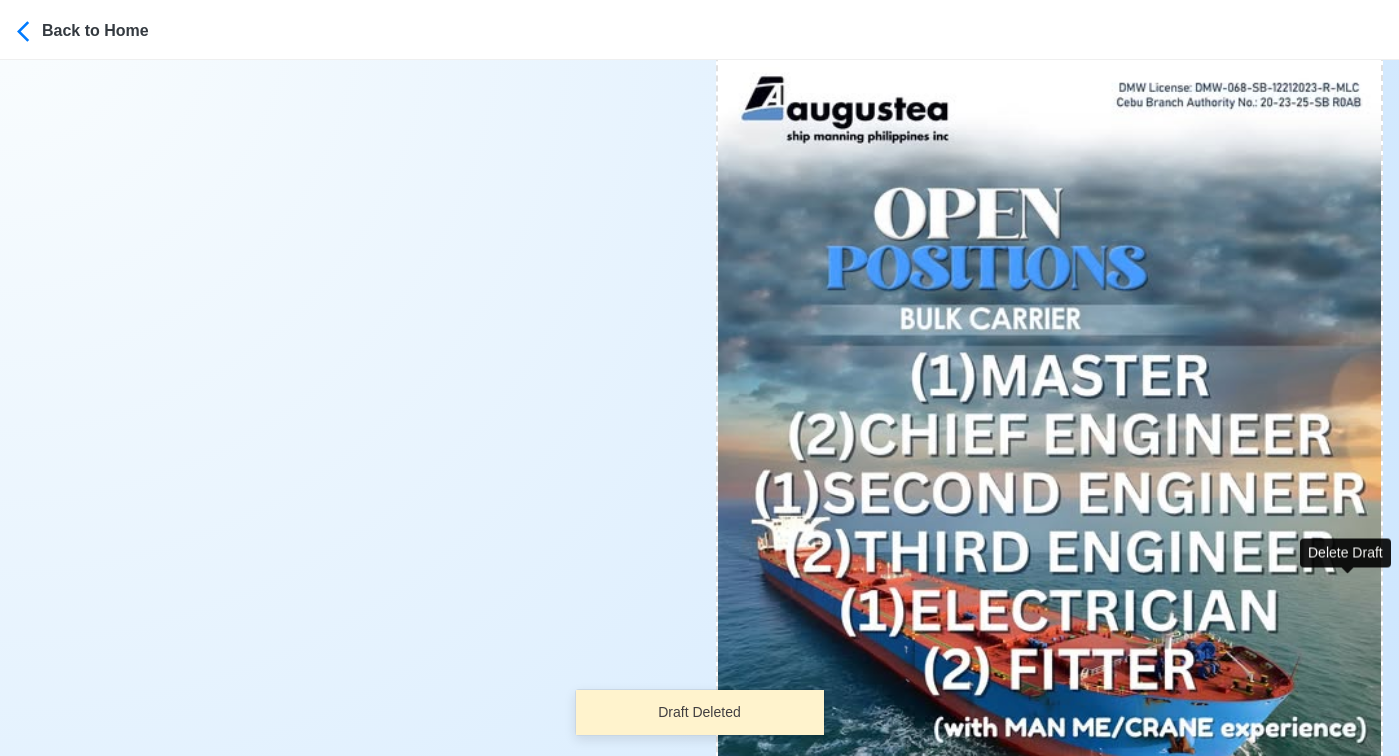 click on "❌" at bounding box center (1345, 930) 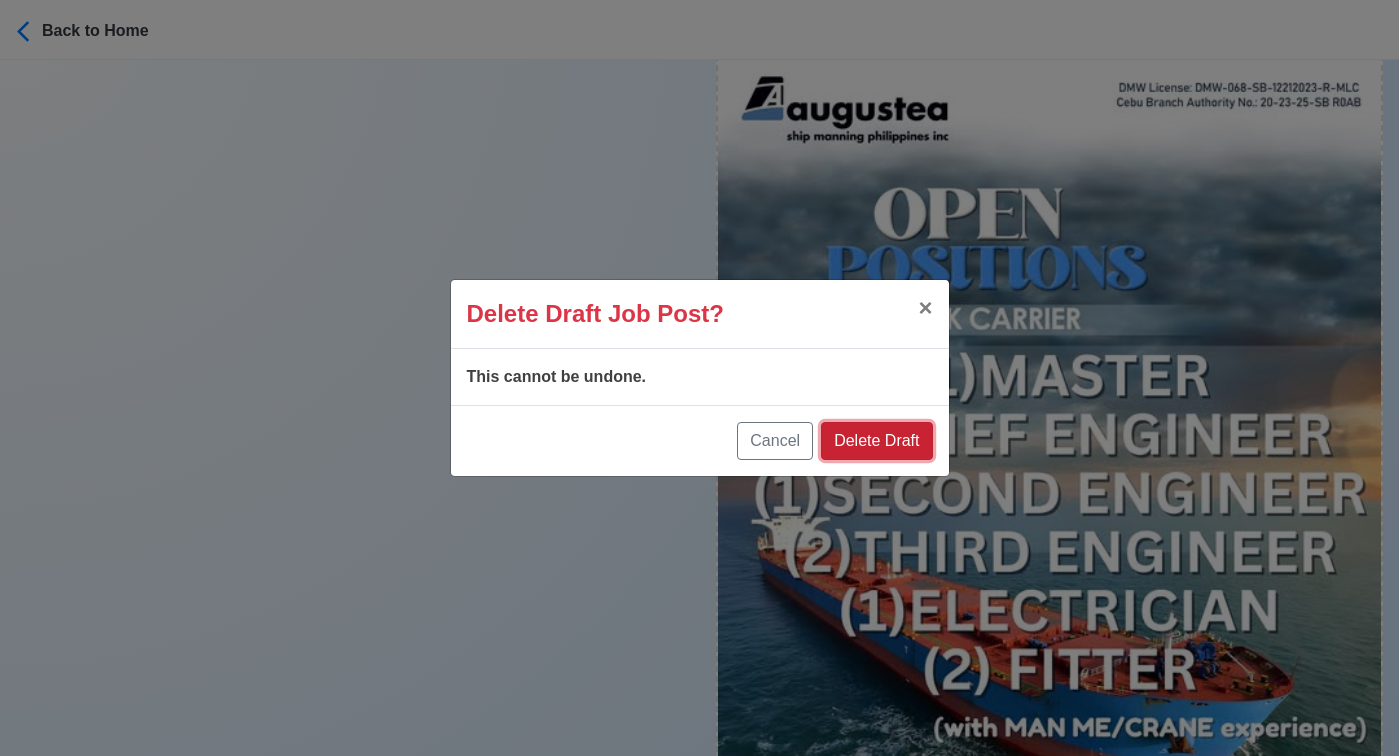 click on "Delete Draft" at bounding box center (876, 441) 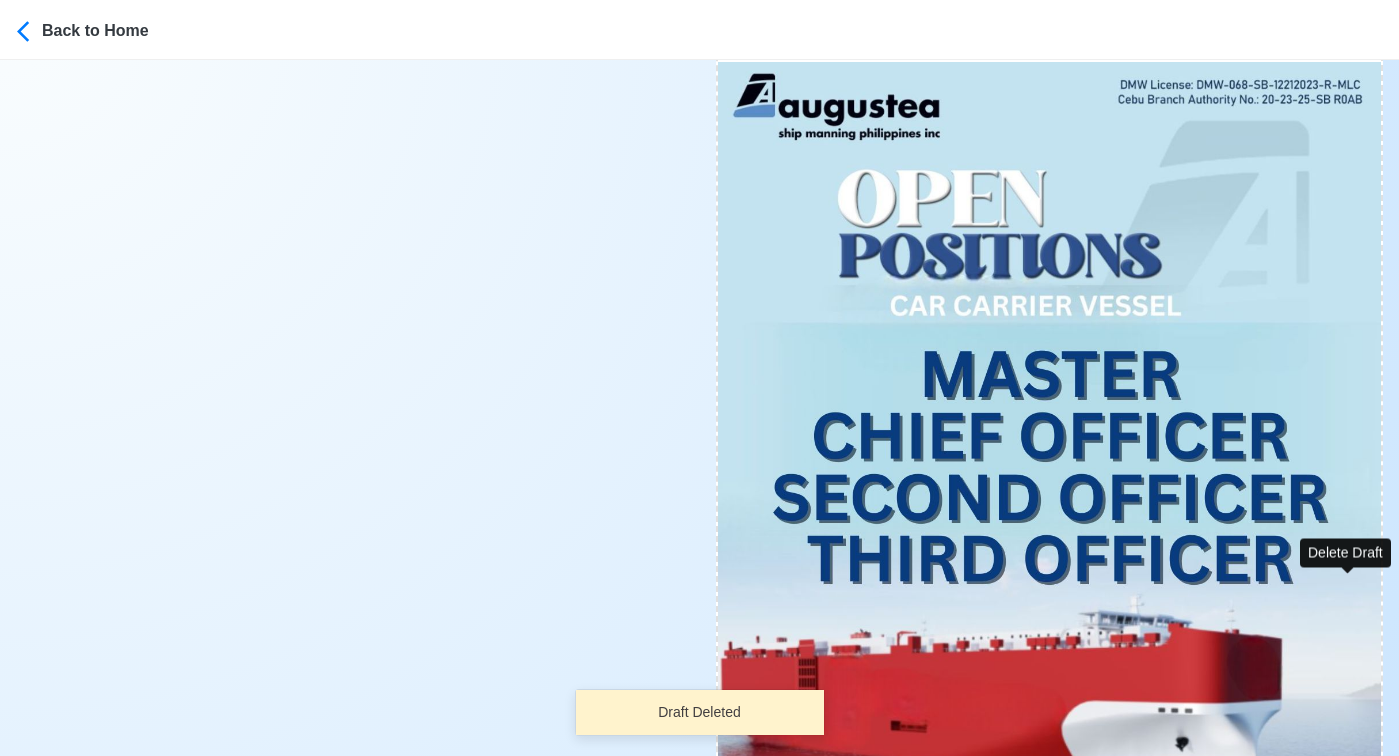 click on "❌" at bounding box center (1345, 930) 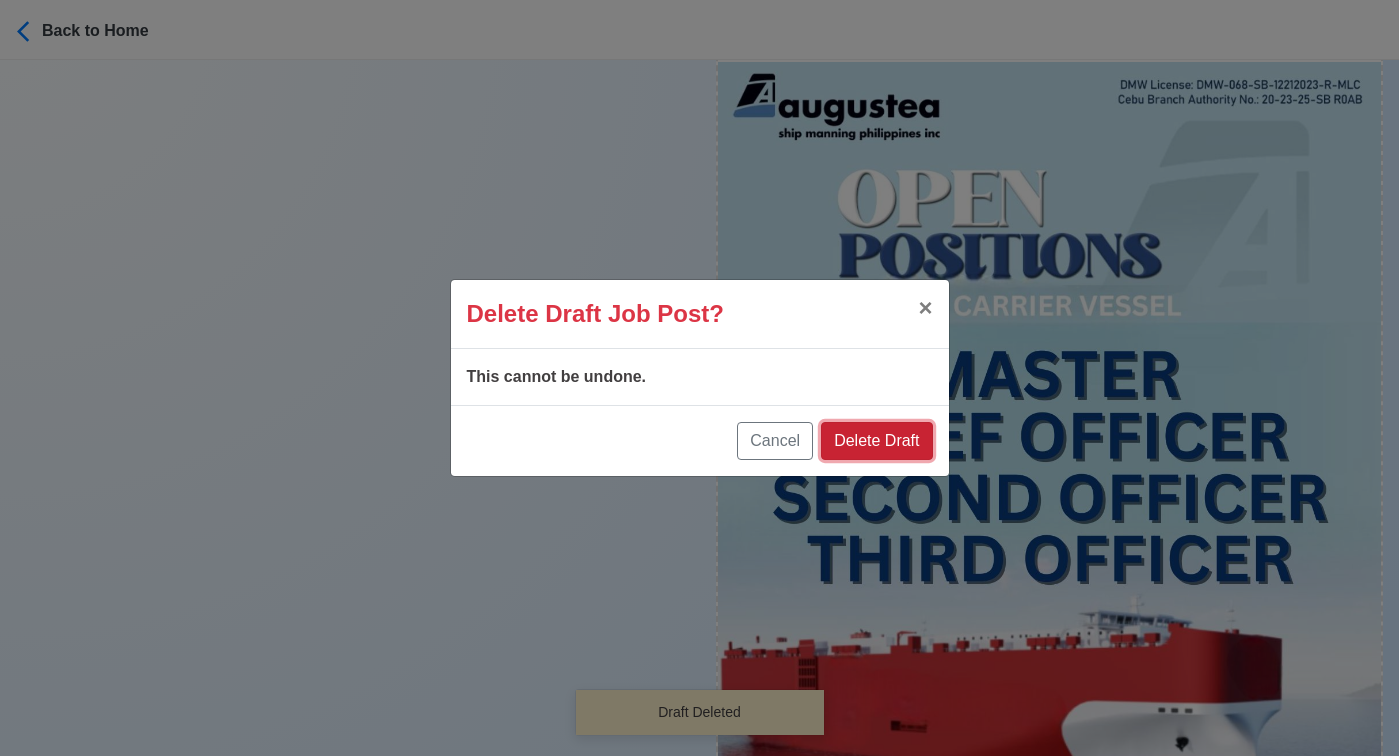 click on "Delete Draft" at bounding box center (876, 441) 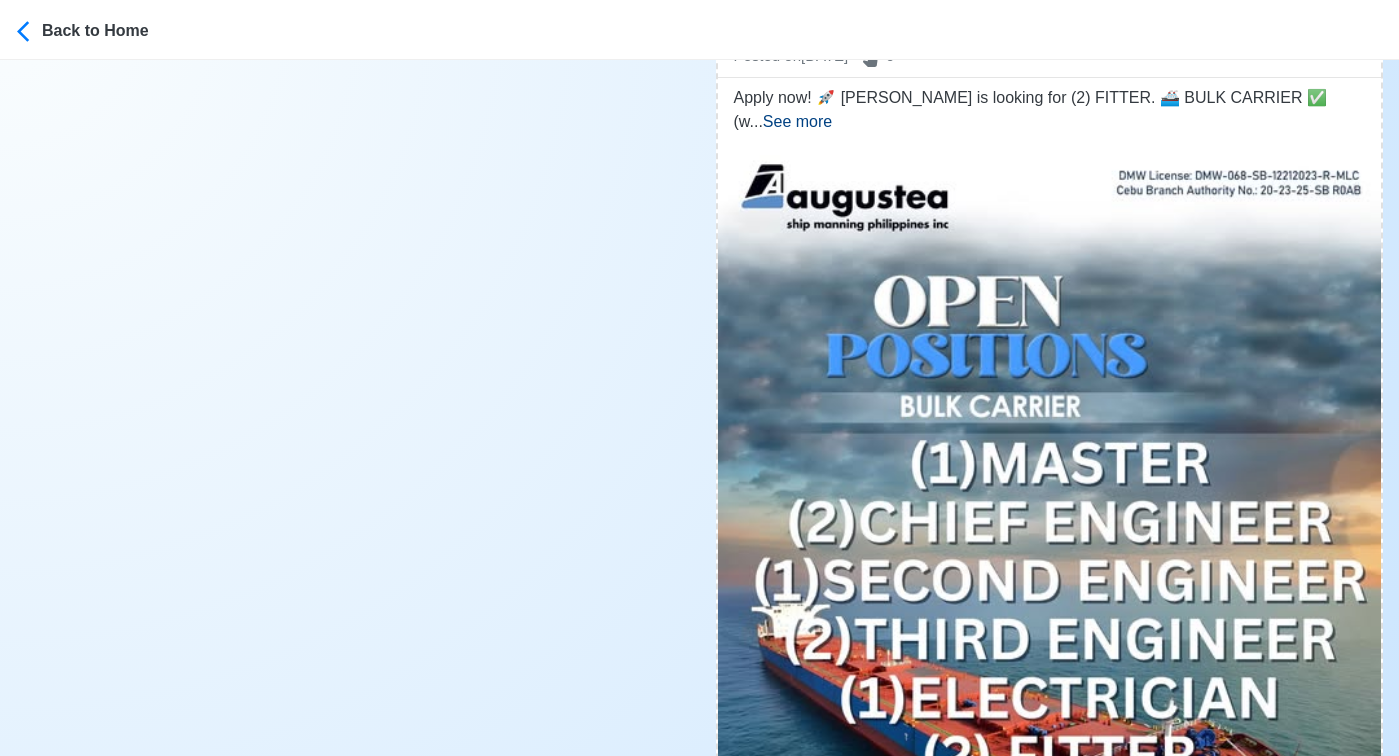 scroll, scrollTop: 22548, scrollLeft: 0, axis: vertical 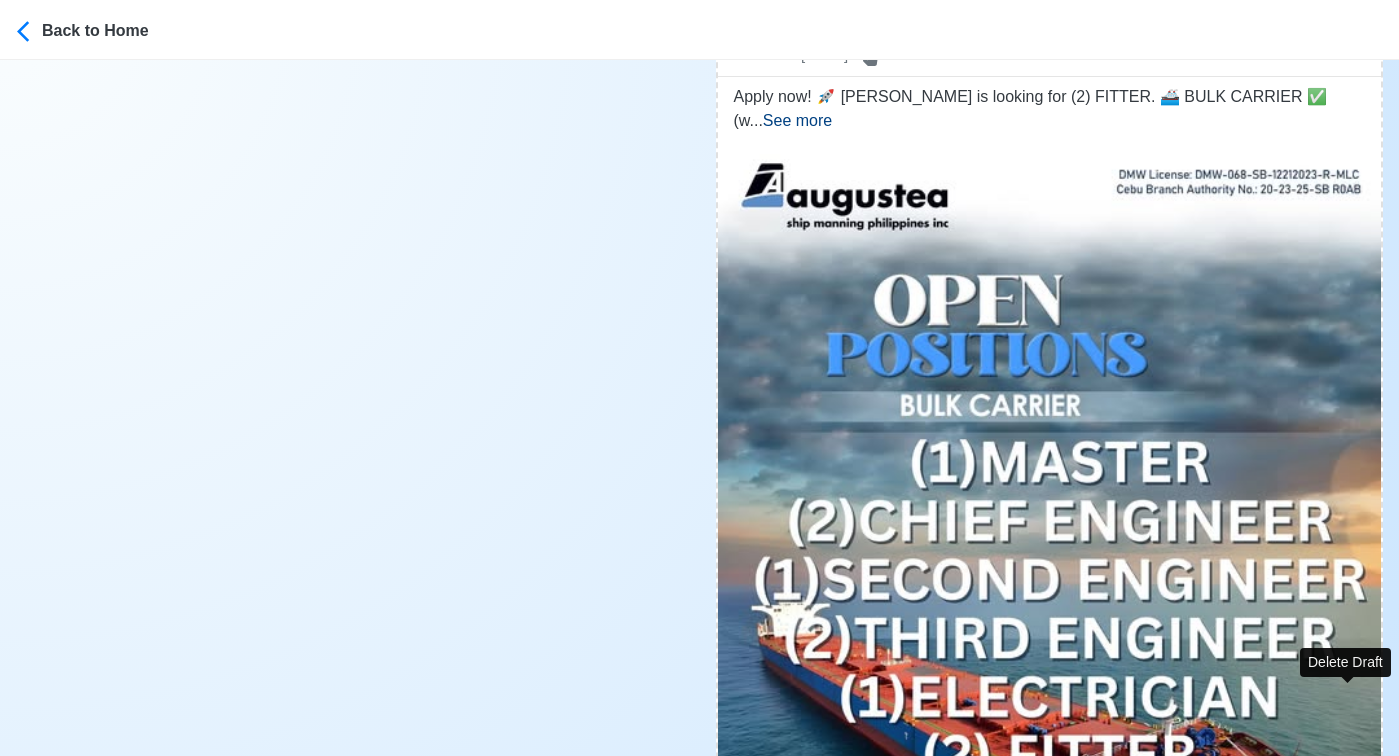click on "❌" at bounding box center [1345, 1016] 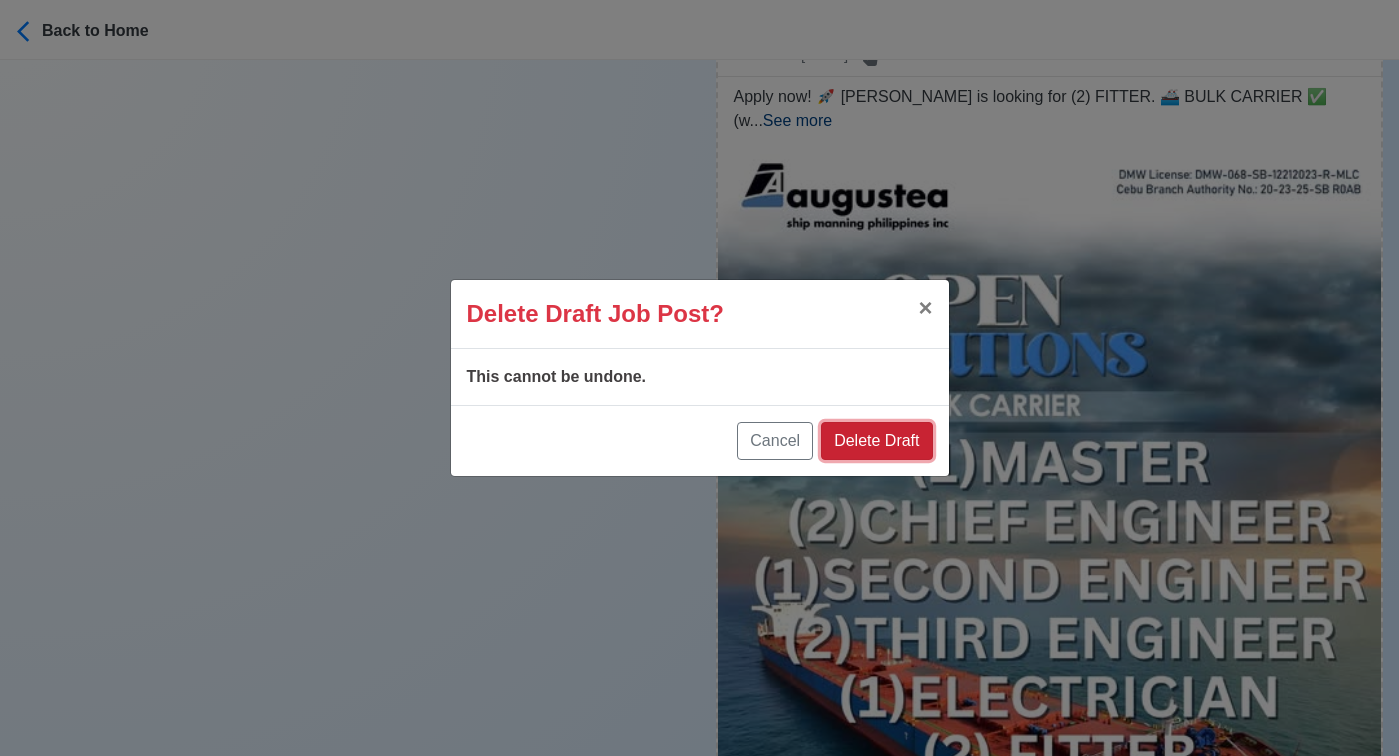 click on "Delete Draft" at bounding box center (876, 441) 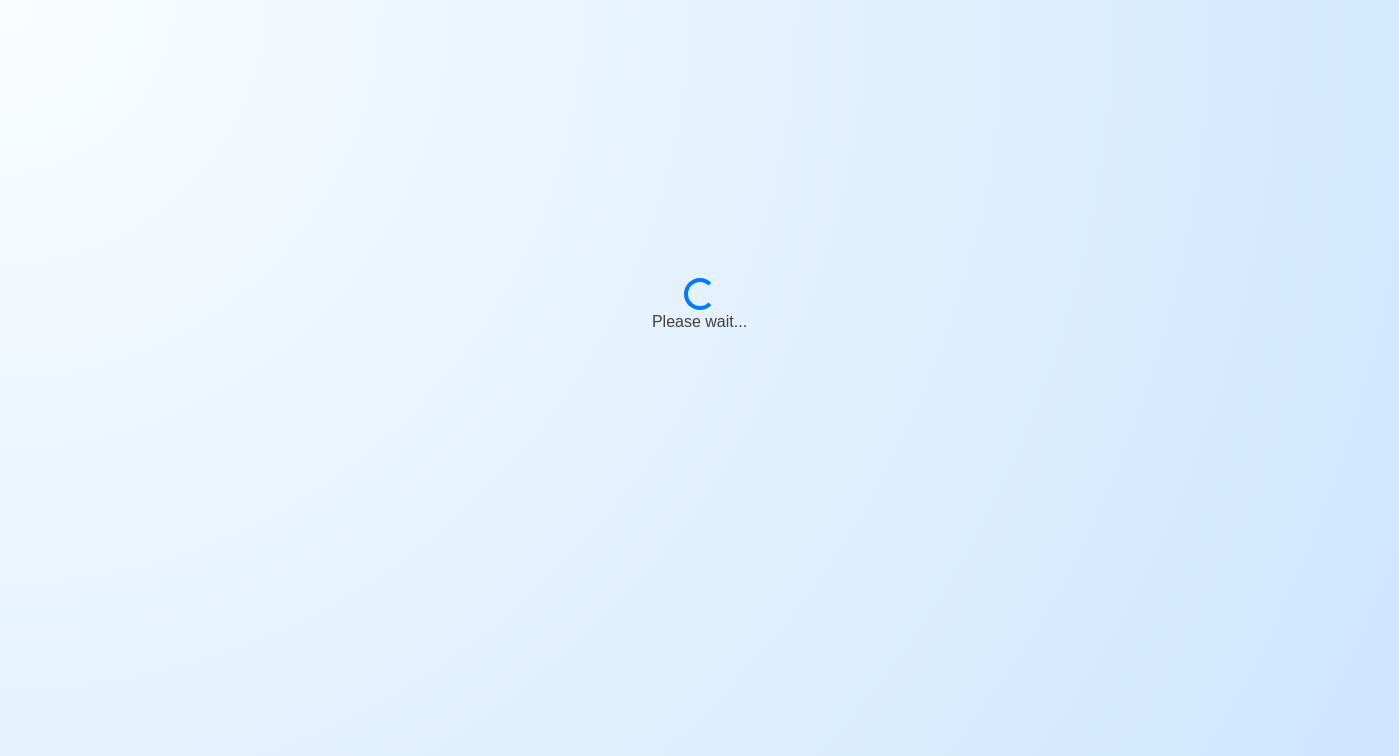 scroll, scrollTop: 0, scrollLeft: 0, axis: both 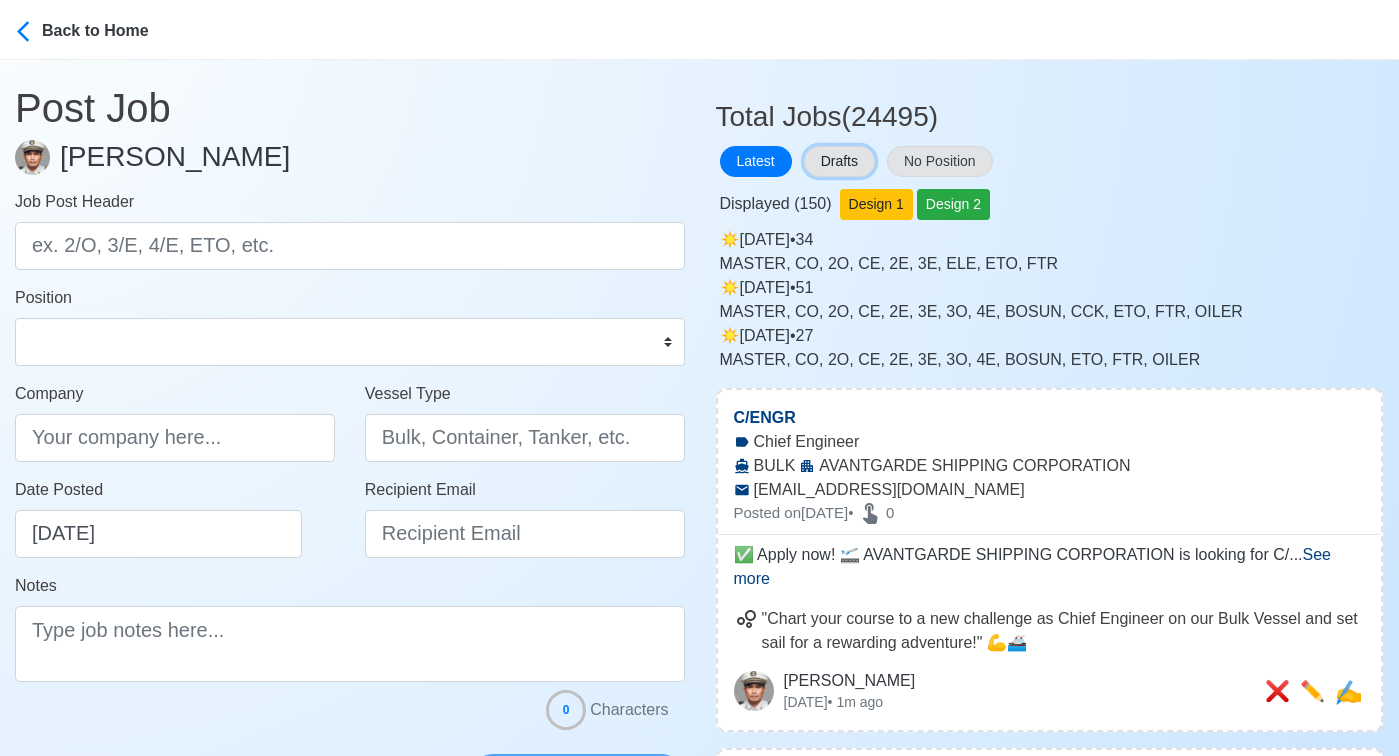 click on "Drafts" at bounding box center [839, 161] 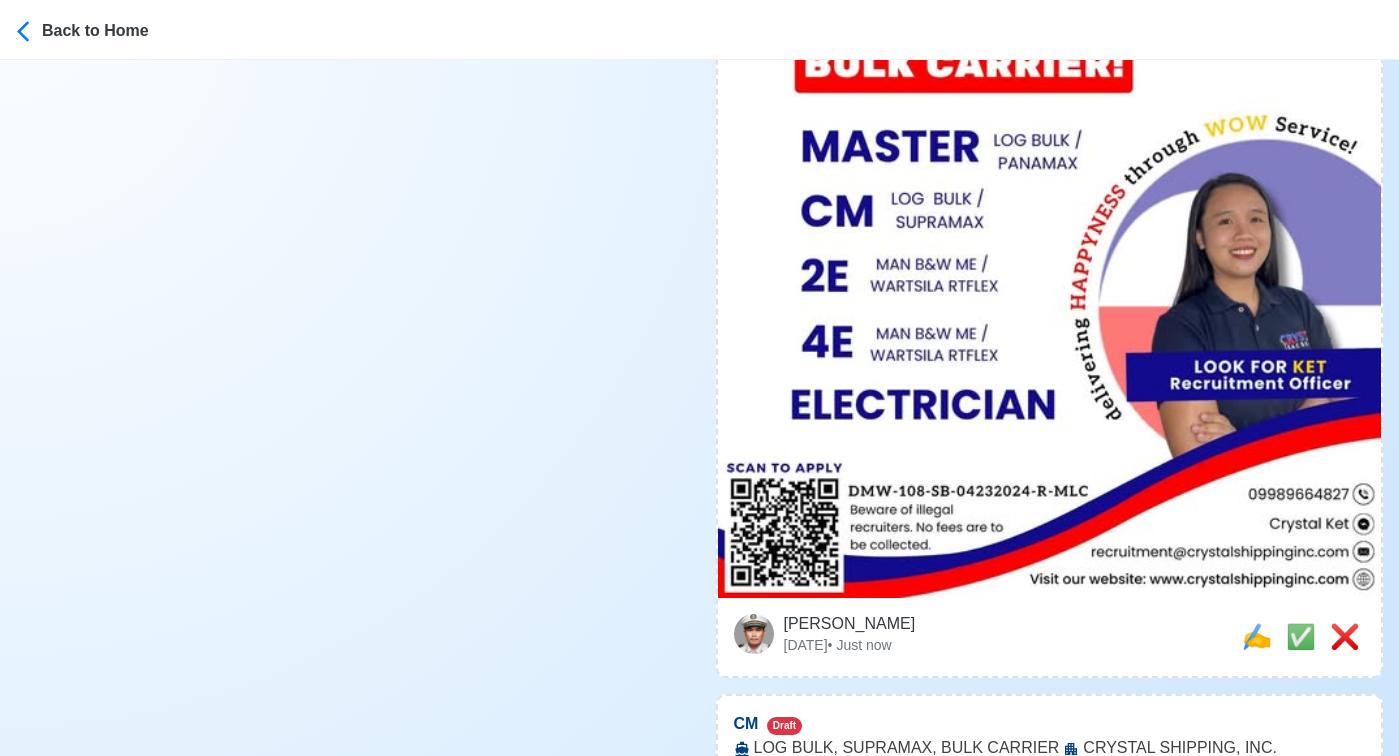 scroll, scrollTop: 895, scrollLeft: 0, axis: vertical 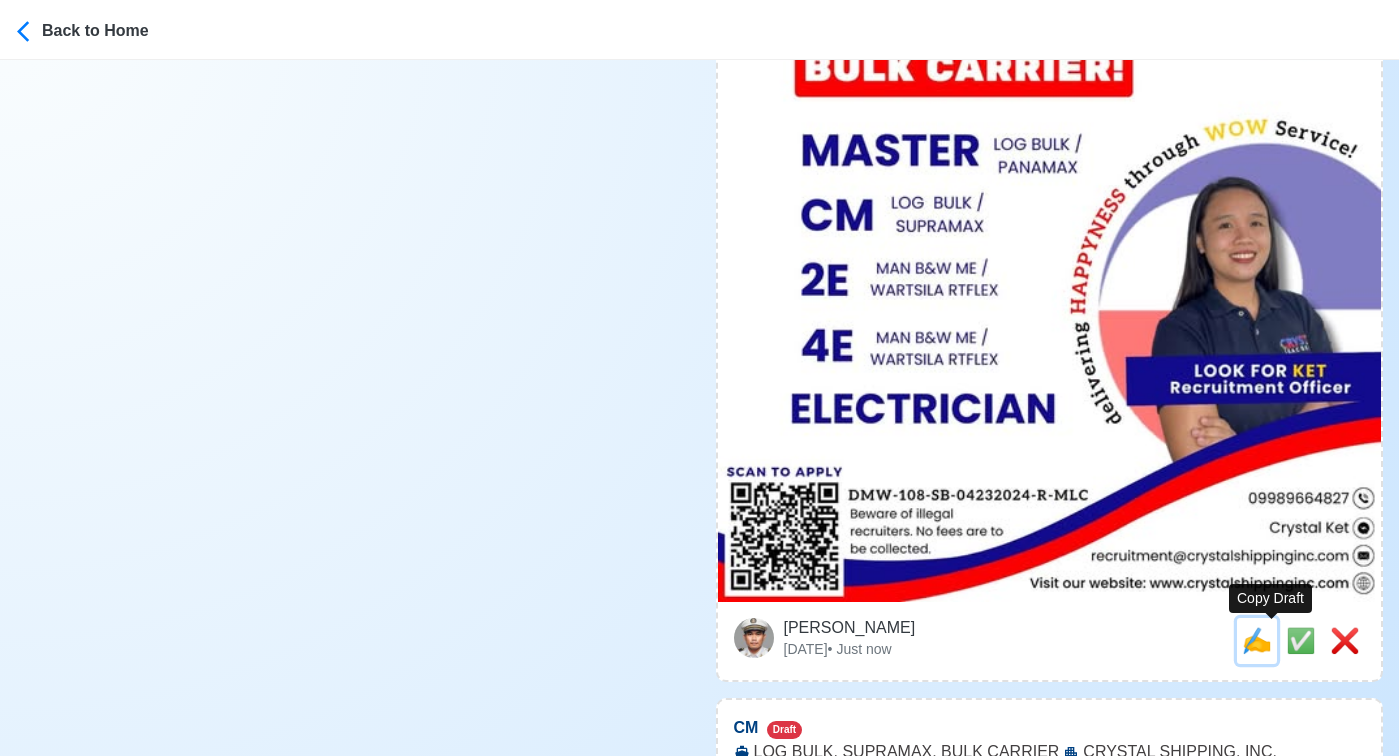 click on "✍️" at bounding box center (1257, 640) 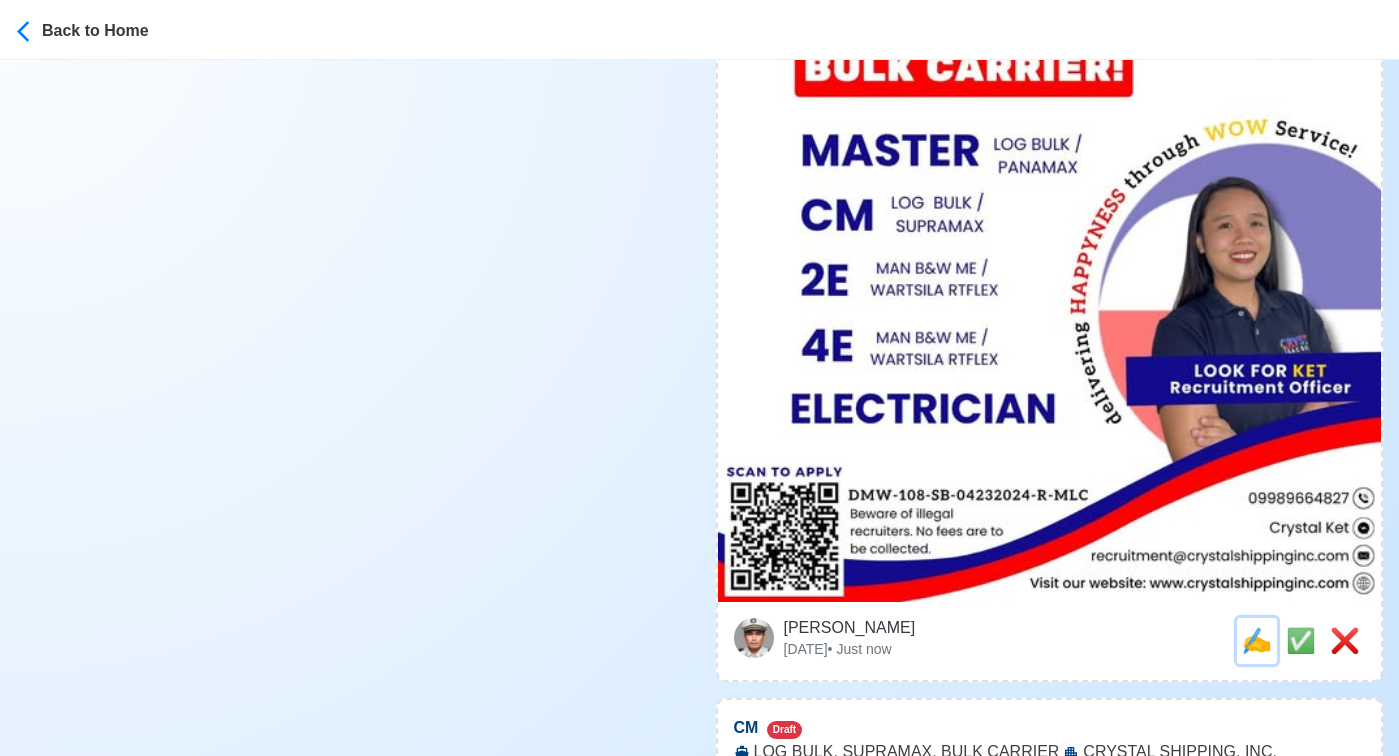 scroll, scrollTop: 0, scrollLeft: 0, axis: both 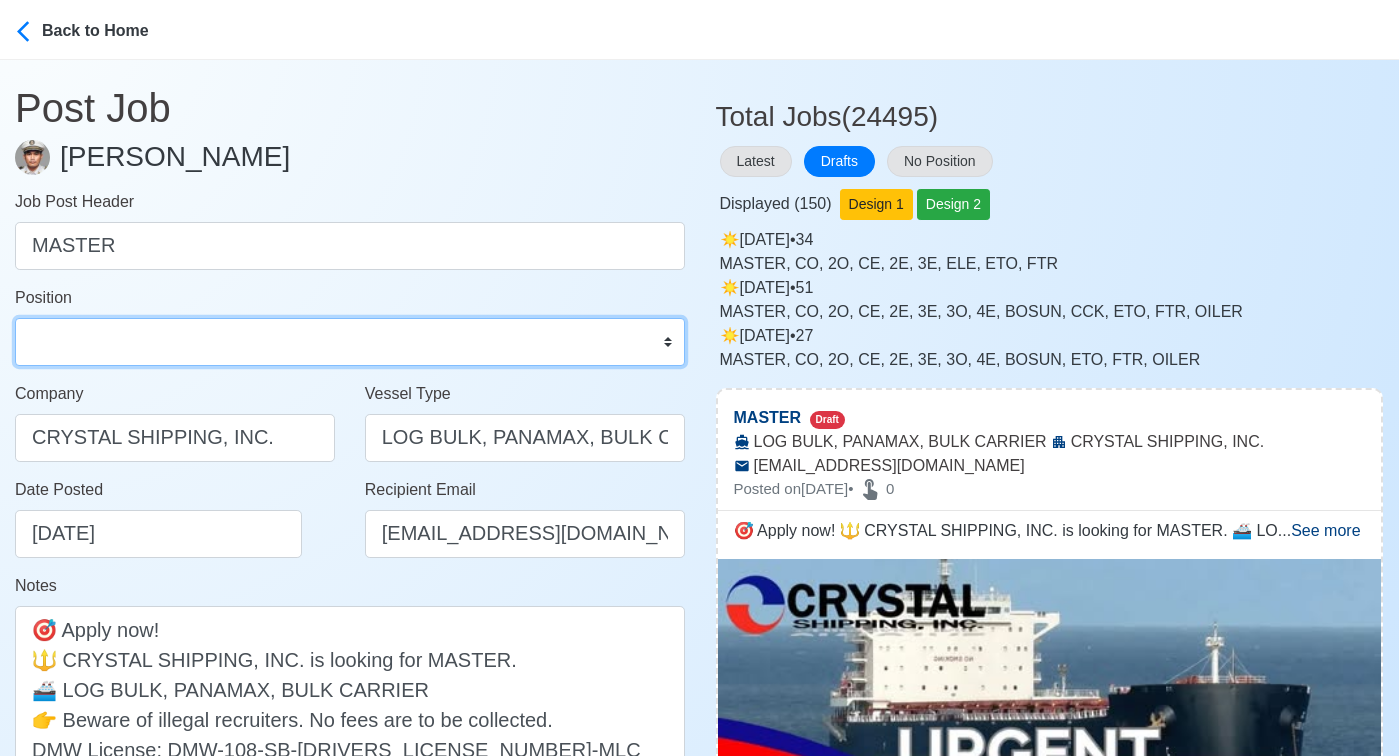 click on "Master Chief Officer 2nd Officer 3rd Officer Junior Officer Chief Engineer 2nd Engineer 3rd Engineer 4th Engineer Gas Engineer Junior Engineer 1st Assistant Engineer 2nd Assistant Engineer 3rd Assistant Engineer ETO/ETR Electrician Electrical Engineer Oiler Fitter Welder Chief Cook Chef Cook Messman Wiper Rigger Ordinary Seaman Able Seaman Motorman Pumpman Bosun Cadet Reefer Mechanic Operator Repairman Painter Steward Waiter Others" at bounding box center [350, 342] 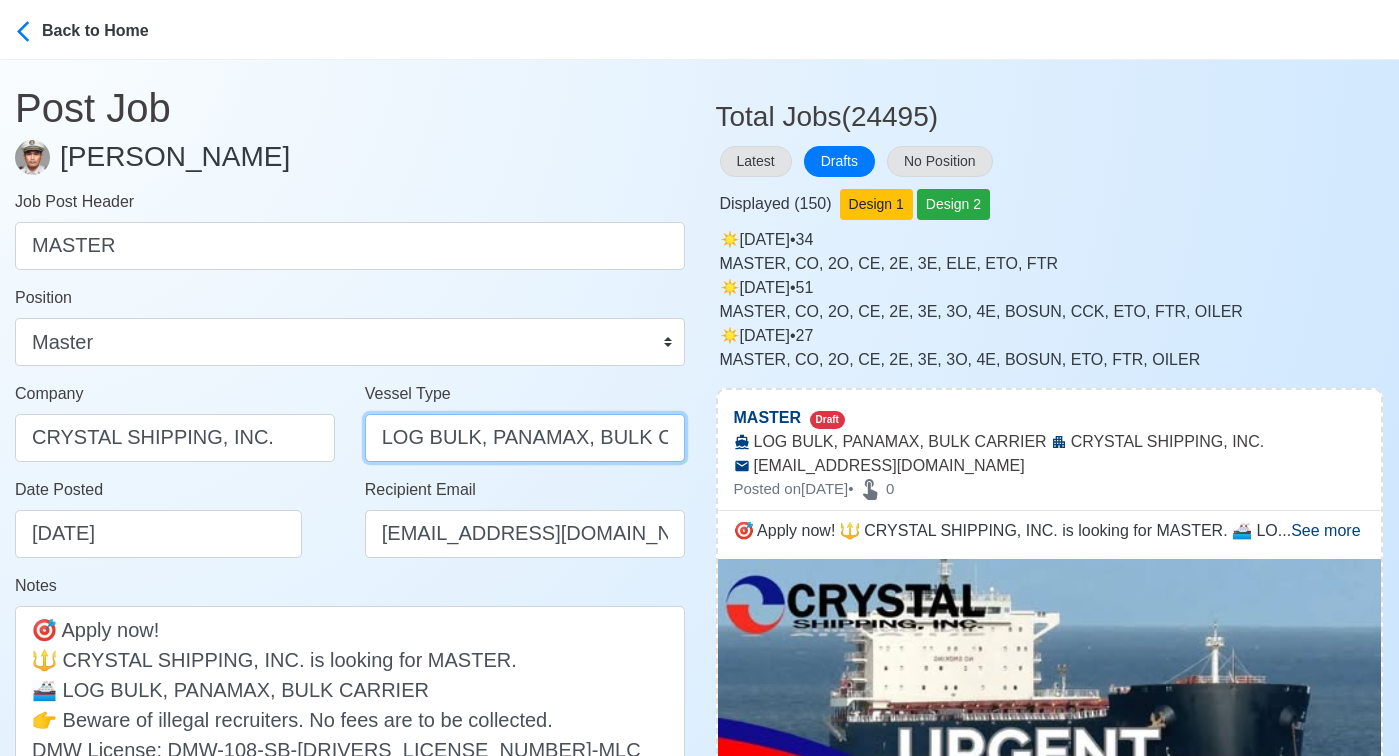 click on "LOG BULK, PANAMAX, BULK CARRIER" at bounding box center [525, 438] 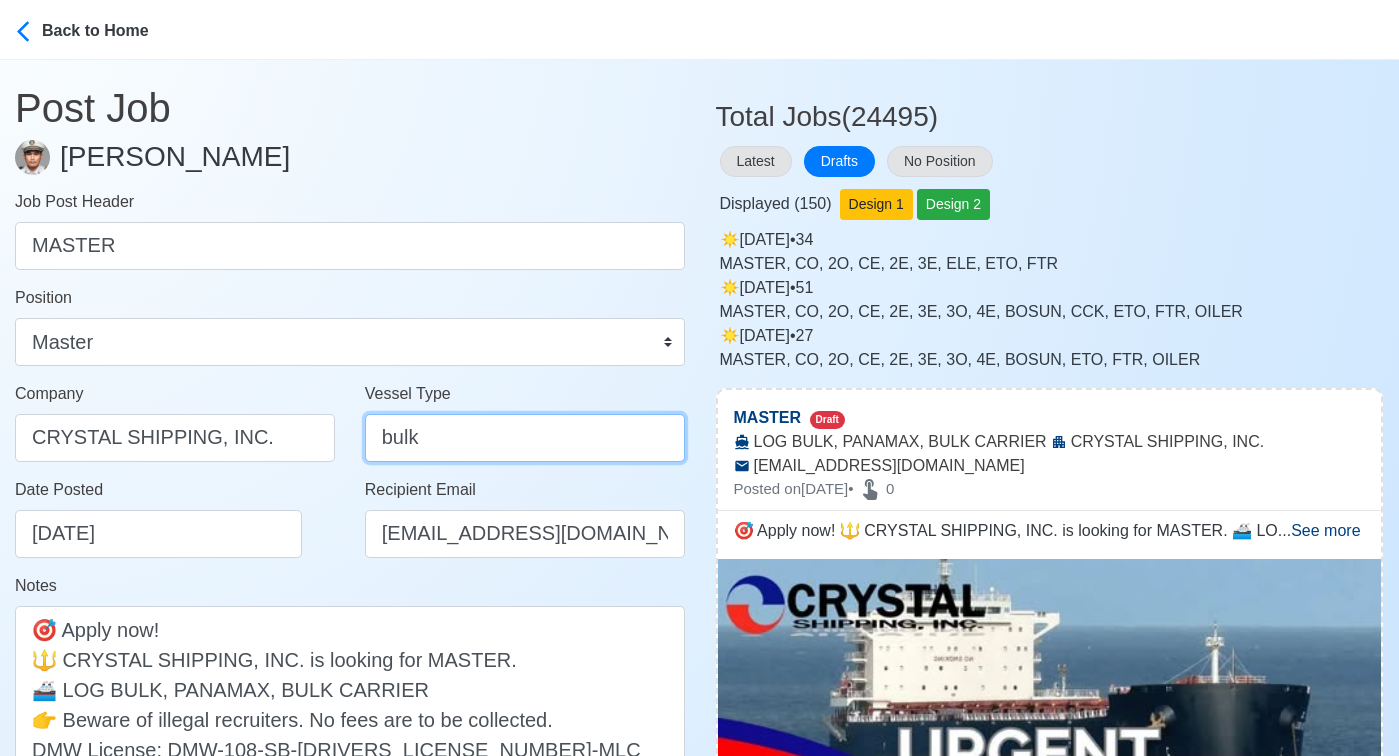 type on "BULK CARRIER" 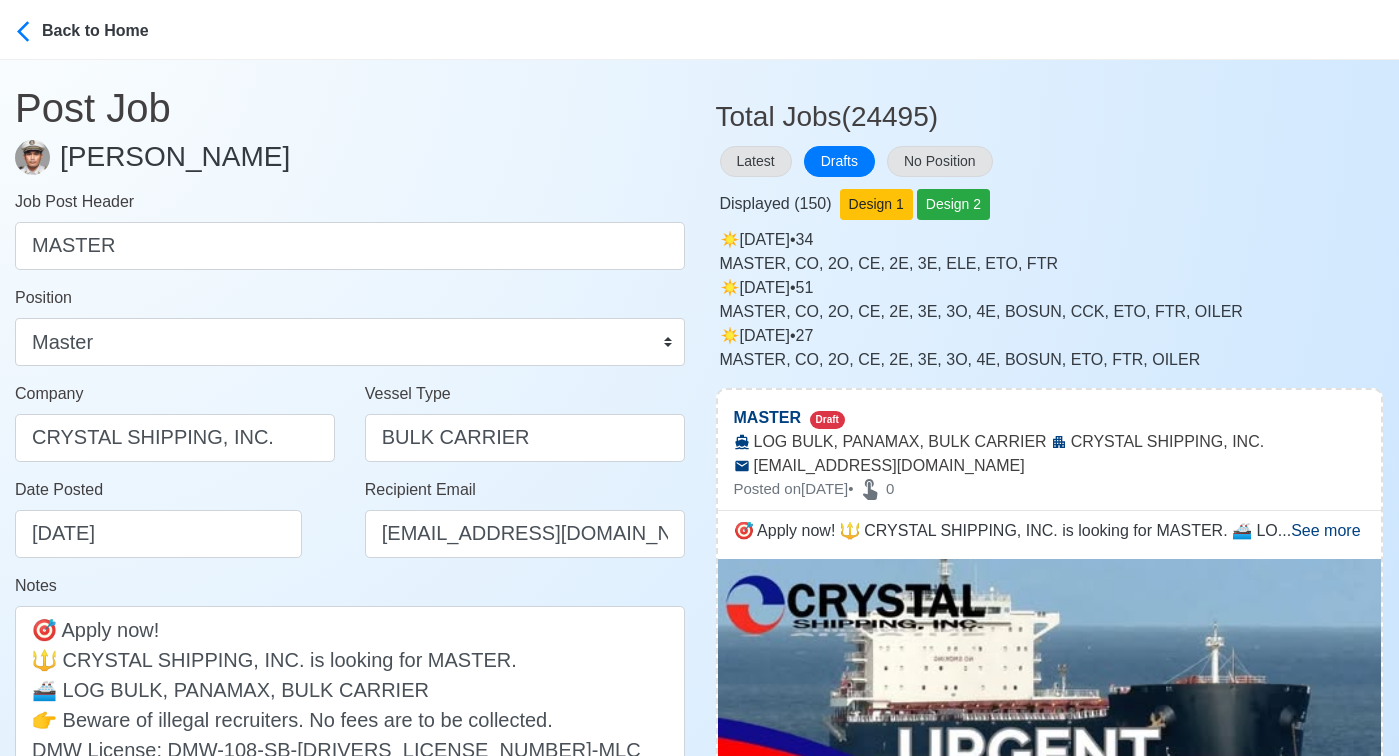 click on "Date Posted       07/23/2025" at bounding box center (180, 518) 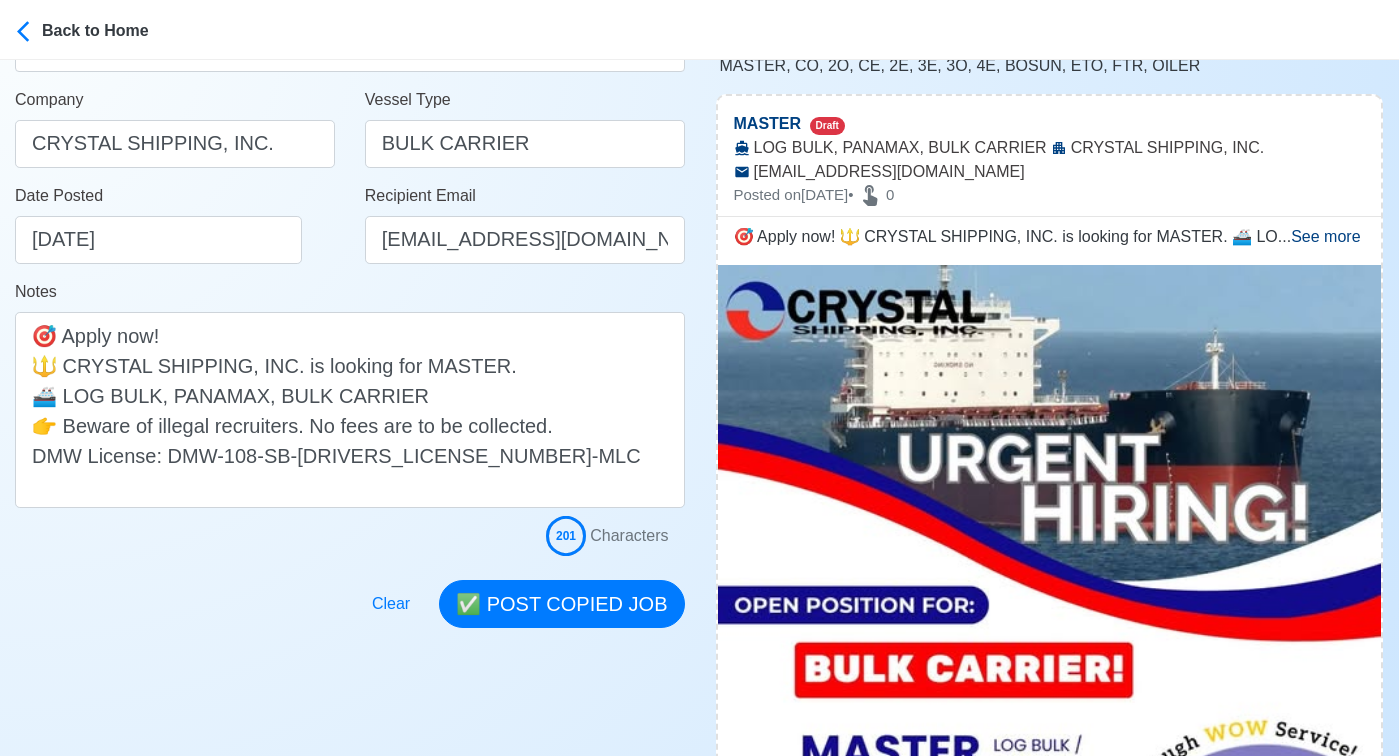 scroll, scrollTop: 295, scrollLeft: 0, axis: vertical 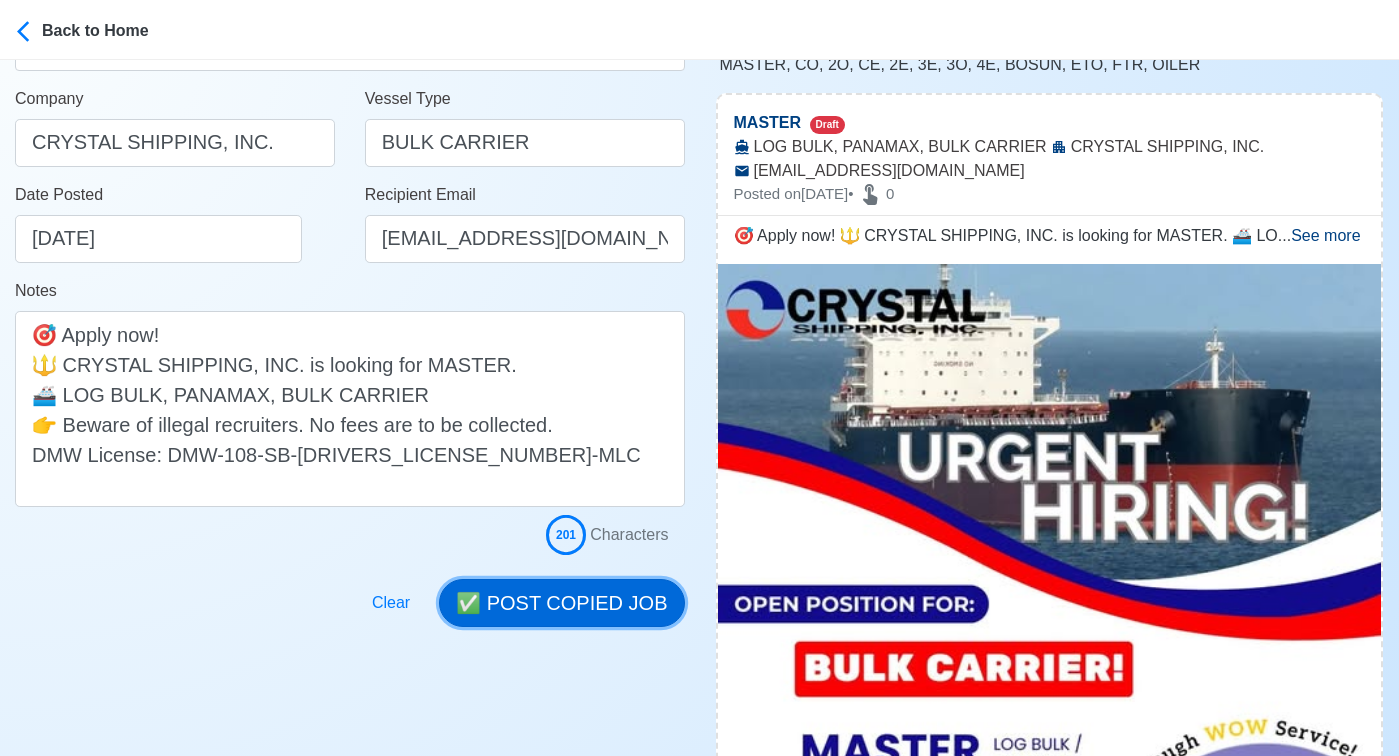 click on "✅ POST COPIED JOB" at bounding box center [561, 603] 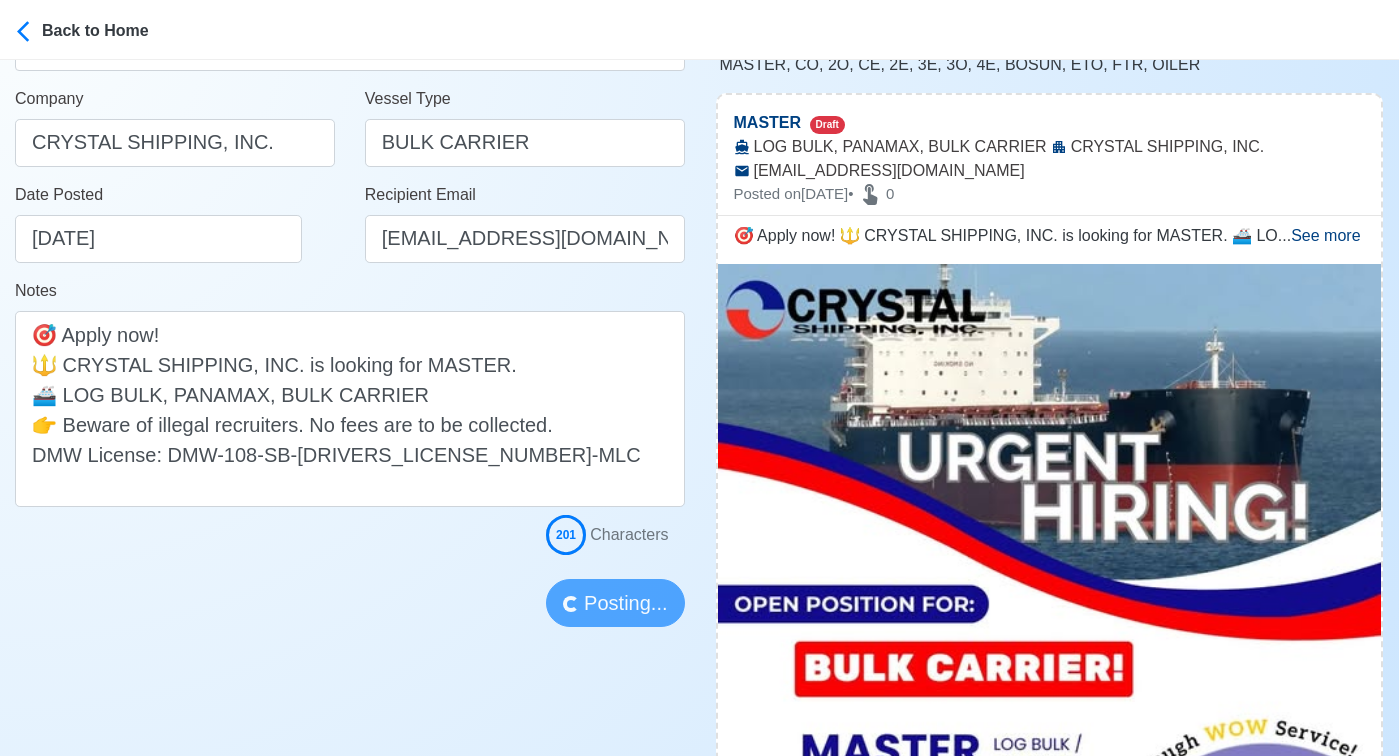 type 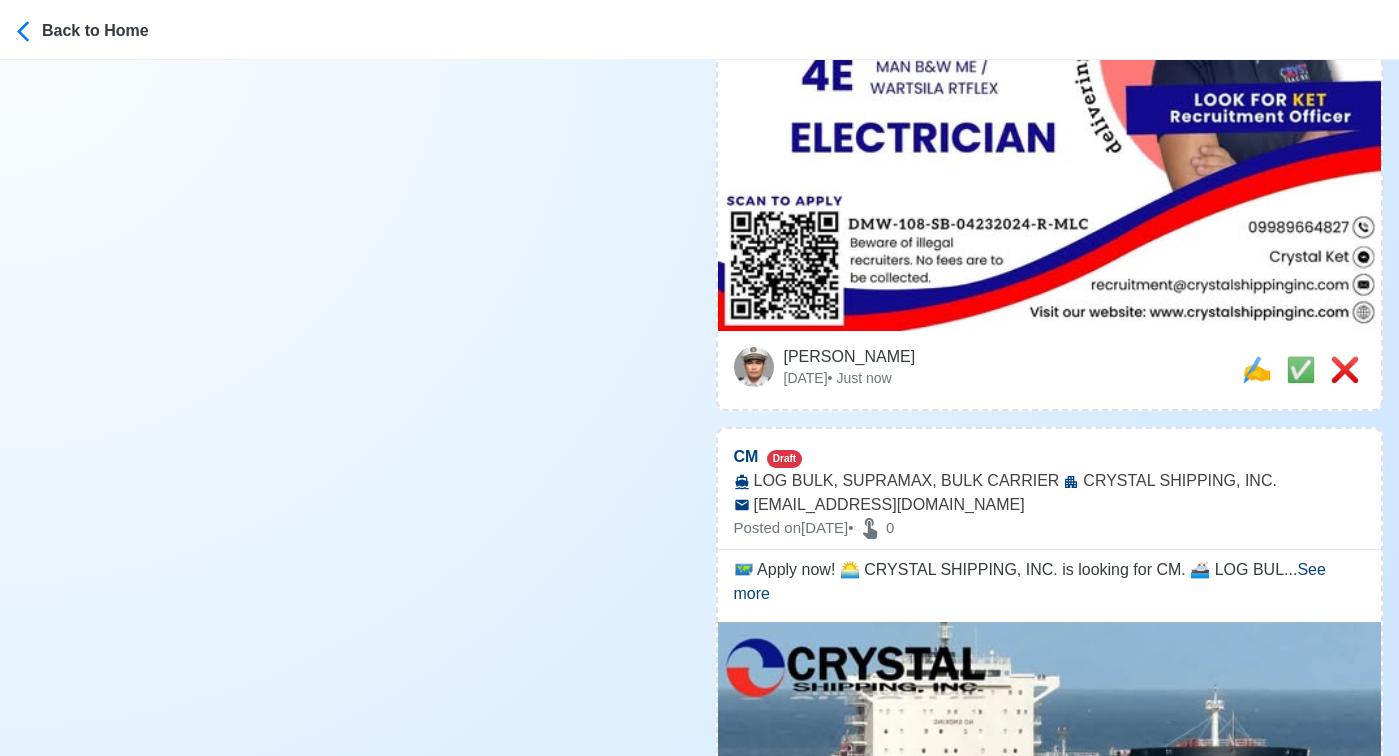 scroll, scrollTop: 1221, scrollLeft: 0, axis: vertical 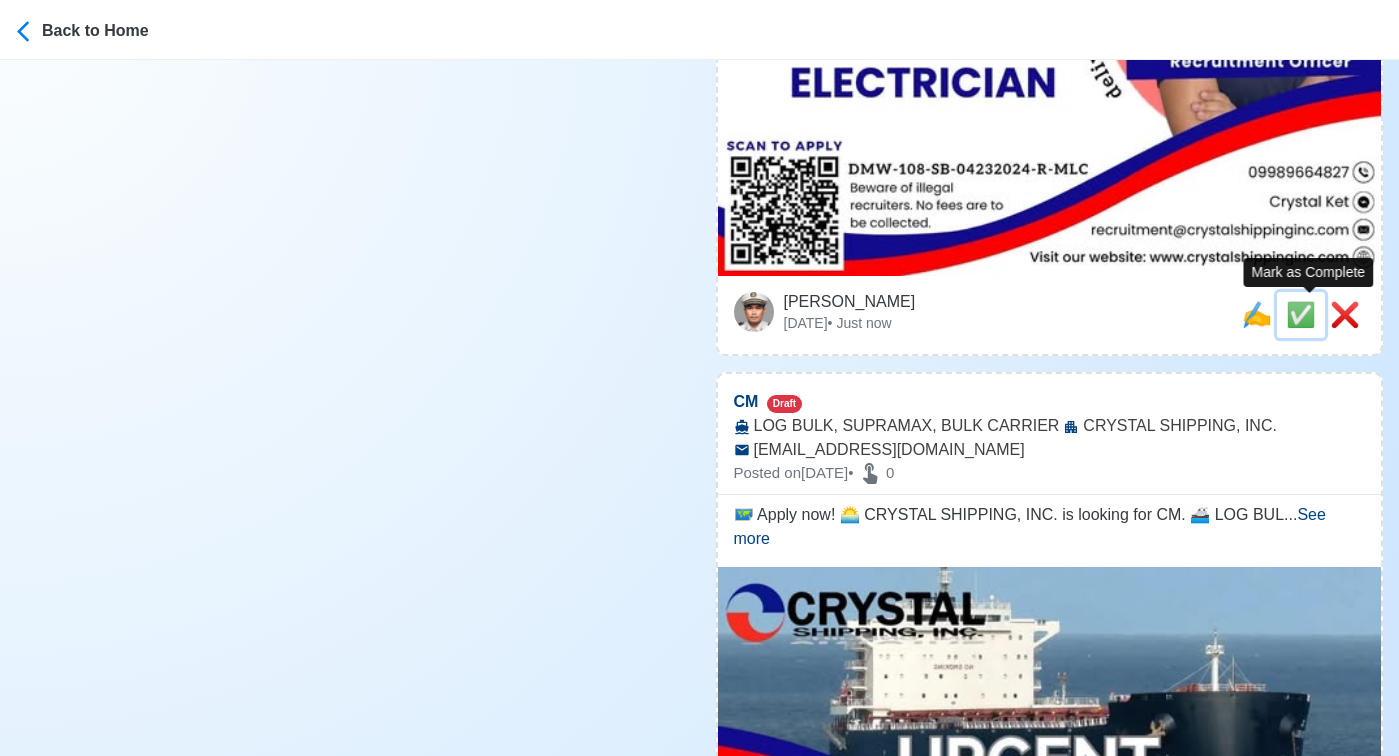 click on "✅" at bounding box center [1301, 314] 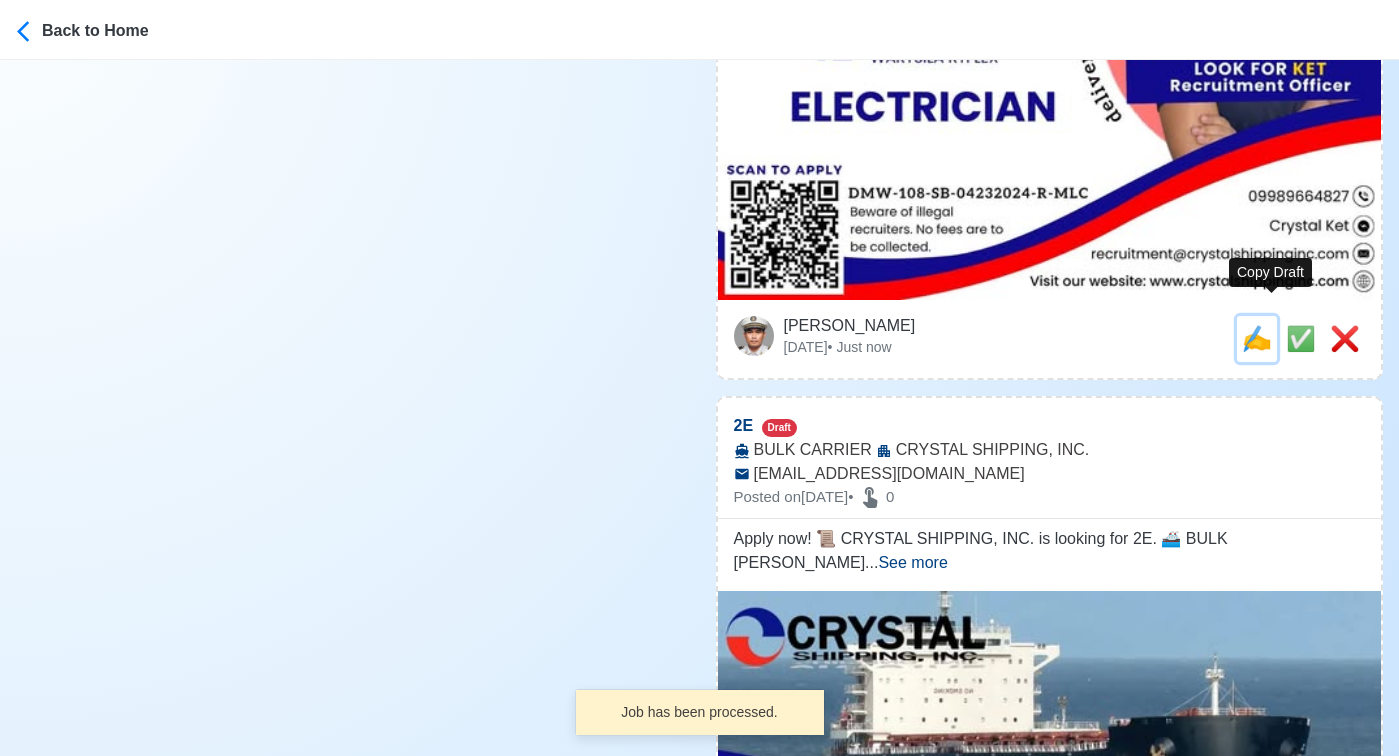 click on "✍️" at bounding box center (1257, 338) 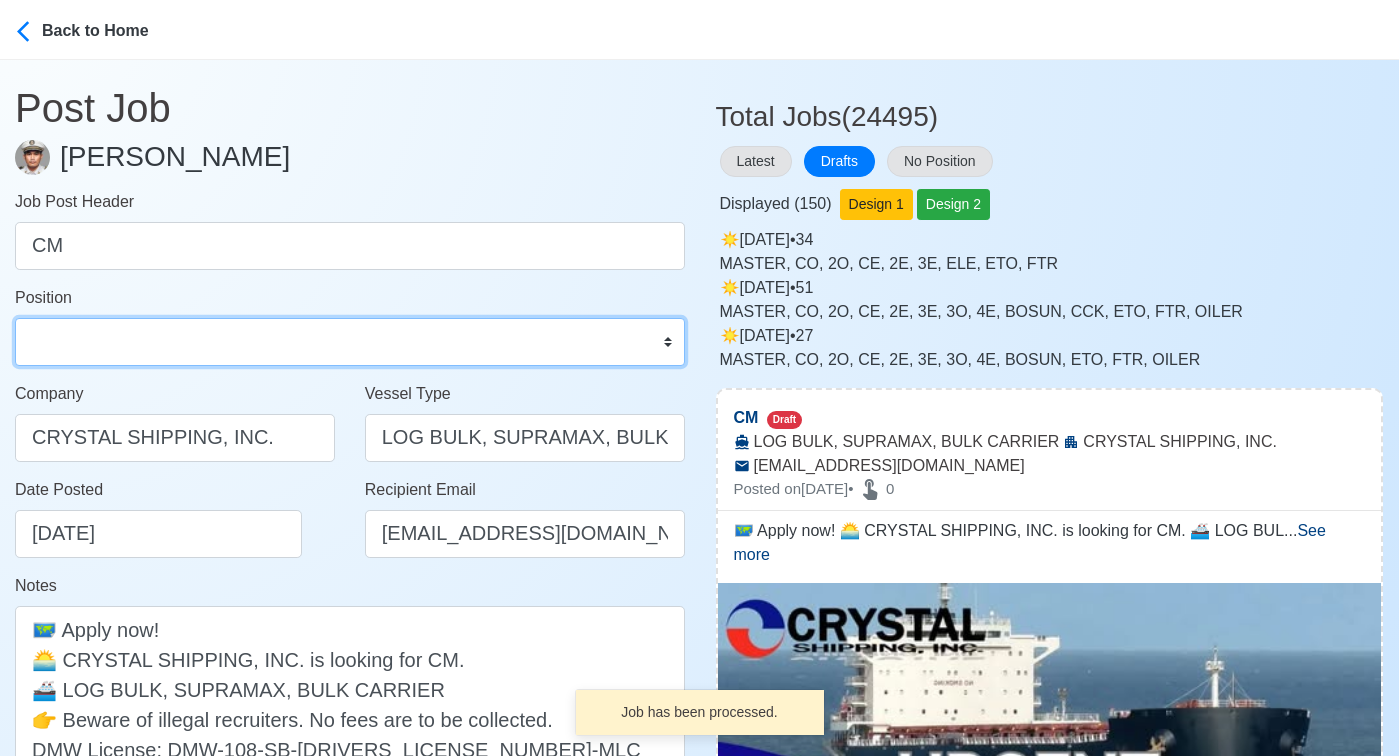 click on "Master Chief Officer 2nd Officer 3rd Officer Junior Officer Chief Engineer 2nd Engineer 3rd Engineer 4th Engineer Gas Engineer Junior Engineer 1st Assistant Engineer 2nd Assistant Engineer 3rd Assistant Engineer ETO/ETR Electrician Electrical Engineer Oiler Fitter Welder Chief Cook Chef Cook Messman Wiper Rigger Ordinary Seaman Able Seaman Motorman Pumpman Bosun Cadet Reefer Mechanic Operator Repairman Painter Steward Waiter Others" at bounding box center (350, 342) 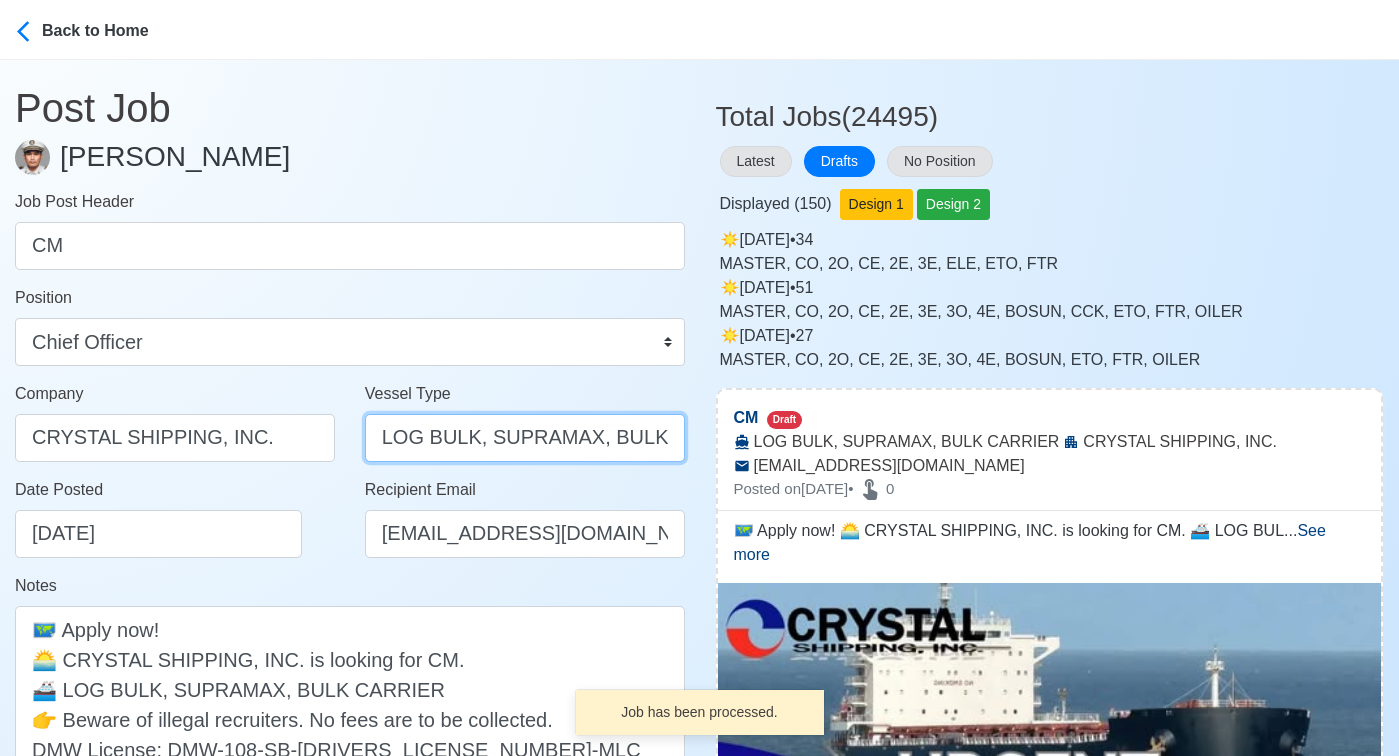 click on "LOG BULK, SUPRAMAX, BULK CARRIER" at bounding box center (525, 438) 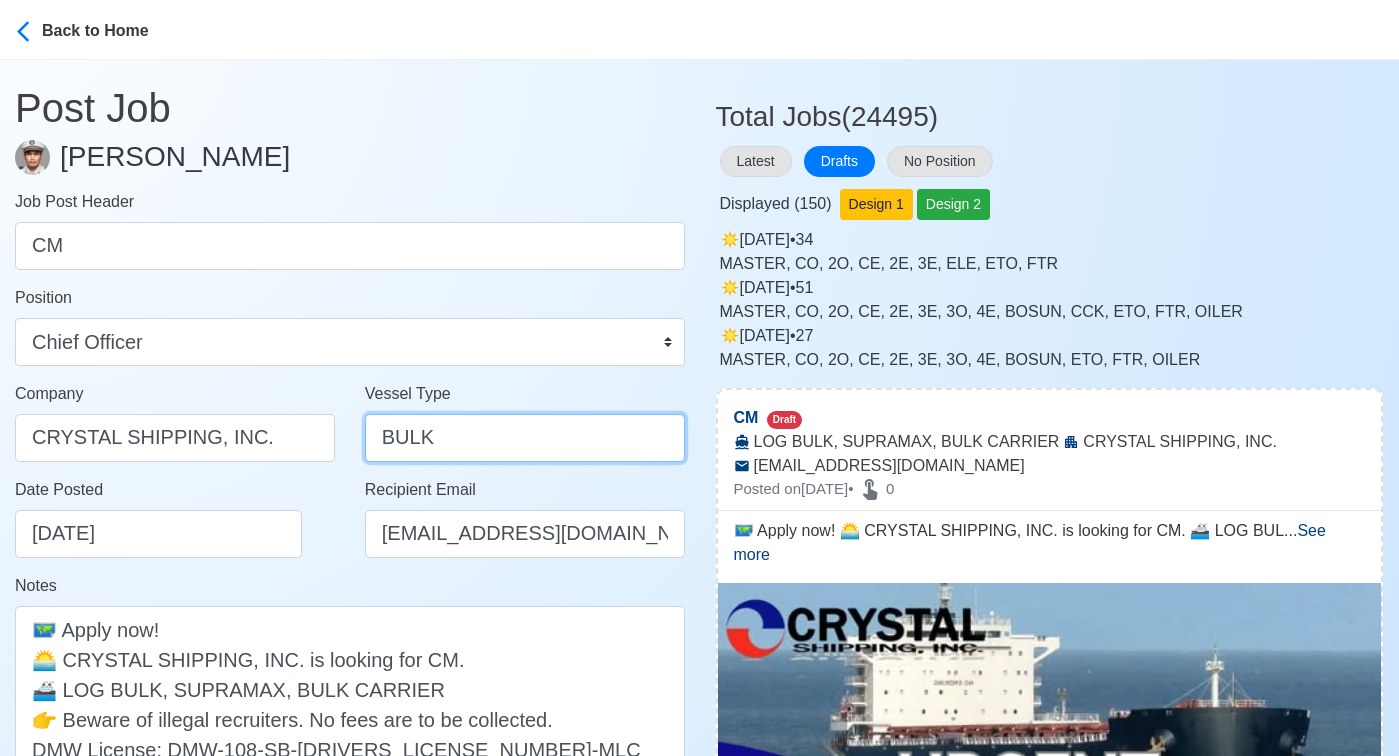 type on "BULK CARRIER" 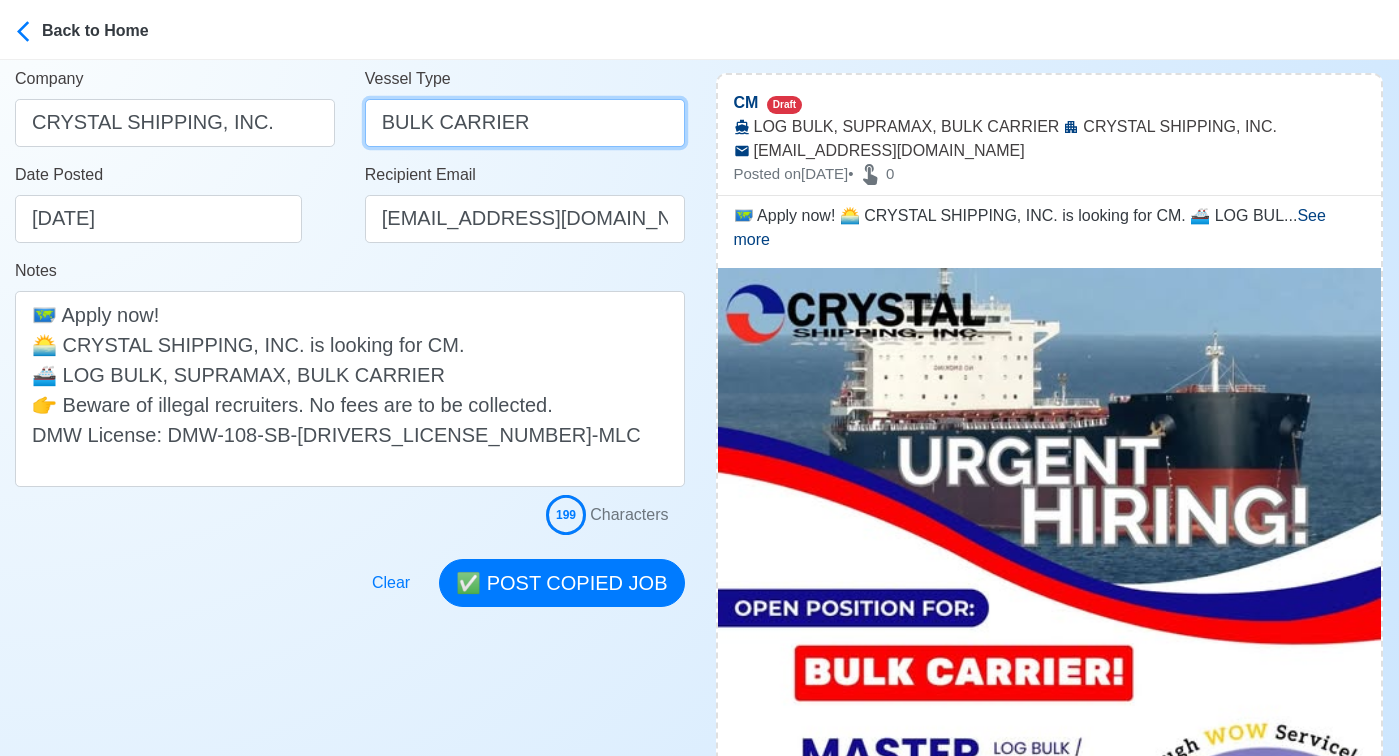 scroll, scrollTop: 319, scrollLeft: 0, axis: vertical 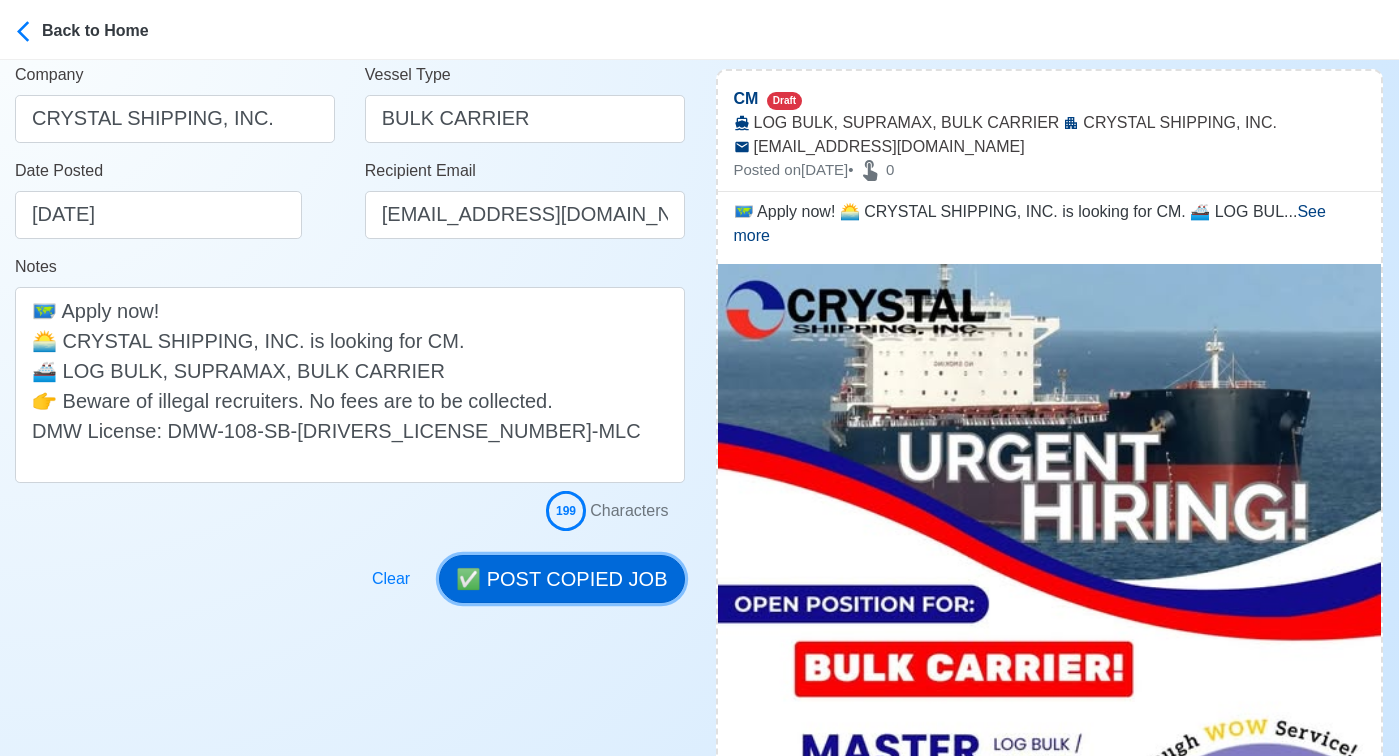 click on "✅ POST COPIED JOB" at bounding box center (561, 579) 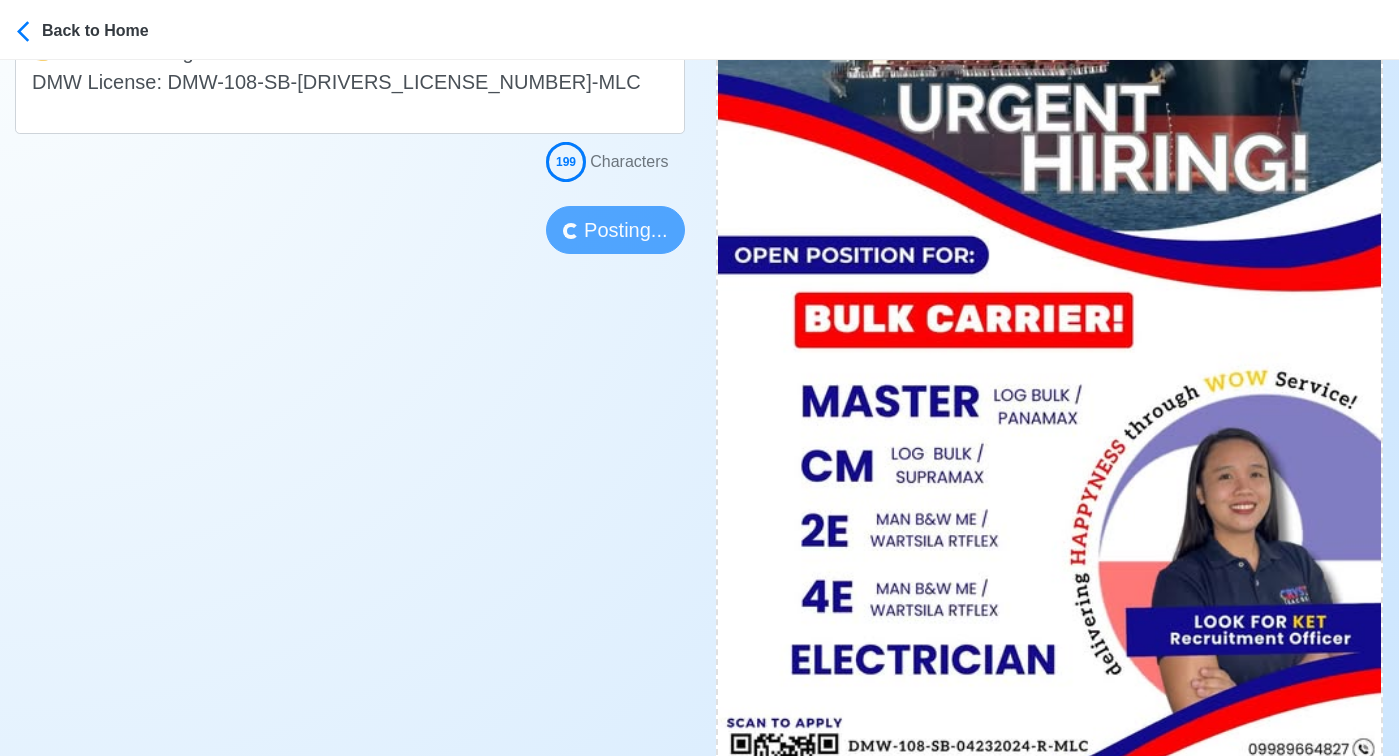 scroll, scrollTop: 669, scrollLeft: 0, axis: vertical 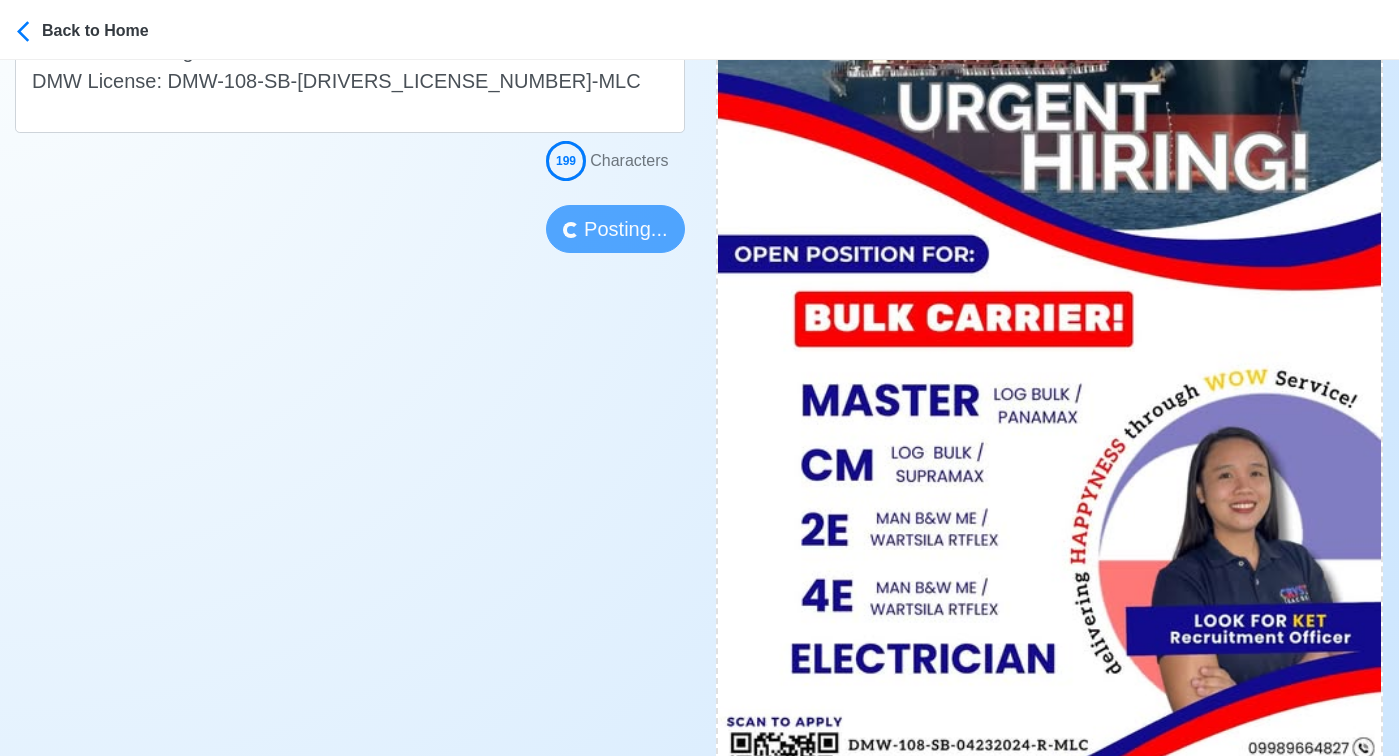 type 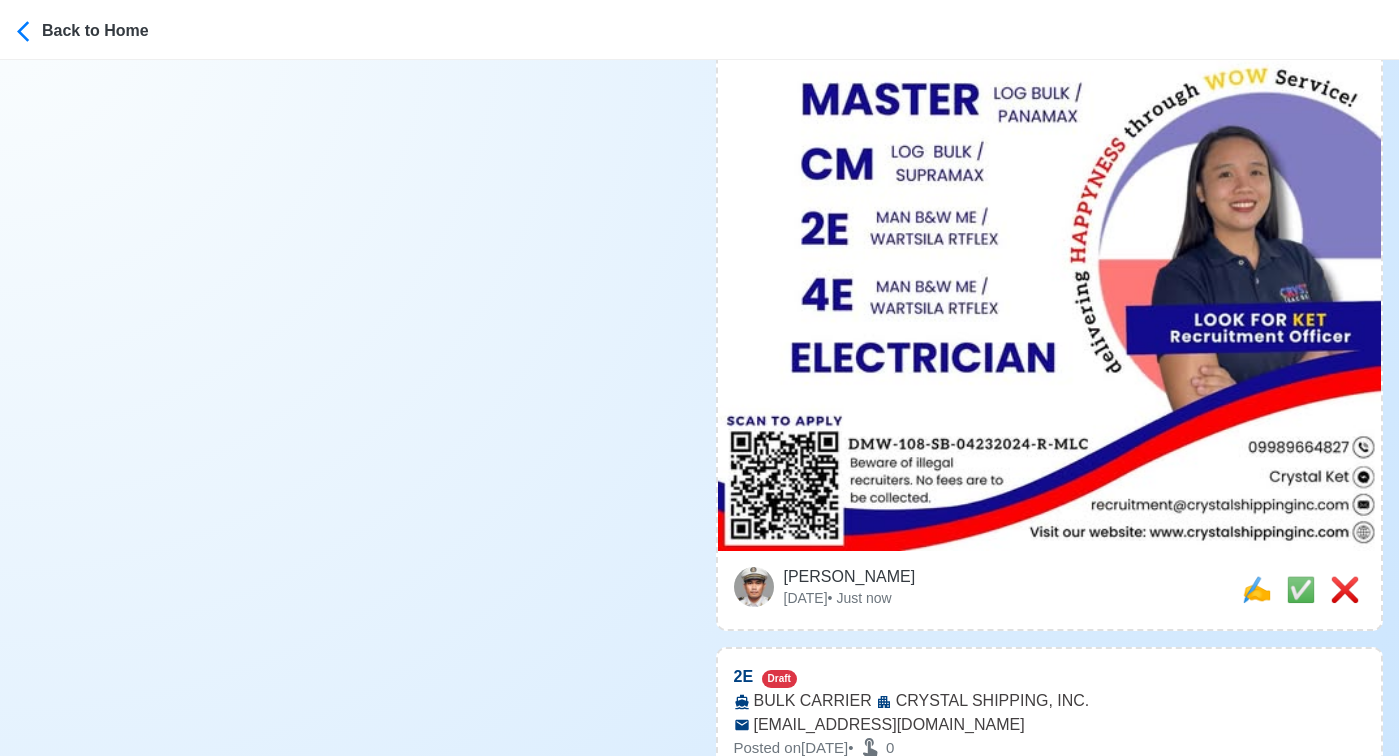 scroll, scrollTop: 1129, scrollLeft: 0, axis: vertical 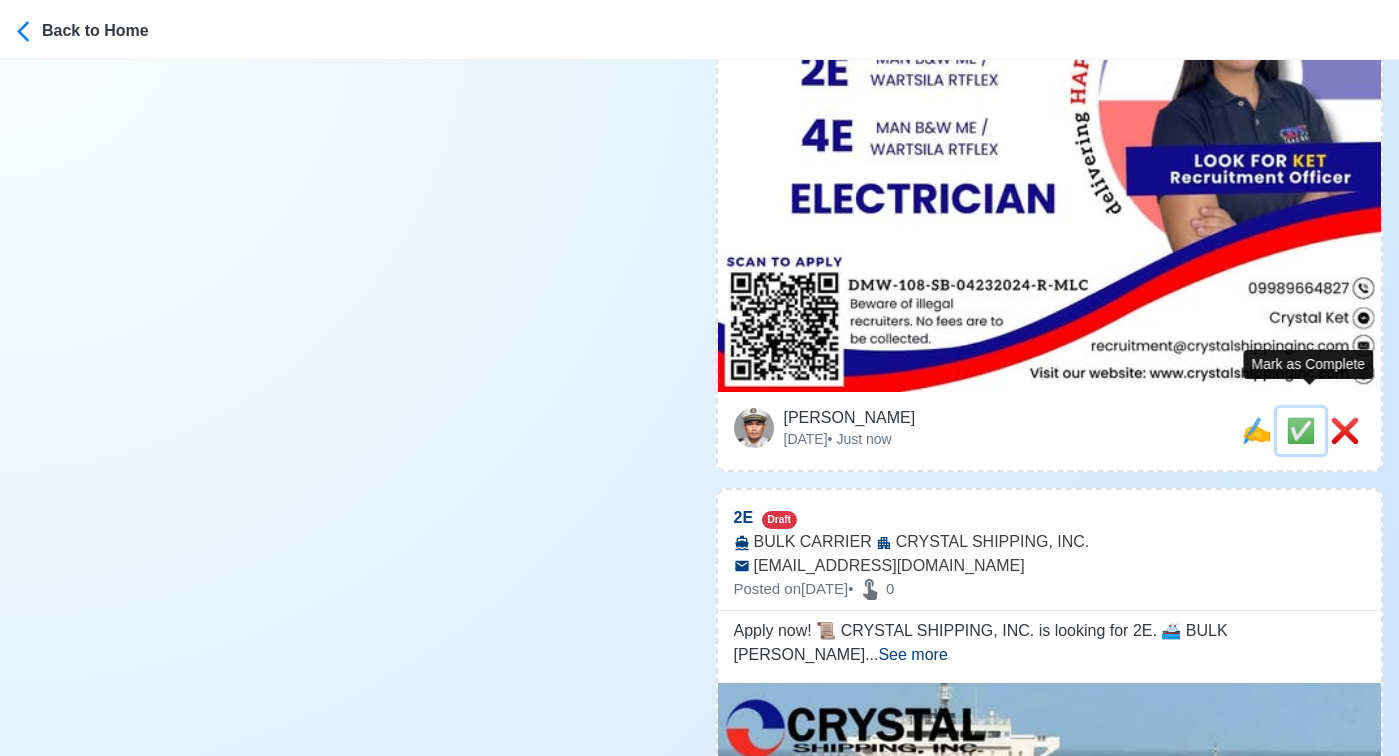 click on "✅" at bounding box center [1301, 430] 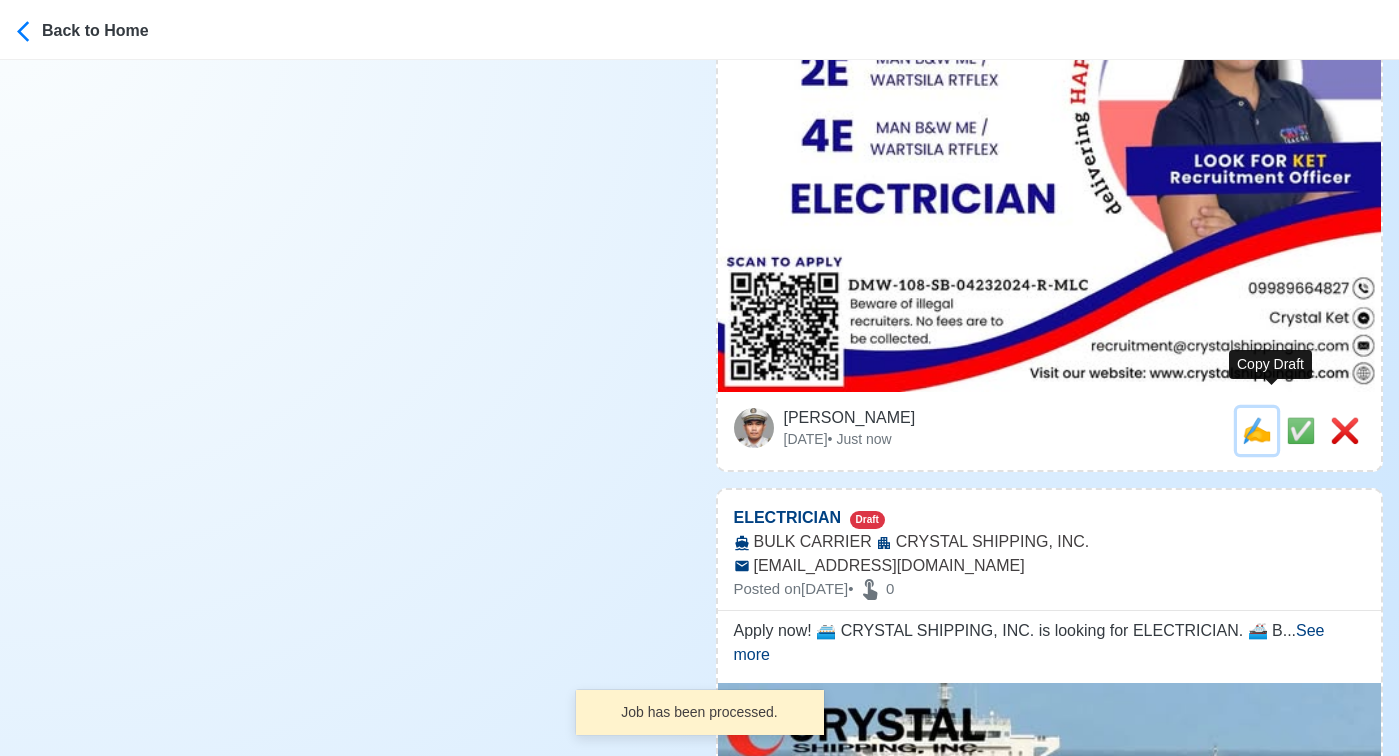 click on "✍️" at bounding box center [1257, 430] 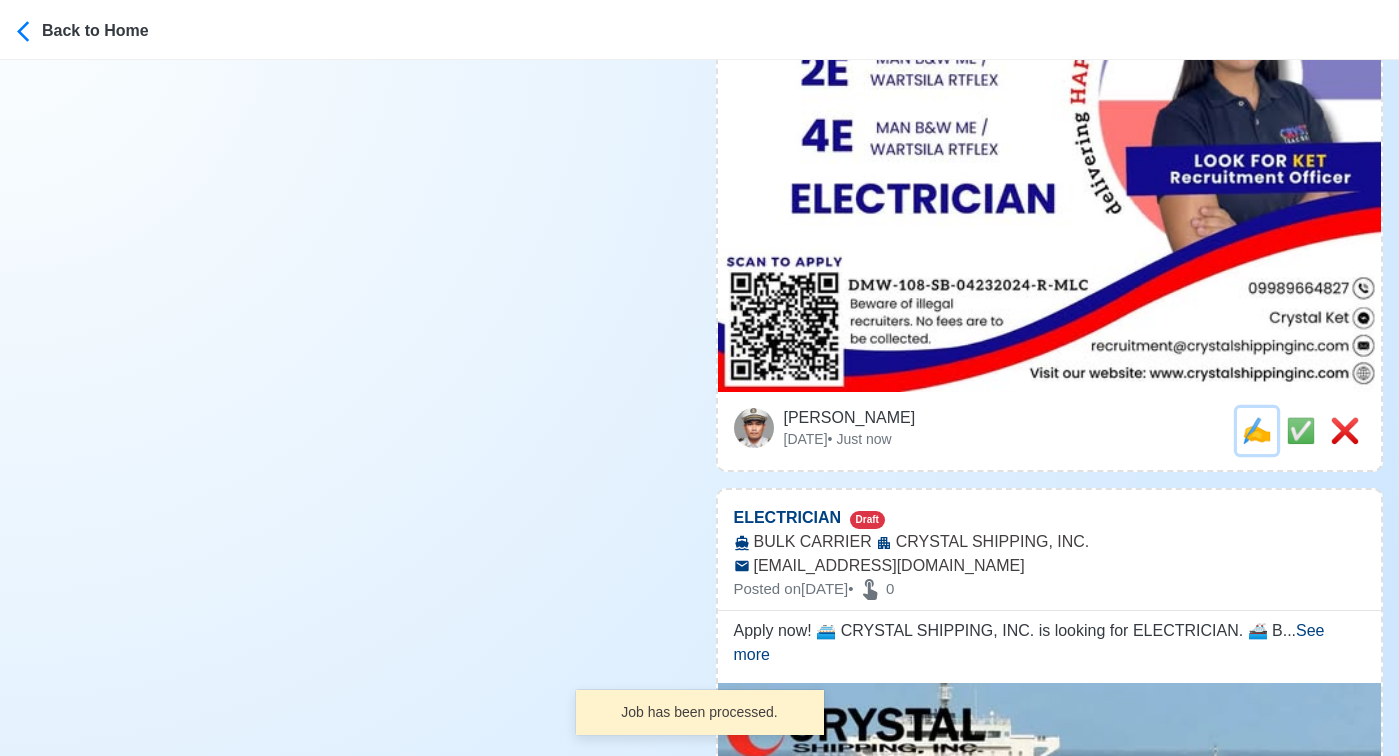 scroll, scrollTop: 0, scrollLeft: 0, axis: both 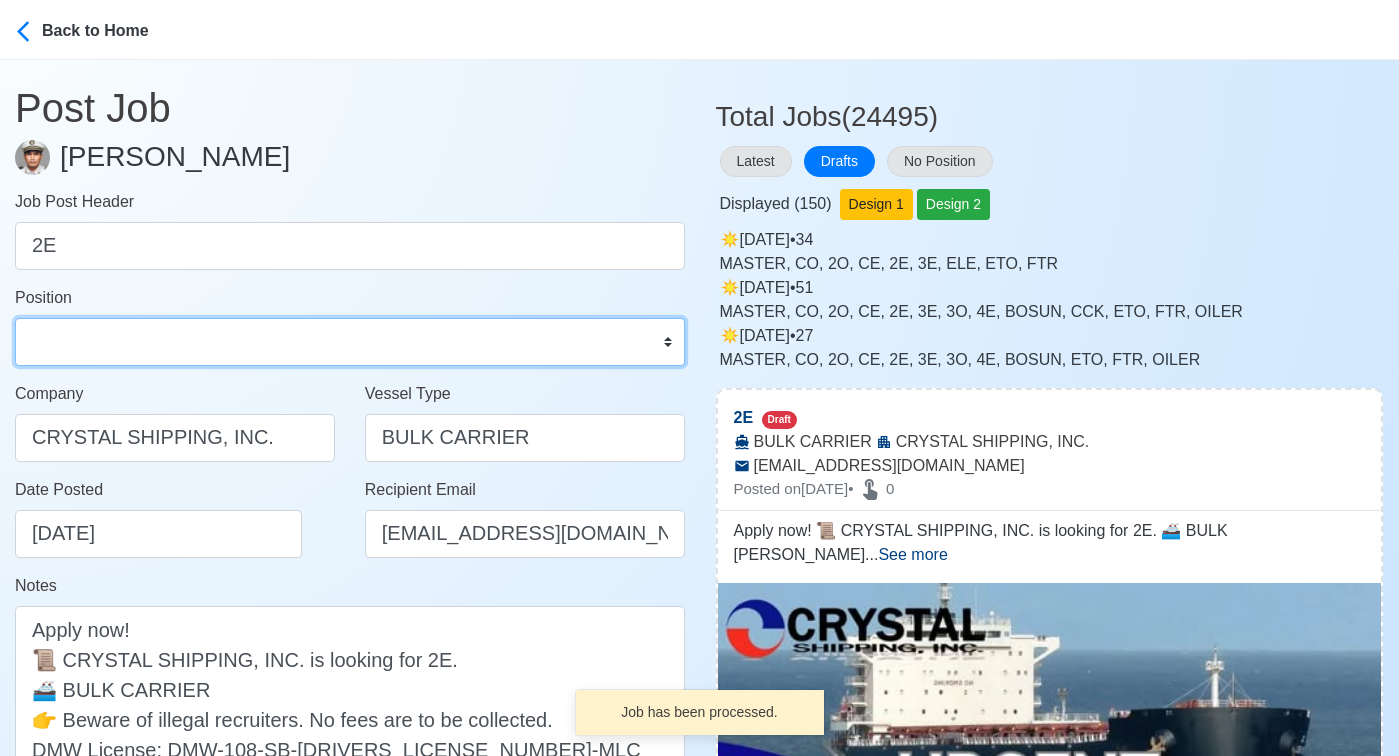 click on "Master Chief Officer 2nd Officer 3rd Officer Junior Officer Chief Engineer 2nd Engineer 3rd Engineer 4th Engineer Gas Engineer Junior Engineer 1st Assistant Engineer 2nd Assistant Engineer 3rd Assistant Engineer ETO/ETR Electrician Electrical Engineer Oiler Fitter Welder Chief Cook Chef Cook Messman Wiper Rigger Ordinary Seaman Able Seaman Motorman Pumpman Bosun Cadet Reefer Mechanic Operator Repairman Painter Steward Waiter Others" at bounding box center (350, 342) 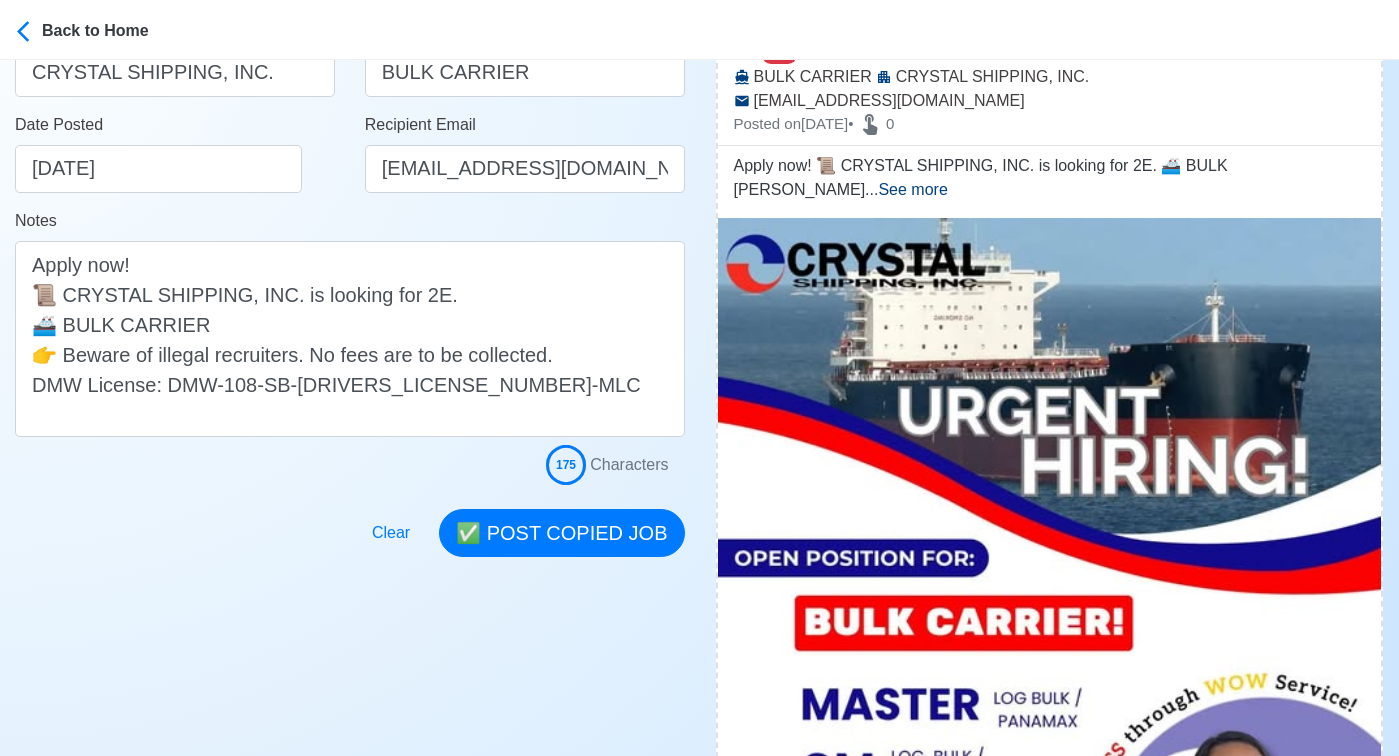 scroll, scrollTop: 404, scrollLeft: 0, axis: vertical 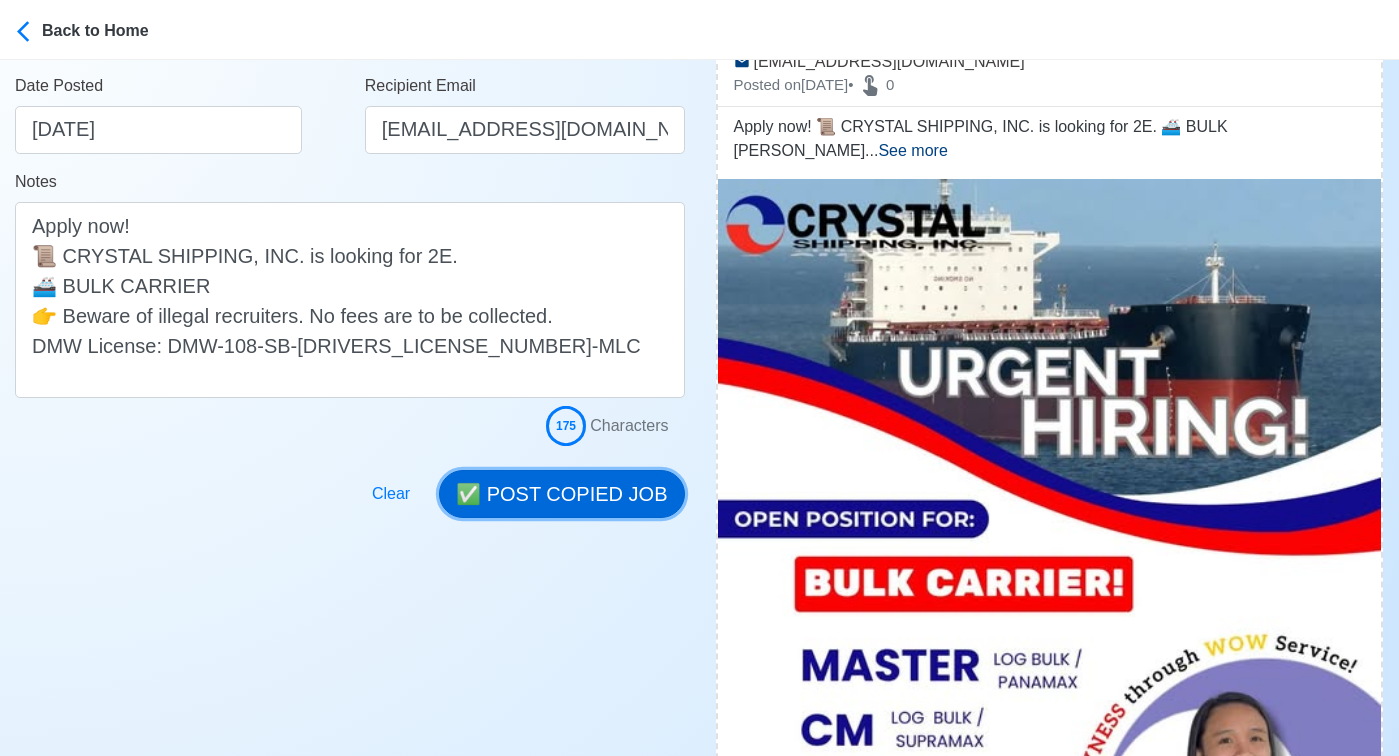 click on "✅ POST COPIED JOB" at bounding box center [561, 494] 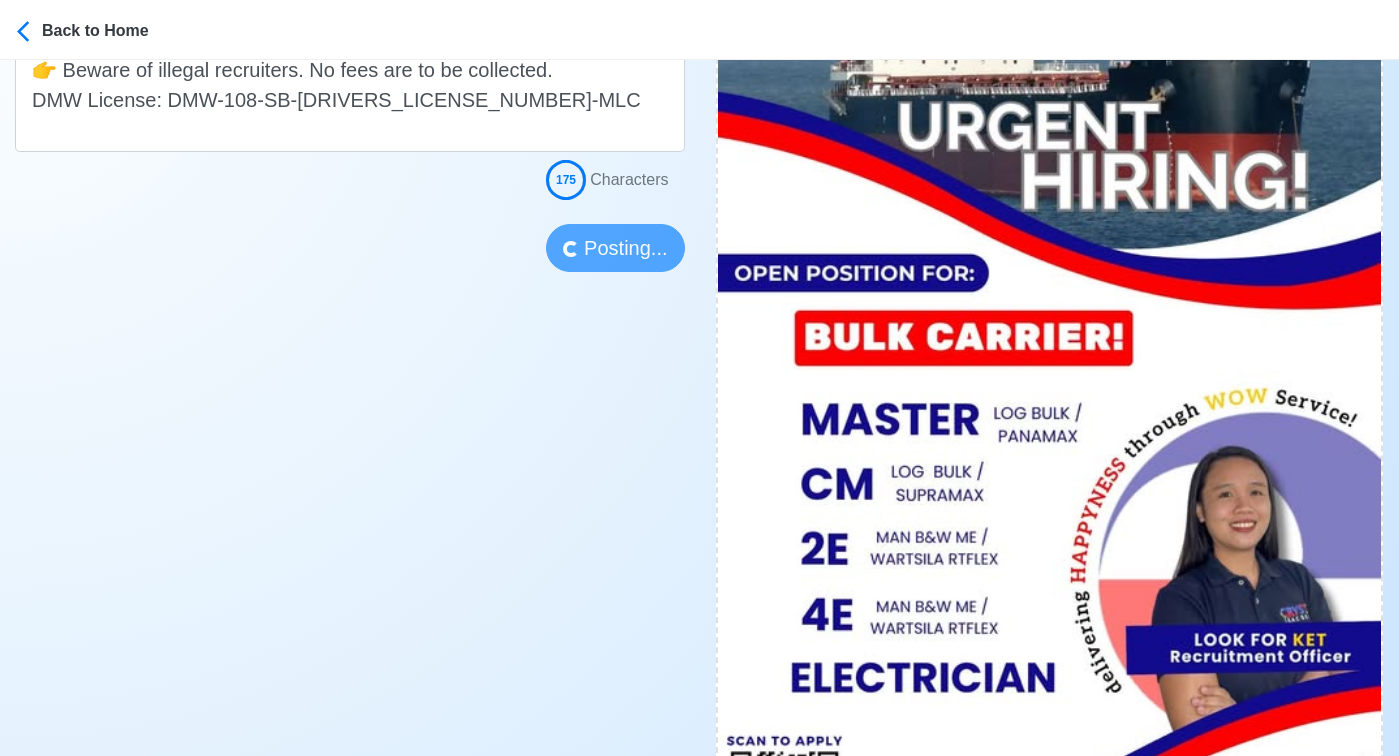scroll, scrollTop: 690, scrollLeft: 0, axis: vertical 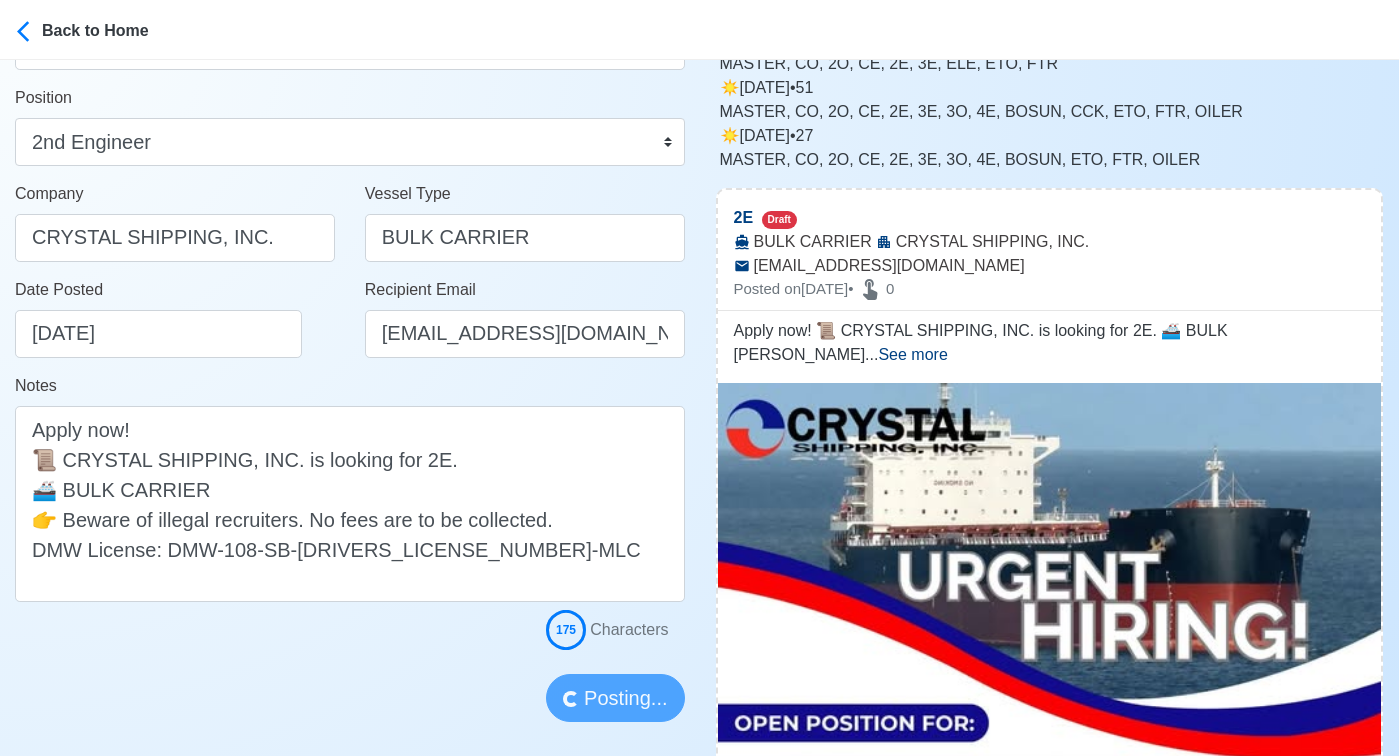 type 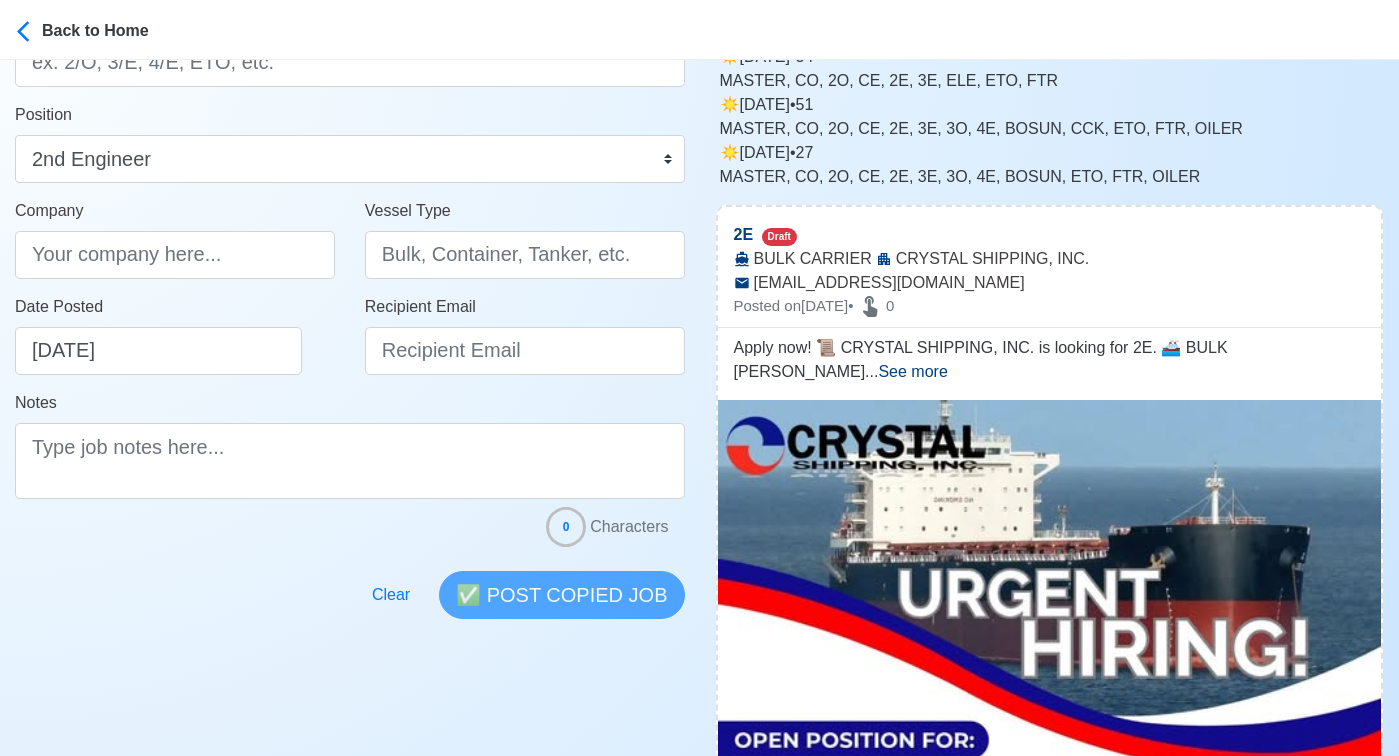 scroll, scrollTop: 0, scrollLeft: 0, axis: both 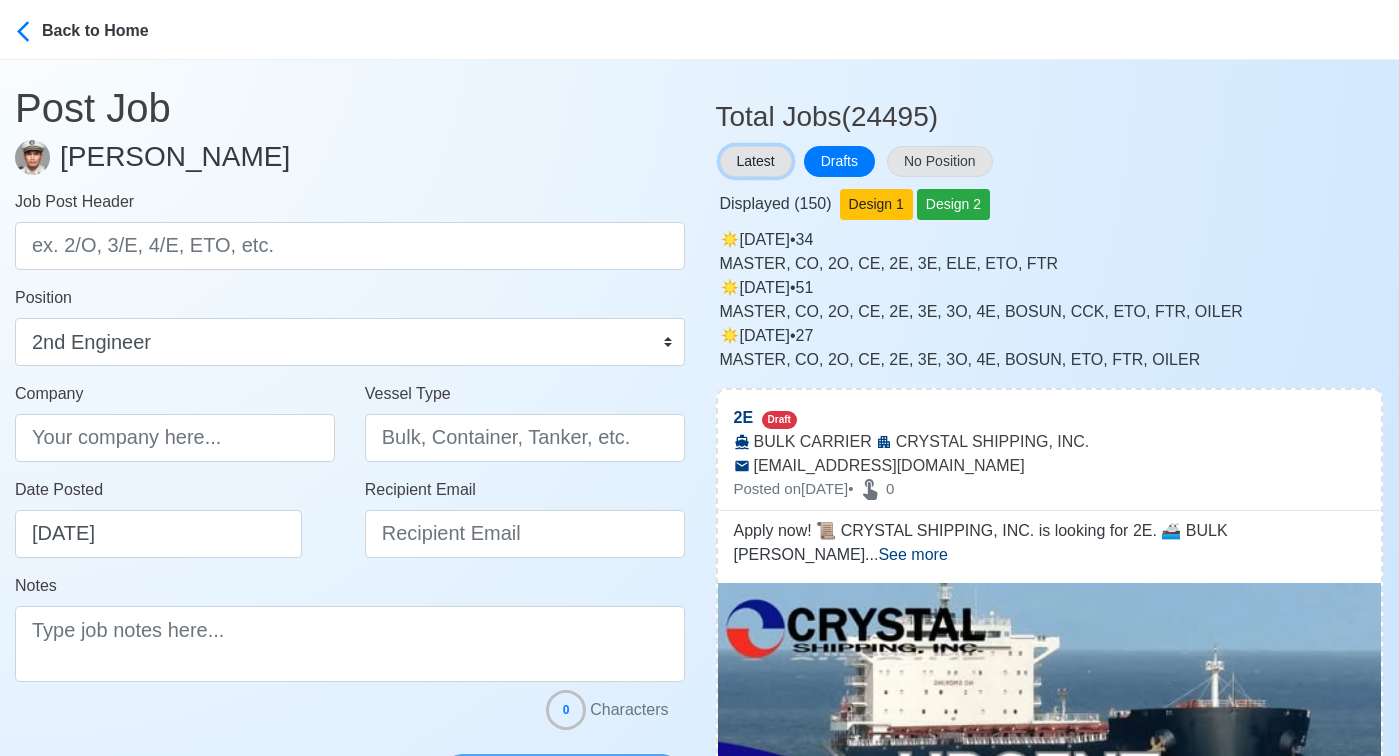 click on "Latest" at bounding box center [756, 161] 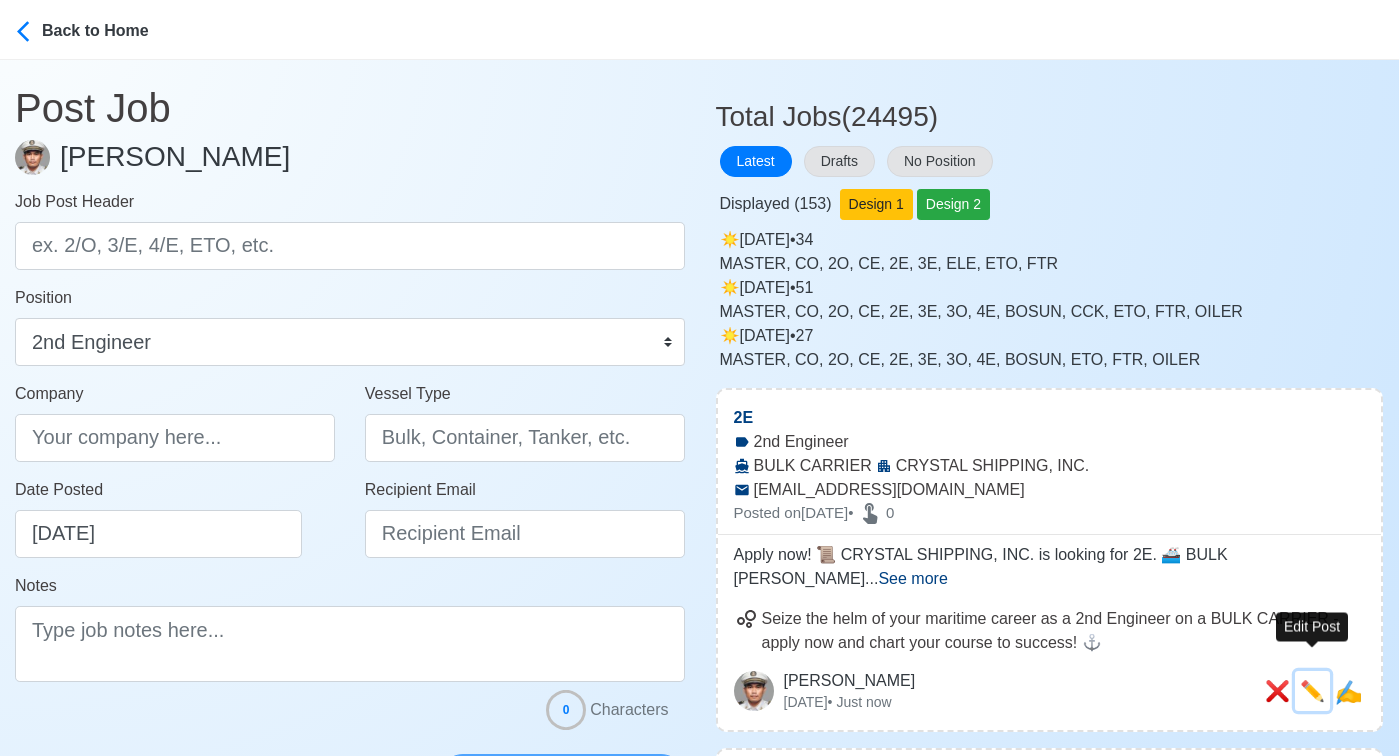 click on "✏️" at bounding box center (1312, 691) 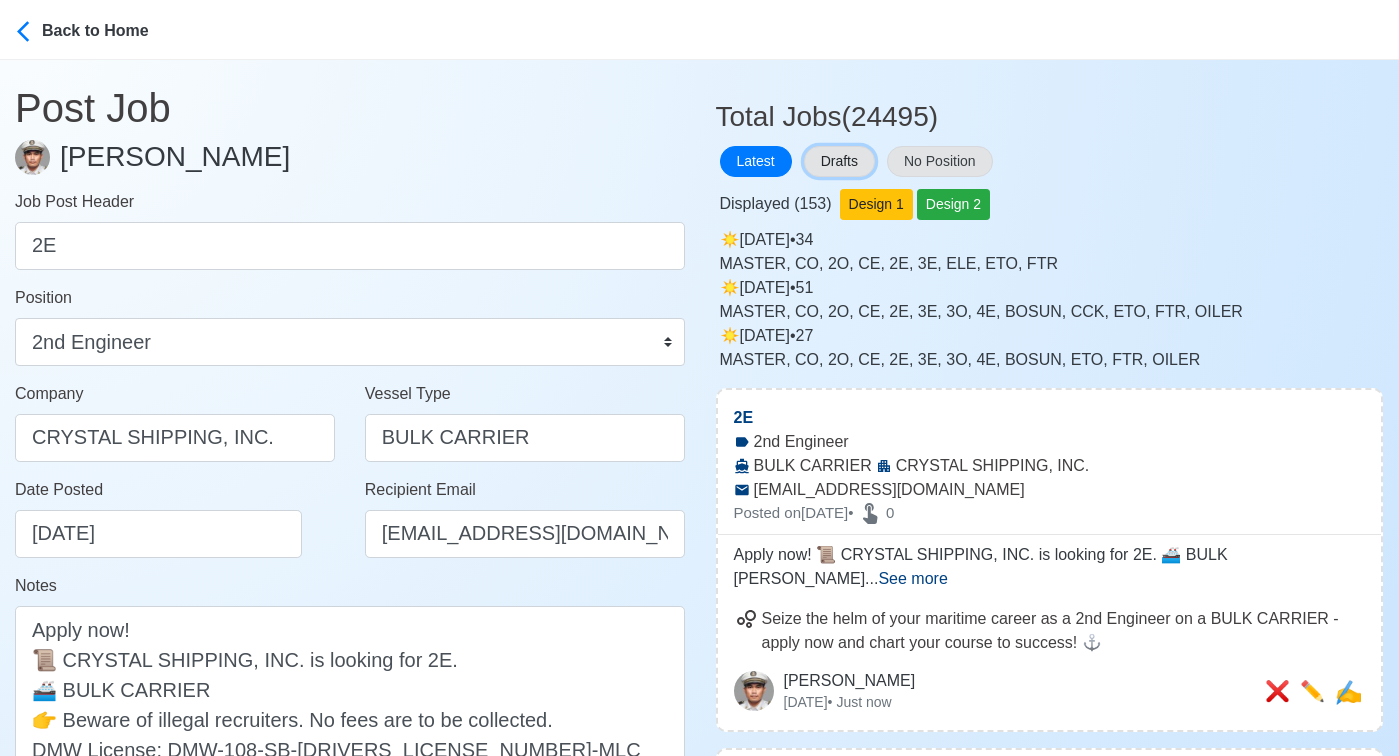 click on "Drafts" at bounding box center (839, 161) 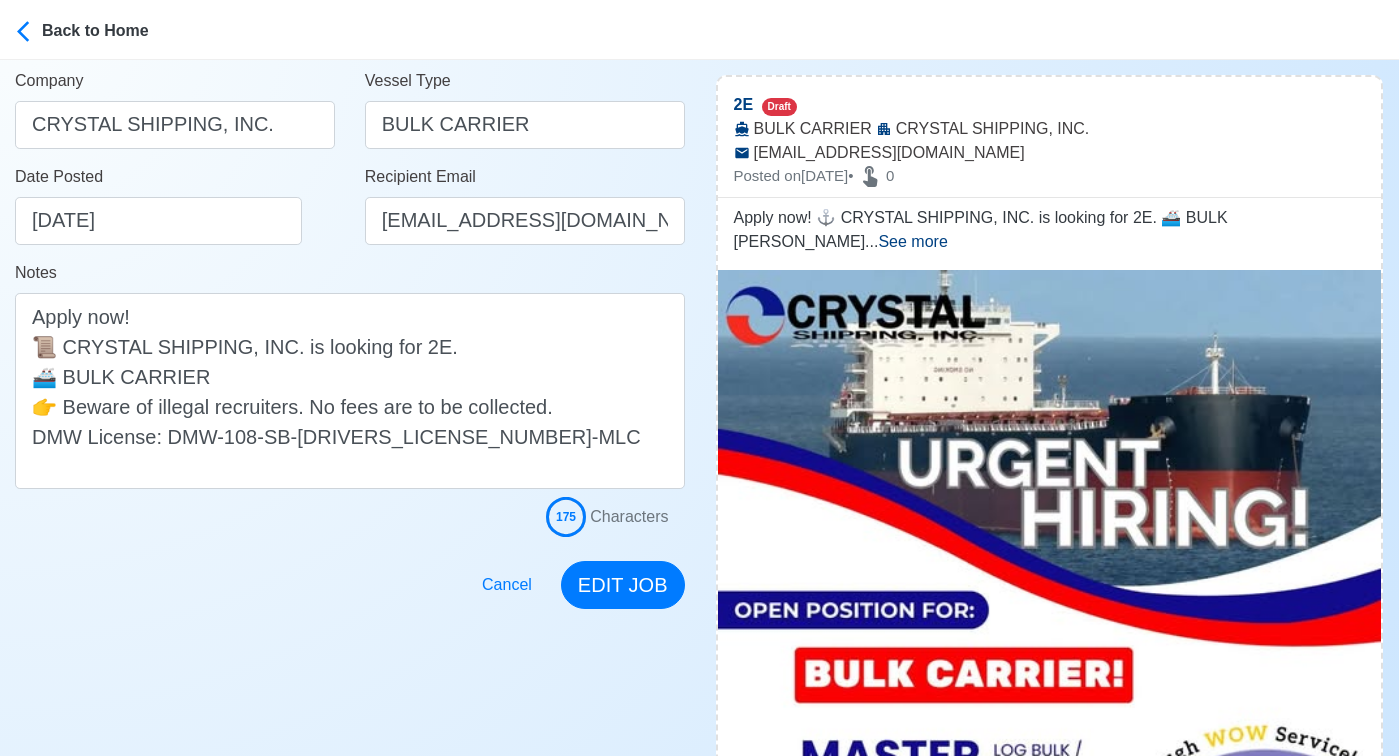 scroll, scrollTop: 354, scrollLeft: 0, axis: vertical 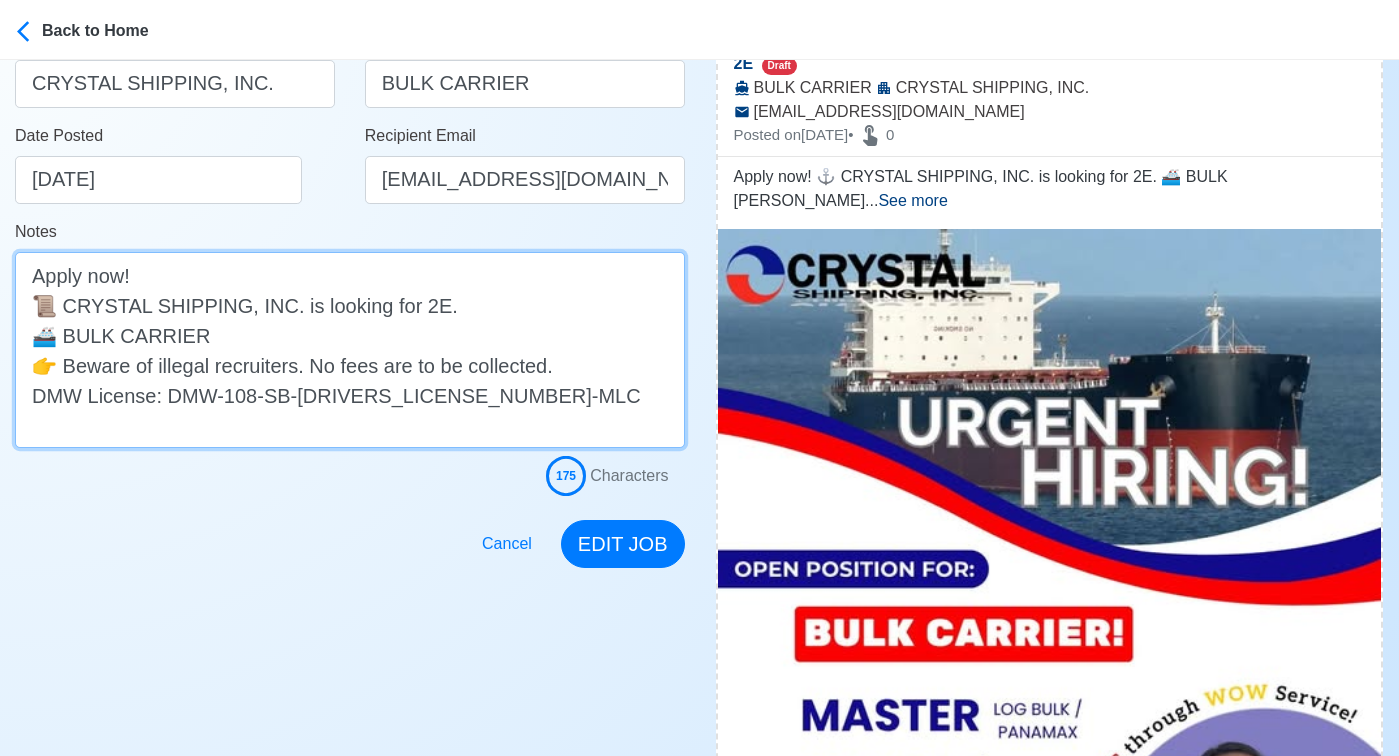click on "Apply now!
📜 CRYSTAL SHIPPING, INC. is looking for 2E.
🚢 BULK CARRIER
👉 Beware of illegal recruiters. No fees are to be collected.
DMW License: DMW-108-SB-04232024-R-MLC" at bounding box center [350, 350] 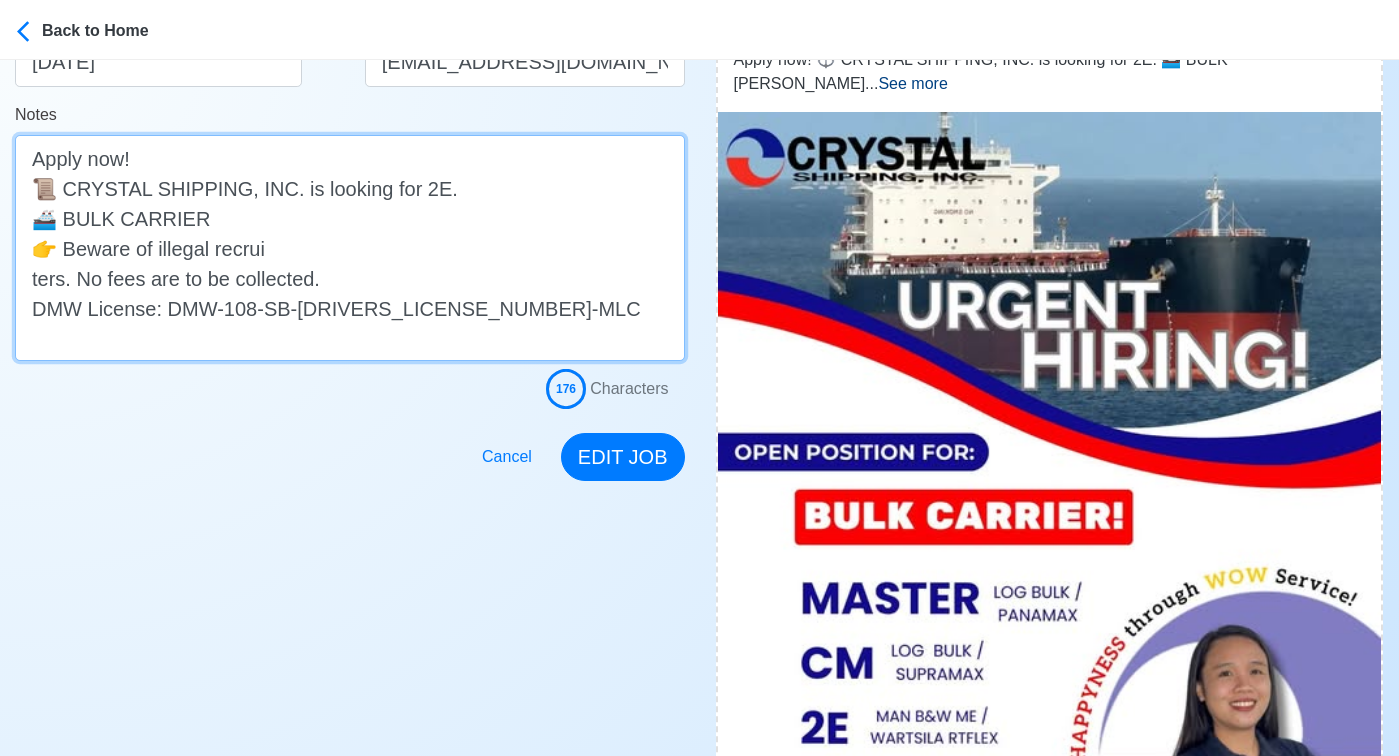 scroll, scrollTop: 481, scrollLeft: 0, axis: vertical 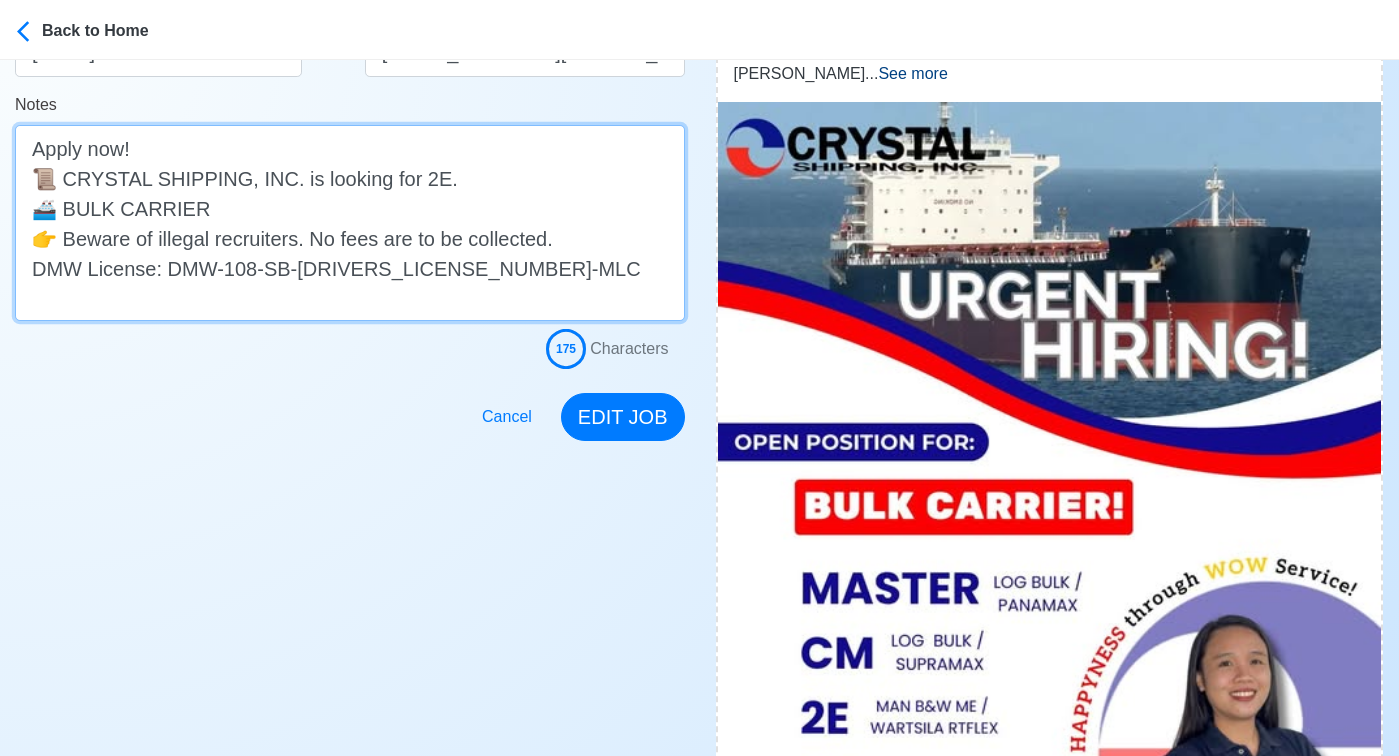 click on "Apply now!
📜 CRYSTAL SHIPPING, INC. is looking for 2E.
🚢 BULK CARRIER
👉 Beware of illegal recruiters. No fees are to be collected.
DMW License: DMW-108-SB-04232024-R-MLC" at bounding box center [350, 223] 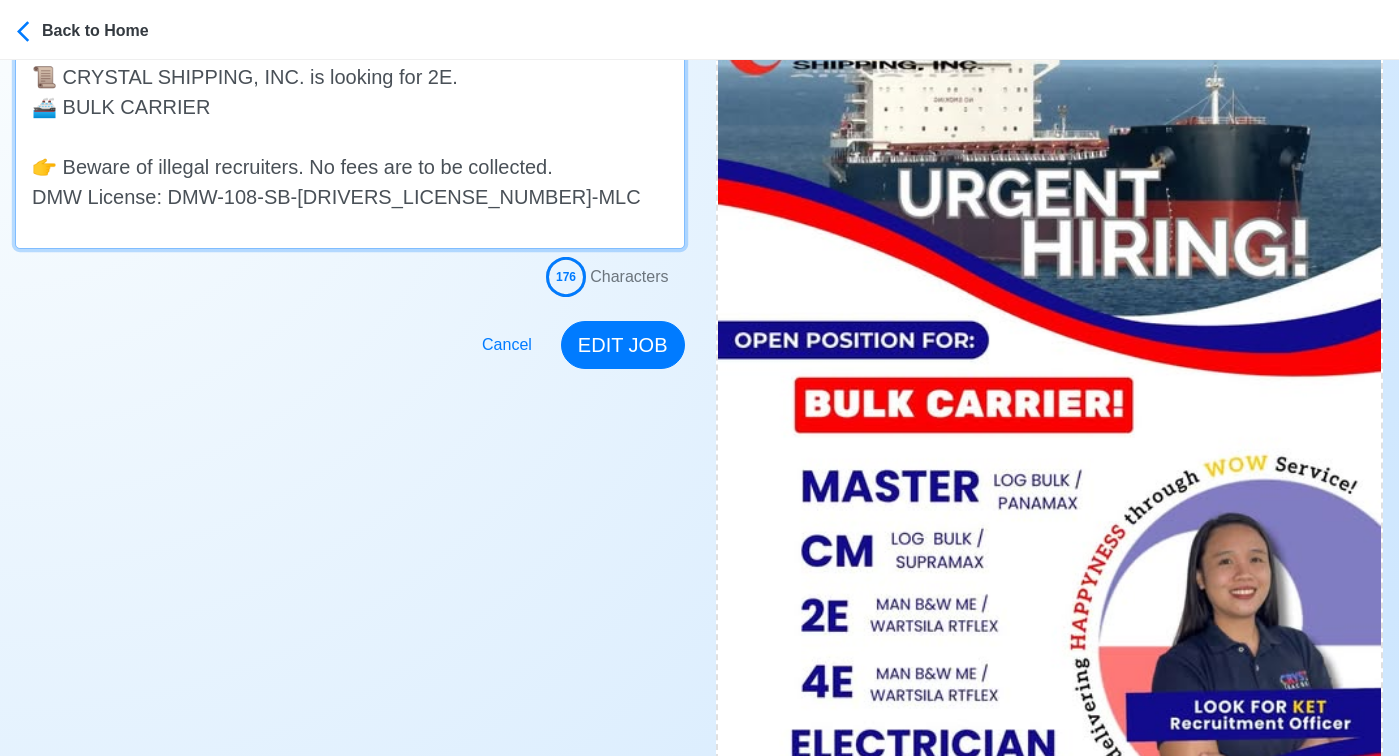 scroll, scrollTop: 588, scrollLeft: 0, axis: vertical 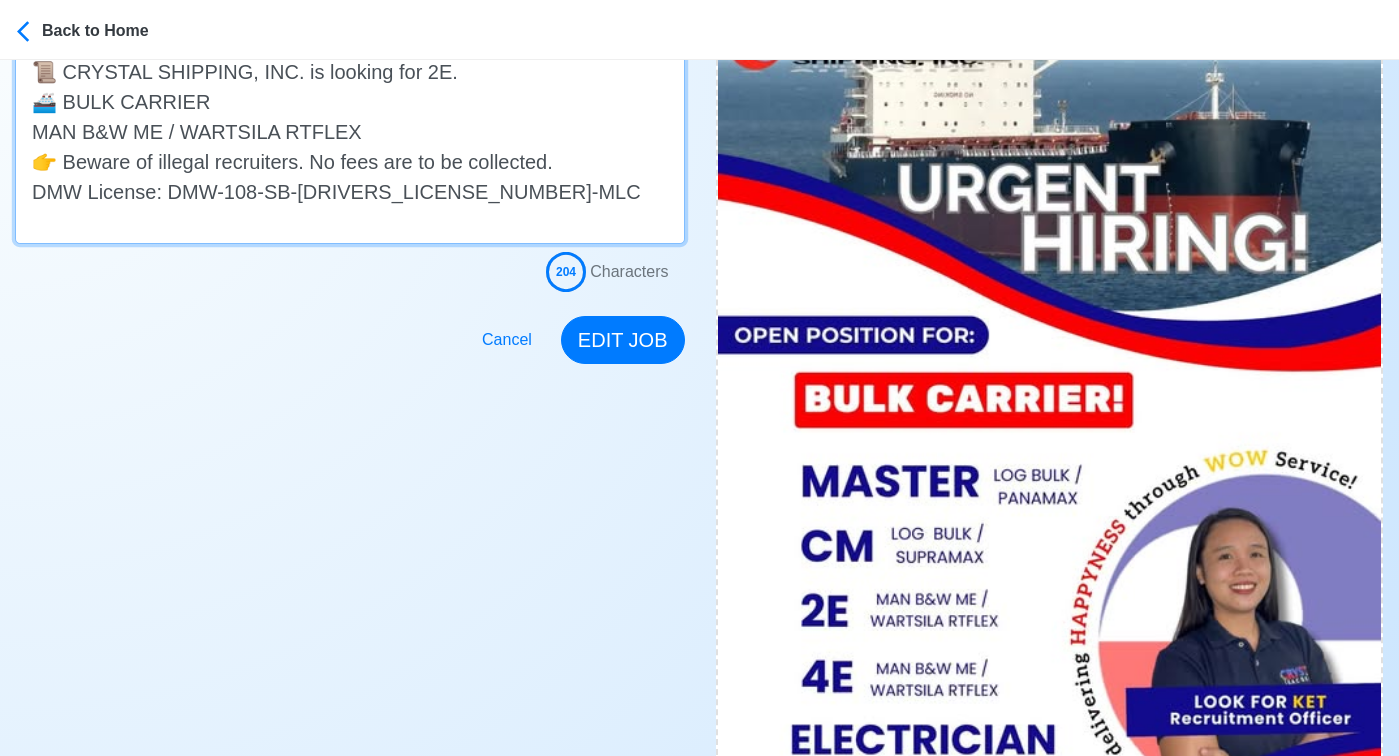 drag, startPoint x: 356, startPoint y: 131, endPoint x: 6, endPoint y: 147, distance: 350.3655 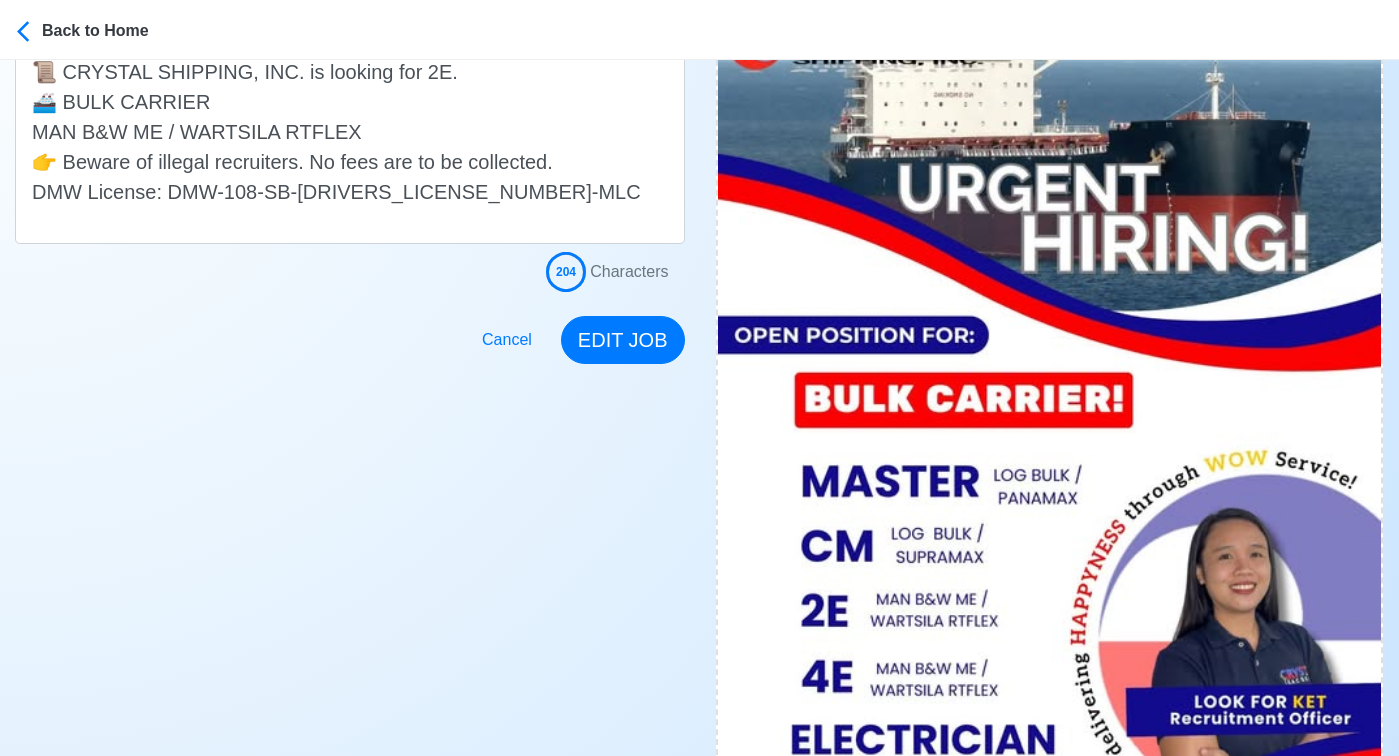 click on "Post Job   Jeyner Gil Job Post Header 2E Position Master Chief Officer 2nd Officer 3rd Officer Junior Officer Chief Engineer 2nd Engineer 3rd Engineer 4th Engineer Gas Engineer Junior Engineer 1st Assistant Engineer 2nd Assistant Engineer 3rd Assistant Engineer ETO/ETR Electrician Electrical Engineer Oiler Fitter Welder Chief Cook Chef Cook Messman Wiper Rigger Ordinary Seaman Able Seaman Motorman Pumpman Bosun Cadet Reefer Mechanic Operator Repairman Painter Steward Waiter Others Company CRYSTAL SHIPPING, INC. Vessel Type BULK CARRIER Date Posted       07/23/2025 Recipient Email recruitment@crystalshippinginc.com Notes Apply now!
📜 CRYSTAL SHIPPING, INC. is looking for 2E.
🚢 BULK CARRIER
MAN B&W ME / WARTSILA RTFLEX
👉 Beware of illegal recruiters. No fees are to be collected.
DMW License: DMW-108-SB-04232024-R-MLC
204 Characters Cancel EDIT JOB" at bounding box center (350, -82) 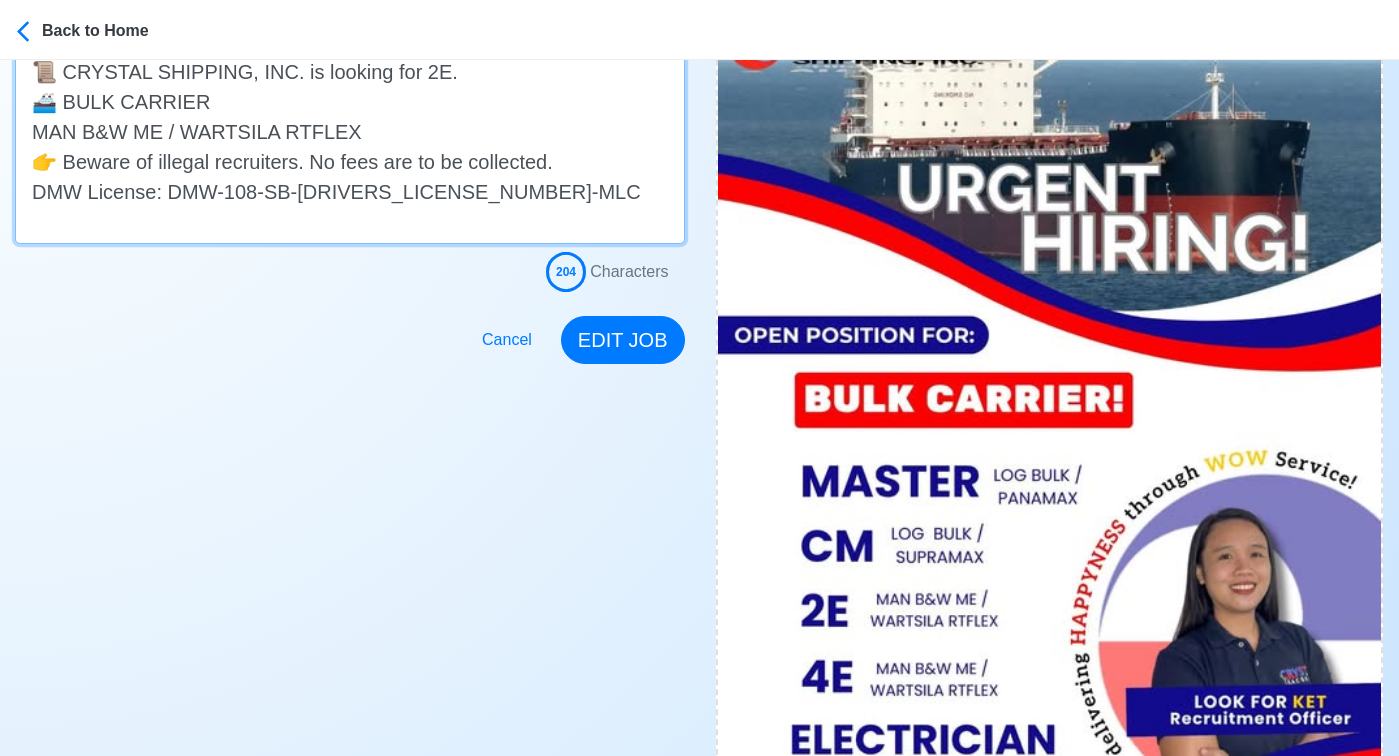 drag, startPoint x: 34, startPoint y: 136, endPoint x: 363, endPoint y: 132, distance: 329.02432 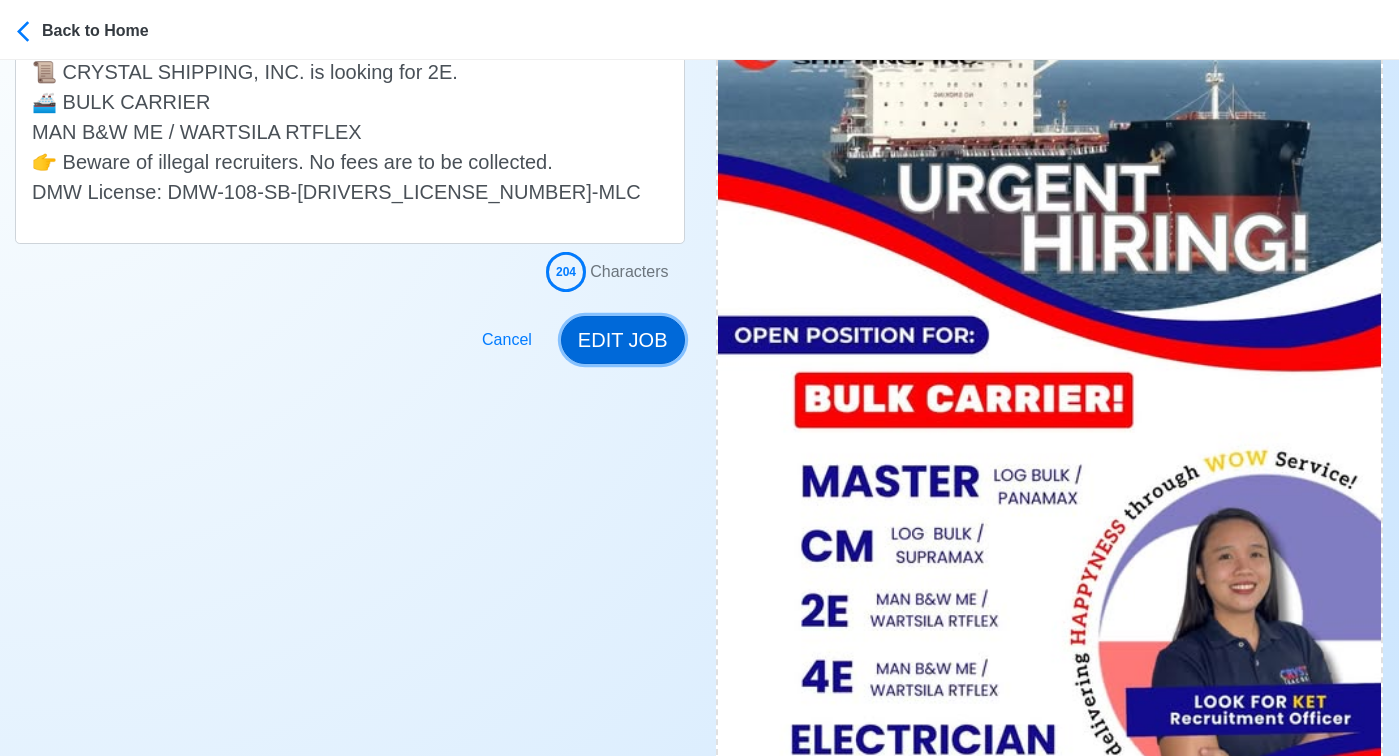 click on "EDIT JOB" at bounding box center (623, 340) 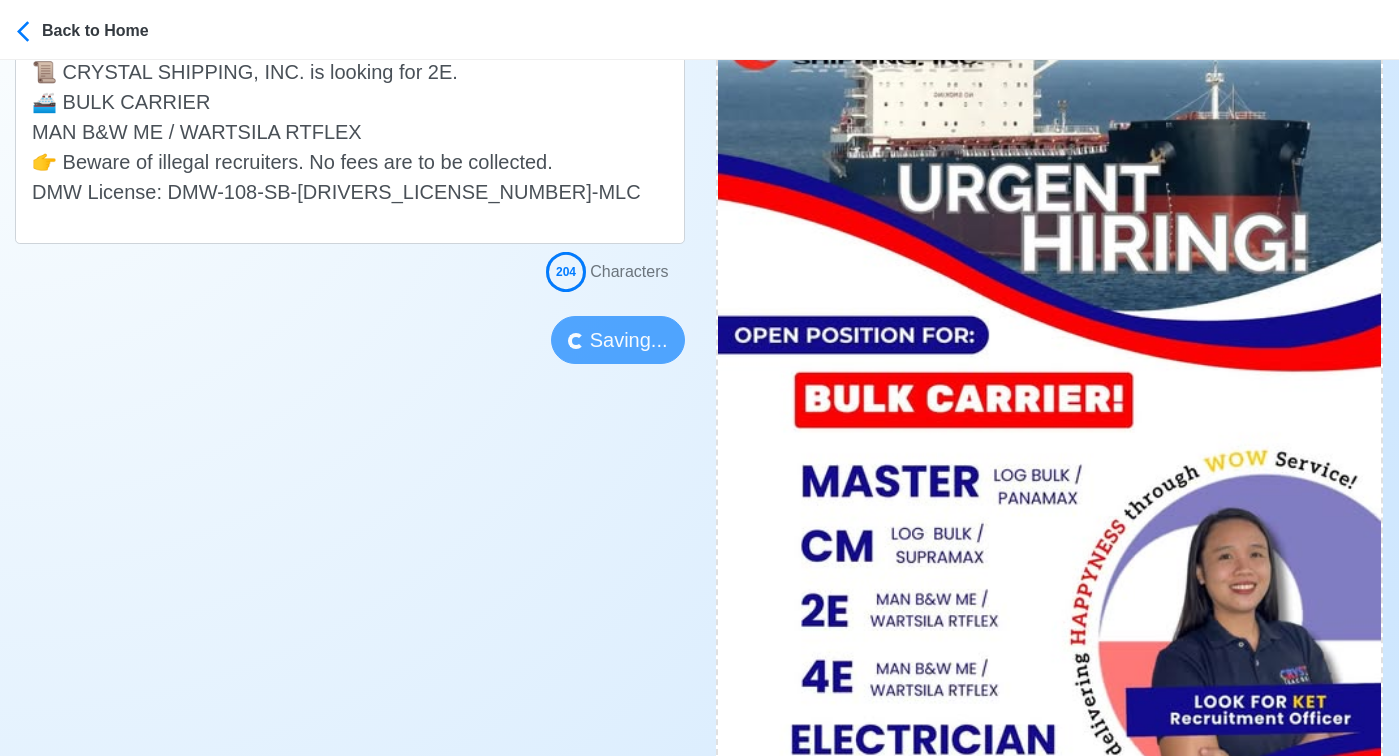 type 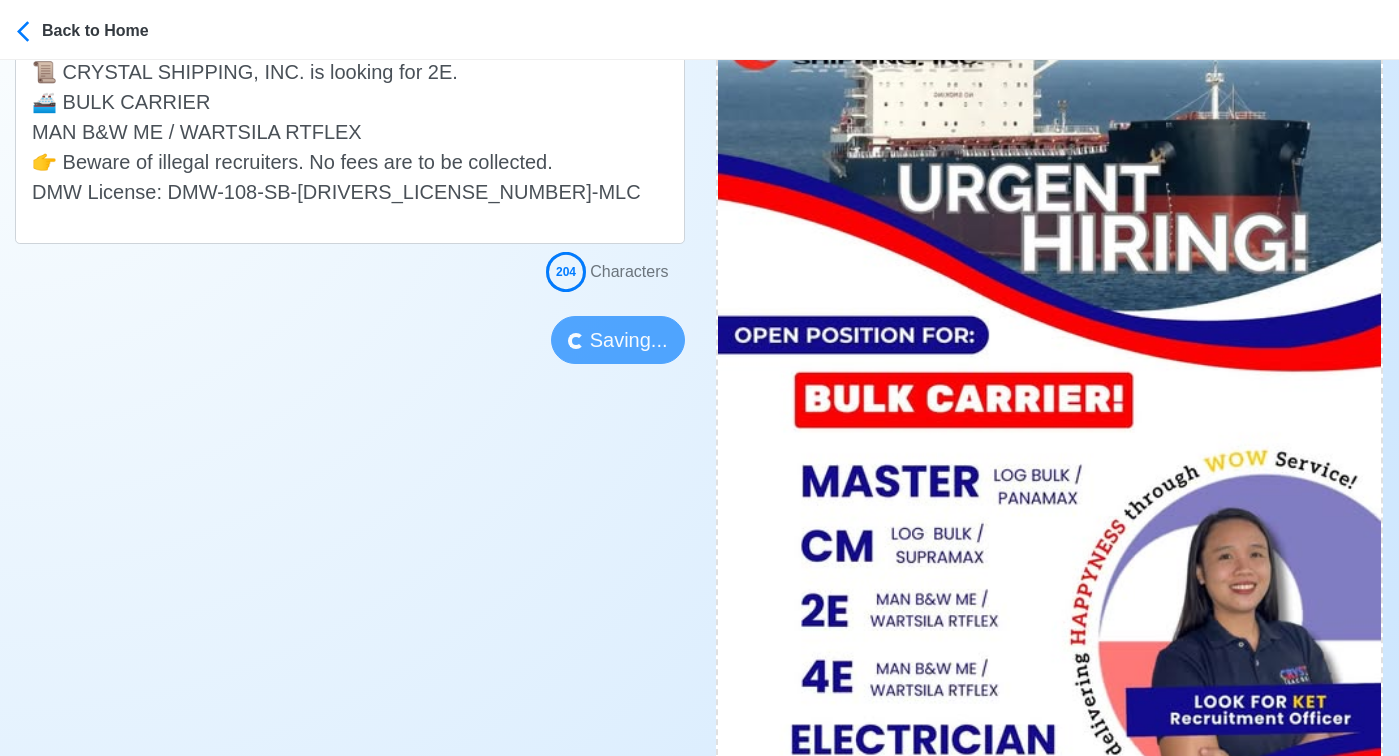 type 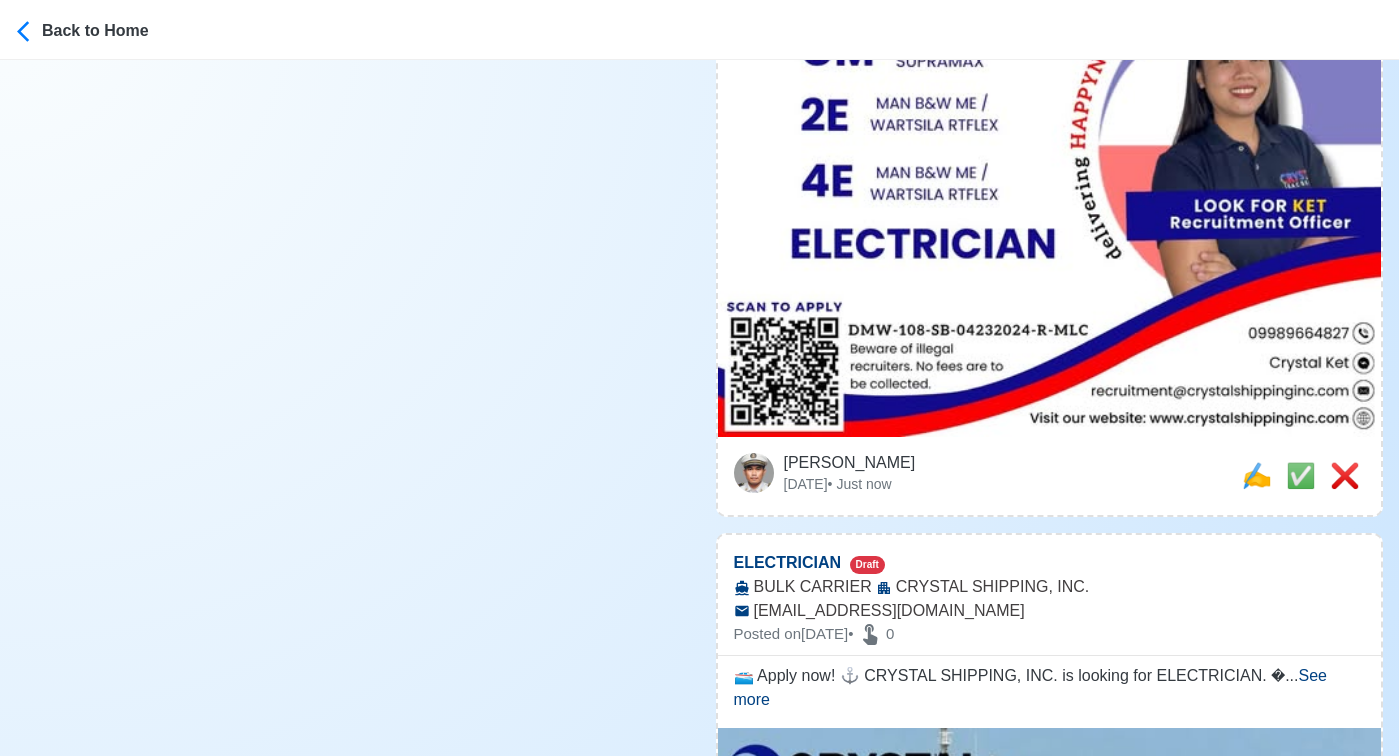 scroll, scrollTop: 1110, scrollLeft: 0, axis: vertical 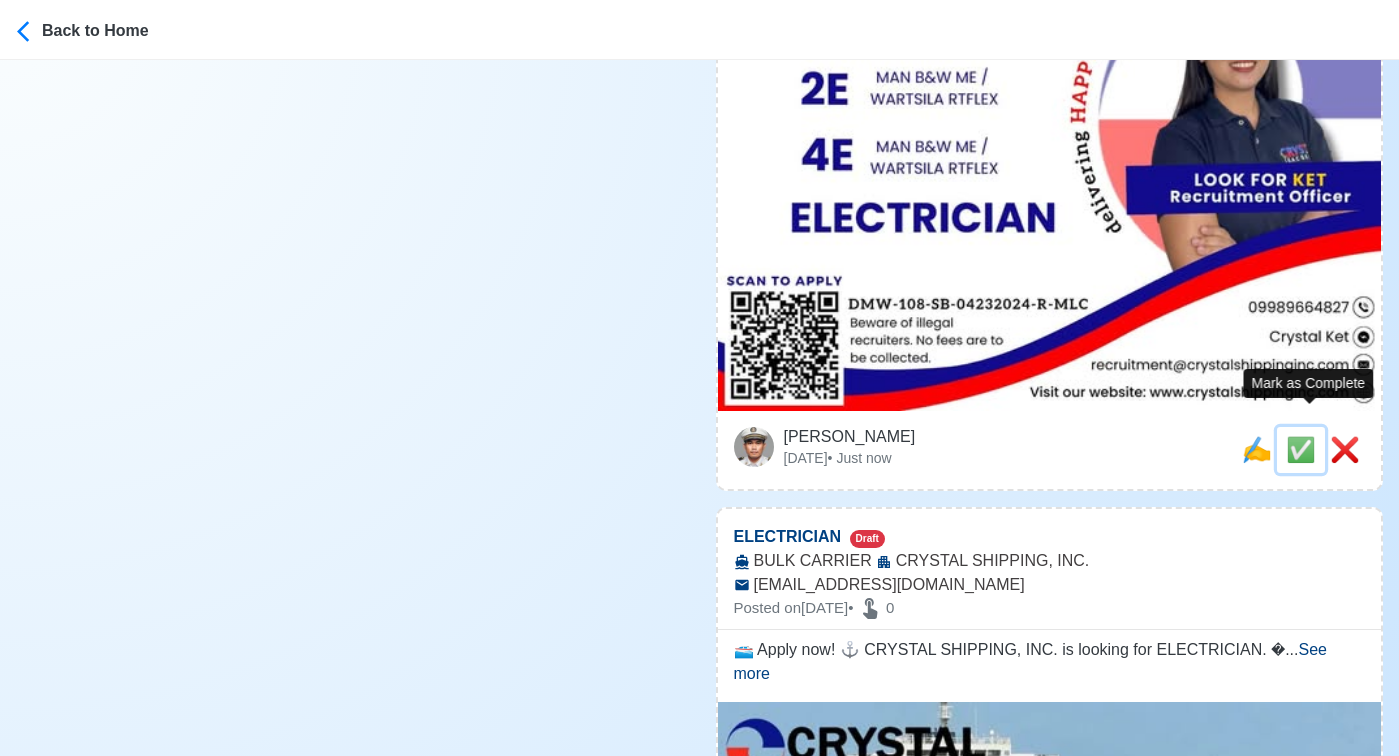 click on "✅" at bounding box center [1301, 449] 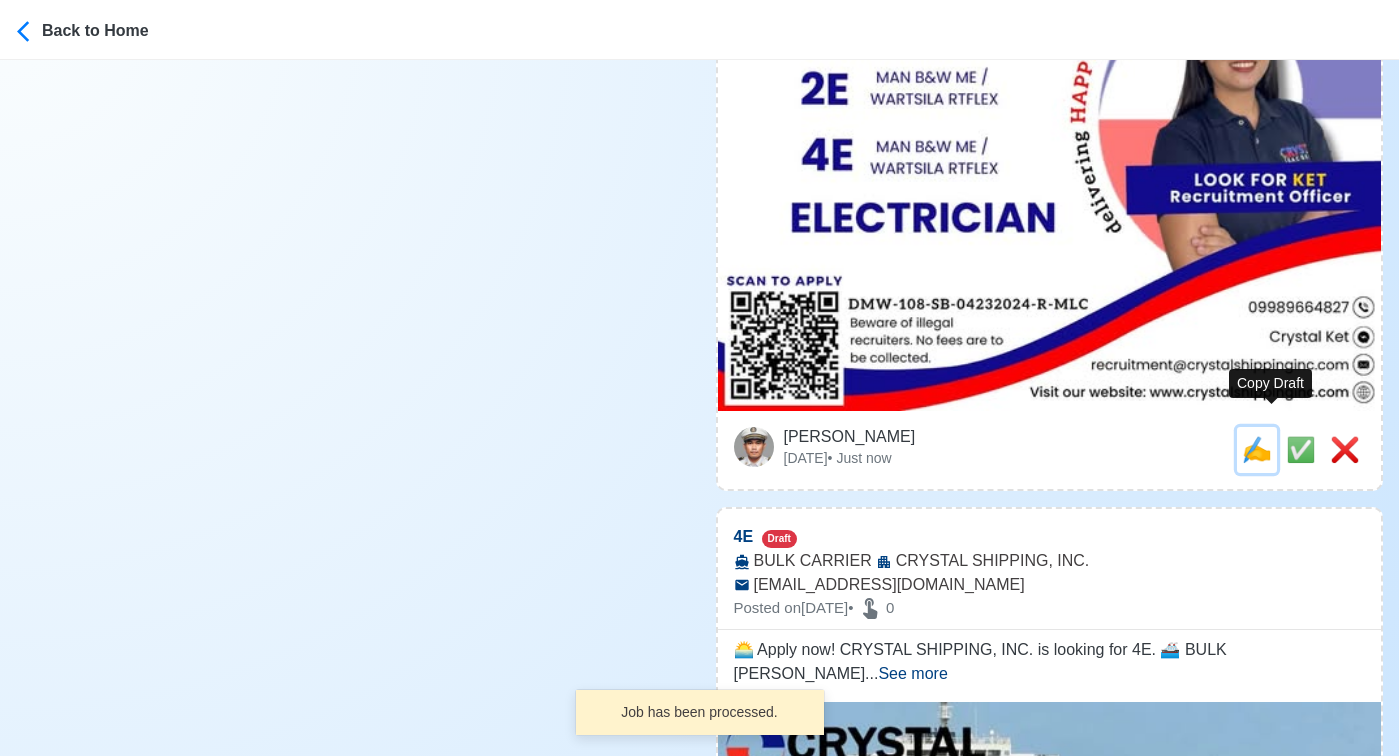 click on "✍️" at bounding box center [1257, 449] 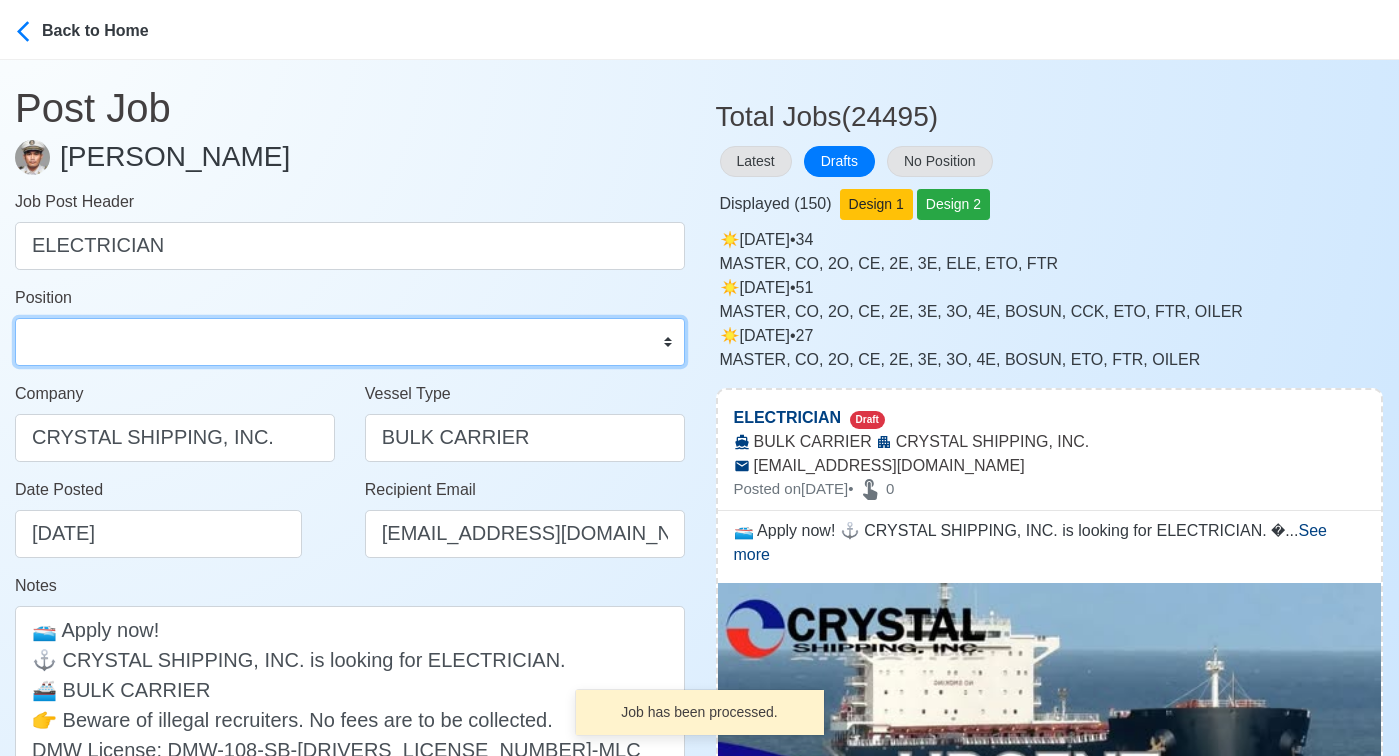 click on "Master Chief Officer 2nd Officer 3rd Officer Junior Officer Chief Engineer 2nd Engineer 3rd Engineer 4th Engineer Gas Engineer Junior Engineer 1st Assistant Engineer 2nd Assistant Engineer 3rd Assistant Engineer ETO/ETR Electrician Electrical Engineer Oiler Fitter Welder Chief Cook Chef Cook Messman Wiper Rigger Ordinary Seaman Able Seaman Motorman Pumpman Bosun Cadet Reefer Mechanic Operator Repairman Painter Steward Waiter Others" at bounding box center (350, 342) 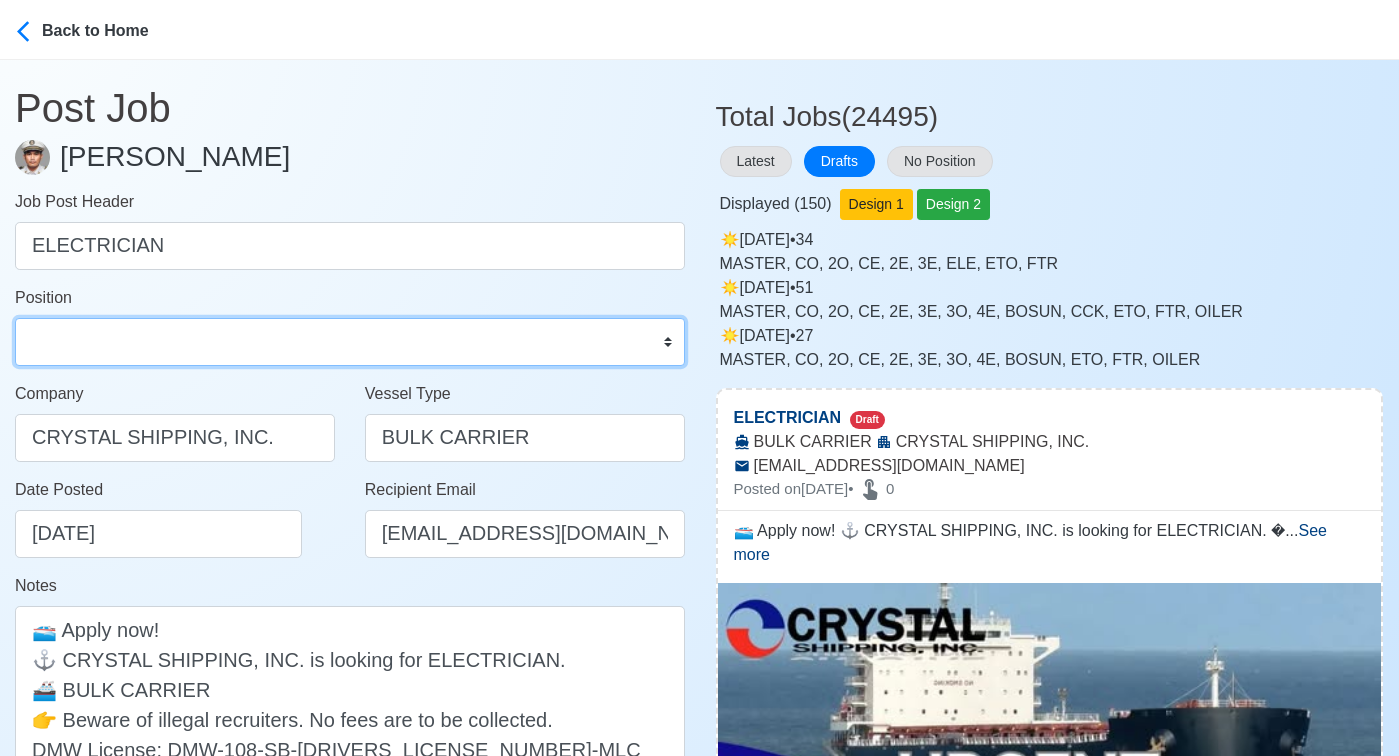 select on "Electrician" 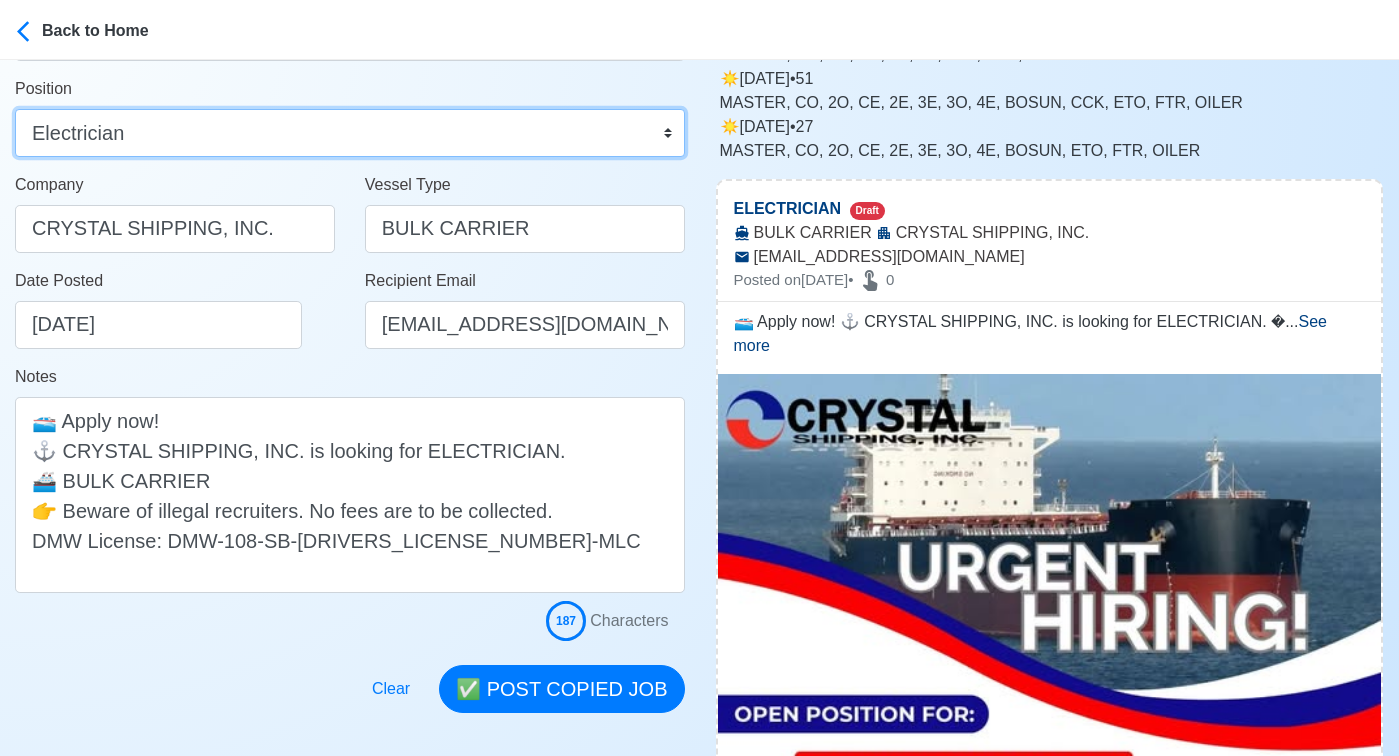 scroll, scrollTop: 286, scrollLeft: 0, axis: vertical 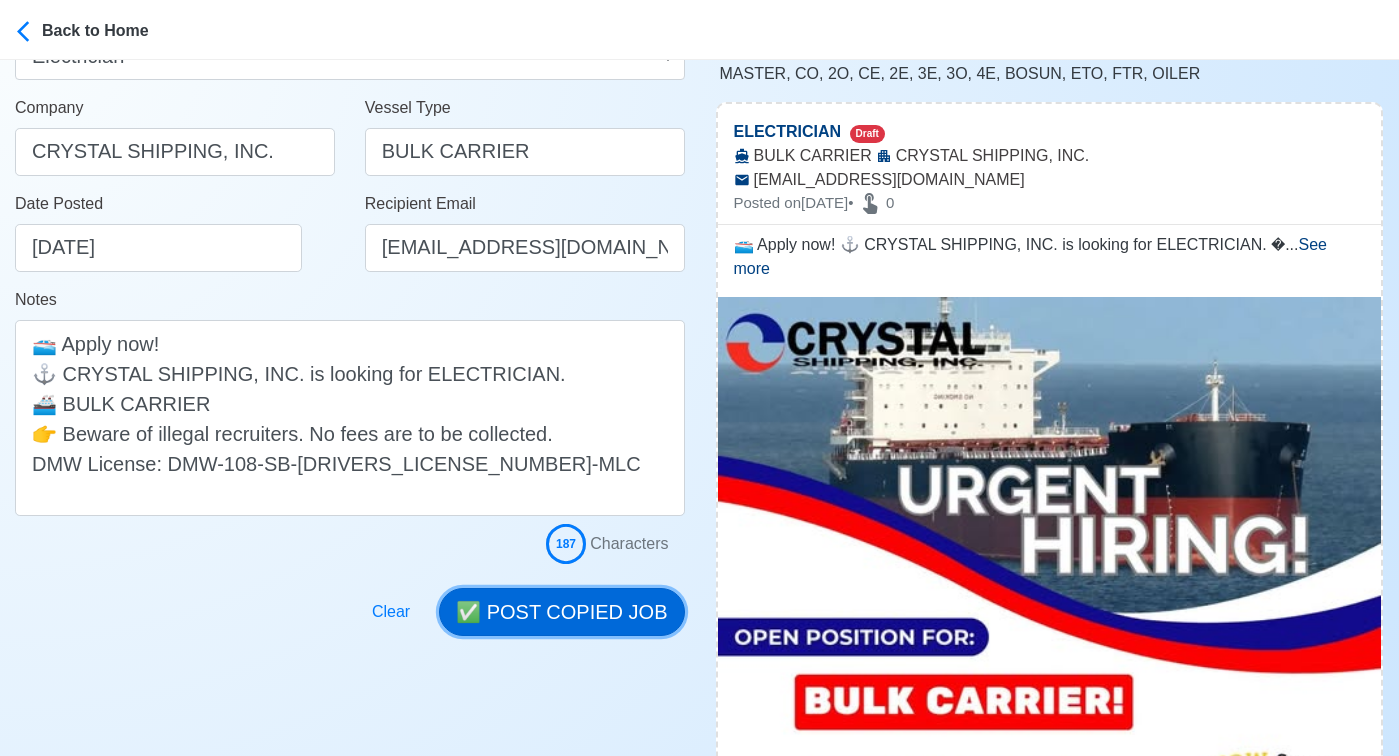 click on "✅ POST COPIED JOB" at bounding box center [561, 612] 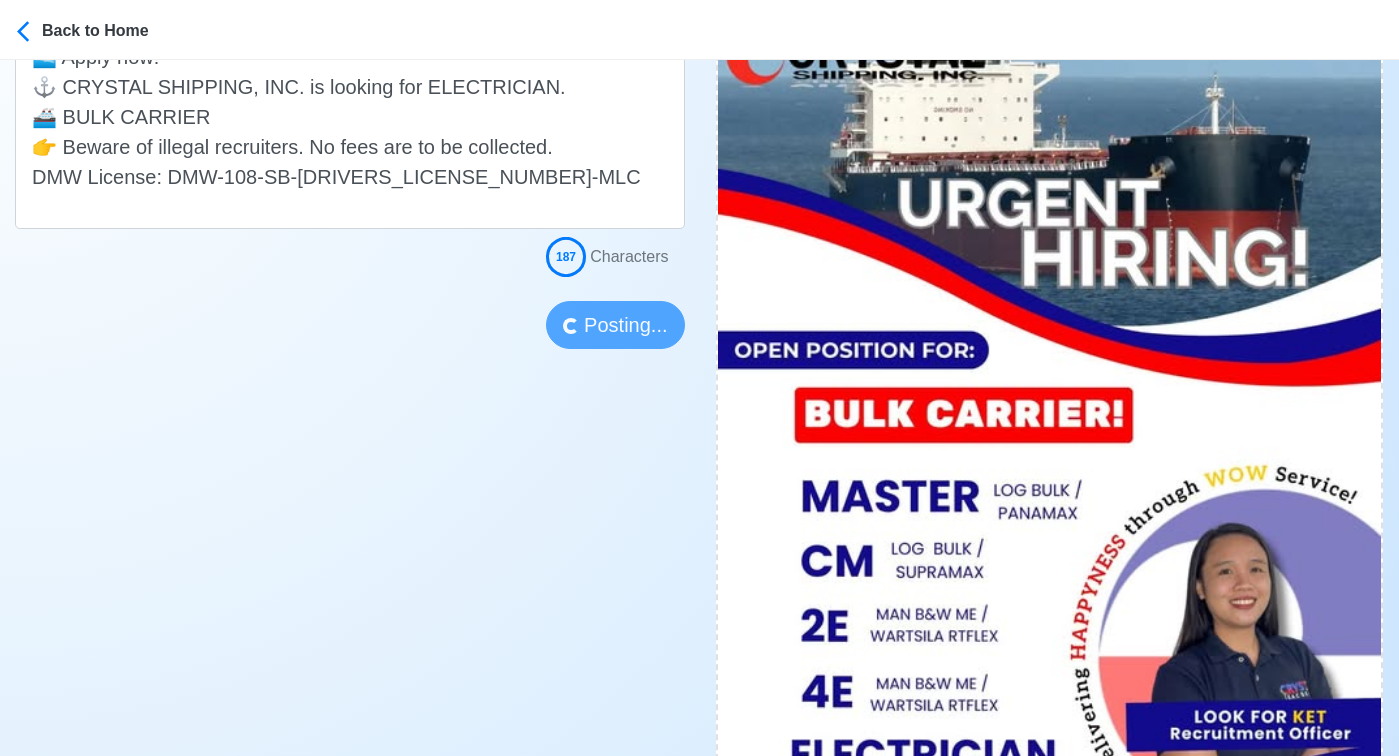 scroll, scrollTop: 582, scrollLeft: 0, axis: vertical 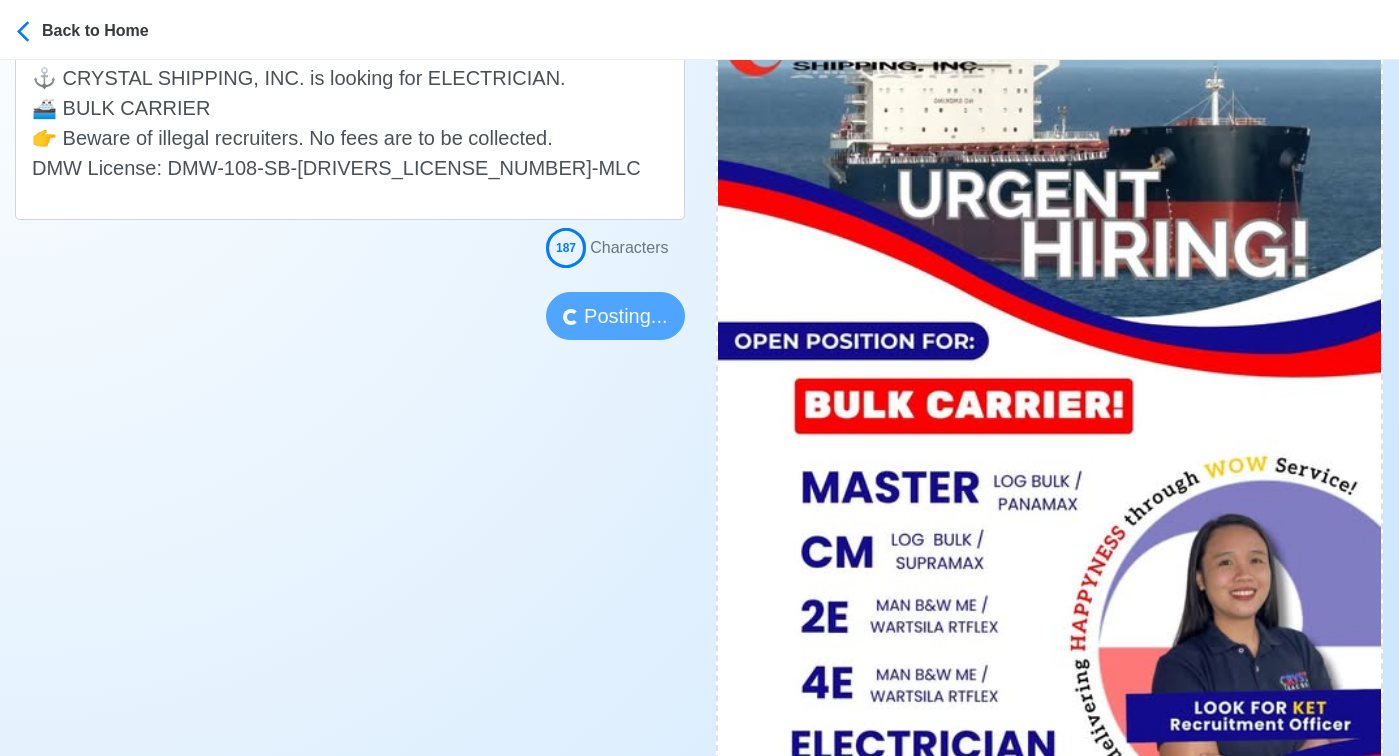 type 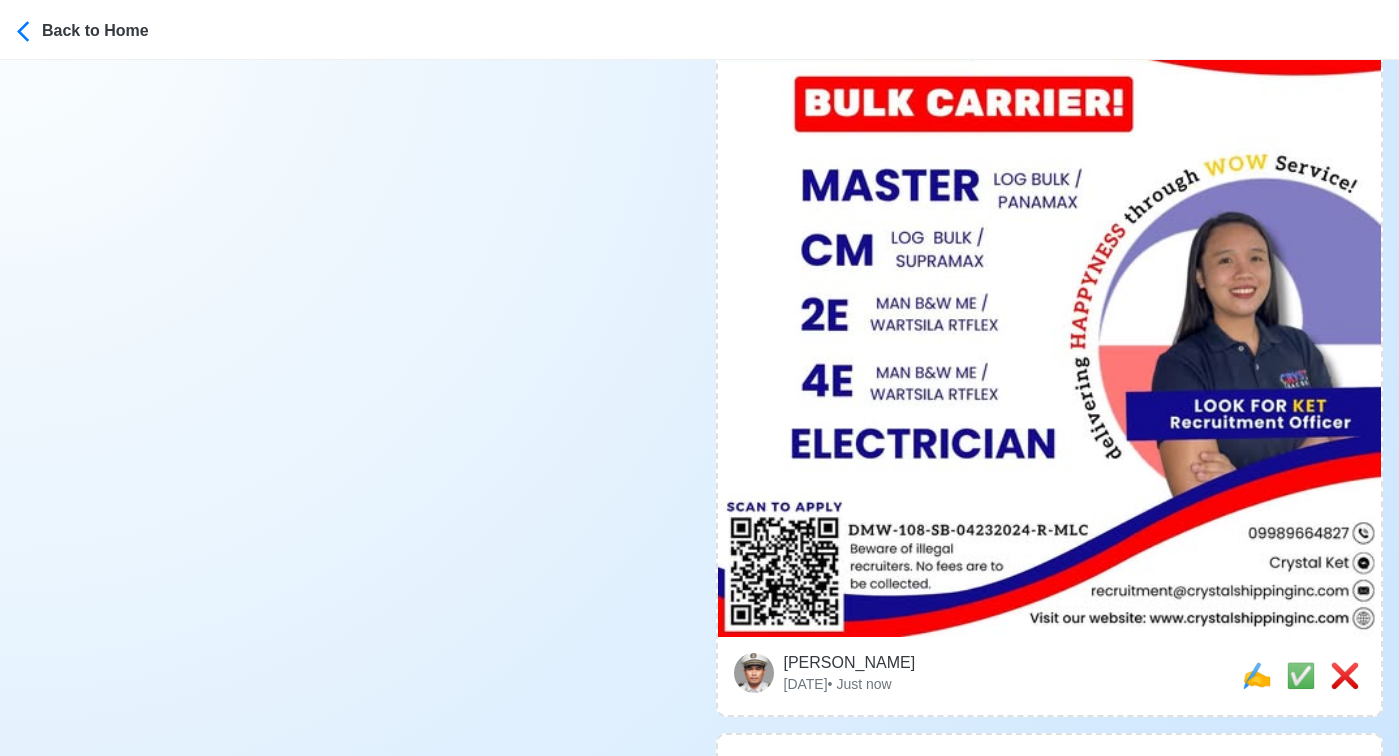 scroll, scrollTop: 1056, scrollLeft: 0, axis: vertical 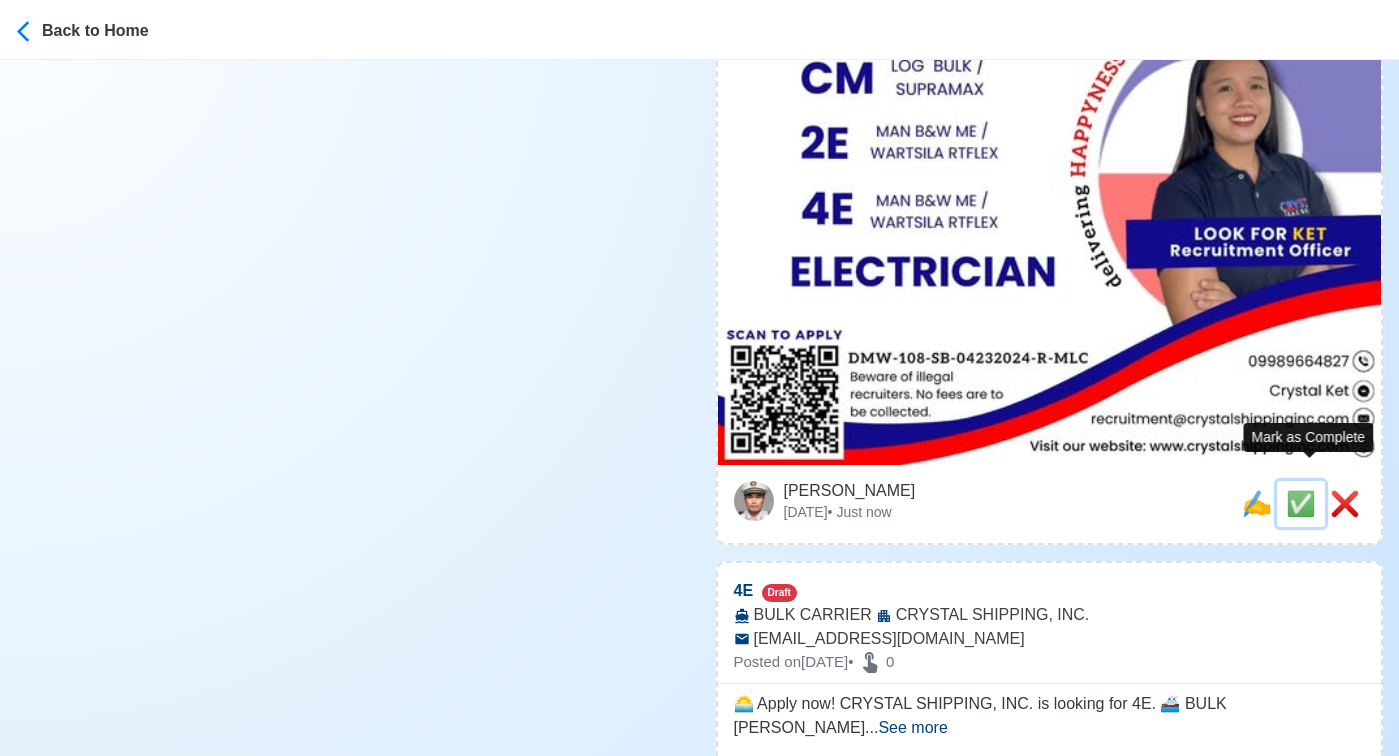 click on "✅" at bounding box center [1301, 504] 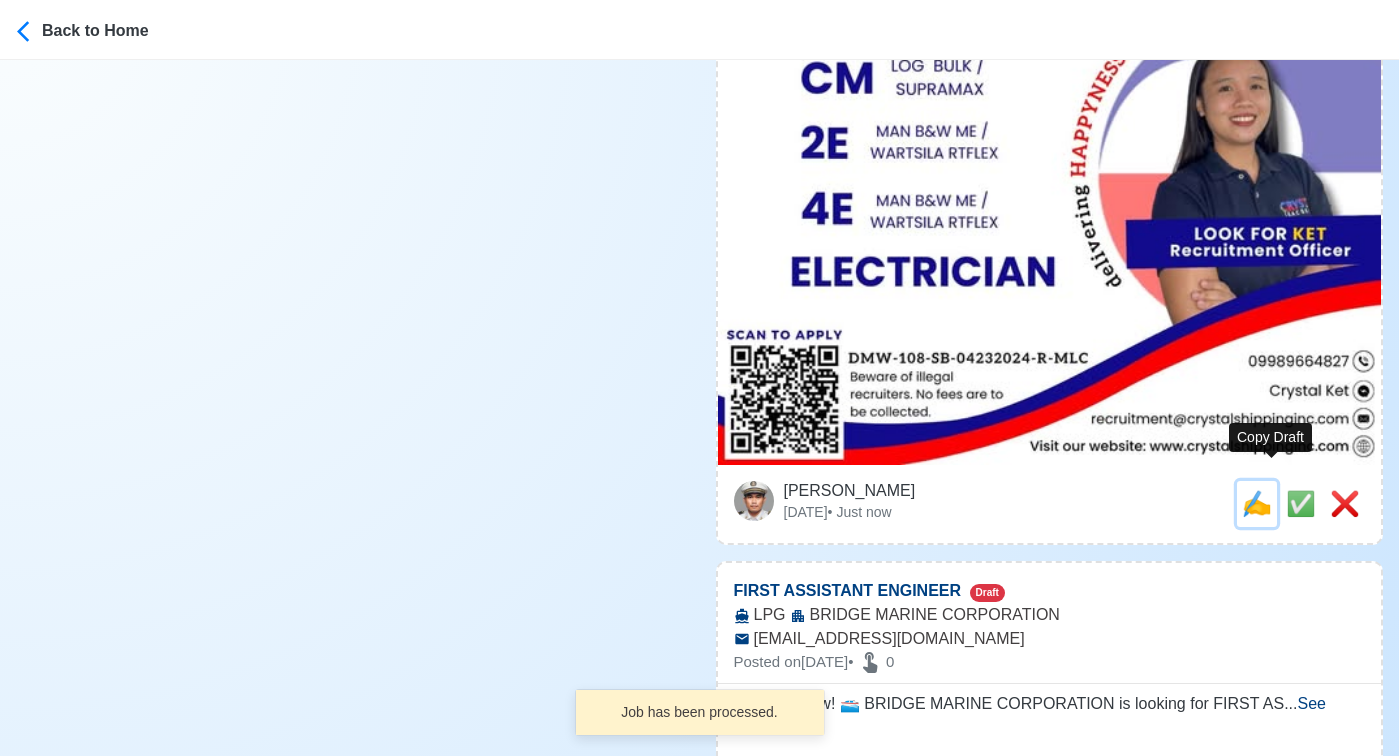 click on "✍️" at bounding box center (1257, 503) 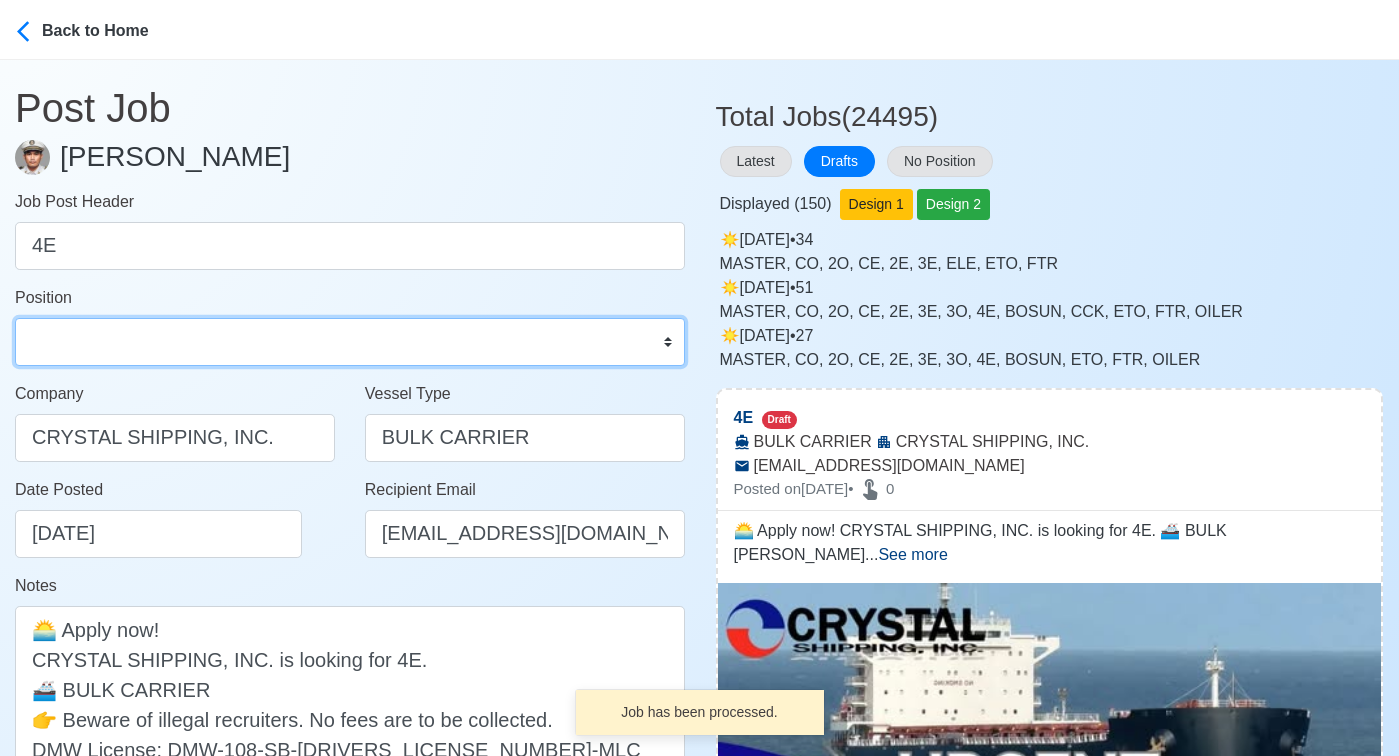 click on "Master Chief Officer 2nd Officer 3rd Officer Junior Officer Chief Engineer 2nd Engineer 3rd Engineer 4th Engineer Gas Engineer Junior Engineer 1st Assistant Engineer 2nd Assistant Engineer 3rd Assistant Engineer ETO/ETR Electrician Electrical Engineer Oiler Fitter Welder Chief Cook Chef Cook Messman Wiper Rigger Ordinary Seaman Able Seaman Motorman Pumpman Bosun Cadet Reefer Mechanic Operator Repairman Painter Steward Waiter Others" at bounding box center (350, 342) 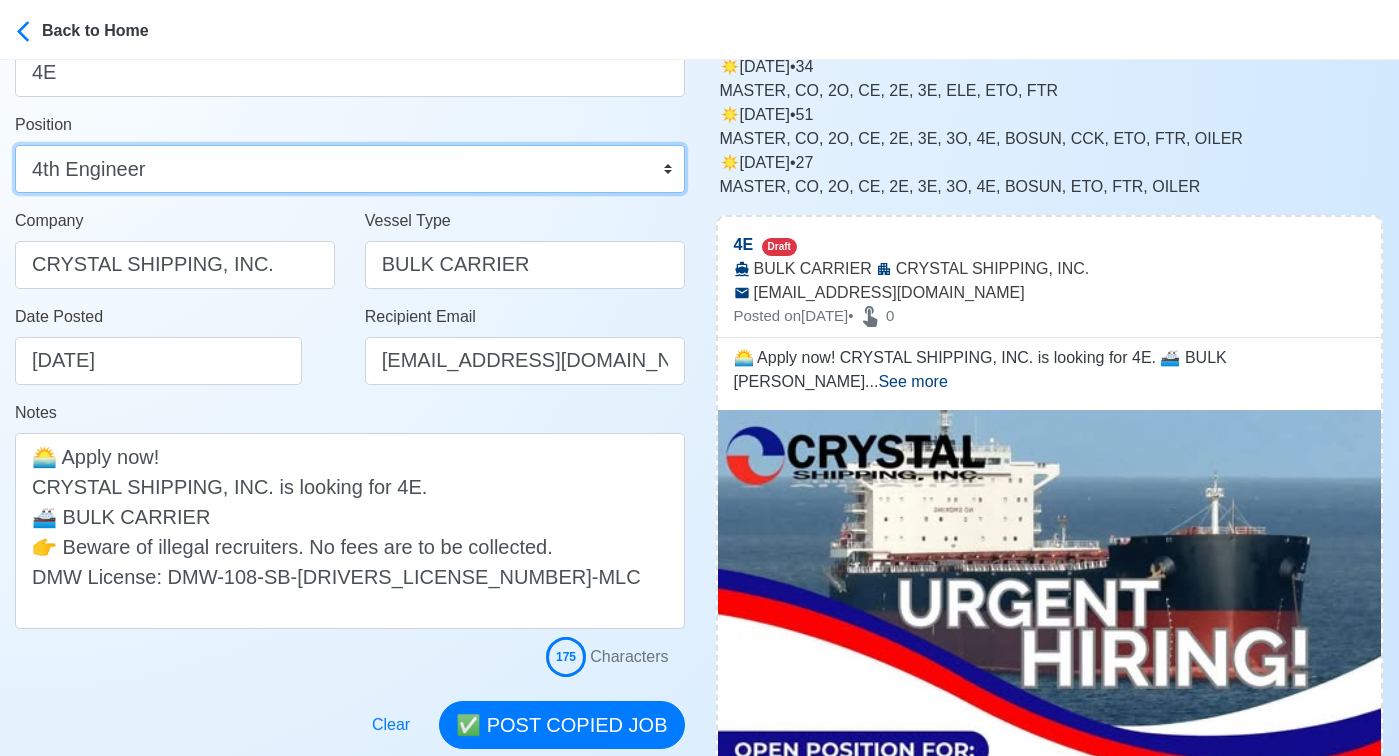 scroll, scrollTop: 329, scrollLeft: 0, axis: vertical 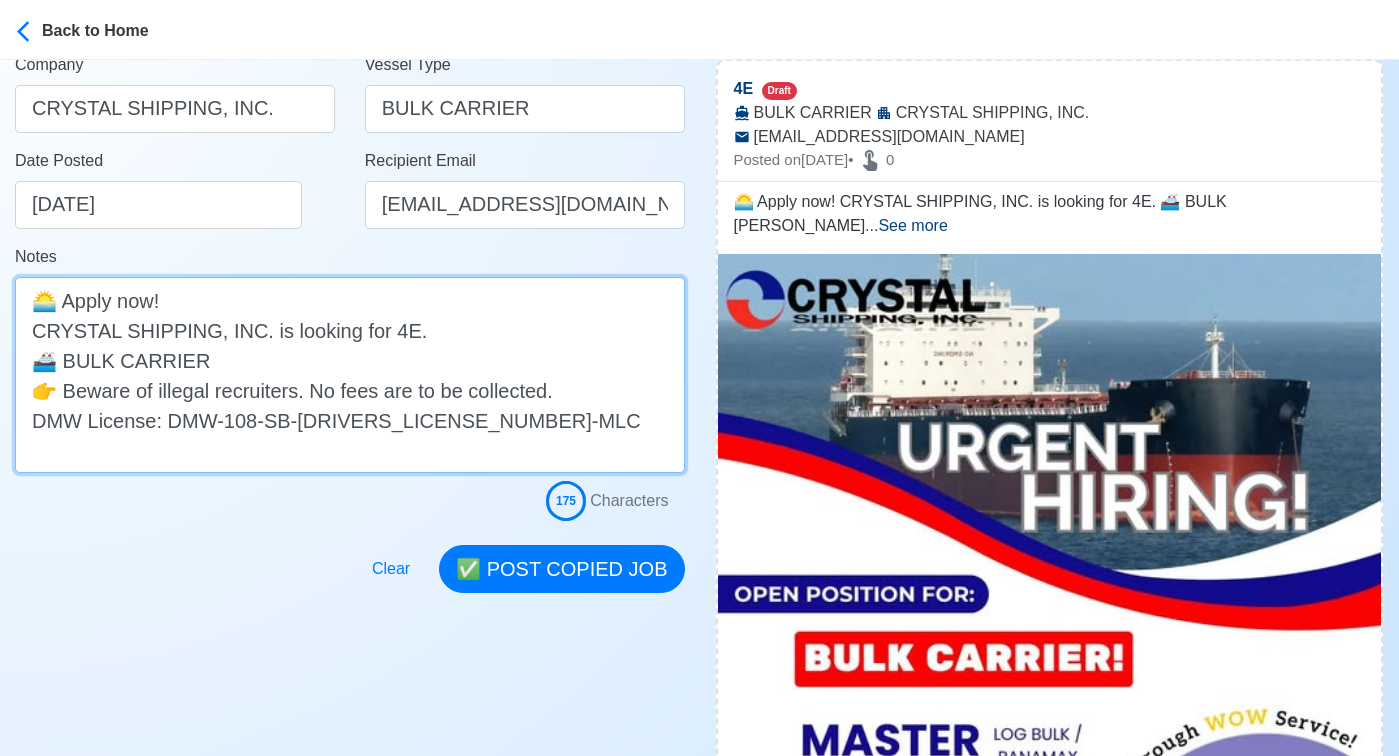 click on "🌅 Apply now!
CRYSTAL SHIPPING, INC. is looking for 4E.
🚢 BULK CARRIER
👉 Beware of illegal recruiters. No fees are to be collected.
DMW License: DMW-108-SB-04232024-R-MLC" at bounding box center [350, 375] 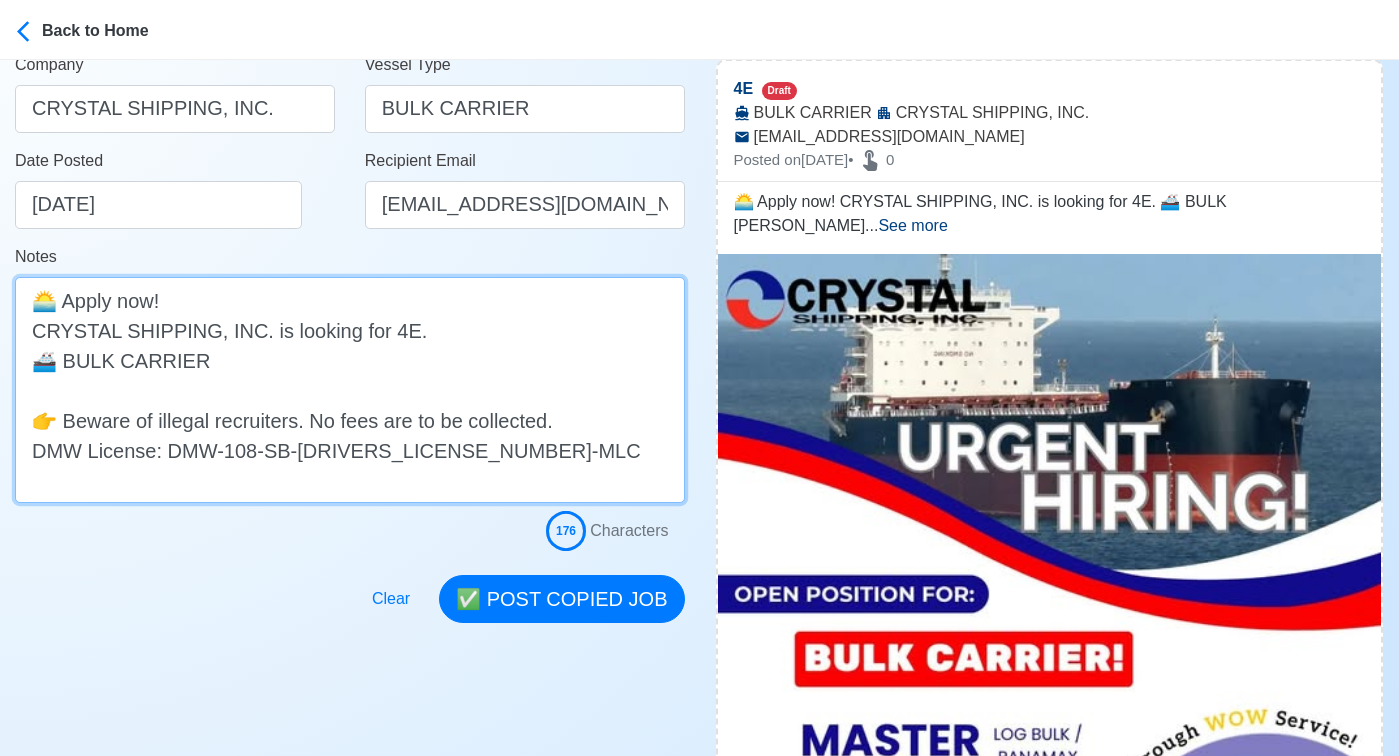 paste on "MAN B&W ME / WARTSILA RTFLEX" 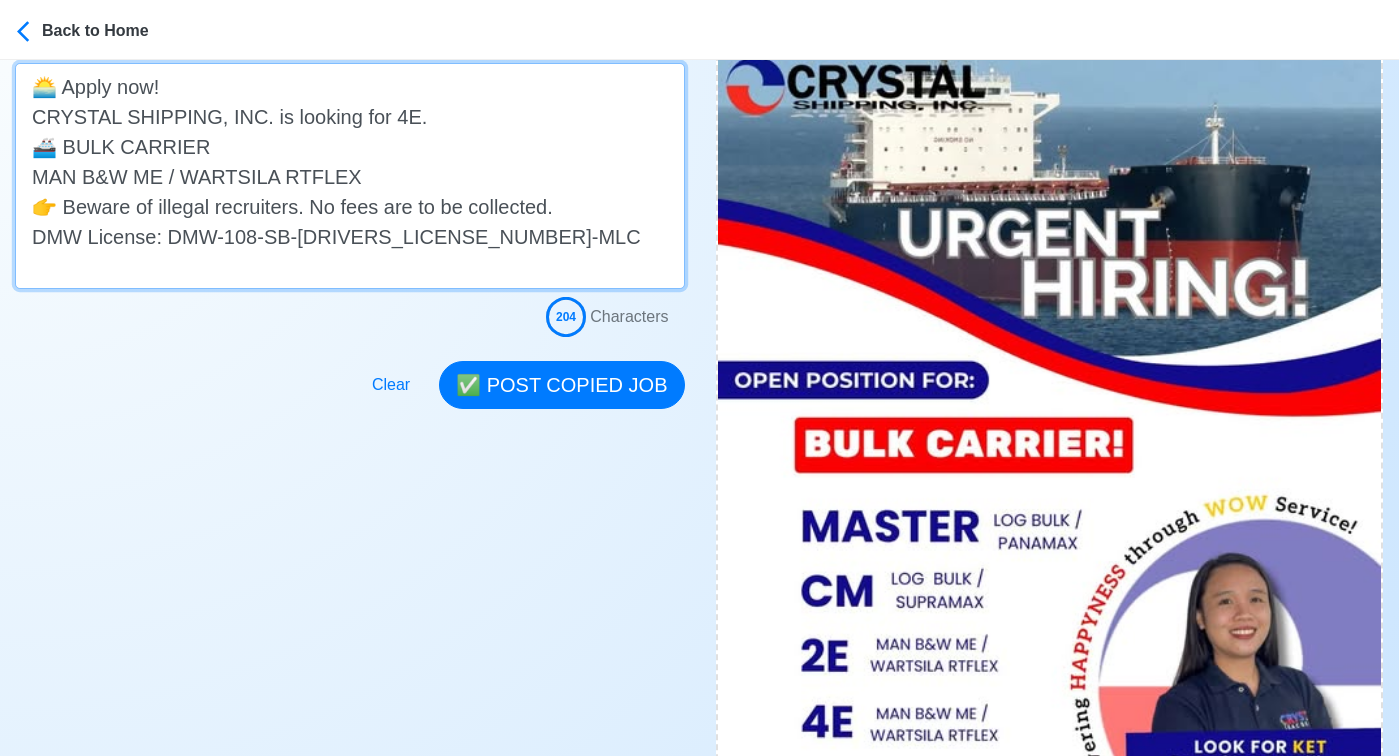 scroll, scrollTop: 657, scrollLeft: 0, axis: vertical 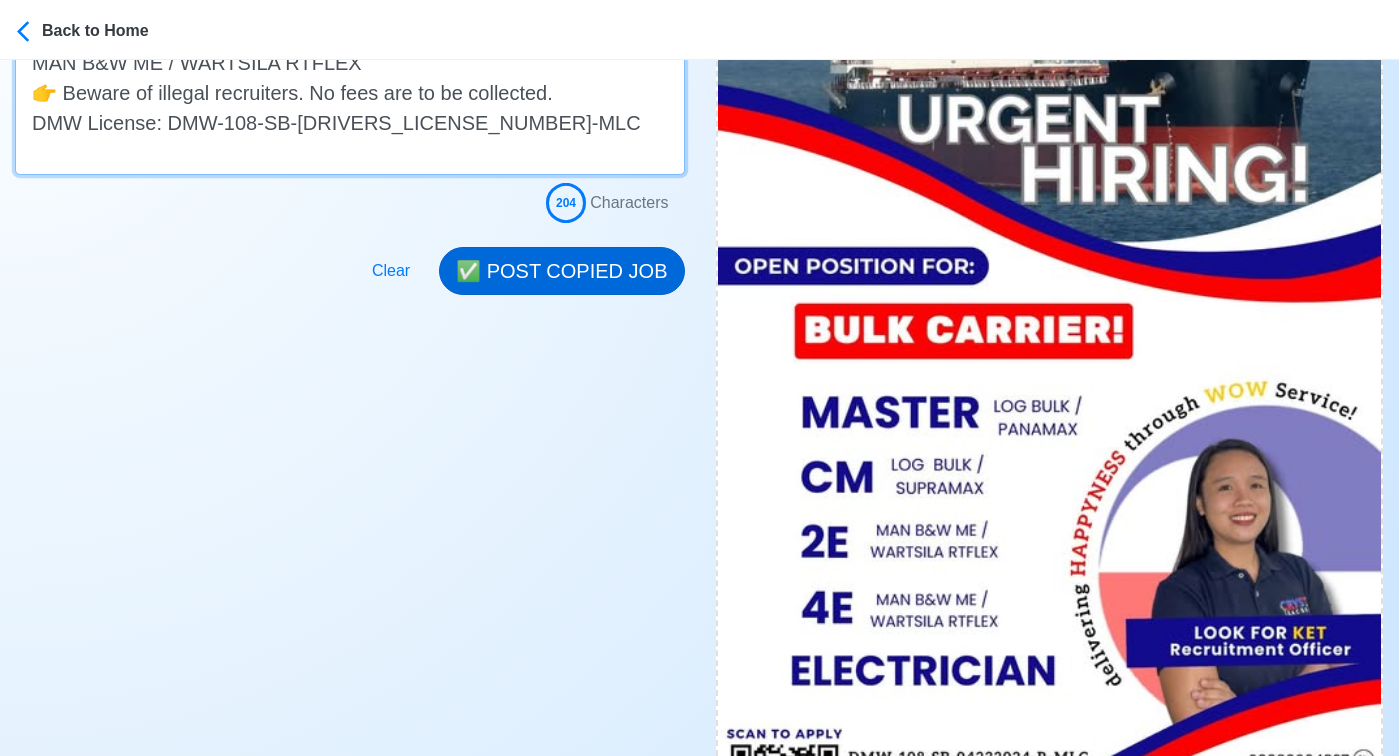 type on "🌅 Apply now!
CRYSTAL SHIPPING, INC. is looking for 4E.
🚢 BULK CARRIER
MAN B&W ME / WARTSILA RTFLEX
👉 Beware of illegal recruiters. No fees are to be collected.
DMW License: DMW-108-SB-04232024-R-MLC" 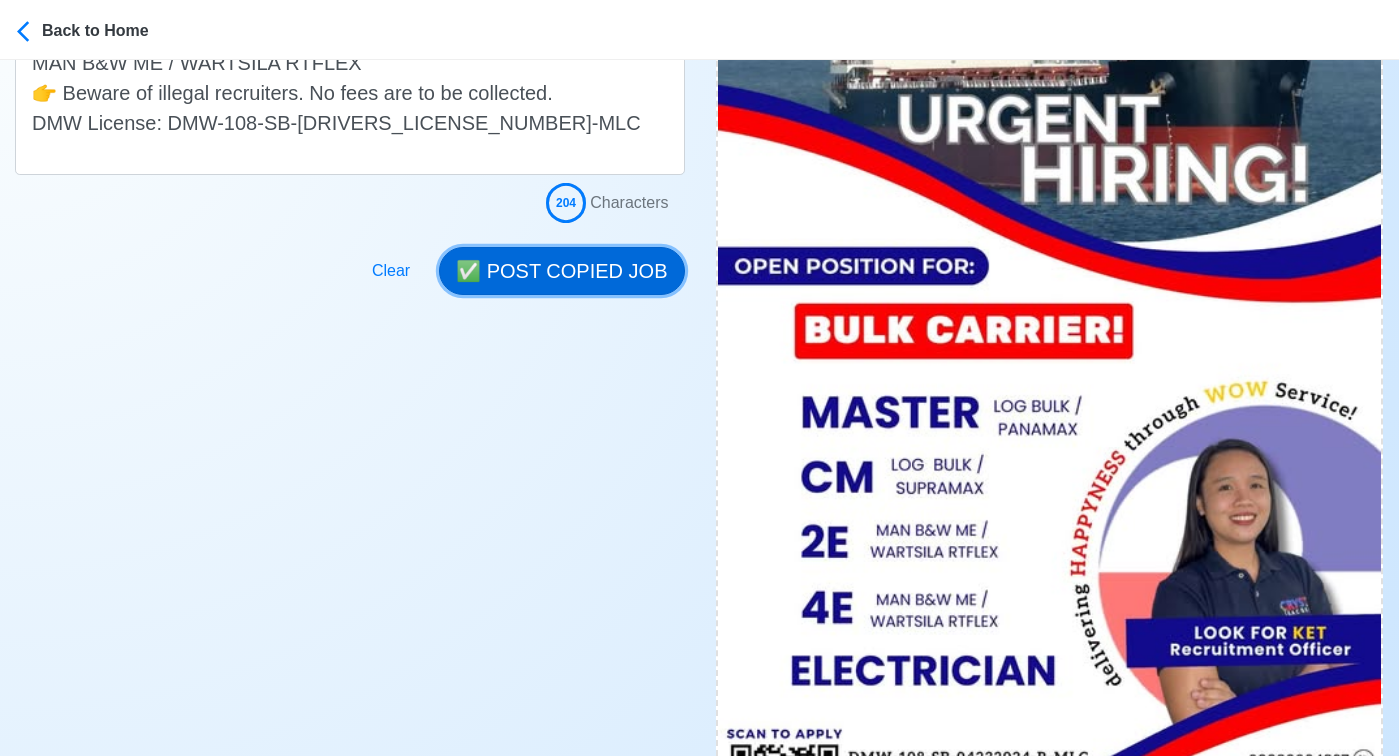 click on "✅ POST COPIED JOB" at bounding box center [561, 271] 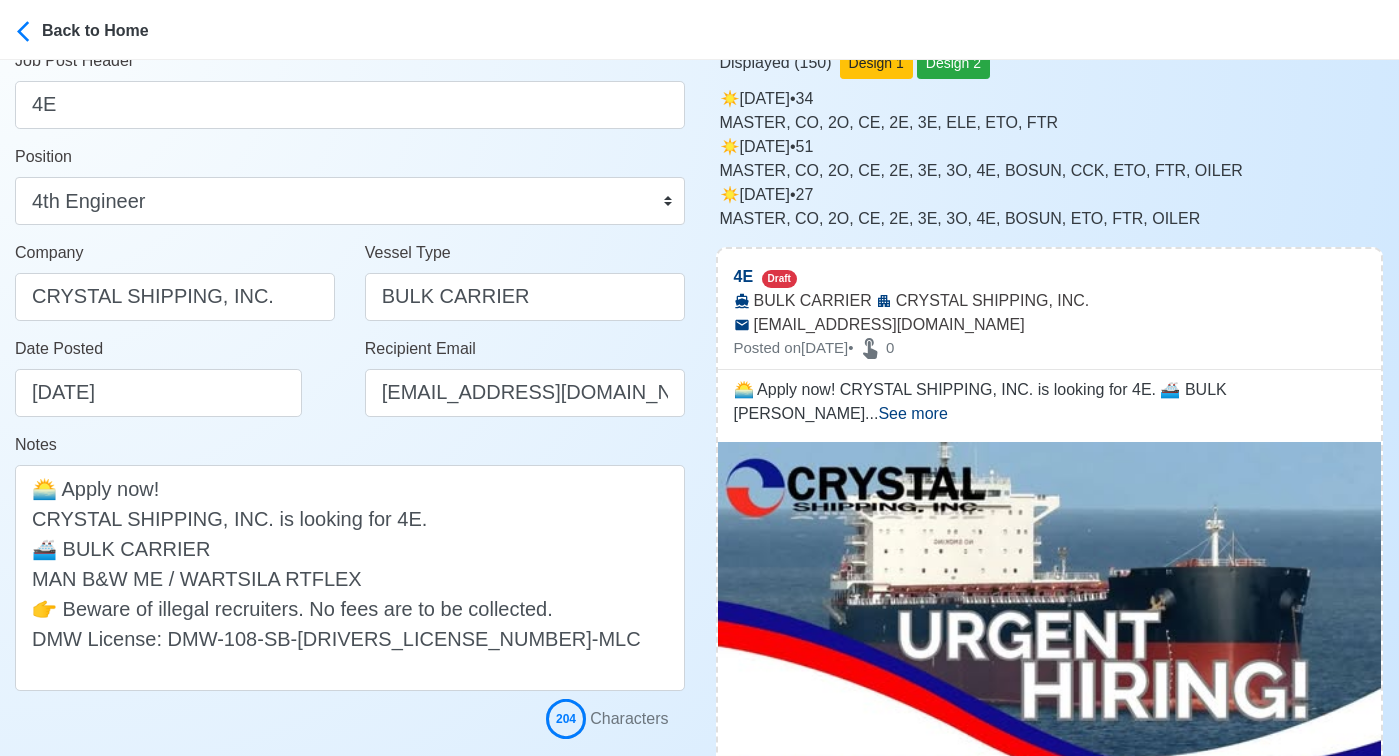 scroll, scrollTop: 0, scrollLeft: 0, axis: both 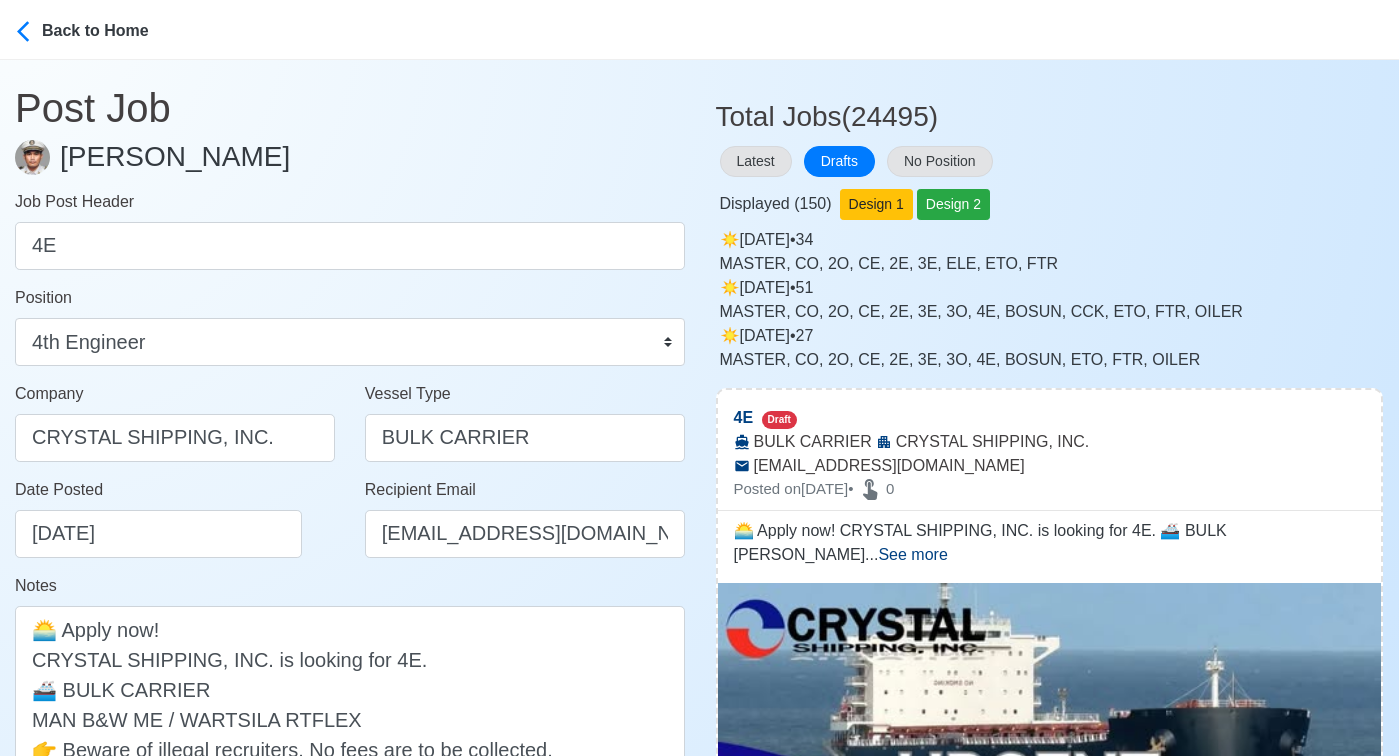 type 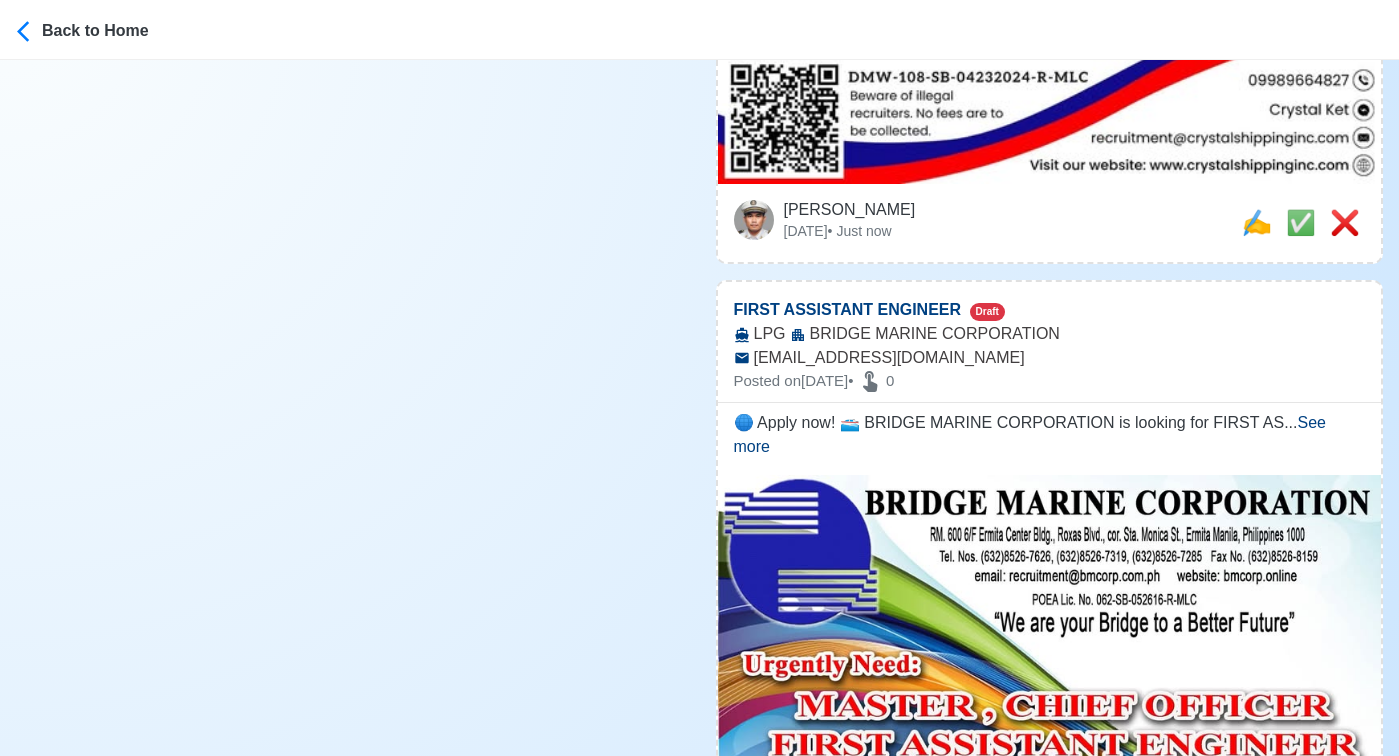 scroll, scrollTop: 1398, scrollLeft: 0, axis: vertical 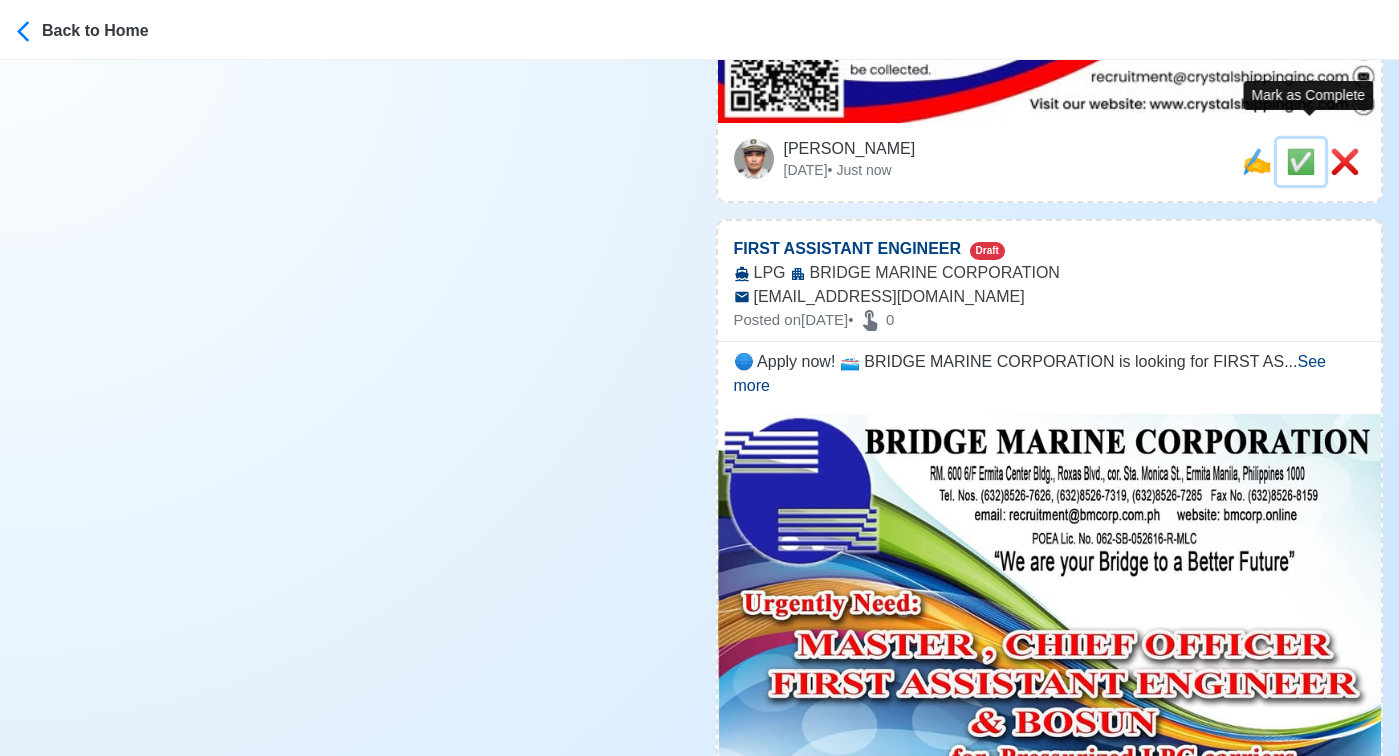 click on "✅" at bounding box center [1301, 161] 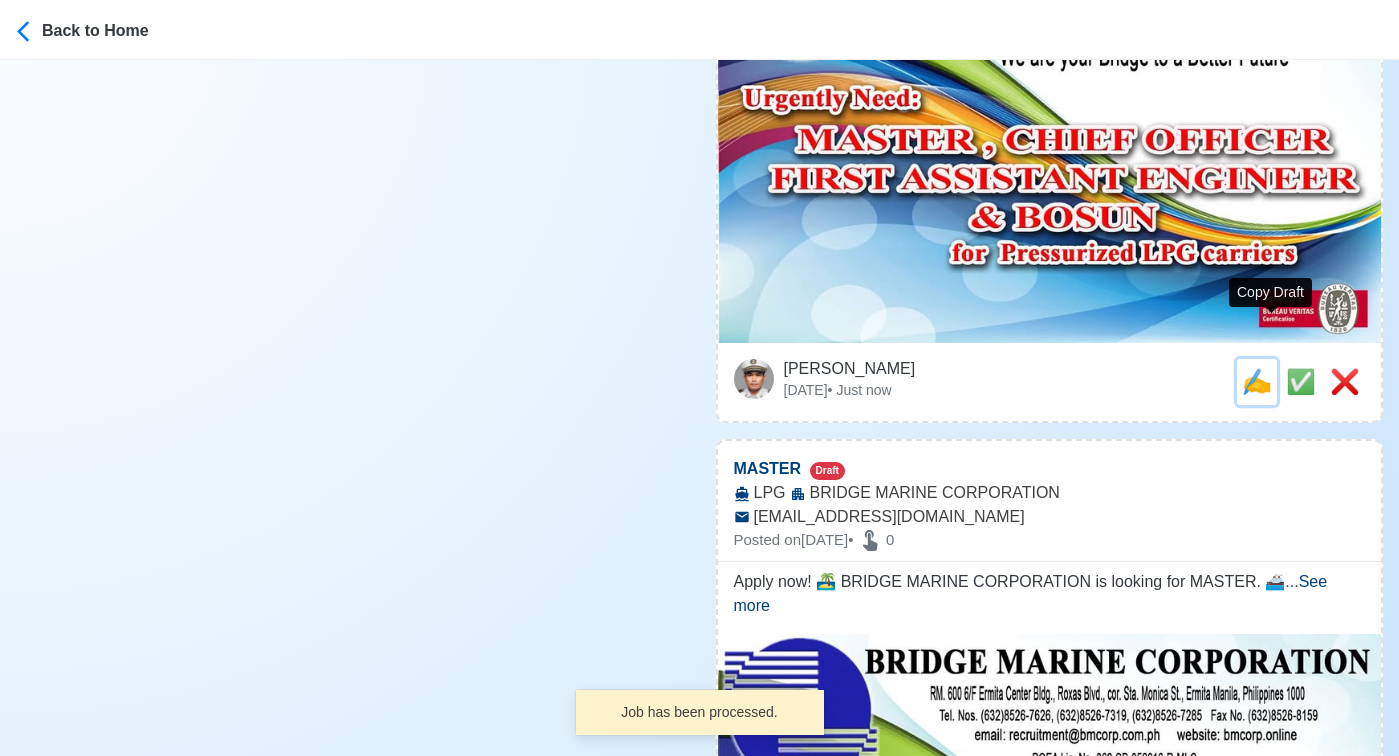 click on "✍️" at bounding box center [1257, 381] 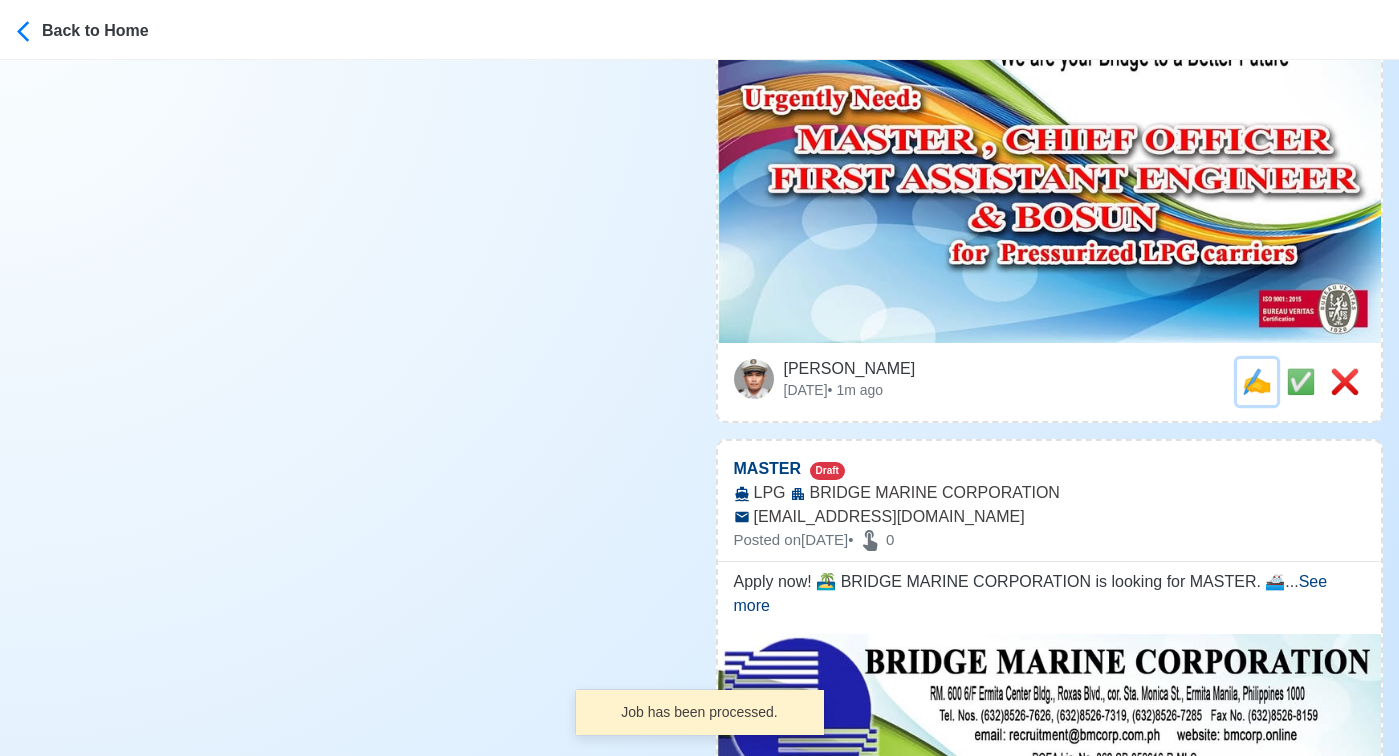 scroll, scrollTop: 0, scrollLeft: 0, axis: both 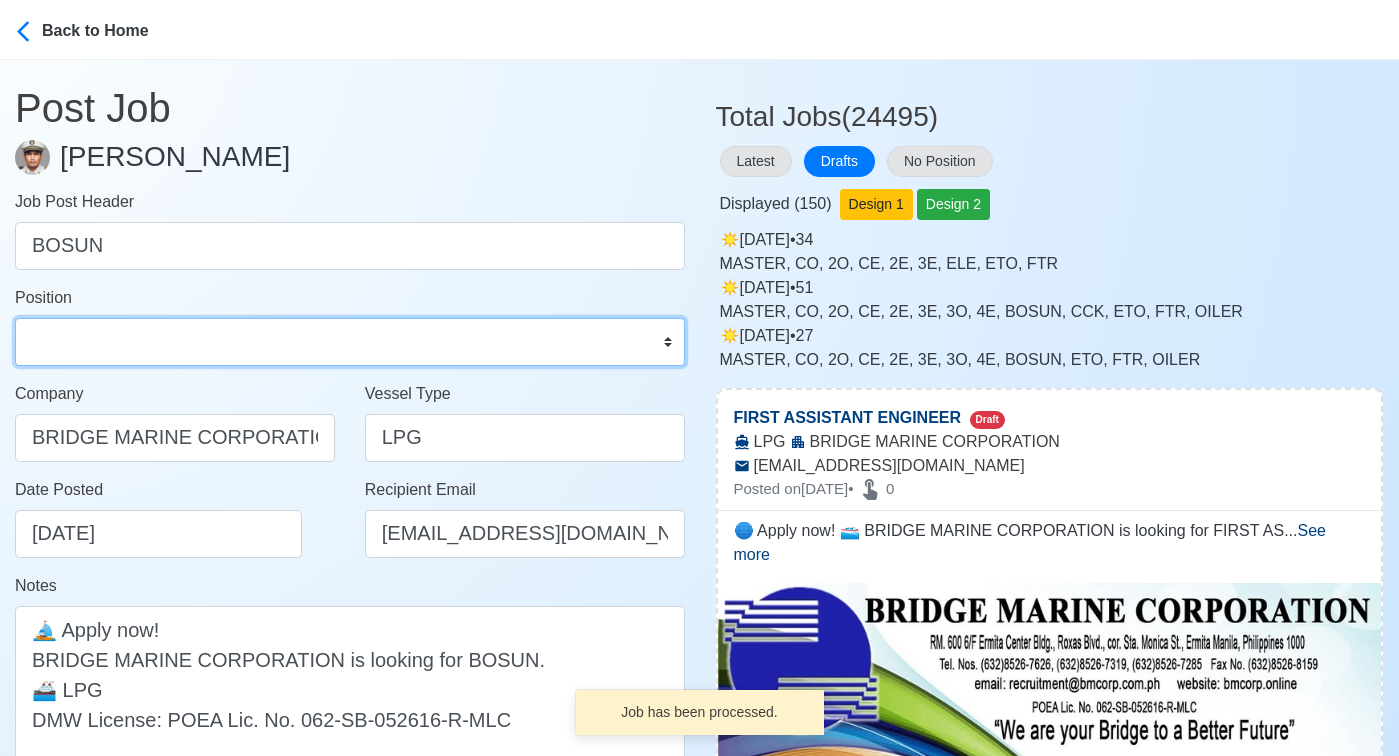 click on "Master Chief Officer 2nd Officer 3rd Officer Junior Officer Chief Engineer 2nd Engineer 3rd Engineer 4th Engineer Gas Engineer Junior Engineer 1st Assistant Engineer 2nd Assistant Engineer 3rd Assistant Engineer ETO/ETR Electrician Electrical Engineer Oiler Fitter Welder Chief Cook Chef Cook Messman Wiper Rigger Ordinary Seaman Able Seaman Motorman Pumpman Bosun Cadet Reefer Mechanic Operator Repairman Painter Steward Waiter Others" at bounding box center [350, 342] 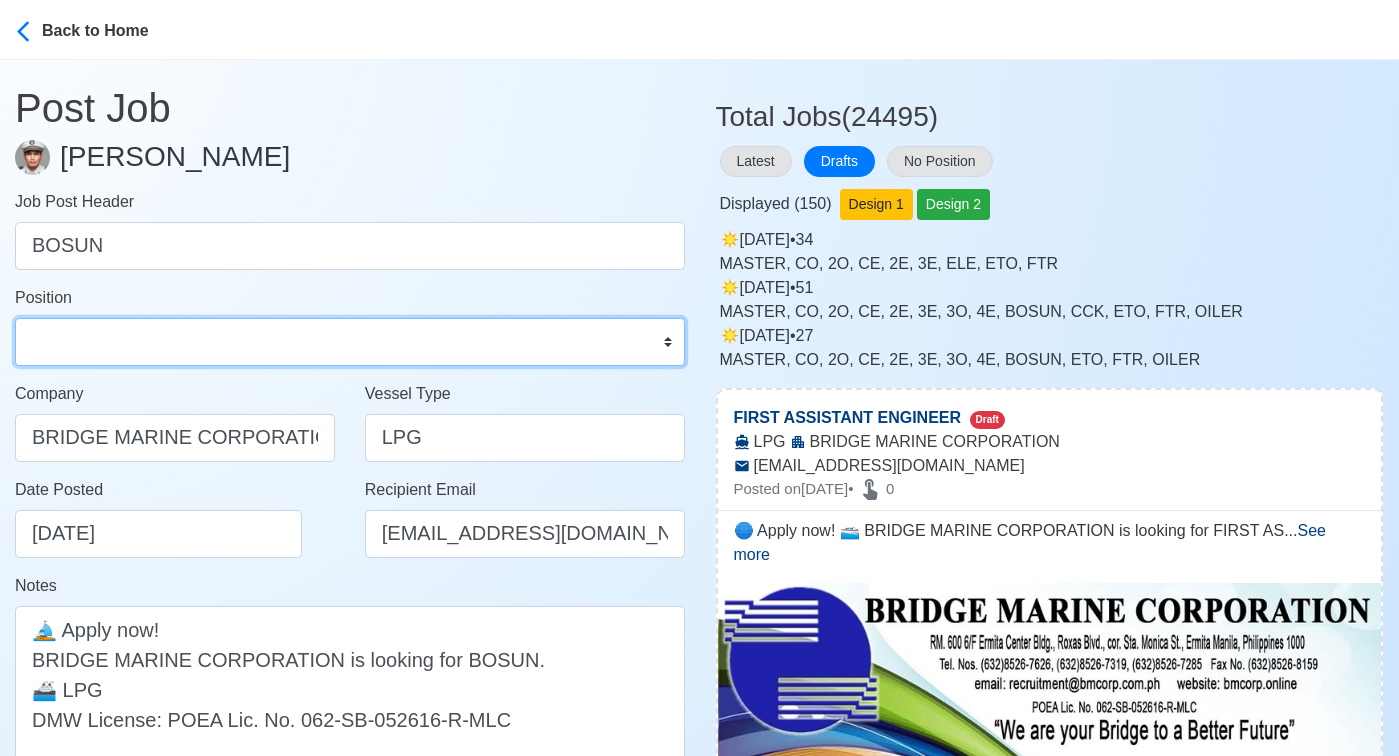 select on "Bosun" 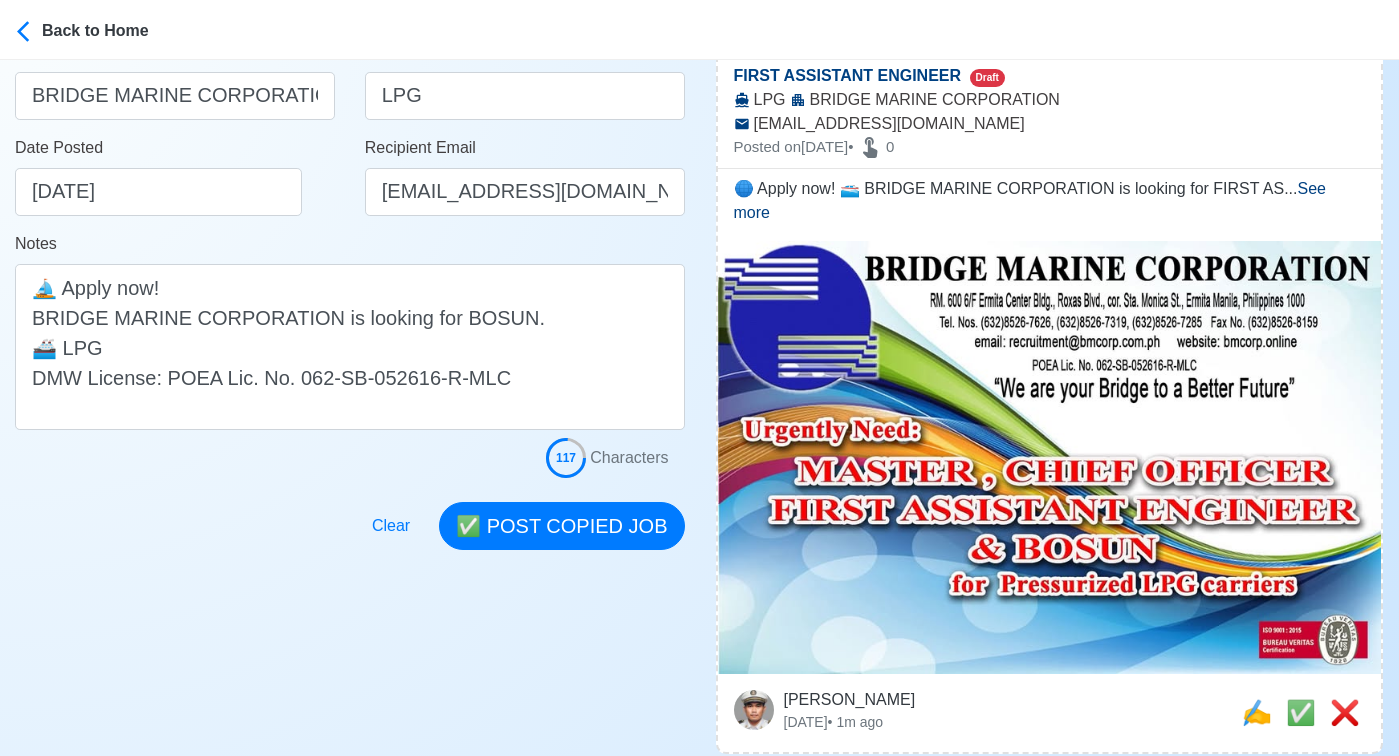 scroll, scrollTop: 359, scrollLeft: 0, axis: vertical 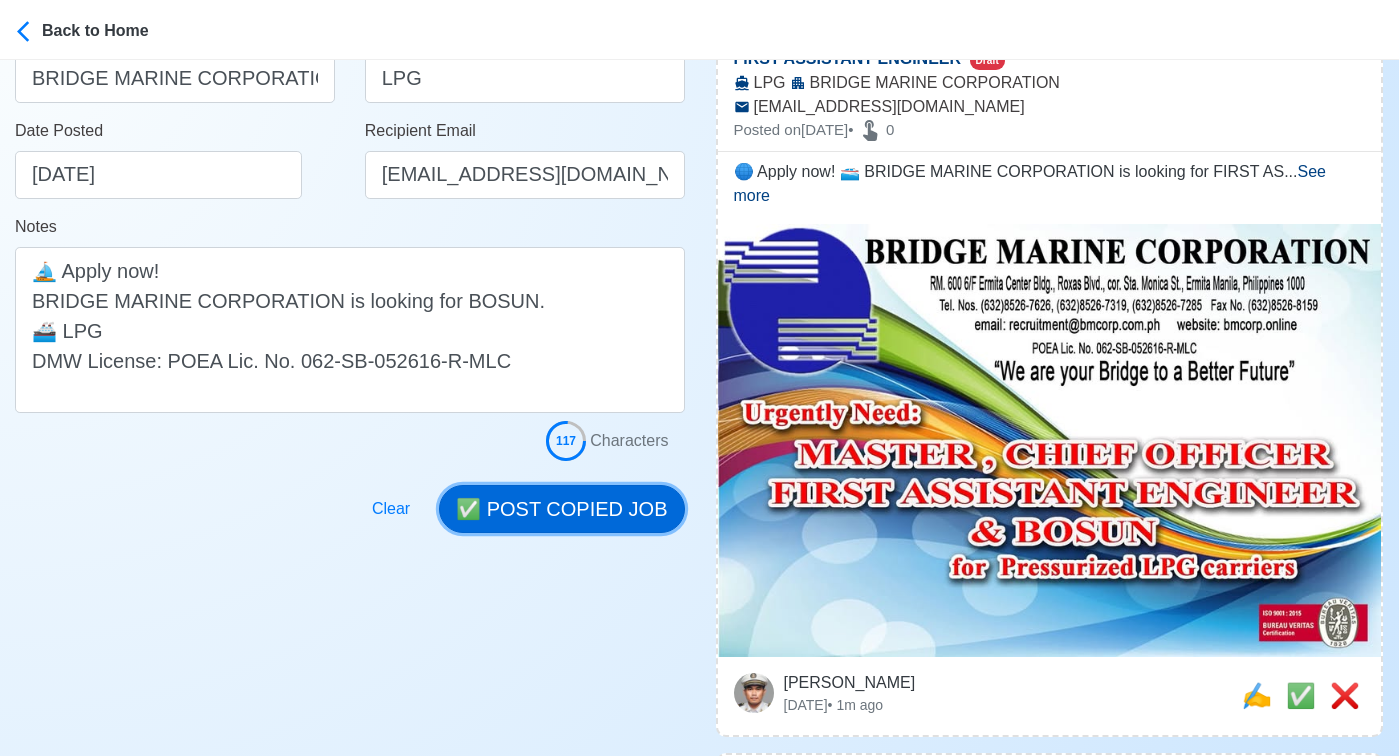 click on "✅ POST COPIED JOB" at bounding box center [561, 509] 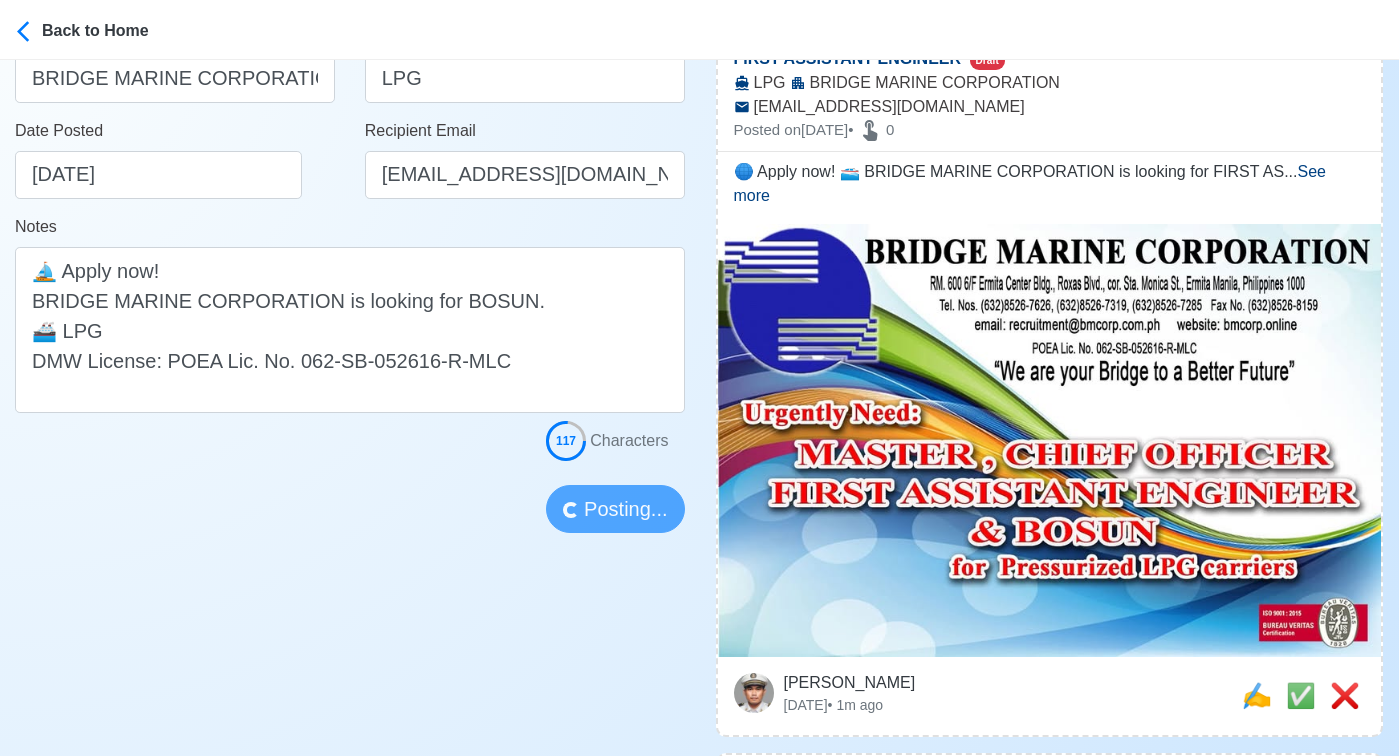 type 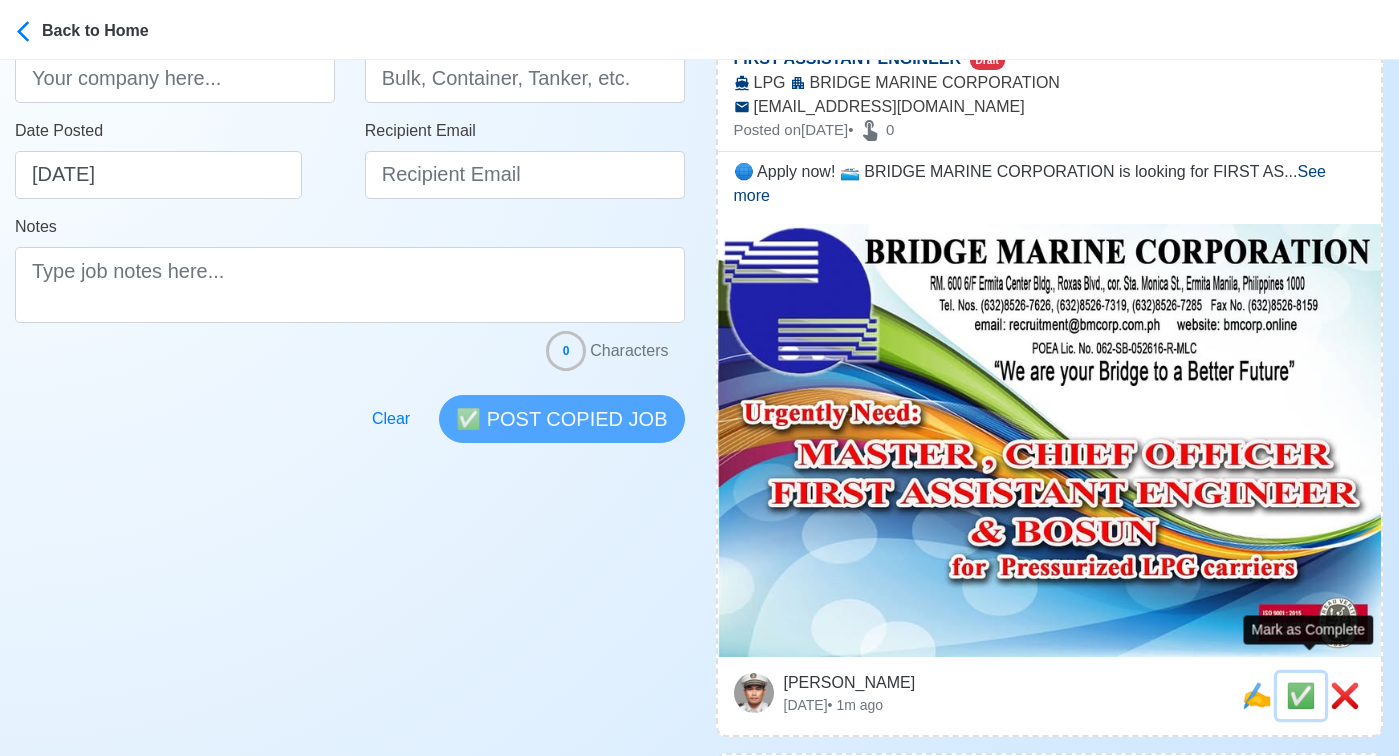 click on "✅" at bounding box center (1301, 695) 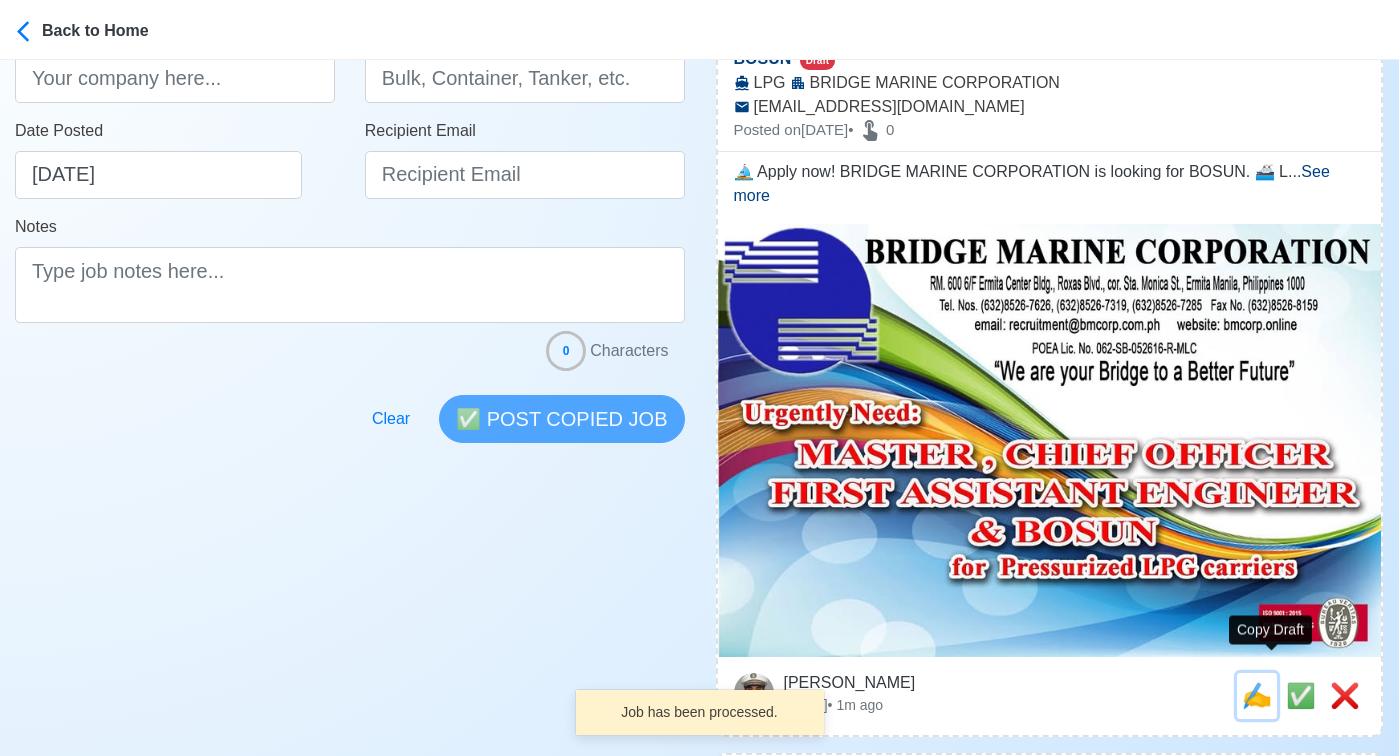 click on "✍️" at bounding box center [1257, 695] 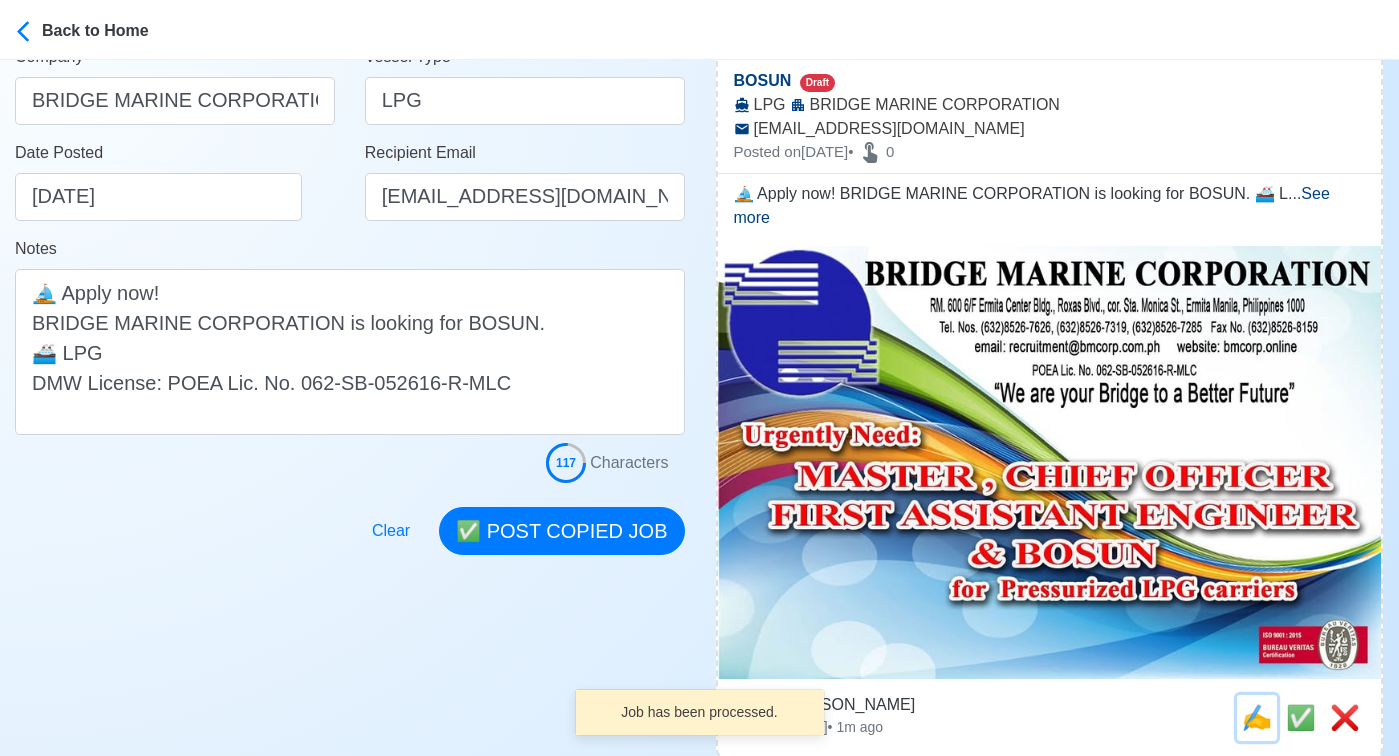 scroll, scrollTop: 601, scrollLeft: 0, axis: vertical 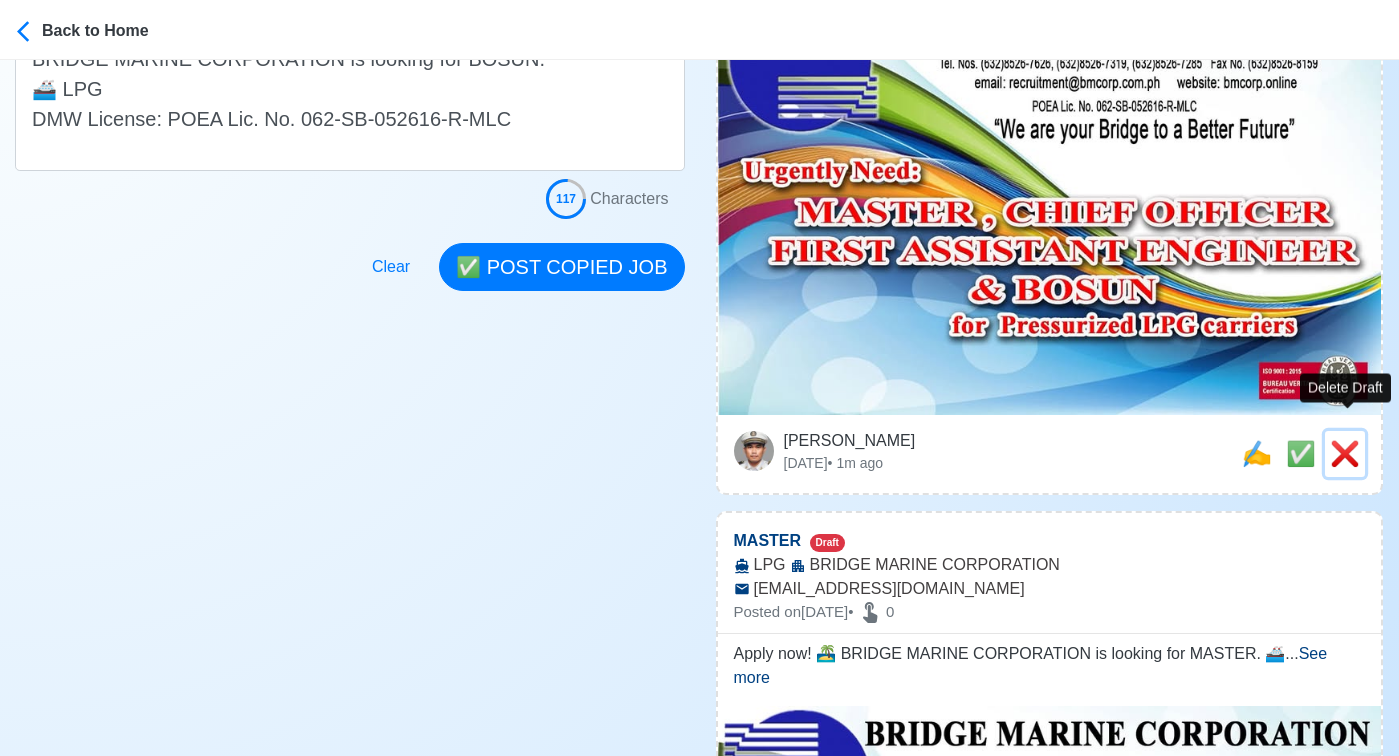 click on "❌" at bounding box center (1345, 453) 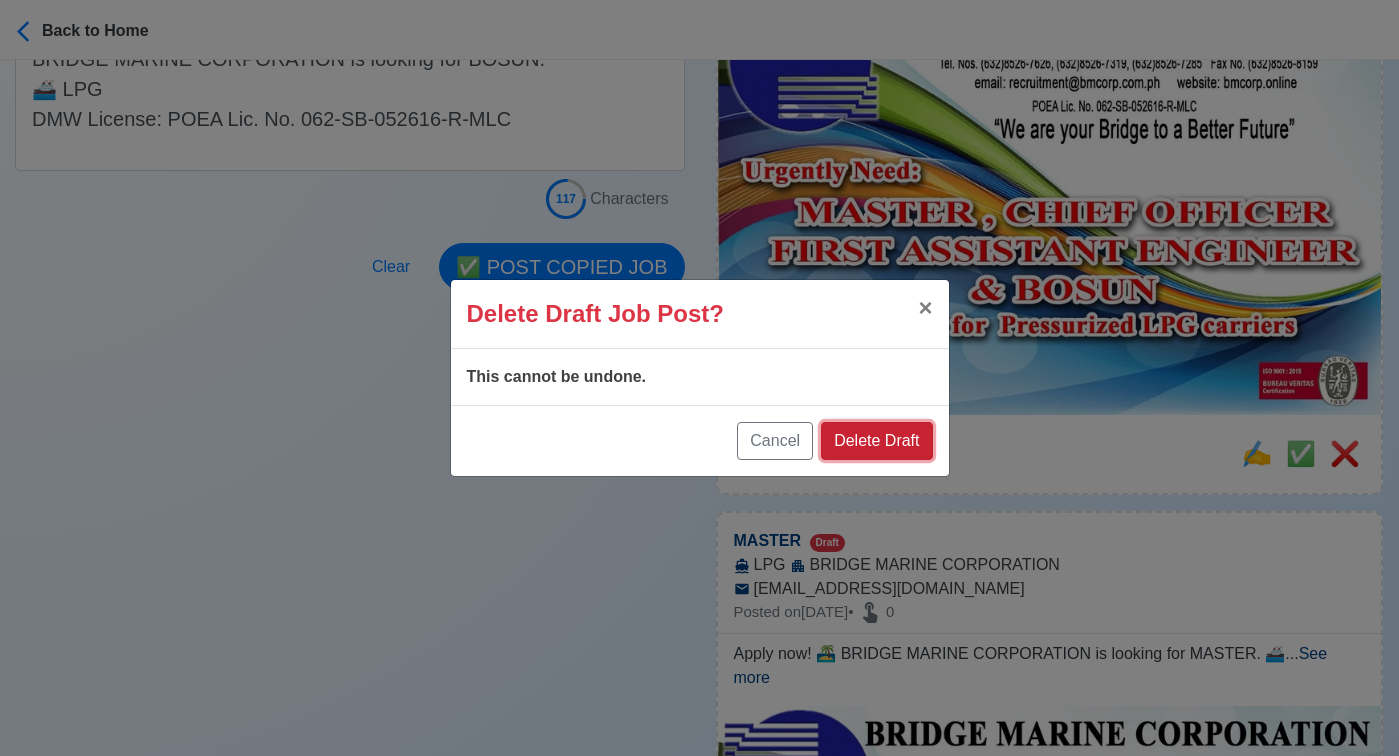 click on "Delete Draft" at bounding box center (876, 441) 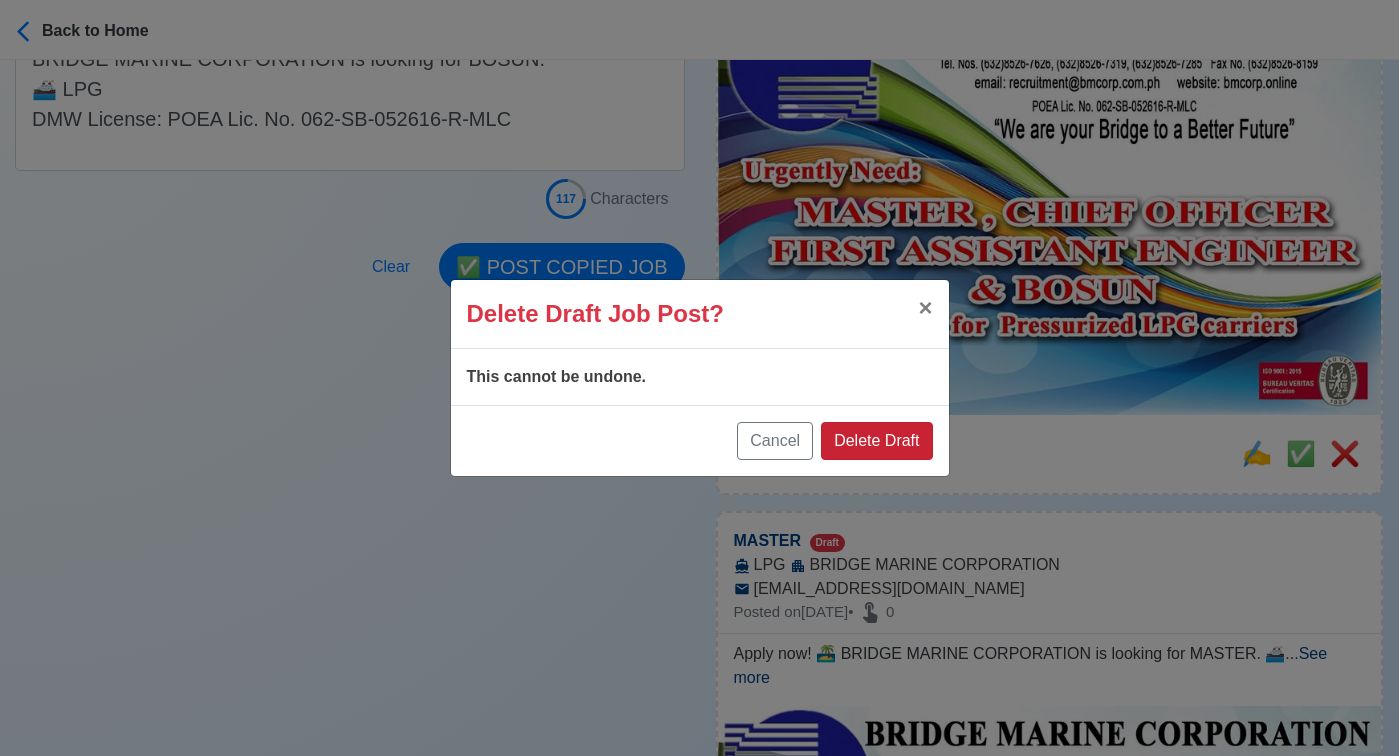 type 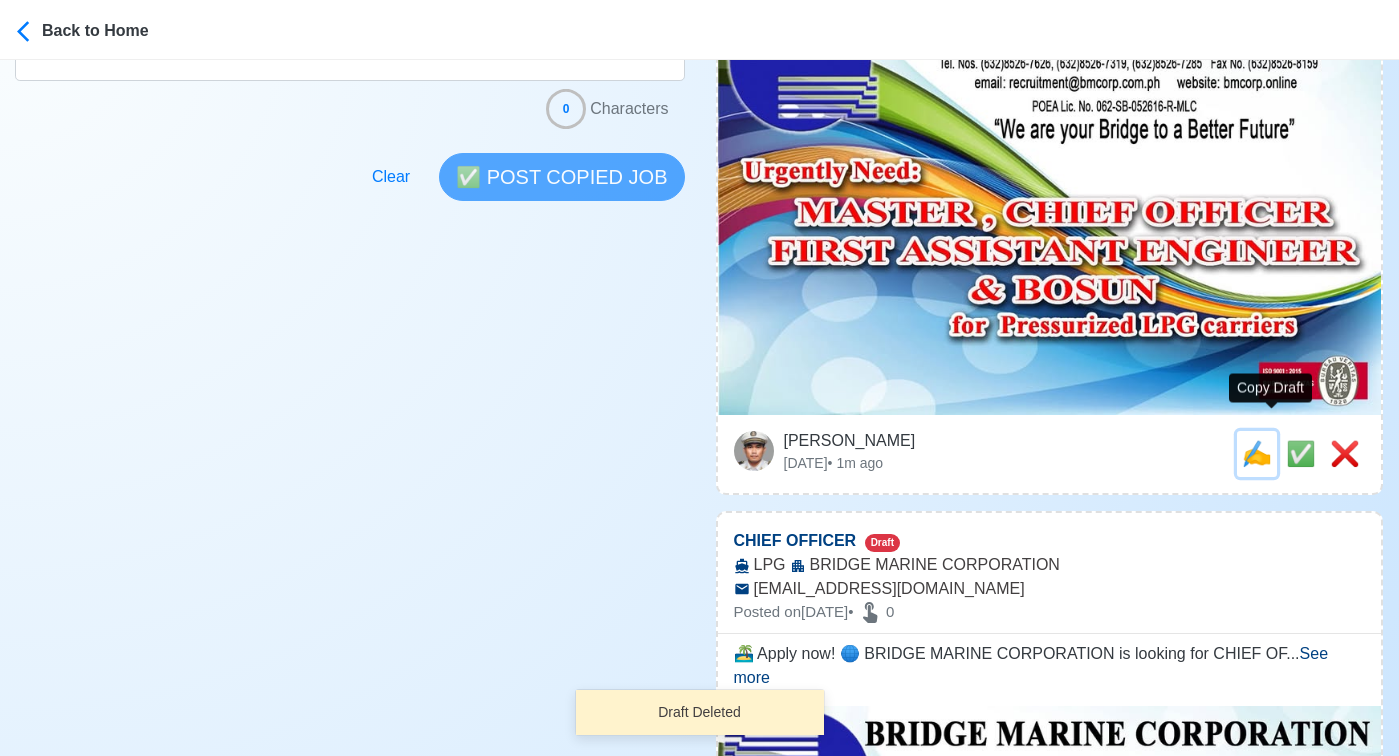click on "✍️" at bounding box center (1257, 453) 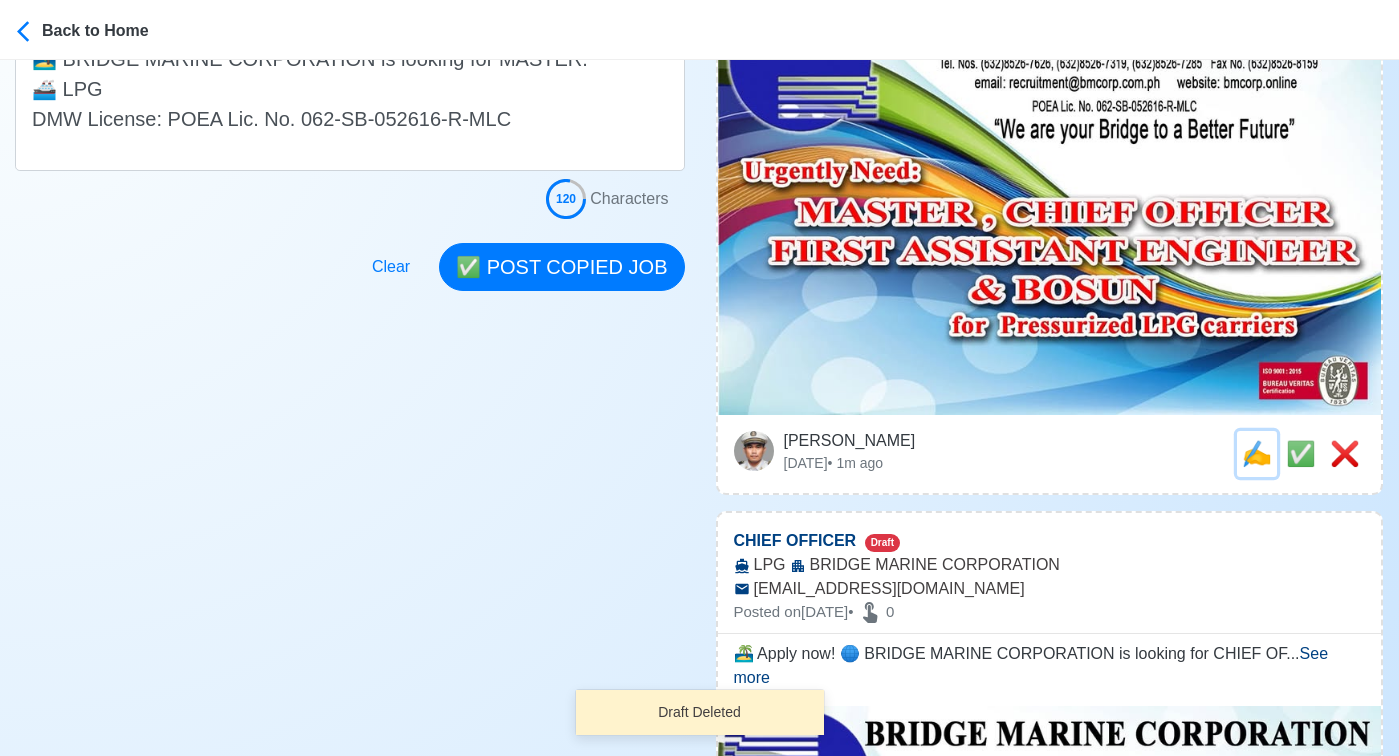 scroll, scrollTop: 0, scrollLeft: 0, axis: both 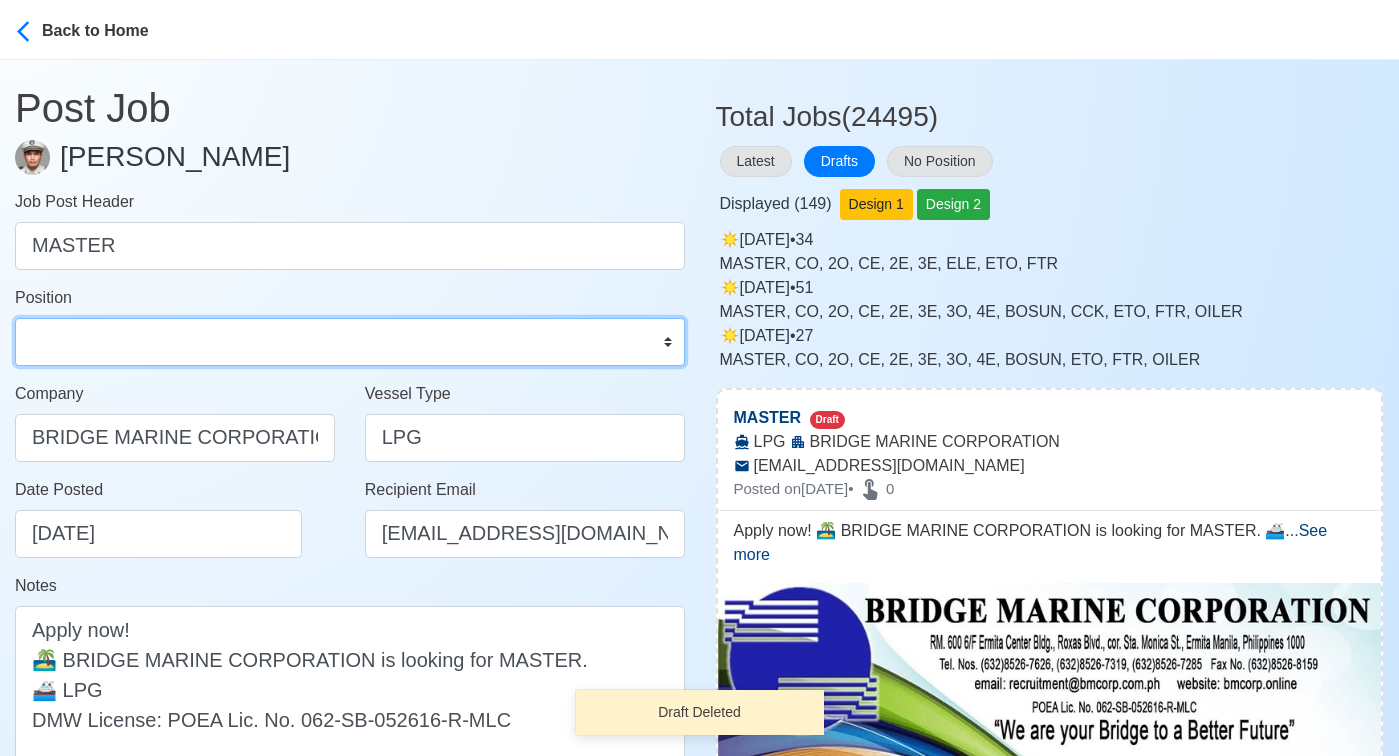click on "Master Chief Officer 2nd Officer 3rd Officer Junior Officer Chief Engineer 2nd Engineer 3rd Engineer 4th Engineer Gas Engineer Junior Engineer 1st Assistant Engineer 2nd Assistant Engineer 3rd Assistant Engineer ETO/ETR Electrician Electrical Engineer Oiler Fitter Welder Chief Cook Chef Cook Messman Wiper Rigger Ordinary Seaman Able Seaman Motorman Pumpman Bosun Cadet Reefer Mechanic Operator Repairman Painter Steward Waiter Others" at bounding box center (350, 342) 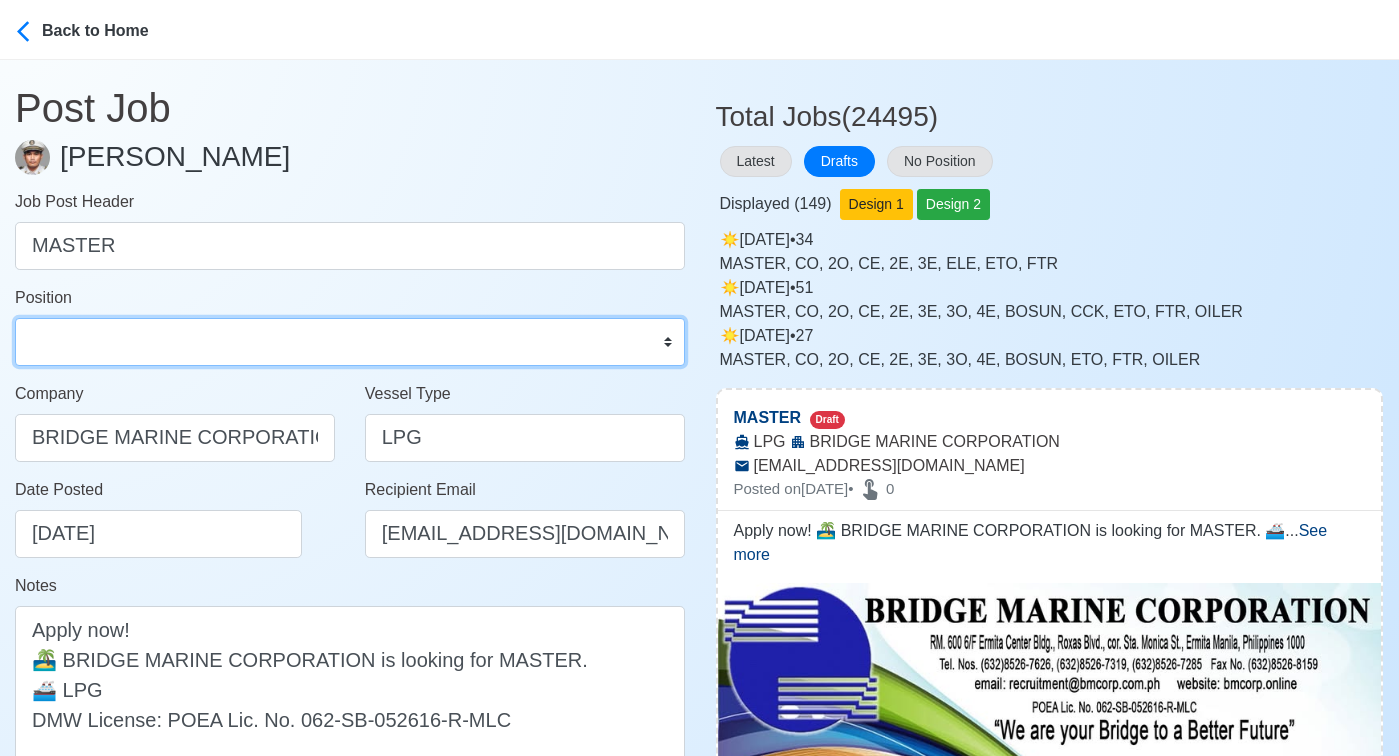 select on "Master" 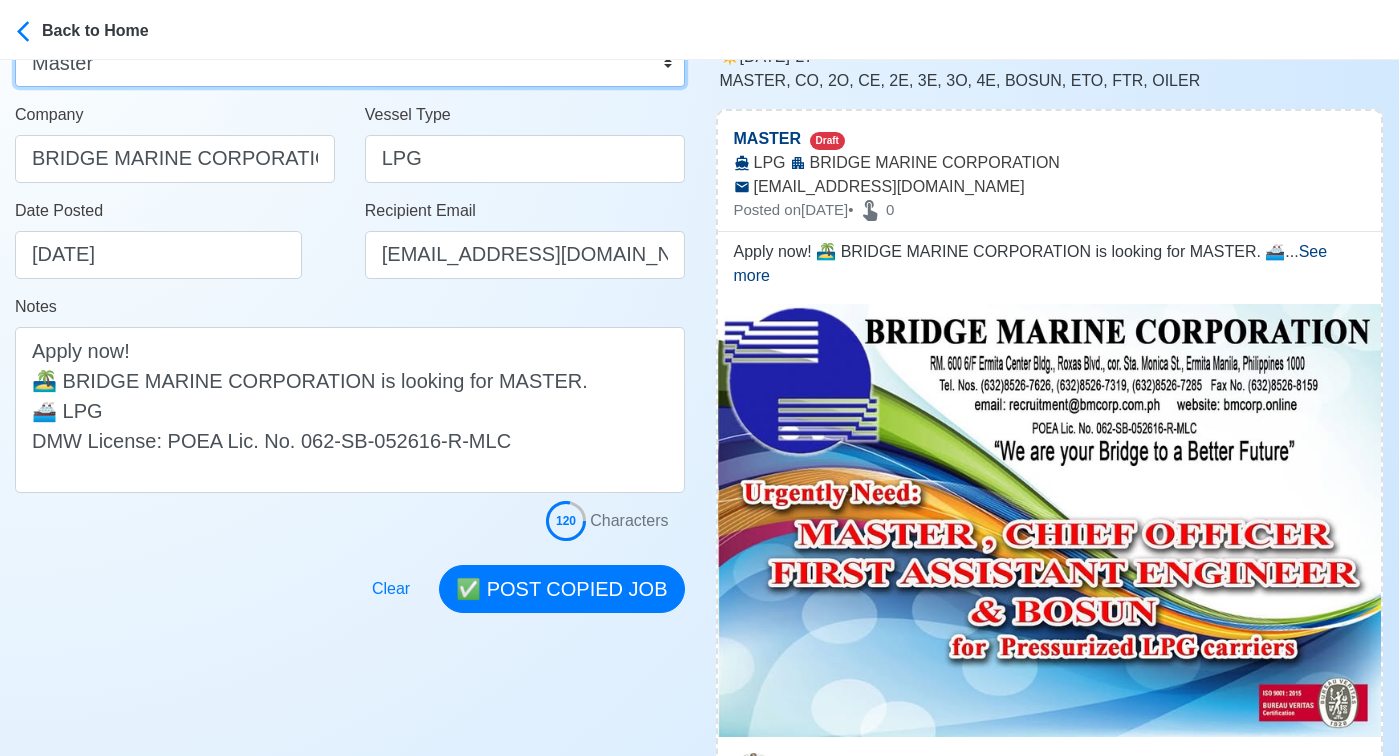 scroll, scrollTop: 316, scrollLeft: 0, axis: vertical 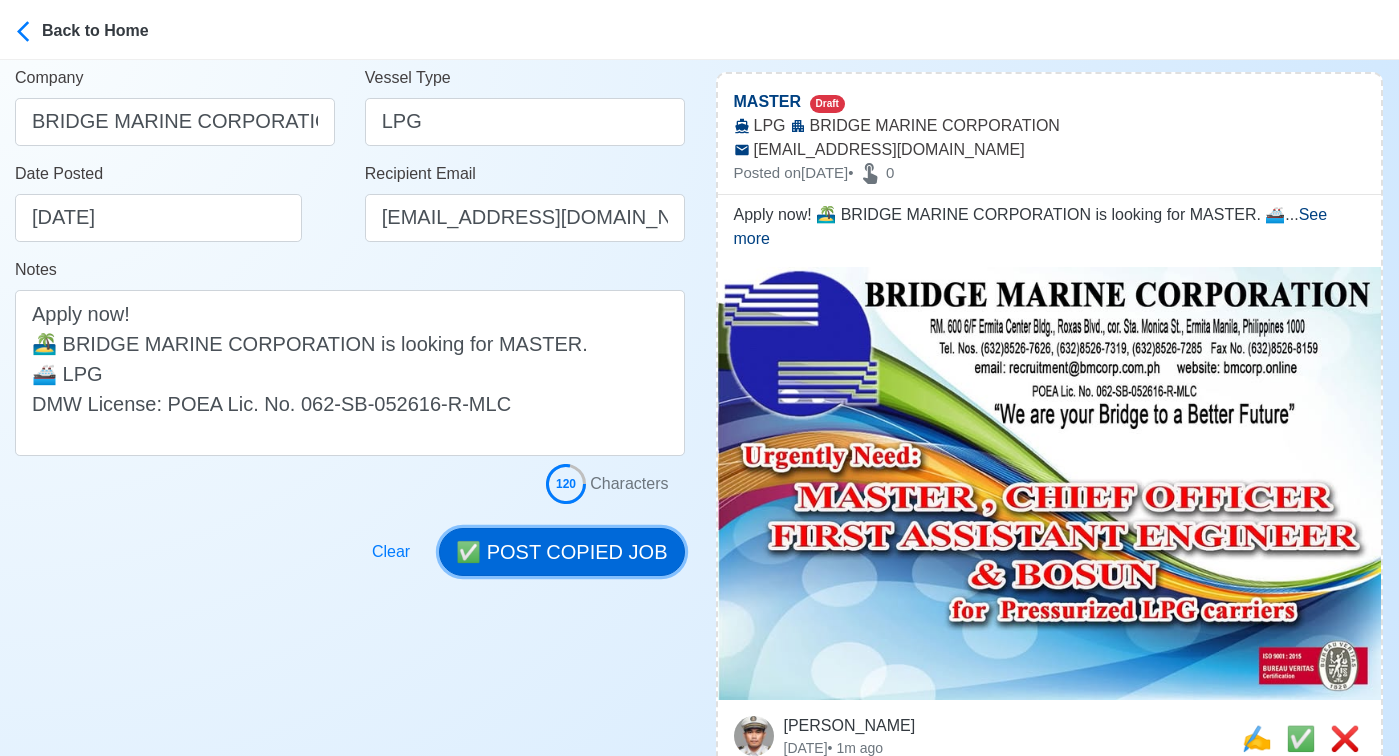 click on "✅ POST COPIED JOB" at bounding box center [561, 552] 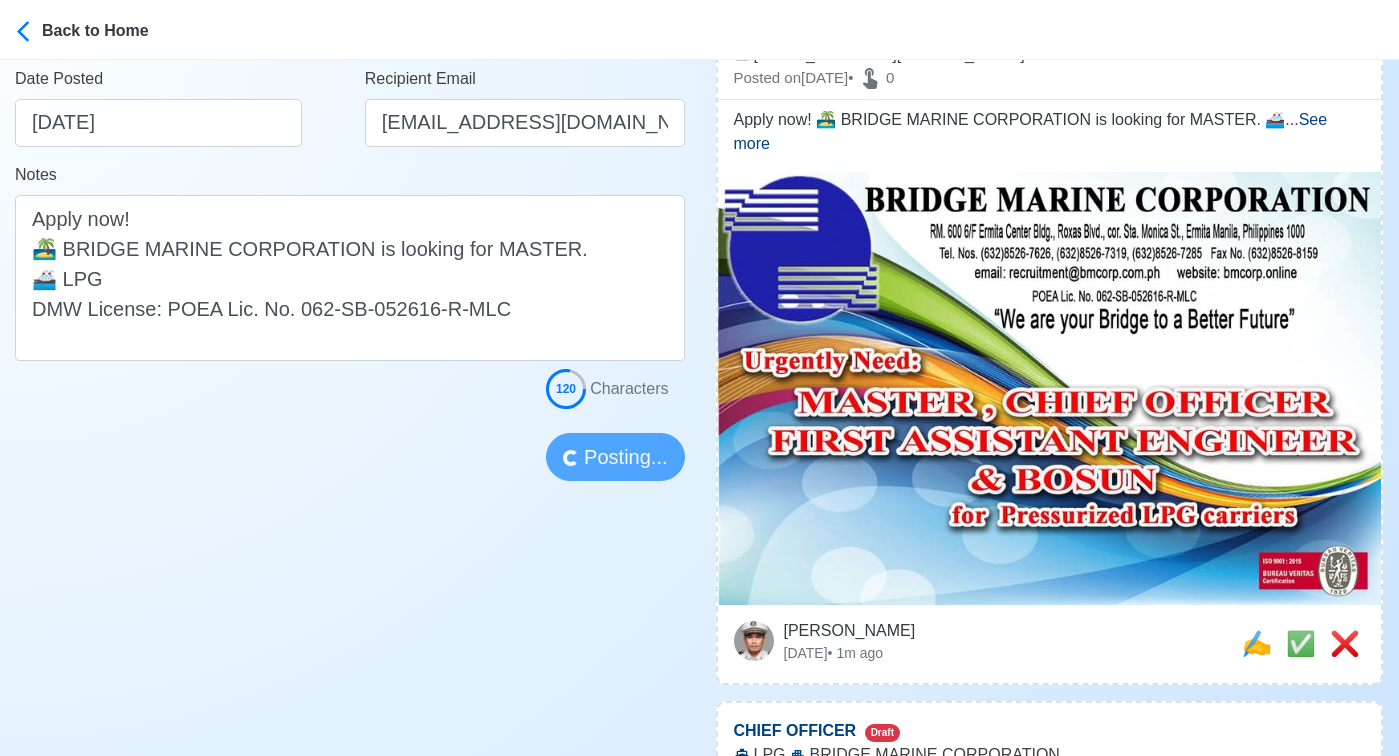 scroll, scrollTop: 414, scrollLeft: 0, axis: vertical 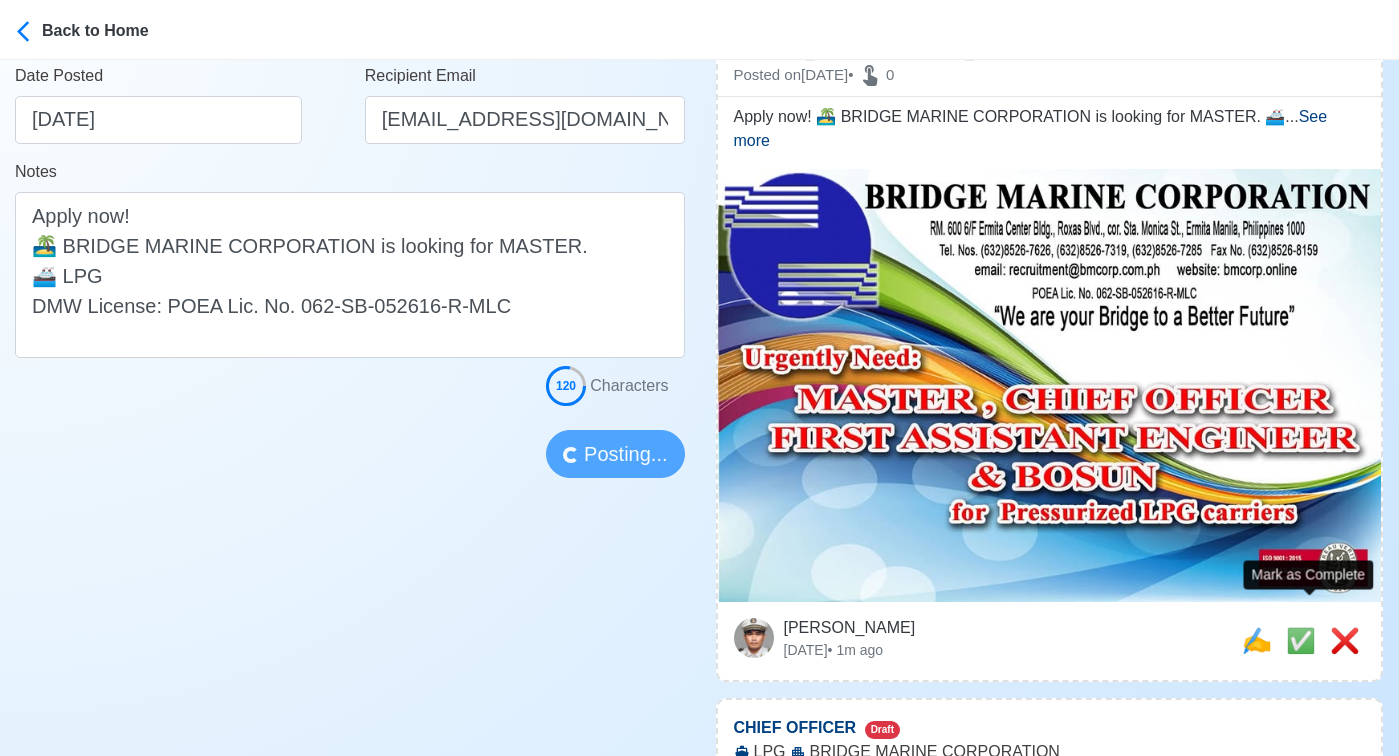 type 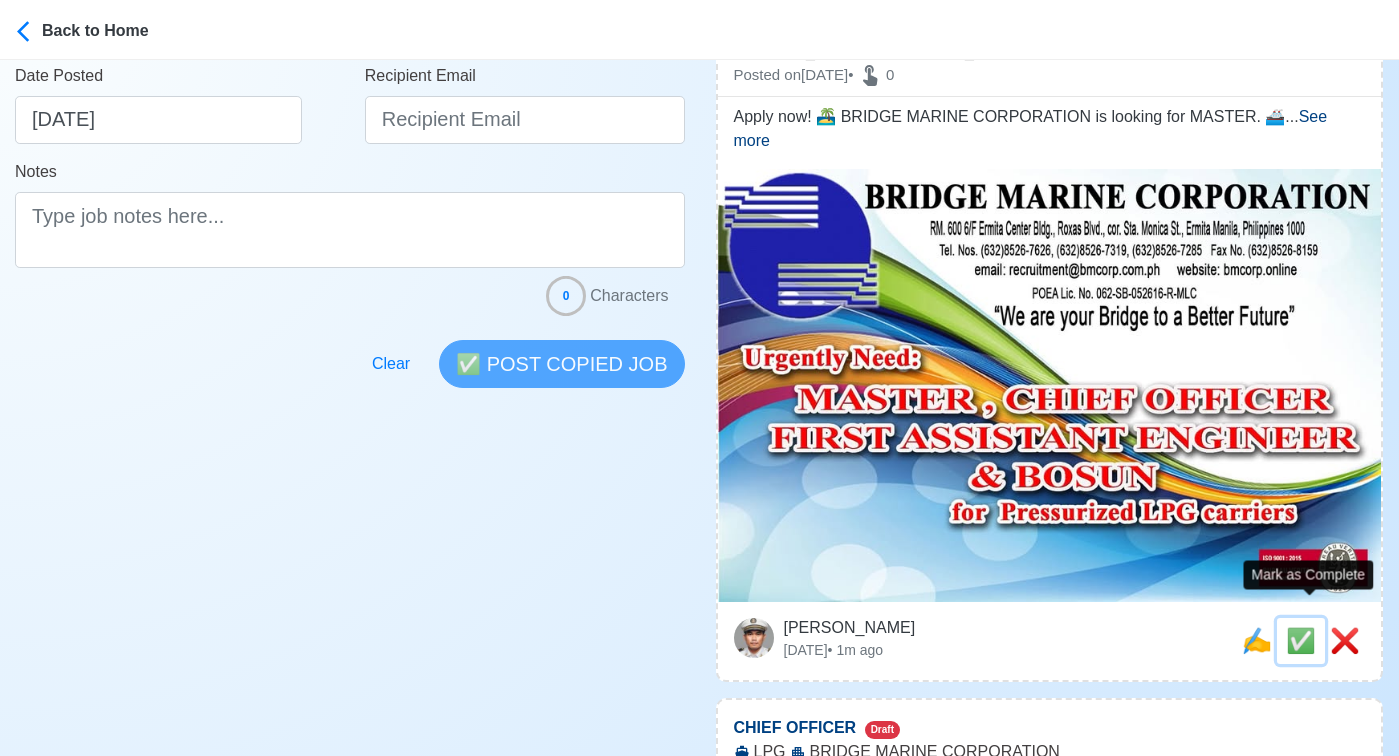 click on "✅" at bounding box center [1301, 640] 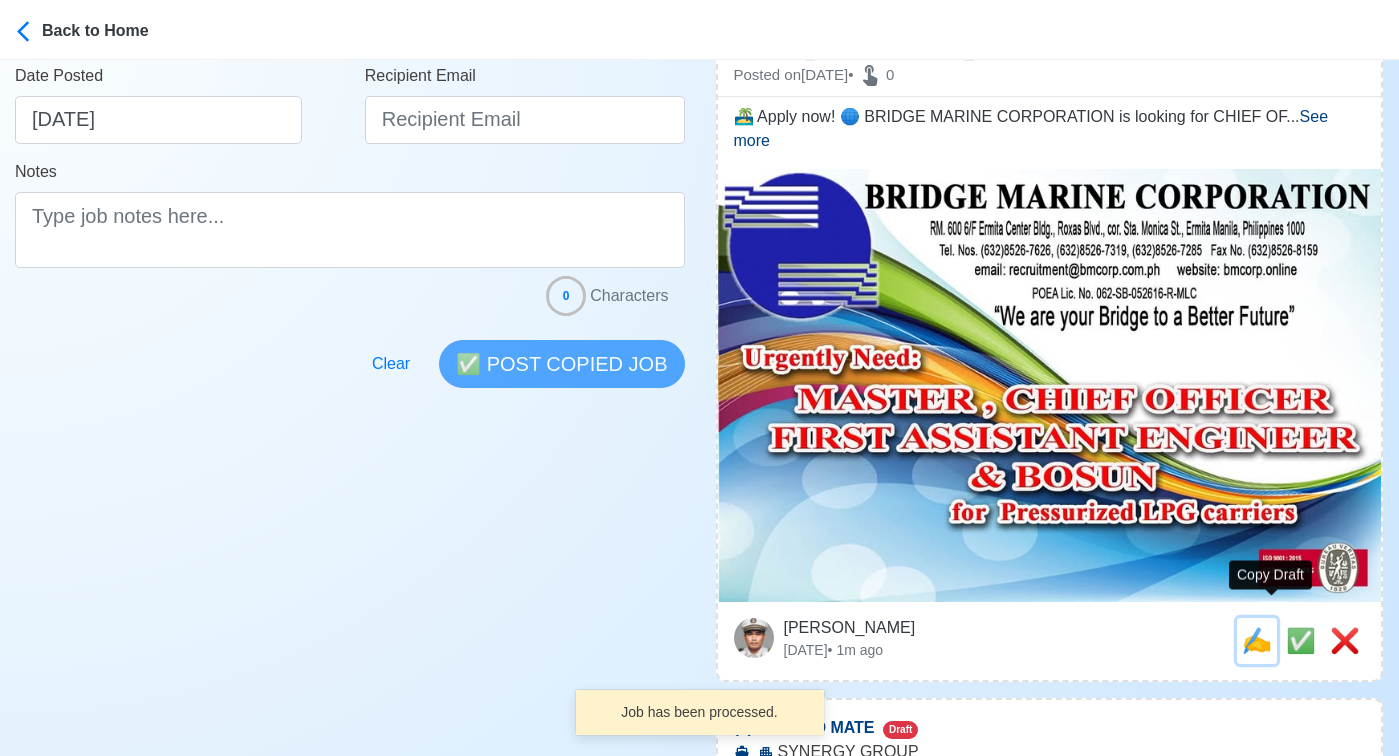 click on "✍️" at bounding box center (1257, 640) 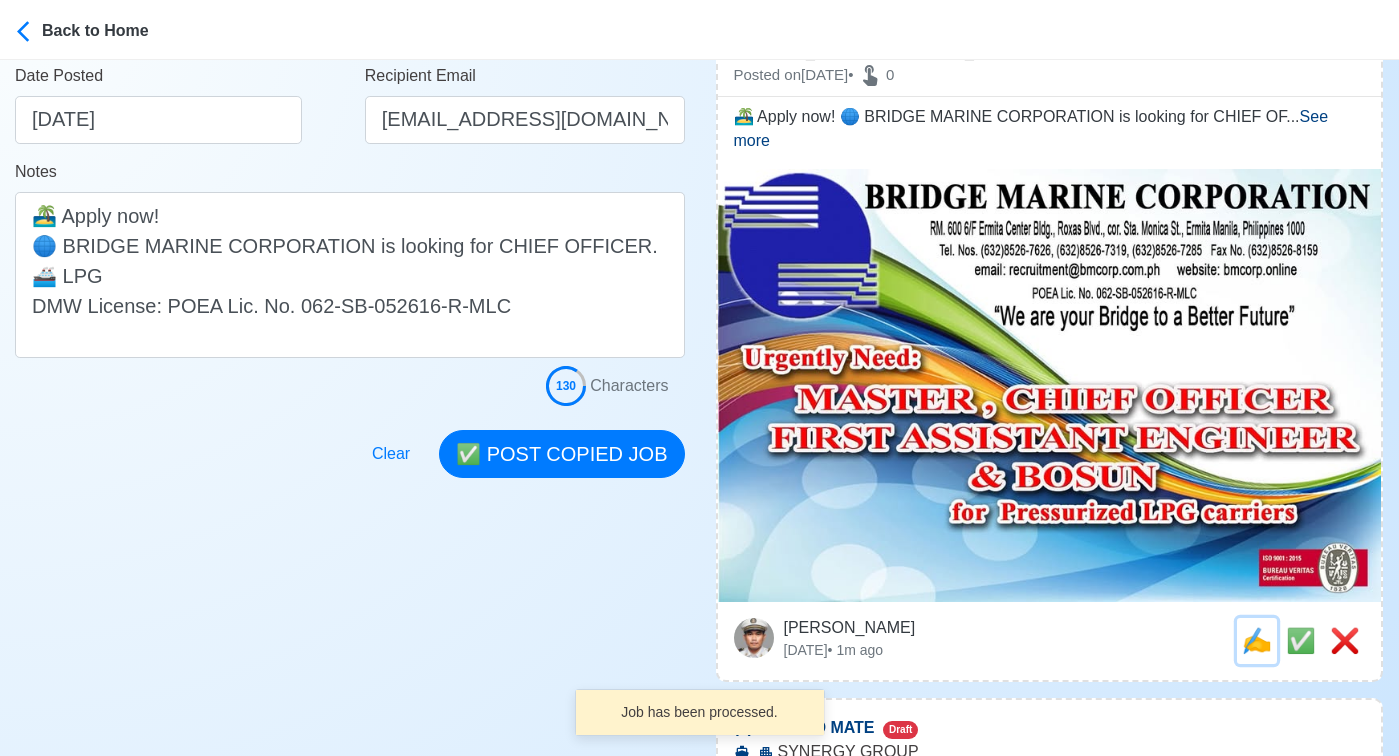 scroll, scrollTop: 0, scrollLeft: 0, axis: both 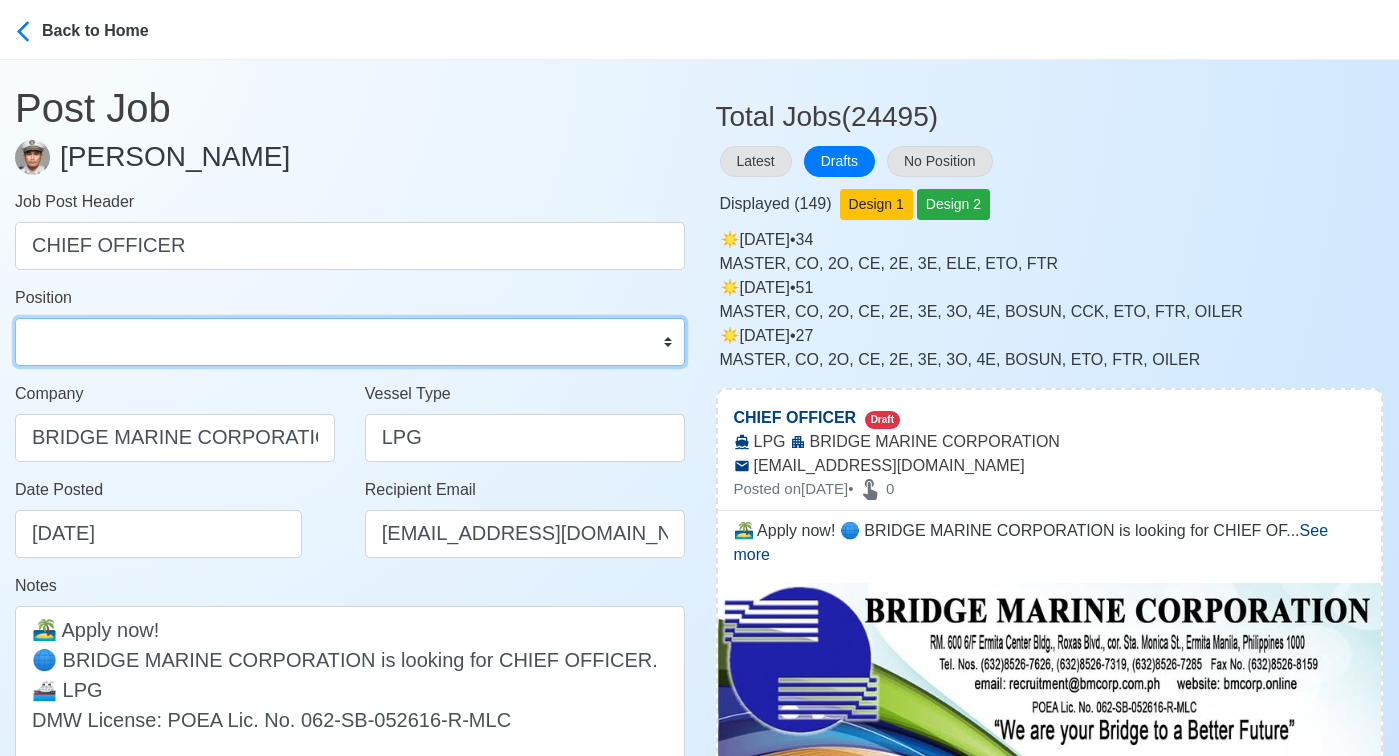 click on "Master Chief Officer 2nd Officer 3rd Officer Junior Officer Chief Engineer 2nd Engineer 3rd Engineer 4th Engineer Gas Engineer Junior Engineer 1st Assistant Engineer 2nd Assistant Engineer 3rd Assistant Engineer ETO/ETR Electrician Electrical Engineer Oiler Fitter Welder Chief Cook Chef Cook Messman Wiper Rigger Ordinary Seaman Able Seaman Motorman Pumpman Bosun Cadet Reefer Mechanic Operator Repairman Painter Steward Waiter Others" at bounding box center (350, 342) 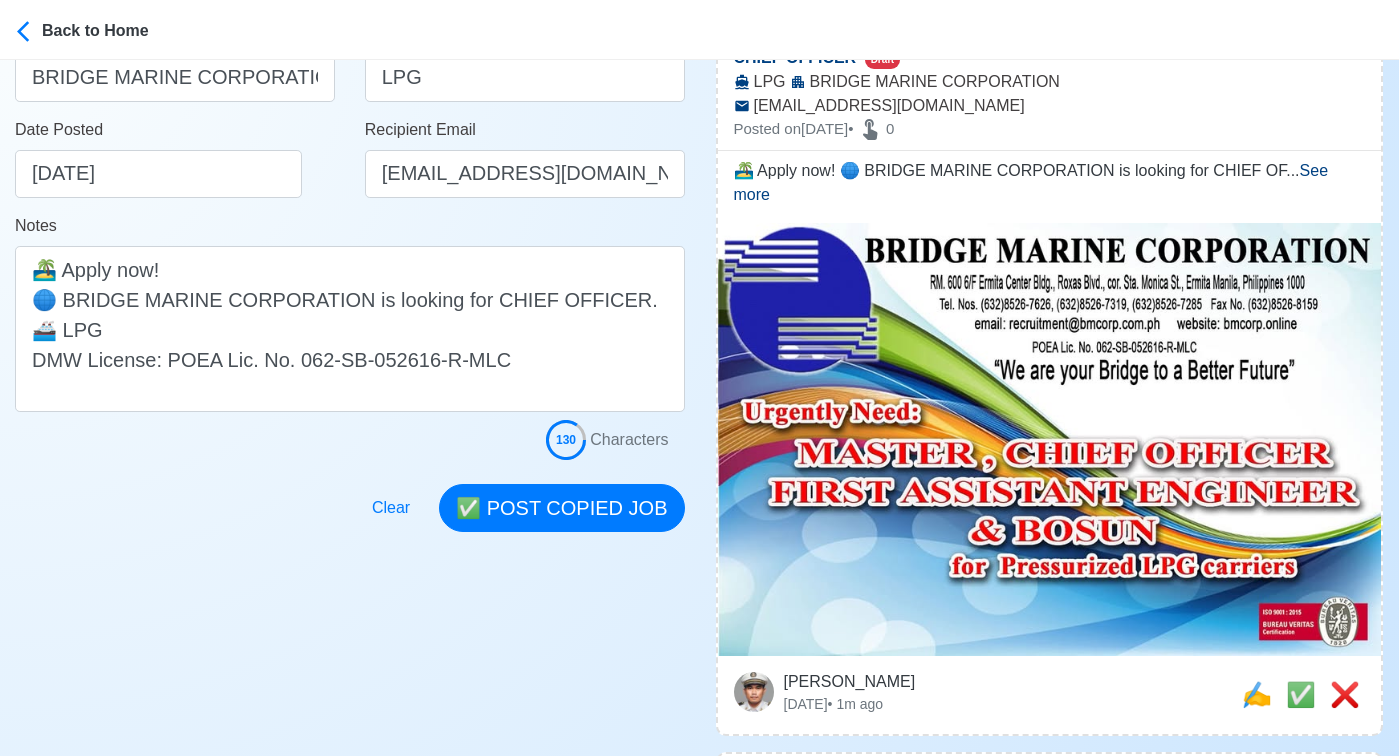 scroll, scrollTop: 429, scrollLeft: 0, axis: vertical 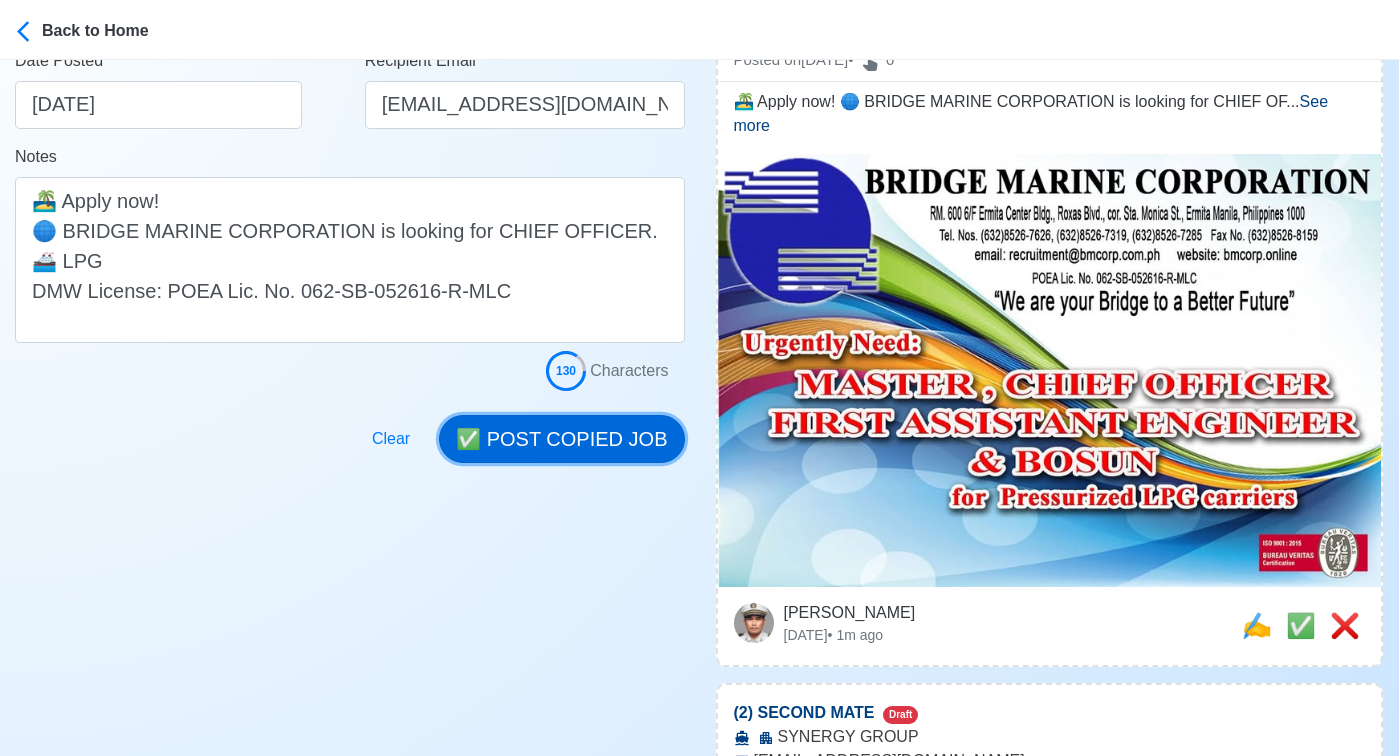 click on "✅ POST COPIED JOB" at bounding box center [561, 439] 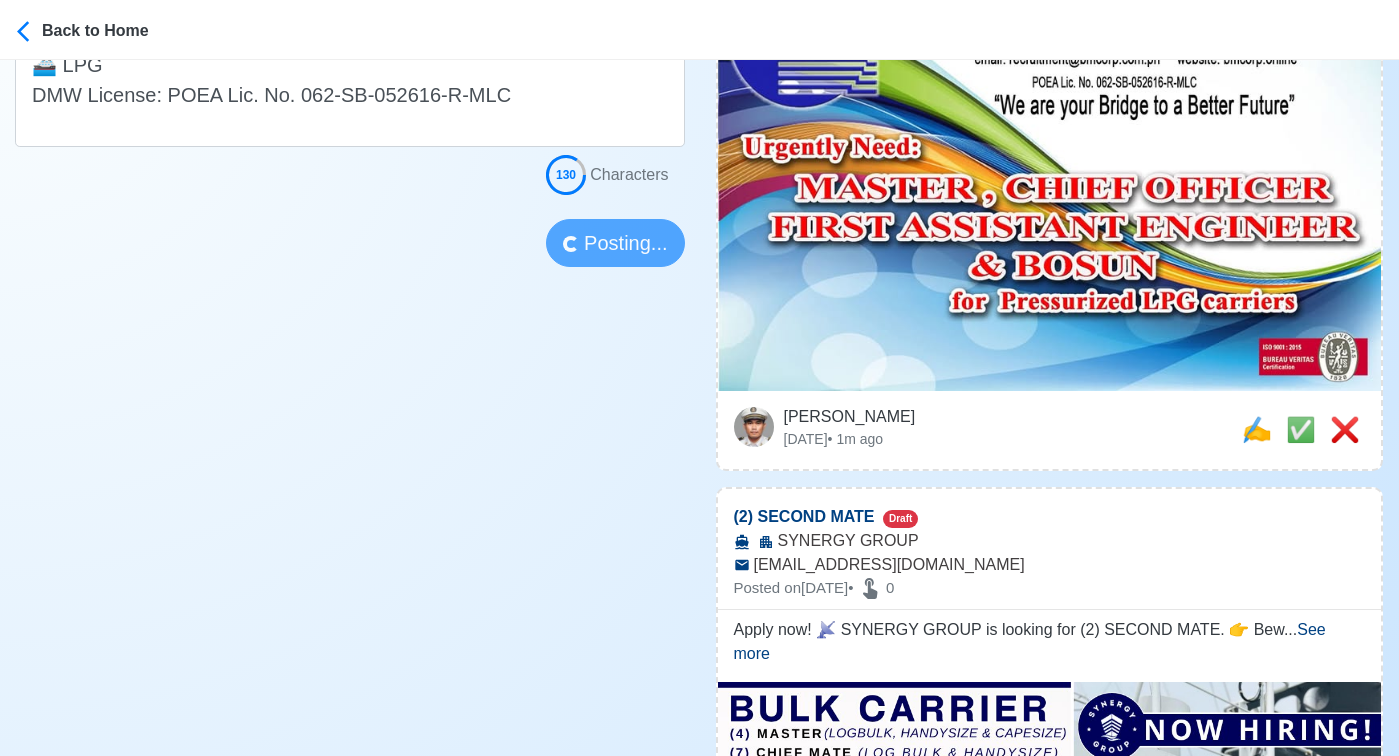 scroll, scrollTop: 636, scrollLeft: 0, axis: vertical 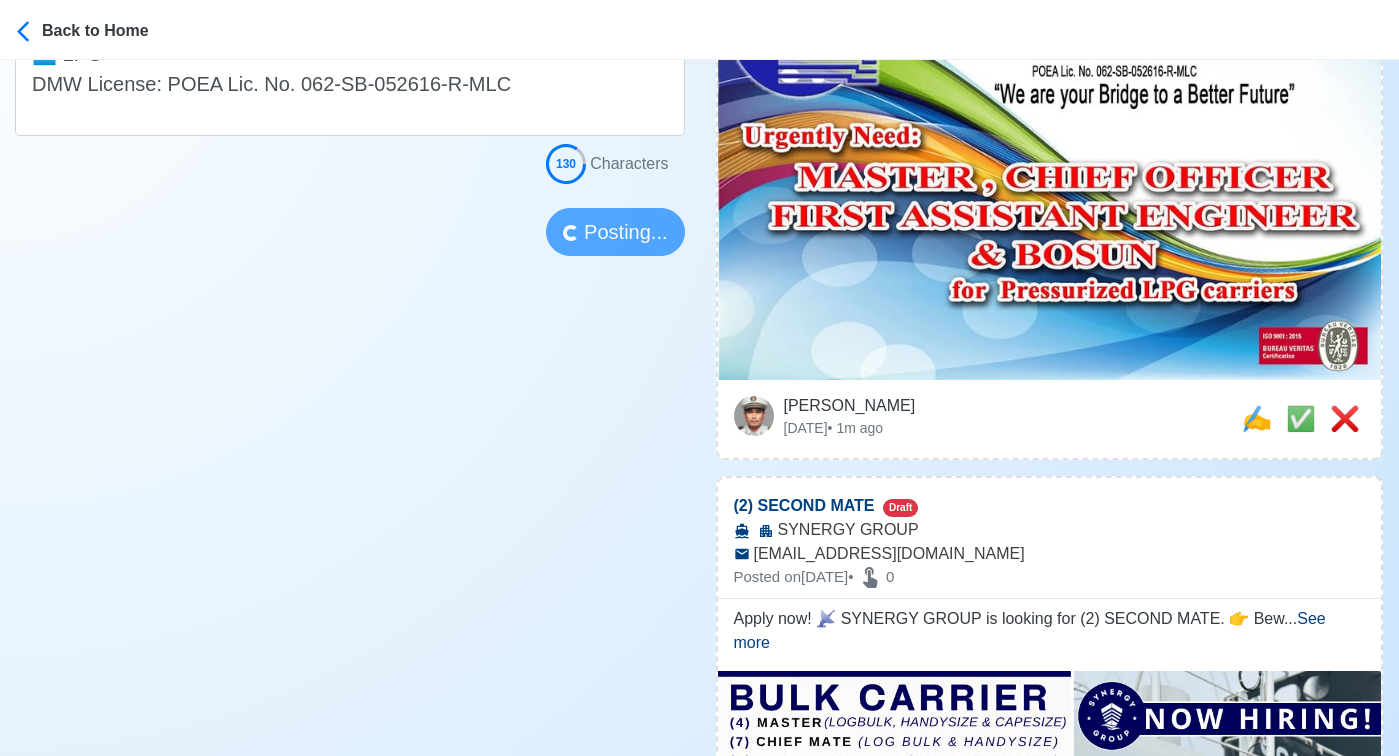type 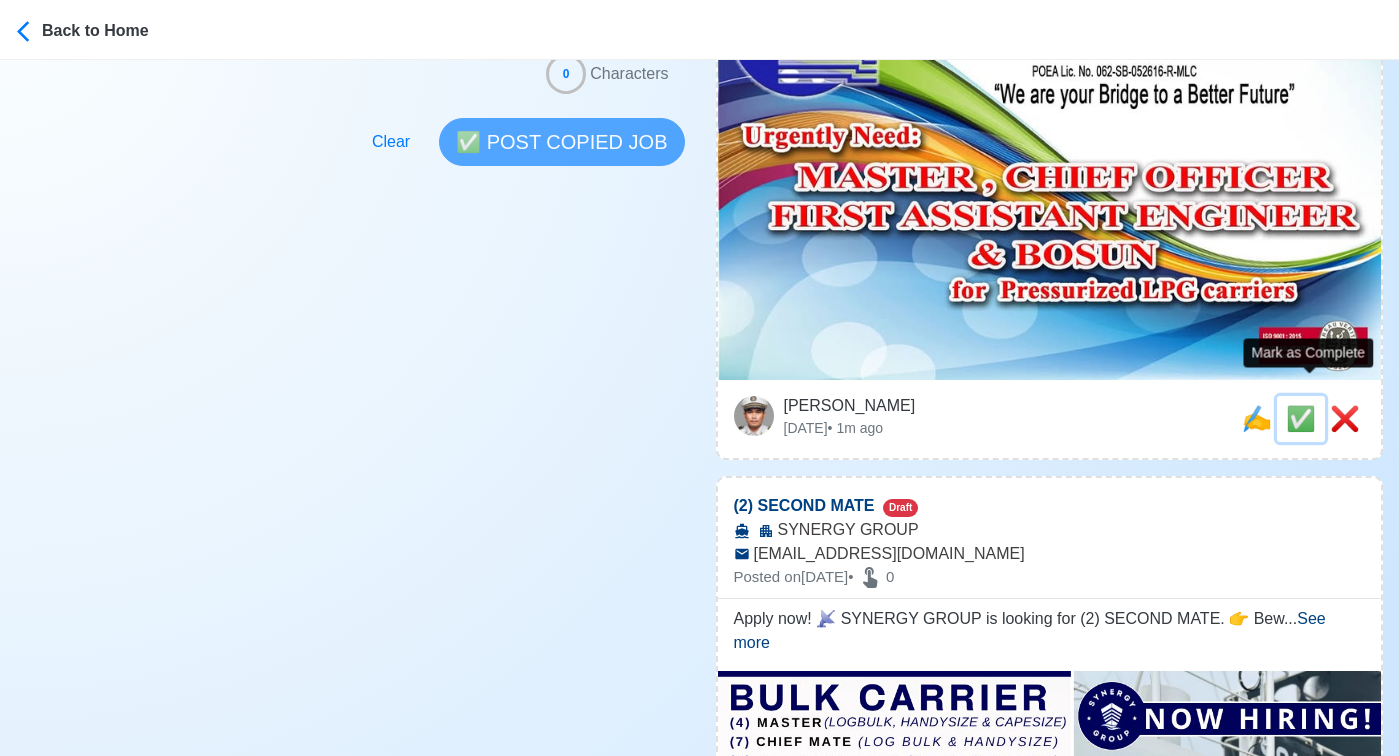 click on "✅" at bounding box center (1301, 418) 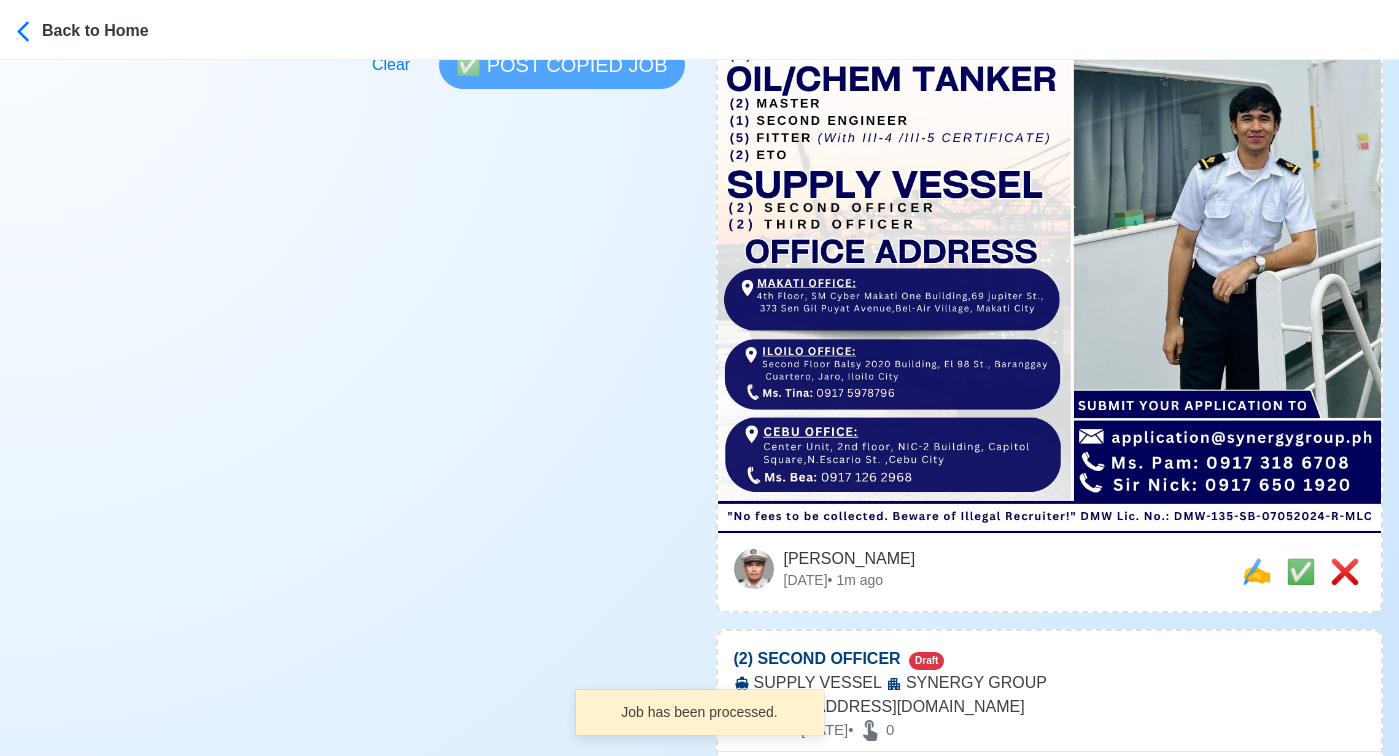 scroll, scrollTop: 756, scrollLeft: 0, axis: vertical 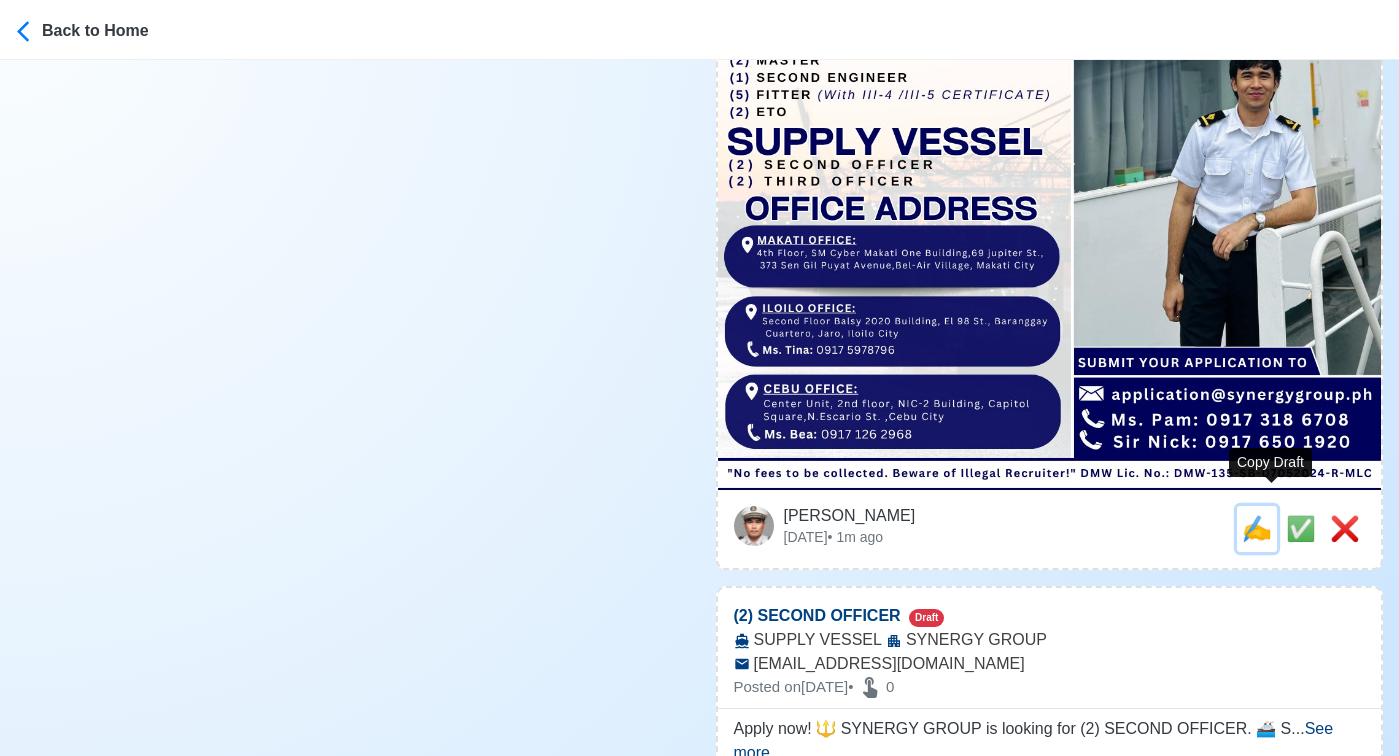 click on "✍️" at bounding box center [1257, 528] 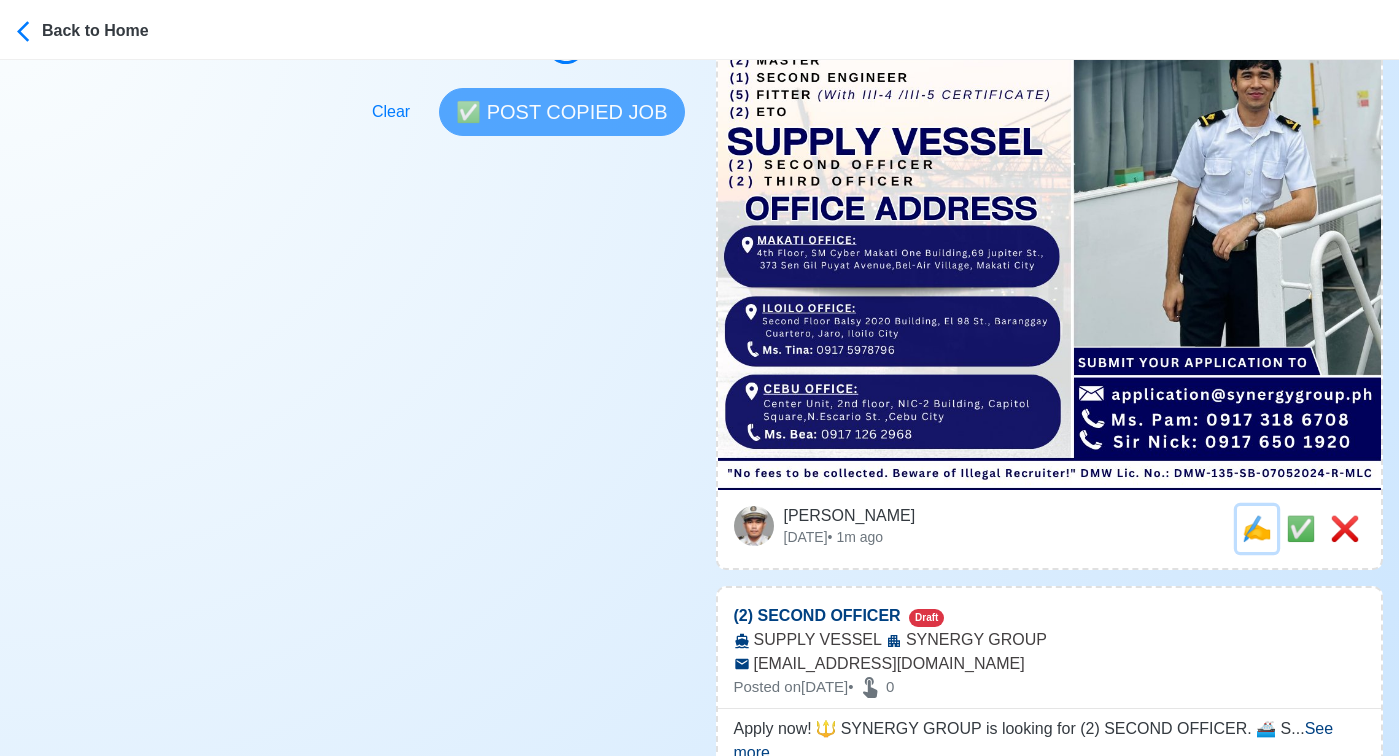 scroll, scrollTop: 0, scrollLeft: 0, axis: both 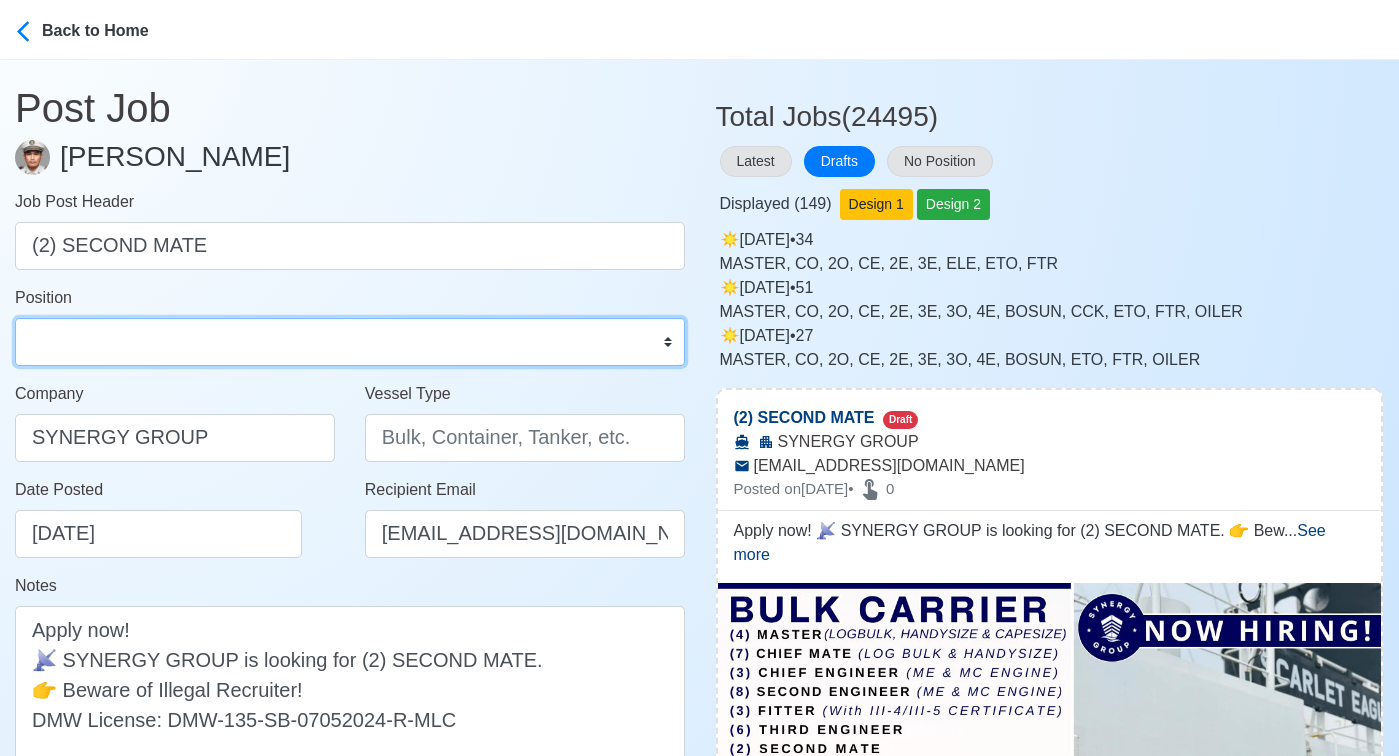 click on "Master Chief Officer 2nd Officer 3rd Officer Junior Officer Chief Engineer 2nd Engineer 3rd Engineer 4th Engineer Gas Engineer Junior Engineer 1st Assistant Engineer 2nd Assistant Engineer 3rd Assistant Engineer ETO/ETR Electrician Electrical Engineer Oiler Fitter Welder Chief Cook Chef Cook Messman Wiper Rigger Ordinary Seaman Able Seaman Motorman Pumpman Bosun Cadet Reefer Mechanic Operator Repairman Painter Steward Waiter Others" at bounding box center [350, 342] 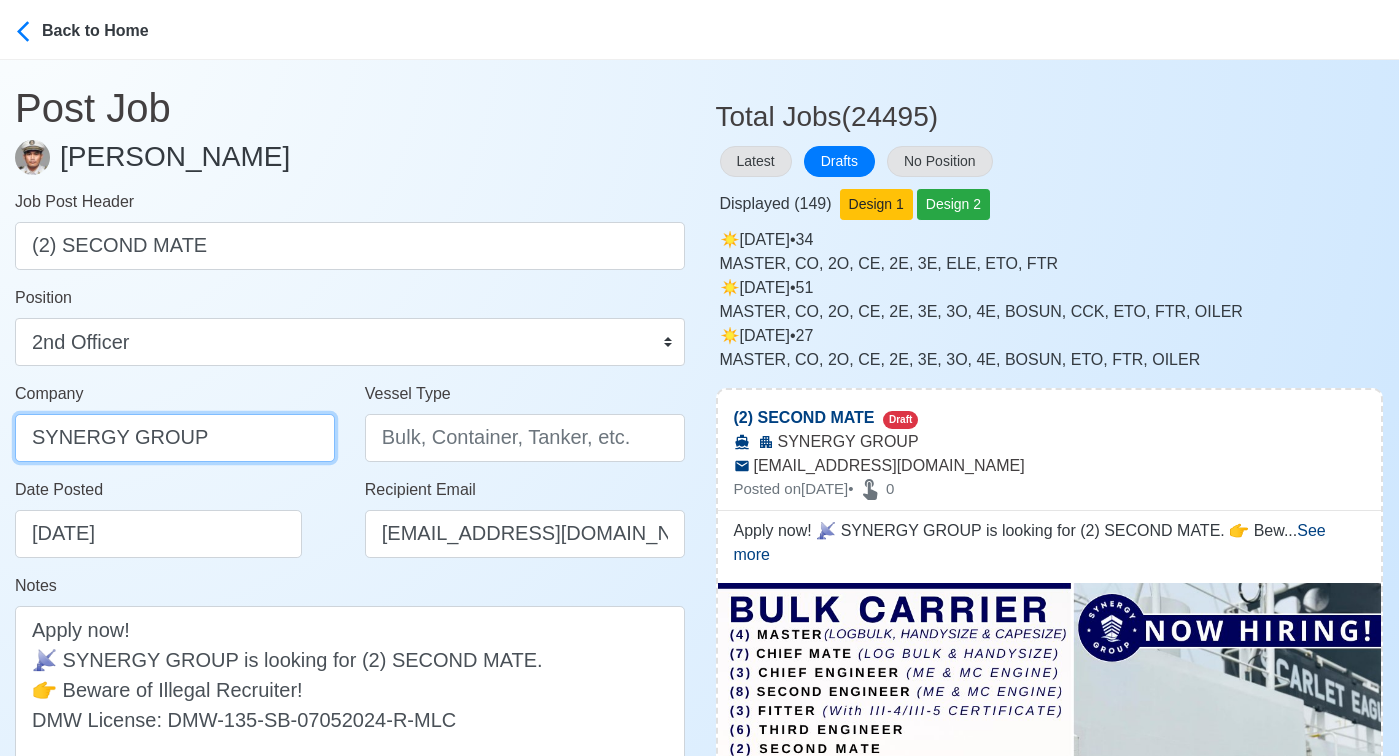 click on "SYNERGY GROUP" at bounding box center [175, 438] 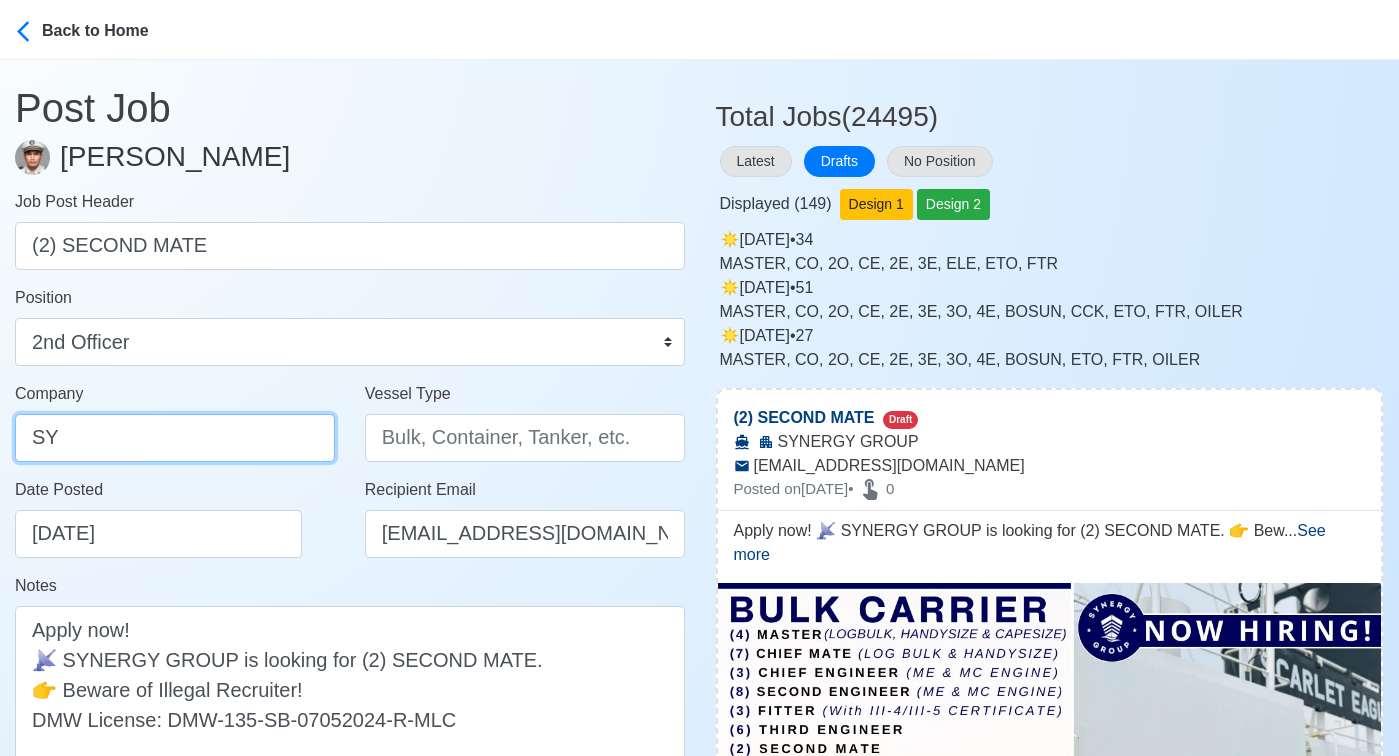 type on "SYNERGYGROUP OPERATIONS INC." 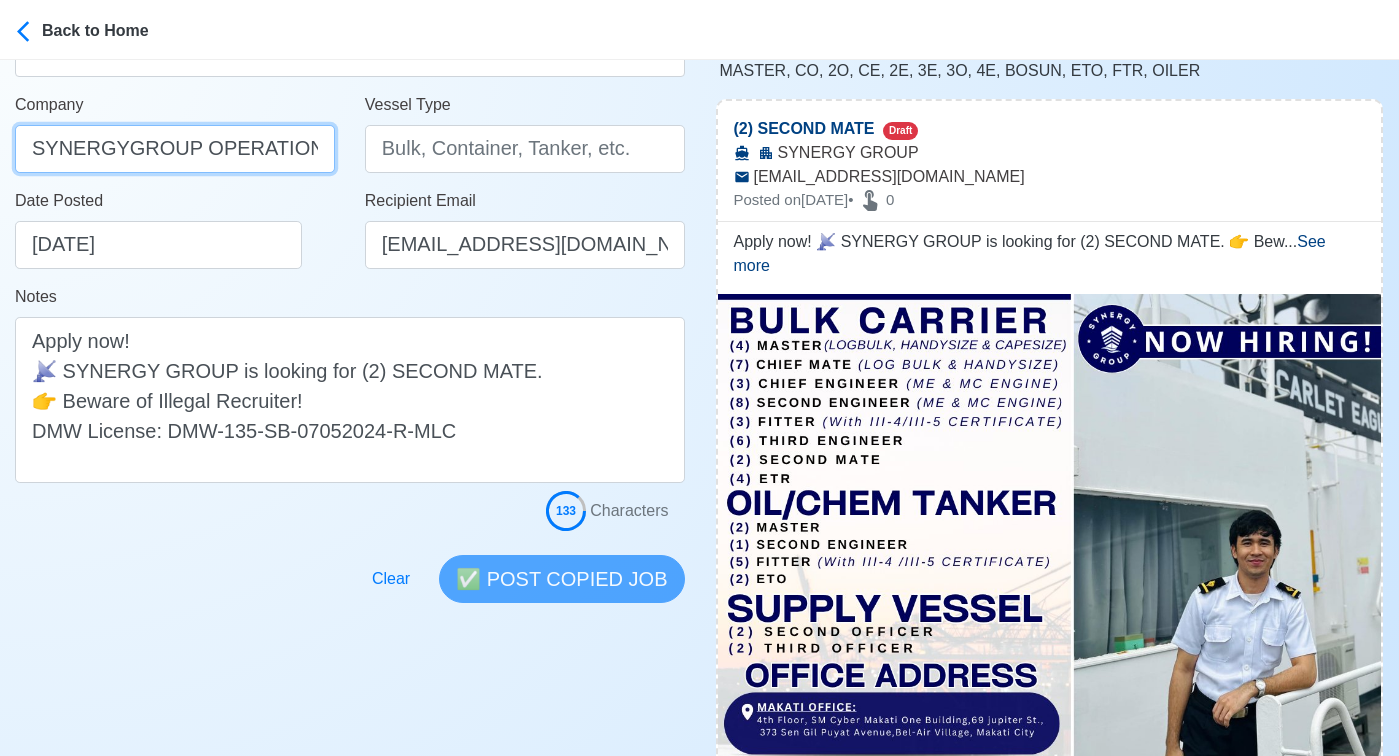 scroll, scrollTop: 295, scrollLeft: 0, axis: vertical 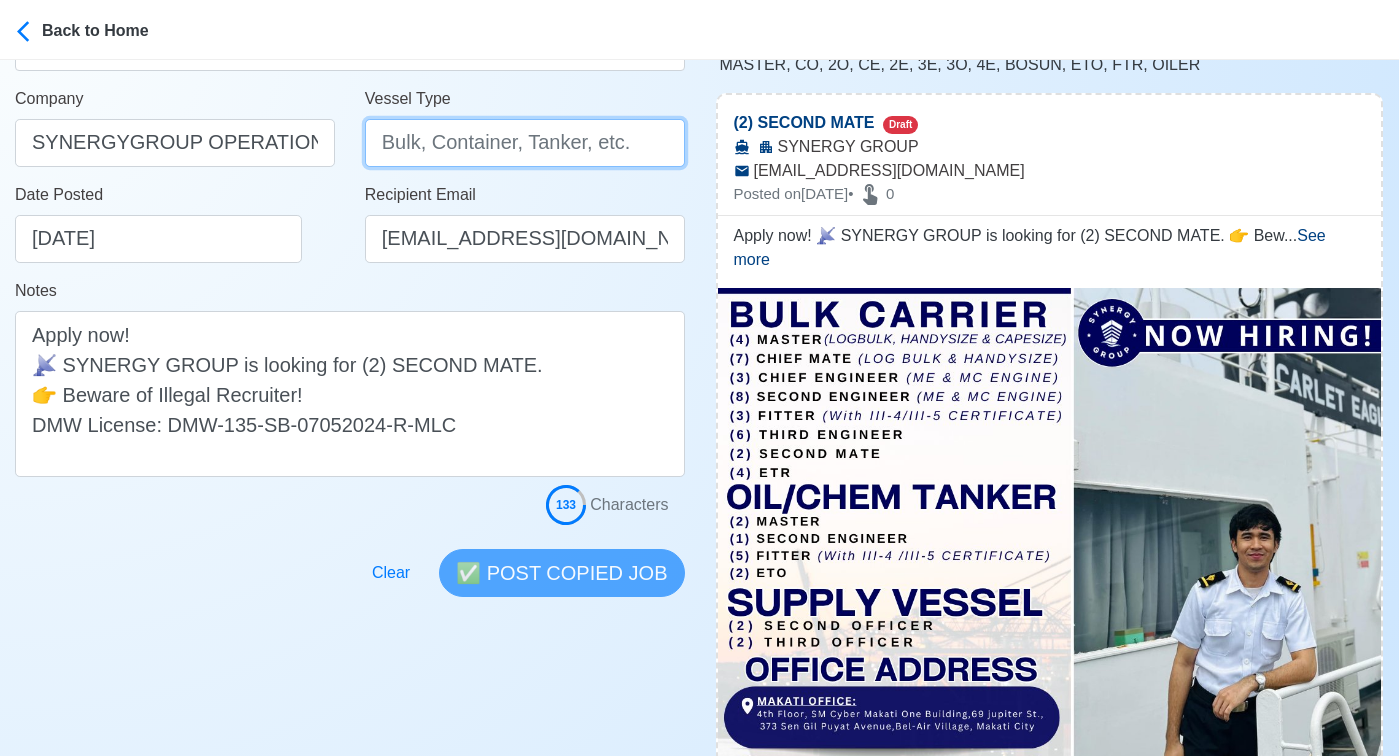 click on "Vessel Type" at bounding box center [525, 143] 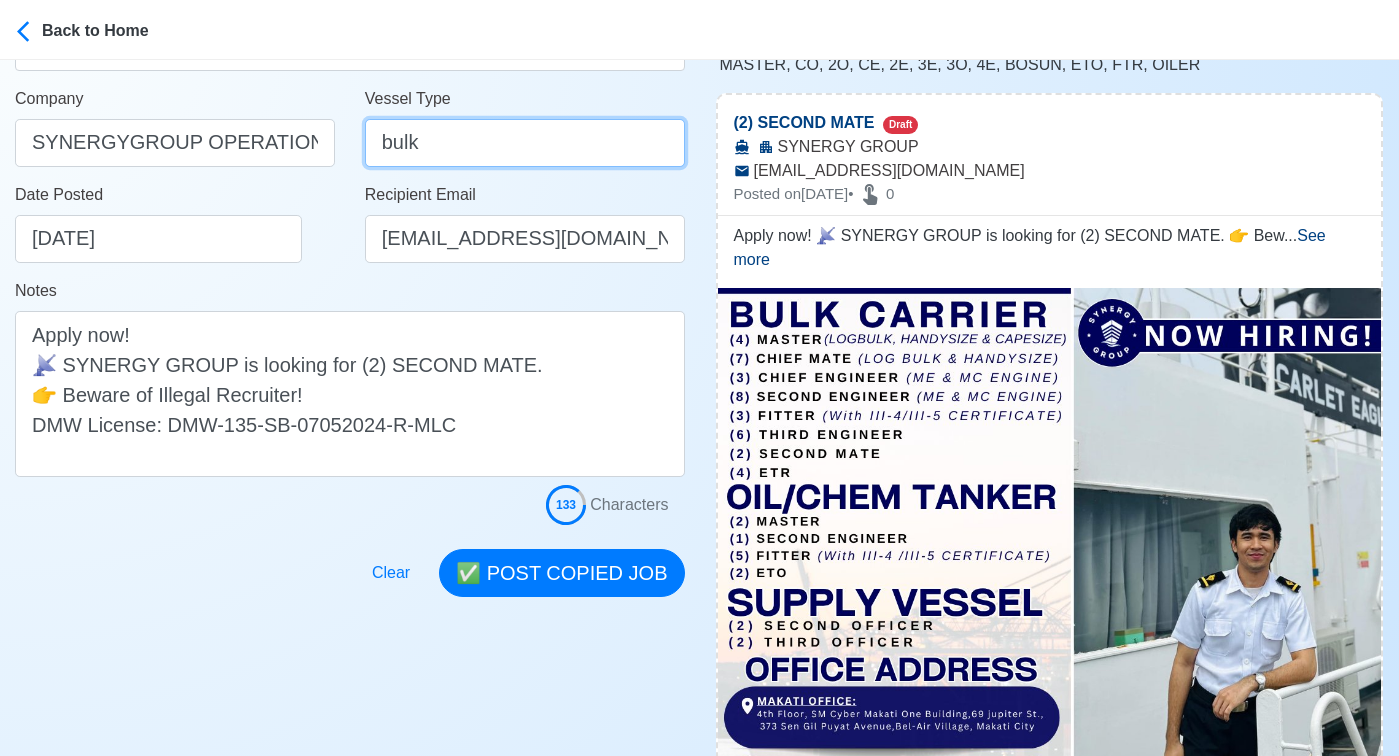 type on "BULK CARRIER" 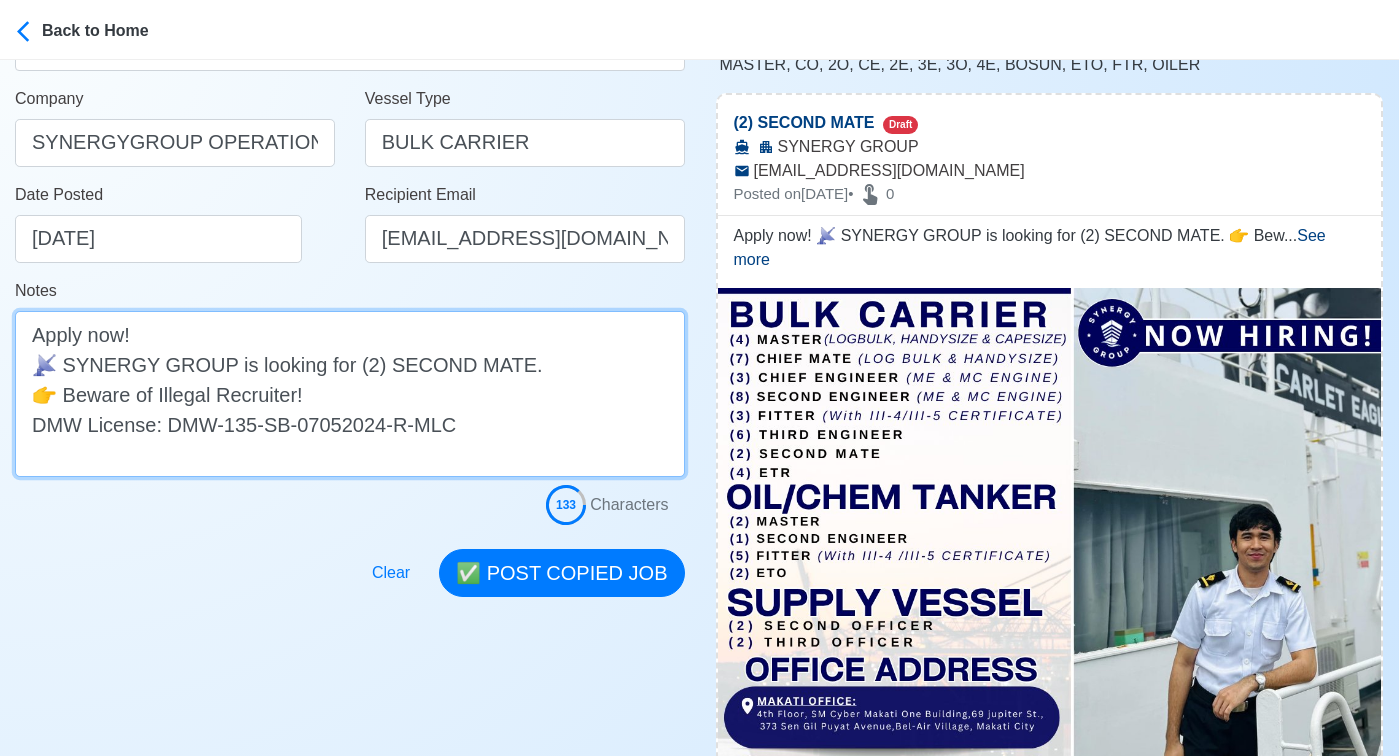 click on "Apply now!
📡 SYNERGY GROUP is looking for (2) SECOND MATE.
👉 Beware of Illegal Recruiter!
DMW License: DMW-135-SB-07052024-R-MLC" at bounding box center [350, 394] 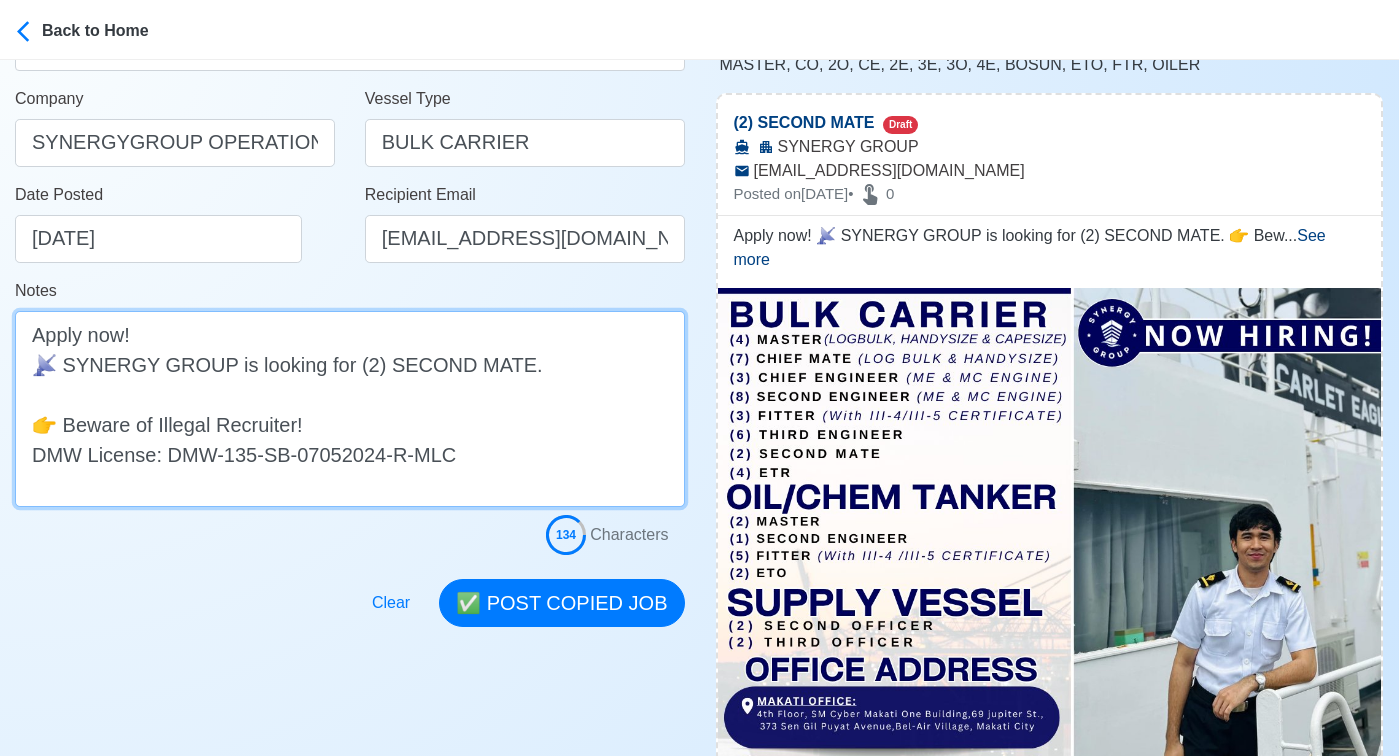 paste on "BULK CARRIER" 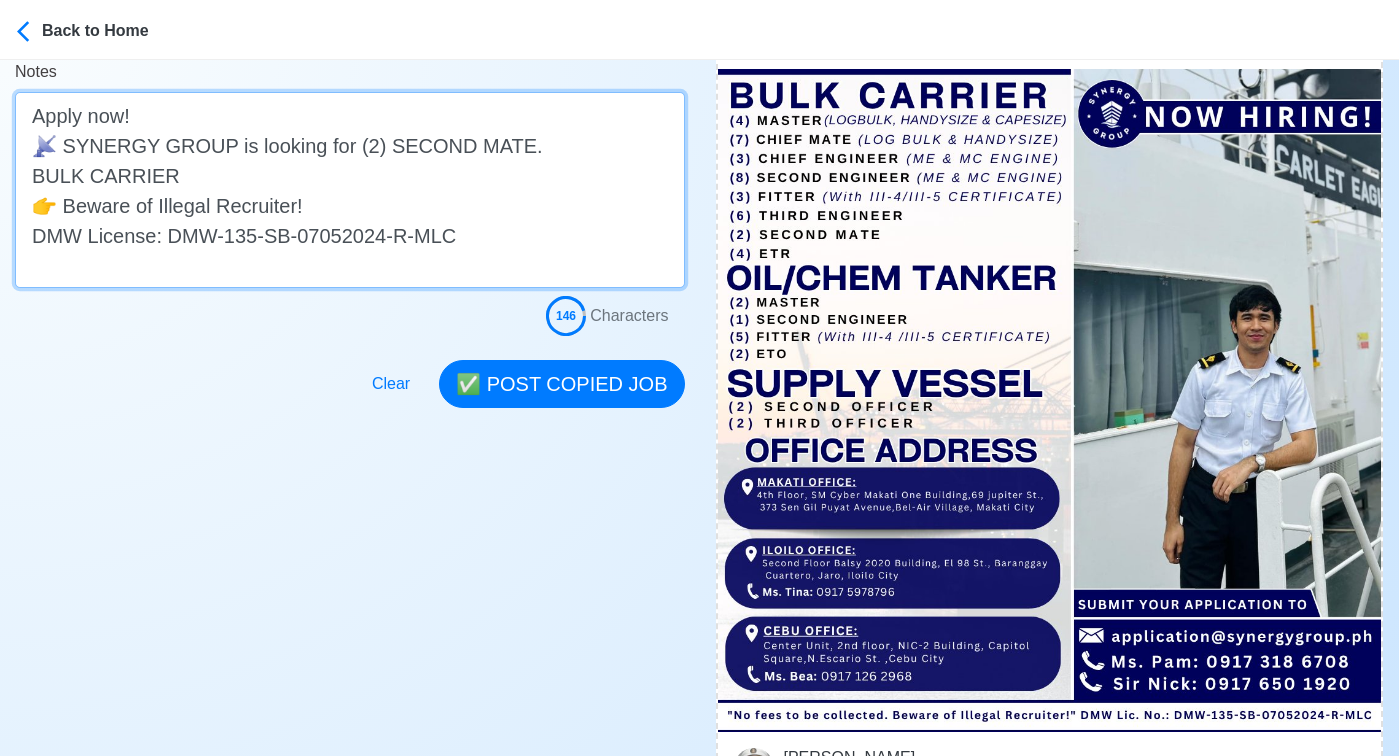 scroll, scrollTop: 523, scrollLeft: 0, axis: vertical 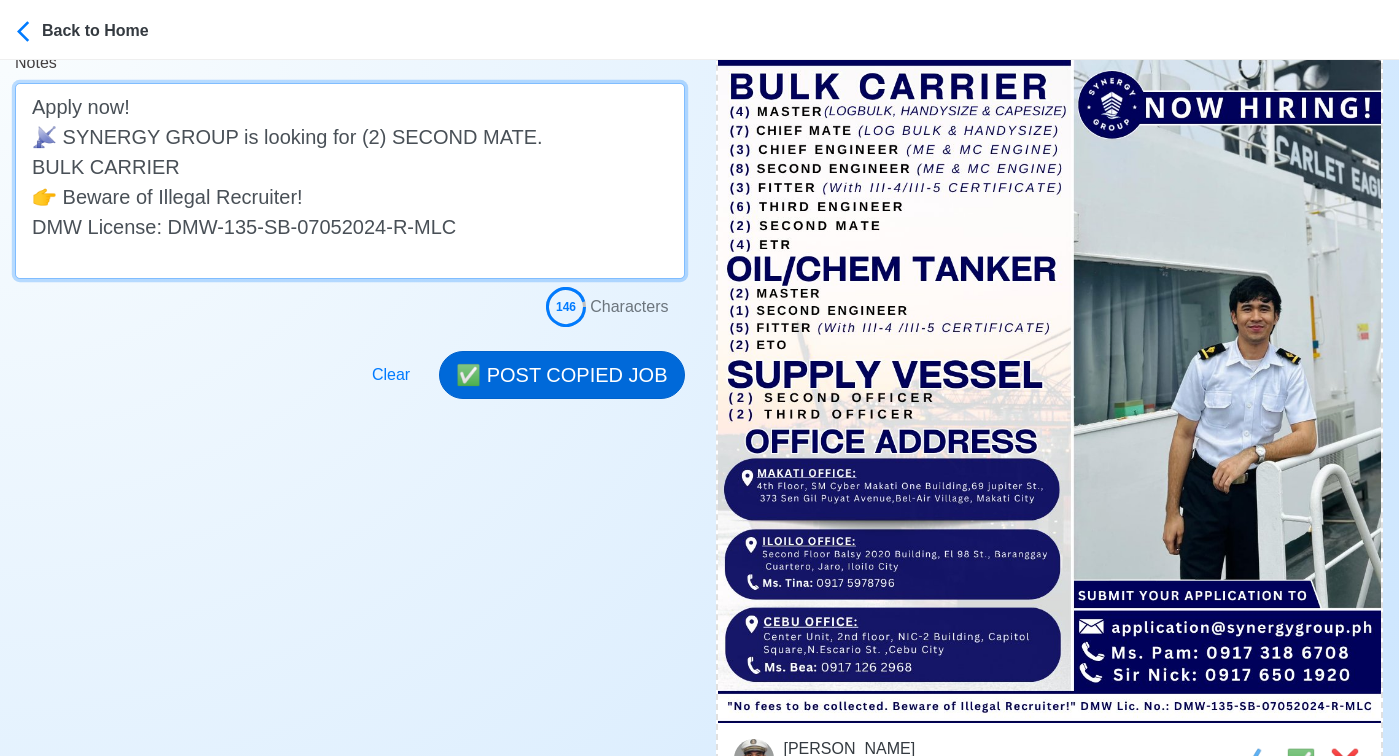 type on "Apply now!
📡 SYNERGY GROUP is looking for (2) SECOND MATE.
BULK CARRIER
👉 Beware of Illegal Recruiter!
DMW License: DMW-135-SB-07052024-R-MLC" 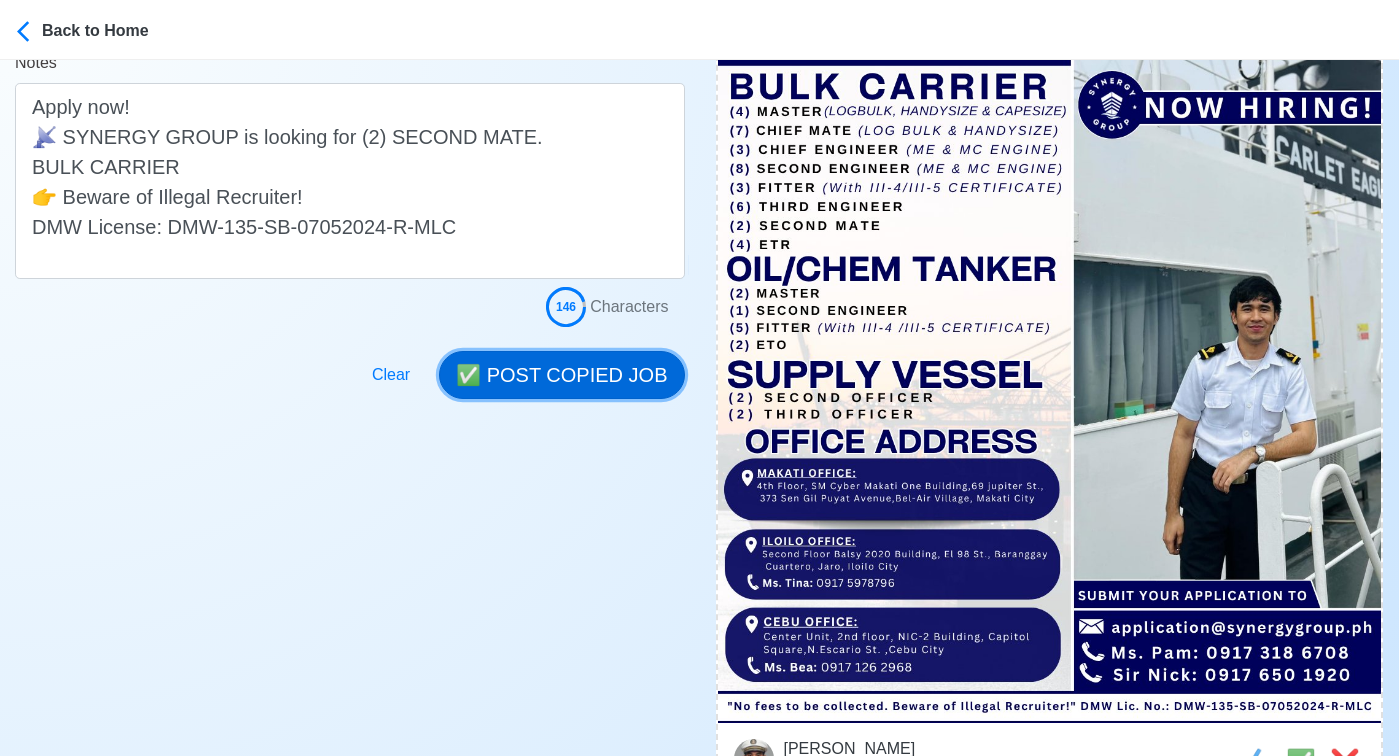 click on "✅ POST COPIED JOB" at bounding box center (561, 375) 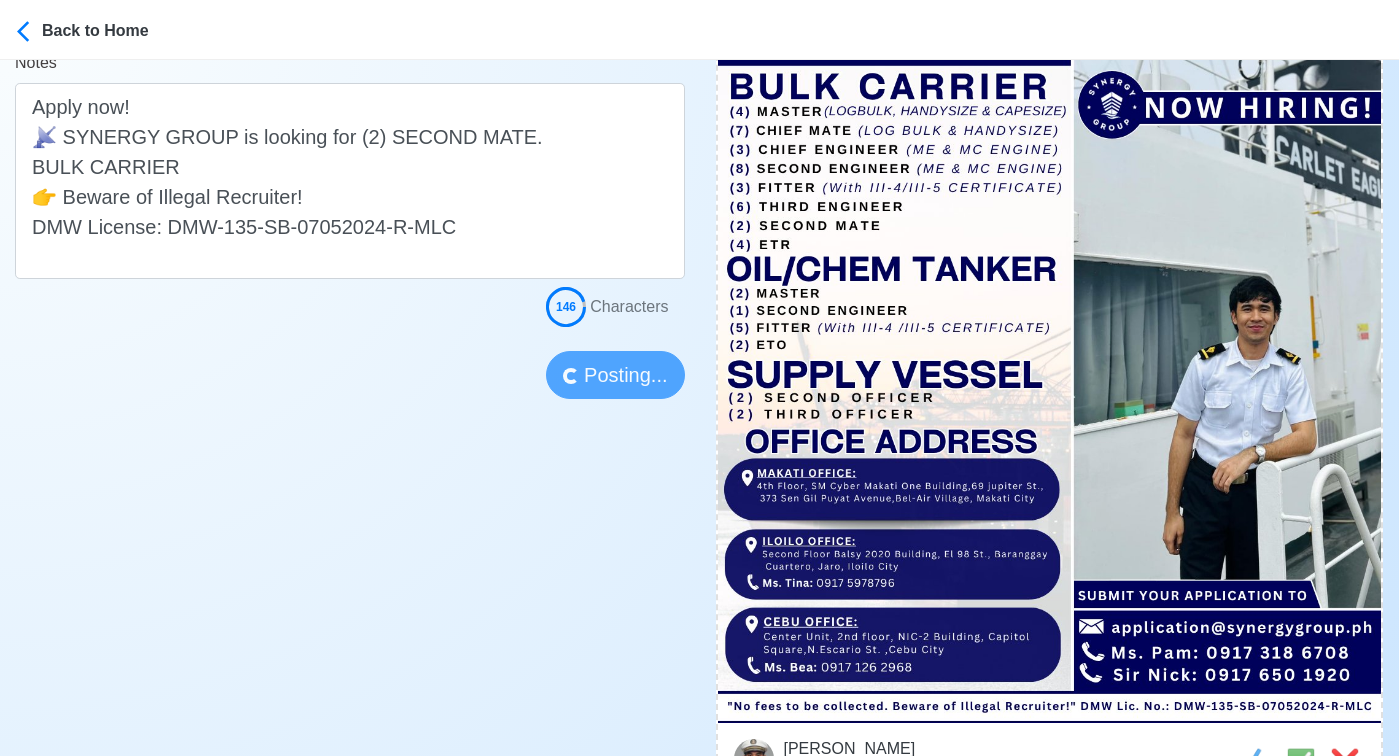 type 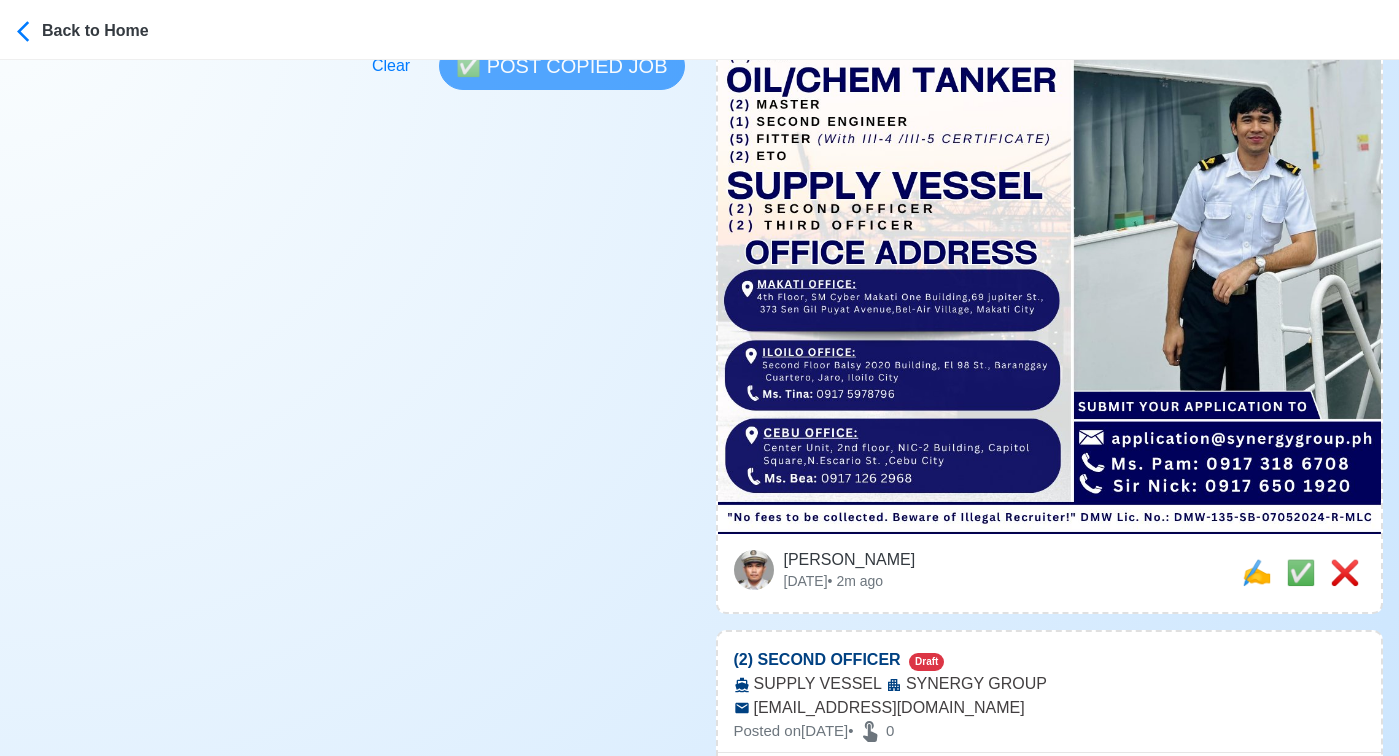 scroll, scrollTop: 765, scrollLeft: 0, axis: vertical 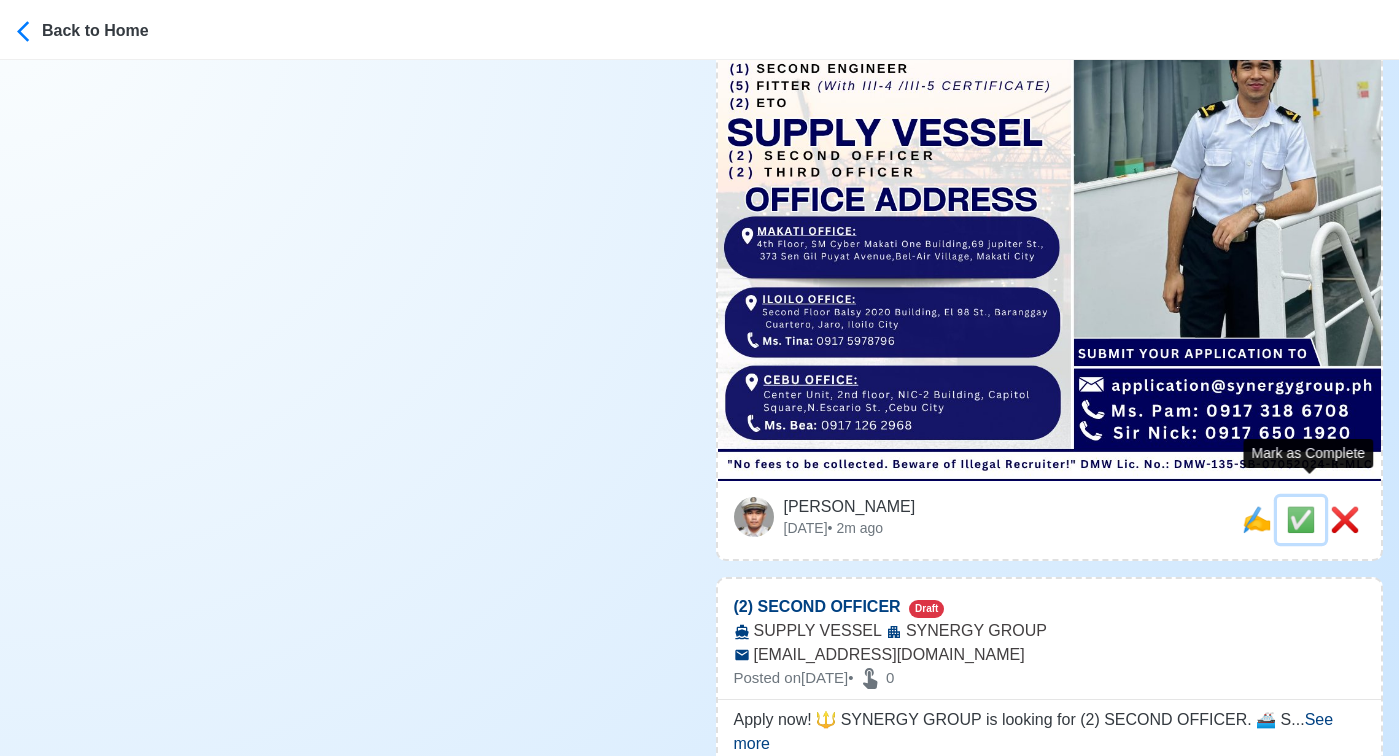 click on "✅" at bounding box center [1301, 519] 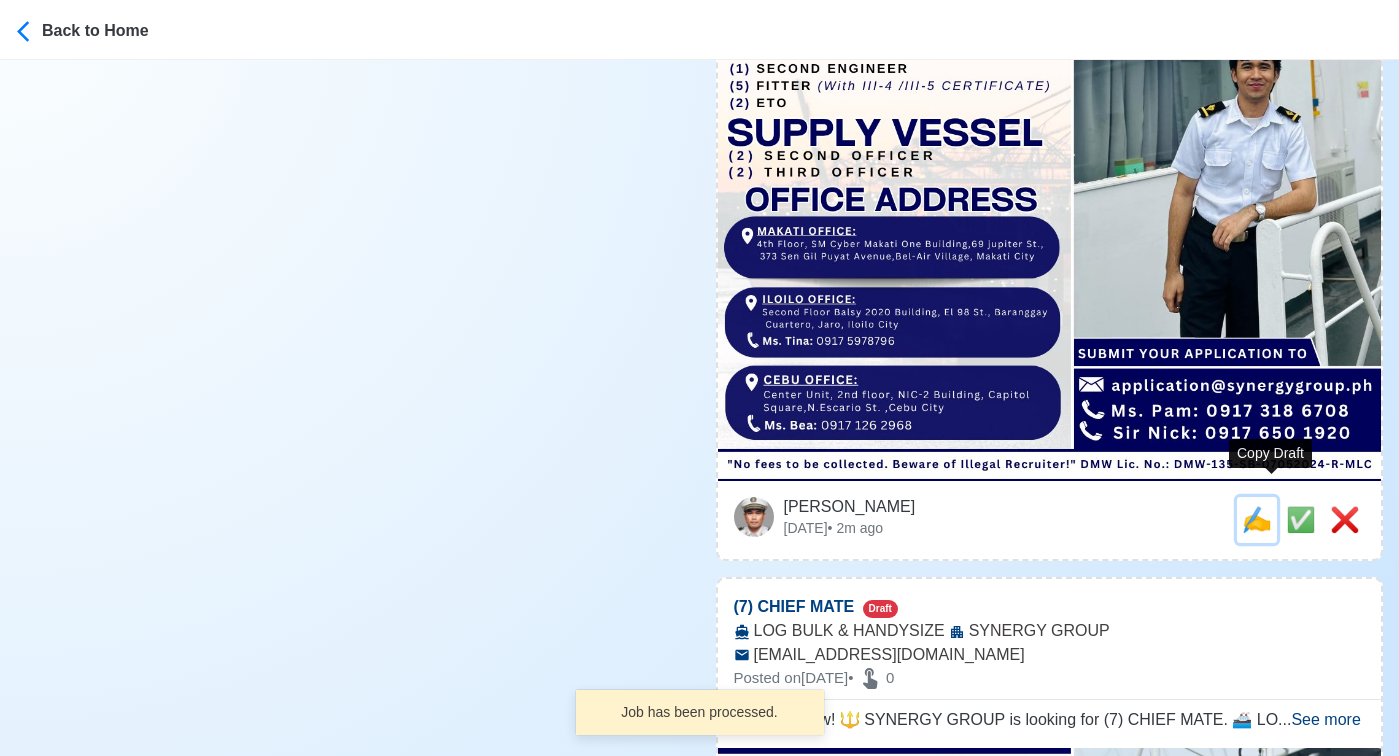 click on "✍️" at bounding box center (1257, 519) 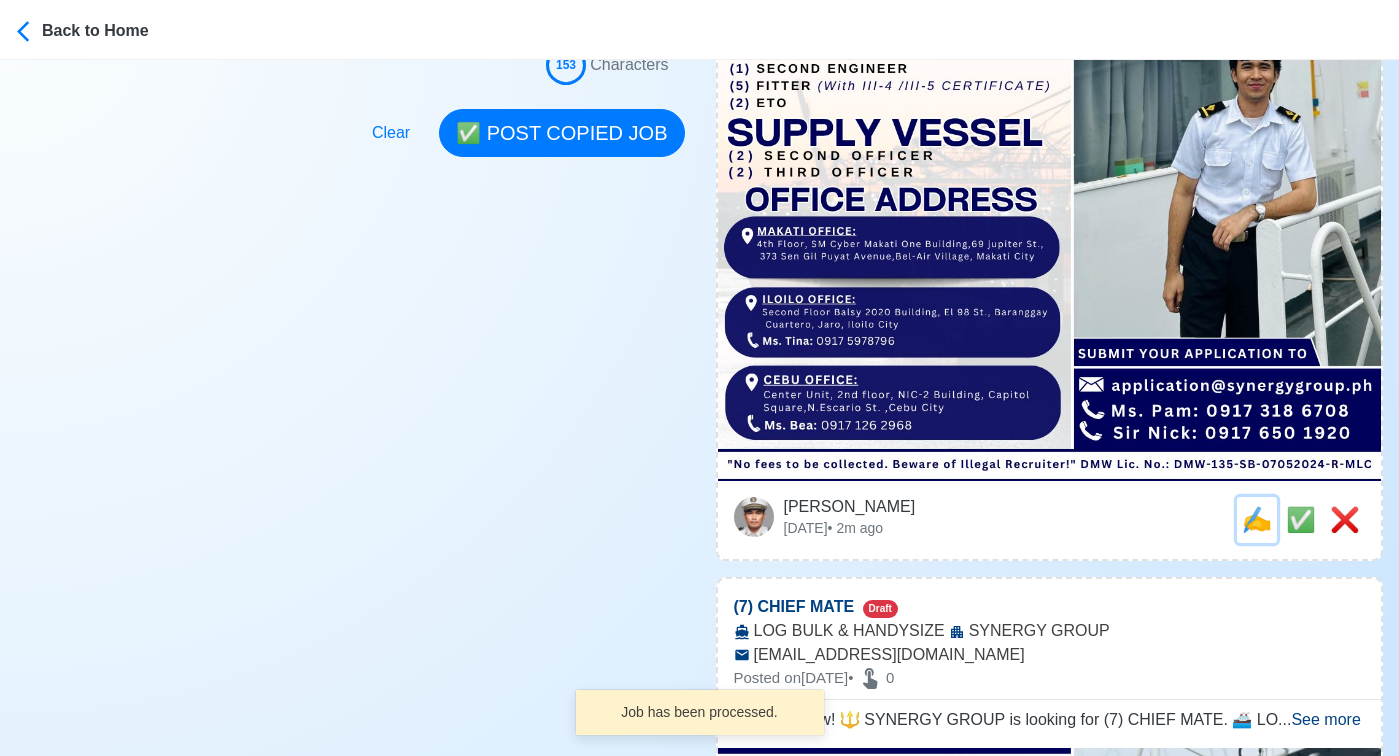 scroll, scrollTop: 0, scrollLeft: 0, axis: both 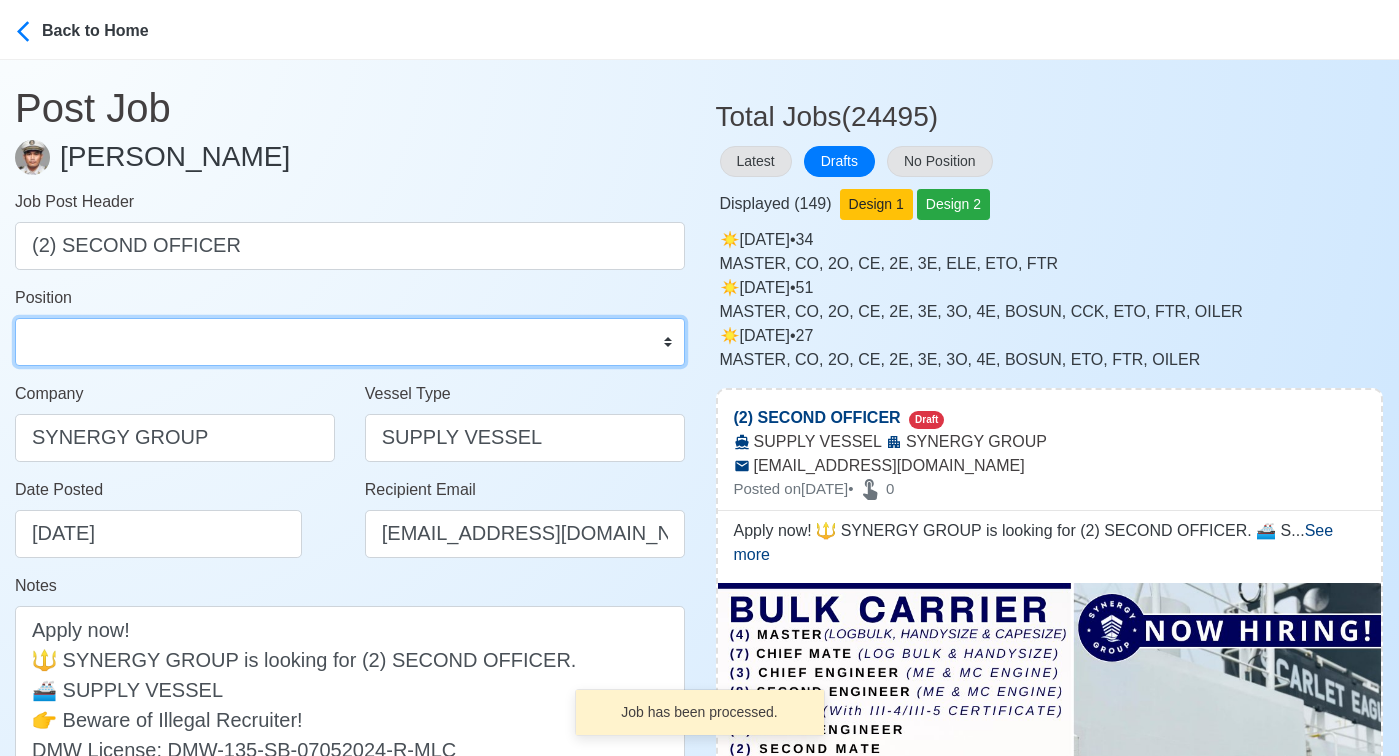 click on "Master Chief Officer 2nd Officer 3rd Officer Junior Officer Chief Engineer 2nd Engineer 3rd Engineer 4th Engineer Gas Engineer Junior Engineer 1st Assistant Engineer 2nd Assistant Engineer 3rd Assistant Engineer ETO/ETR Electrician Electrical Engineer Oiler Fitter Welder Chief Cook Chef Cook Messman Wiper Rigger Ordinary Seaman Able Seaman Motorman Pumpman Bosun Cadet Reefer Mechanic Operator Repairman Painter Steward Waiter Others" at bounding box center (350, 342) 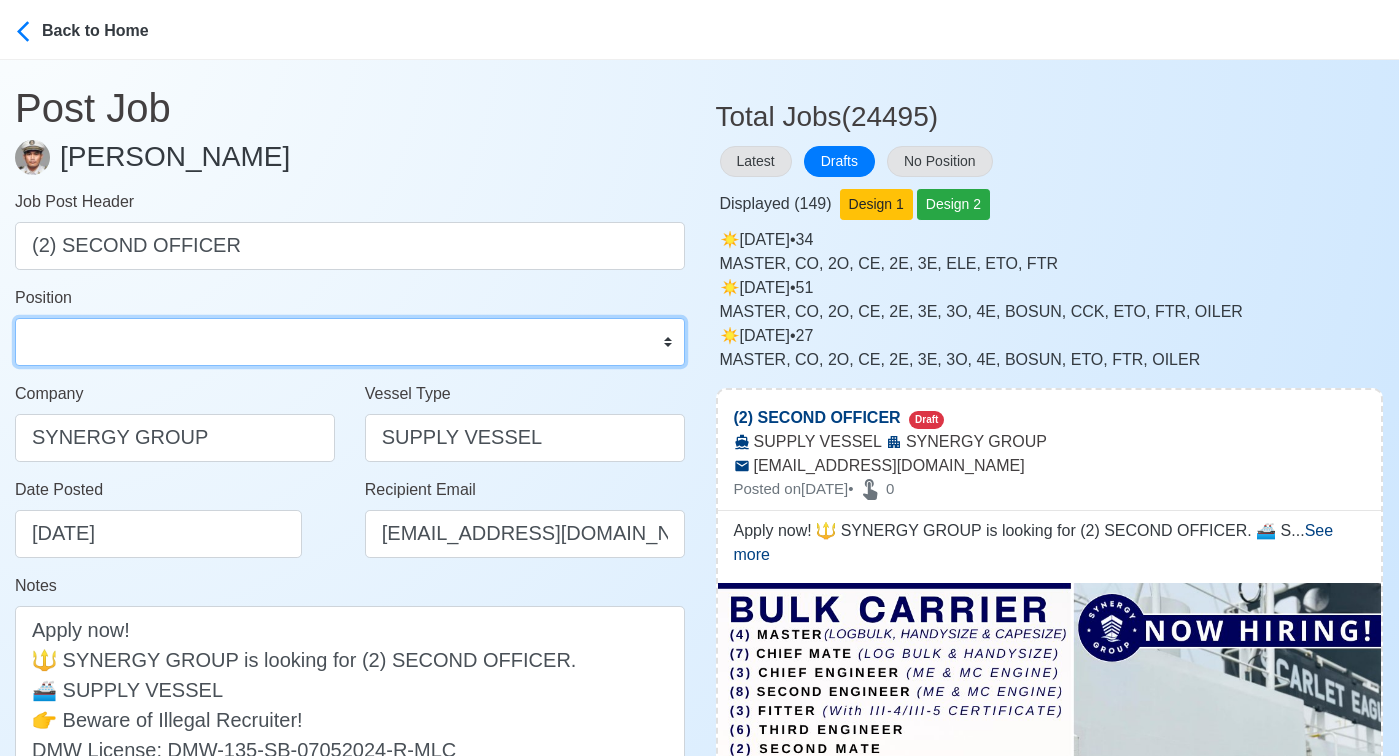 select on "2nd Officer" 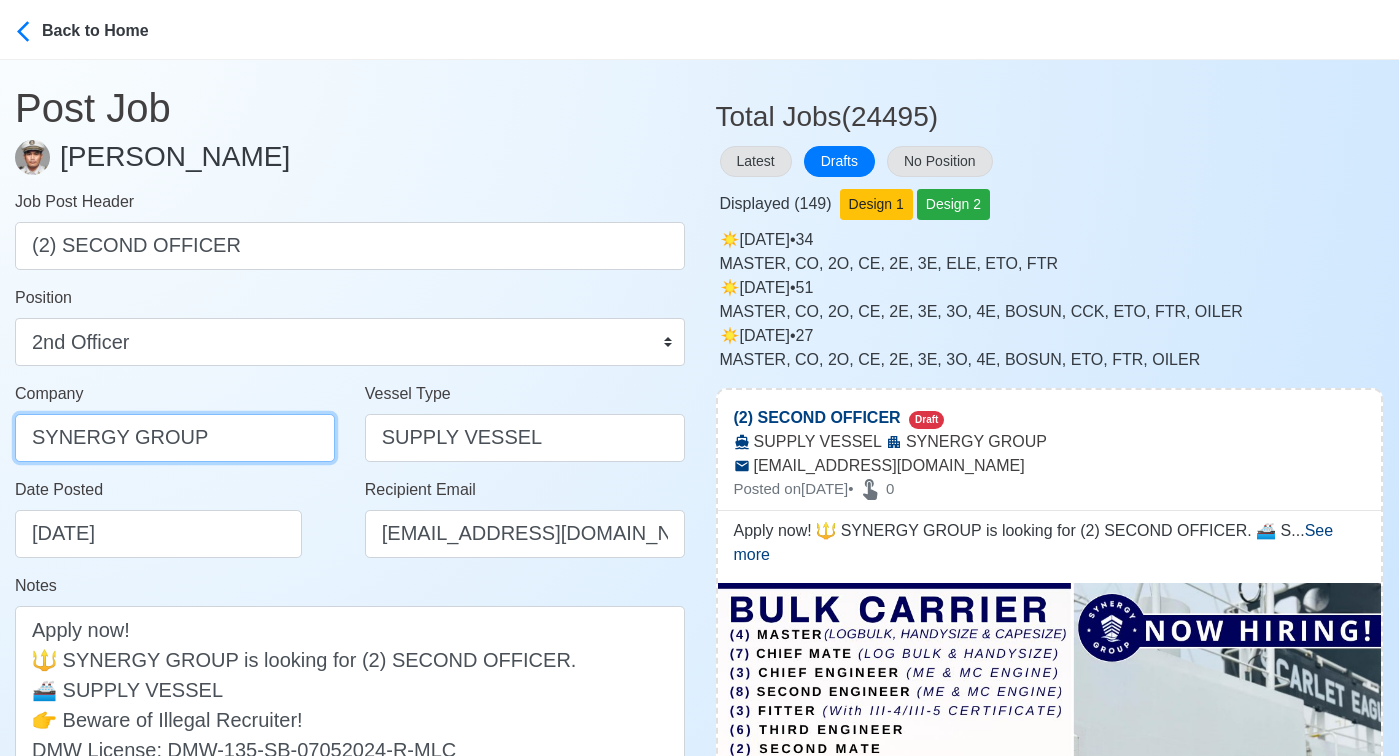 click on "SYNERGY GROUP" at bounding box center (175, 438) 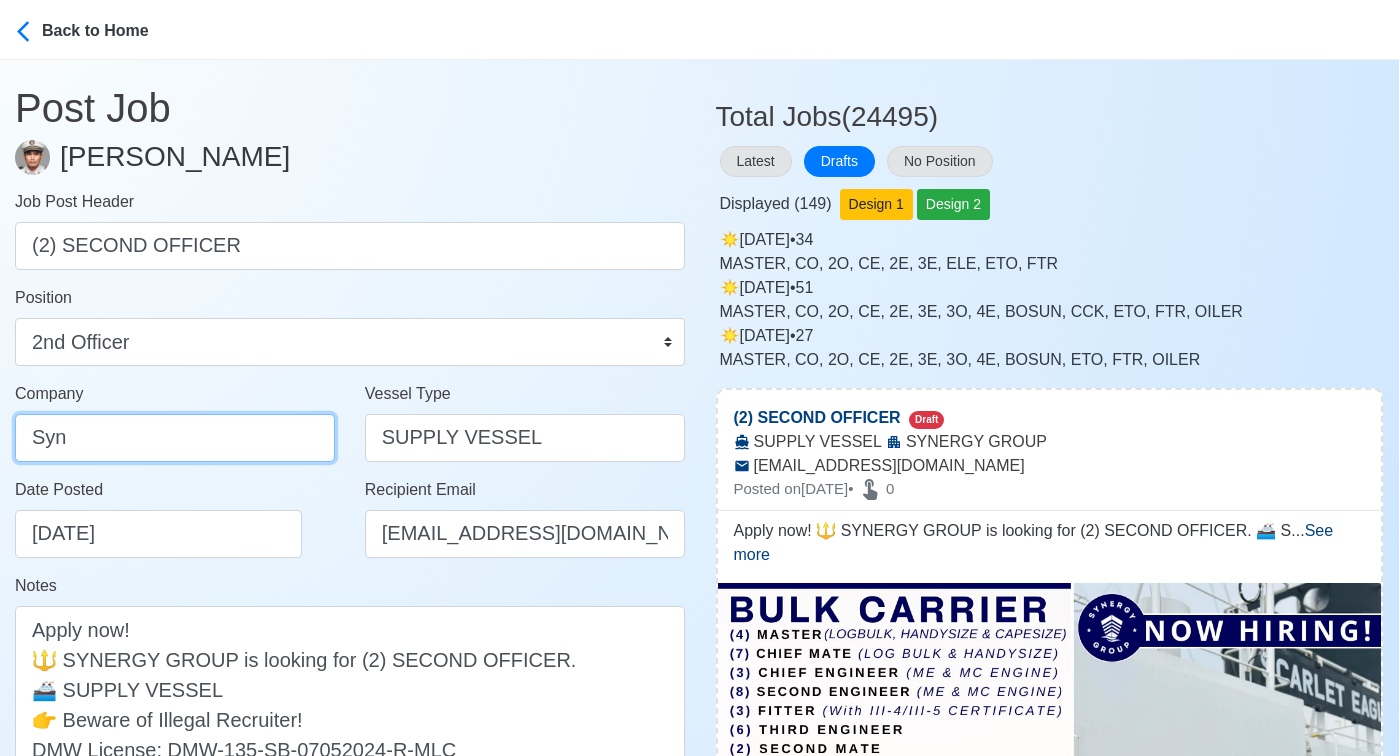 type on "SYNERGYGROUP OPERATIONS INC." 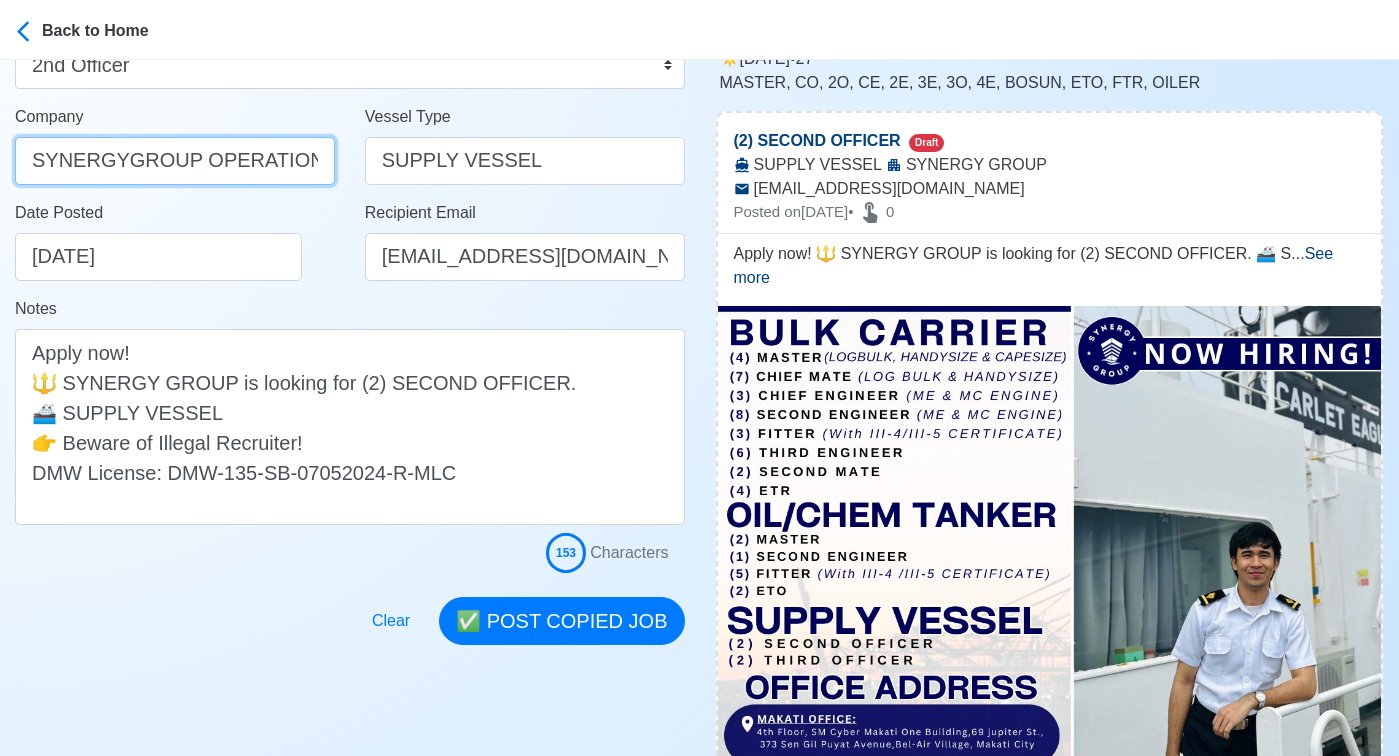 scroll, scrollTop: 304, scrollLeft: 0, axis: vertical 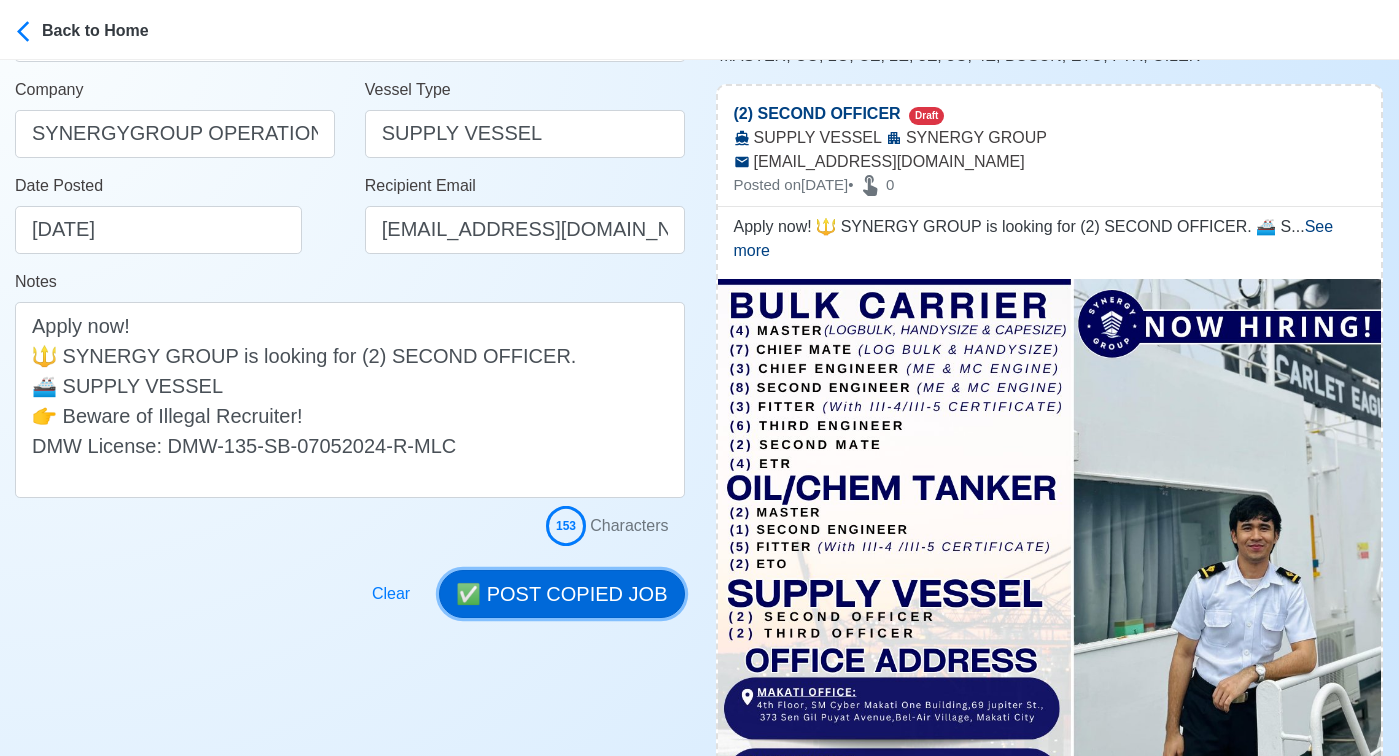 click on "✅ POST COPIED JOB" at bounding box center [561, 594] 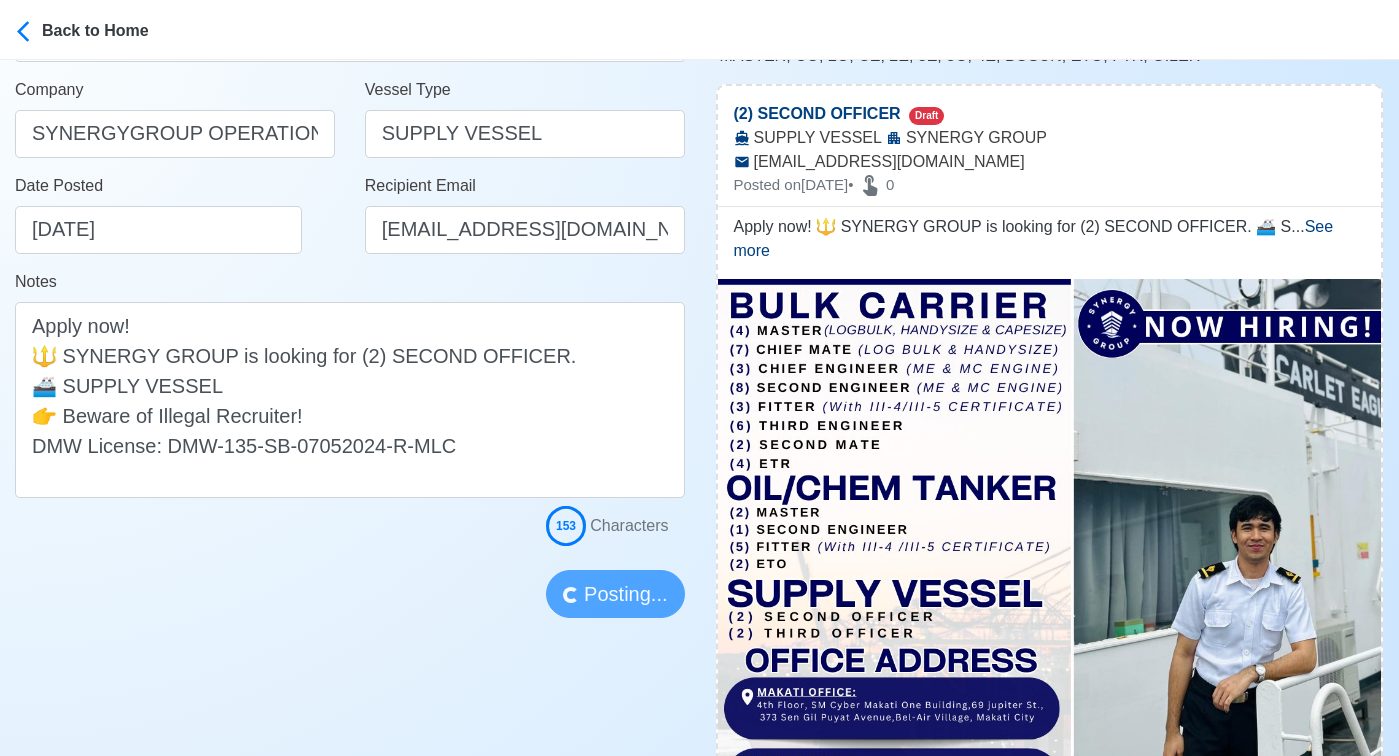 type 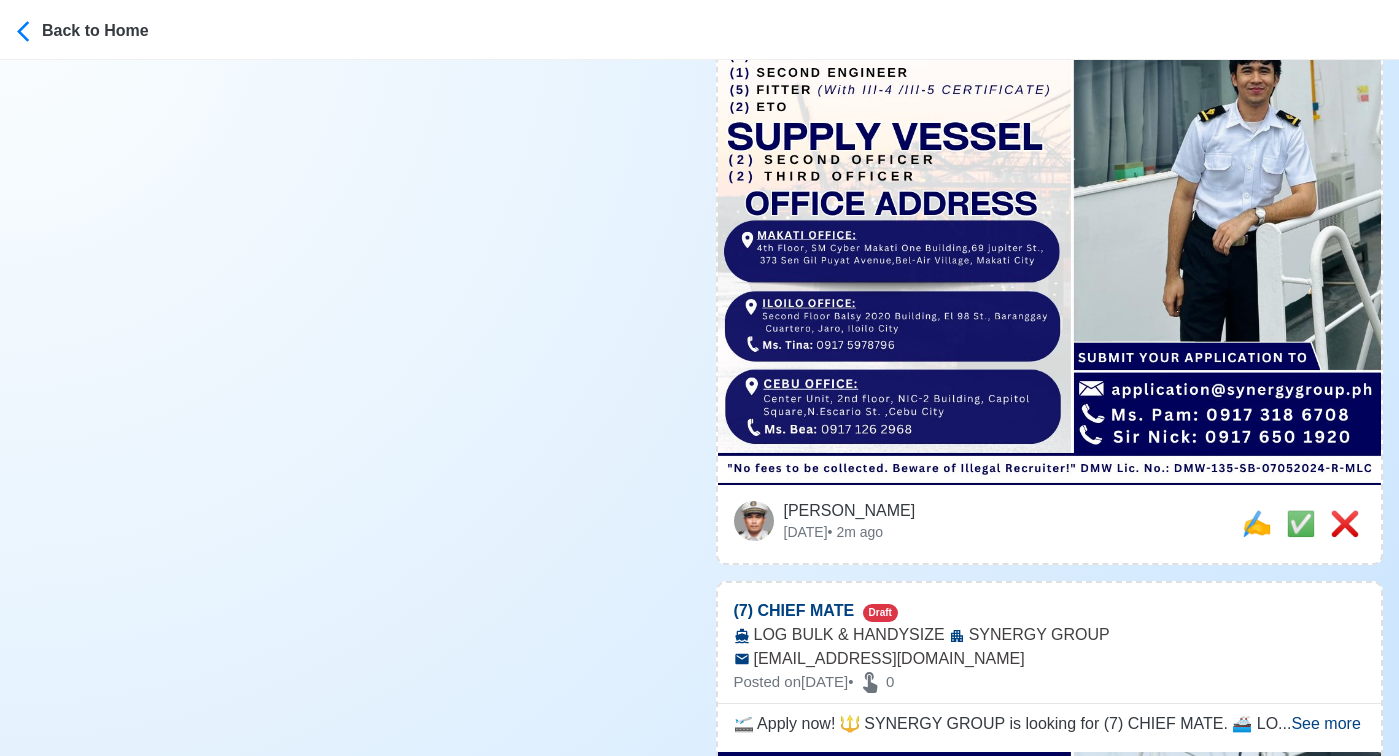 scroll, scrollTop: 826, scrollLeft: 0, axis: vertical 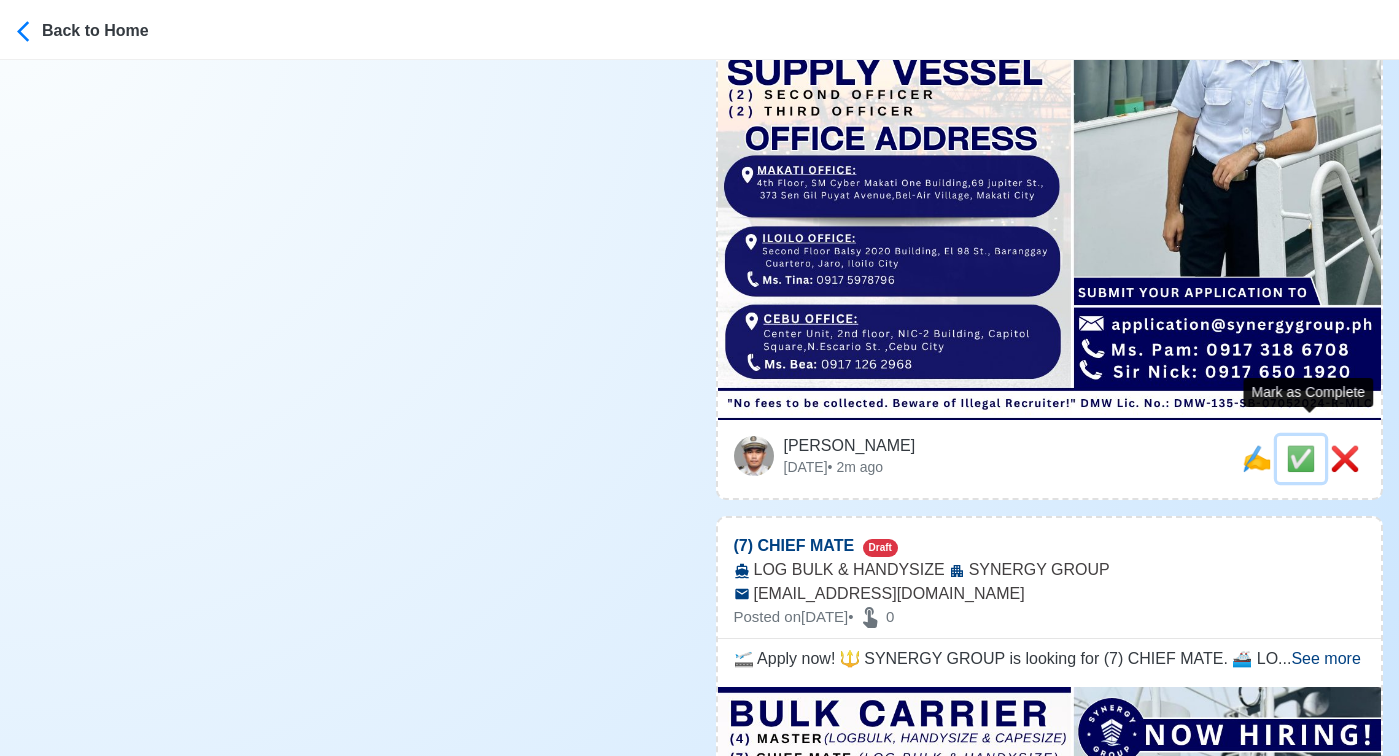 click on "✅" at bounding box center [1301, 459] 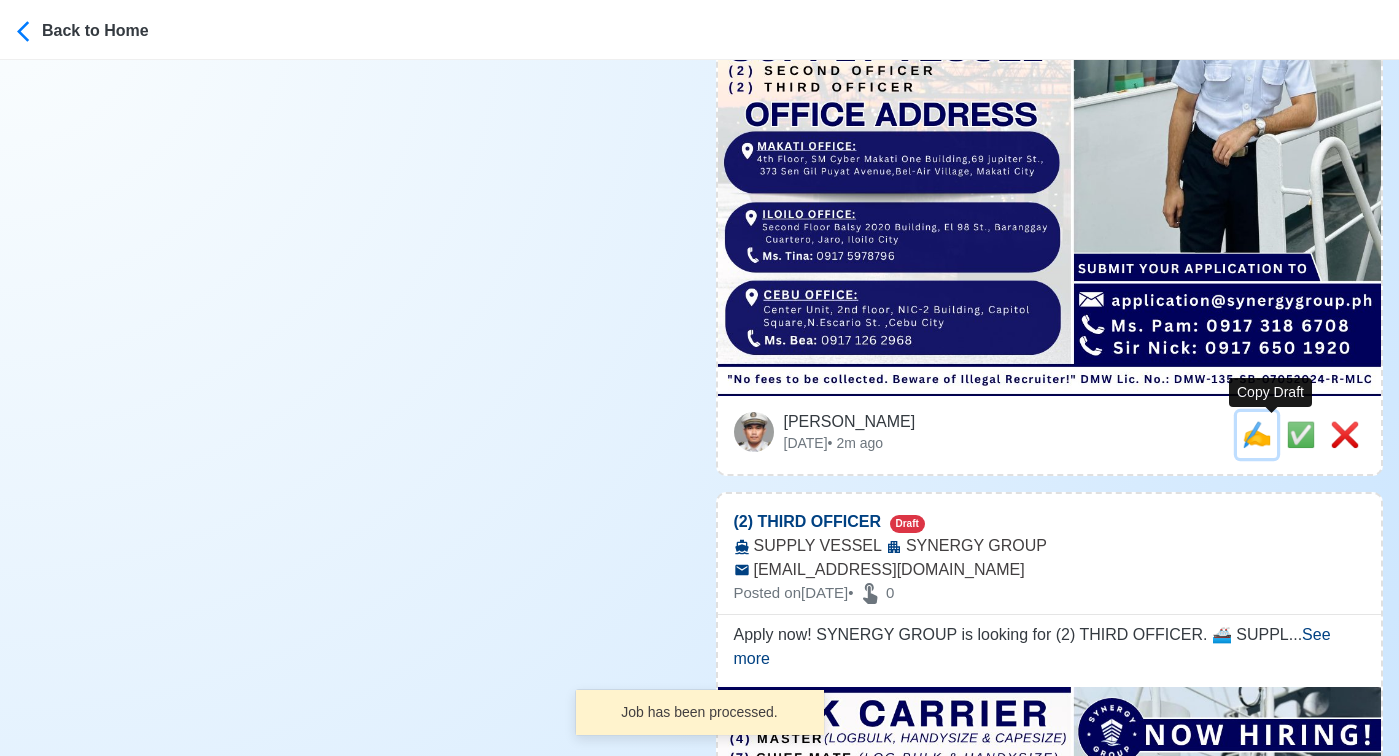click on "✍️" at bounding box center [1257, 434] 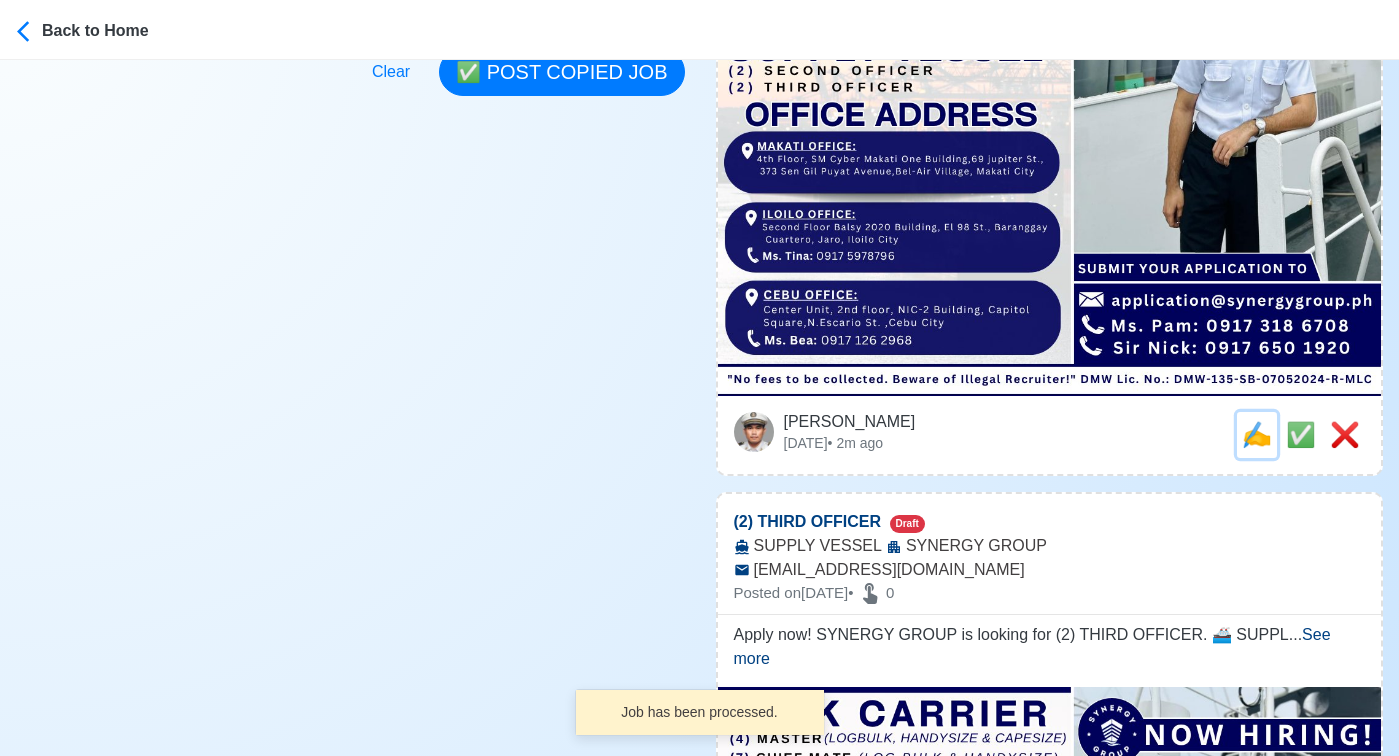 scroll, scrollTop: 0, scrollLeft: 0, axis: both 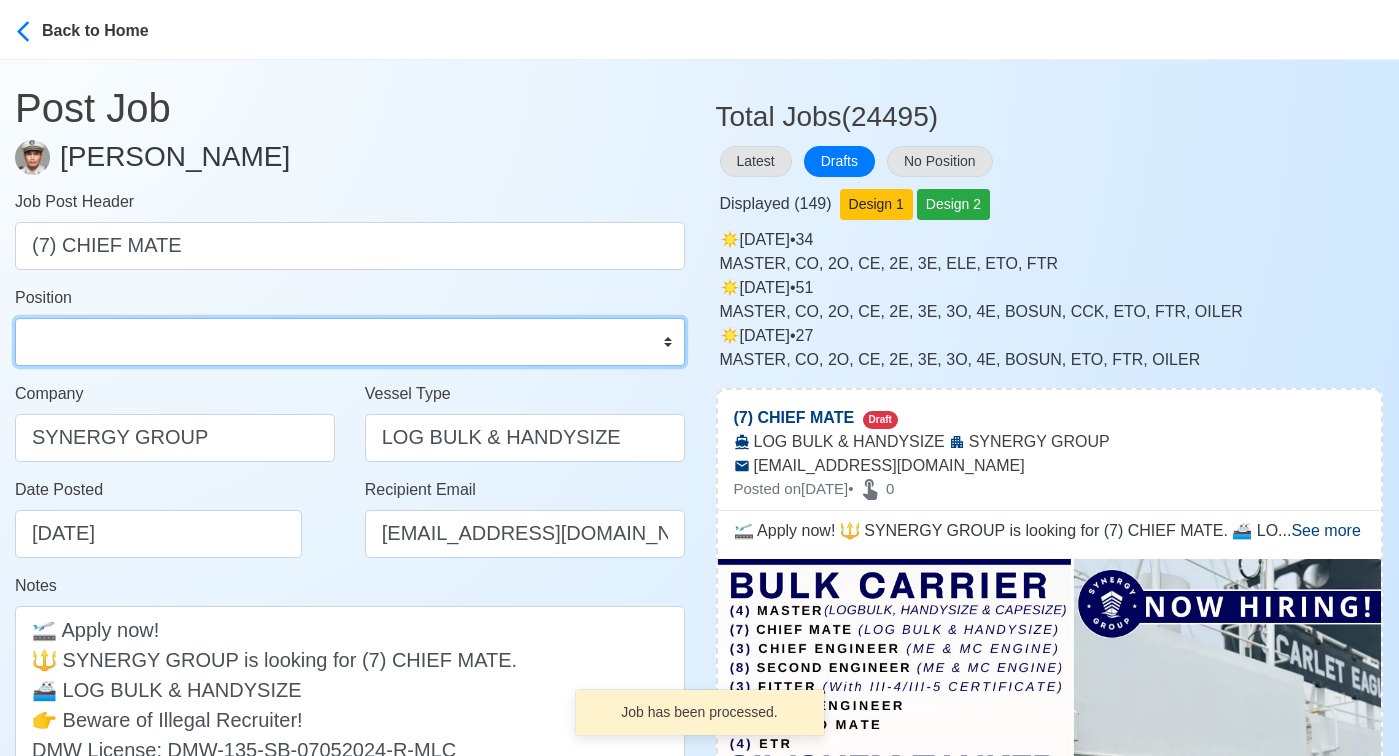 click on "Master Chief Officer 2nd Officer 3rd Officer Junior Officer Chief Engineer 2nd Engineer 3rd Engineer 4th Engineer Gas Engineer Junior Engineer 1st Assistant Engineer 2nd Assistant Engineer 3rd Assistant Engineer ETO/ETR Electrician Electrical Engineer Oiler Fitter Welder Chief Cook Chef Cook Messman Wiper Rigger Ordinary Seaman Able Seaman Motorman Pumpman Bosun Cadet Reefer Mechanic Operator Repairman Painter Steward Waiter Others" at bounding box center (350, 342) 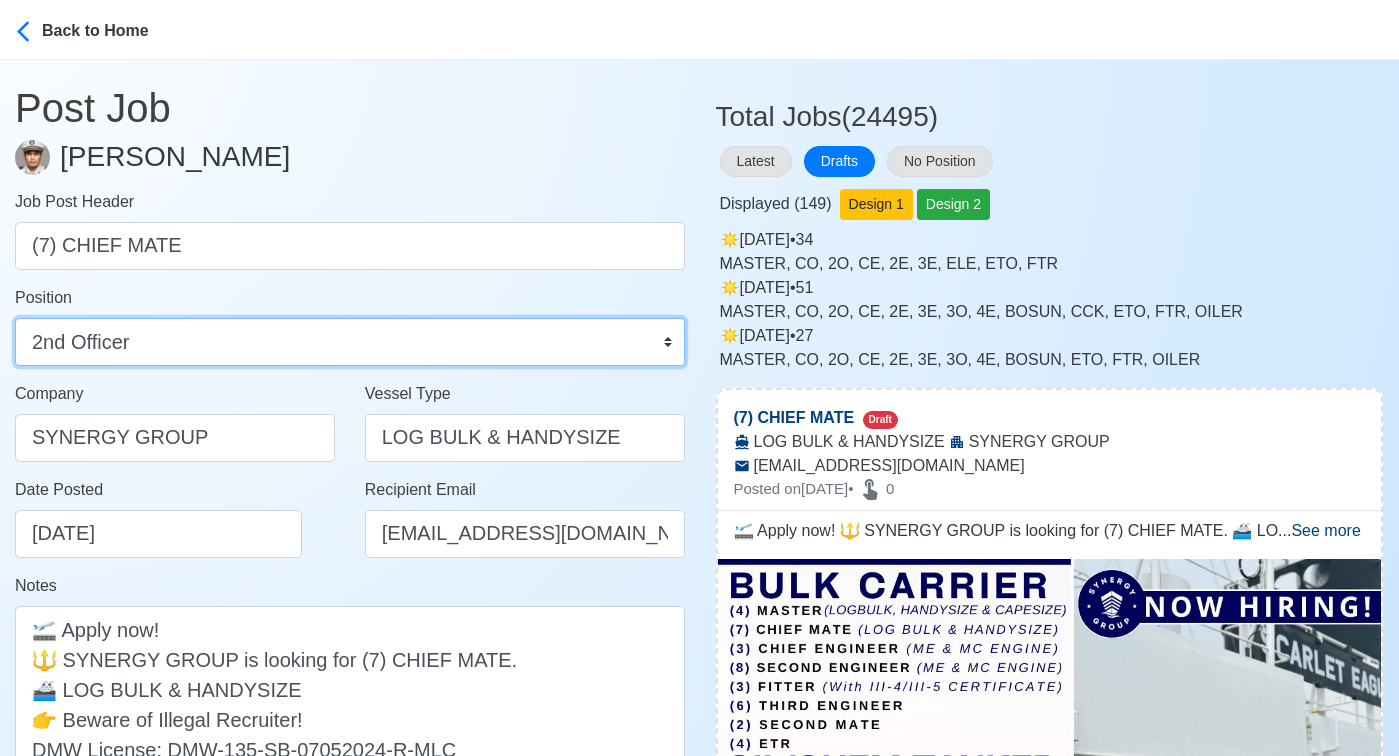 click on "Master Chief Officer 2nd Officer 3rd Officer Junior Officer Chief Engineer 2nd Engineer 3rd Engineer 4th Engineer Gas Engineer Junior Engineer 1st Assistant Engineer 2nd Assistant Engineer 3rd Assistant Engineer ETO/ETR Electrician Electrical Engineer Oiler Fitter Welder Chief Cook Chef Cook Messman Wiper Rigger Ordinary Seaman Able Seaman Motorman Pumpman Bosun Cadet Reefer Mechanic Operator Repairman Painter Steward Waiter Others" at bounding box center [350, 342] 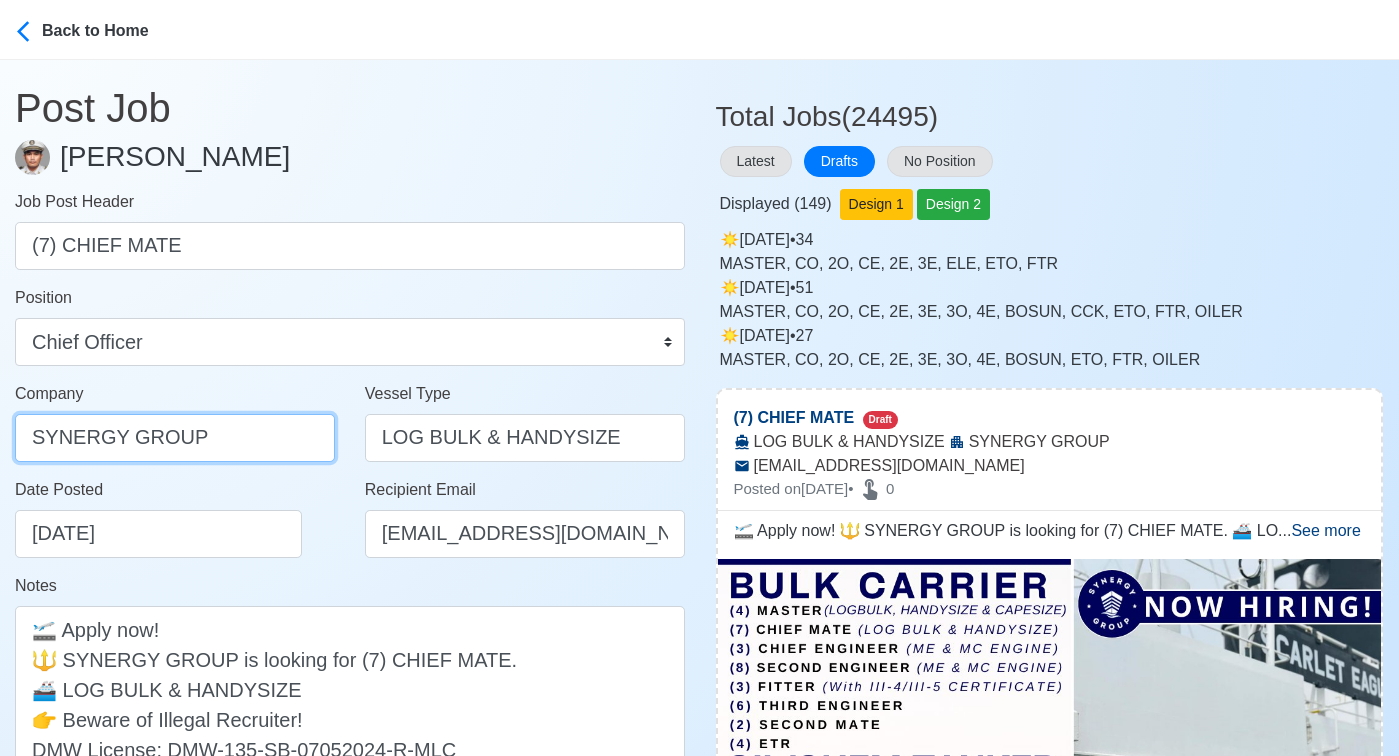 click on "SYNERGY GROUP" at bounding box center [175, 438] 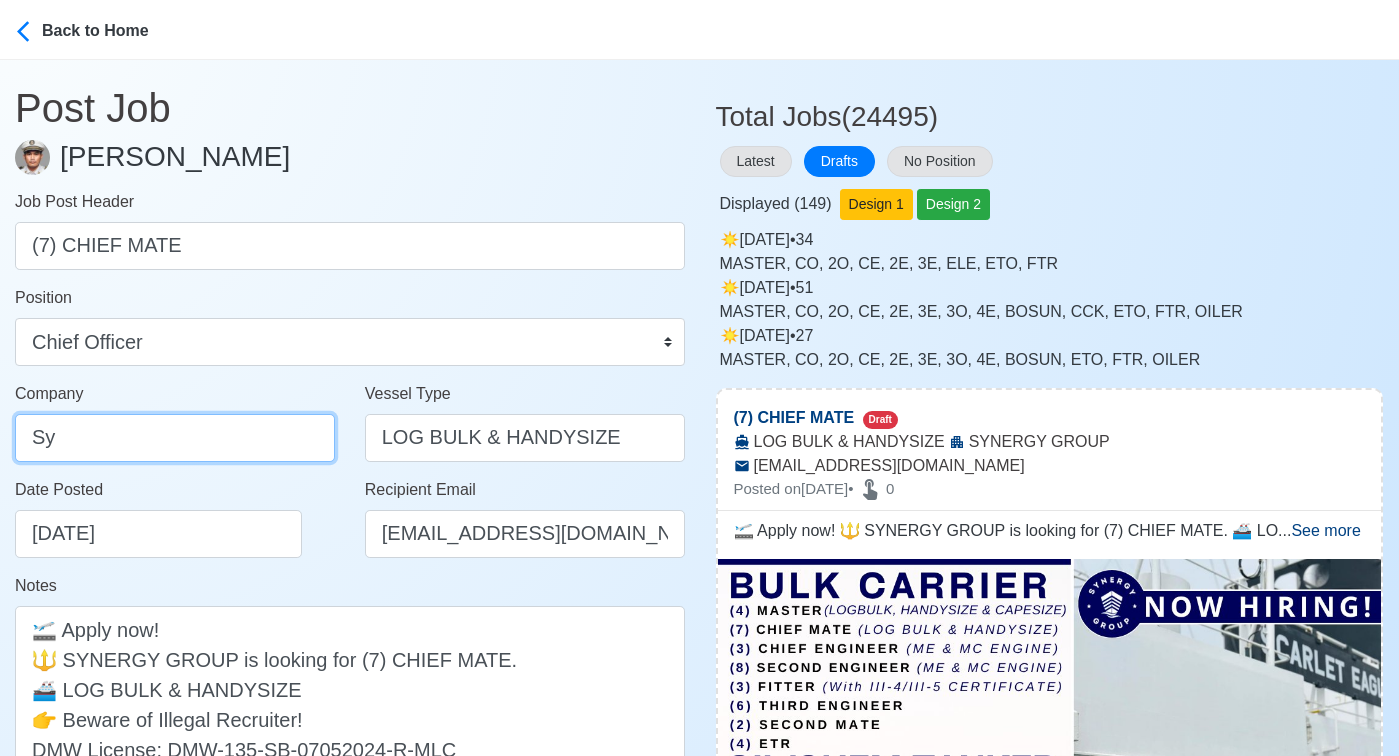 type on "SYNERGYGROUP OPERATIONS INC." 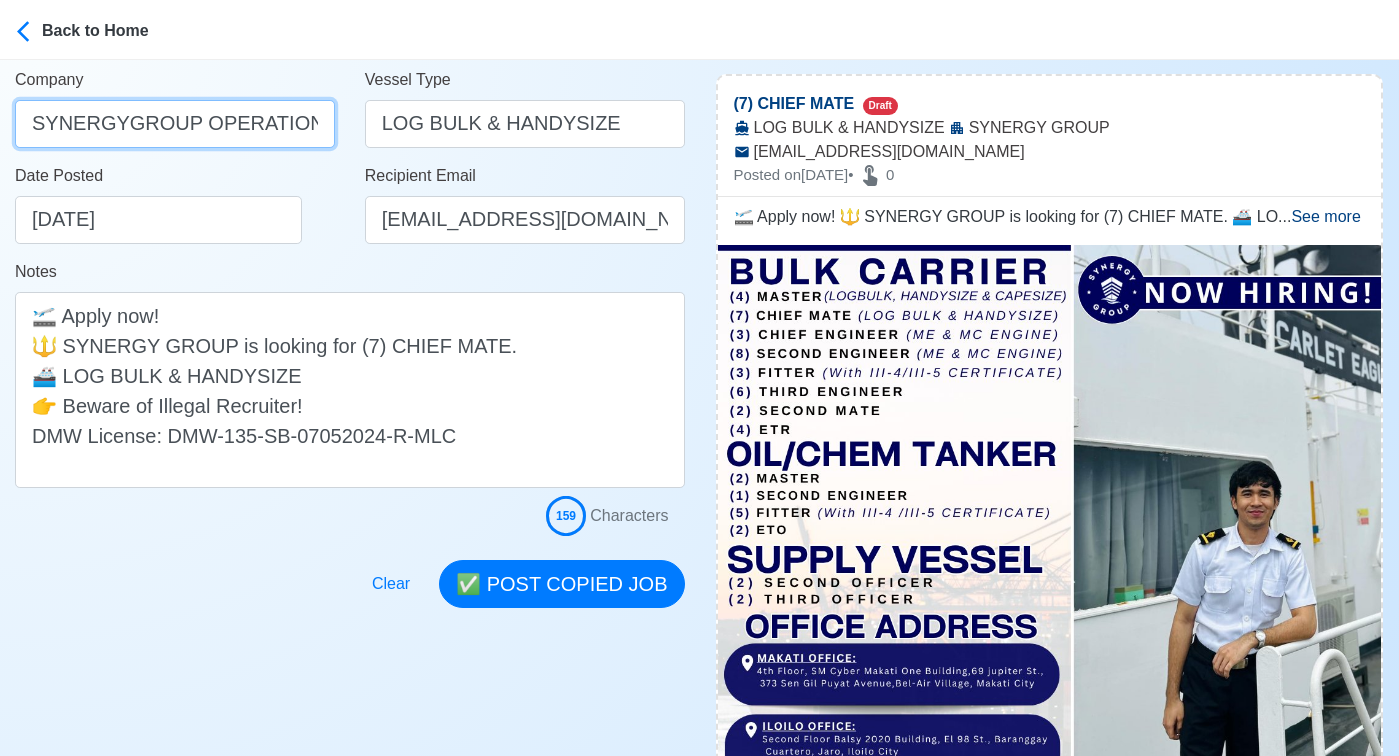 scroll, scrollTop: 322, scrollLeft: 0, axis: vertical 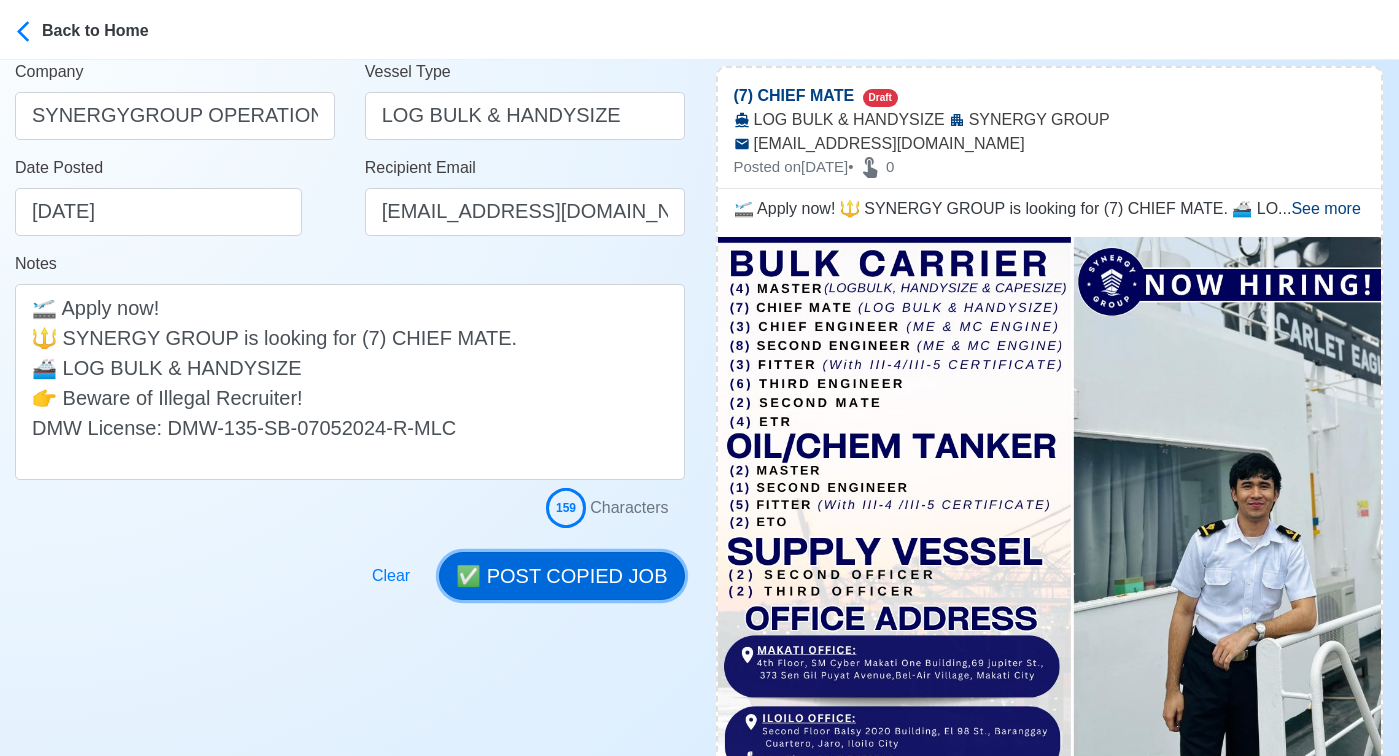 click on "✅ POST COPIED JOB" at bounding box center [561, 576] 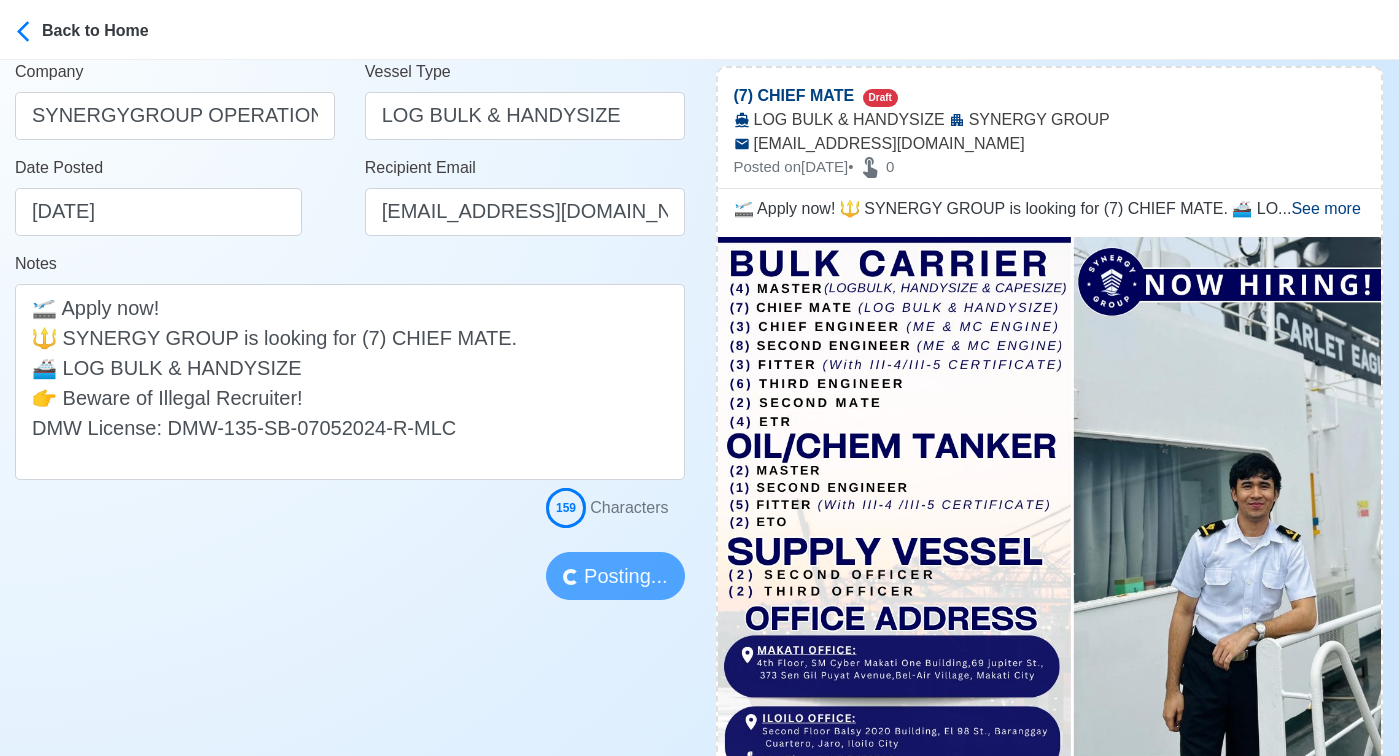 type 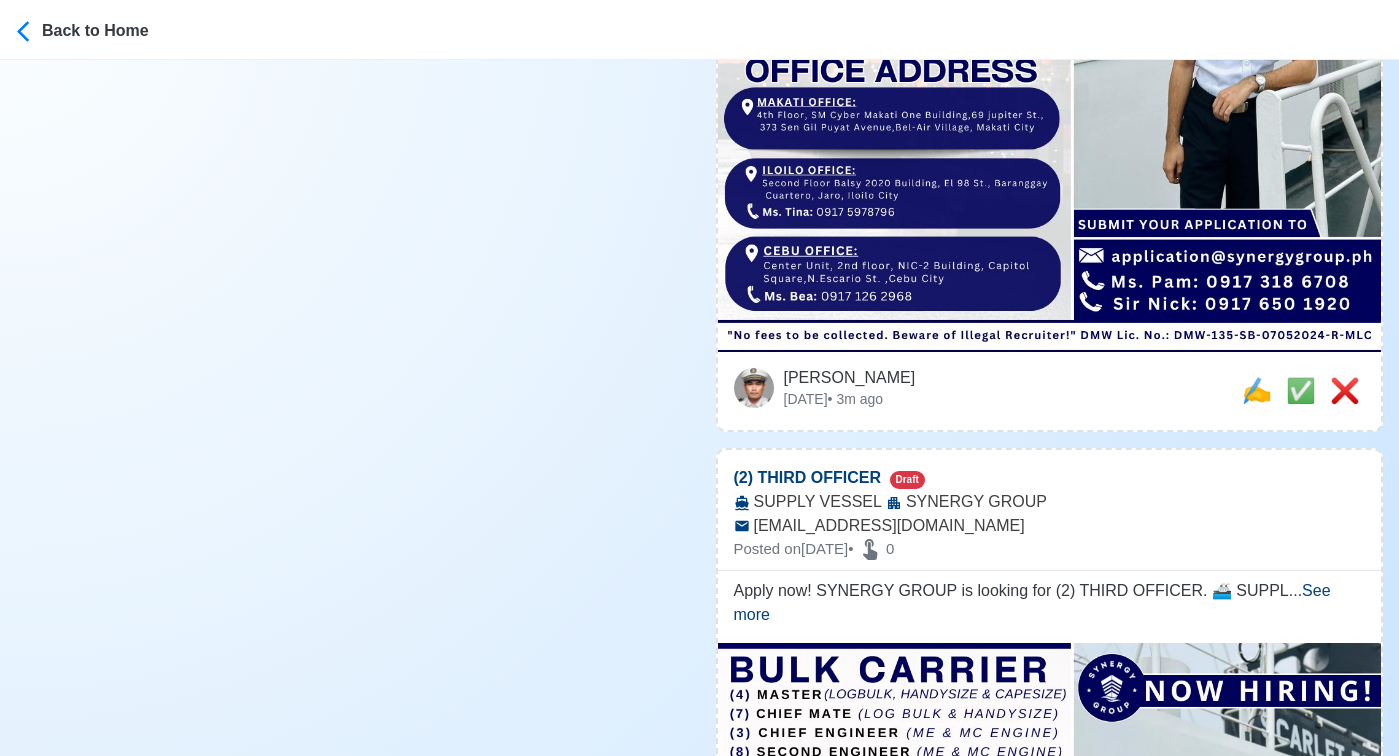 scroll, scrollTop: 918, scrollLeft: 0, axis: vertical 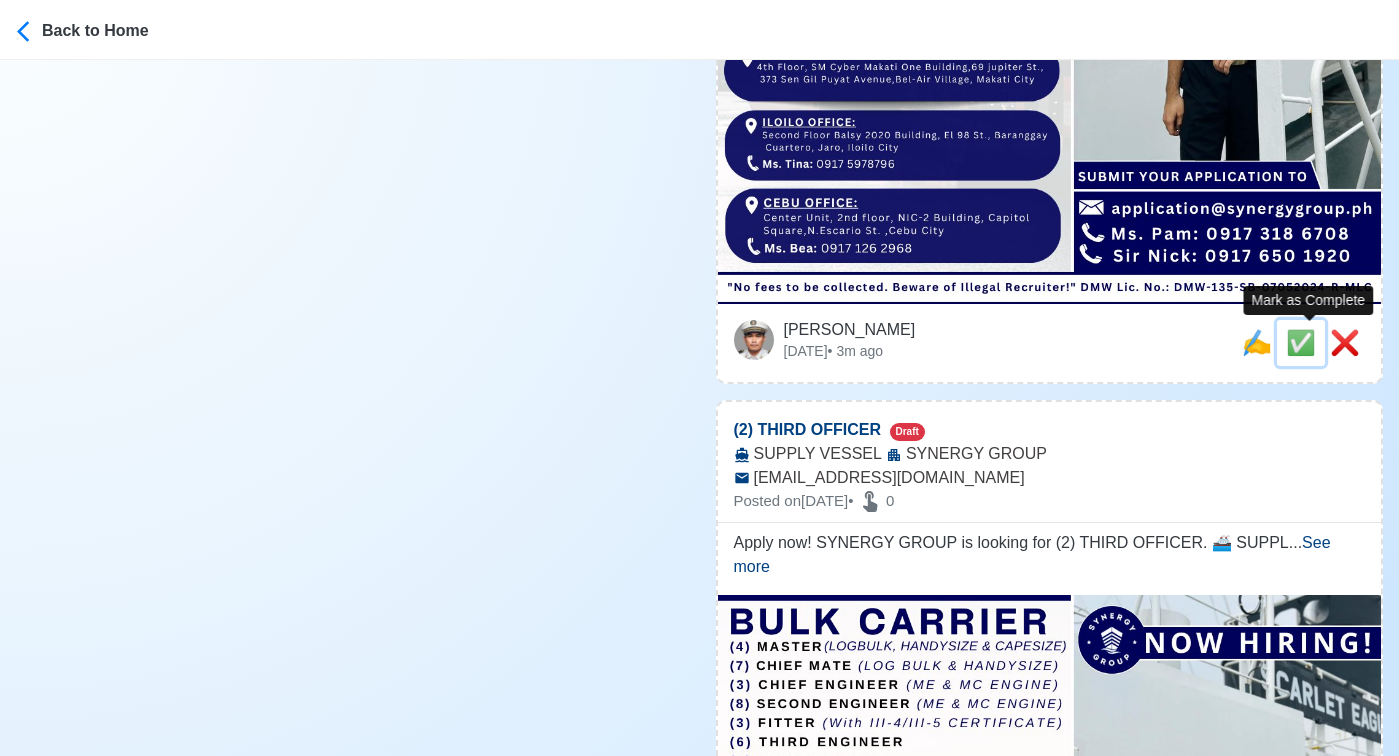 click on "✅" at bounding box center [1301, 342] 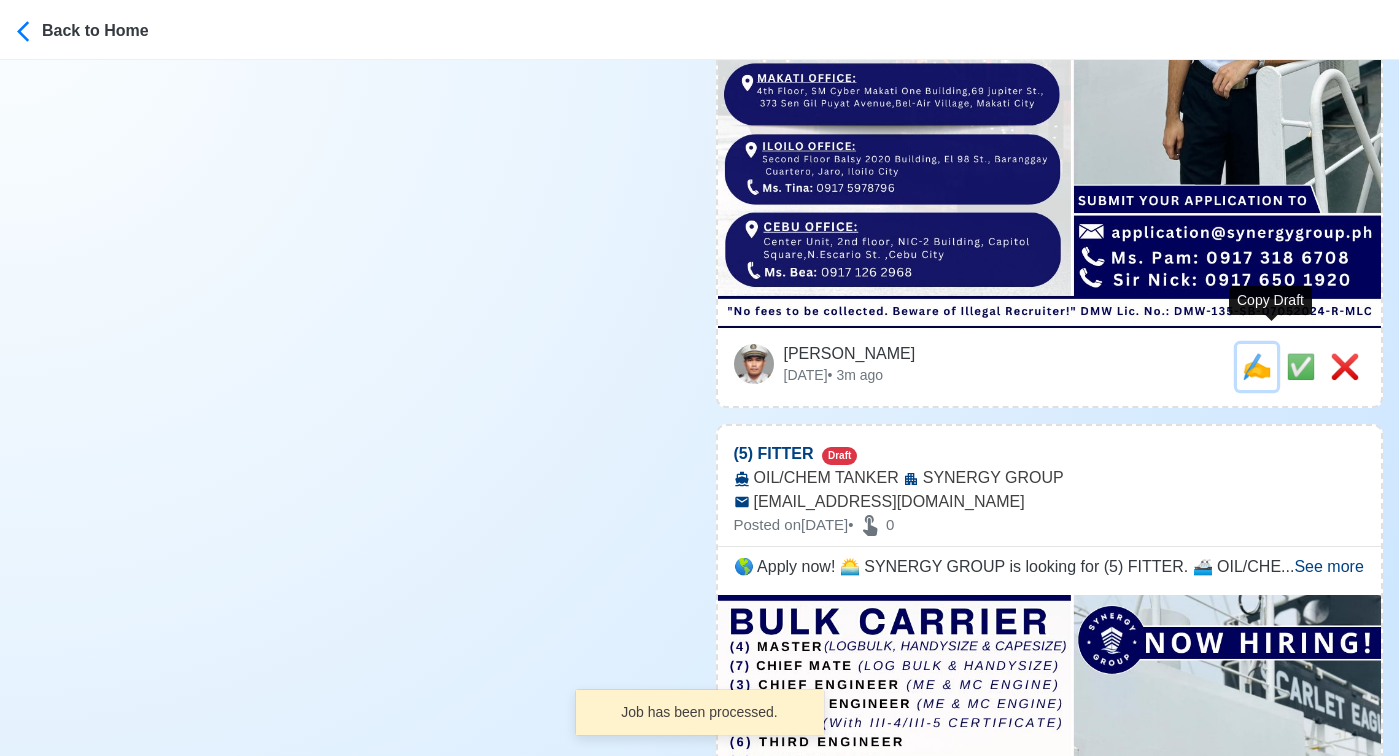 click on "✍️" at bounding box center (1257, 366) 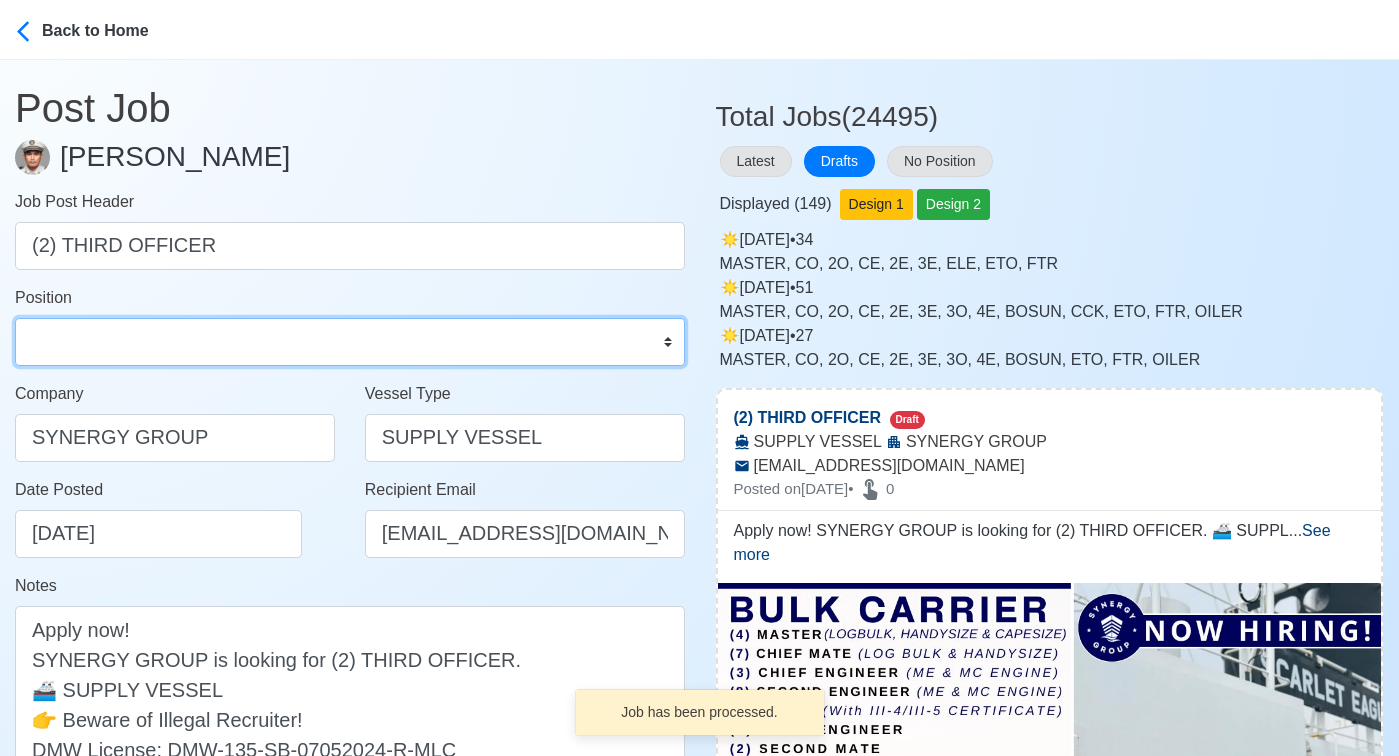 click on "Master Chief Officer 2nd Officer 3rd Officer Junior Officer Chief Engineer 2nd Engineer 3rd Engineer 4th Engineer Gas Engineer Junior Engineer 1st Assistant Engineer 2nd Assistant Engineer 3rd Assistant Engineer ETO/ETR Electrician Electrical Engineer Oiler Fitter Welder Chief Cook Chef Cook Messman Wiper Rigger Ordinary Seaman Able Seaman Motorman Pumpman Bosun Cadet Reefer Mechanic Operator Repairman Painter Steward Waiter Others" at bounding box center [350, 342] 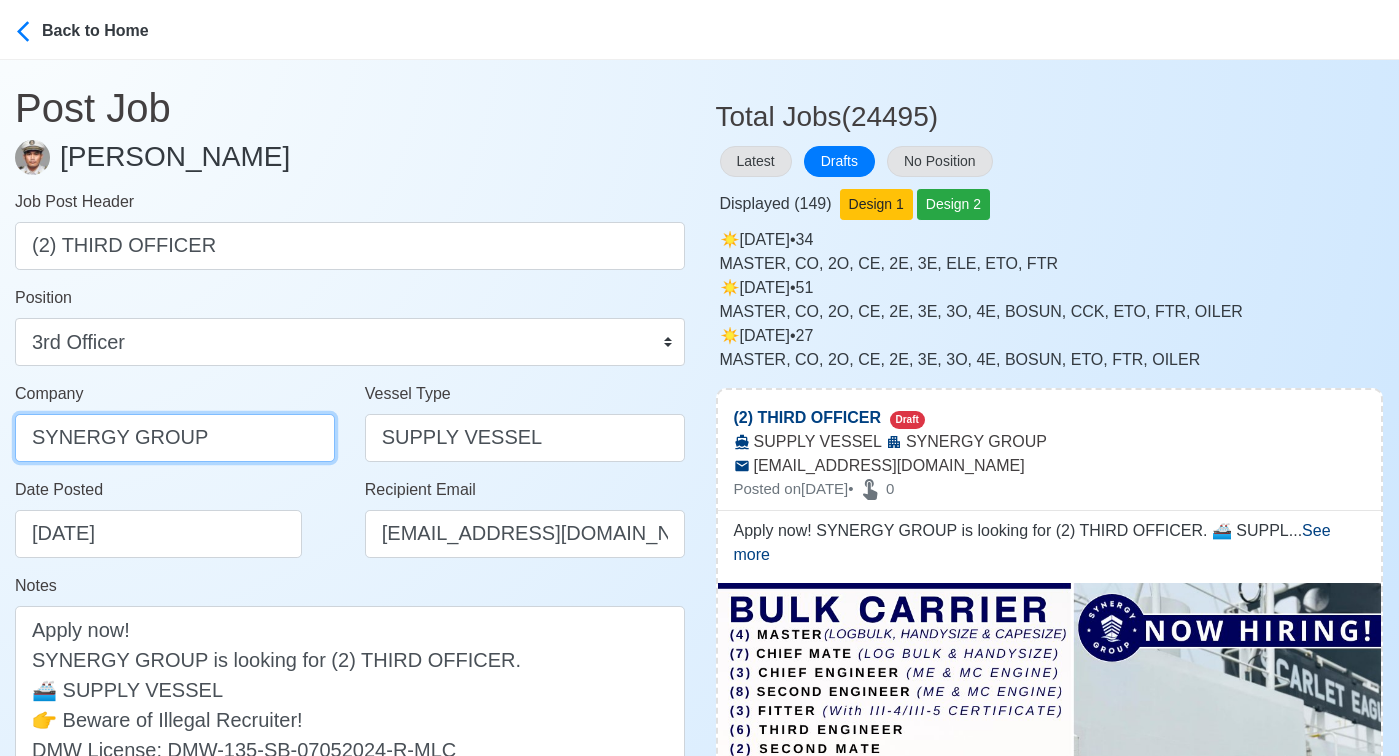 click on "SYNERGY GROUP" at bounding box center (175, 438) 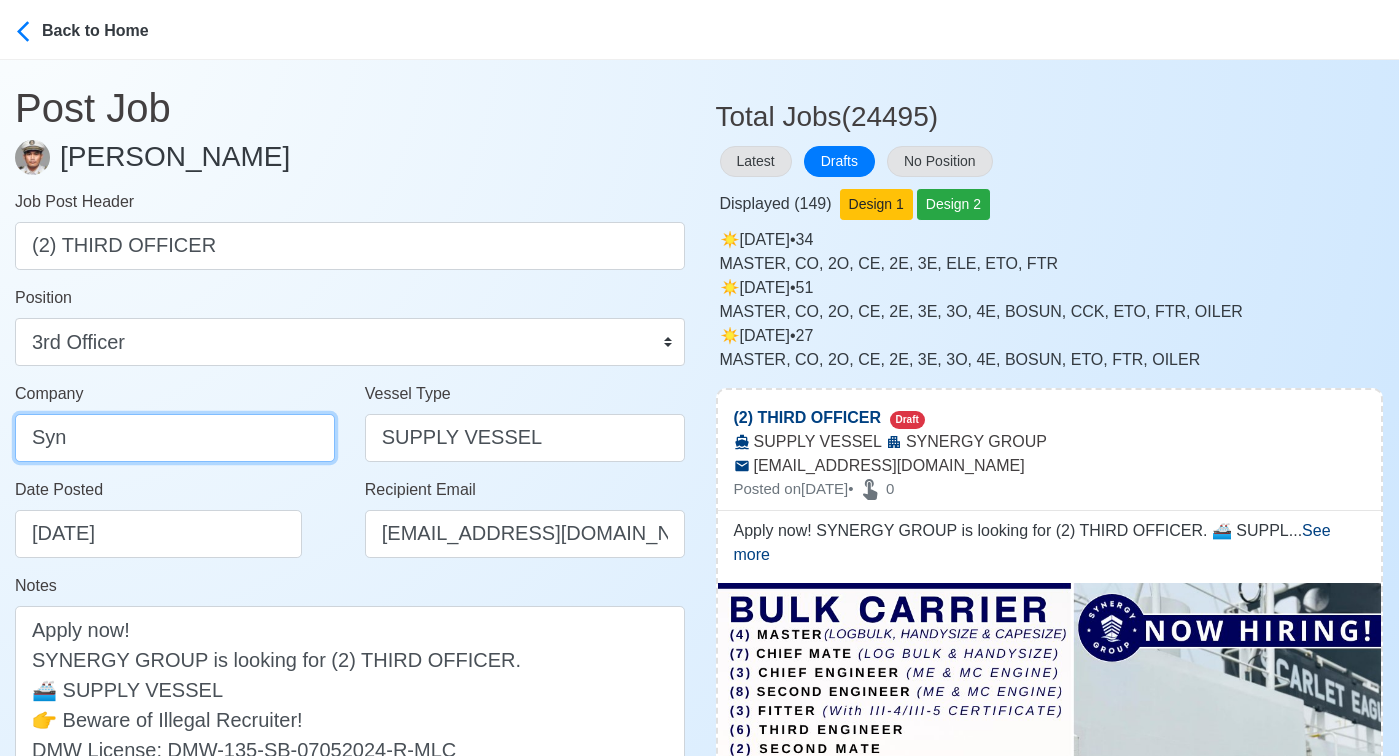 type on "SYNERGYGROUP OPERATIONS INC." 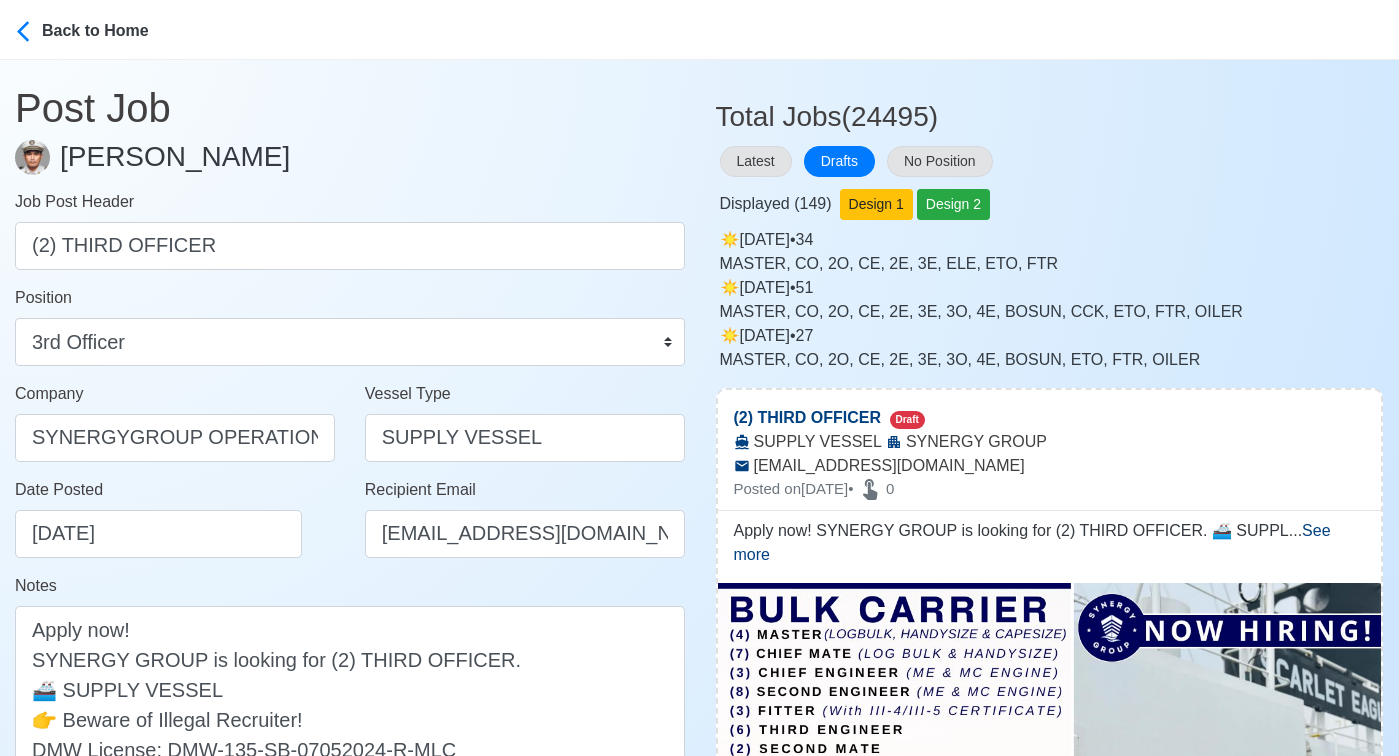 click on "Date Posted       07/23/2025" at bounding box center (175, 526) 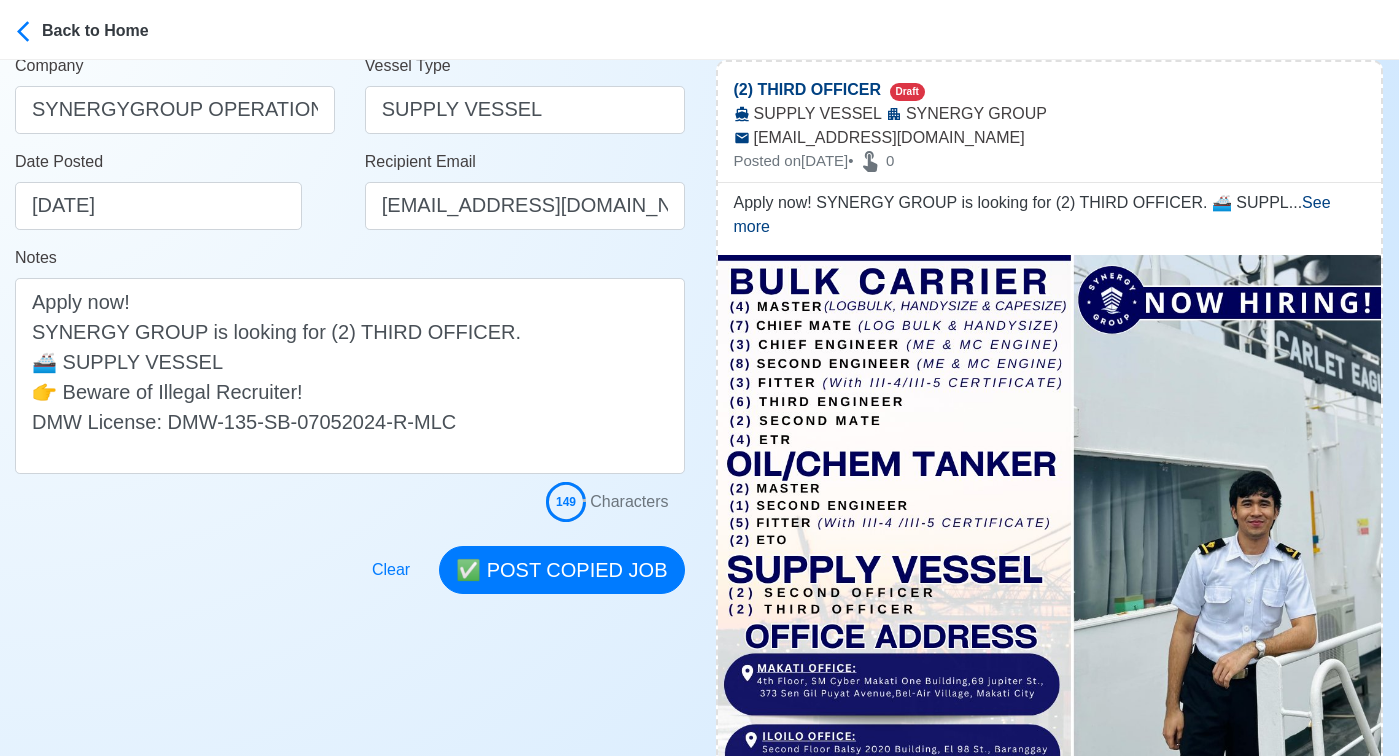 scroll, scrollTop: 371, scrollLeft: 0, axis: vertical 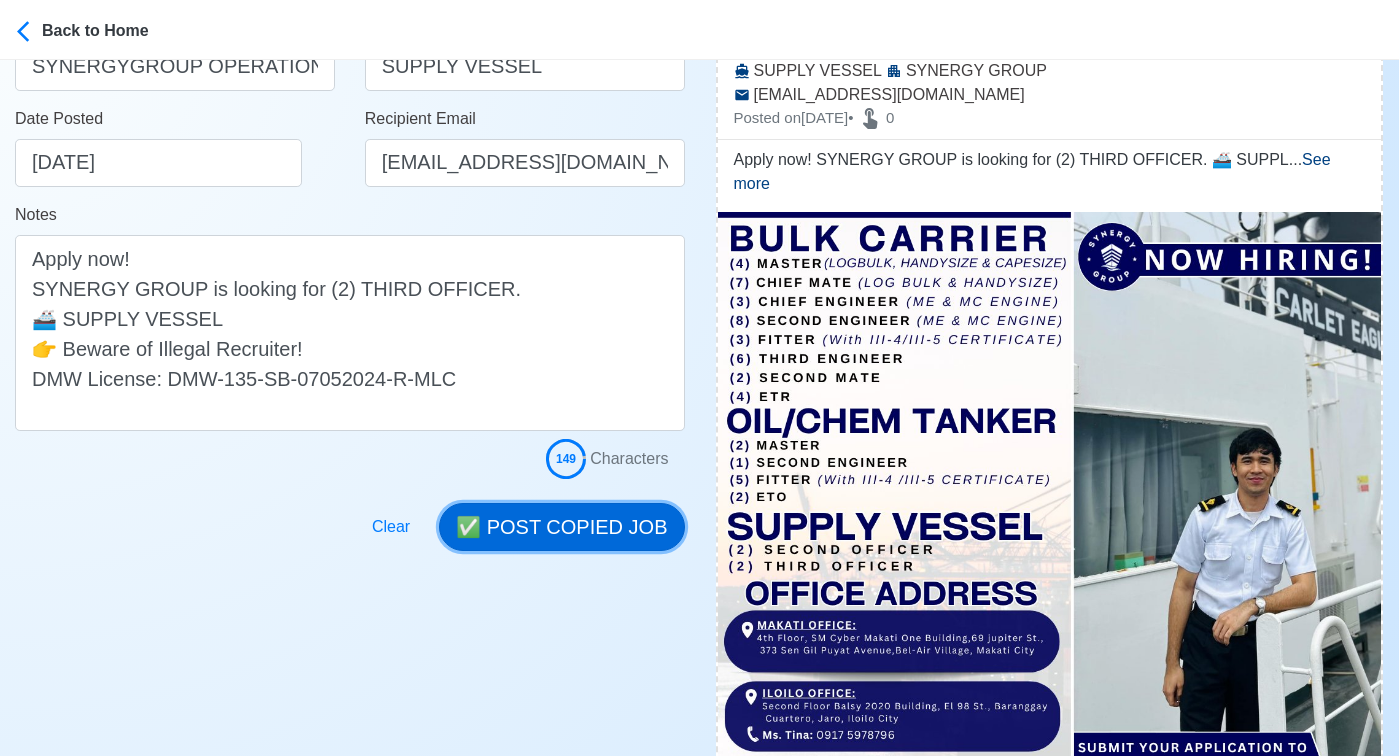 click on "✅ POST COPIED JOB" at bounding box center (561, 527) 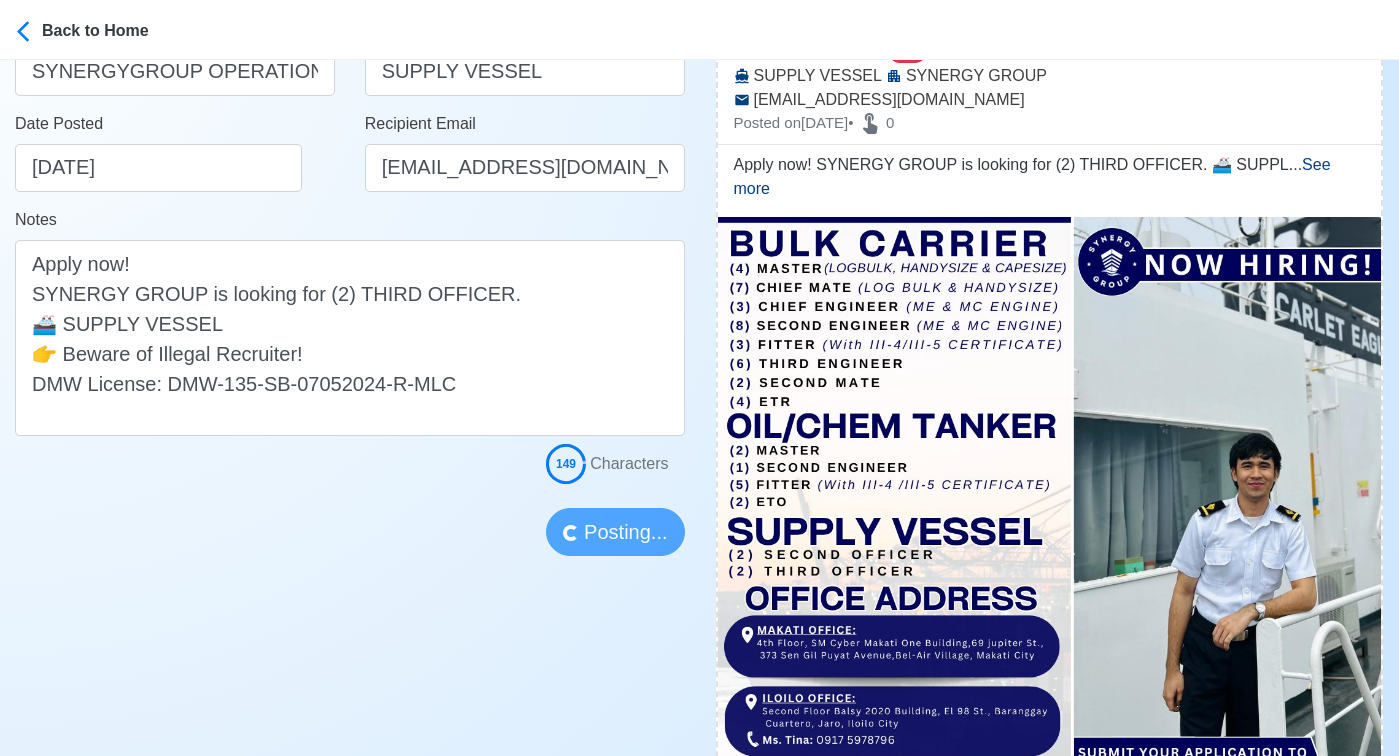 type 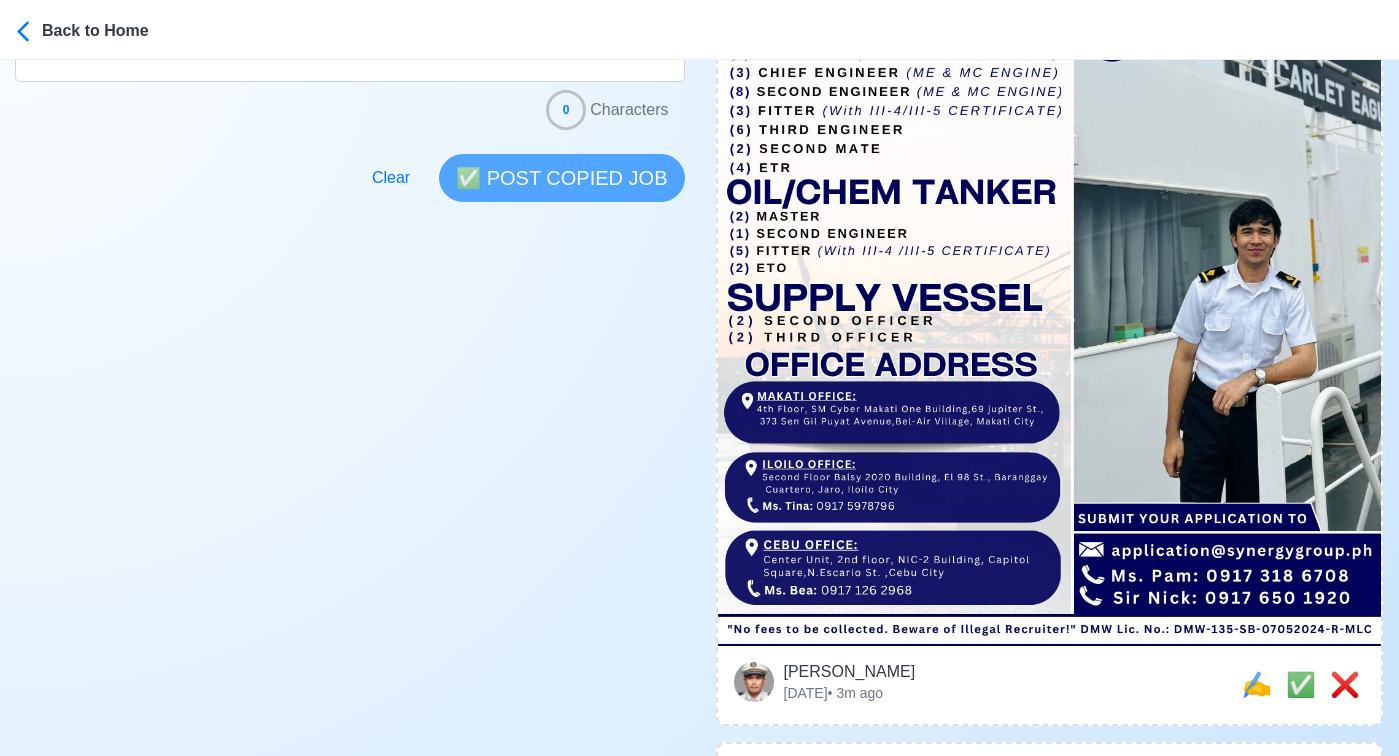 scroll, scrollTop: 627, scrollLeft: 0, axis: vertical 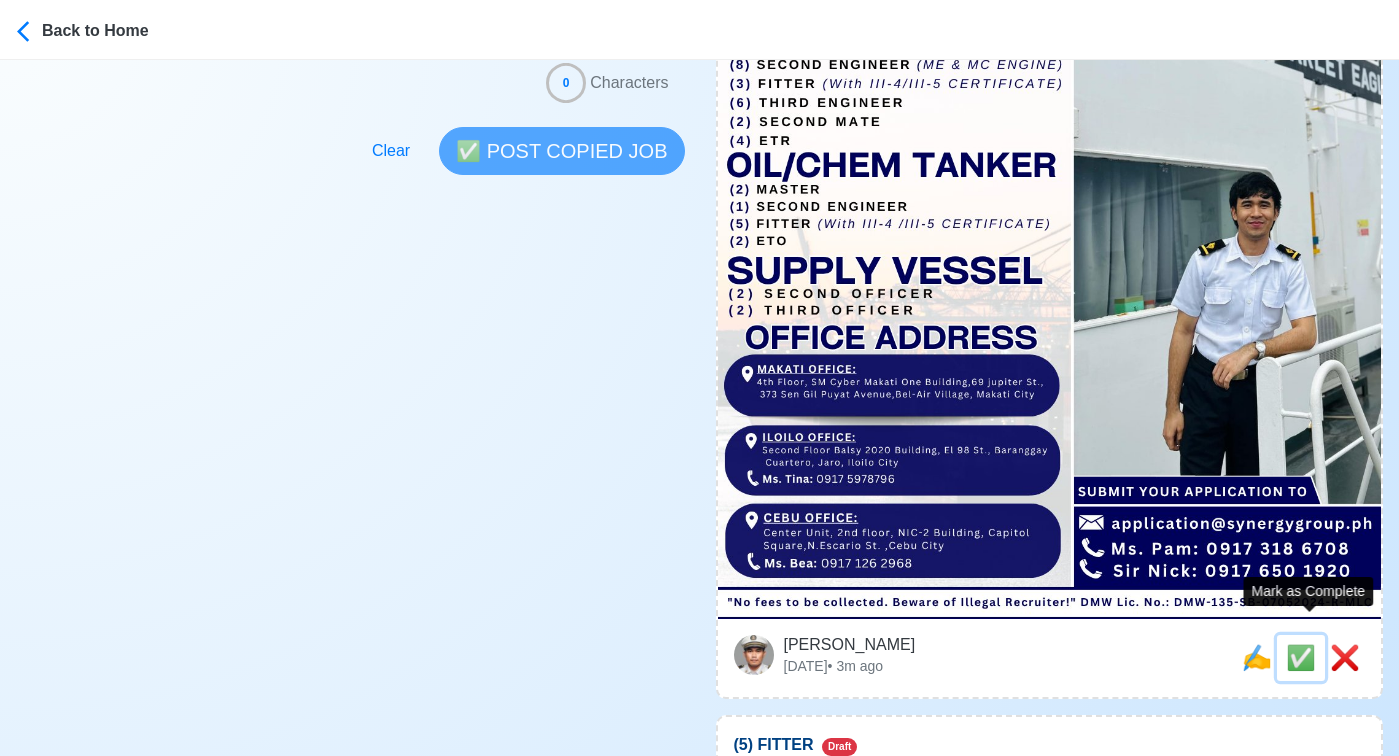 click on "✅" at bounding box center [1301, 657] 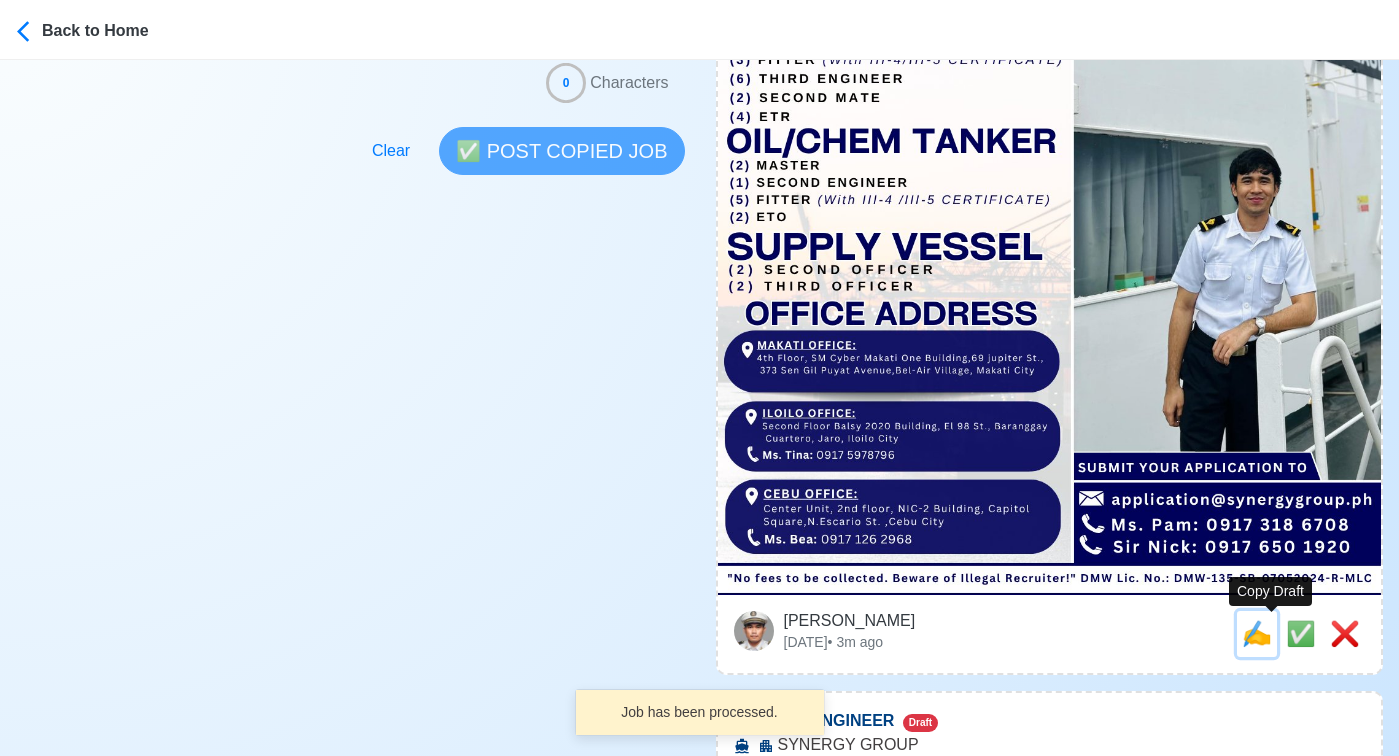 click on "✍️" at bounding box center [1257, 633] 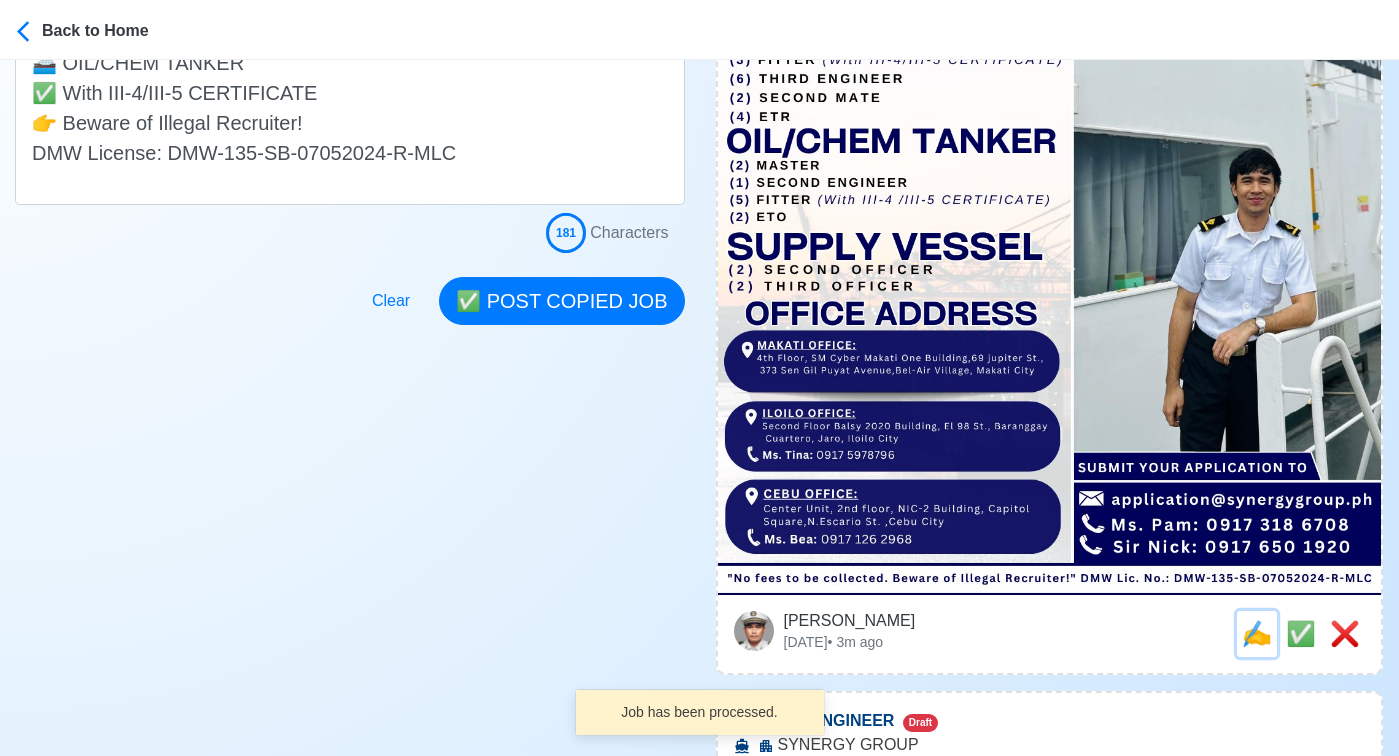 scroll, scrollTop: 0, scrollLeft: 0, axis: both 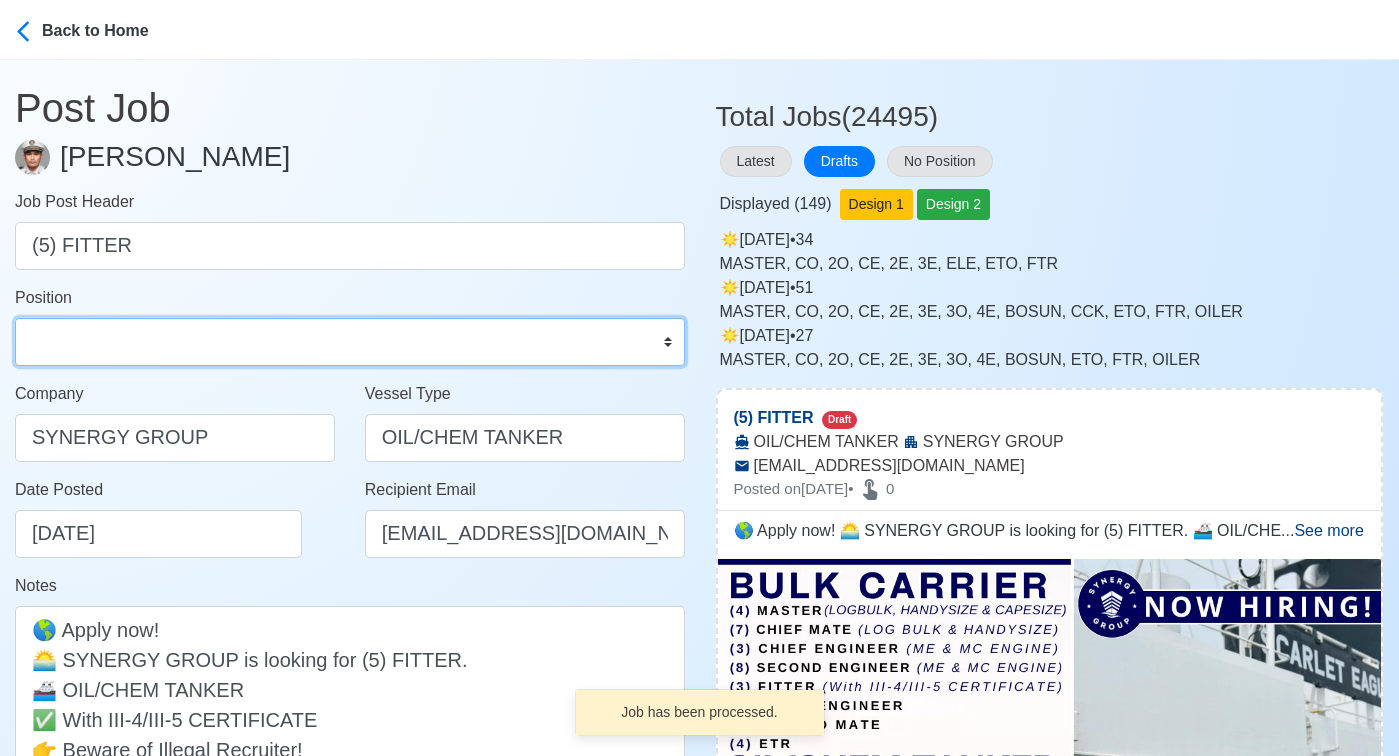 click on "Master Chief Officer 2nd Officer 3rd Officer Junior Officer Chief Engineer 2nd Engineer 3rd Engineer 4th Engineer Gas Engineer Junior Engineer 1st Assistant Engineer 2nd Assistant Engineer 3rd Assistant Engineer ETO/ETR Electrician Electrical Engineer Oiler Fitter Welder Chief Cook Chef Cook Messman Wiper Rigger Ordinary Seaman Able Seaman Motorman Pumpman Bosun Cadet Reefer Mechanic Operator Repairman Painter Steward Waiter Others" at bounding box center [350, 342] 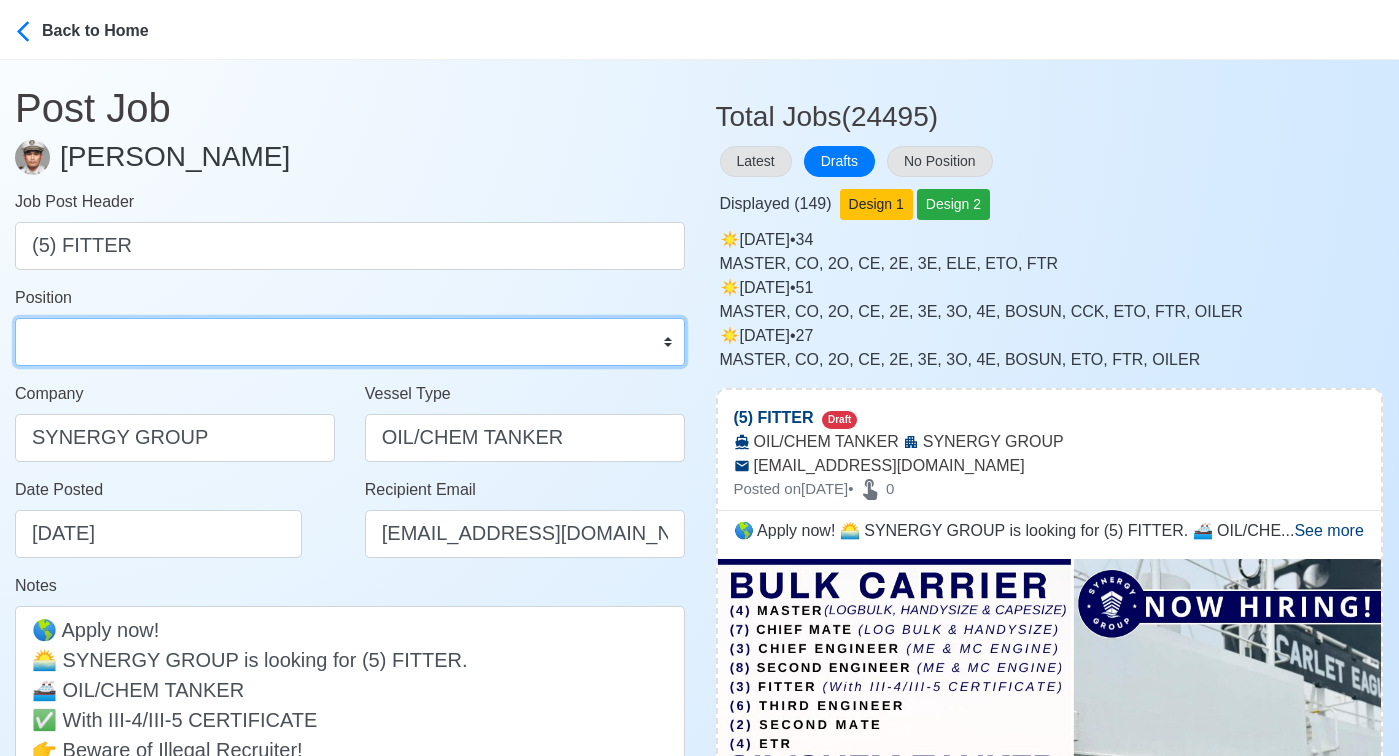 select on "Fitter" 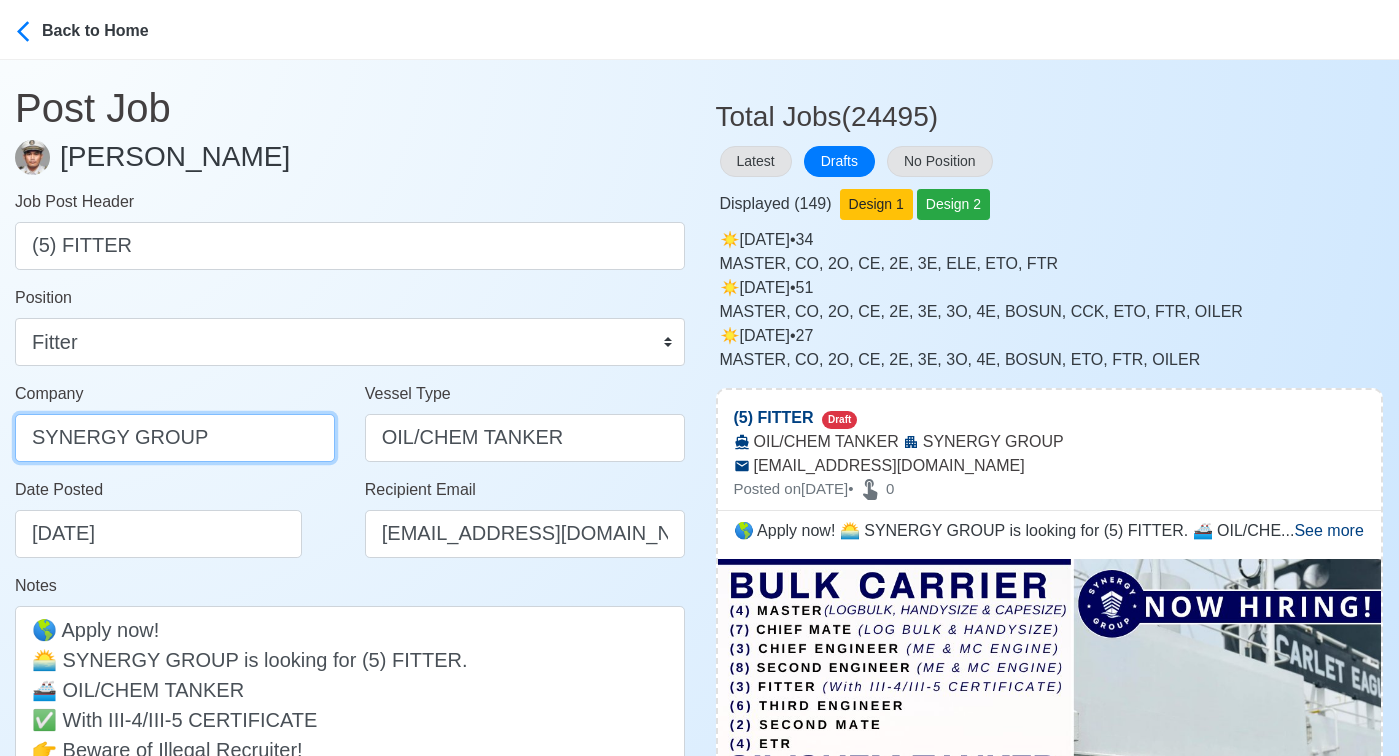 click on "SYNERGY GROUP" at bounding box center [175, 438] 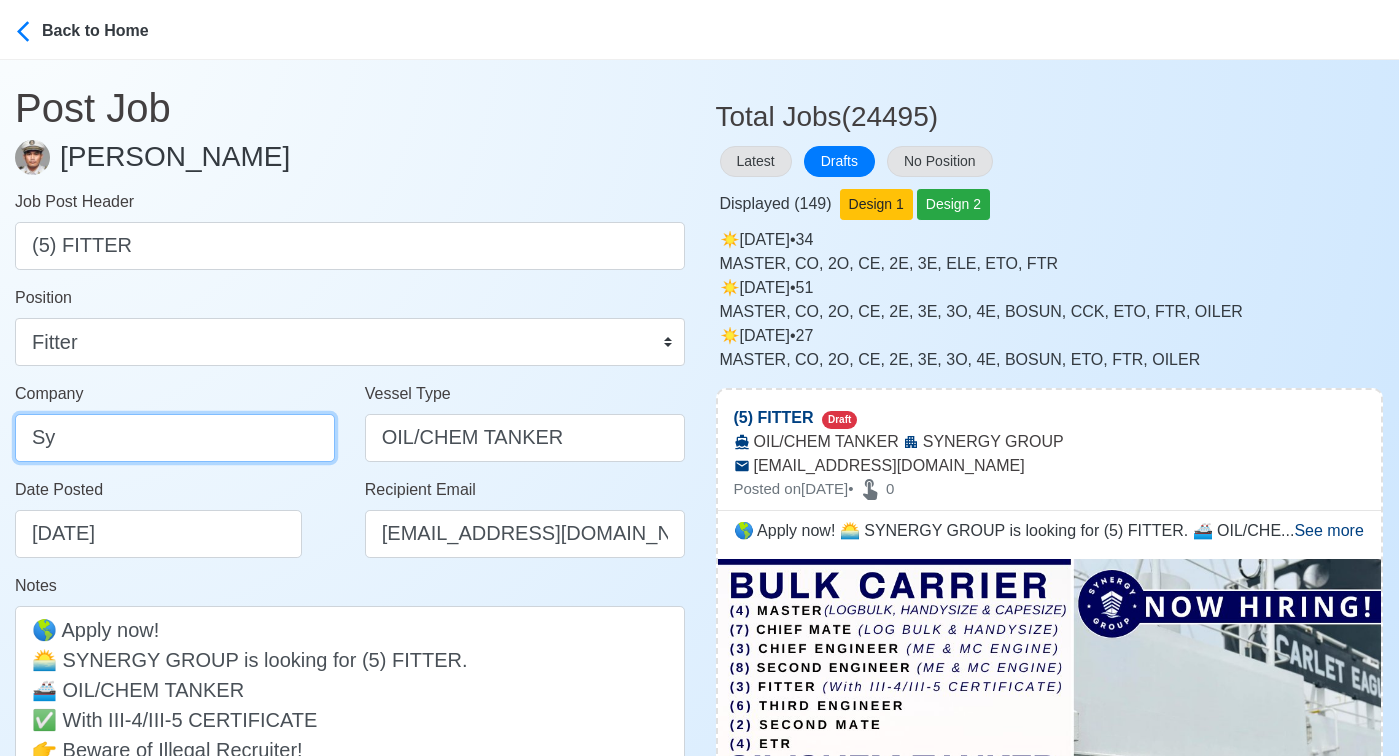type on "SYNERGYGROUP OPERATIONS INC." 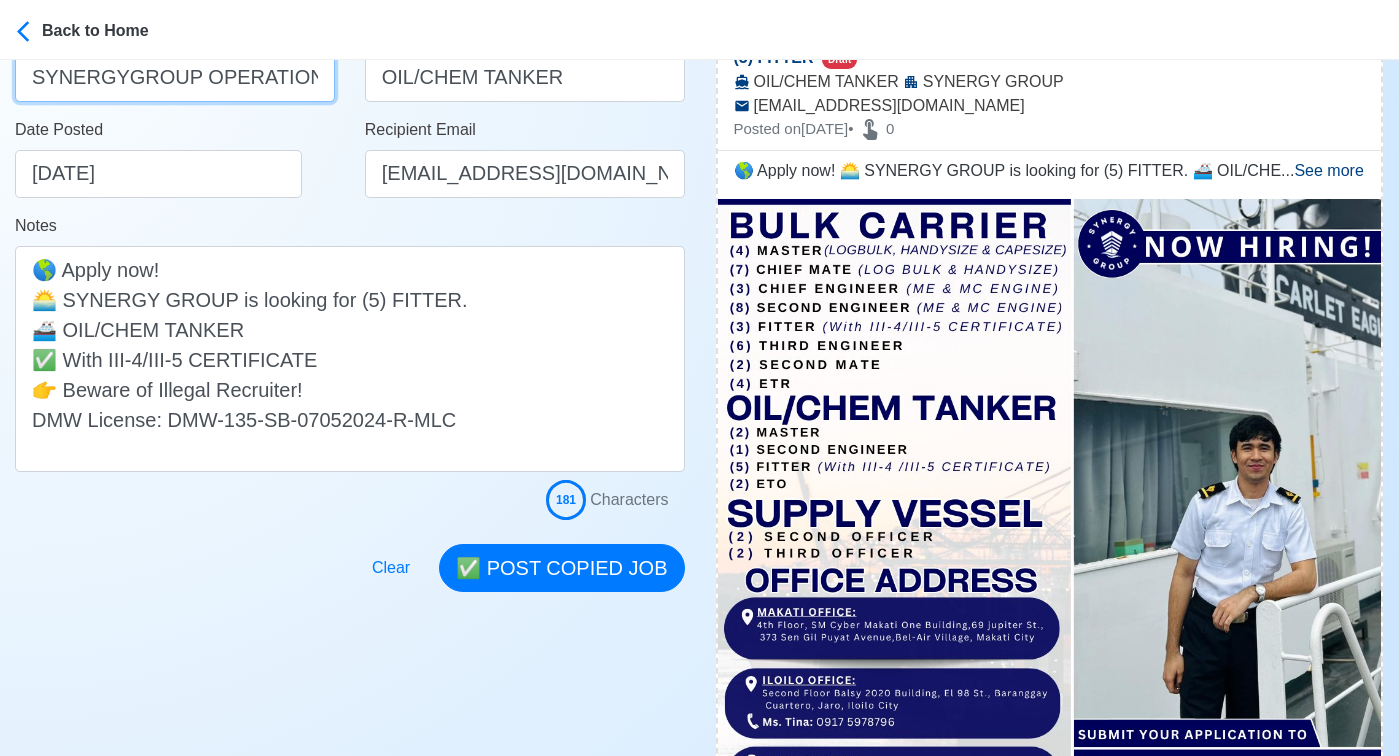 scroll, scrollTop: 492, scrollLeft: 0, axis: vertical 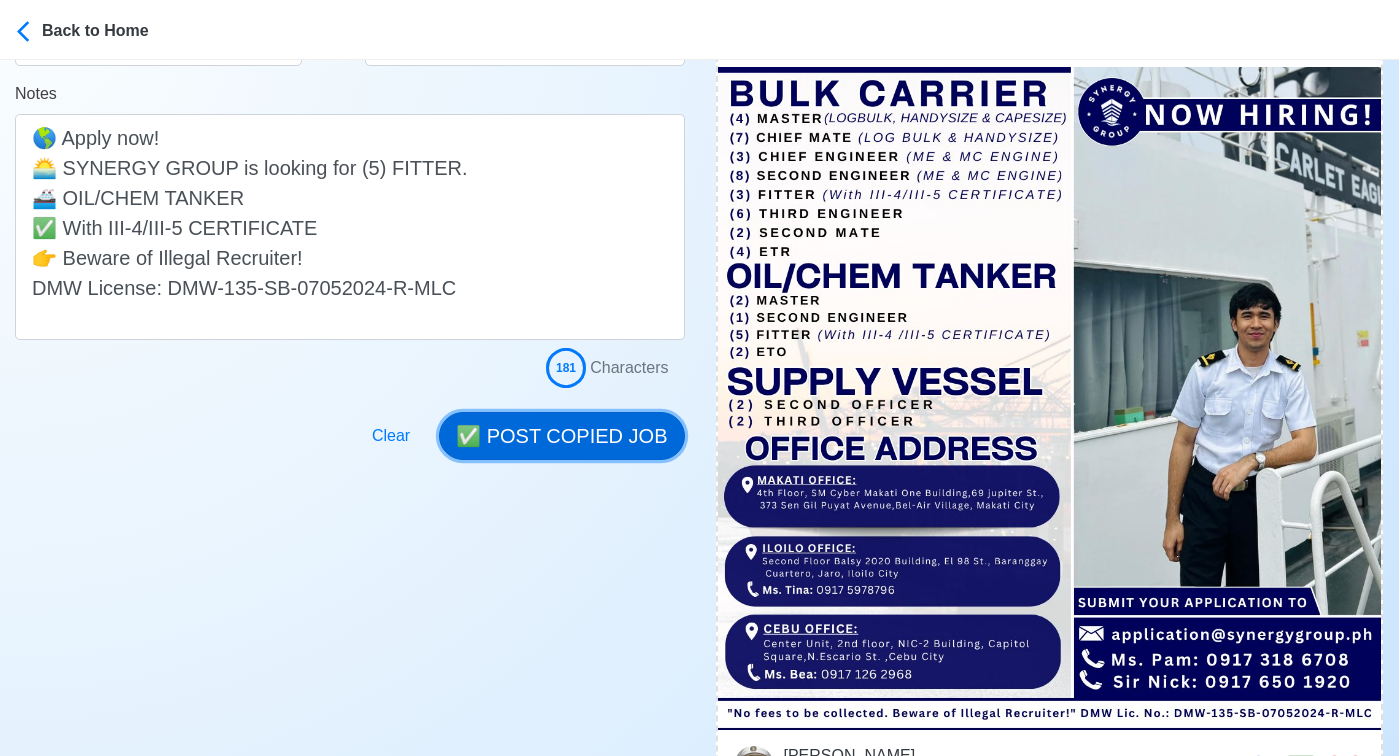 click on "✅ POST COPIED JOB" at bounding box center (561, 436) 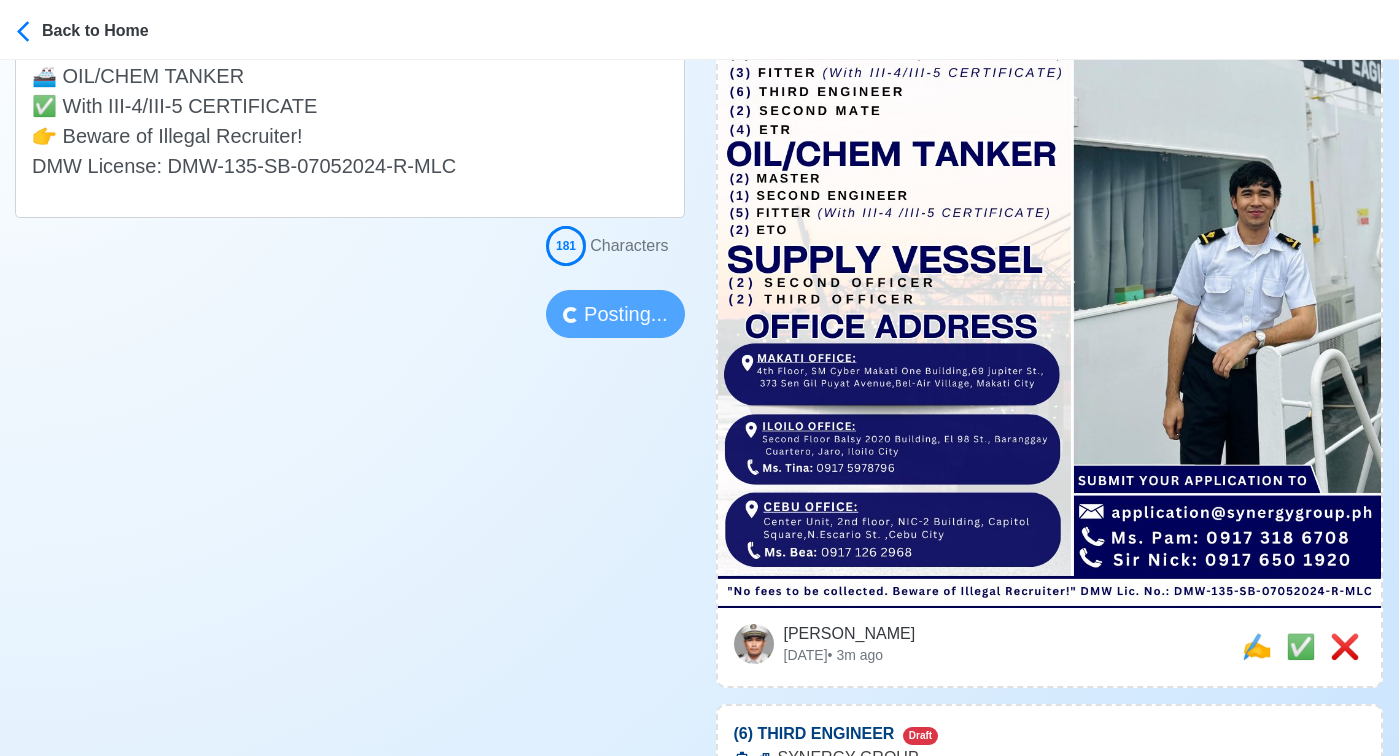scroll, scrollTop: 620, scrollLeft: 0, axis: vertical 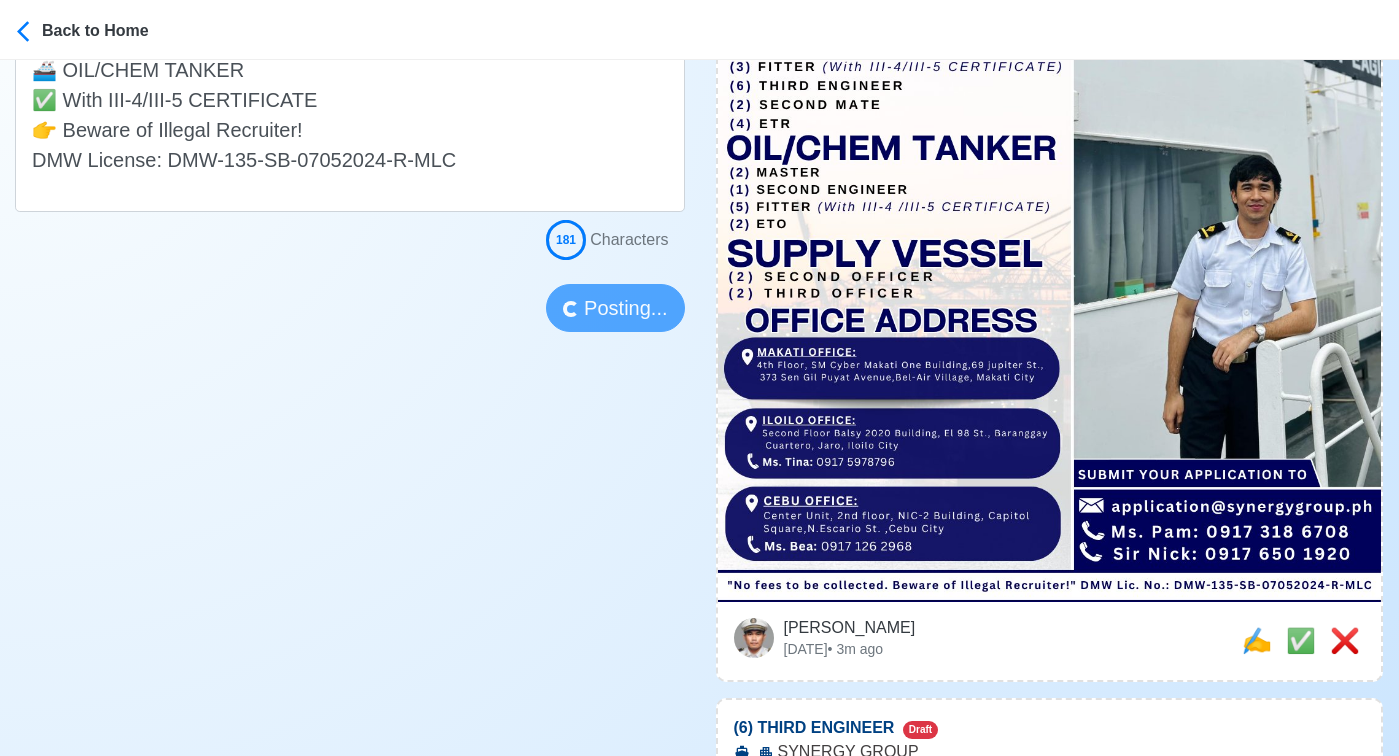 type 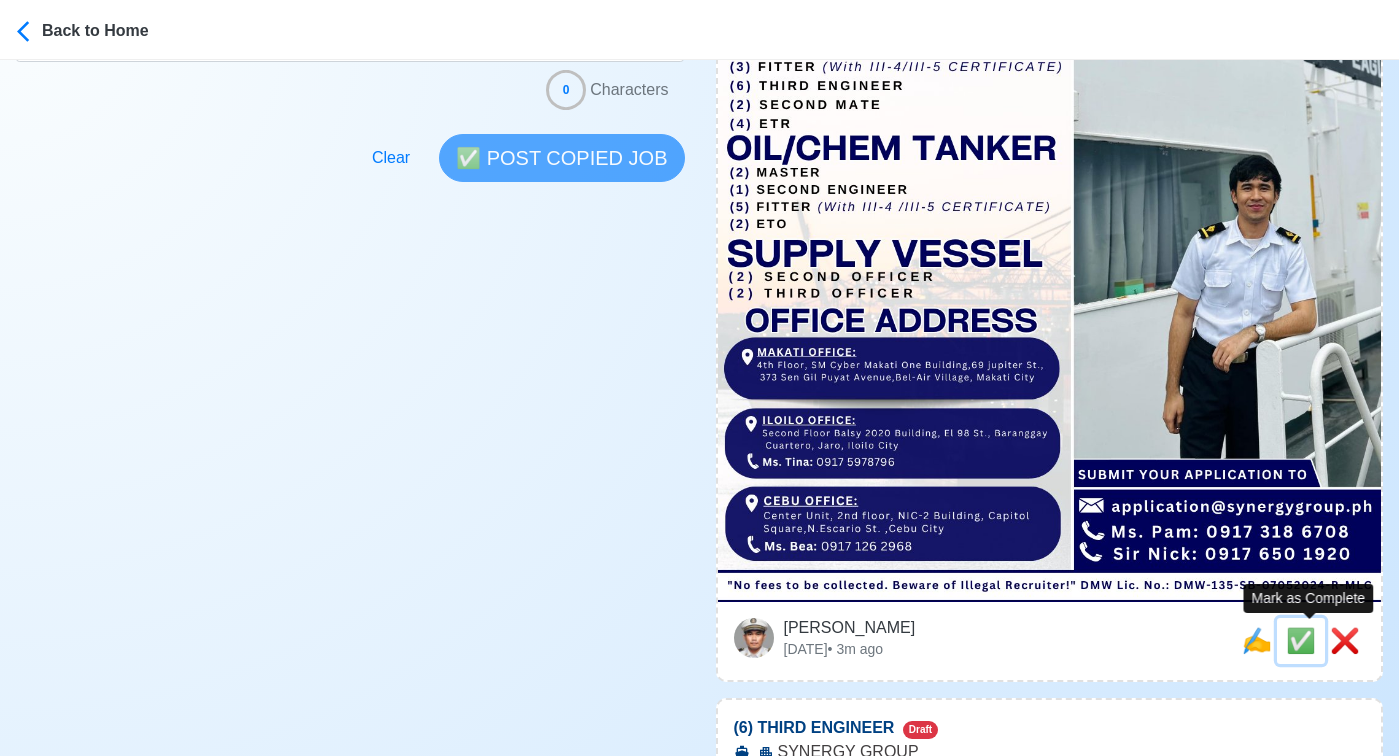 click on "✅" at bounding box center [1301, 640] 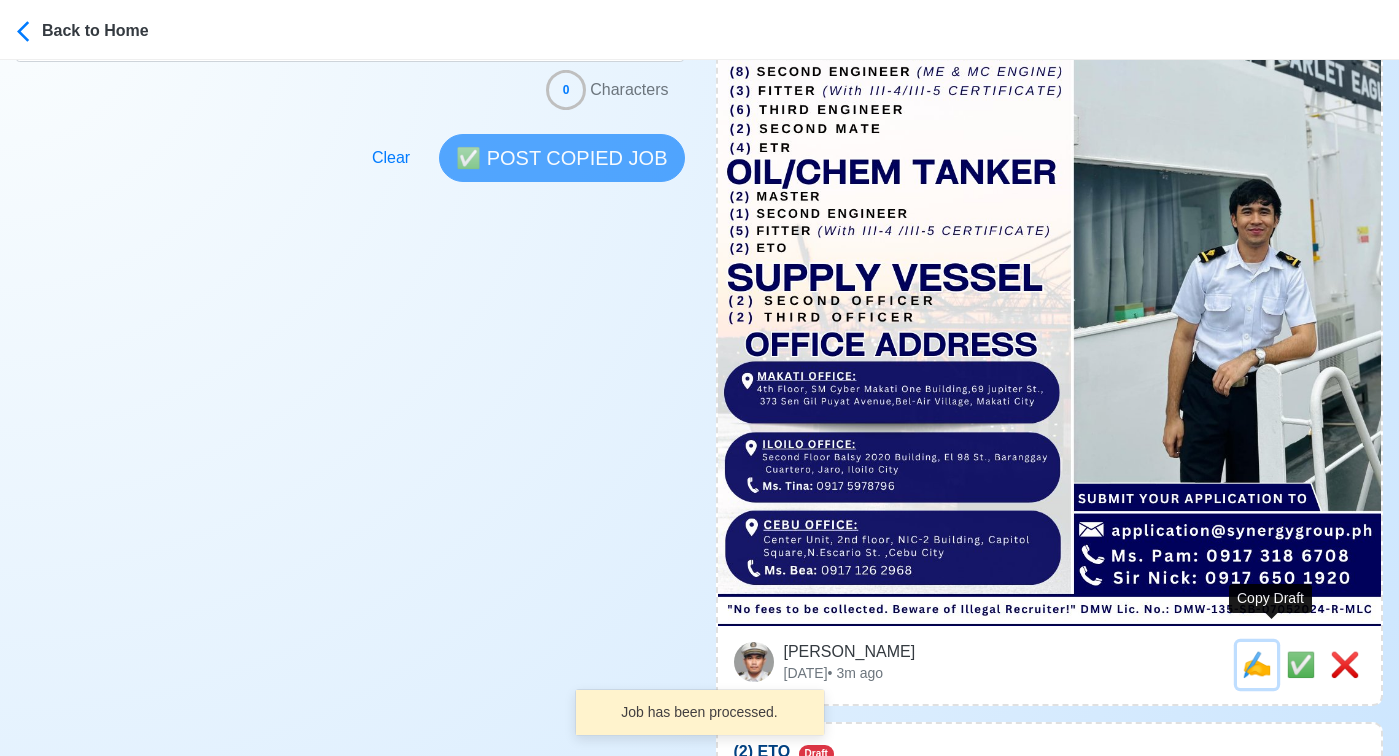 click on "✍️" at bounding box center [1257, 664] 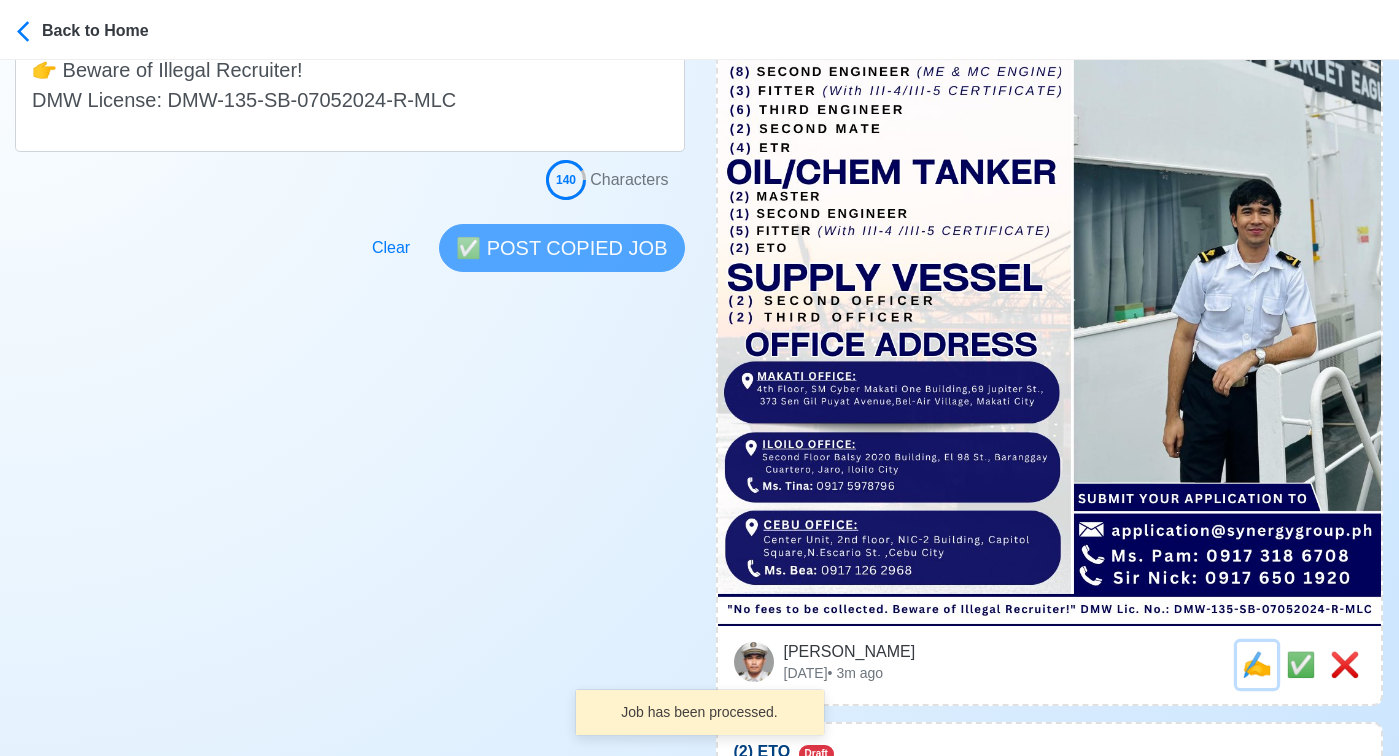 scroll, scrollTop: 0, scrollLeft: 0, axis: both 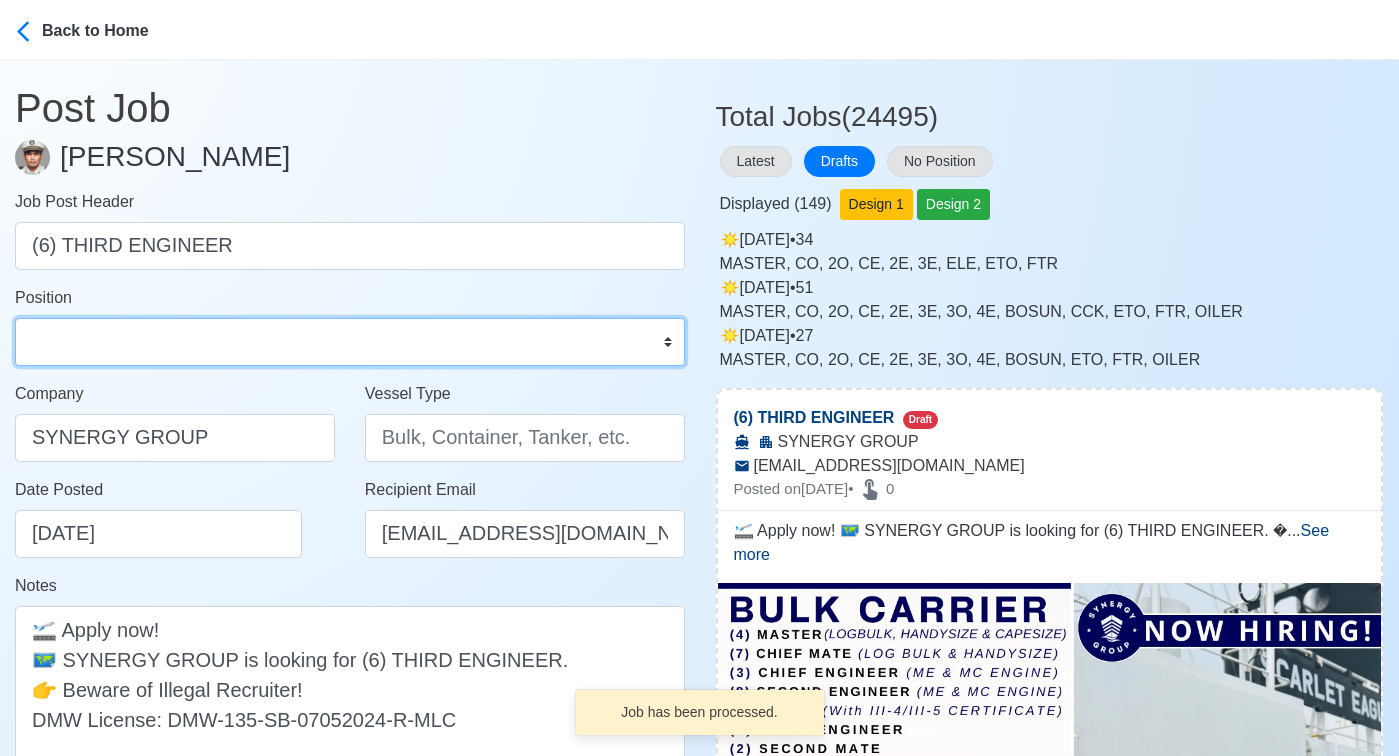 click on "Master Chief Officer 2nd Officer 3rd Officer Junior Officer Chief Engineer 2nd Engineer 3rd Engineer 4th Engineer Gas Engineer Junior Engineer 1st Assistant Engineer 2nd Assistant Engineer 3rd Assistant Engineer ETO/ETR Electrician Electrical Engineer Oiler Fitter Welder Chief Cook Chef Cook Messman Wiper Rigger Ordinary Seaman Able Seaman Motorman Pumpman Bosun Cadet Reefer Mechanic Operator Repairman Painter Steward Waiter Others" at bounding box center (350, 342) 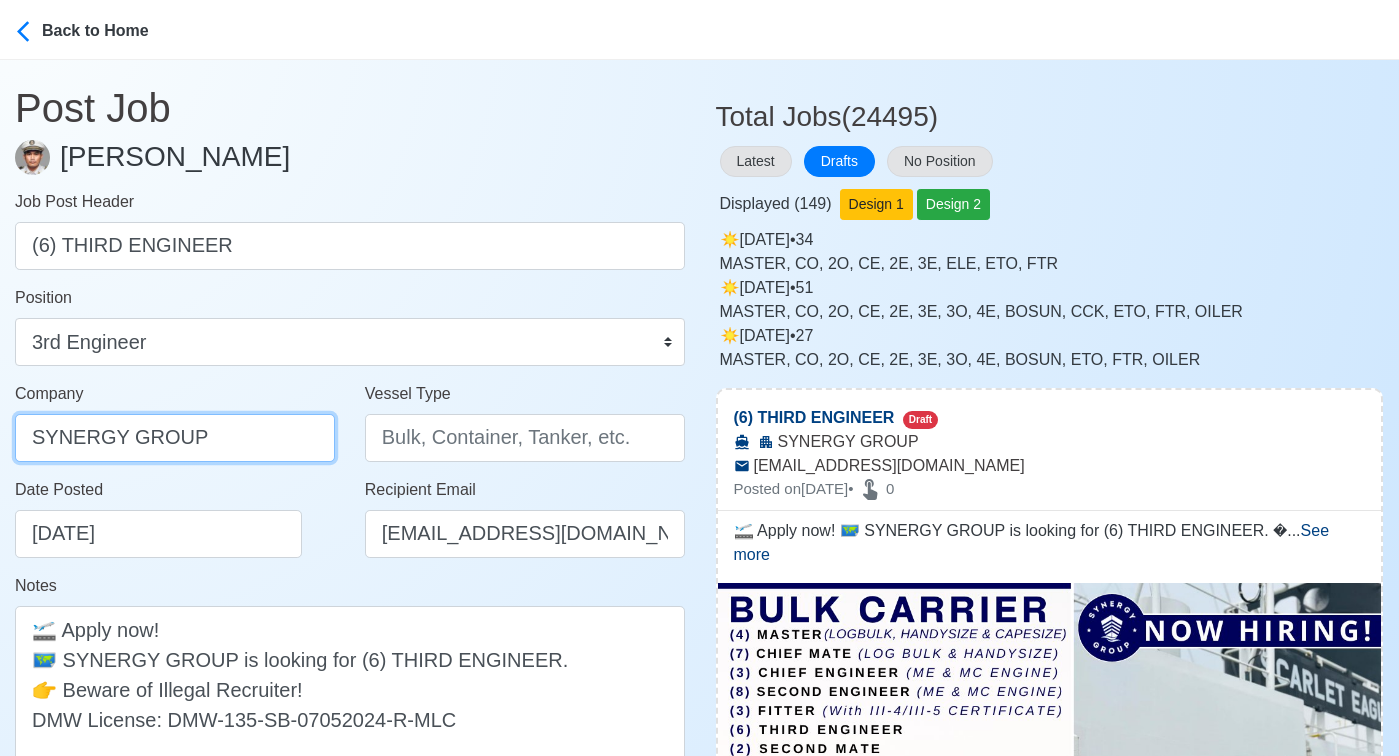 click on "SYNERGY GROUP" at bounding box center [175, 438] 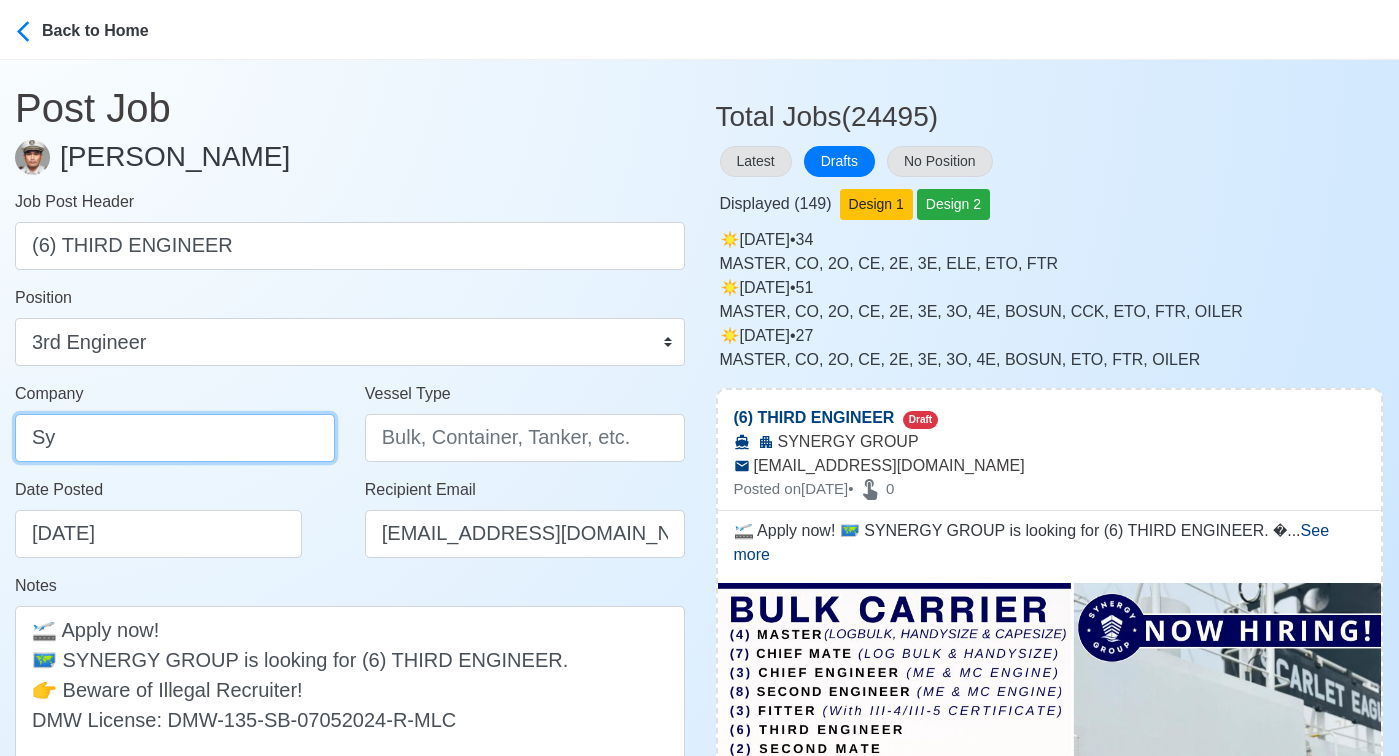 type on "SYNERGYGROUP OPERATIONS INC." 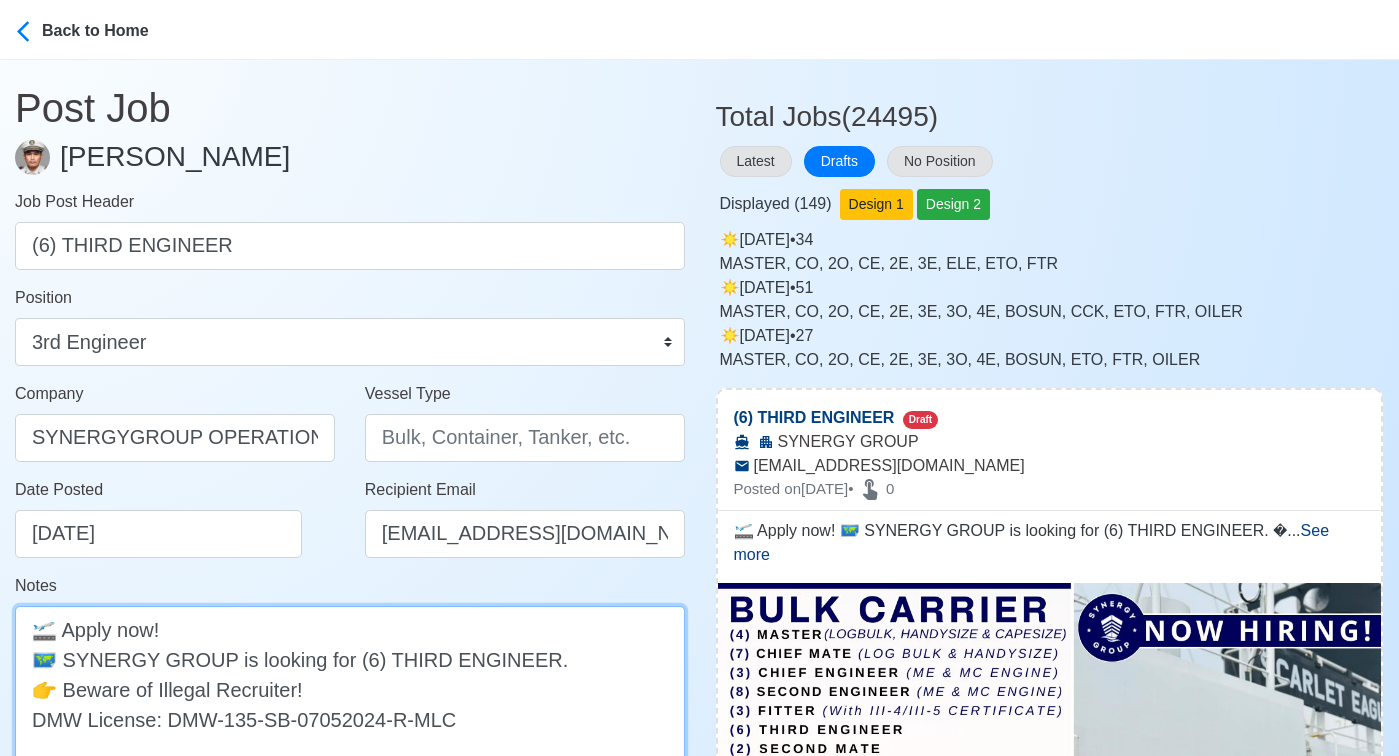 click on "🛫 Apply now!
🗺️ SYNERGY GROUP is looking for (6) THIRD ENGINEER.
👉 Beware of Illegal Recruiter!
DMW License: DMW-135-SB-07052024-R-MLC" at bounding box center [350, 689] 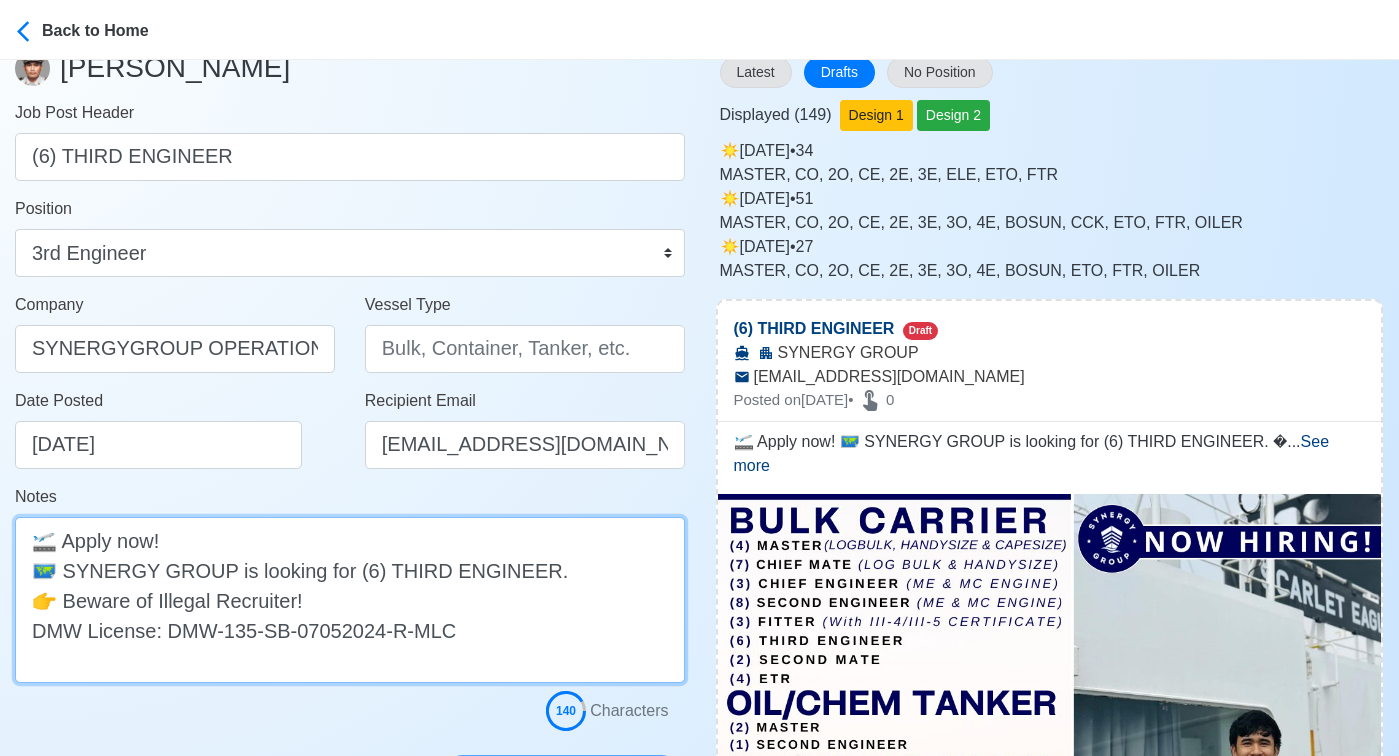 scroll, scrollTop: 86, scrollLeft: 0, axis: vertical 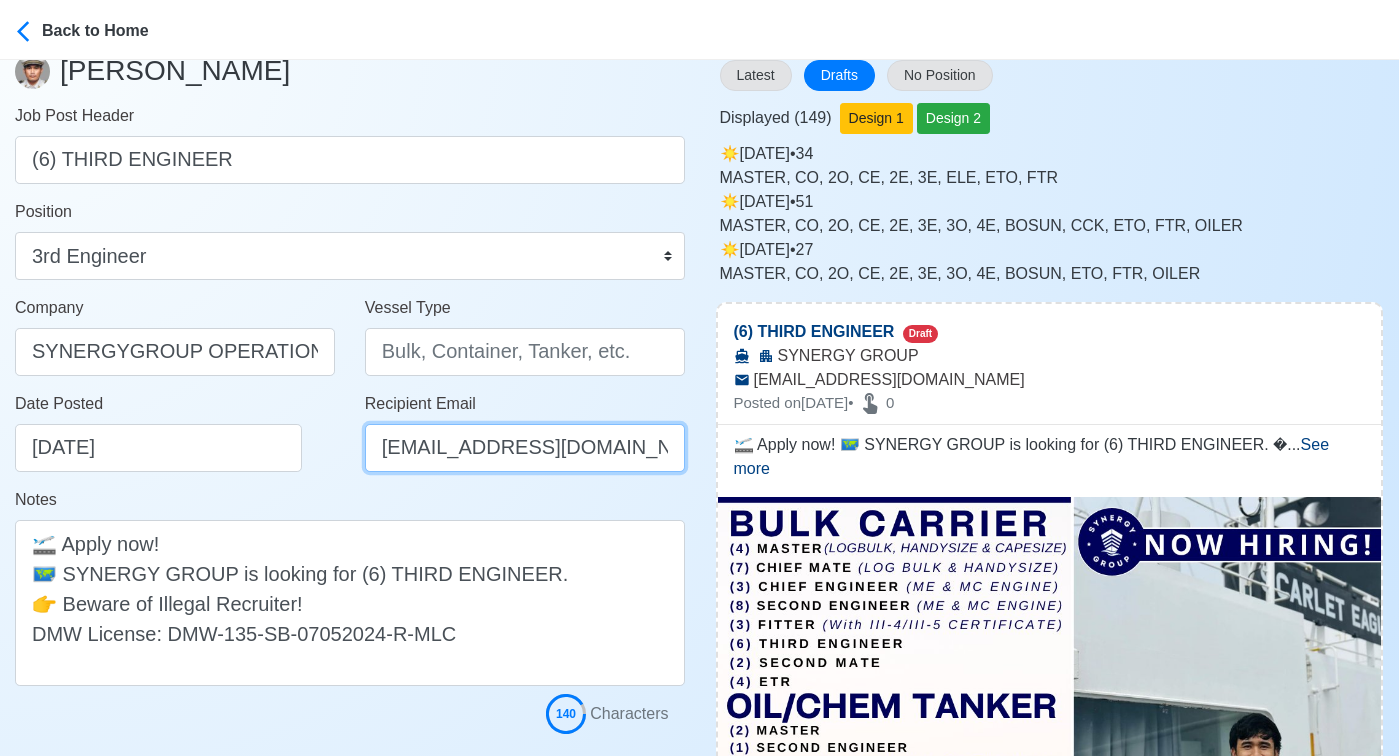 click on "application@synergygroup.ph" at bounding box center [525, 448] 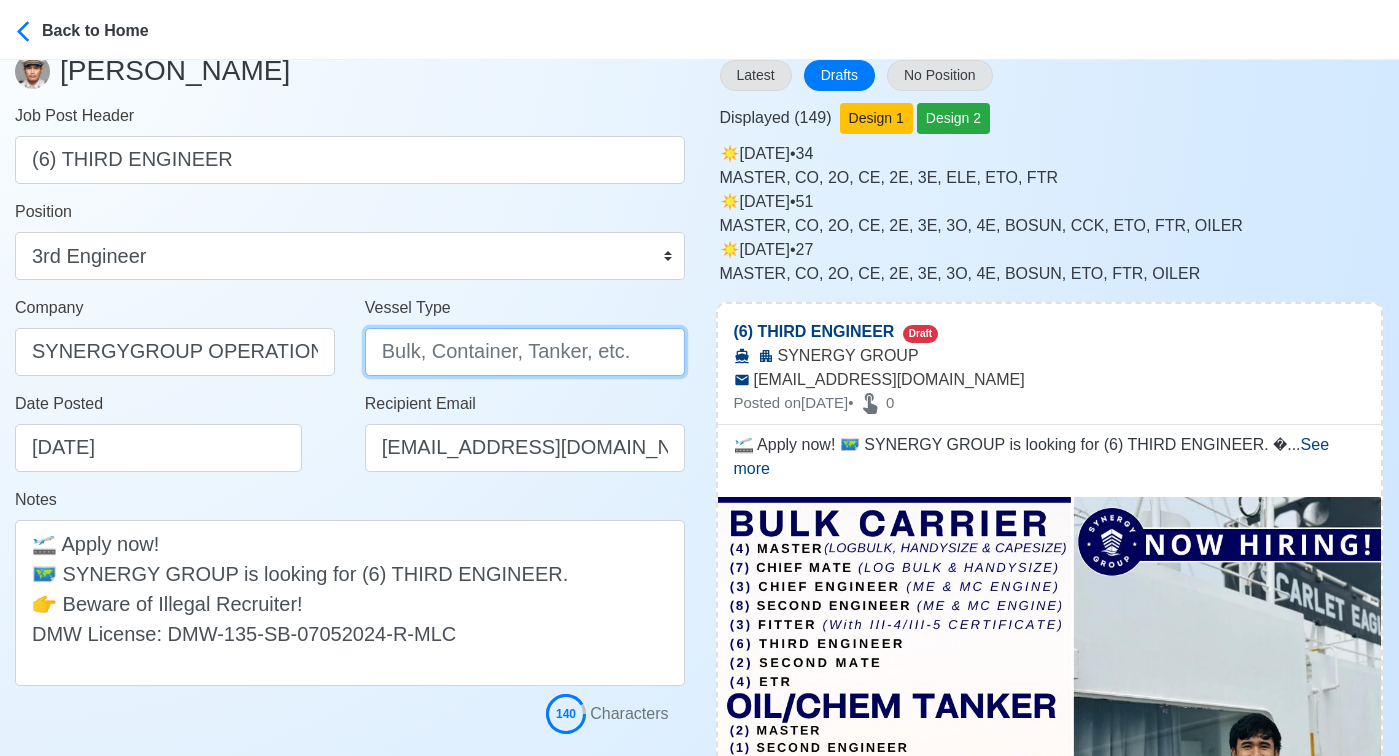 click on "Vessel Type" at bounding box center [525, 352] 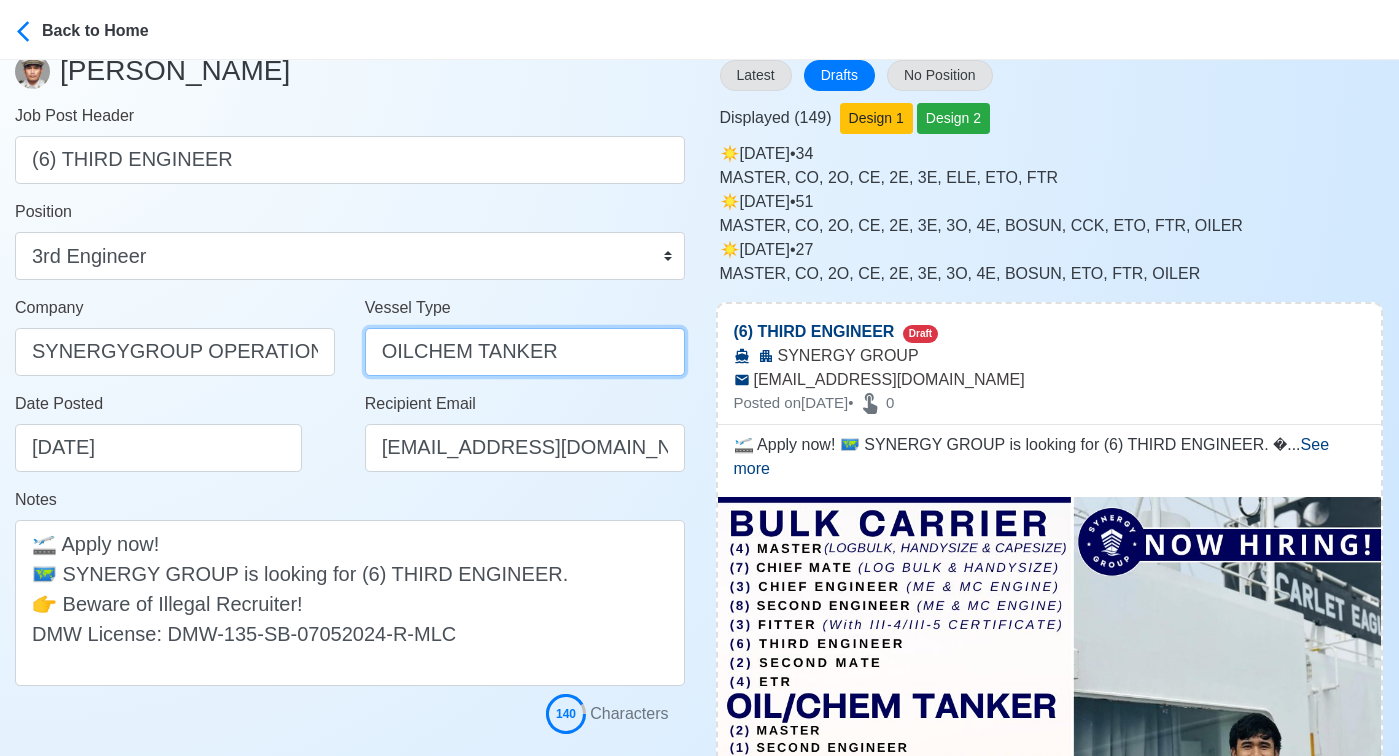 click on "OILCHEM TANKER" at bounding box center [525, 352] 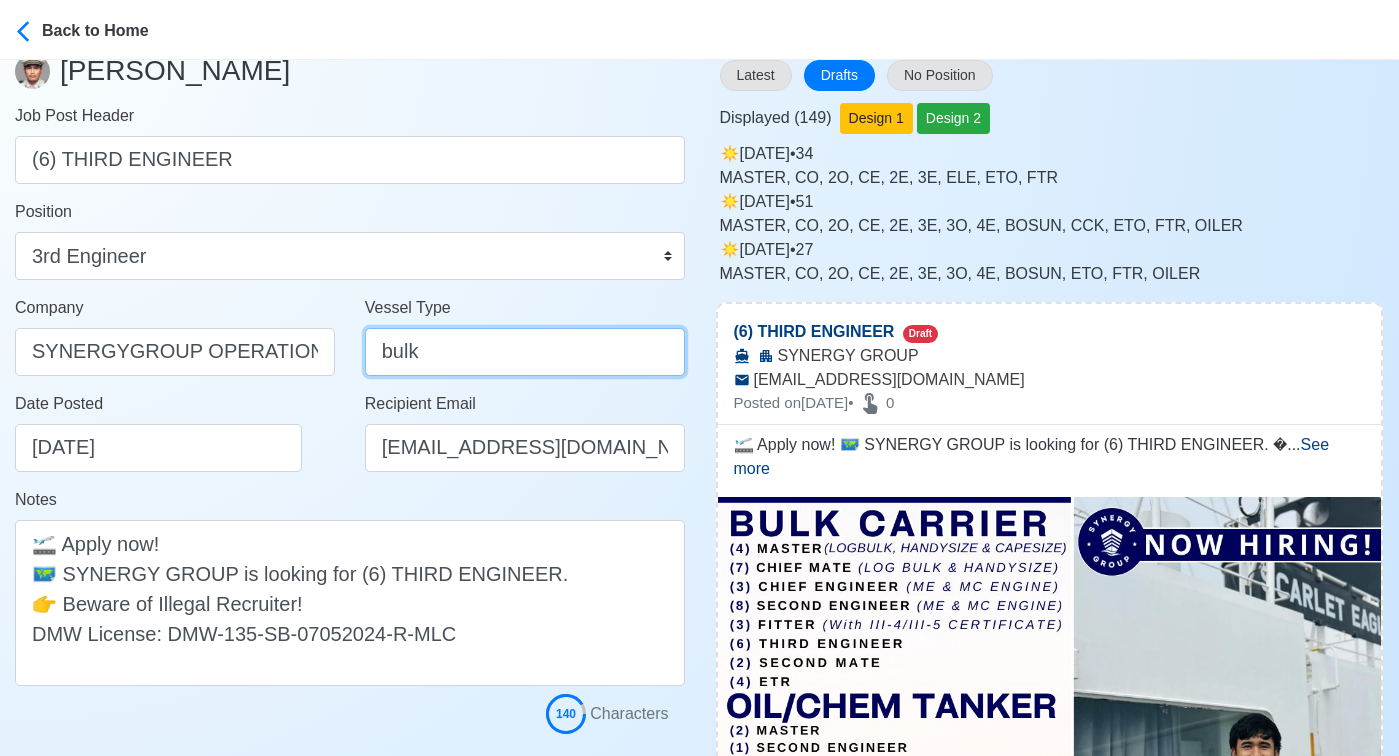 type on "BULK CARRIER" 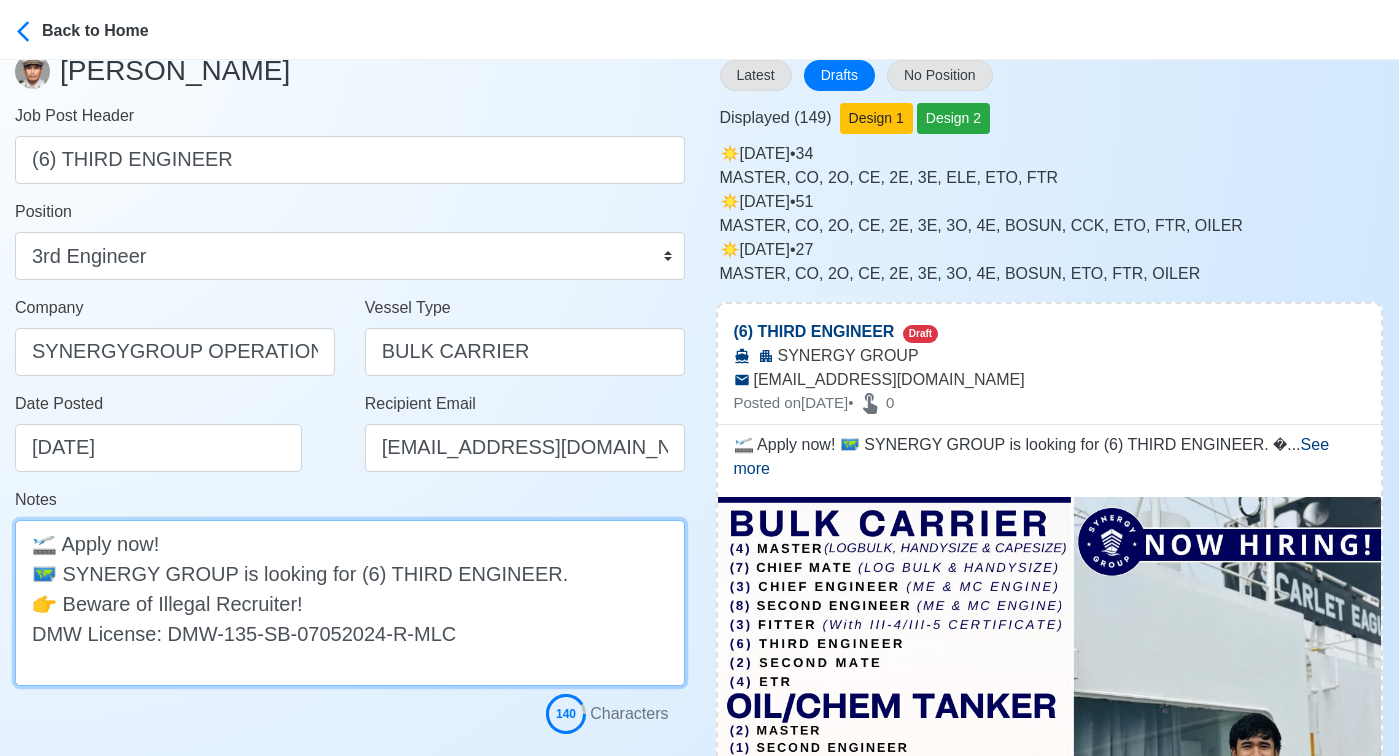 click on "🛫 Apply now!
🗺️ SYNERGY GROUP is looking for (6) THIRD ENGINEER.
👉 Beware of Illegal Recruiter!
DMW License: DMW-135-SB-07052024-R-MLC" at bounding box center (350, 603) 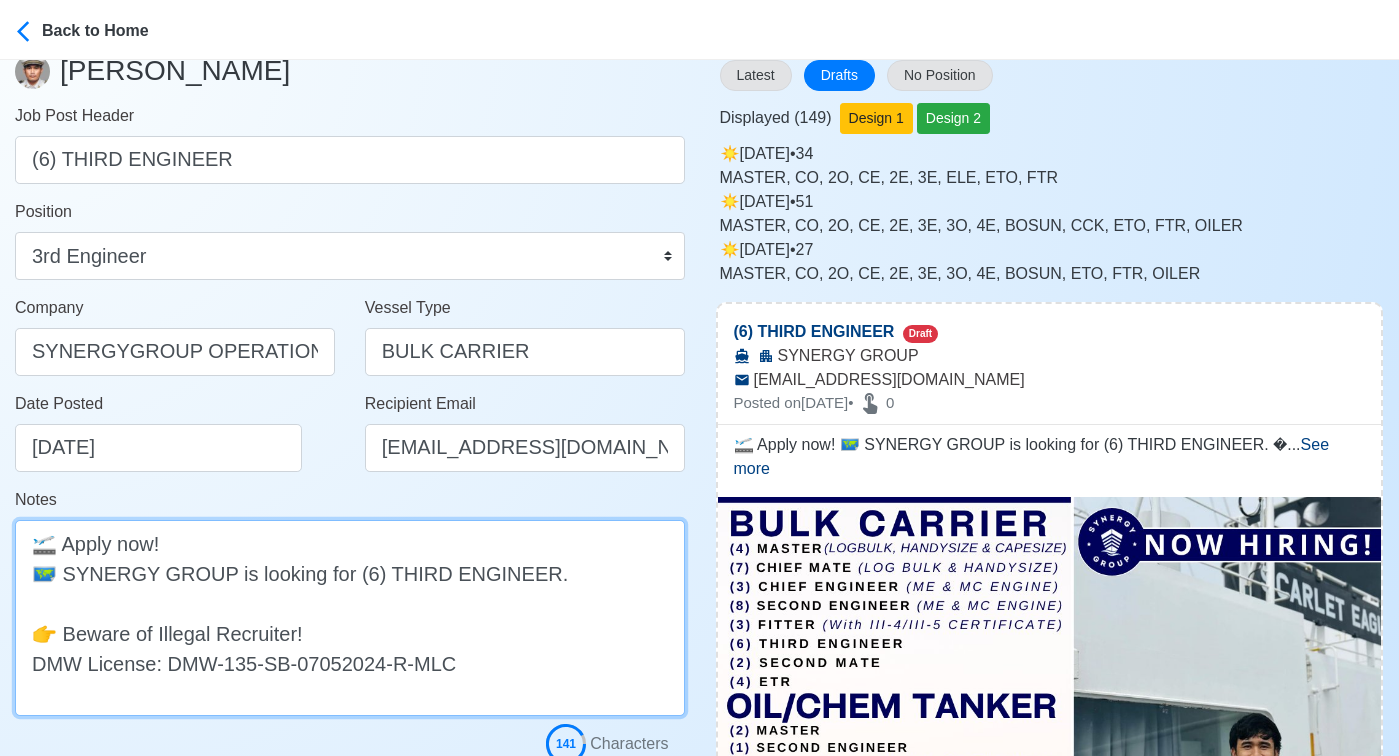 paste on "BULK CARRIER" 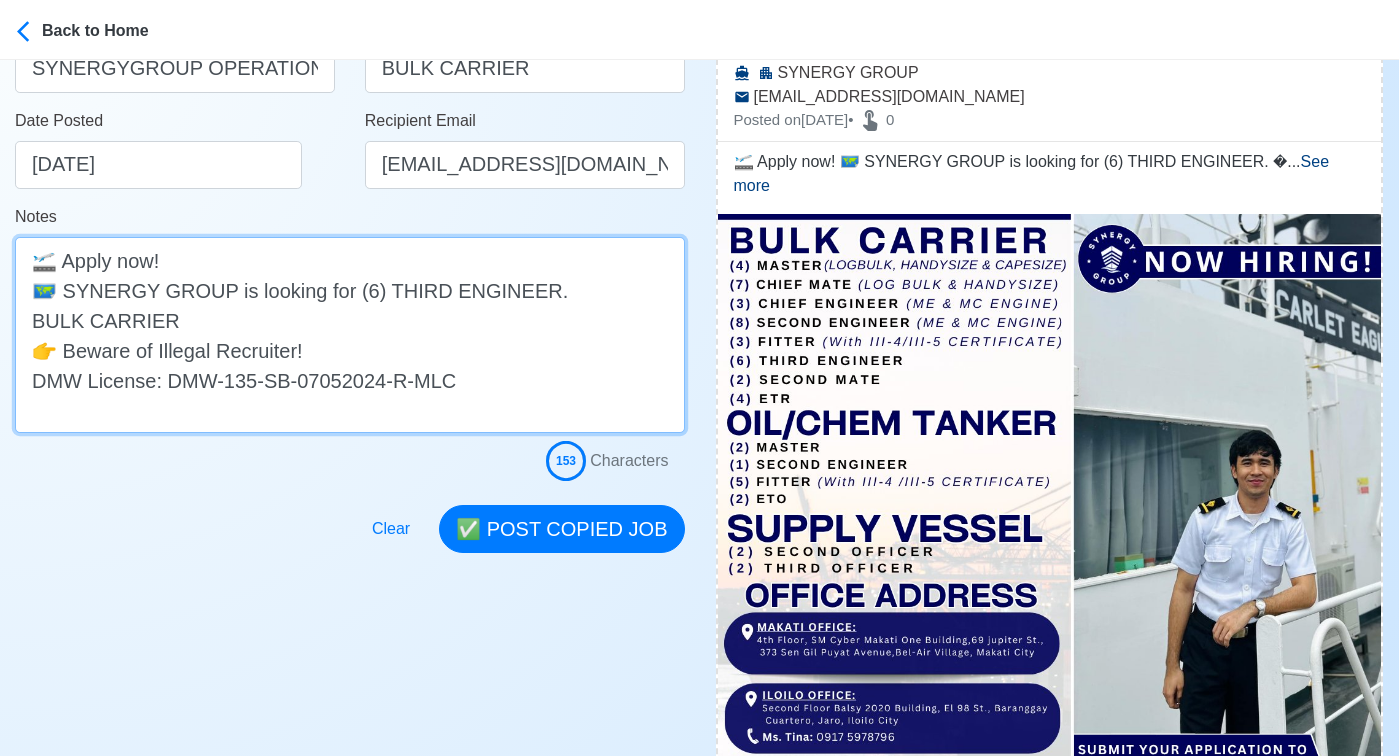 scroll, scrollTop: 398, scrollLeft: 0, axis: vertical 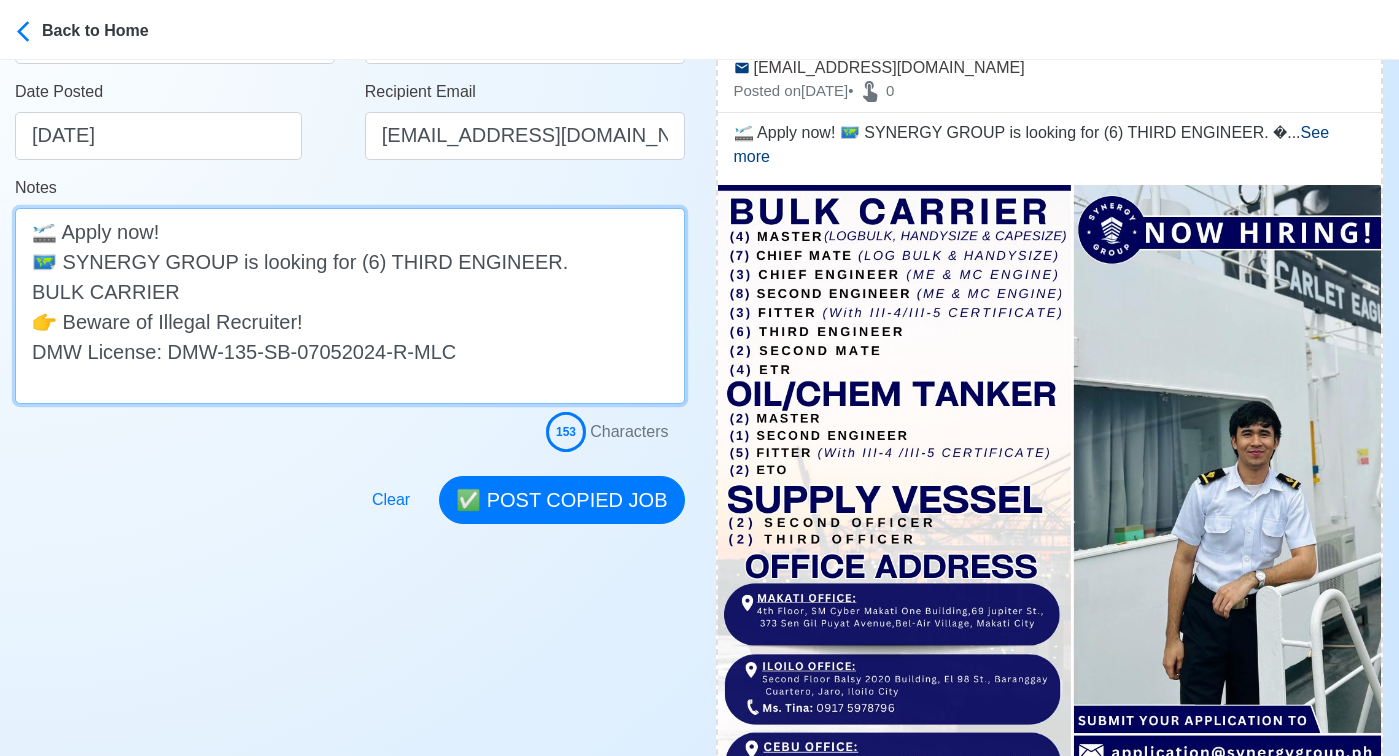 type on "🛫 Apply now!
🗺️ SYNERGY GROUP is looking for (6) THIRD ENGINEER.
BULK CARRIER
👉 Beware of Illegal Recruiter!
DMW License: DMW-135-SB-07052024-R-MLC" 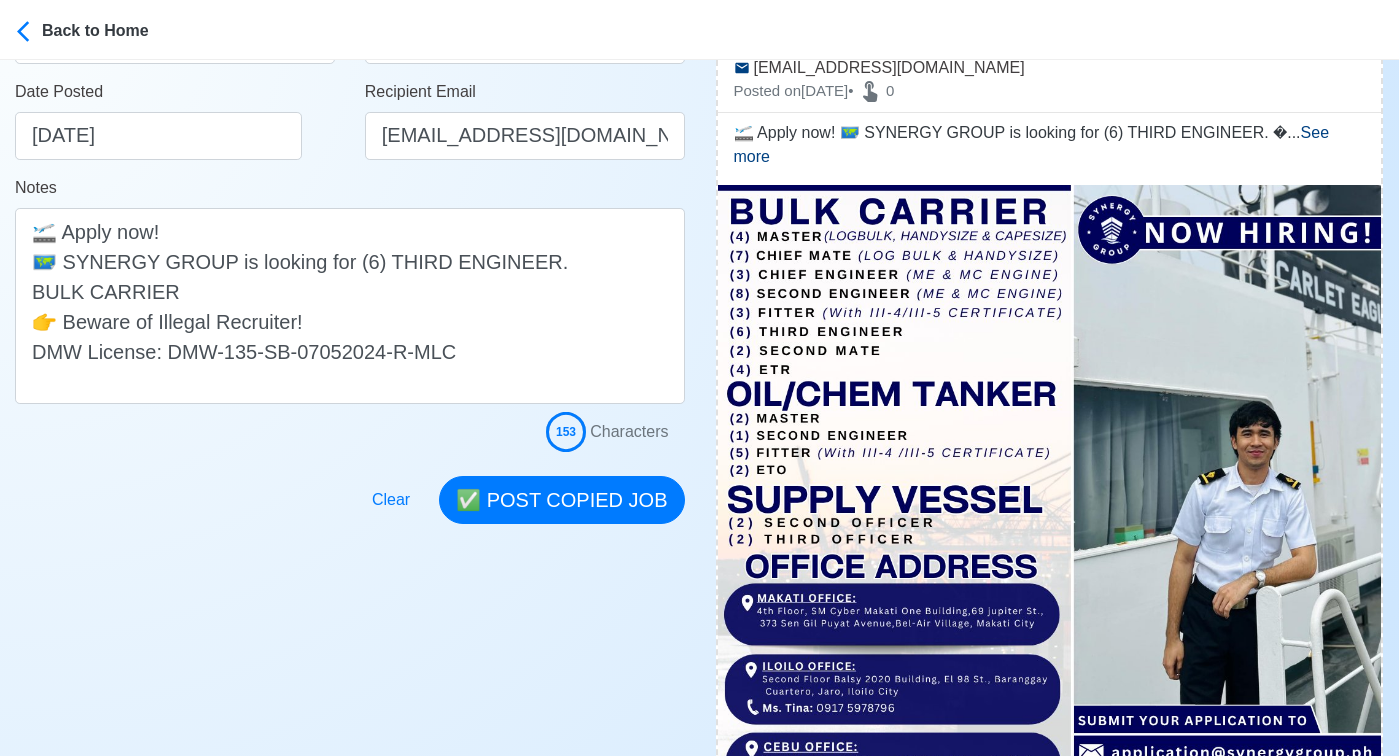 click on "Post Job   Jeyner Gil Job Post Header (6) THIRD ENGINEER Position Master Chief Officer 2nd Officer 3rd Officer Junior Officer Chief Engineer 2nd Engineer 3rd Engineer 4th Engineer Gas Engineer Junior Engineer 1st Assistant Engineer 2nd Assistant Engineer 3rd Assistant Engineer ETO/ETR Electrician Electrical Engineer Oiler Fitter Welder Chief Cook Chef Cook Messman Wiper Rigger Ordinary Seaman Able Seaman Motorman Pumpman Bosun Cadet Reefer Mechanic Operator Repairman Painter Steward Waiter Others Company SYNERGYGROUP OPERATIONS INC. Vessel Type BULK CARRIER Date Posted       07/23/2025 Recipient Email application@synergygroup.ph Notes 🛫 Apply now!
🗺️ SYNERGY GROUP is looking for (6) THIRD ENGINEER.
BULK CARRIER
👉 Beware of Illegal Recruiter!
DMW License: DMW-135-SB-07052024-R-MLC
153 Characters Clear ✅ POST COPIED JOB" at bounding box center (350, 67111) 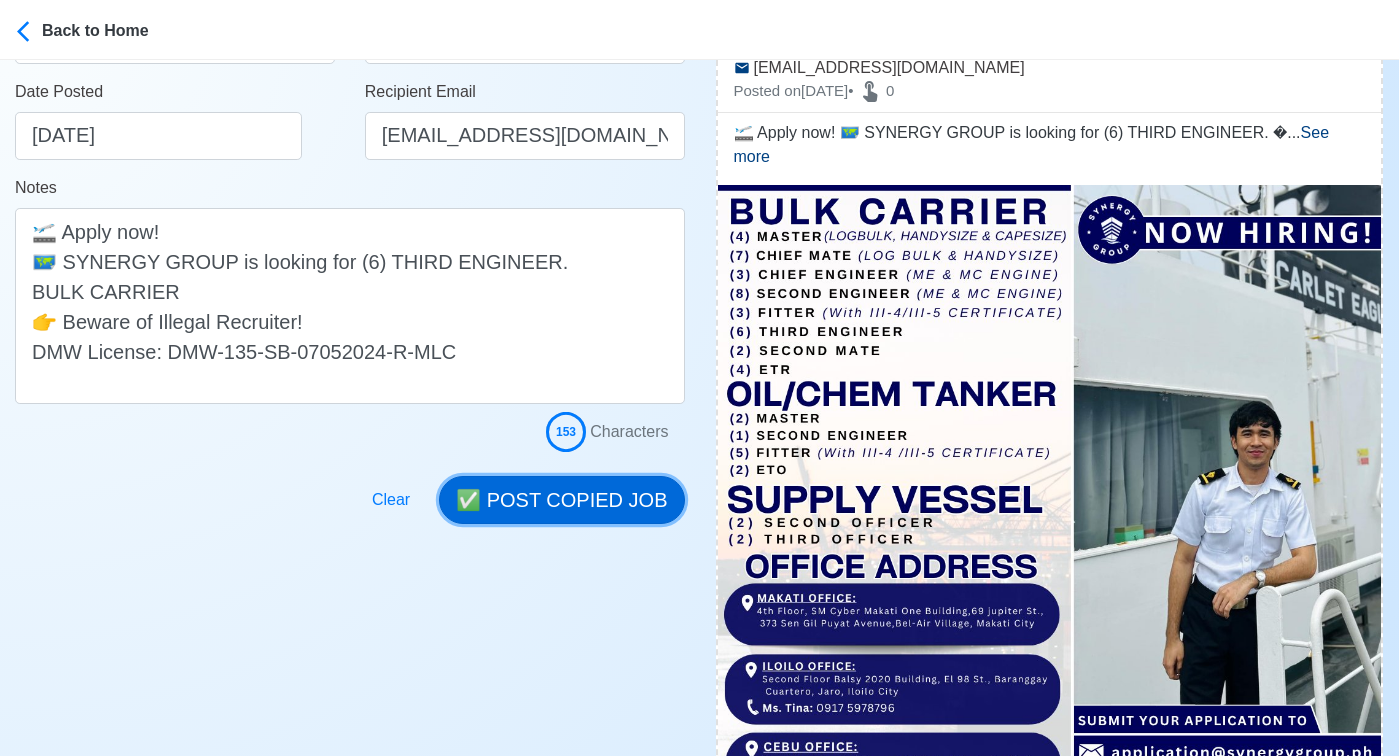 click on "✅ POST COPIED JOB" at bounding box center (561, 500) 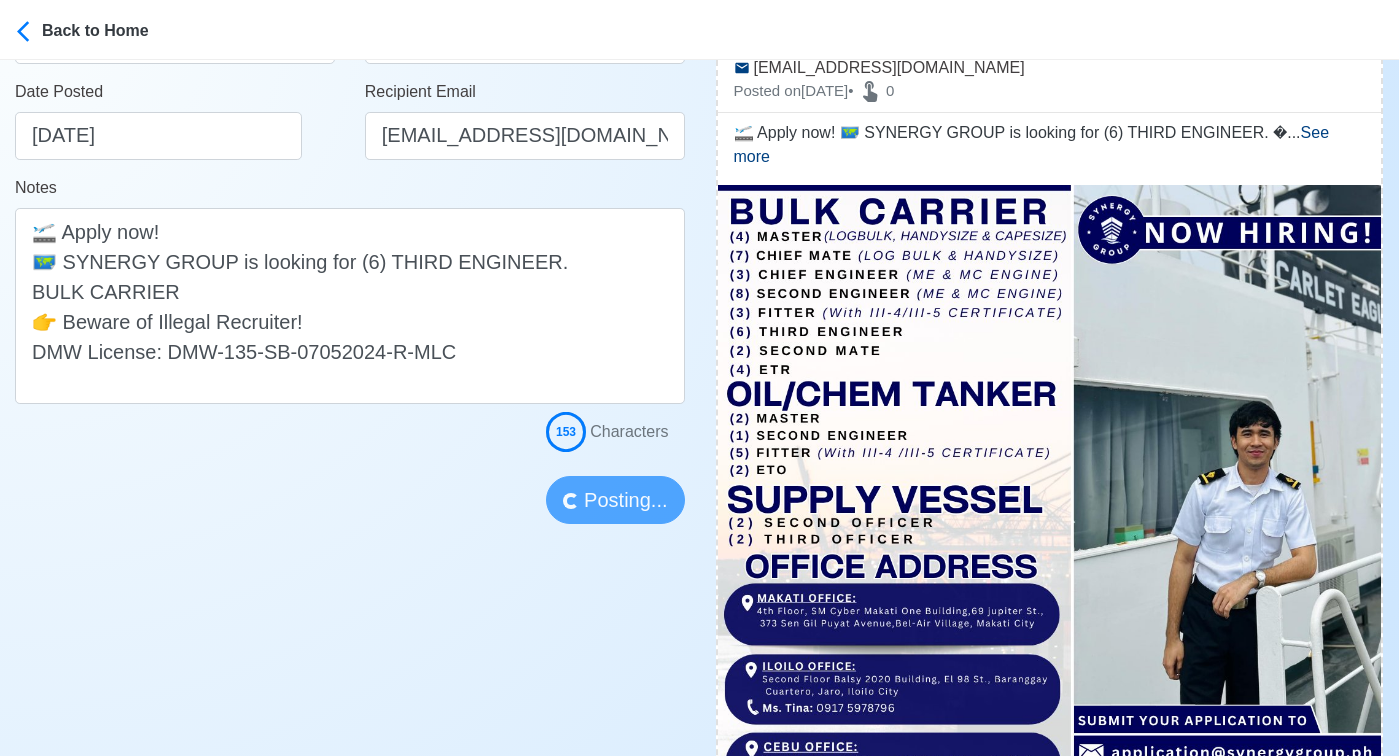 type 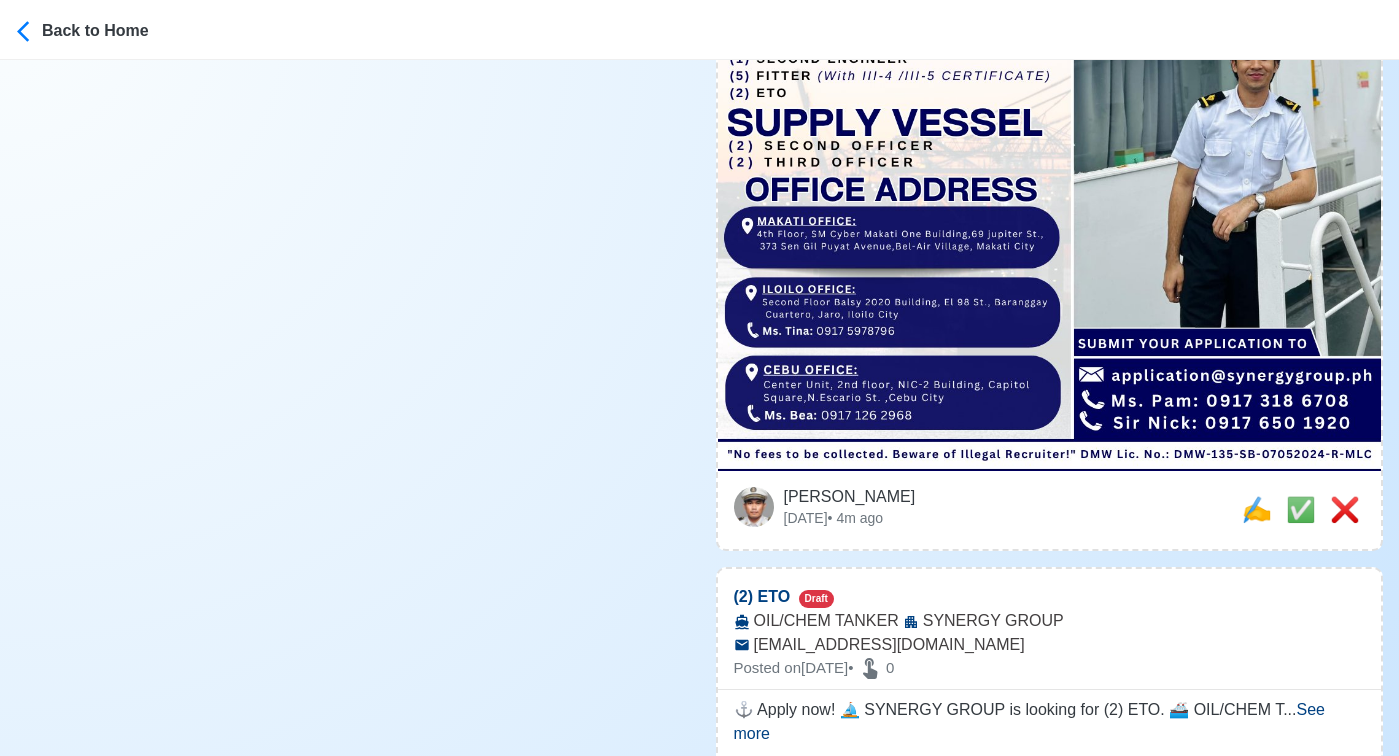 scroll, scrollTop: 824, scrollLeft: 0, axis: vertical 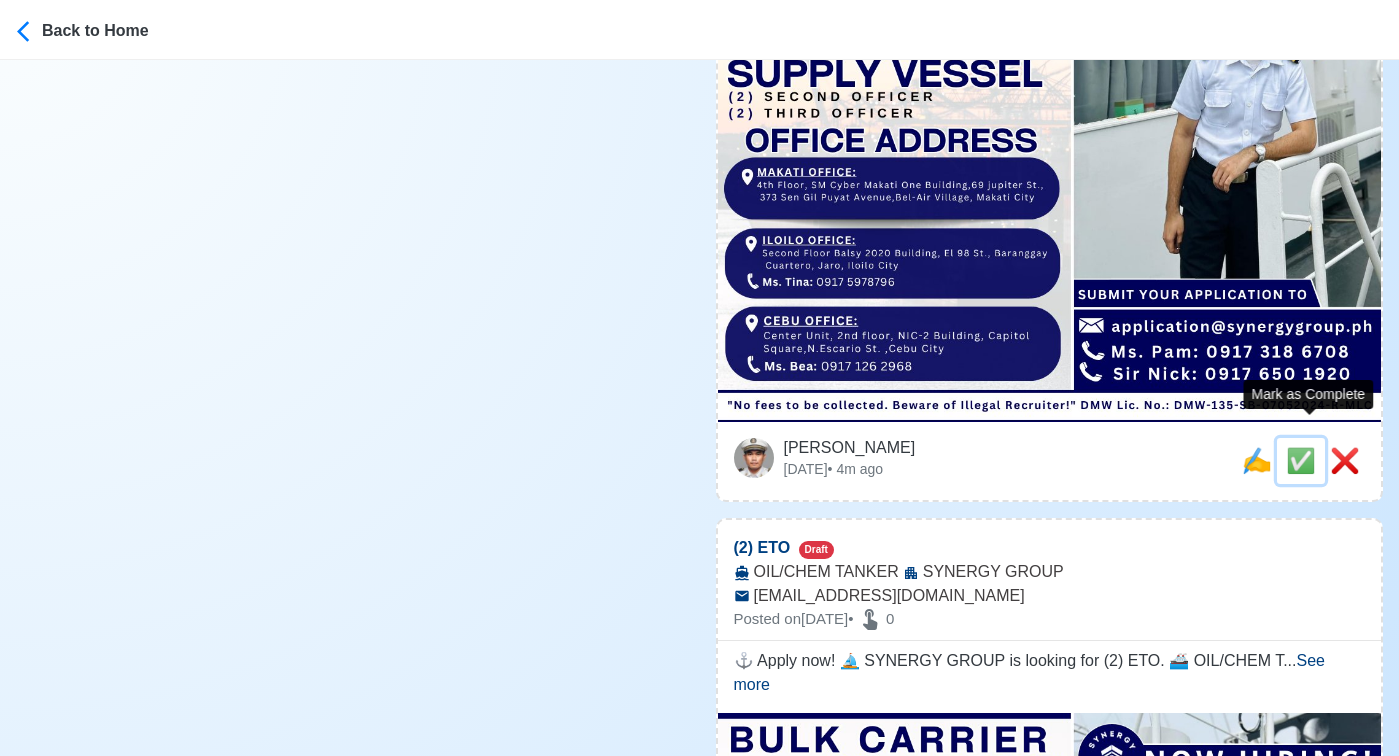 click on "✅" at bounding box center (1301, 460) 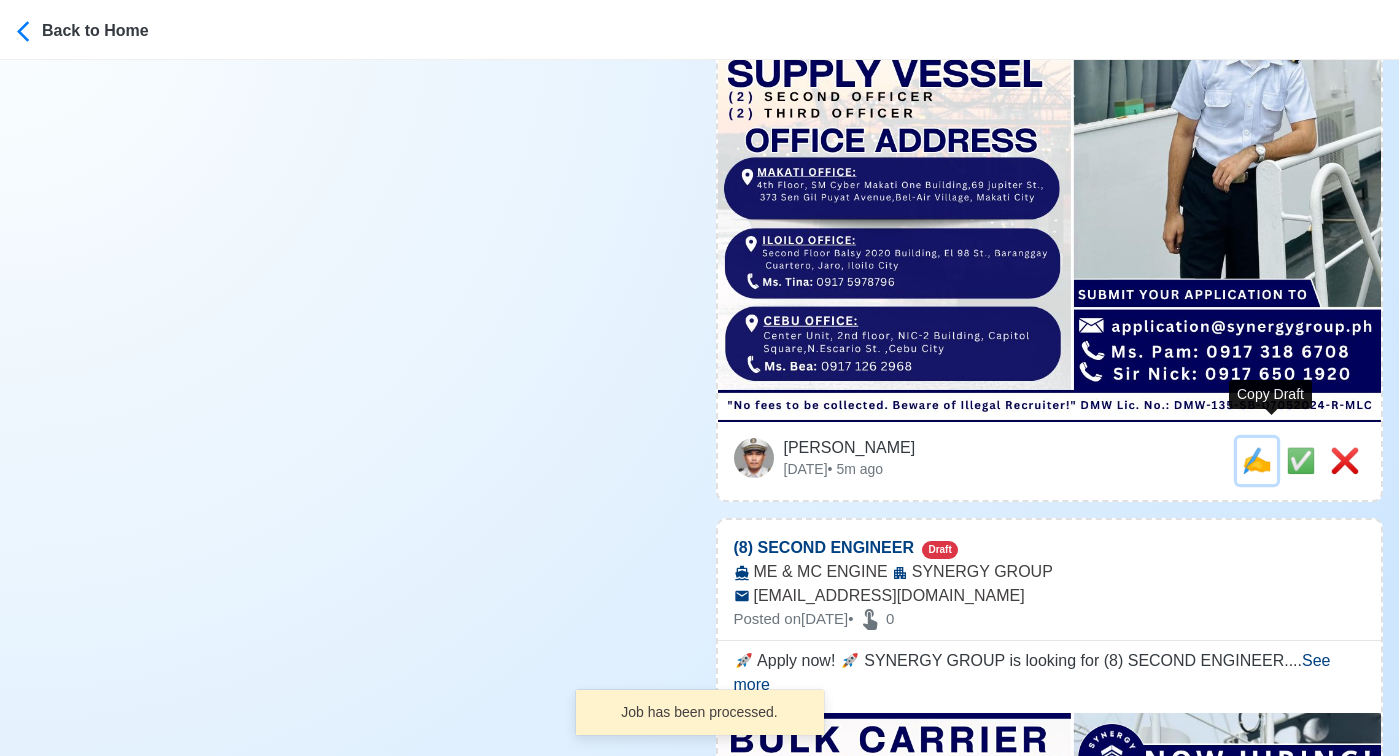 click on "✍️" at bounding box center (1257, 460) 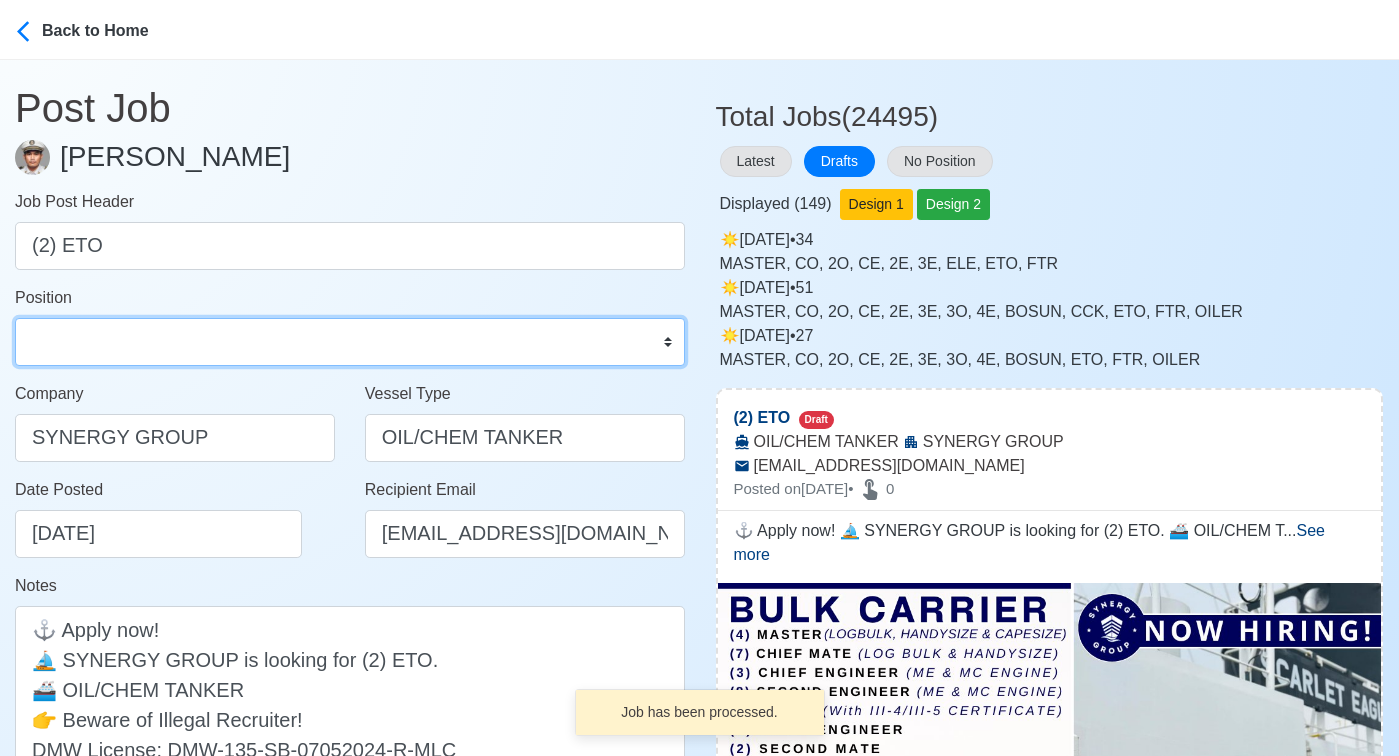 click on "Master Chief Officer 2nd Officer 3rd Officer Junior Officer Chief Engineer 2nd Engineer 3rd Engineer 4th Engineer Gas Engineer Junior Engineer 1st Assistant Engineer 2nd Assistant Engineer 3rd Assistant Engineer ETO/ETR Electrician Electrical Engineer Oiler Fitter Welder Chief Cook Chef Cook Messman Wiper Rigger Ordinary Seaman Able Seaman Motorman Pumpman Bosun Cadet Reefer Mechanic Operator Repairman Painter Steward Waiter Others" at bounding box center (350, 342) 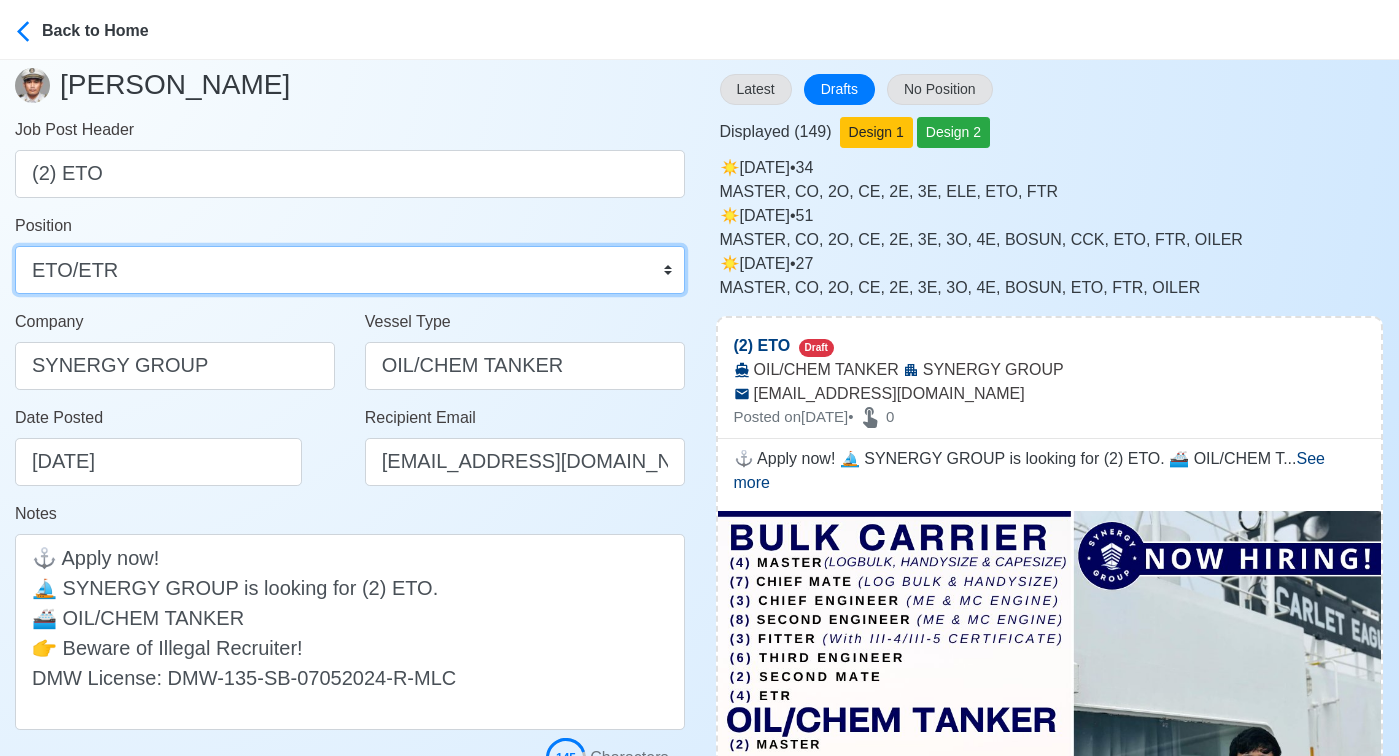 scroll, scrollTop: 0, scrollLeft: 0, axis: both 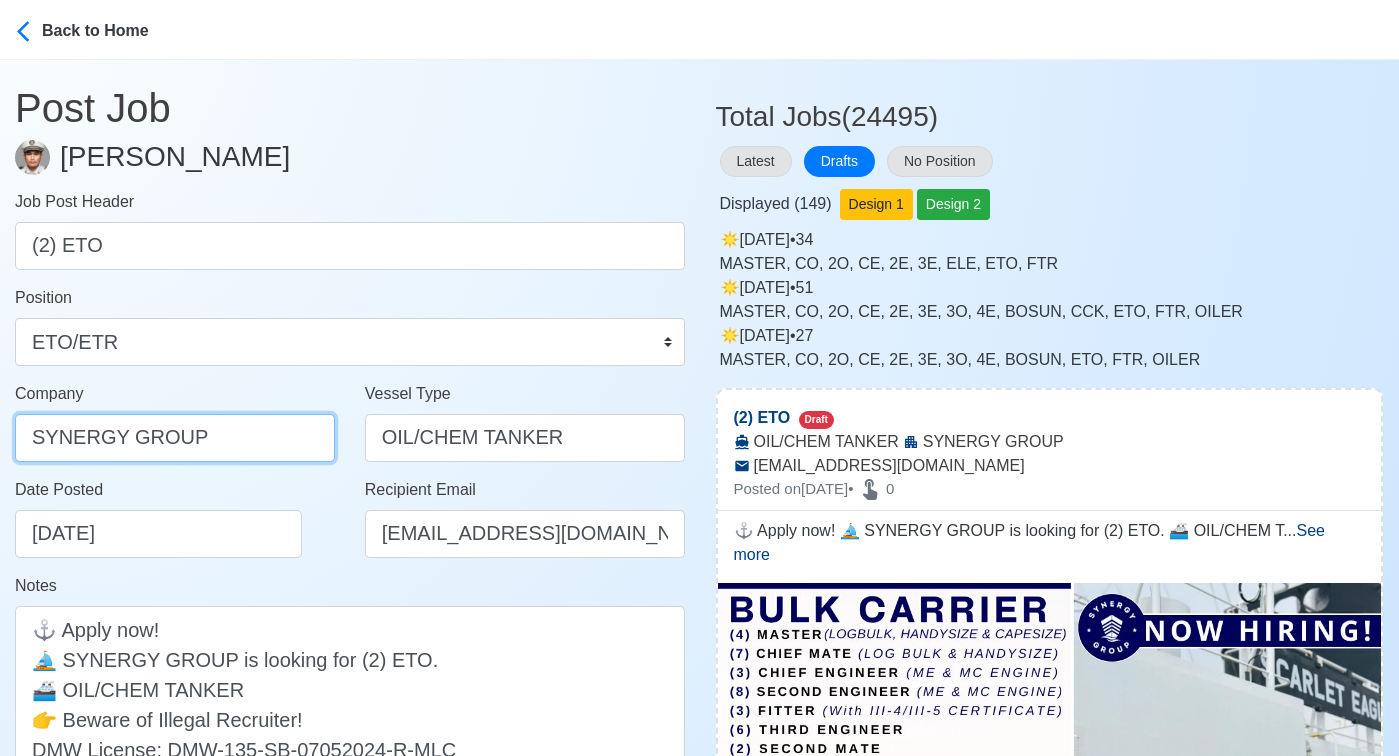 click on "SYNERGY GROUP" at bounding box center [175, 438] 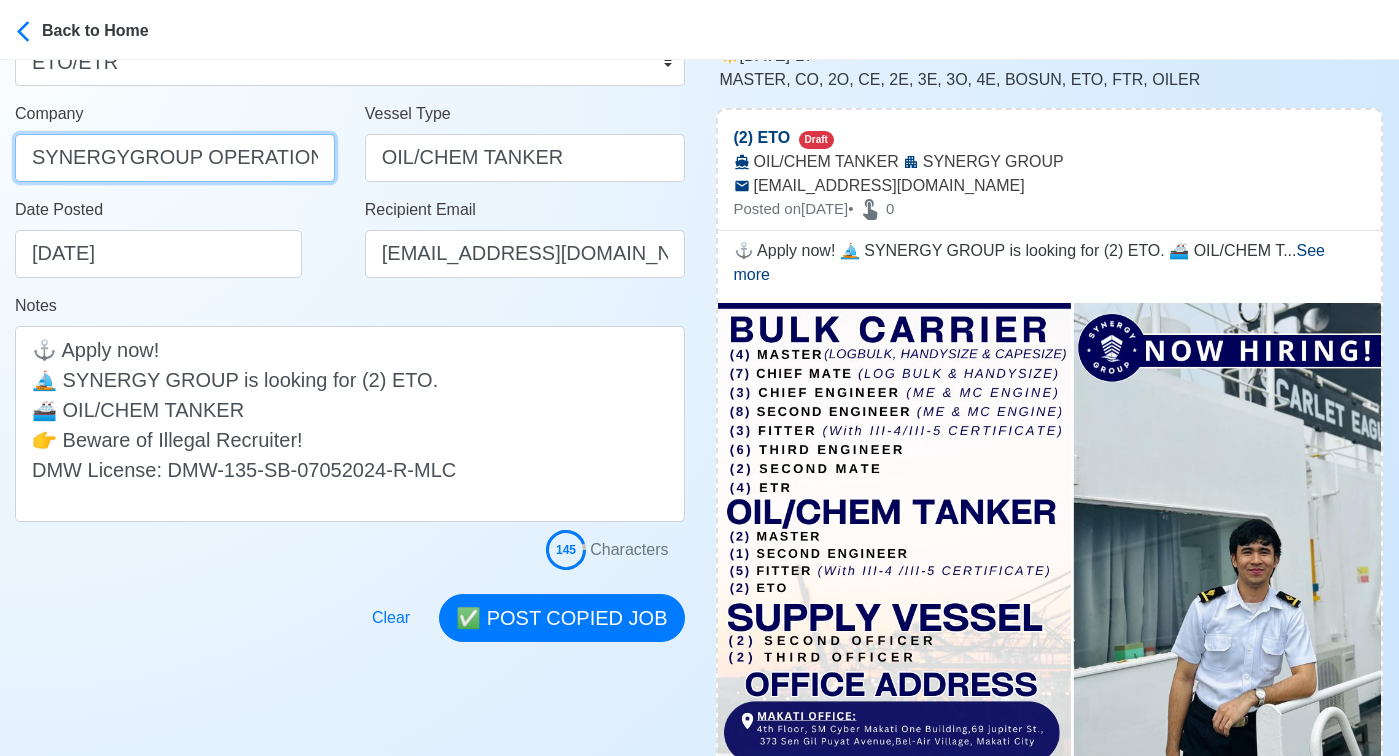 scroll, scrollTop: 302, scrollLeft: 0, axis: vertical 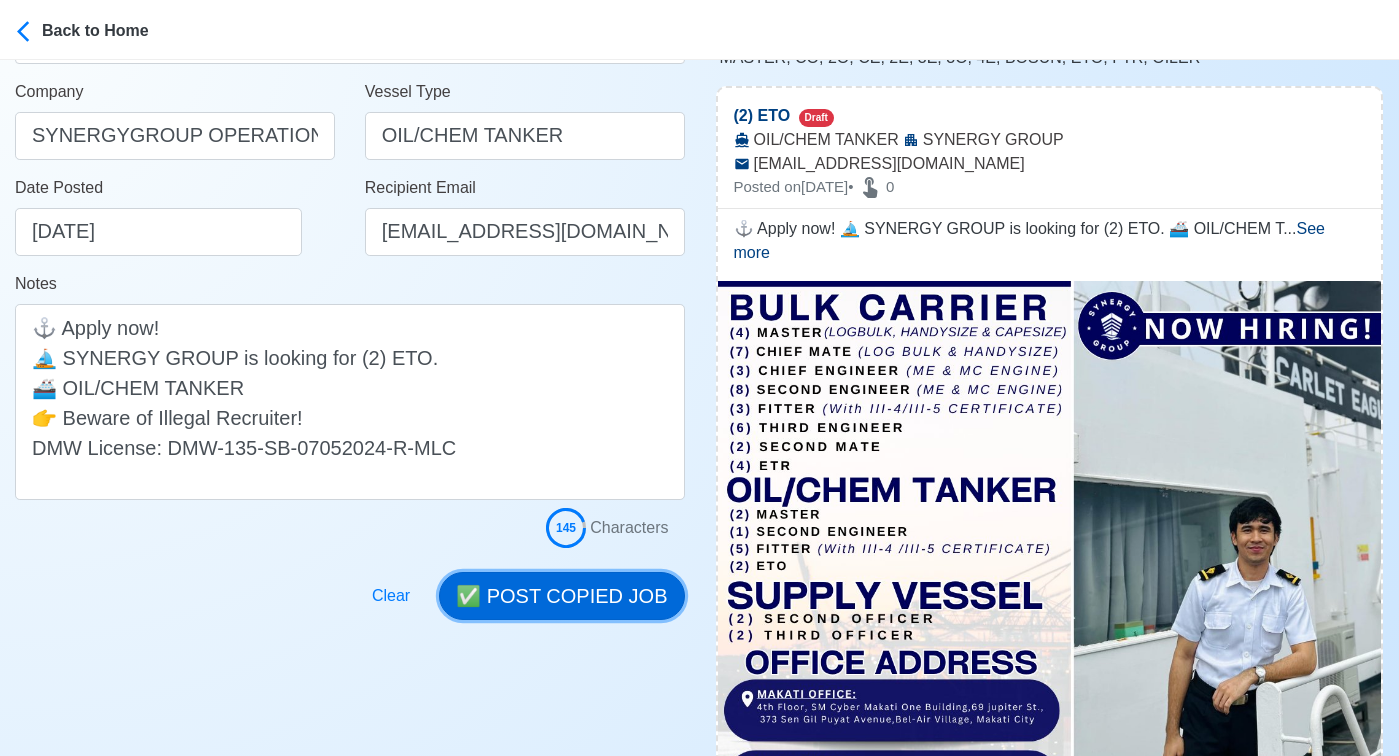 click on "✅ POST COPIED JOB" at bounding box center (561, 596) 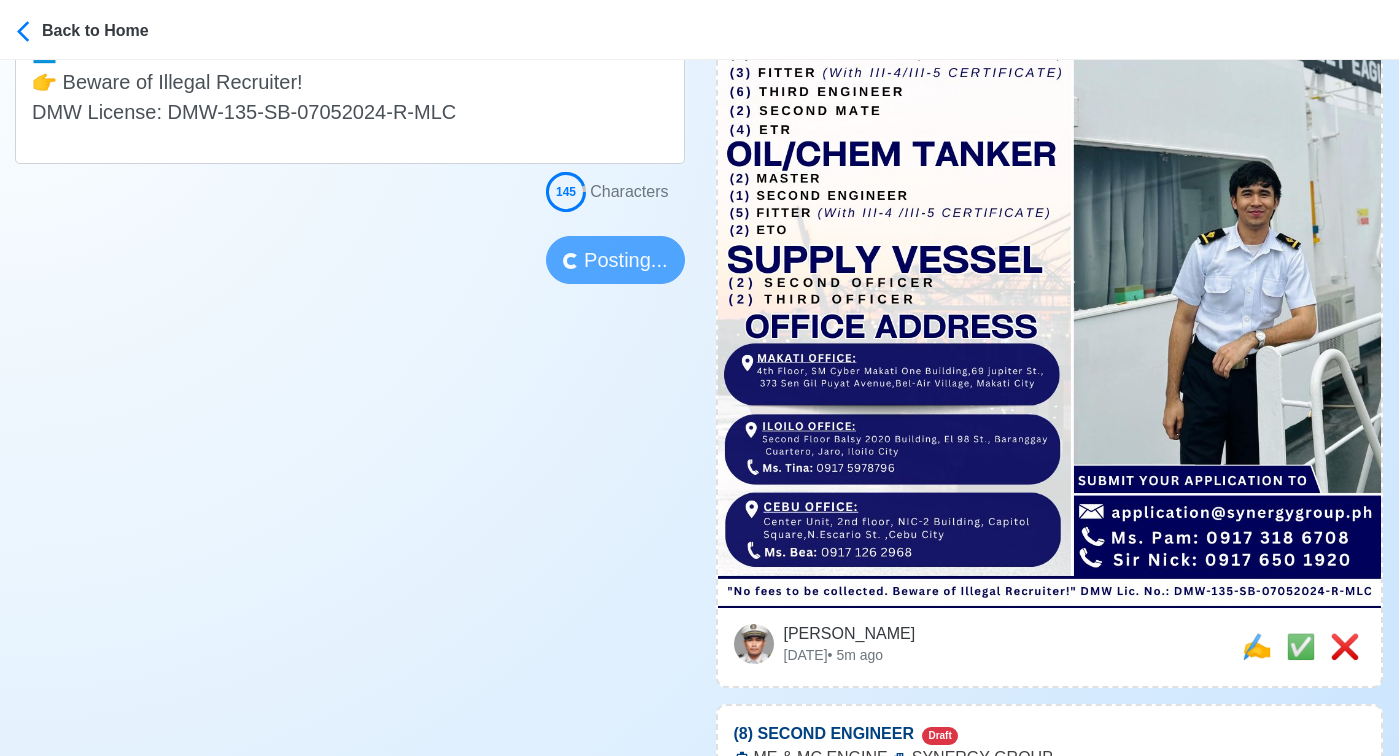 scroll, scrollTop: 636, scrollLeft: 0, axis: vertical 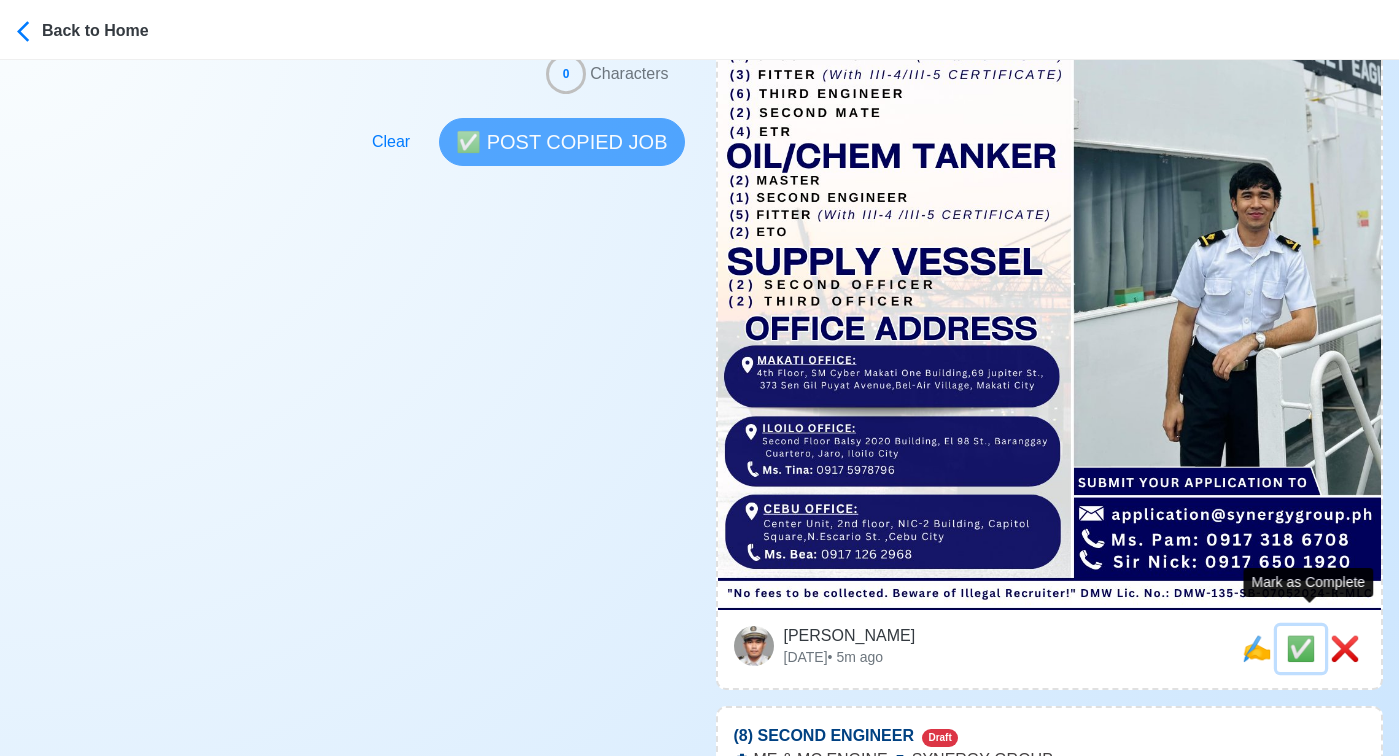 click on "✅" at bounding box center (1301, 648) 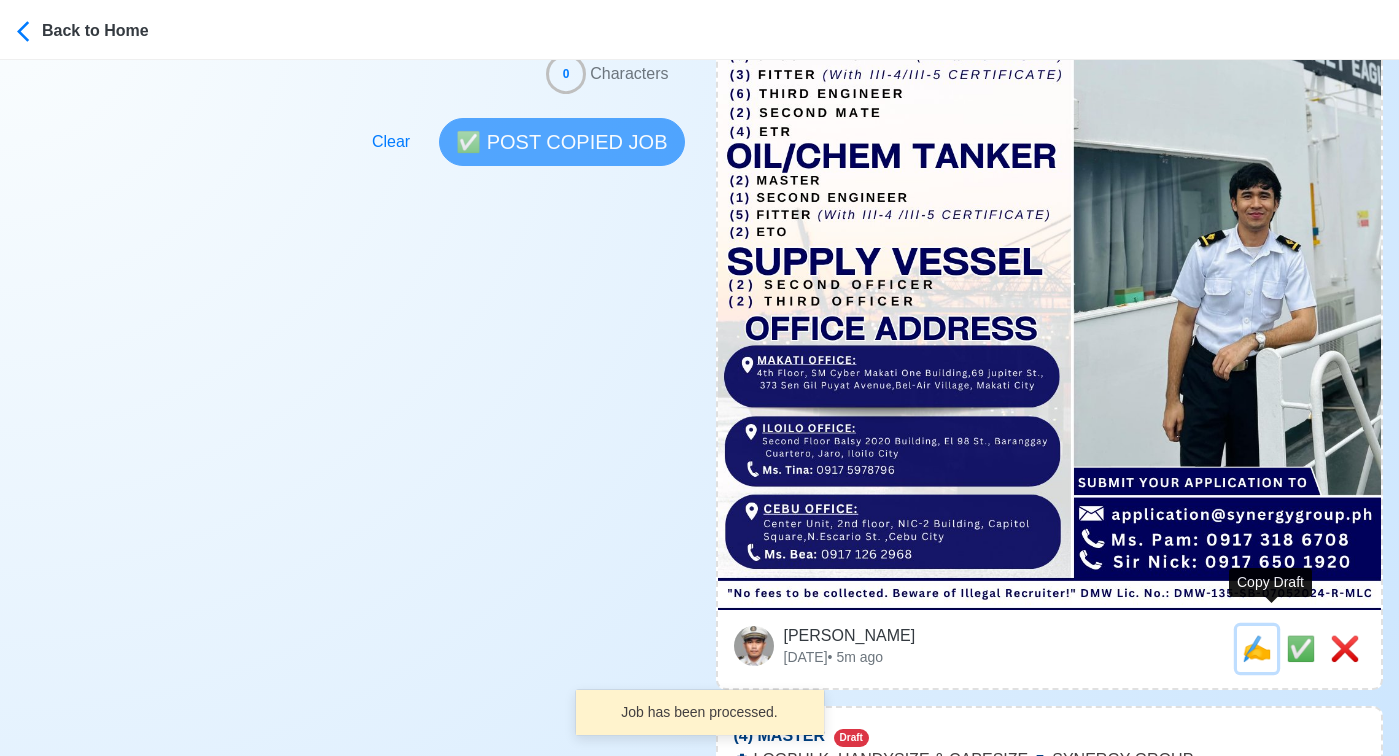 click on "✍️" at bounding box center (1257, 648) 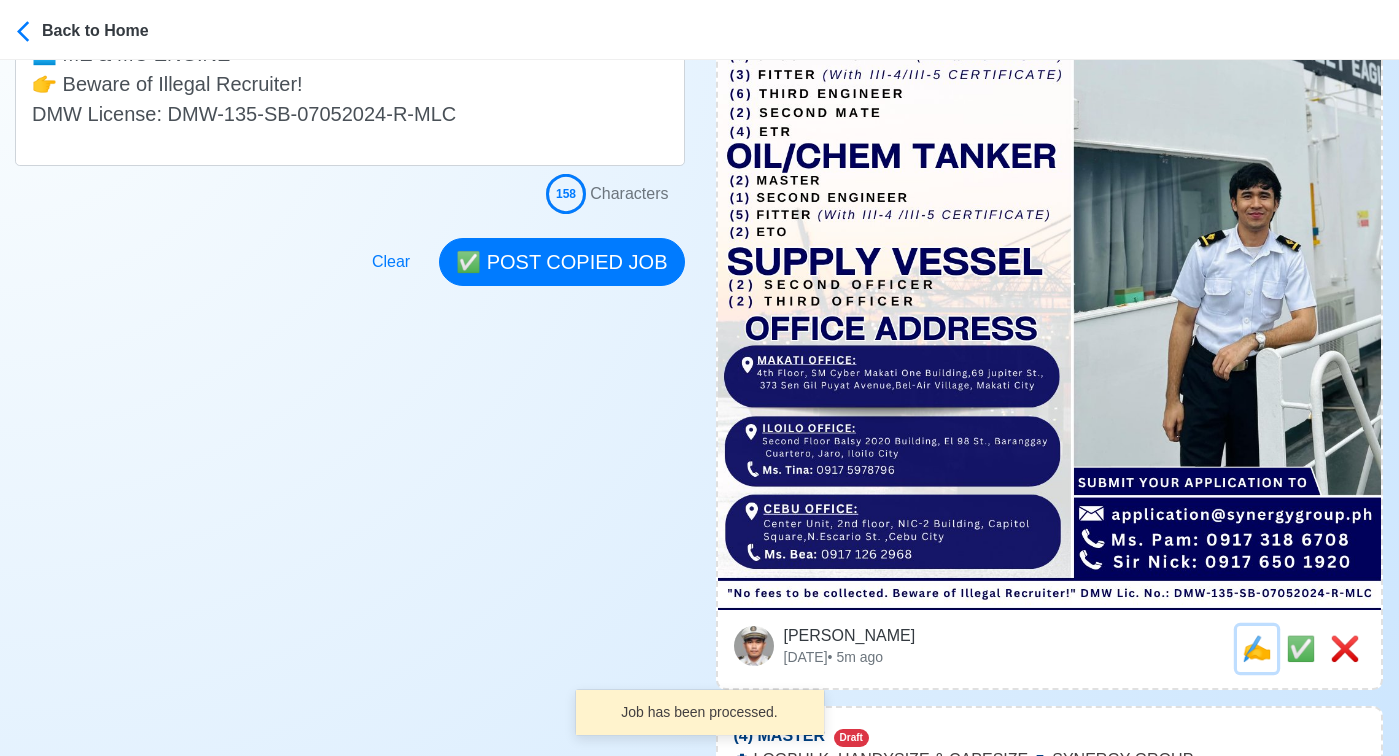 scroll, scrollTop: 0, scrollLeft: 0, axis: both 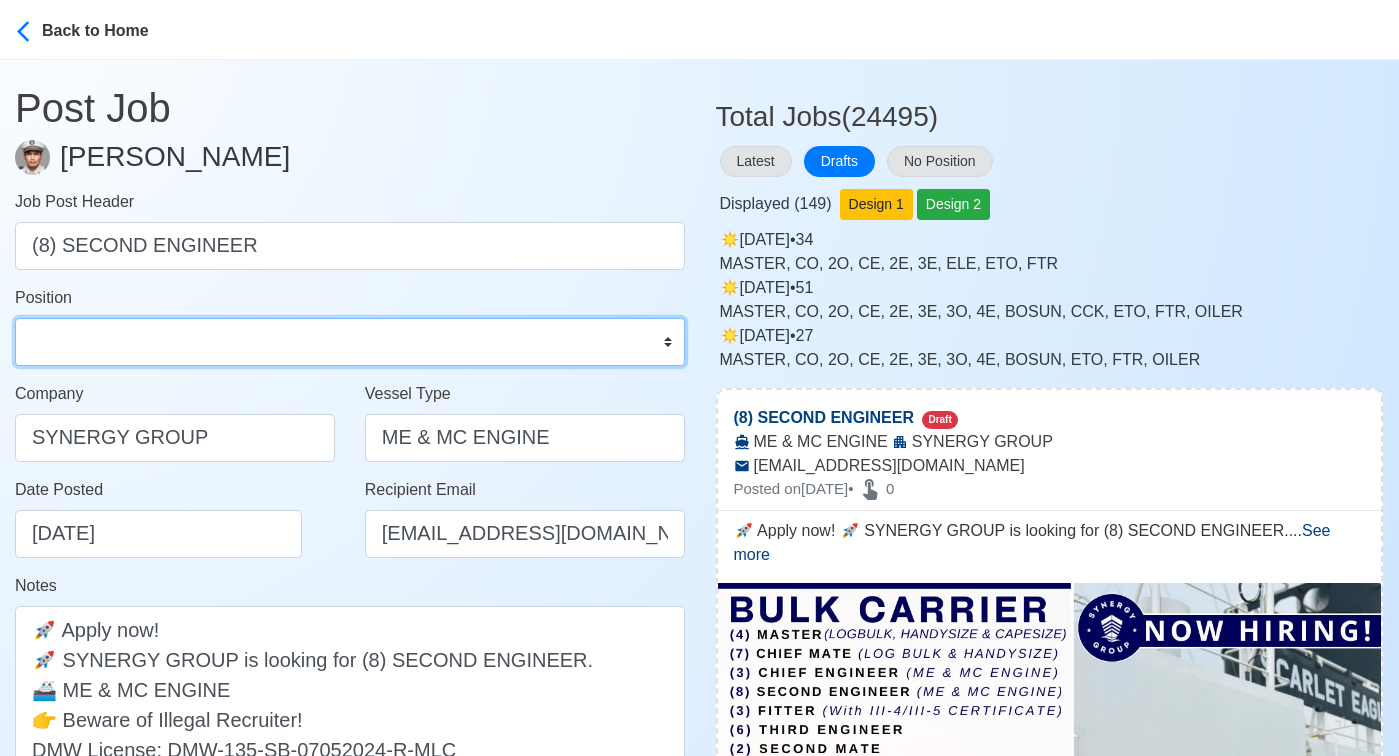 click on "Master Chief Officer 2nd Officer 3rd Officer Junior Officer Chief Engineer 2nd Engineer 3rd Engineer 4th Engineer Gas Engineer Junior Engineer 1st Assistant Engineer 2nd Assistant Engineer 3rd Assistant Engineer ETO/ETR Electrician Electrical Engineer Oiler Fitter Welder Chief Cook Chef Cook Messman Wiper Rigger Ordinary Seaman Able Seaman Motorman Pumpman Bosun Cadet Reefer Mechanic Operator Repairman Painter Steward Waiter Others" at bounding box center (350, 342) 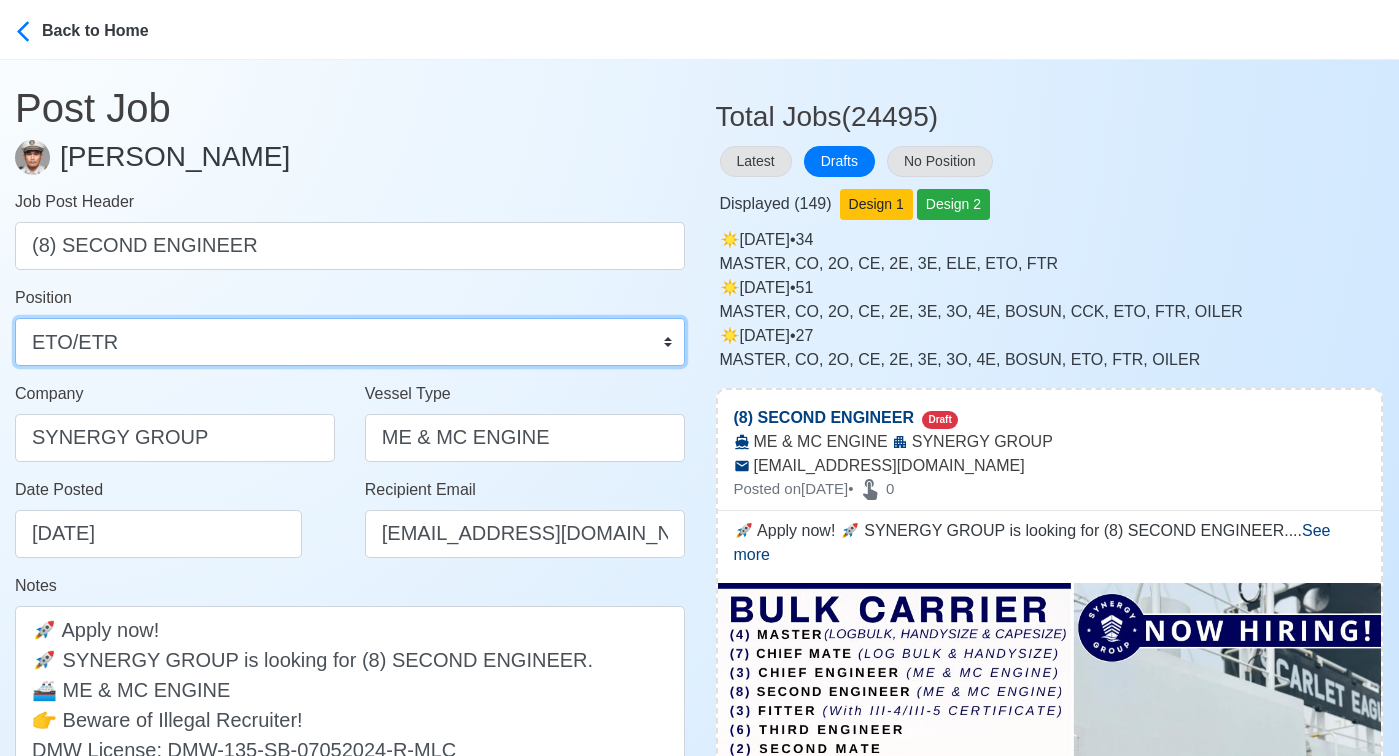 click on "Master Chief Officer 2nd Officer 3rd Officer Junior Officer Chief Engineer 2nd Engineer 3rd Engineer 4th Engineer Gas Engineer Junior Engineer 1st Assistant Engineer 2nd Assistant Engineer 3rd Assistant Engineer ETO/ETR Electrician Electrical Engineer Oiler Fitter Welder Chief Cook Chef Cook Messman Wiper Rigger Ordinary Seaman Able Seaman Motorman Pumpman Bosun Cadet Reefer Mechanic Operator Repairman Painter Steward Waiter Others" at bounding box center (350, 342) 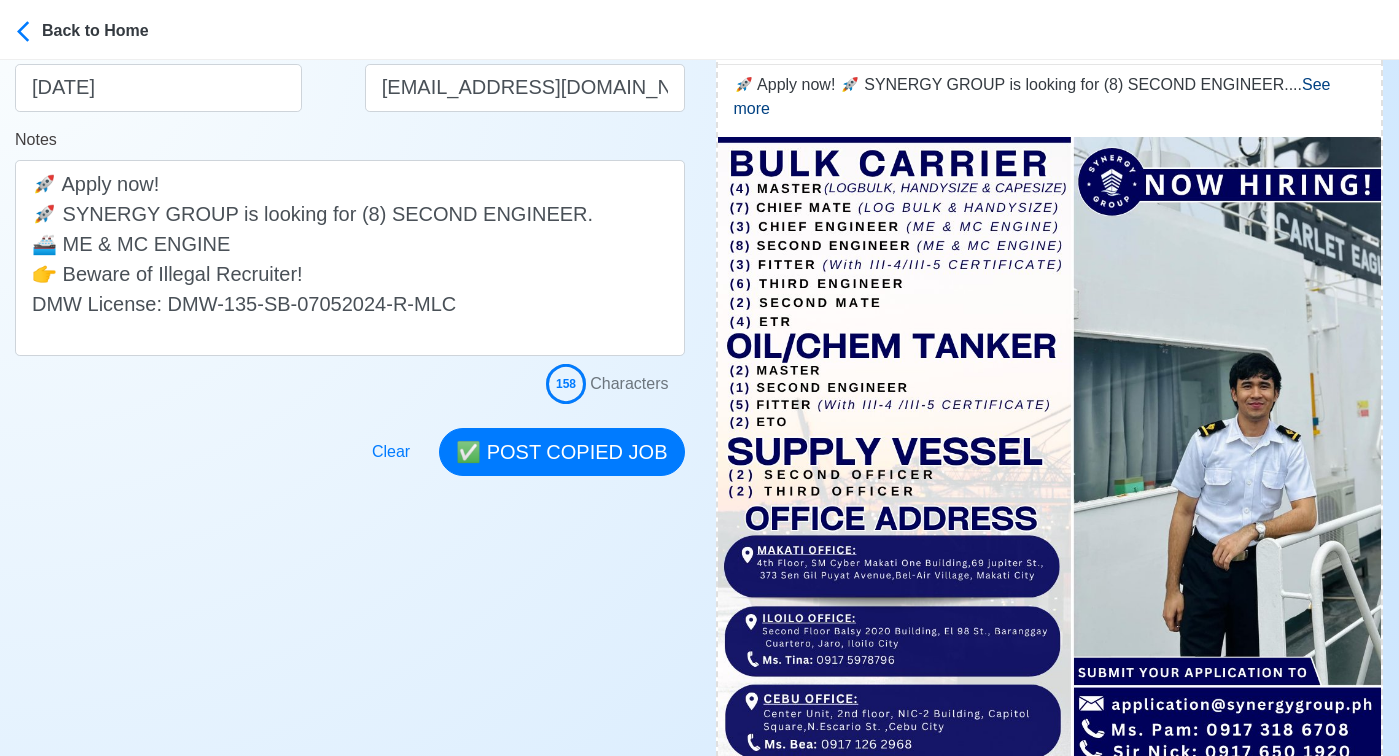 scroll, scrollTop: 456, scrollLeft: 0, axis: vertical 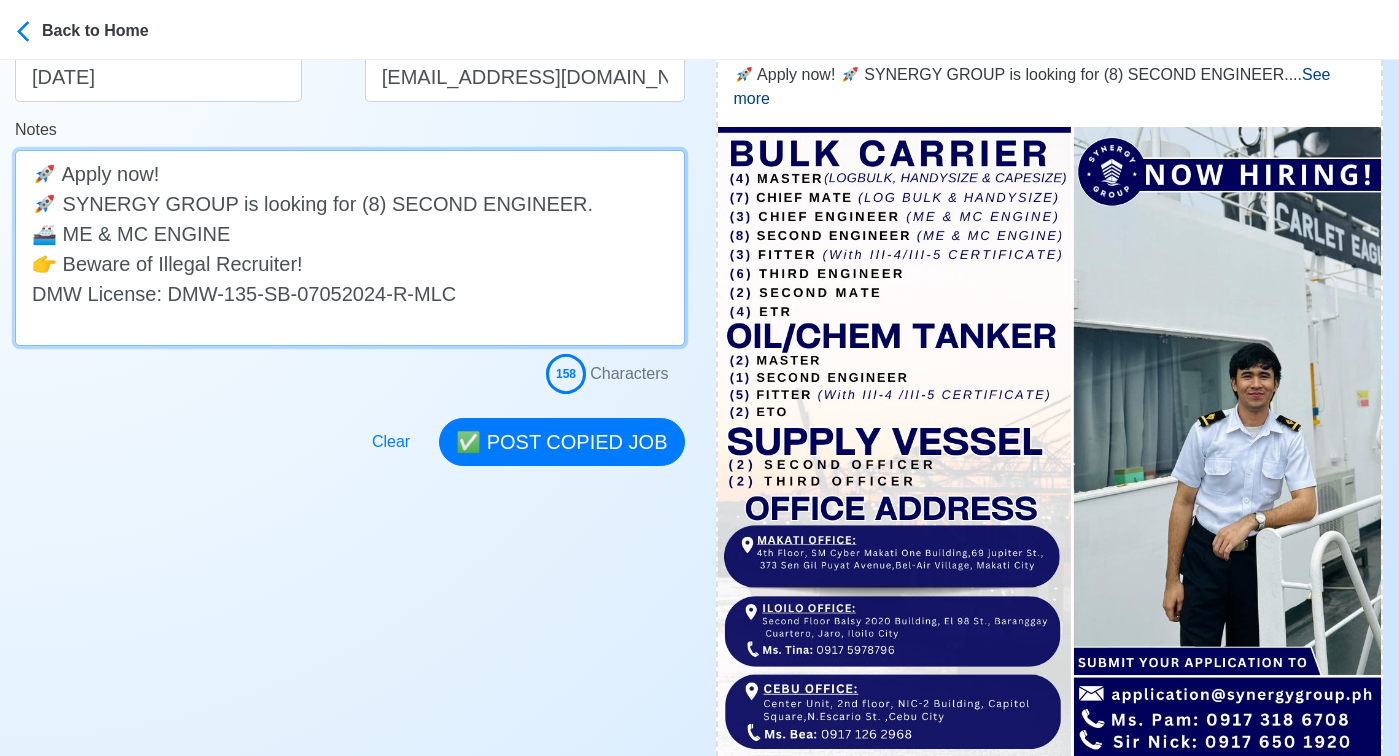 click on "🚀 Apply now!
🚀 SYNERGY GROUP is looking for (8) SECOND ENGINEER.
🚢 ME & MC ENGINE
👉 Beware of Illegal Recruiter!
DMW License: DMW-135-SB-07052024-R-MLC" at bounding box center (350, 248) 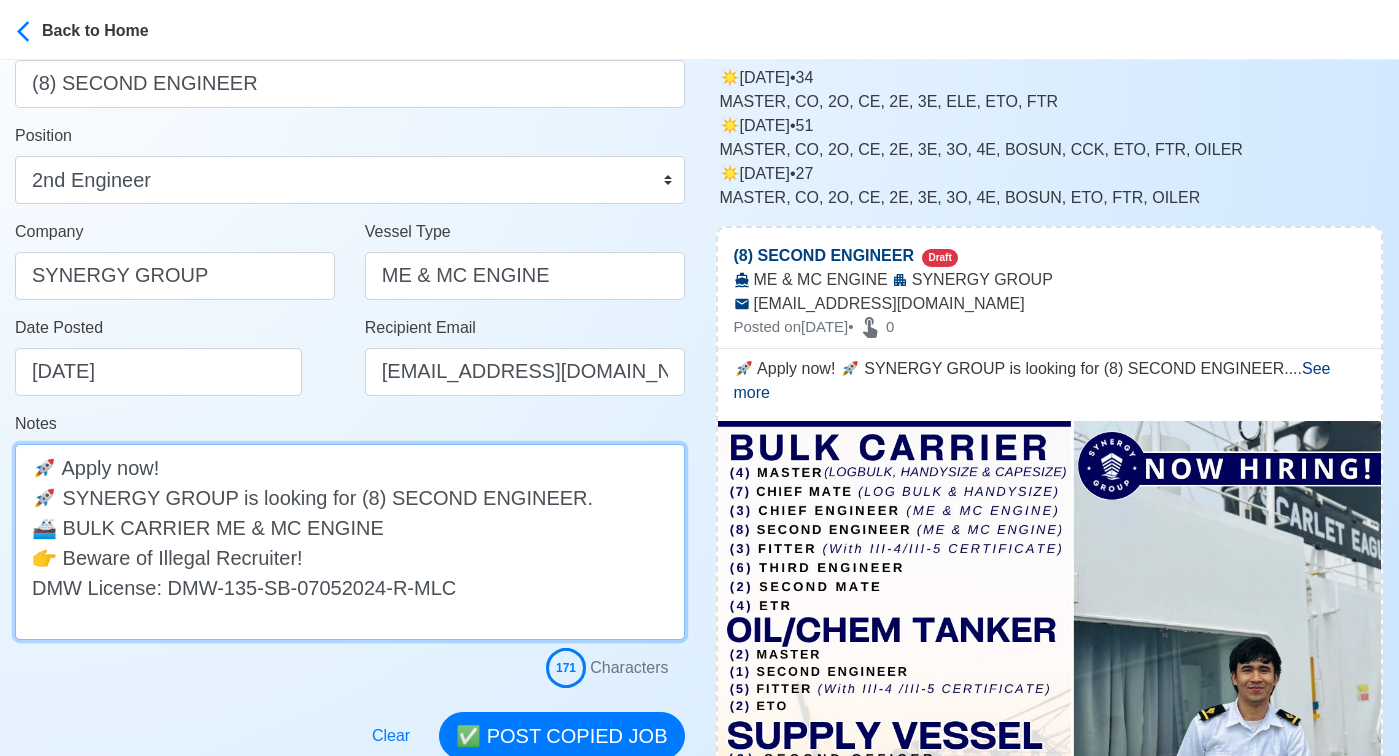 scroll, scrollTop: 29, scrollLeft: 0, axis: vertical 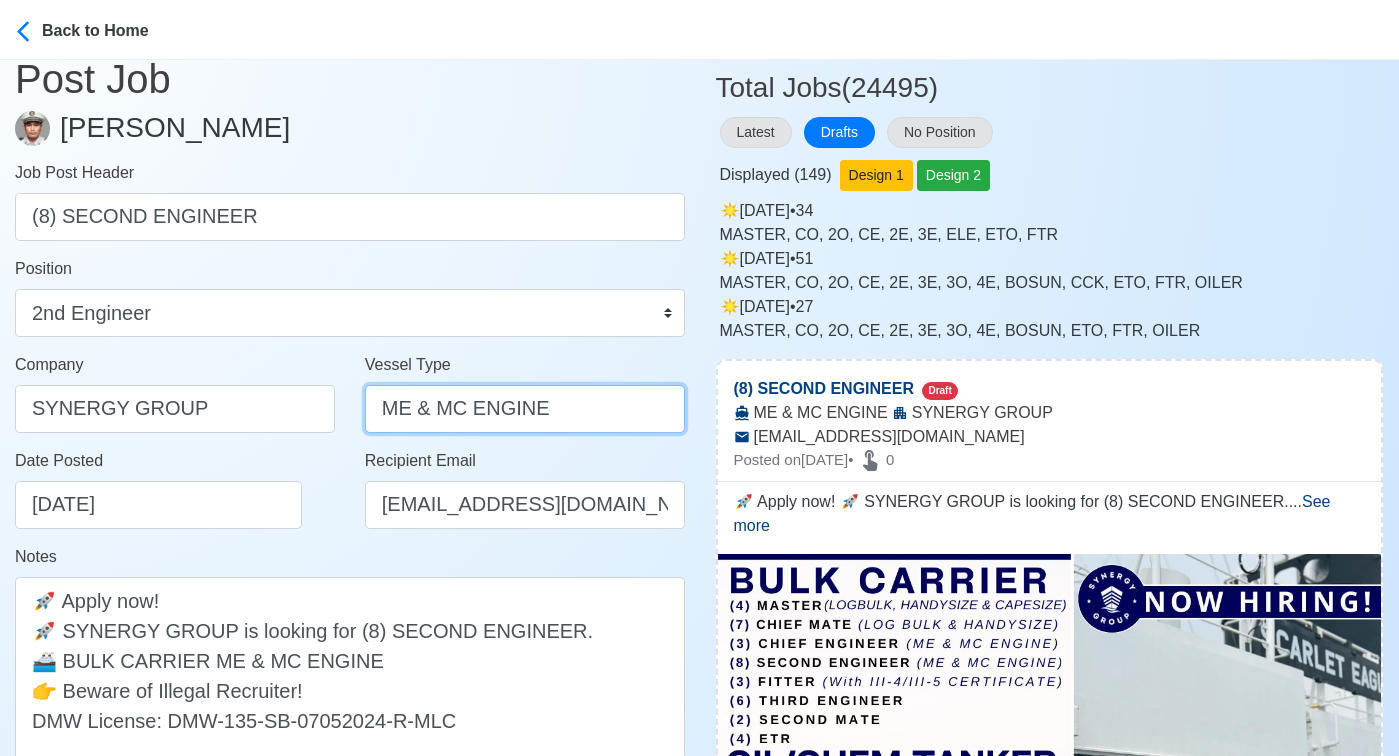 click on "ME & MC ENGINE" at bounding box center (525, 409) 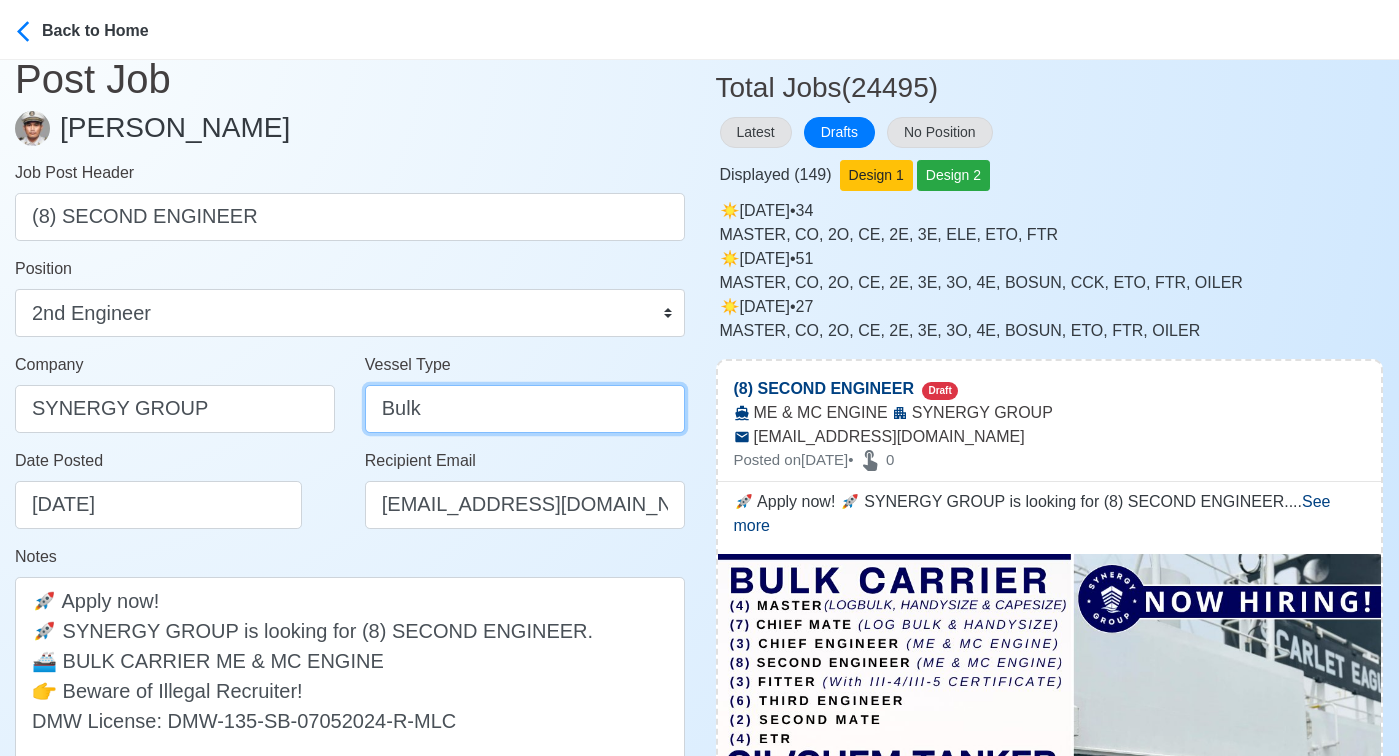 click on "Bulk" at bounding box center (525, 409) 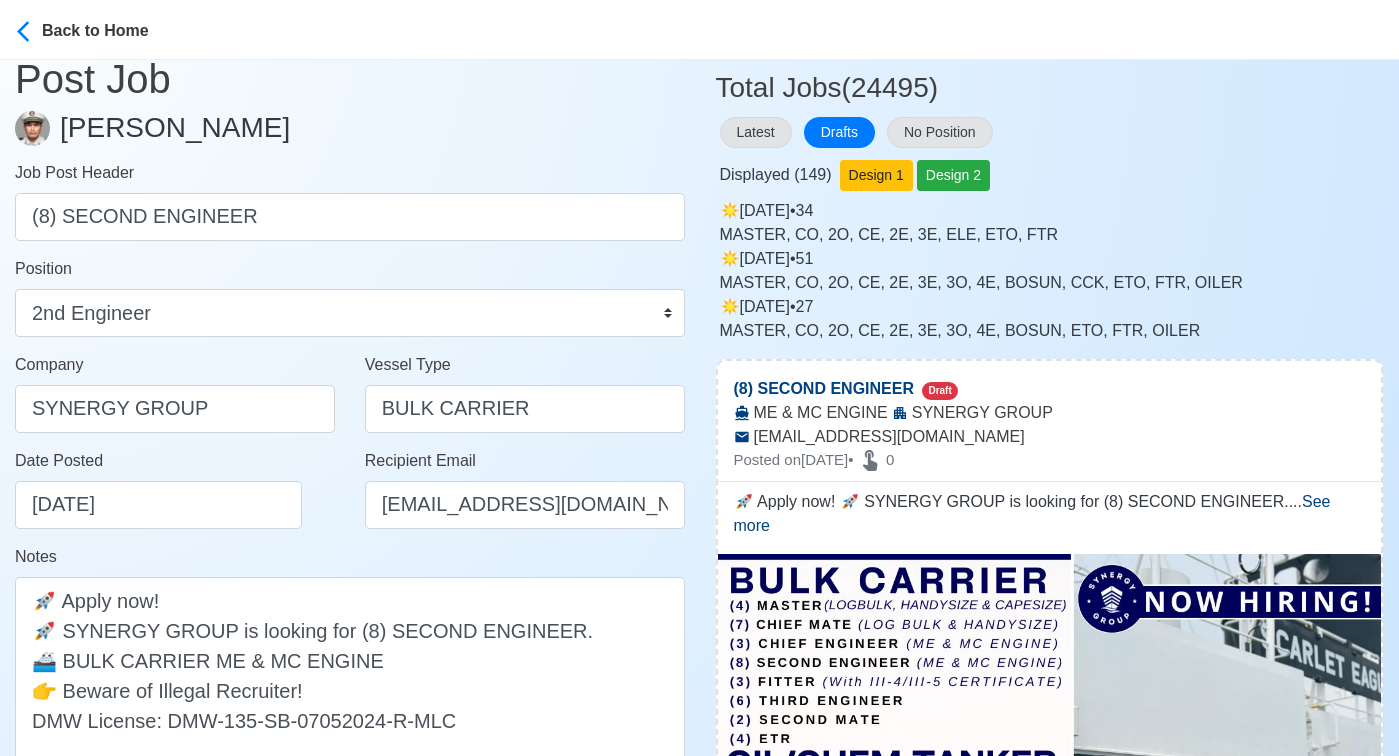click on "Date Posted       07/23/2025" at bounding box center (180, 489) 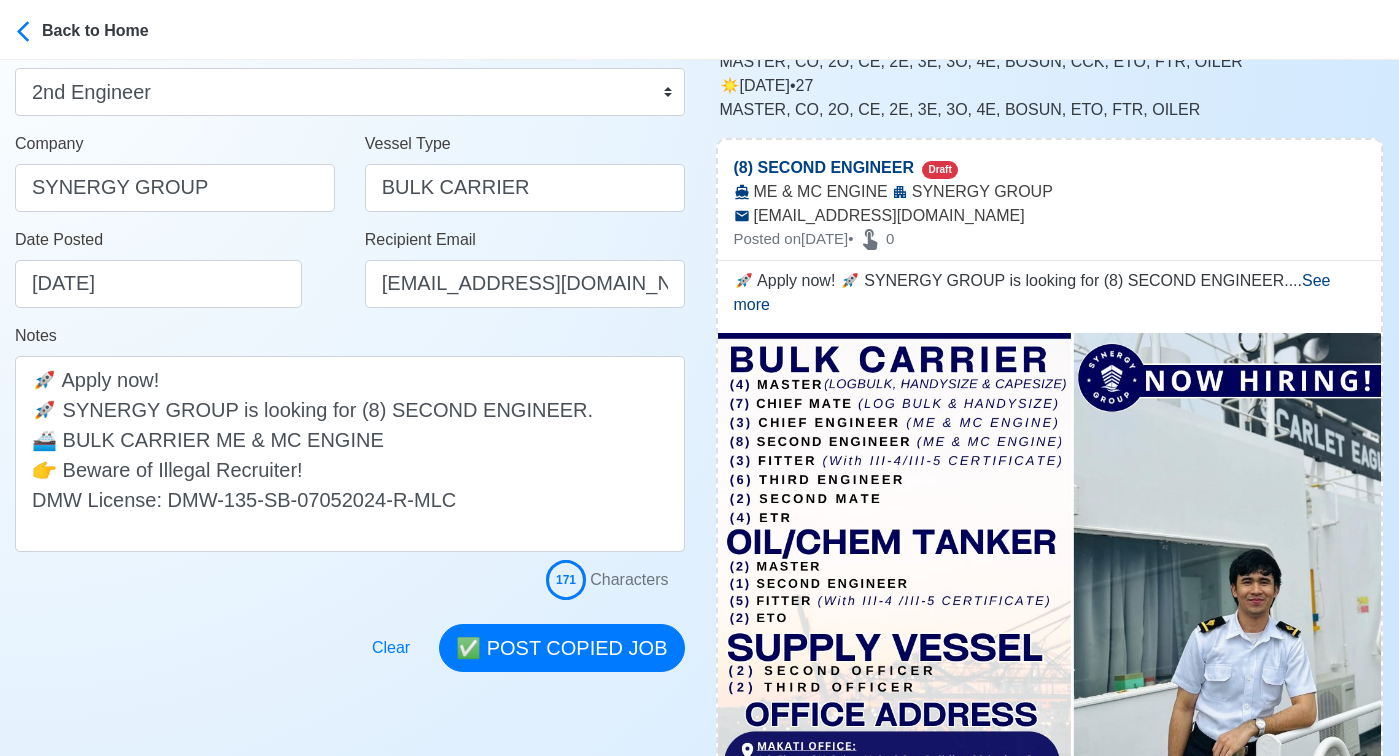 scroll, scrollTop: 324, scrollLeft: 0, axis: vertical 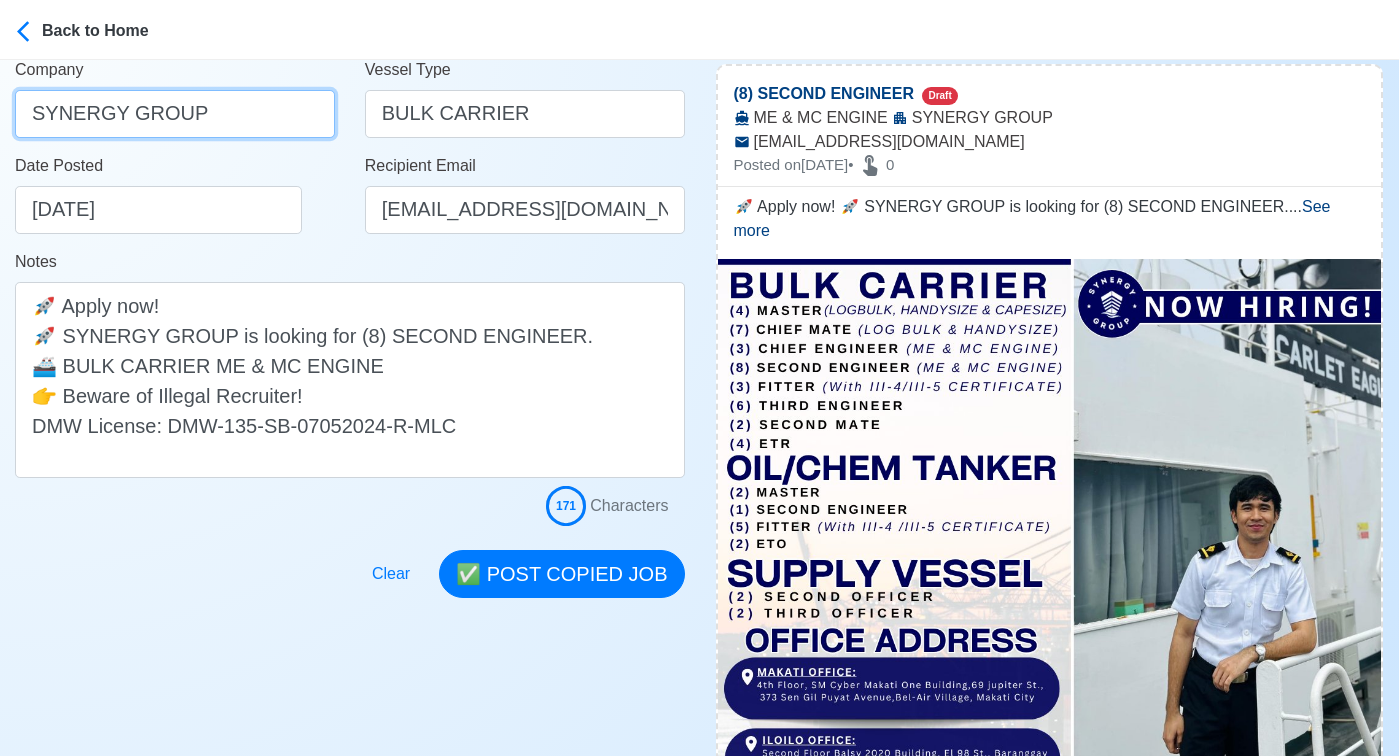 click on "SYNERGY GROUP" at bounding box center [175, 114] 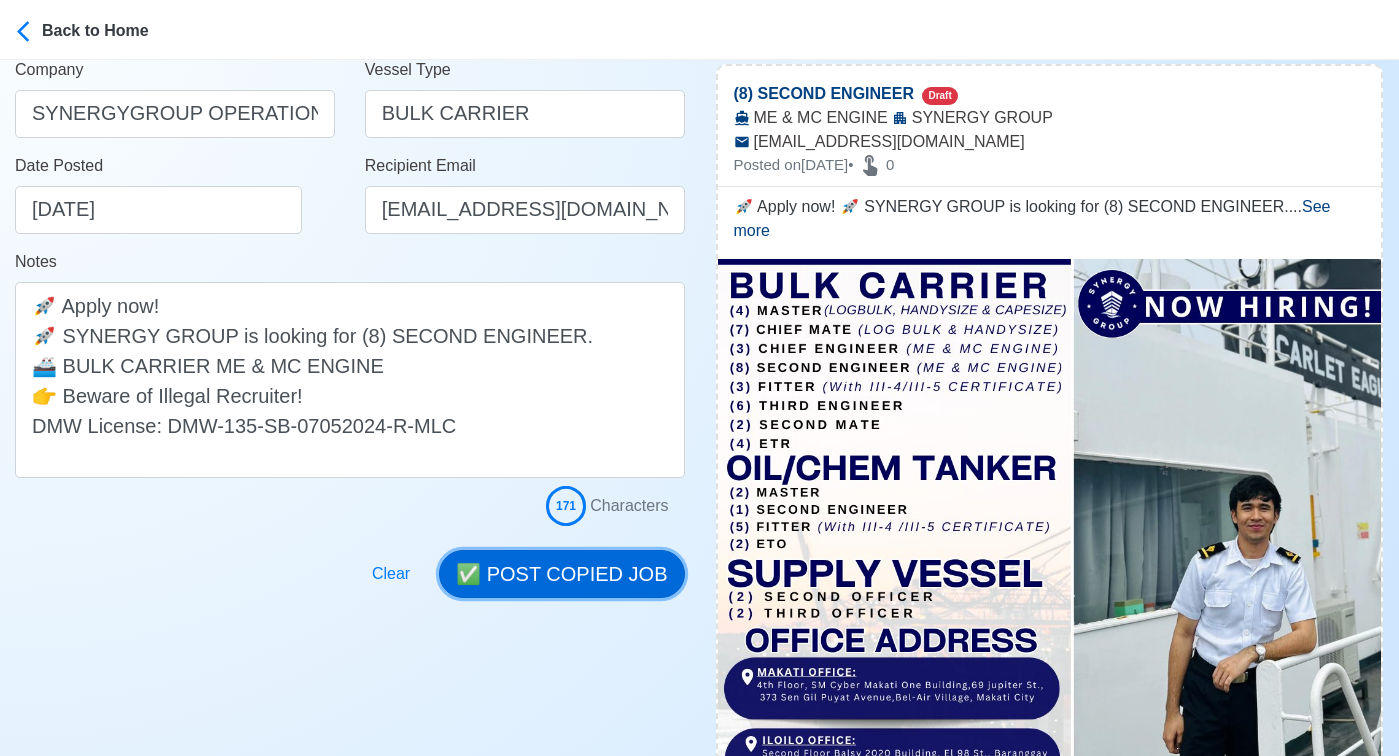 click on "✅ POST COPIED JOB" at bounding box center [561, 574] 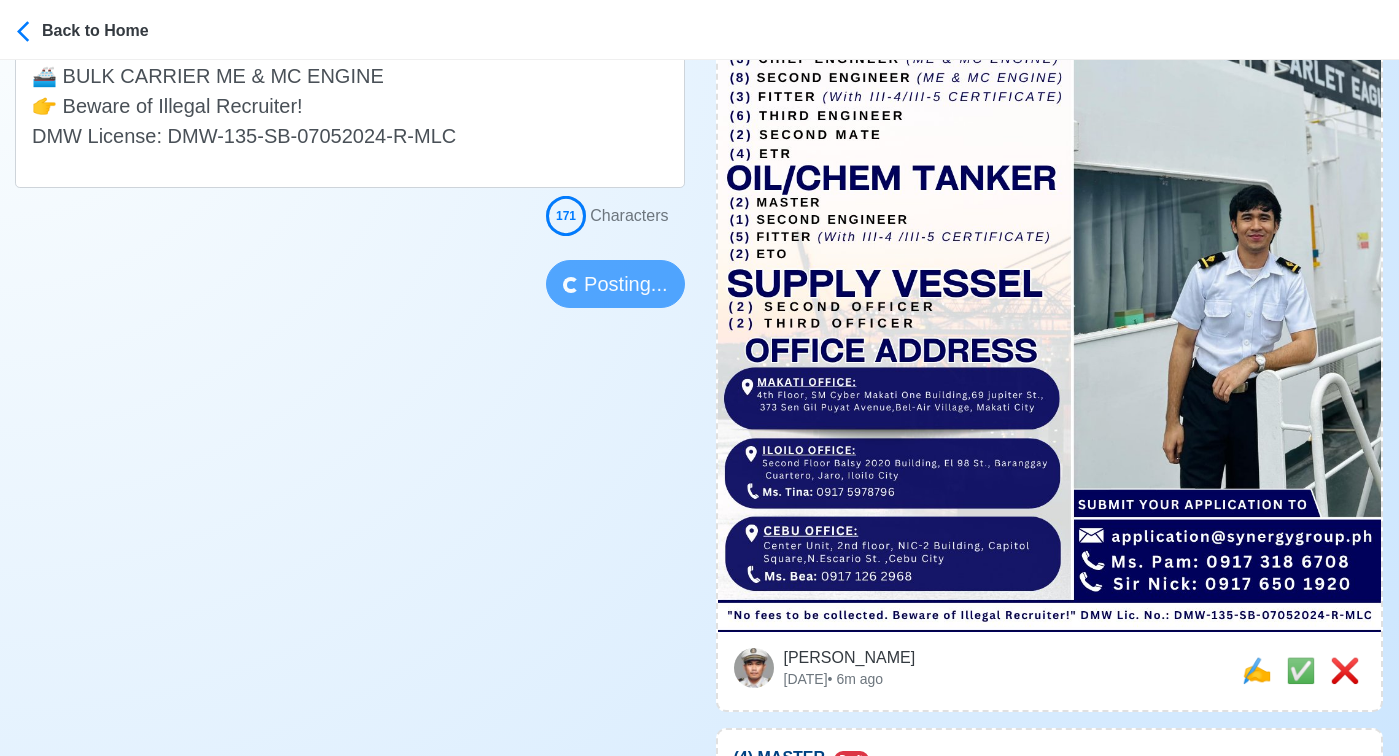 scroll, scrollTop: 618, scrollLeft: 0, axis: vertical 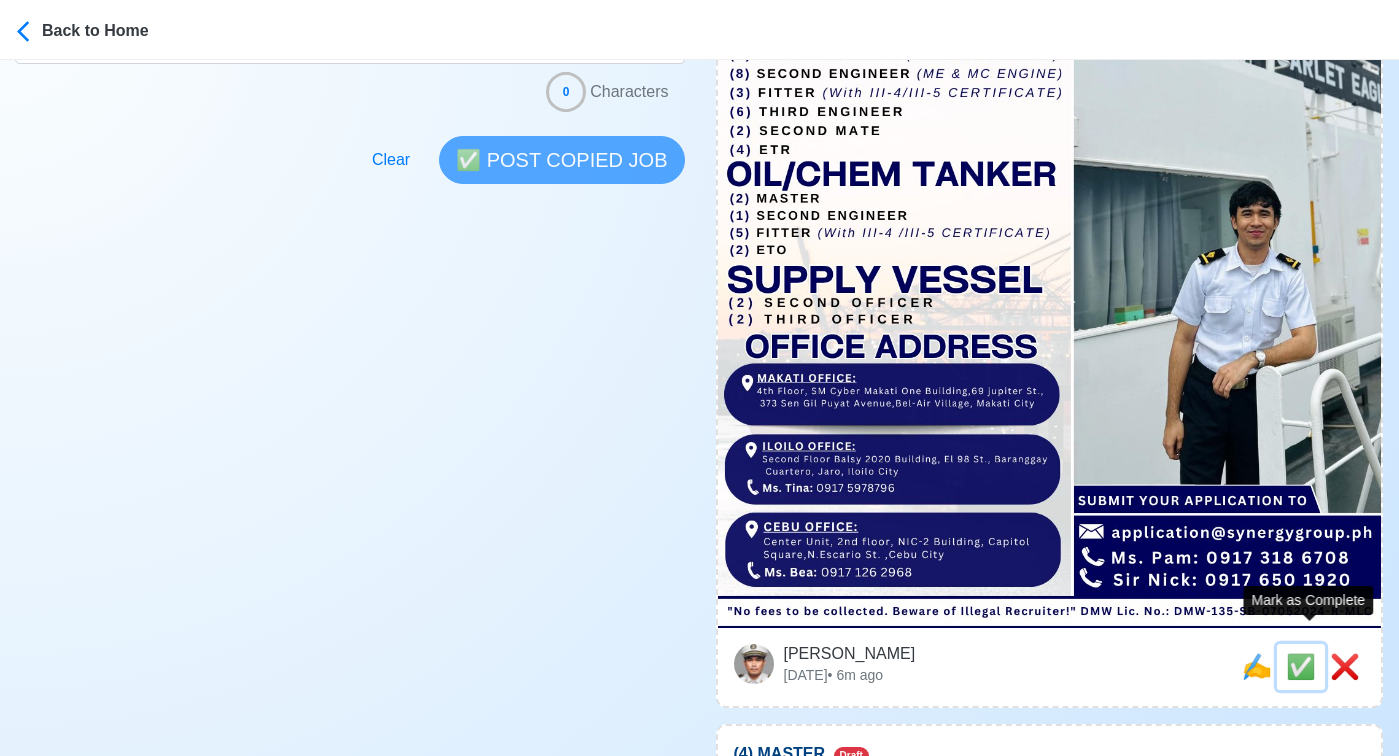 click on "✅" at bounding box center (1301, 666) 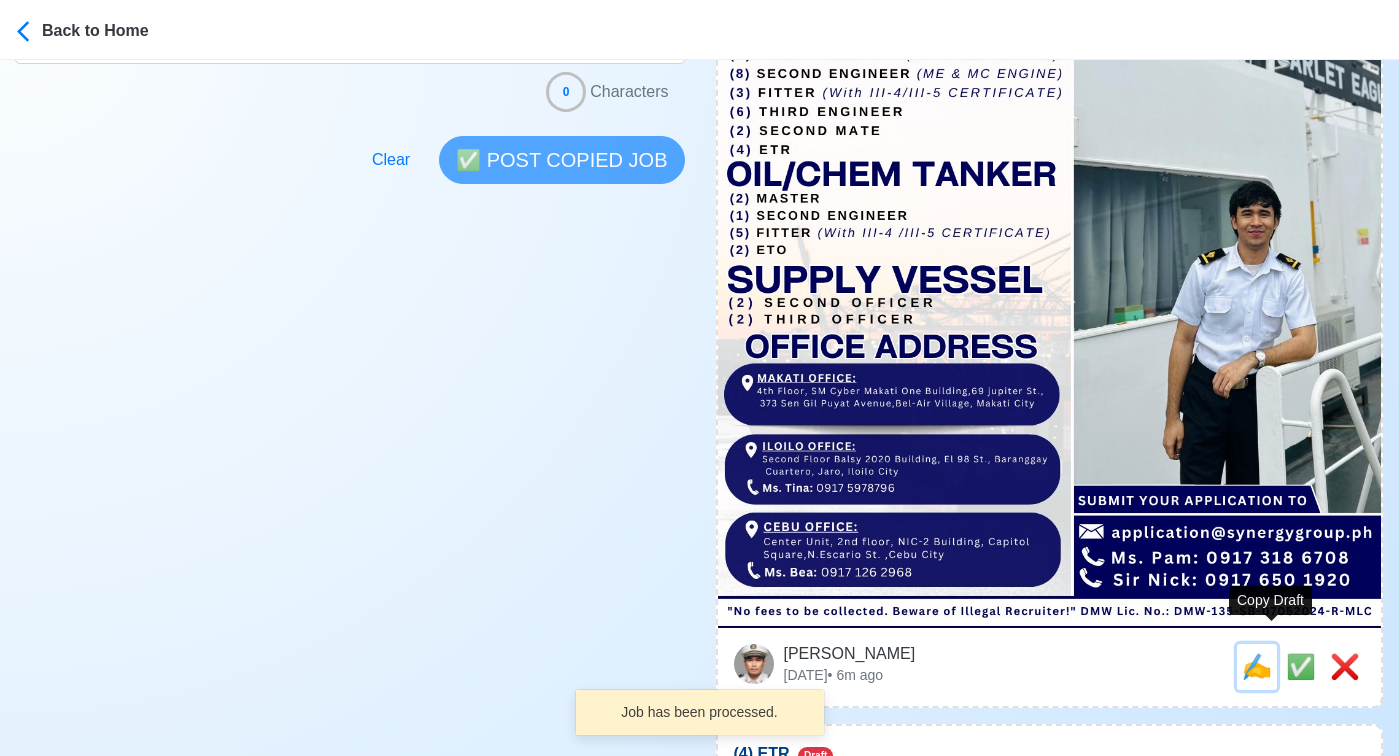 click on "✍️" at bounding box center [1257, 667] 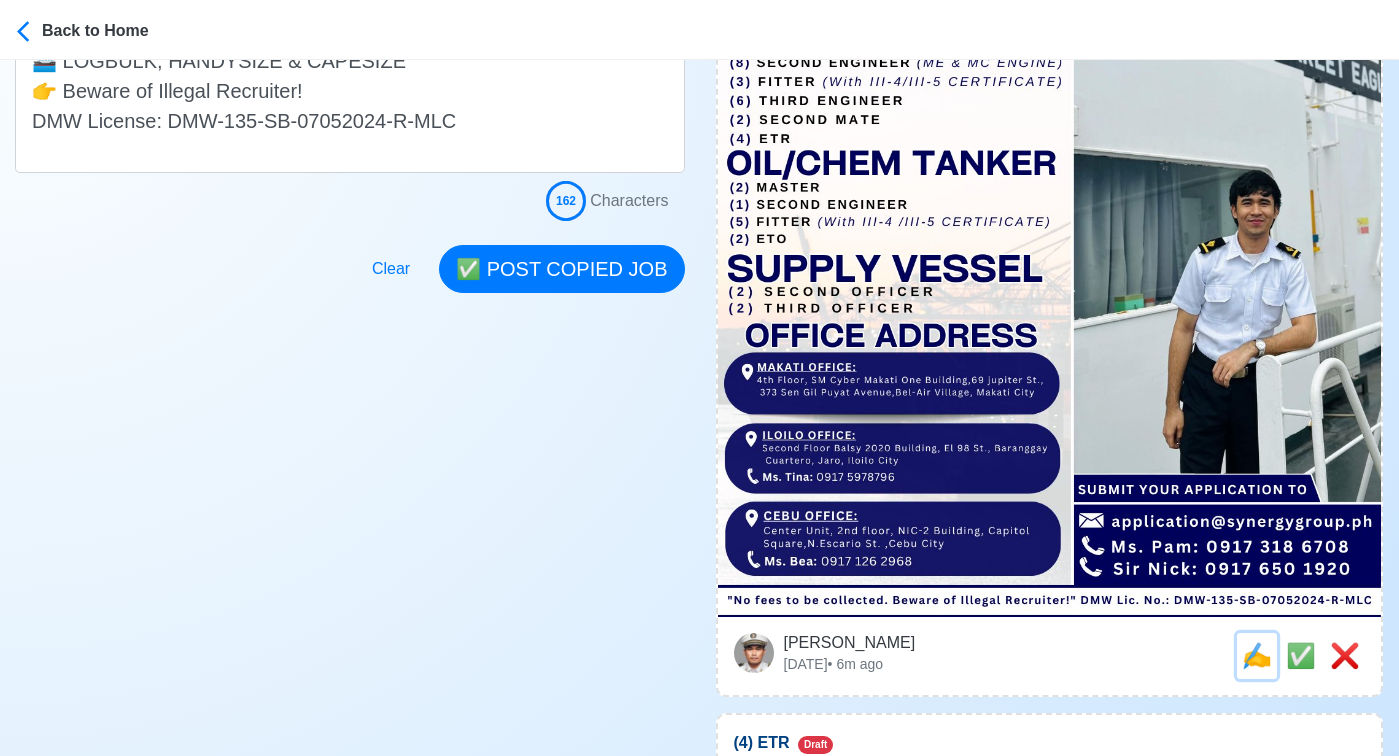 scroll, scrollTop: 632, scrollLeft: 0, axis: vertical 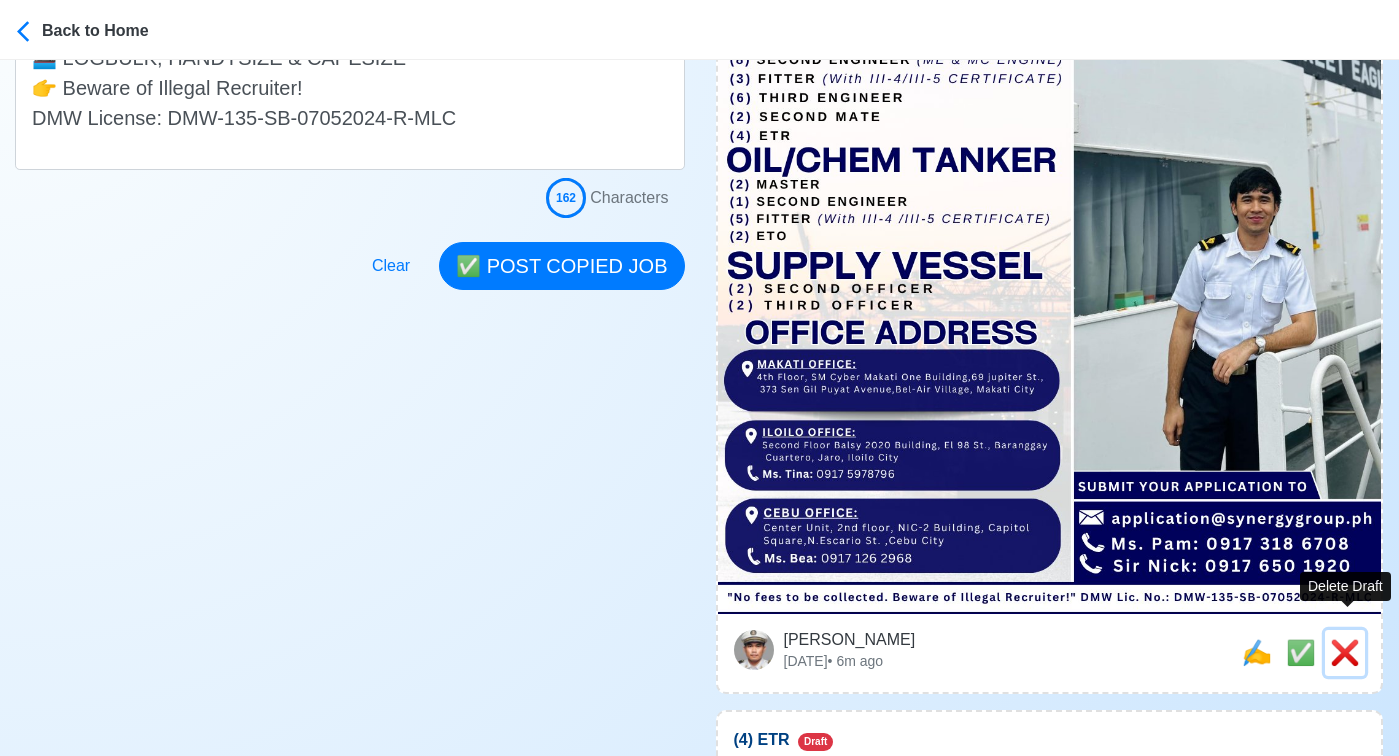 click on "❌" at bounding box center [1345, 652] 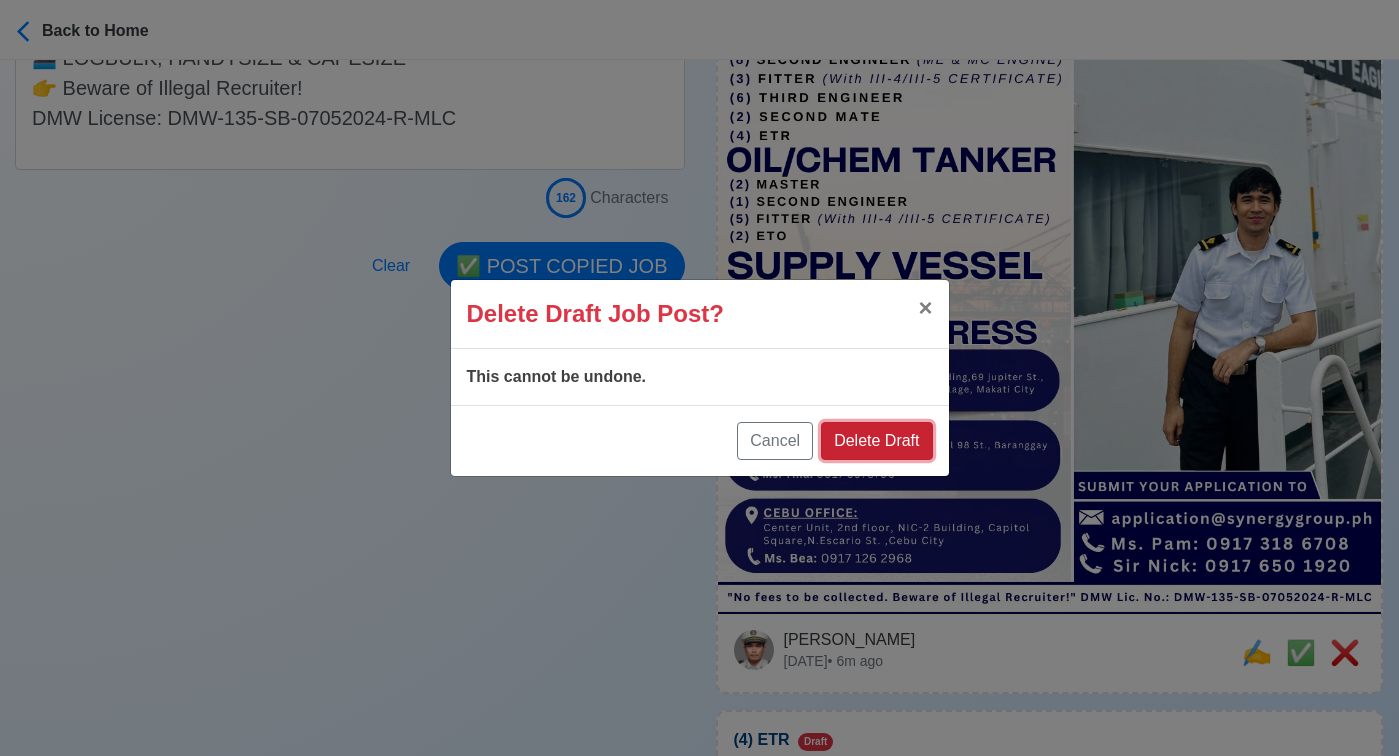 click on "Delete Draft" at bounding box center (876, 441) 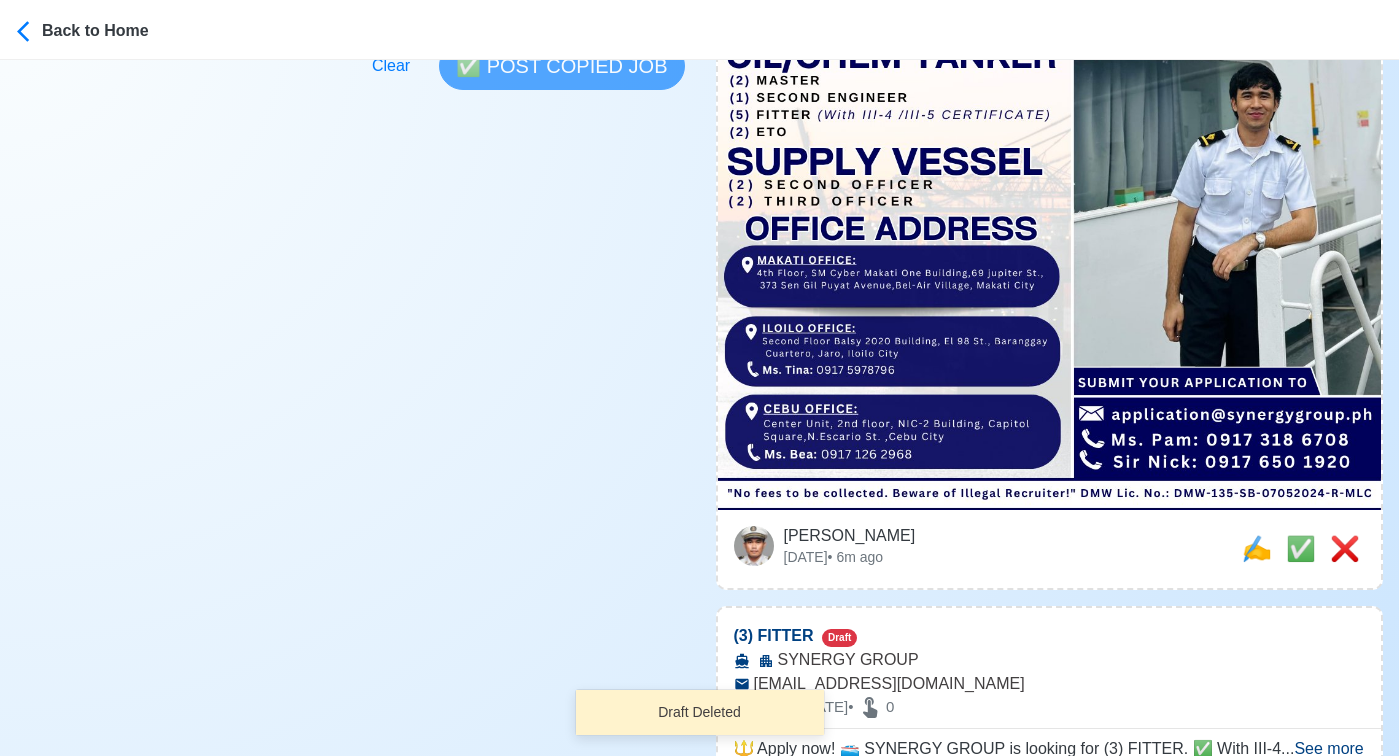 scroll, scrollTop: 720, scrollLeft: 0, axis: vertical 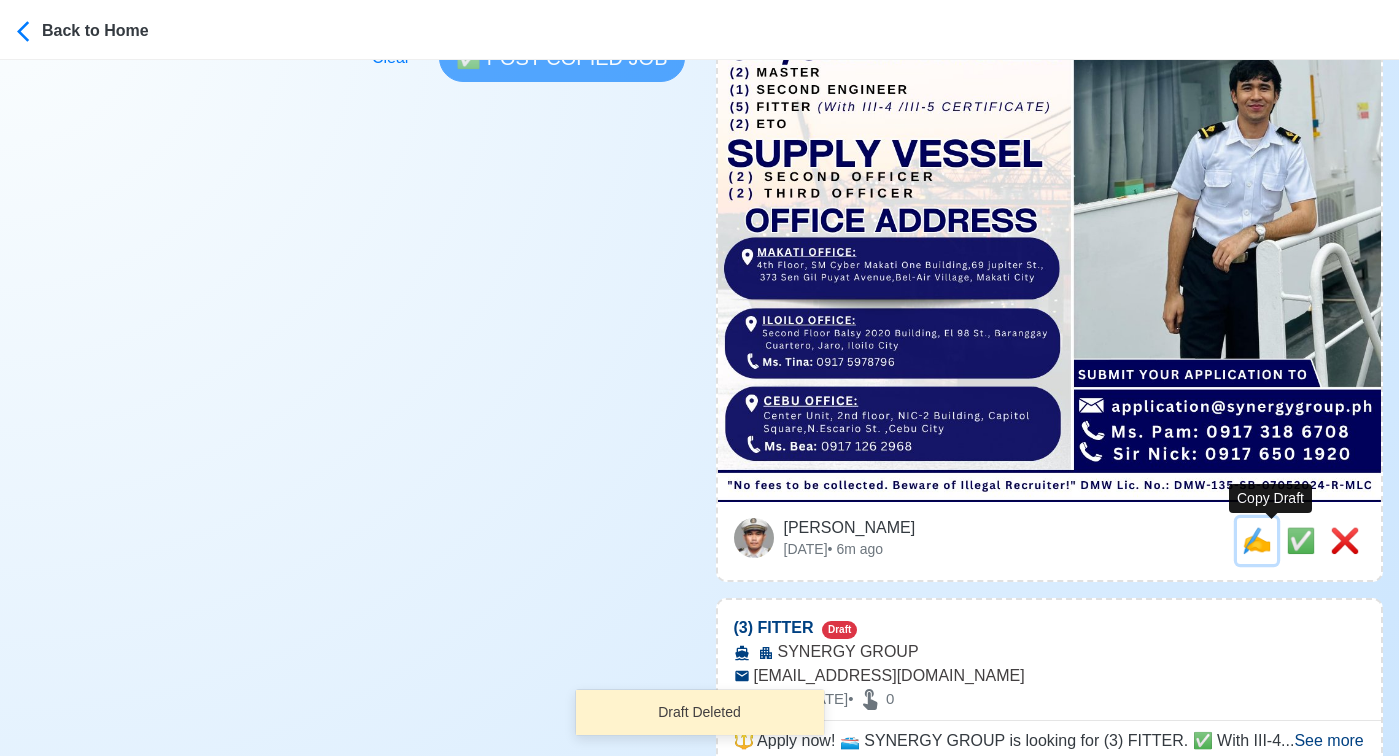 click on "✍️" at bounding box center (1257, 540) 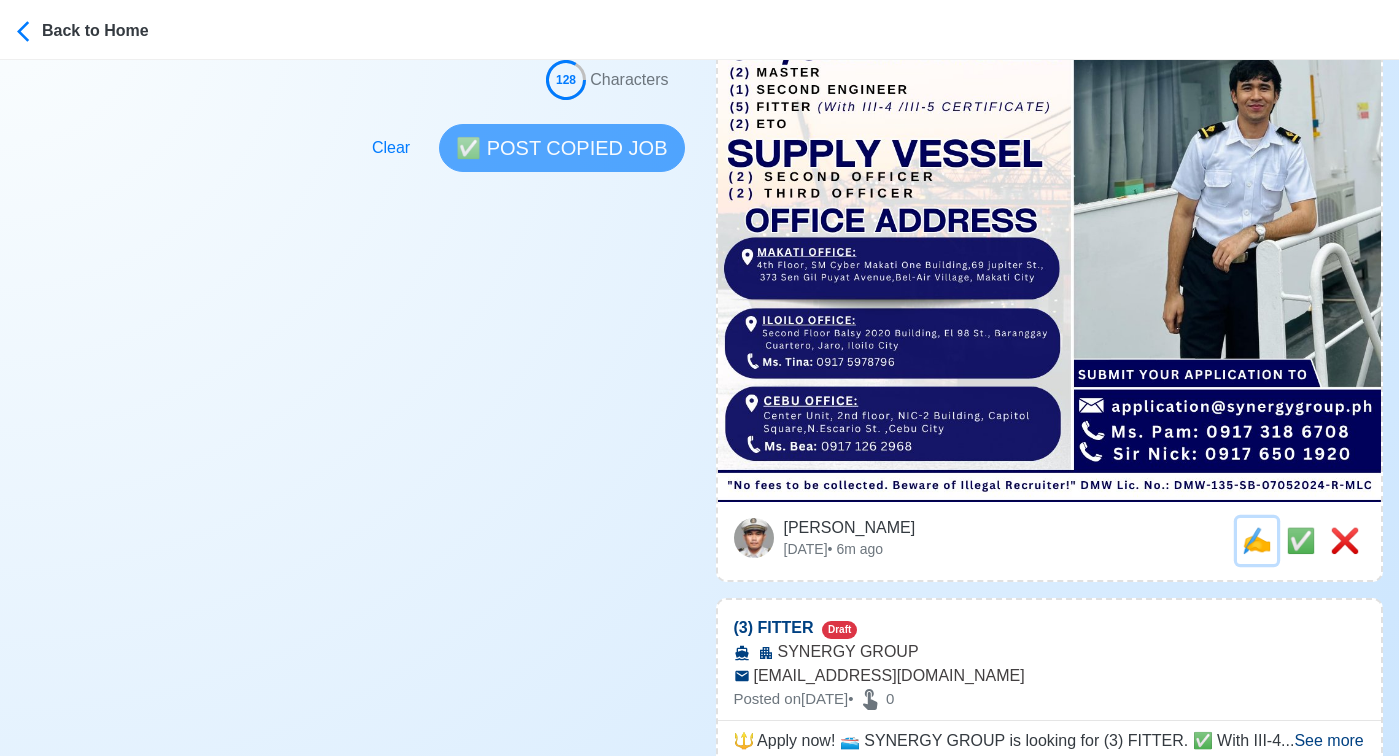 scroll, scrollTop: 0, scrollLeft: 0, axis: both 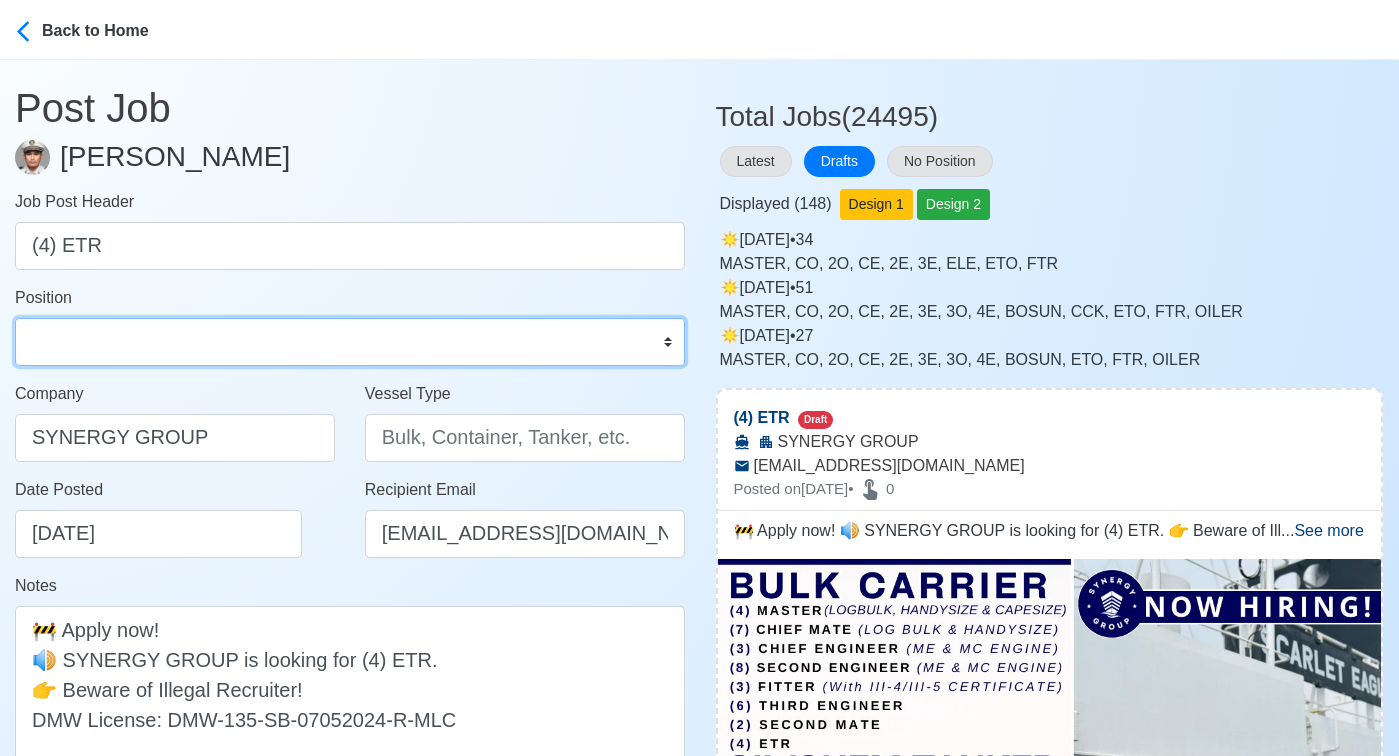 click on "Master Chief Officer 2nd Officer 3rd Officer Junior Officer Chief Engineer 2nd Engineer 3rd Engineer 4th Engineer Gas Engineer Junior Engineer 1st Assistant Engineer 2nd Assistant Engineer 3rd Assistant Engineer ETO/ETR Electrician Electrical Engineer Oiler Fitter Welder Chief Cook Chef Cook Messman Wiper Rigger Ordinary Seaman Able Seaman Motorman Pumpman Bosun Cadet Reefer Mechanic Operator Repairman Painter Steward Waiter Others" at bounding box center (350, 342) 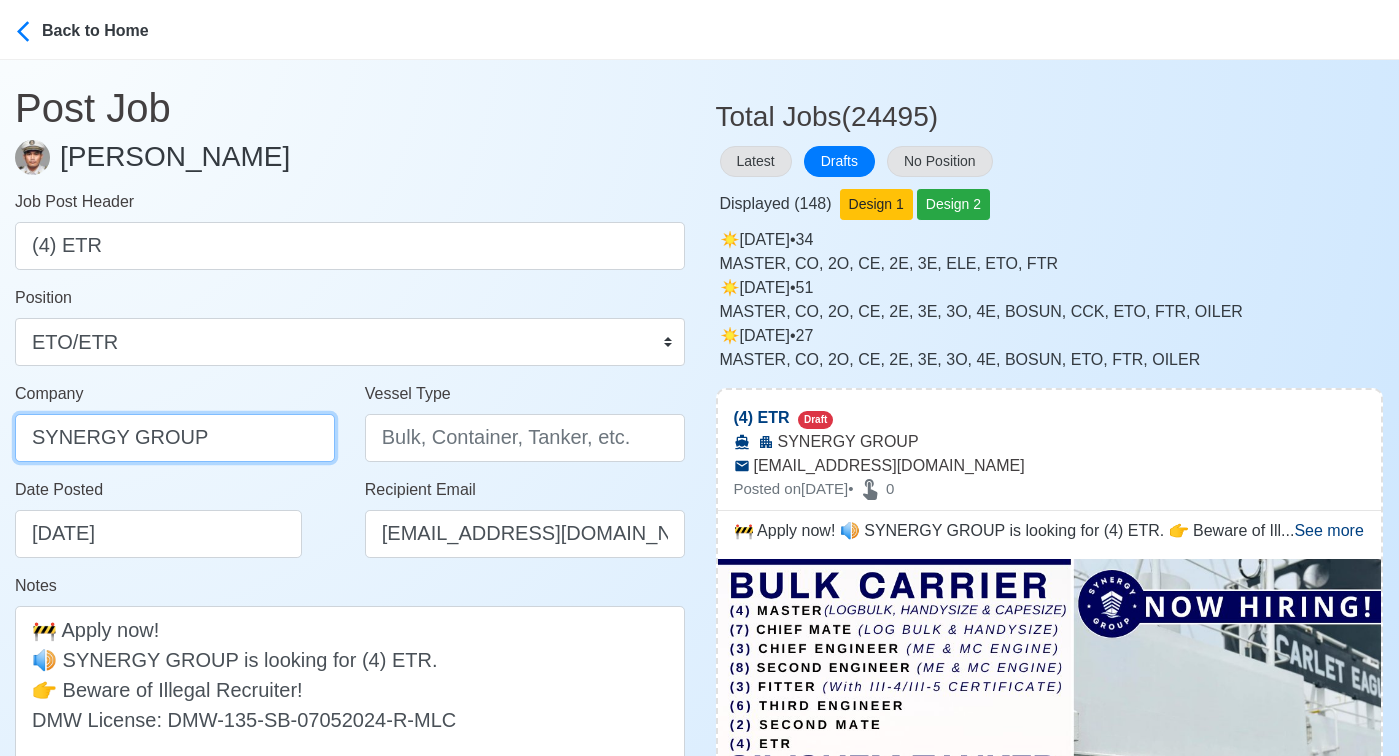 click on "SYNERGY GROUP" at bounding box center [175, 438] 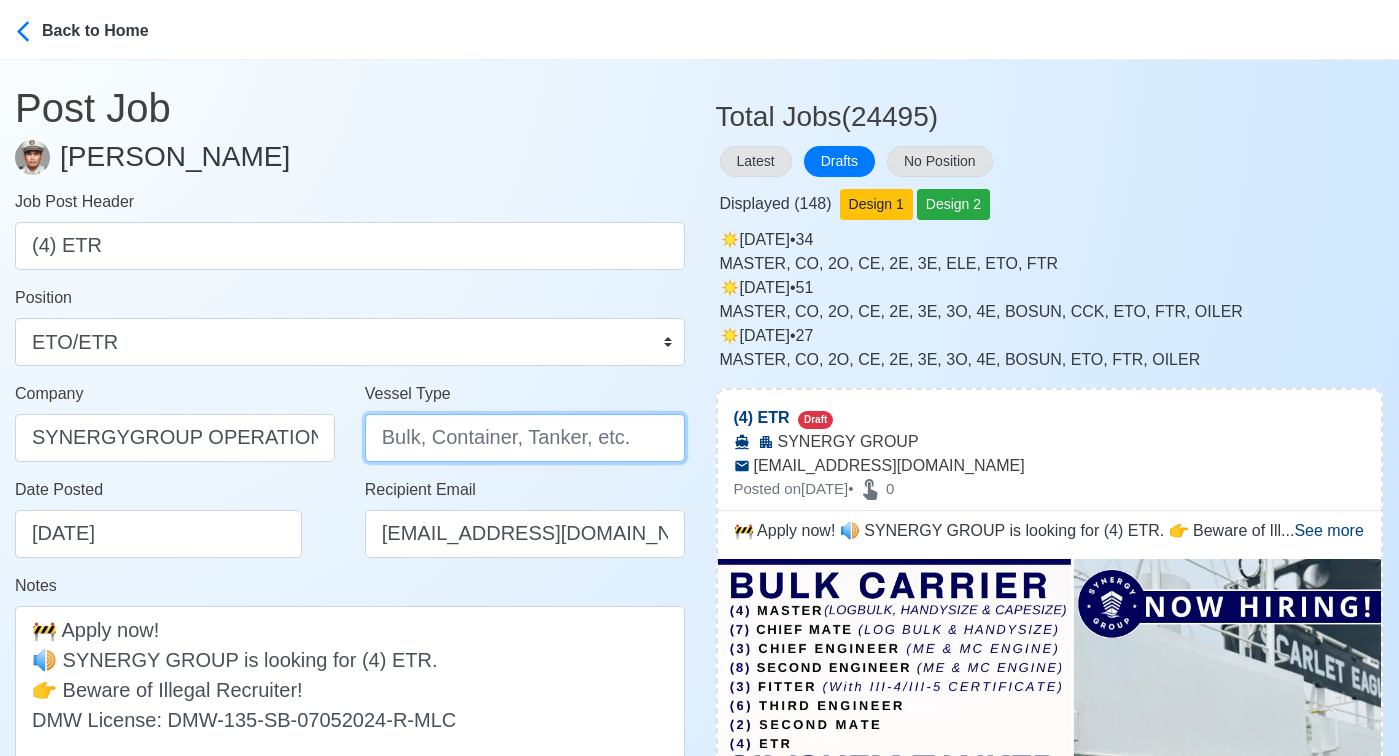 click on "Vessel Type" at bounding box center (525, 438) 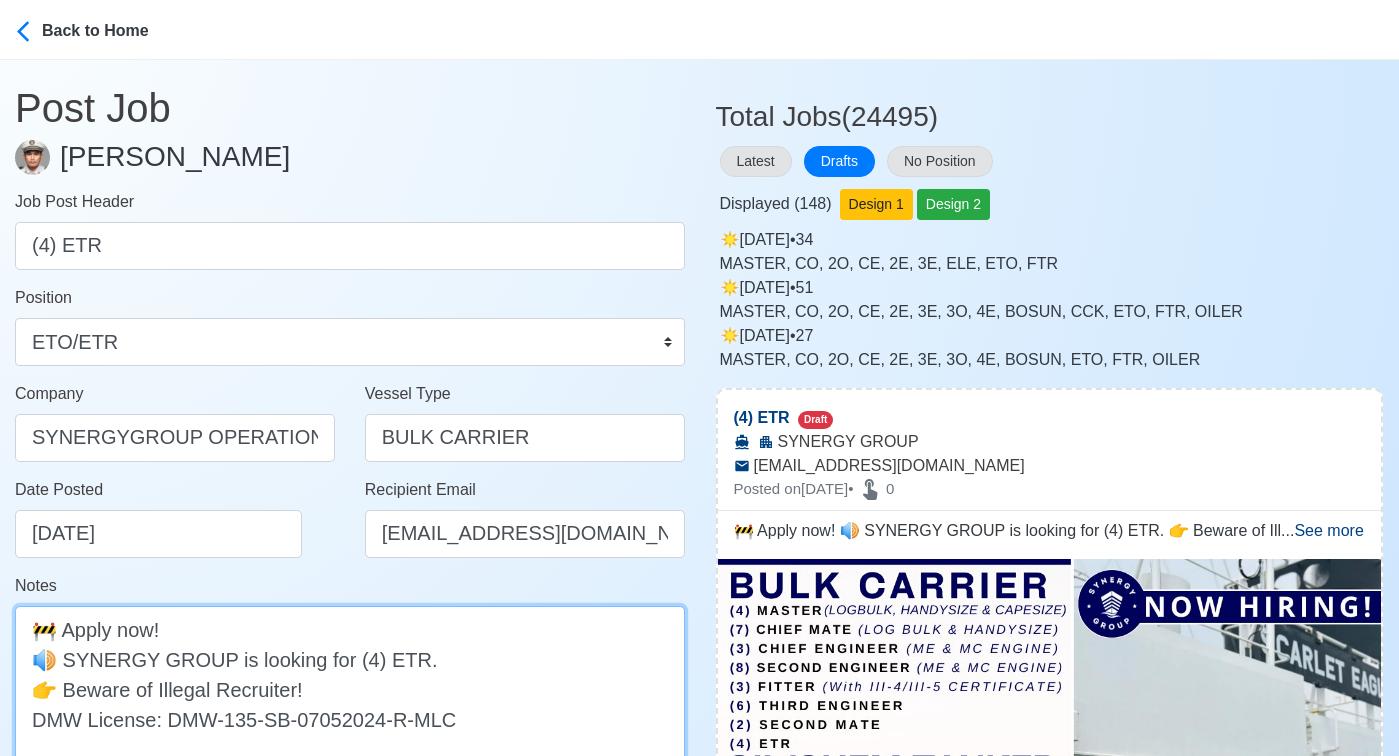 click on "🚧 Apply now!
🔊 SYNERGY GROUP is looking for (4) ETR.
👉 Beware of Illegal Recruiter!
DMW License: DMW-135-SB-07052024-R-MLC" at bounding box center [350, 689] 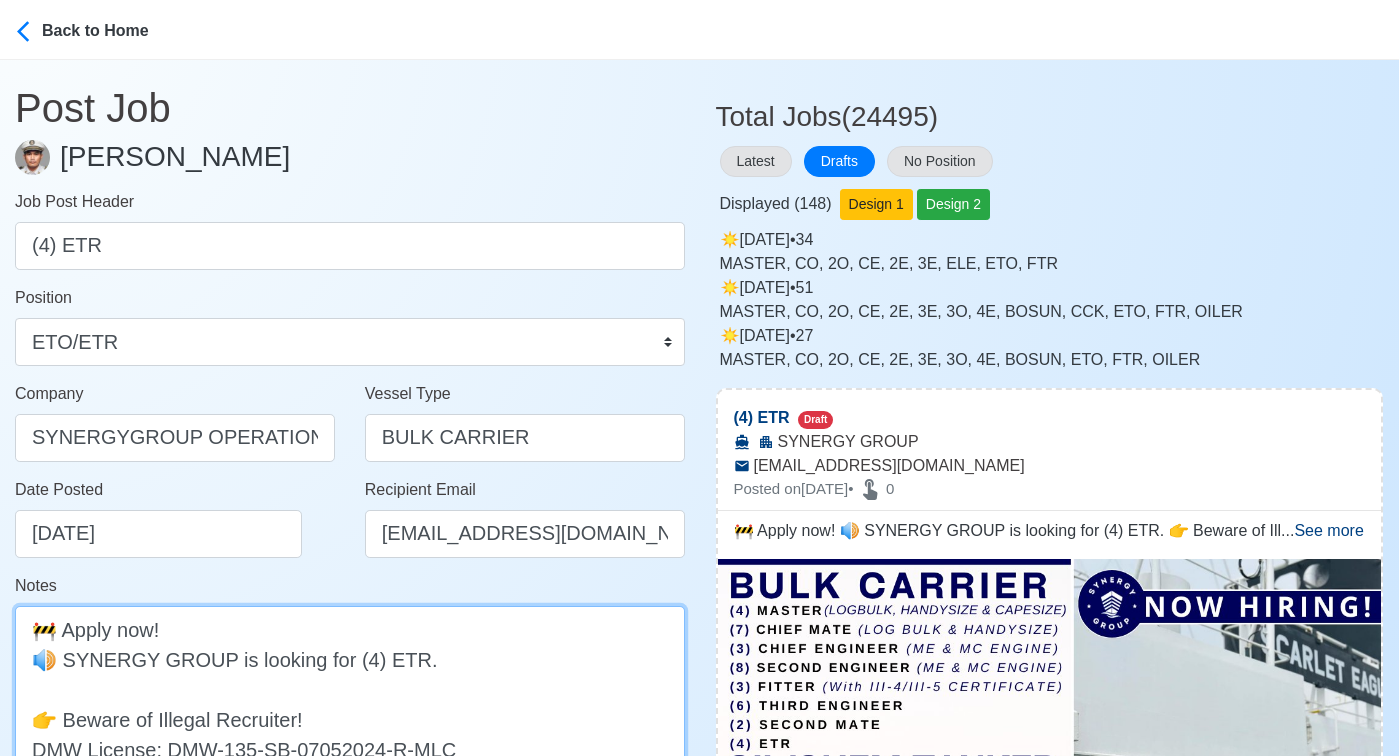 paste on "BULK CARRIER" 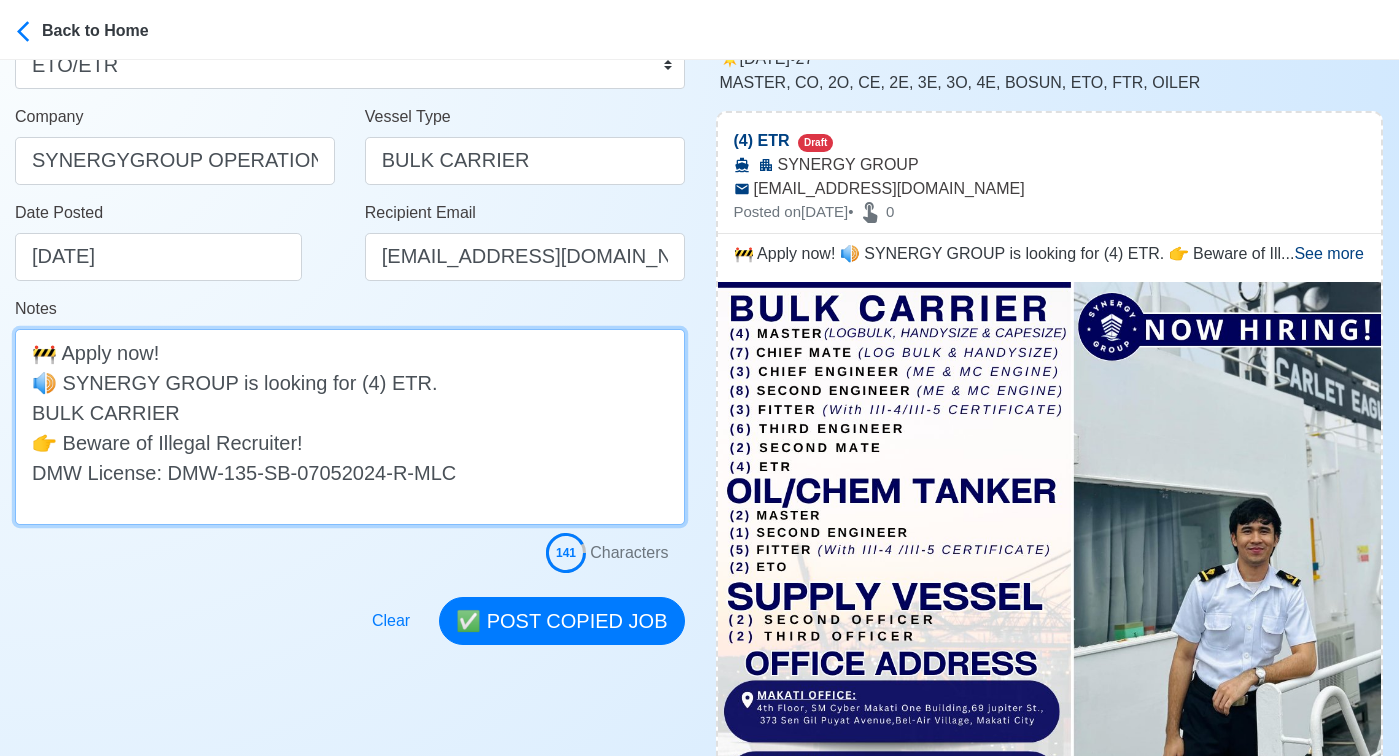 scroll, scrollTop: 466, scrollLeft: 0, axis: vertical 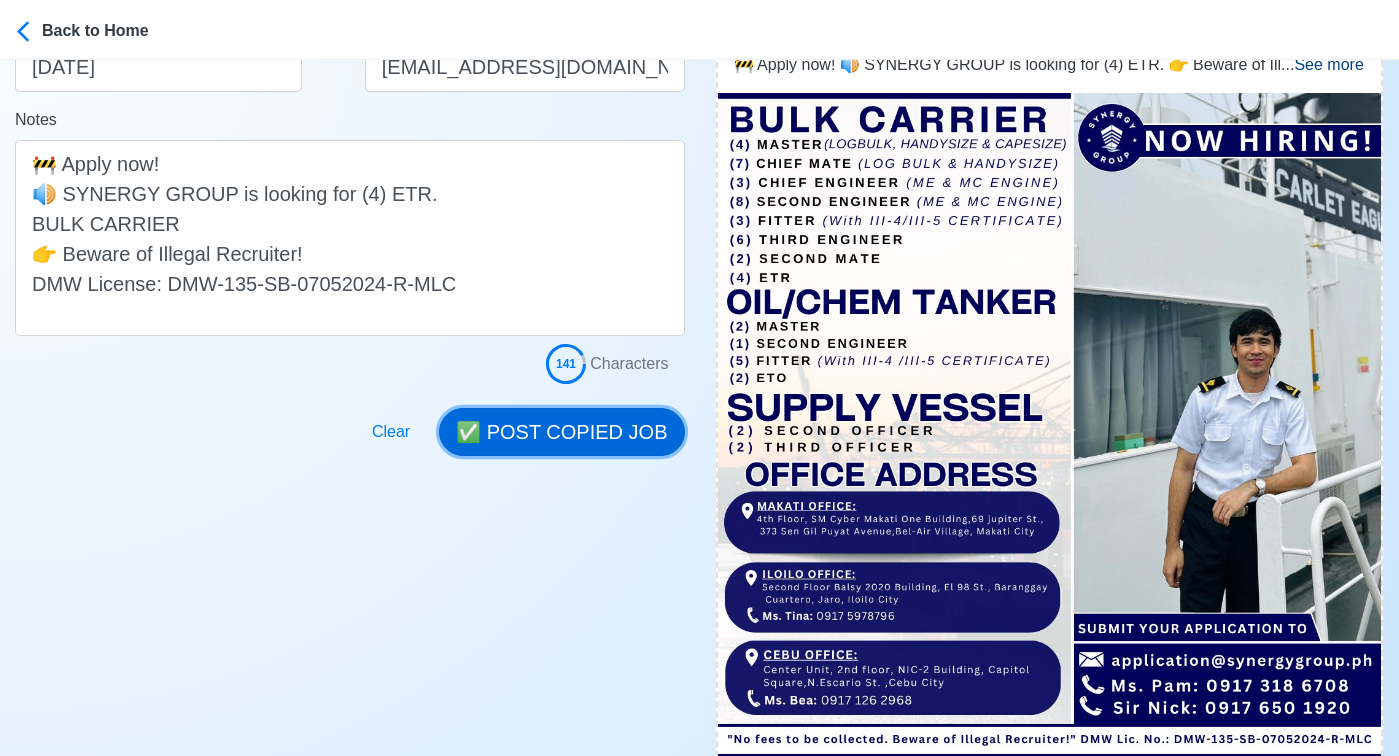 click on "✅ POST COPIED JOB" at bounding box center [561, 432] 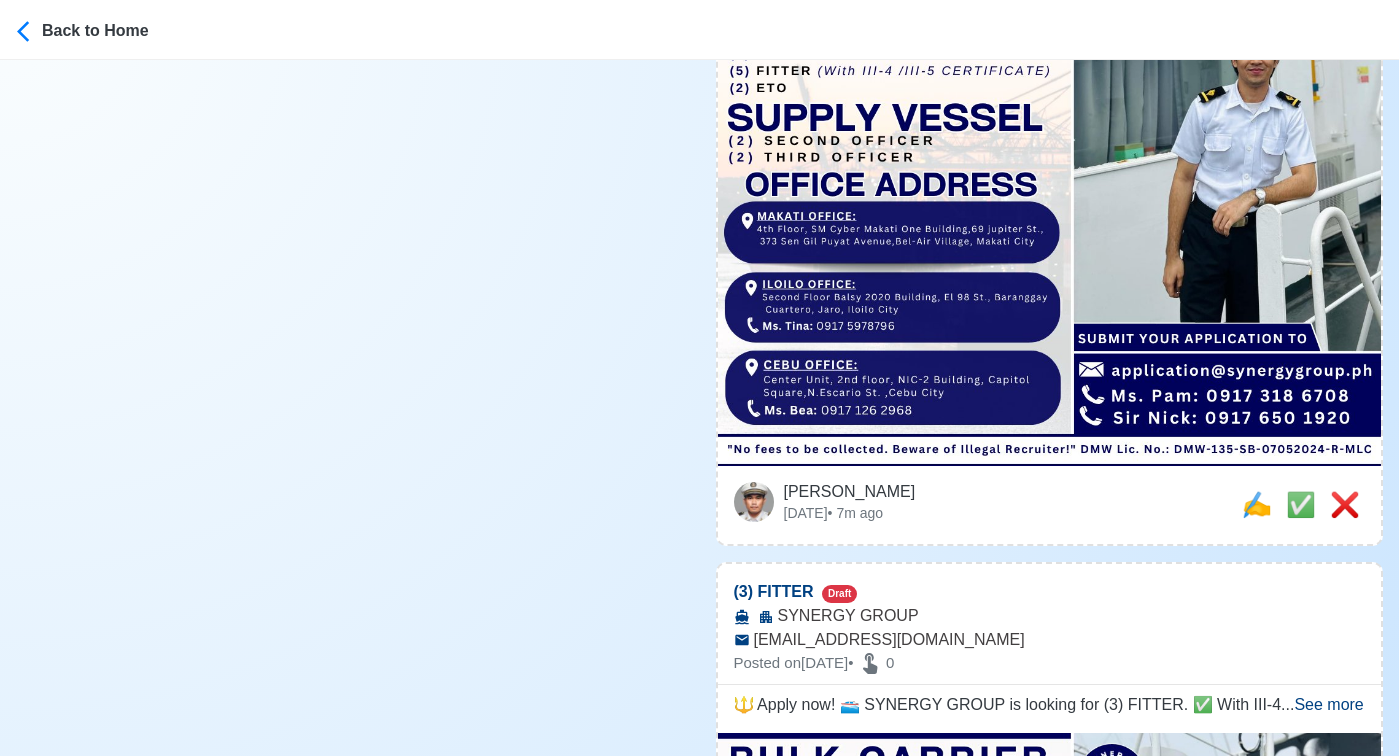 scroll, scrollTop: 778, scrollLeft: 0, axis: vertical 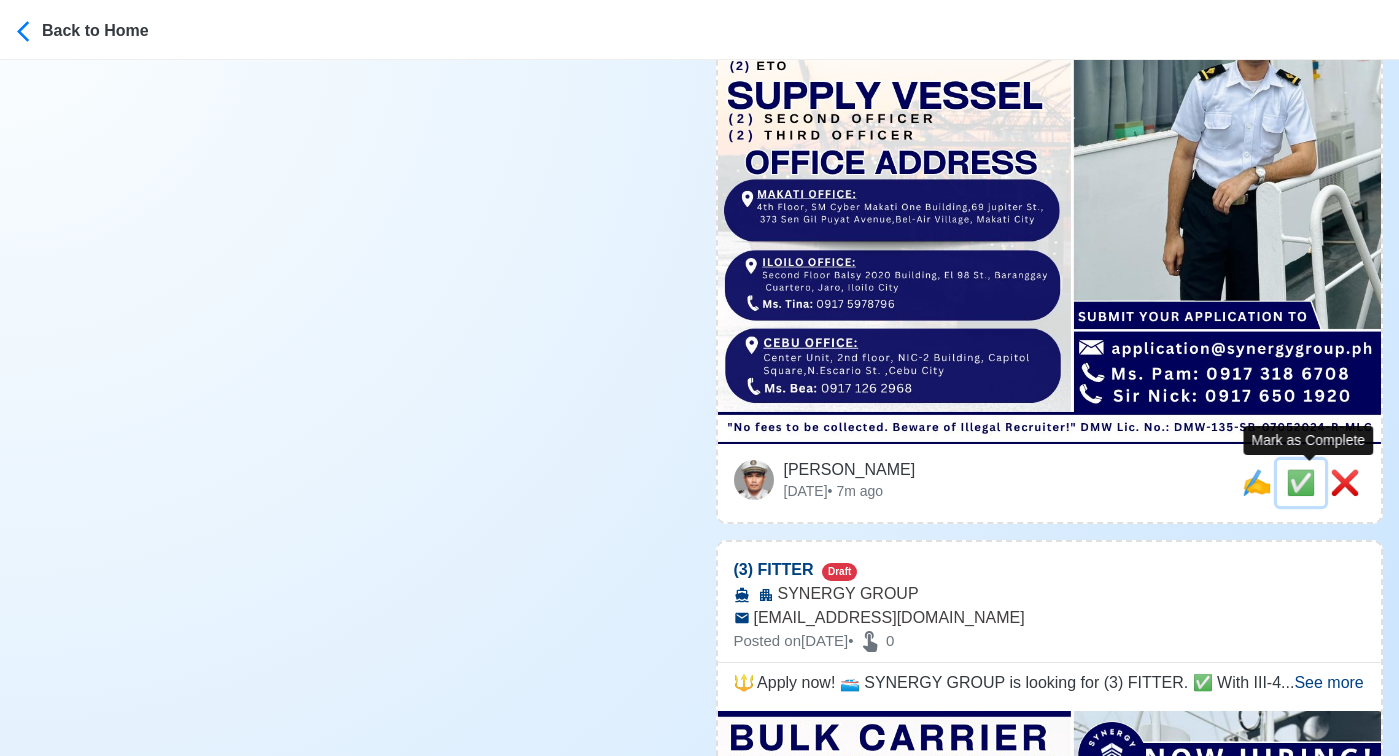click on "✅" at bounding box center [1301, 482] 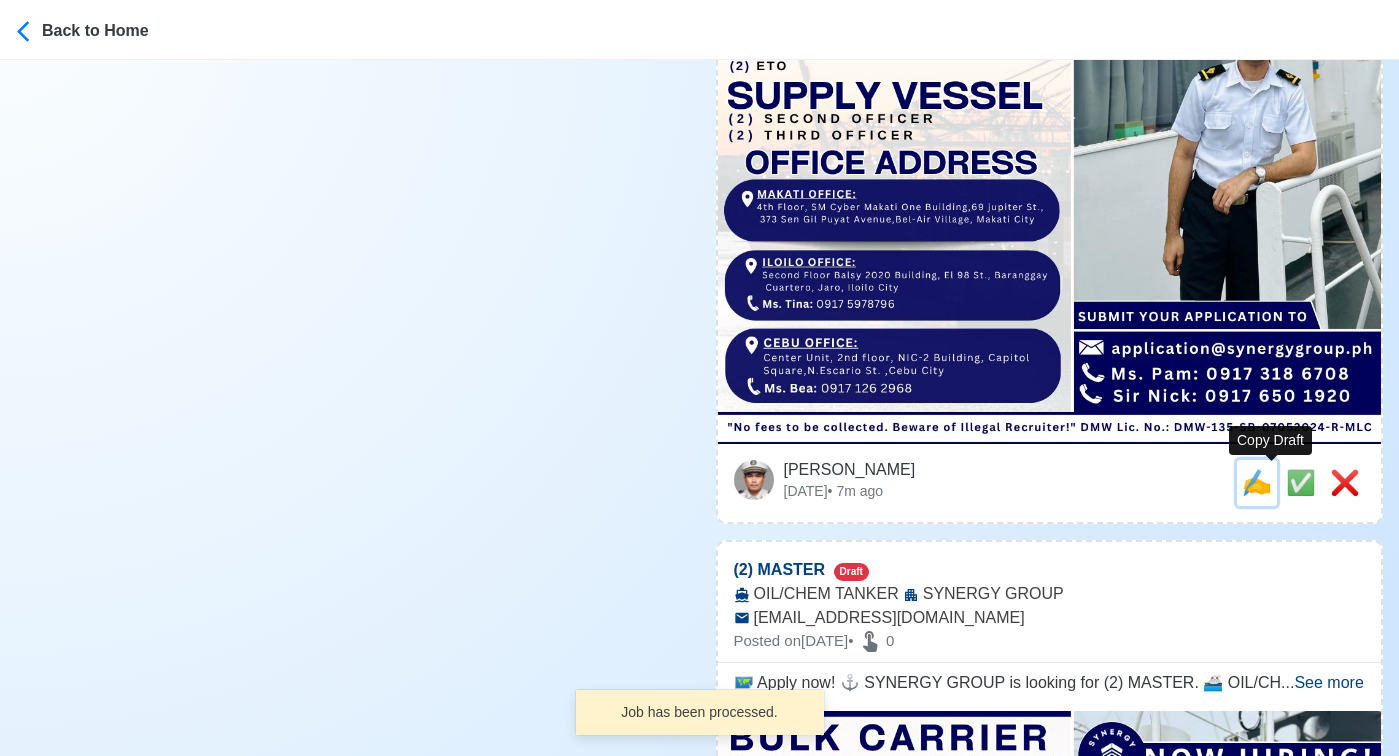 click on "✍️" at bounding box center (1257, 482) 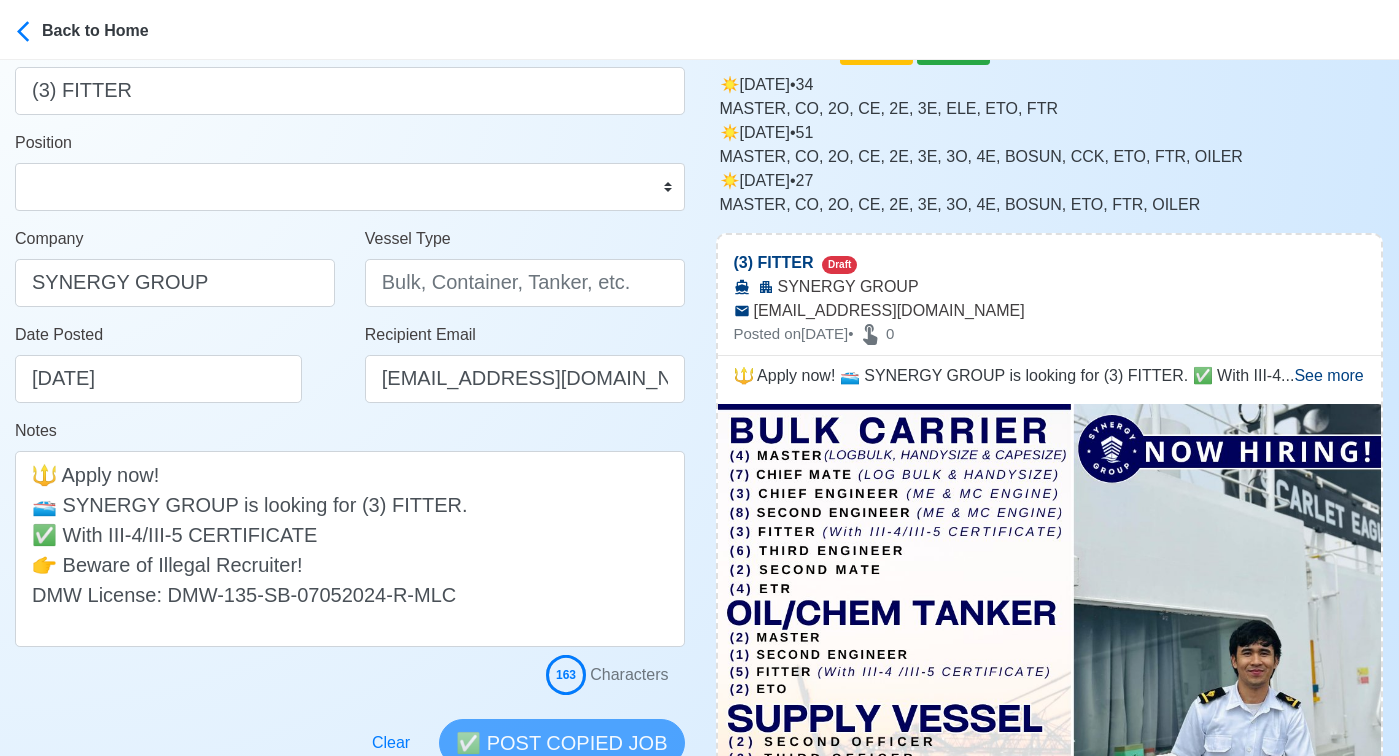 scroll, scrollTop: 112, scrollLeft: 0, axis: vertical 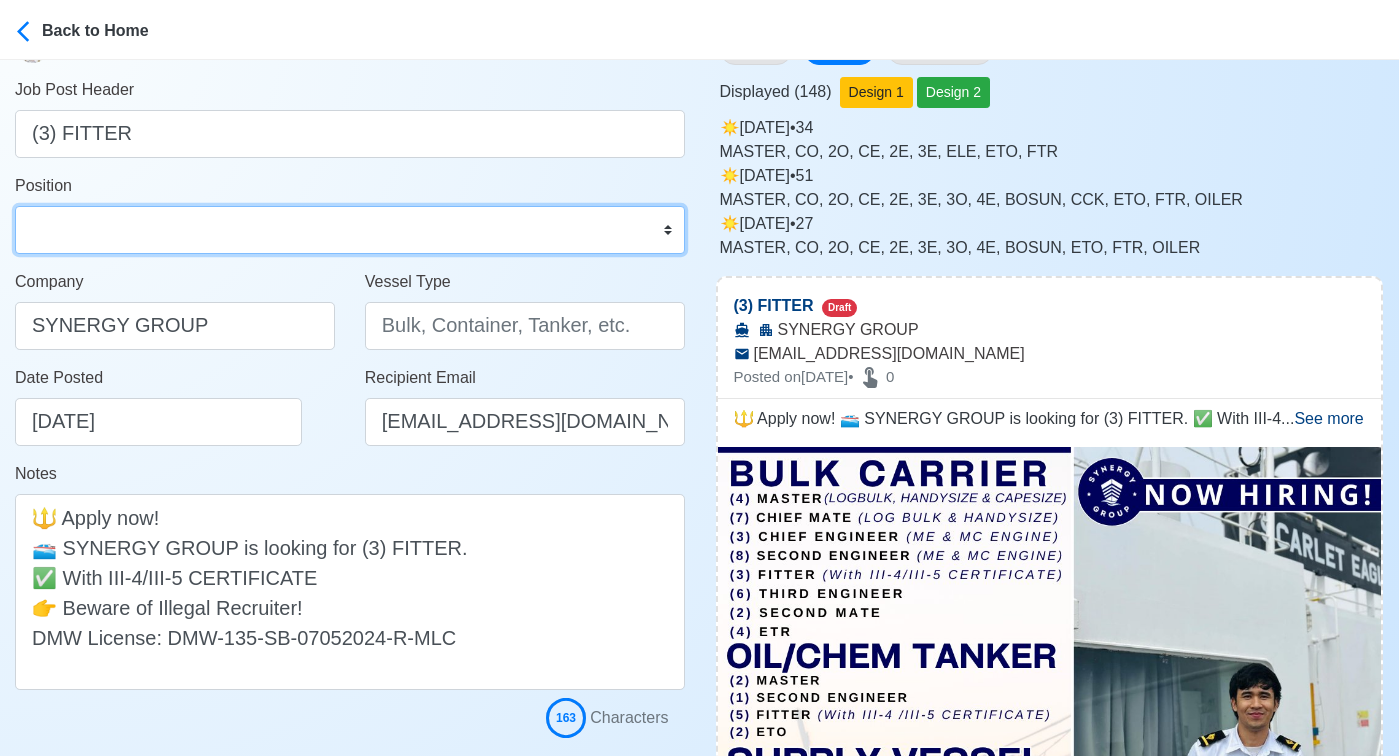 click on "Master Chief Officer 2nd Officer 3rd Officer Junior Officer Chief Engineer 2nd Engineer 3rd Engineer 4th Engineer Gas Engineer Junior Engineer 1st Assistant Engineer 2nd Assistant Engineer 3rd Assistant Engineer ETO/ETR Electrician Electrical Engineer Oiler Fitter Welder Chief Cook Chef Cook Messman Wiper Rigger Ordinary Seaman Able Seaman Motorman Pumpman Bosun Cadet Reefer Mechanic Operator Repairman Painter Steward Waiter Others" at bounding box center (350, 230) 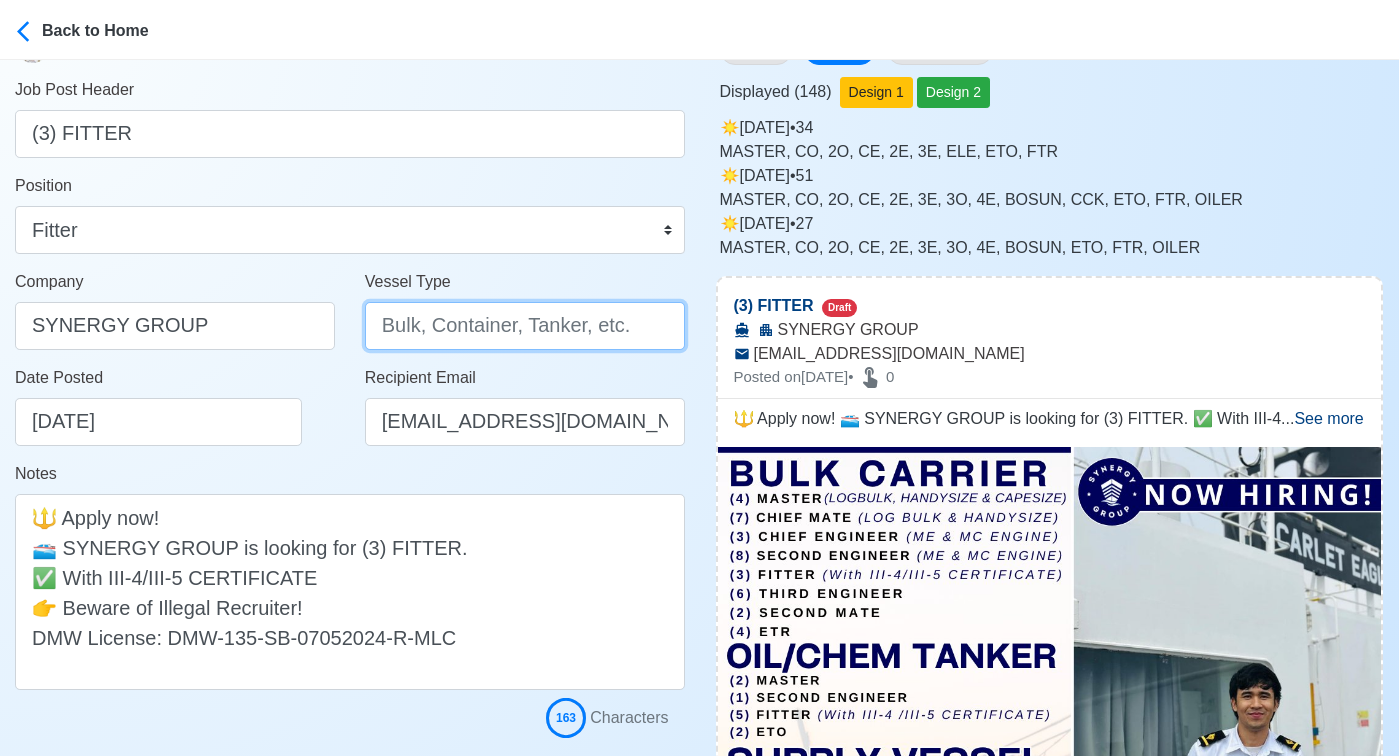 click on "Vessel Type" at bounding box center (525, 326) 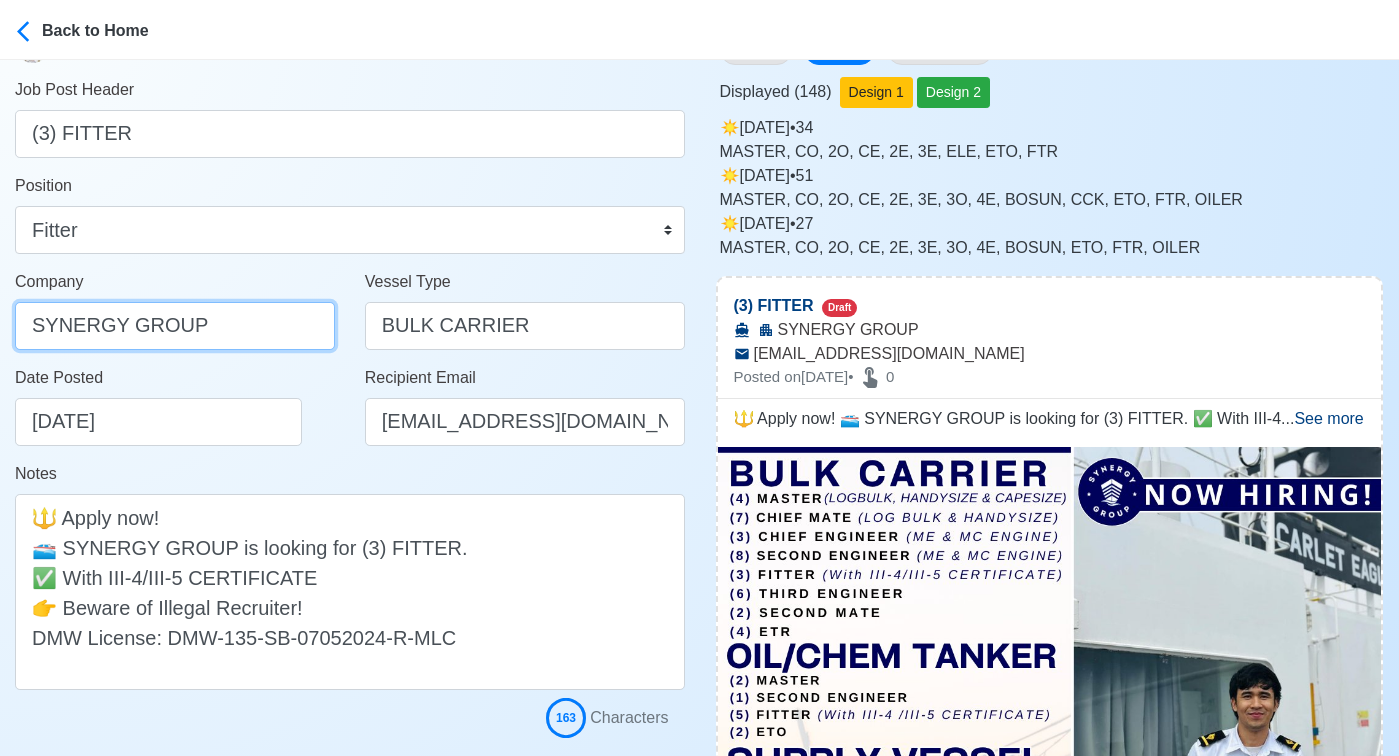 click on "SYNERGY GROUP" at bounding box center (175, 326) 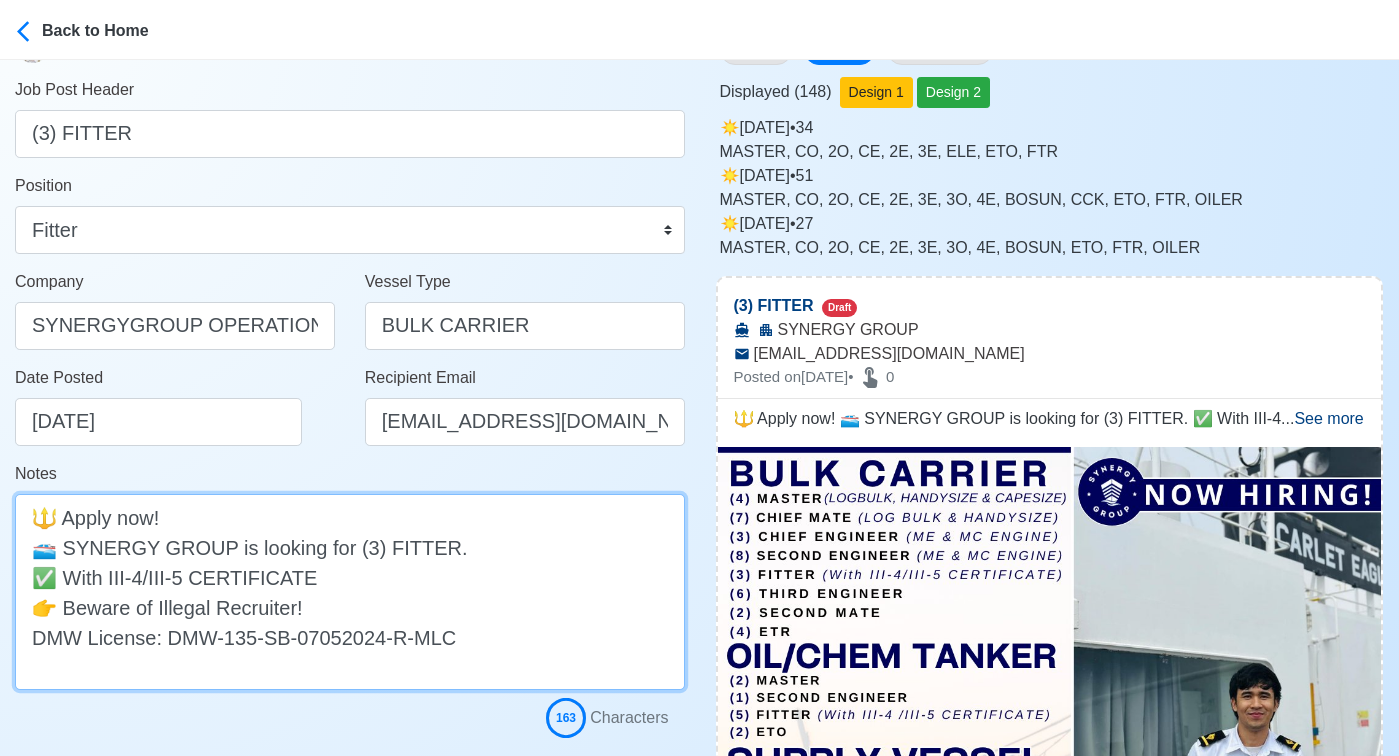 click on "🔱 Apply now!
🛥️ SYNERGY GROUP is looking for (3) FITTER.
✅ With III-4/III-5 CERTIFICATE
👉 Beware of Illegal Recruiter!
DMW License: DMW-135-SB-07052024-R-MLC" at bounding box center [350, 592] 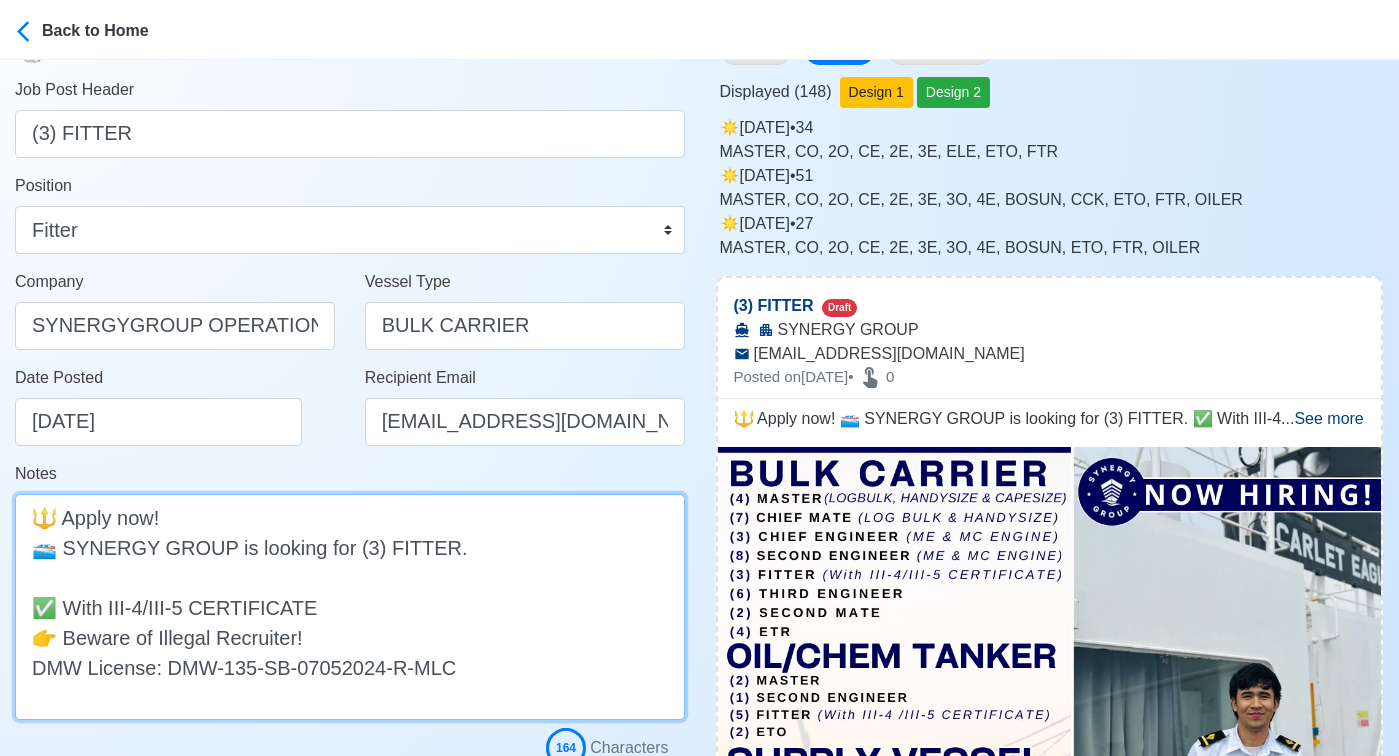 paste on "BULK CARRIER" 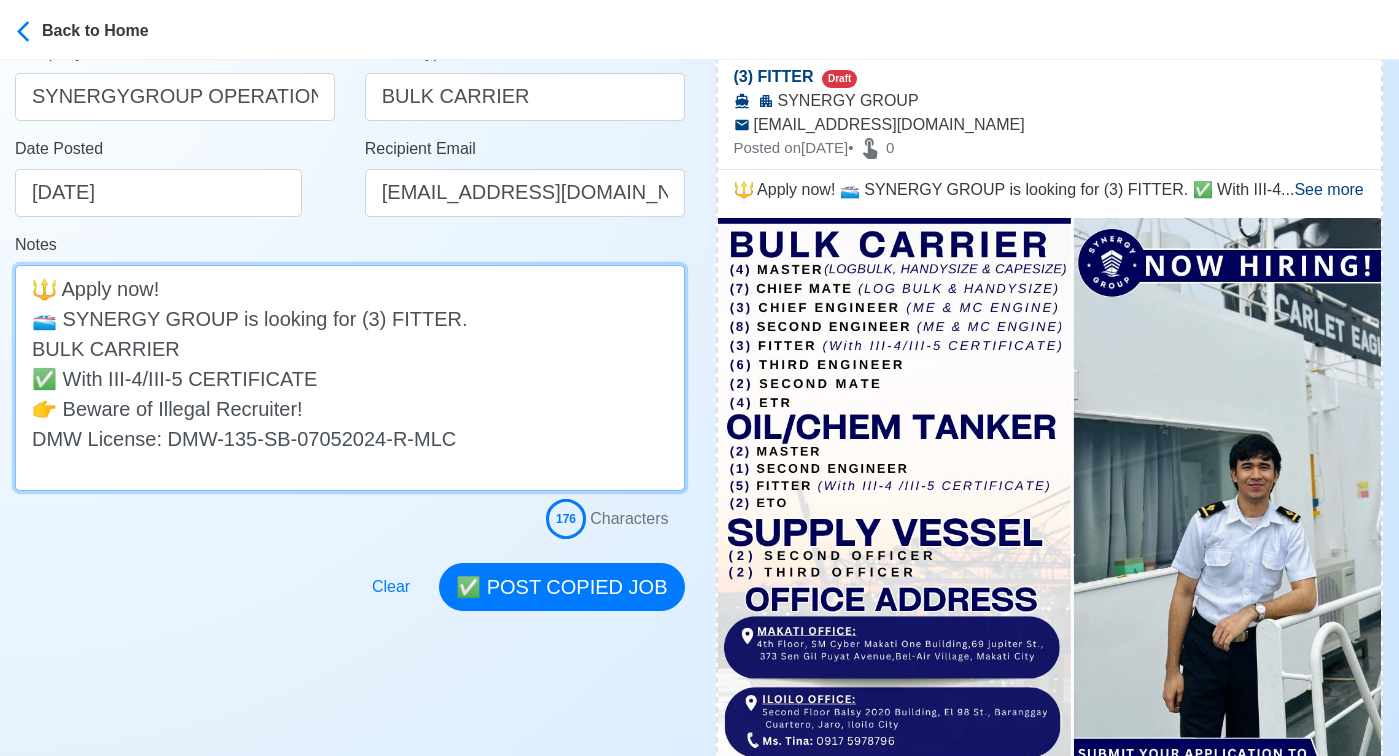 scroll, scrollTop: 384, scrollLeft: 0, axis: vertical 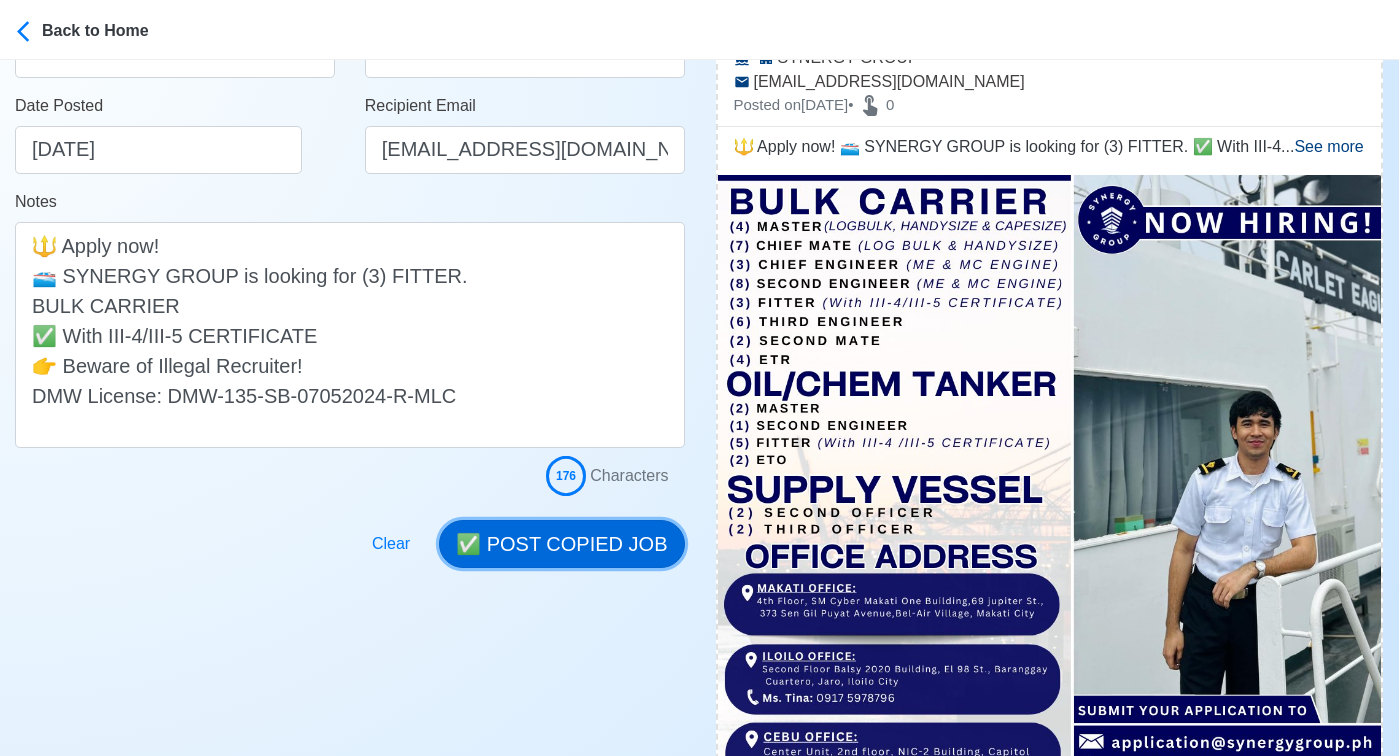 click on "✅ POST COPIED JOB" at bounding box center [561, 544] 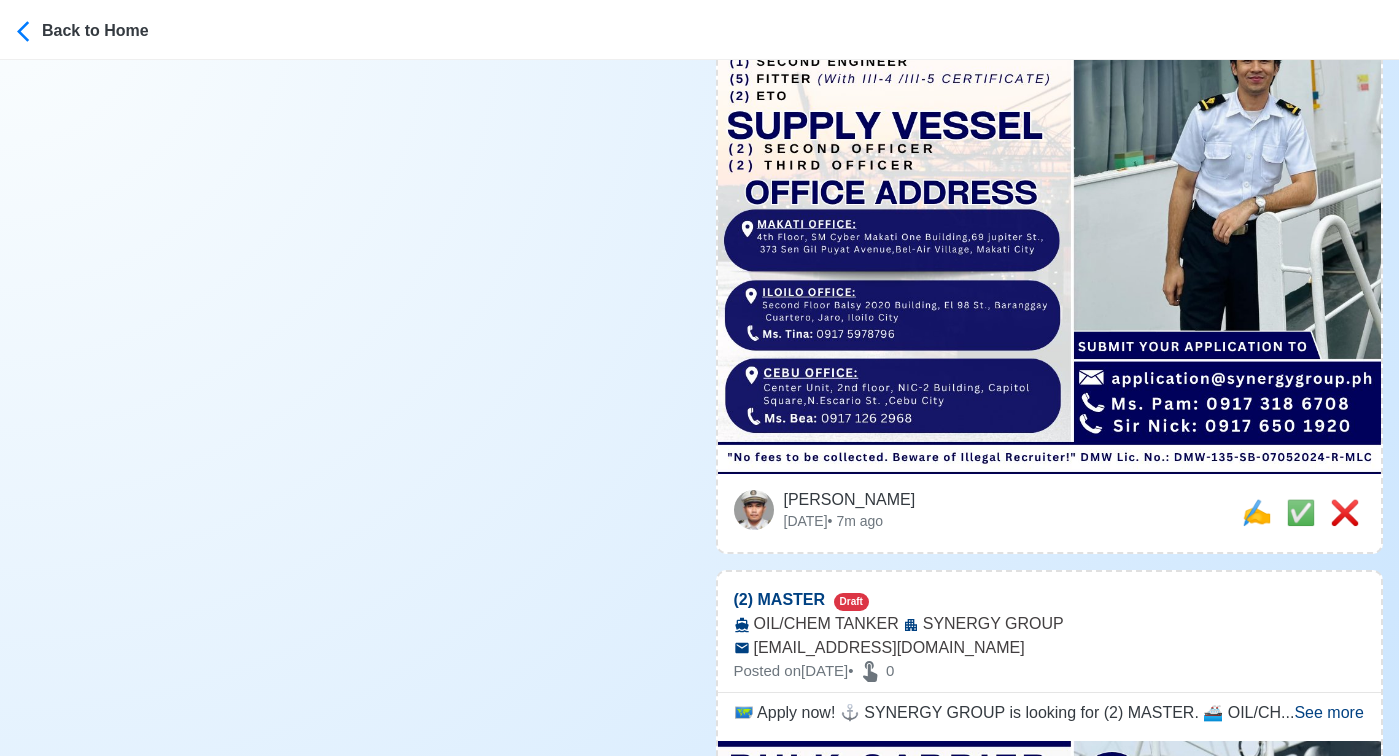 scroll, scrollTop: 750, scrollLeft: 0, axis: vertical 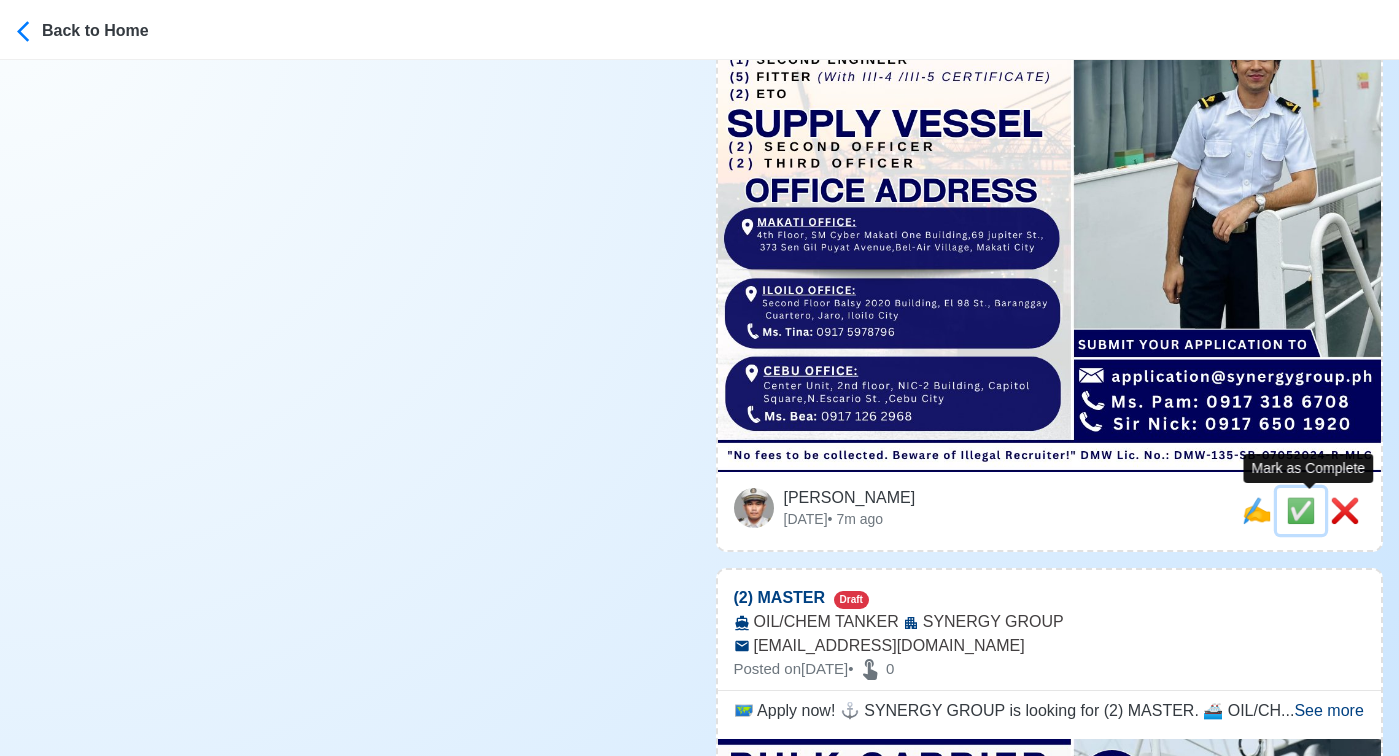 click on "✅" at bounding box center (1301, 510) 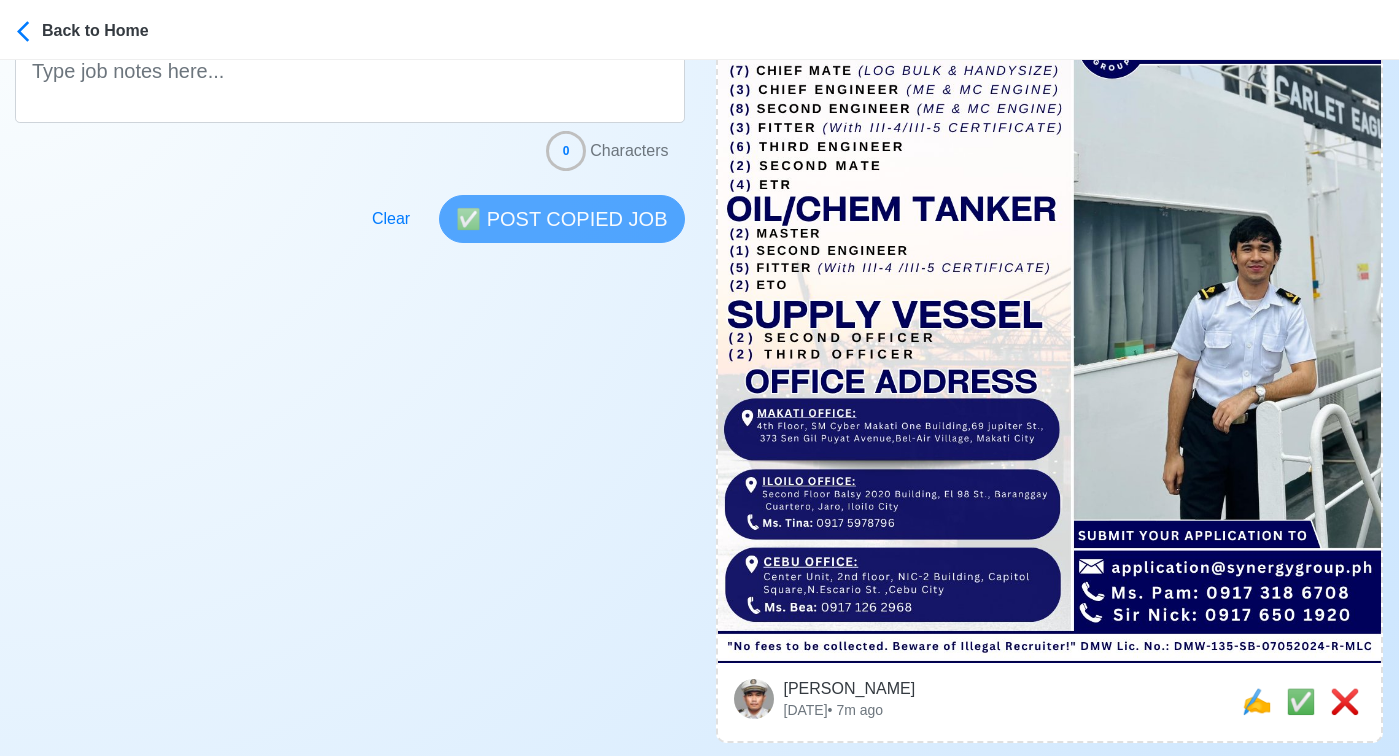 scroll, scrollTop: 576, scrollLeft: 0, axis: vertical 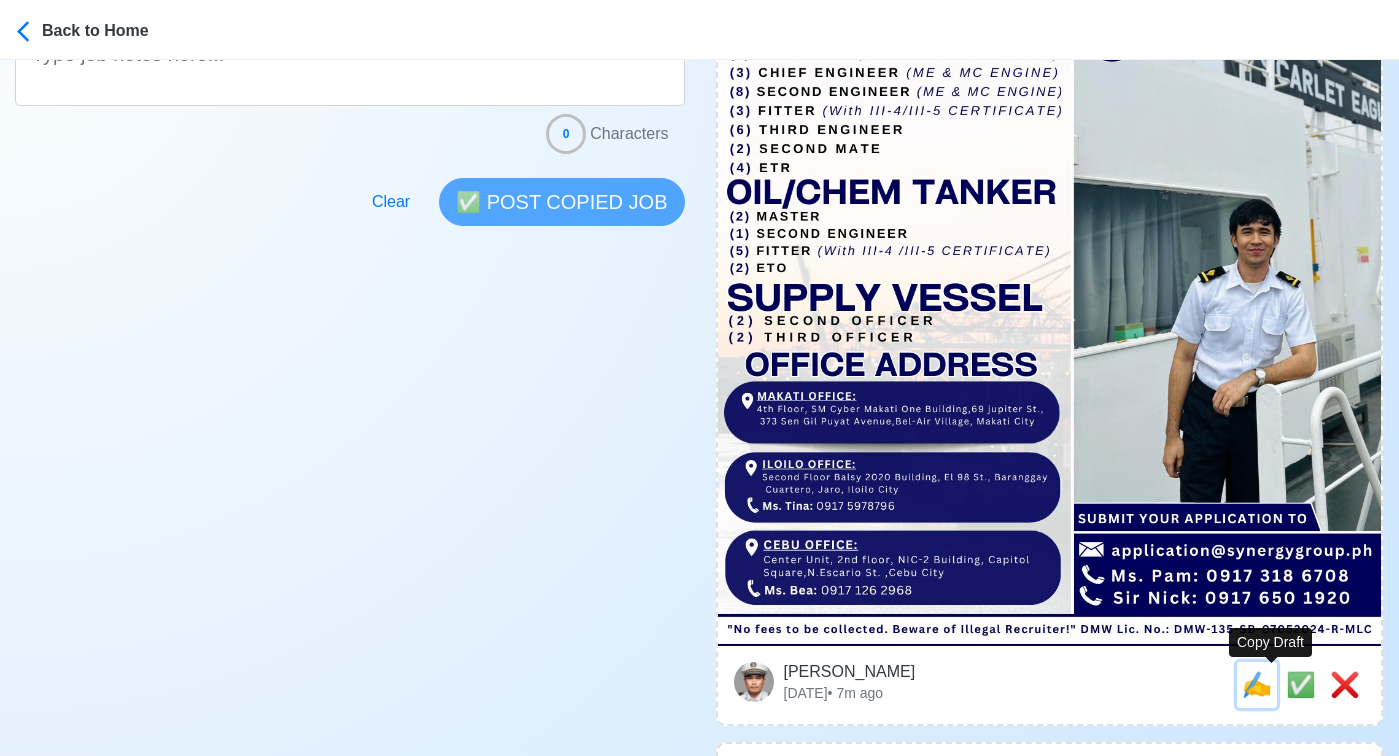 click on "✍️" at bounding box center [1257, 684] 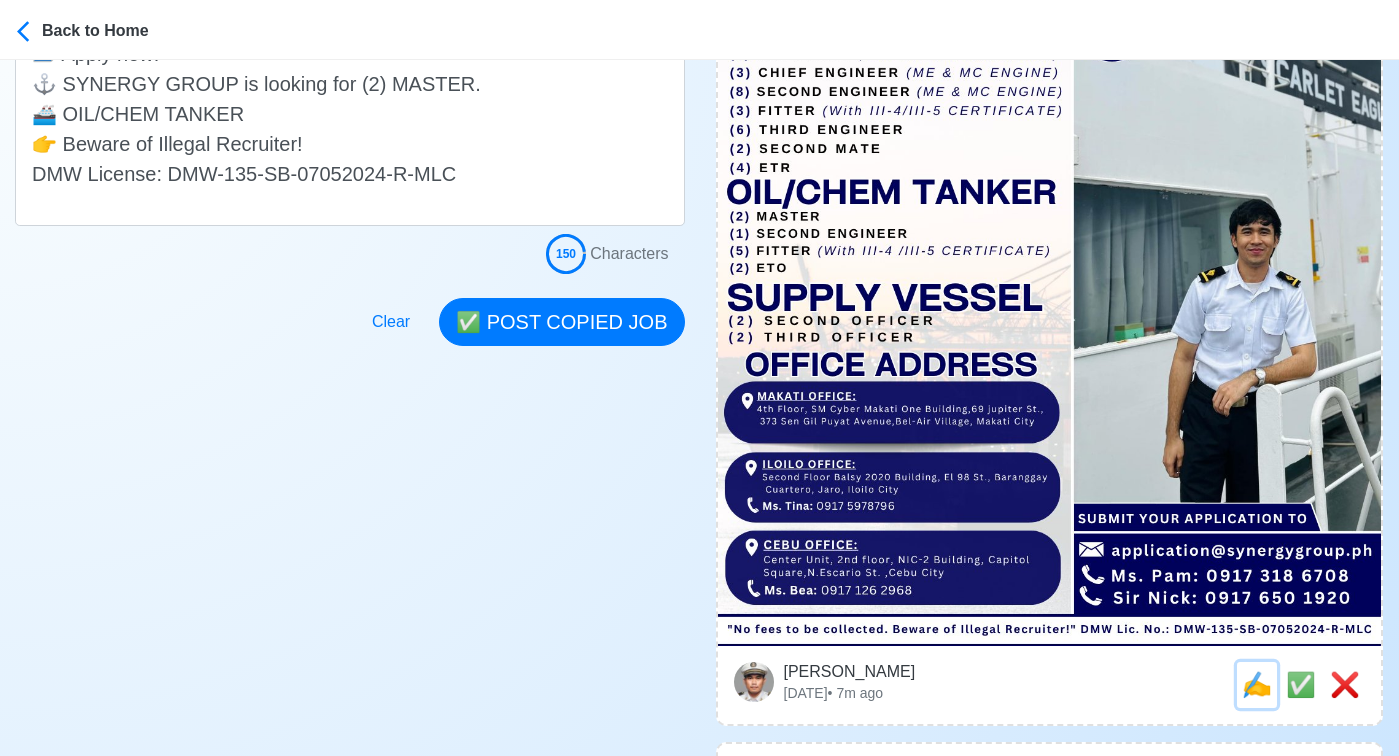 scroll, scrollTop: 0, scrollLeft: 0, axis: both 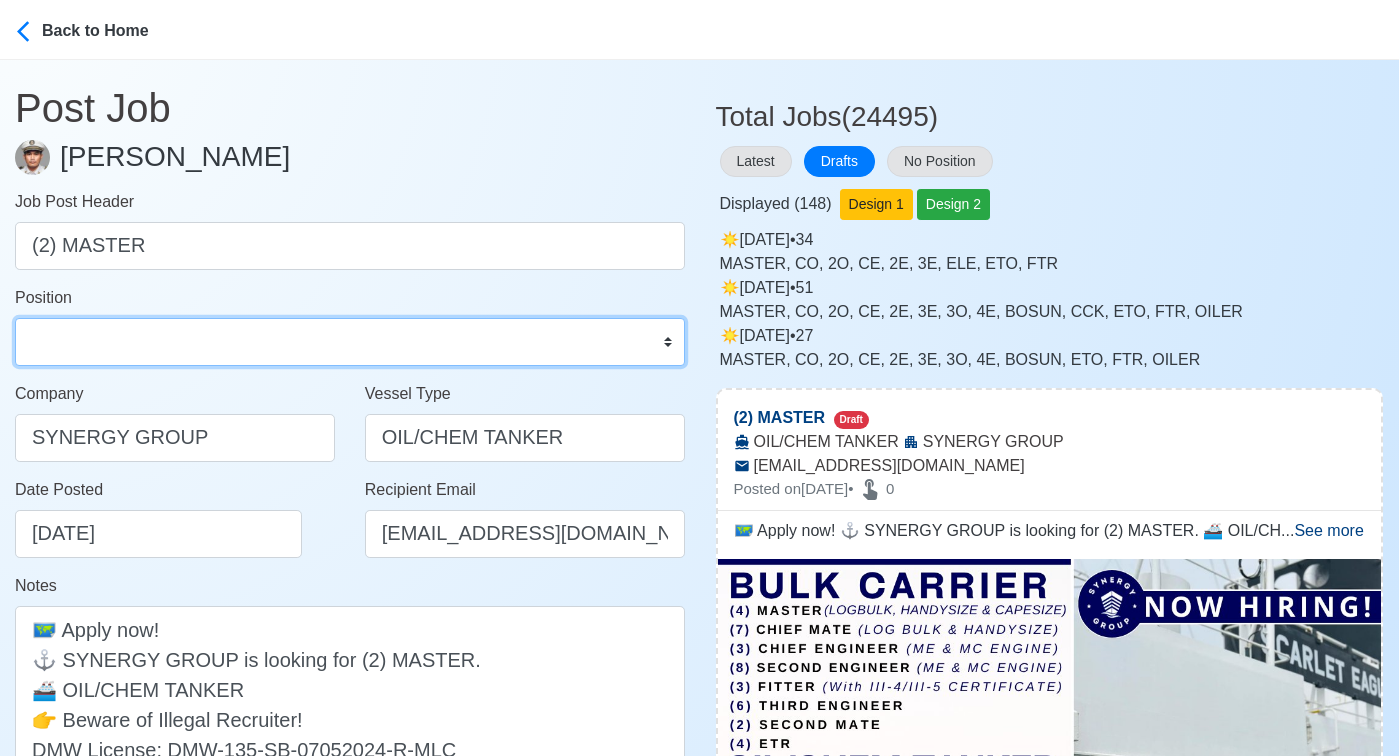 click on "Master Chief Officer 2nd Officer 3rd Officer Junior Officer Chief Engineer 2nd Engineer 3rd Engineer 4th Engineer Gas Engineer Junior Engineer 1st Assistant Engineer 2nd Assistant Engineer 3rd Assistant Engineer ETO/ETR Electrician Electrical Engineer Oiler Fitter Welder Chief Cook Chef Cook Messman Wiper Rigger Ordinary Seaman Able Seaman Motorman Pumpman Bosun Cadet Reefer Mechanic Operator Repairman Painter Steward Waiter Others" at bounding box center [350, 342] 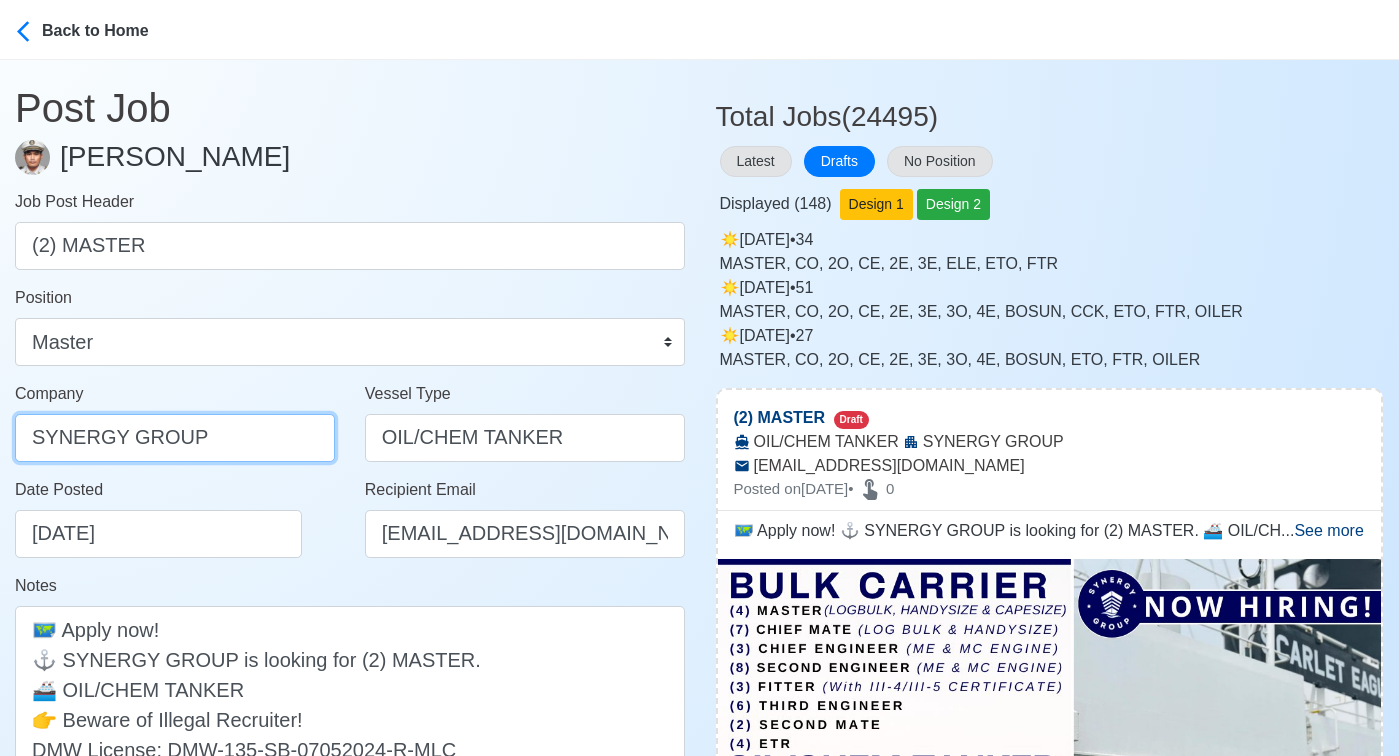 click on "SYNERGY GROUP" at bounding box center (175, 438) 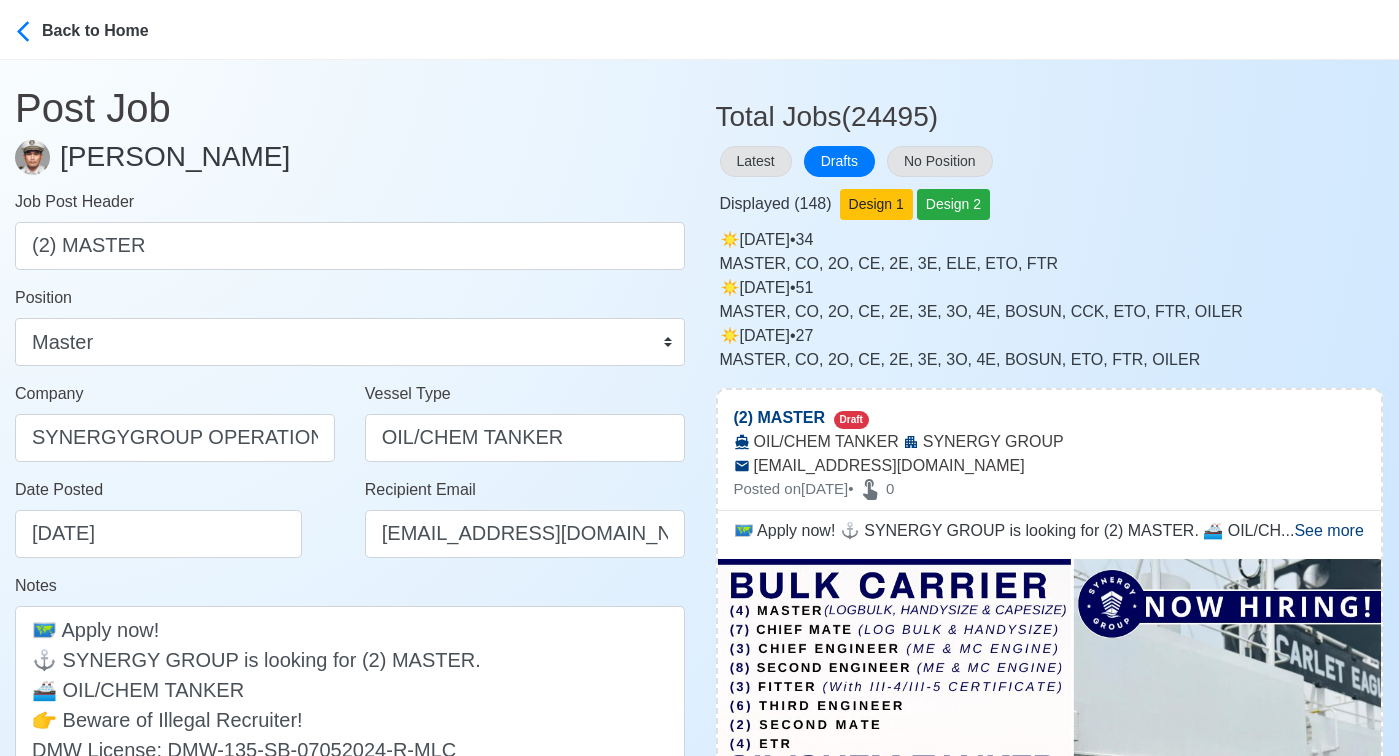 click on "Date Posted       07/23/2025" at bounding box center (180, 518) 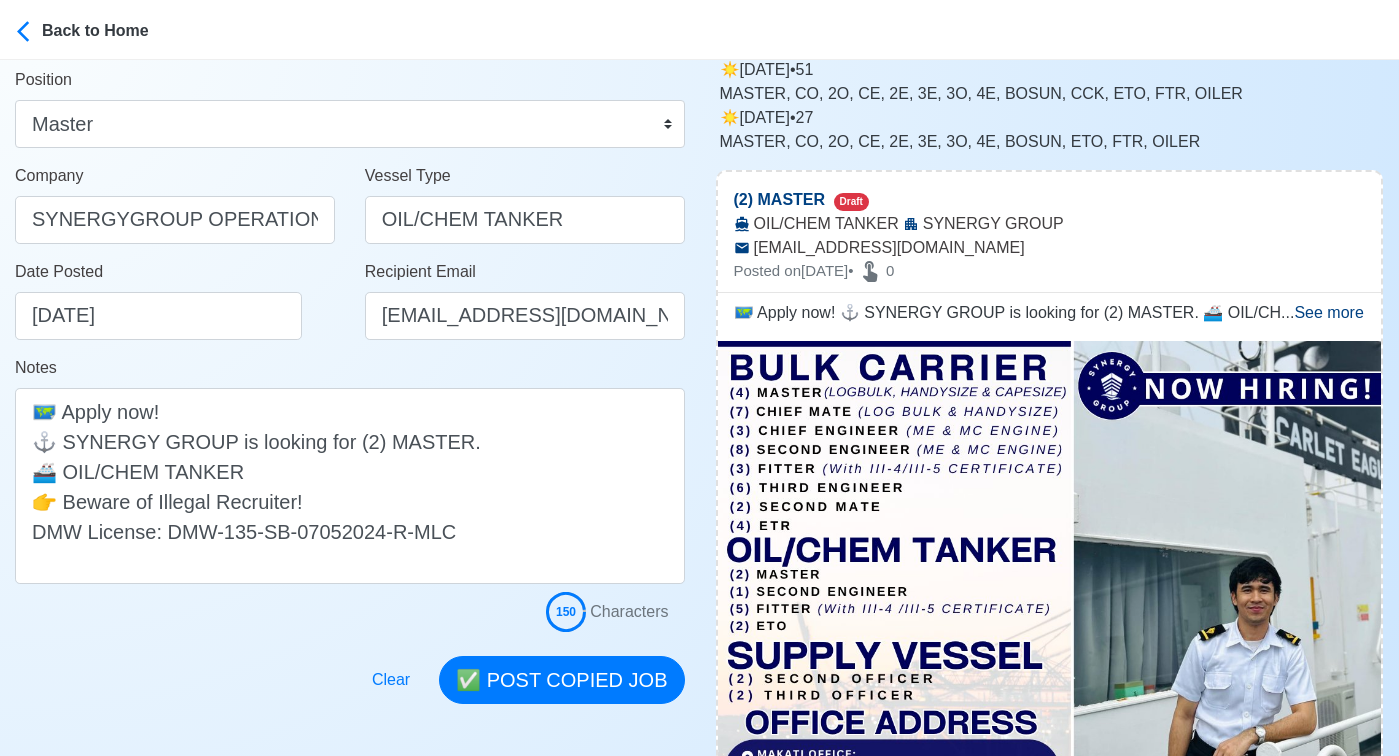scroll, scrollTop: 425, scrollLeft: 0, axis: vertical 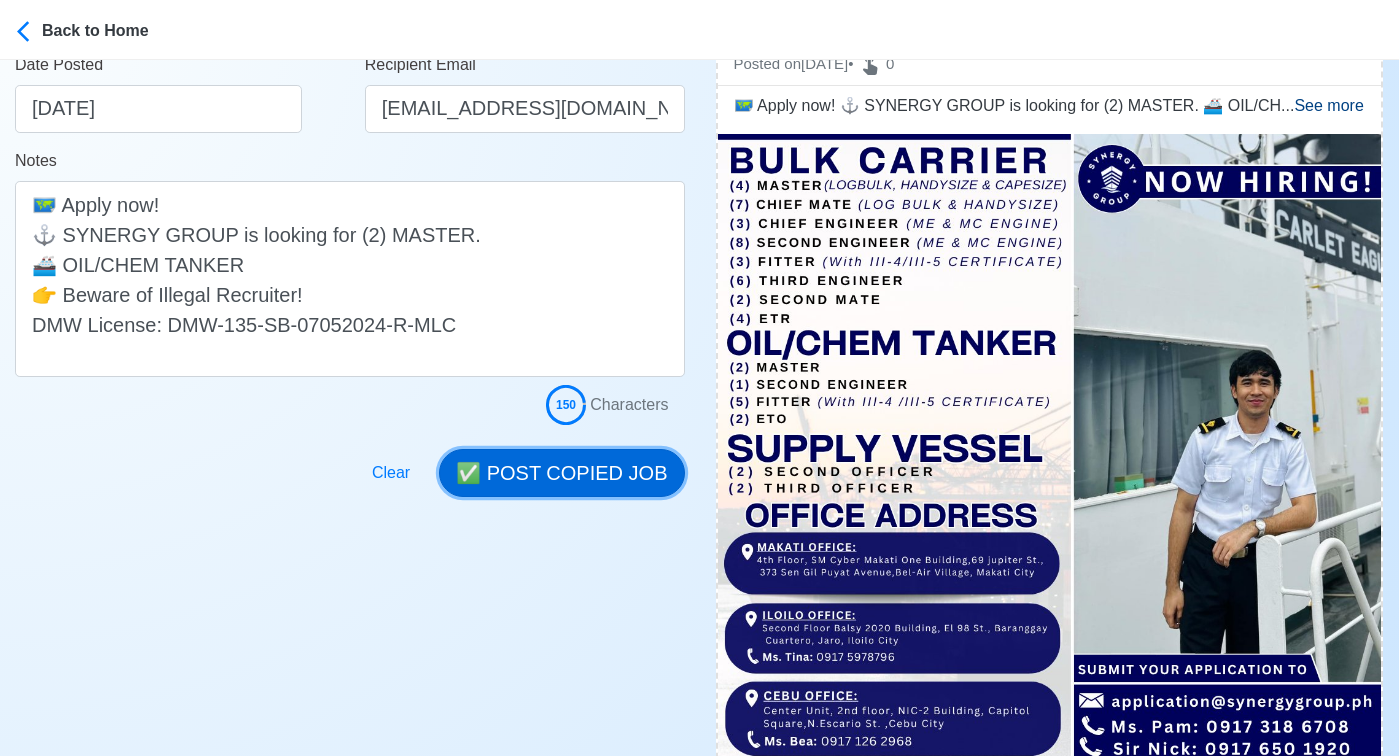 click on "✅ POST COPIED JOB" at bounding box center [561, 473] 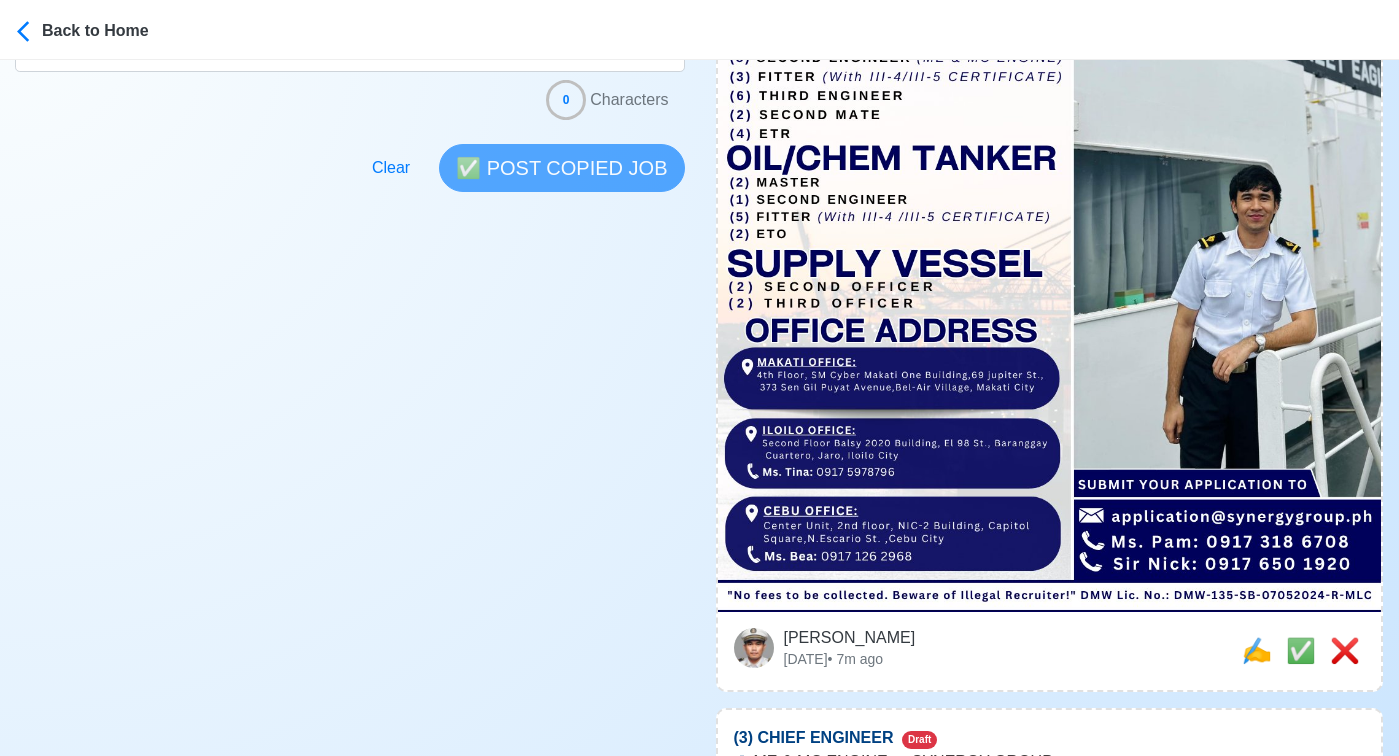 scroll, scrollTop: 611, scrollLeft: 0, axis: vertical 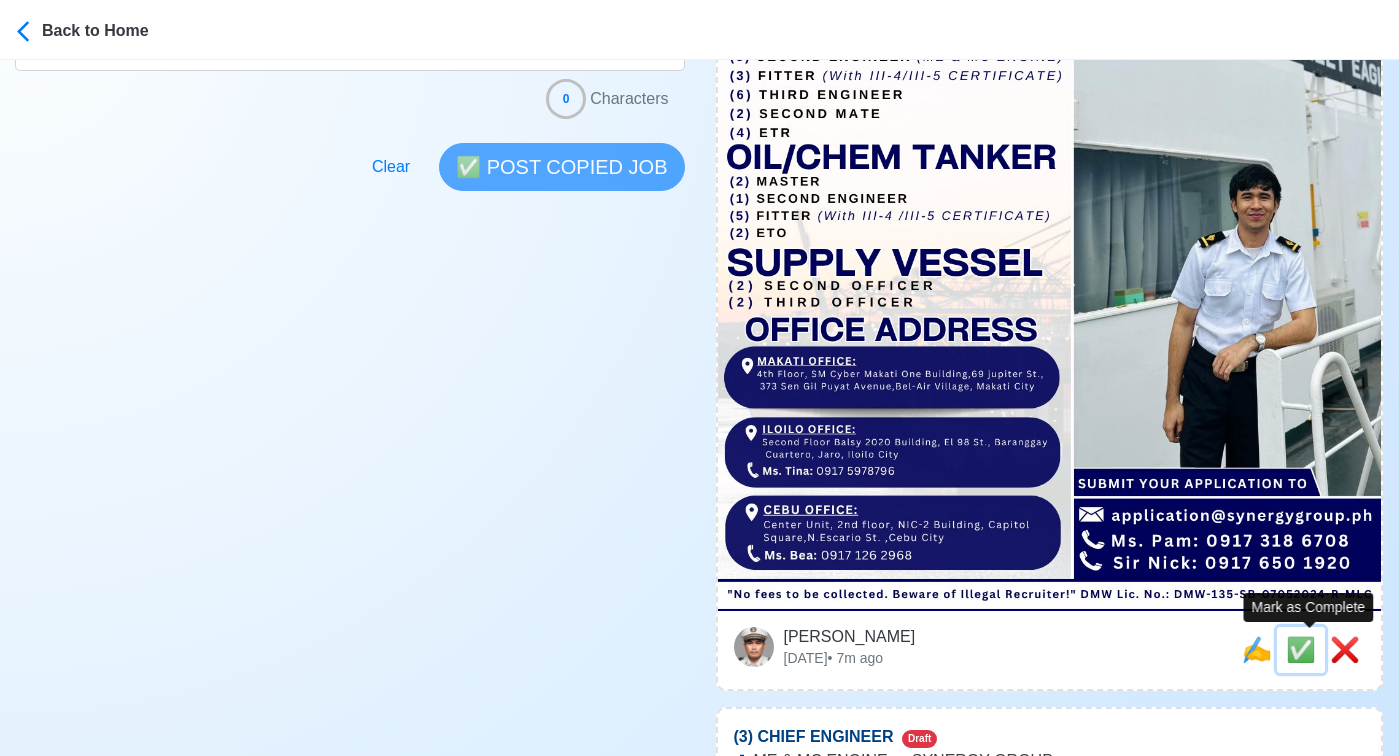 click on "✅" at bounding box center (1301, 649) 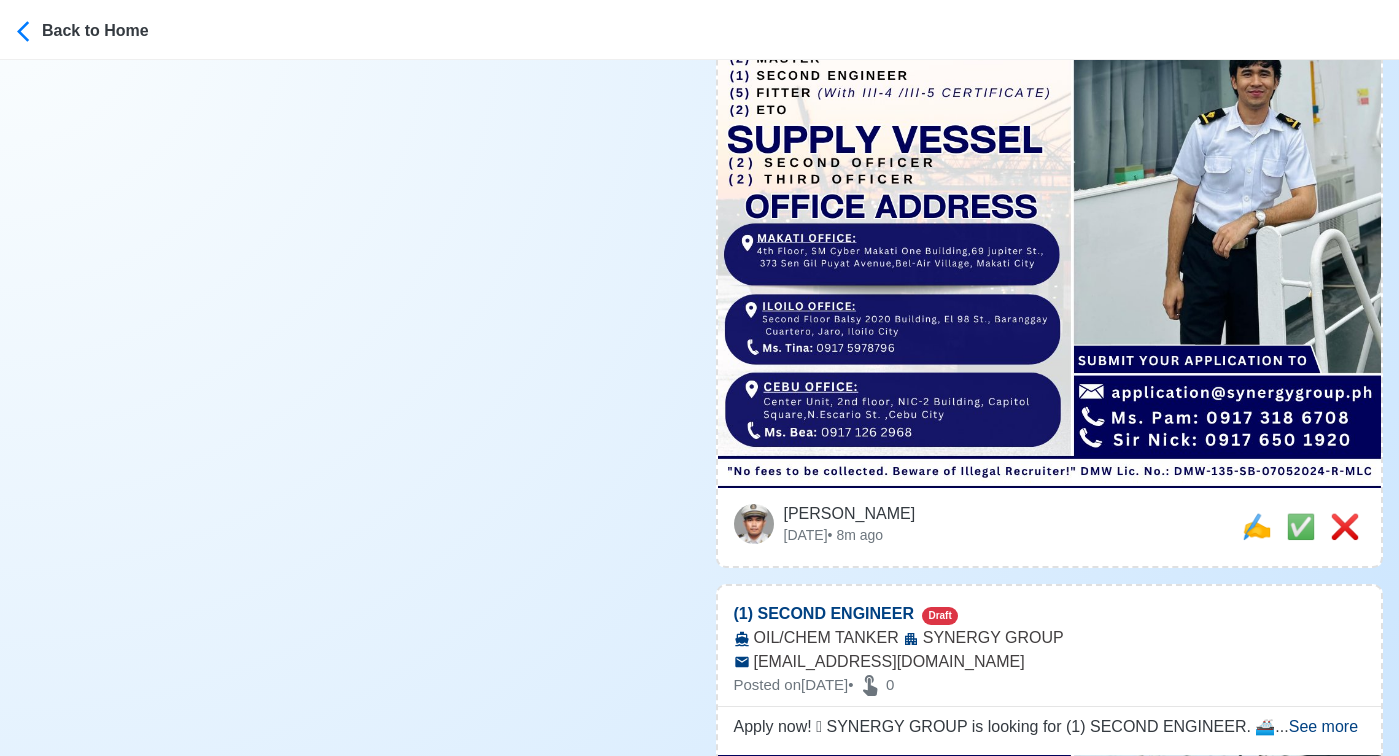 scroll, scrollTop: 798, scrollLeft: 0, axis: vertical 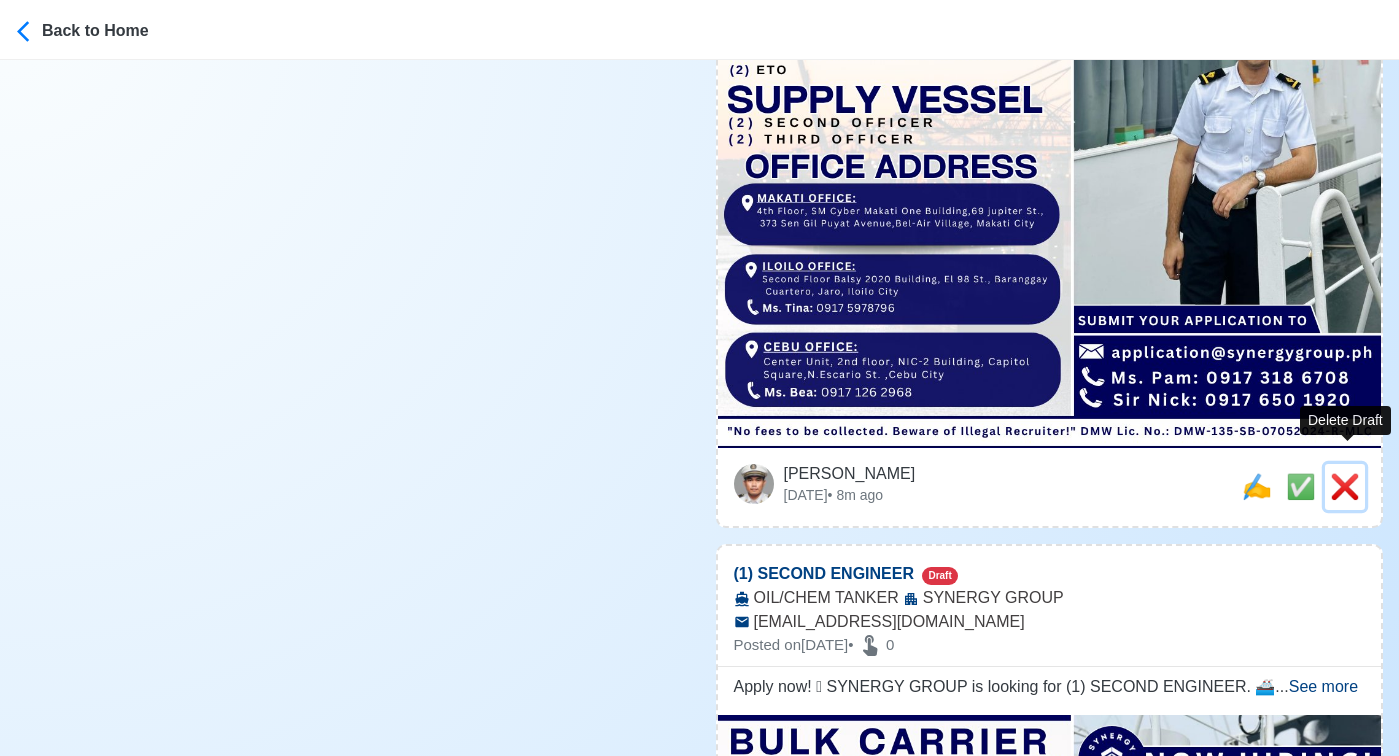 click on "❌" at bounding box center (1345, 486) 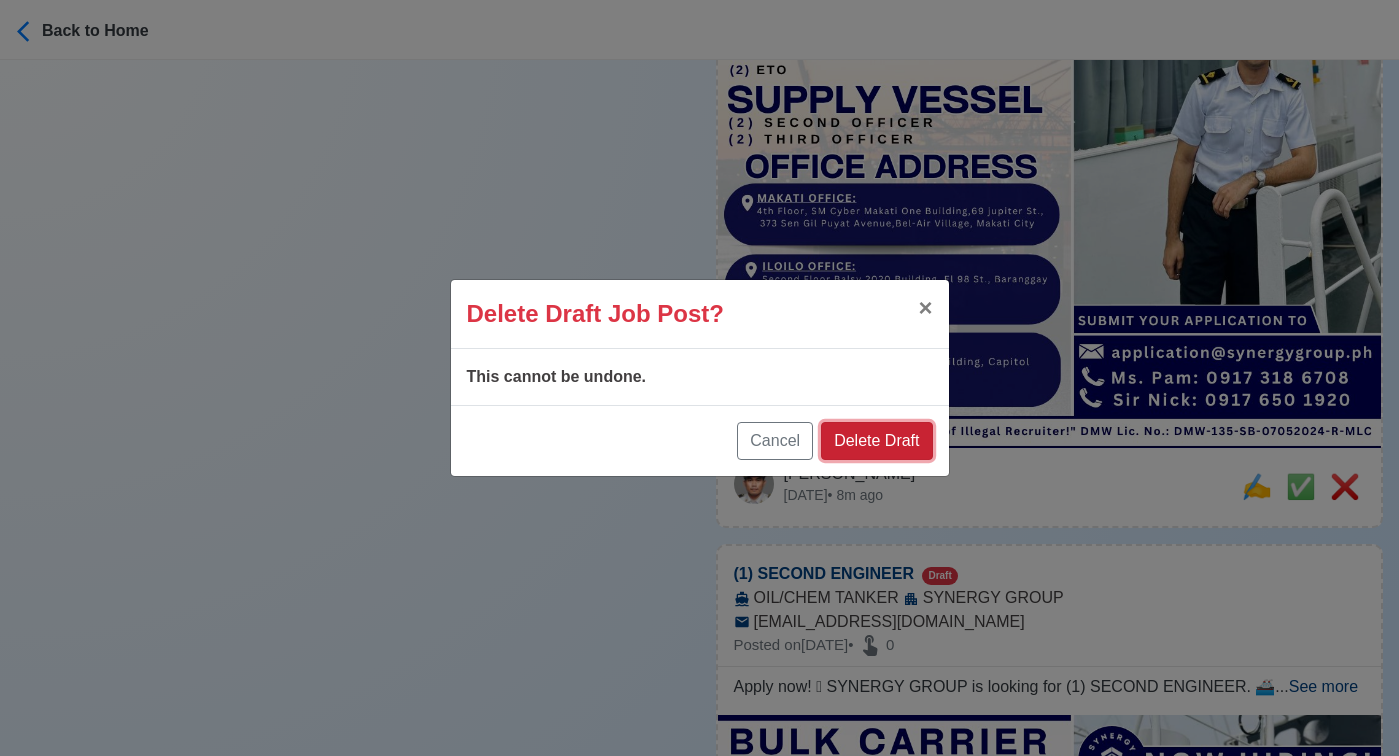 click on "Delete Draft" at bounding box center (876, 441) 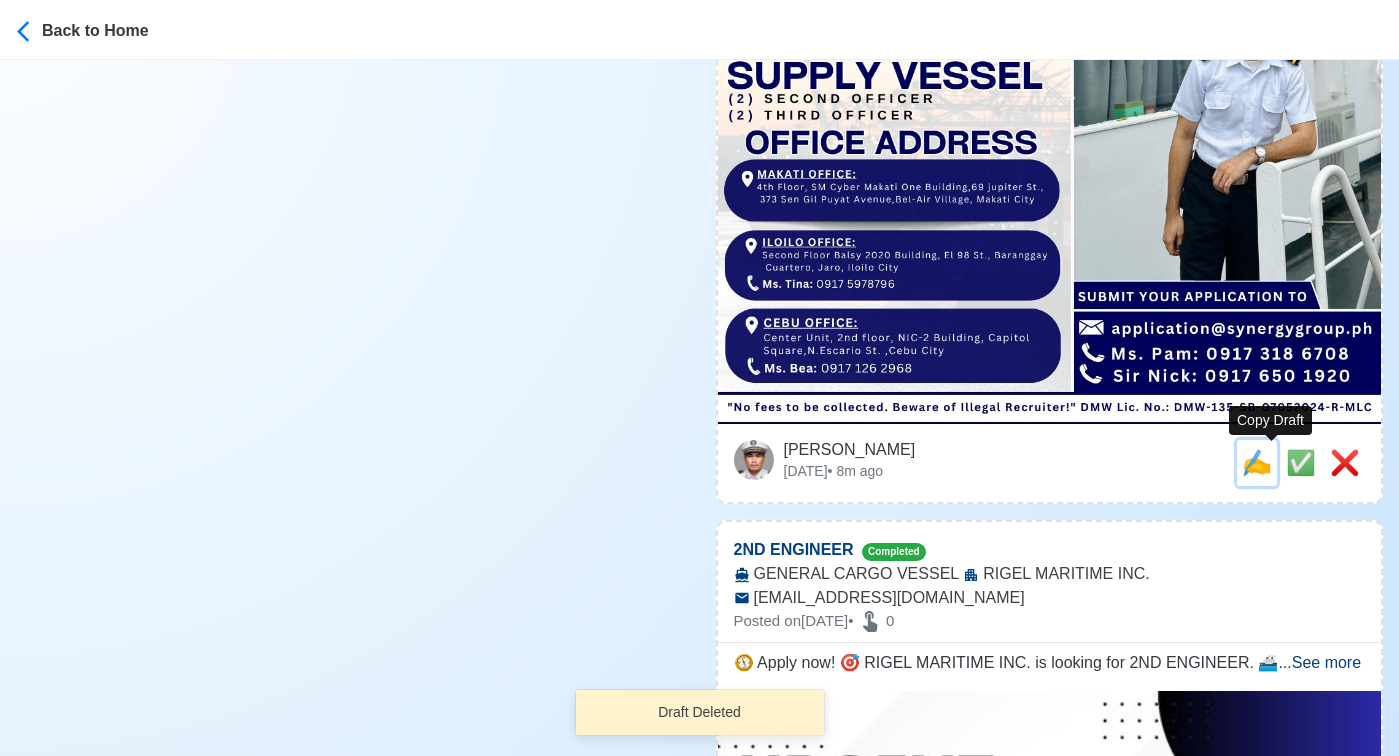 click on "✍️" at bounding box center (1257, 462) 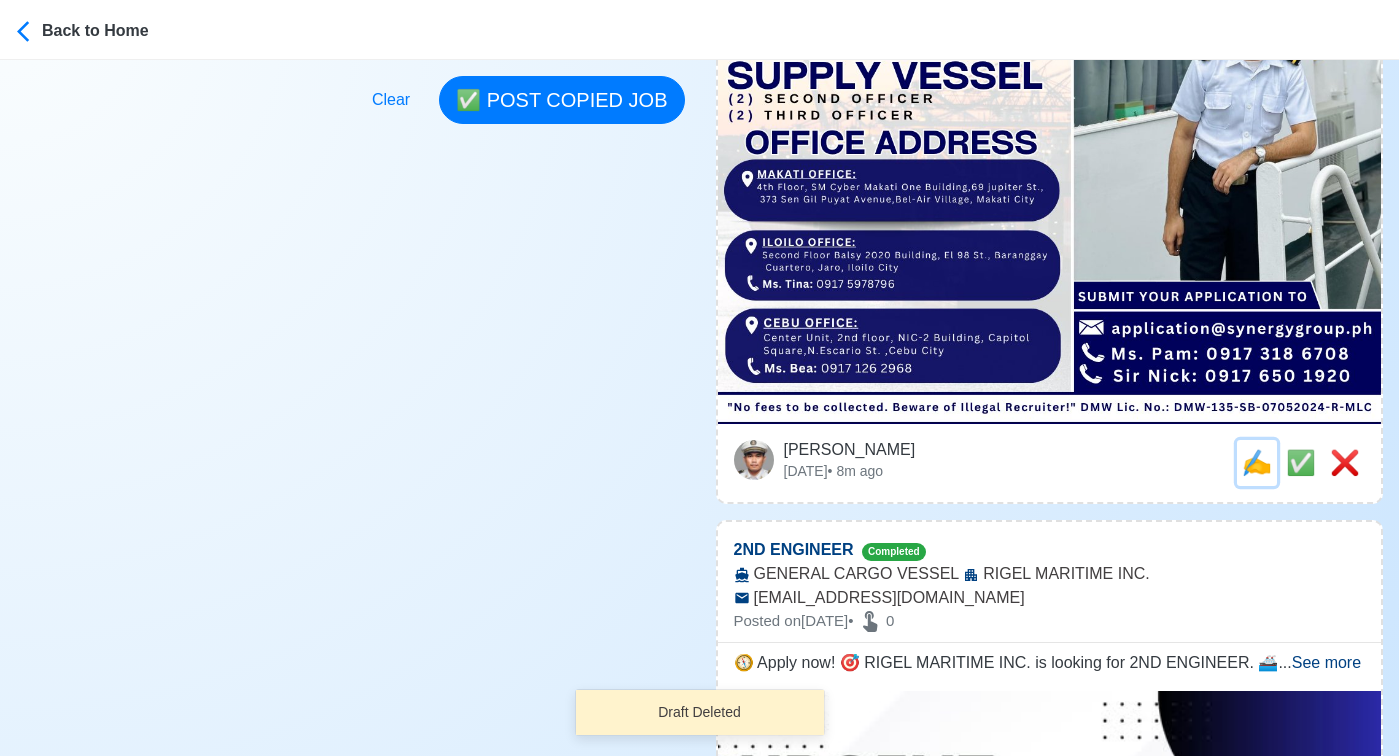 scroll, scrollTop: 0, scrollLeft: 0, axis: both 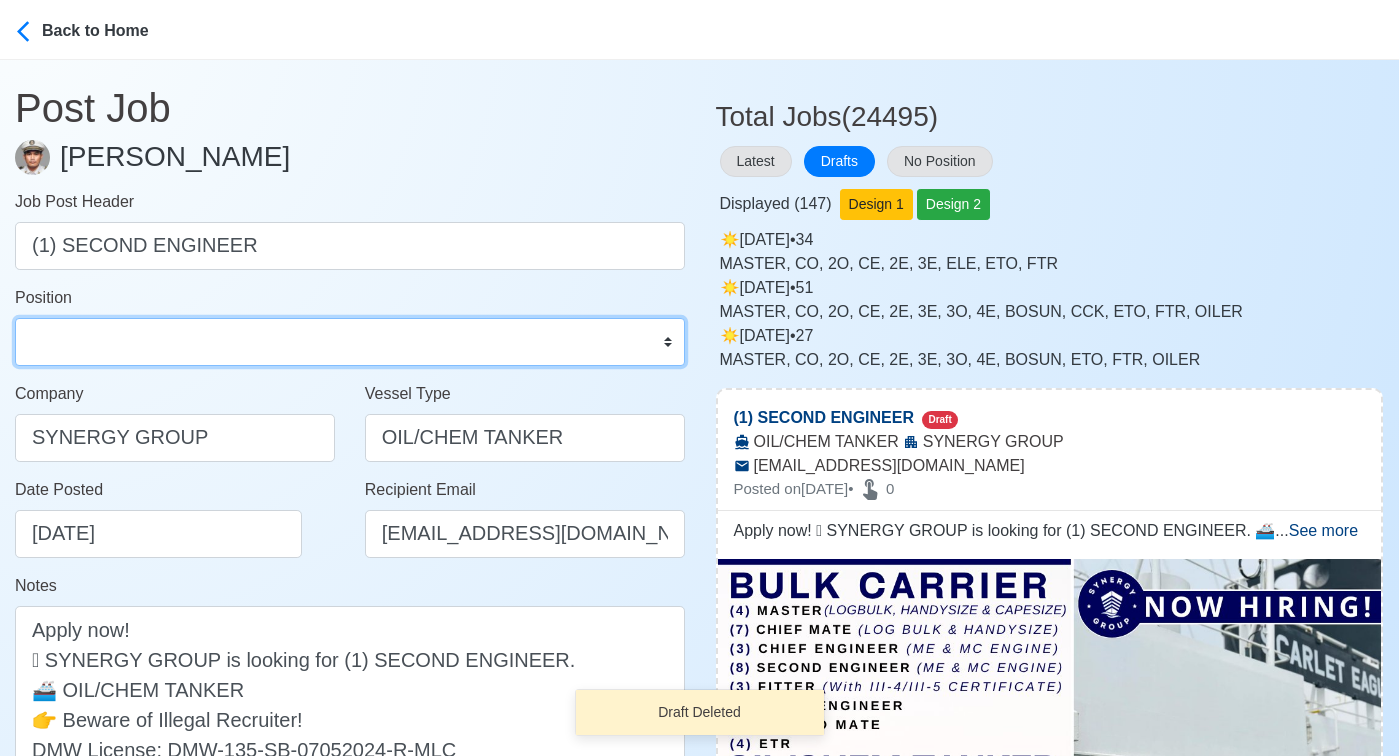 click on "Master Chief Officer 2nd Officer 3rd Officer Junior Officer Chief Engineer 2nd Engineer 3rd Engineer 4th Engineer Gas Engineer Junior Engineer 1st Assistant Engineer 2nd Assistant Engineer 3rd Assistant Engineer ETO/ETR Electrician Electrical Engineer Oiler Fitter Welder Chief Cook Chef Cook Messman Wiper Rigger Ordinary Seaman Able Seaman Motorman Pumpman Bosun Cadet Reefer Mechanic Operator Repairman Painter Steward Waiter Others" at bounding box center [350, 342] 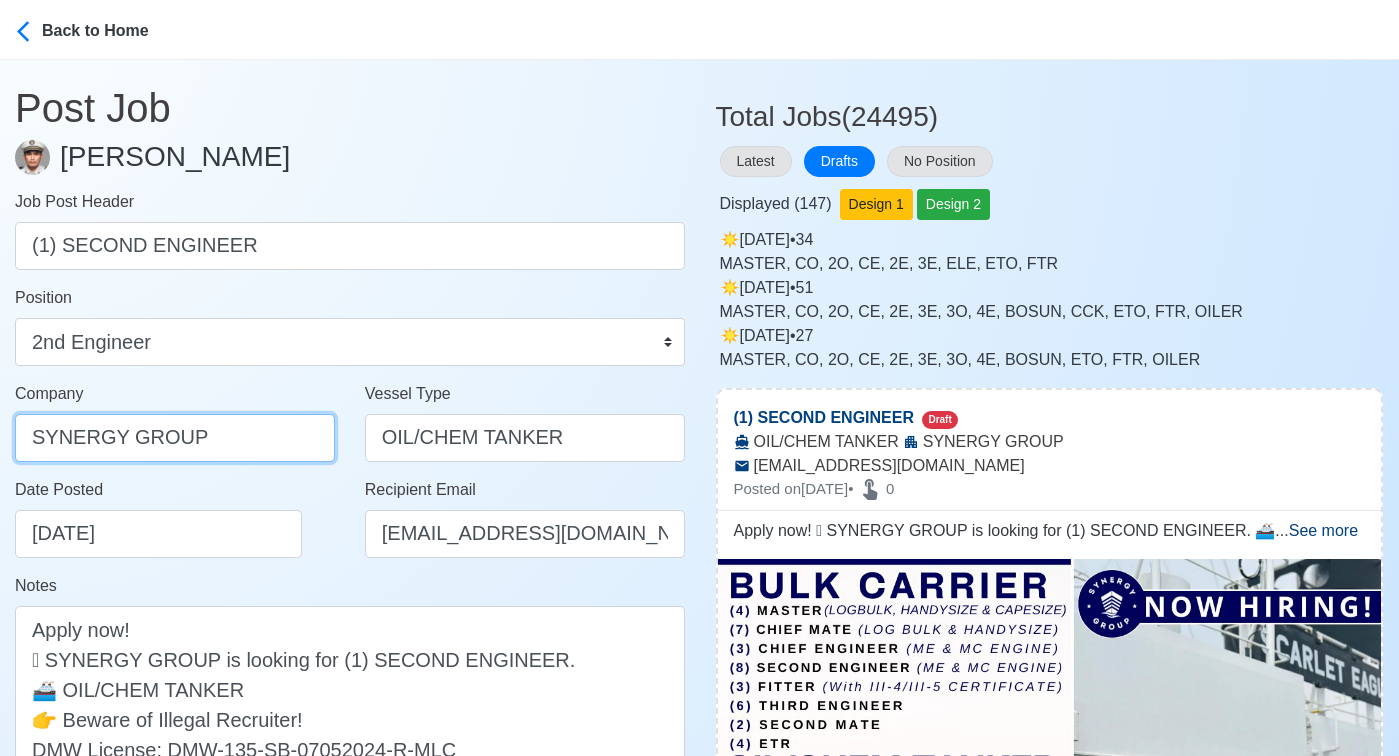 click on "SYNERGY GROUP" at bounding box center (175, 438) 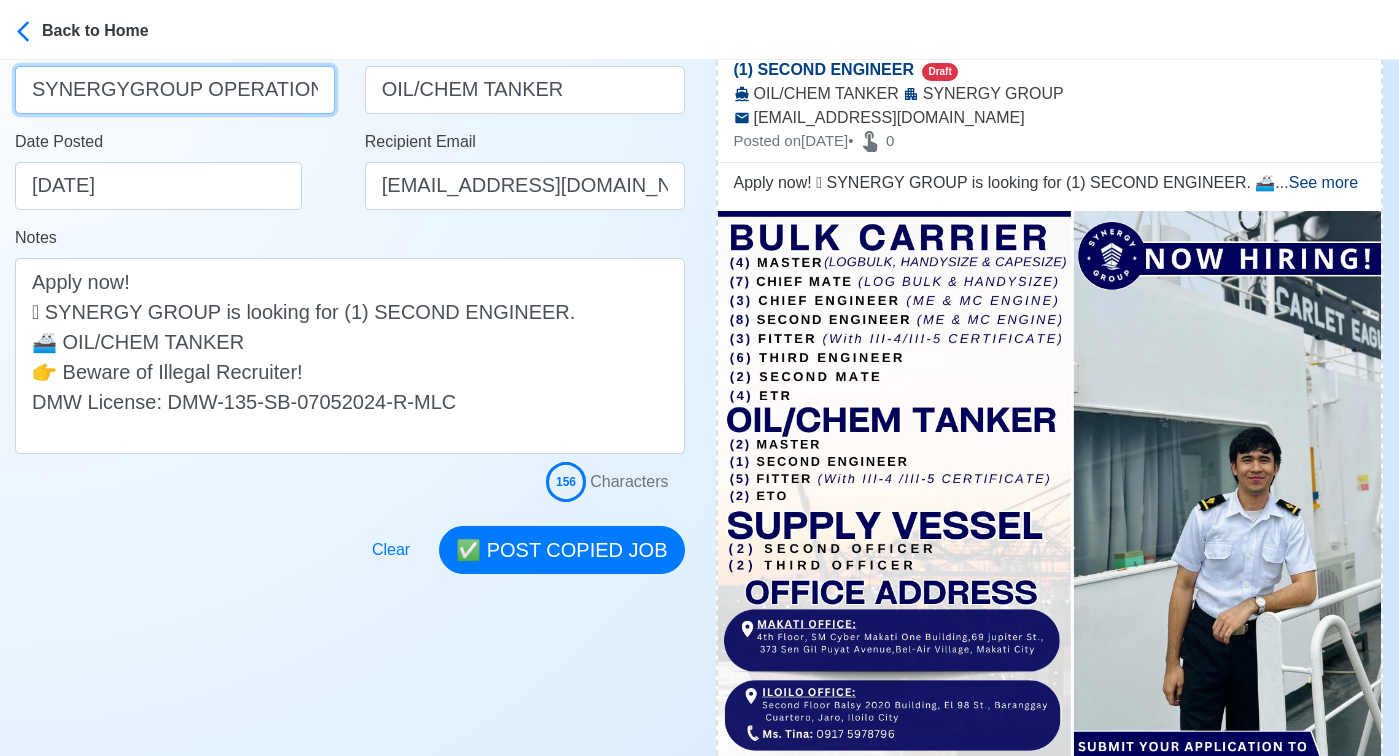 scroll, scrollTop: 394, scrollLeft: 0, axis: vertical 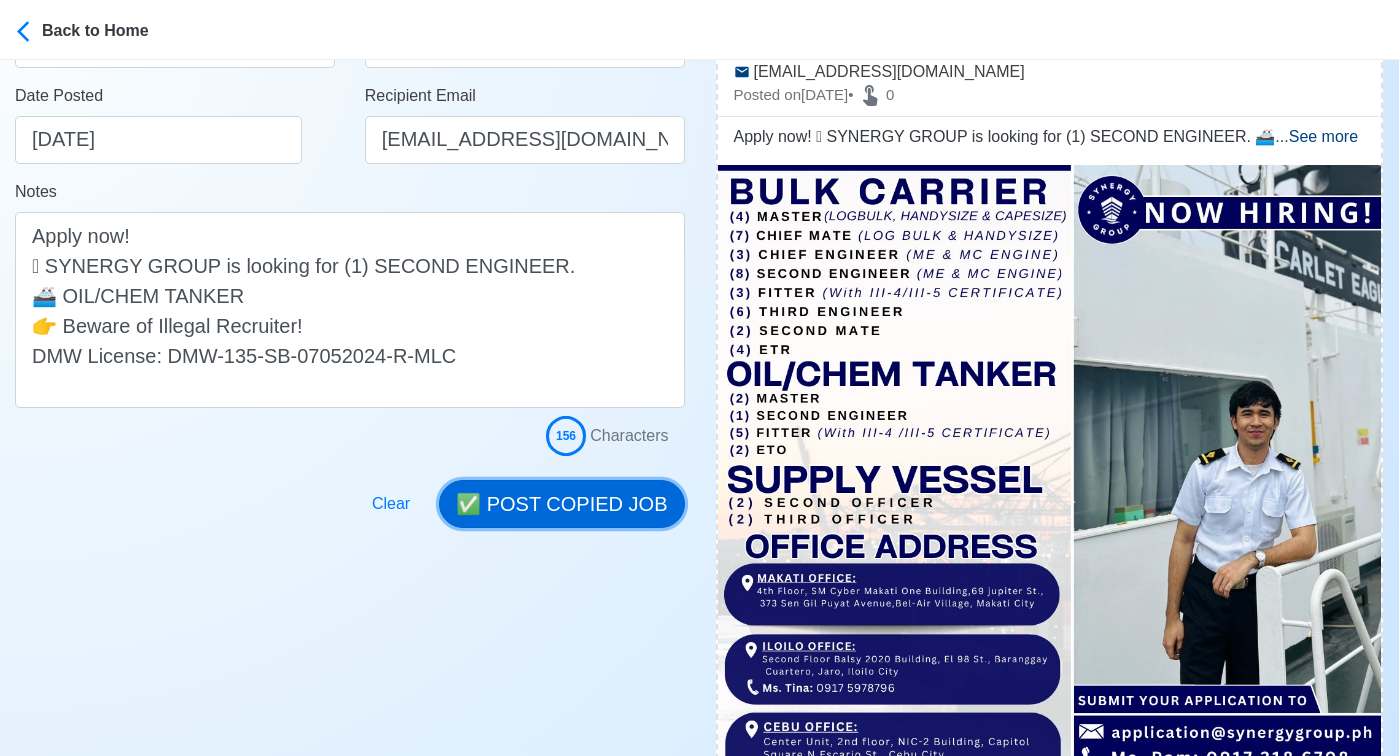 click on "✅ POST COPIED JOB" at bounding box center (561, 504) 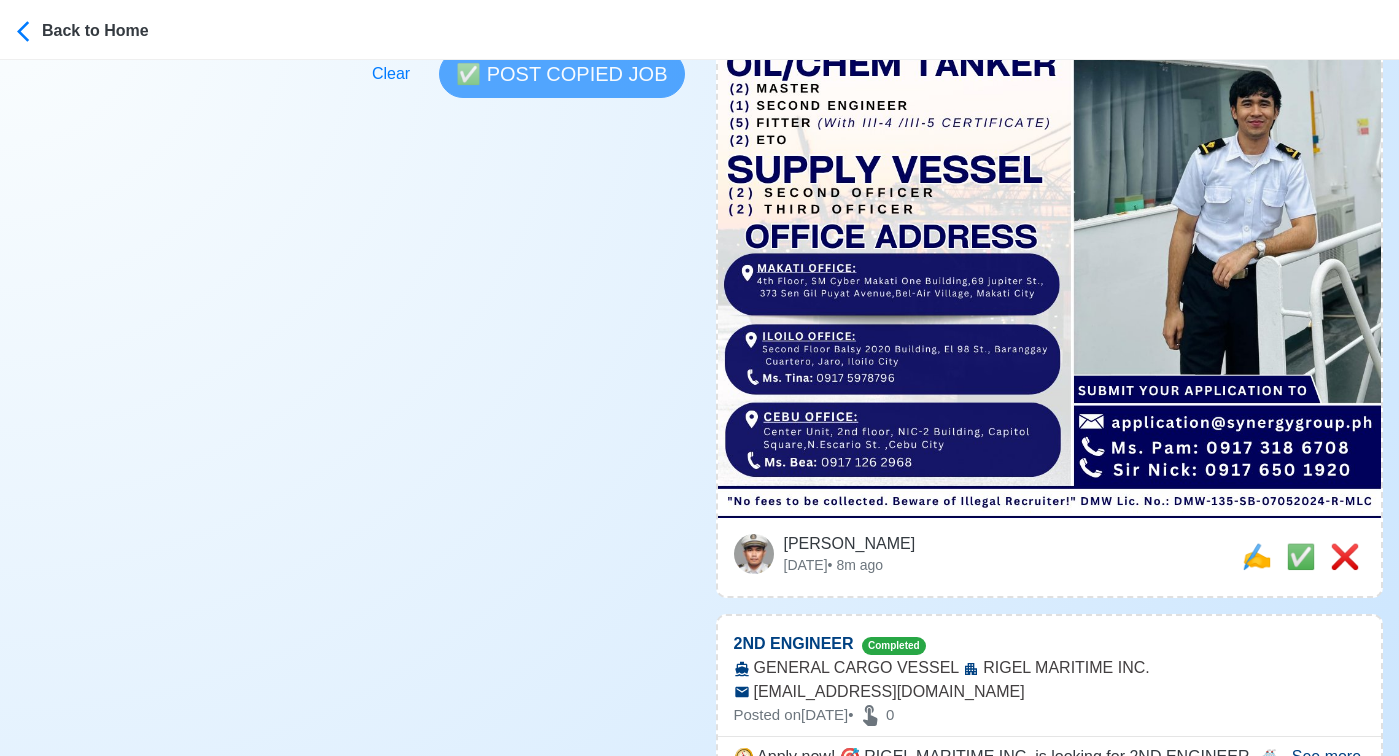 scroll, scrollTop: 727, scrollLeft: 0, axis: vertical 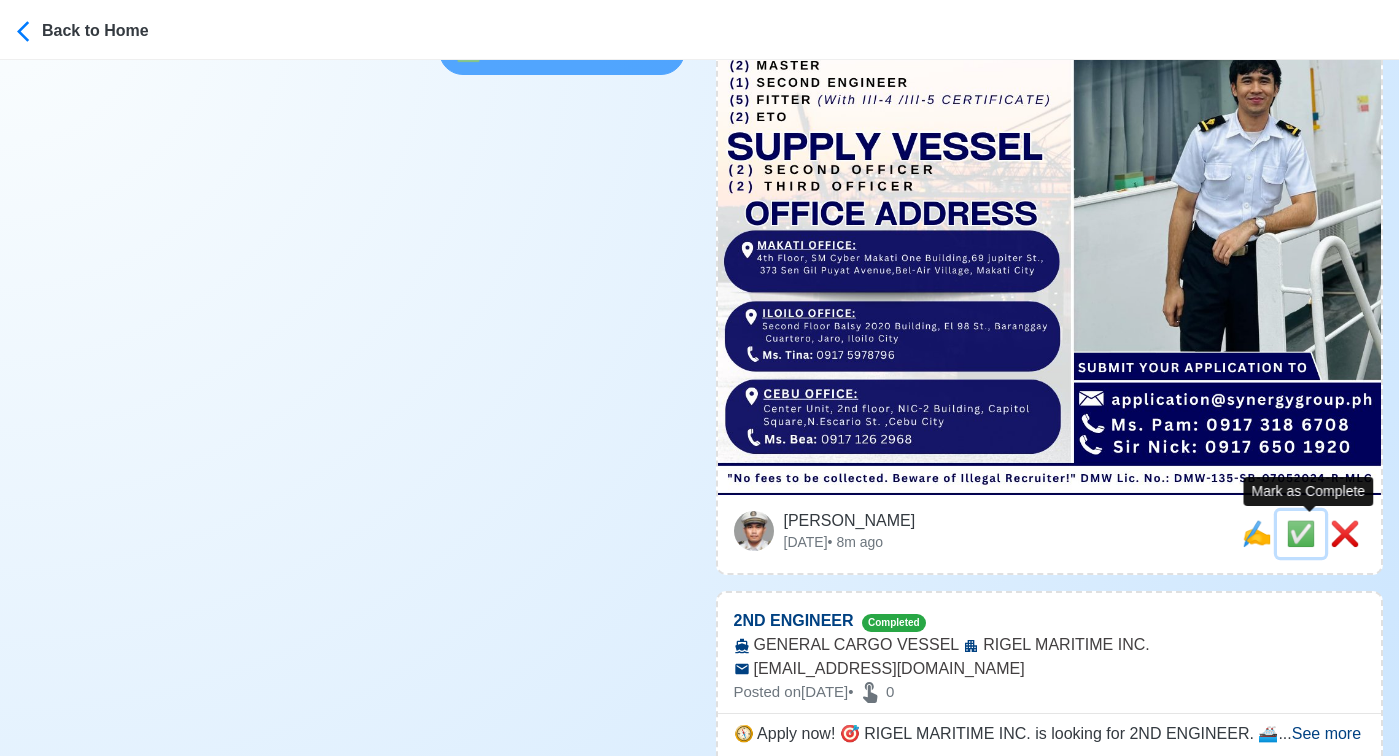 click on "✅" at bounding box center [1301, 533] 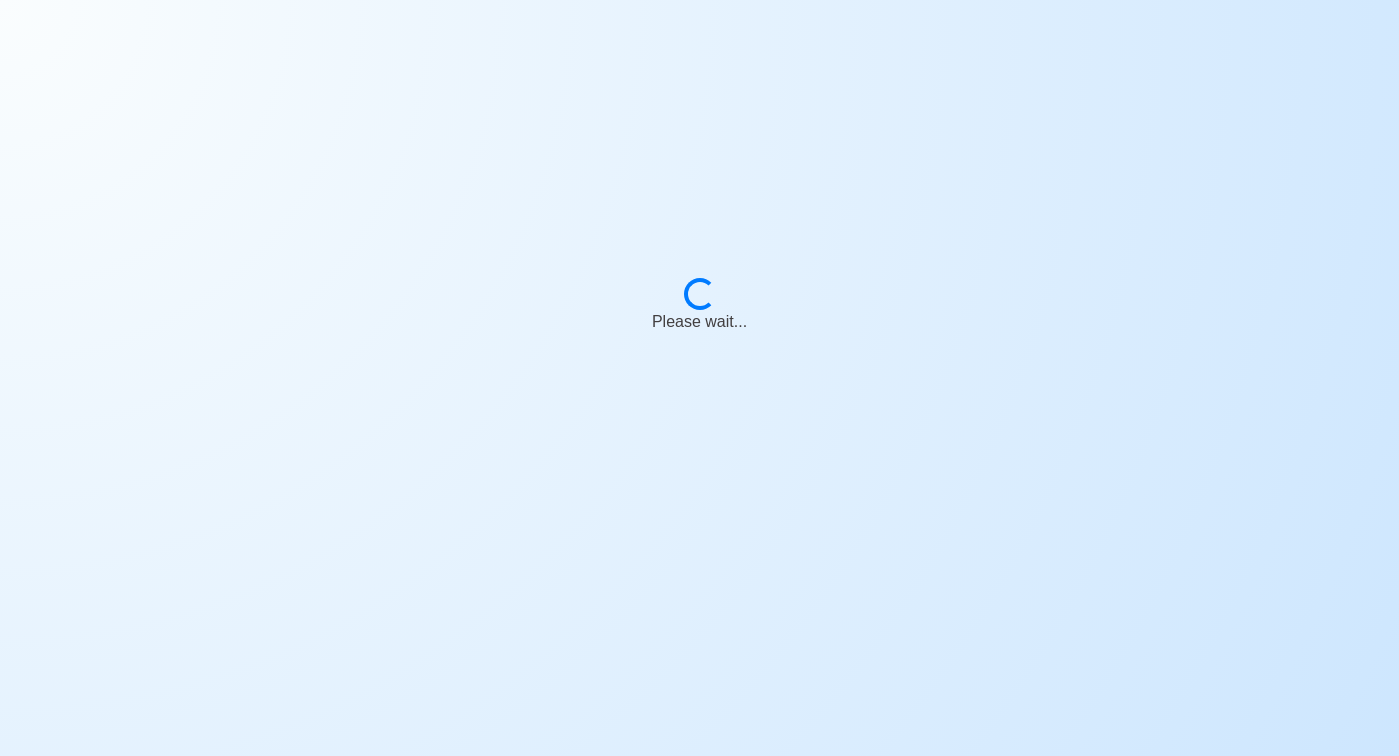 scroll, scrollTop: 0, scrollLeft: 0, axis: both 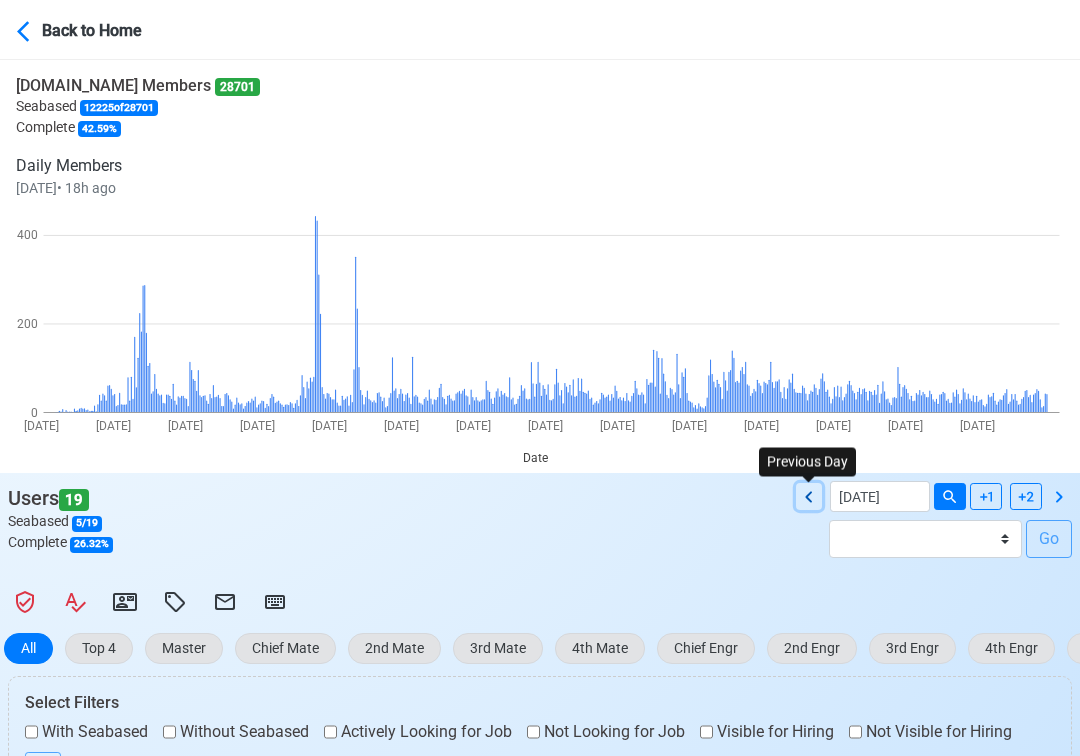 click 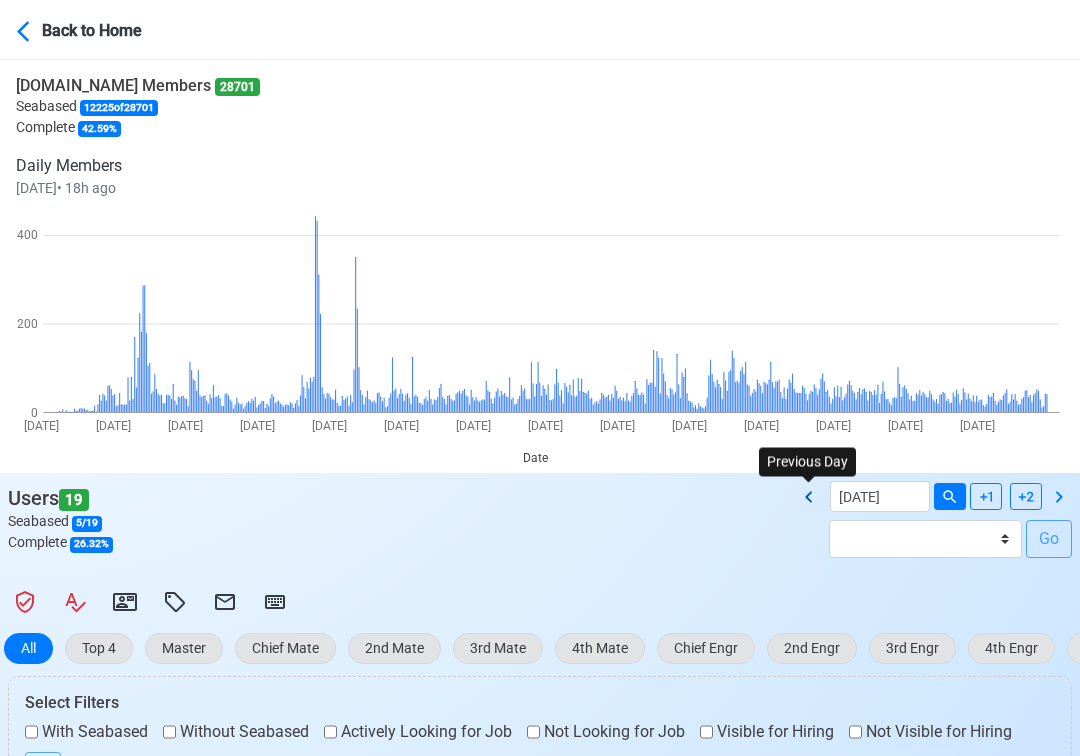 type on "[DATE]" 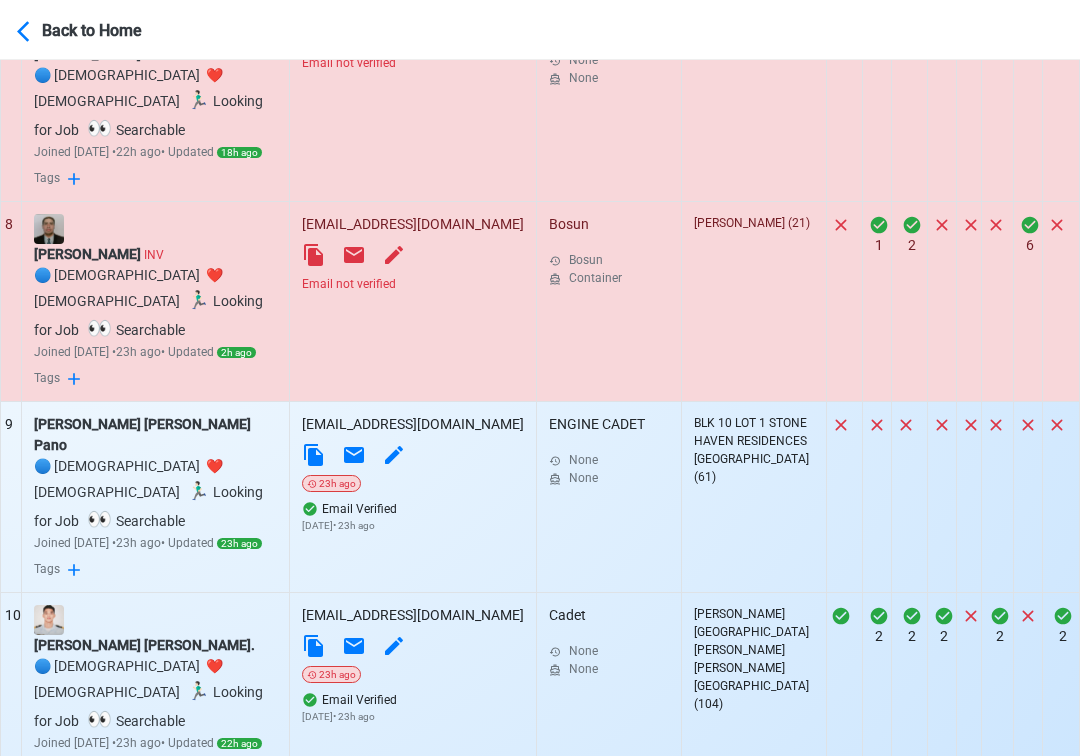 scroll, scrollTop: 2160, scrollLeft: 0, axis: vertical 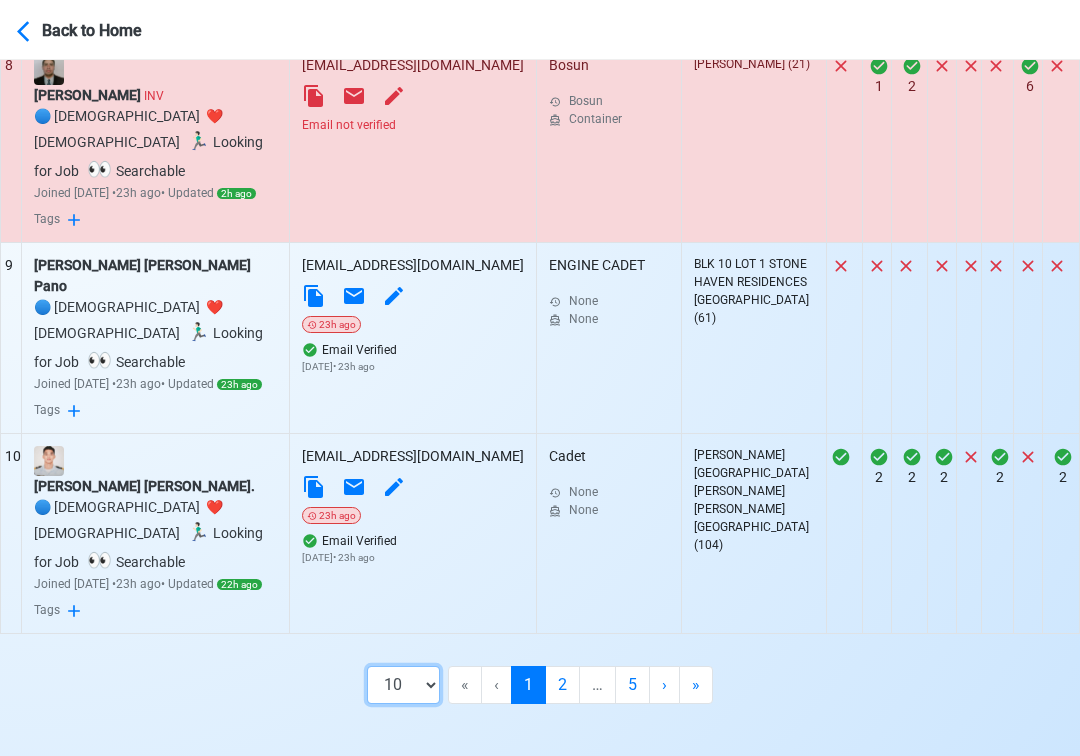 click on "10 50 100 200" at bounding box center (403, 685) 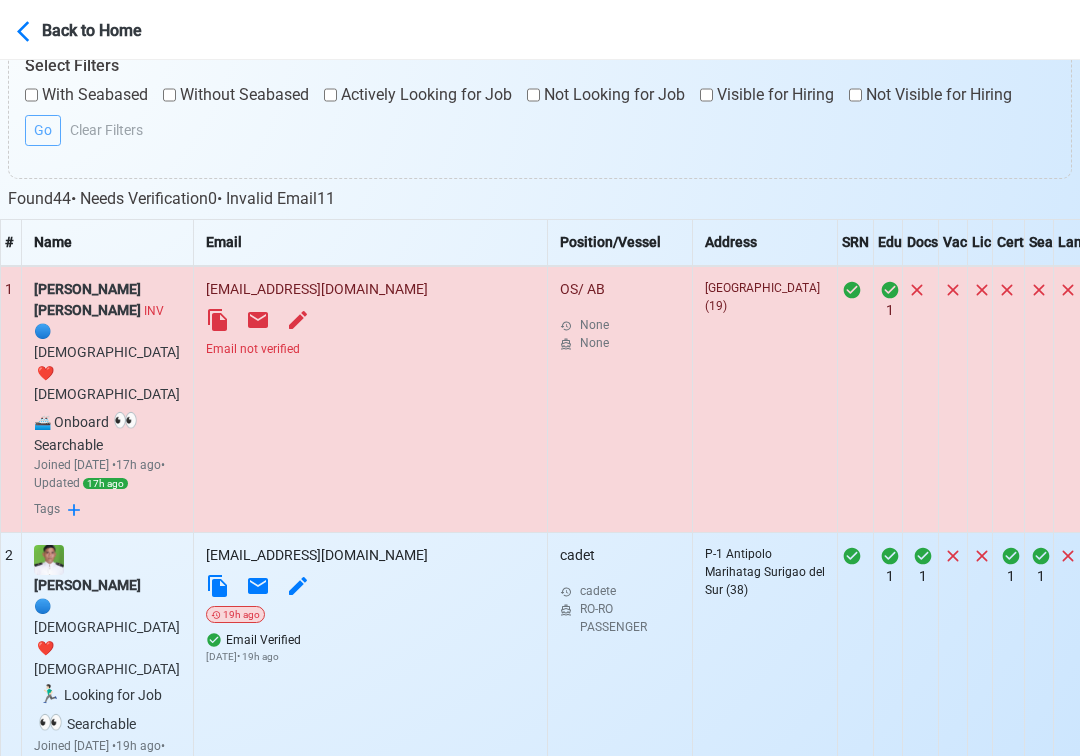 scroll, scrollTop: 609, scrollLeft: 0, axis: vertical 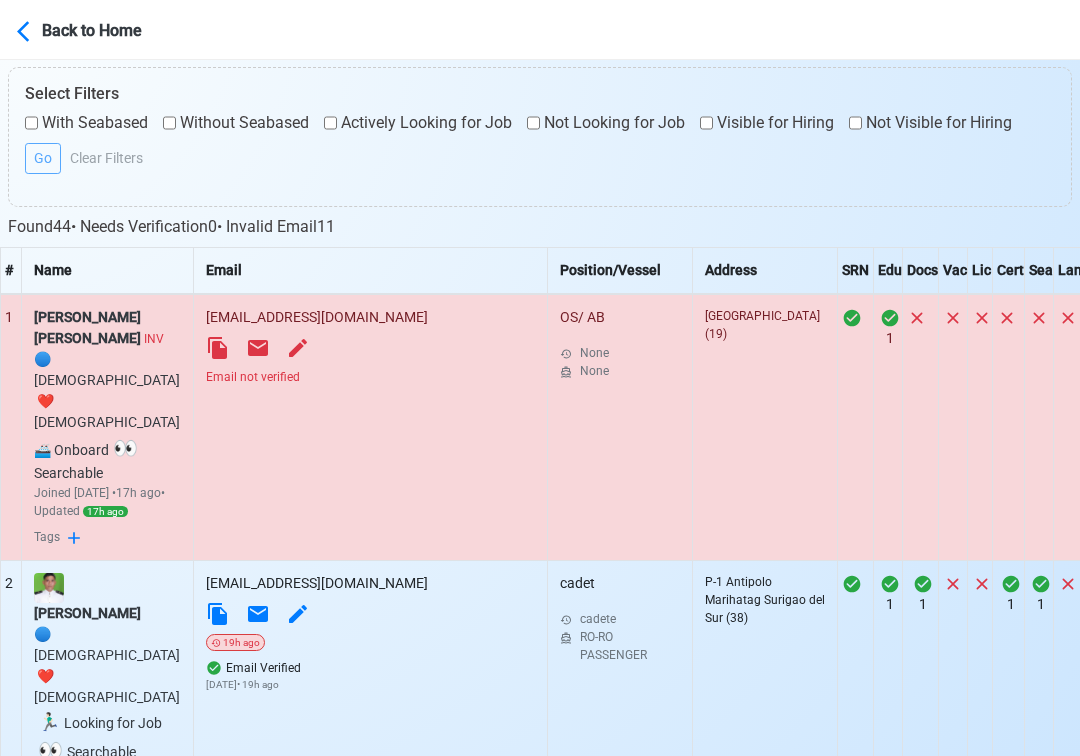 click on "Email not verified" at bounding box center [370, 377] 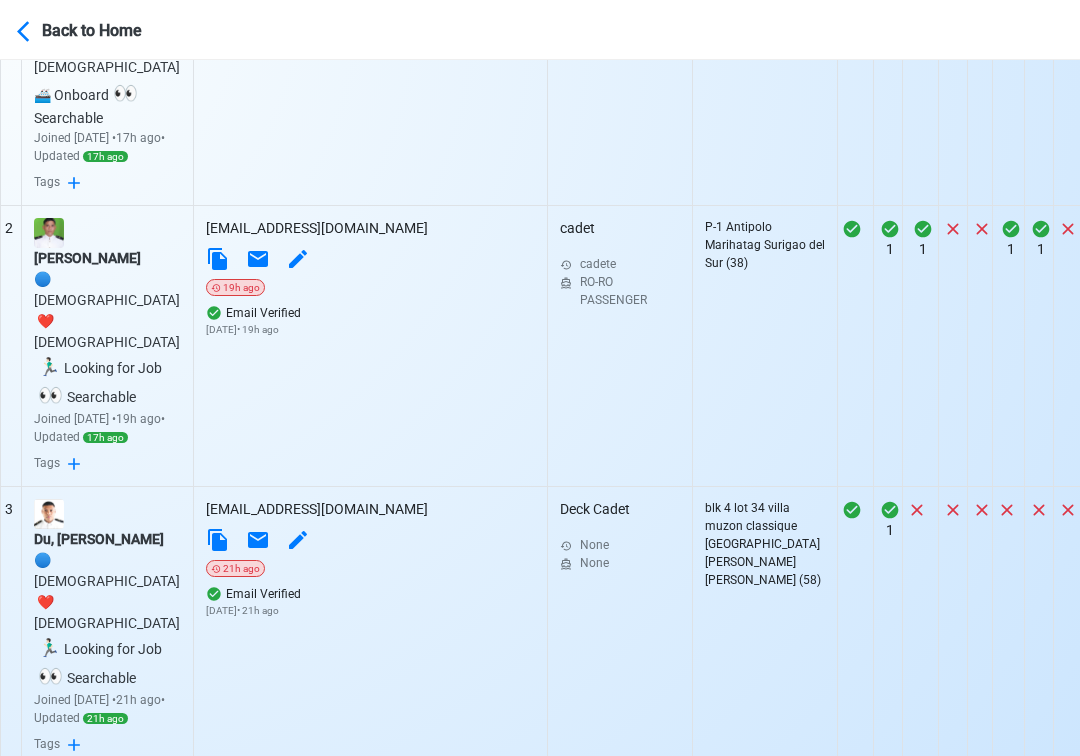 scroll, scrollTop: 966, scrollLeft: 0, axis: vertical 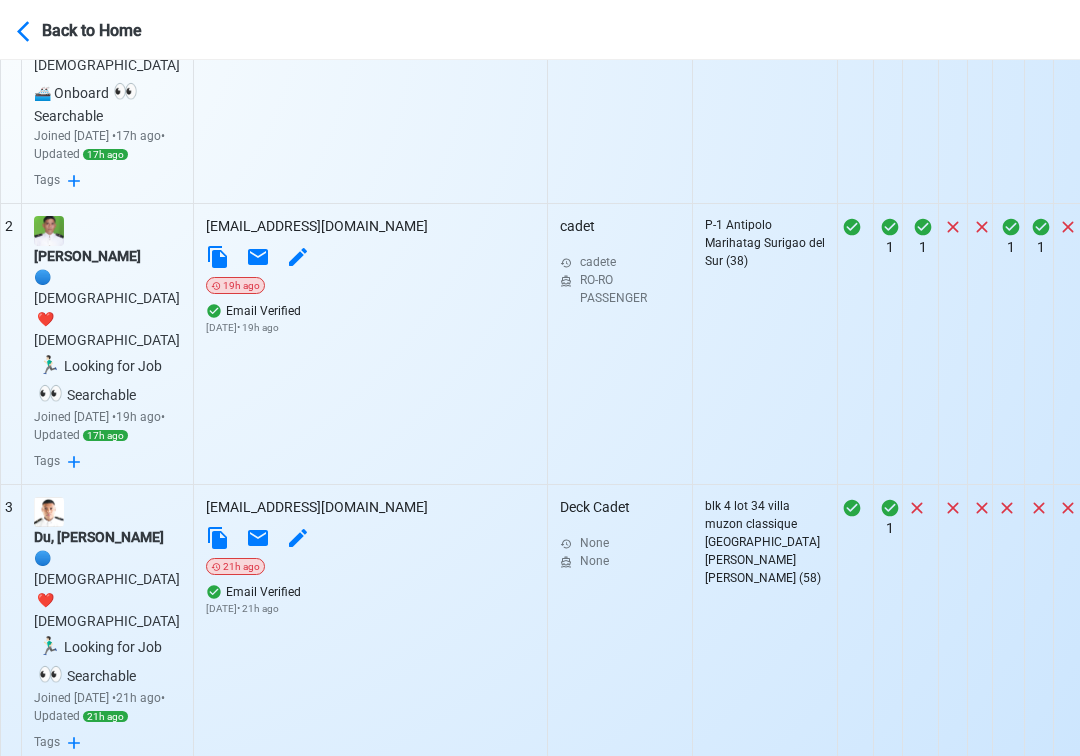 click on "Email not verified" at bounding box center [370, 848] 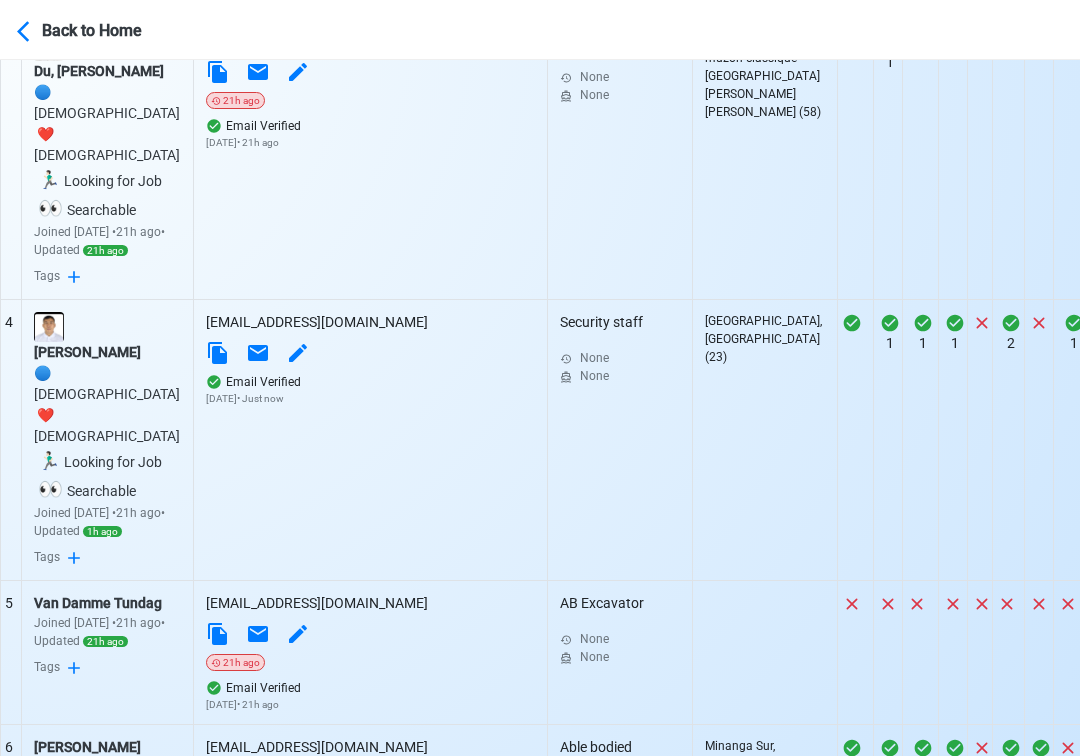 scroll, scrollTop: 1450, scrollLeft: 0, axis: vertical 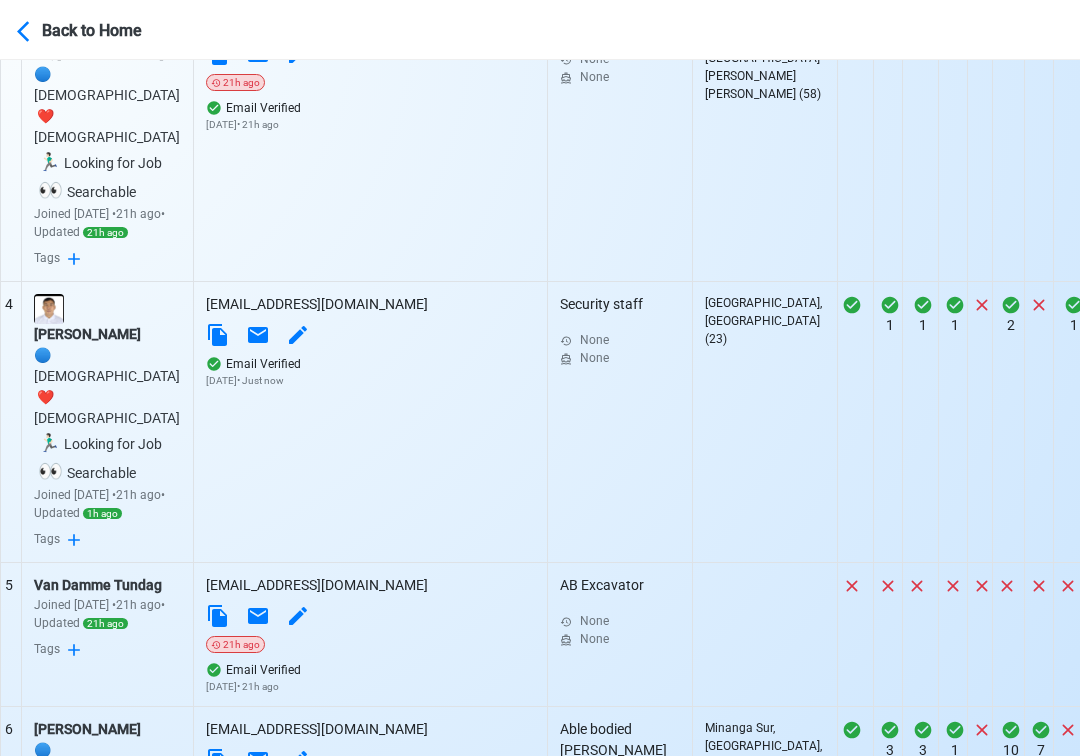 click on "Email not verified" at bounding box center [370, 1040] 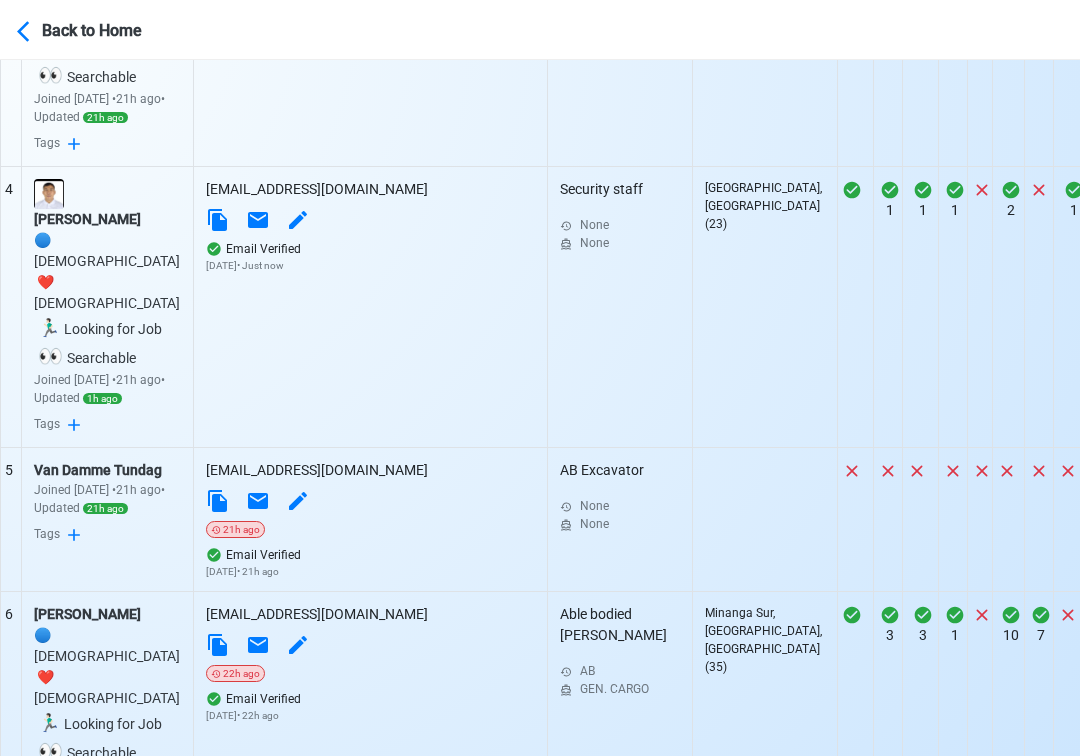 scroll, scrollTop: 1580, scrollLeft: 0, axis: vertical 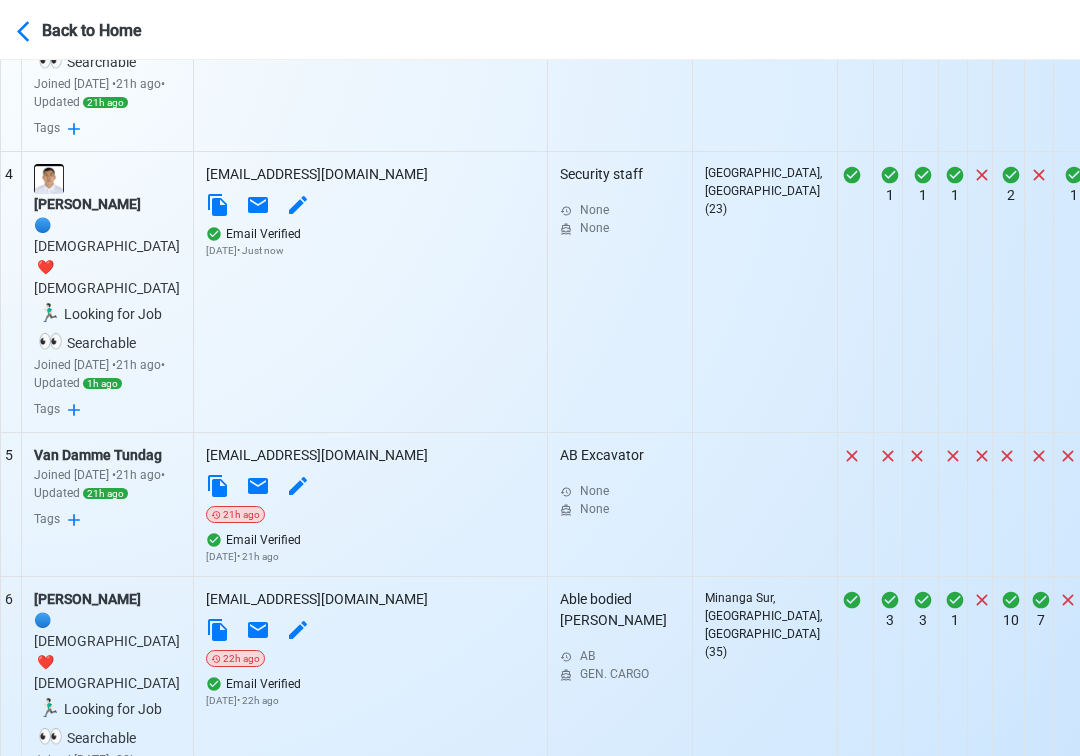 click on "Email not verified" at bounding box center (370, 1212) 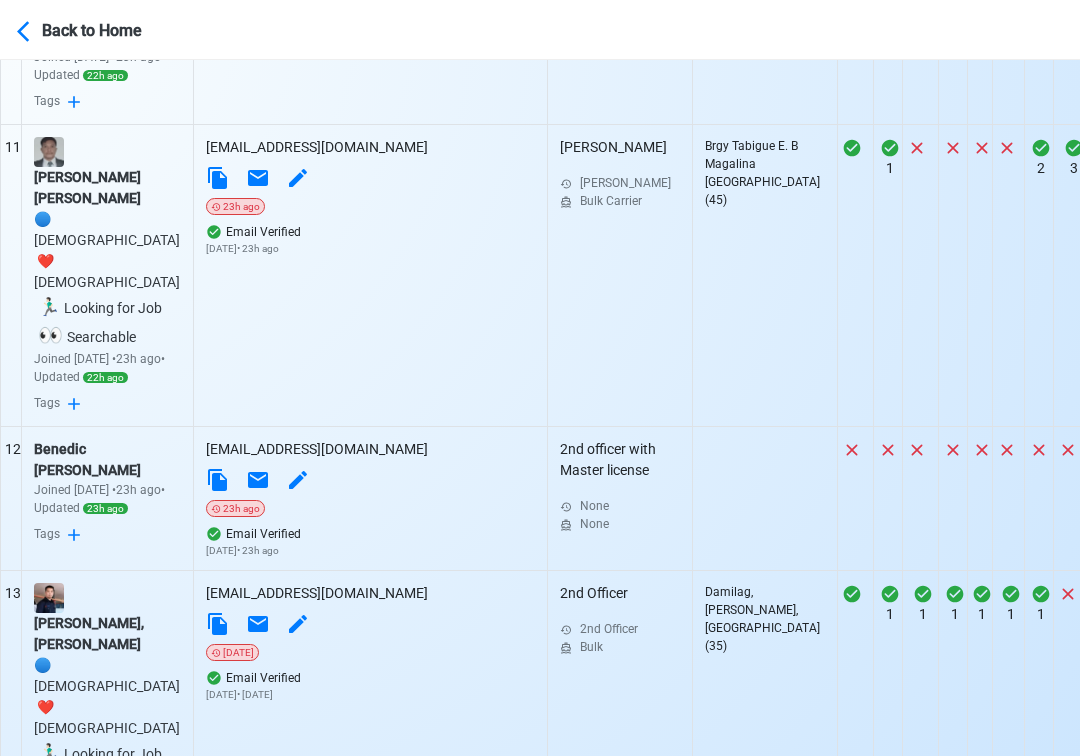 scroll, scrollTop: 3467, scrollLeft: 0, axis: vertical 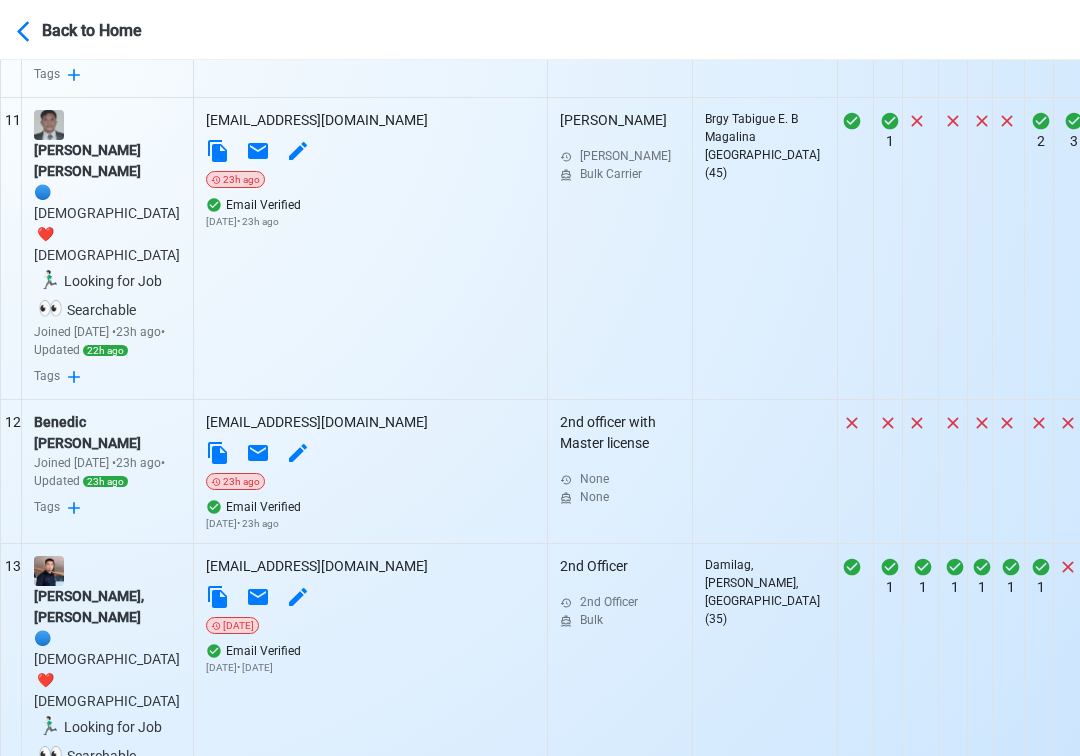 click on "Email not verified" at bounding box center (370, 1813) 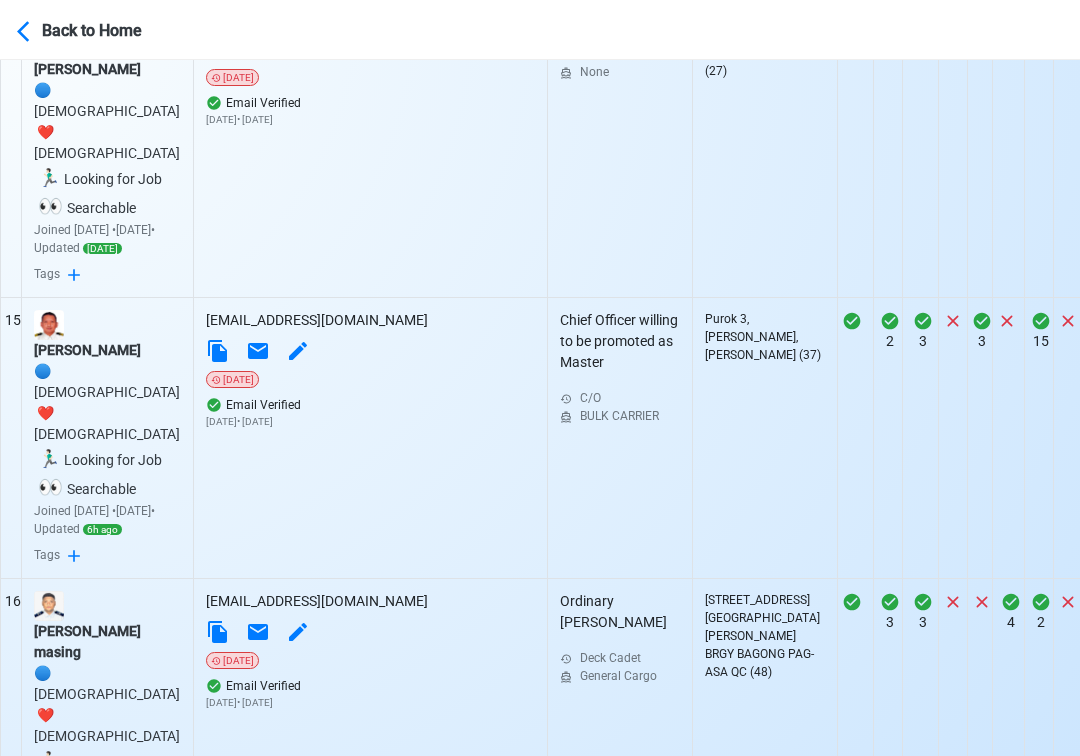 scroll, scrollTop: 4329, scrollLeft: 0, axis: vertical 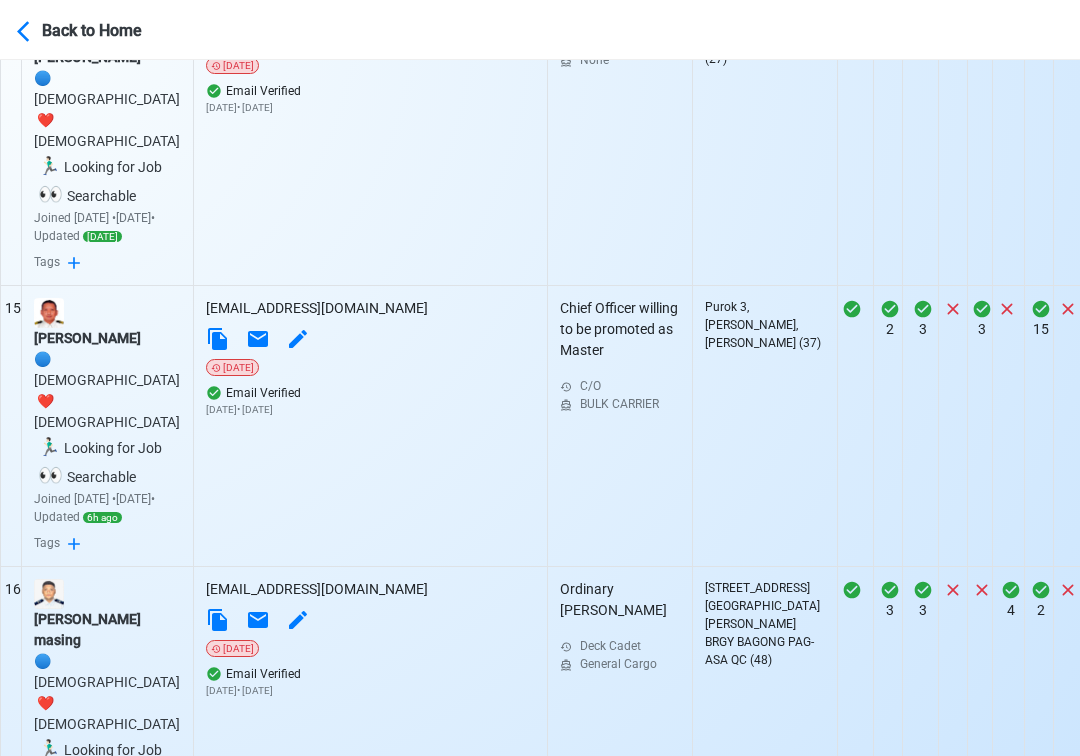 click on "Email not verified" at bounding box center [370, 2338] 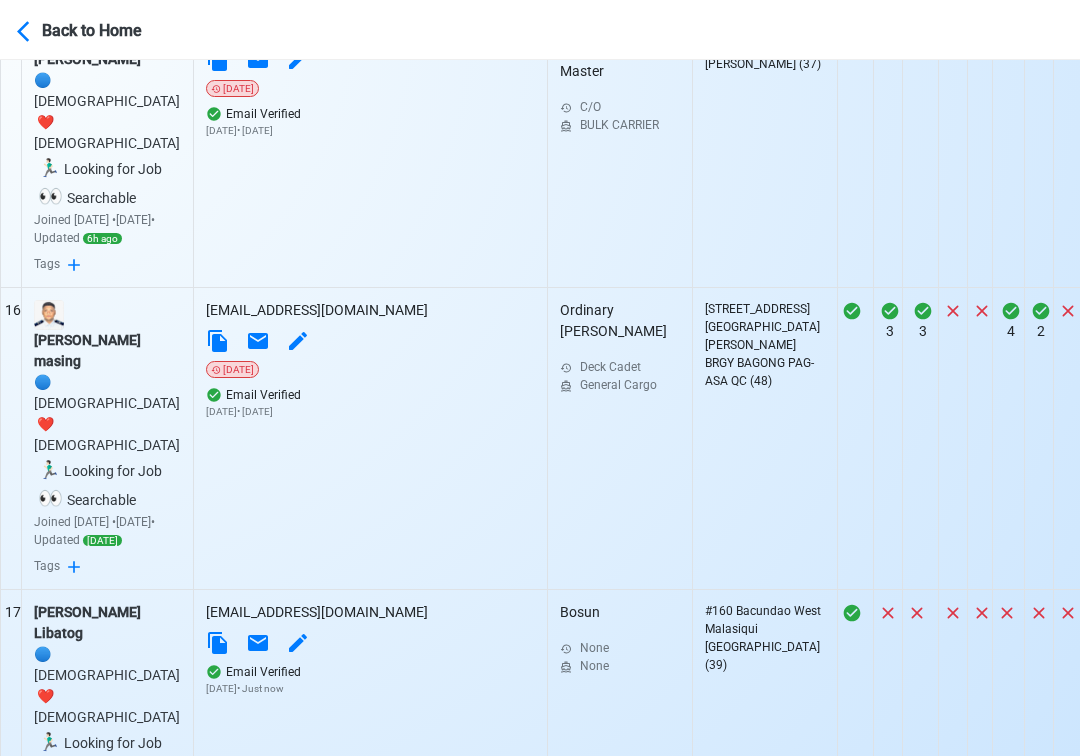 scroll, scrollTop: 4633, scrollLeft: 0, axis: vertical 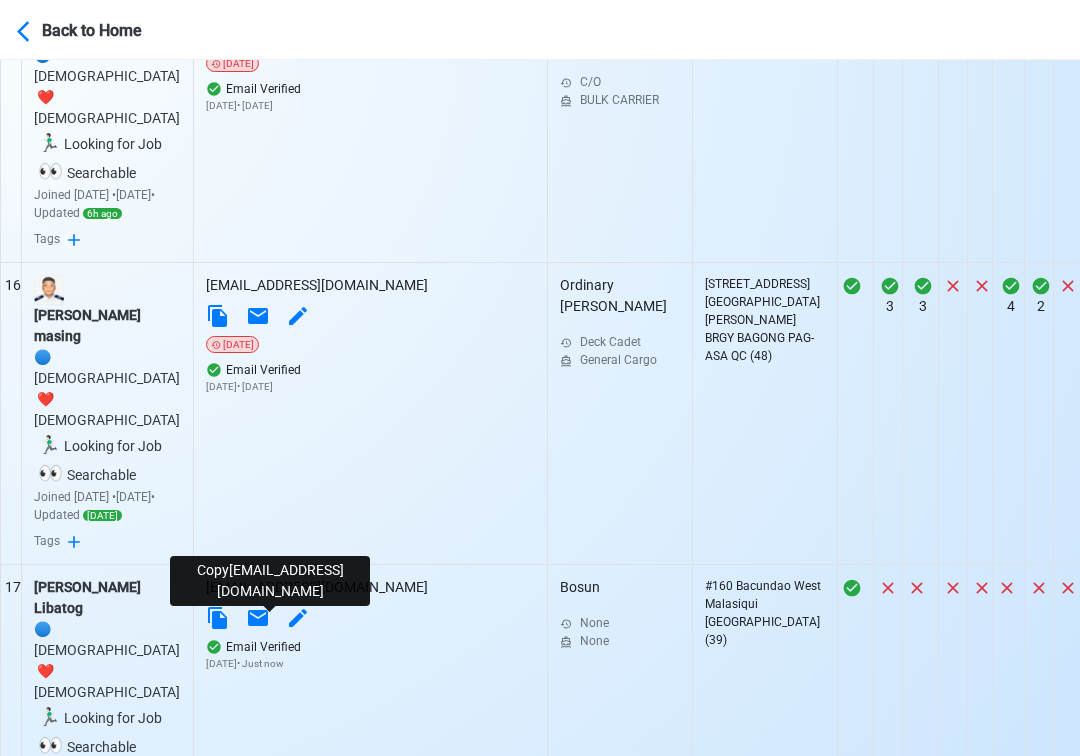 click 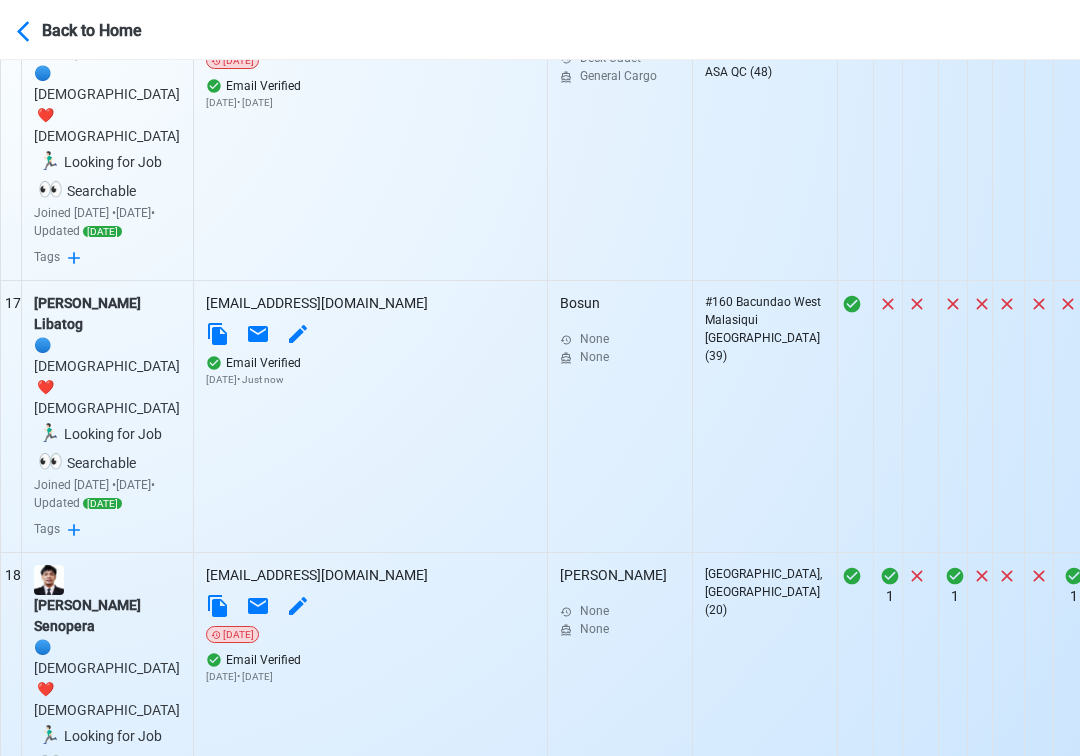 scroll, scrollTop: 4923, scrollLeft: 0, axis: vertical 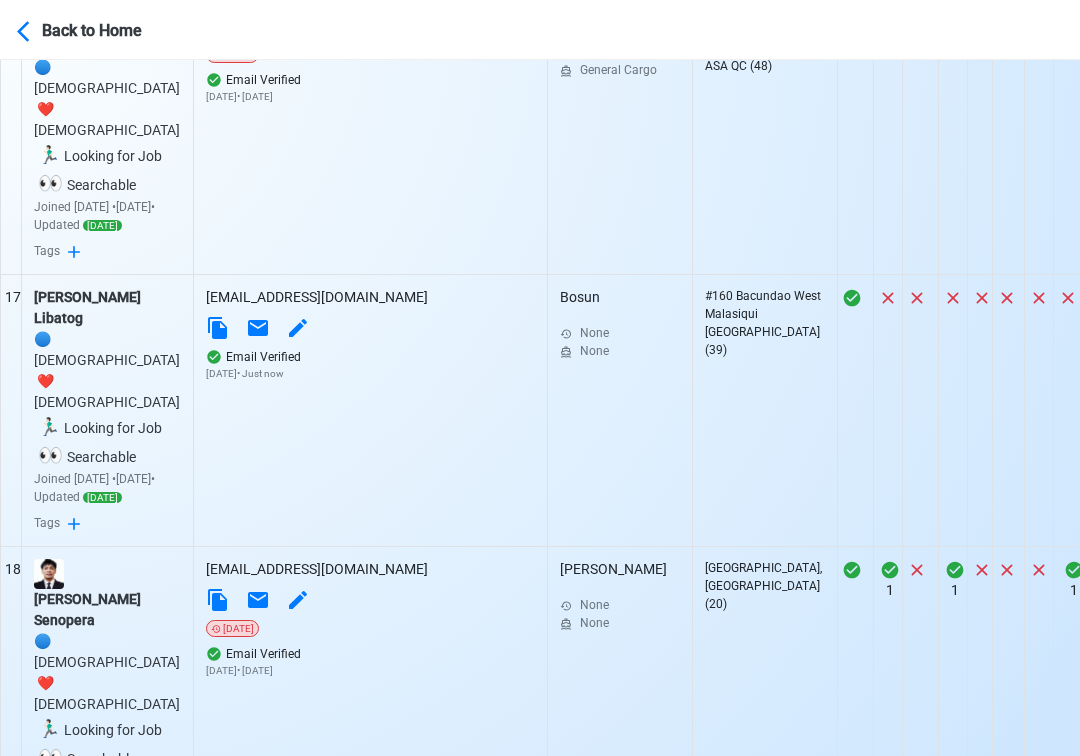 click on "Email not verified" at bounding box center [370, 2620] 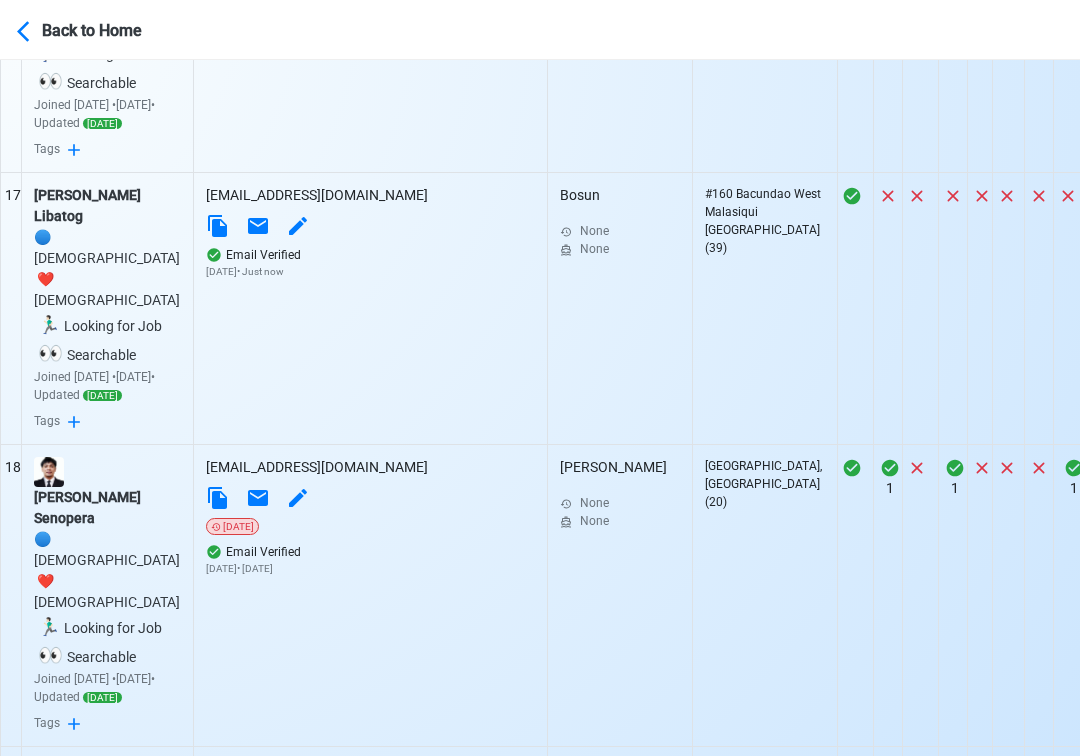 scroll, scrollTop: 5081, scrollLeft: 0, axis: vertical 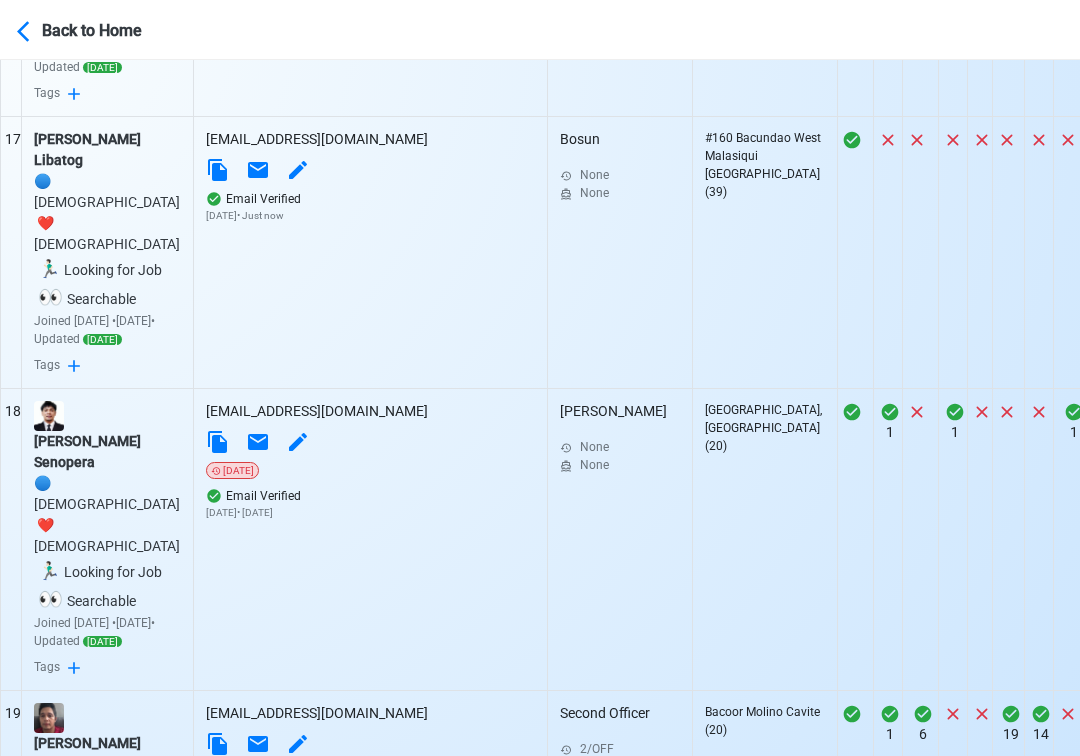 click on "Email not verified" at bounding box center (370, 2764) 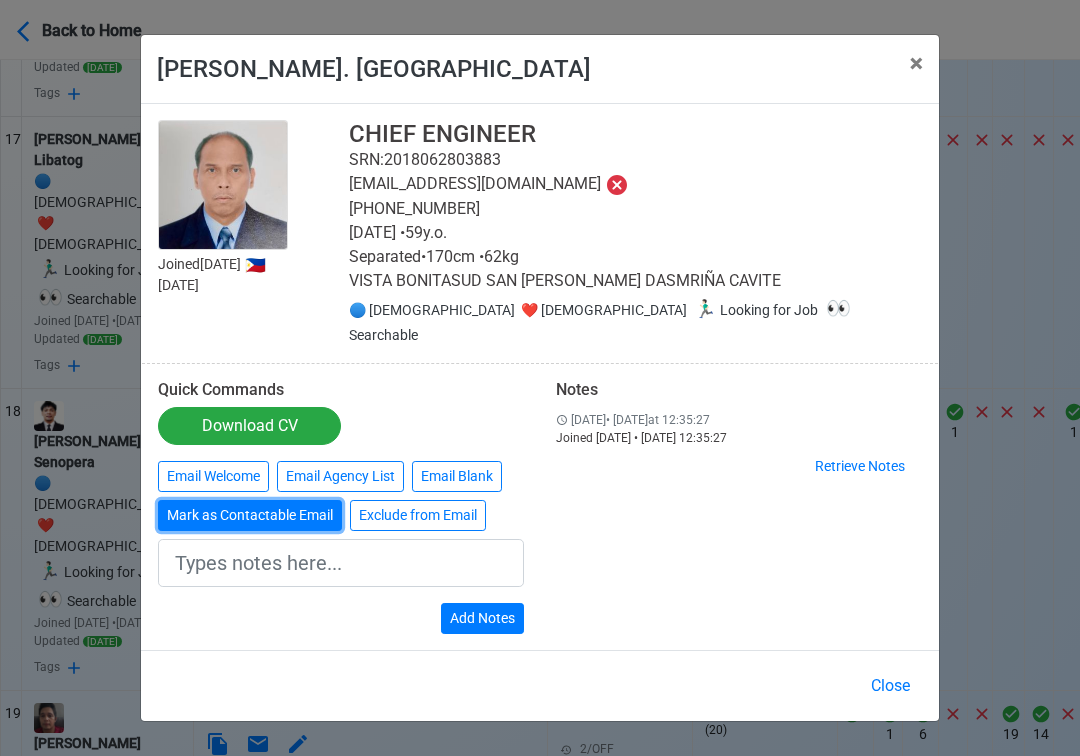 click on "Mark as   Contactable Email" at bounding box center [250, 515] 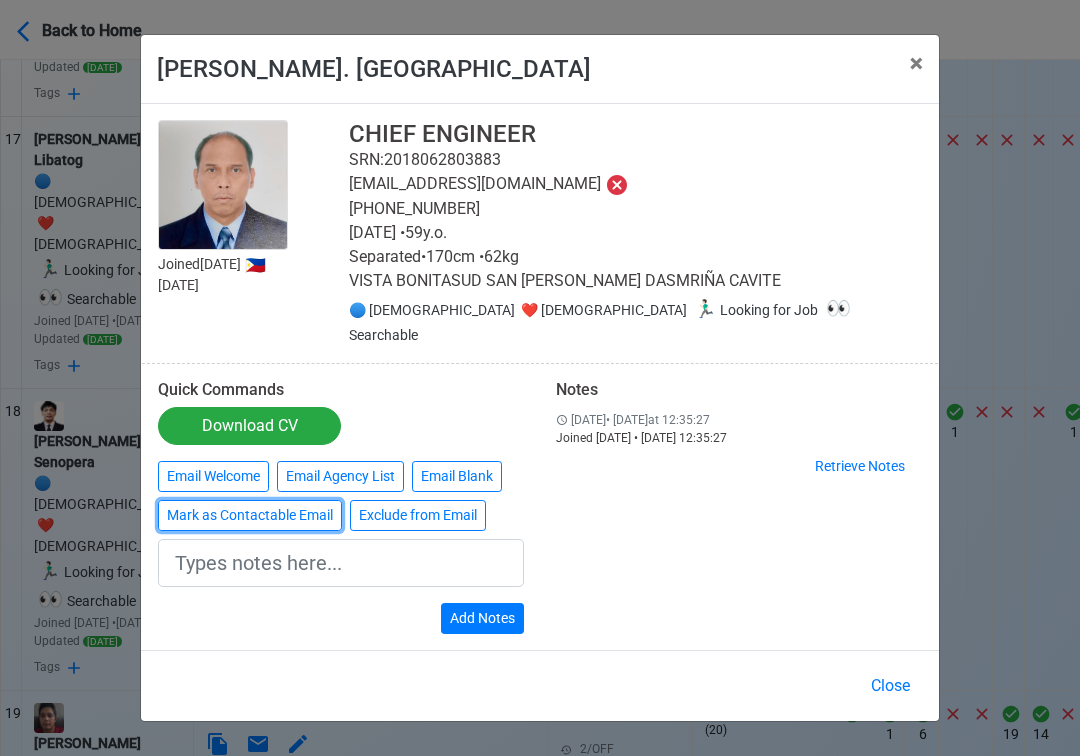 type on "Marked as Contactable email" 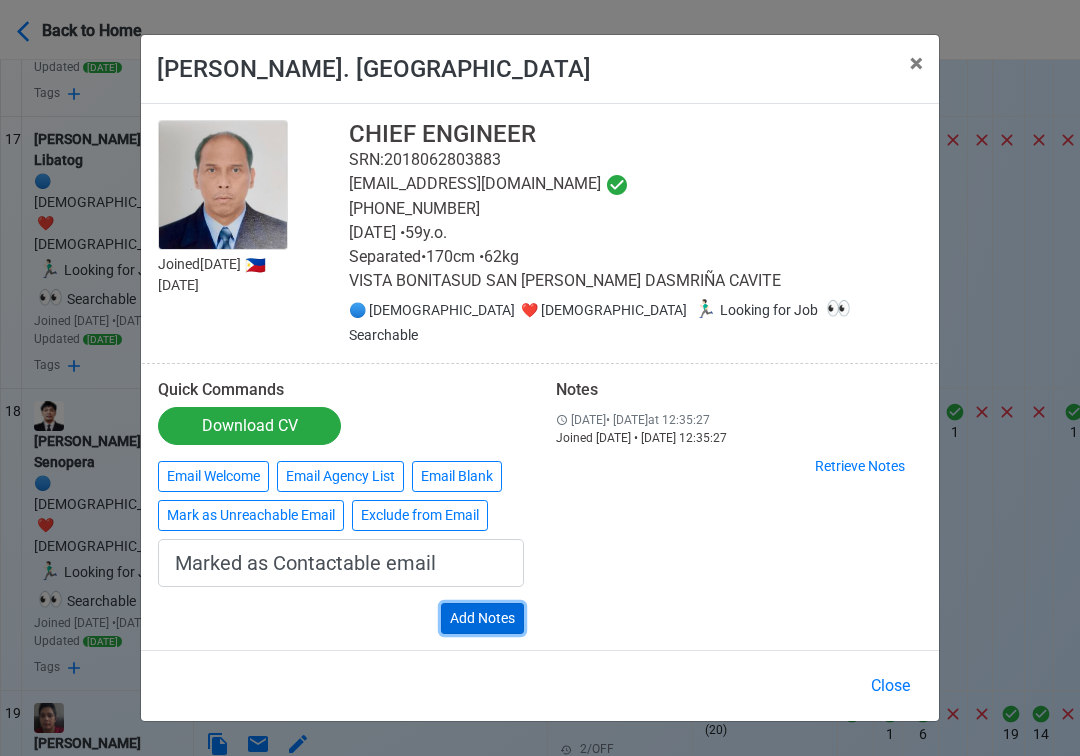 click on "Add Notes" at bounding box center (482, 618) 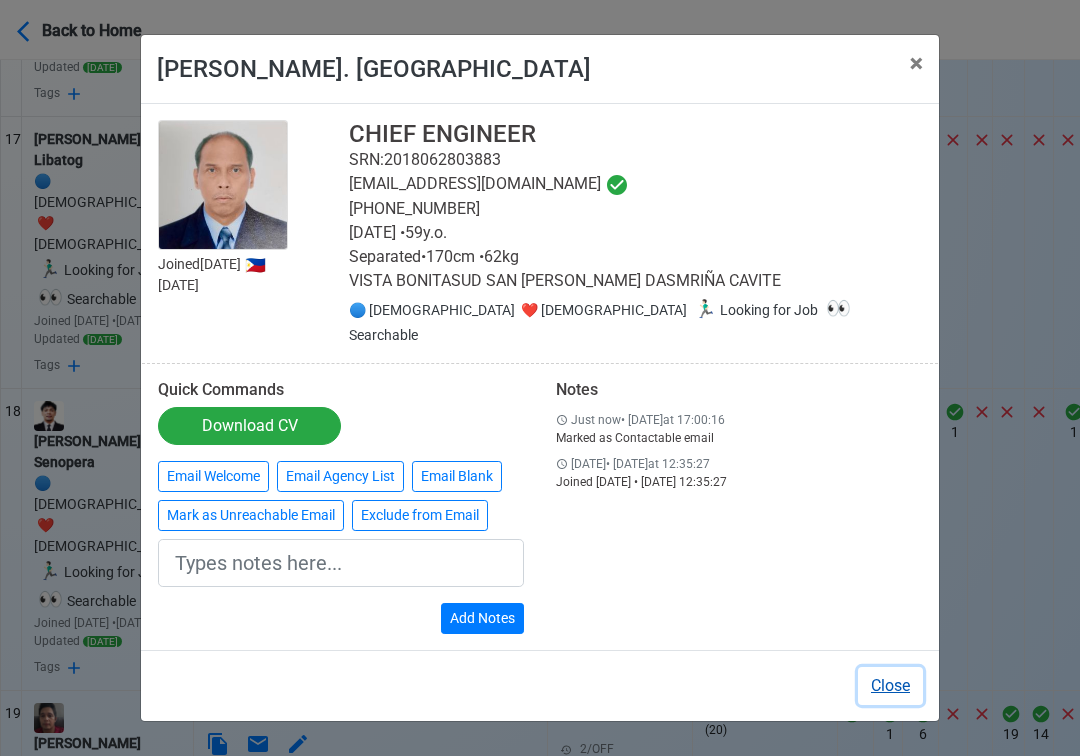 click on "Close" at bounding box center [890, 686] 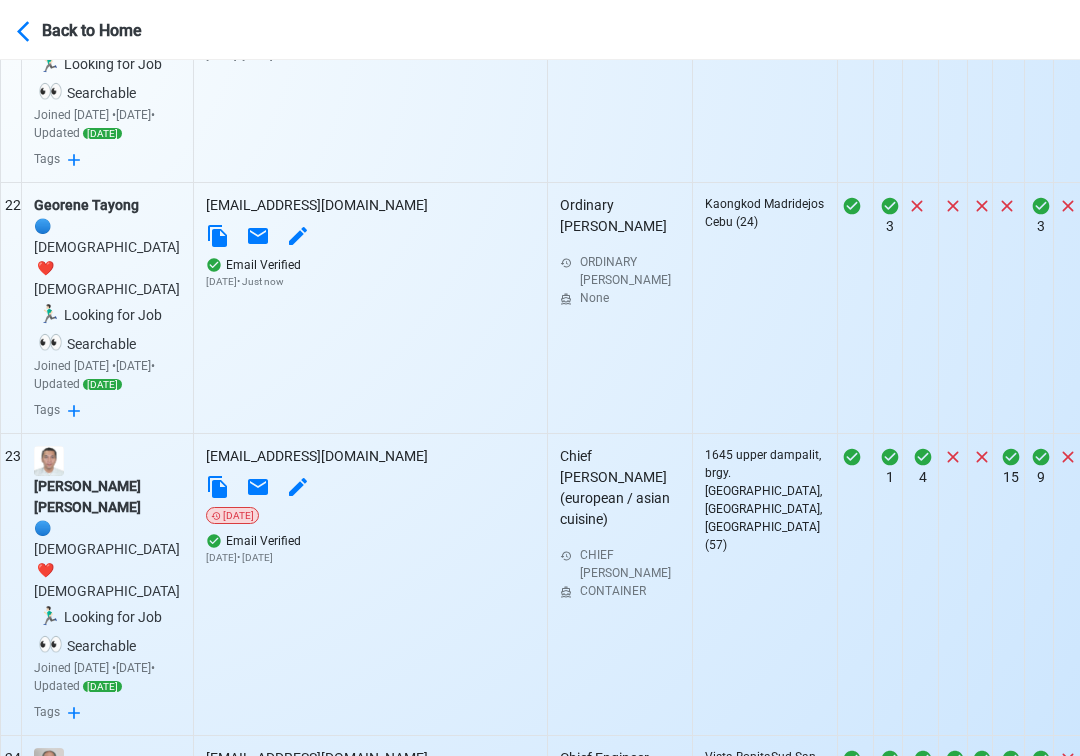 scroll, scrollTop: 6403, scrollLeft: 0, axis: vertical 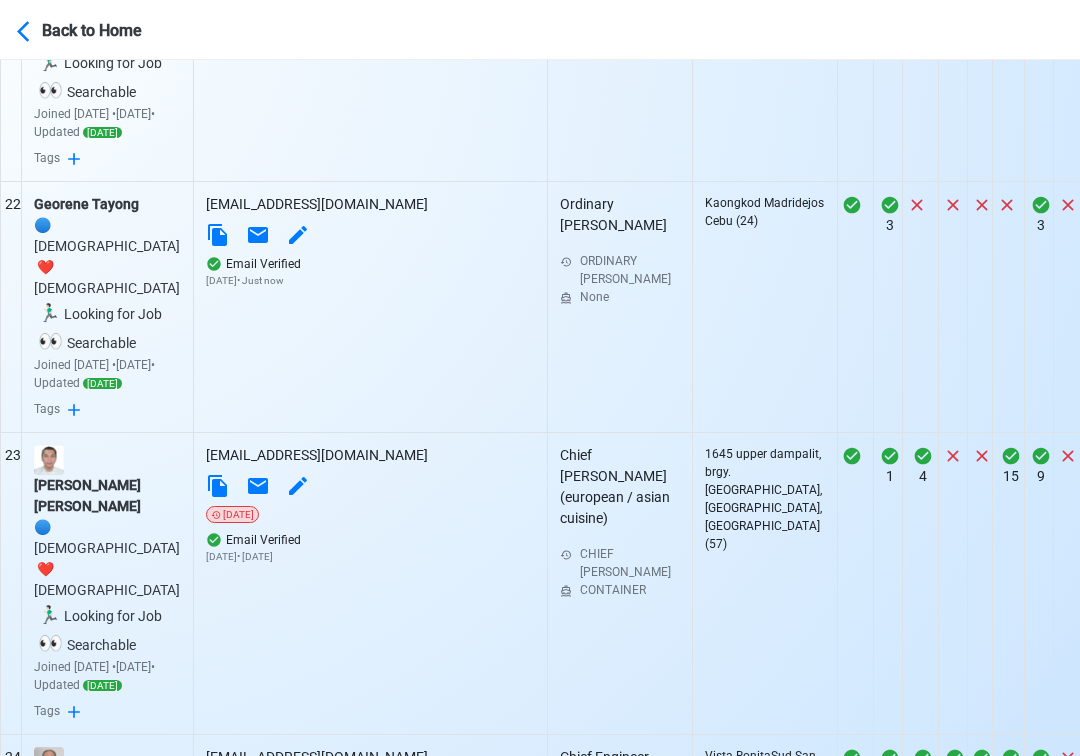 click on "Email not verified" at bounding box center [370, 3135] 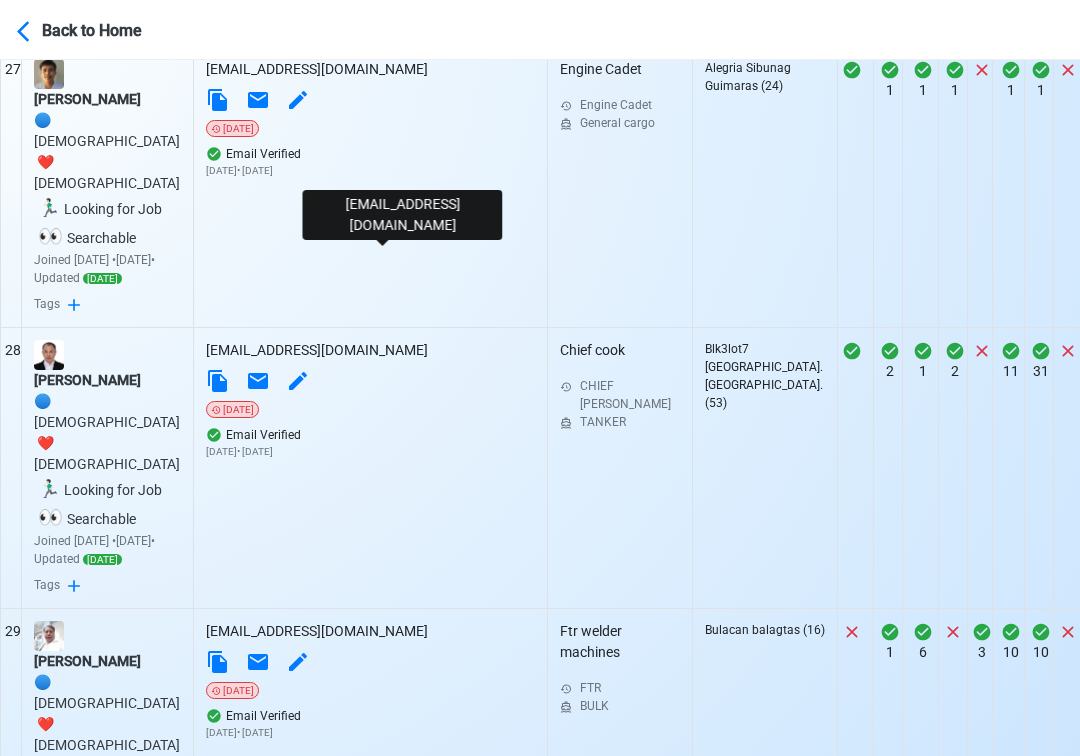 scroll, scrollTop: 7985, scrollLeft: 0, axis: vertical 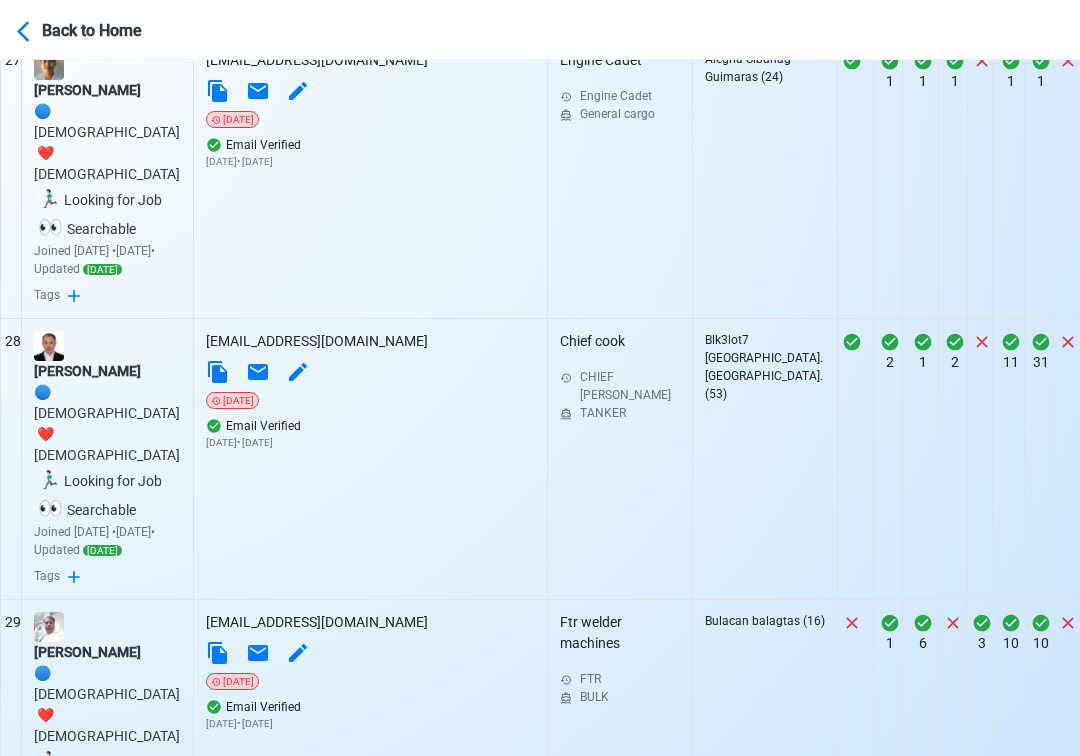 click on "Email not verified" at bounding box center (370, 4070) 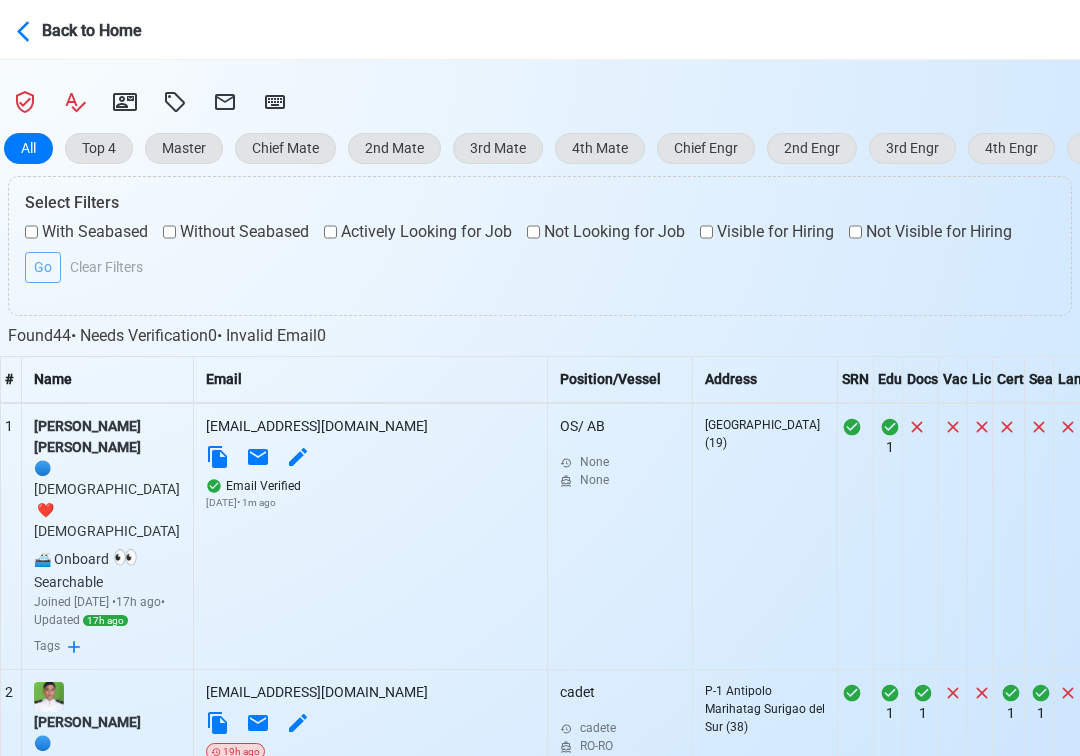 scroll, scrollTop: 0, scrollLeft: 0, axis: both 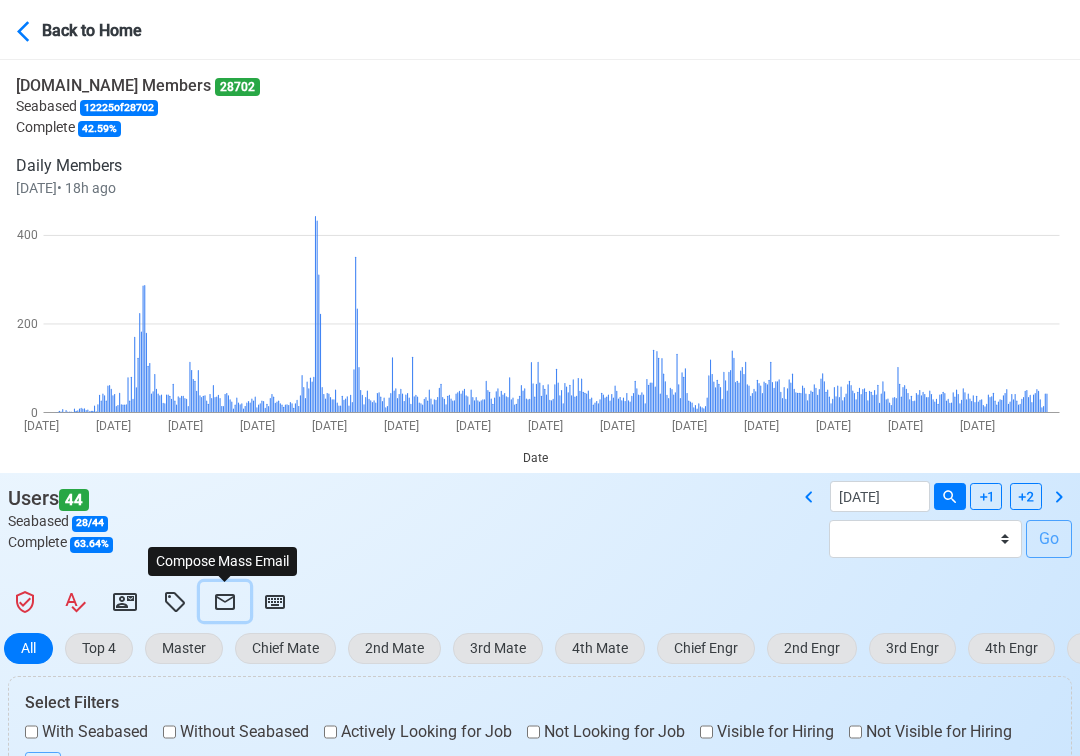 click 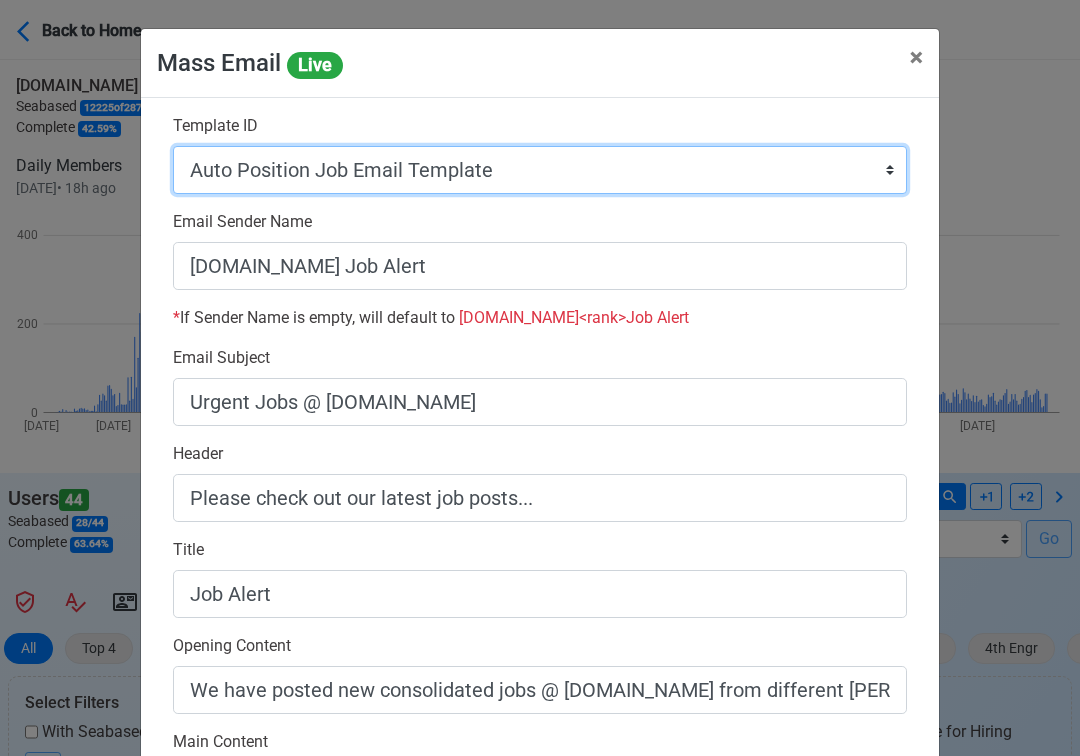 click on "Auto Position Job Email Template Incomplete CV Email Template ETO/ETR Job Email Template 4th Engr Job Email Template 3rd Engr Job Email Template 2nd Engr Job Email Template Chief Engr Job Email Template 3rd Officer Job Email Template 2nd Officer Job Email Template Chief Officer Job Email Template Master Job Email Template Upload CV Announcement Email Template Welcome Sendgrid Email Template Urgent Hiring Sendgrid Email Template Magsaysay Hiring Sendgrid Email Template [PERSON_NAME] Hiring Sendgrid Email Template Magsaysay + [PERSON_NAME] Hiring Email Template Invitation Practice Chat 2nd Off Template Invitation Practice Chat 3rd Off Template Document Expiry Email Template" at bounding box center (540, 170) 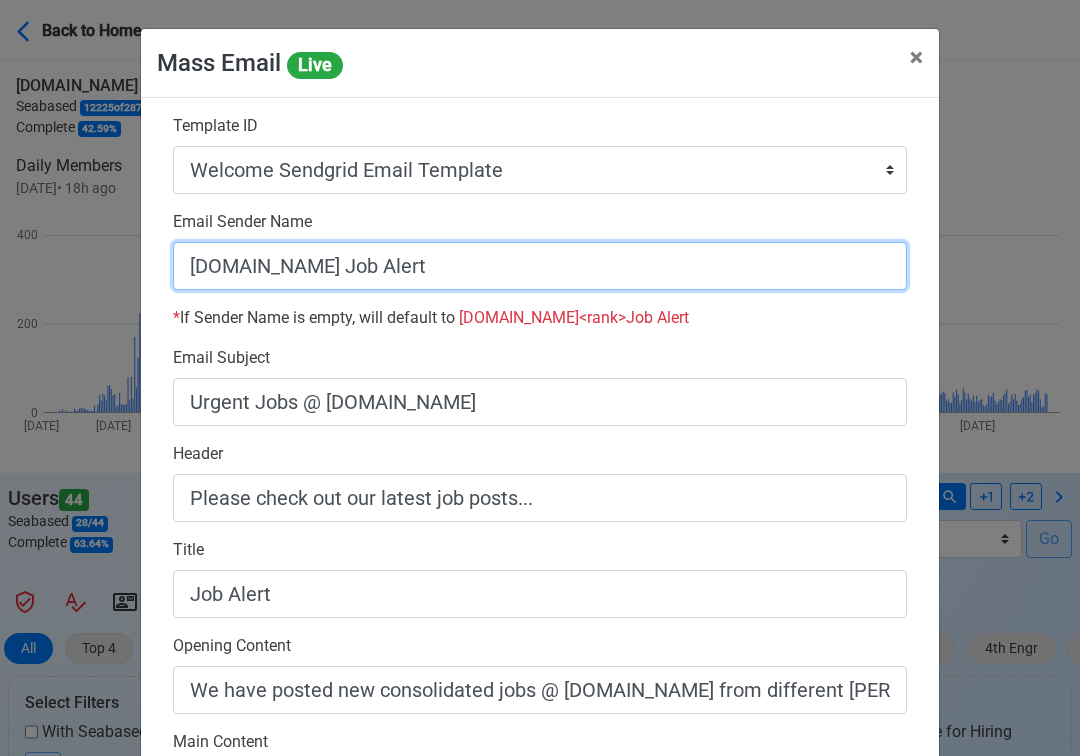 click on "[DOMAIN_NAME] Job Alert" at bounding box center [540, 266] 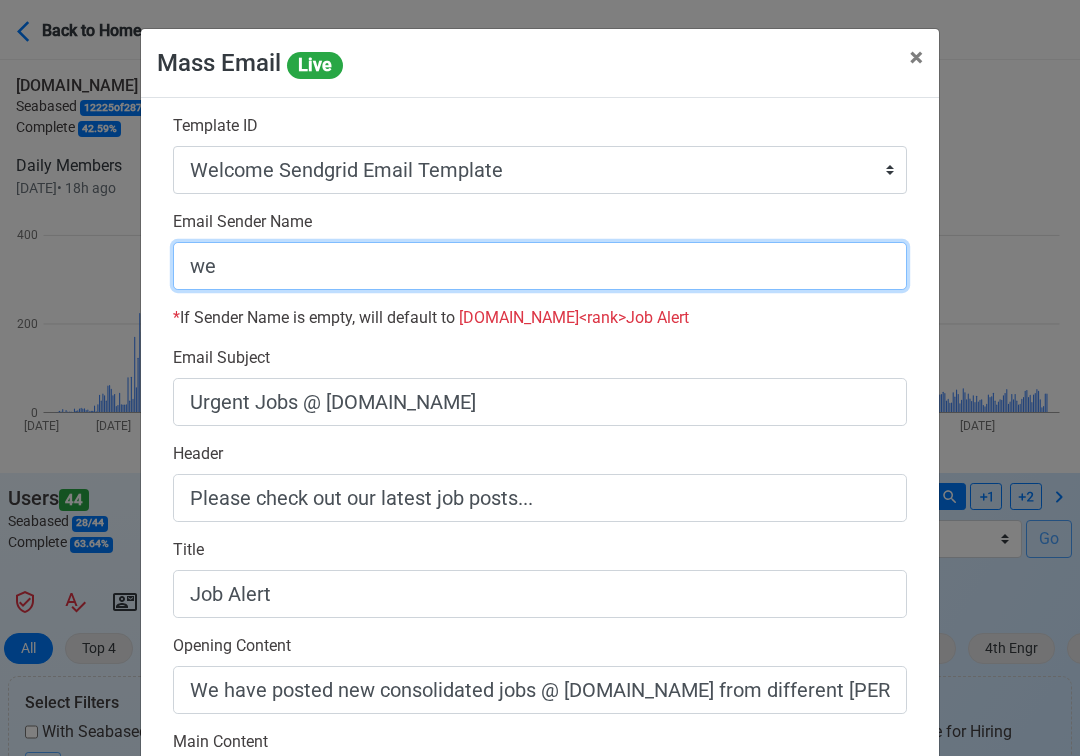 type on "Welcome to [DOMAIN_NAME]" 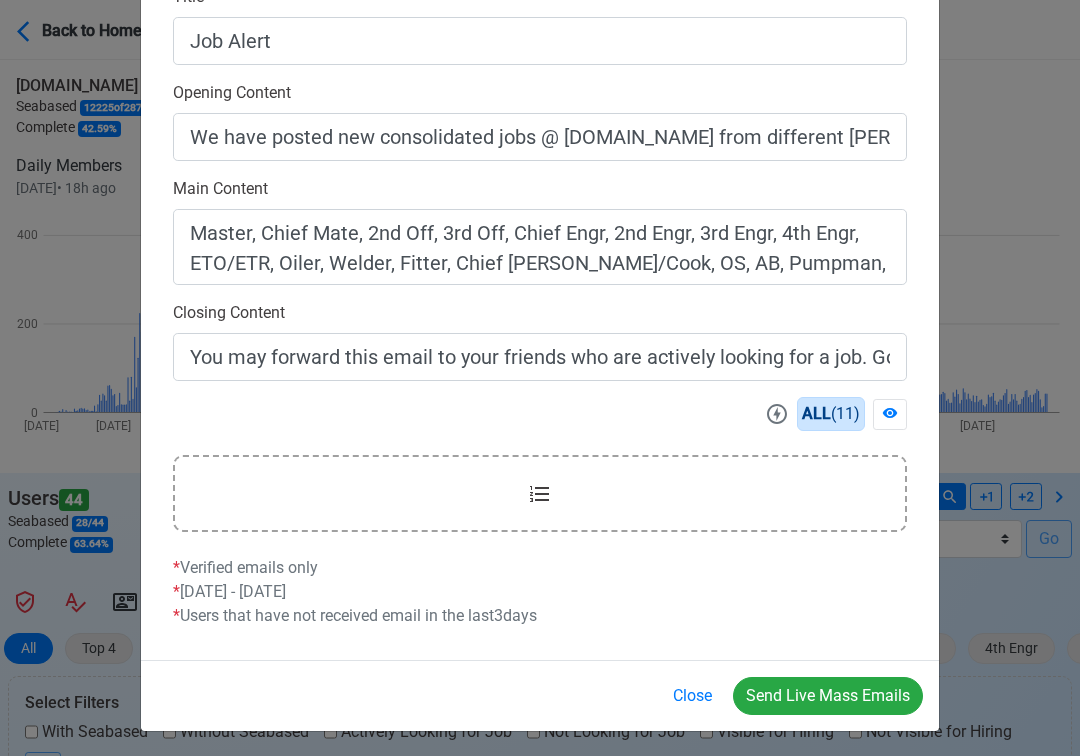 scroll, scrollTop: 558, scrollLeft: 0, axis: vertical 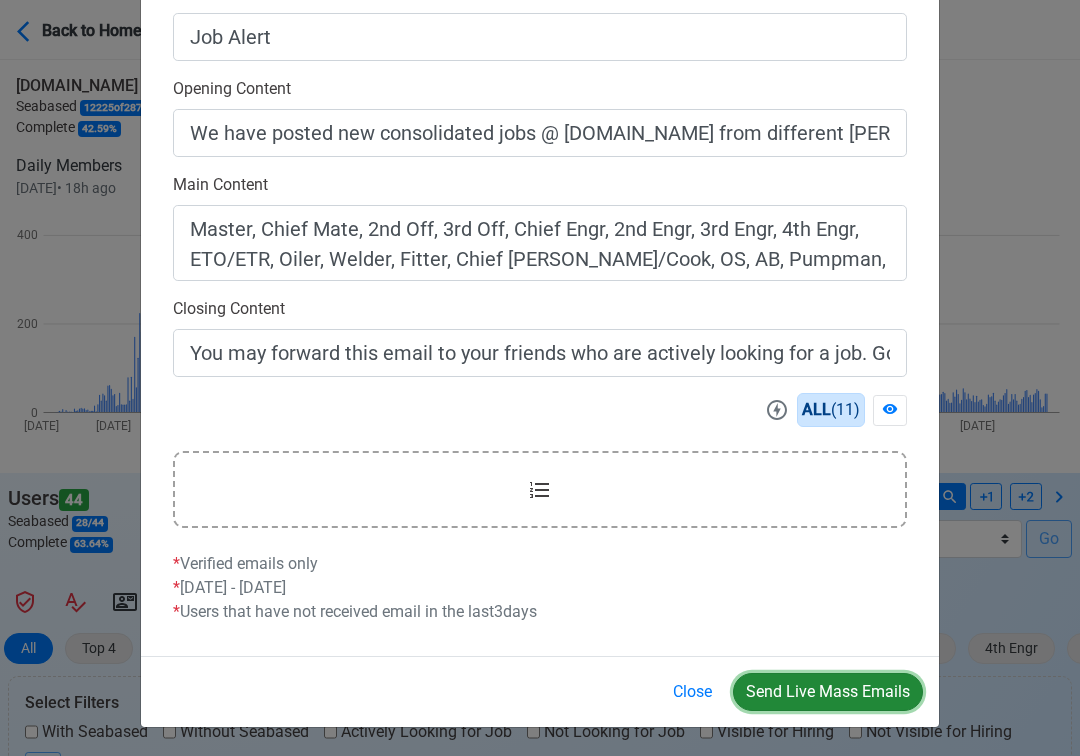 click on "Send Live Mass Emails" at bounding box center (828, 692) 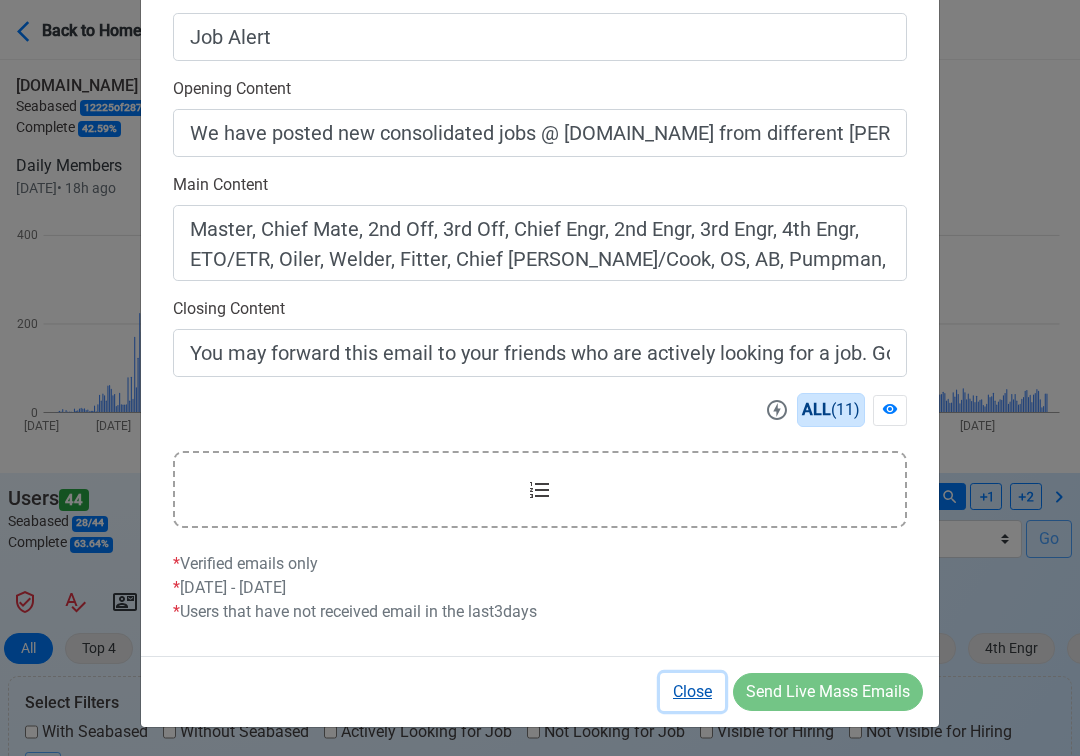 click on "Close" at bounding box center (692, 692) 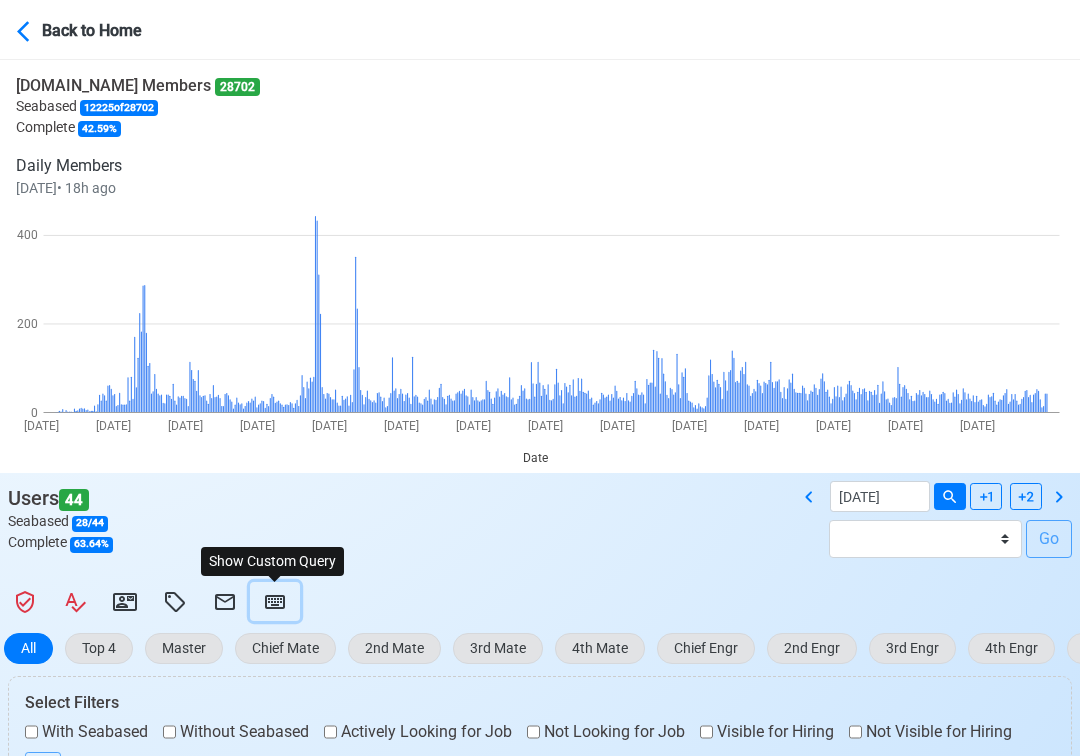 click 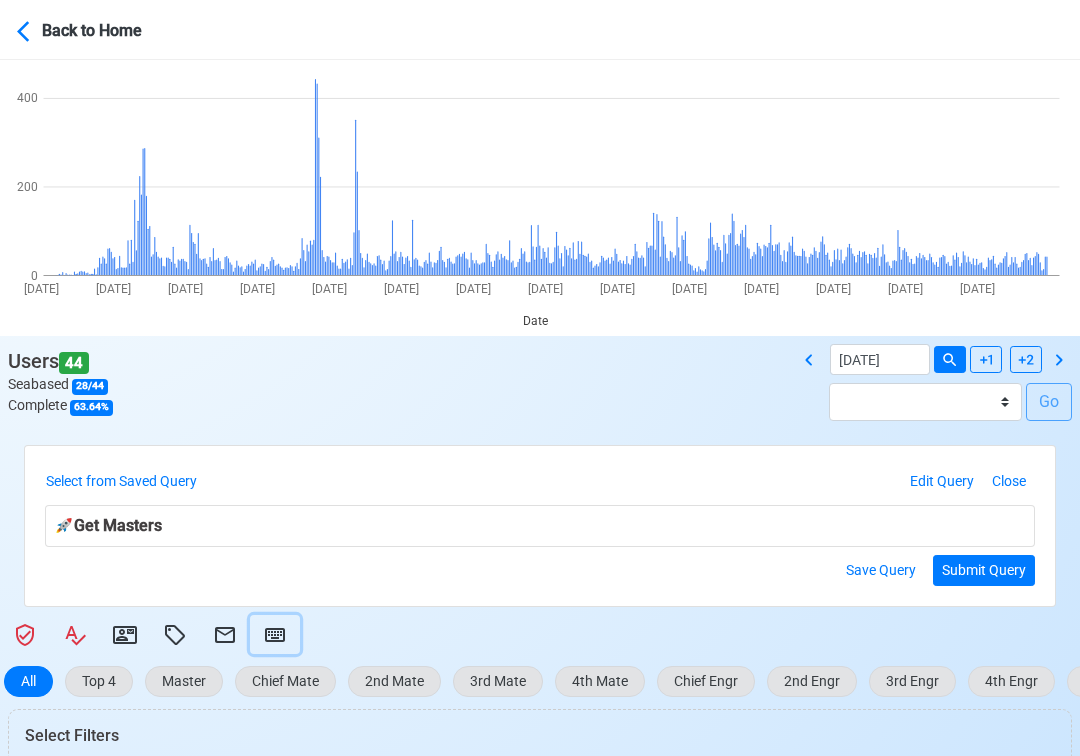 scroll, scrollTop: 184, scrollLeft: 0, axis: vertical 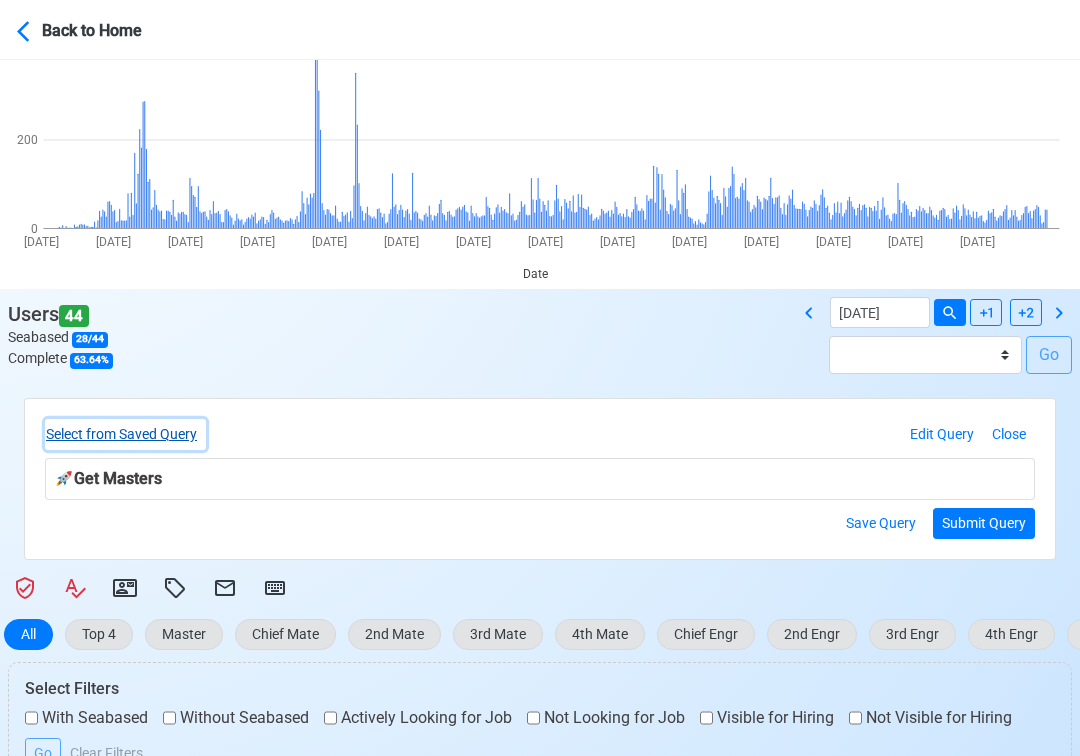 click on "Select from Saved Query" at bounding box center (125, 434) 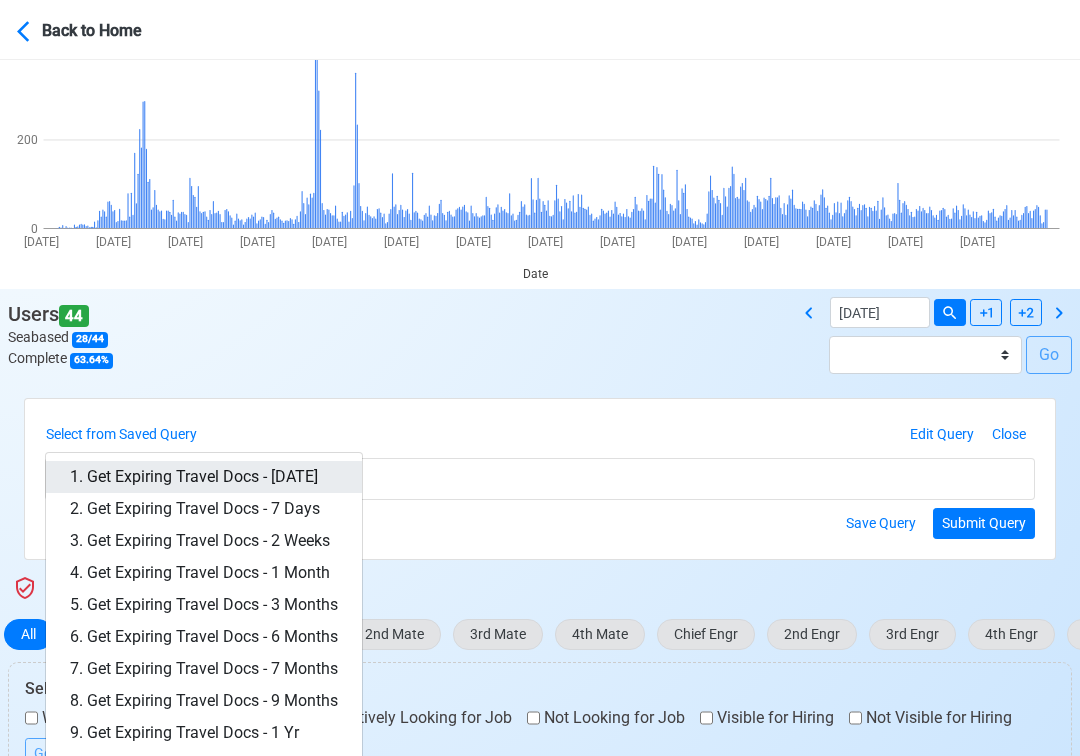 click on "1. Get Expiring Travel Docs - [DATE]" at bounding box center (204, 477) 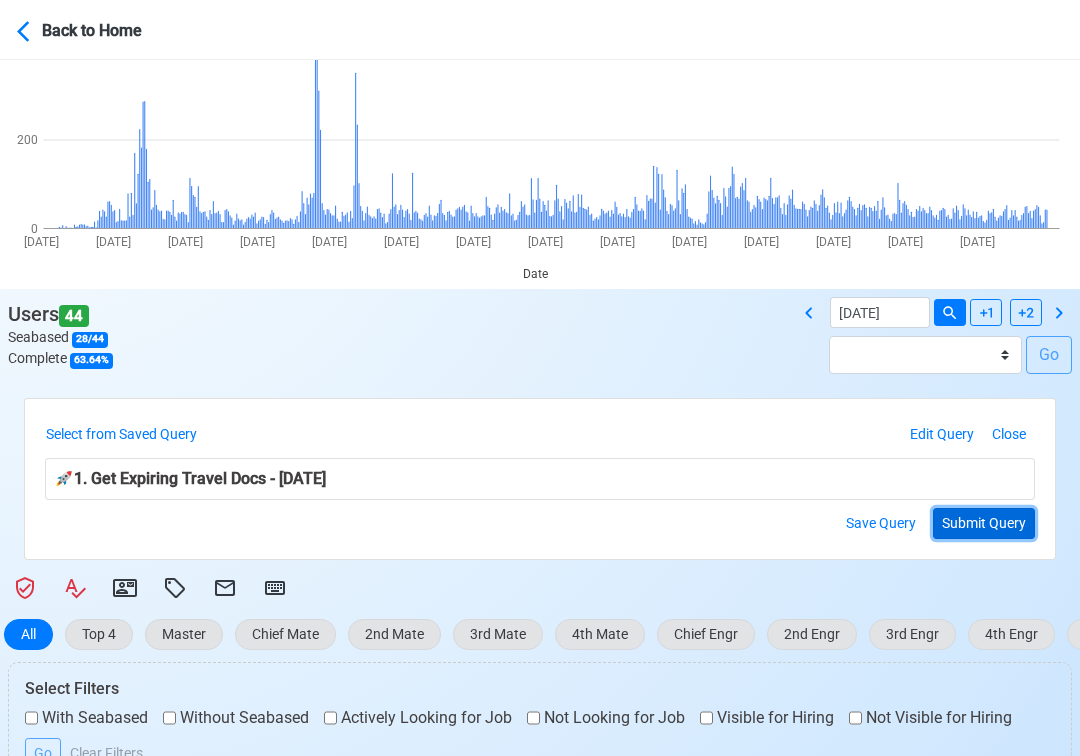 click on "Submit Query" at bounding box center [984, 523] 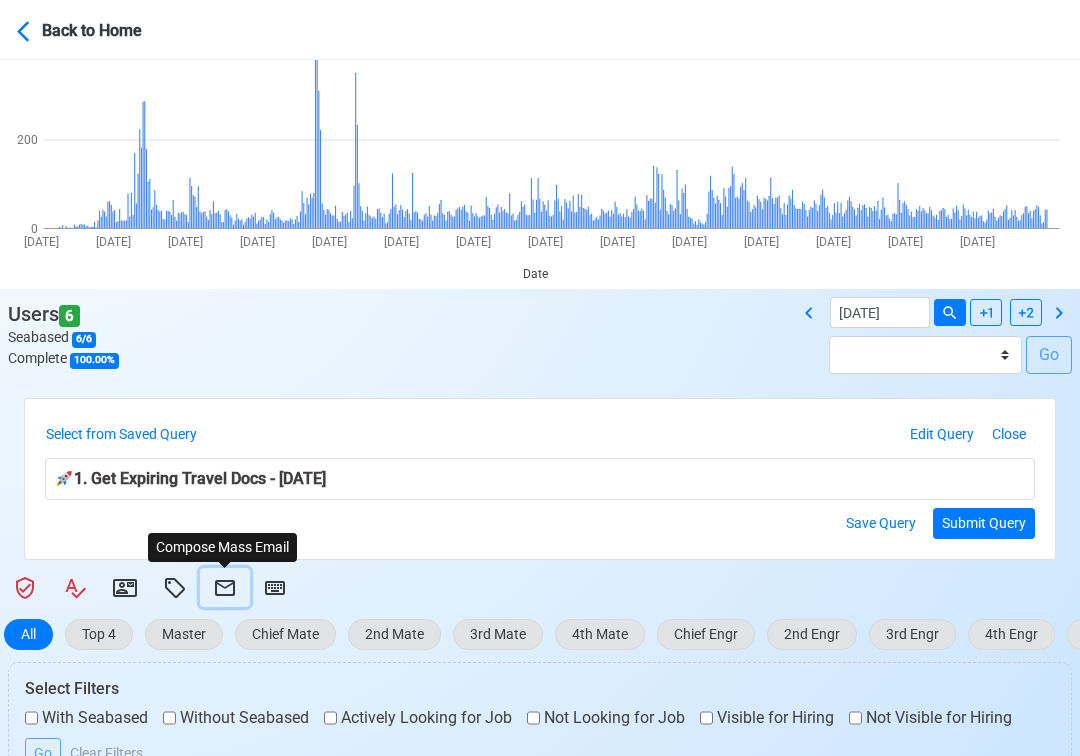 click 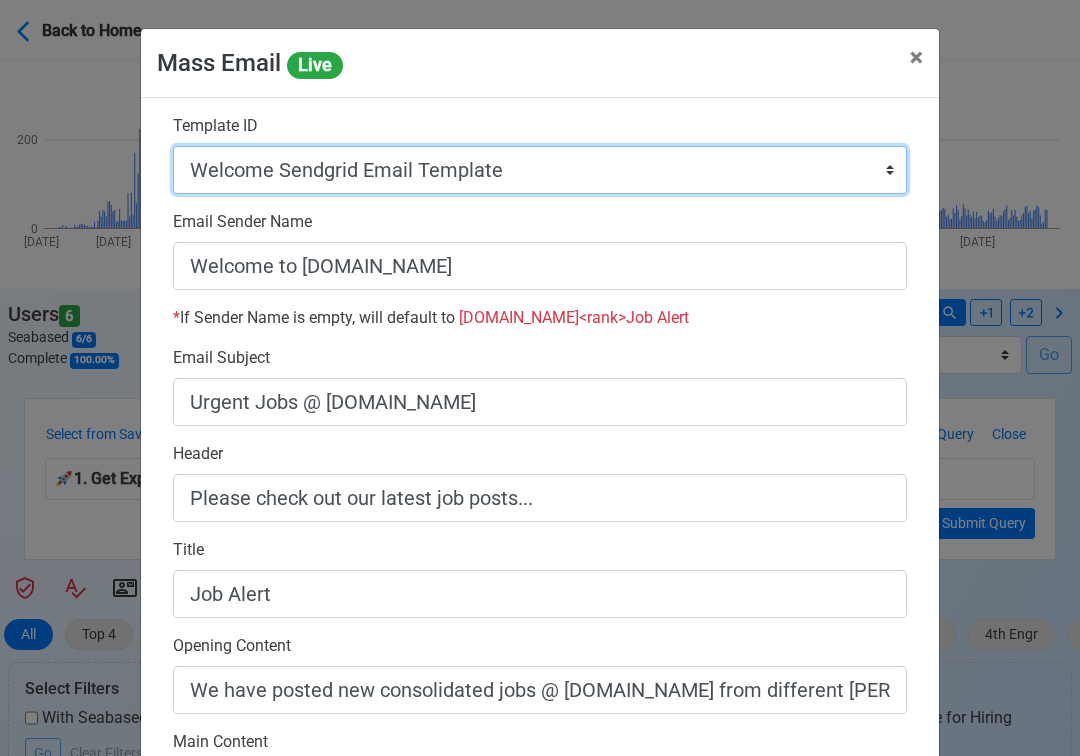 click on "Auto Position Job Email Template Incomplete CV Email Template ETO/ETR Job Email Template 4th Engr Job Email Template 3rd Engr Job Email Template 2nd Engr Job Email Template Chief Engr Job Email Template 3rd Officer Job Email Template 2nd Officer Job Email Template Chief Officer Job Email Template Master Job Email Template Upload CV Announcement Email Template Welcome Sendgrid Email Template Urgent Hiring Sendgrid Email Template Magsaysay Hiring Sendgrid Email Template [PERSON_NAME] Hiring Sendgrid Email Template Magsaysay + [PERSON_NAME] Hiring Email Template Invitation Practice Chat 2nd Off Template Invitation Practice Chat 3rd Off Template Document Expiry Email Template" at bounding box center [540, 170] 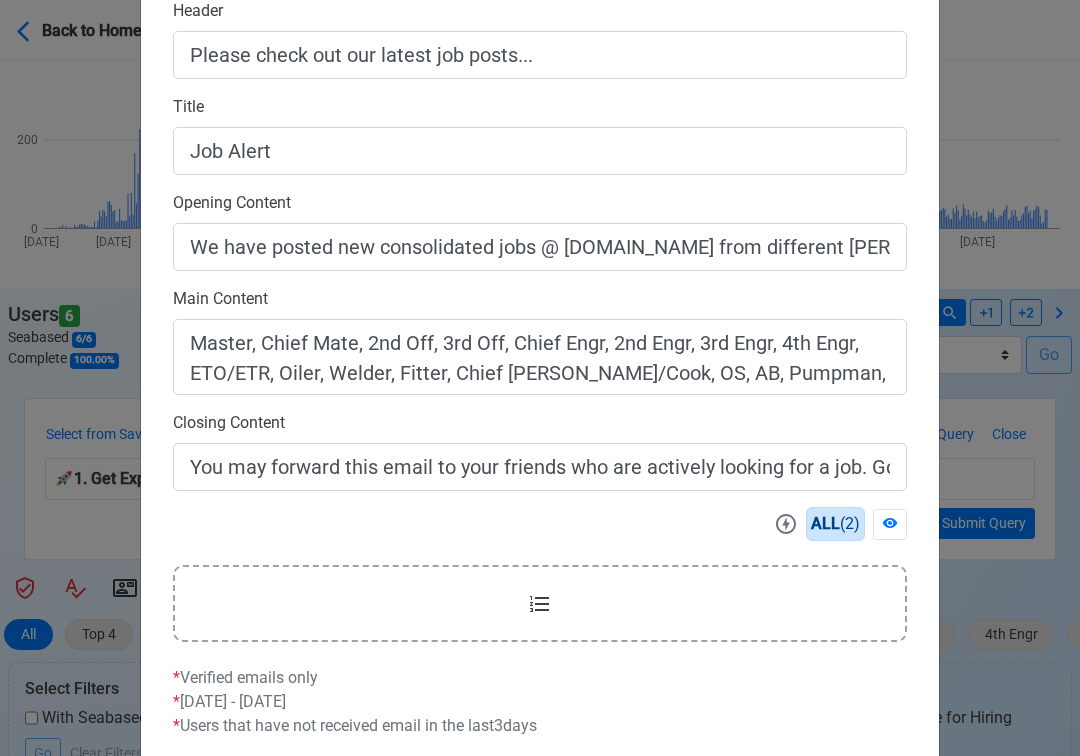 scroll, scrollTop: 558, scrollLeft: 0, axis: vertical 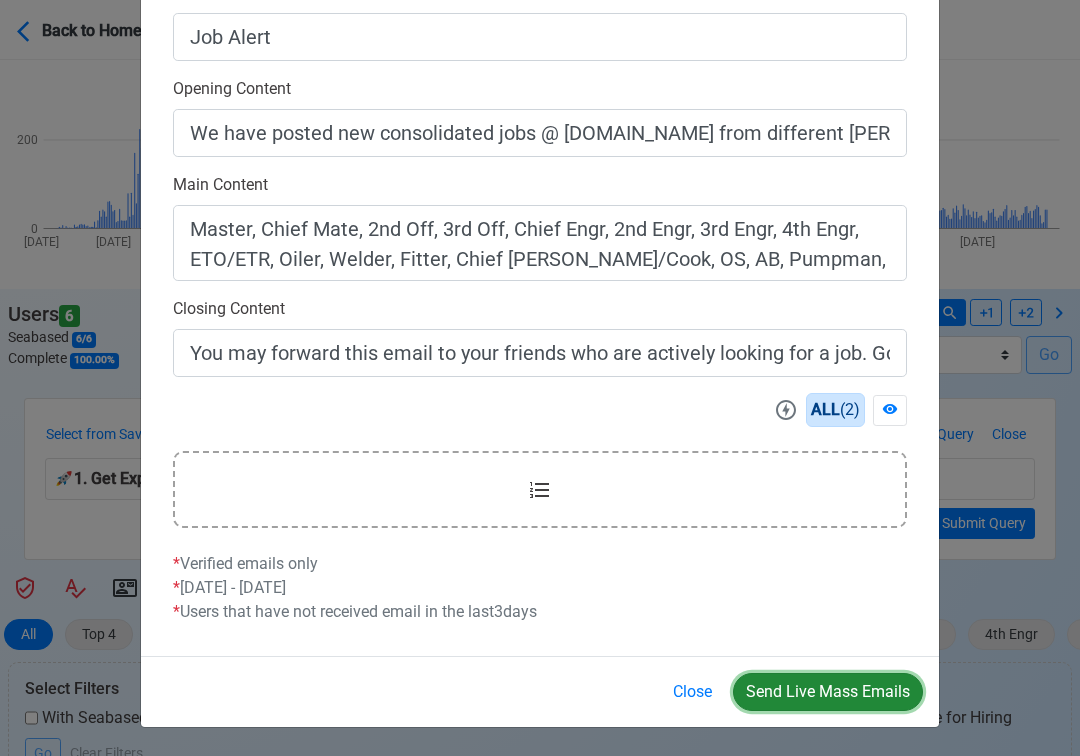 click on "Send Live Mass Emails" at bounding box center (828, 692) 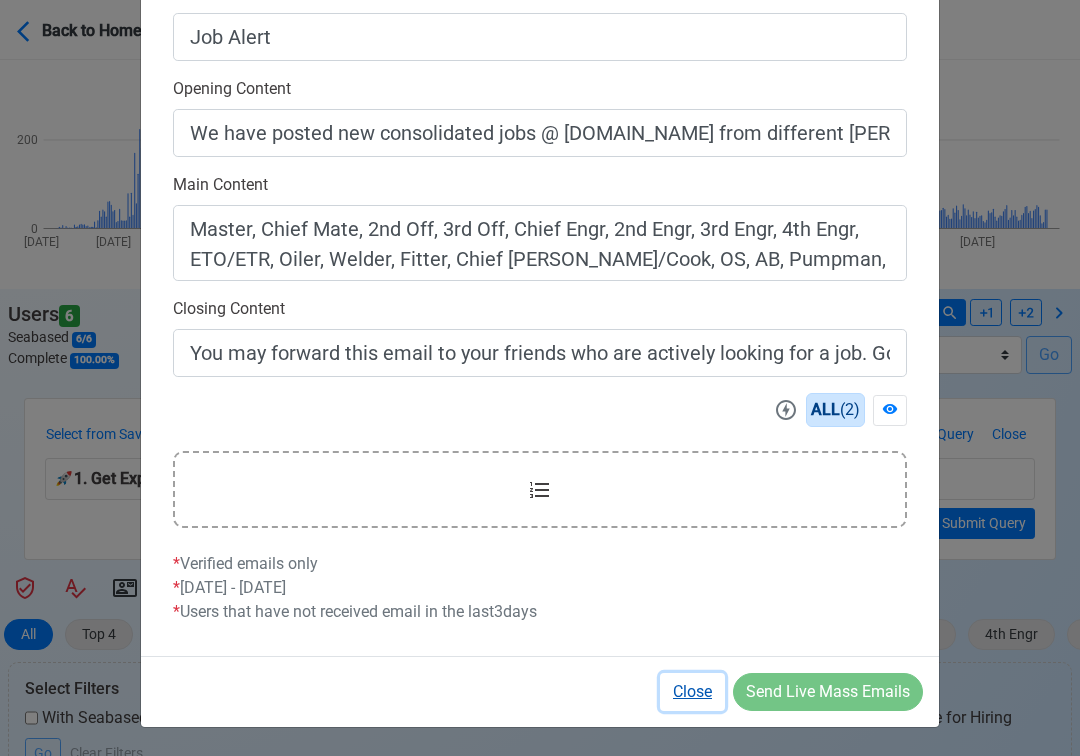 click on "Close" at bounding box center (692, 692) 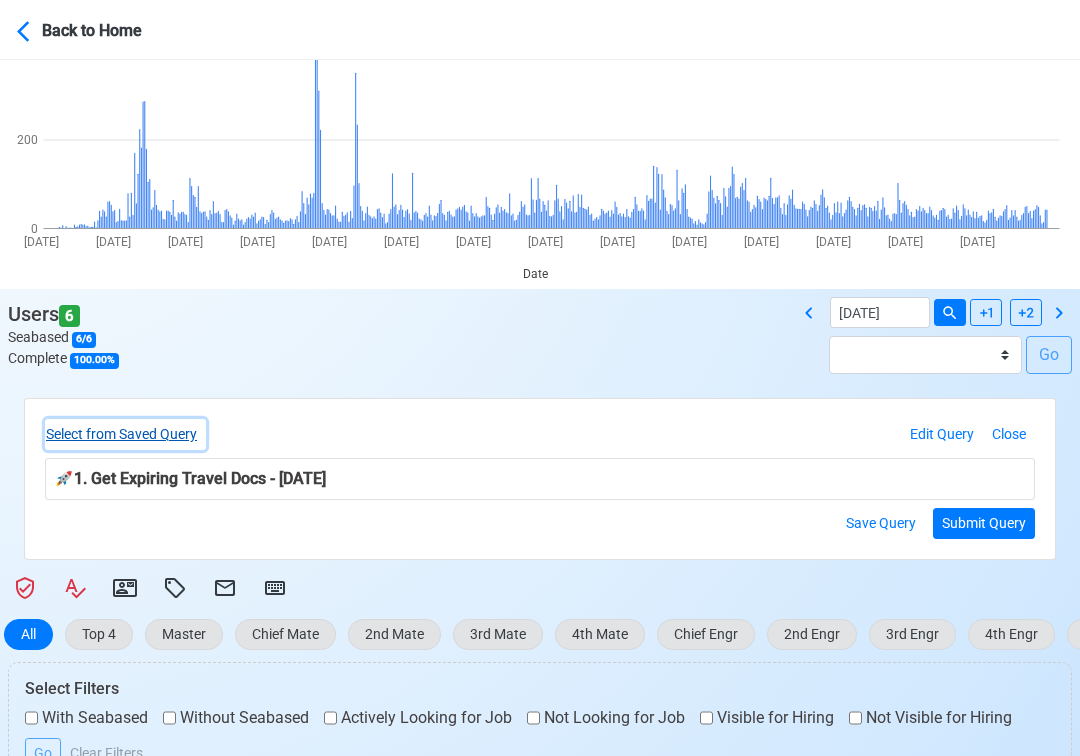 click on "Select from Saved Query" at bounding box center [125, 434] 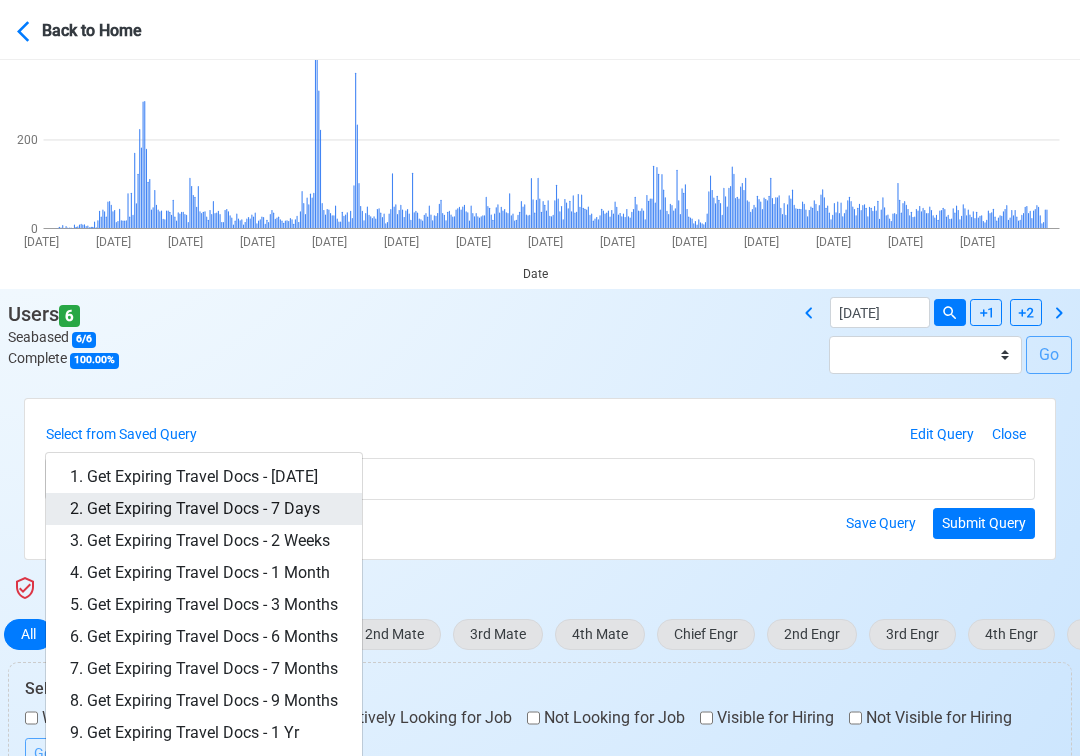 click on "2. Get Expiring Travel Docs - 7 Days" at bounding box center (204, 509) 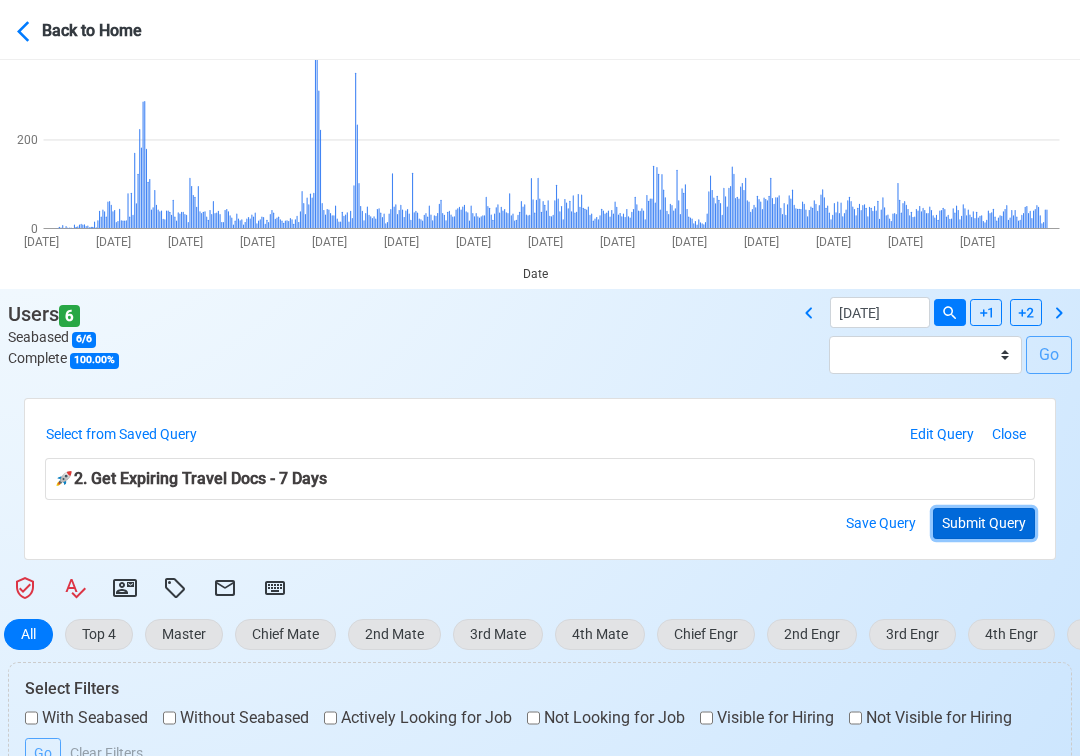 click on "Submit Query" at bounding box center (984, 523) 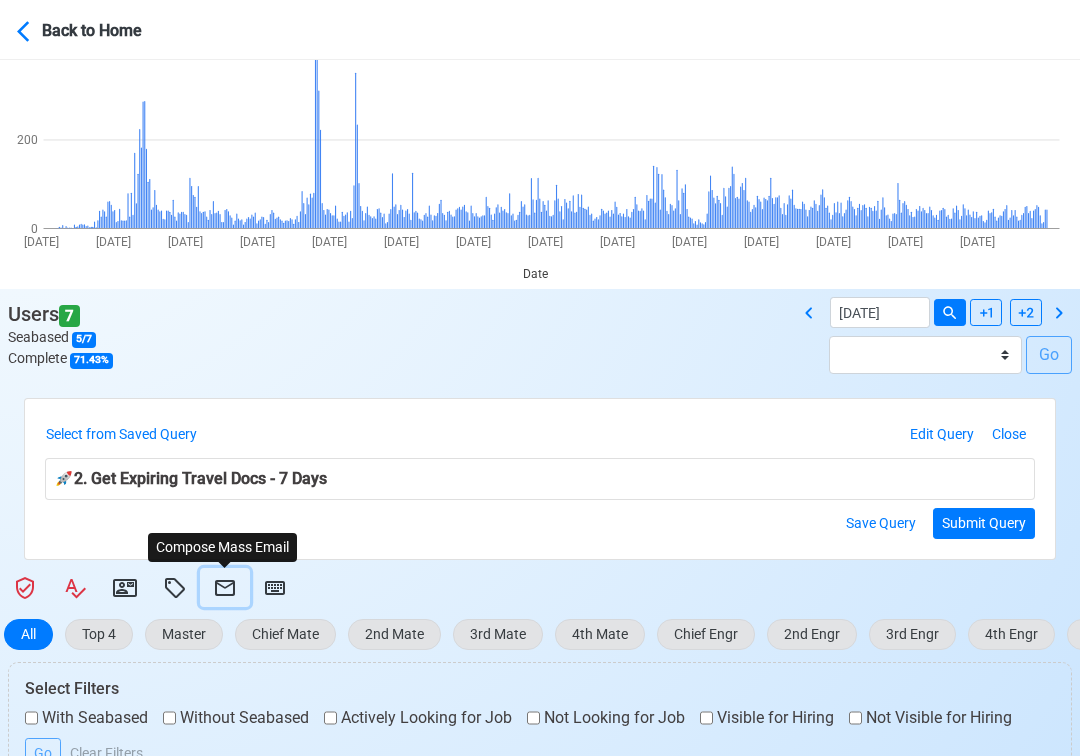 click 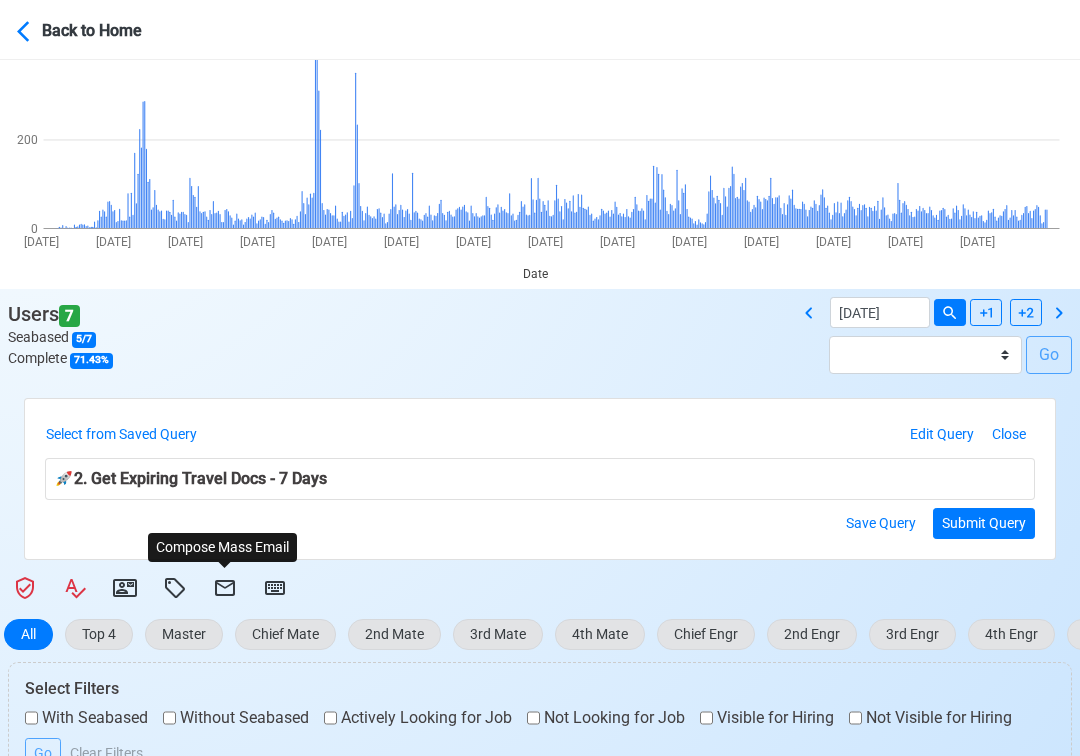 select on "d-3e71907ffd064a39999872a824aaf79a" 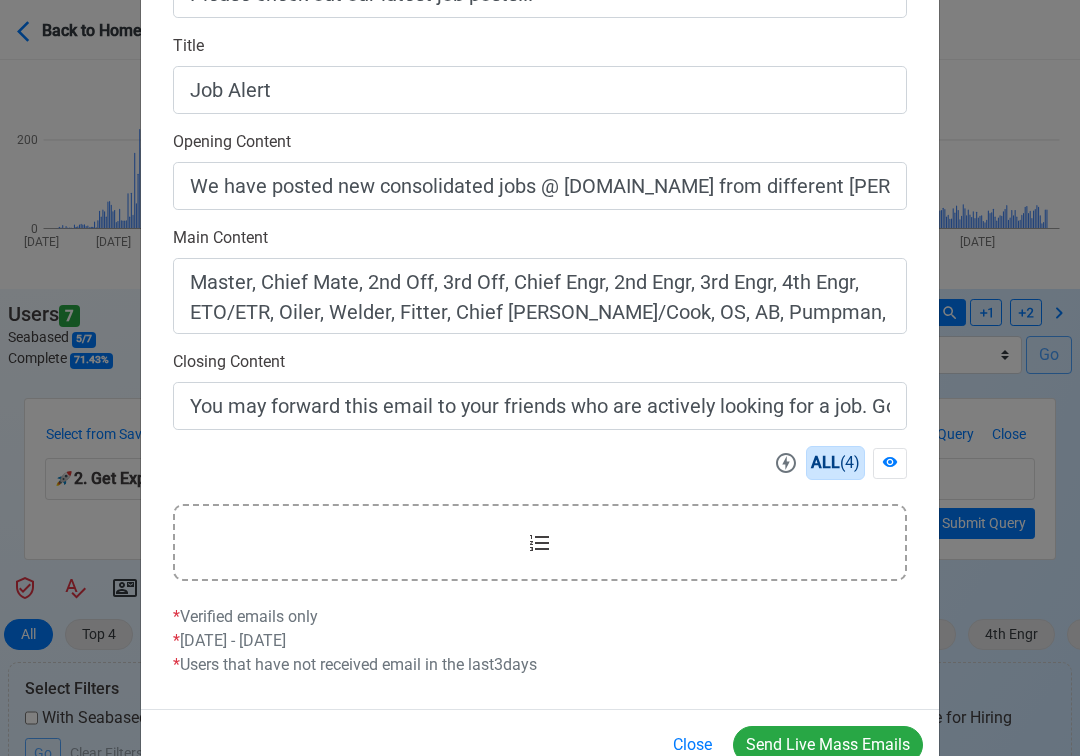 scroll, scrollTop: 558, scrollLeft: 0, axis: vertical 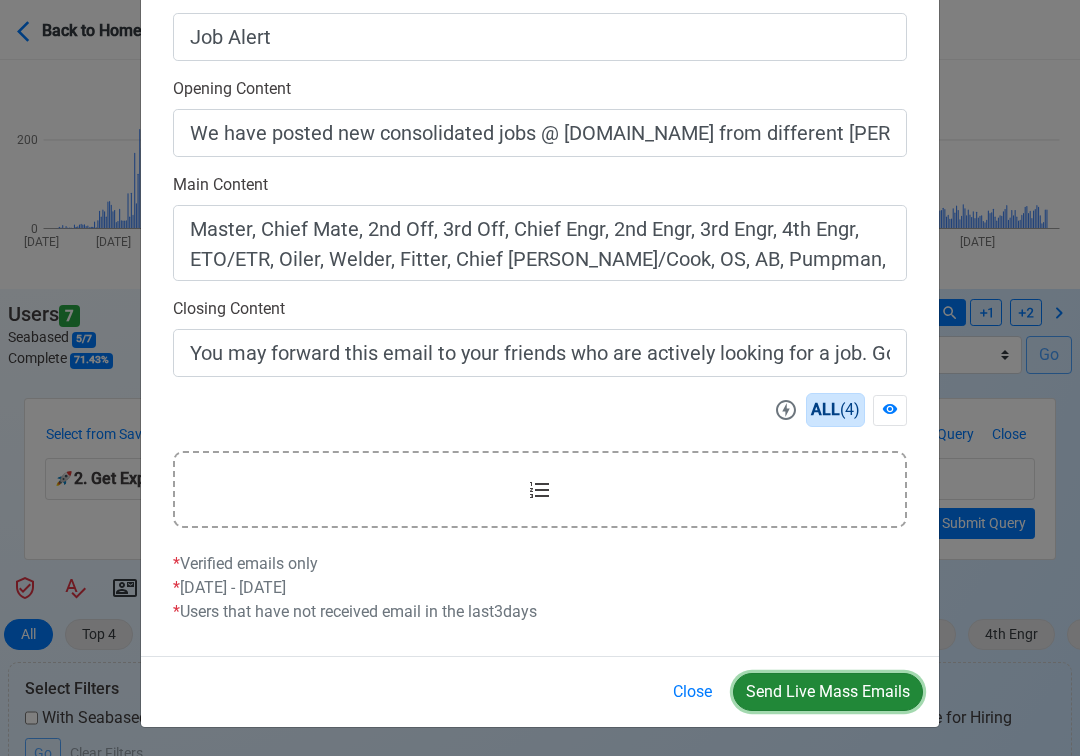 click on "Send Live Mass Emails" at bounding box center (828, 692) 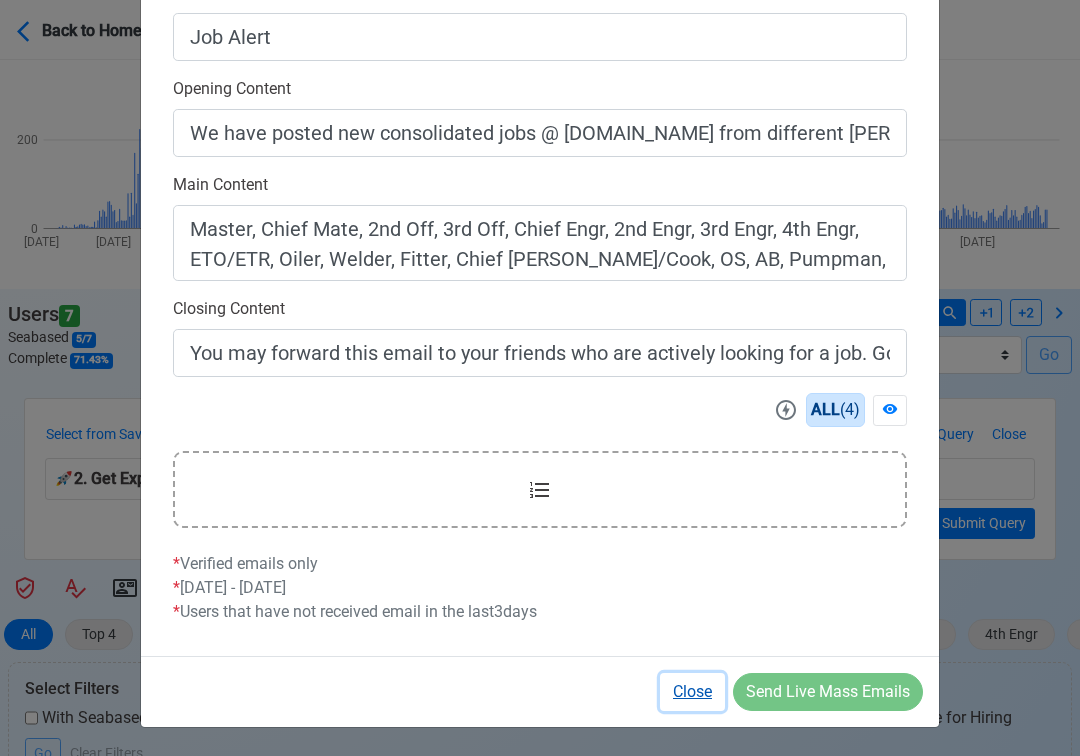 click on "Close" at bounding box center (692, 692) 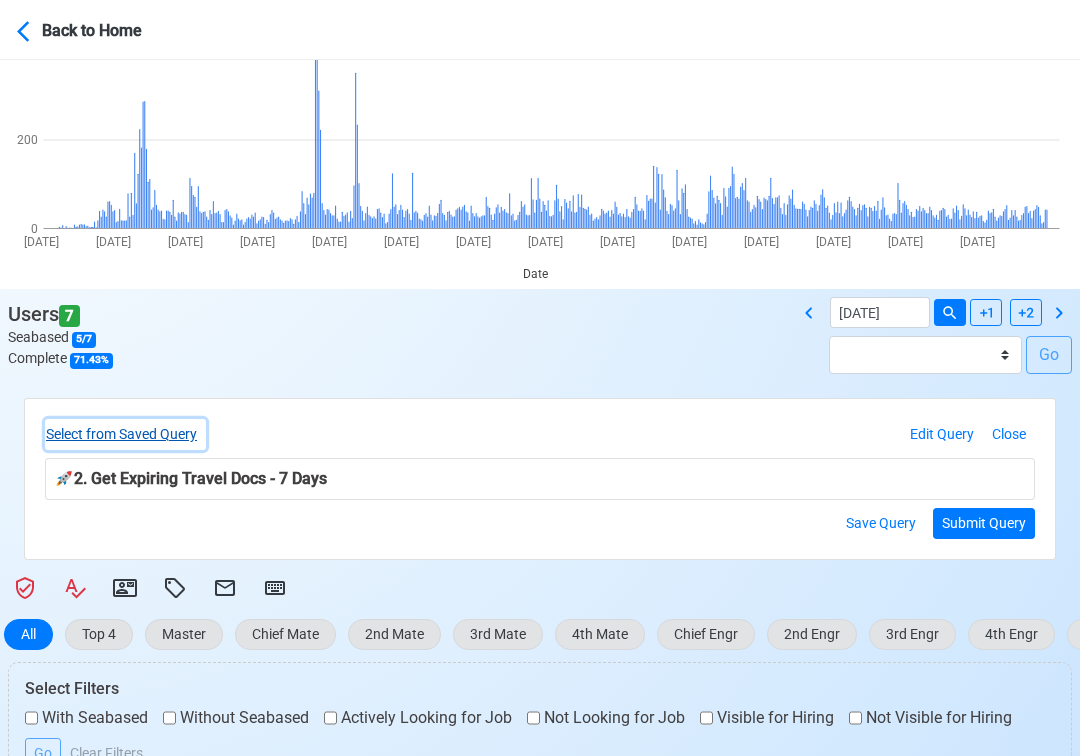 click on "Select from Saved Query" at bounding box center (125, 434) 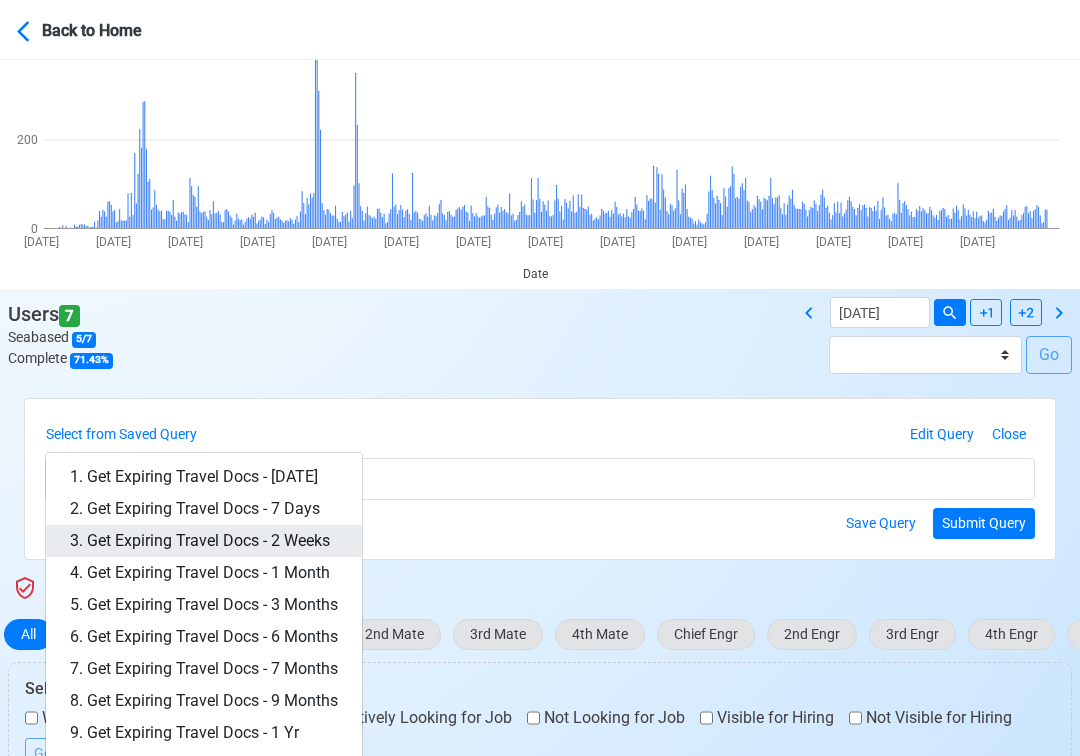click on "3. Get Expiring Travel Docs - 2 Weeks" at bounding box center [204, 541] 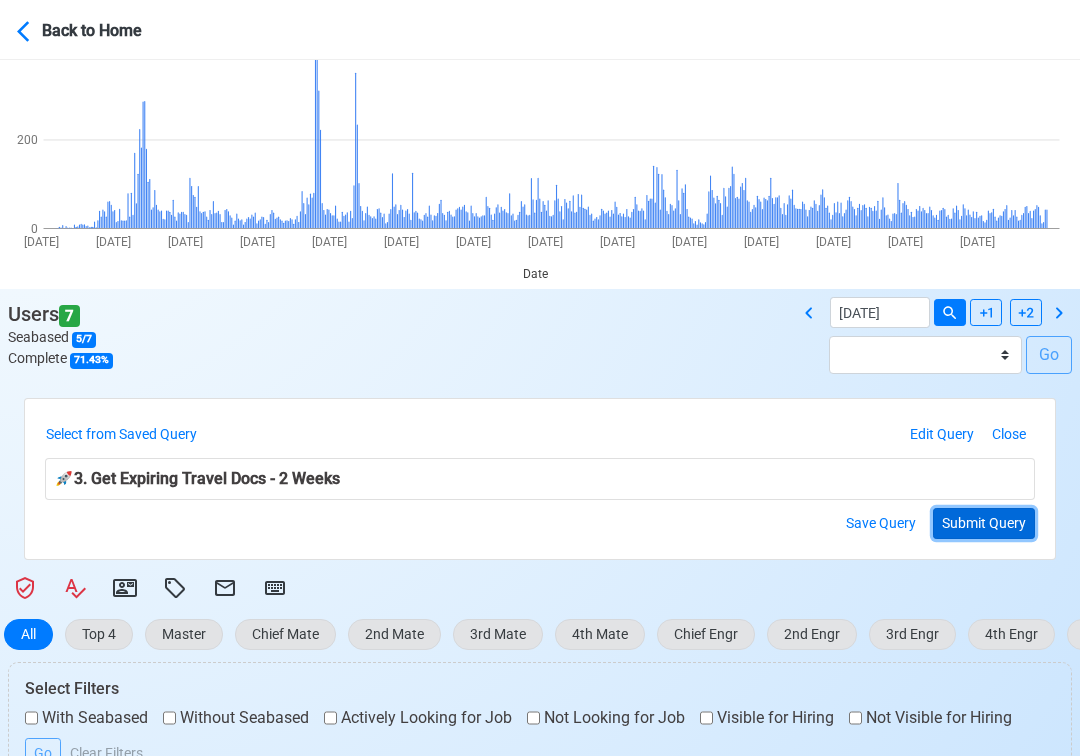 click on "Submit Query" at bounding box center (984, 523) 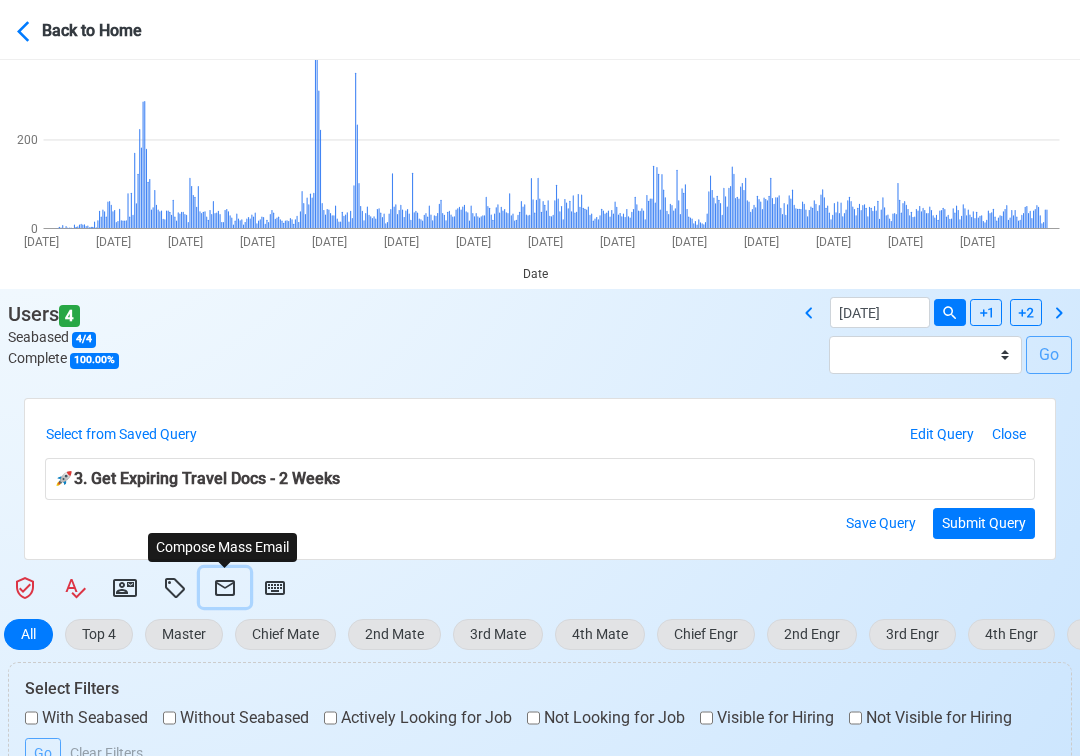 click 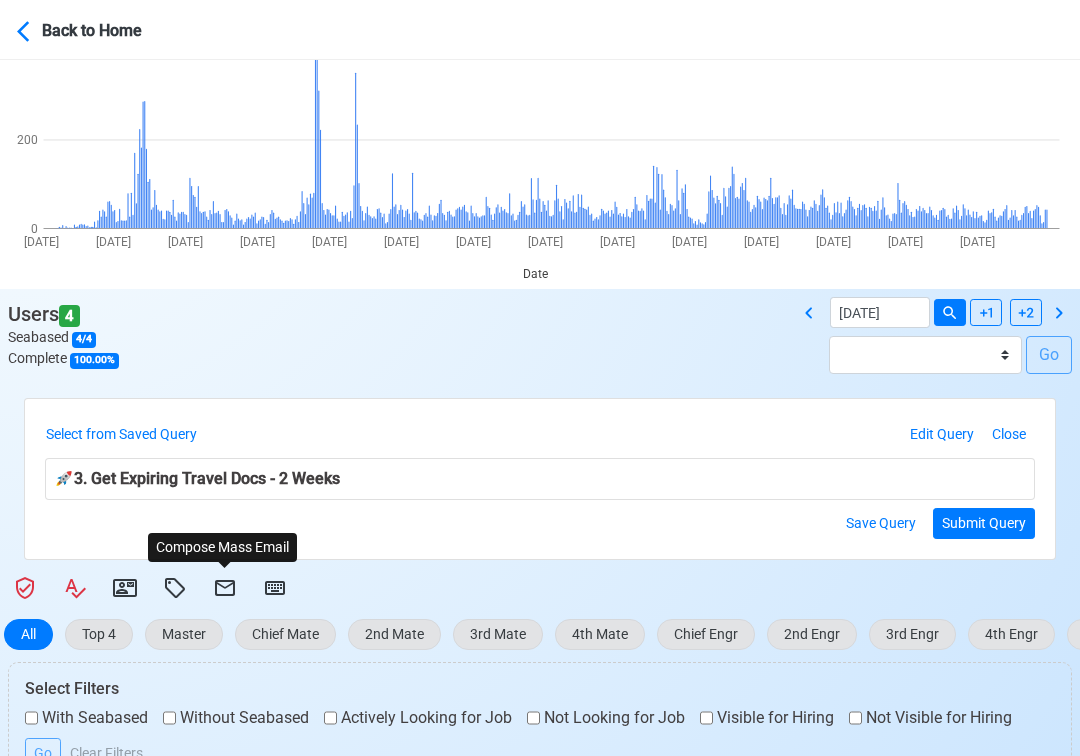 select on "d-3e71907ffd064a39999872a824aaf79a" 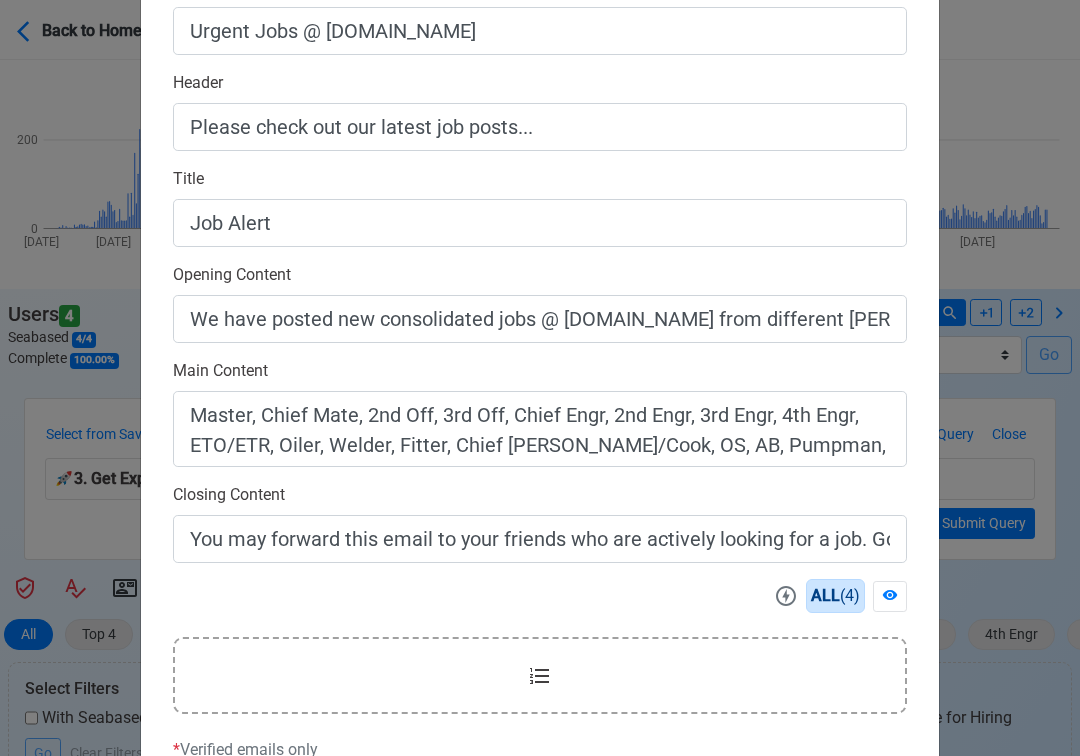 scroll, scrollTop: 558, scrollLeft: 0, axis: vertical 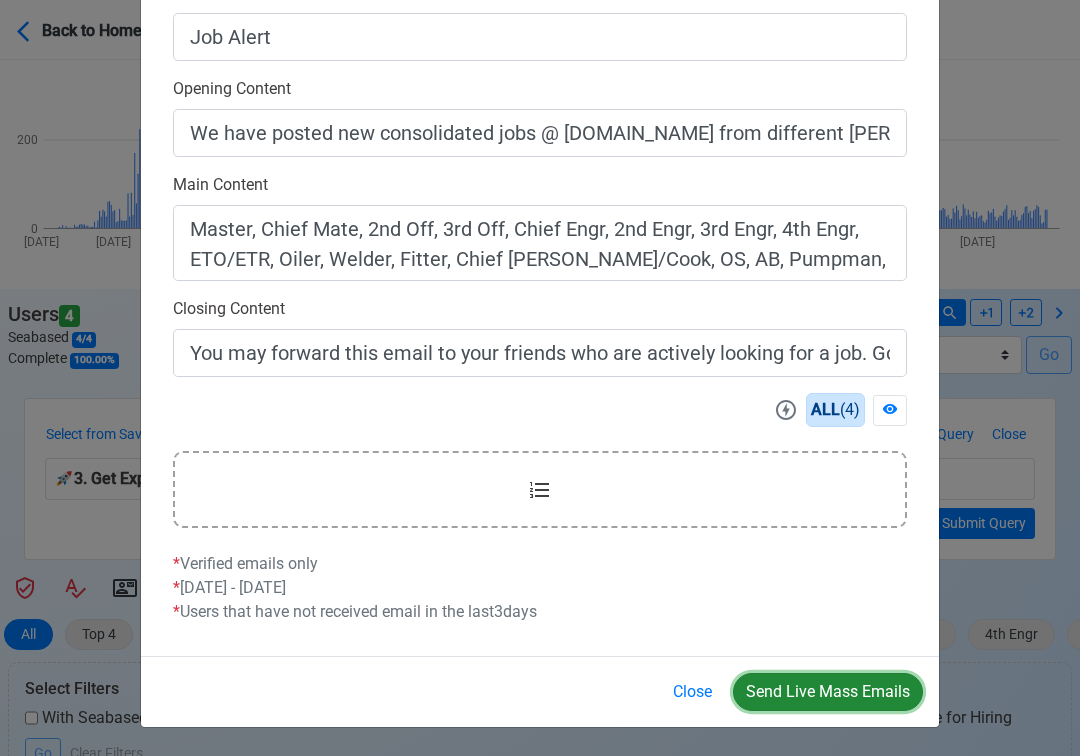 click on "Send Live Mass Emails" at bounding box center [828, 692] 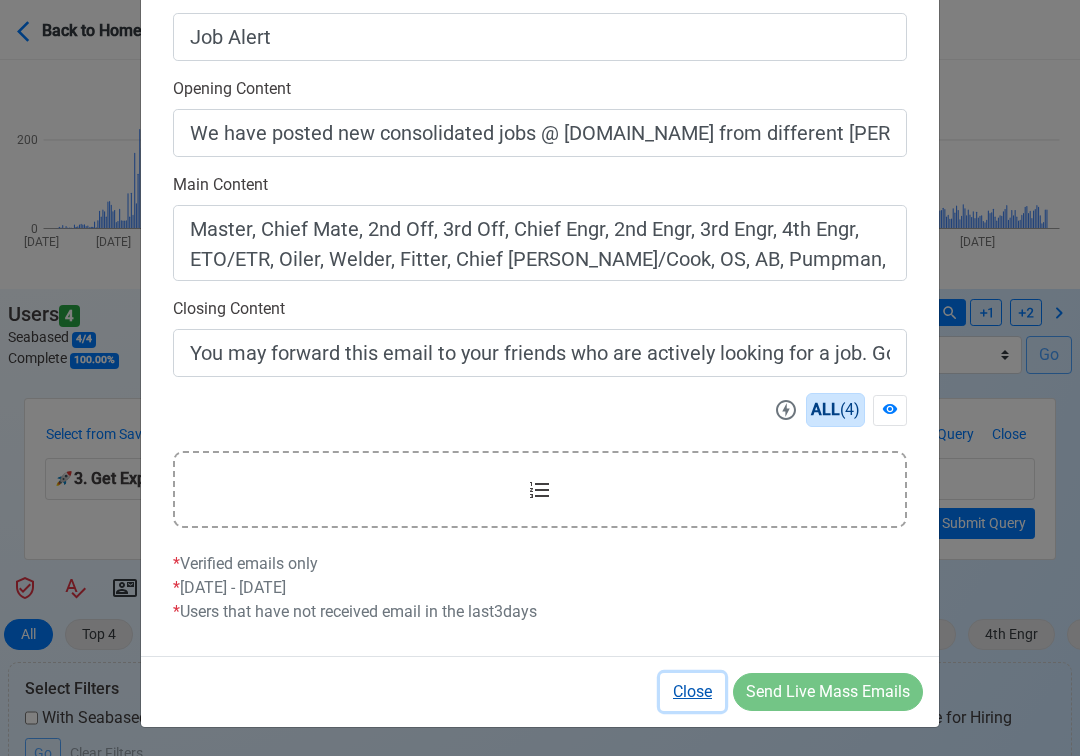 click on "Close" at bounding box center (692, 692) 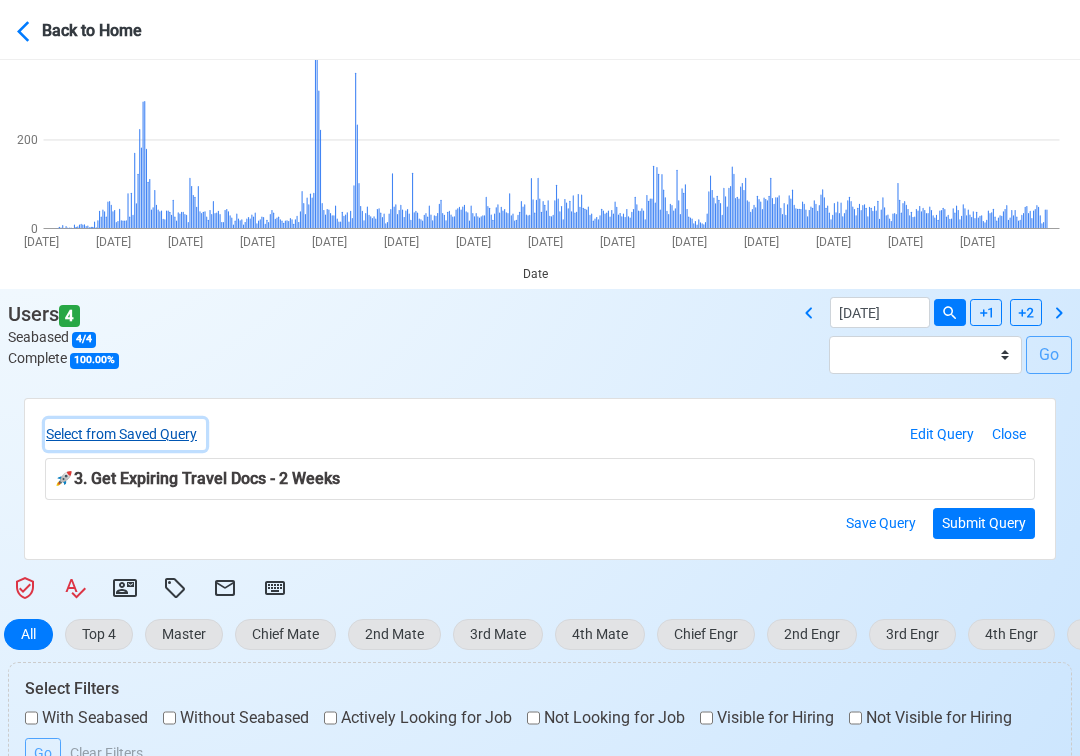 click on "Select from Saved Query" at bounding box center [125, 434] 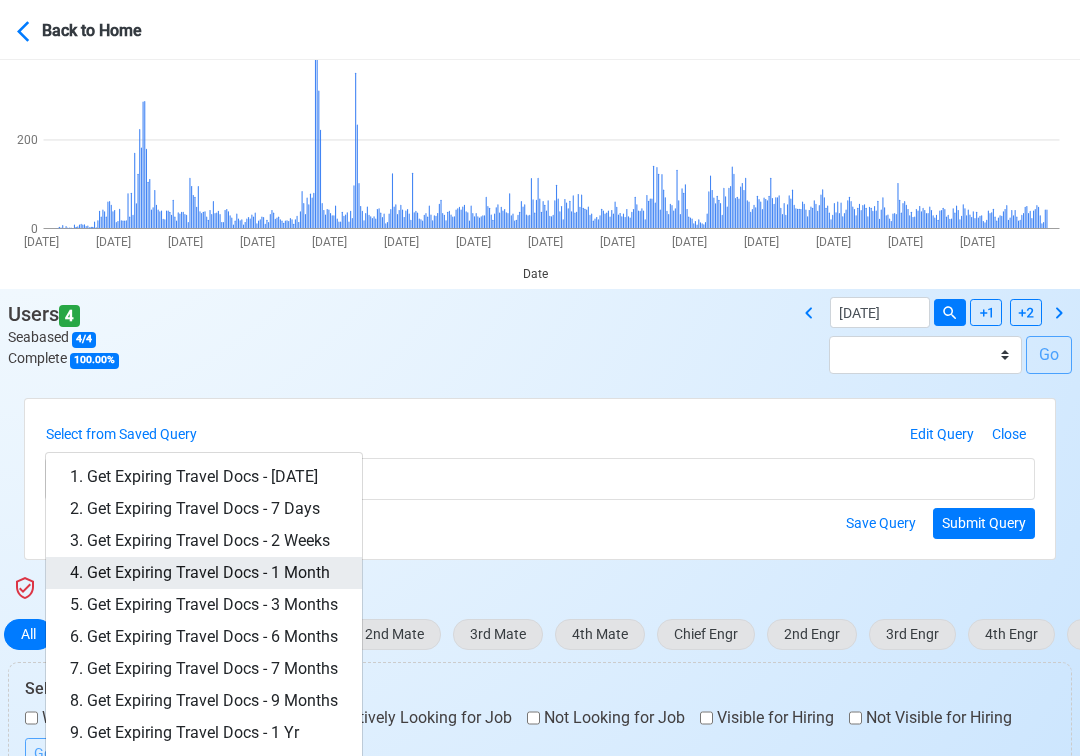 click on "4. Get Expiring Travel Docs - 1 Month" at bounding box center [204, 573] 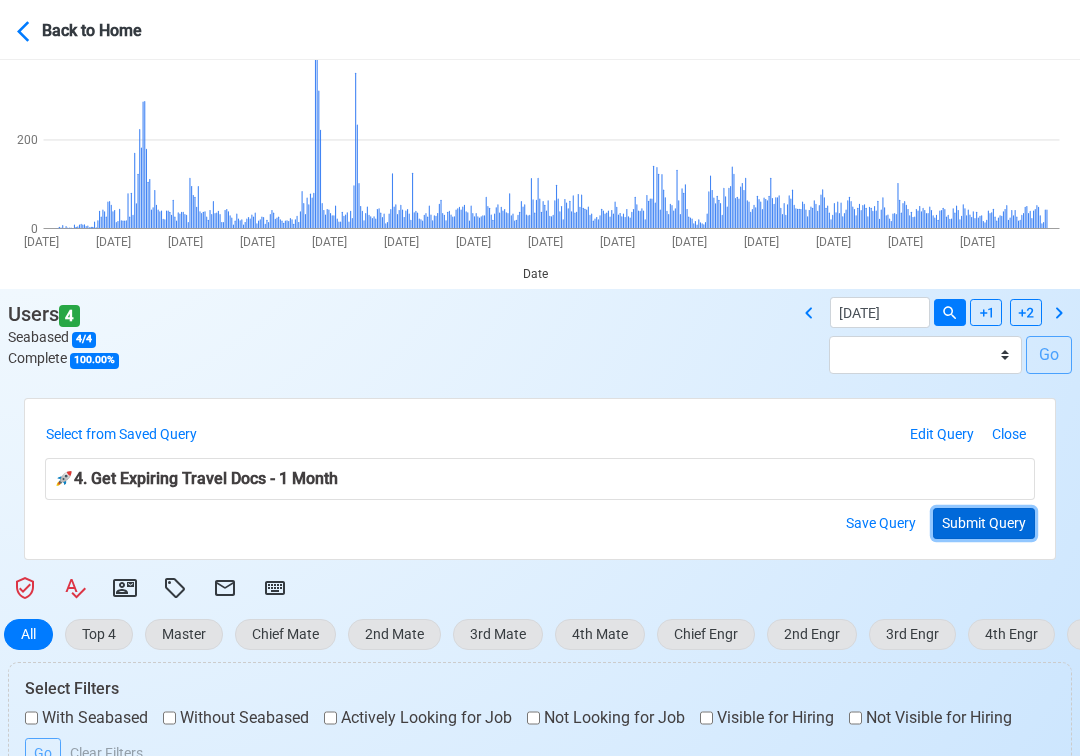 click on "Submit Query" at bounding box center [984, 523] 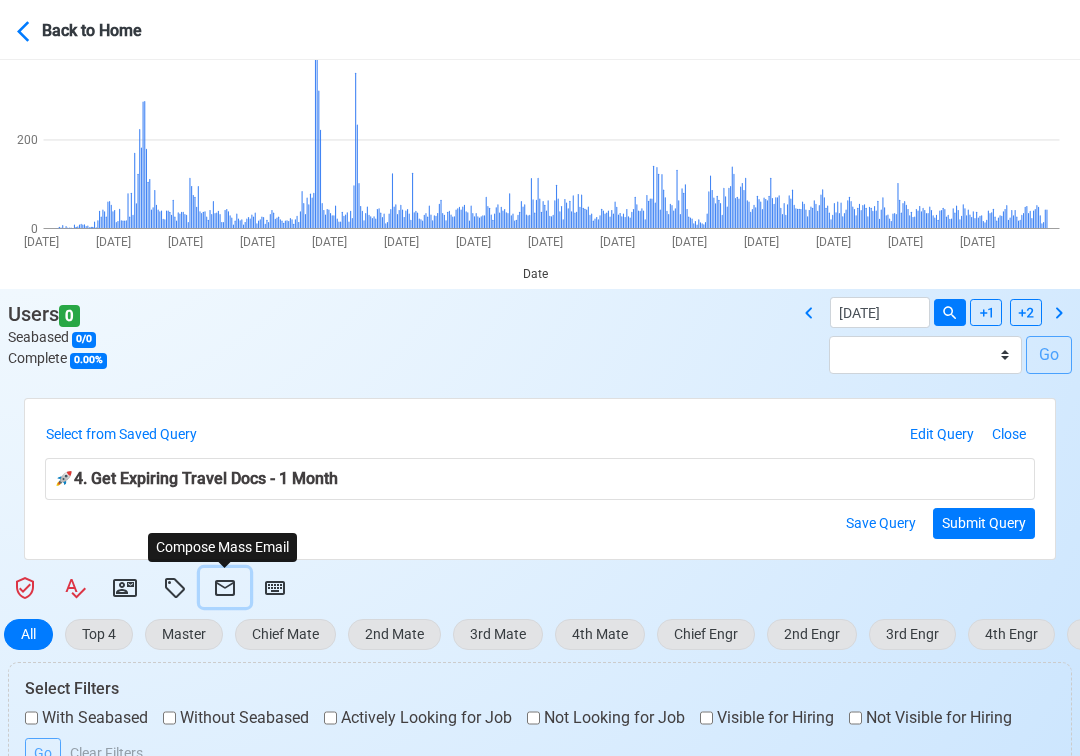 click 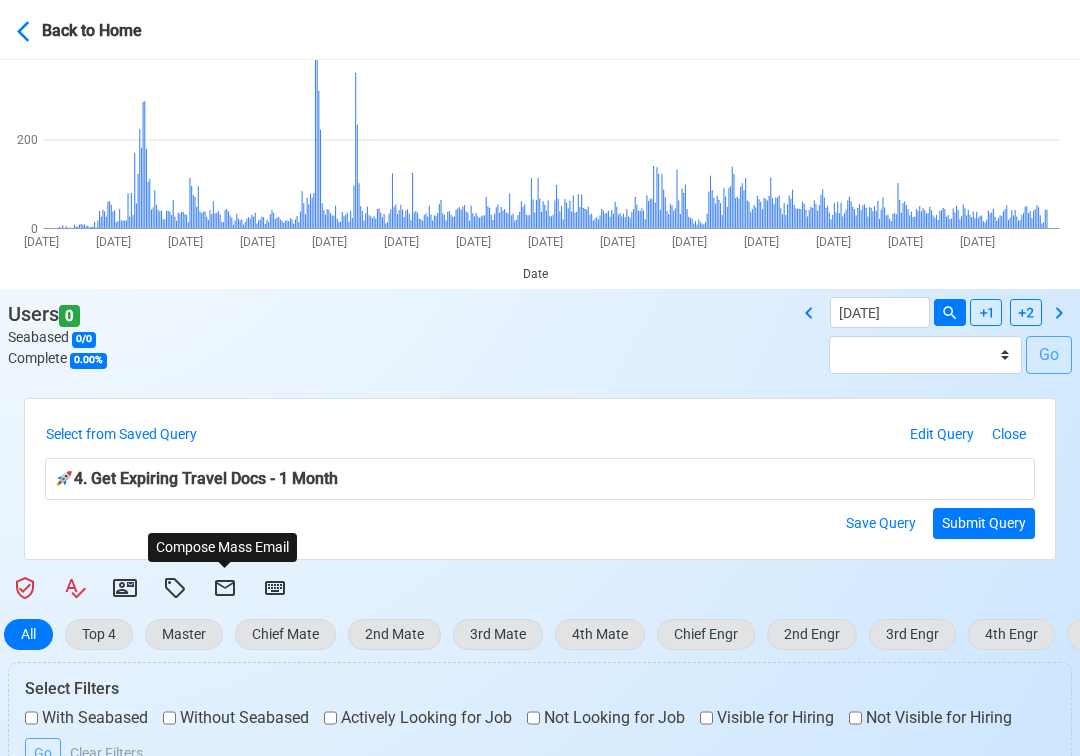 select on "d-3e71907ffd064a39999872a824aaf79a" 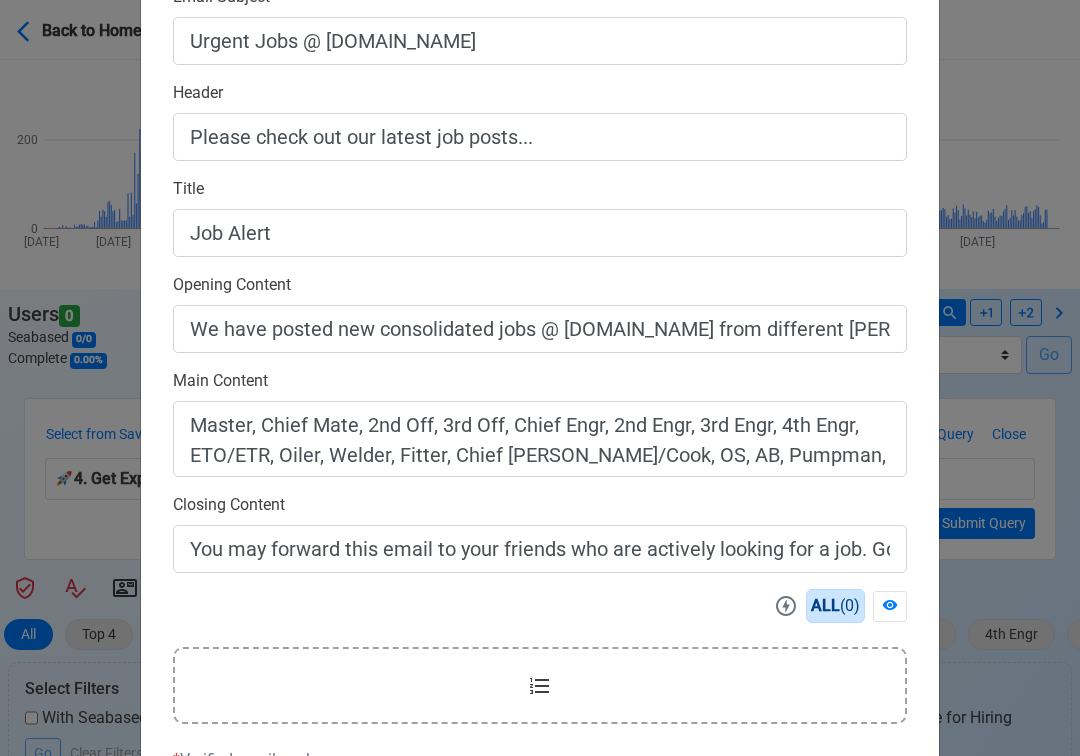scroll, scrollTop: 558, scrollLeft: 0, axis: vertical 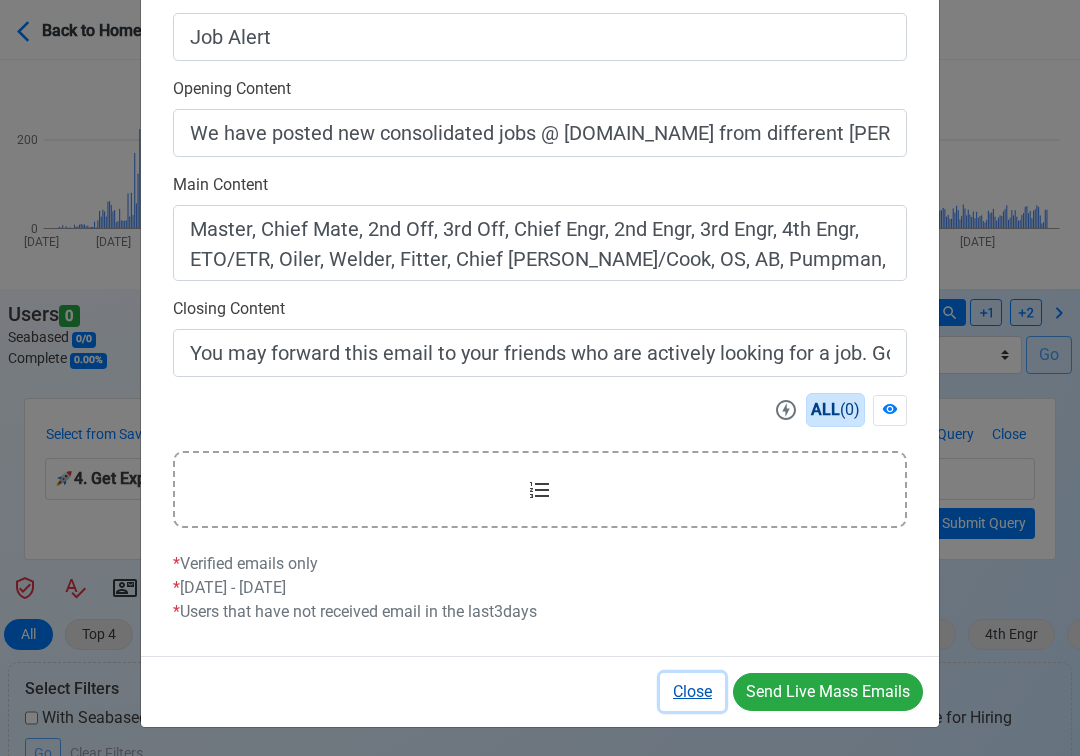 click on "Close" at bounding box center (692, 692) 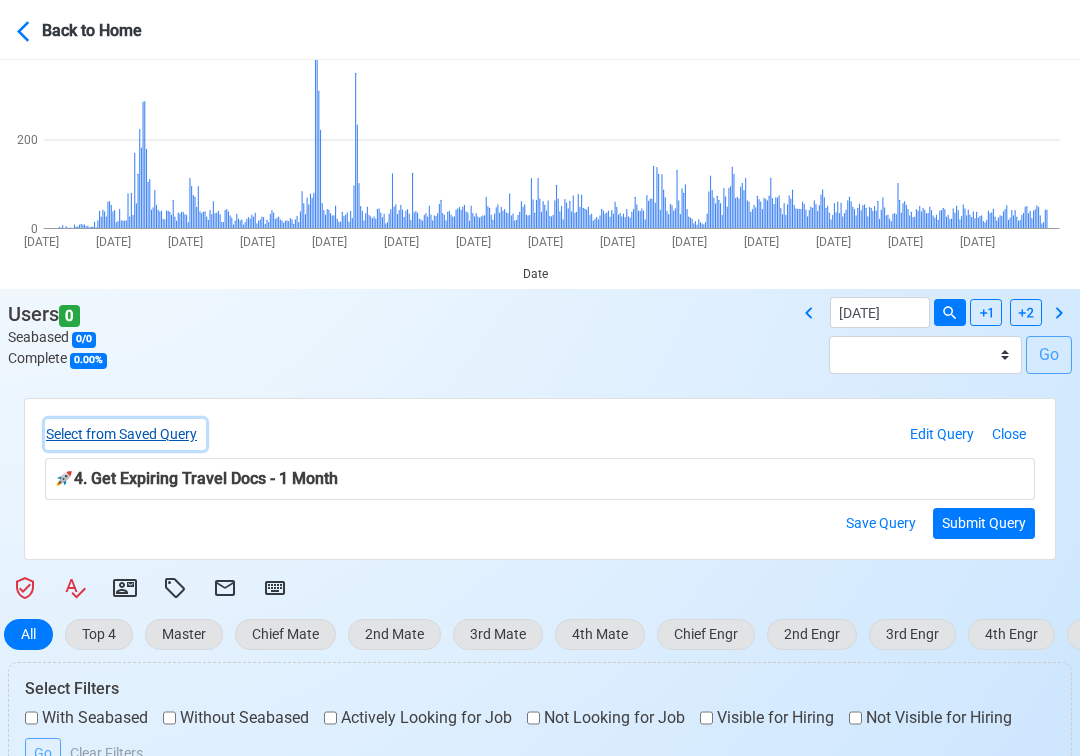 click on "Select from Saved Query" at bounding box center [125, 434] 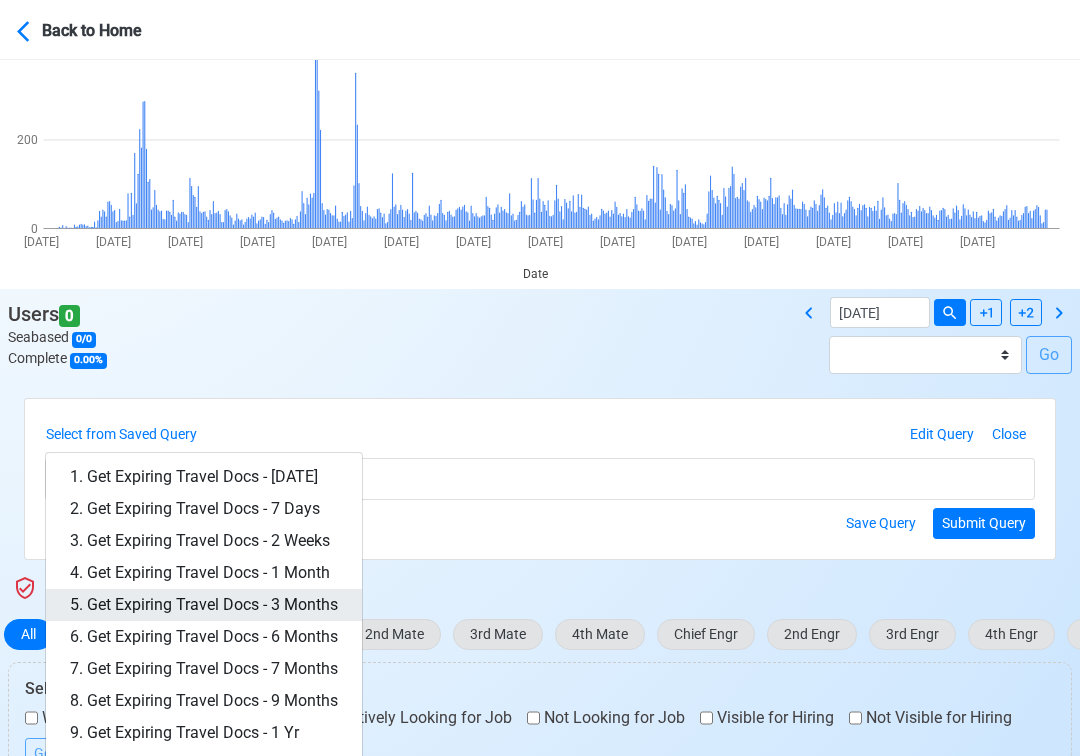 click on "5. Get Expiring Travel Docs - 3 Months" at bounding box center [204, 605] 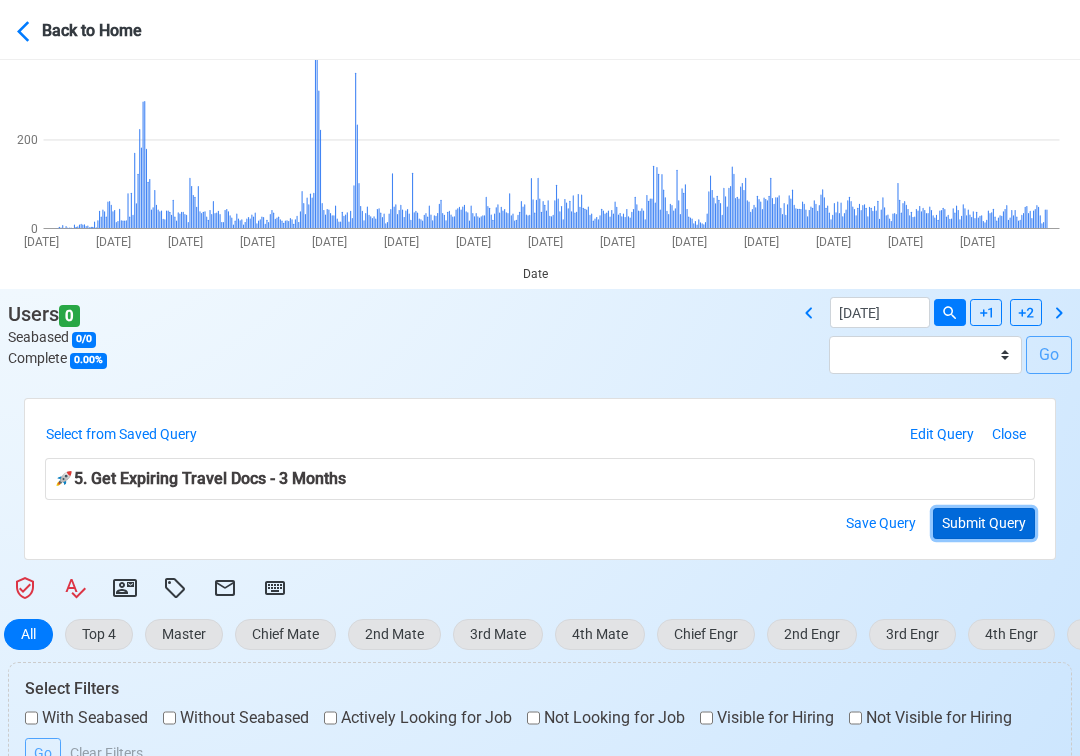 click on "Submit Query" at bounding box center (984, 523) 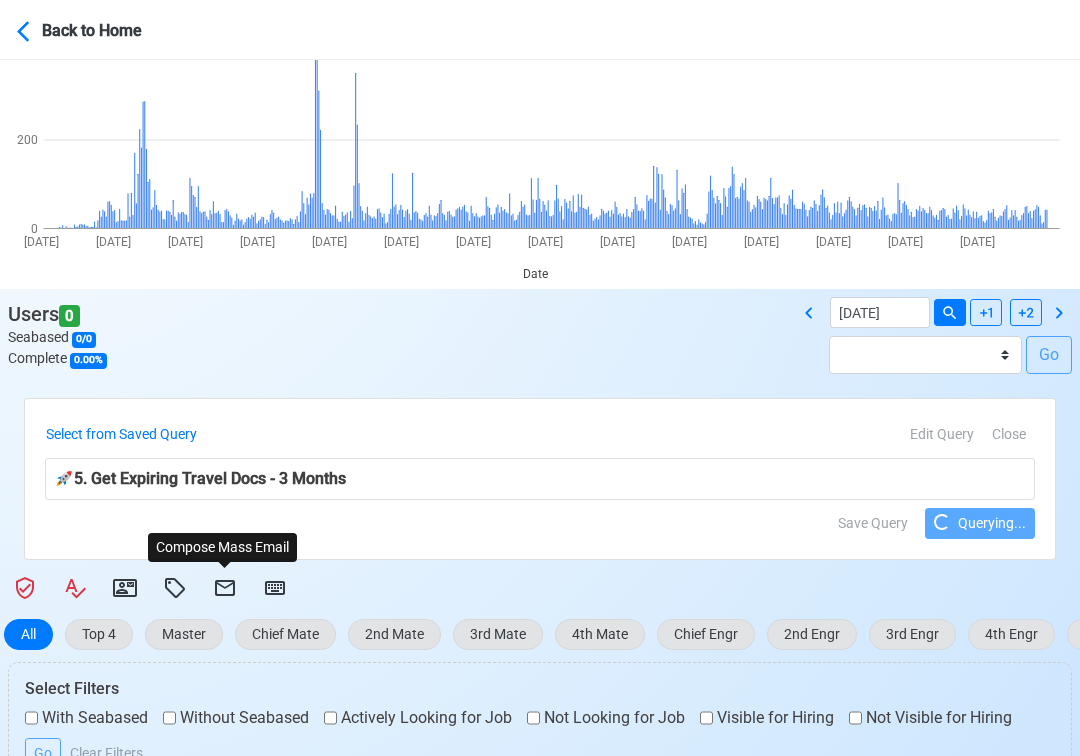 select on "50" 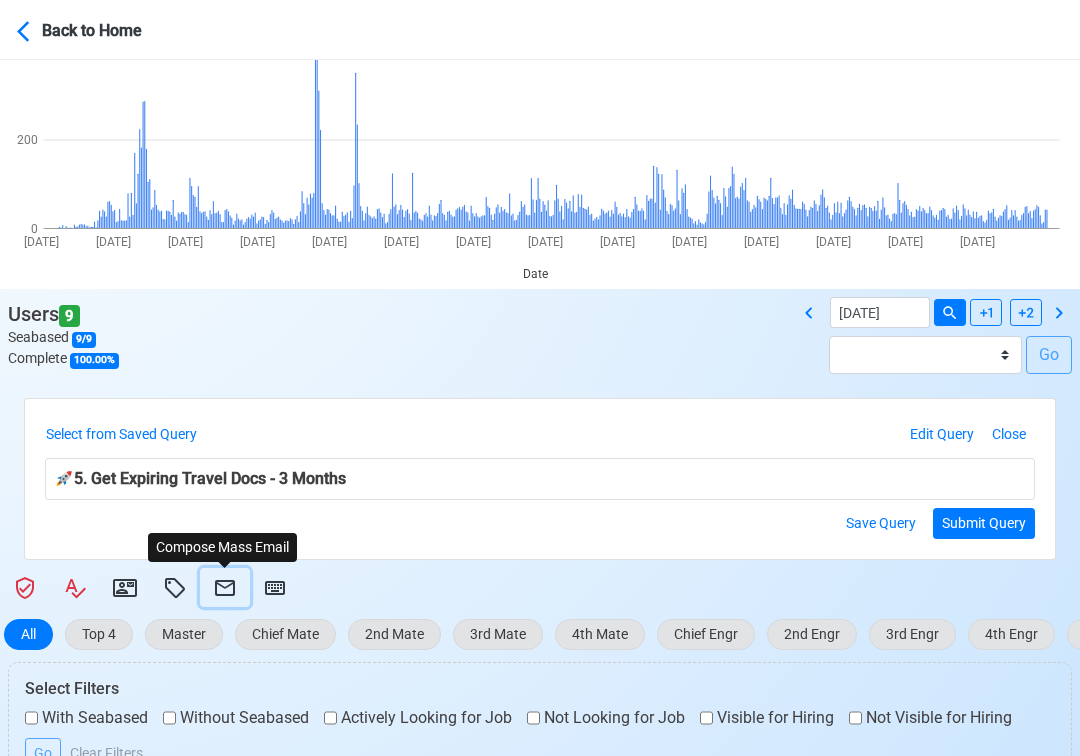 click 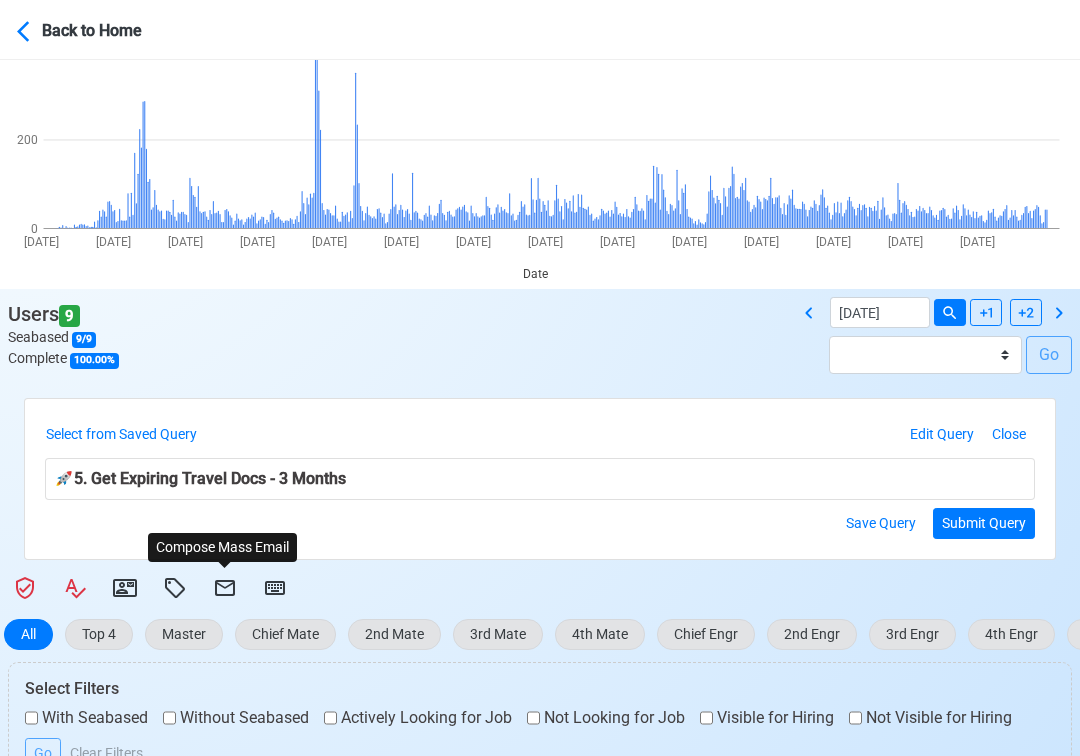 select on "d-3e71907ffd064a39999872a824aaf79a" 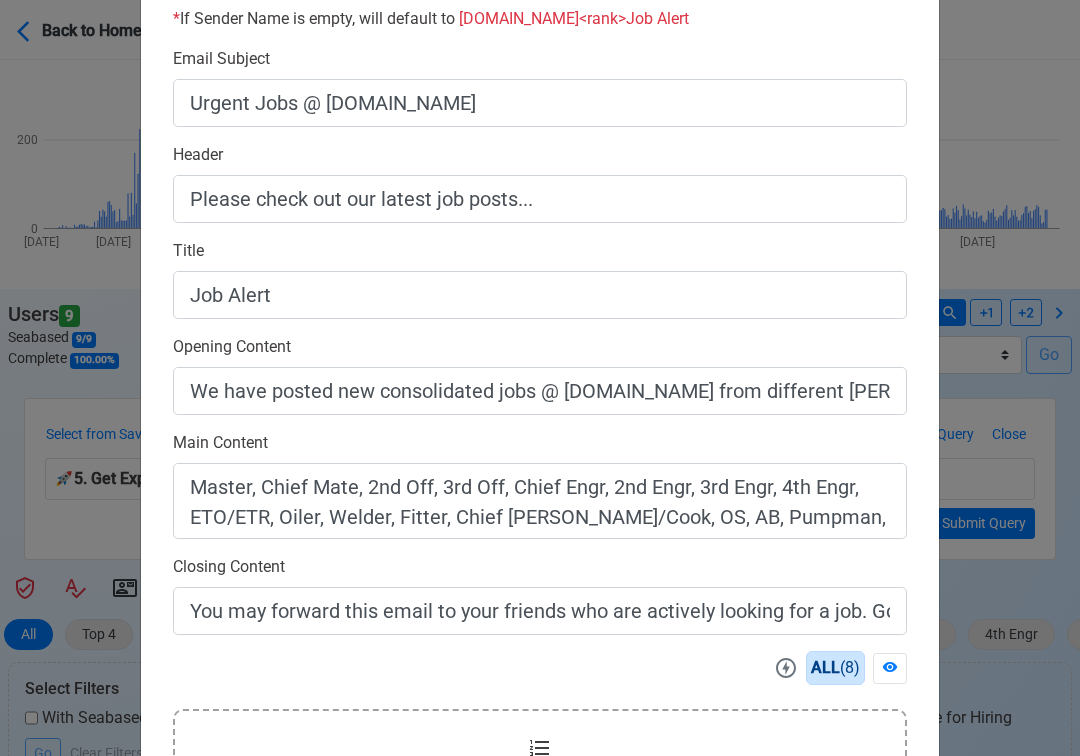 scroll, scrollTop: 558, scrollLeft: 0, axis: vertical 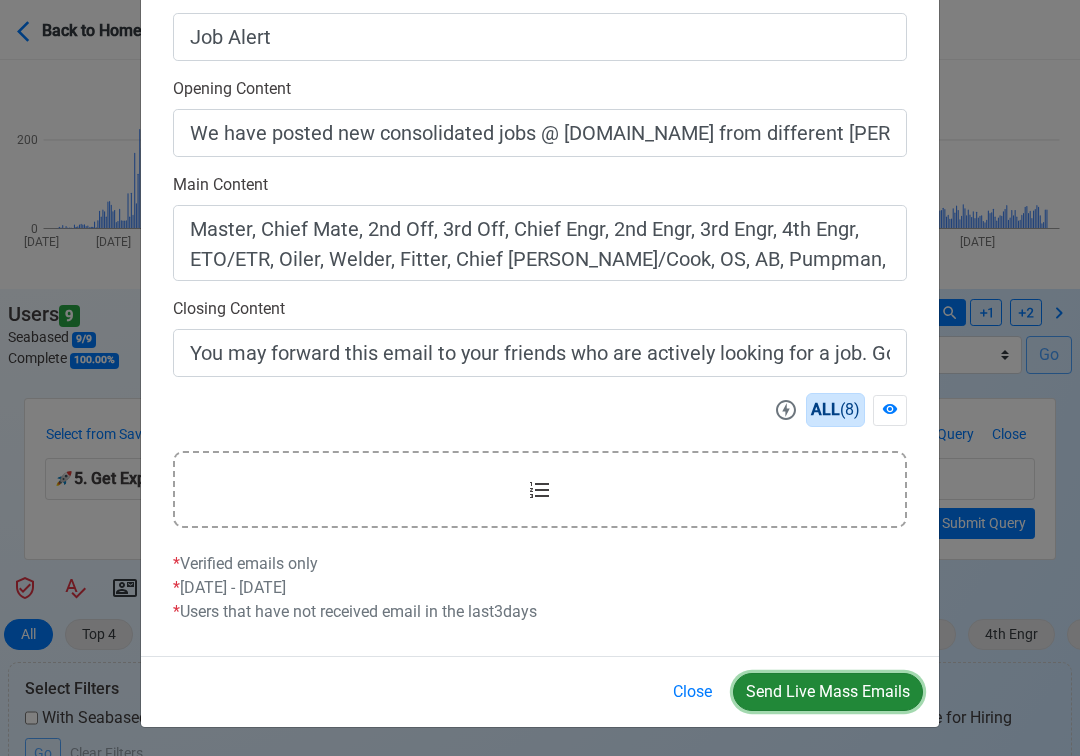 click on "Send Live Mass Emails" at bounding box center [828, 692] 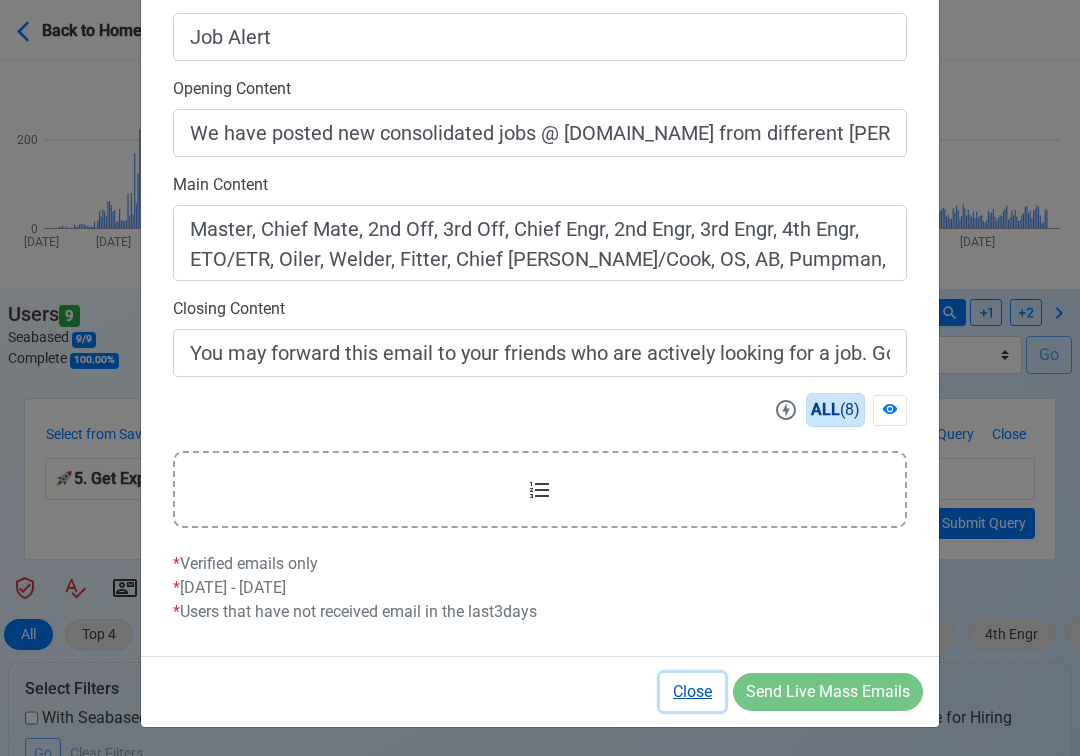 click on "Close" at bounding box center (692, 692) 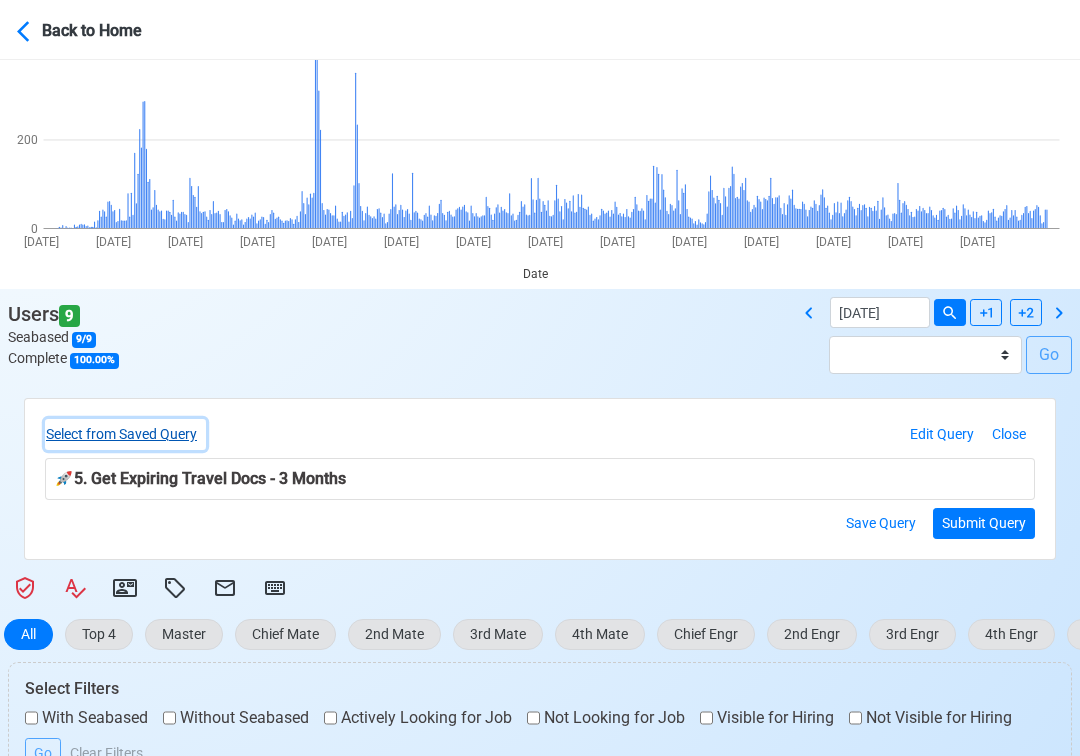 click on "Select from Saved Query" at bounding box center [125, 434] 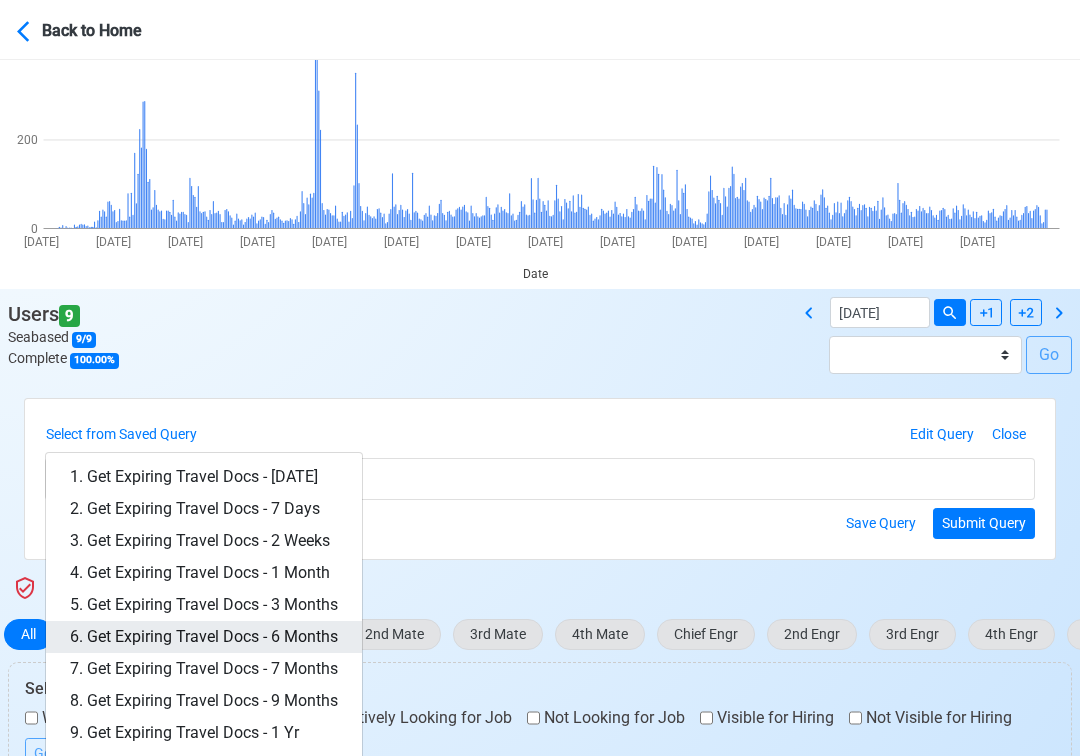 click on "6. Get Expiring Travel Docs - 6 Months" at bounding box center (204, 637) 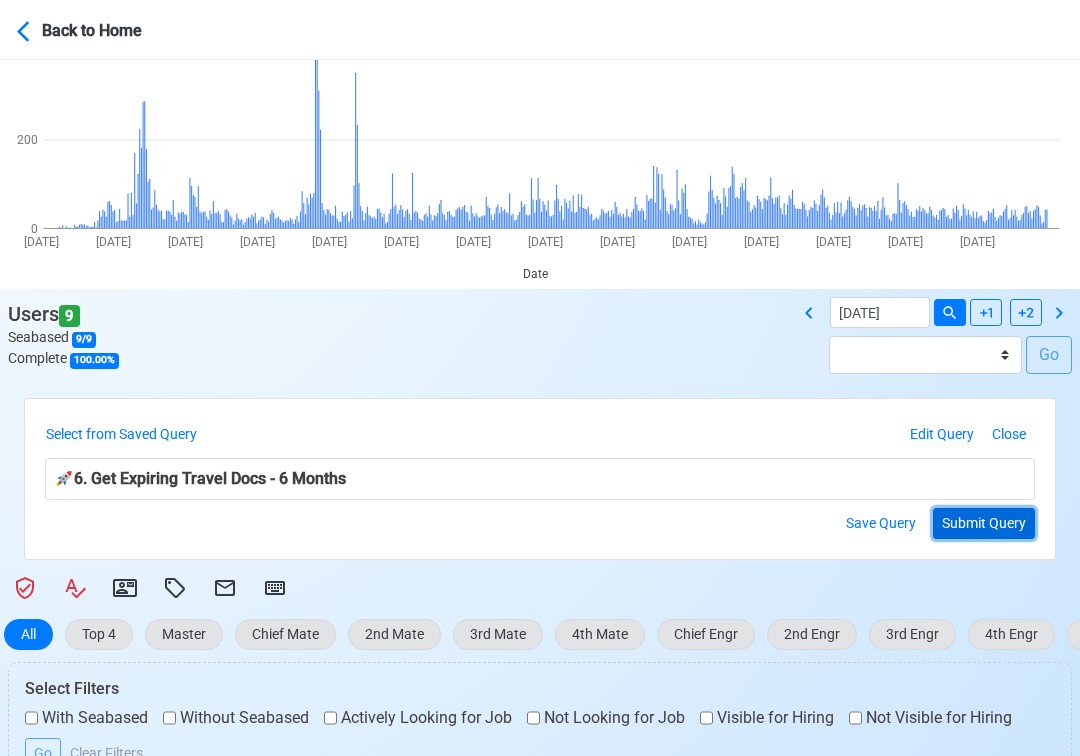 click on "Submit Query" at bounding box center [984, 523] 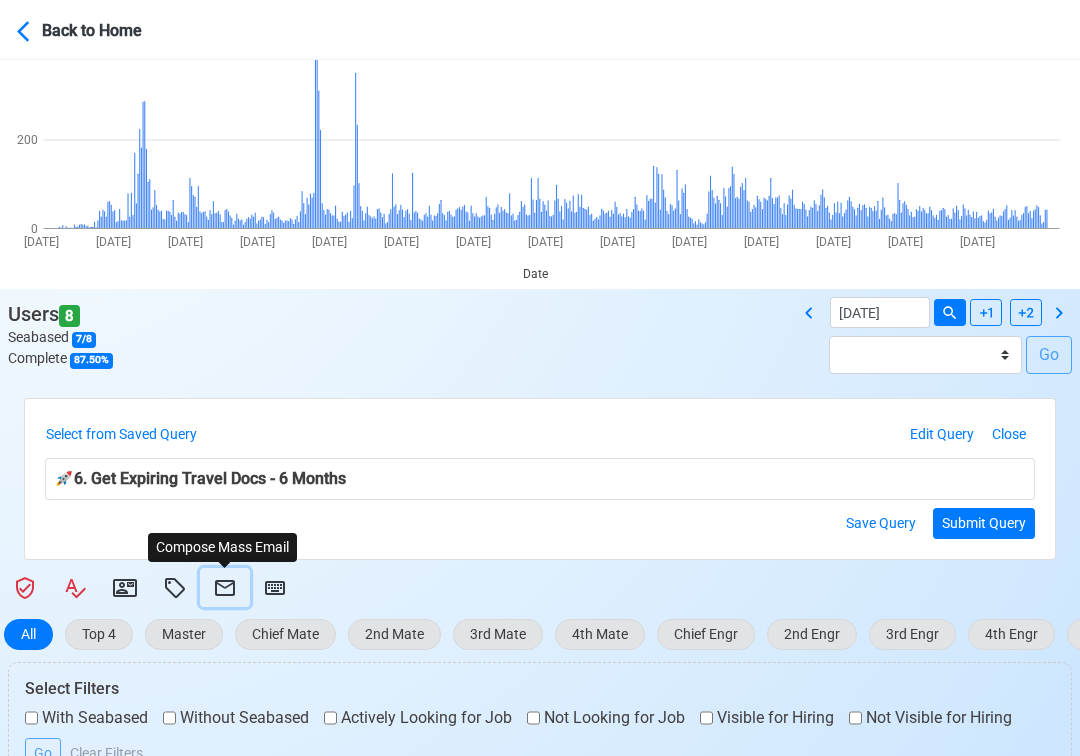 click 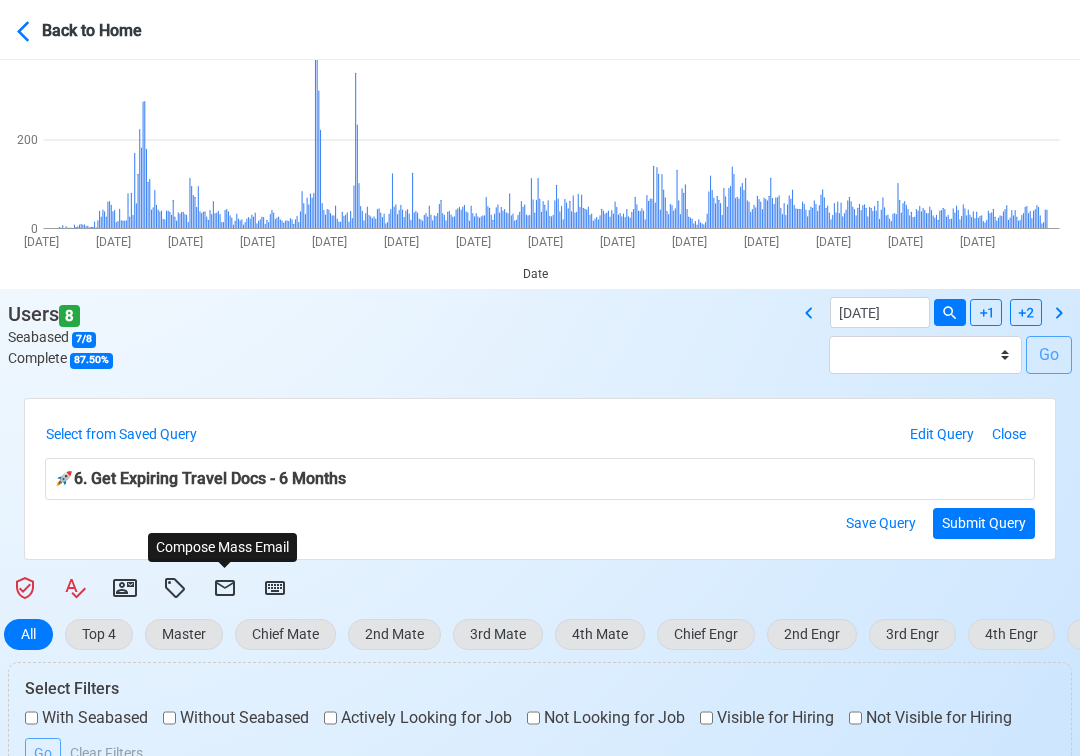 select on "d-3e71907ffd064a39999872a824aaf79a" 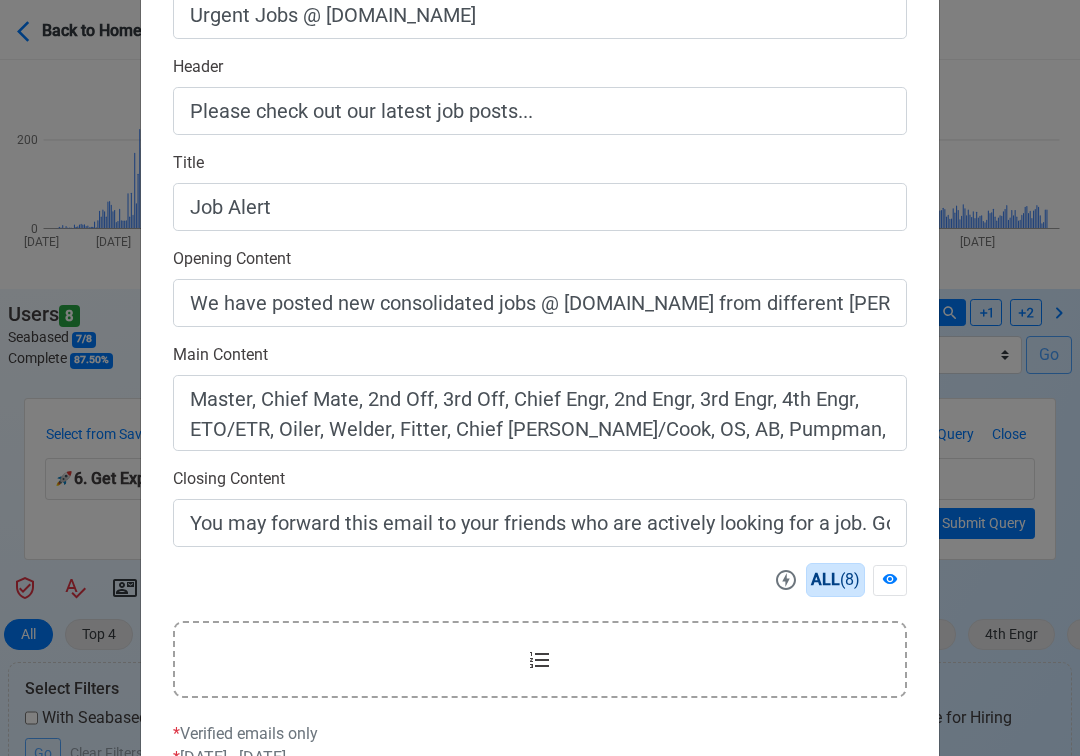 scroll, scrollTop: 558, scrollLeft: 0, axis: vertical 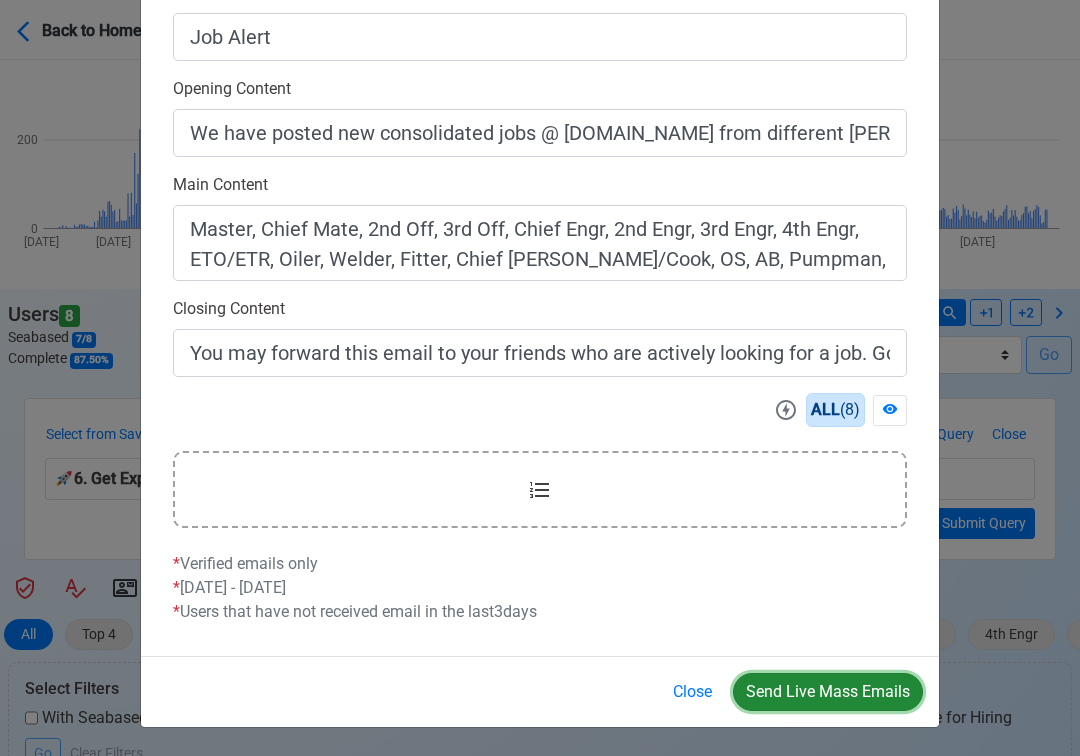 click on "Send Live Mass Emails" at bounding box center [828, 692] 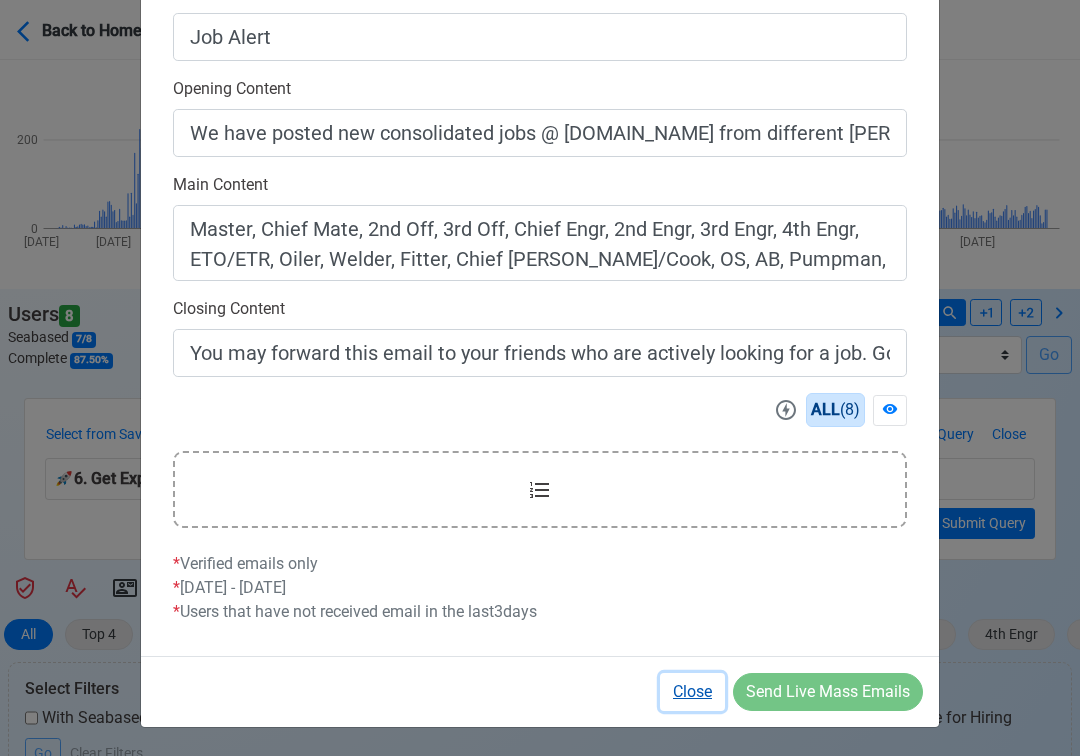click on "Close" at bounding box center (692, 692) 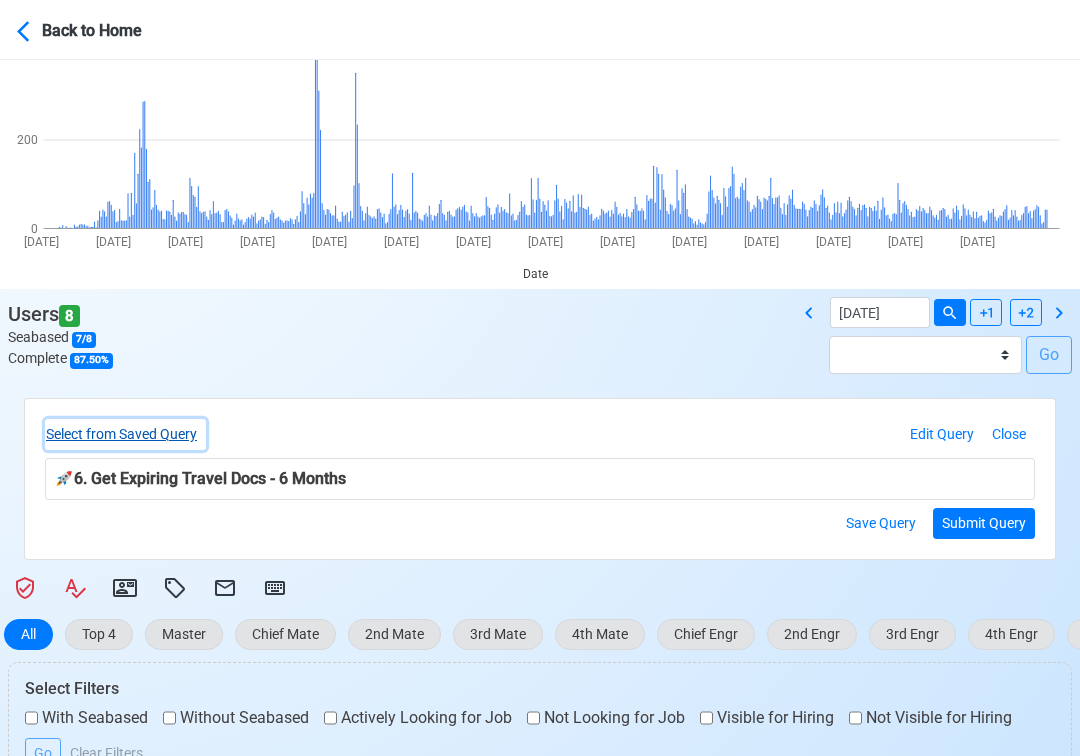 click on "Select from Saved Query" at bounding box center [125, 434] 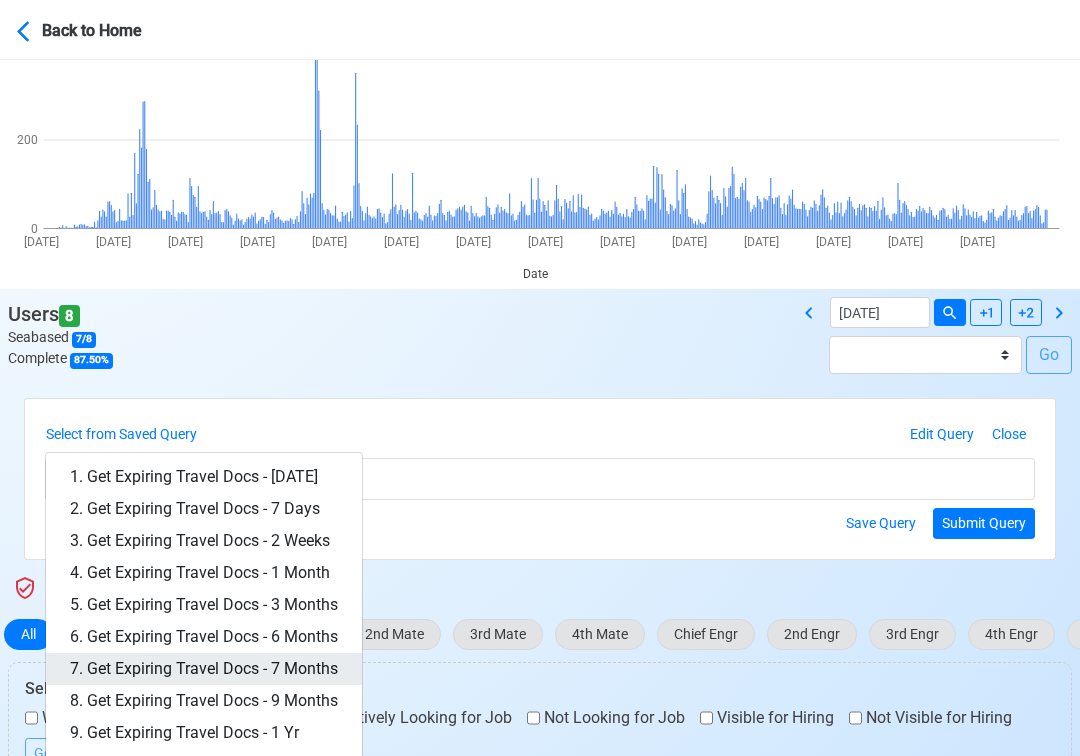 click on "7. Get Expiring Travel Docs - 7 Months" at bounding box center [204, 669] 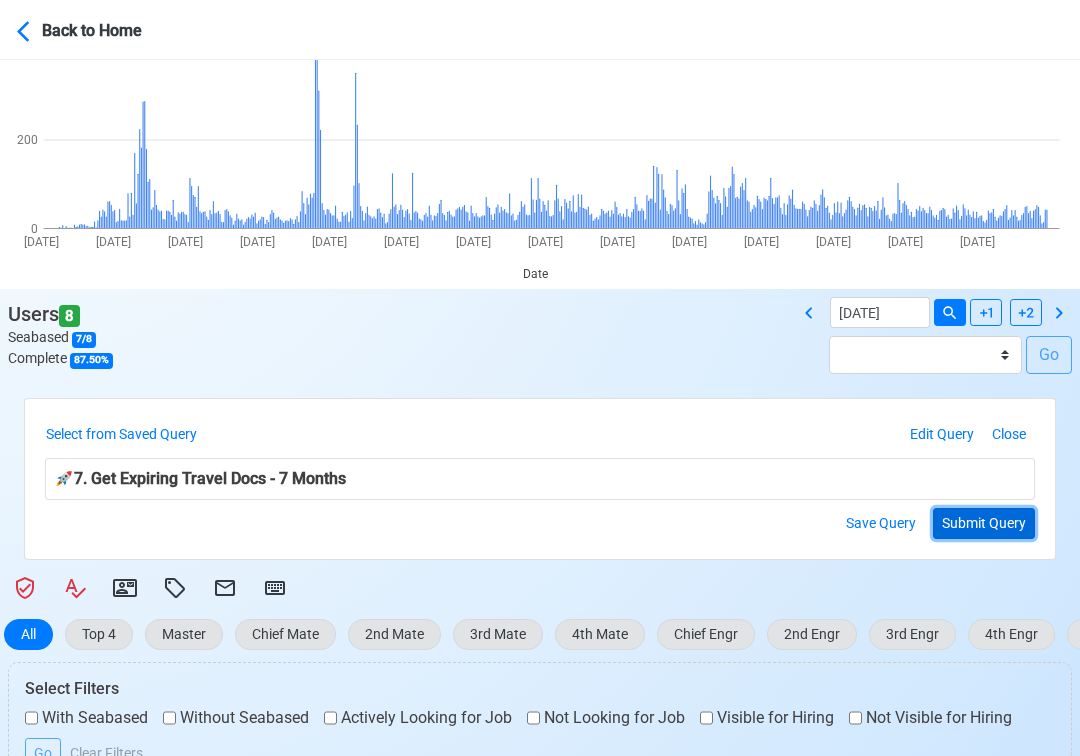 click on "Submit Query" at bounding box center [984, 523] 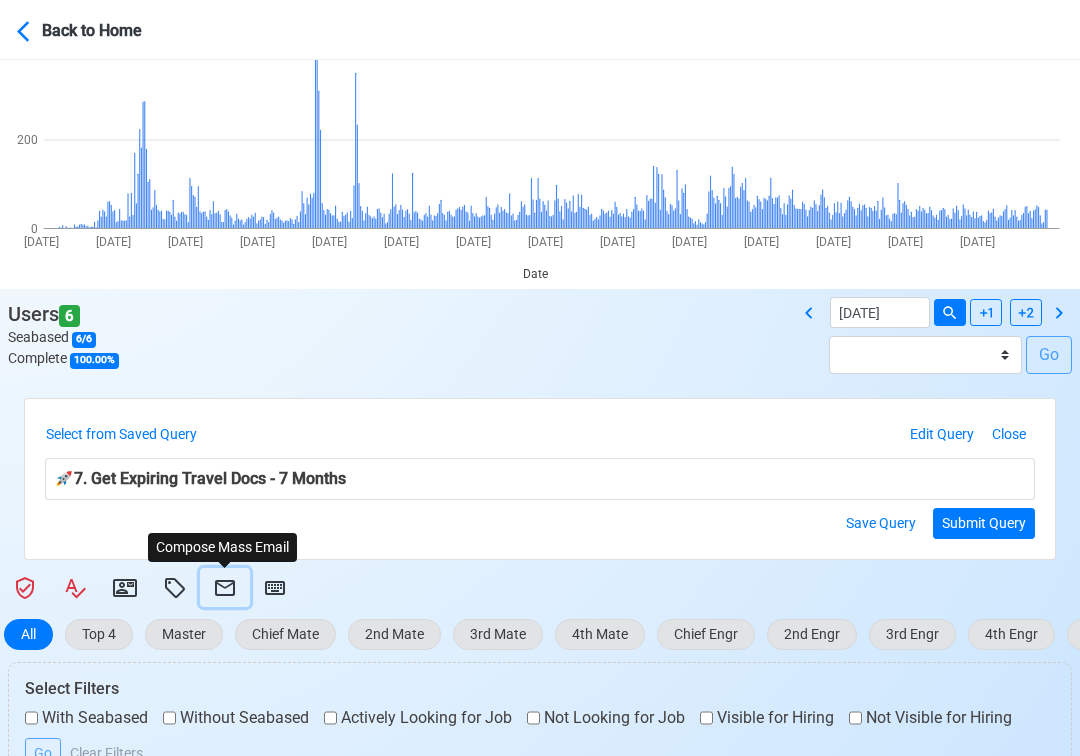click 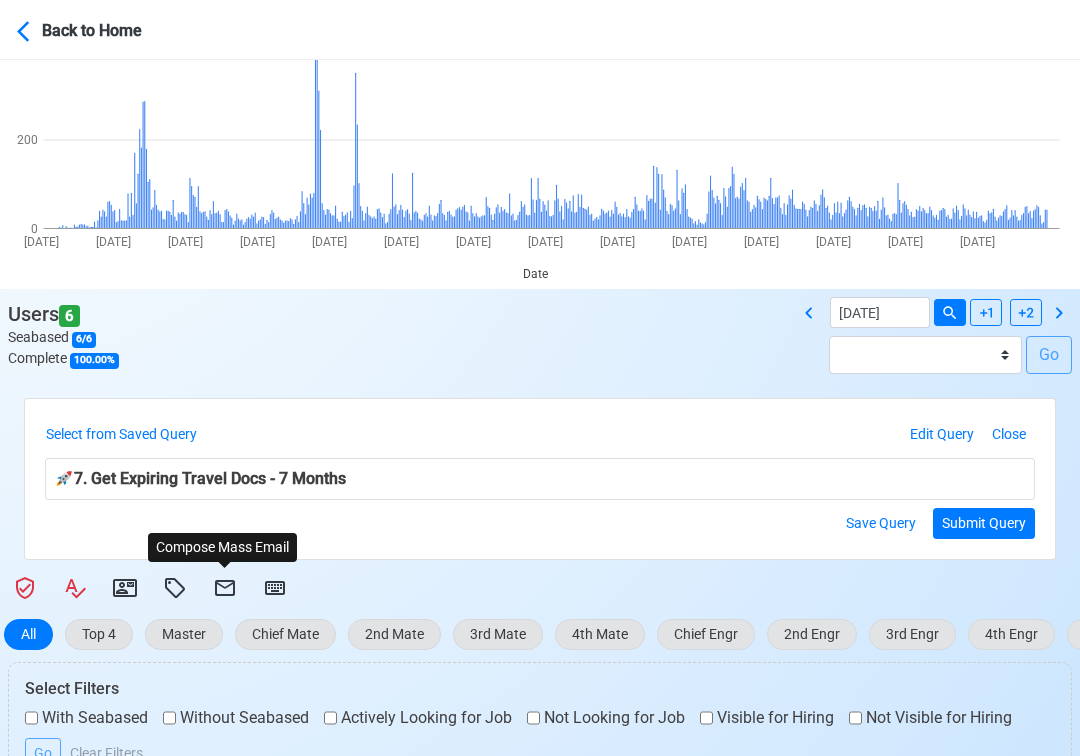 select on "d-3e71907ffd064a39999872a824aaf79a" 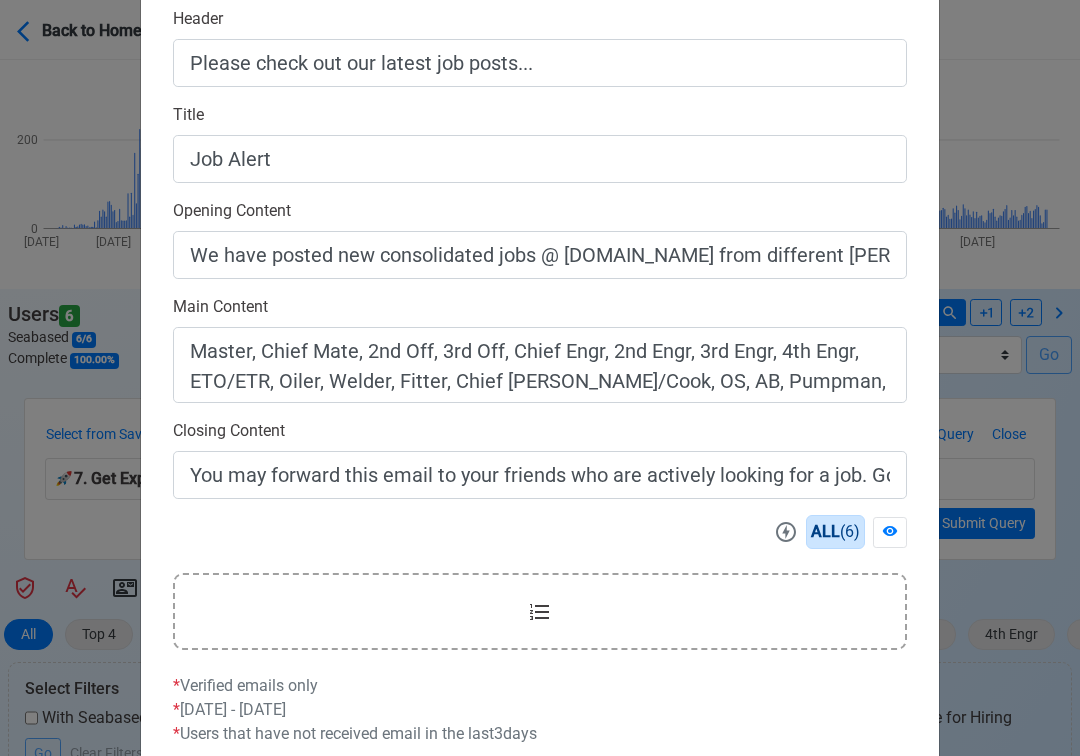 scroll, scrollTop: 558, scrollLeft: 0, axis: vertical 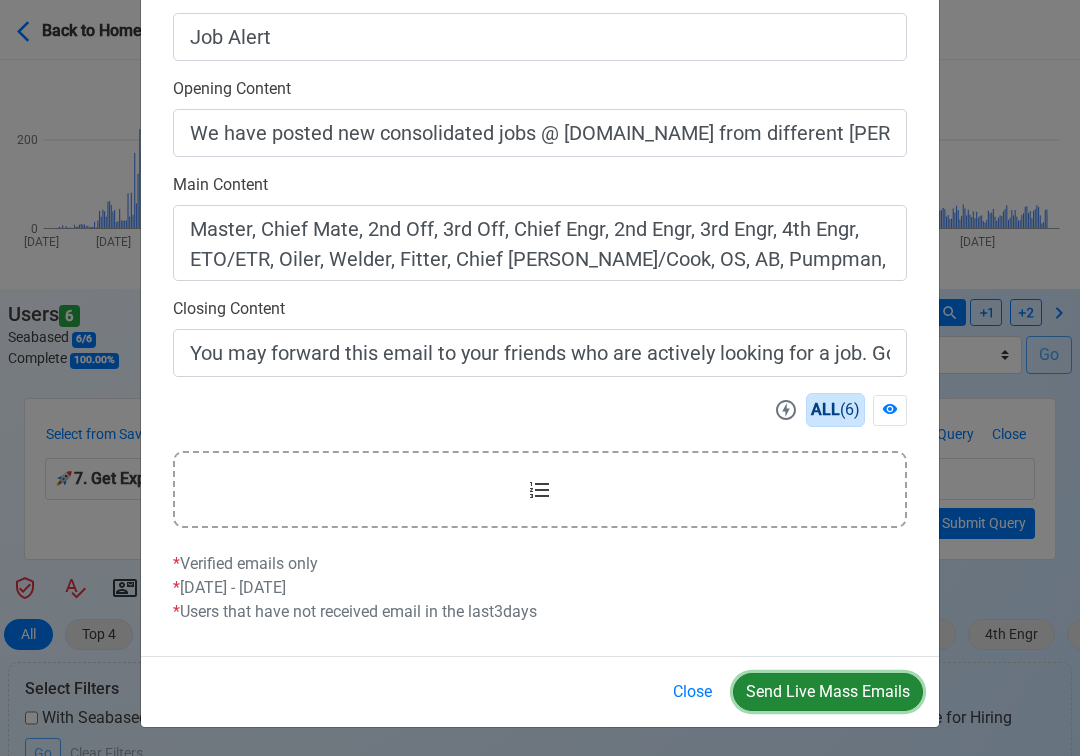 click on "Send Live Mass Emails" at bounding box center (828, 692) 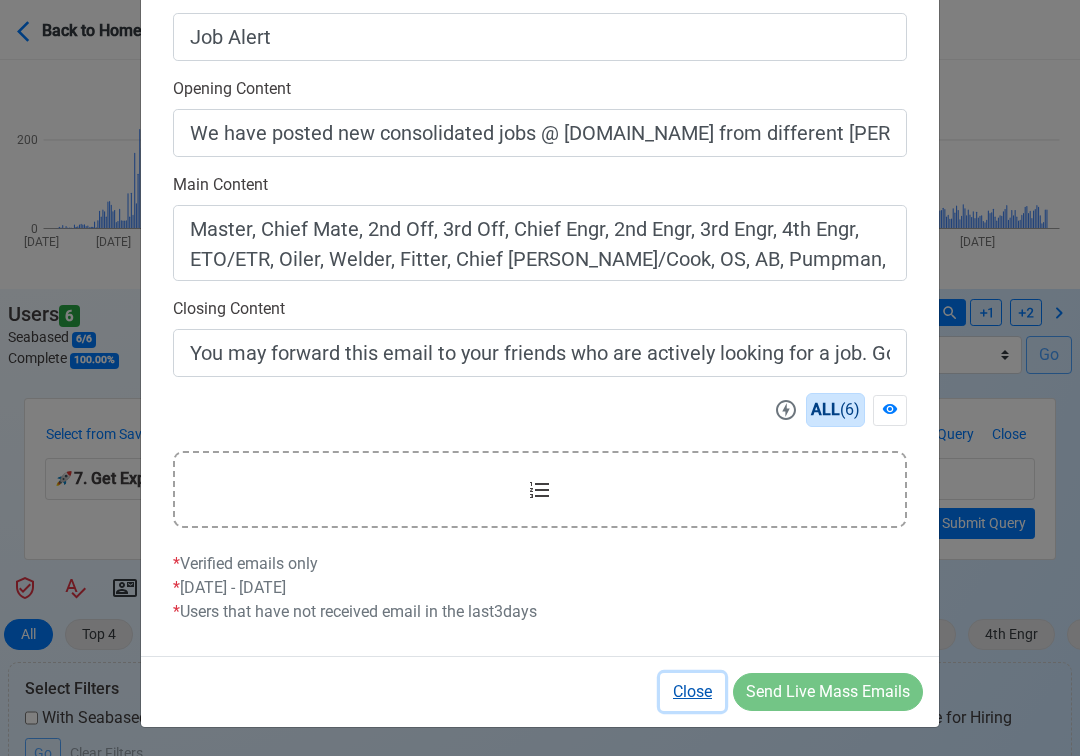 click on "Close" at bounding box center (692, 692) 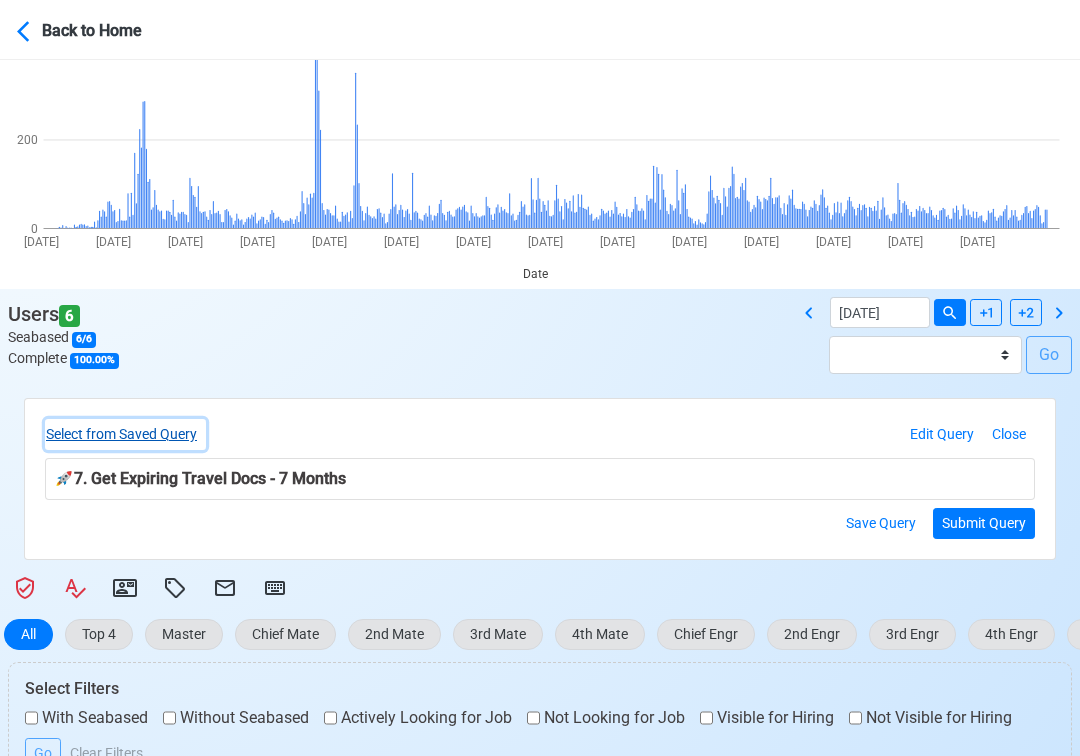 click on "Select from Saved Query" at bounding box center (125, 434) 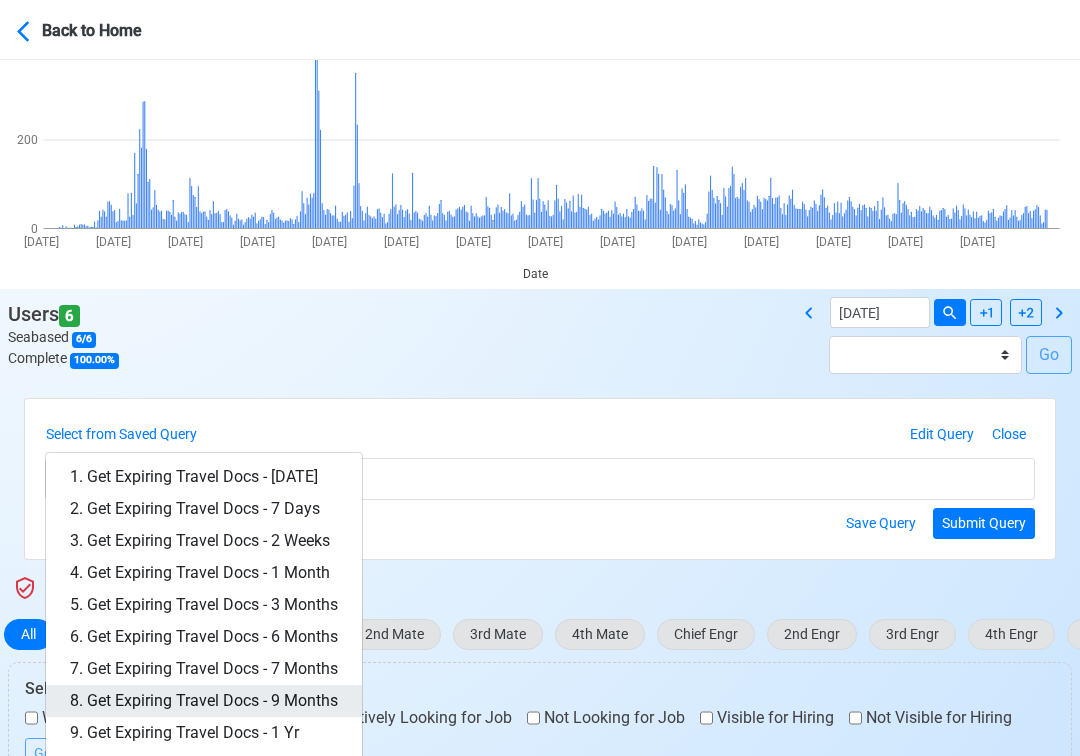 click on "8. Get Expiring Travel Docs - 9 Months" at bounding box center [204, 701] 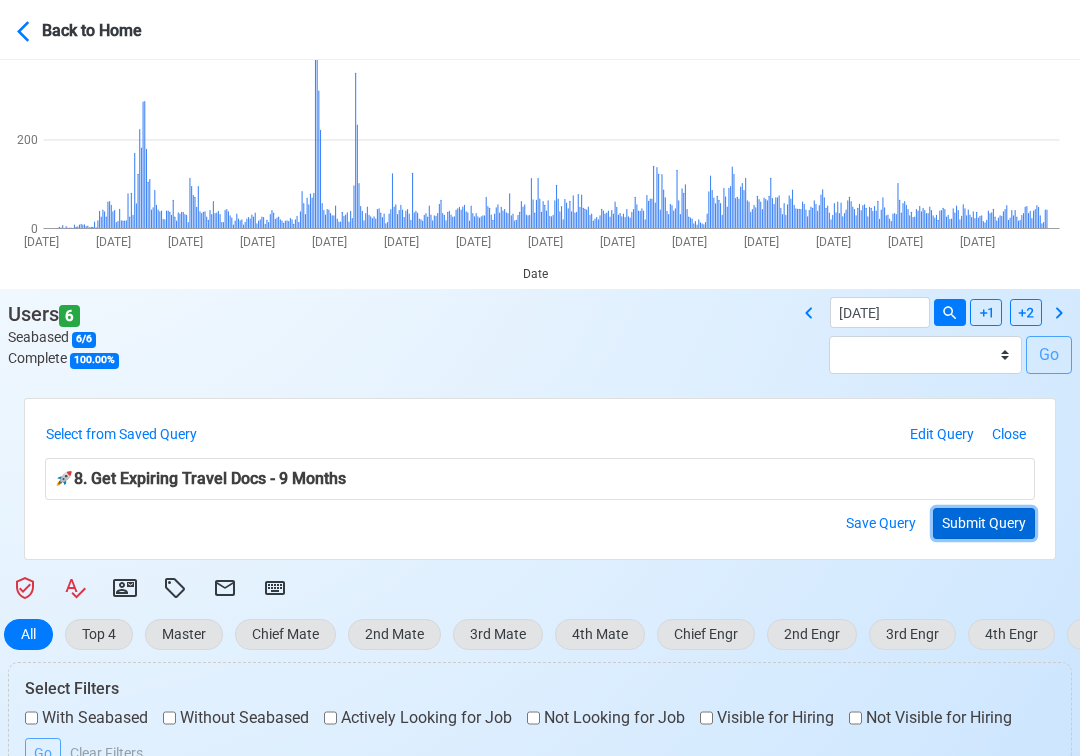 click on "Submit Query" at bounding box center [984, 523] 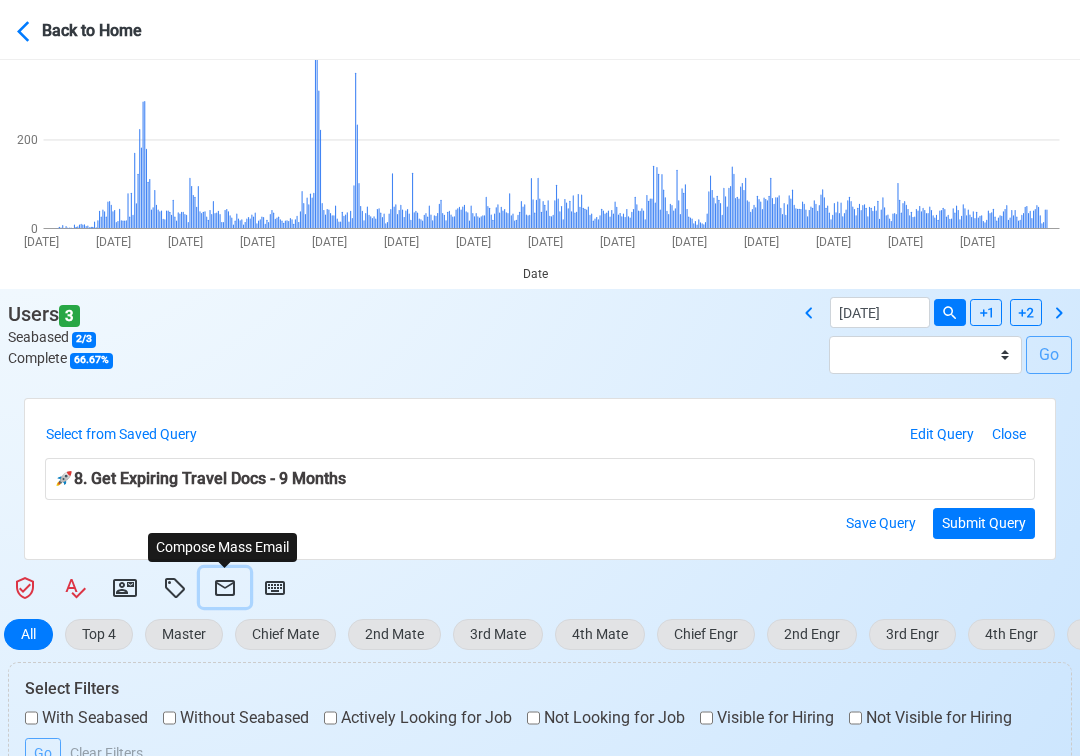 click 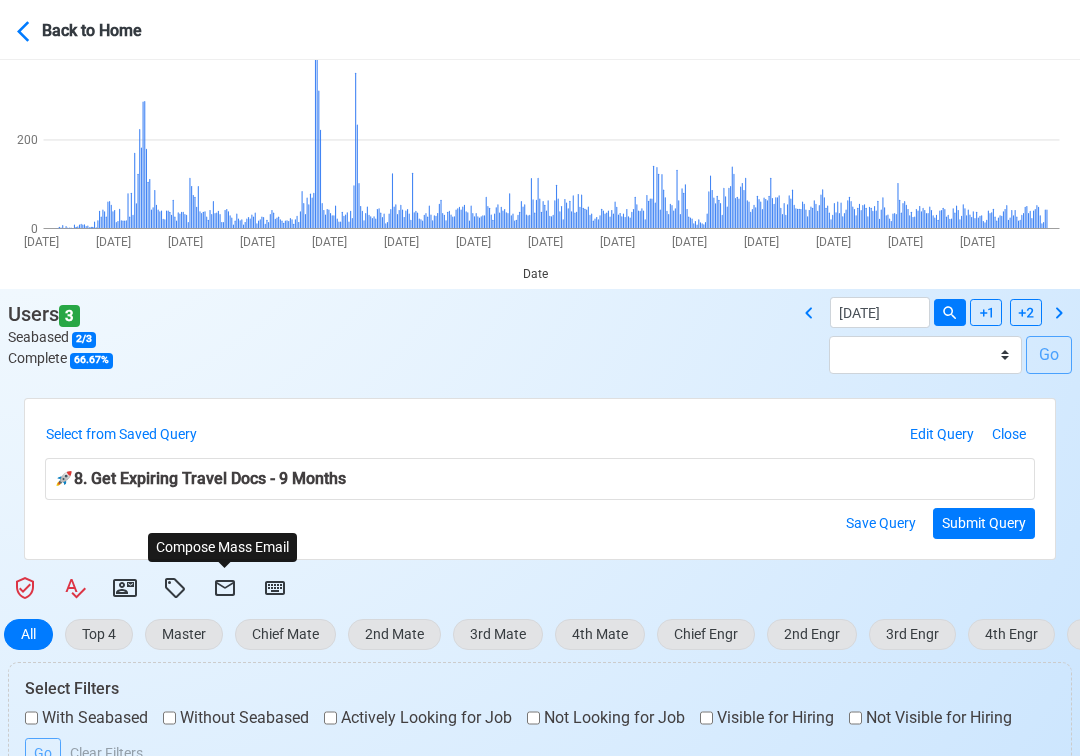 select on "d-3e71907ffd064a39999872a824aaf79a" 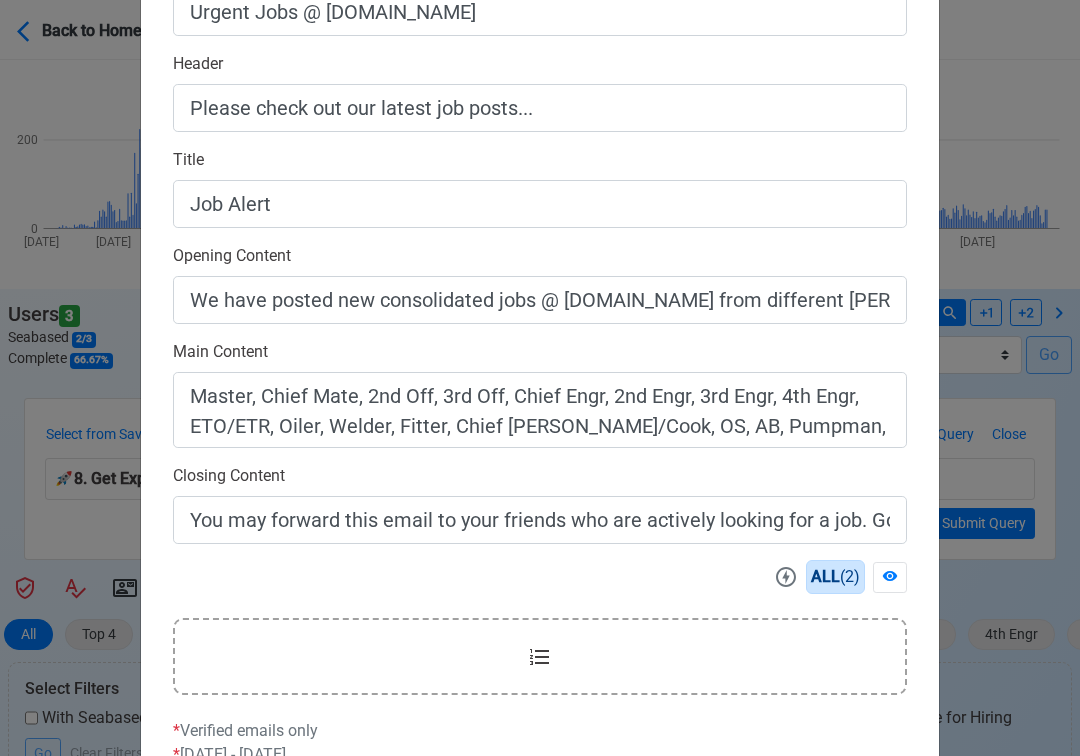 scroll, scrollTop: 558, scrollLeft: 0, axis: vertical 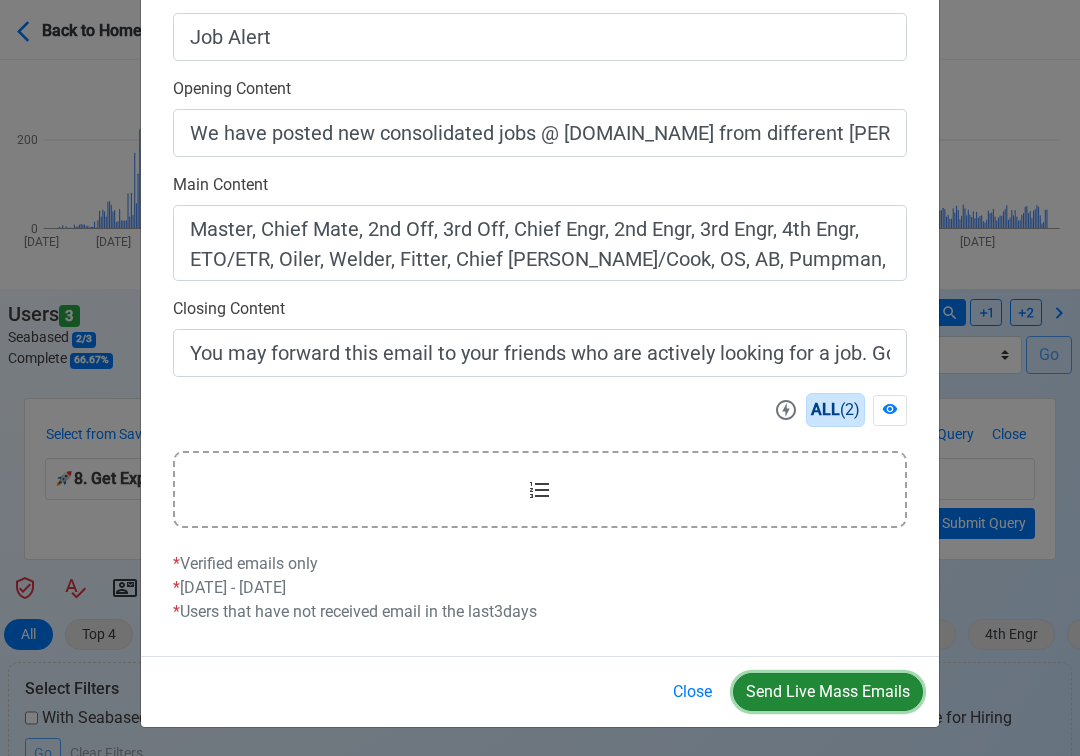 click on "Send Live Mass Emails" at bounding box center [828, 692] 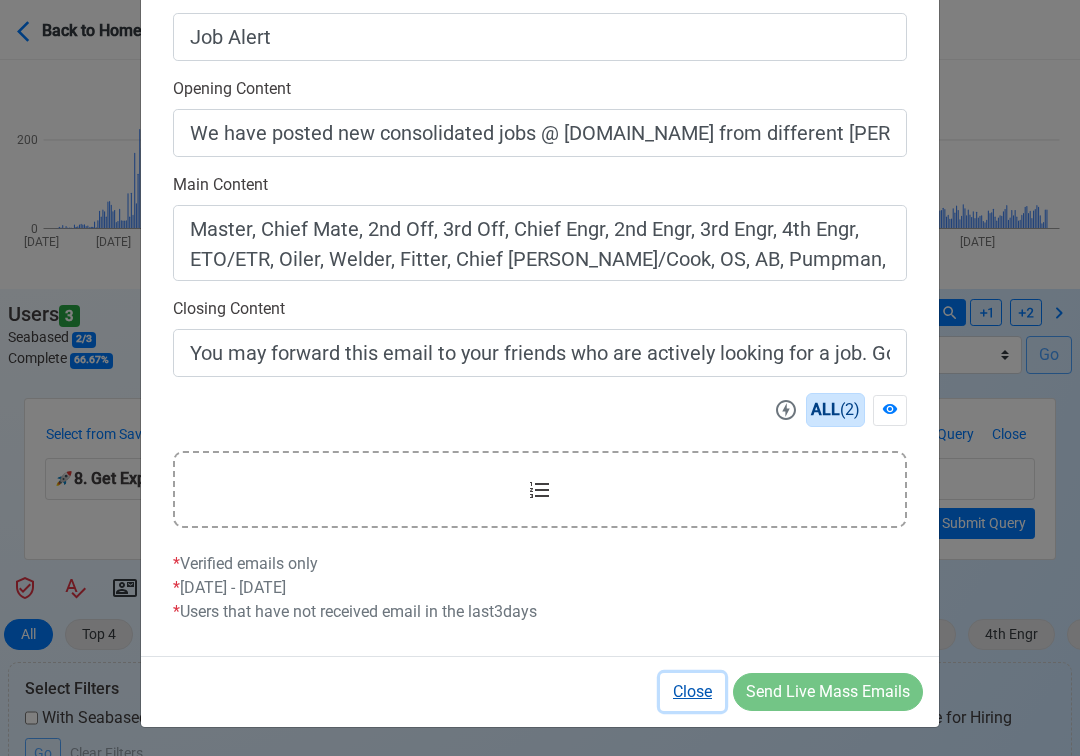 click on "Close" at bounding box center [692, 692] 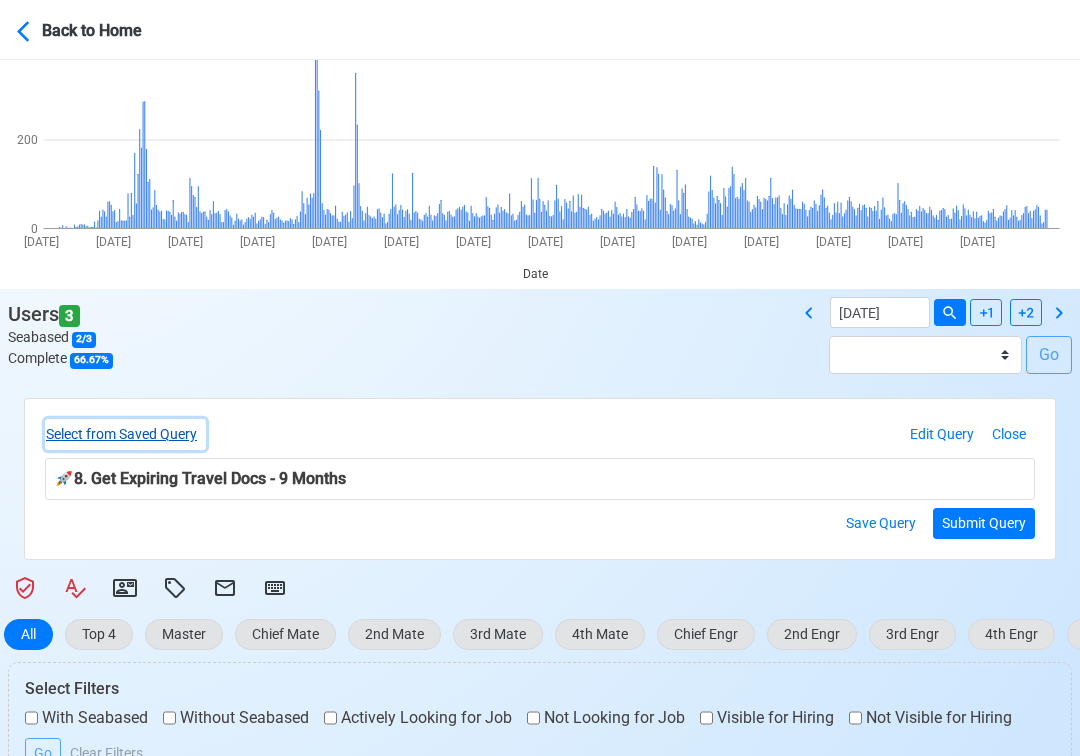 click on "Select from Saved Query" at bounding box center [125, 434] 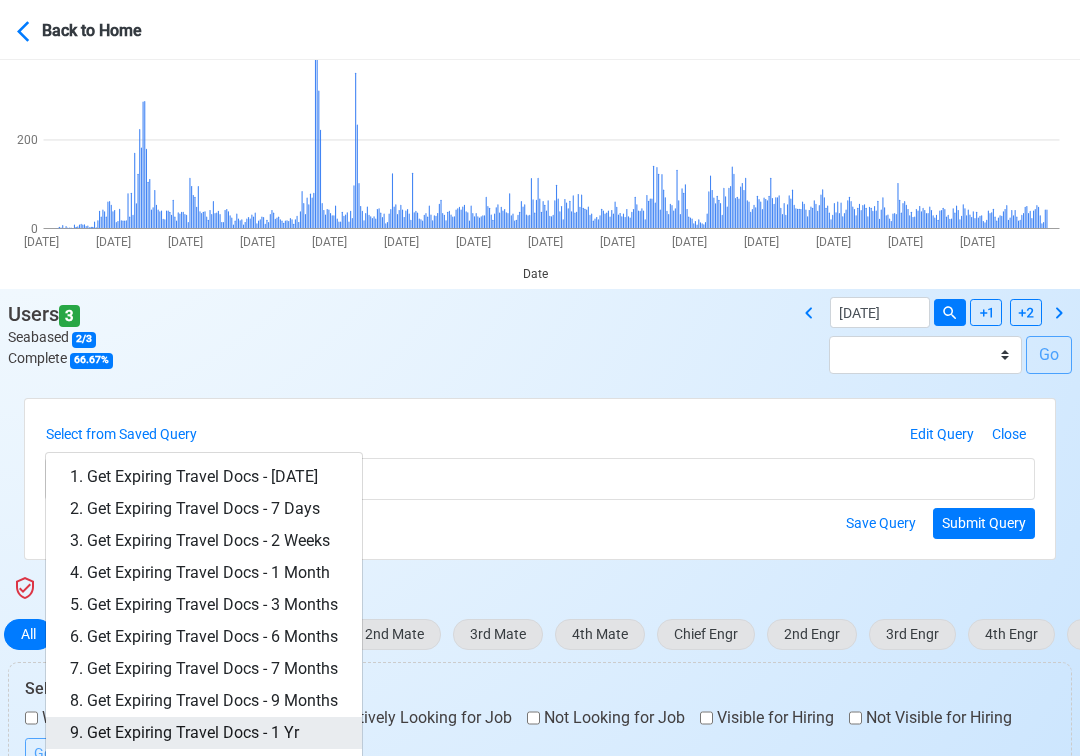 click on "9. Get Expiring Travel Docs - 1 Yr" at bounding box center [204, 733] 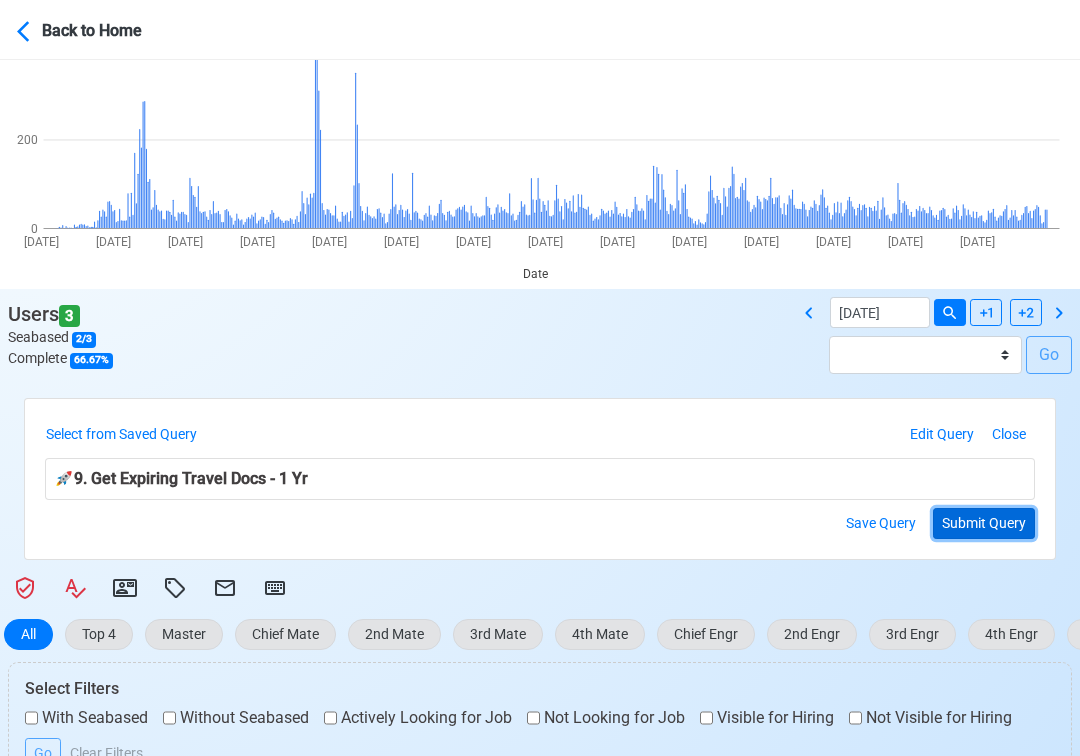 click on "Submit Query" at bounding box center [984, 523] 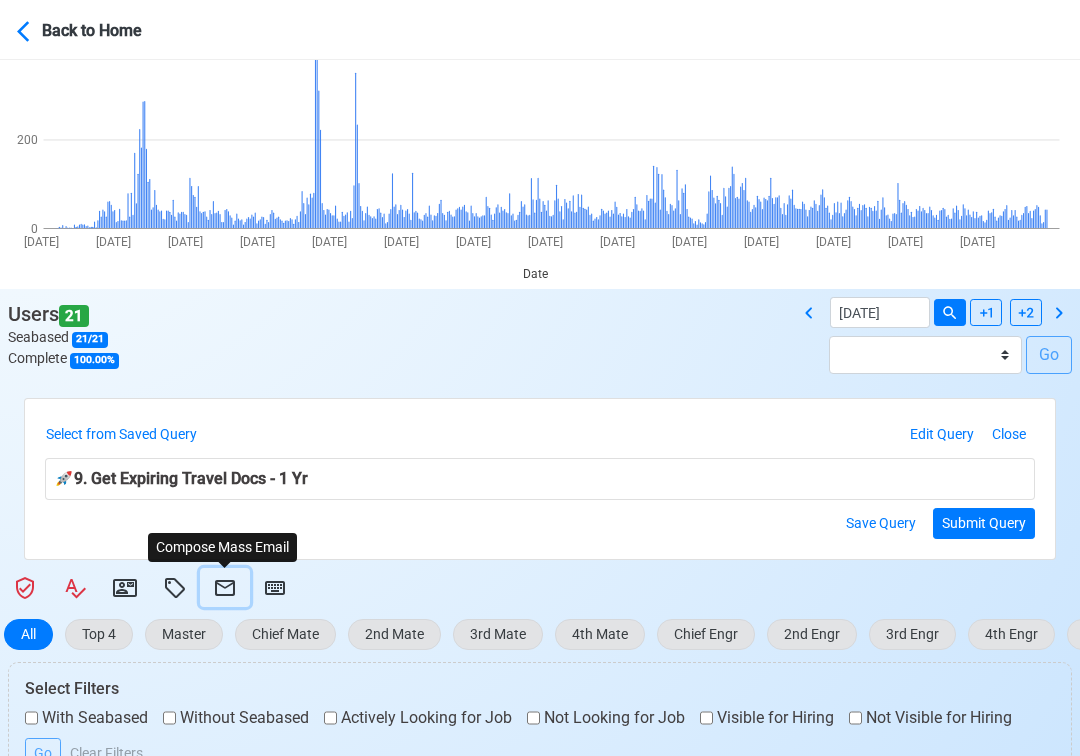 click 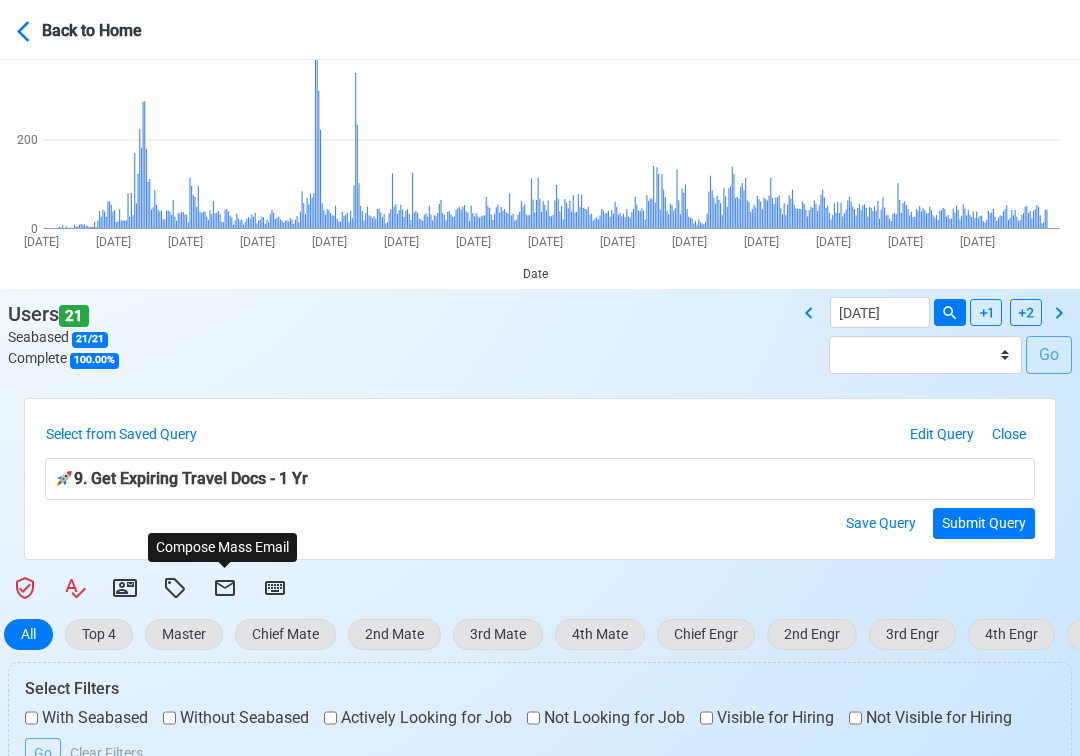 select on "d-3e71907ffd064a39999872a824aaf79a" 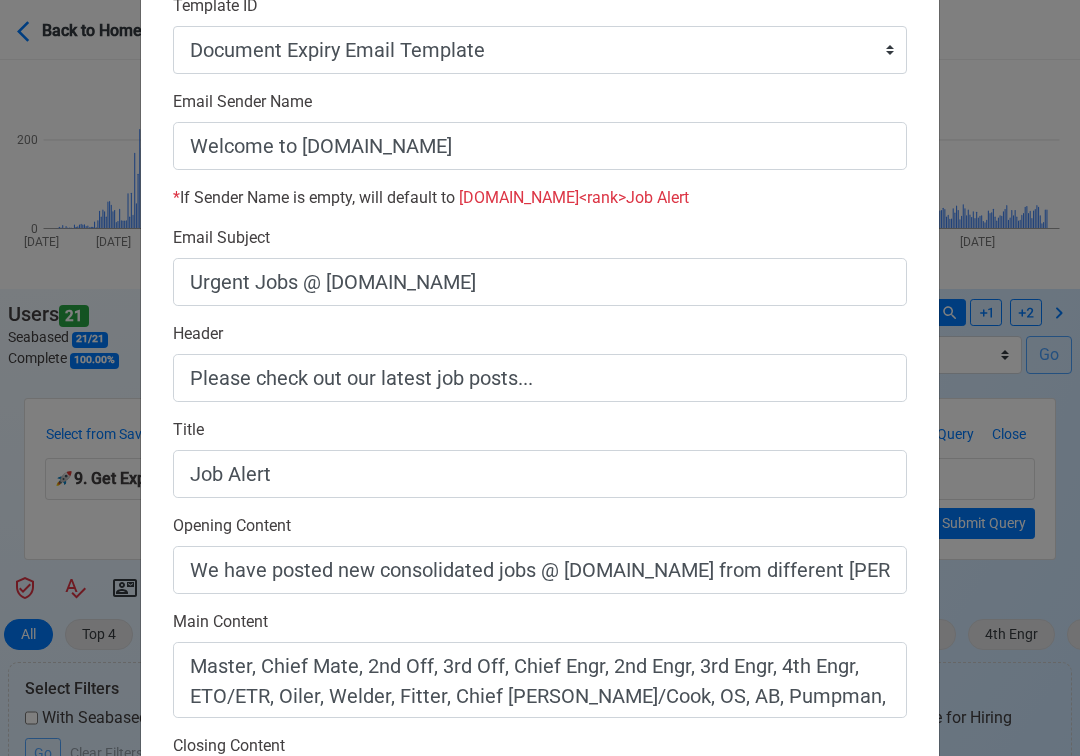 scroll, scrollTop: 558, scrollLeft: 0, axis: vertical 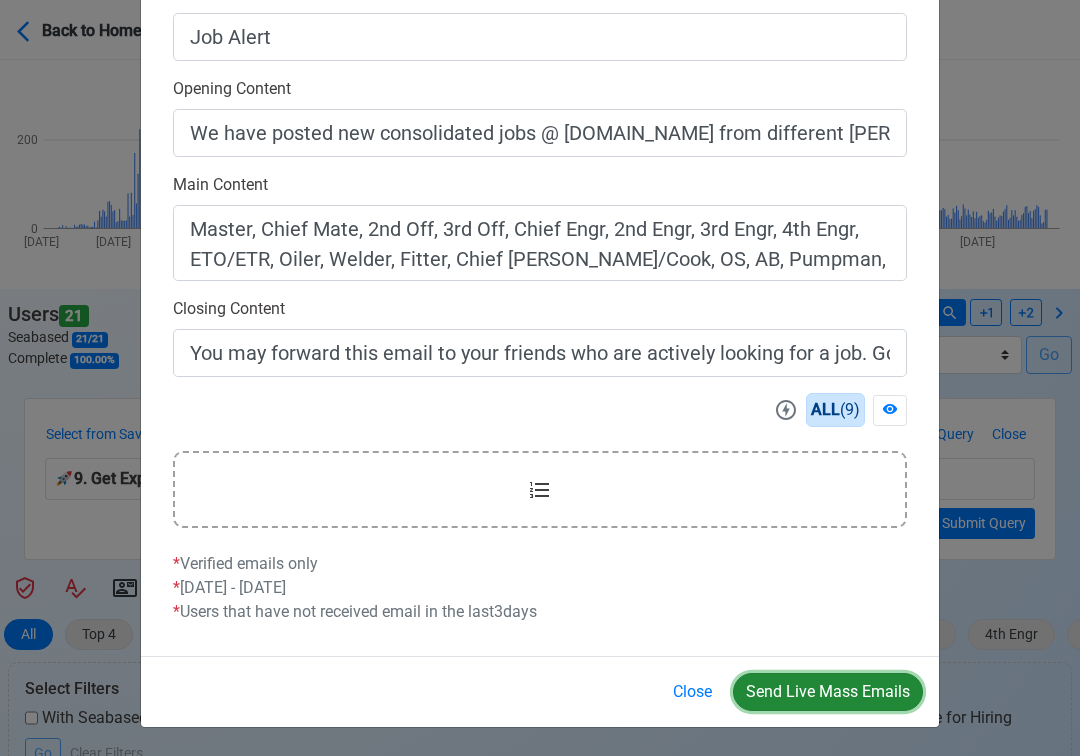 click on "Send Live Mass Emails" at bounding box center (828, 692) 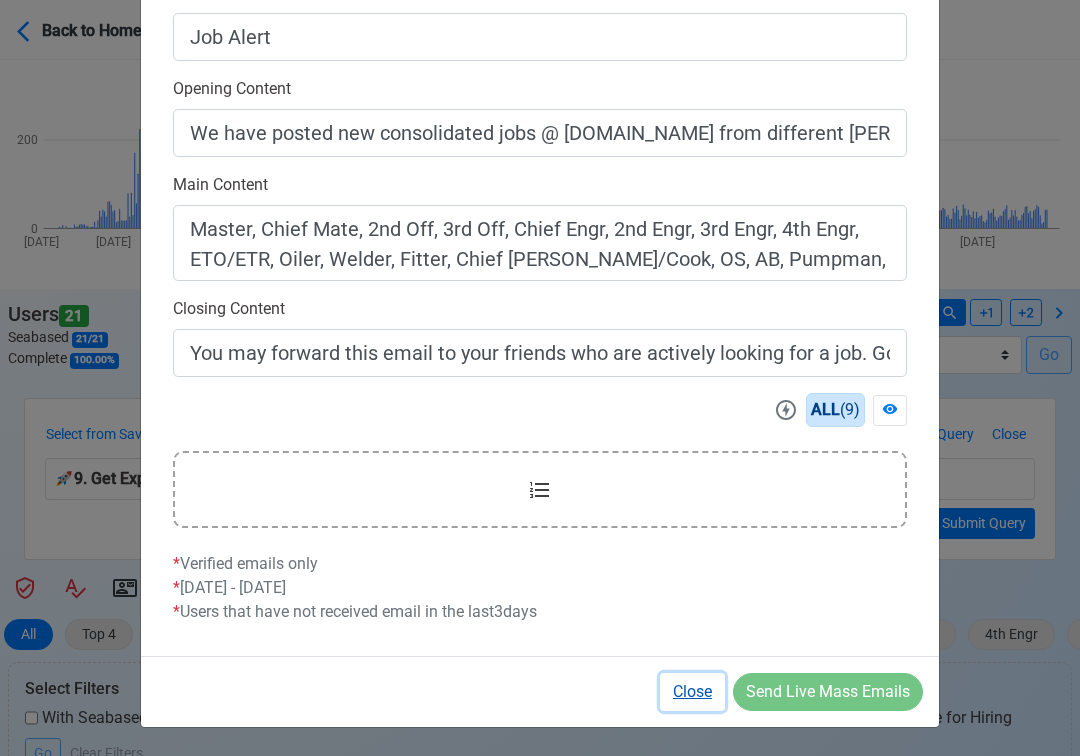 click on "Close" at bounding box center (692, 692) 